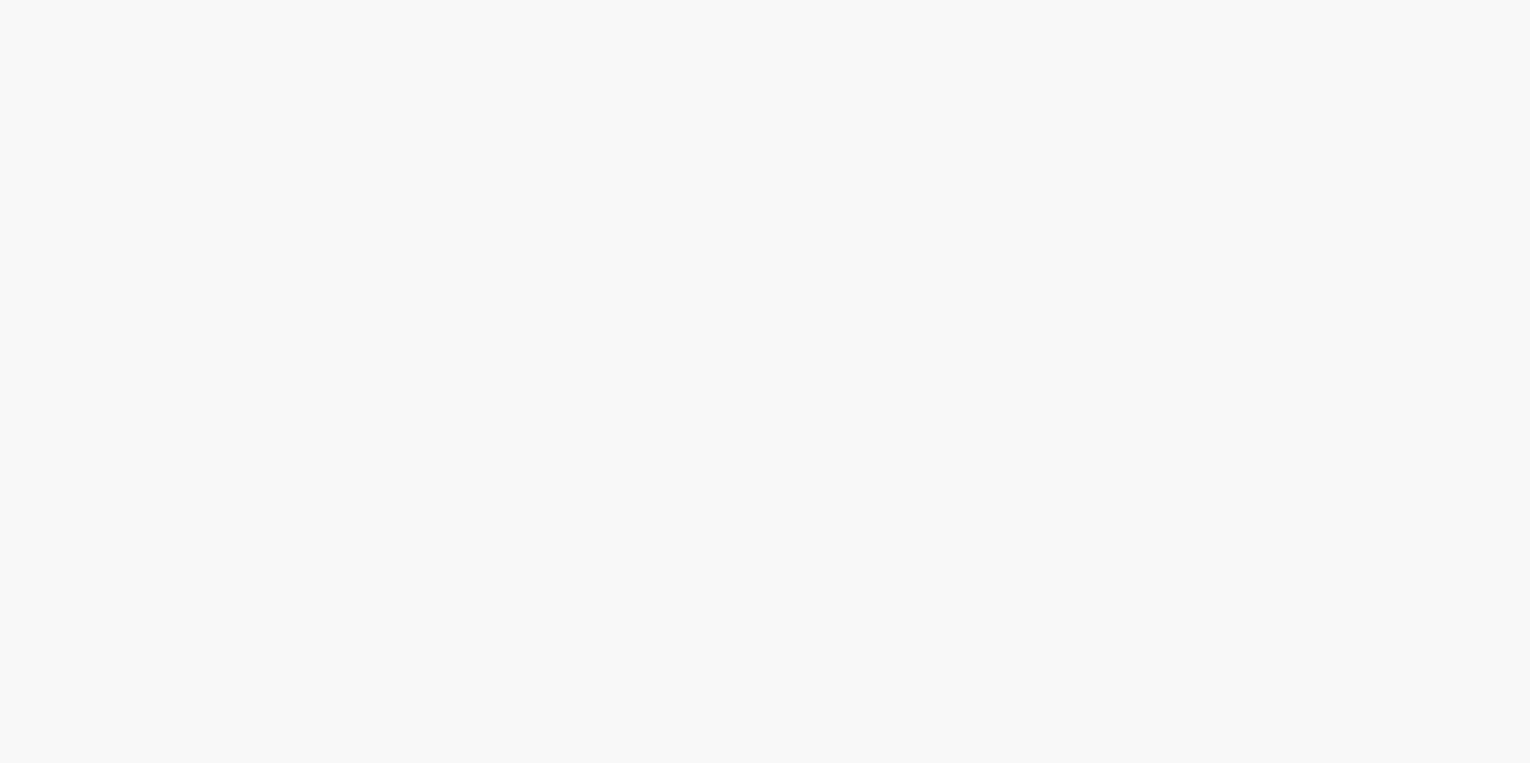 scroll, scrollTop: 0, scrollLeft: 0, axis: both 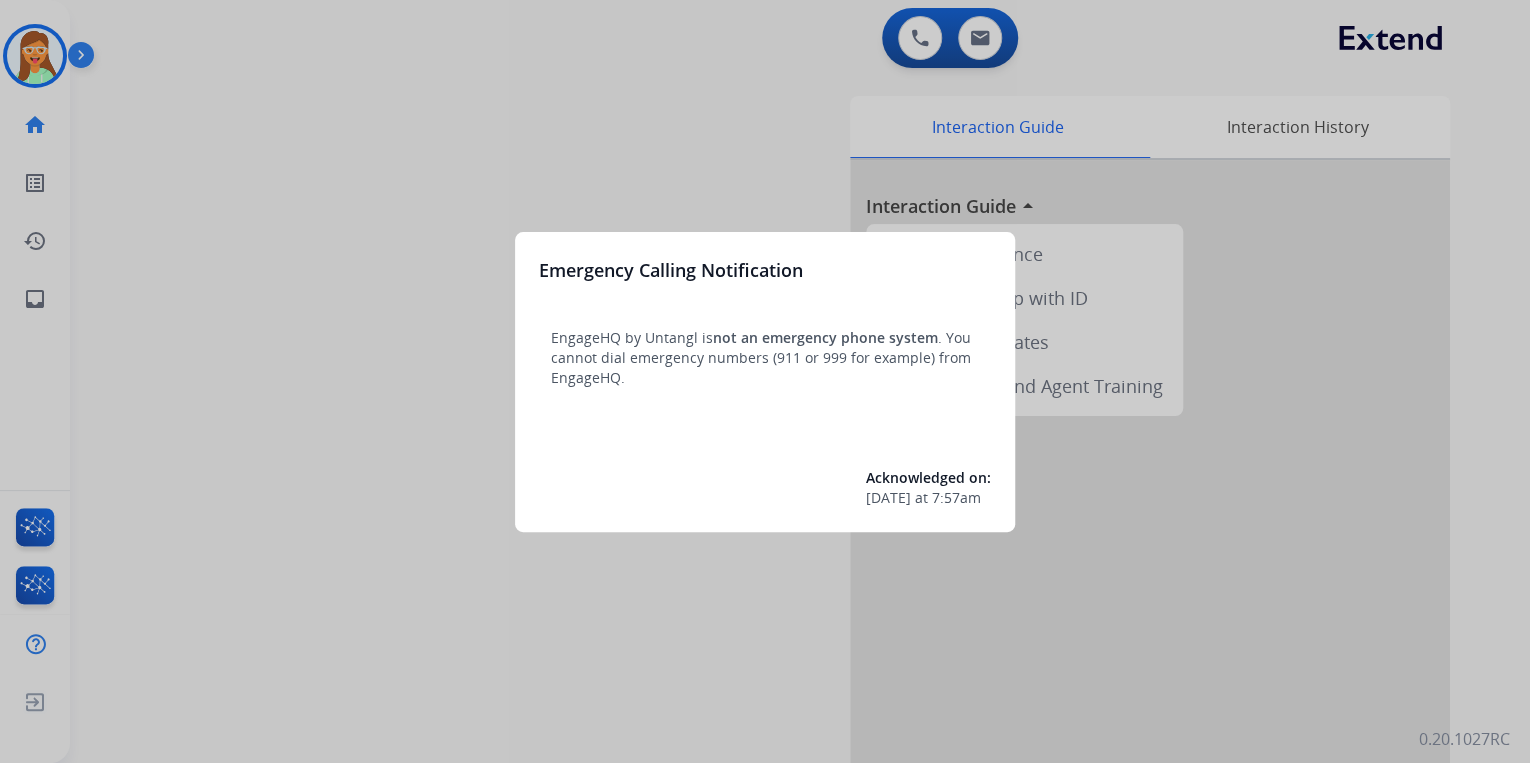 click at bounding box center [765, 381] 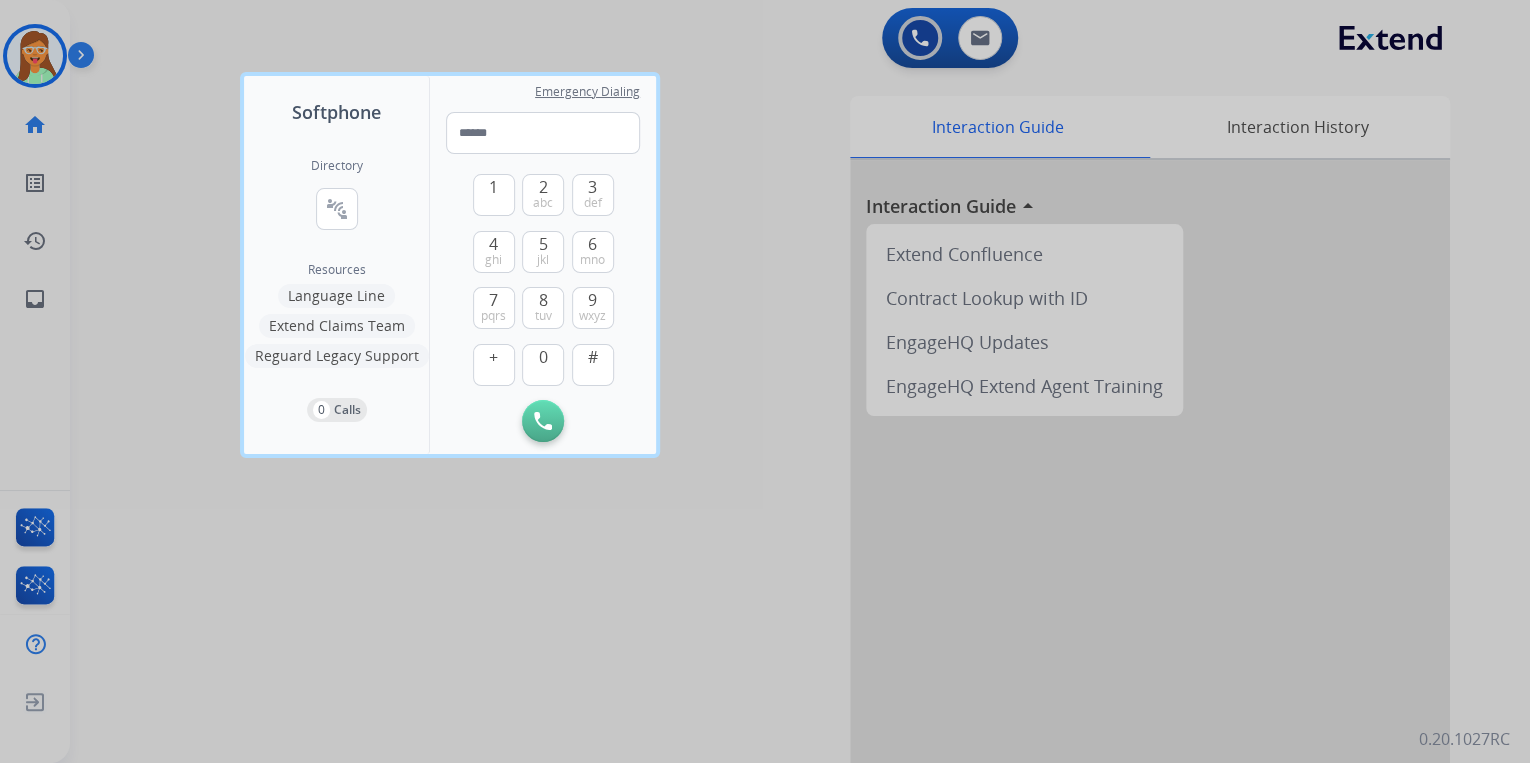click at bounding box center (765, 381) 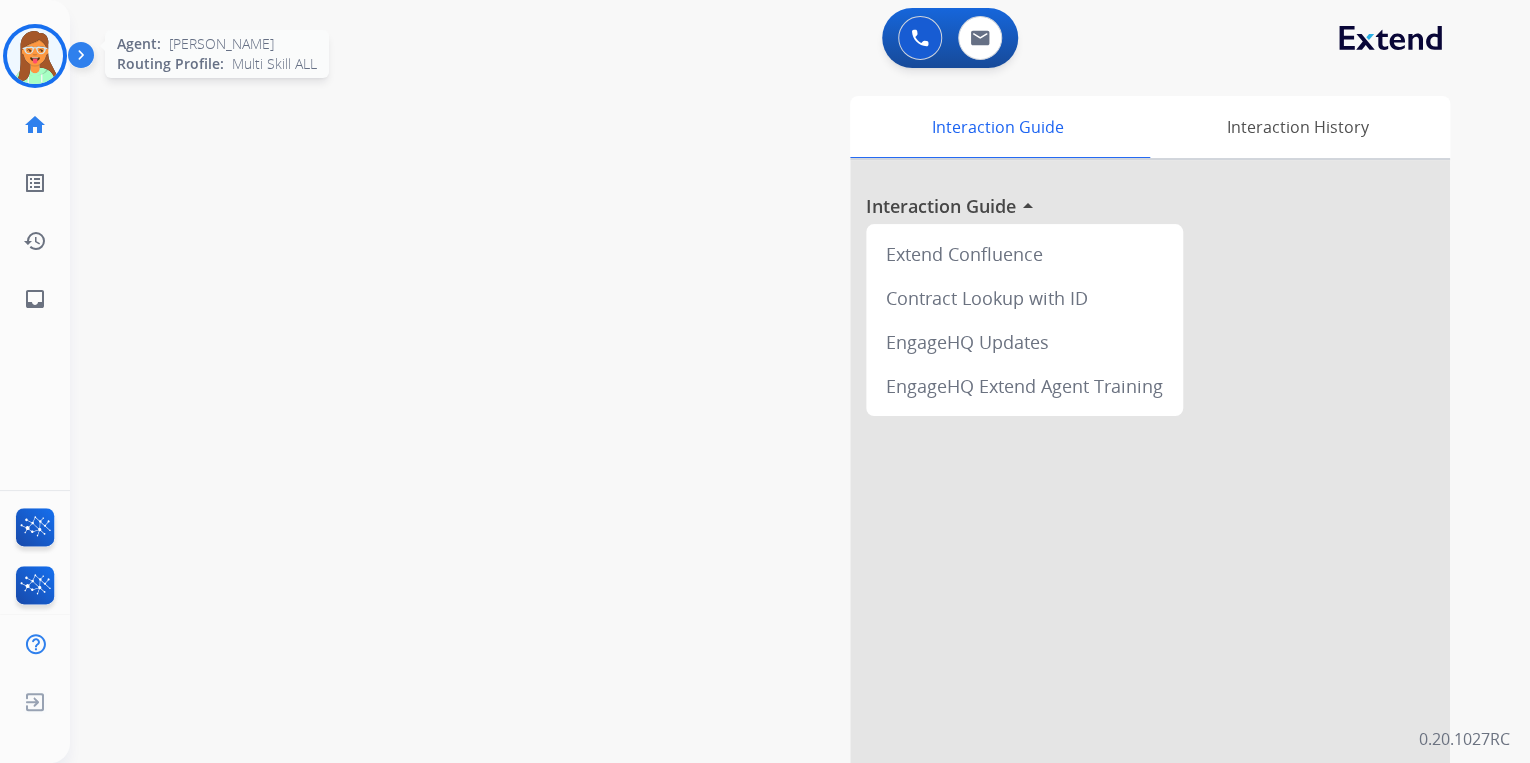 click at bounding box center (35, 56) 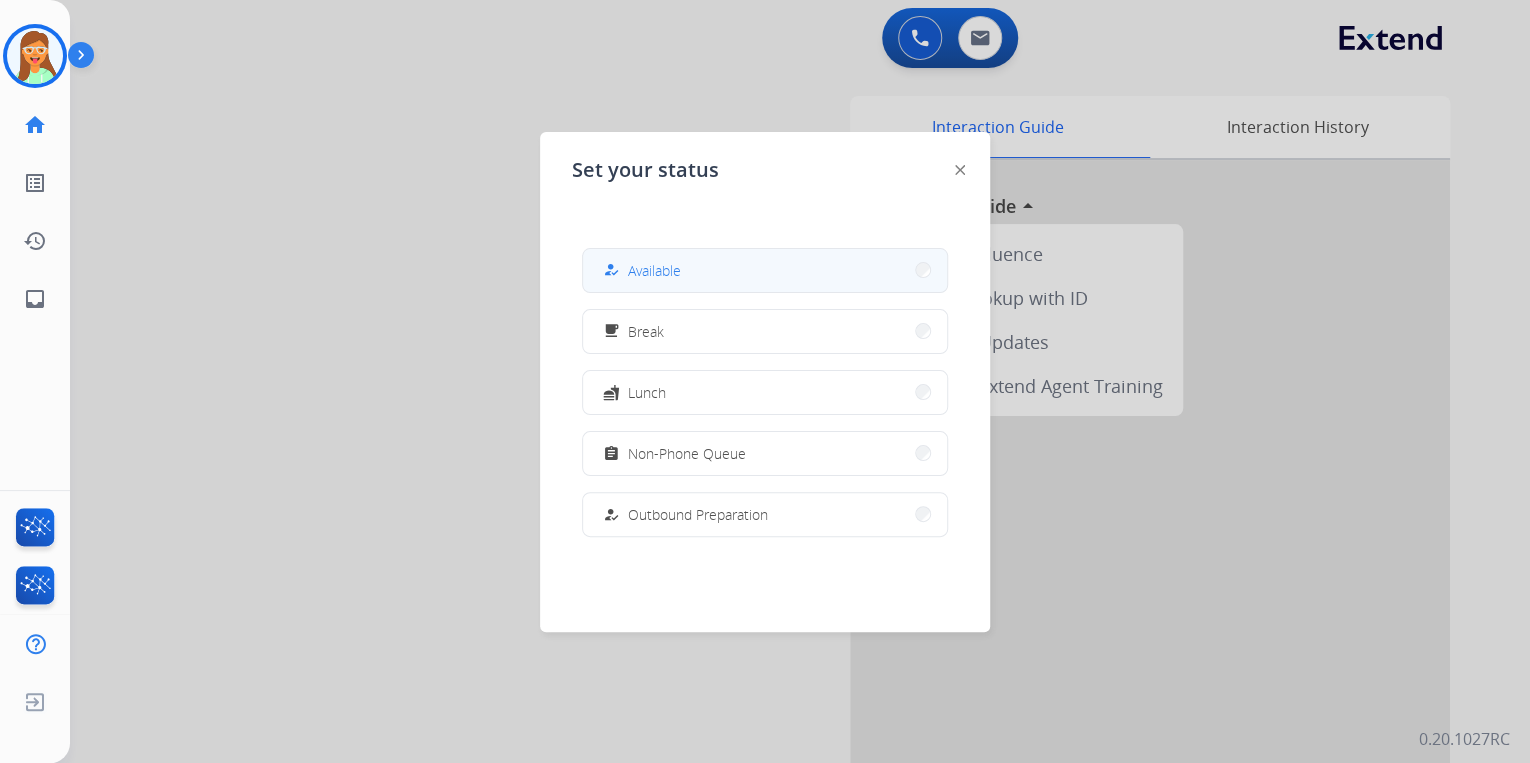 click on "how_to_reg Available" at bounding box center [765, 270] 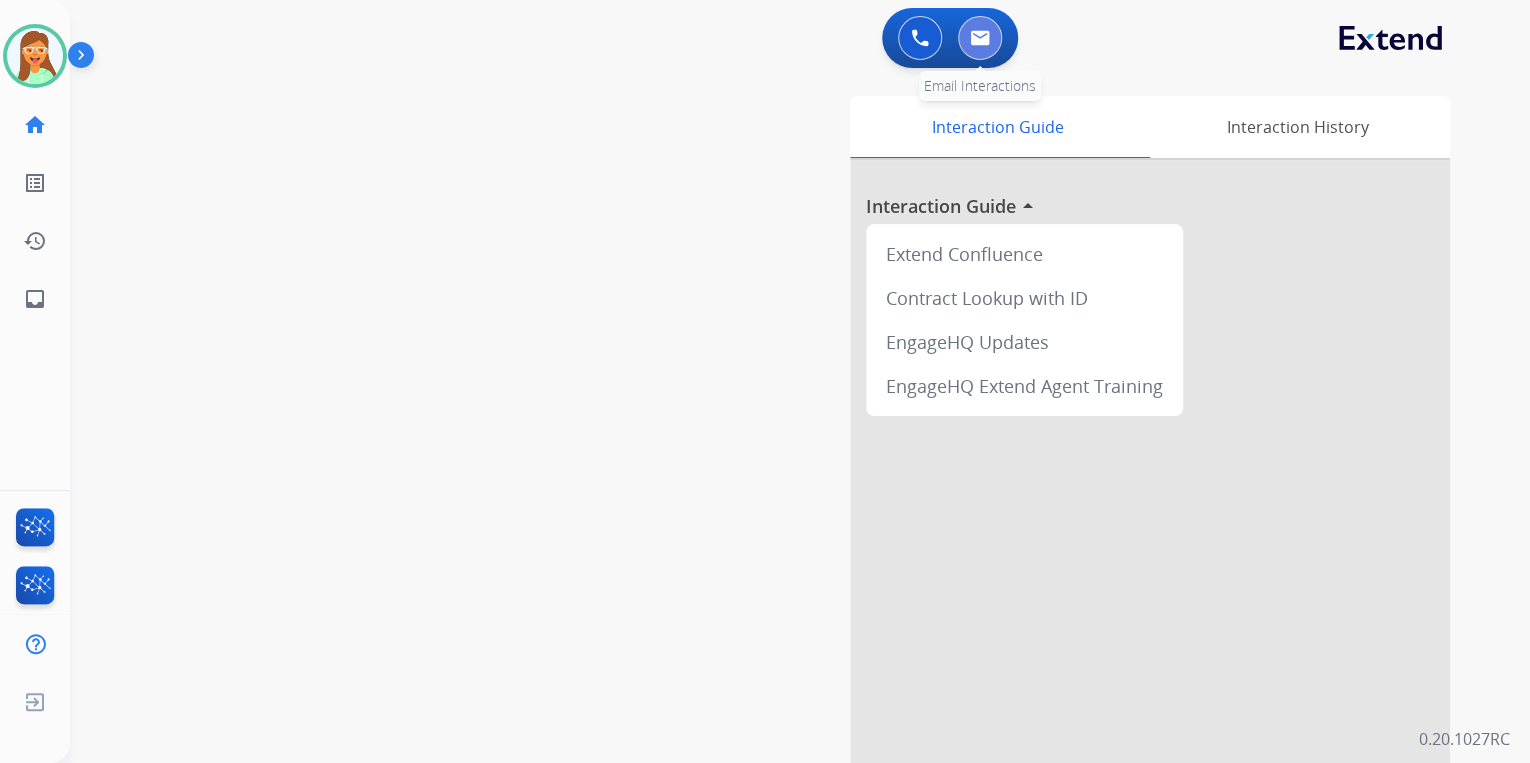 click at bounding box center (980, 38) 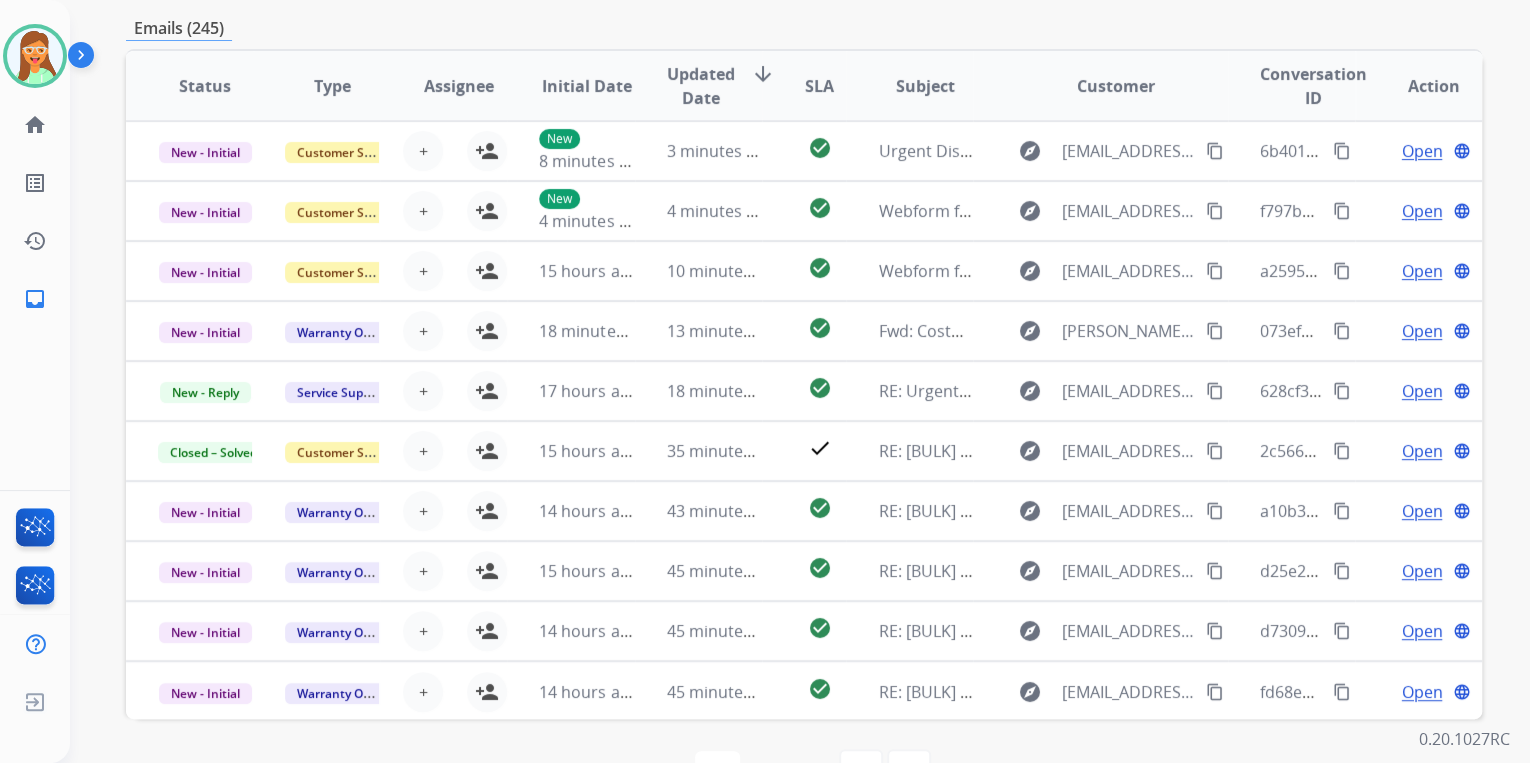 scroll, scrollTop: 0, scrollLeft: 0, axis: both 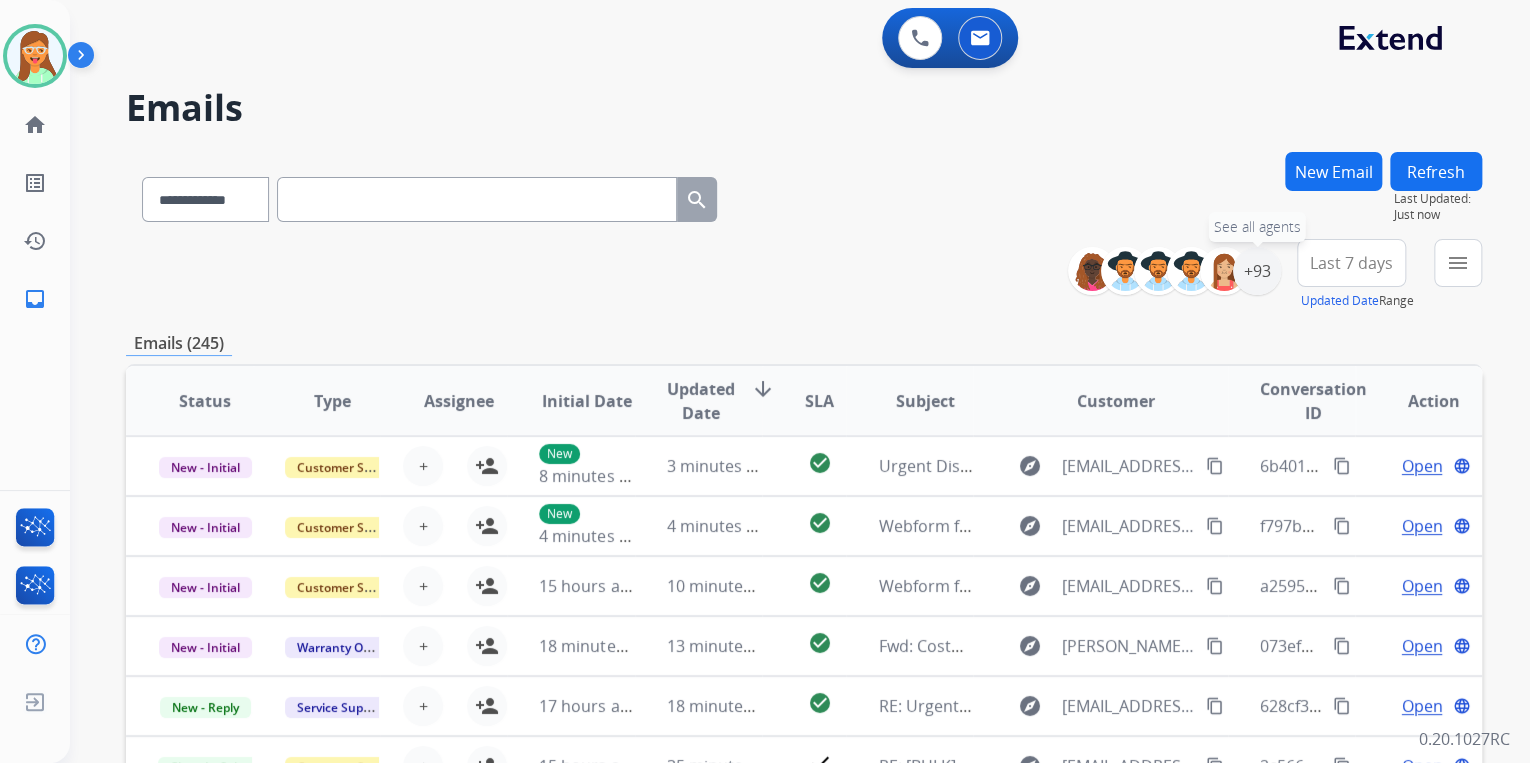 drag, startPoint x: 1262, startPoint y: 277, endPoint x: 1208, endPoint y: 298, distance: 57.939625 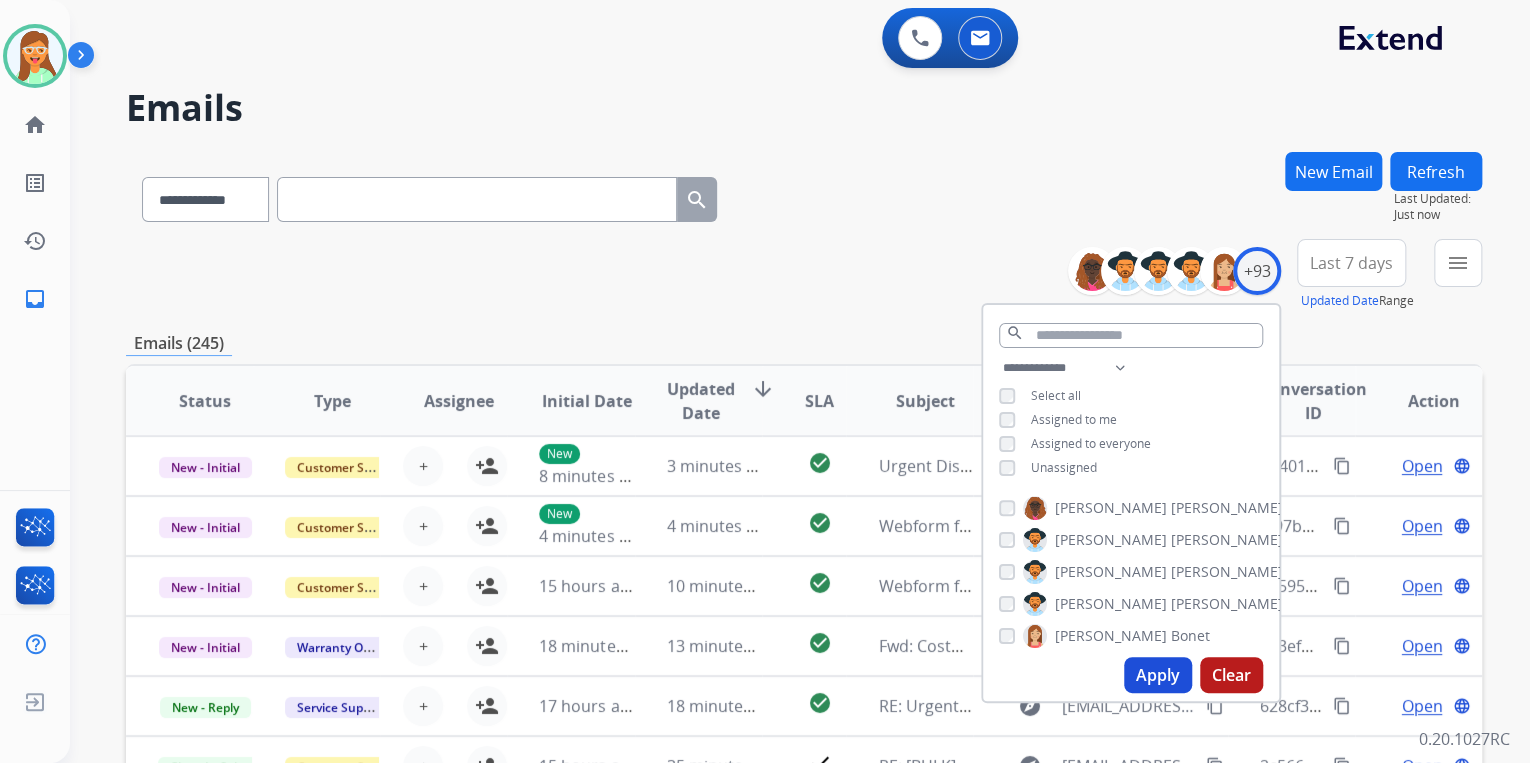 click on "Apply" at bounding box center [1158, 675] 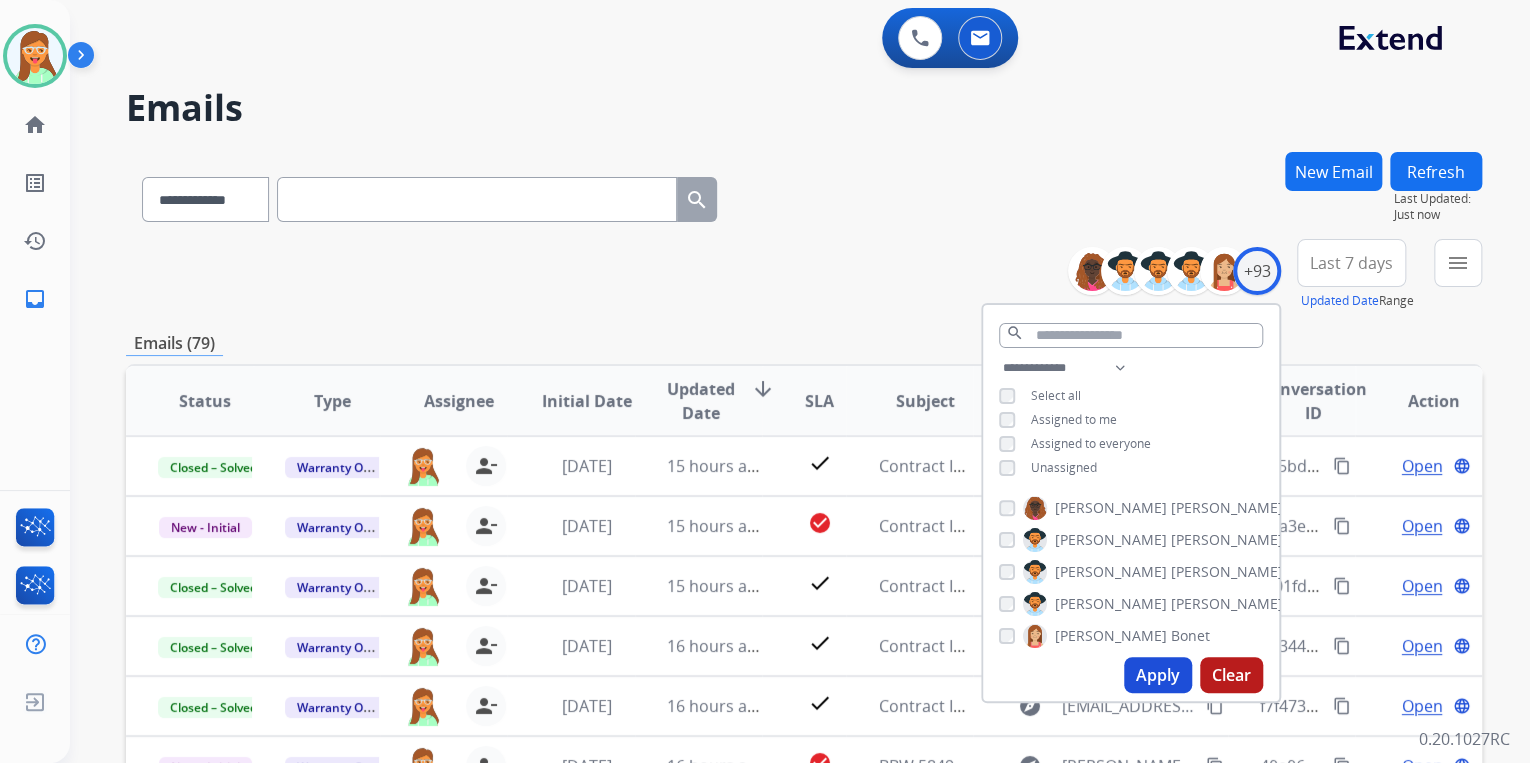 click on "**********" at bounding box center (804, 195) 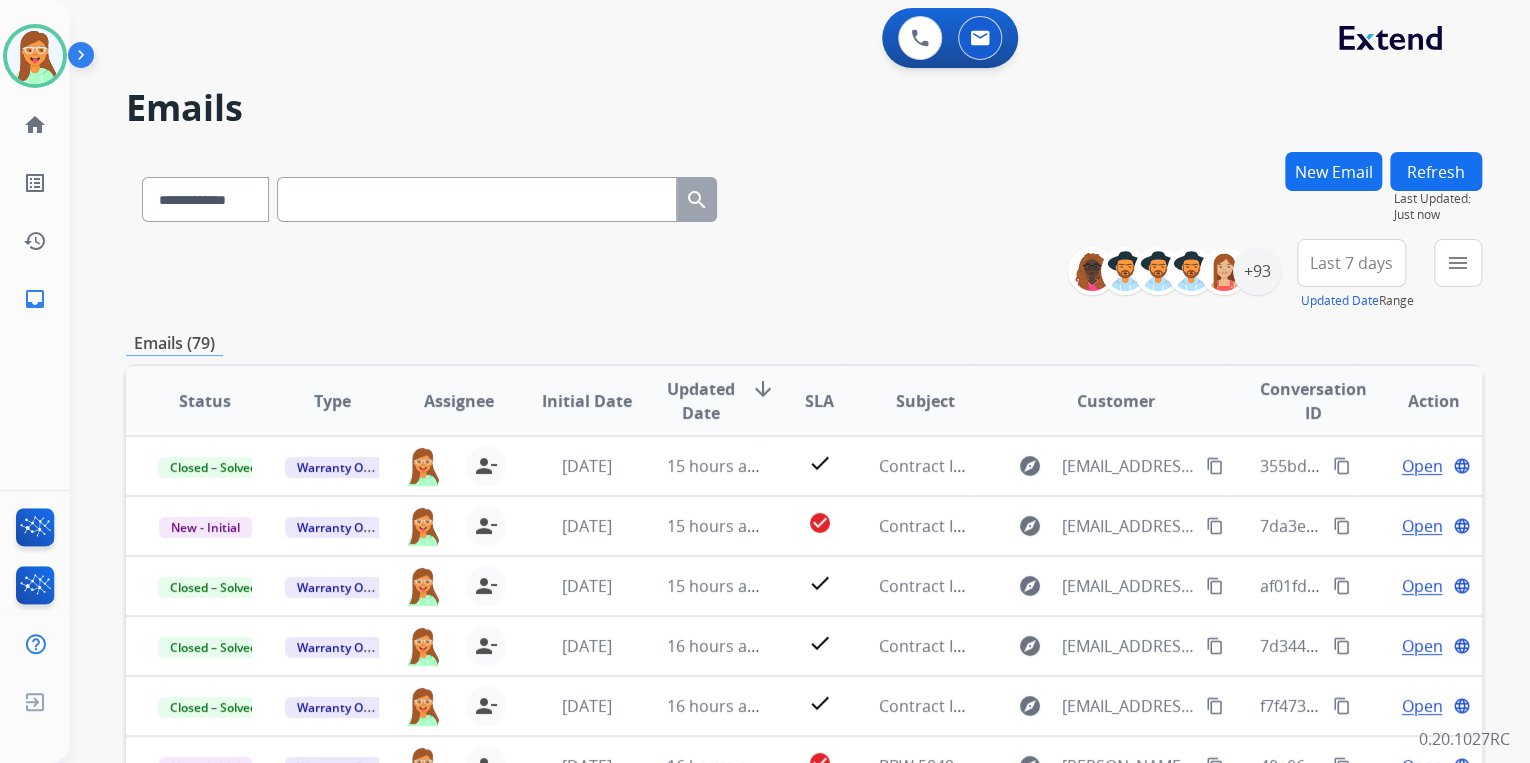 scroll, scrollTop: 1, scrollLeft: 0, axis: vertical 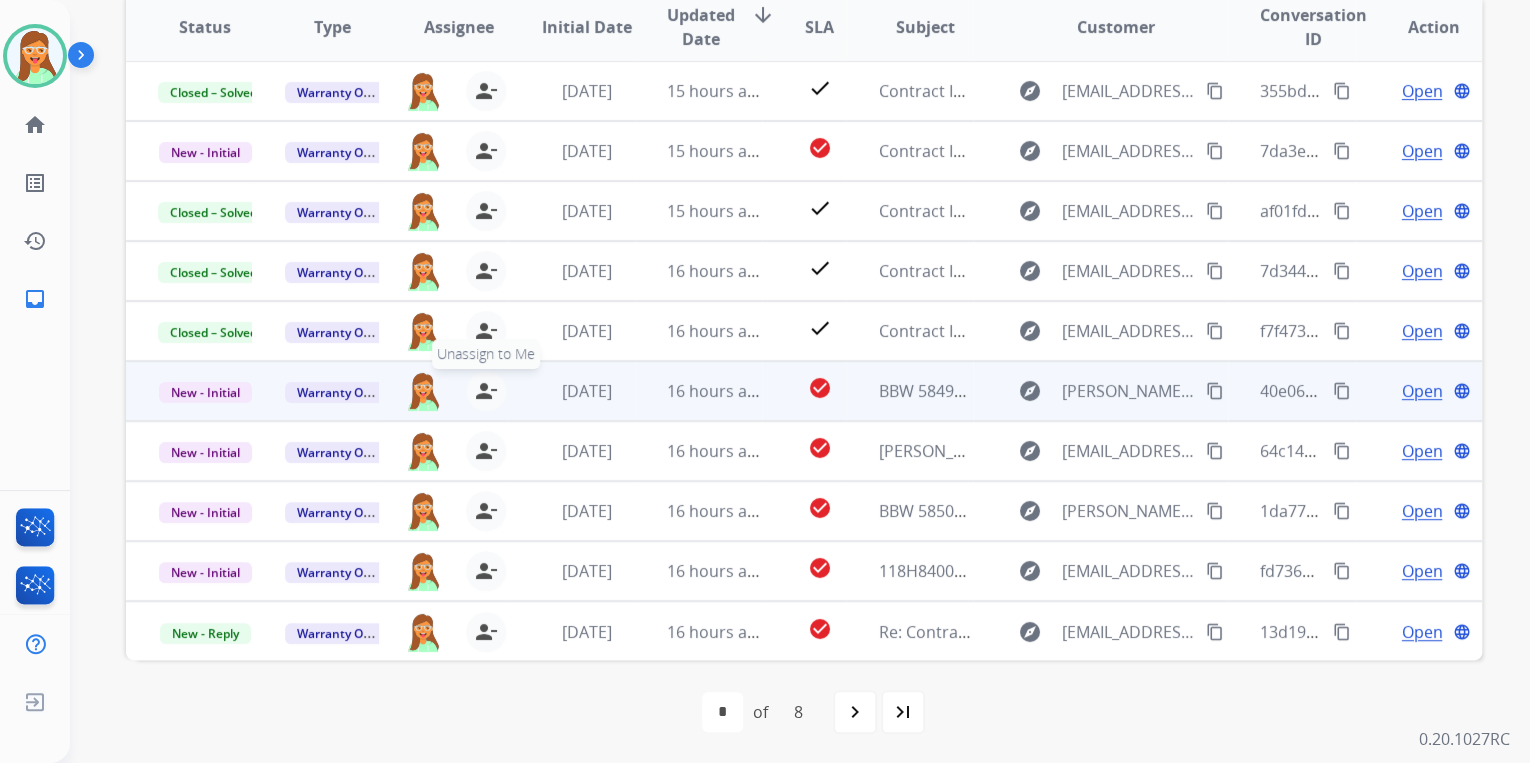 click on "person_remove" at bounding box center [486, 391] 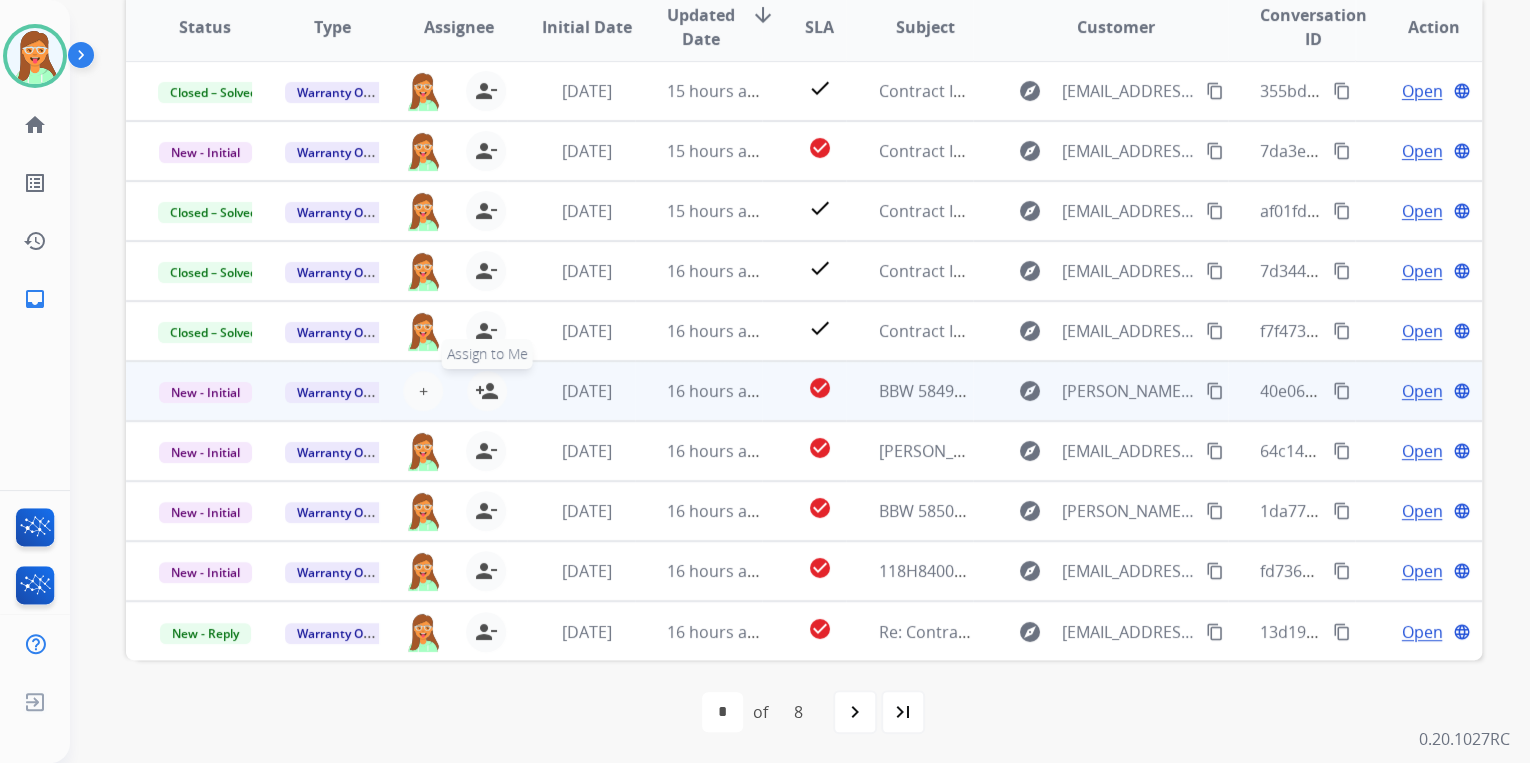 click on "person_add" at bounding box center (487, 391) 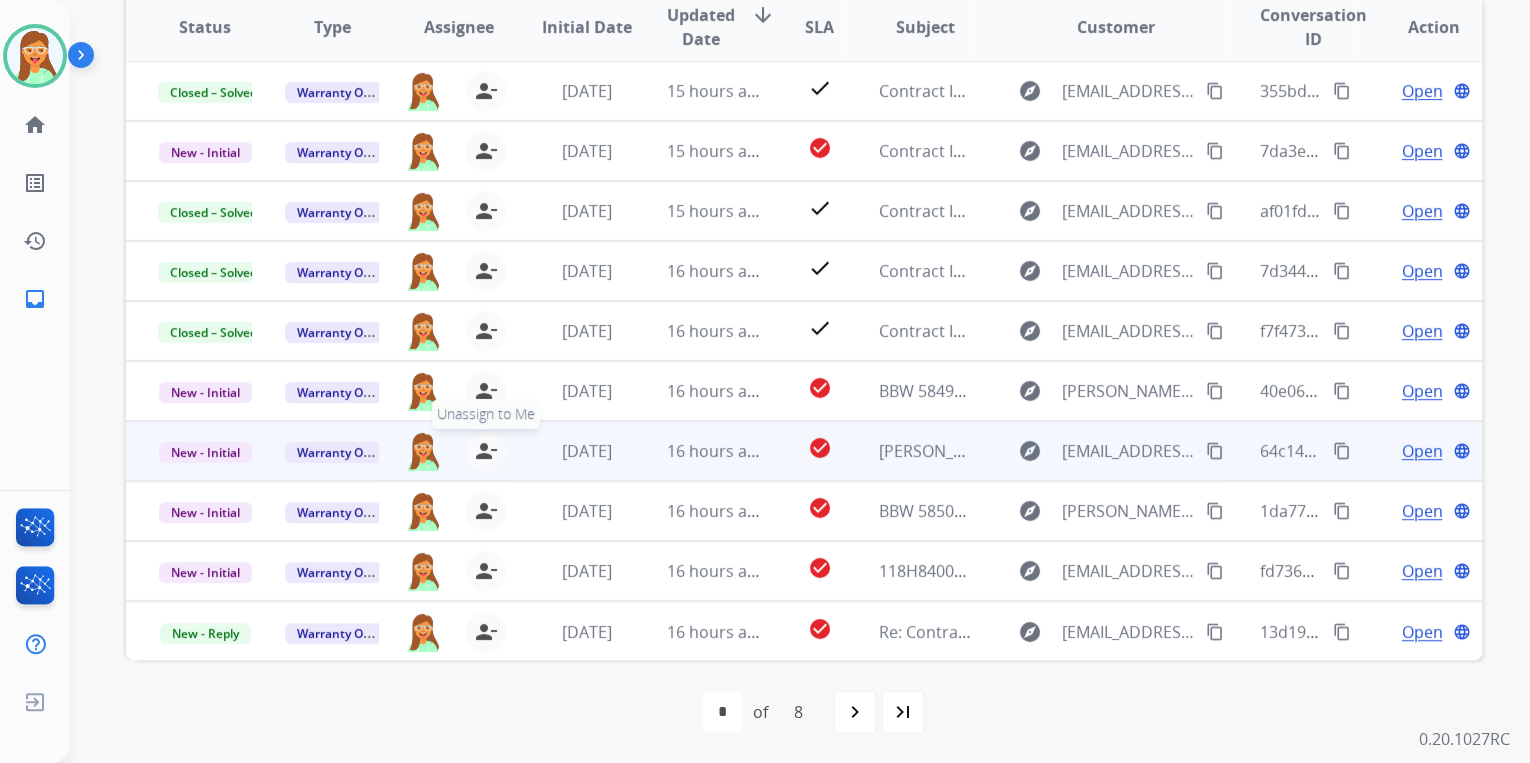 click on "person_remove Unassign to Me" at bounding box center [474, 451] 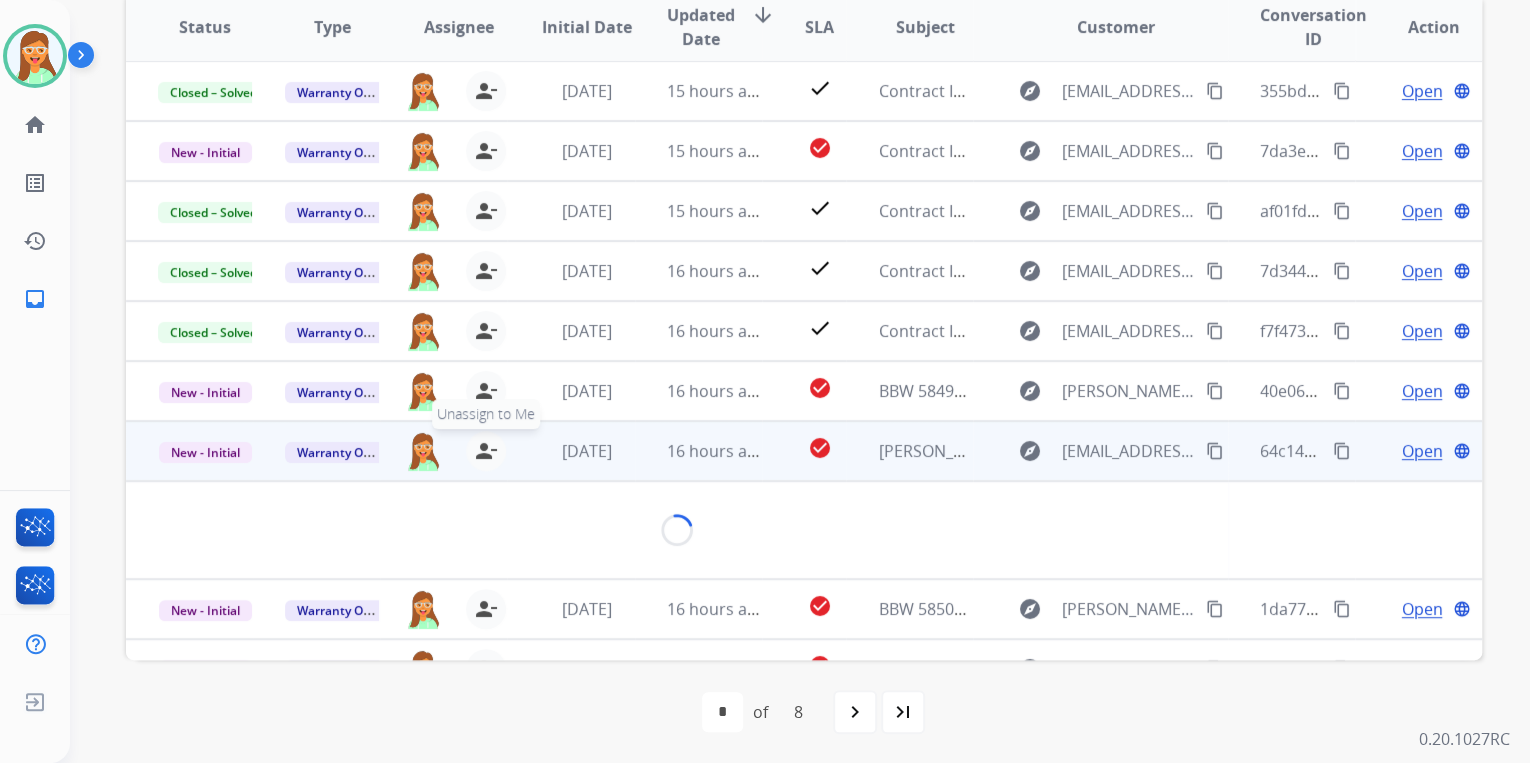click on "person_remove" at bounding box center (486, 451) 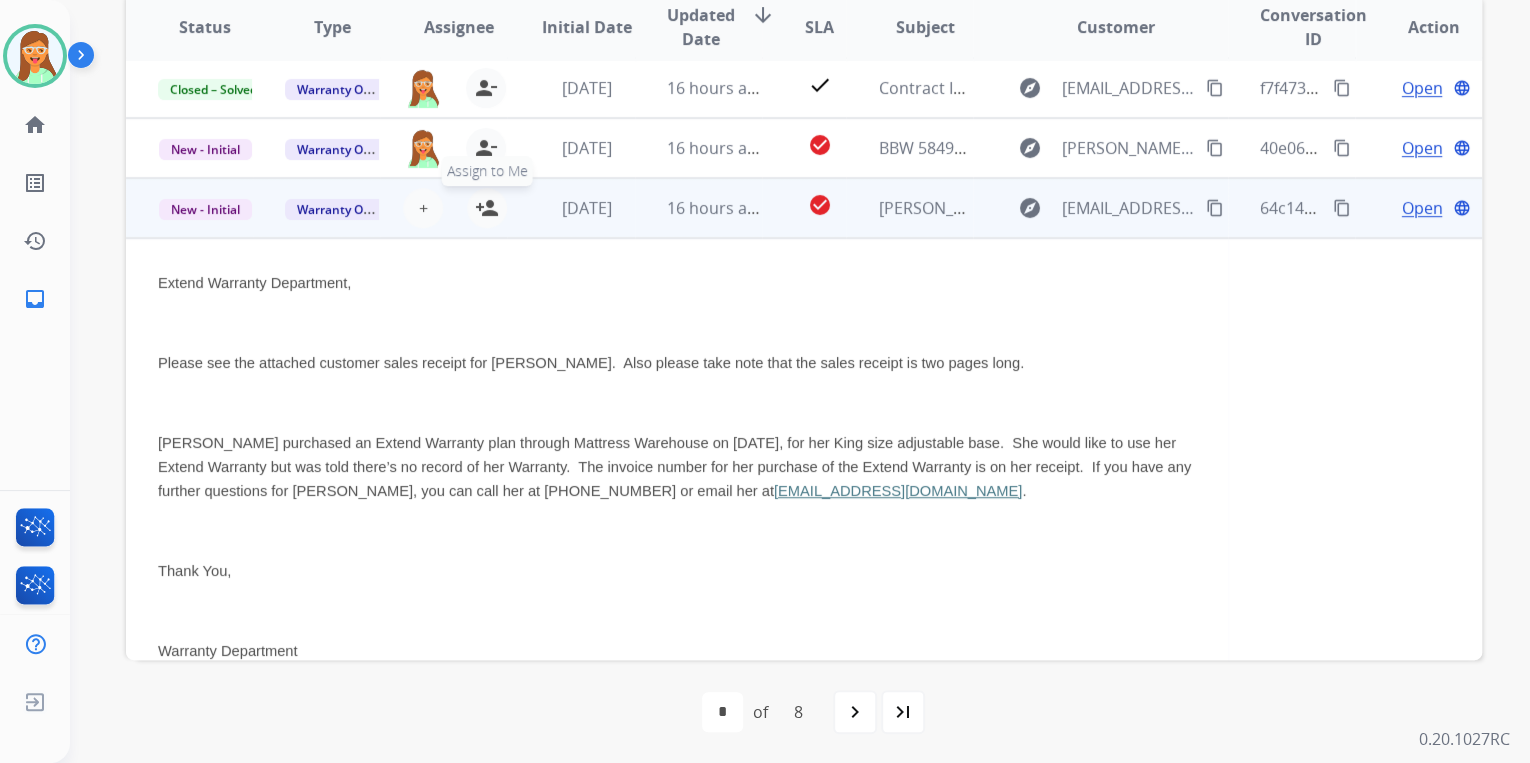 click on "Extend Warranty Department,
Please see the attached customer sales receipt for Elizabeth Blake.  Also please take note that the sales receipt is two pages long.
Ms. Blake purchased an Extend Warranty plan through Mattress Warehouse on May 14, 2022, for her King size adjustable base.  She would like to use her Extend Warranty but was told there’s no record of her Warranty.
The invoice number for her purchase of the Extend Warranty is on her receipt.  If you have any further questions for Ms. Blake, you can call her at 703-801-3539 or email her at
ejblake23@hotmail.com .
Thank You,
Warranty Department
Mattress Warehouse" at bounding box center [677, 487] 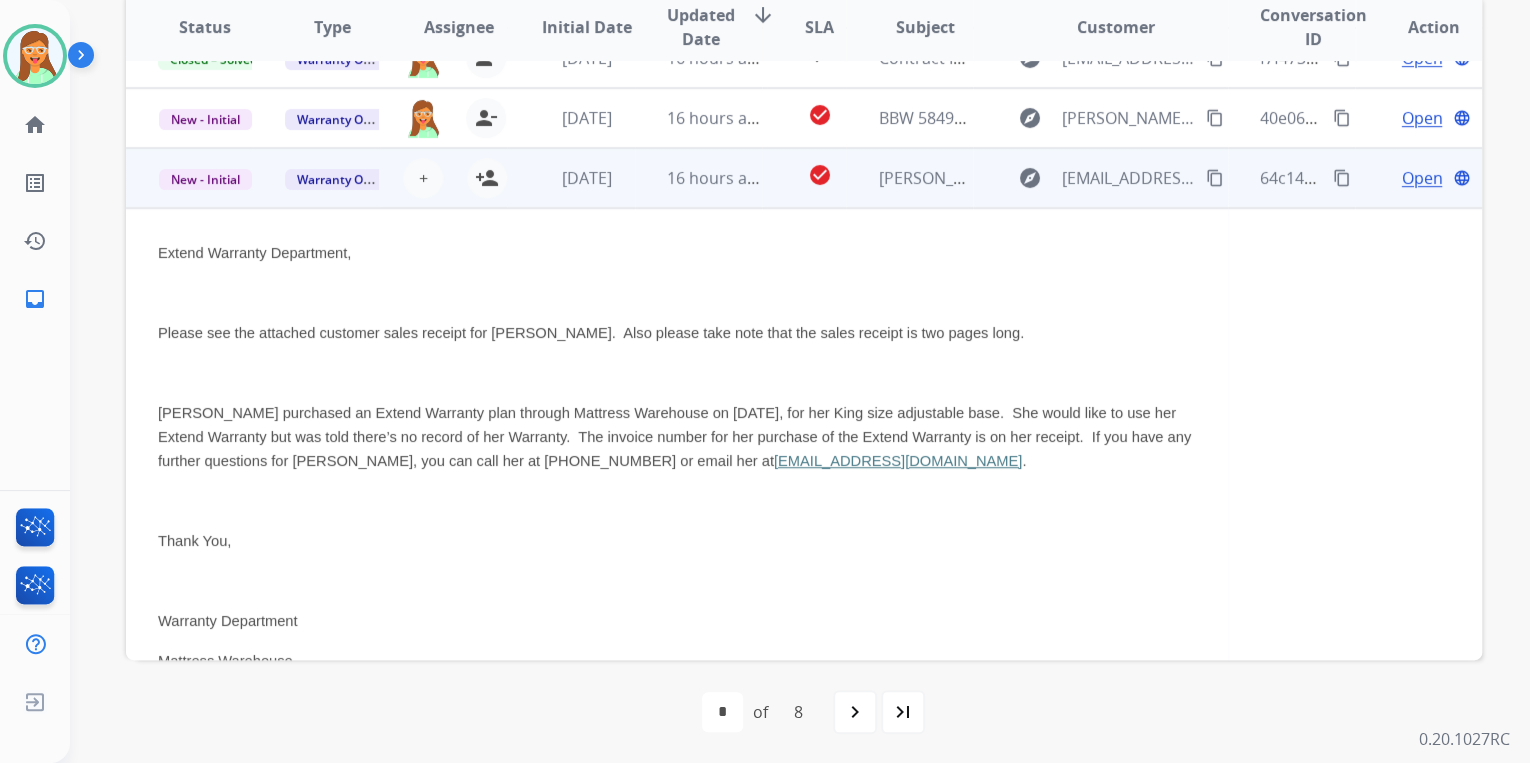 scroll, scrollTop: 360, scrollLeft: 0, axis: vertical 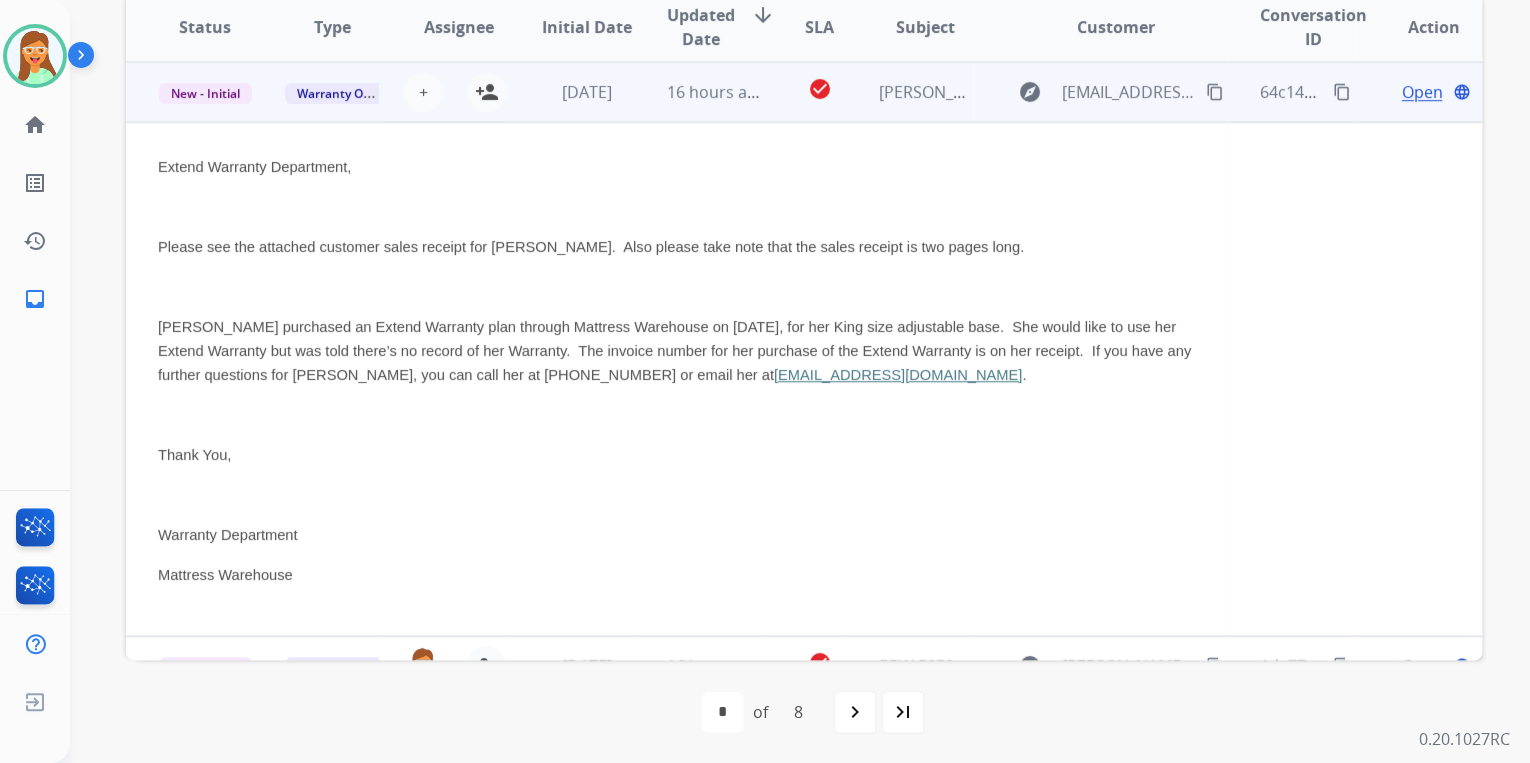 click on "2 days ago" at bounding box center (570, 92) 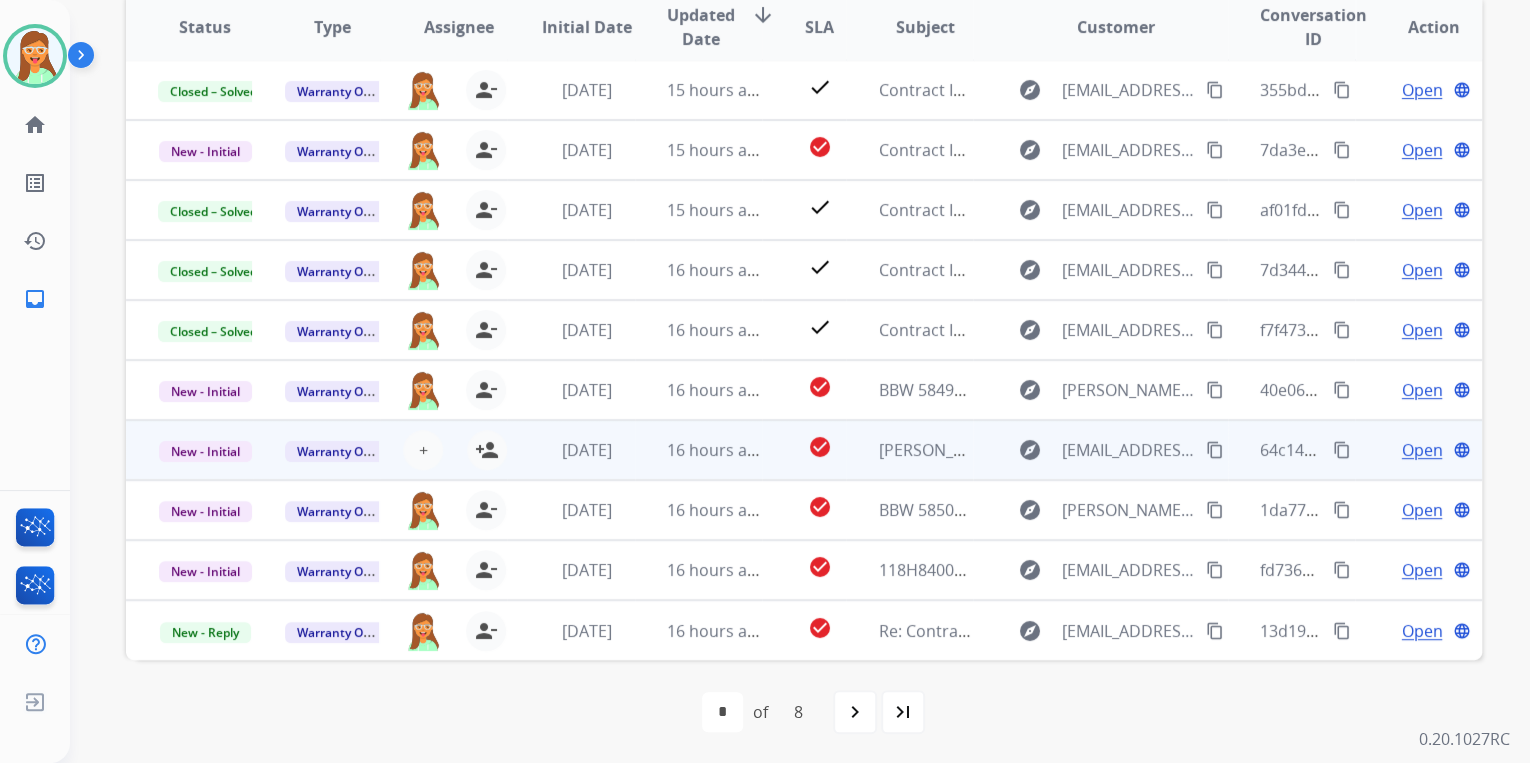 scroll, scrollTop: 1, scrollLeft: 0, axis: vertical 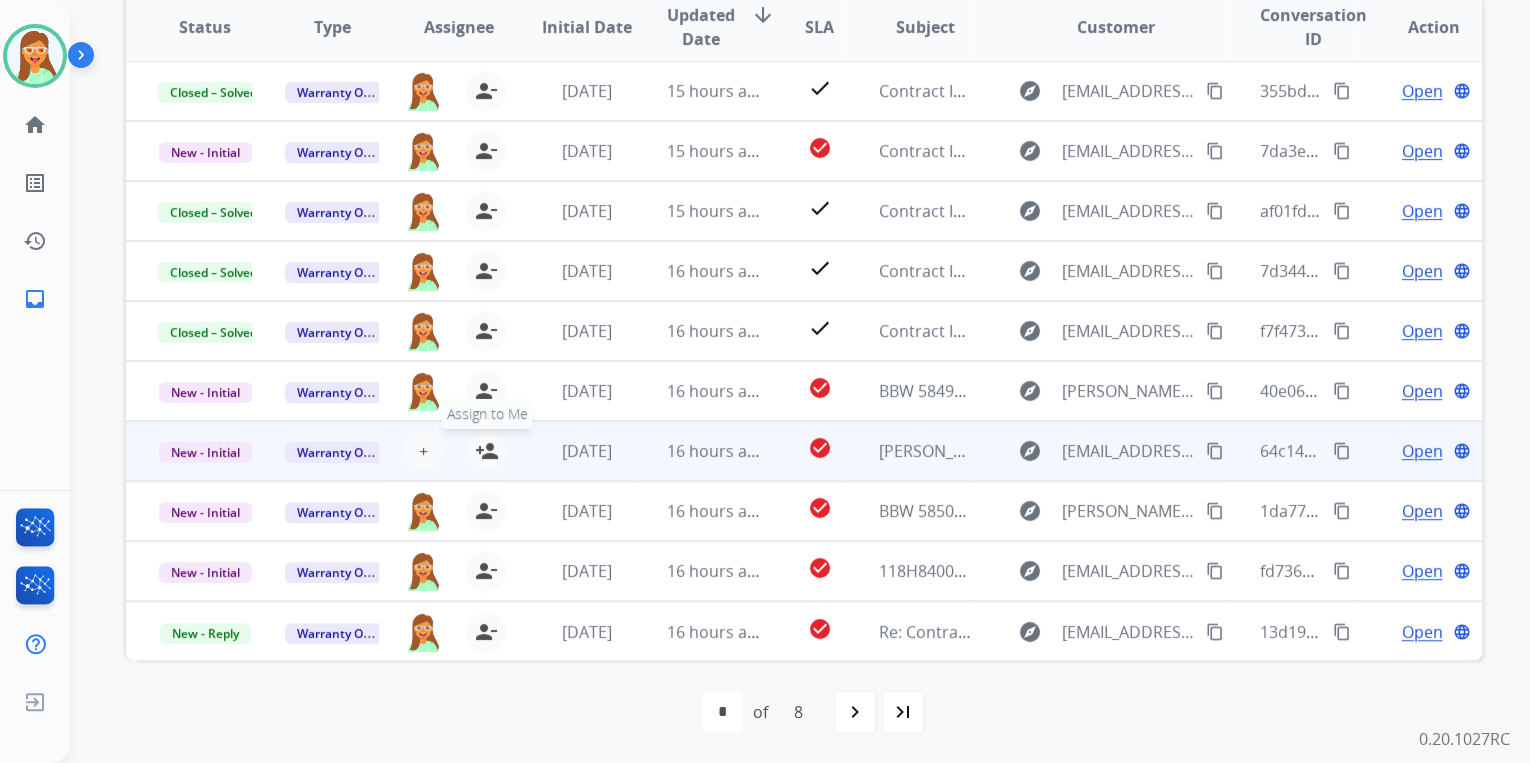 click on "person_add" at bounding box center [487, 451] 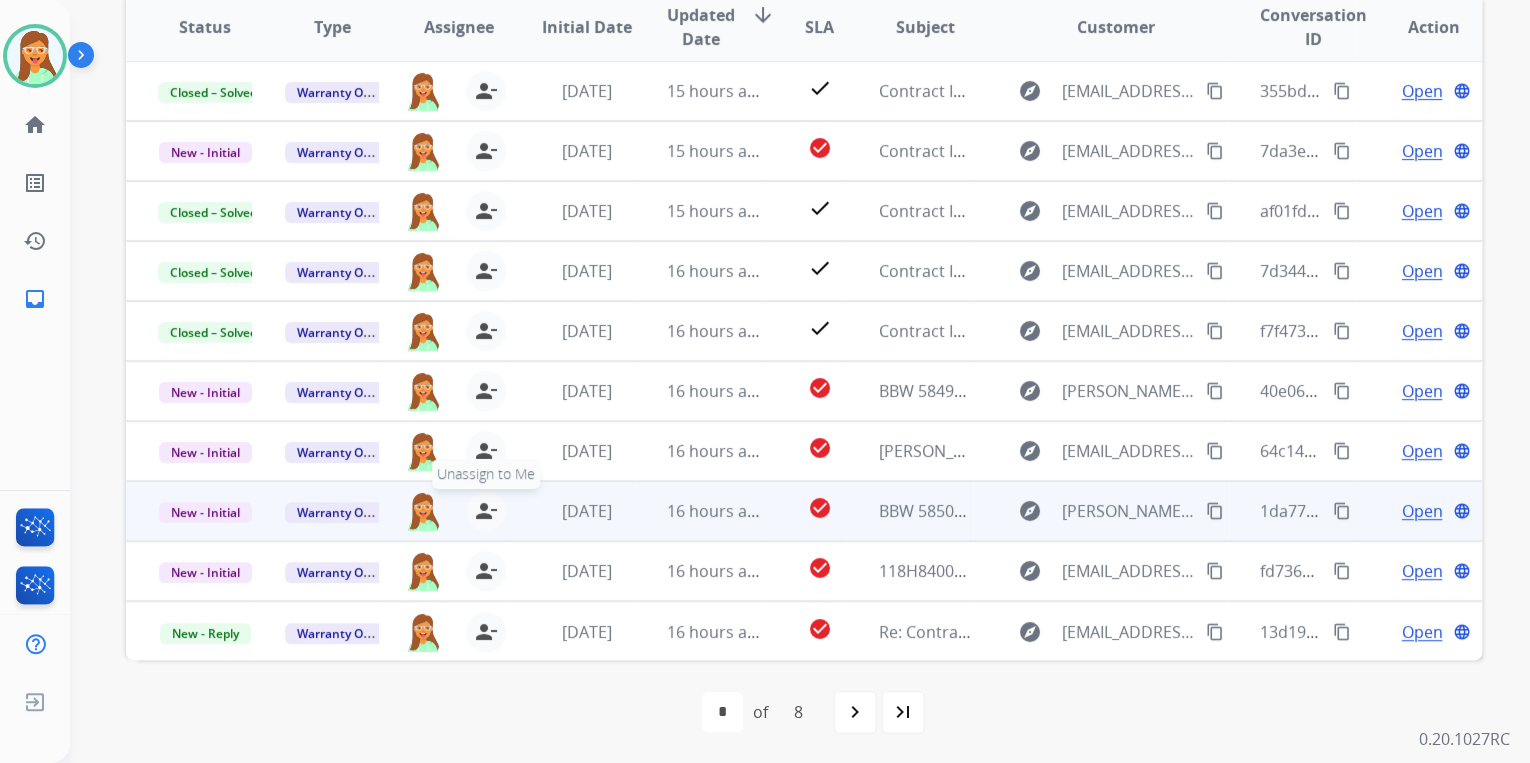 click on "person_remove" at bounding box center (486, 511) 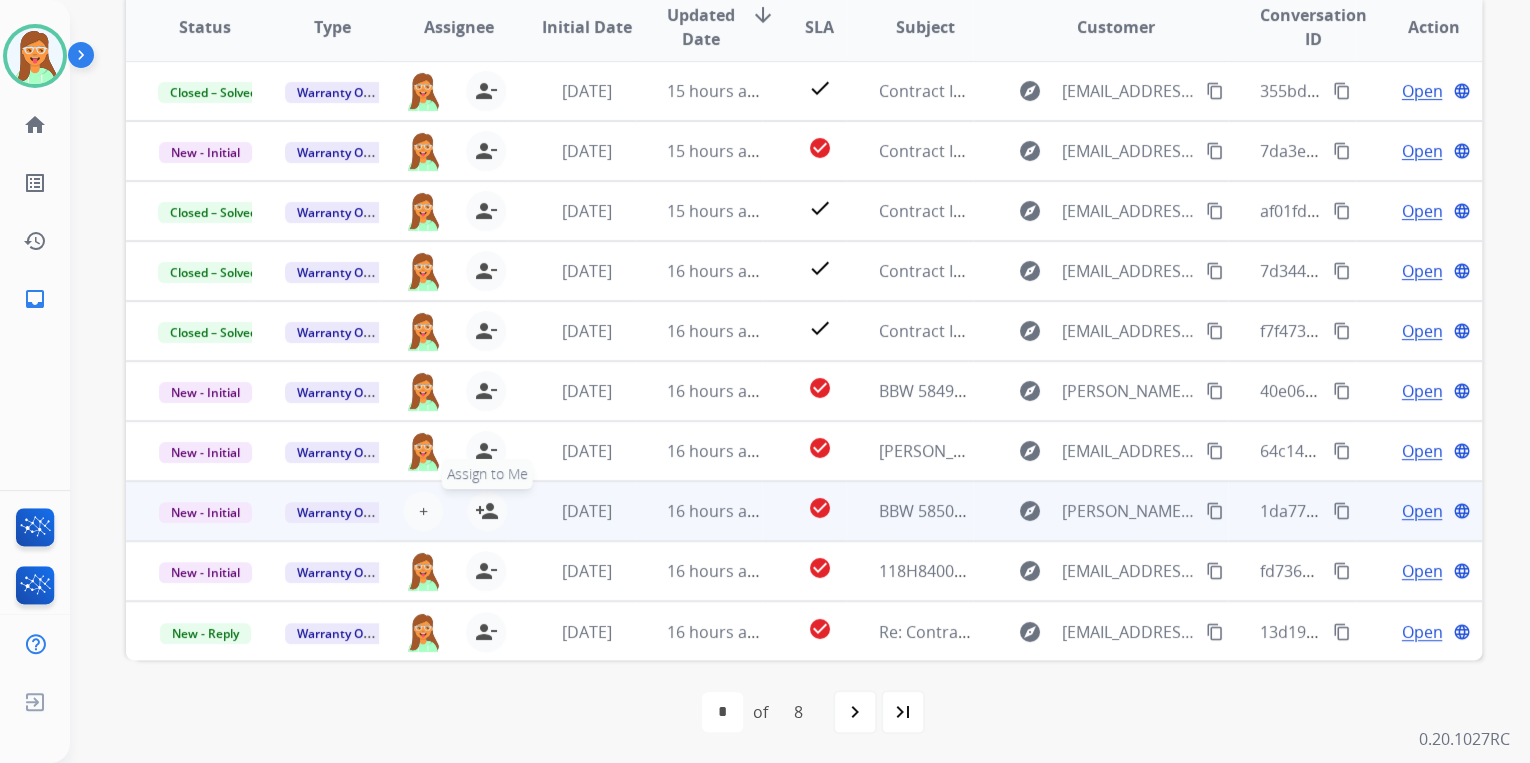 drag, startPoint x: 476, startPoint y: 501, endPoint x: 480, endPoint y: 520, distance: 19.416489 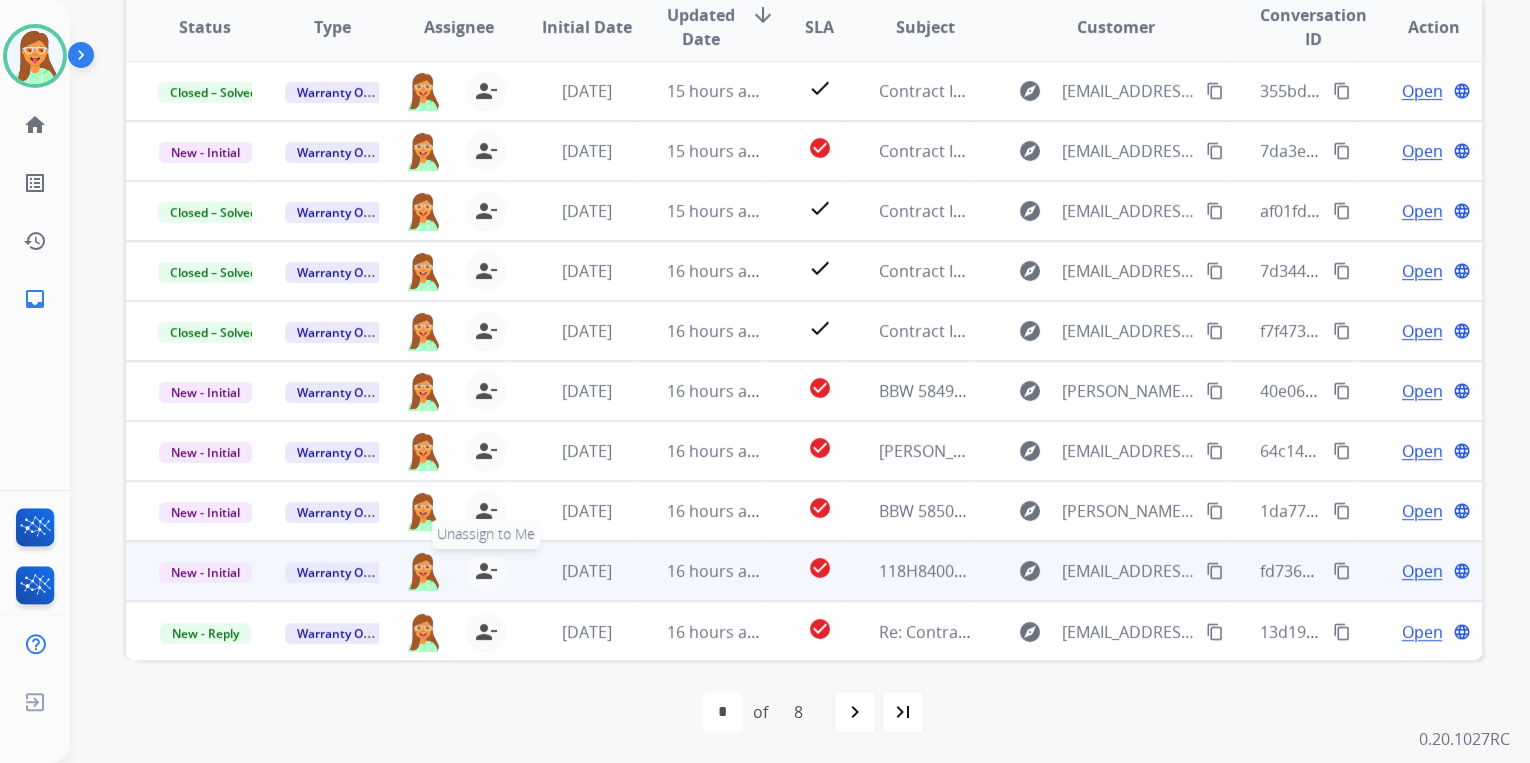 click on "person_remove" at bounding box center [486, 571] 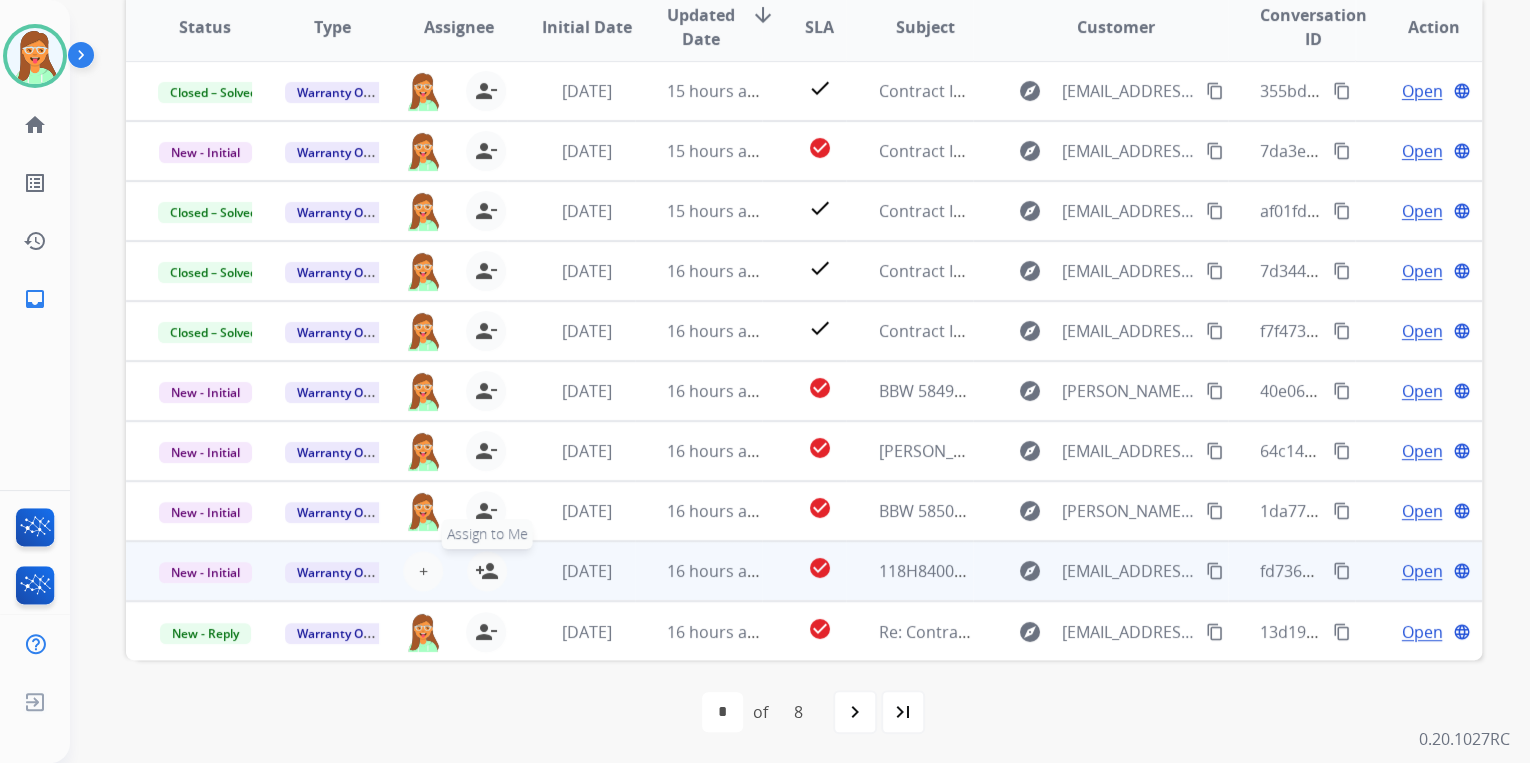 click on "person_add" at bounding box center (487, 571) 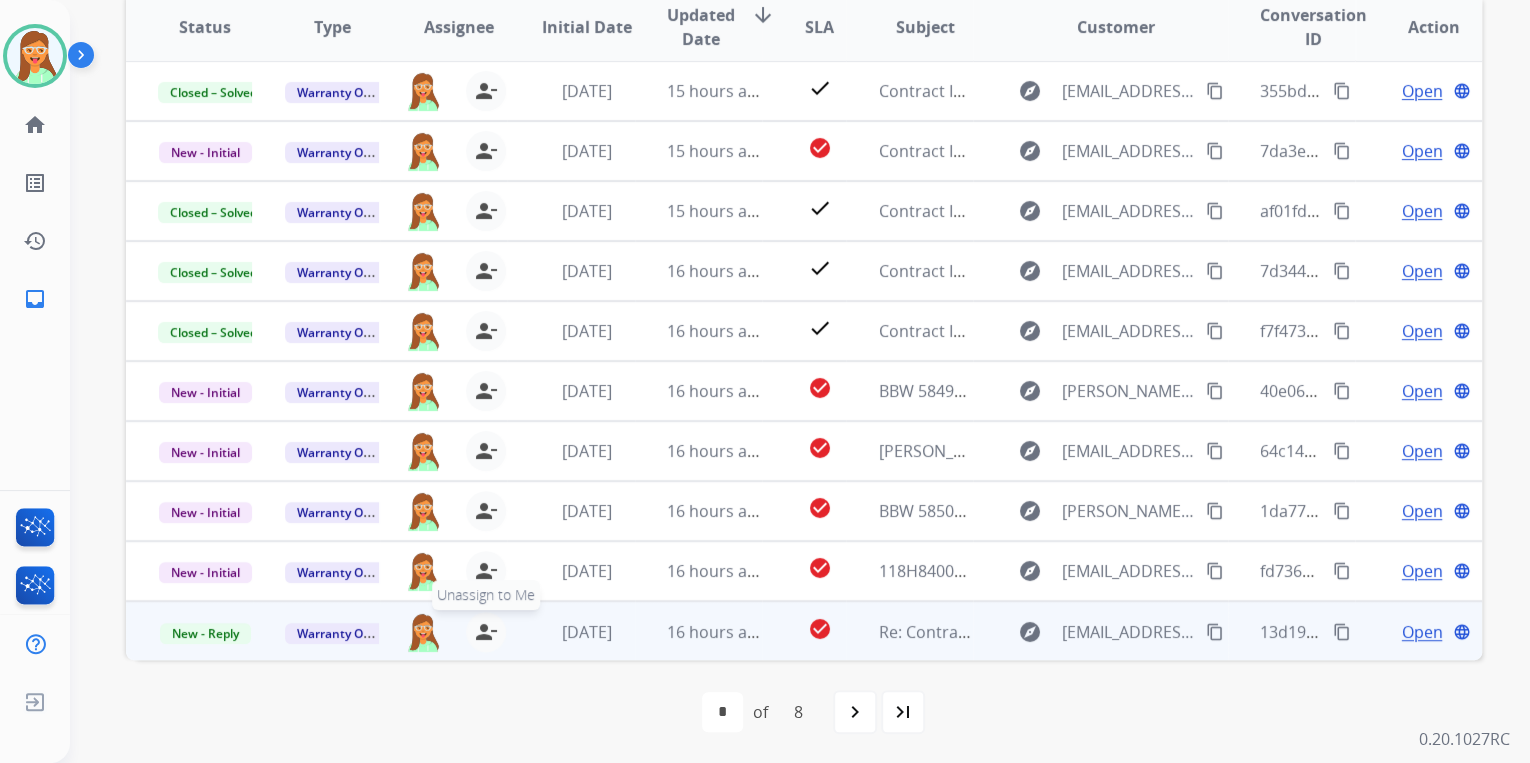 click on "person_remove" at bounding box center (486, 632) 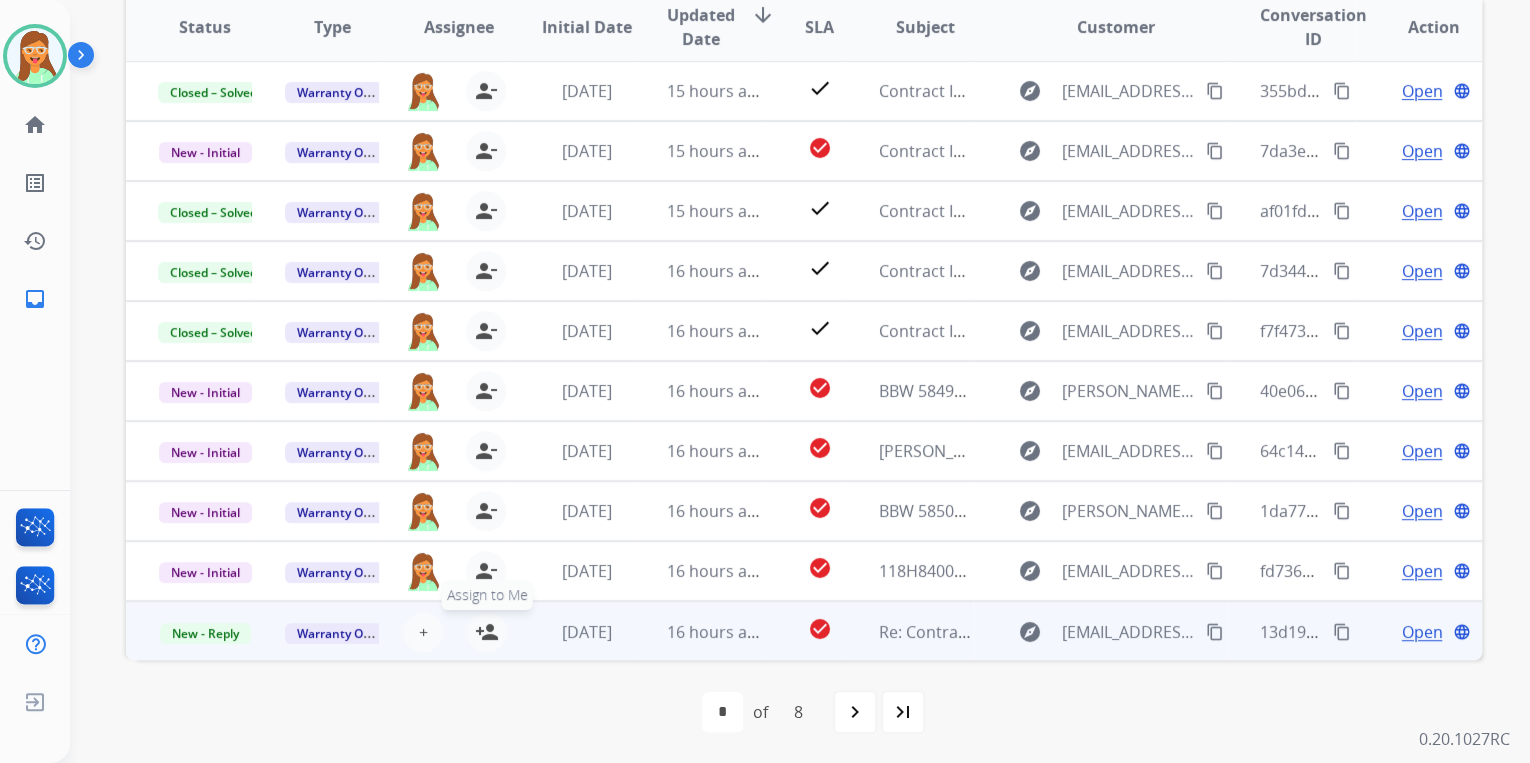 click on "person_add" at bounding box center (487, 632) 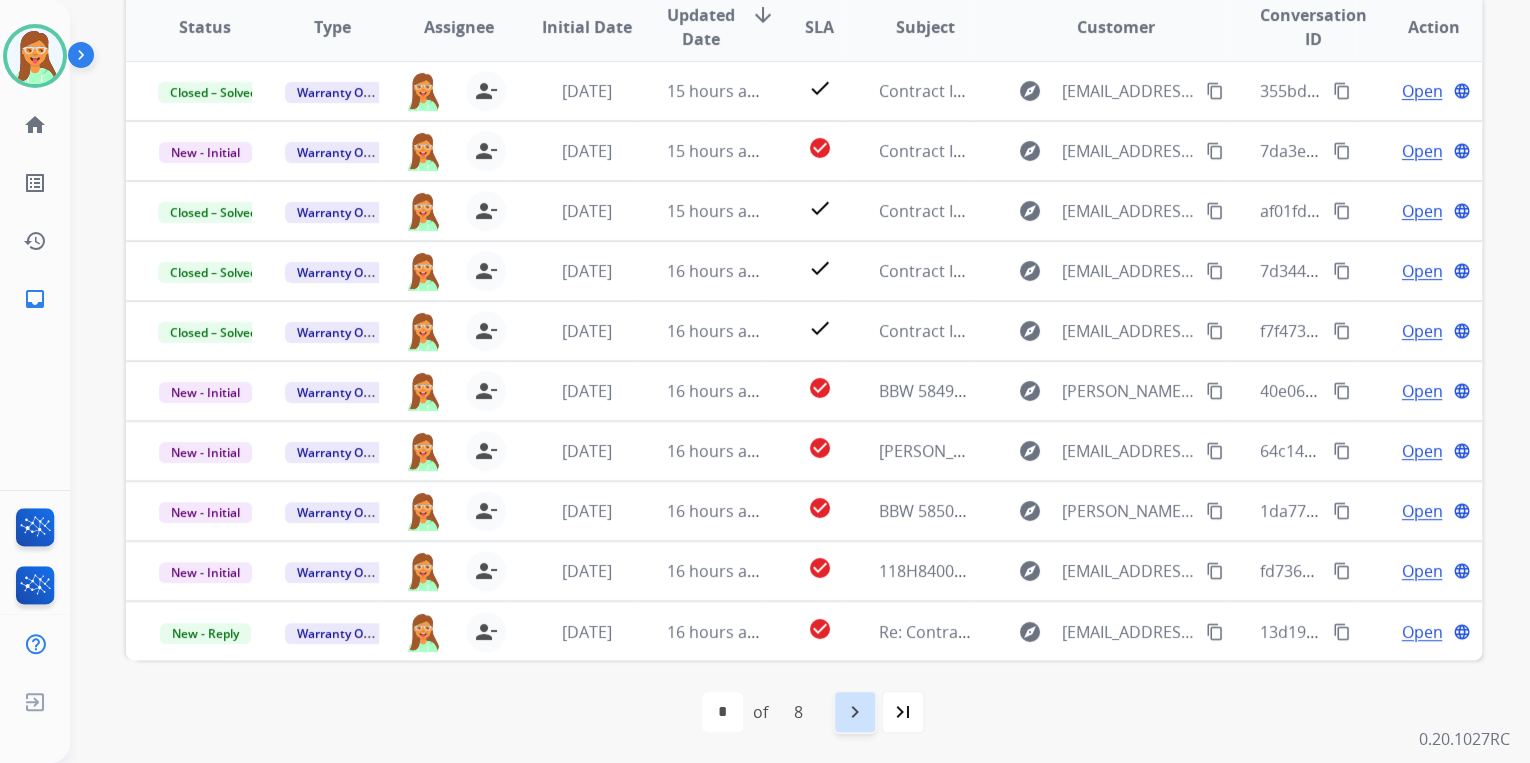 click on "navigate_next" at bounding box center (855, 712) 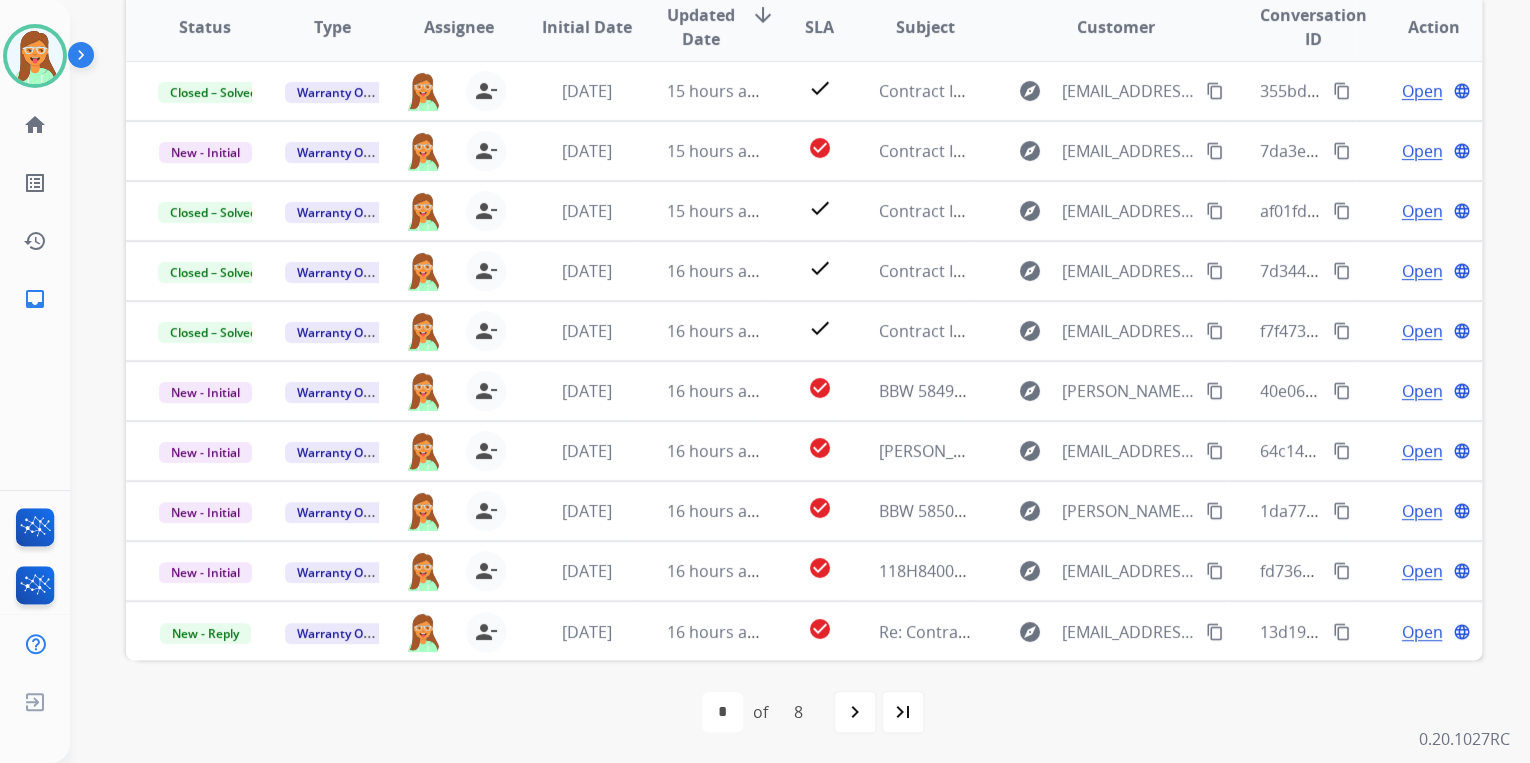 select on "*" 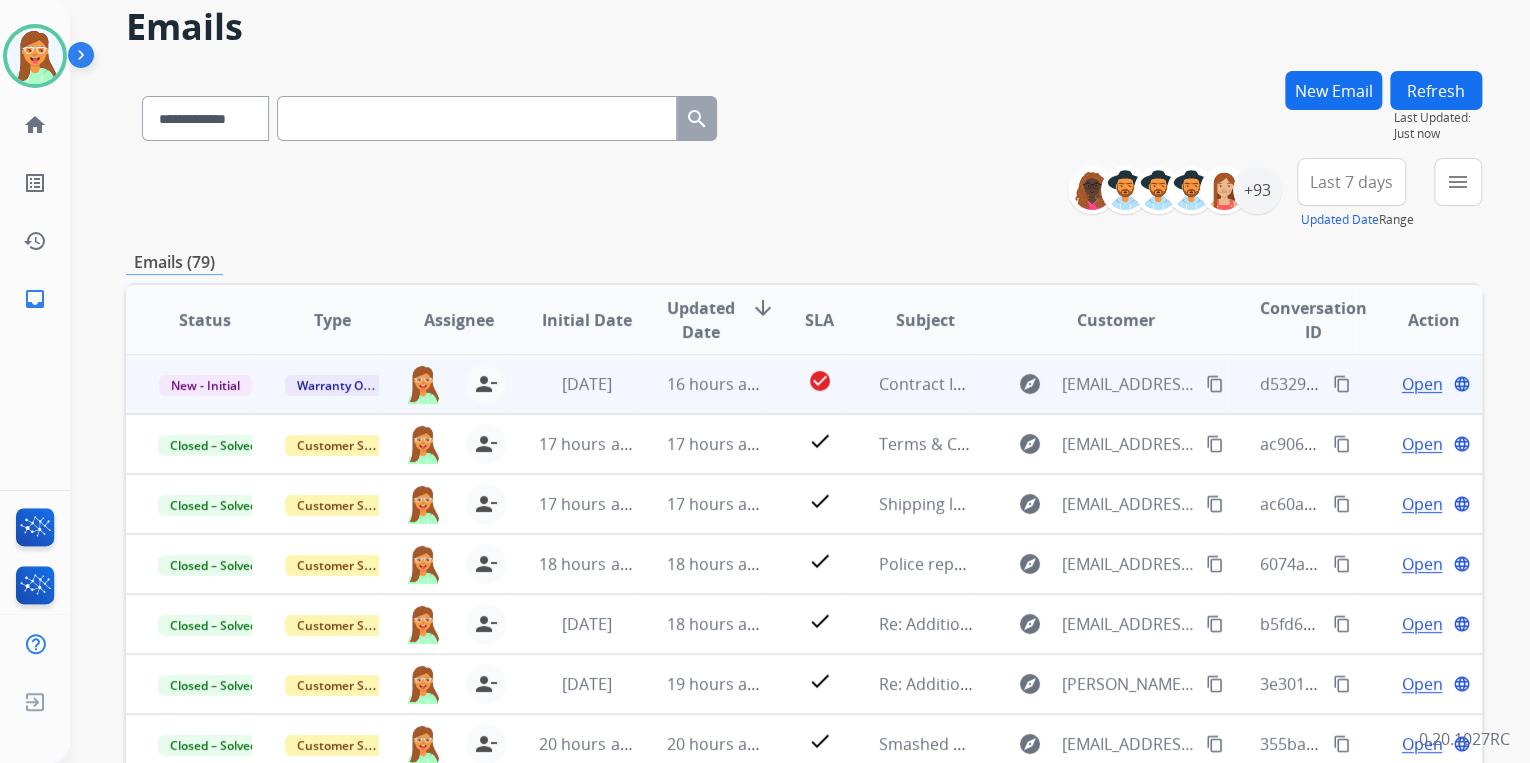 scroll, scrollTop: 160, scrollLeft: 0, axis: vertical 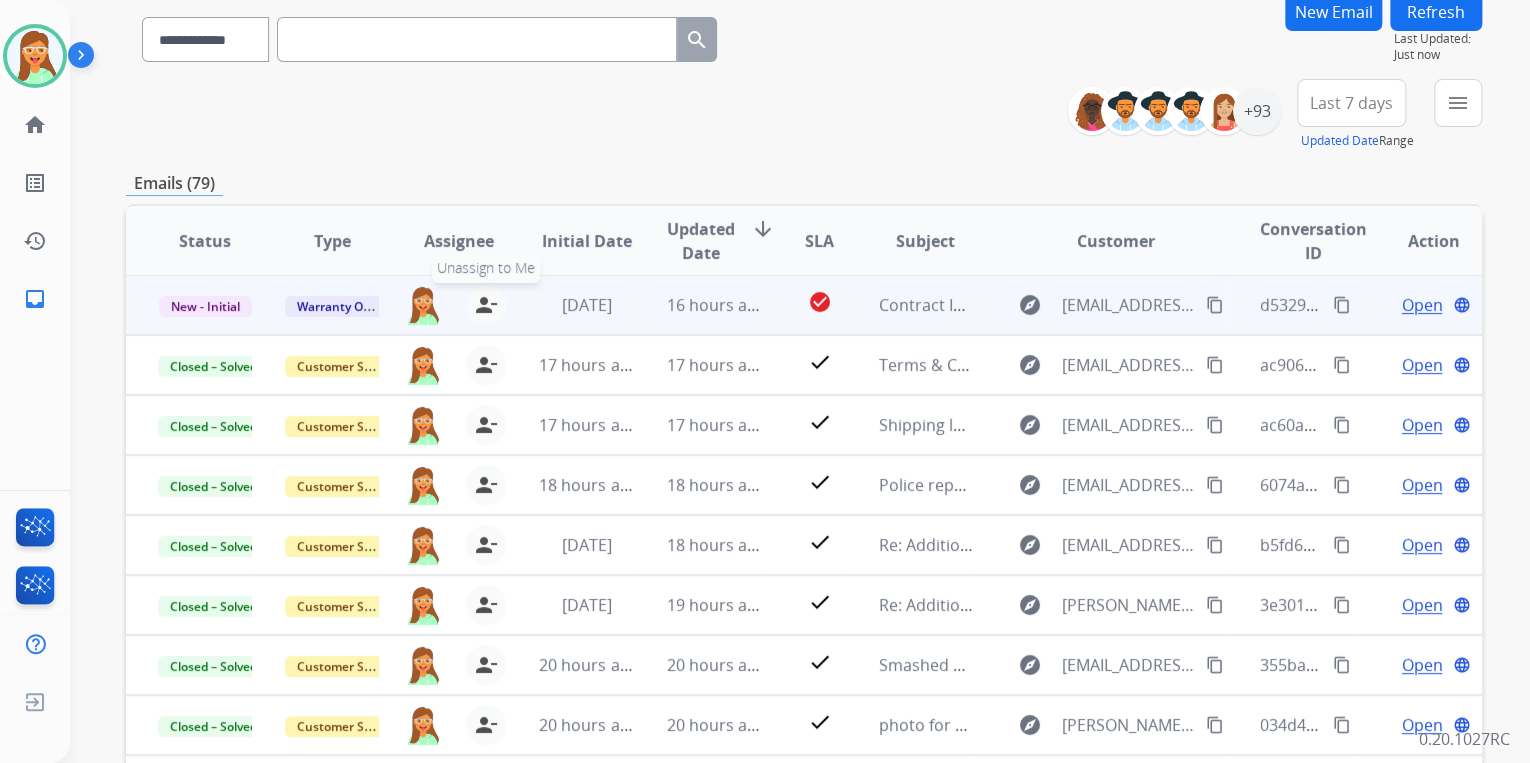 click on "person_remove" at bounding box center (486, 305) 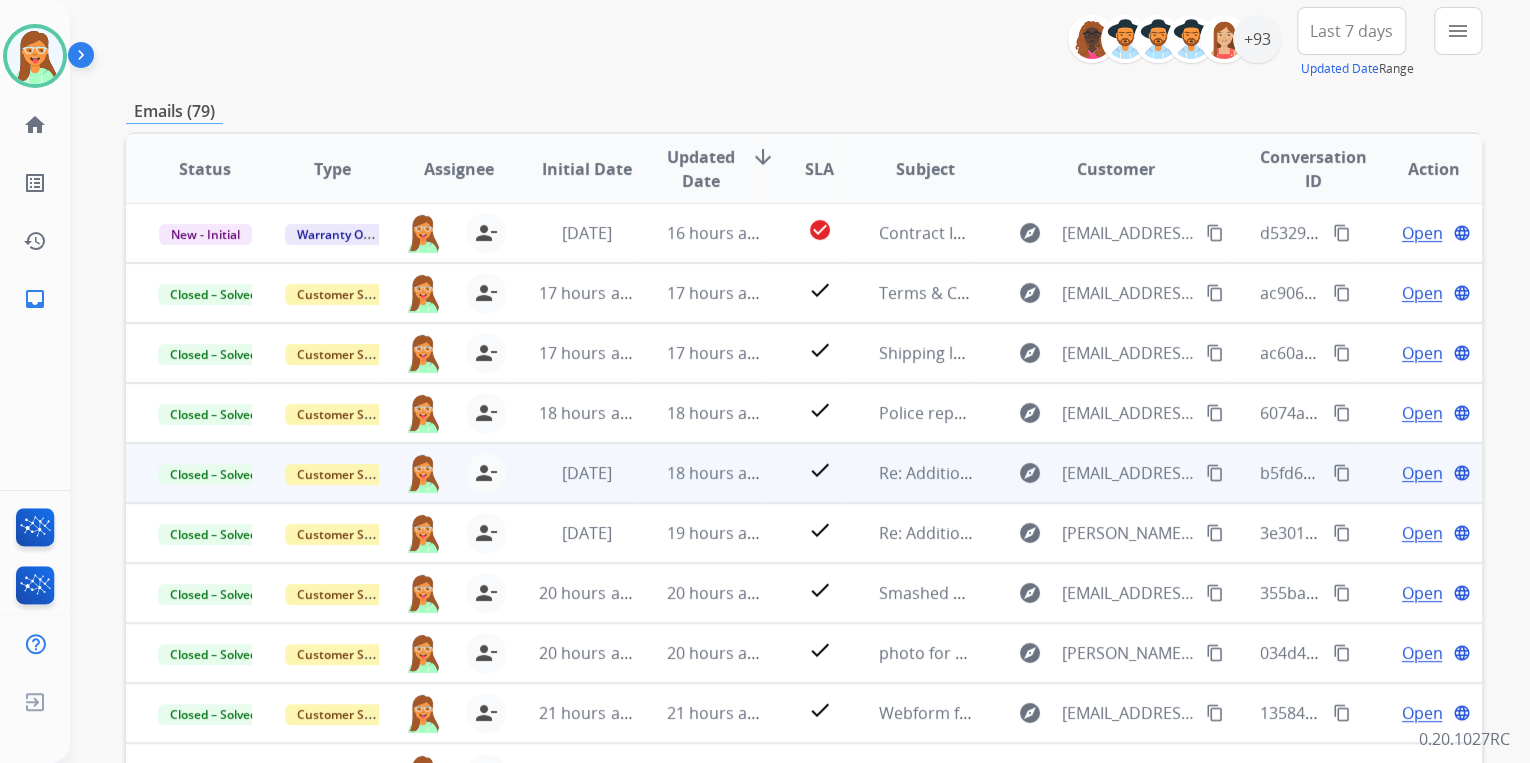 scroll, scrollTop: 374, scrollLeft: 0, axis: vertical 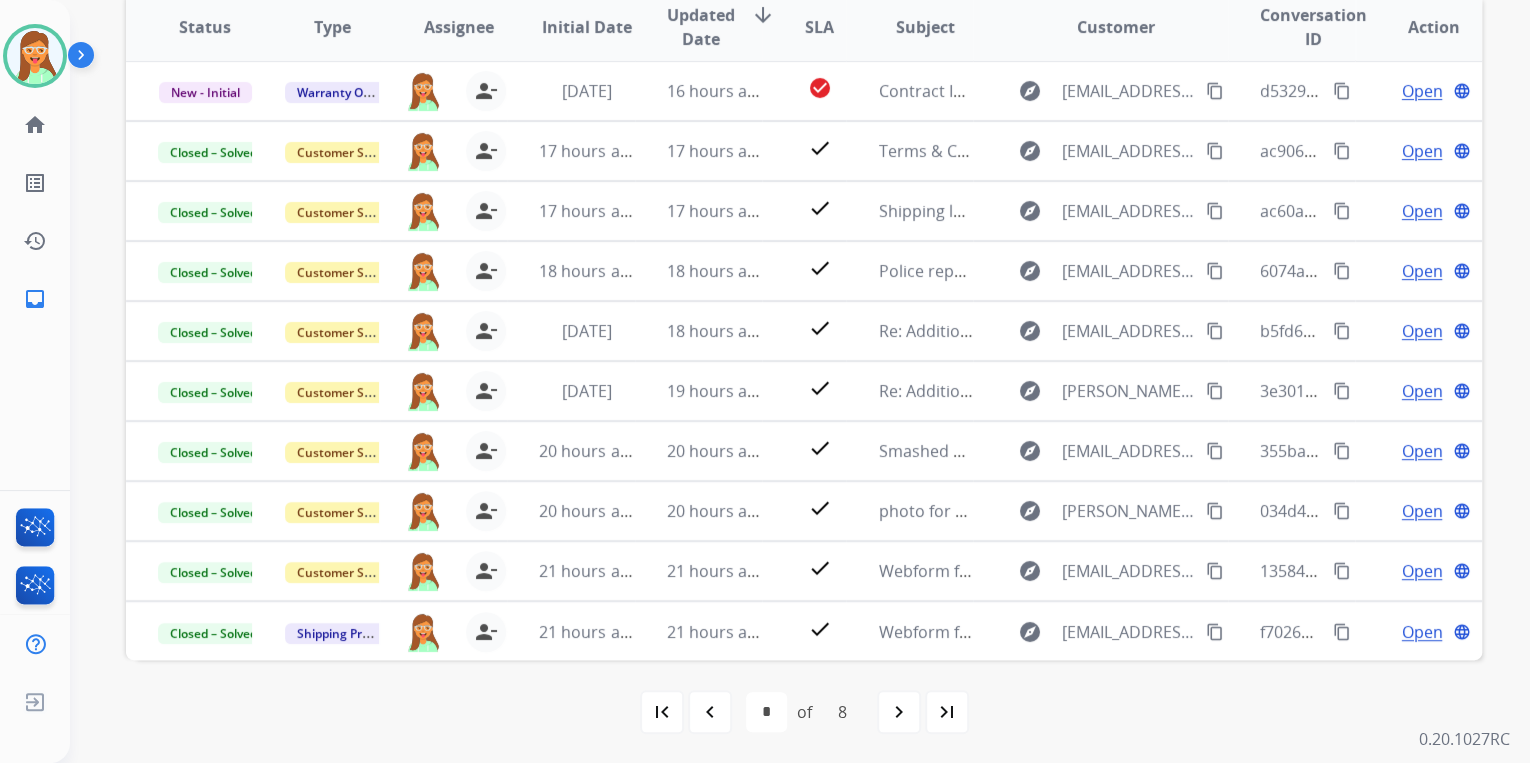 drag, startPoint x: 698, startPoint y: 711, endPoint x: 710, endPoint y: 701, distance: 15.6205 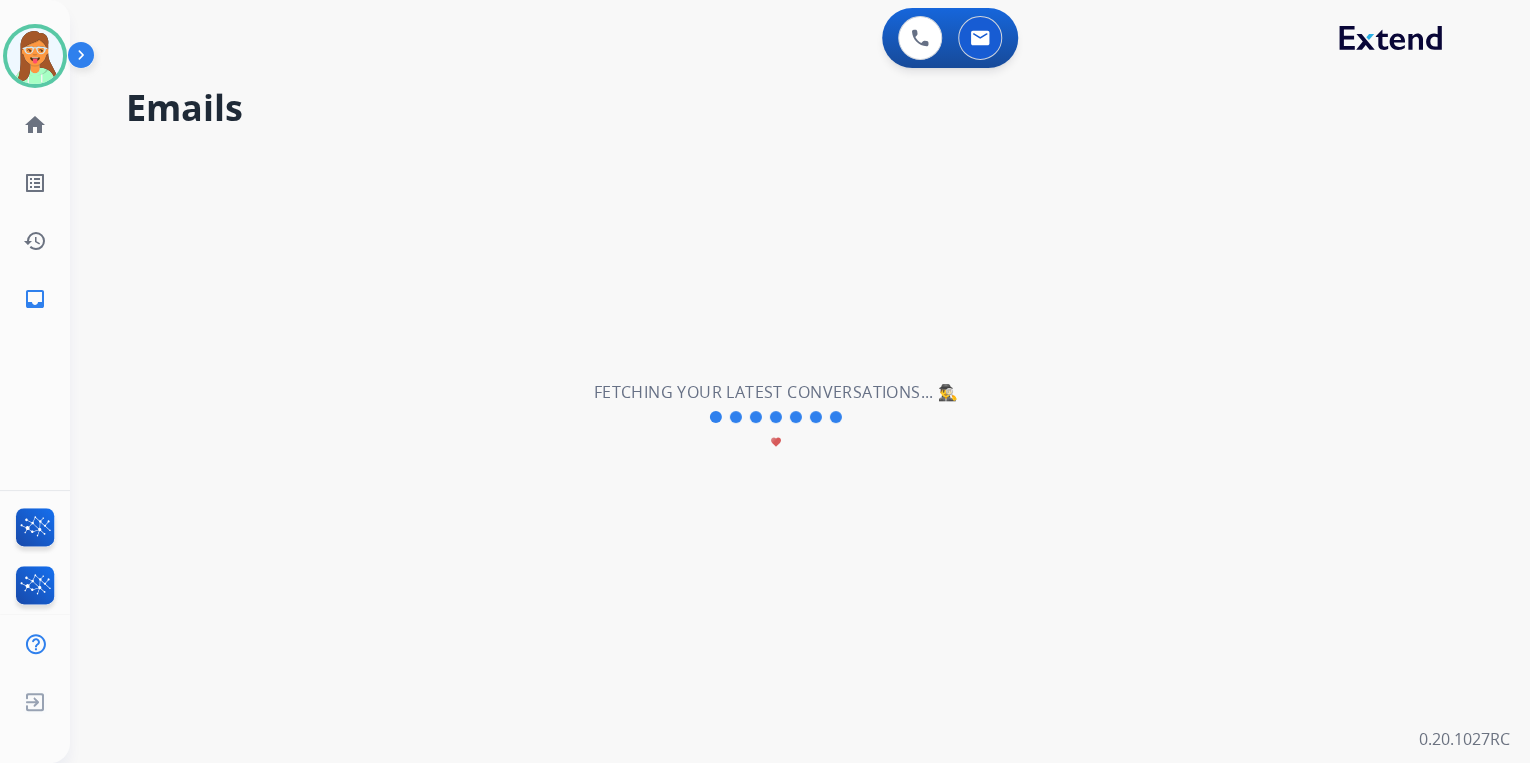 scroll, scrollTop: 0, scrollLeft: 0, axis: both 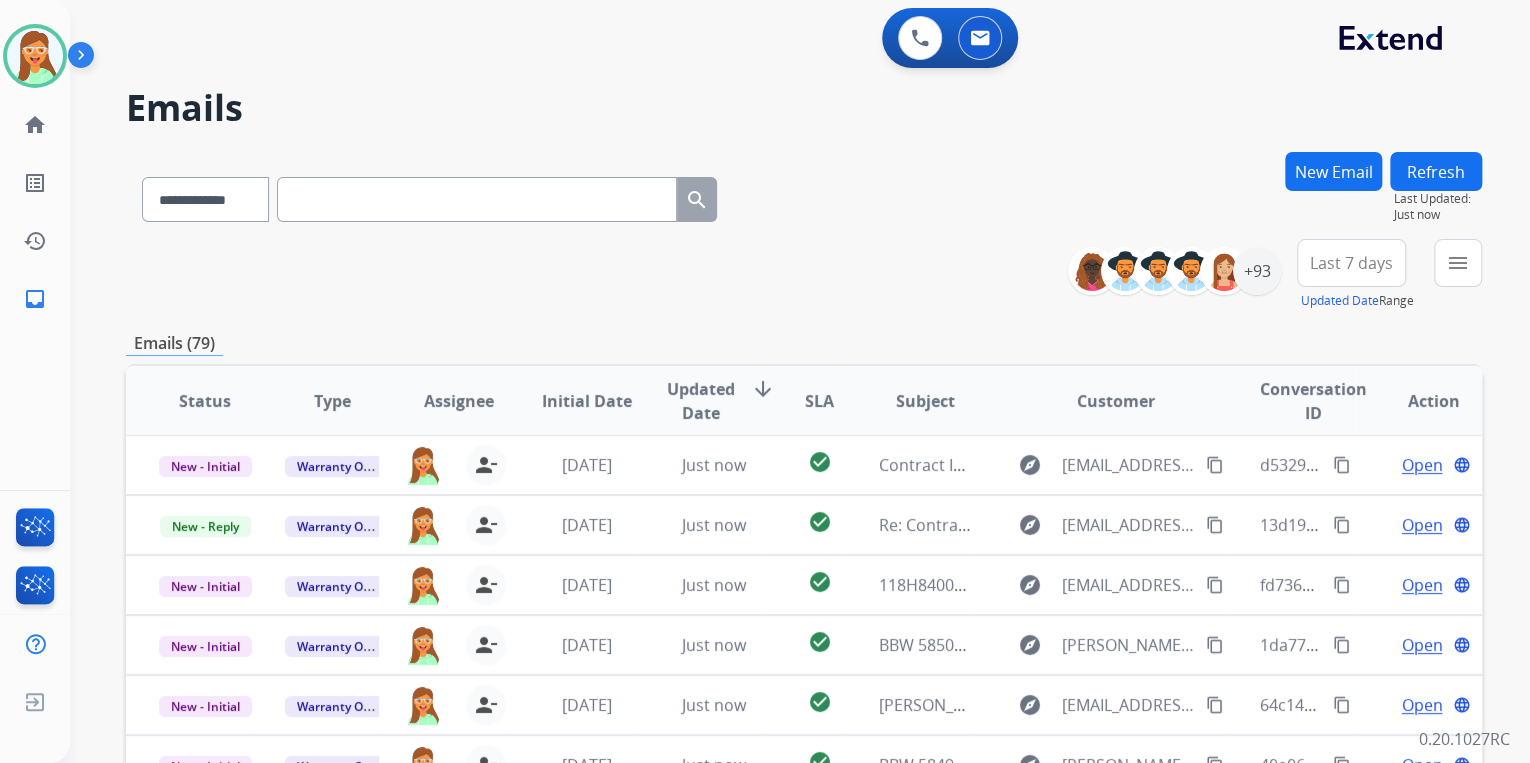 click on "Refresh" at bounding box center [1436, 171] 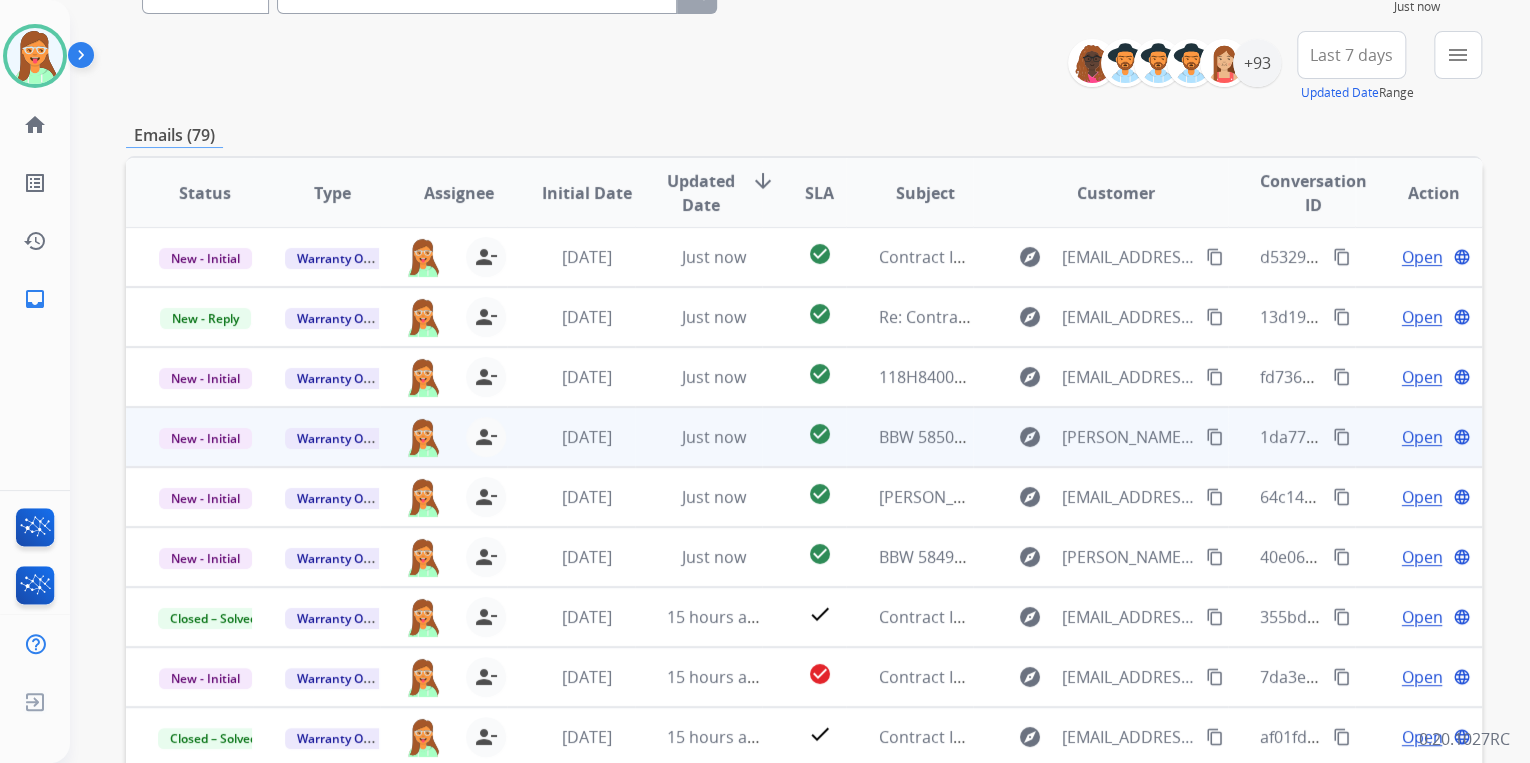 scroll, scrollTop: 374, scrollLeft: 0, axis: vertical 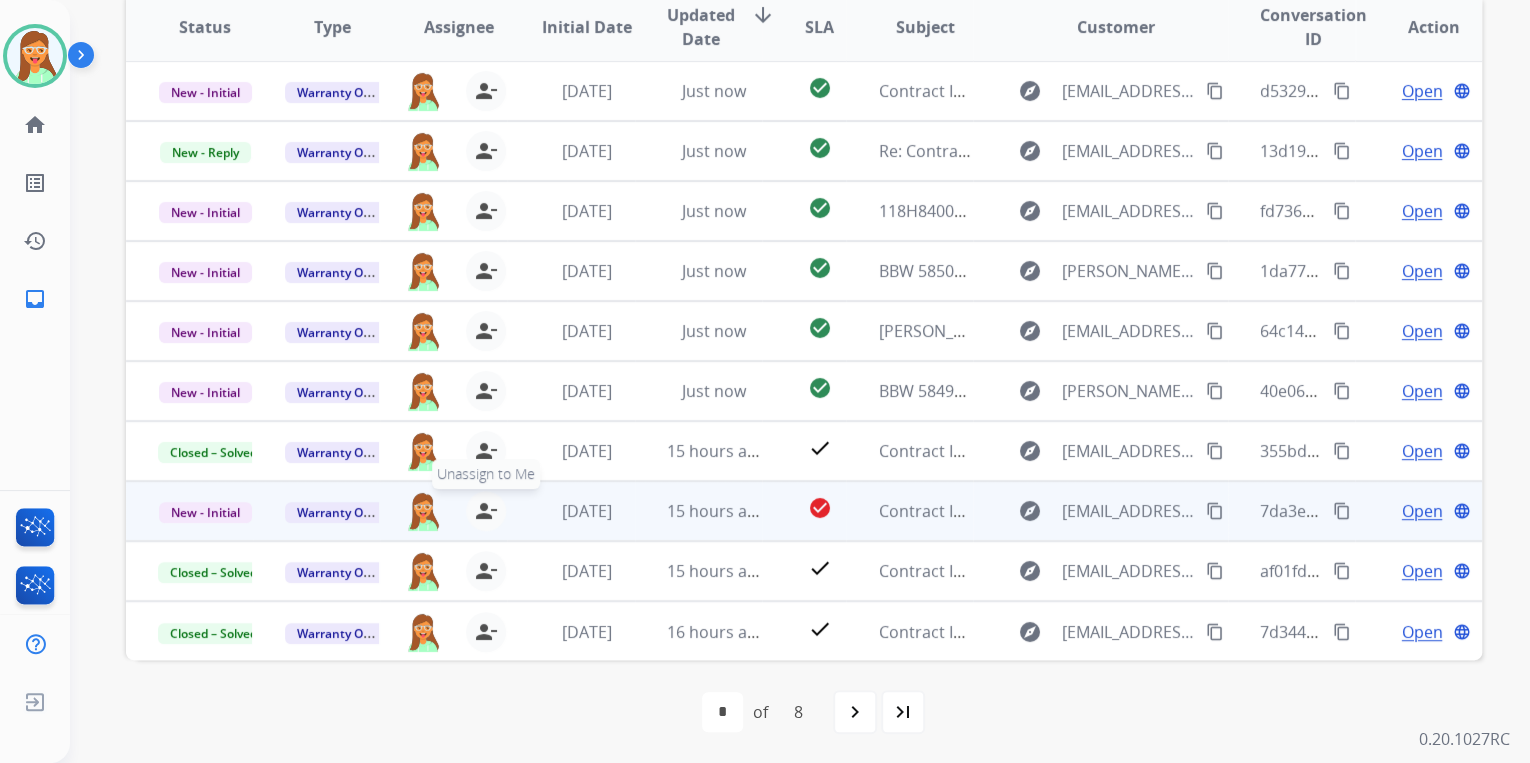 click on "person_remove" at bounding box center (486, 511) 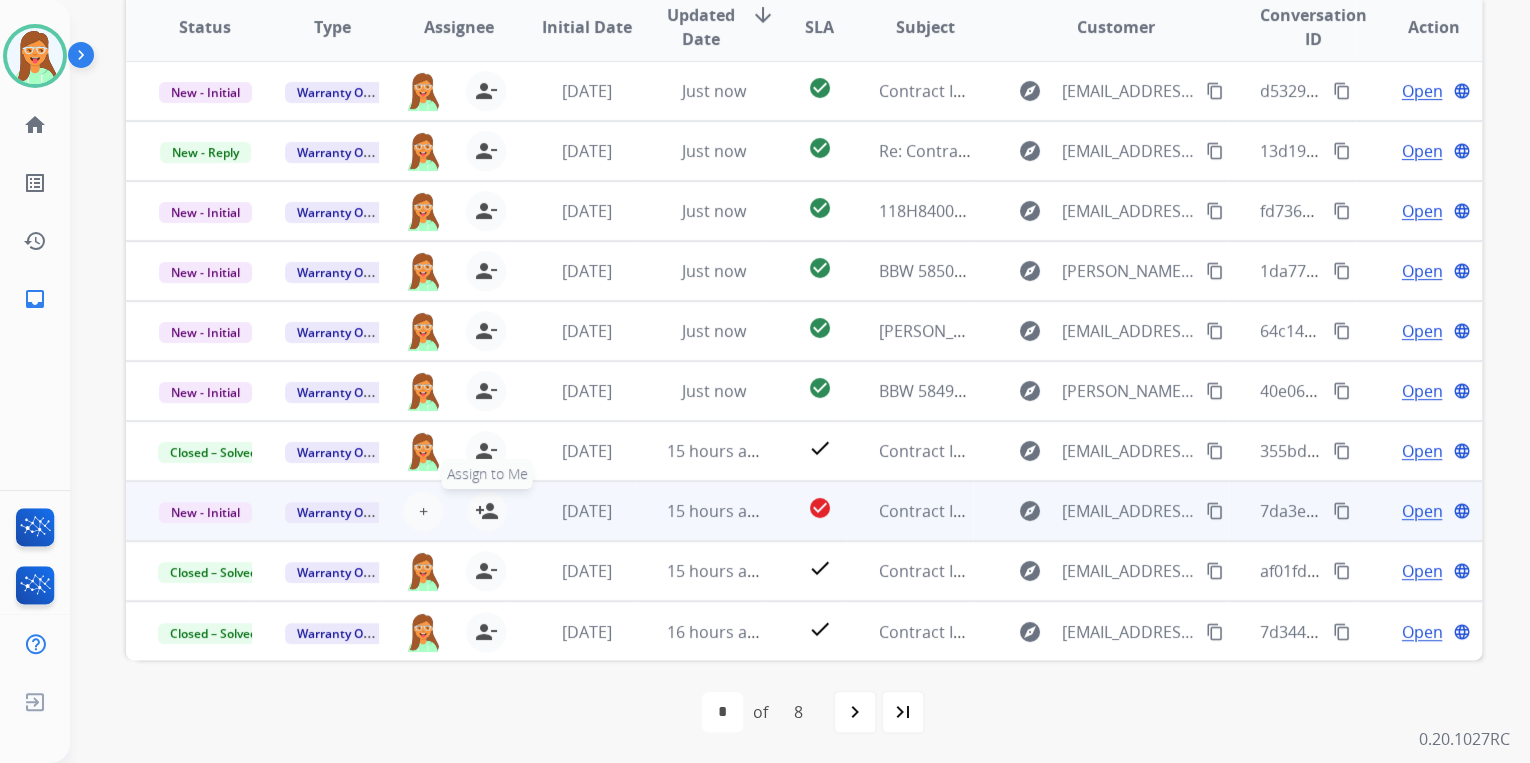 click on "person_add" at bounding box center (487, 511) 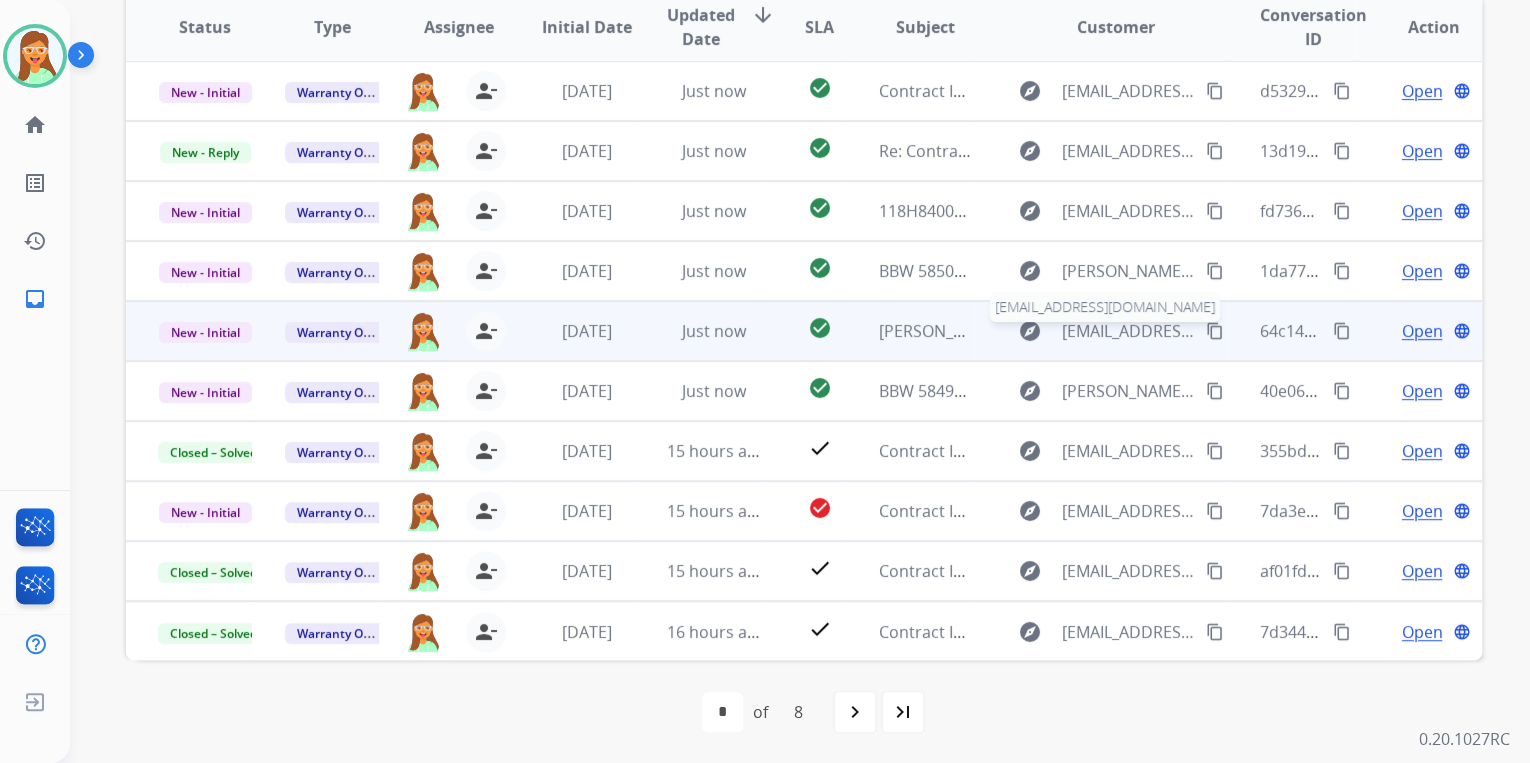 scroll, scrollTop: 0, scrollLeft: 0, axis: both 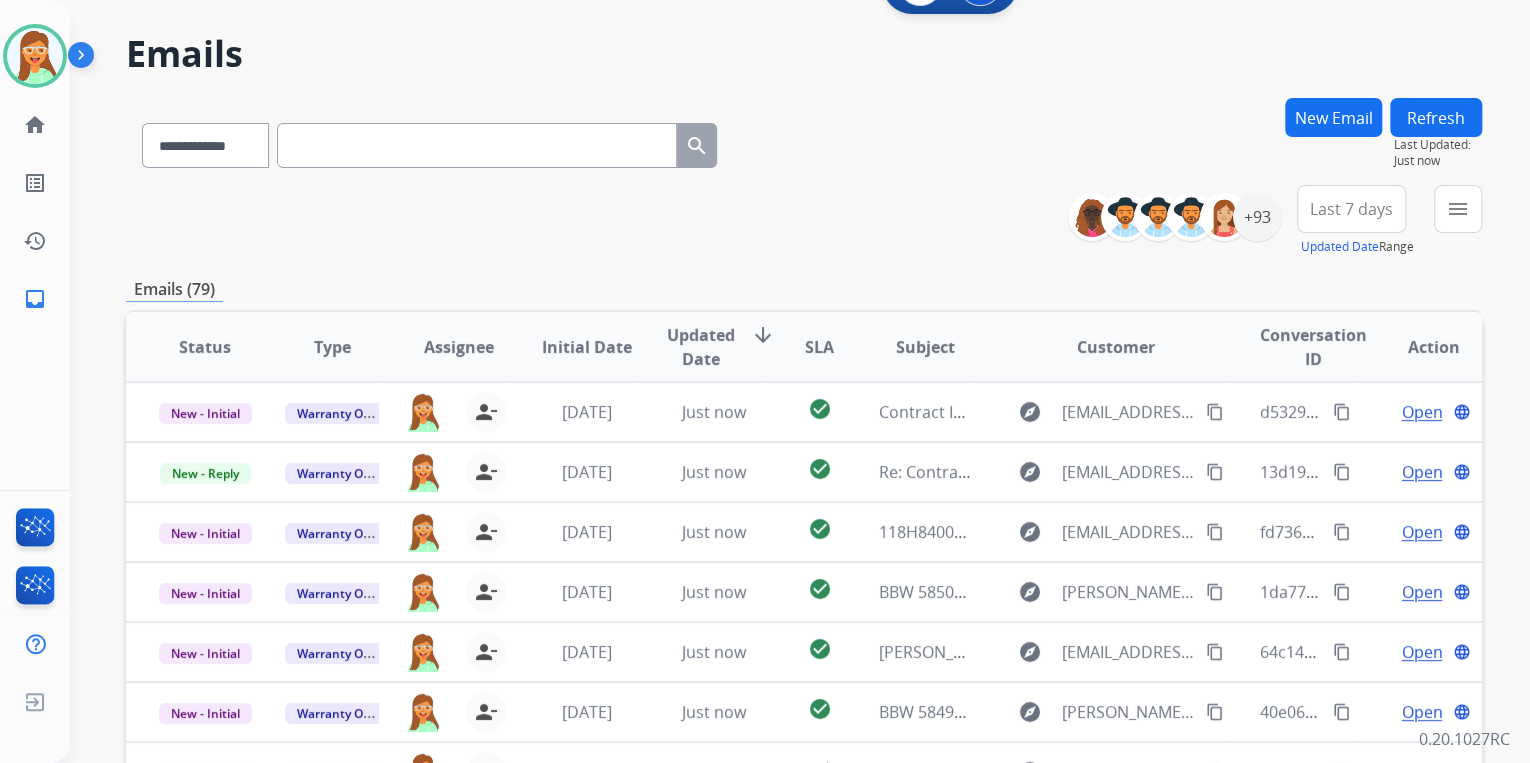 click on "**********" at bounding box center [776, 399] 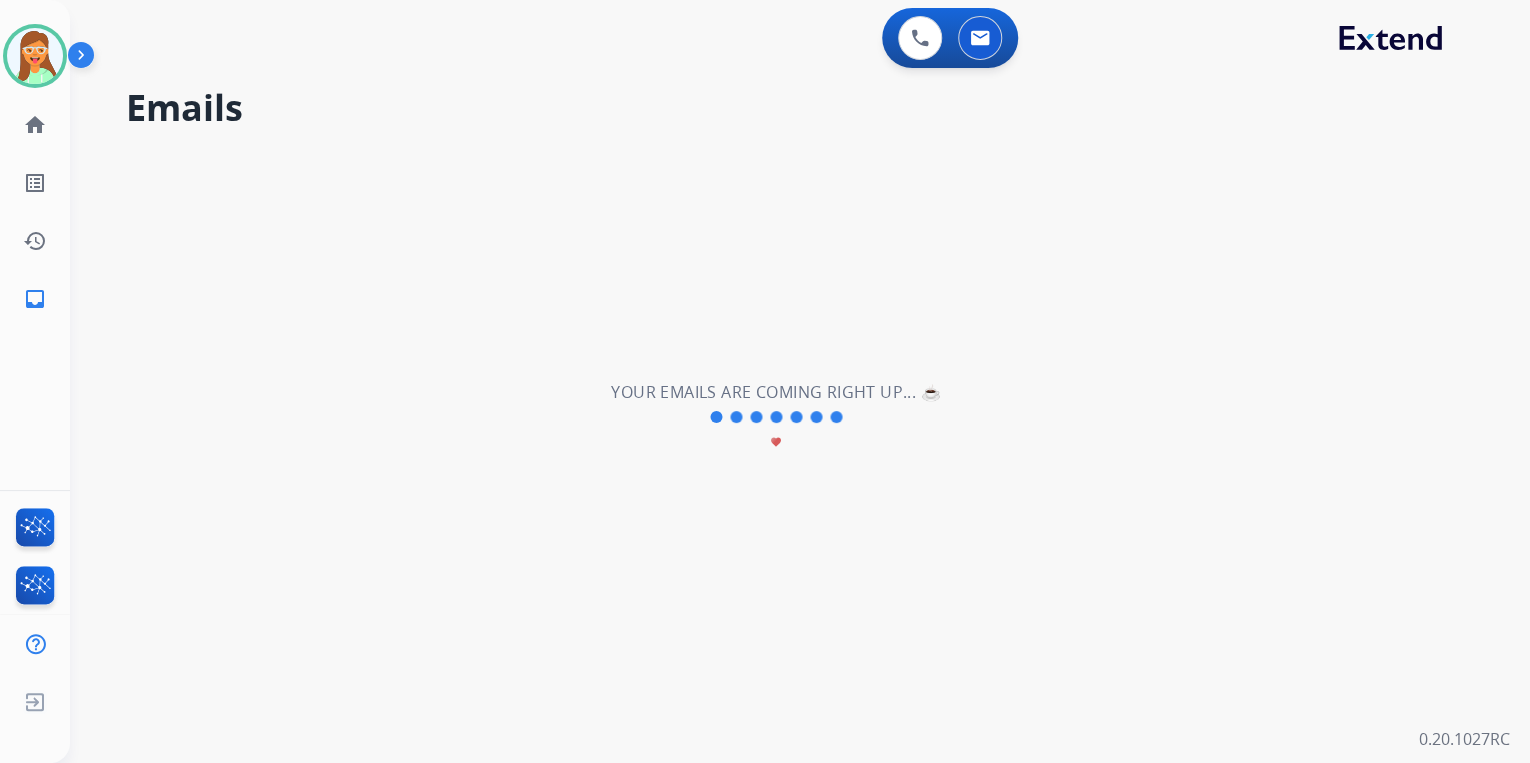 scroll, scrollTop: 0, scrollLeft: 0, axis: both 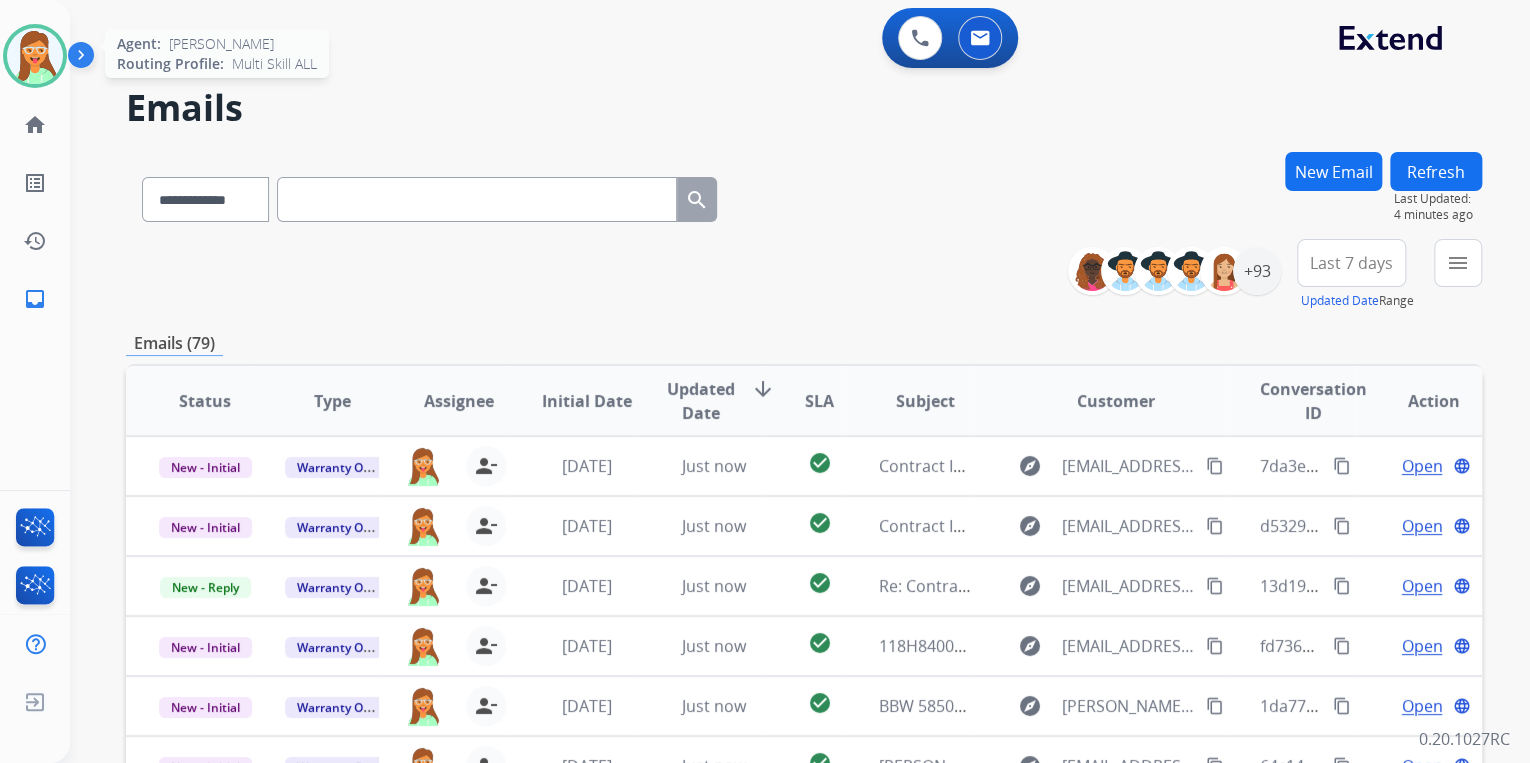 click at bounding box center [35, 56] 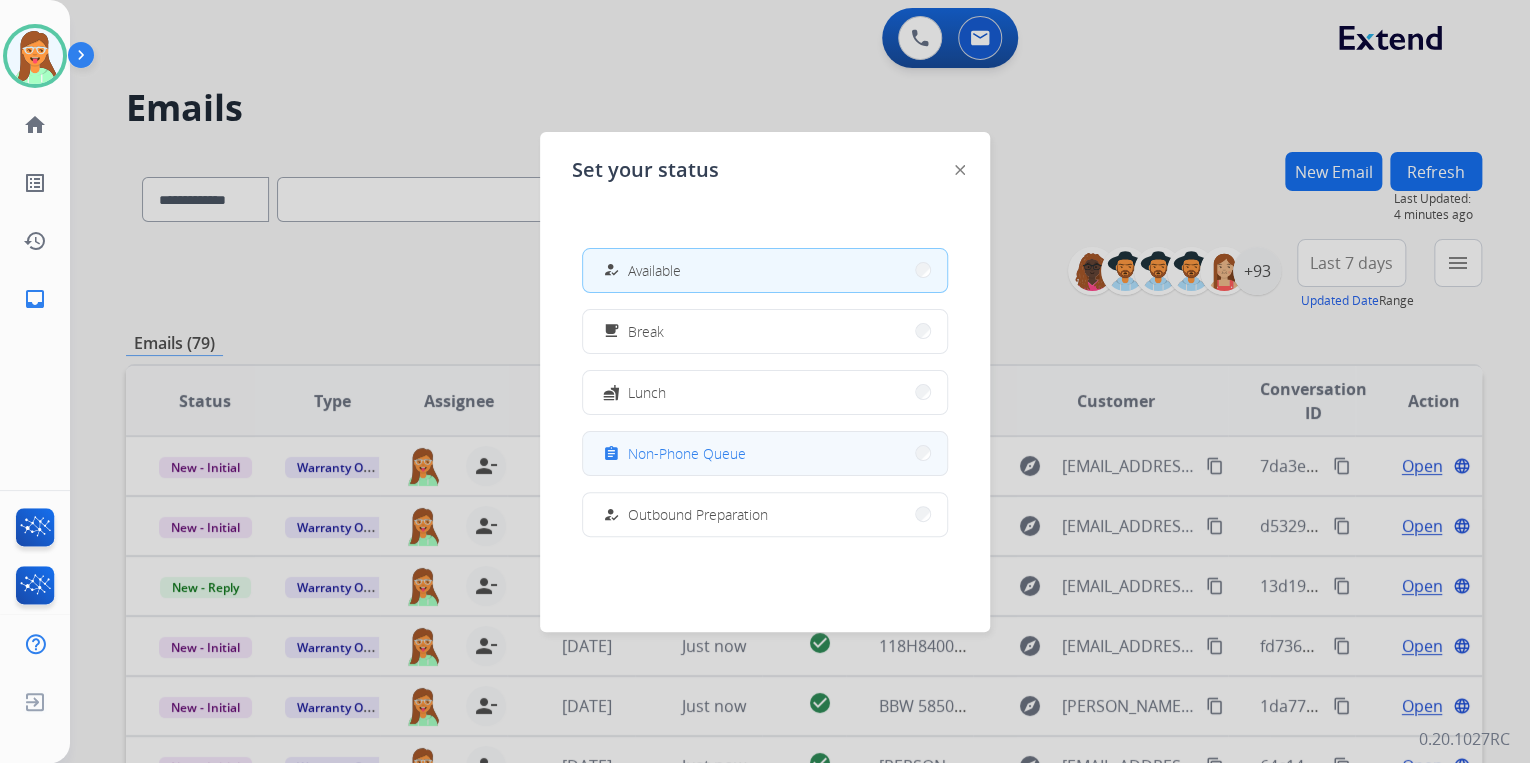 click on "assignment Non-Phone Queue" at bounding box center [765, 453] 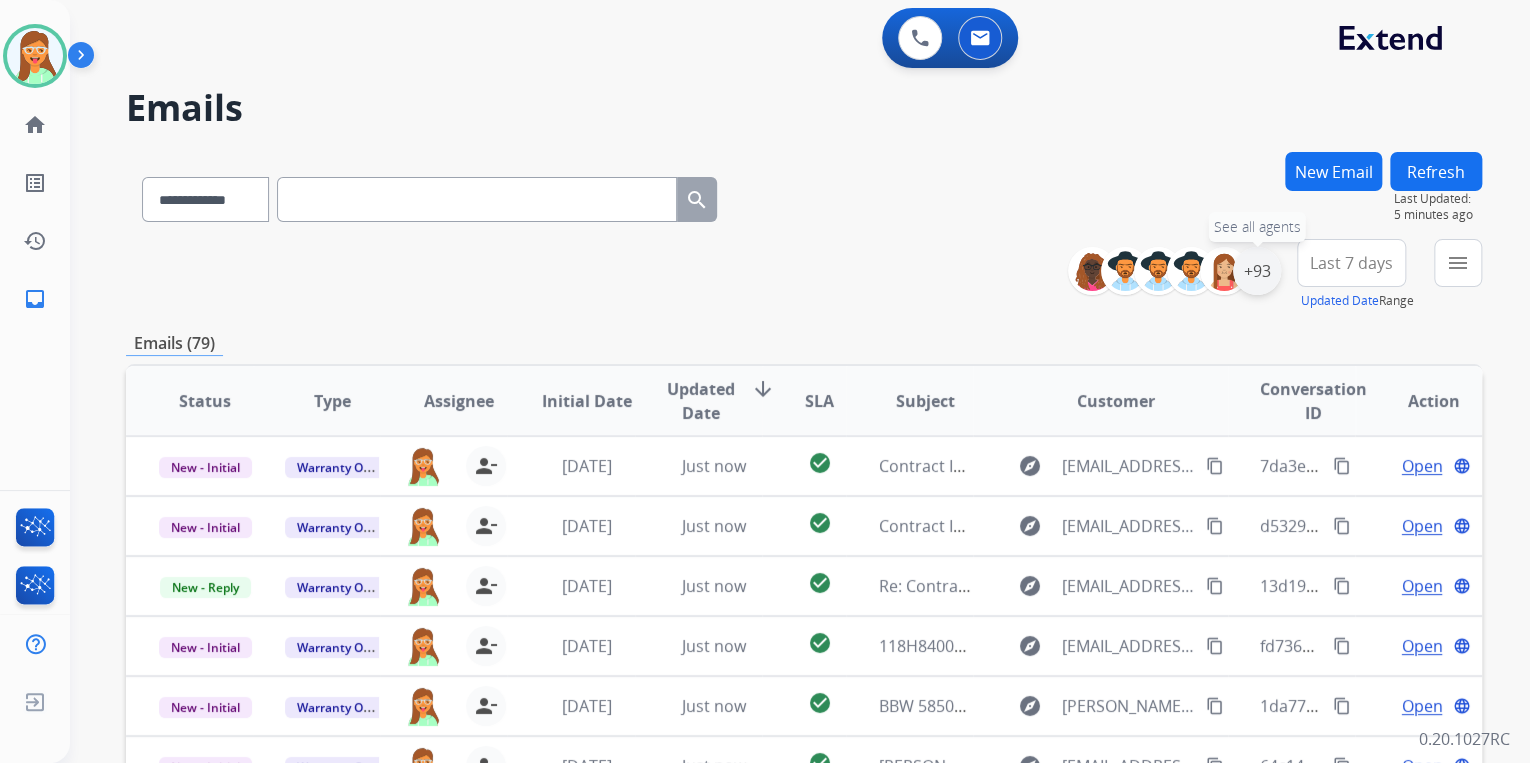 click on "+93" at bounding box center (1257, 271) 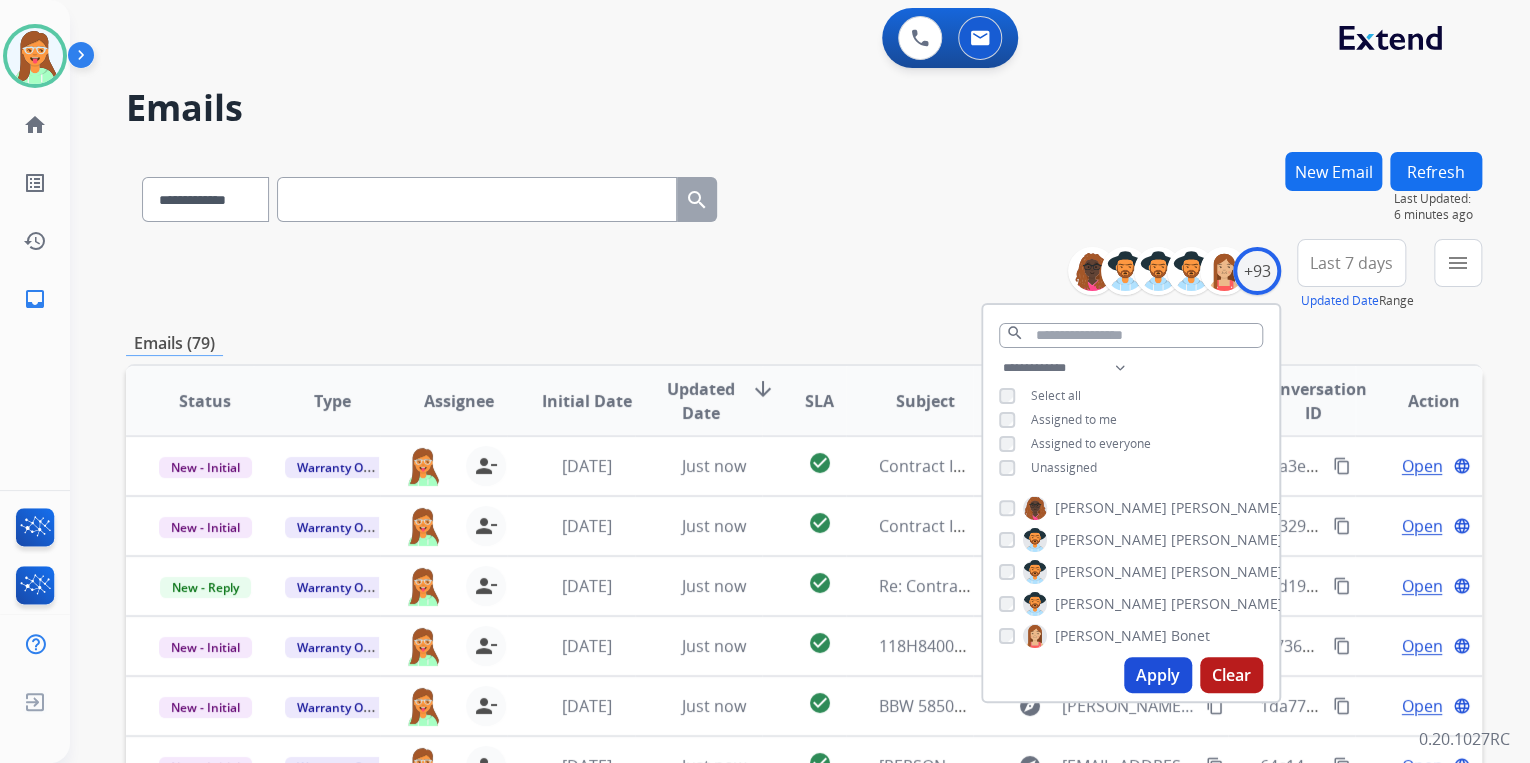 drag, startPoint x: 1431, startPoint y: 320, endPoint x: 1441, endPoint y: 311, distance: 13.453624 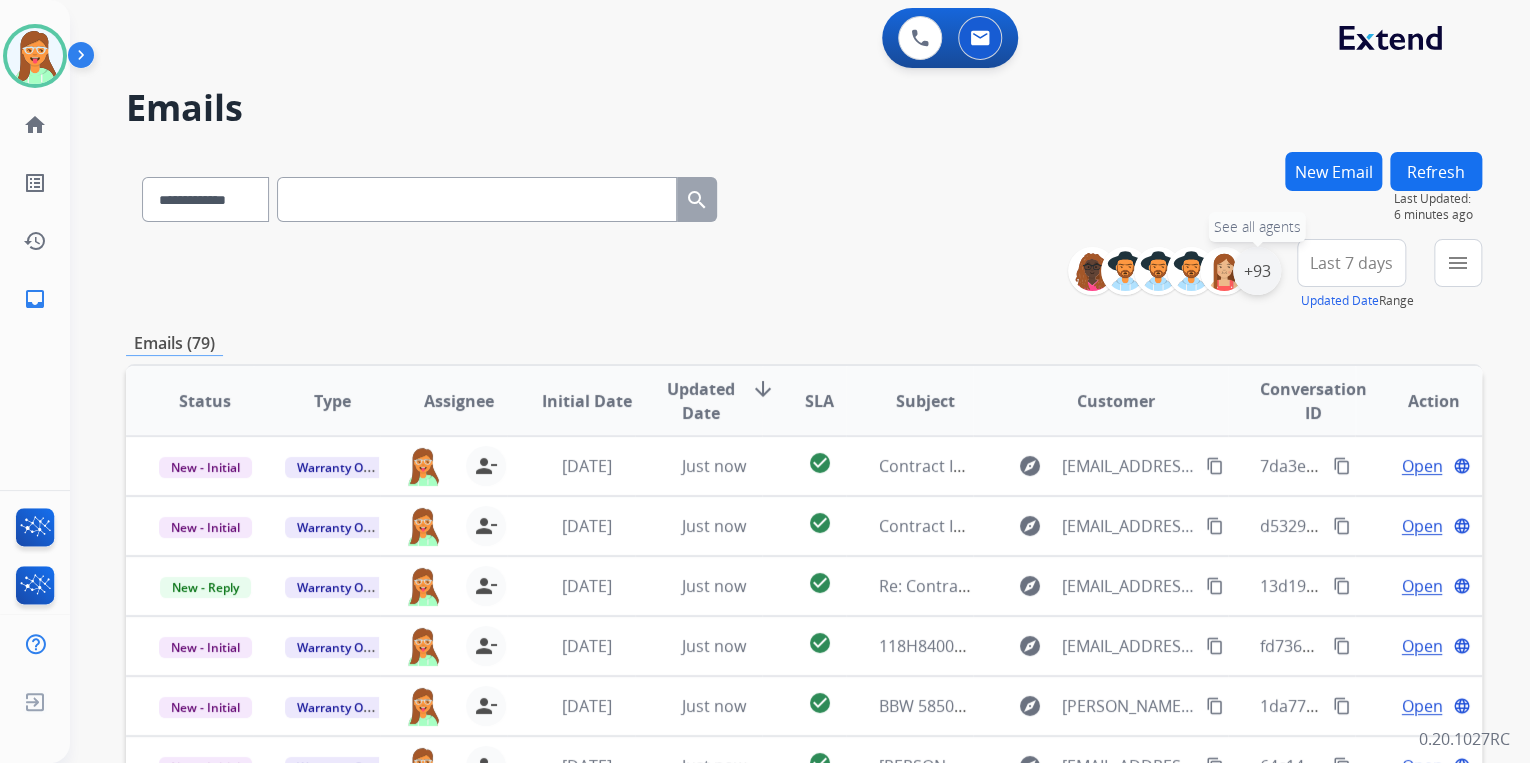 click on "+93" at bounding box center [1257, 271] 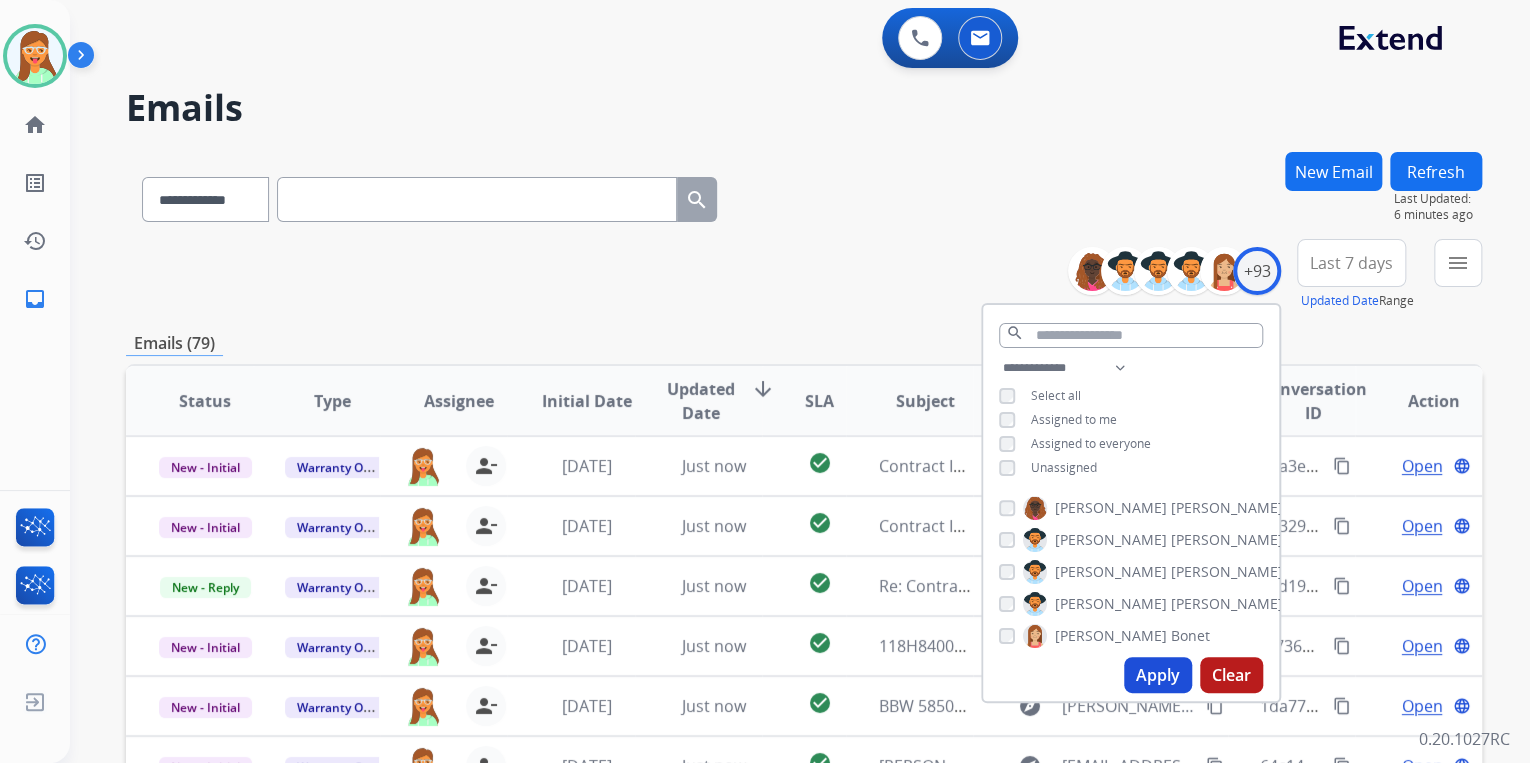 click on "menu Type  Claims Adjudication   Customer Support   Escalation   Service Support   Shipping Protection   Warranty Ops   Dev Test   Spam/Phishing   Merchant Team   Reguard CS  Status  Open - All   Closed - All   New - Initial   New - Reply   On-hold – Internal   On-hold - Customer   On Hold - Pending Parts   On Hold - Servicers   Closed - Unresolved   Closed – Solved   Closed – Merchant Transfer  SLA  Within SLA   Nearing SLA   Past SLA   Critical   On Hold   Closed  Processed  Migration   Webhook   Polling   Extend.com (API)  Apply Clear" at bounding box center [1458, 275] 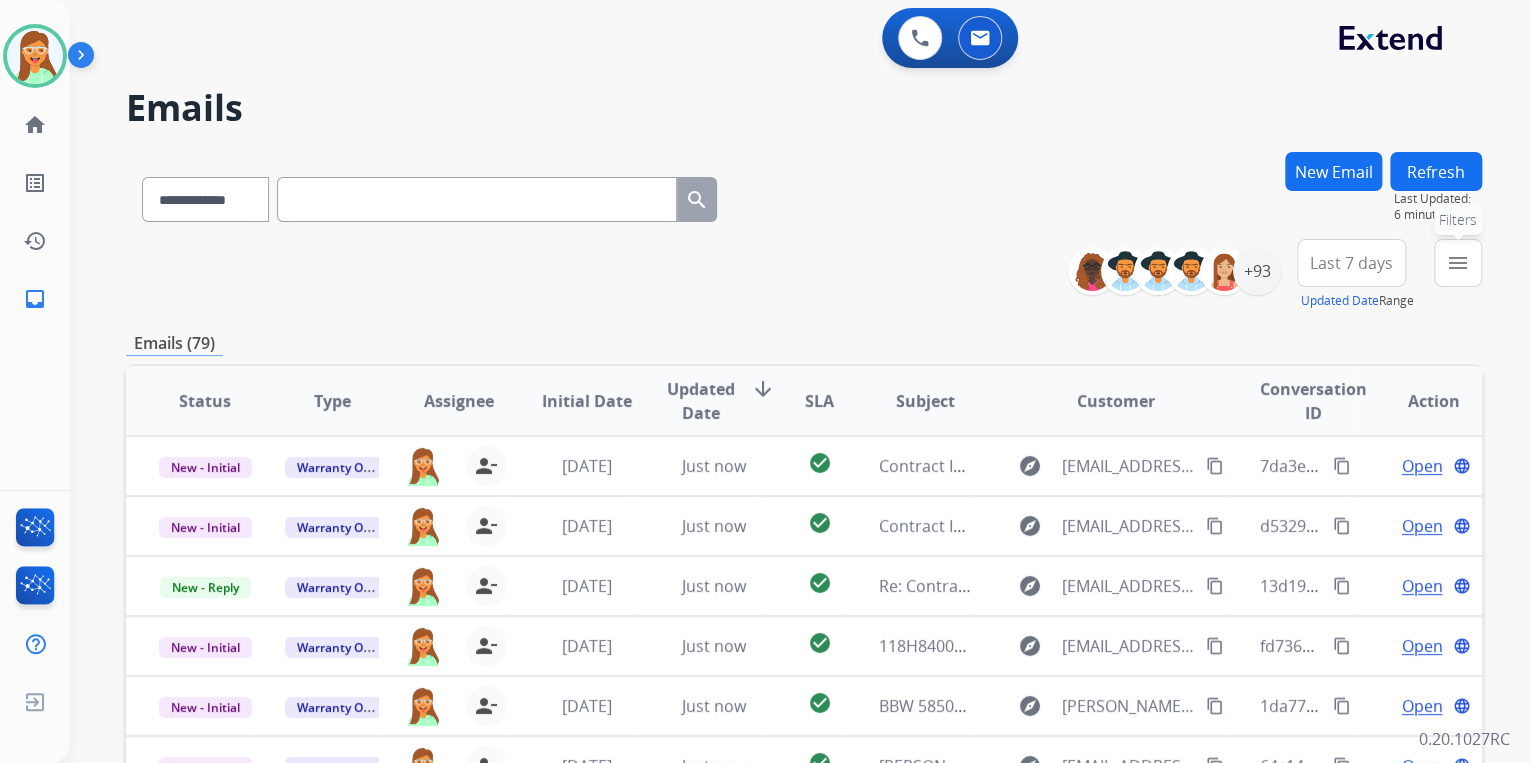 click on "menu" at bounding box center [1458, 263] 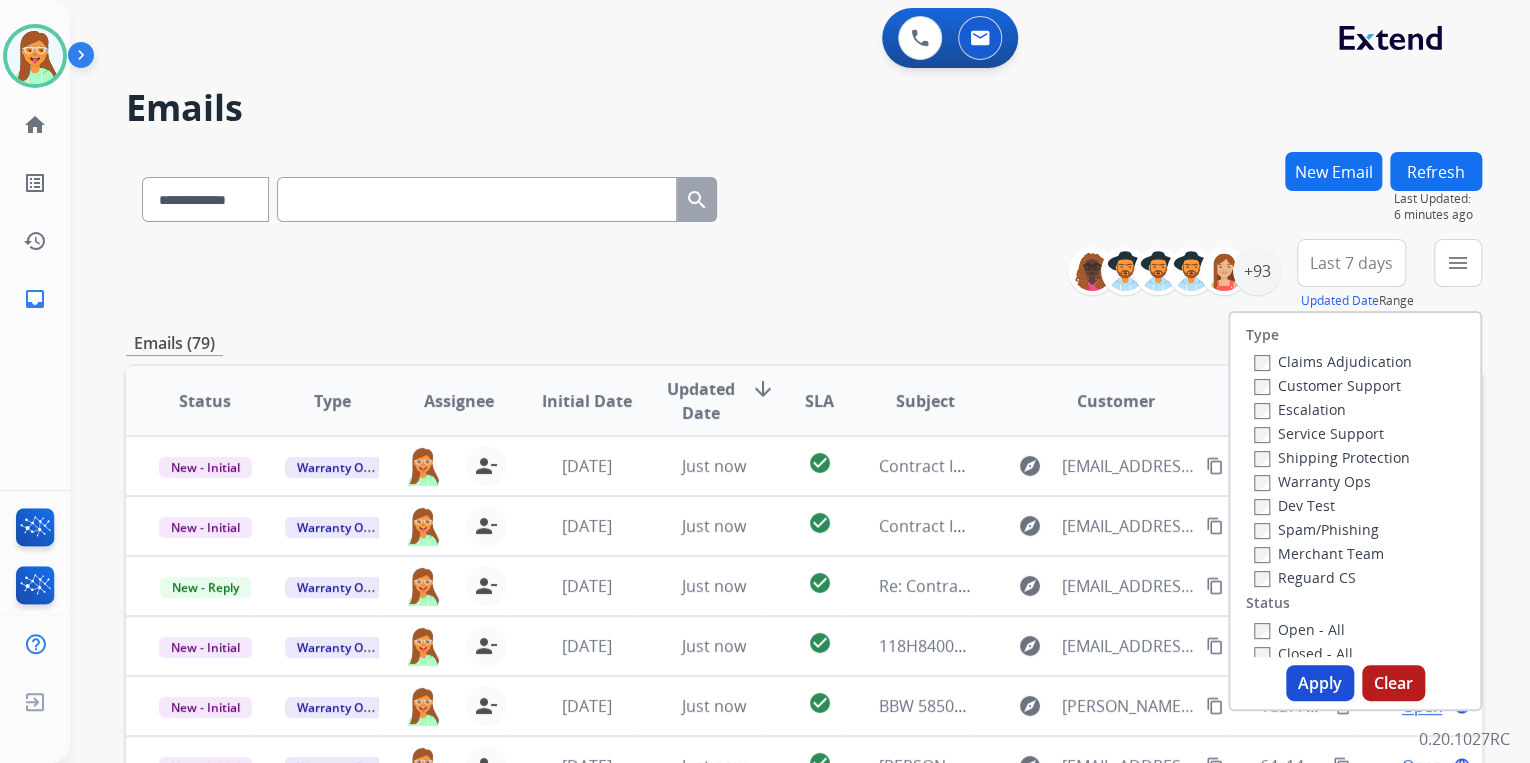 click on "Customer Support" at bounding box center [1327, 385] 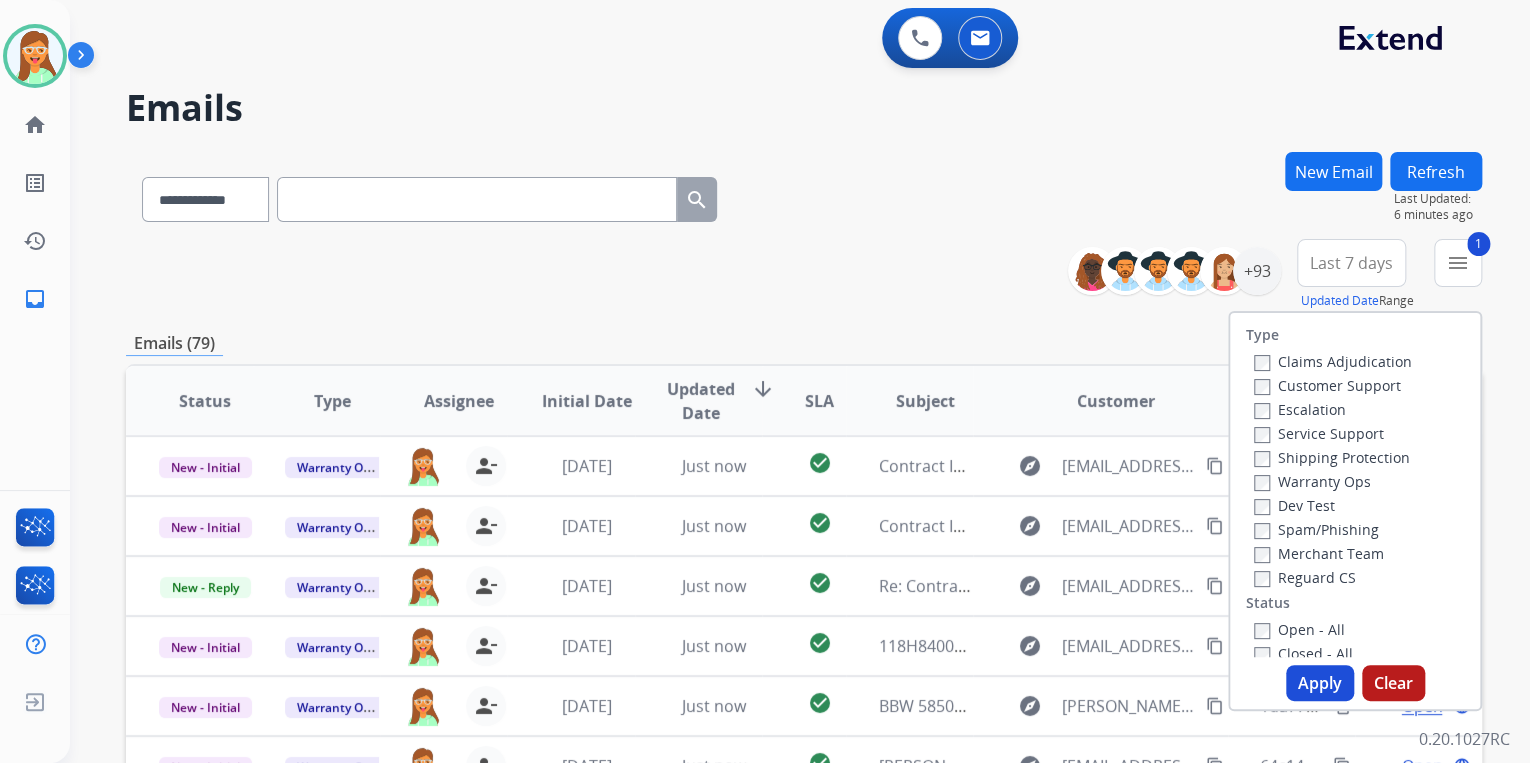 click on "Shipping Protection" at bounding box center [1332, 457] 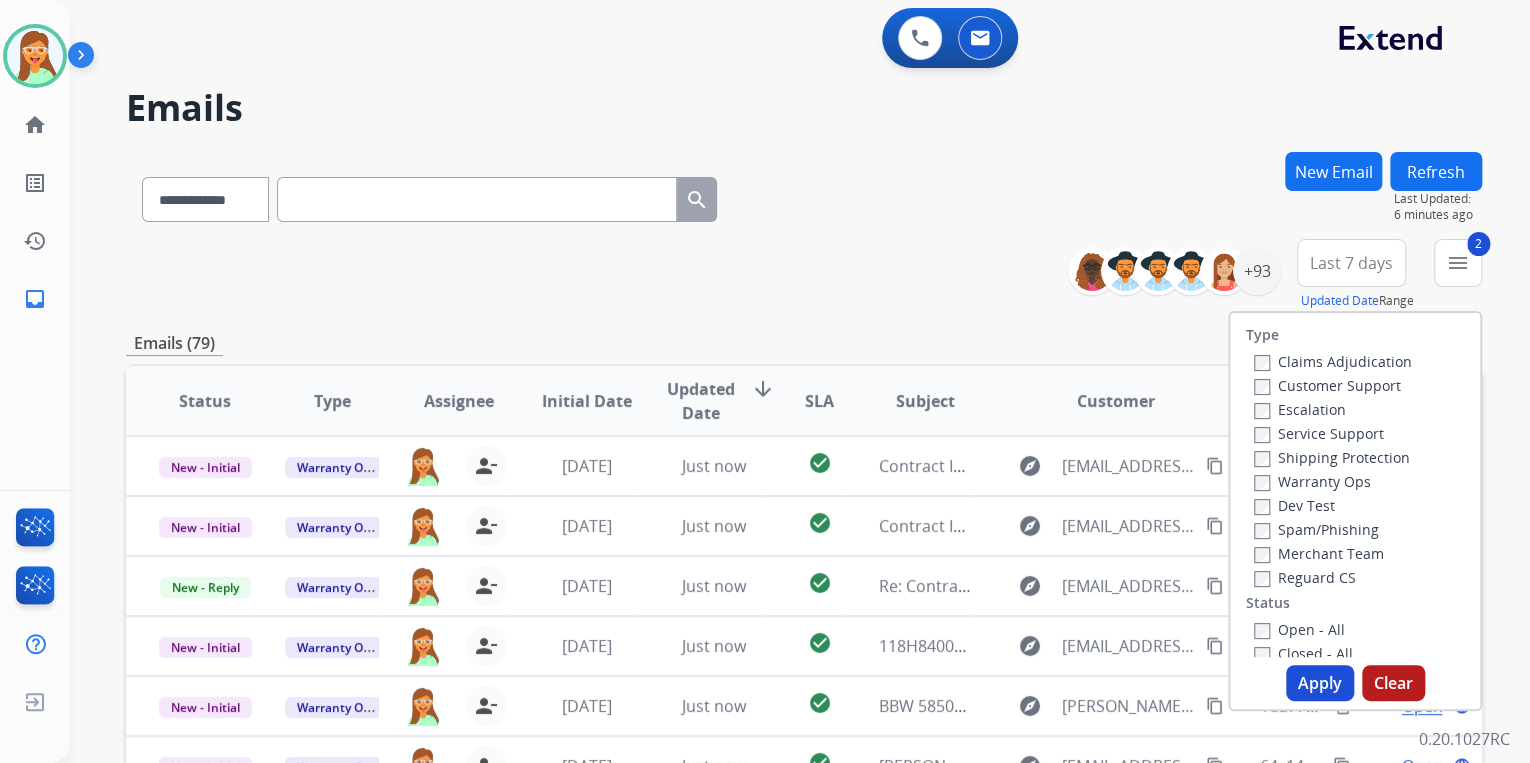 click on "Reguard CS" at bounding box center (1305, 577) 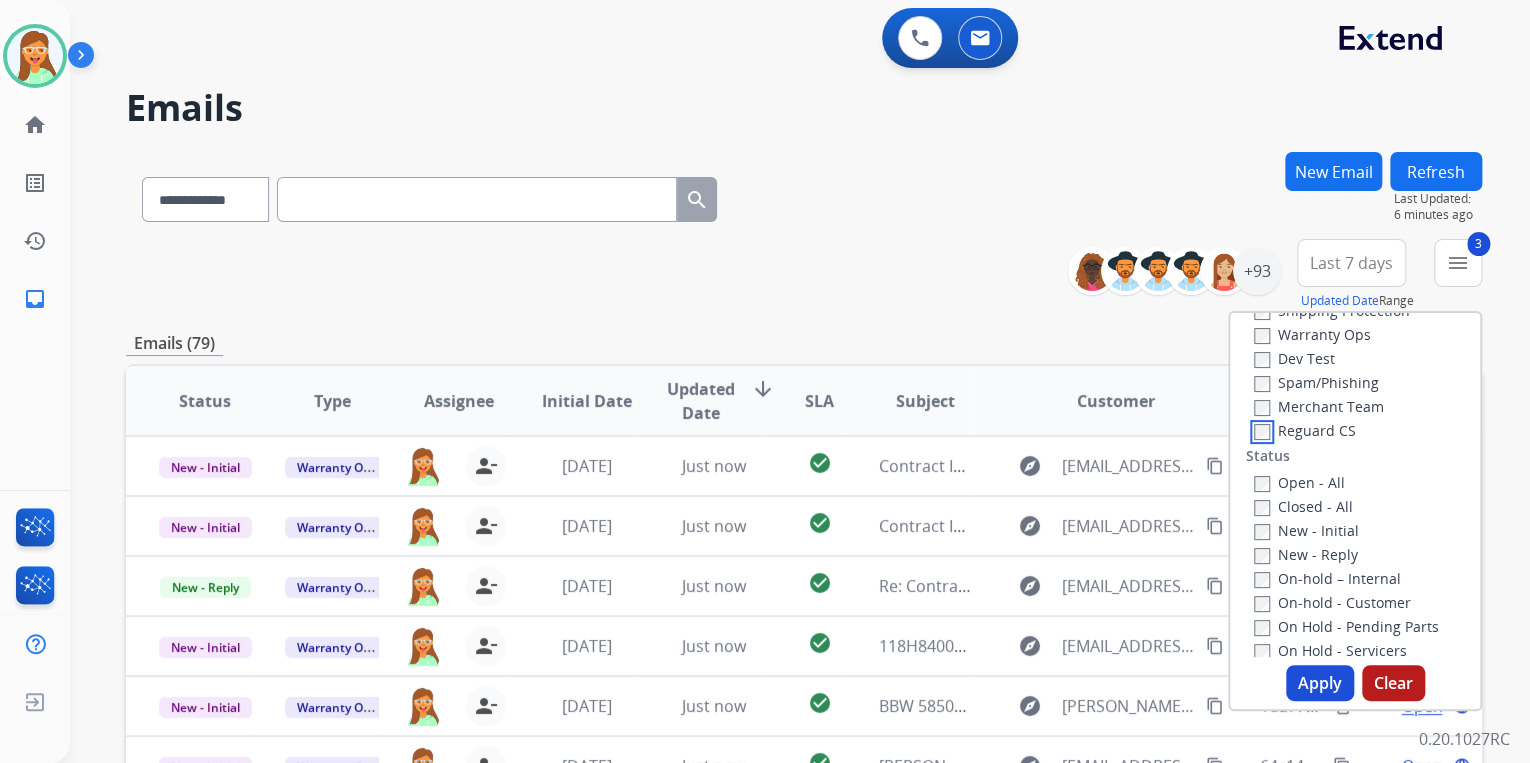 scroll, scrollTop: 160, scrollLeft: 0, axis: vertical 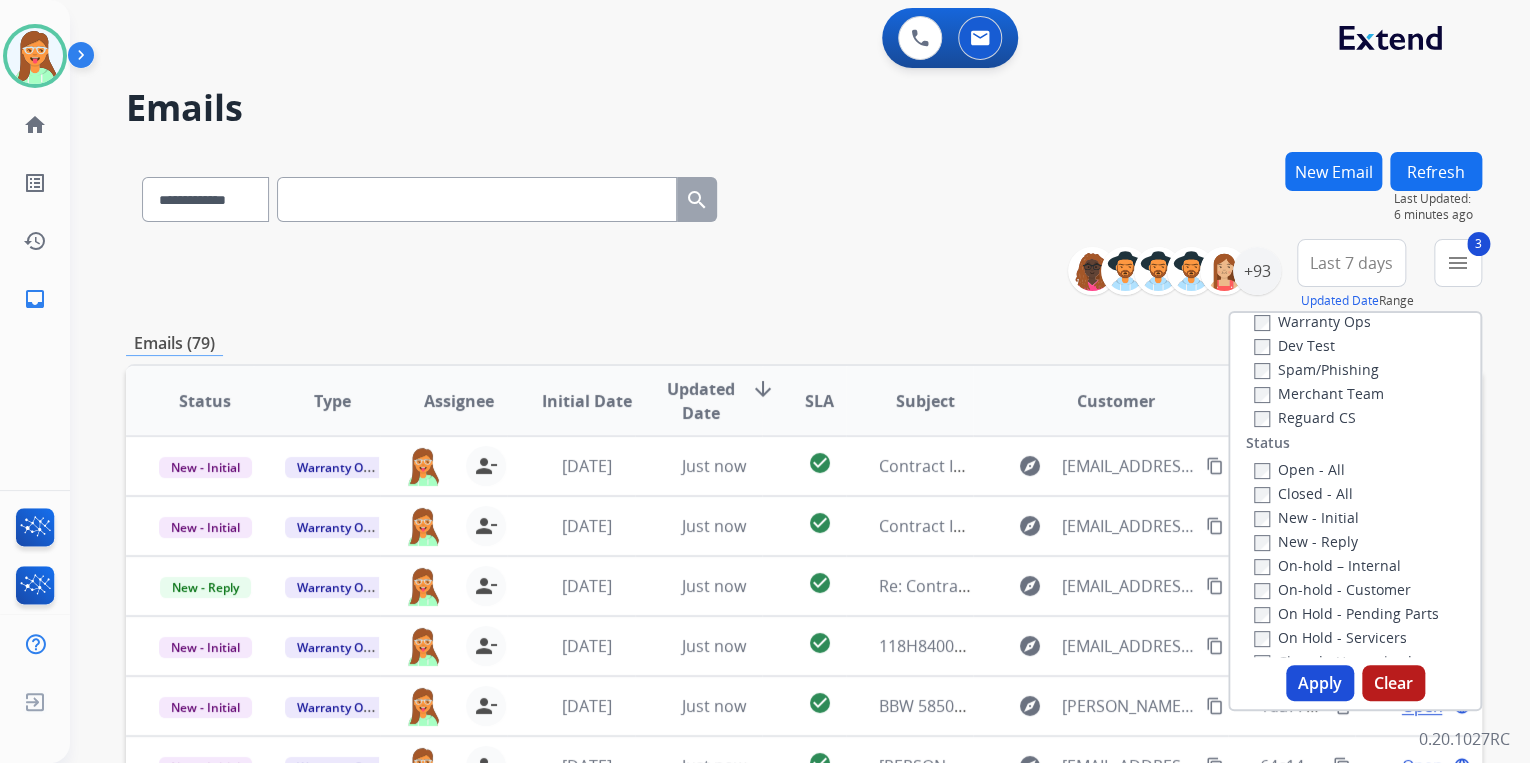 click on "New - Initial" at bounding box center [1306, 517] 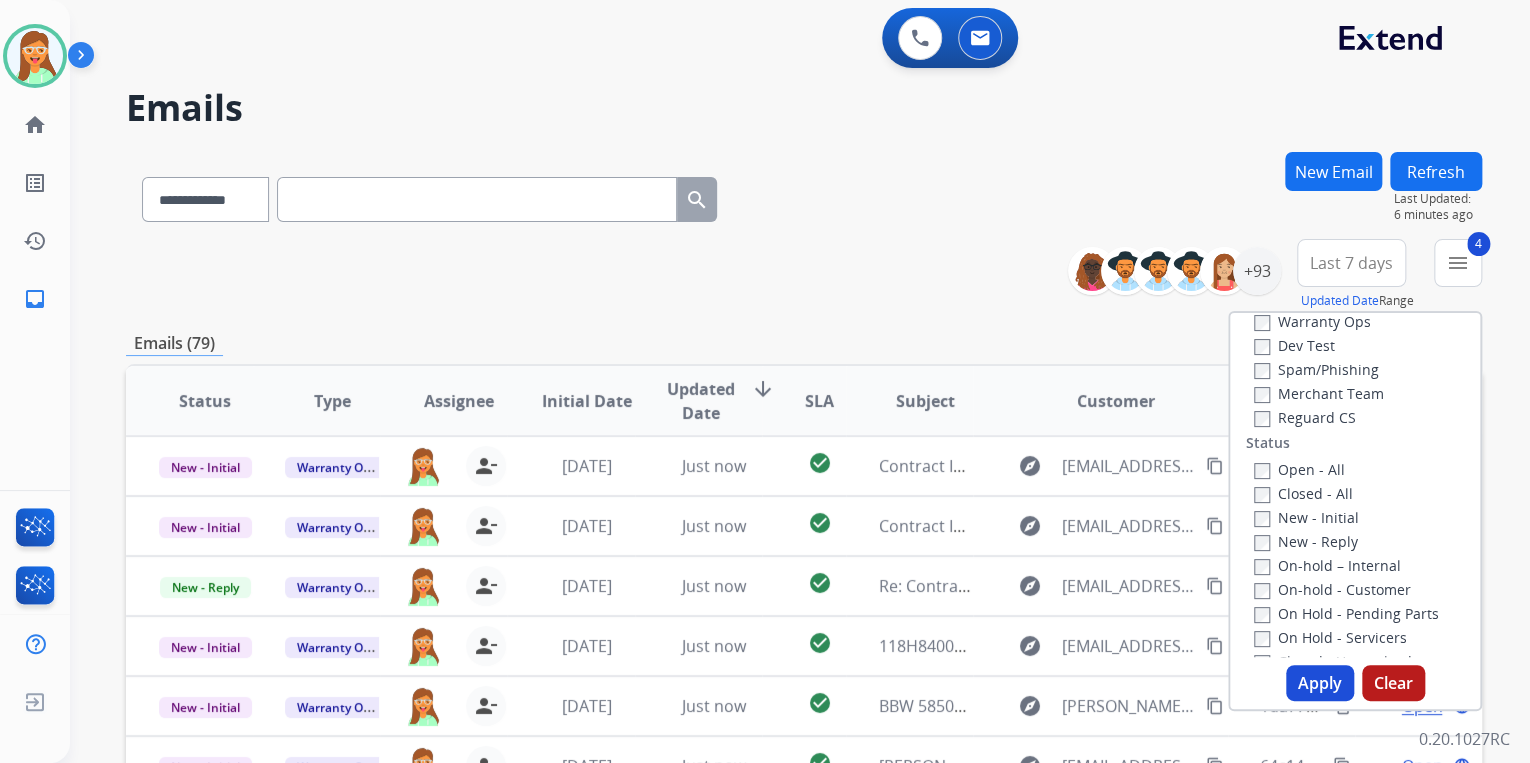 click on "Apply" at bounding box center [1320, 683] 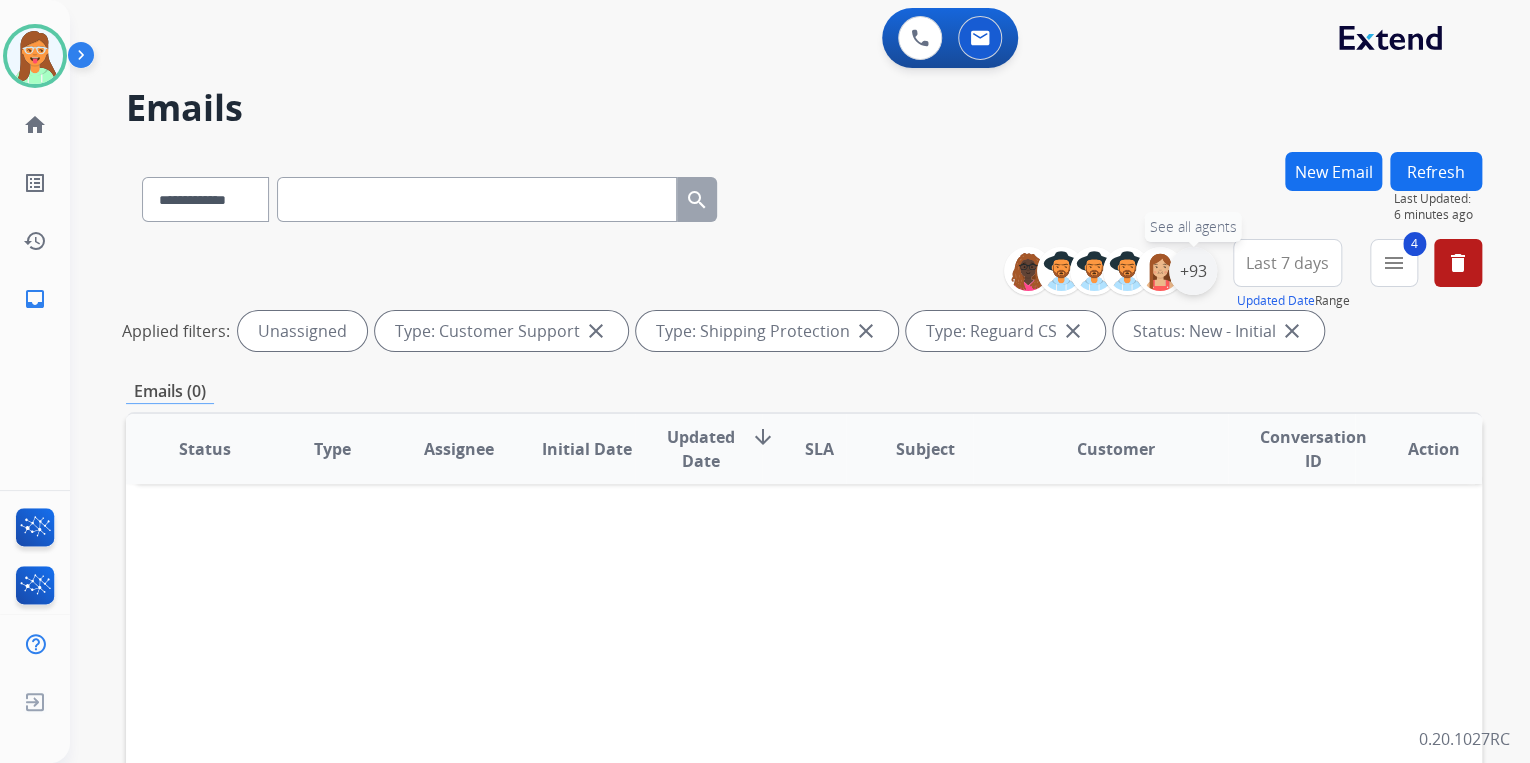 click on "+93" at bounding box center (1193, 271) 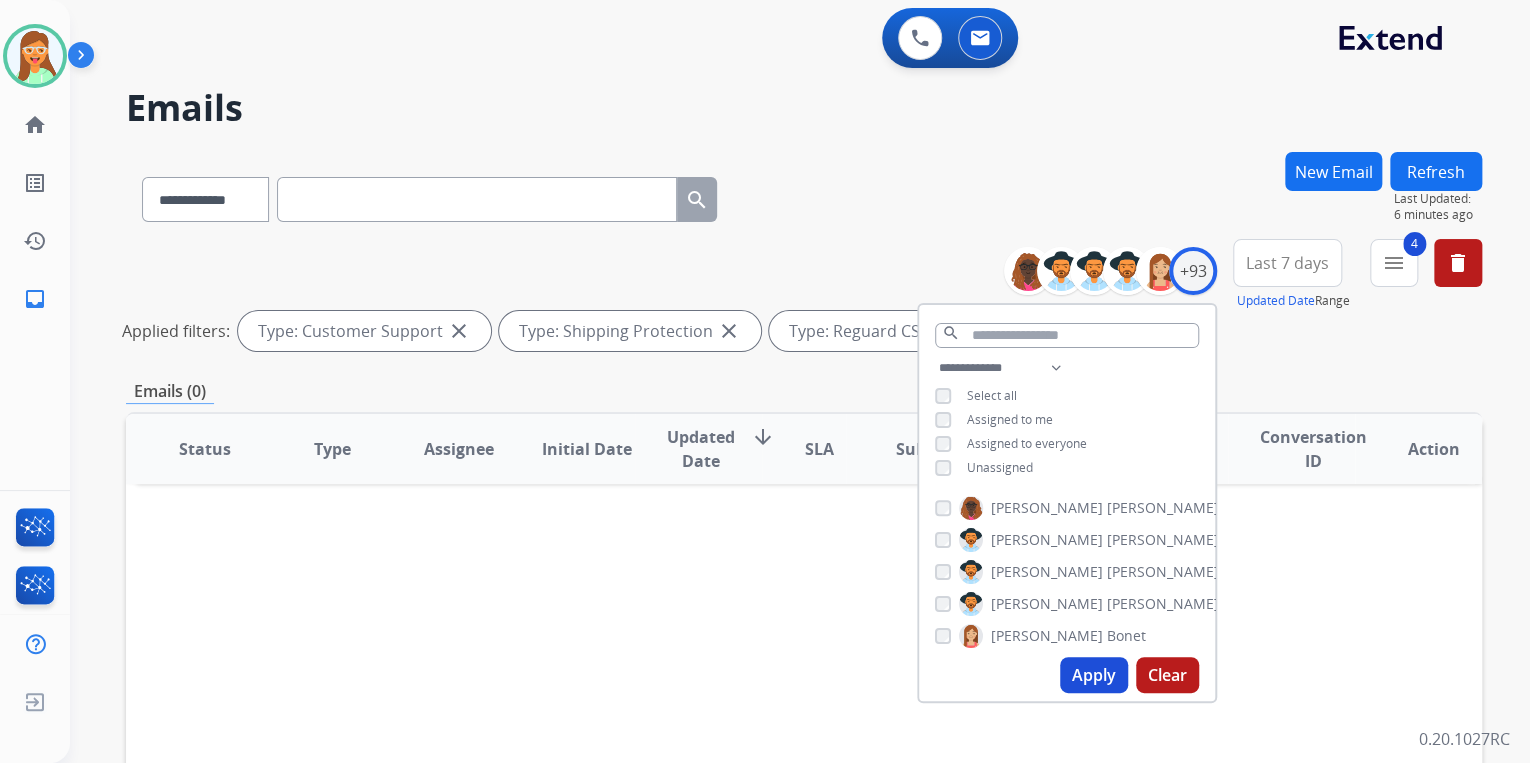 click on "Apply" at bounding box center [1094, 675] 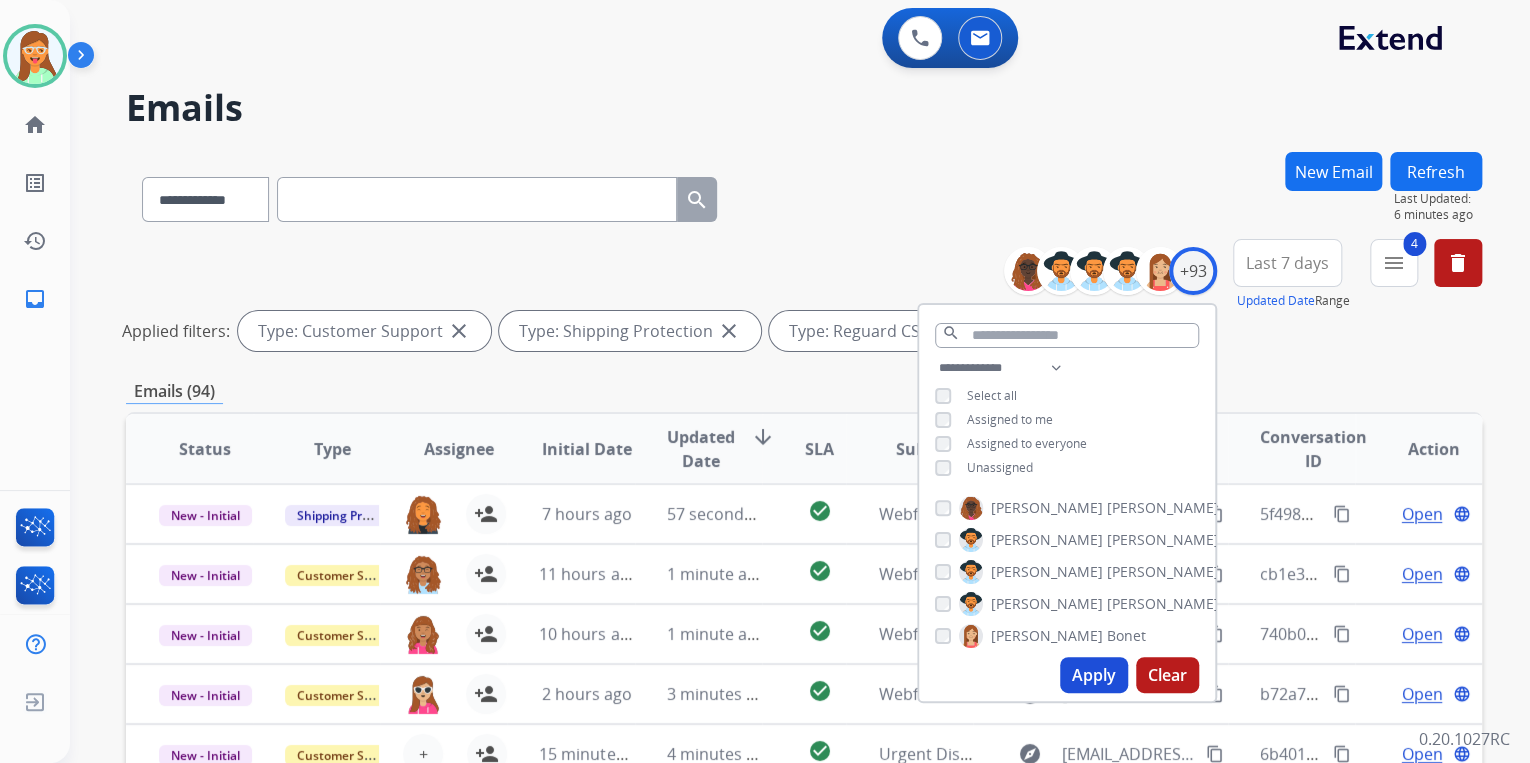 click on "**********" at bounding box center (804, 195) 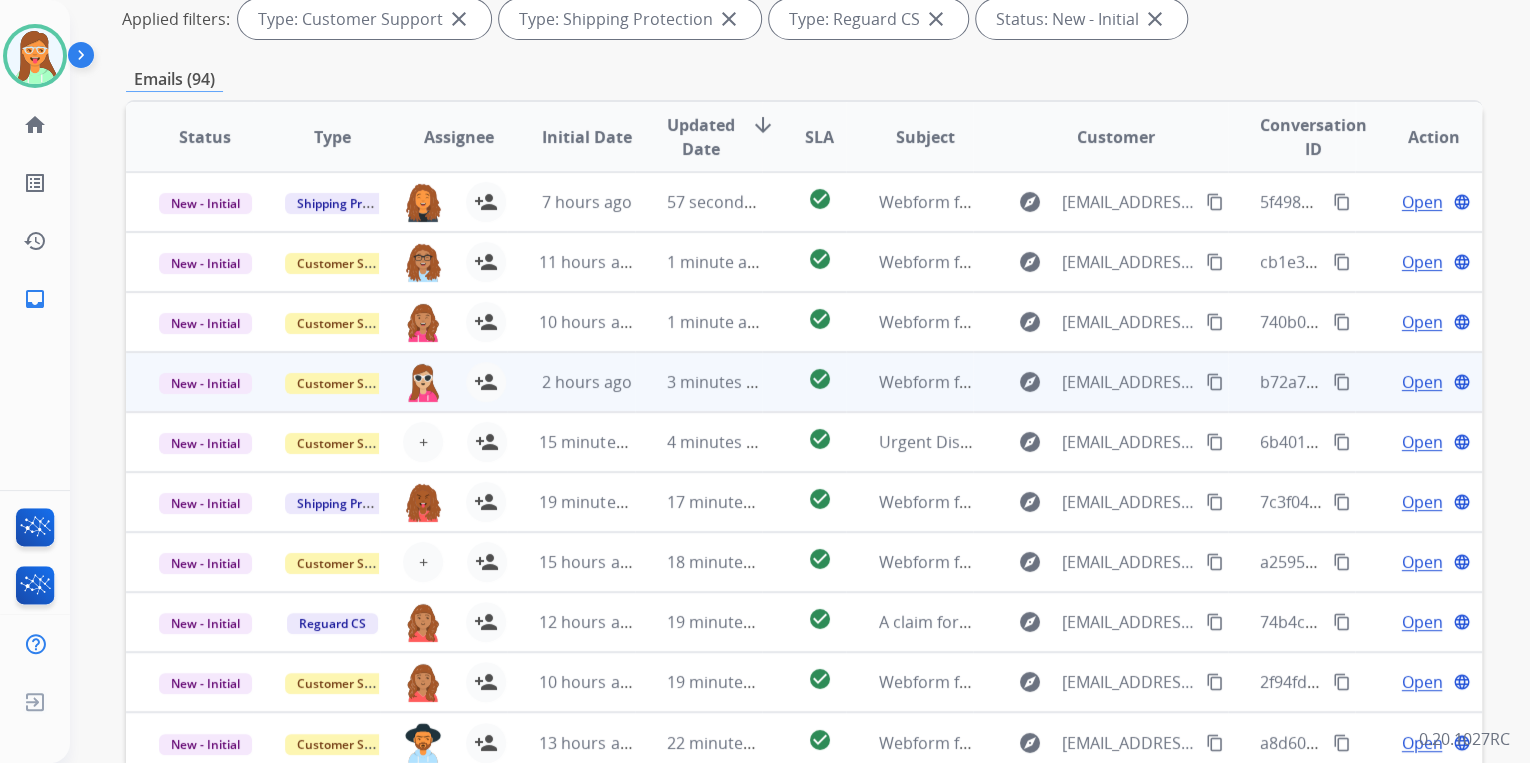scroll, scrollTop: 320, scrollLeft: 0, axis: vertical 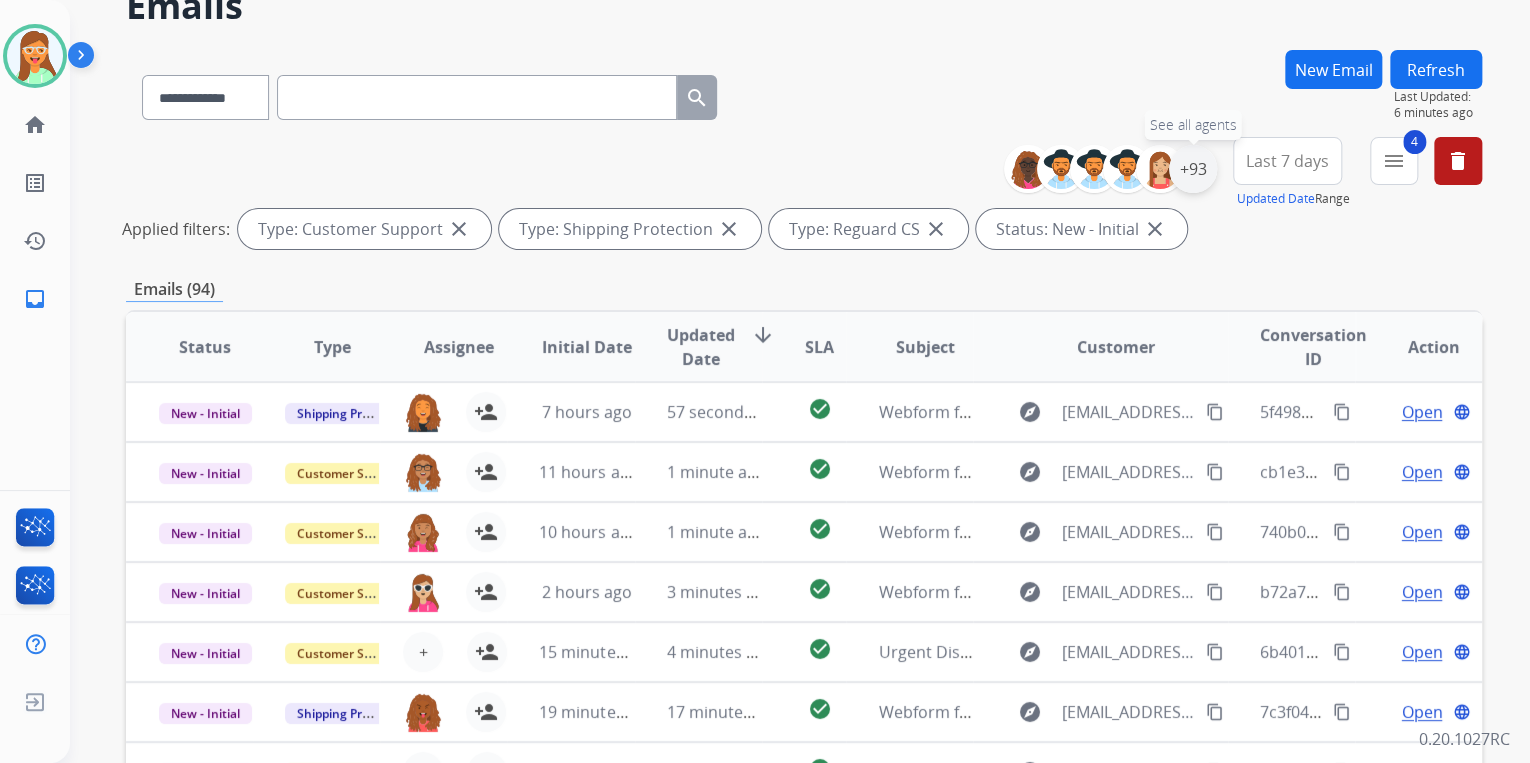 click on "+93" at bounding box center [1193, 169] 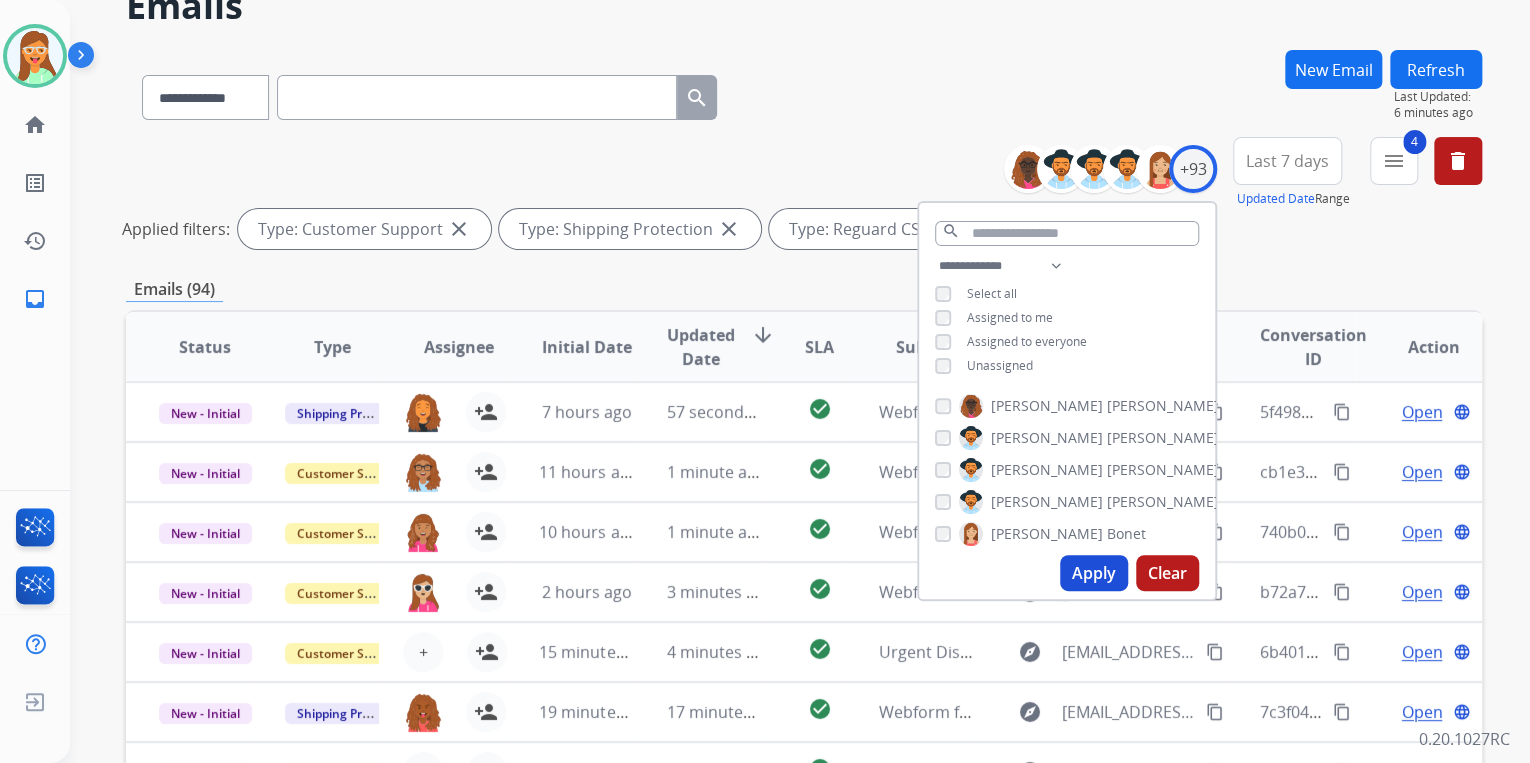 click on "Unassigned" at bounding box center (1000, 365) 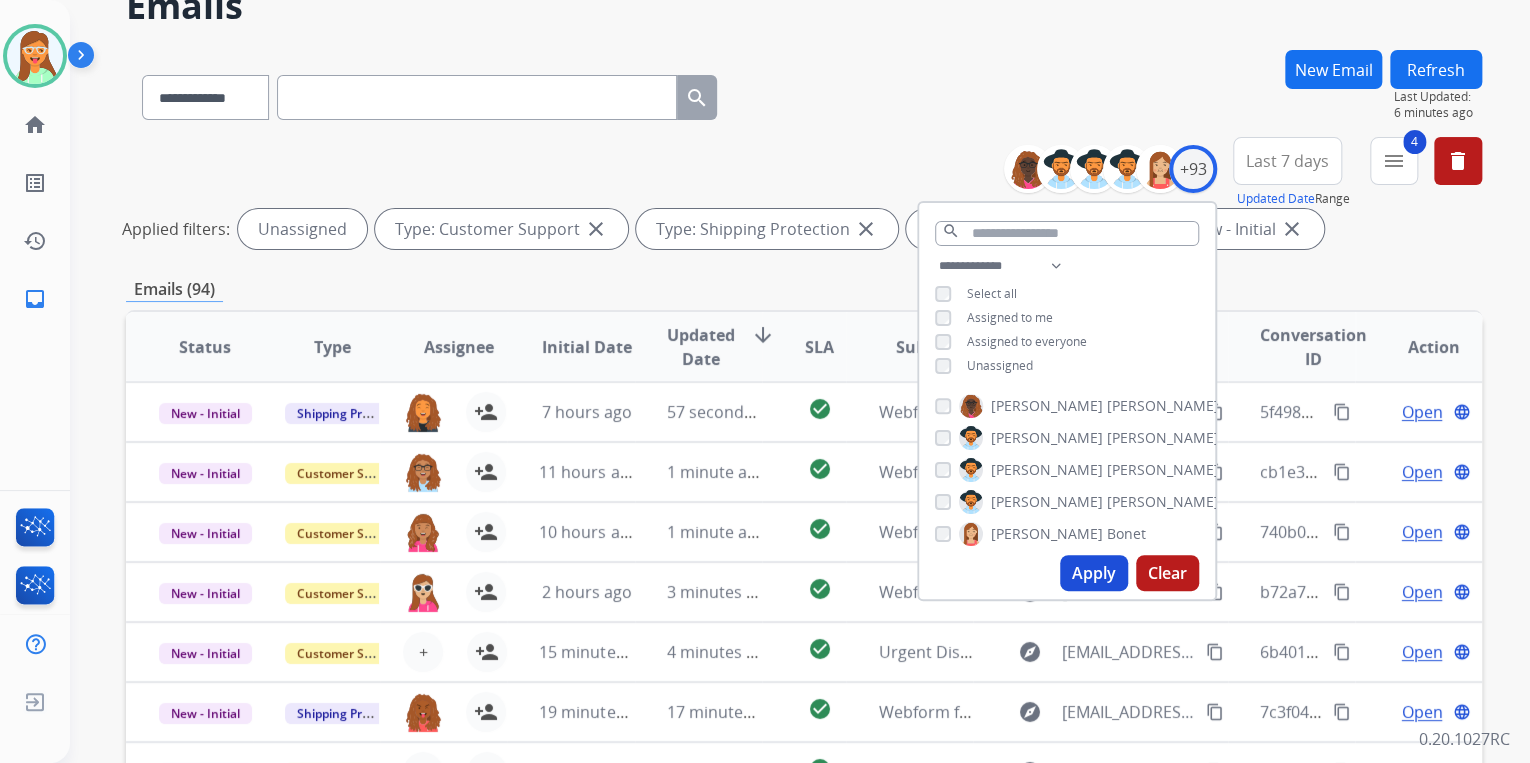 click on "Apply" at bounding box center [1094, 573] 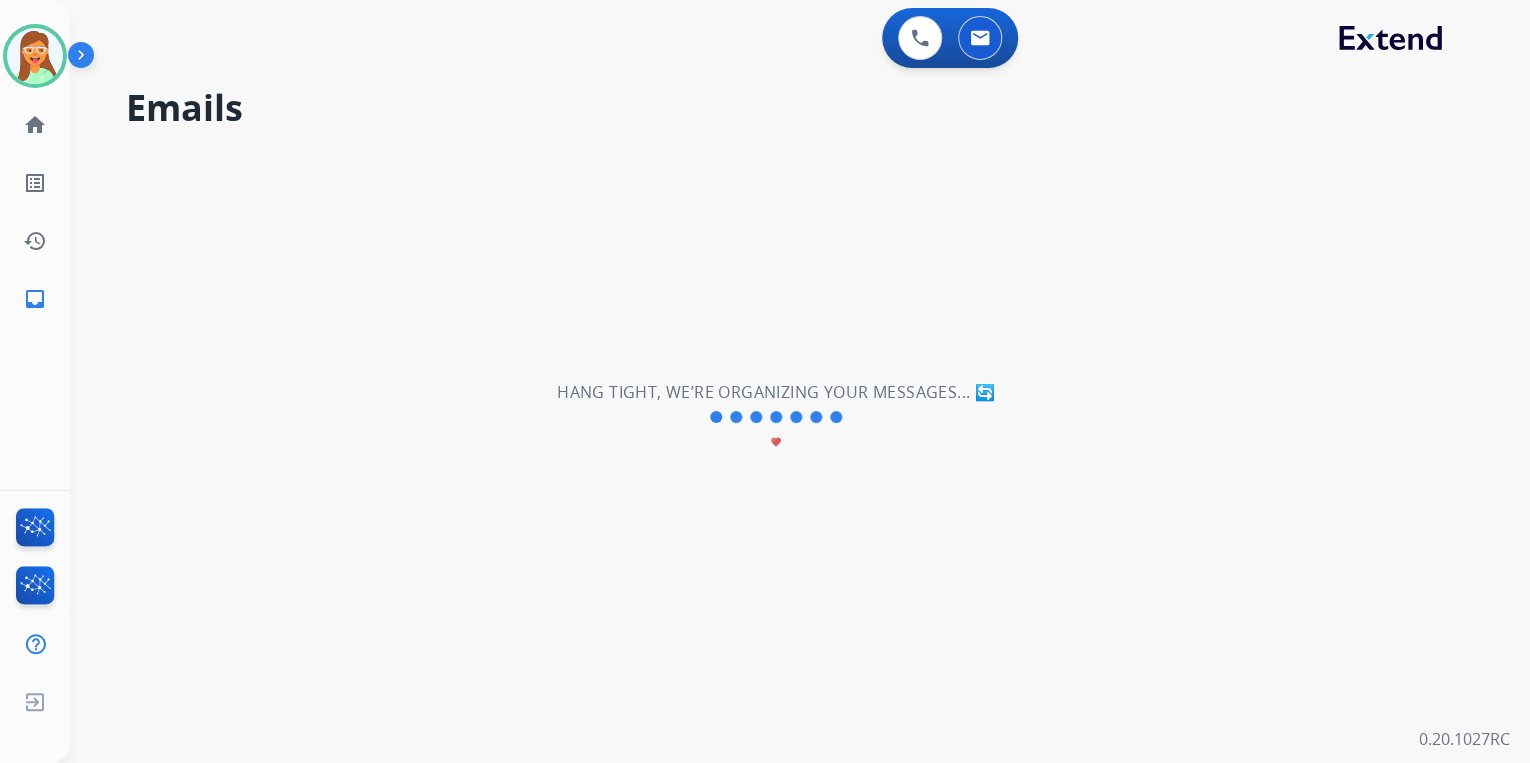scroll, scrollTop: 0, scrollLeft: 0, axis: both 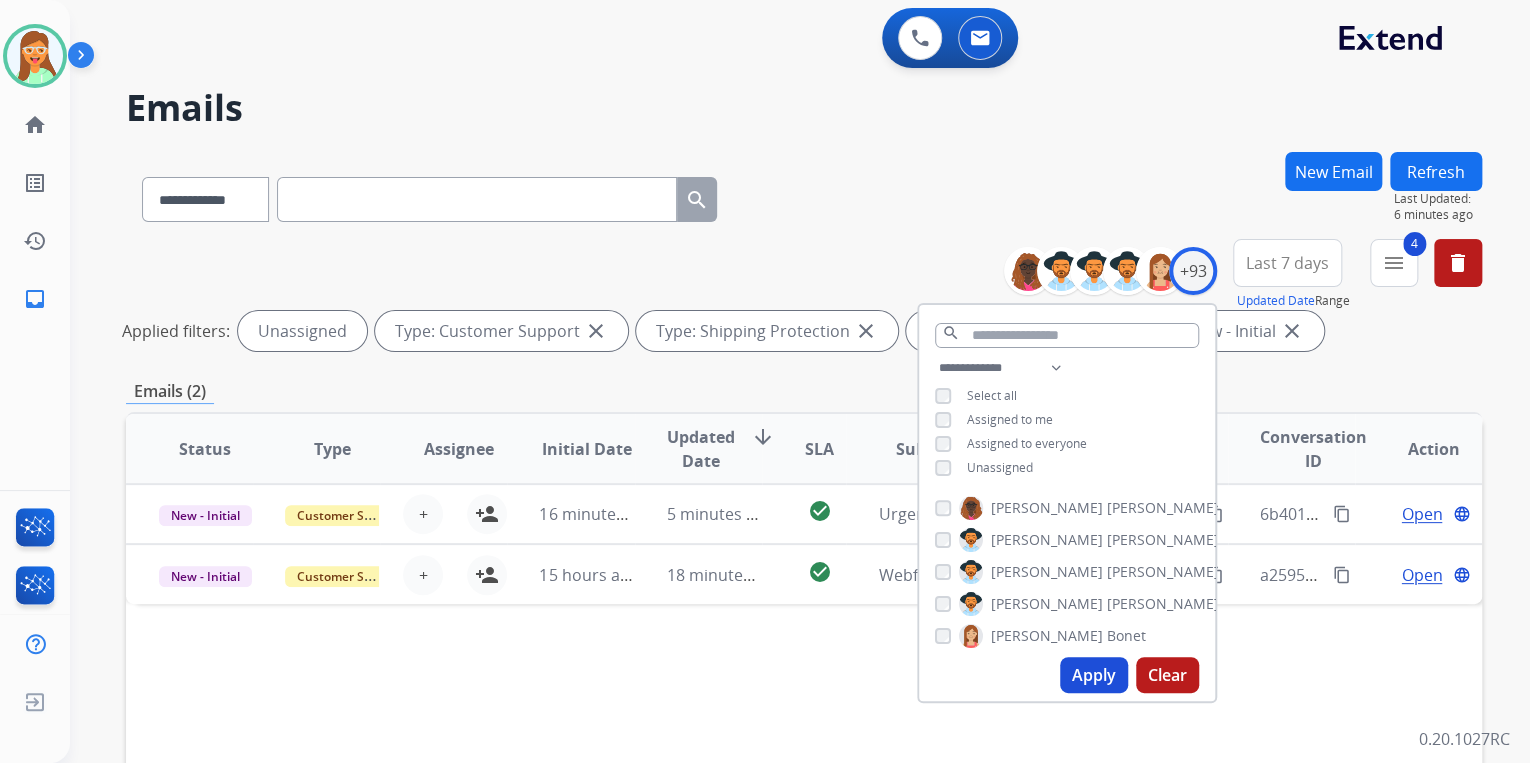 click on "**********" at bounding box center (804, 195) 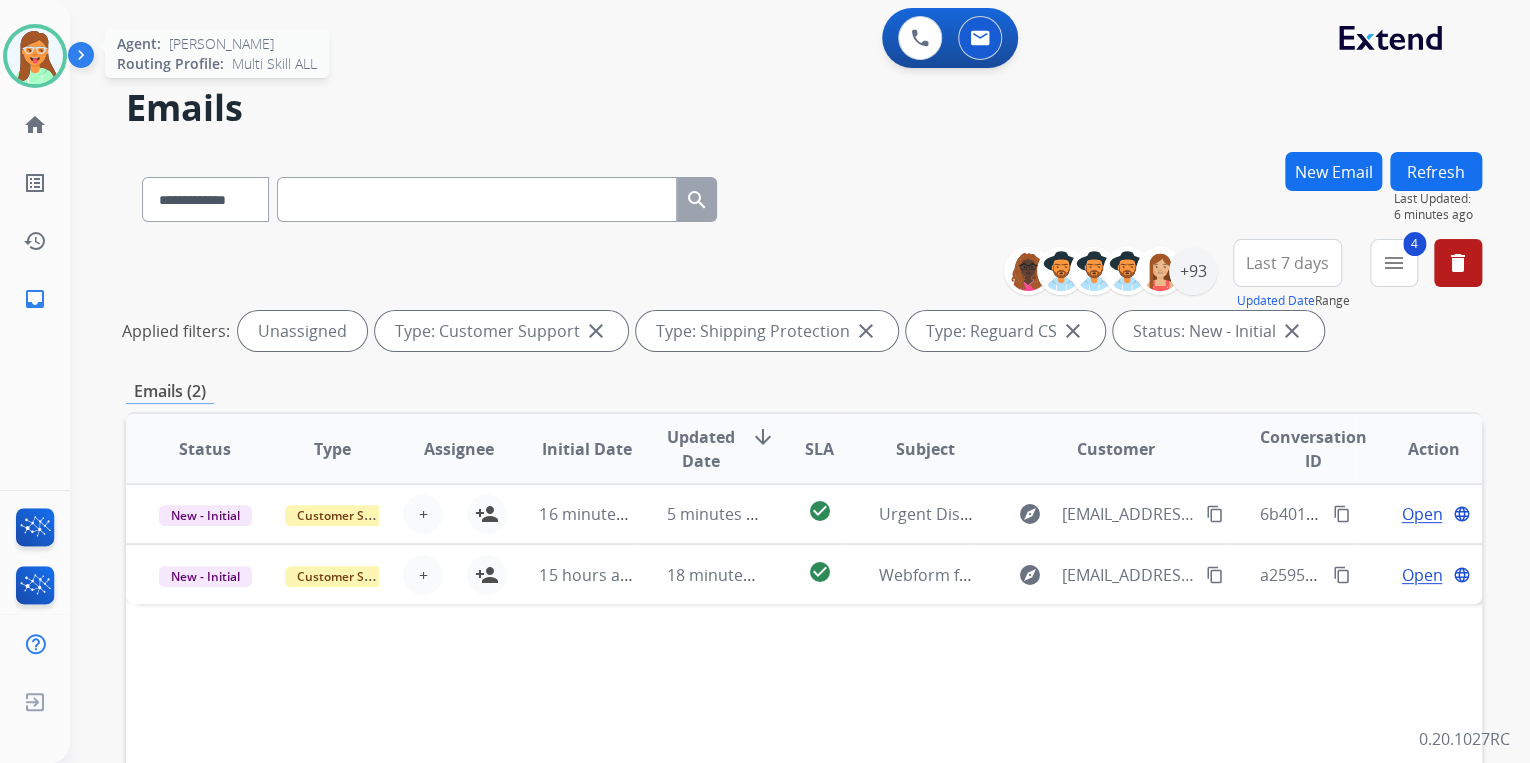 click at bounding box center [35, 56] 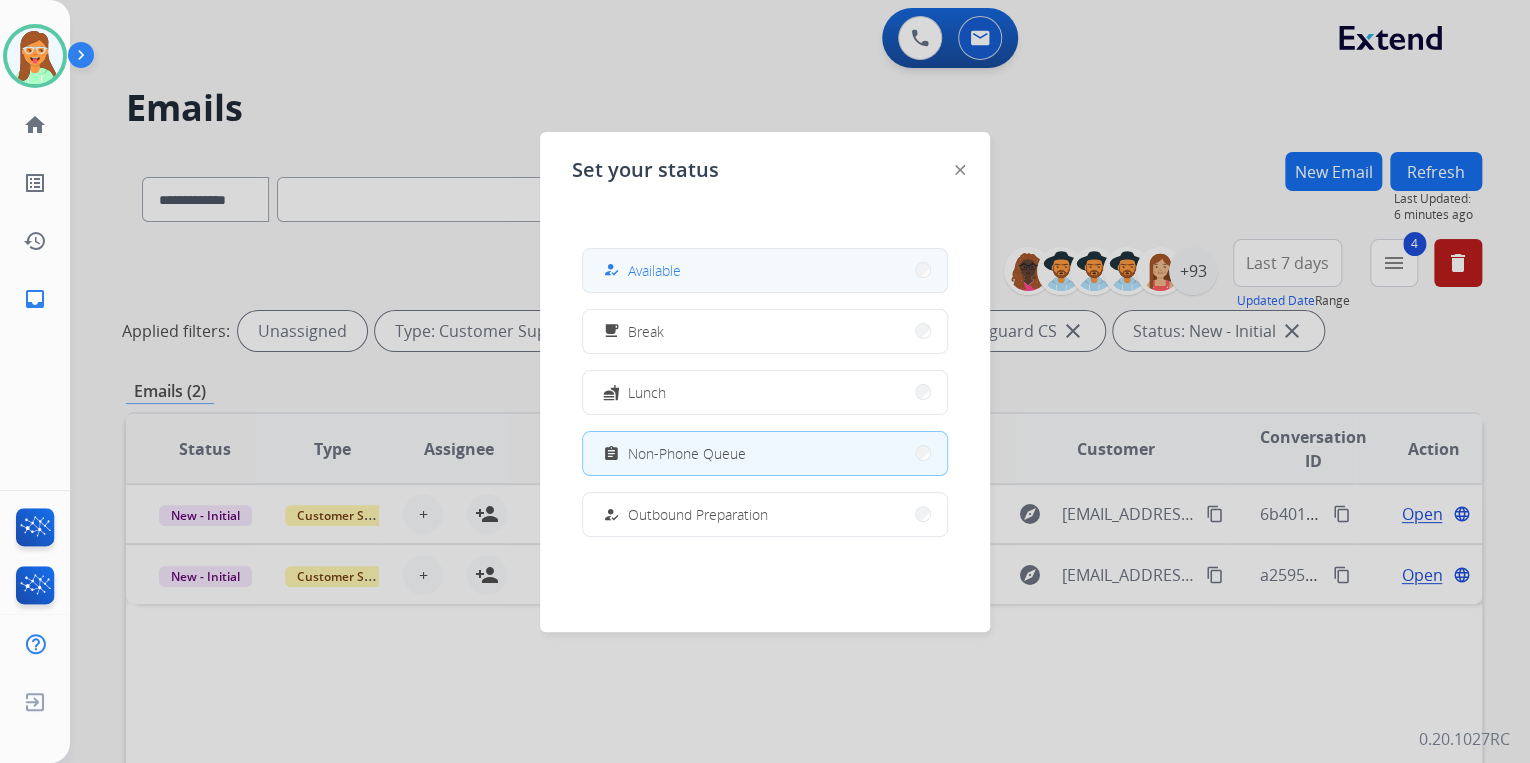 click on "how_to_reg Available" at bounding box center [765, 270] 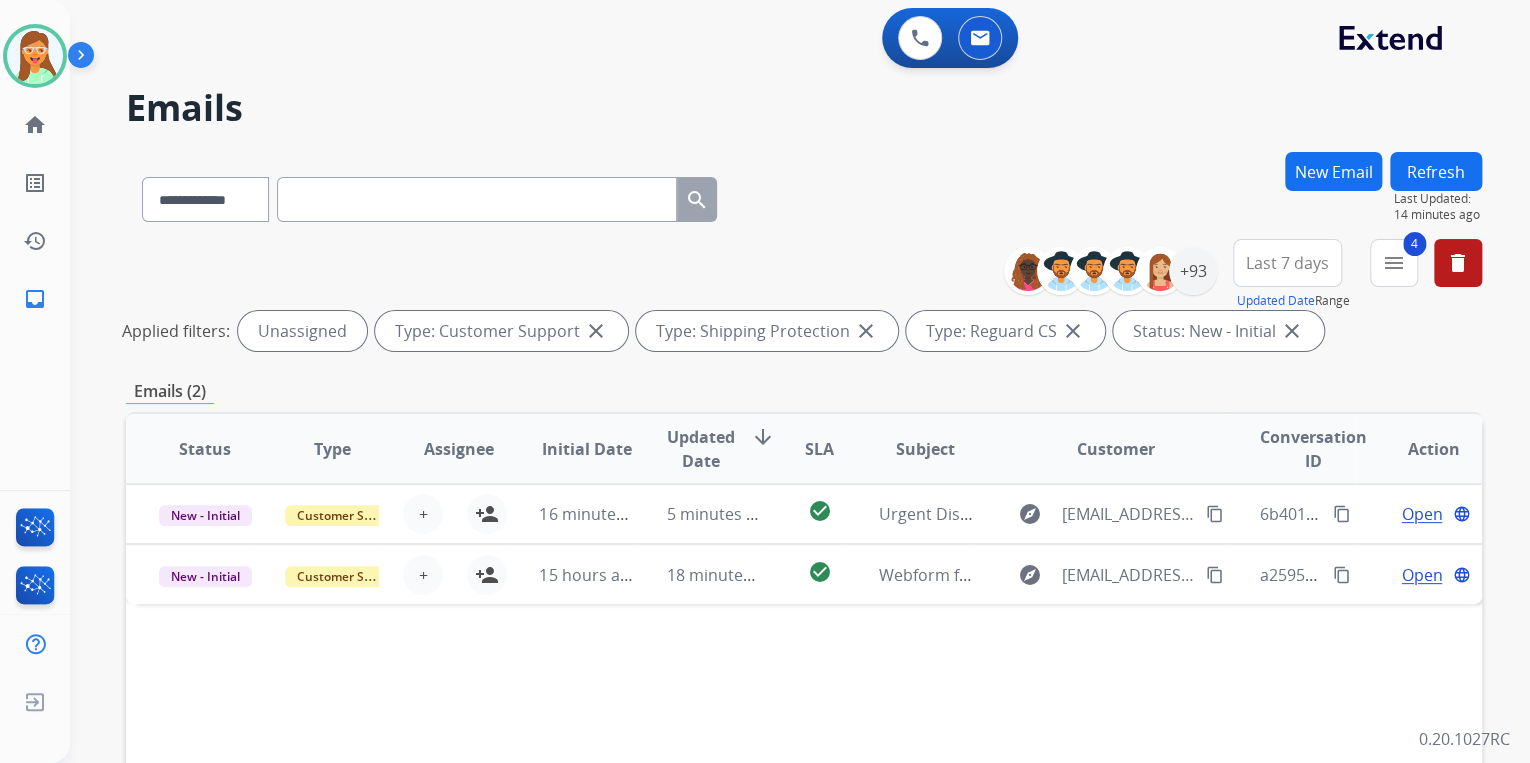 click on "New Email" at bounding box center [1333, 171] 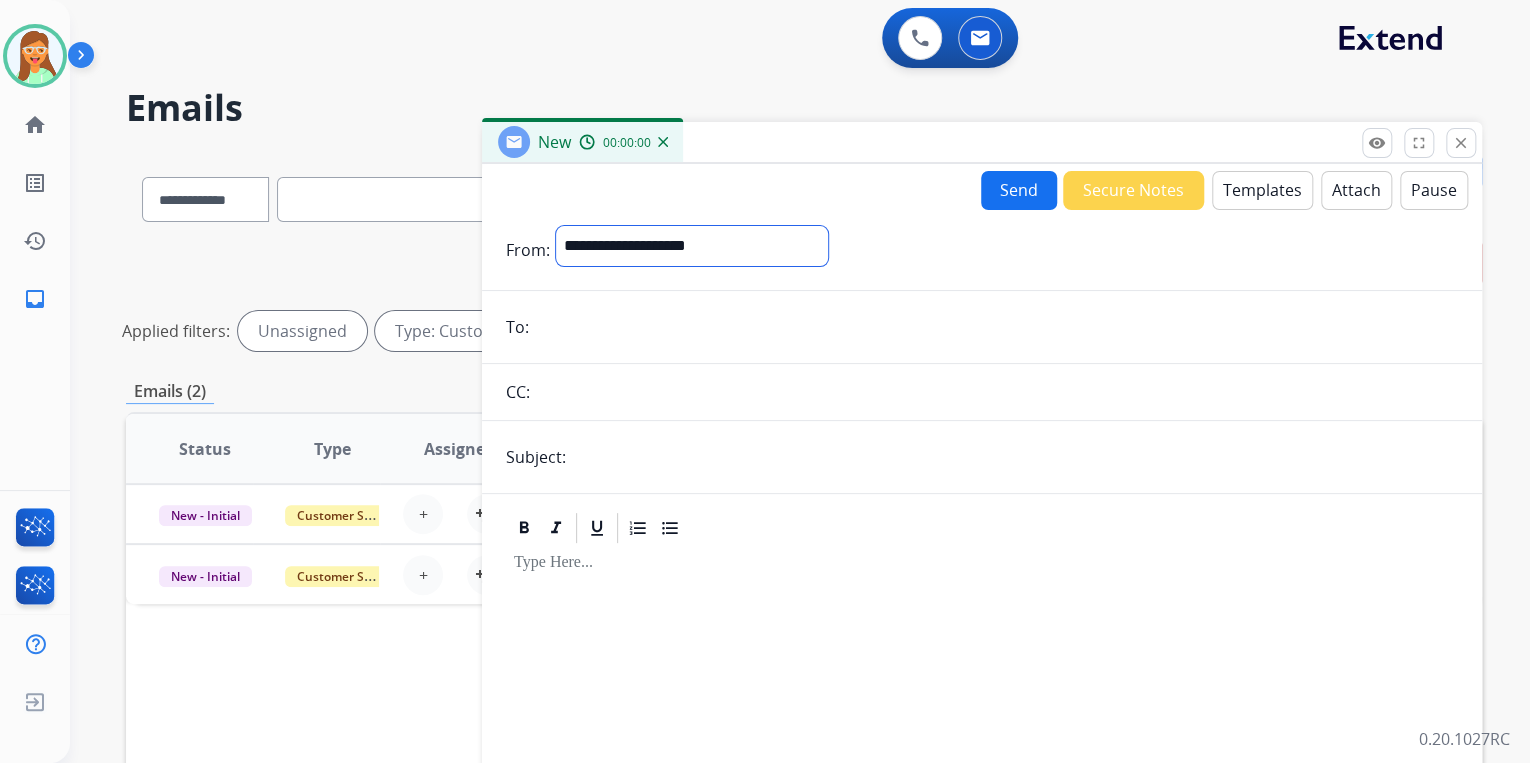drag, startPoint x: 674, startPoint y: 242, endPoint x: 664, endPoint y: 265, distance: 25.079872 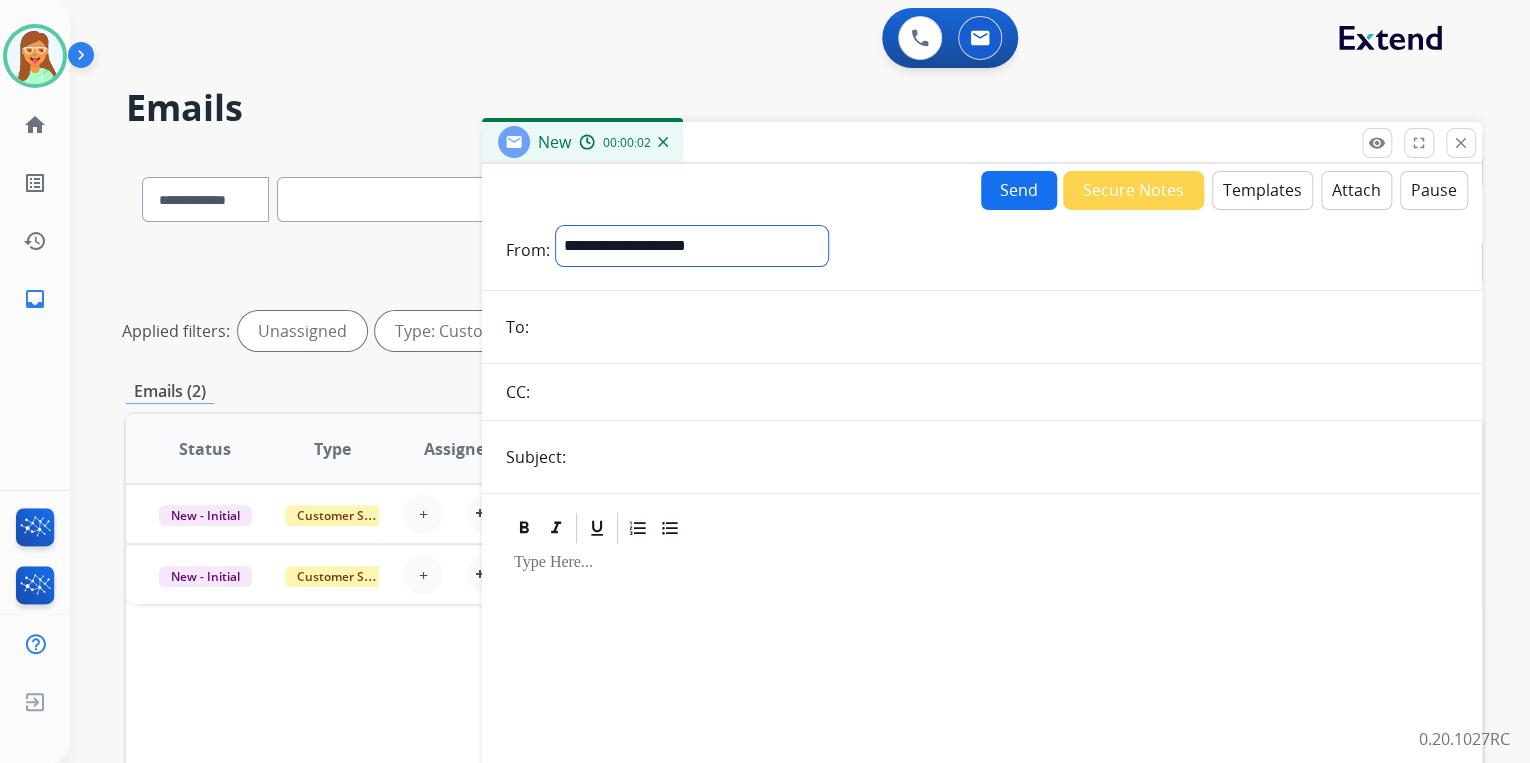 select on "**********" 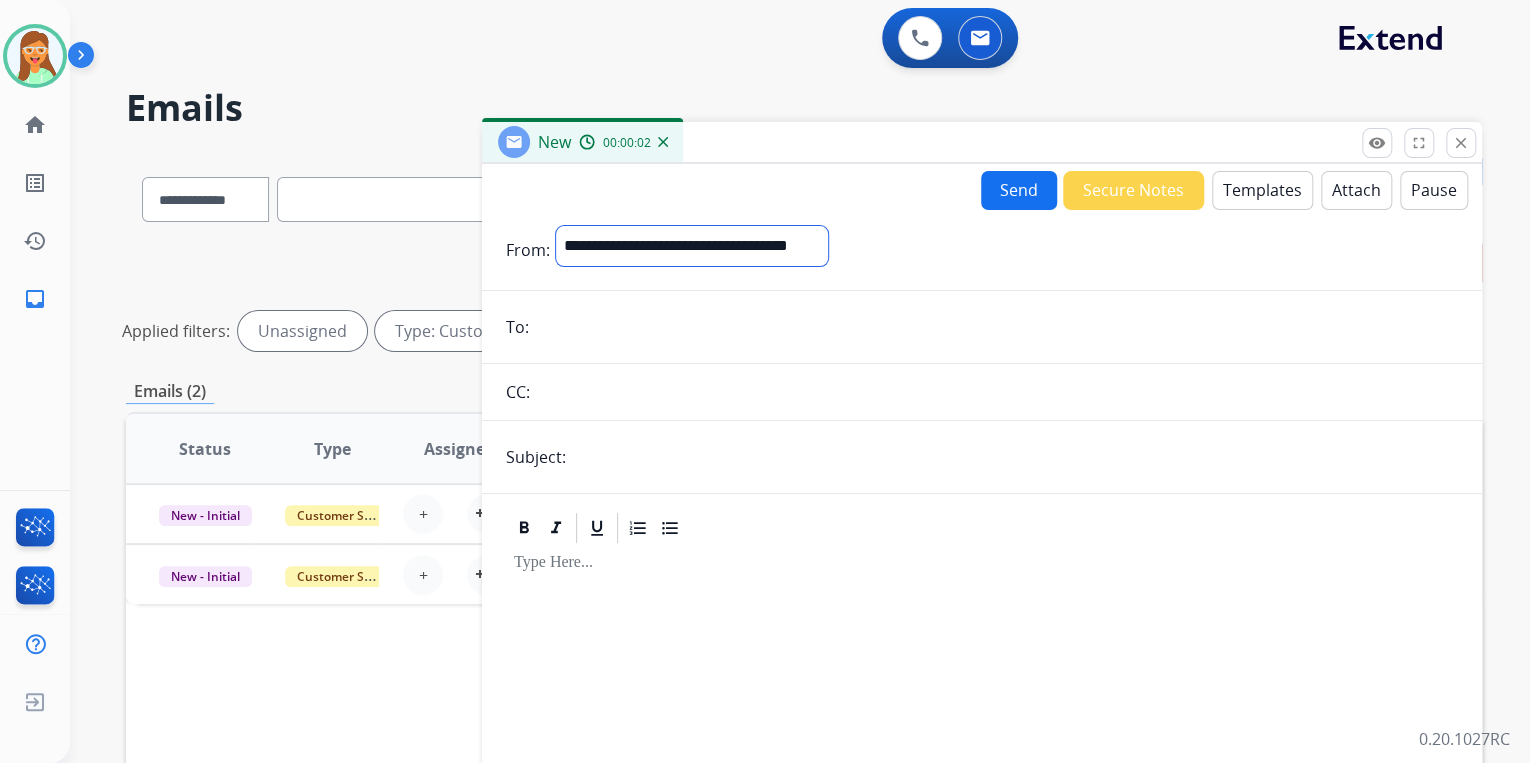 click on "**********" at bounding box center [692, 246] 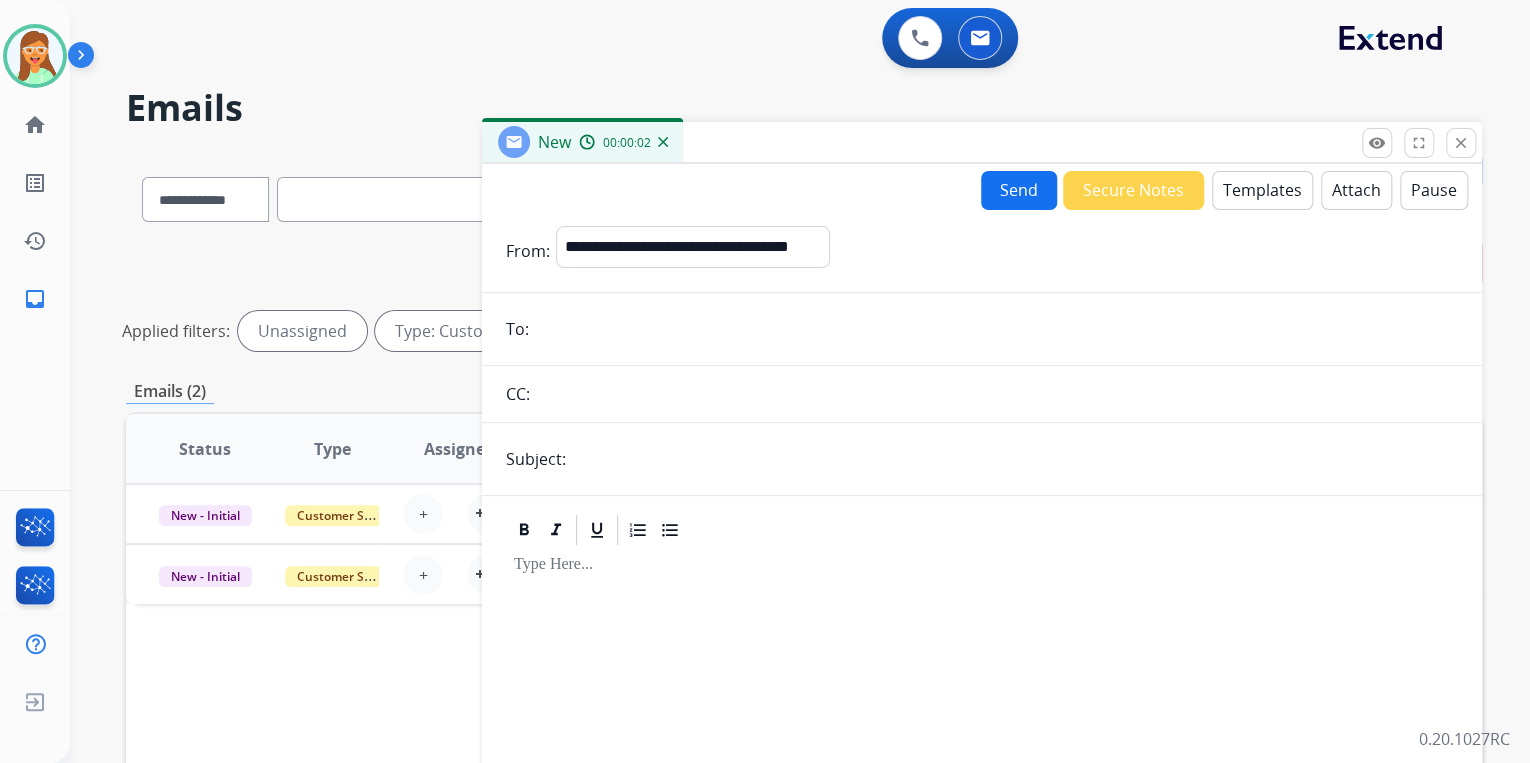 click at bounding box center [996, 329] 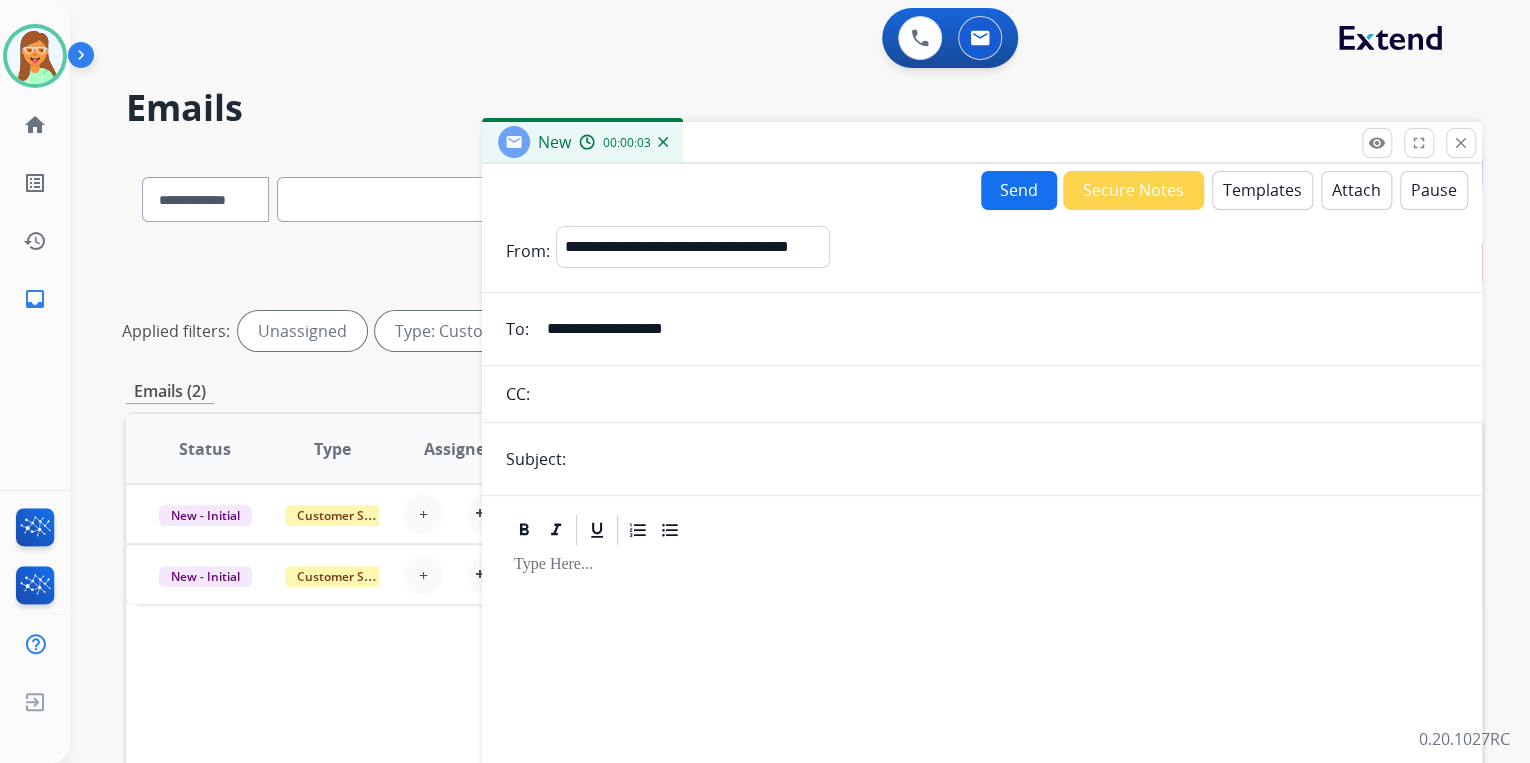 type on "**********" 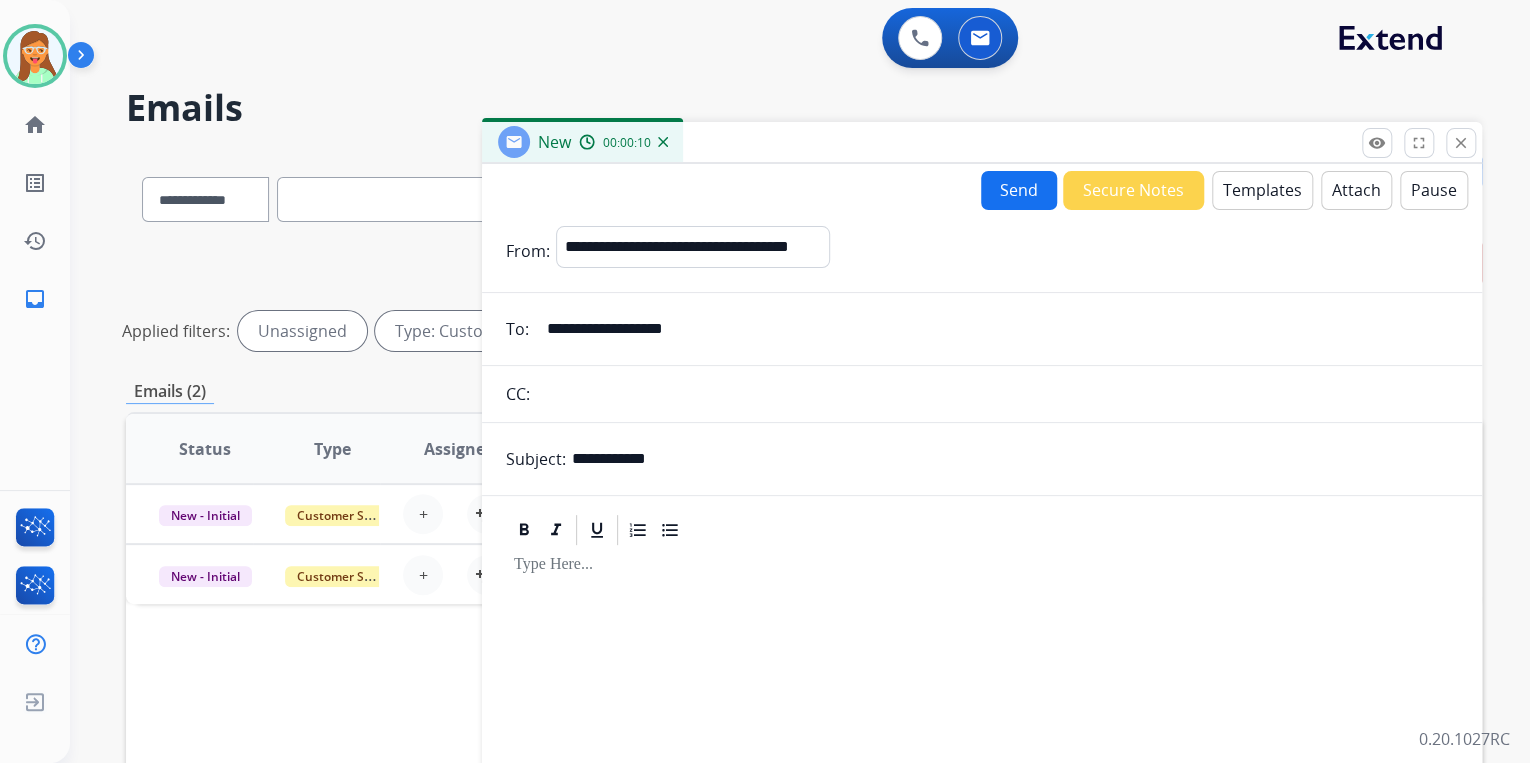 type on "**********" 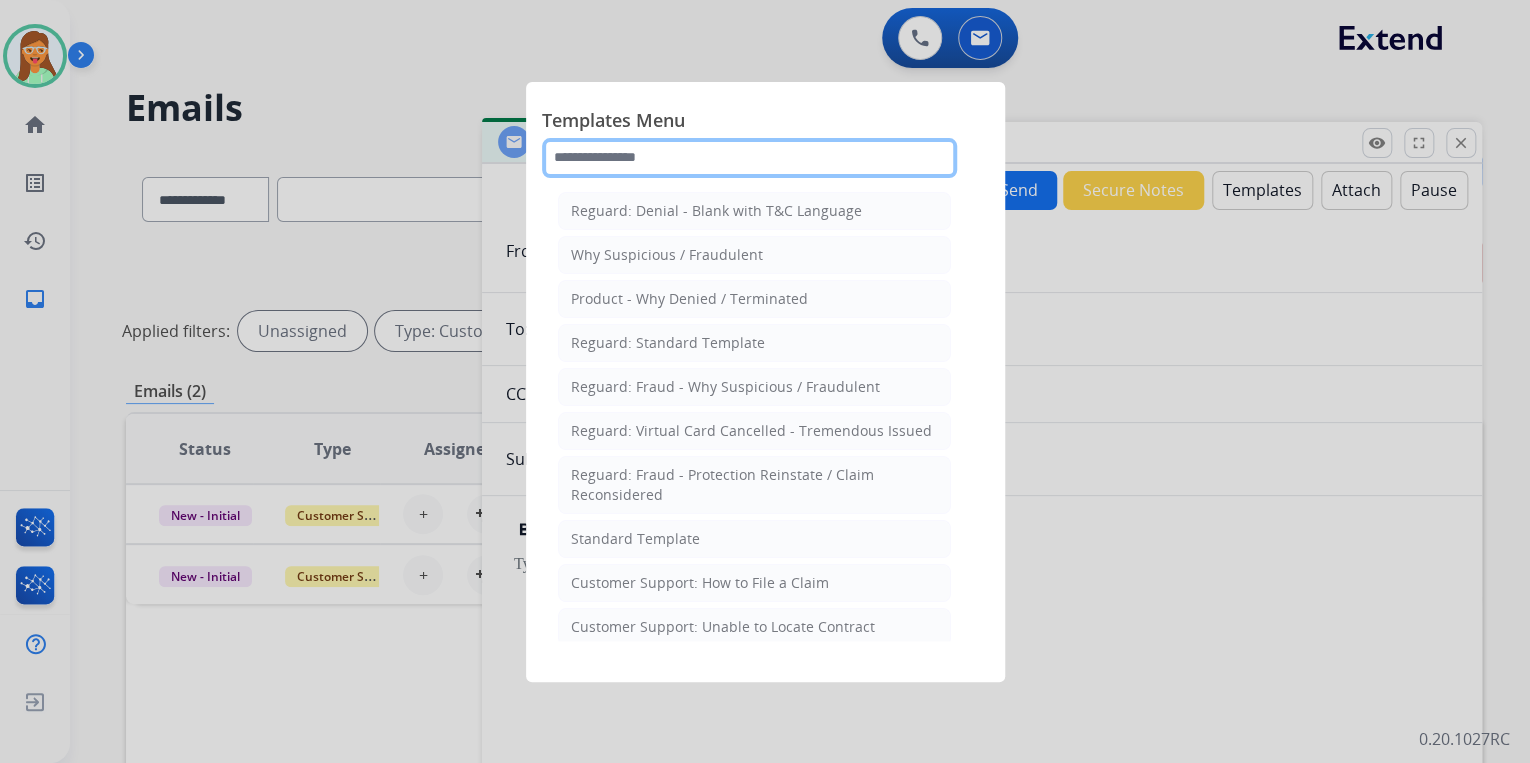 click 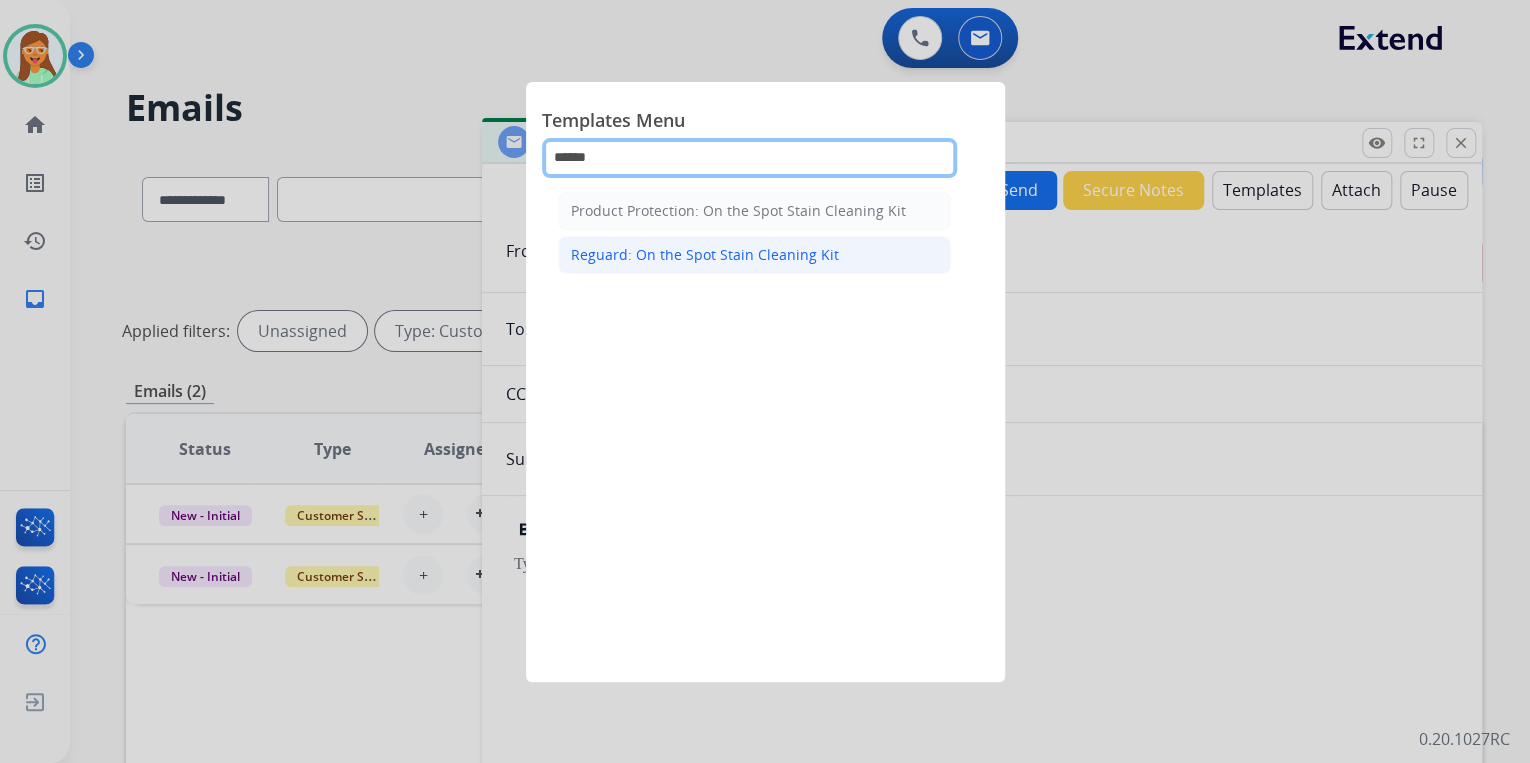 type on "******" 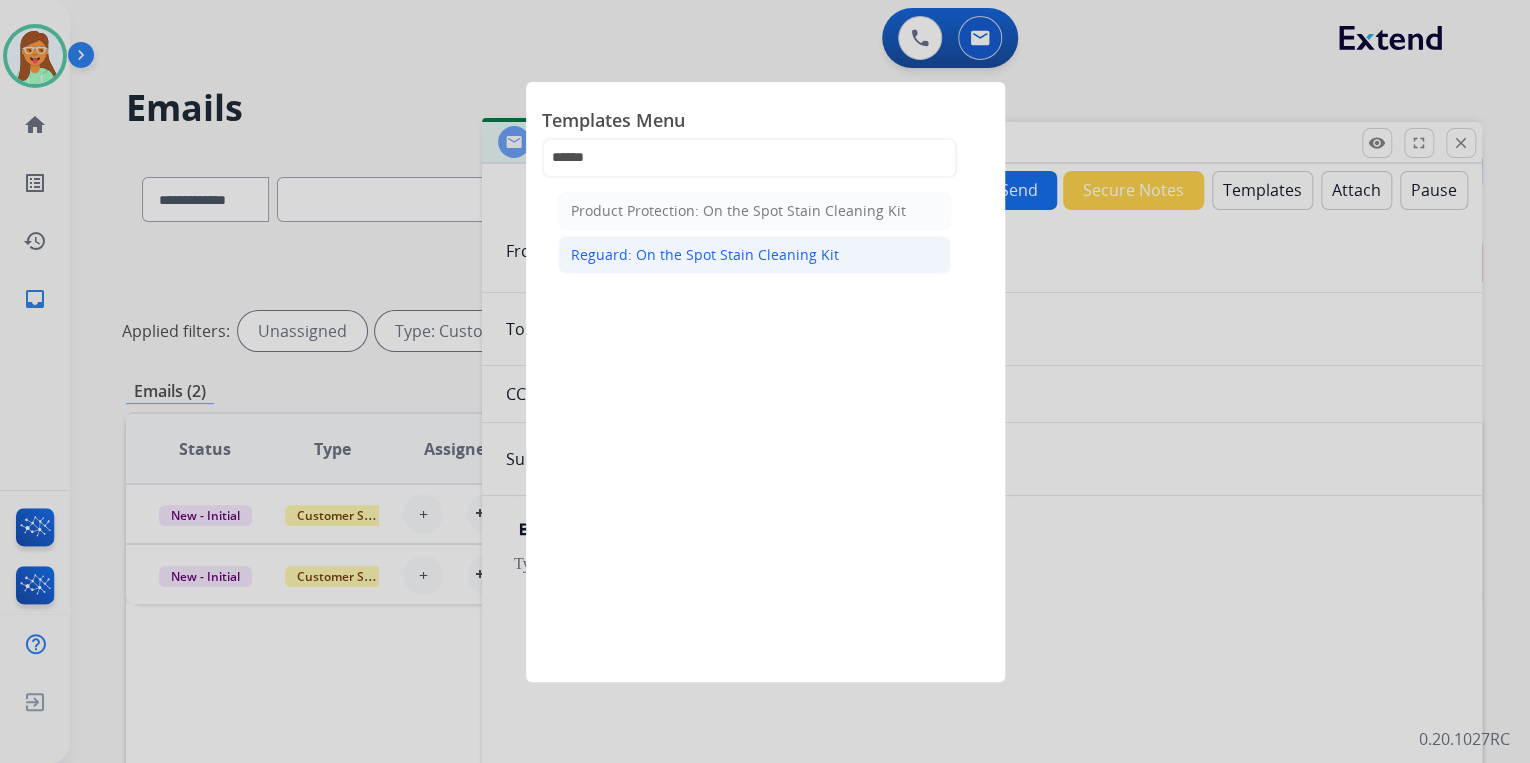 click on "Reguard: On the Spot Stain Cleaning Kit" 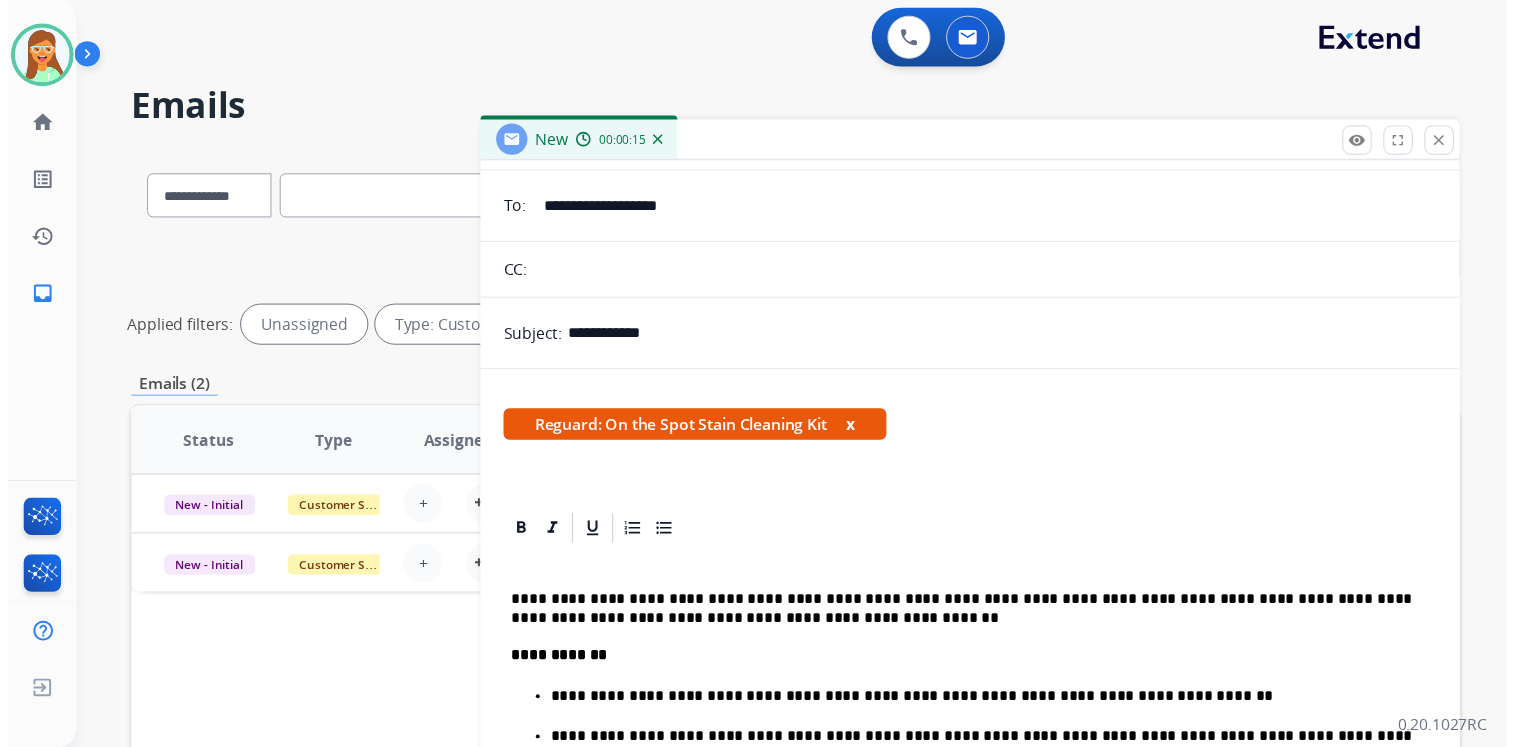 scroll, scrollTop: 0, scrollLeft: 0, axis: both 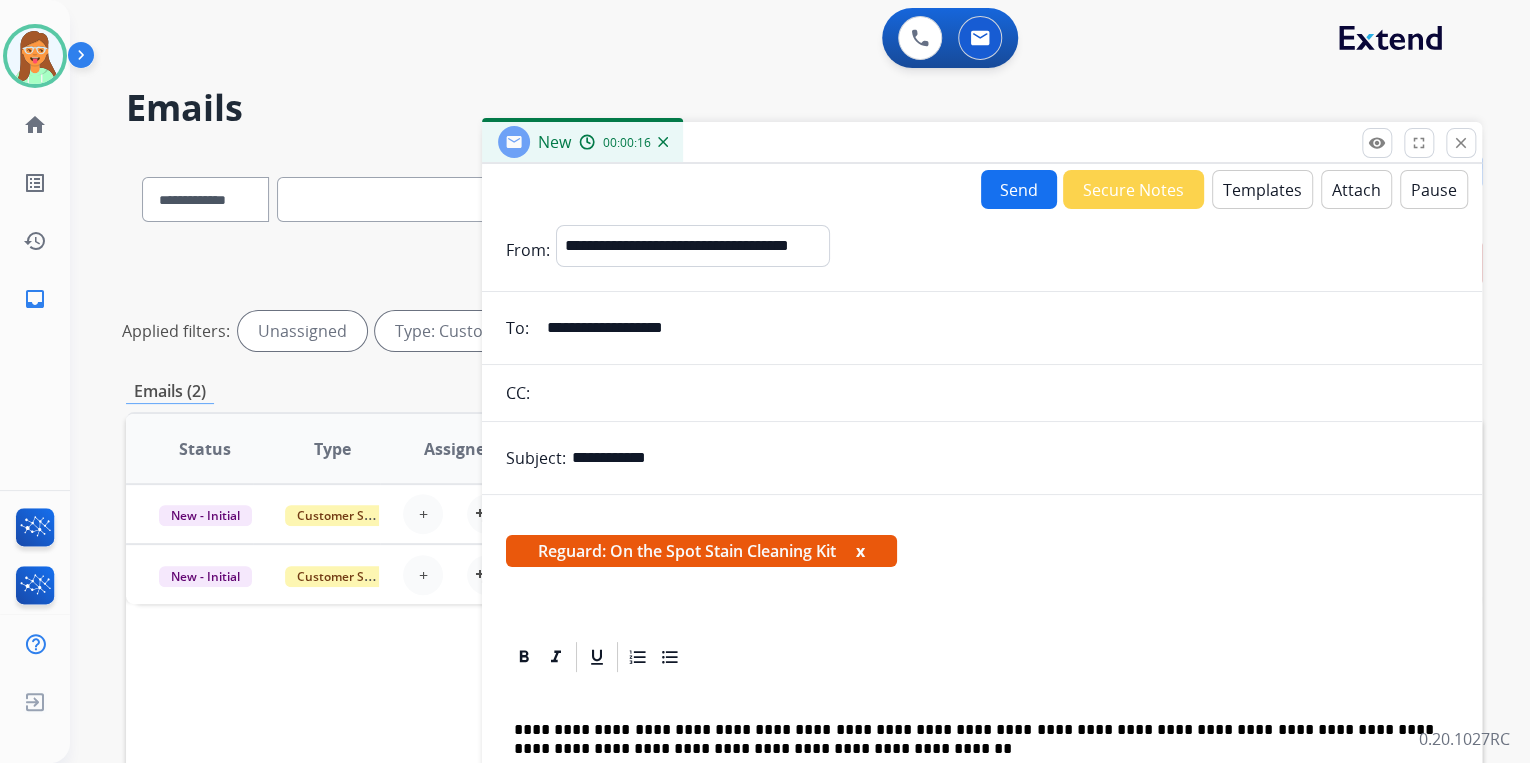 click on "Send" at bounding box center (1019, 189) 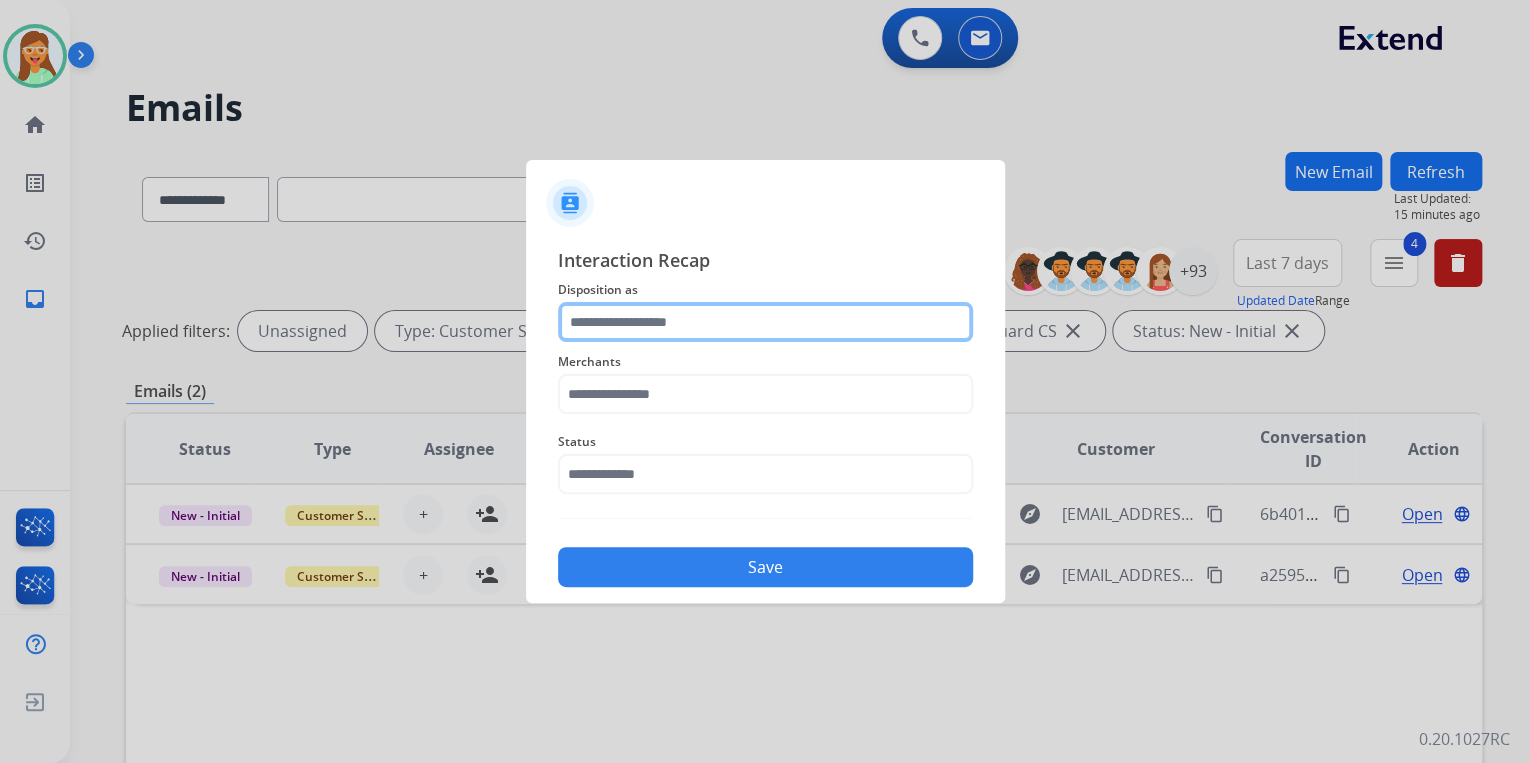 click 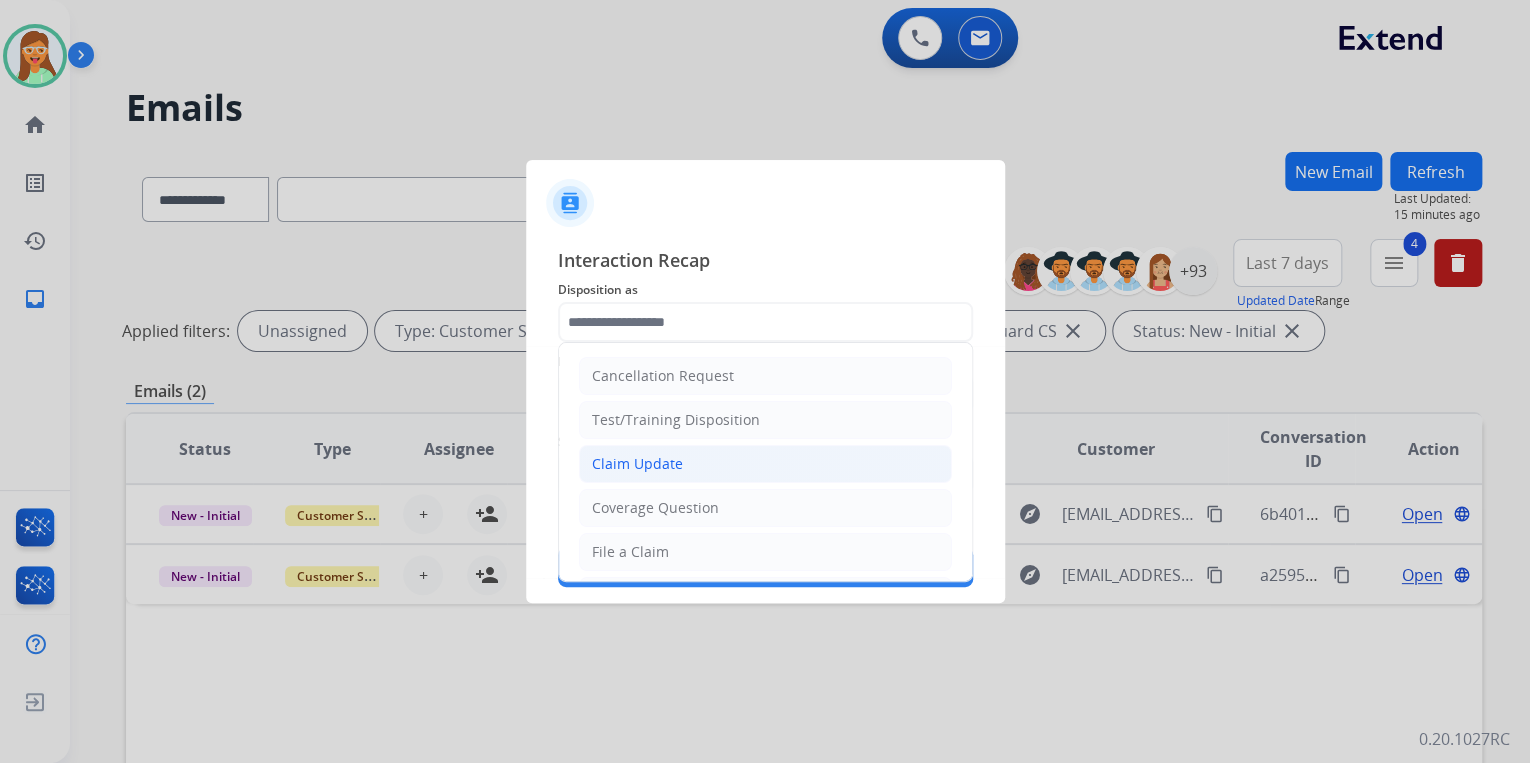 click on "Claim Update" 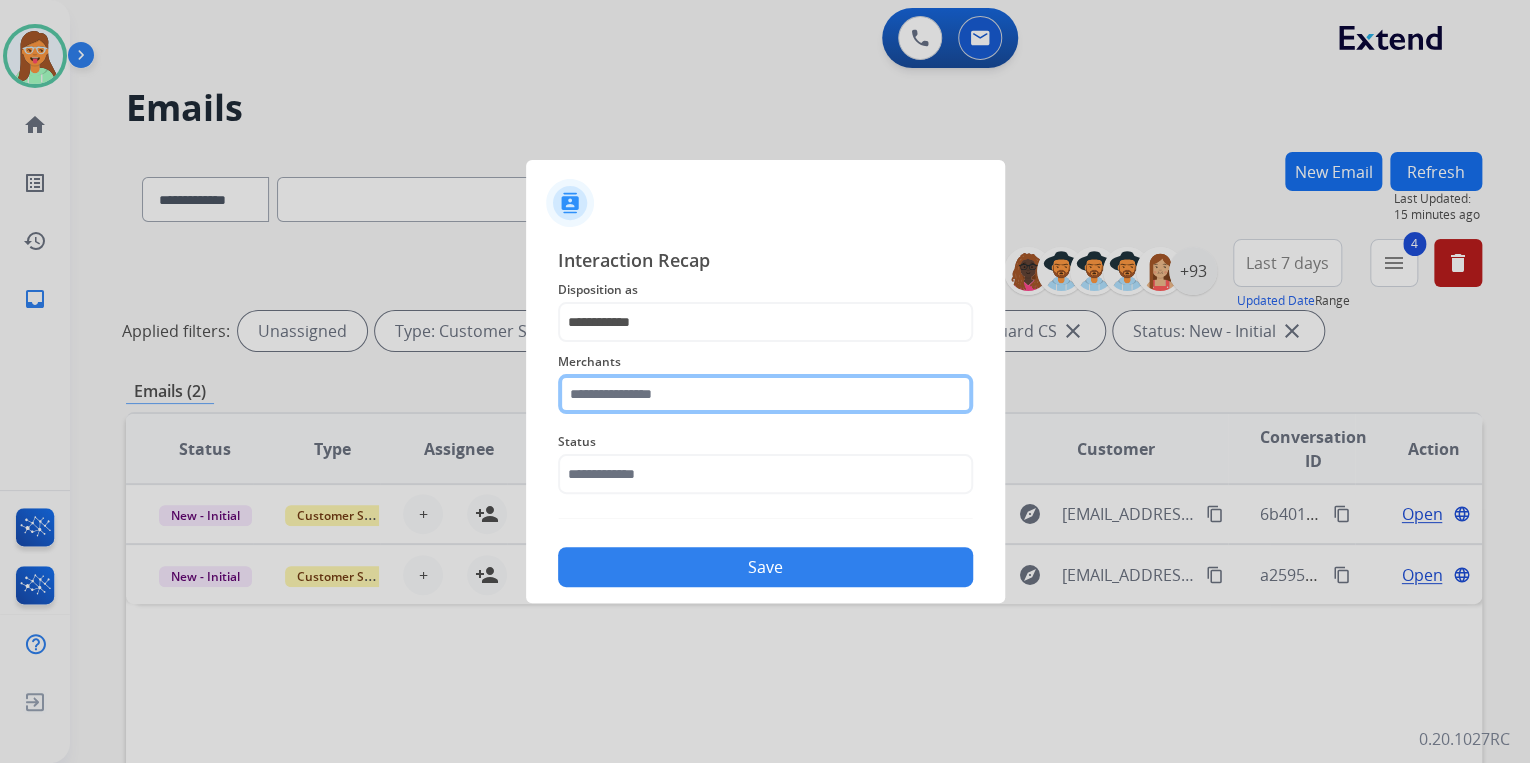 click 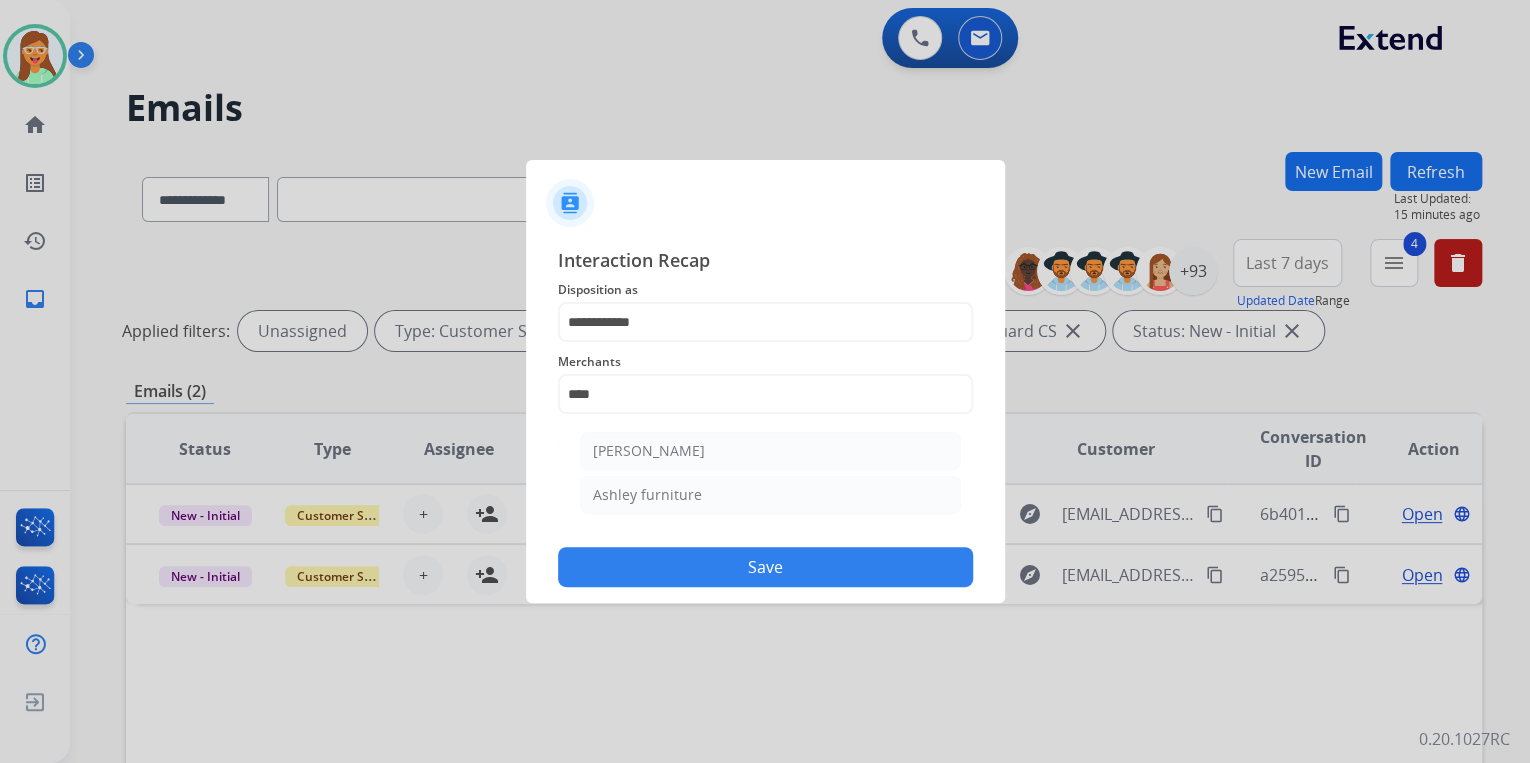click on "[PERSON_NAME]" 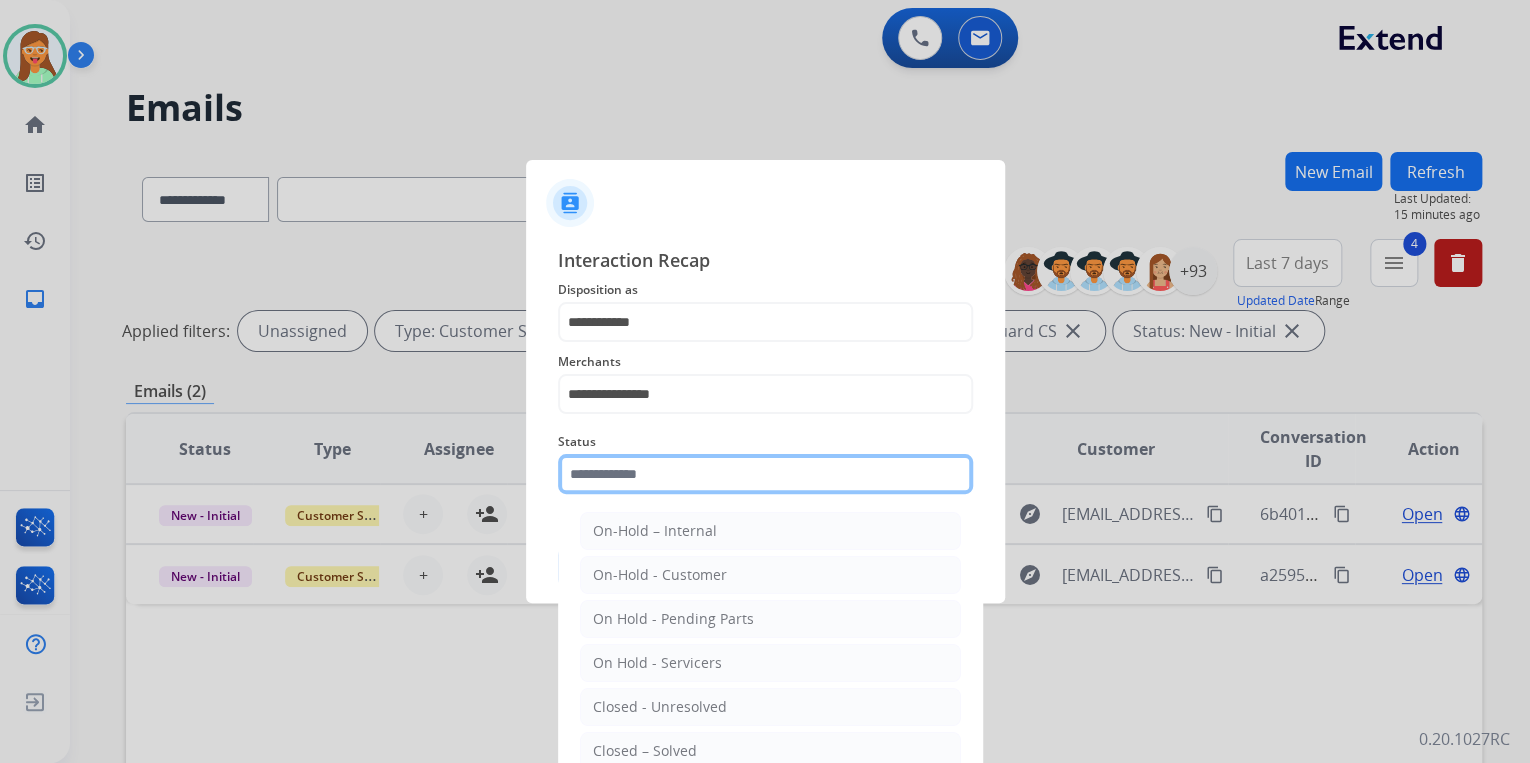 click on "Status    On-Hold – Internal   On-Hold - Customer   On Hold - Pending Parts   On Hold - Servicers   Closed - Unresolved   Closed – Solved   Closed – Merchant Transfer   New - Initial   New - Reply" 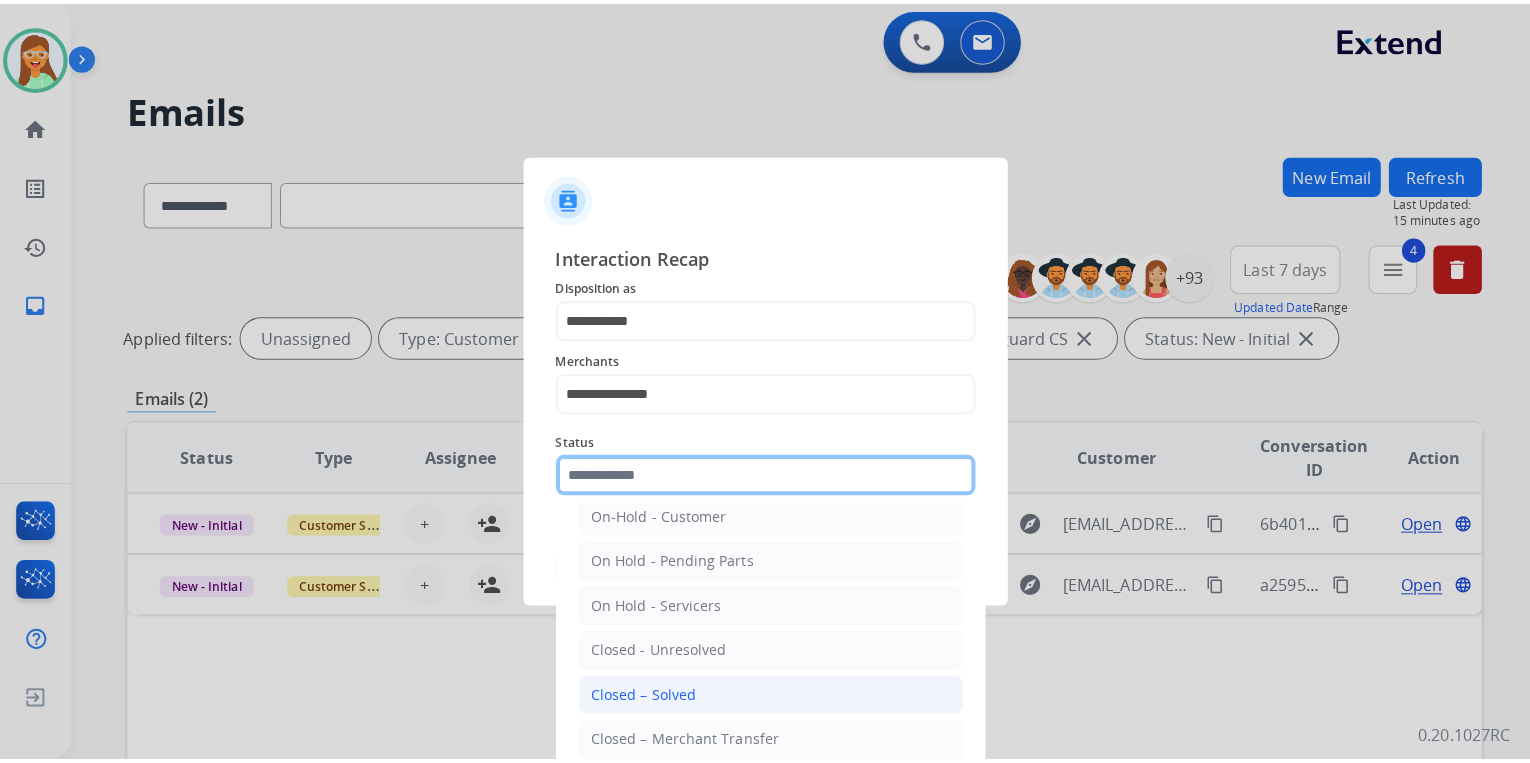 scroll, scrollTop: 116, scrollLeft: 0, axis: vertical 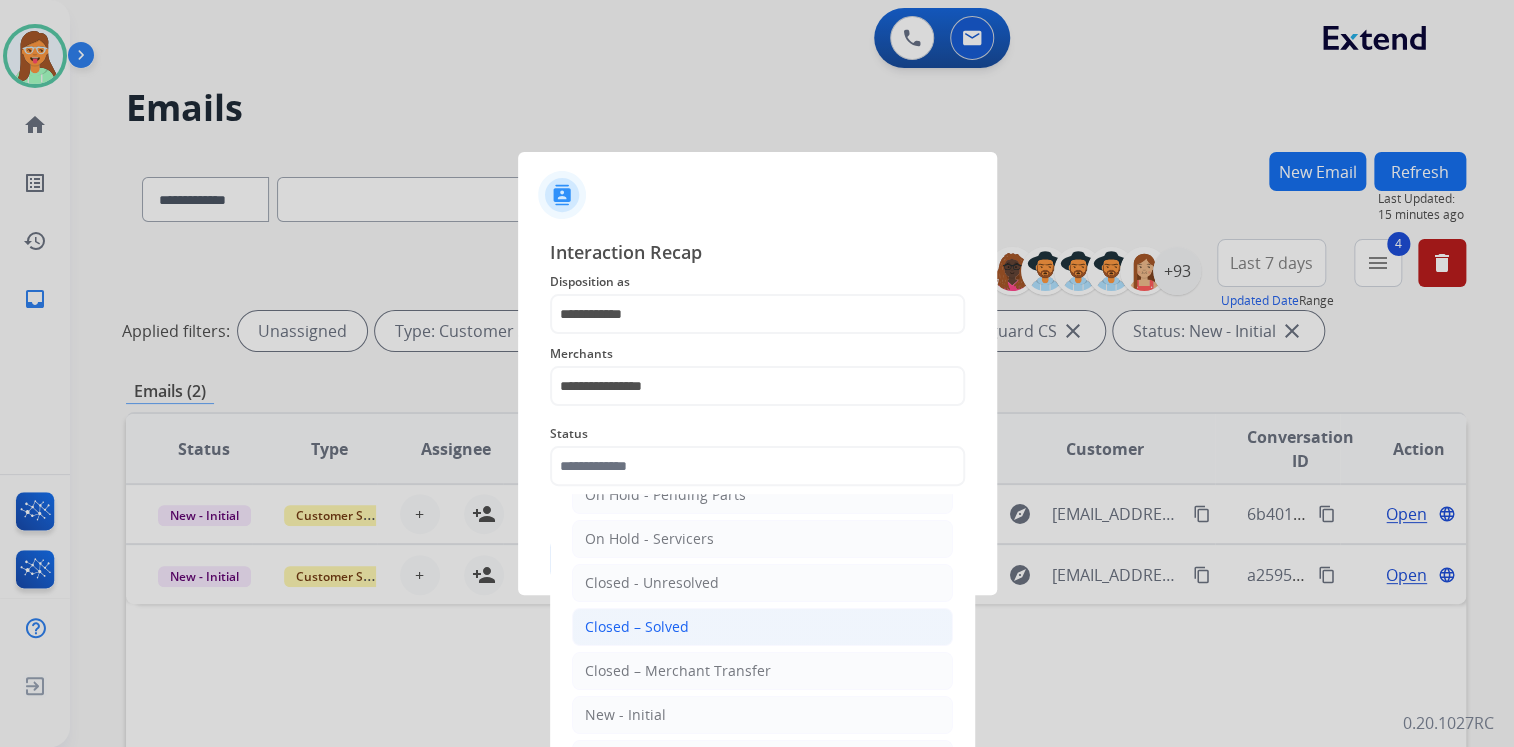 click on "Closed – Solved" 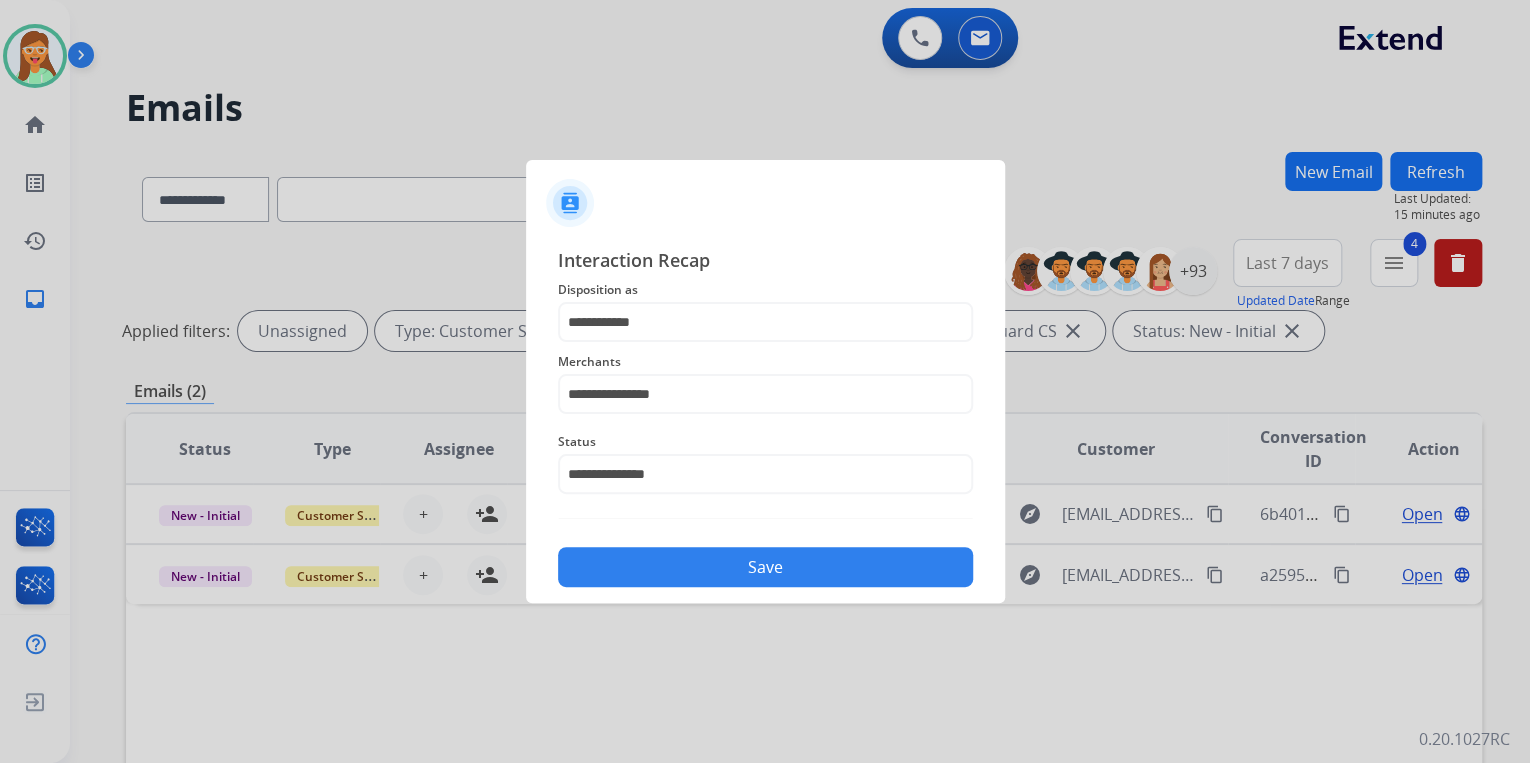 click on "Save" 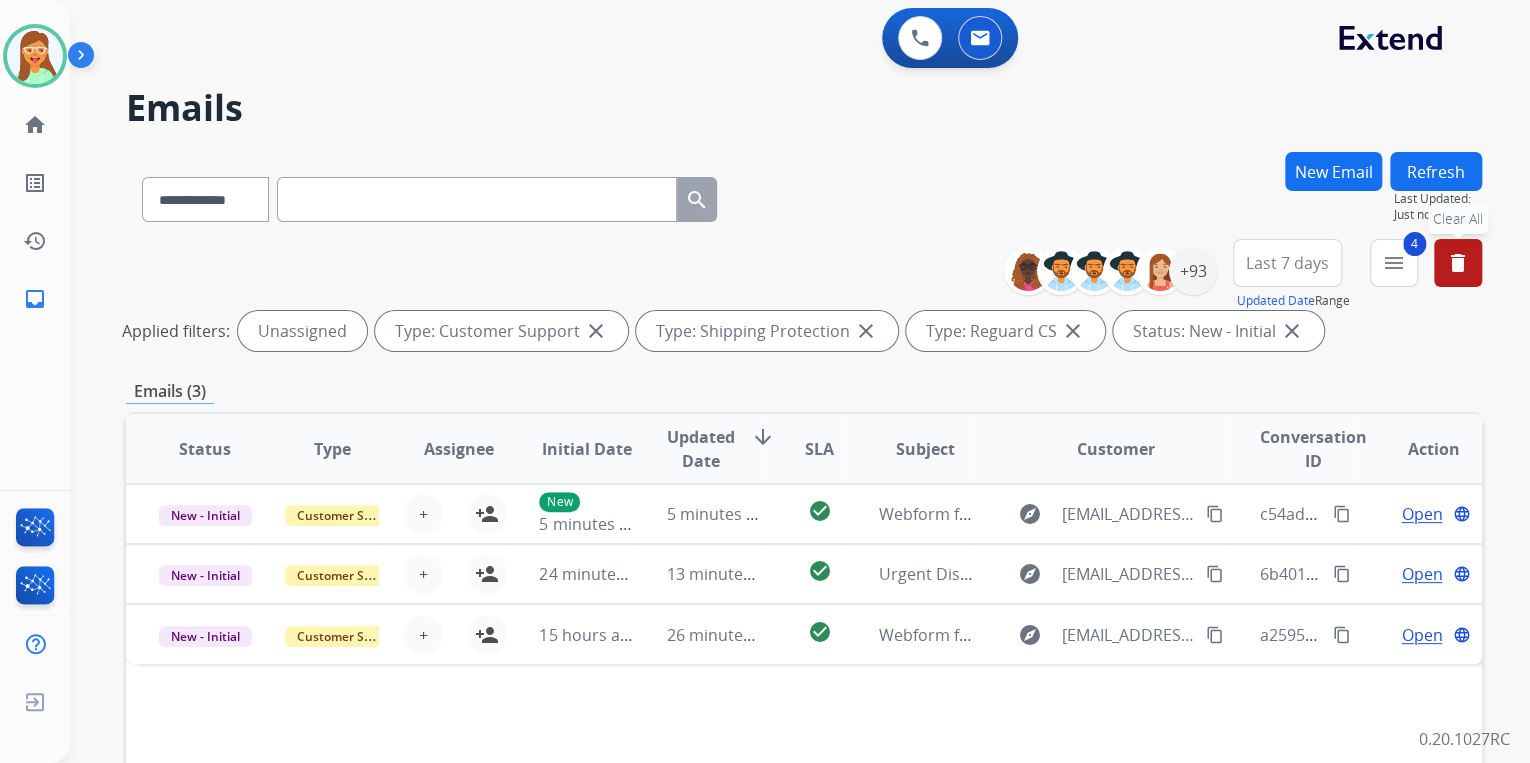 click on "delete" at bounding box center (1458, 263) 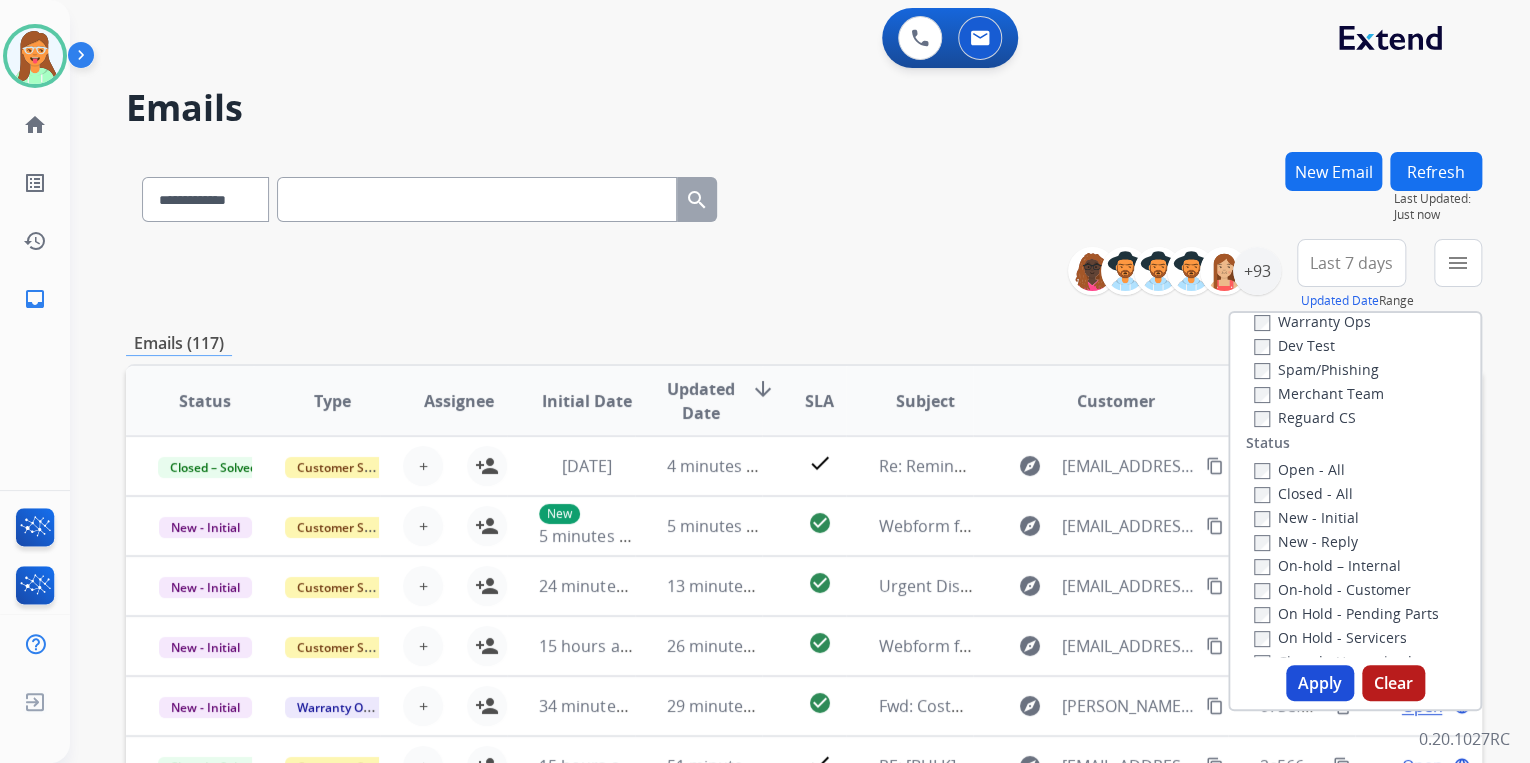 click on "**********" at bounding box center (804, 275) 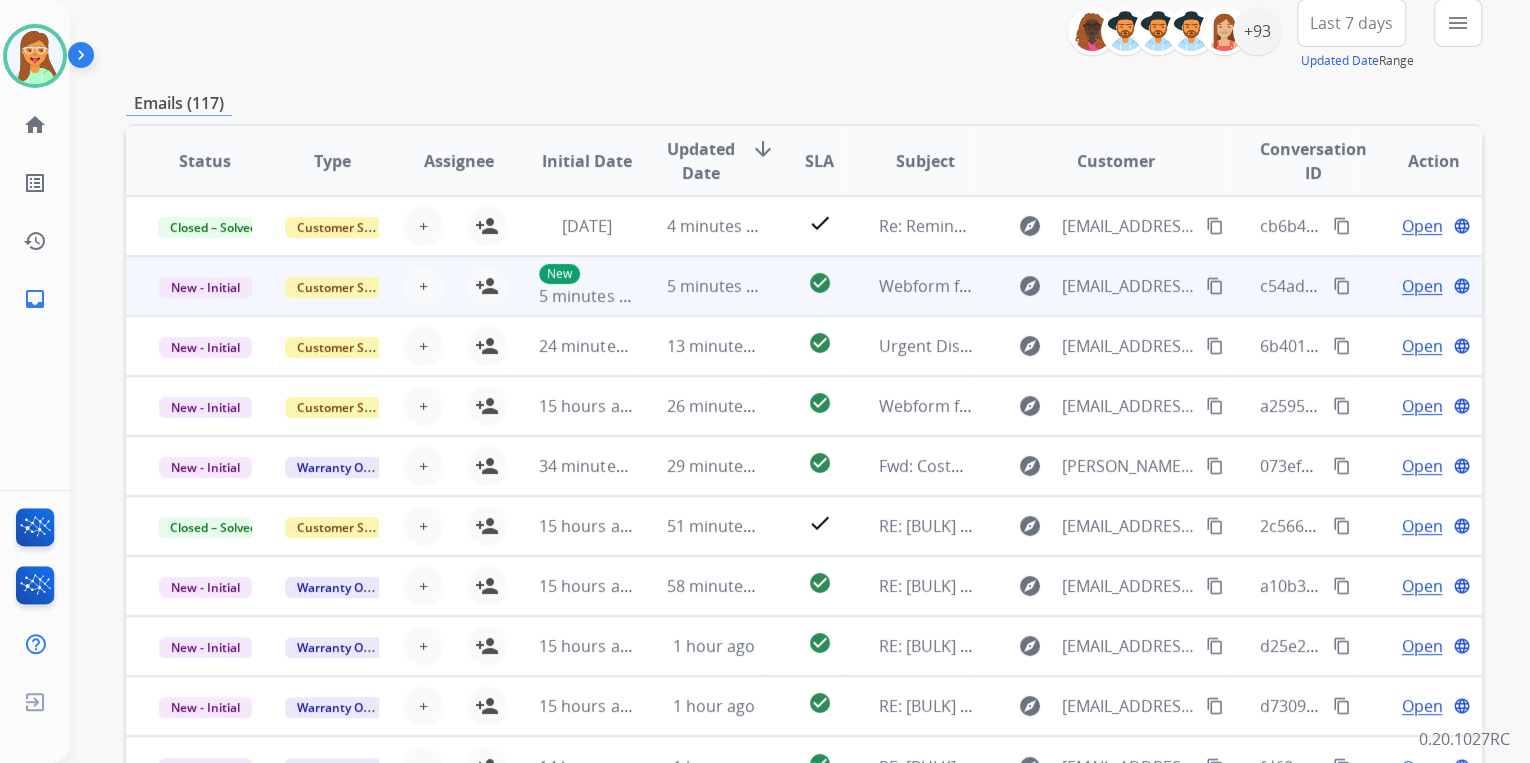 scroll, scrollTop: 160, scrollLeft: 0, axis: vertical 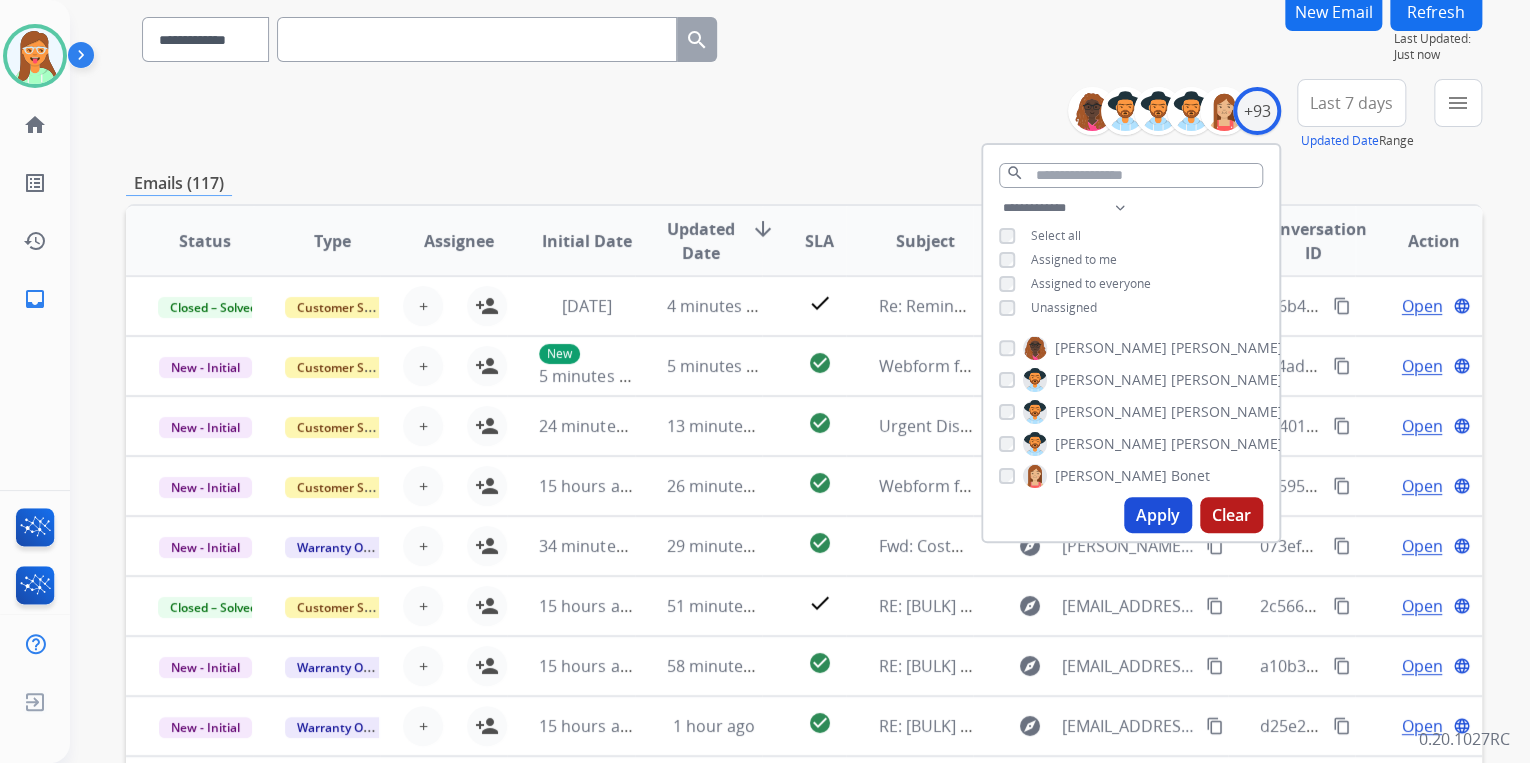 click on "Apply" at bounding box center [1158, 515] 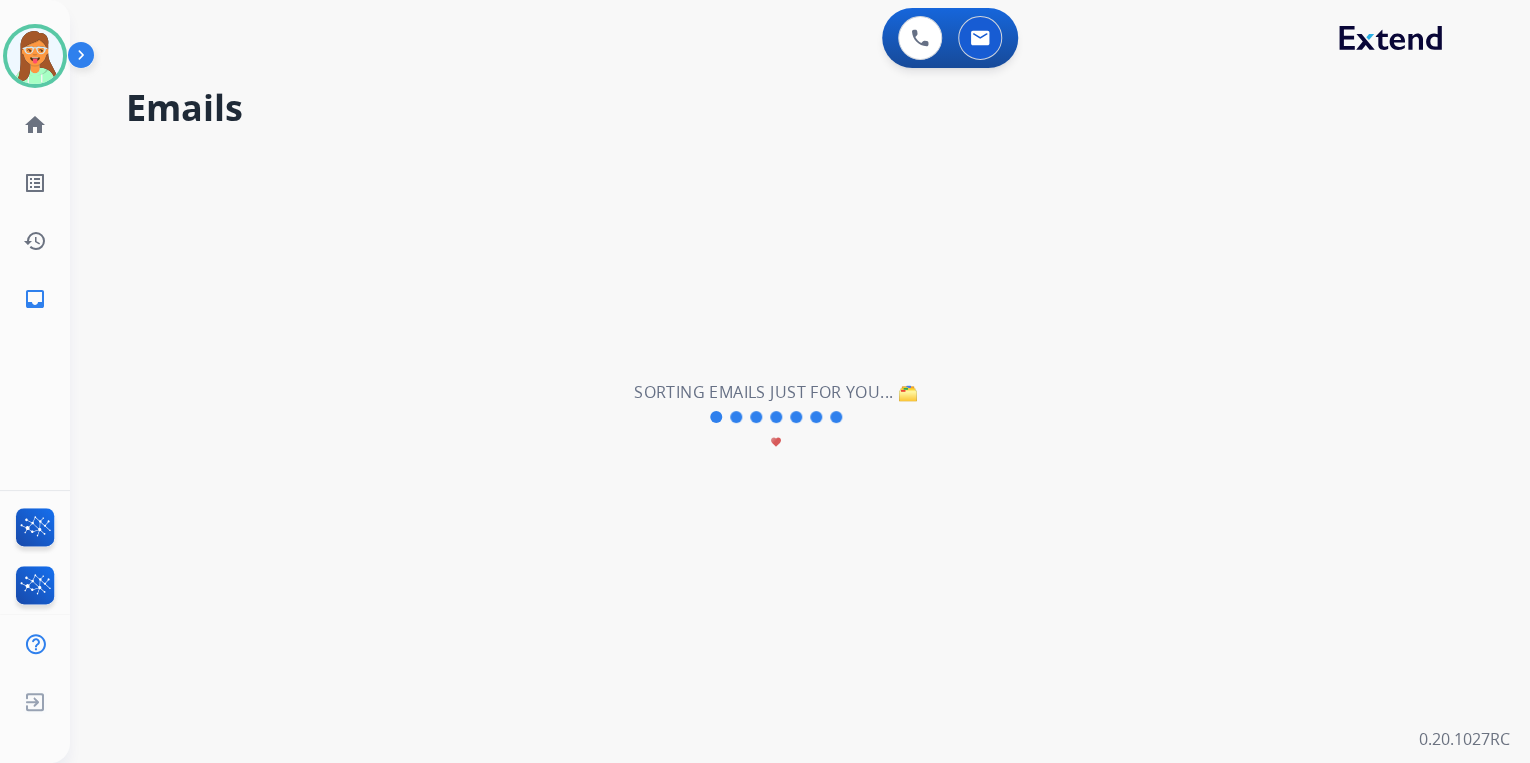scroll, scrollTop: 0, scrollLeft: 0, axis: both 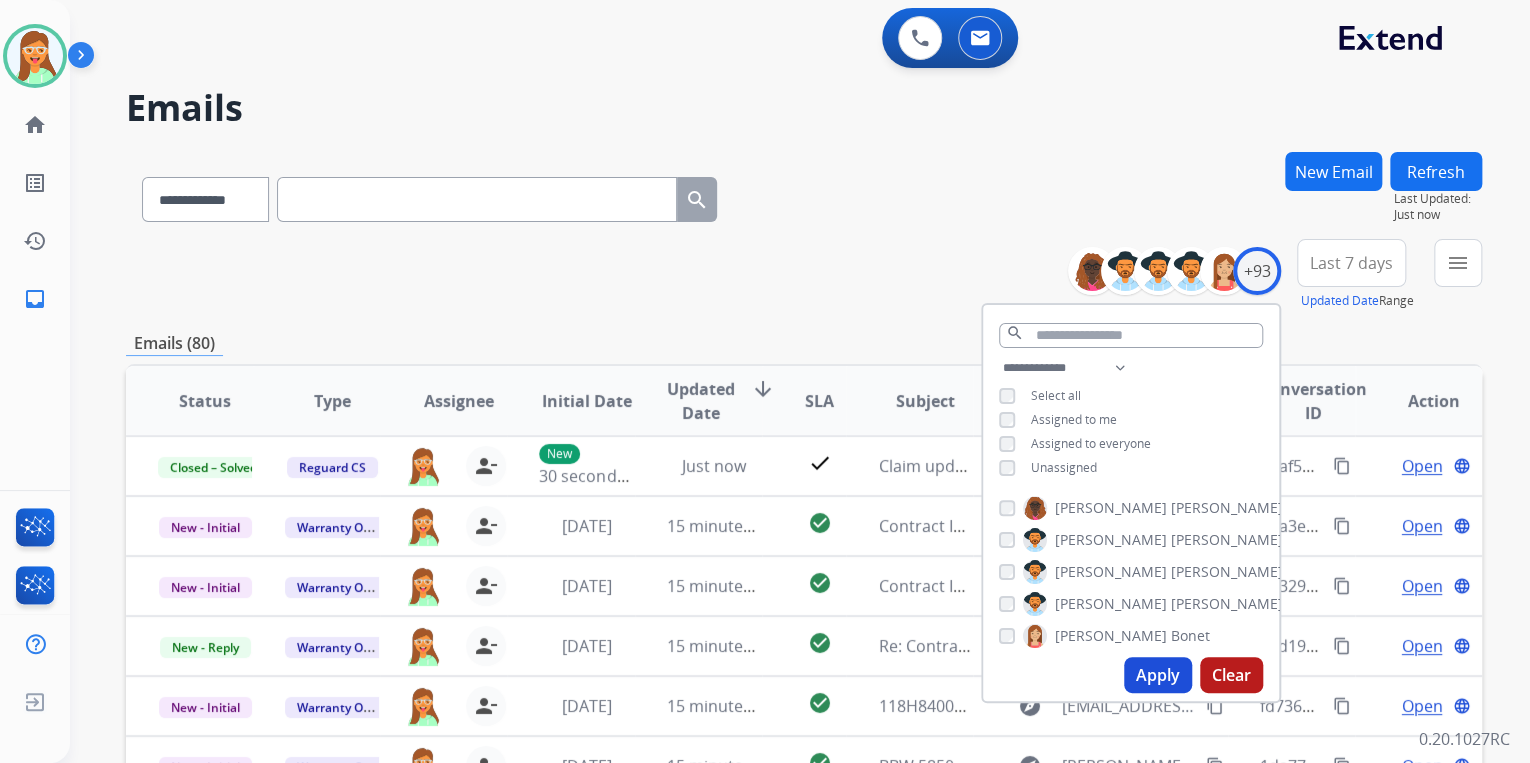 click on "**********" at bounding box center (804, 195) 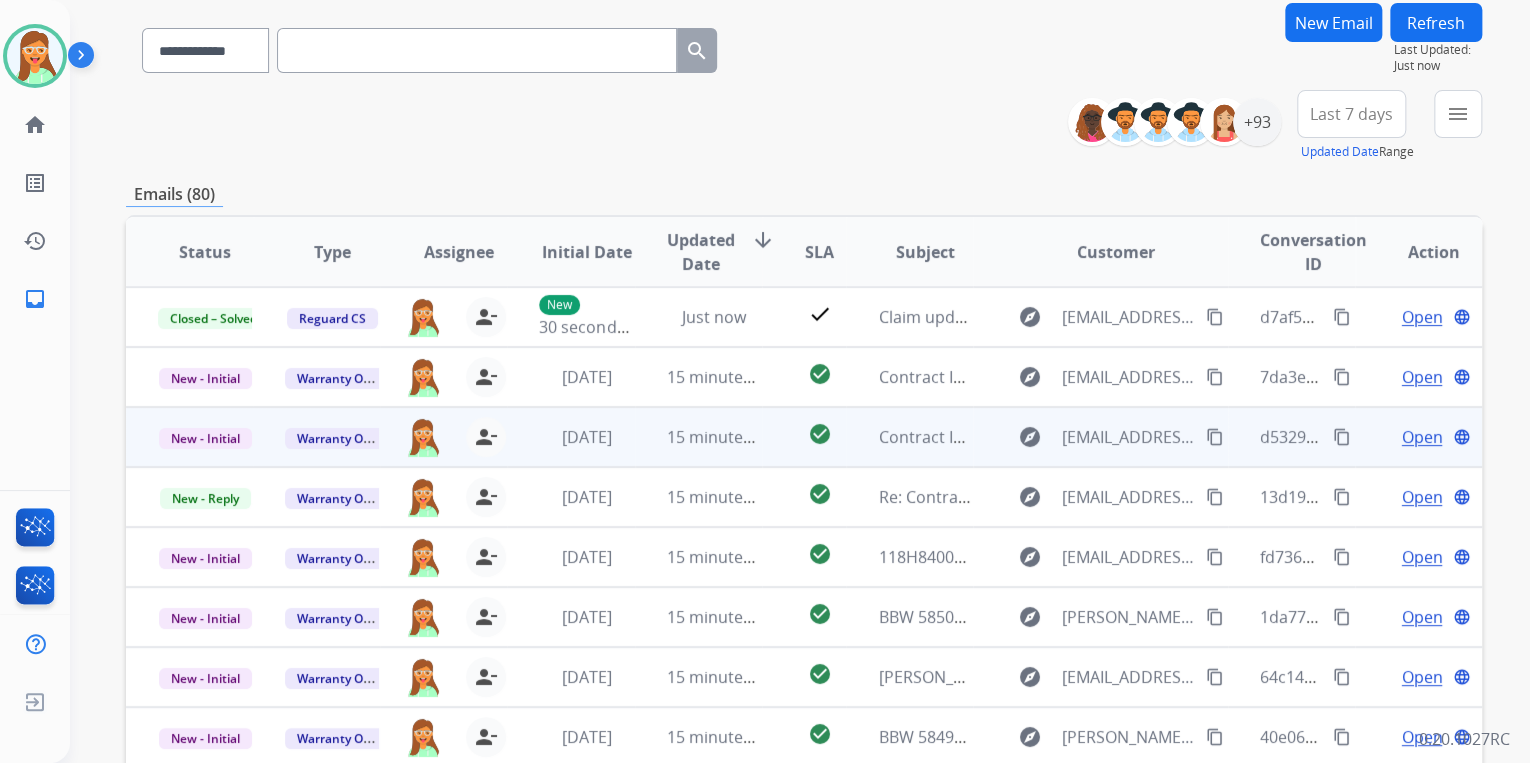 scroll, scrollTop: 160, scrollLeft: 0, axis: vertical 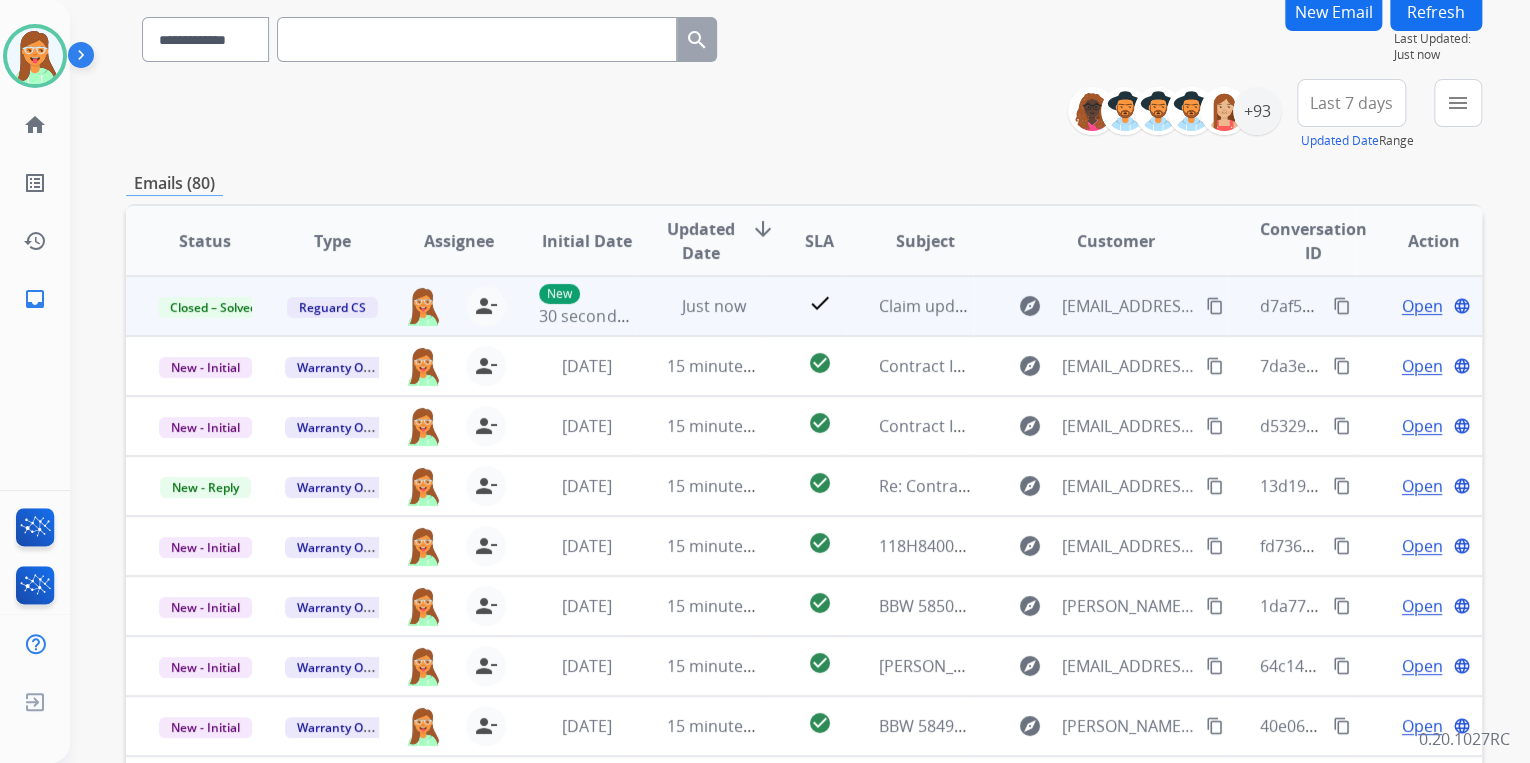 click on "content_copy" at bounding box center [1342, 306] 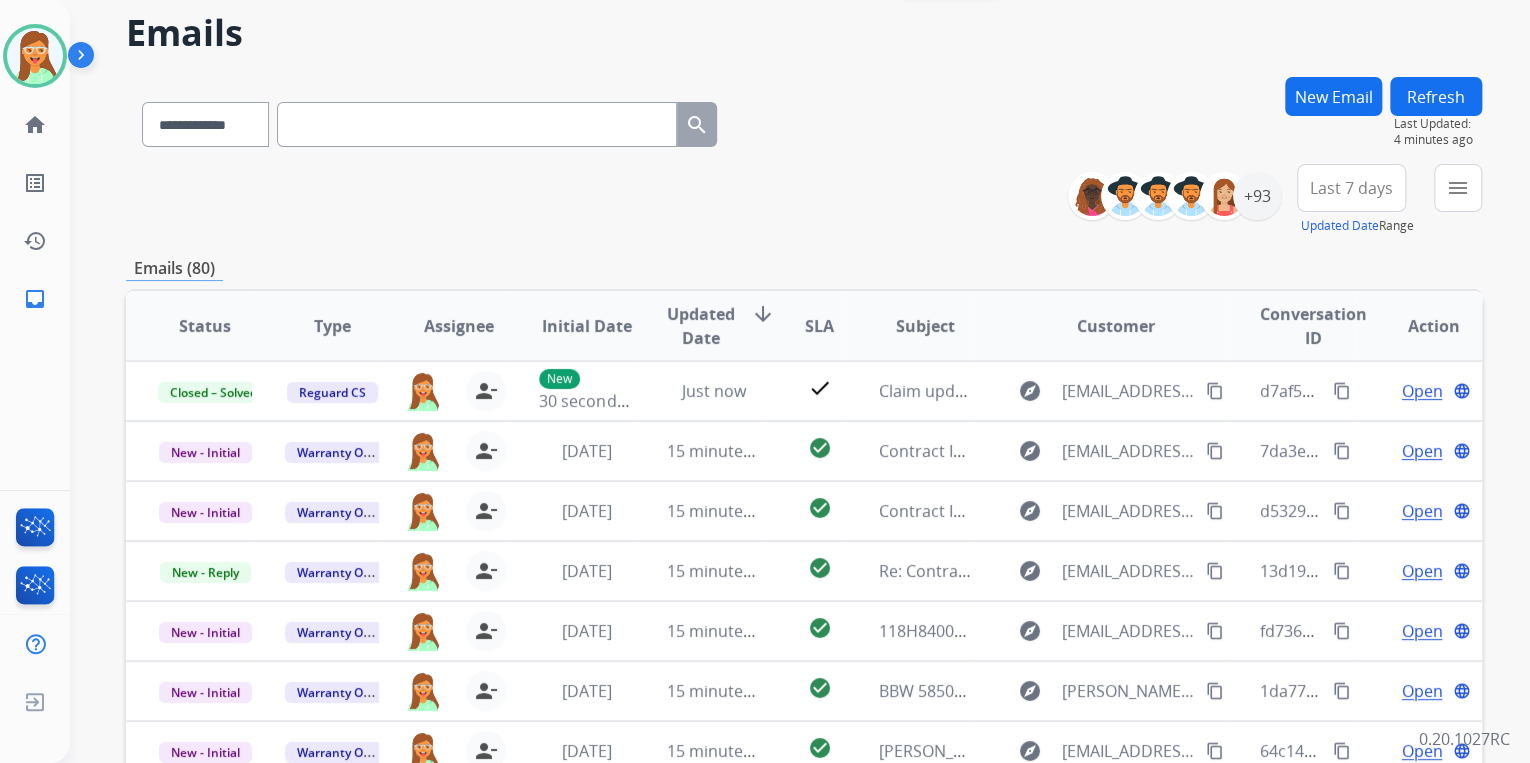 scroll, scrollTop: 0, scrollLeft: 0, axis: both 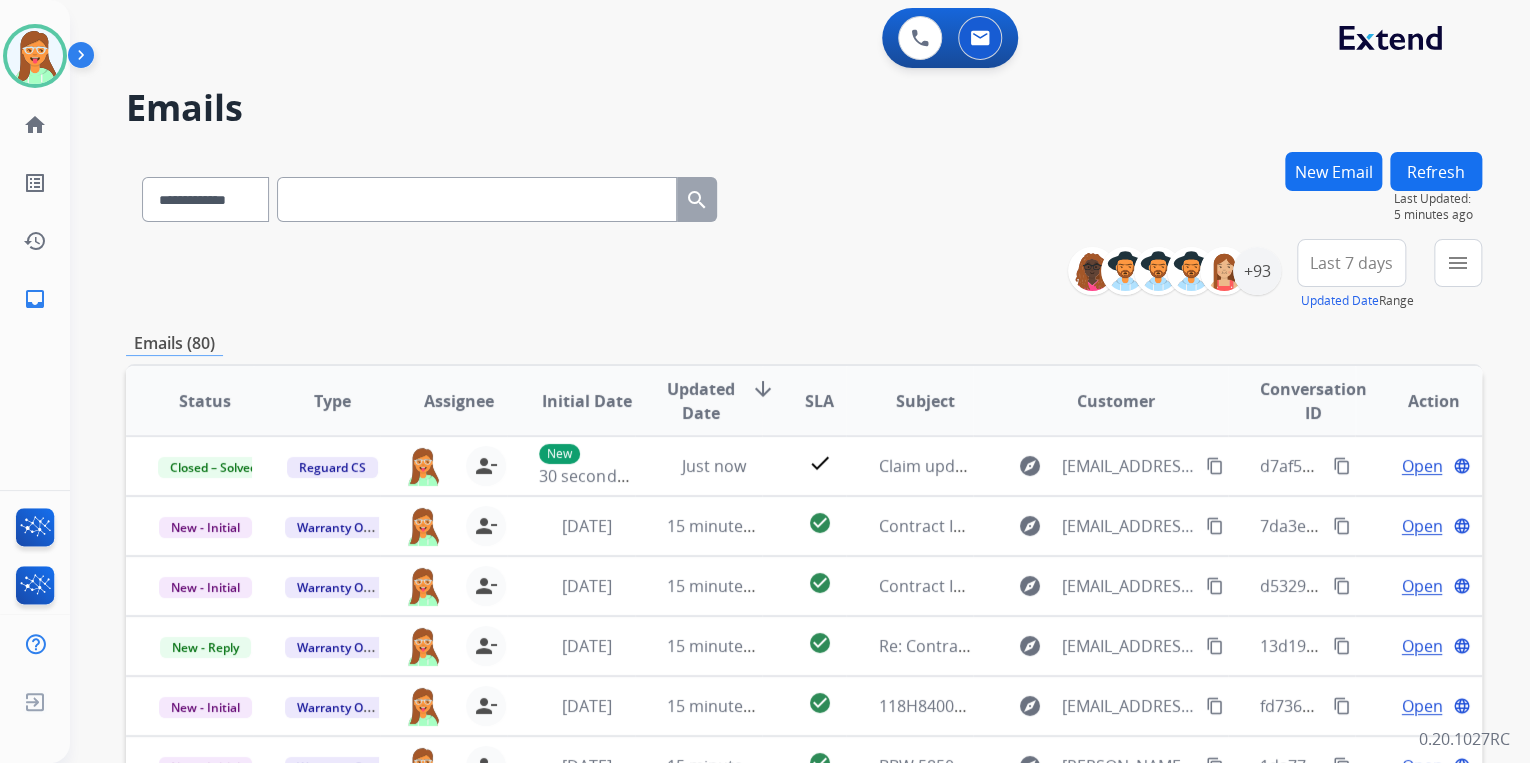 click on "**********" at bounding box center (776, 453) 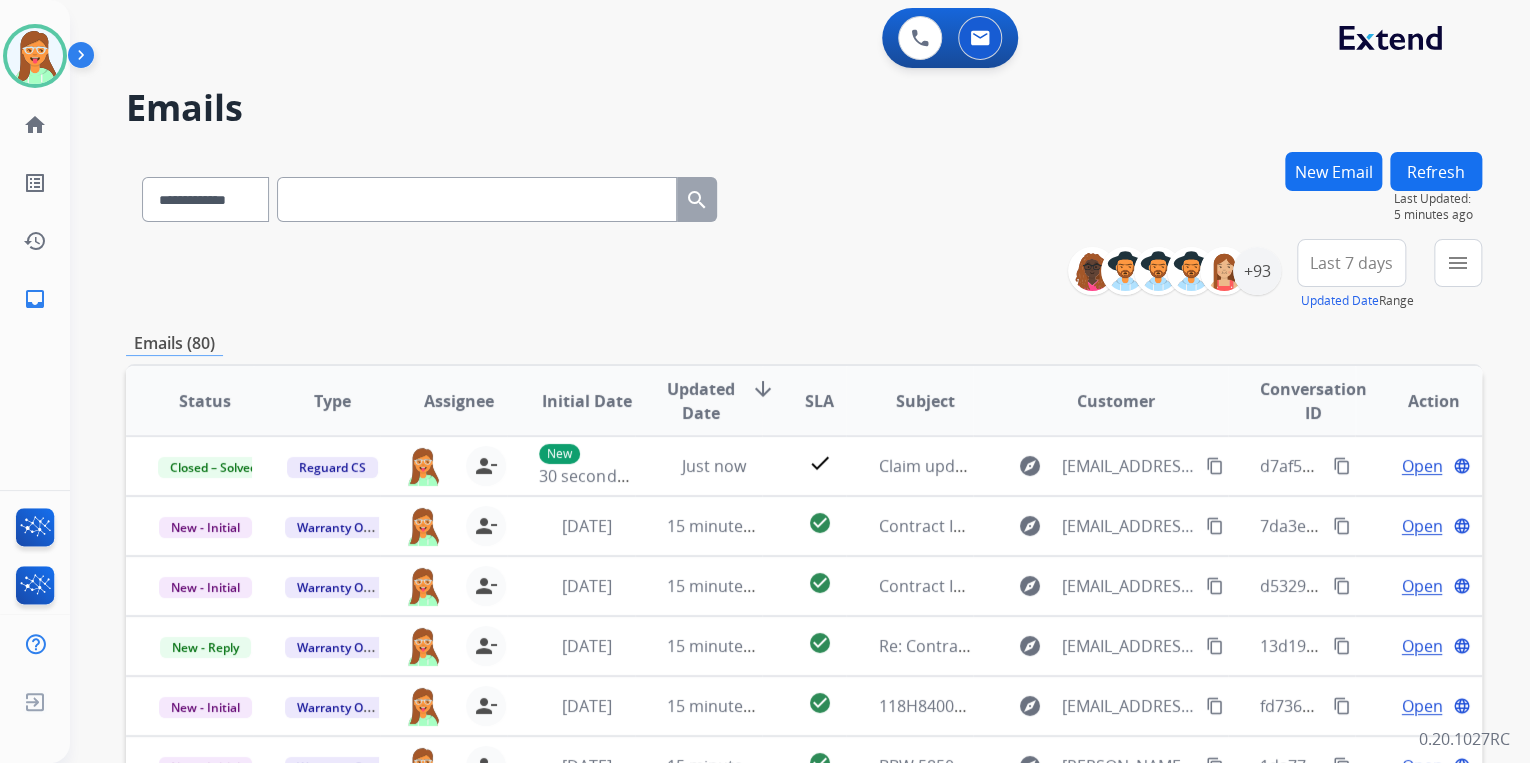 click on "New Email" at bounding box center (1333, 171) 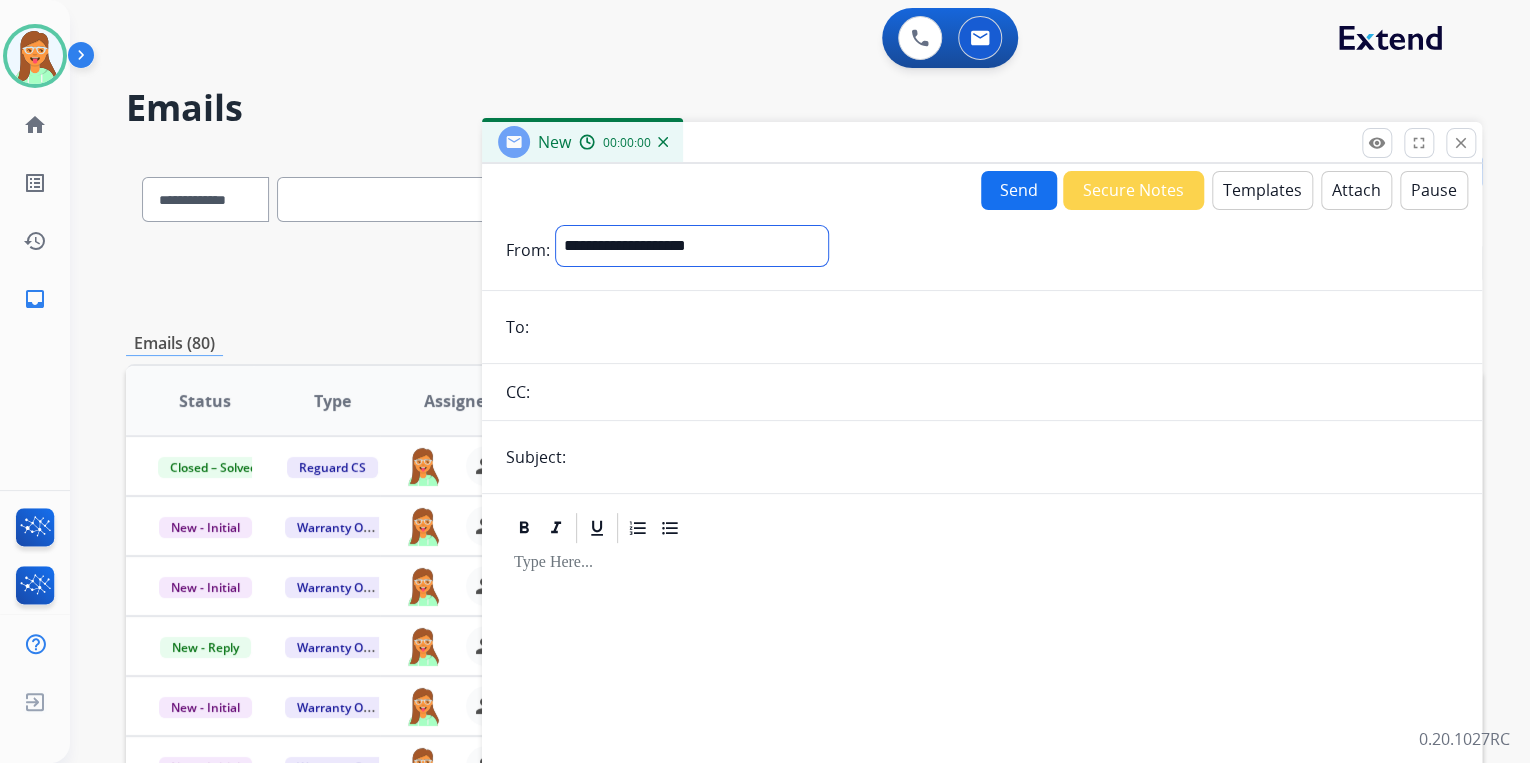 drag, startPoint x: 878, startPoint y: 252, endPoint x: 863, endPoint y: 266, distance: 20.518284 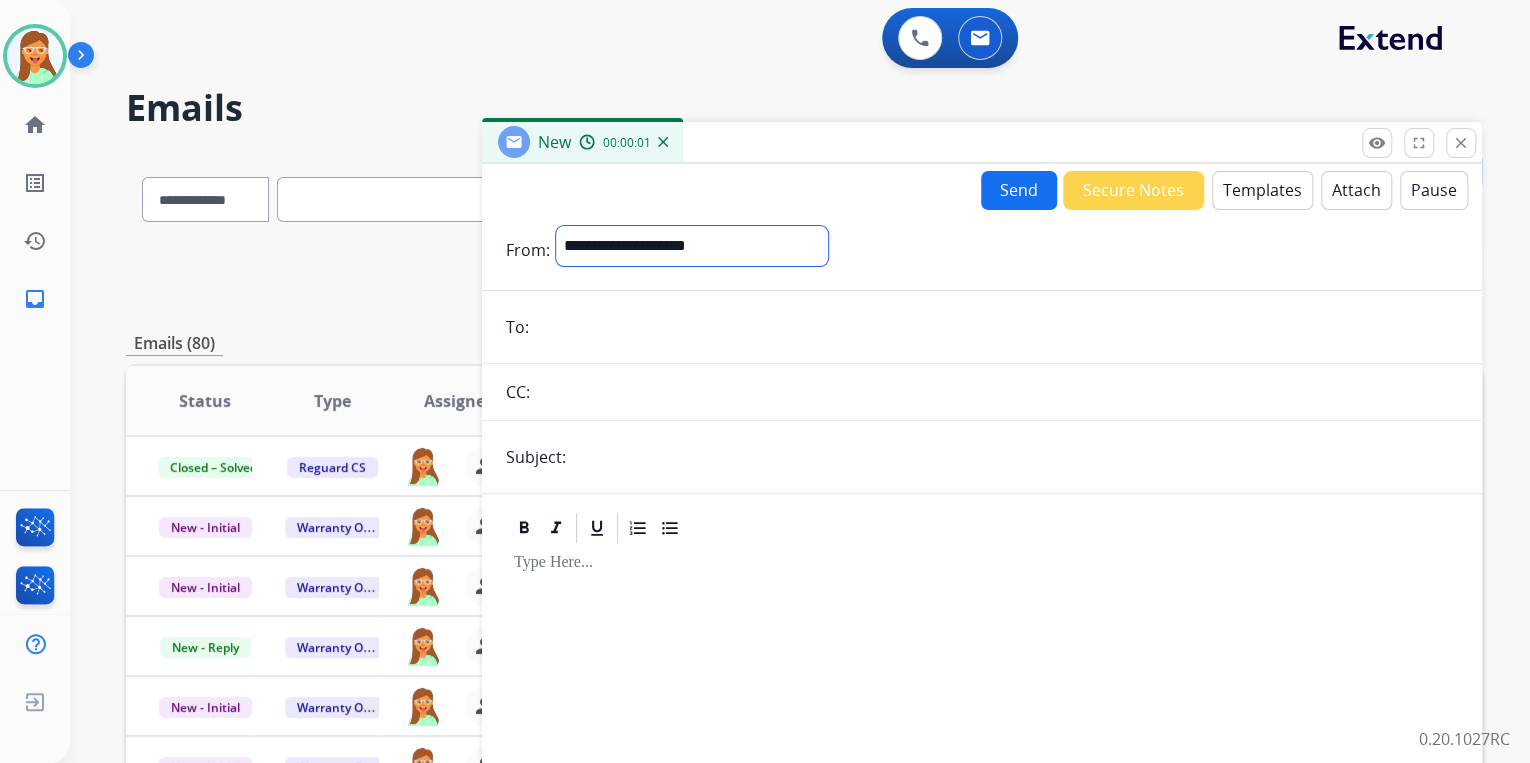 select on "**********" 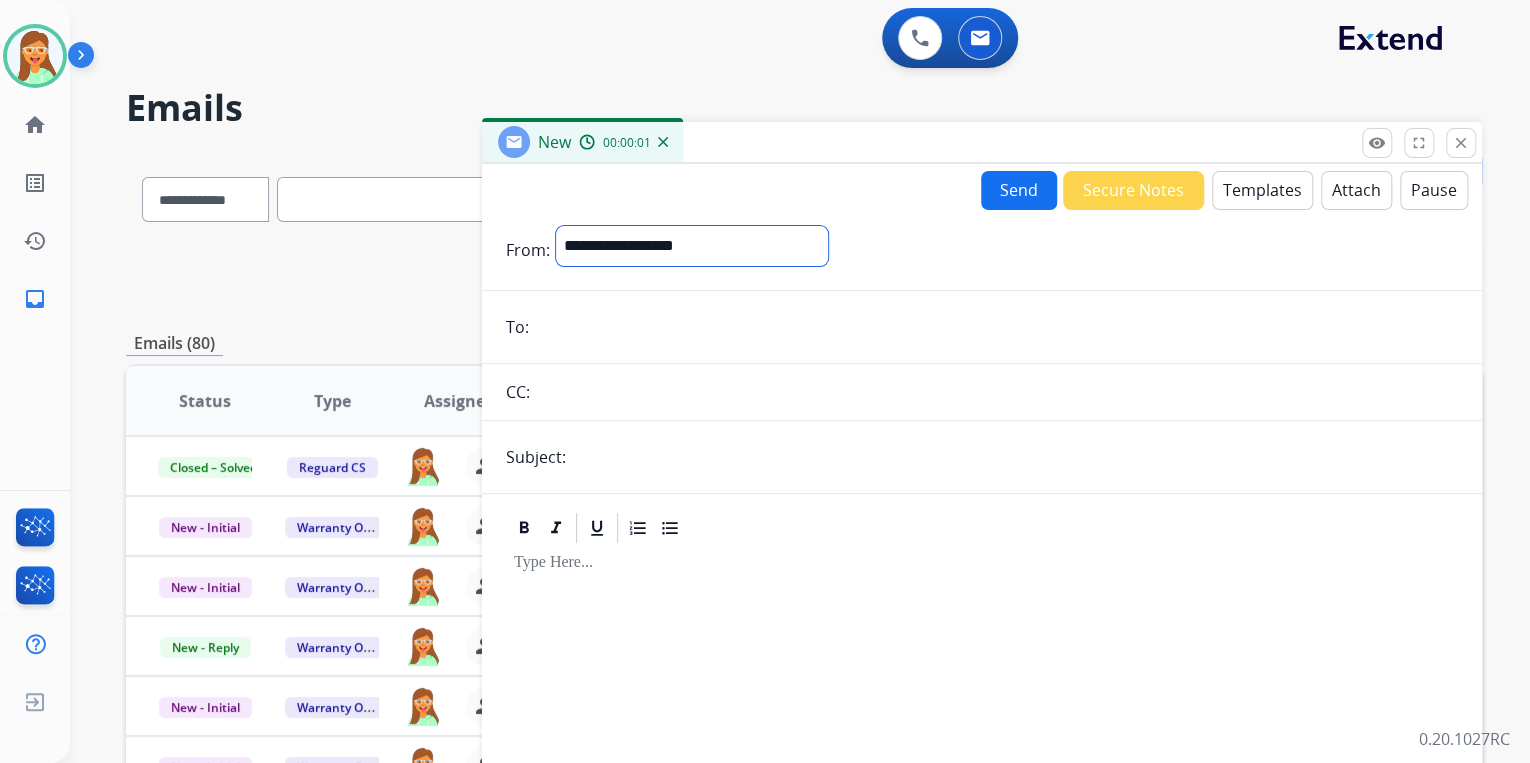 click on "**********" at bounding box center (692, 246) 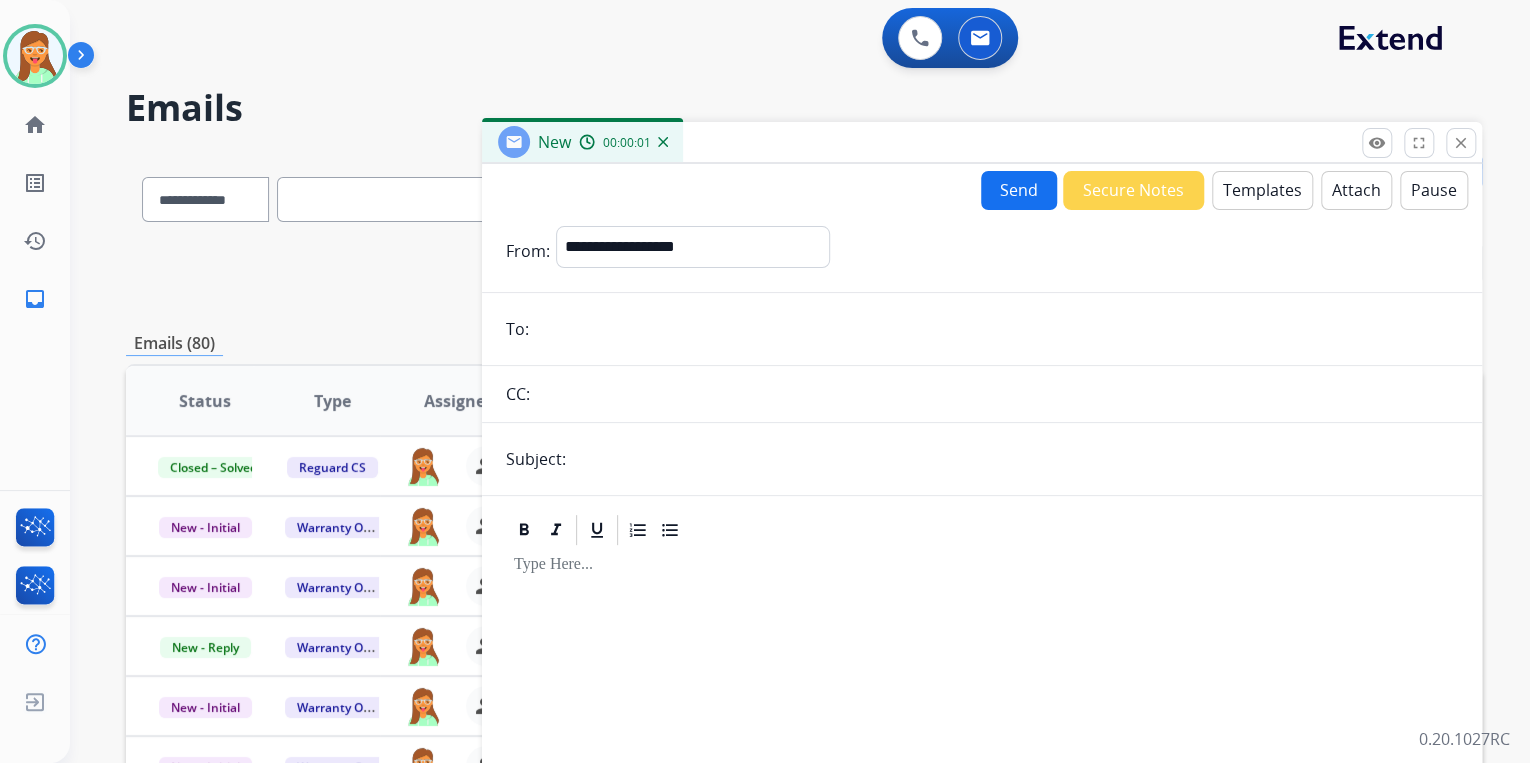 click at bounding box center (996, 329) 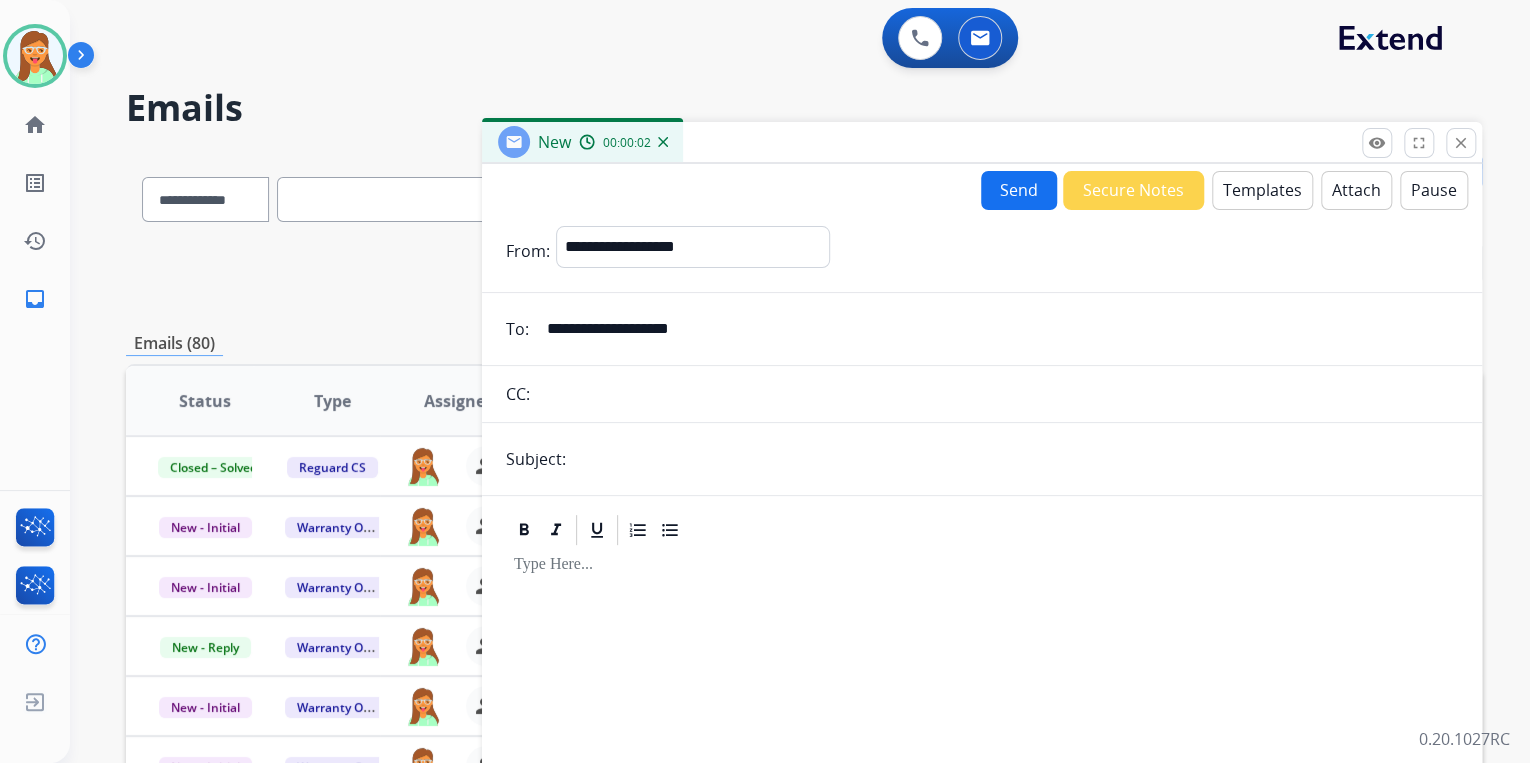type on "**********" 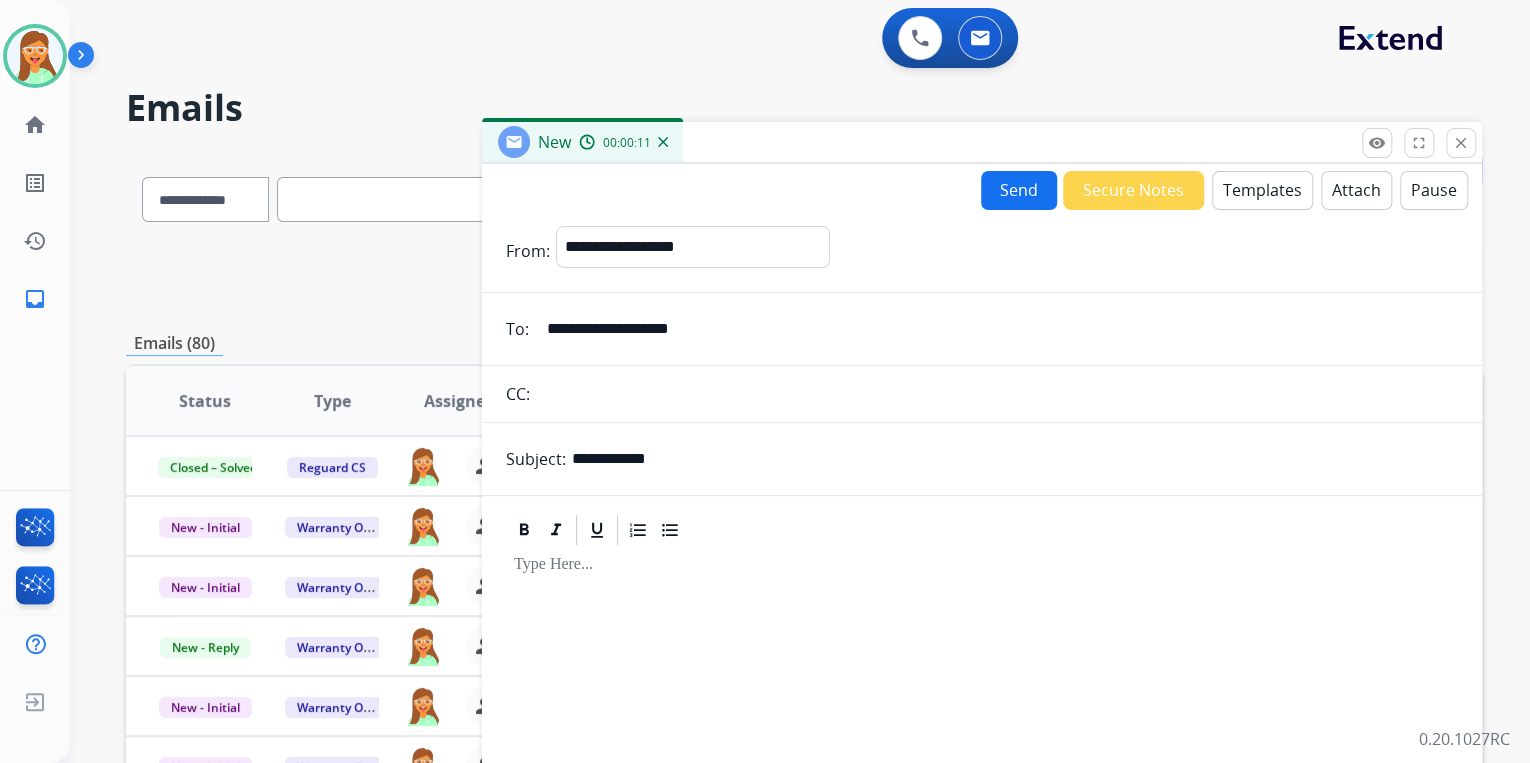 type on "**********" 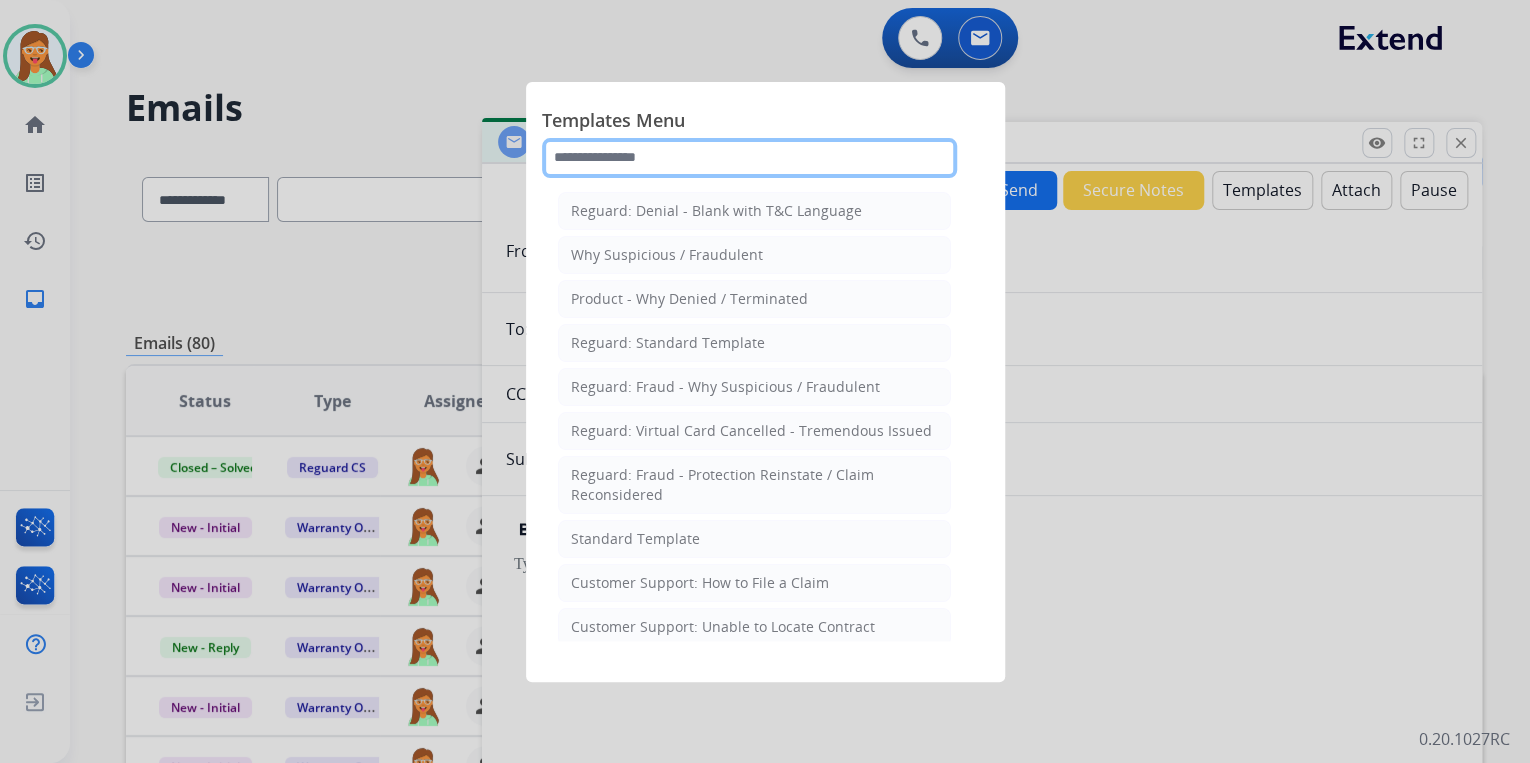 click 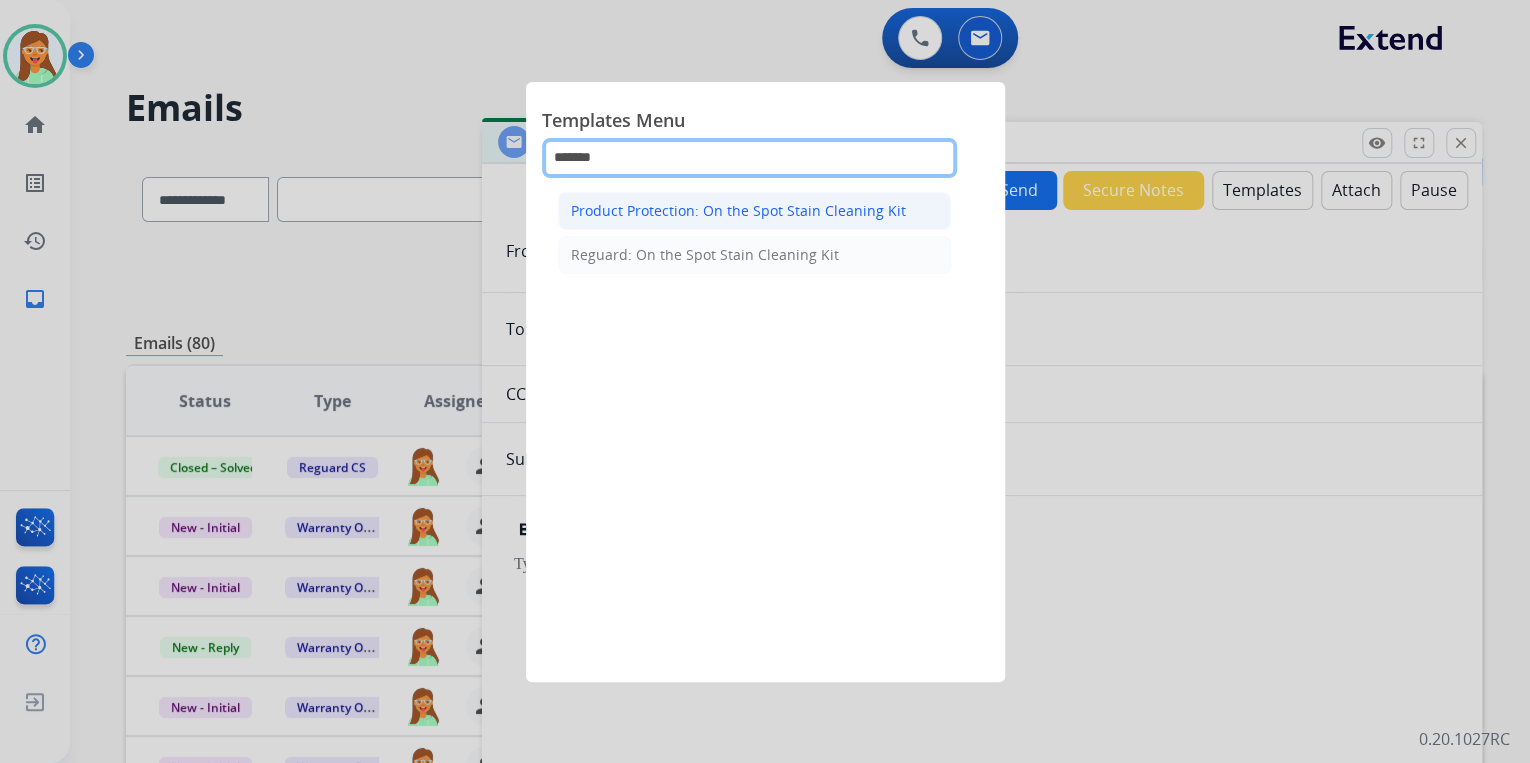 type on "******" 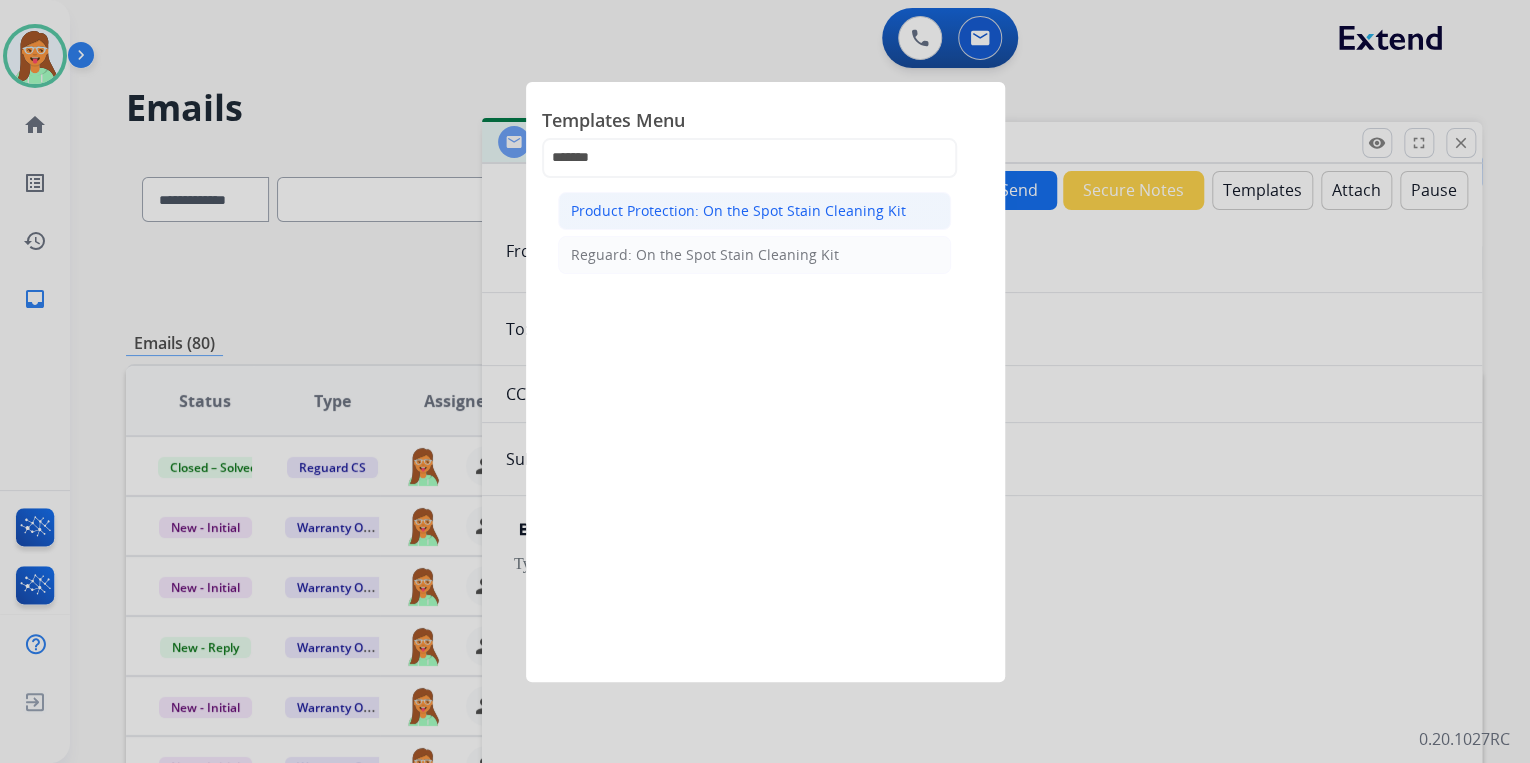 click on "Product Protection: On the Spot Stain Cleaning Kit" 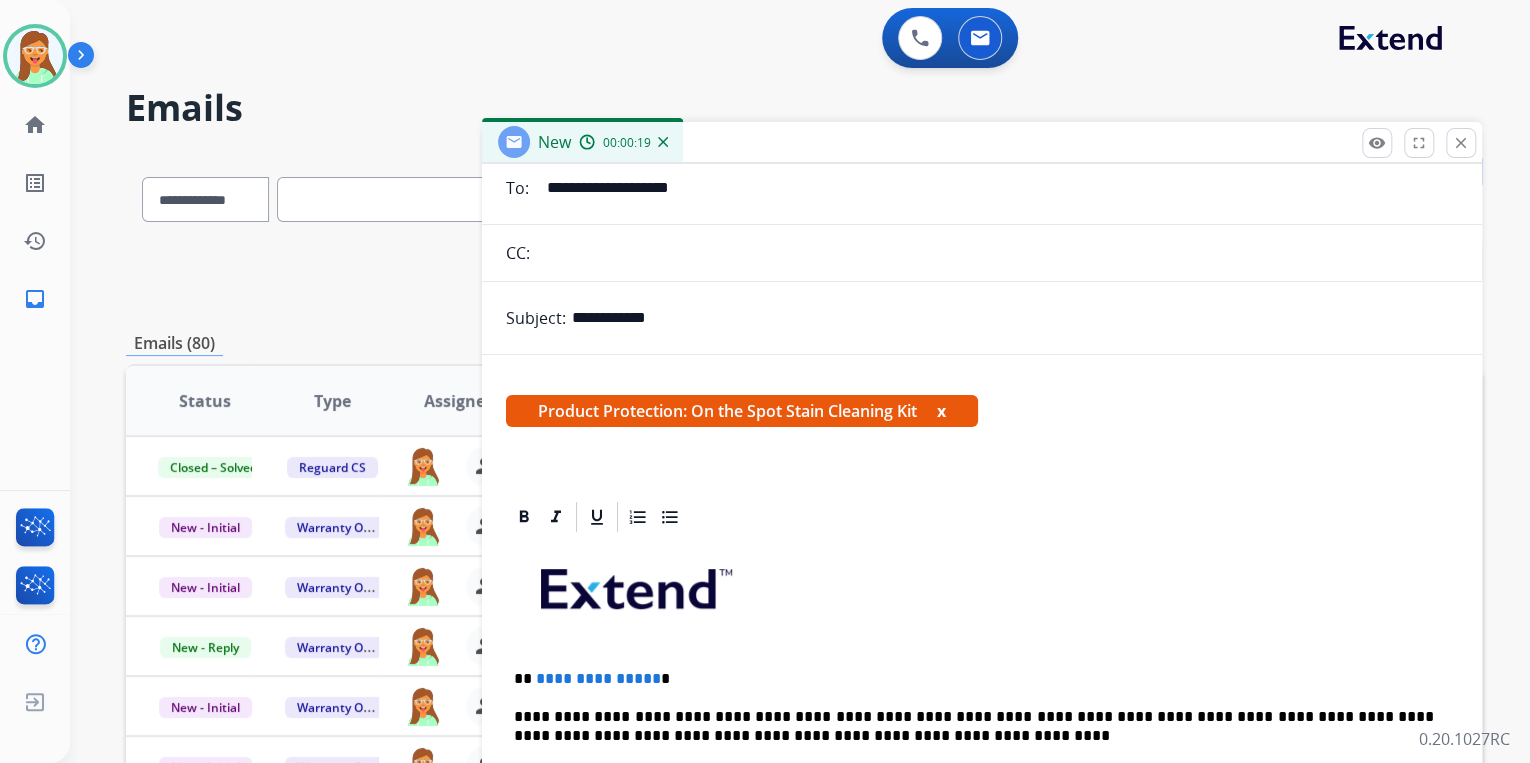 scroll, scrollTop: 320, scrollLeft: 0, axis: vertical 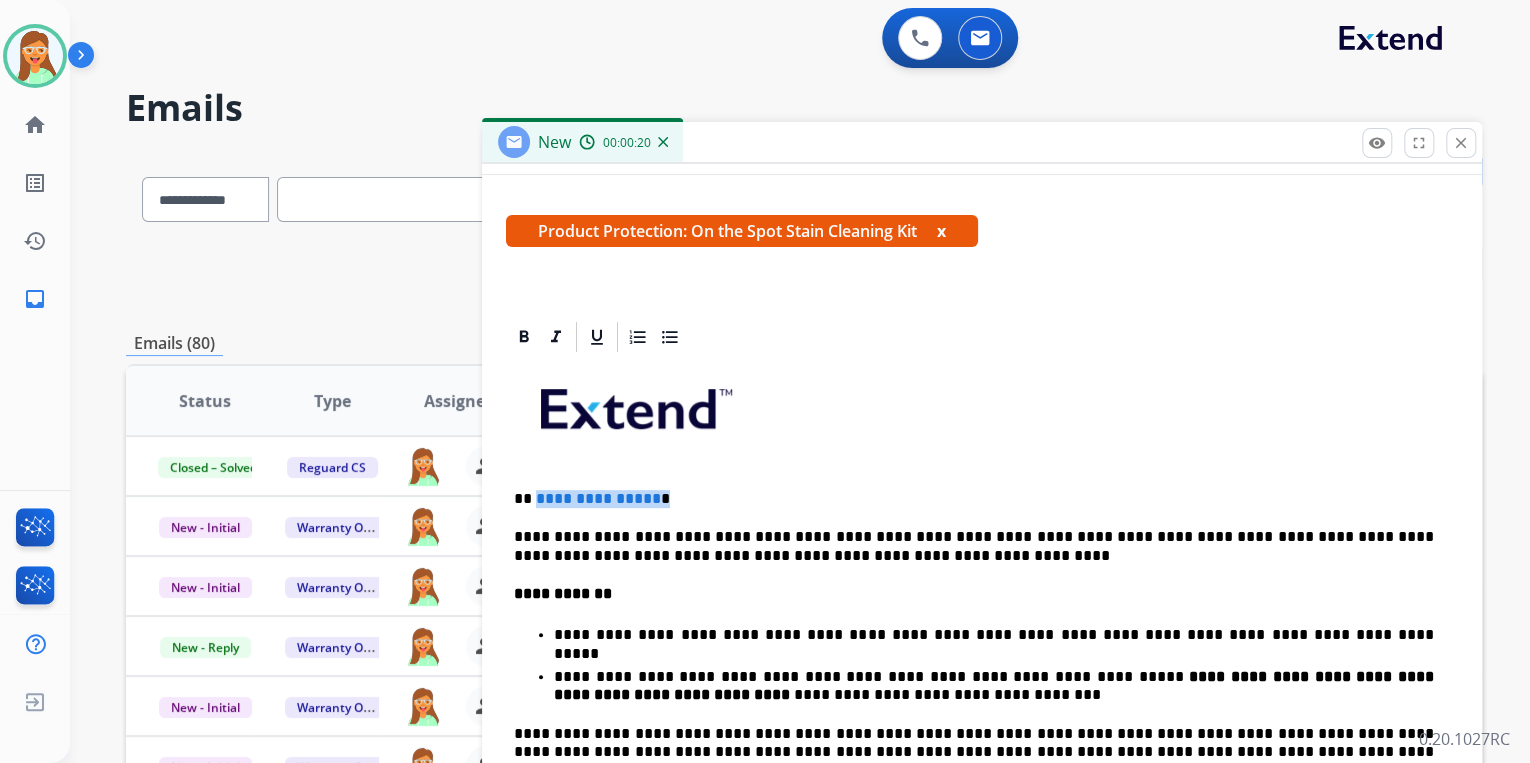 drag, startPoint x: 552, startPoint y: 480, endPoint x: 532, endPoint y: 481, distance: 20.024984 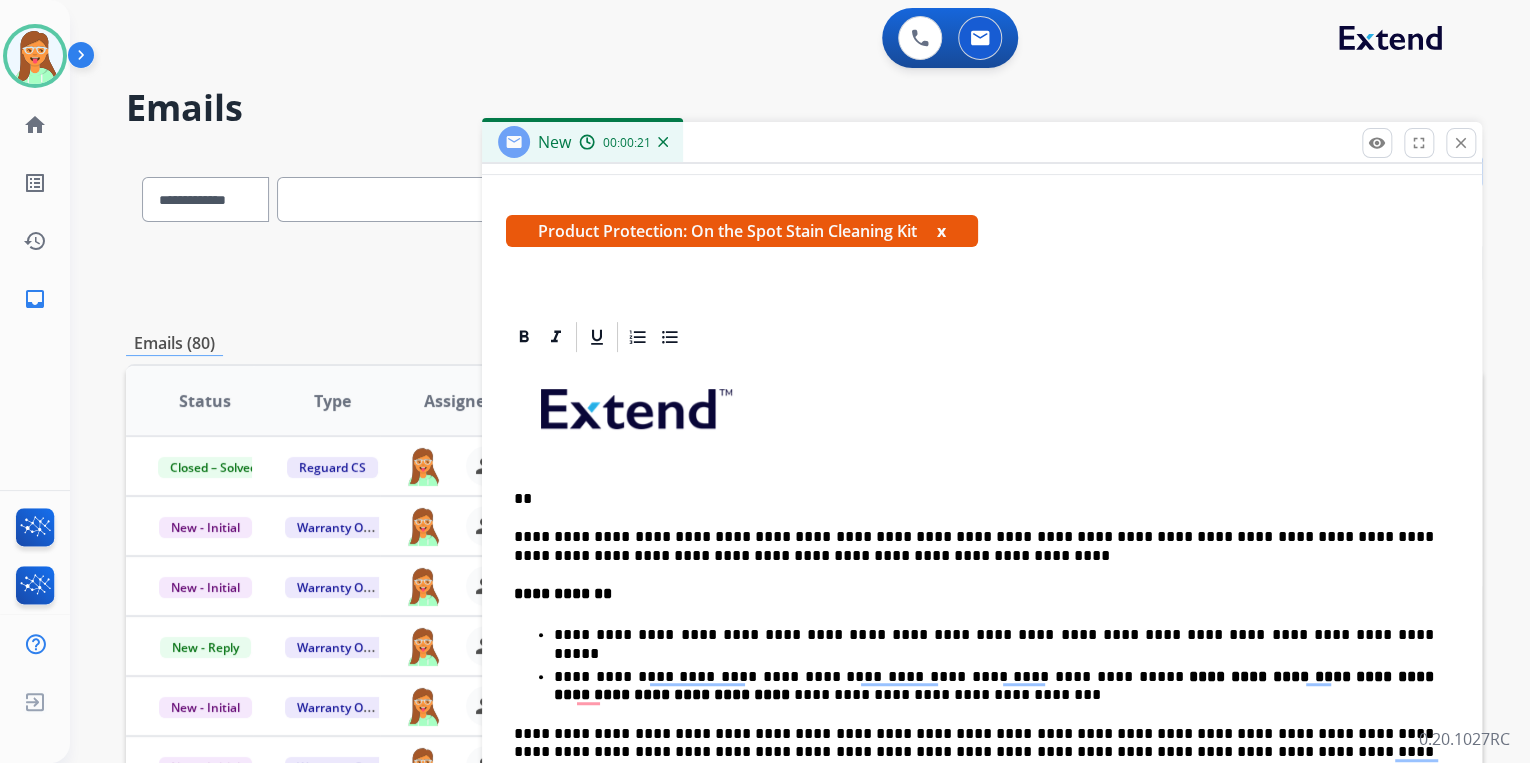 type 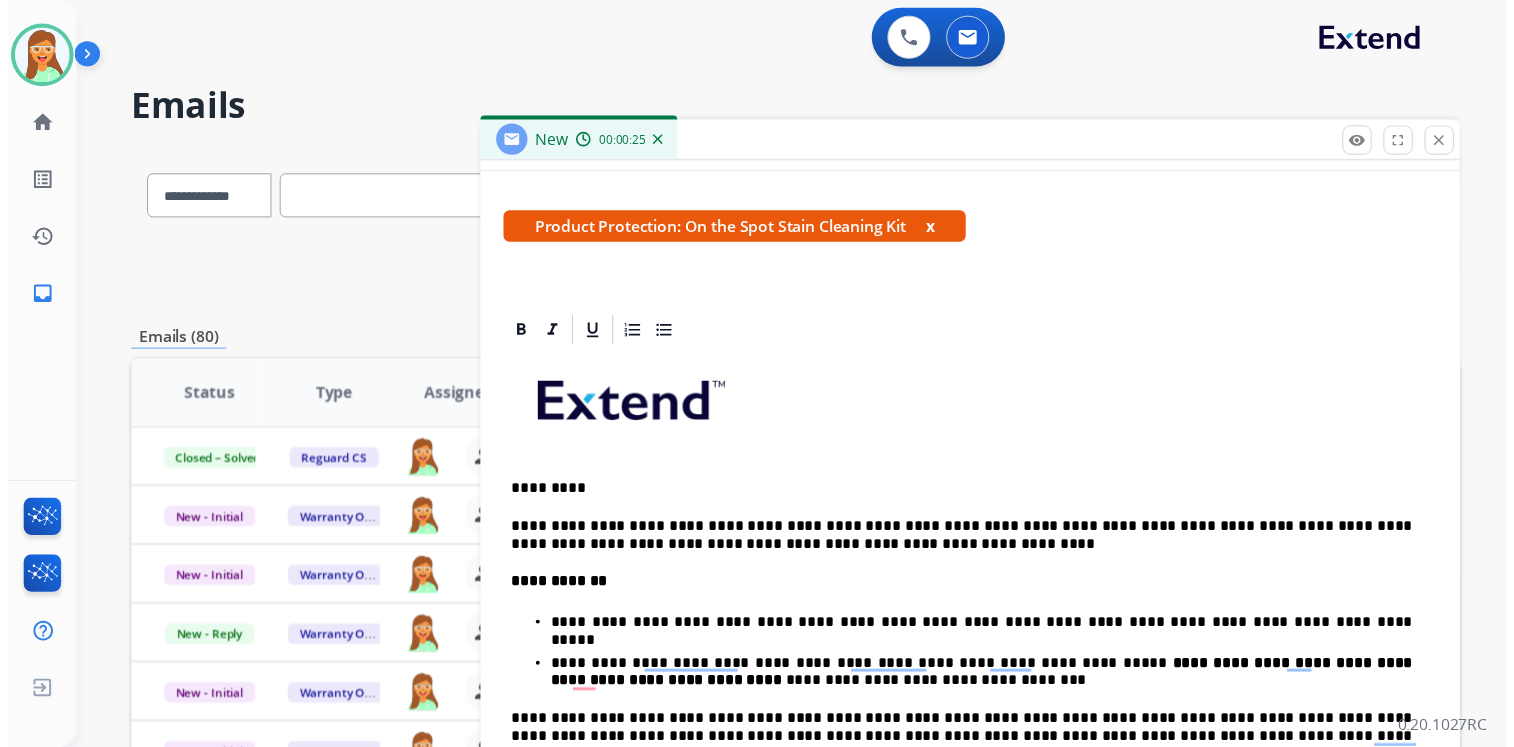 scroll, scrollTop: 0, scrollLeft: 0, axis: both 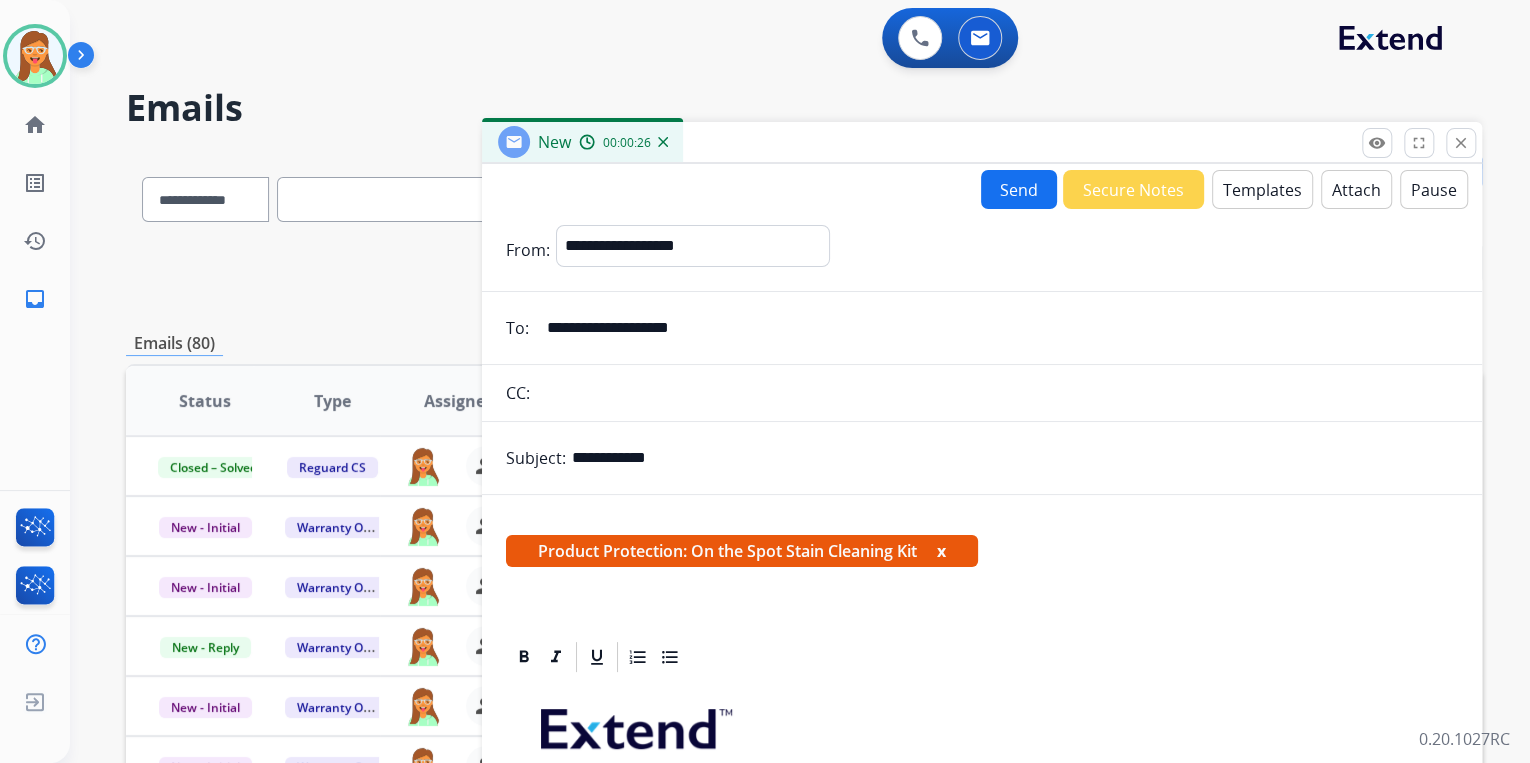 click on "Send" at bounding box center (1019, 189) 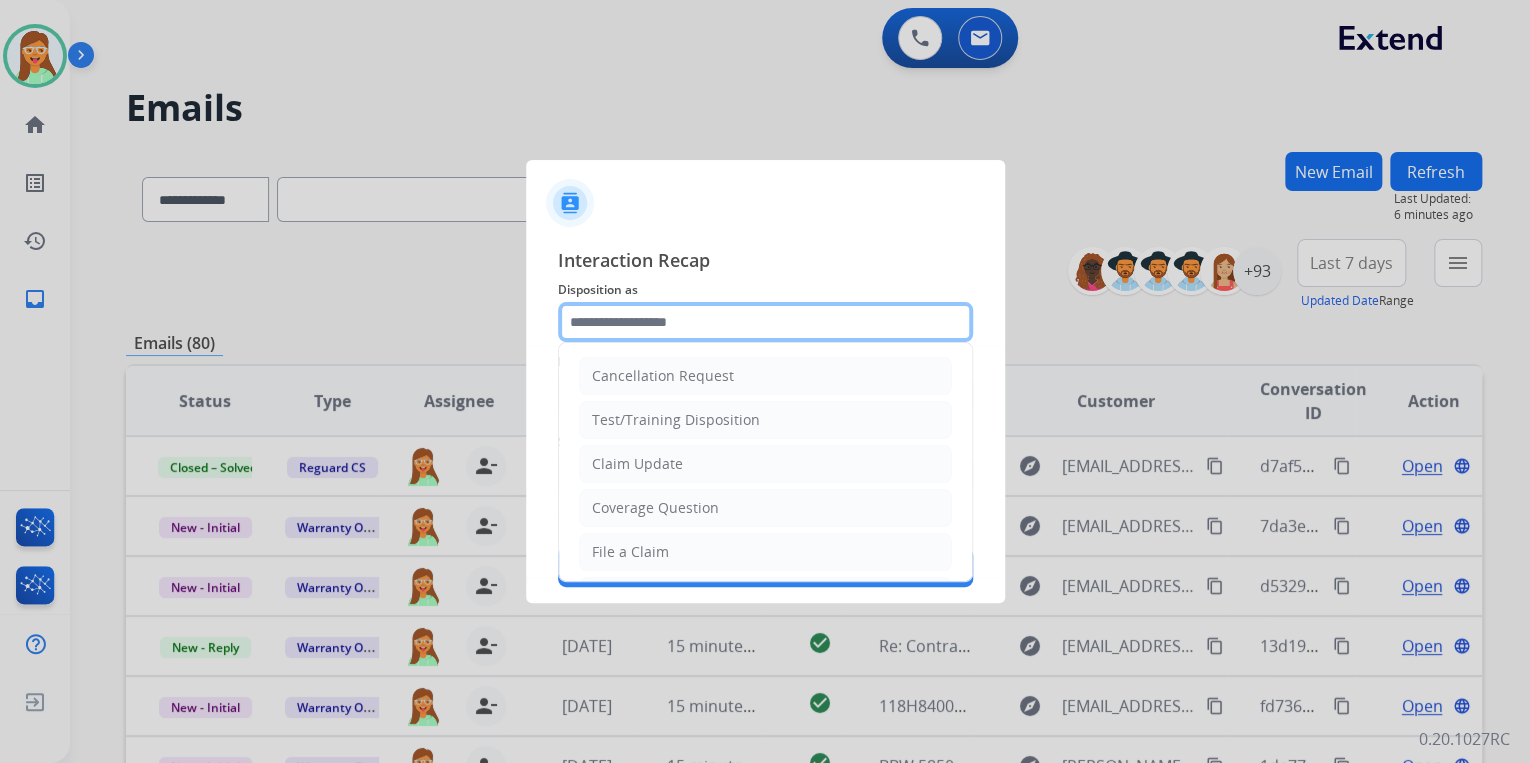 click 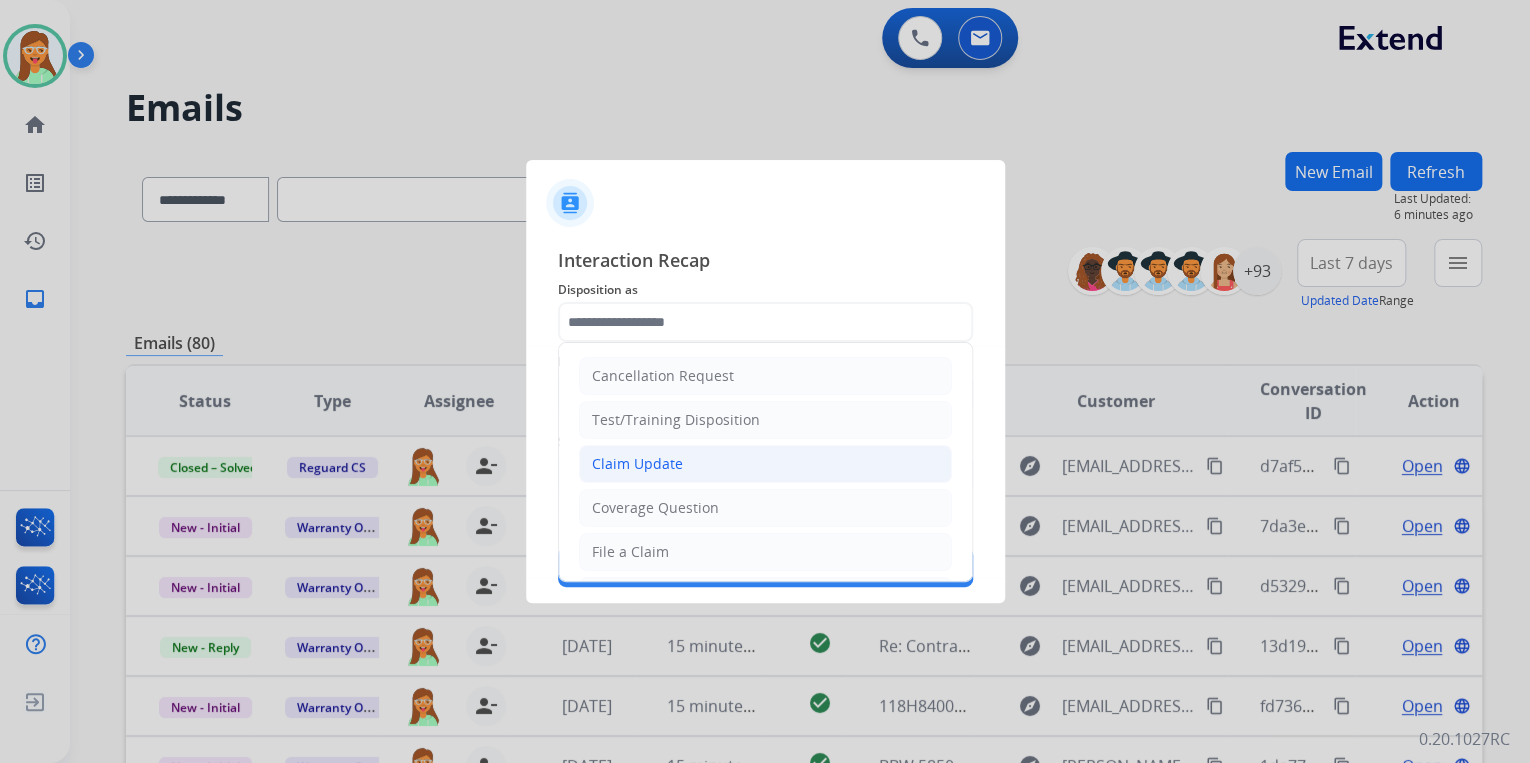 click on "Claim Update" 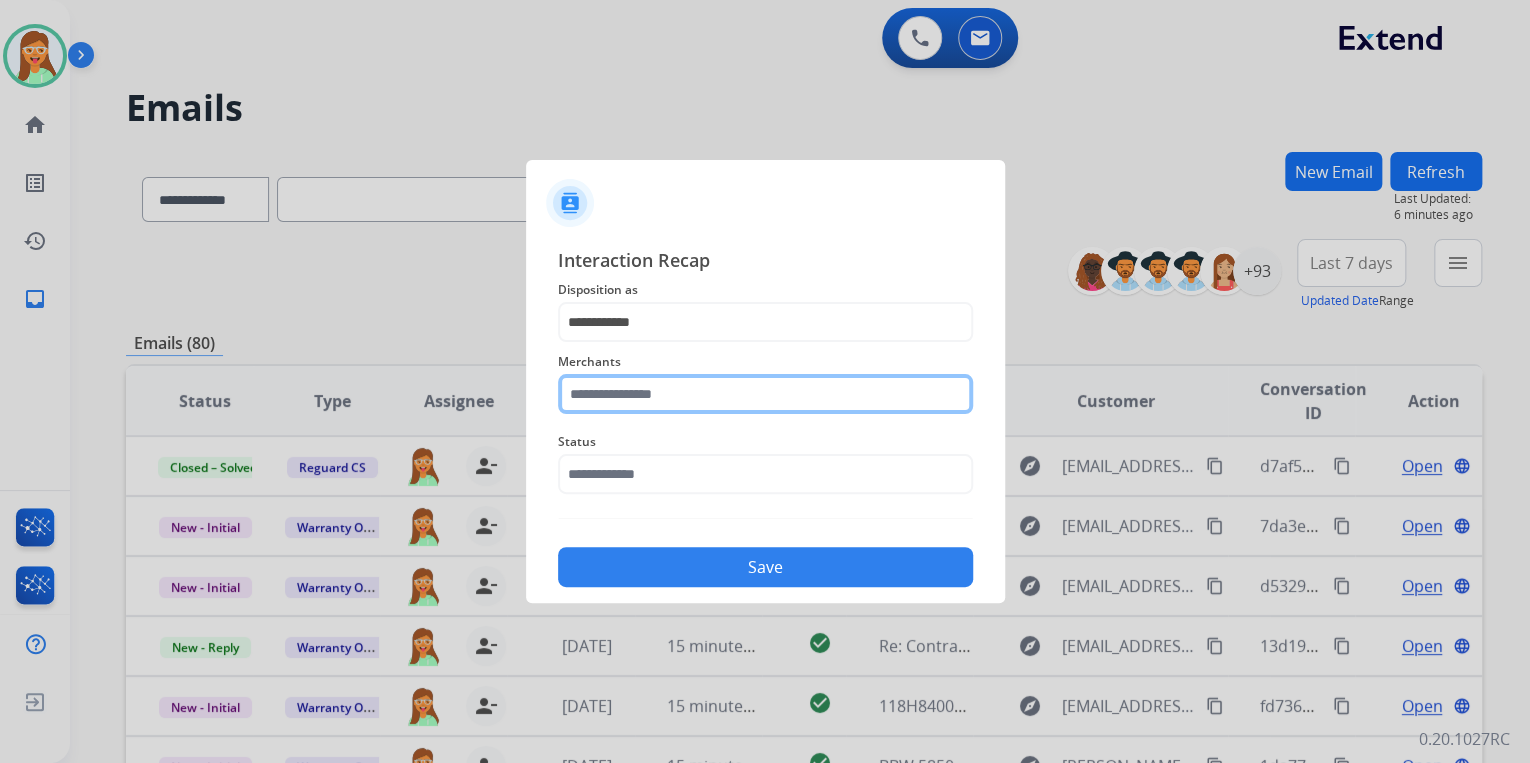 drag, startPoint x: 644, startPoint y: 413, endPoint x: 641, endPoint y: 396, distance: 17.262676 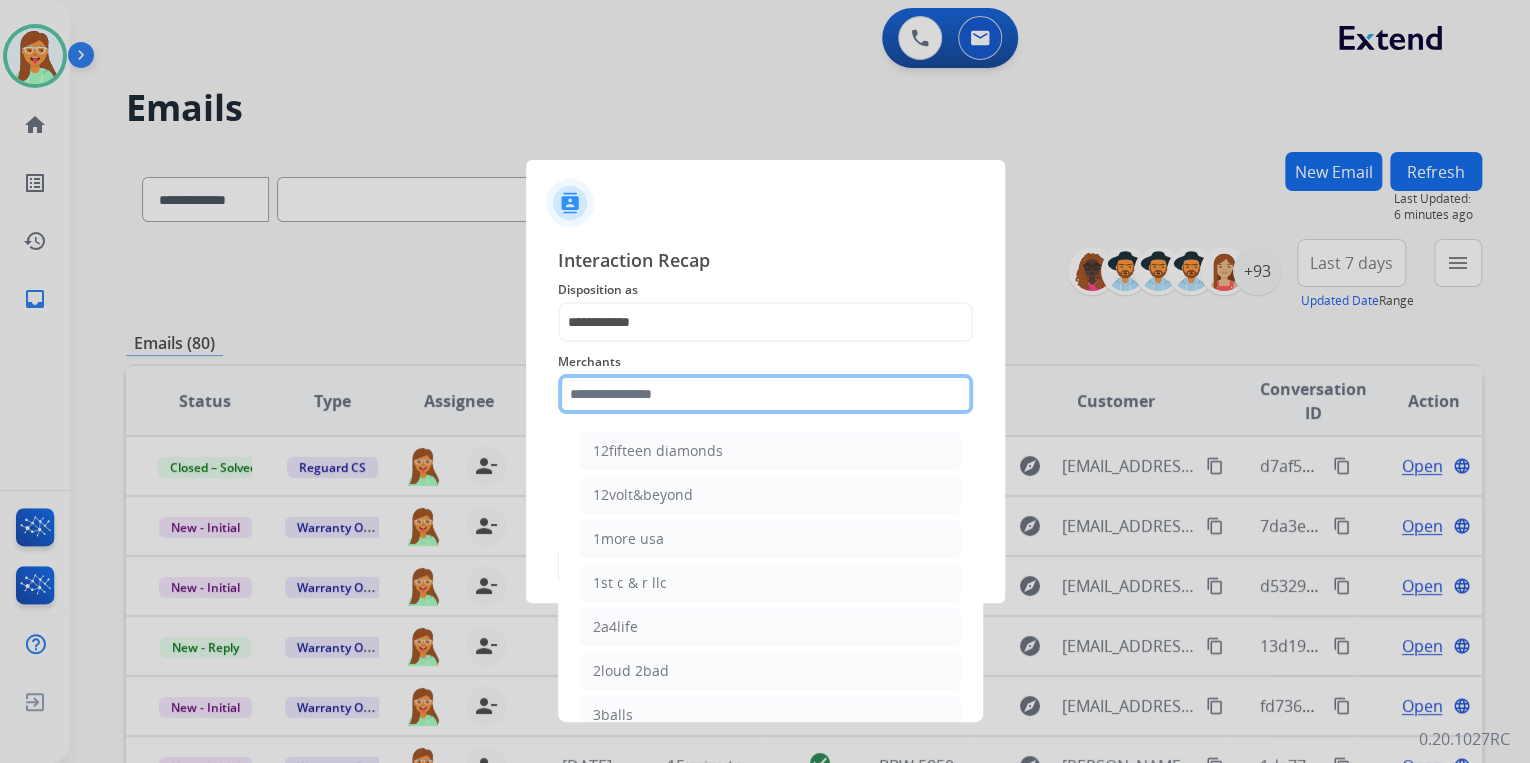 click 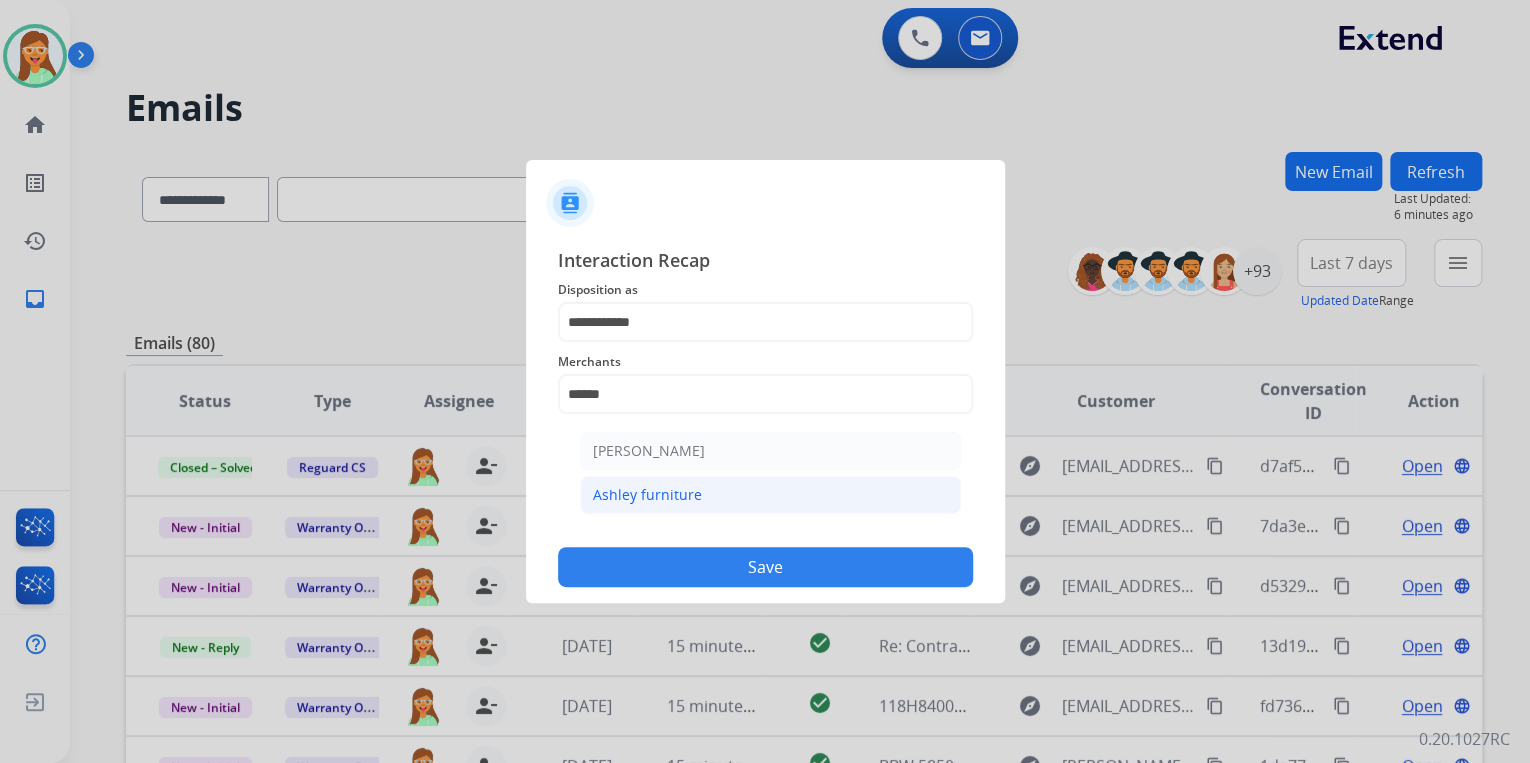 click on "Ashley furniture" 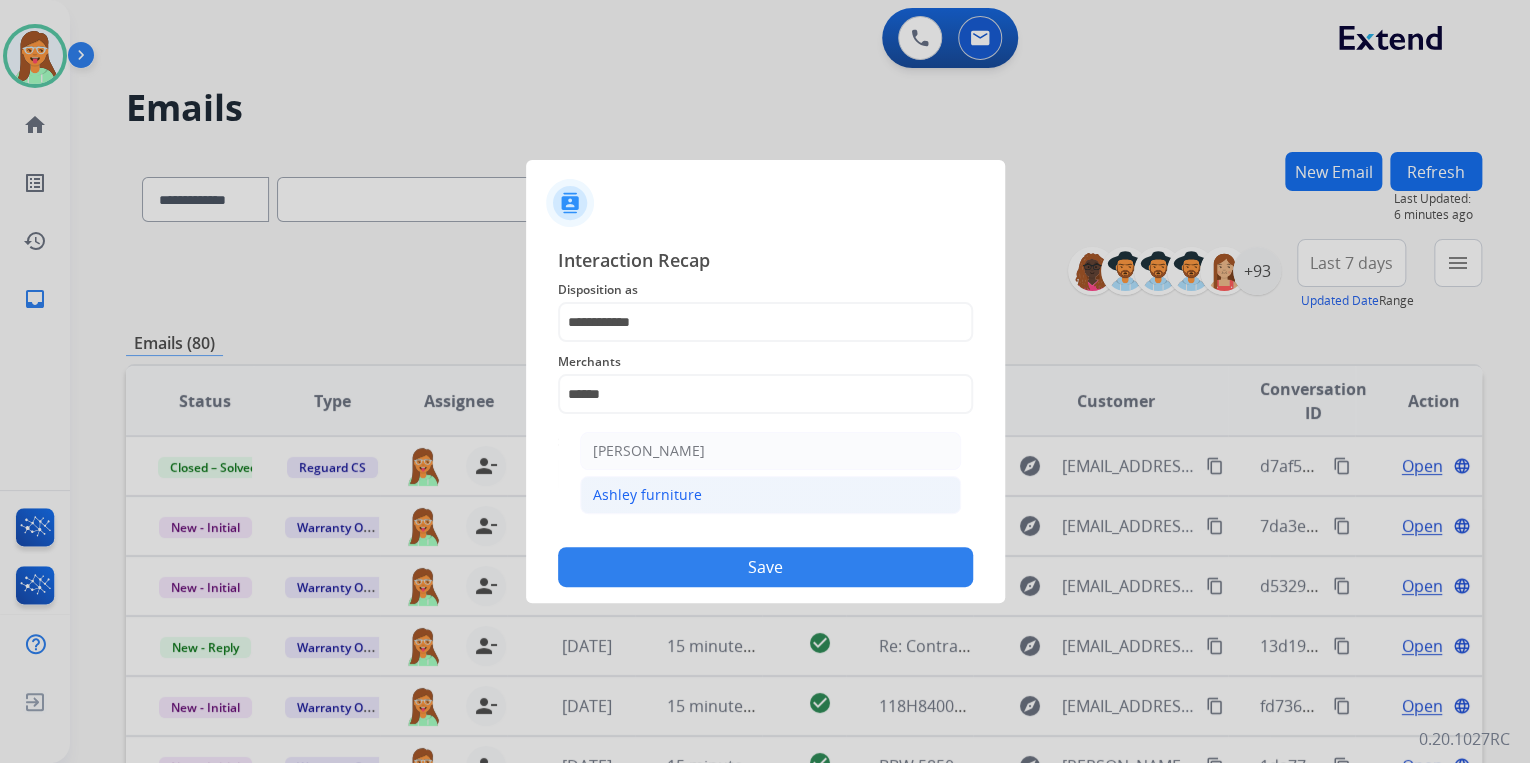 type on "**********" 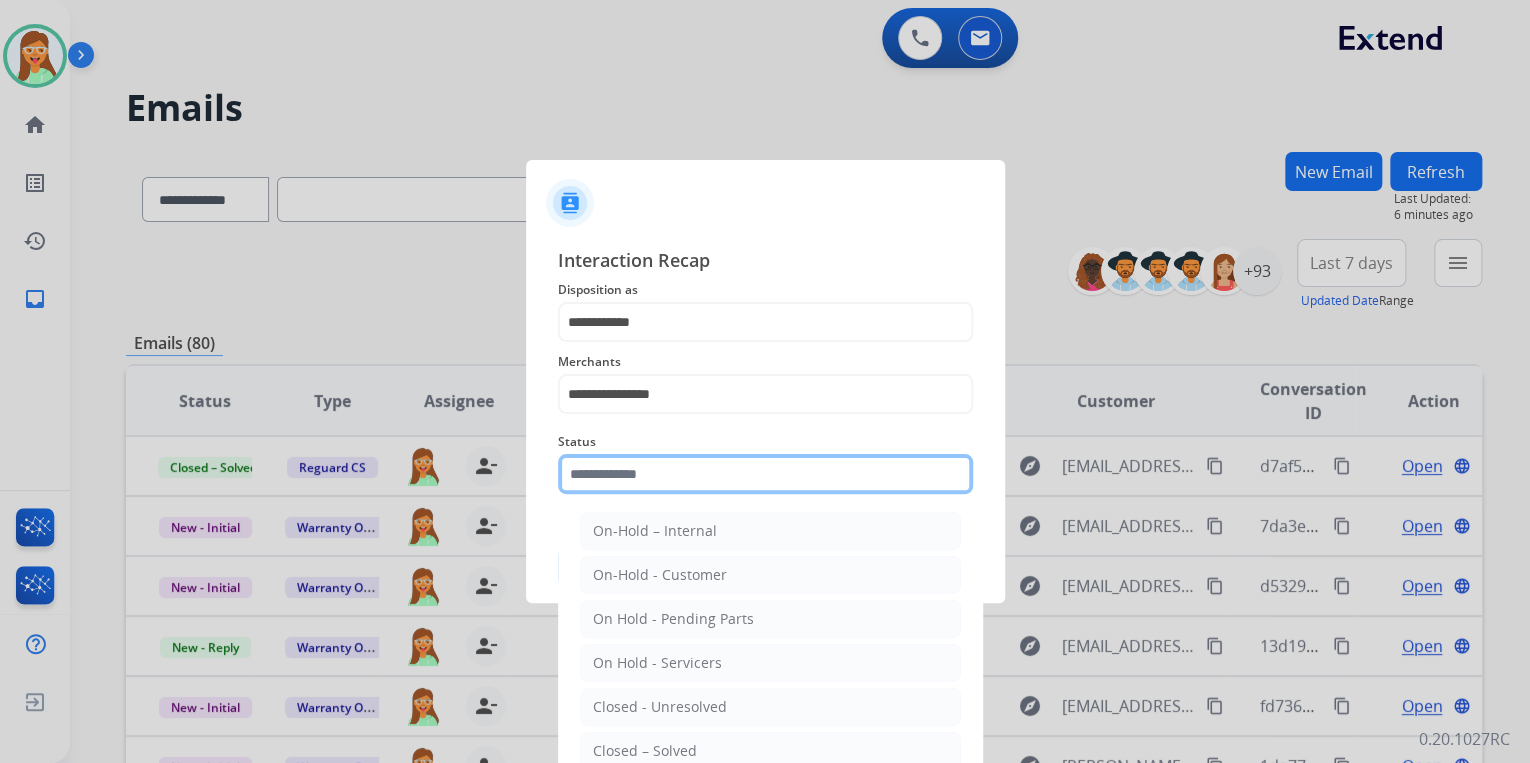 click 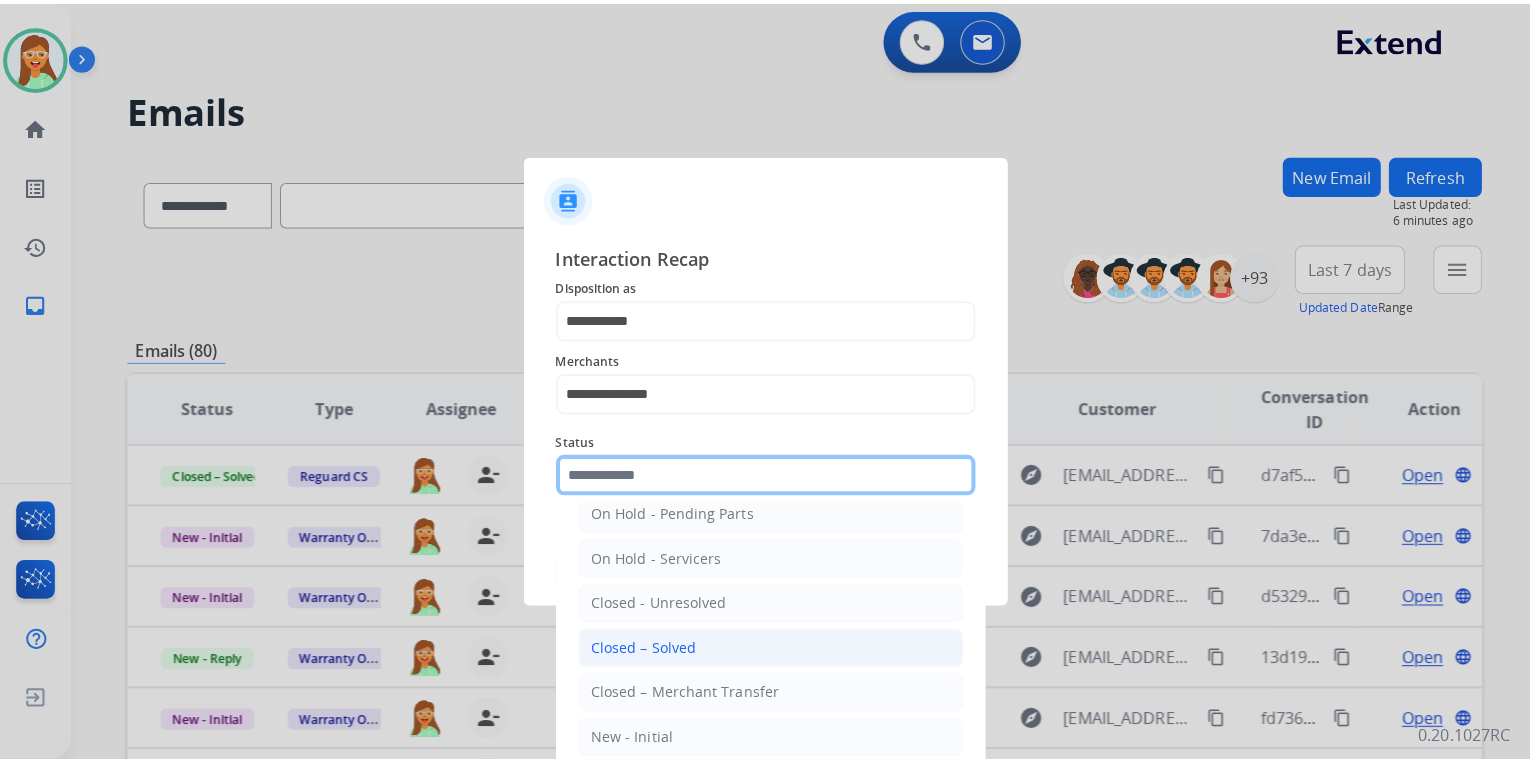 scroll, scrollTop: 116, scrollLeft: 0, axis: vertical 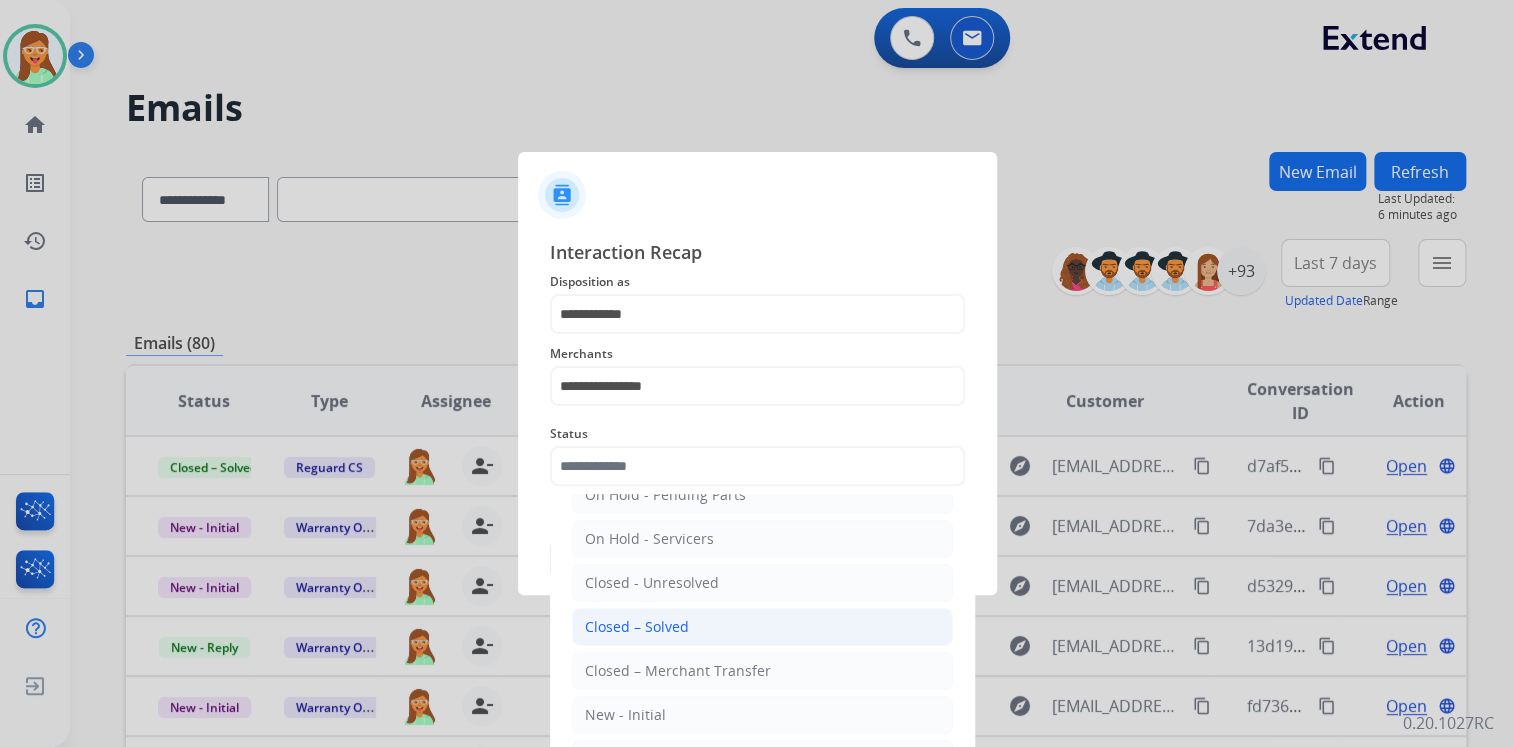 click on "Closed – Solved" 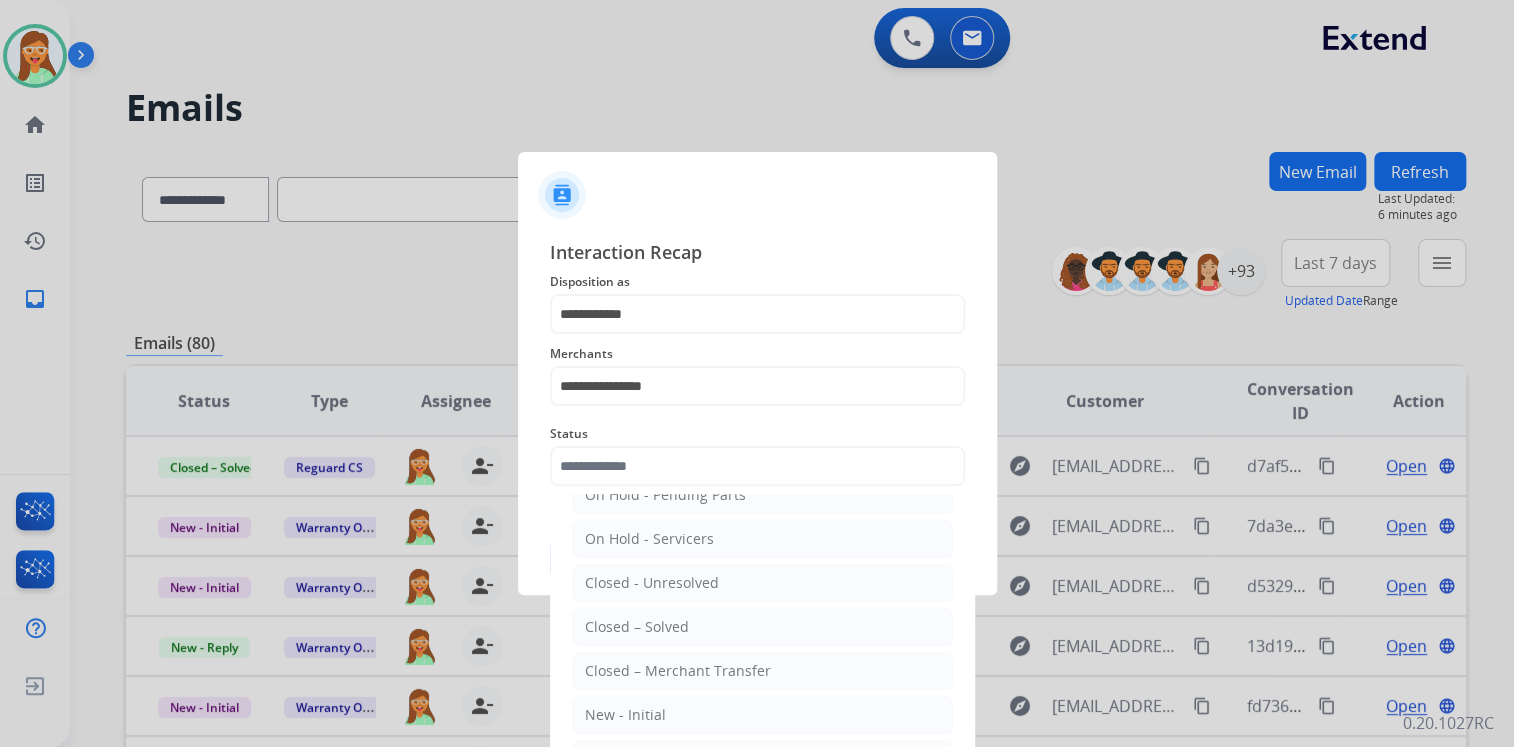 type on "**********" 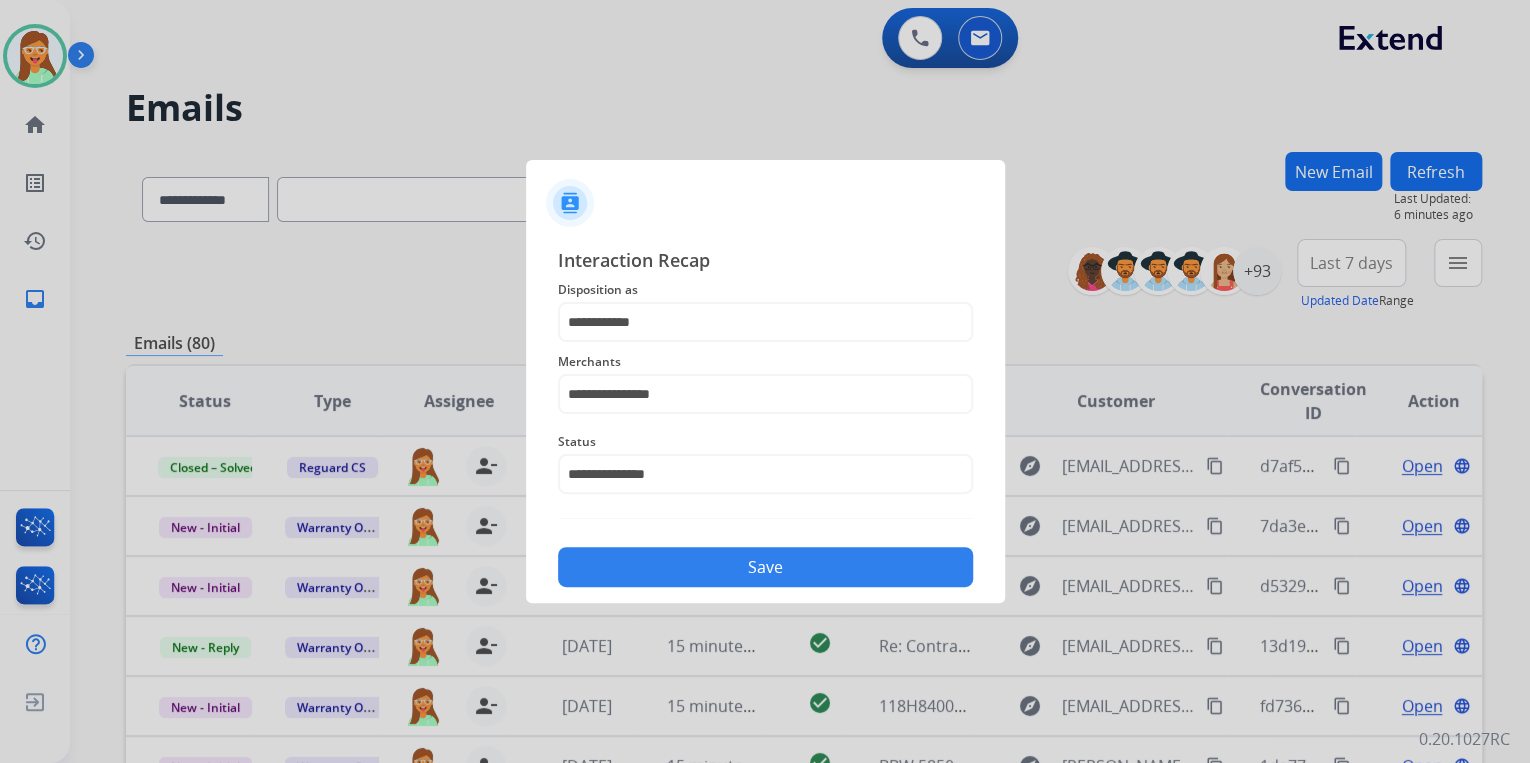 click on "Save" 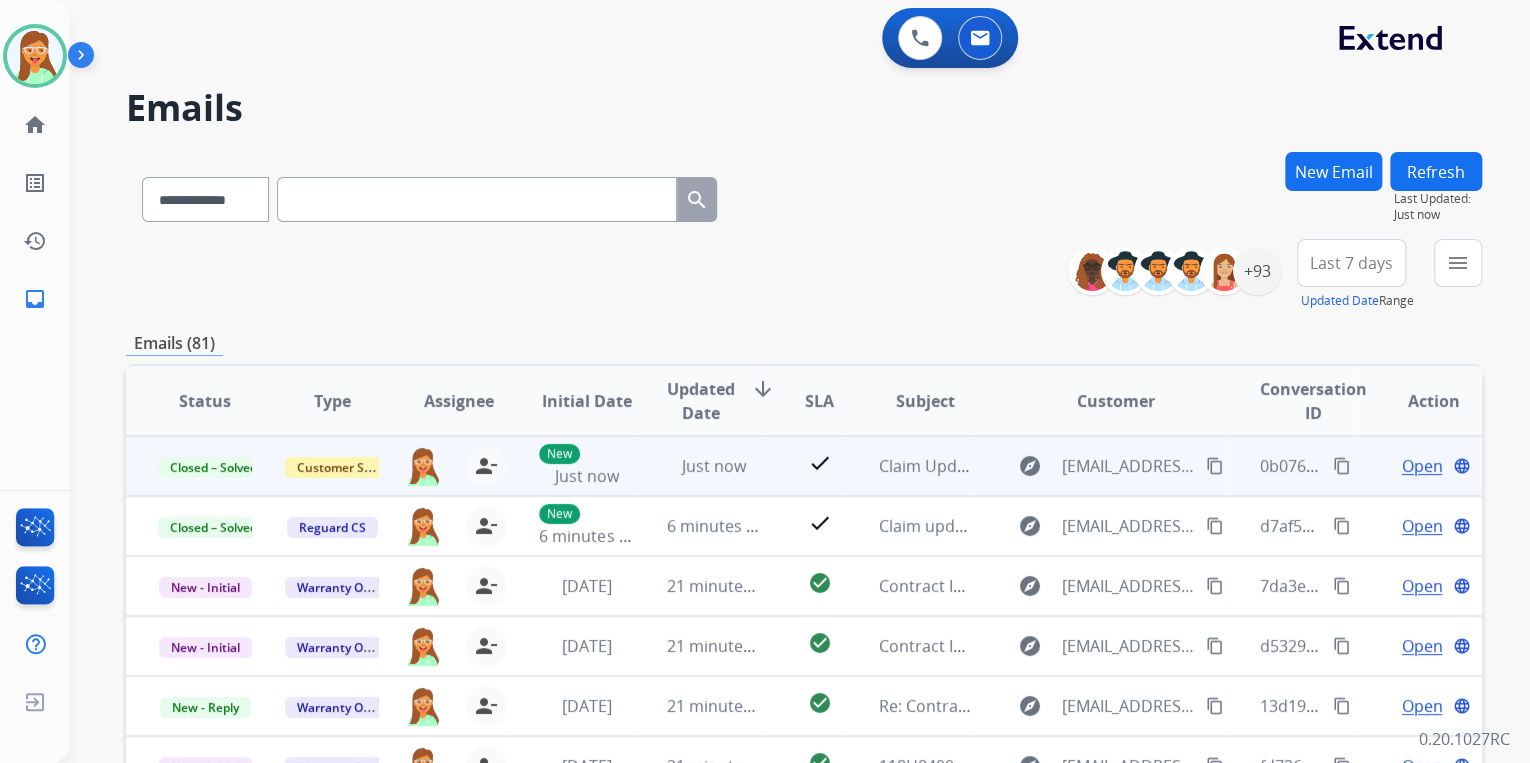 click on "content_copy" at bounding box center (1342, 466) 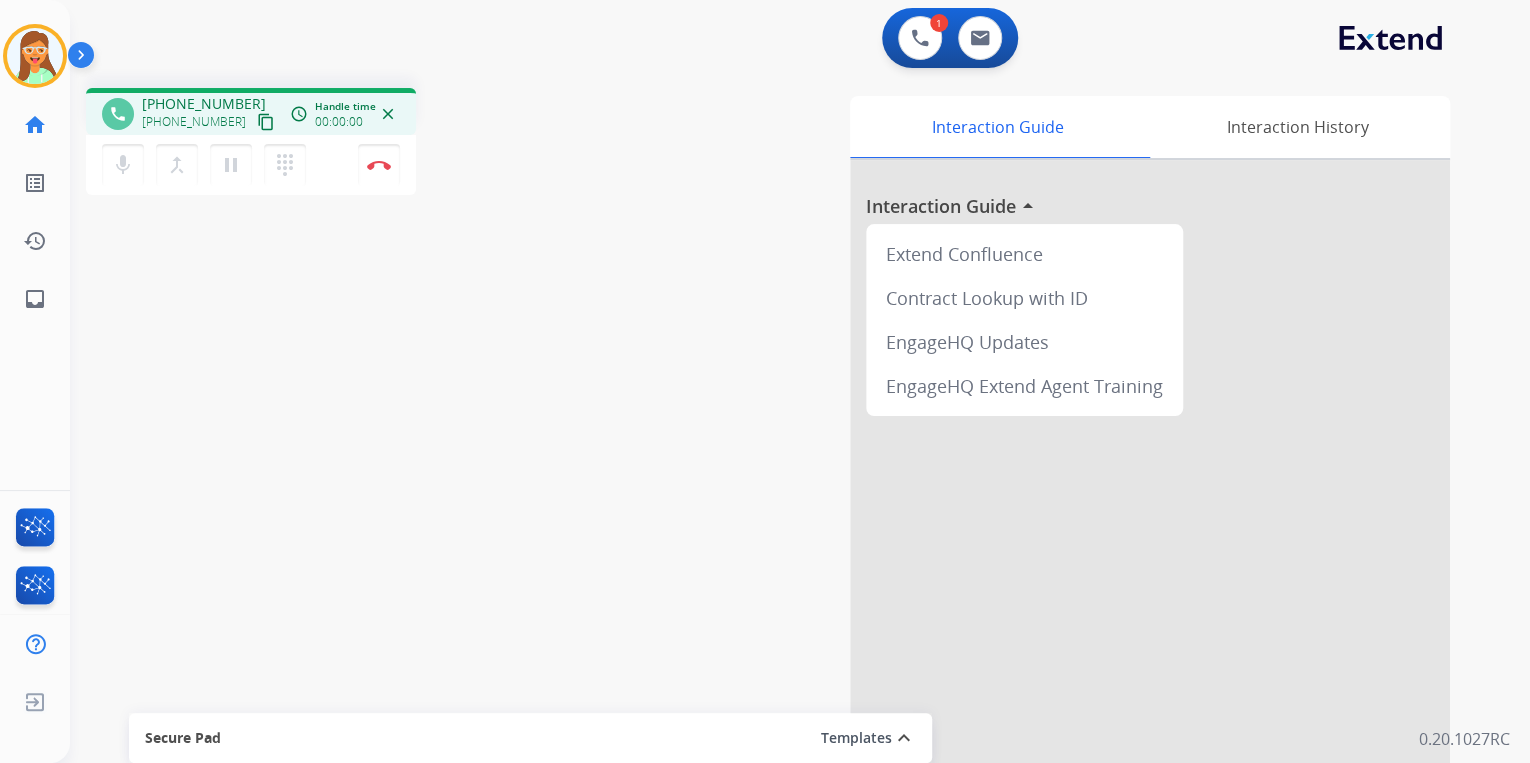 click on "content_copy" at bounding box center [266, 122] 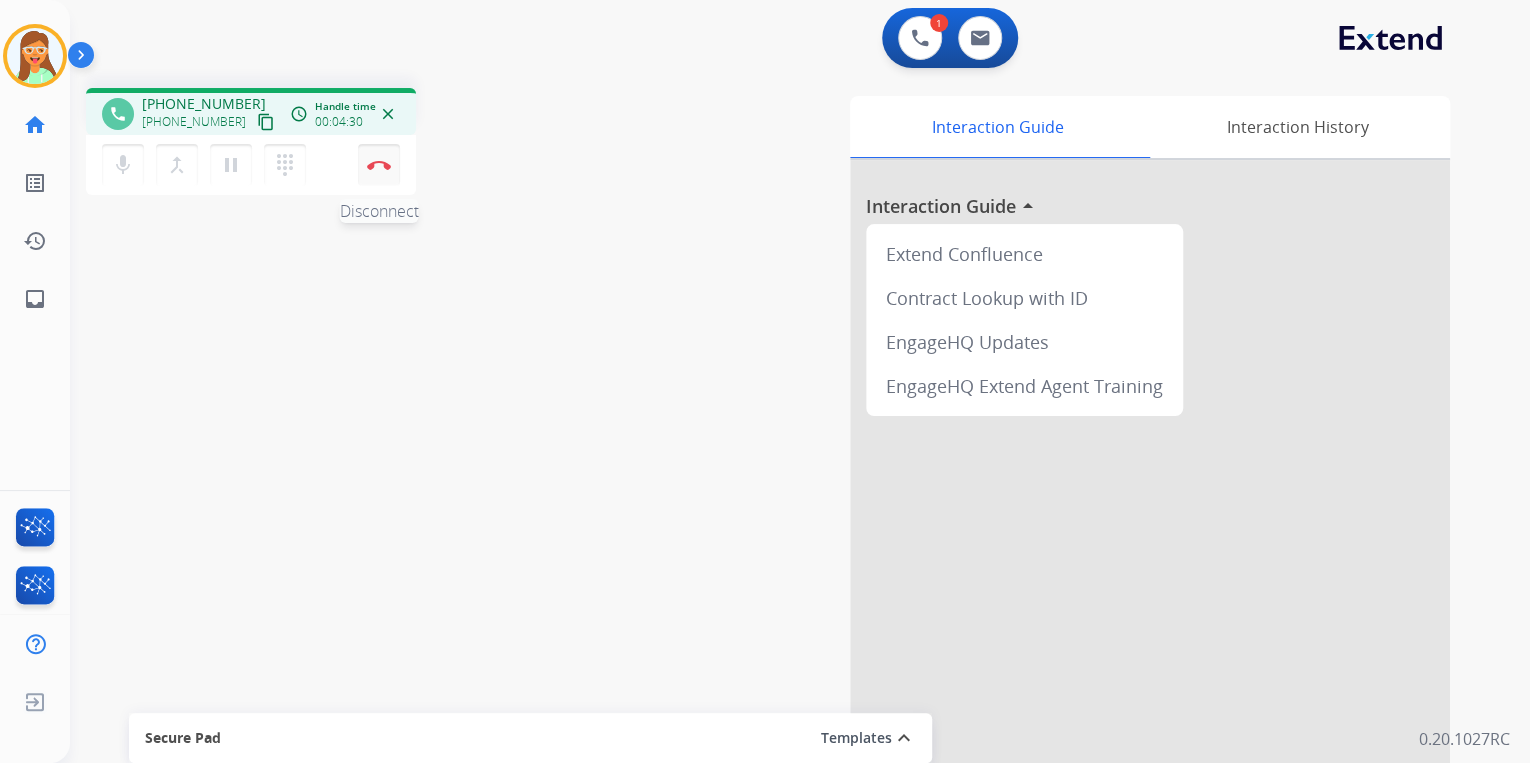 click at bounding box center (379, 165) 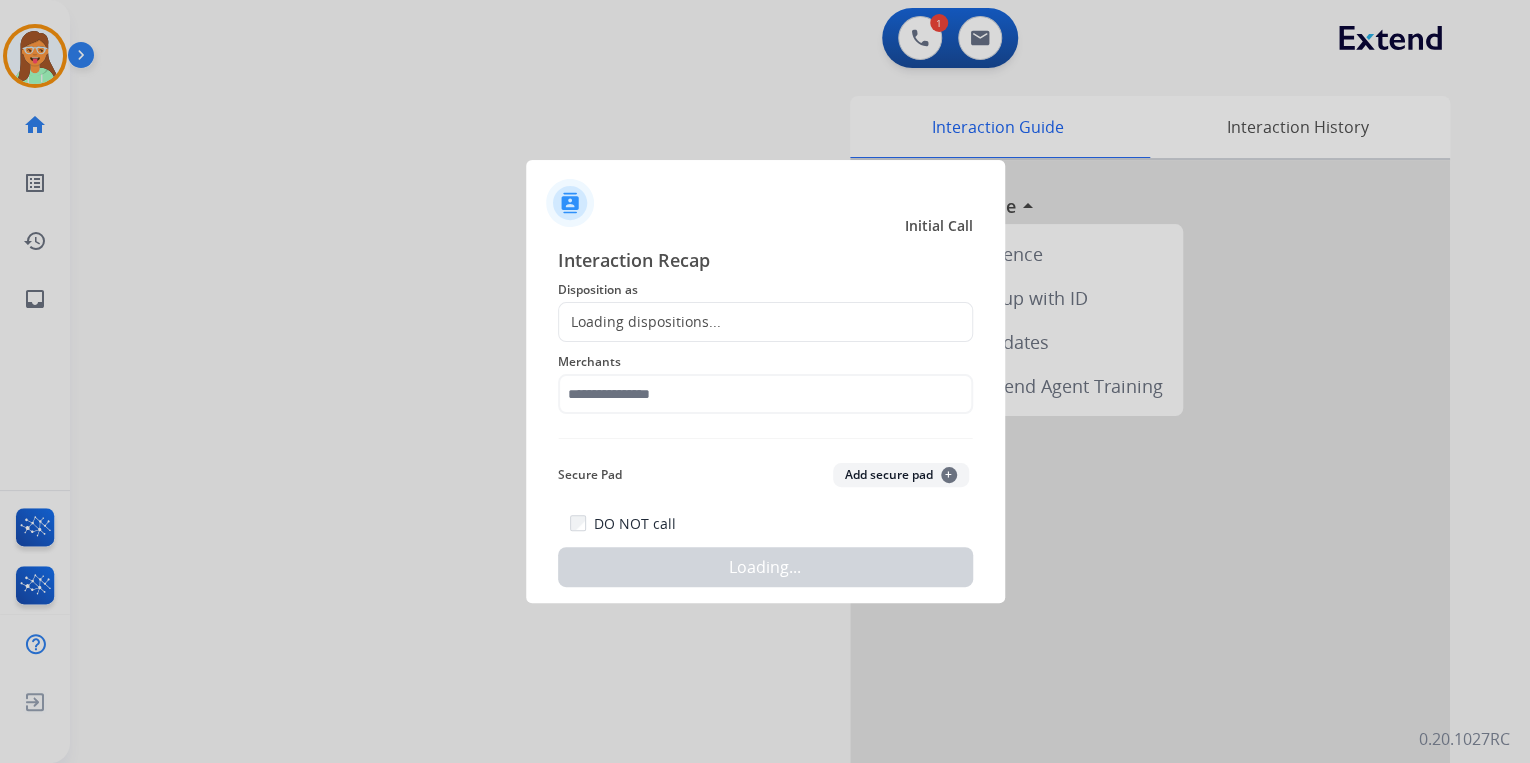 click on "Loading dispositions..." 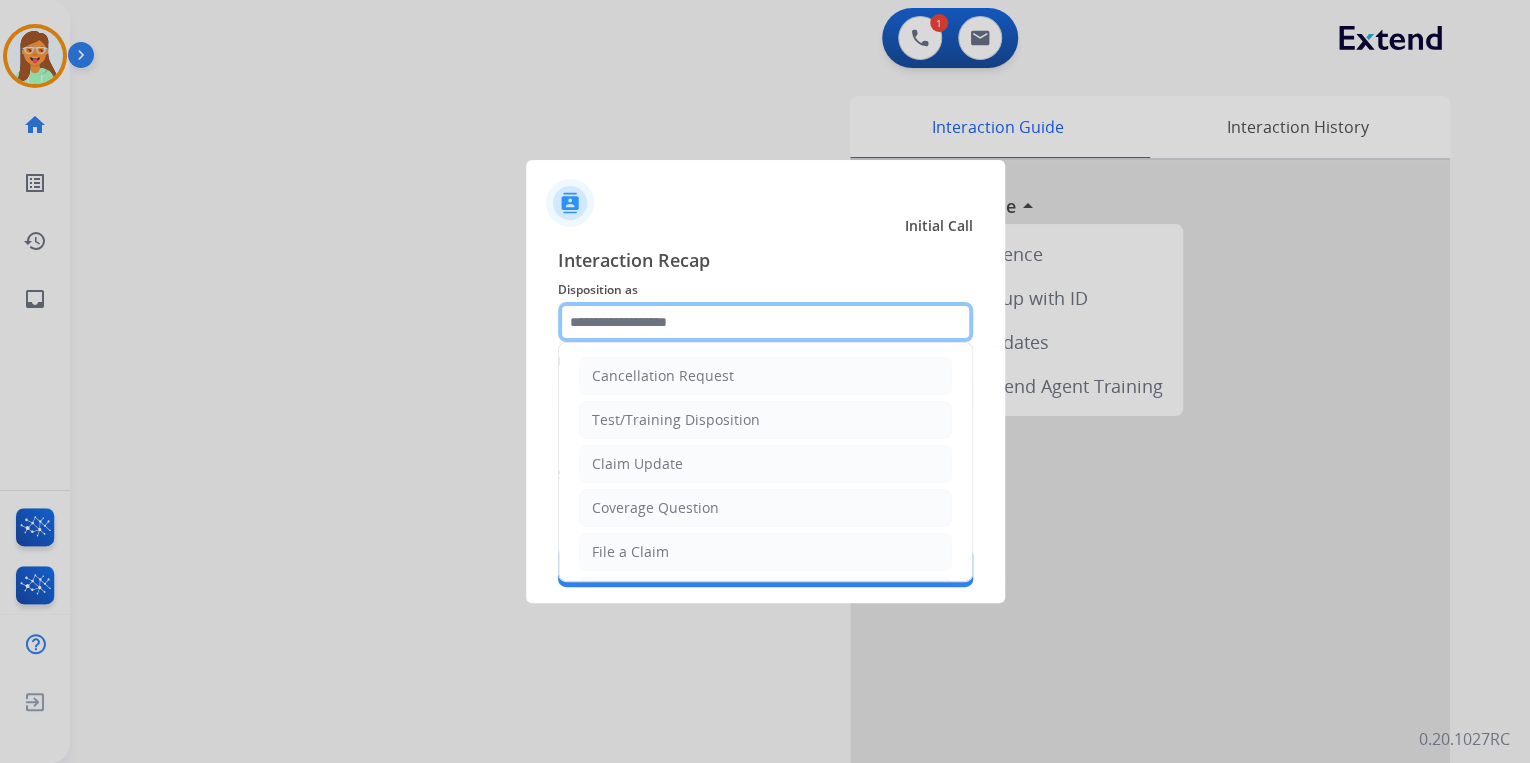 click 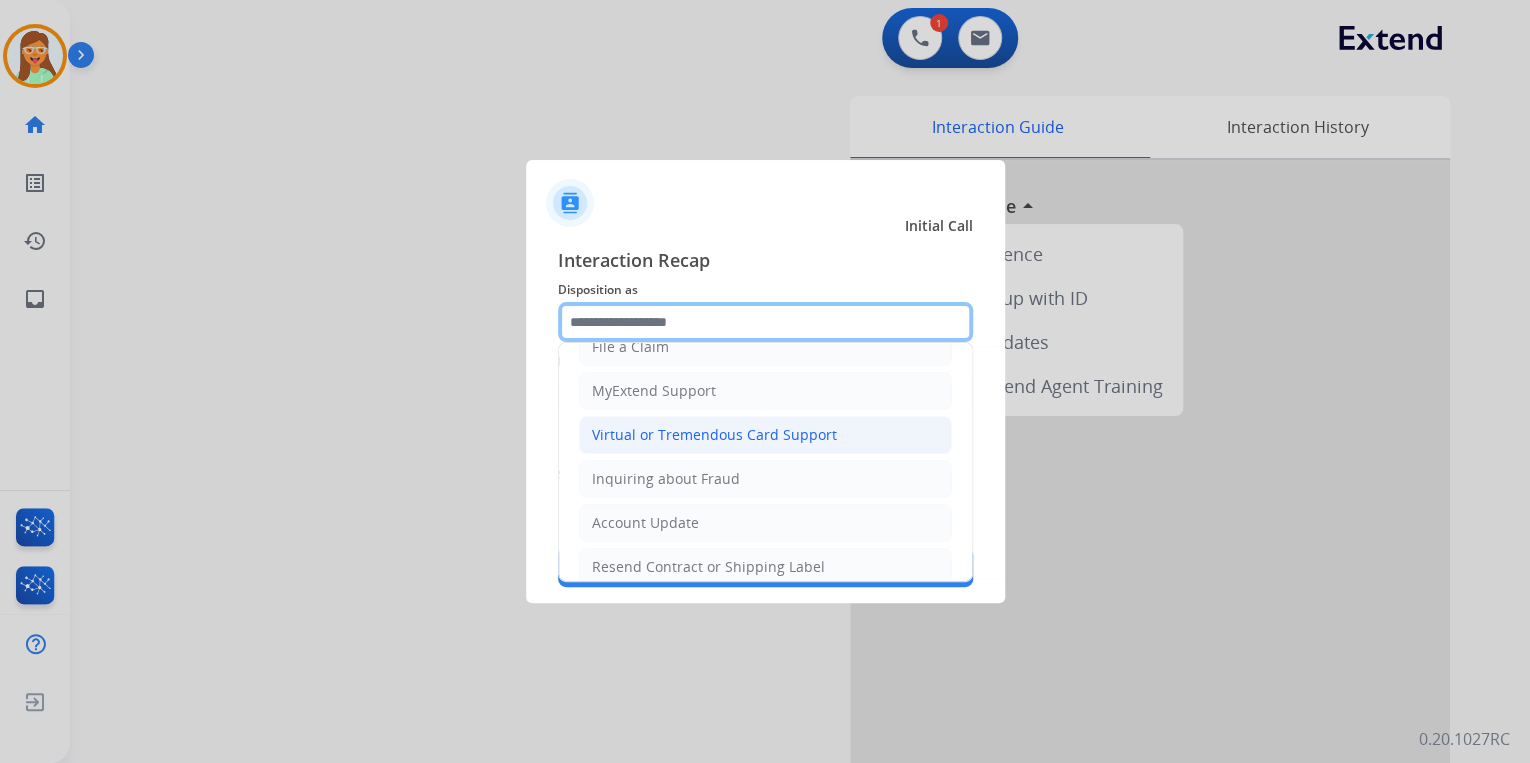 scroll, scrollTop: 240, scrollLeft: 0, axis: vertical 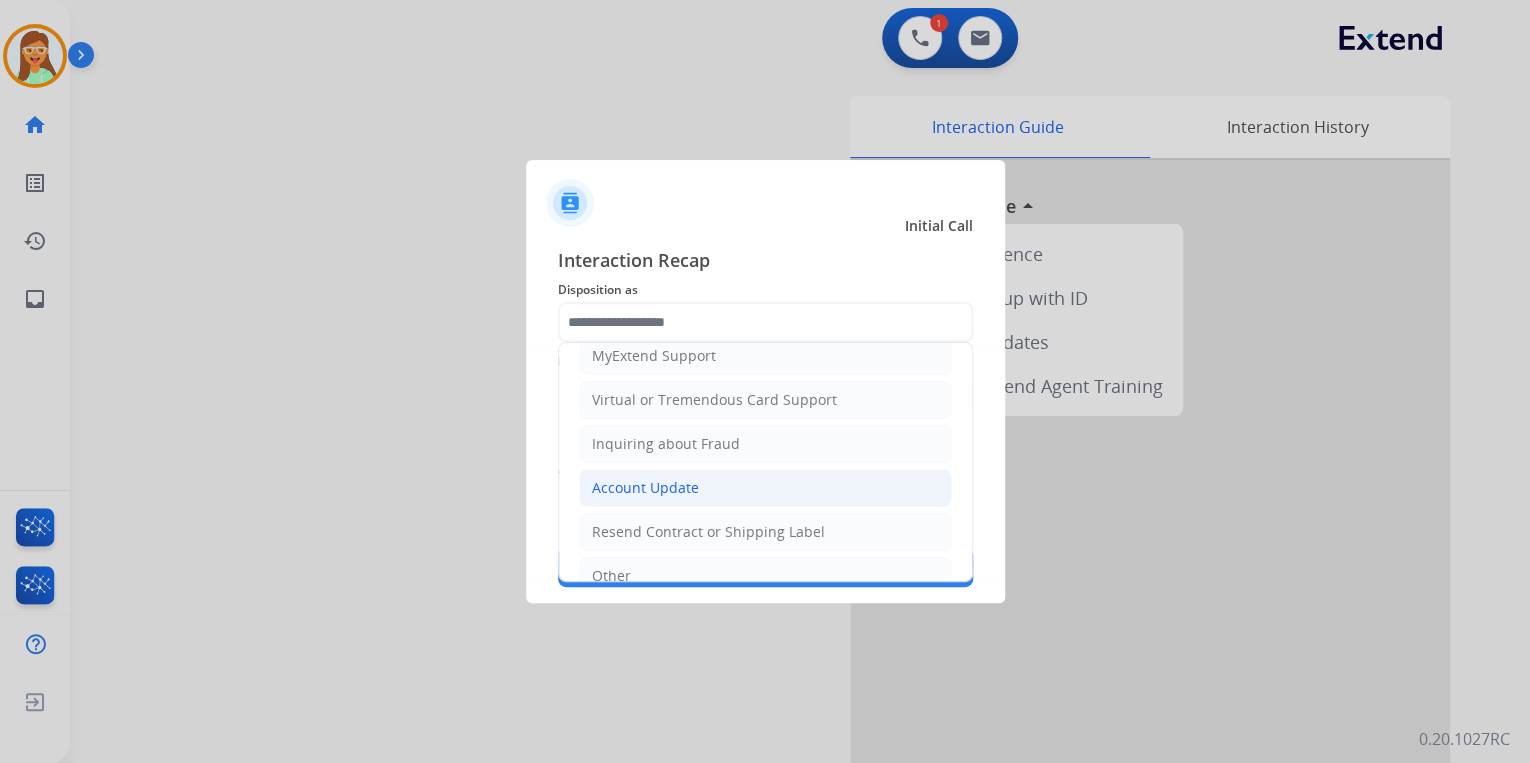 click on "Account Update" 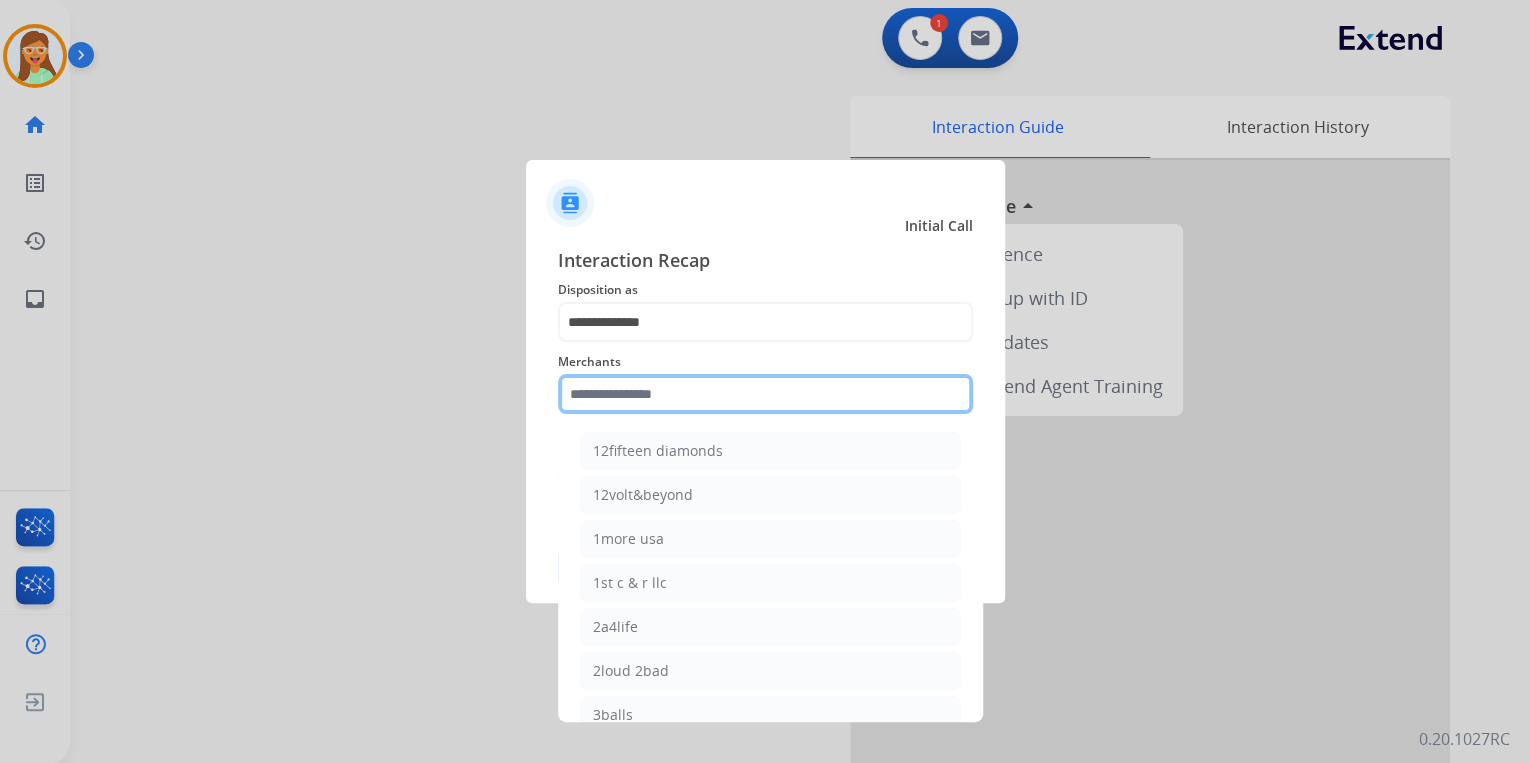 click 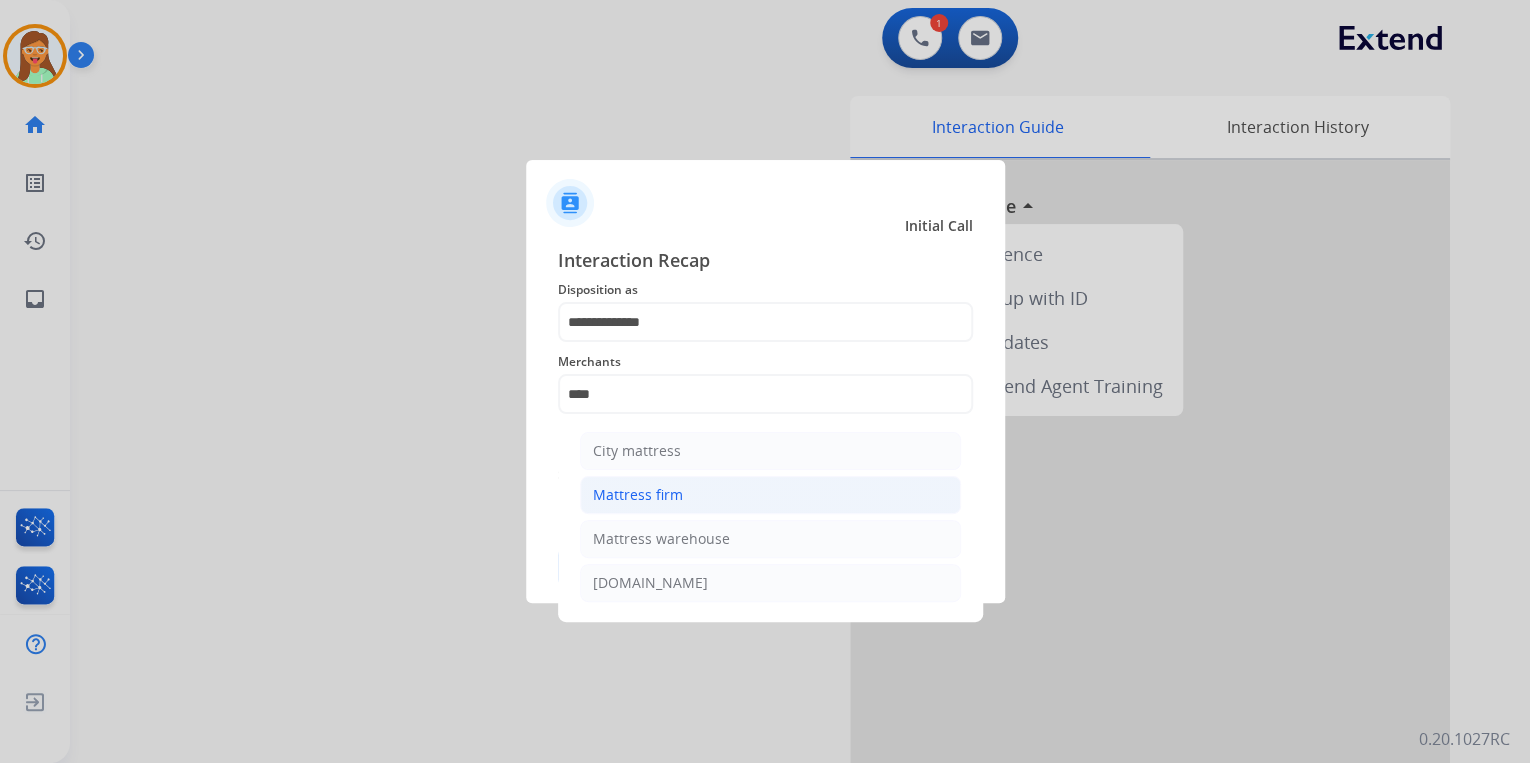 click on "Mattress firm" 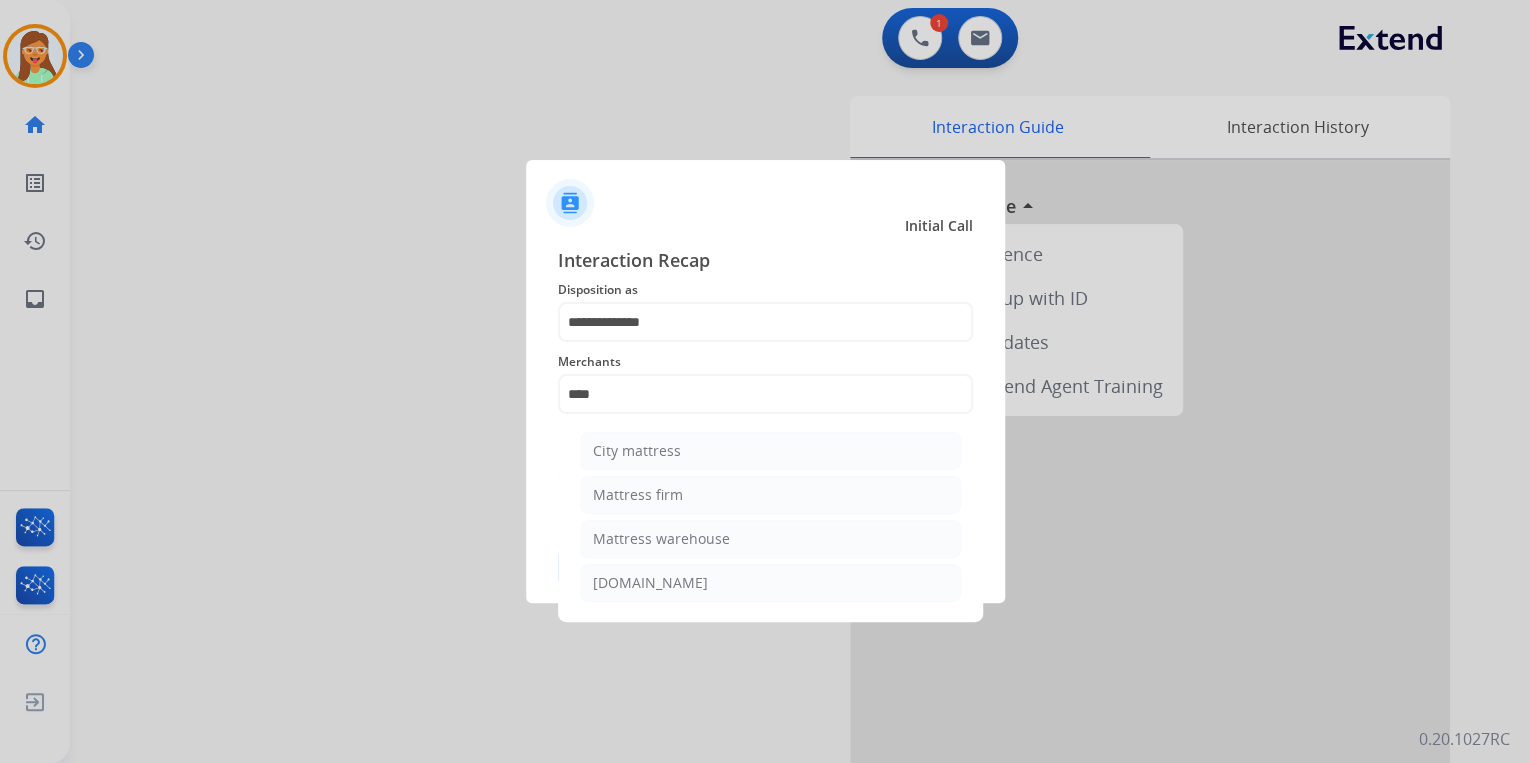 type on "**********" 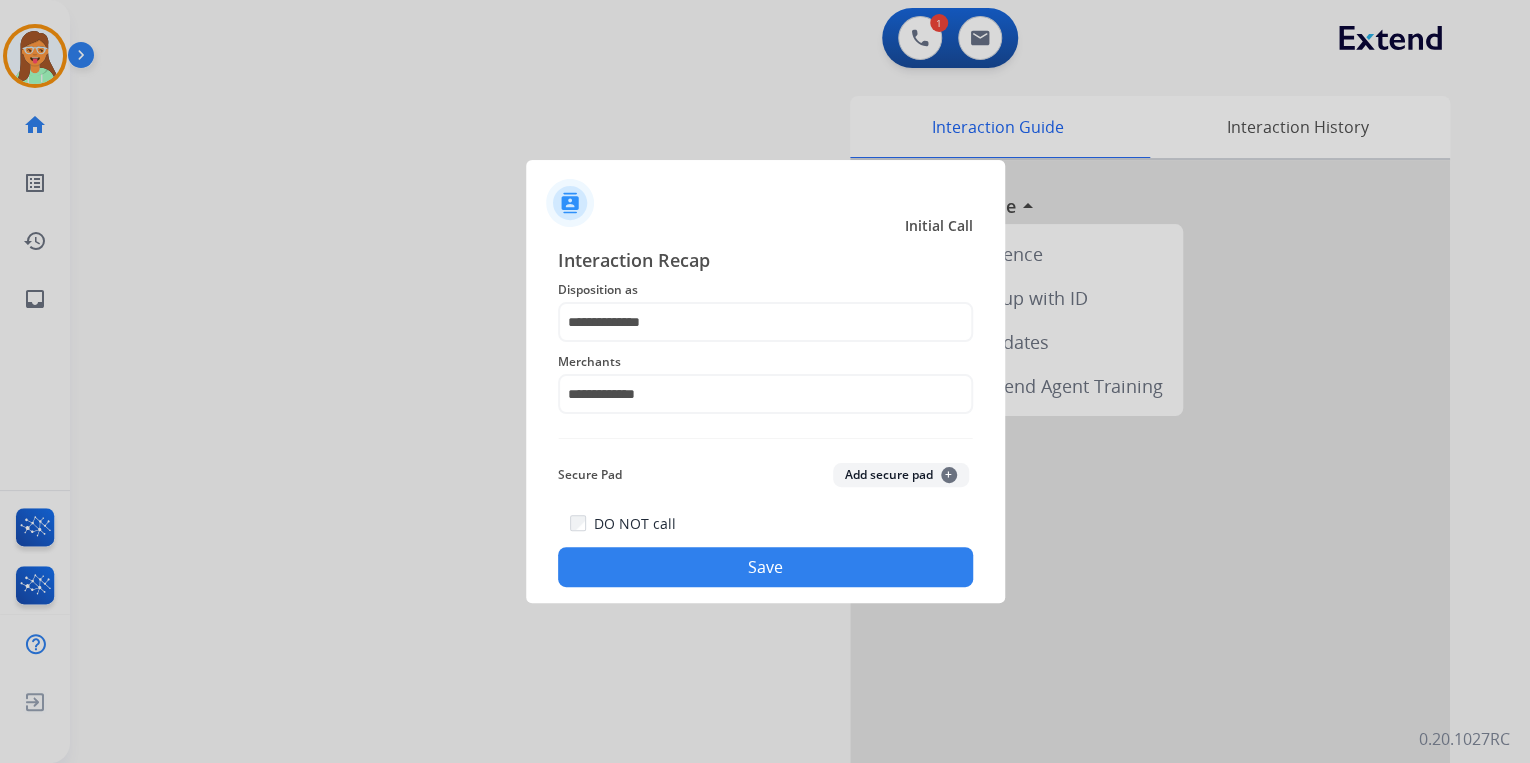 click on "Save" 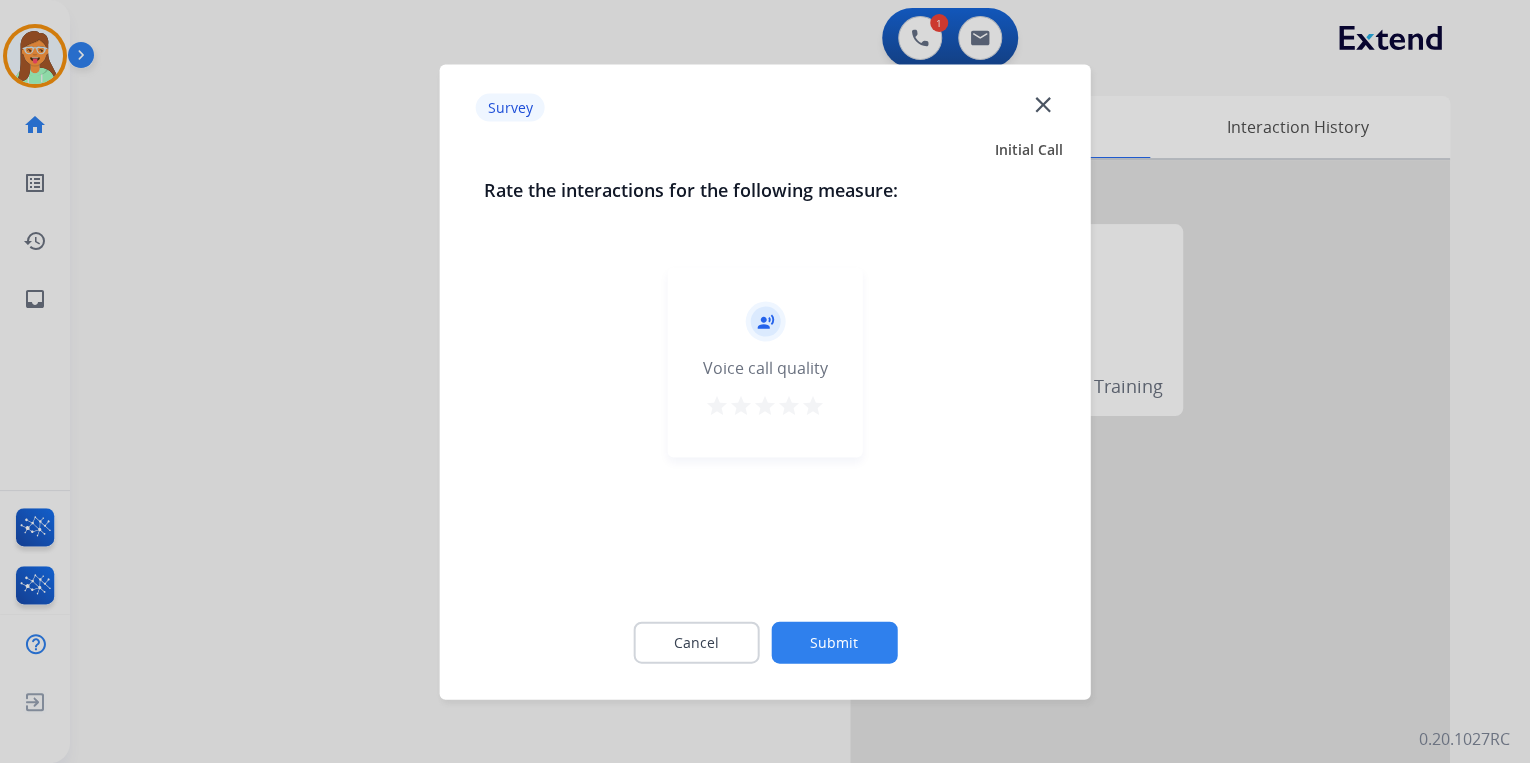click on "star" at bounding box center (813, 405) 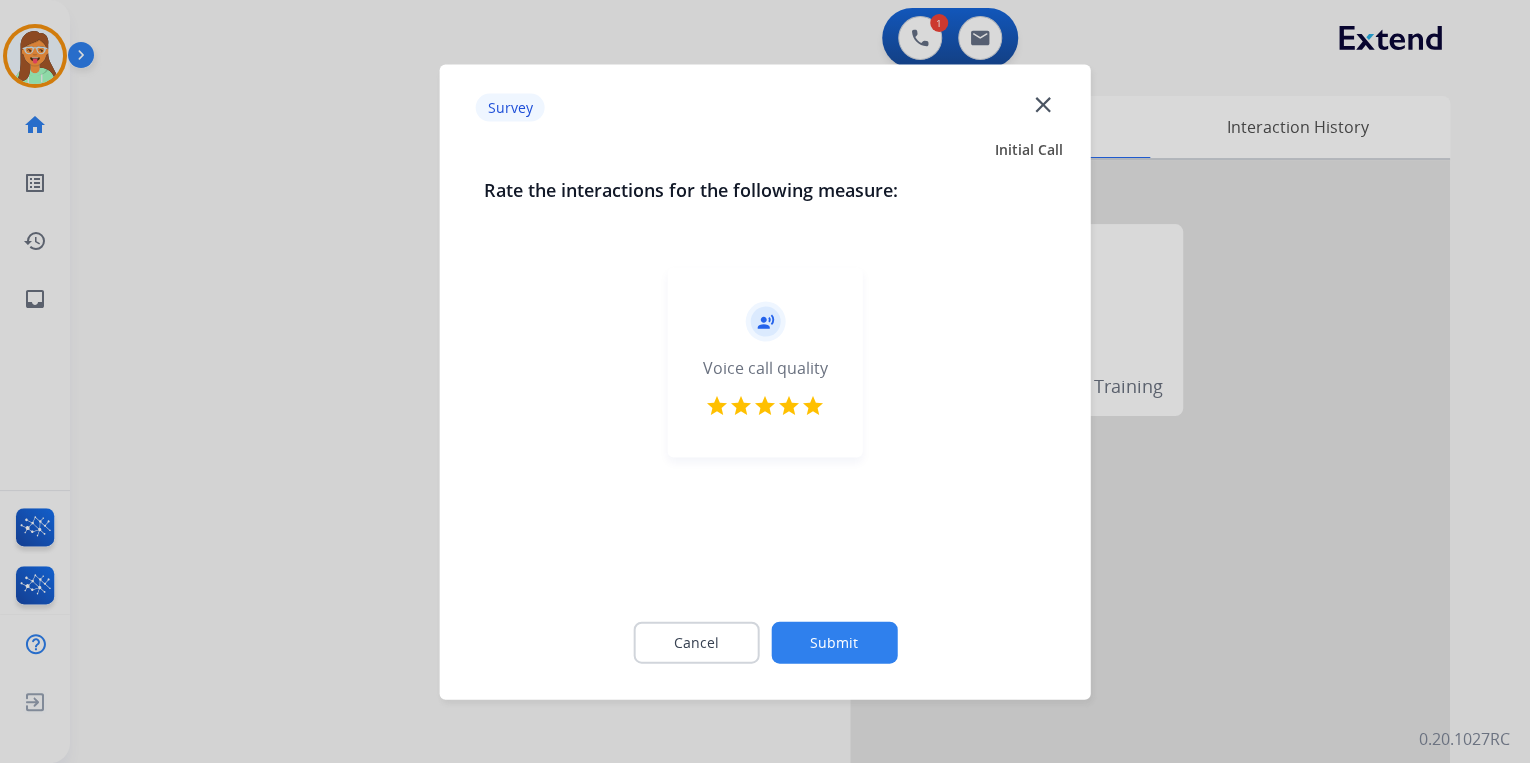 click on "Submit" 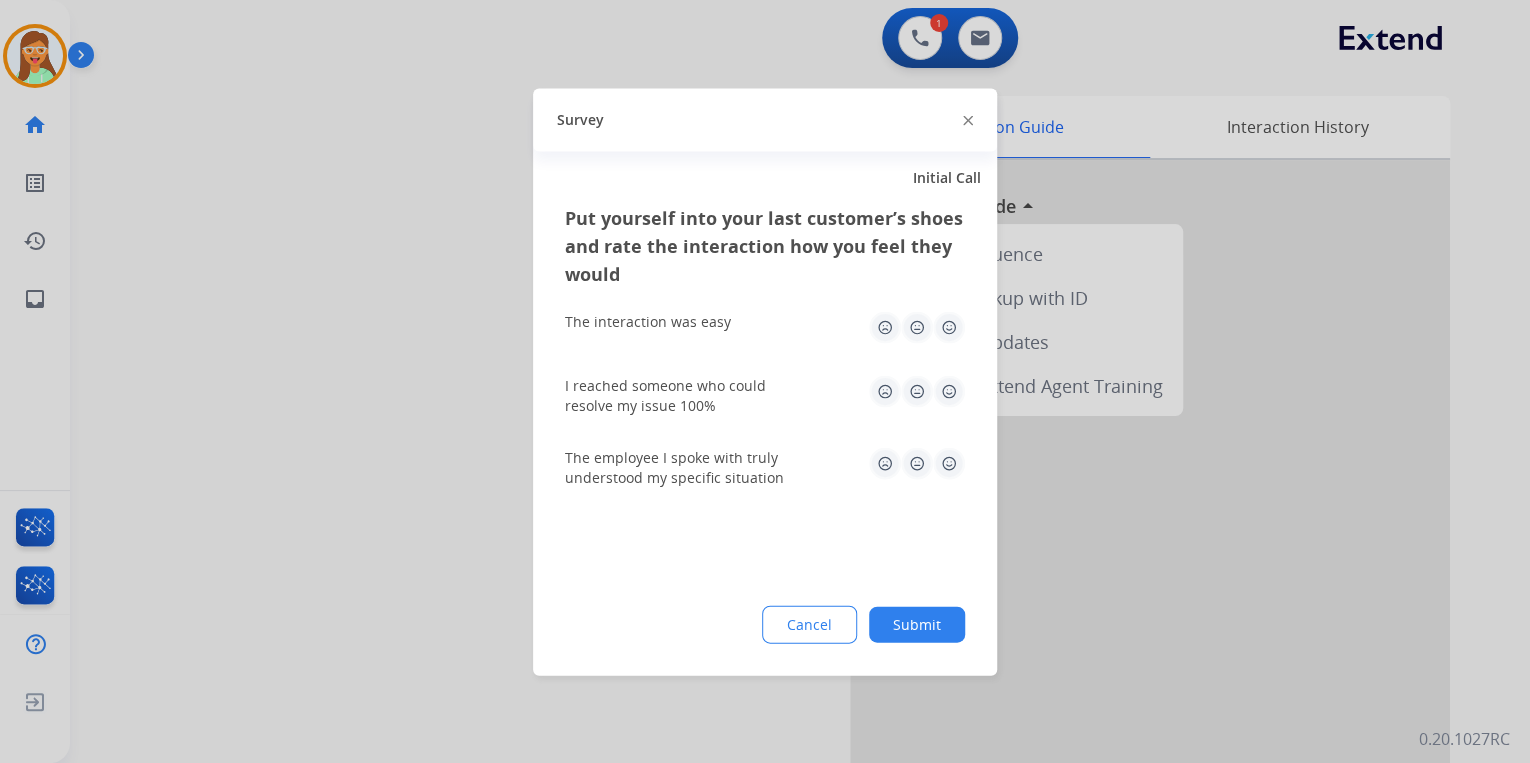click 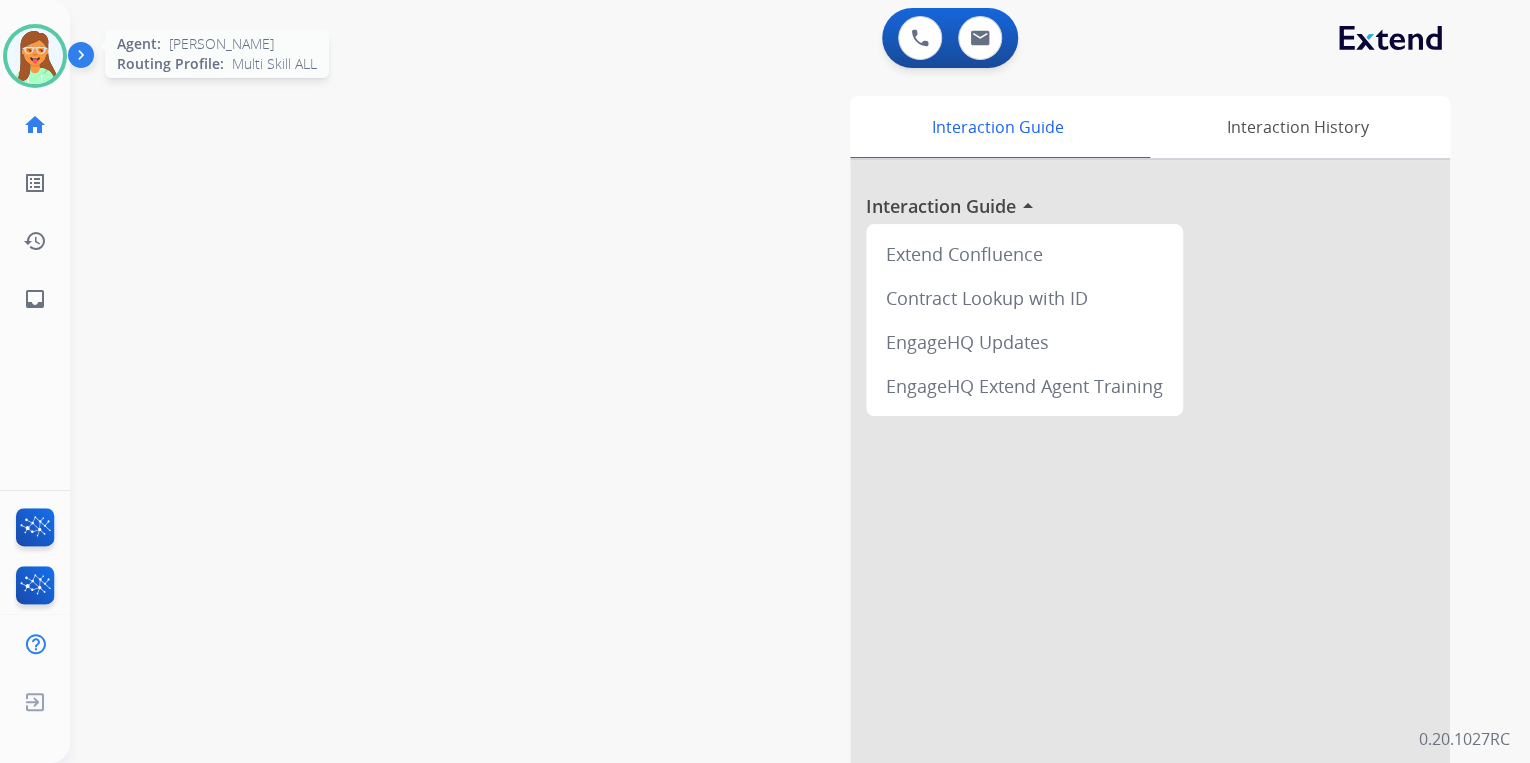 click at bounding box center (35, 56) 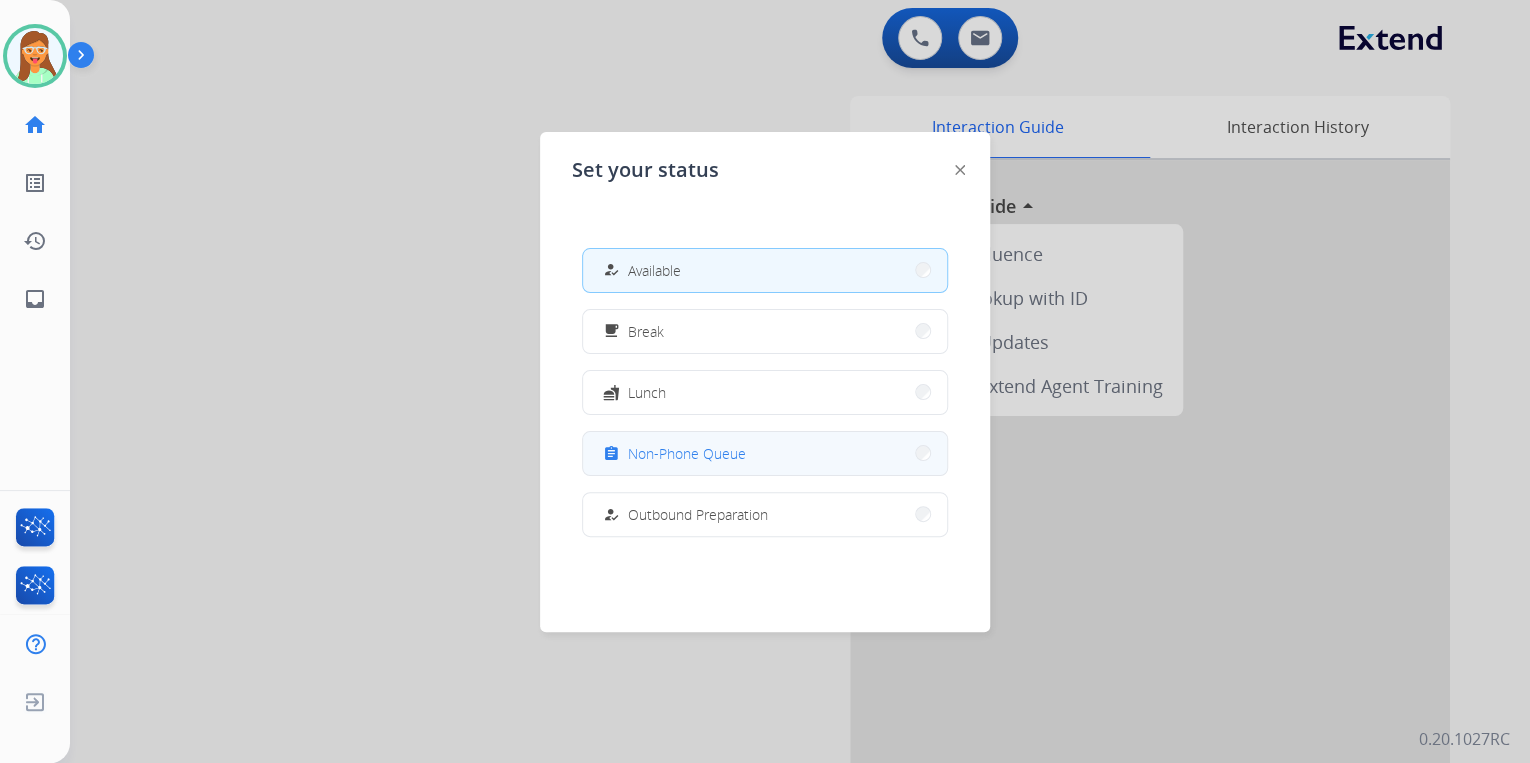 click on "assignment Non-Phone Queue" at bounding box center (765, 453) 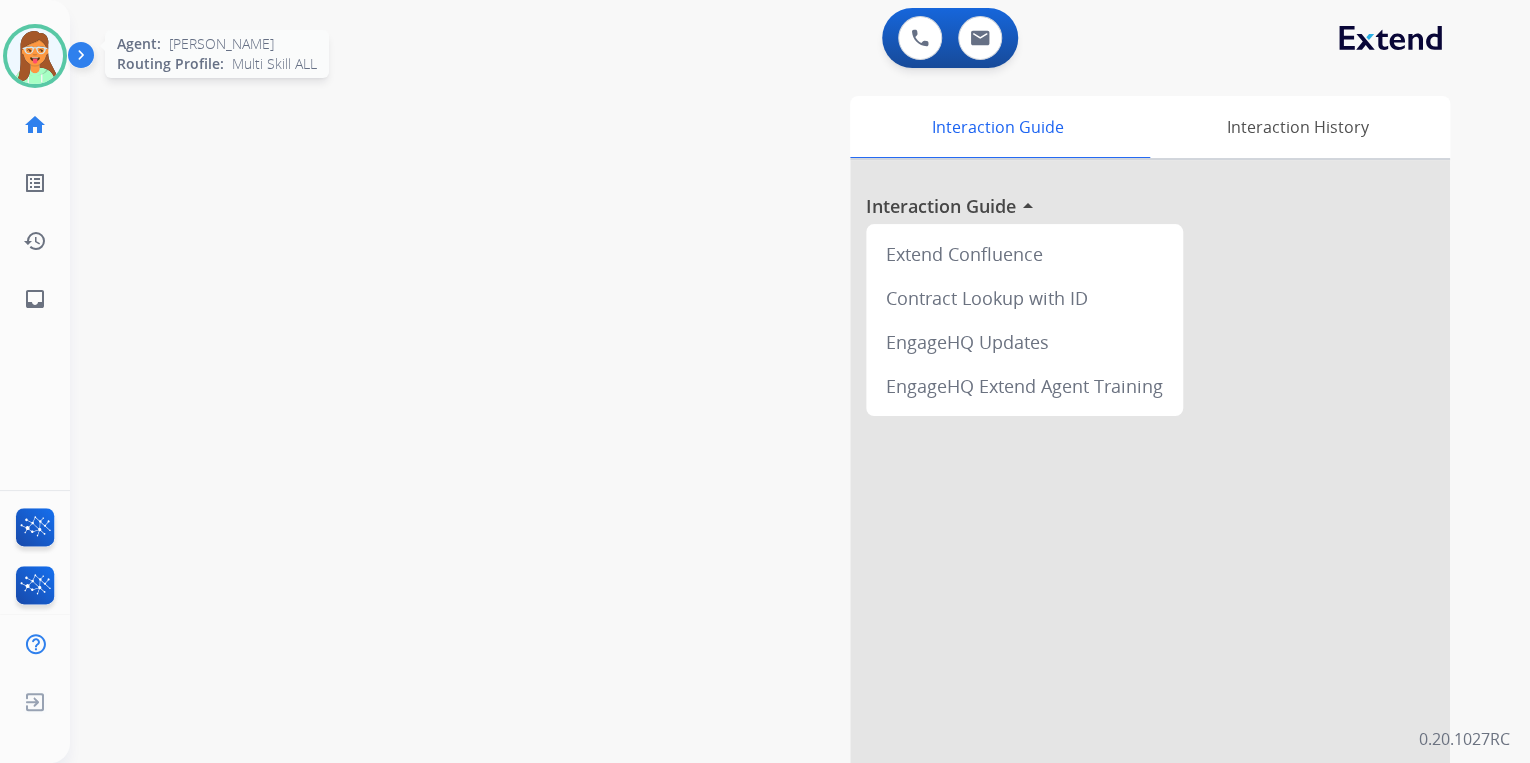 click at bounding box center [35, 56] 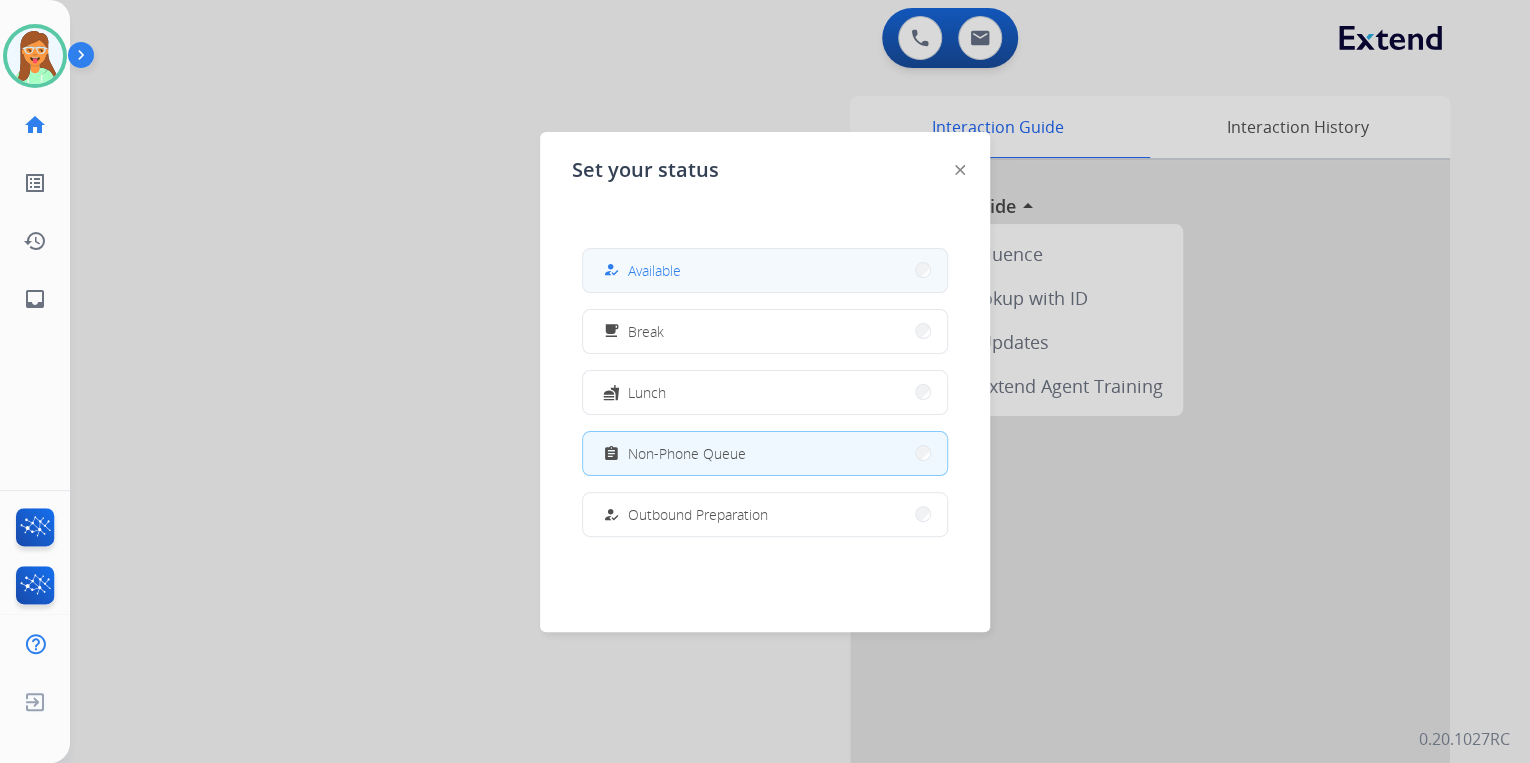click on "how_to_reg Available" at bounding box center [765, 270] 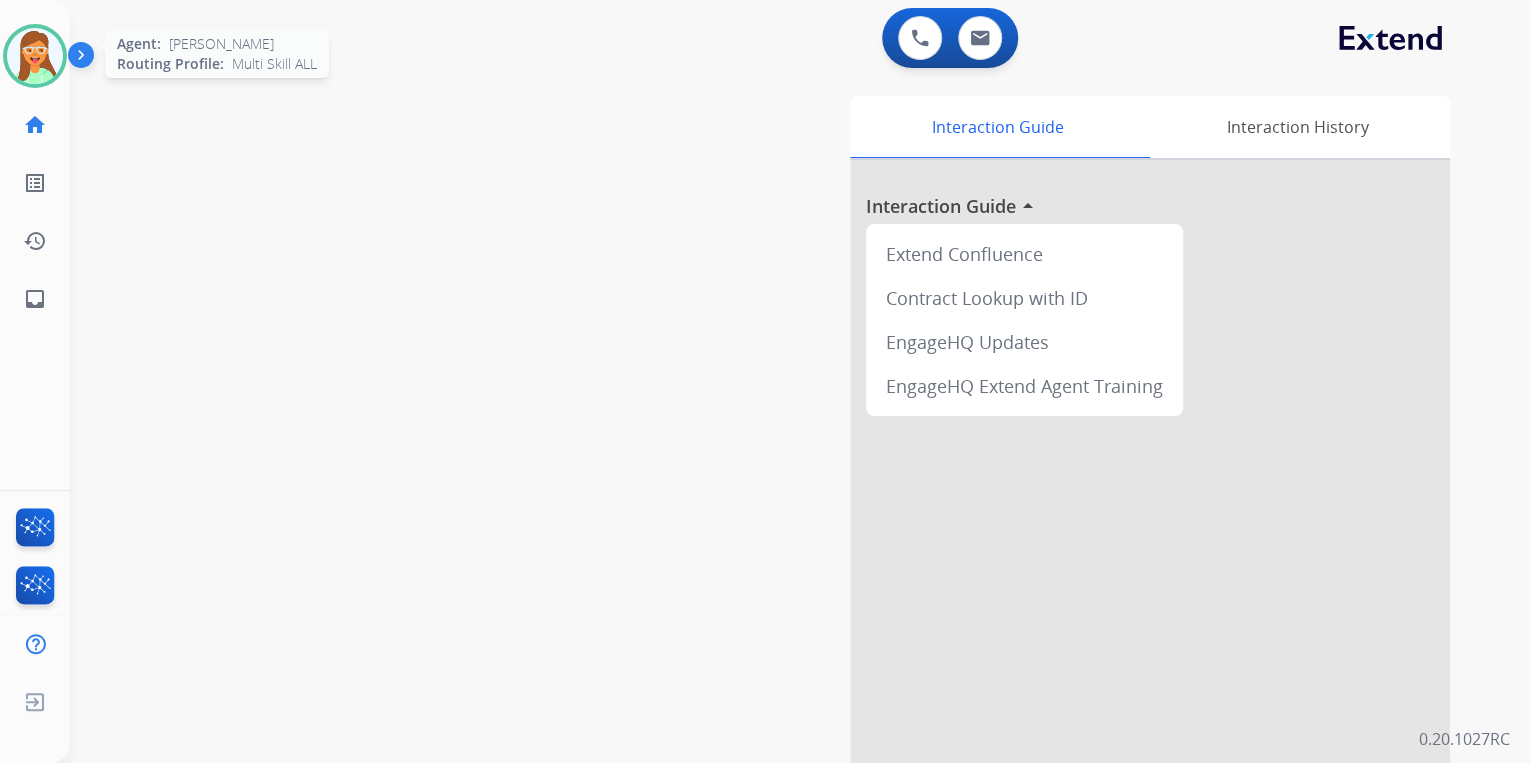 click at bounding box center [35, 56] 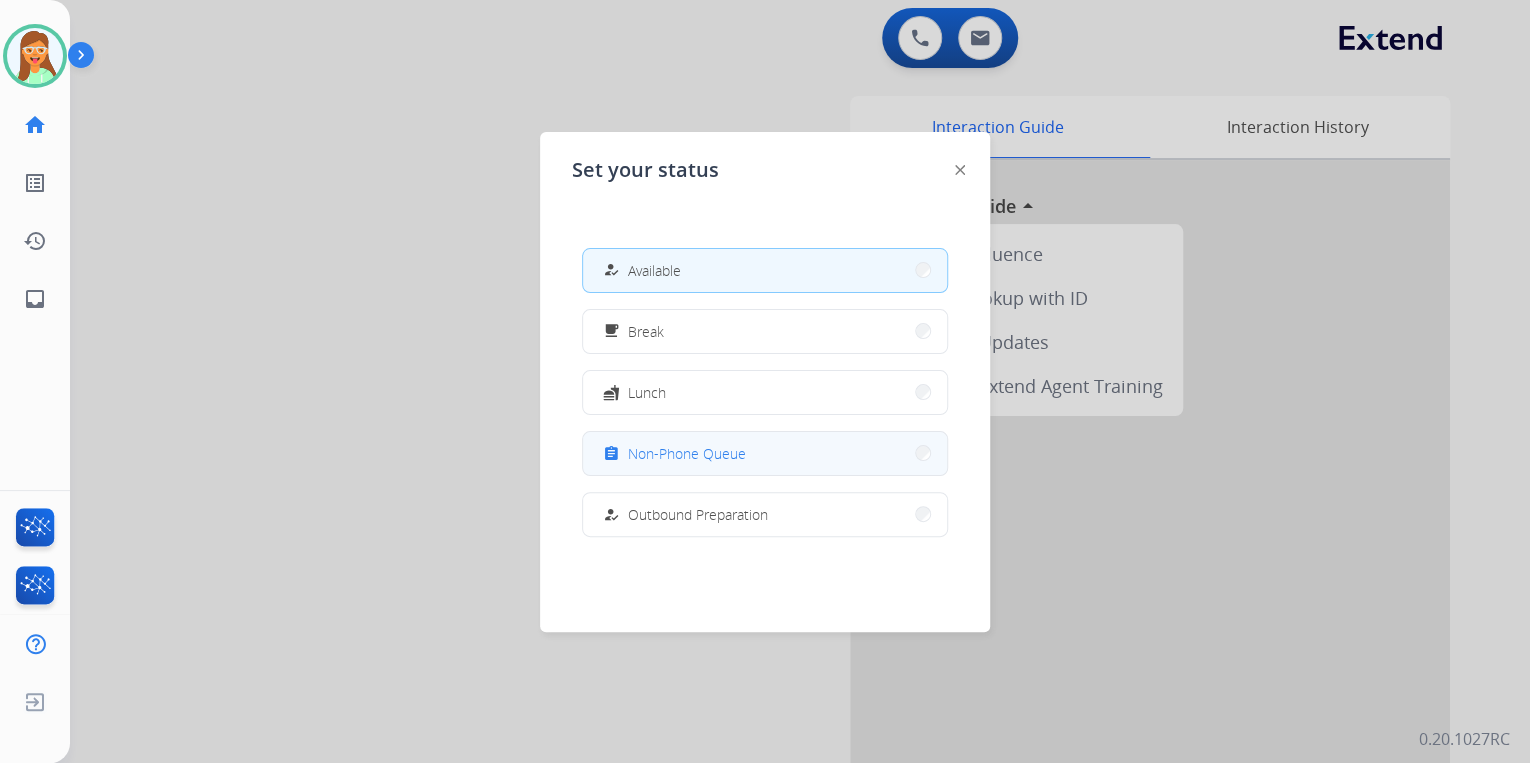 click on "assignment Non-Phone Queue" at bounding box center [765, 453] 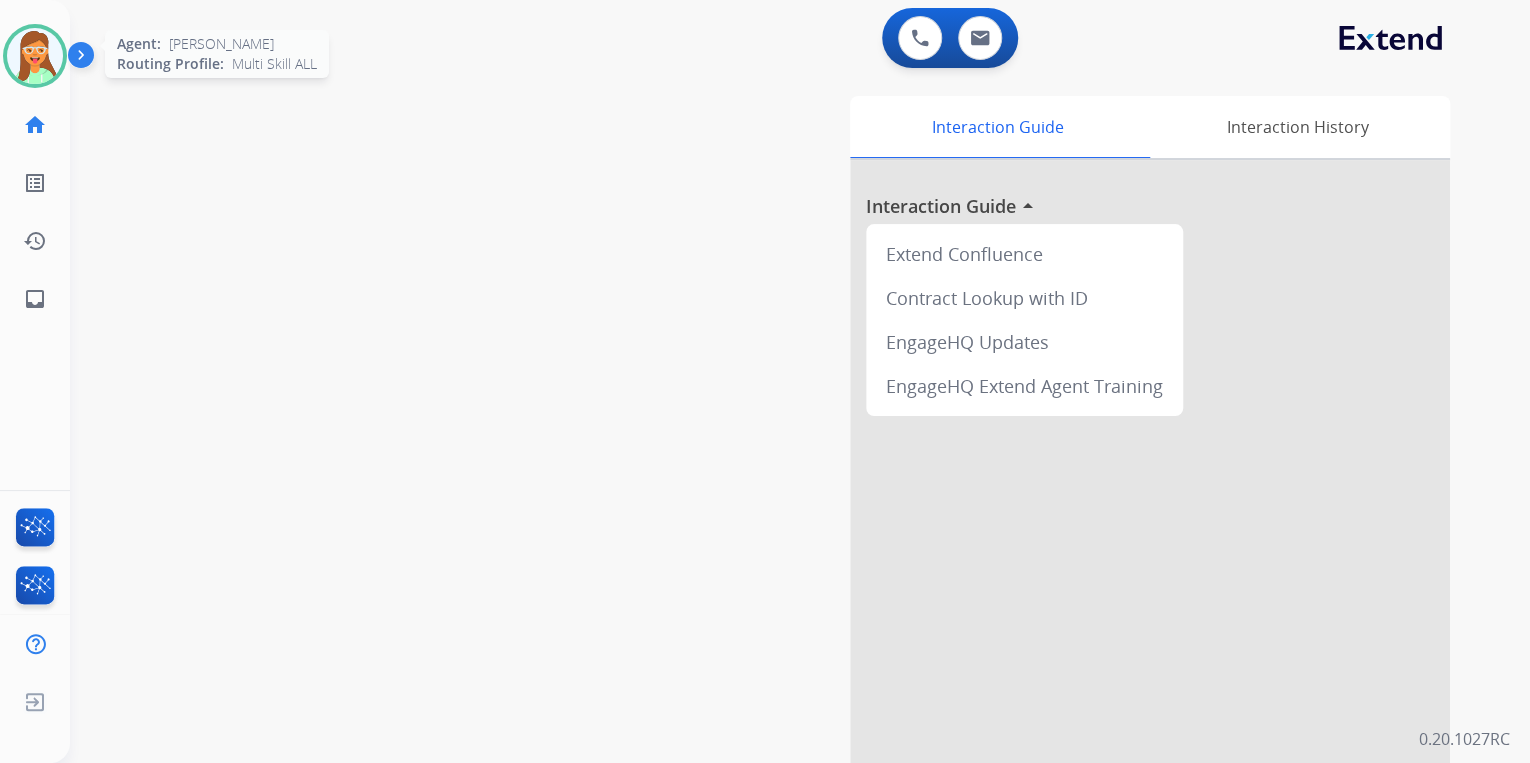 click at bounding box center (35, 56) 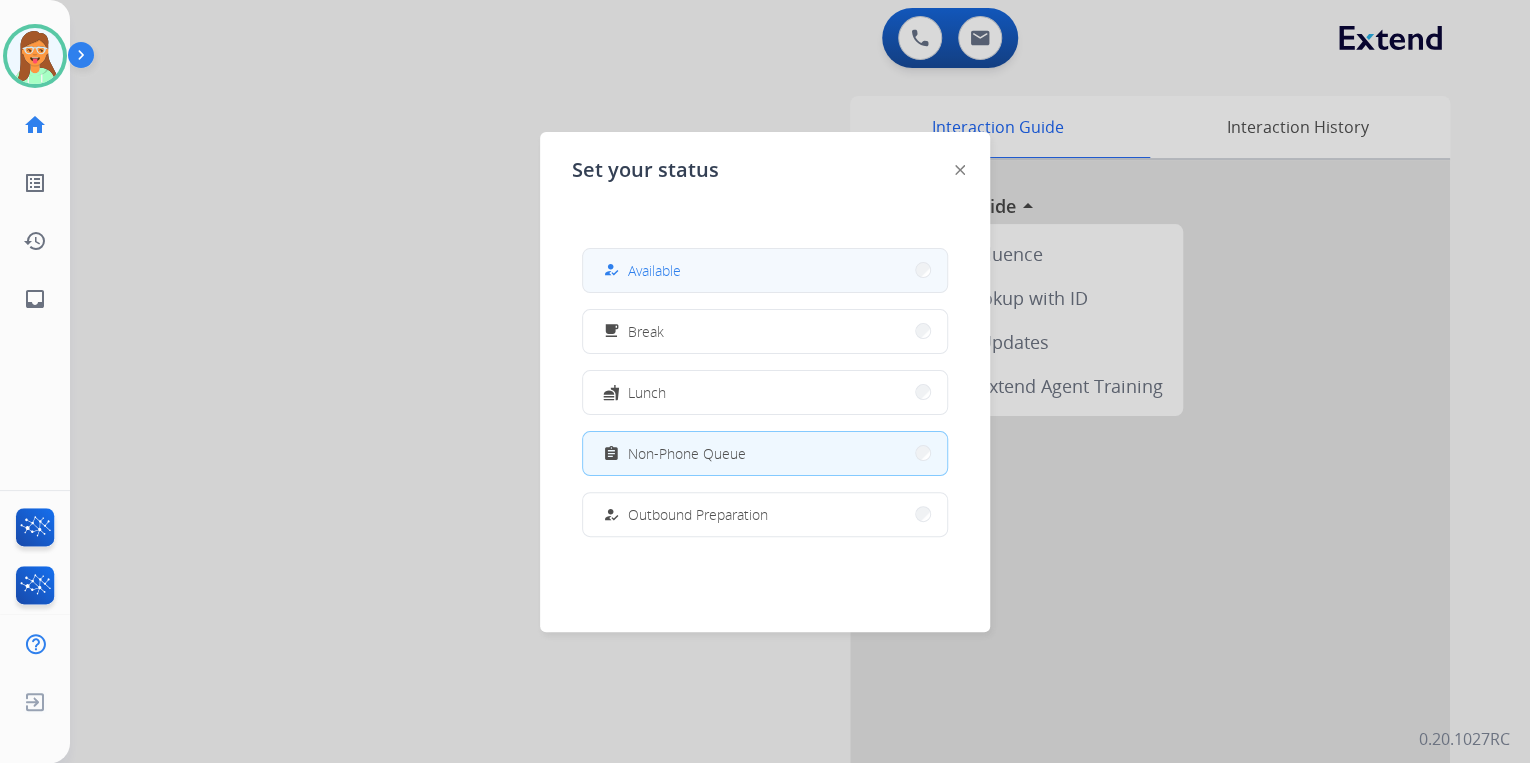 click on "Available" at bounding box center (654, 270) 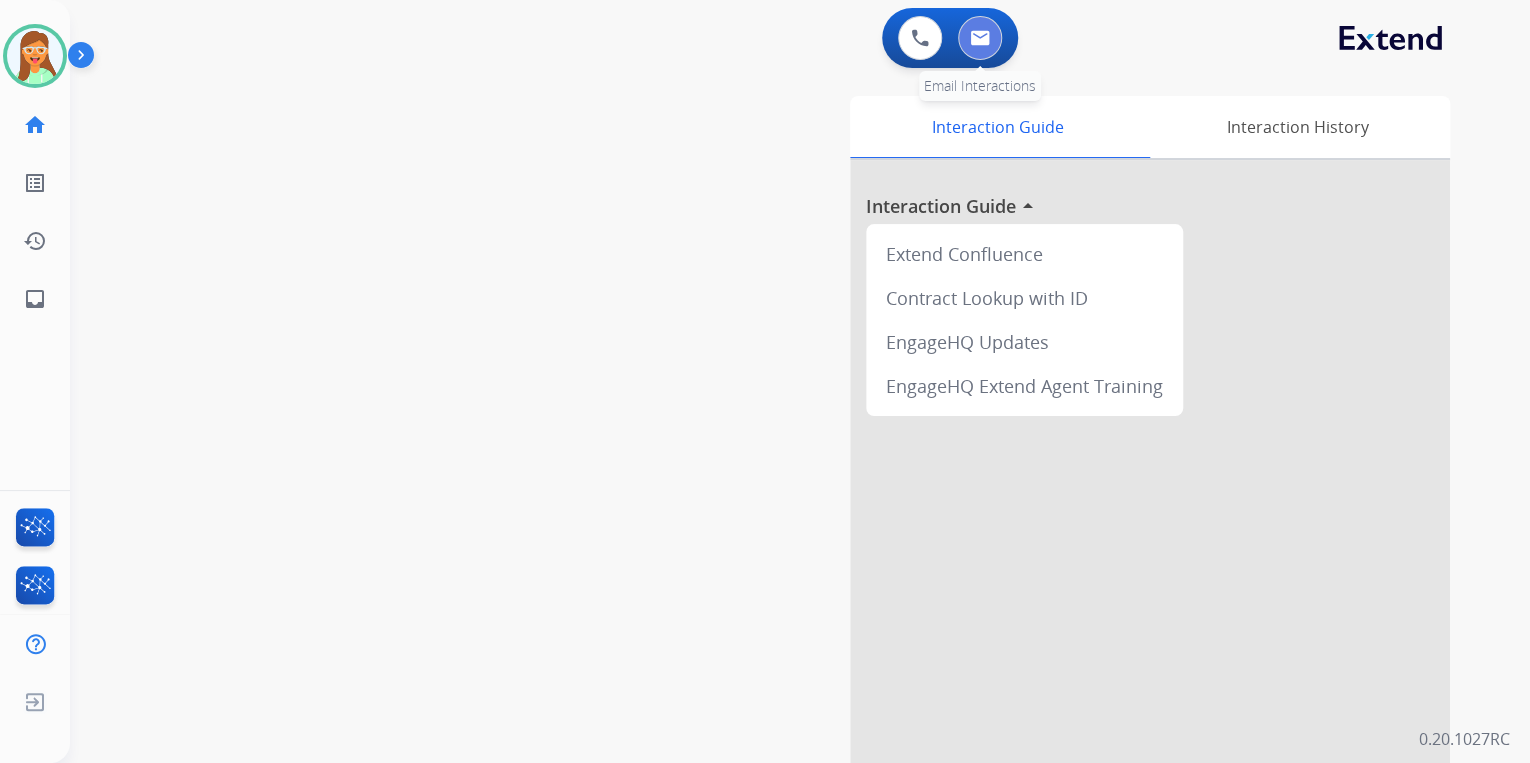 click at bounding box center (980, 38) 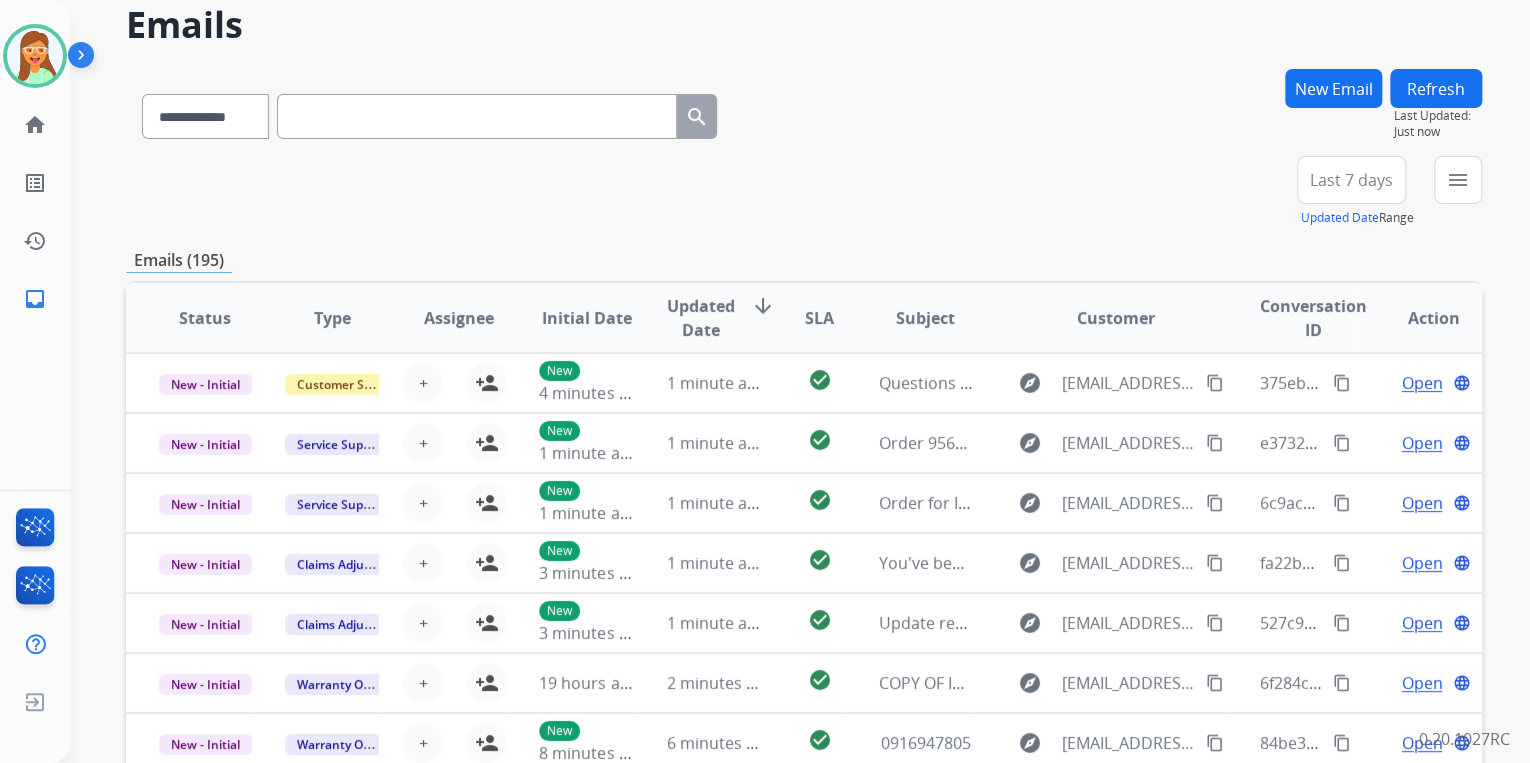 scroll, scrollTop: 0, scrollLeft: 0, axis: both 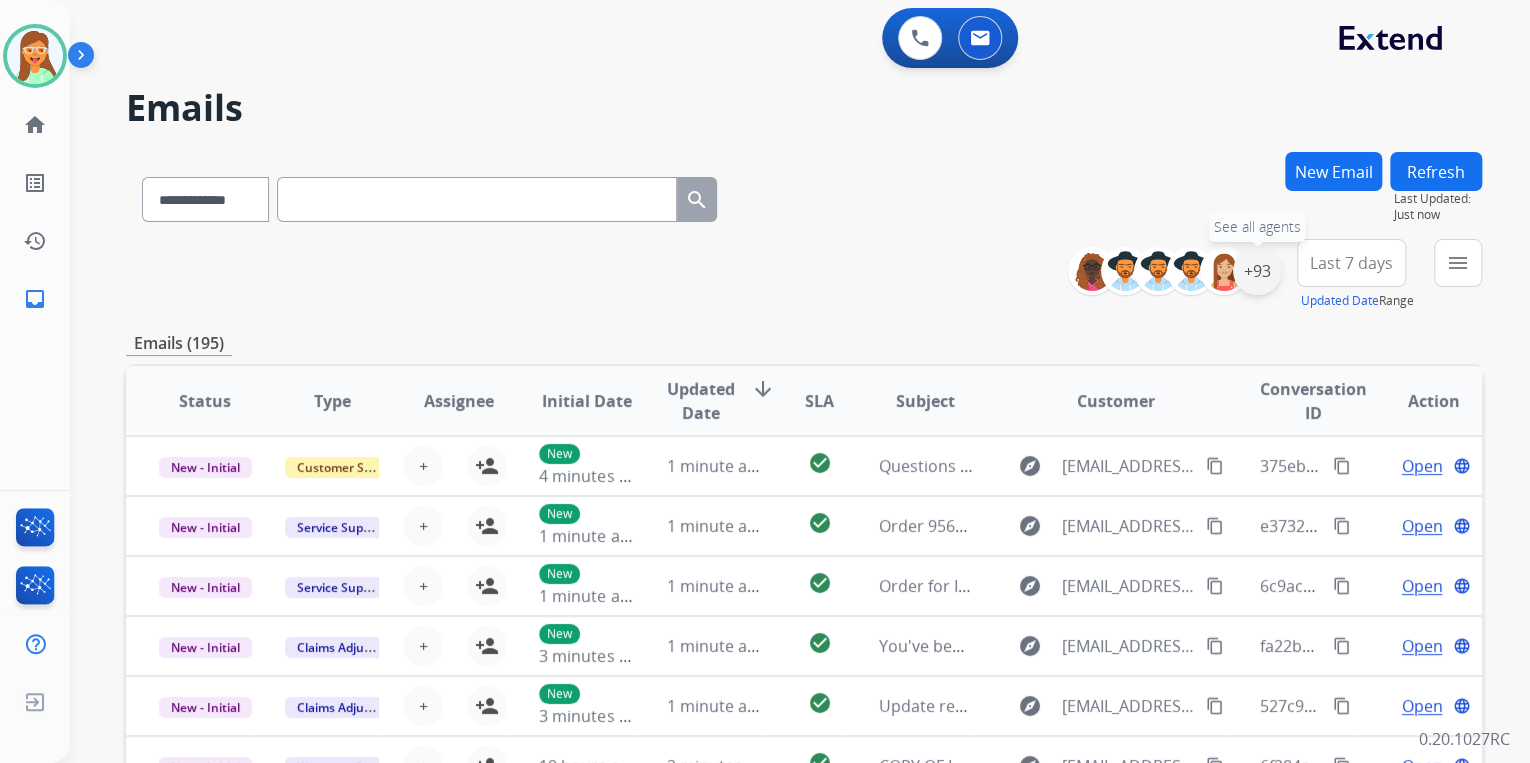 click on "+93" at bounding box center [1257, 271] 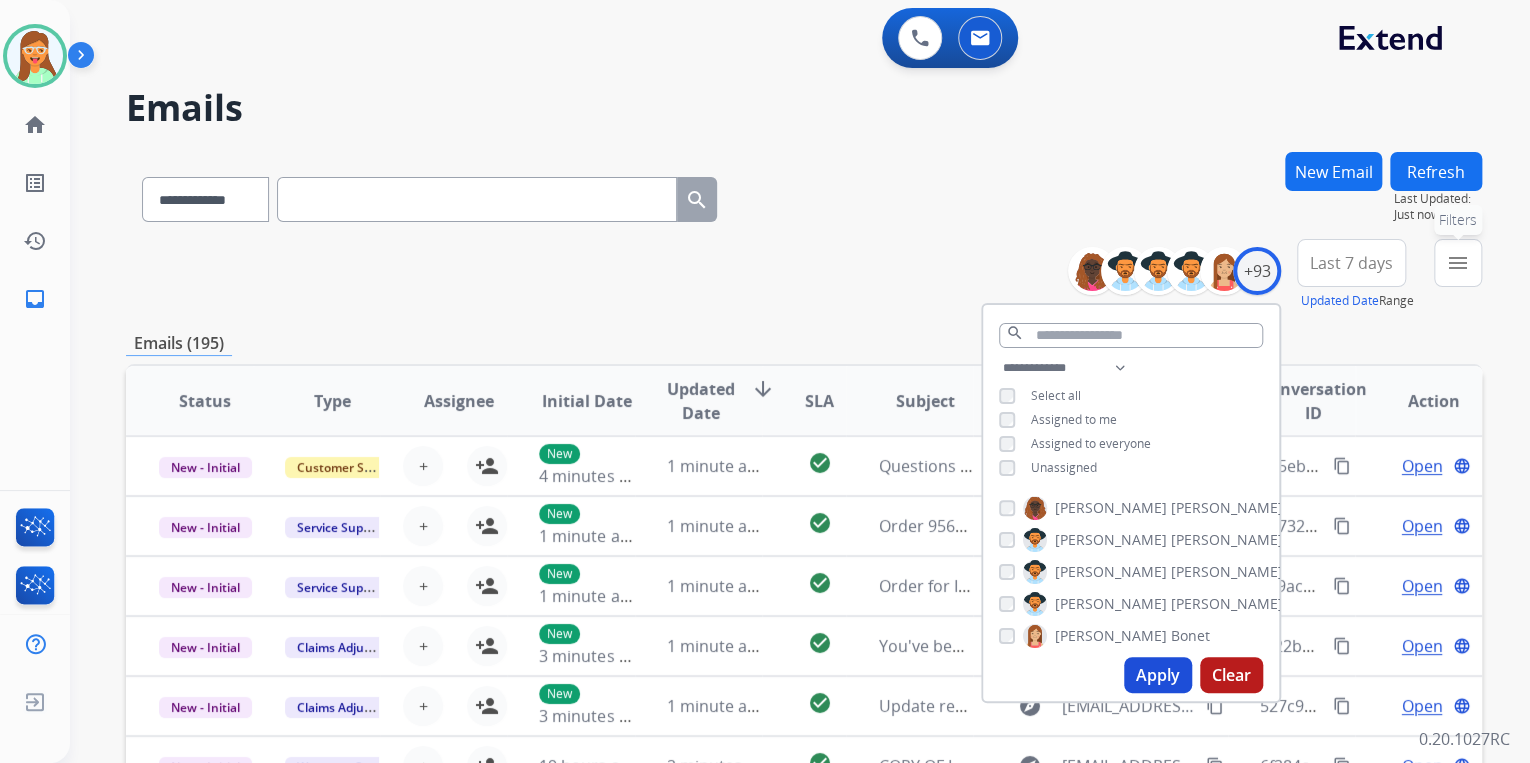 click on "menu  Filters" at bounding box center [1458, 263] 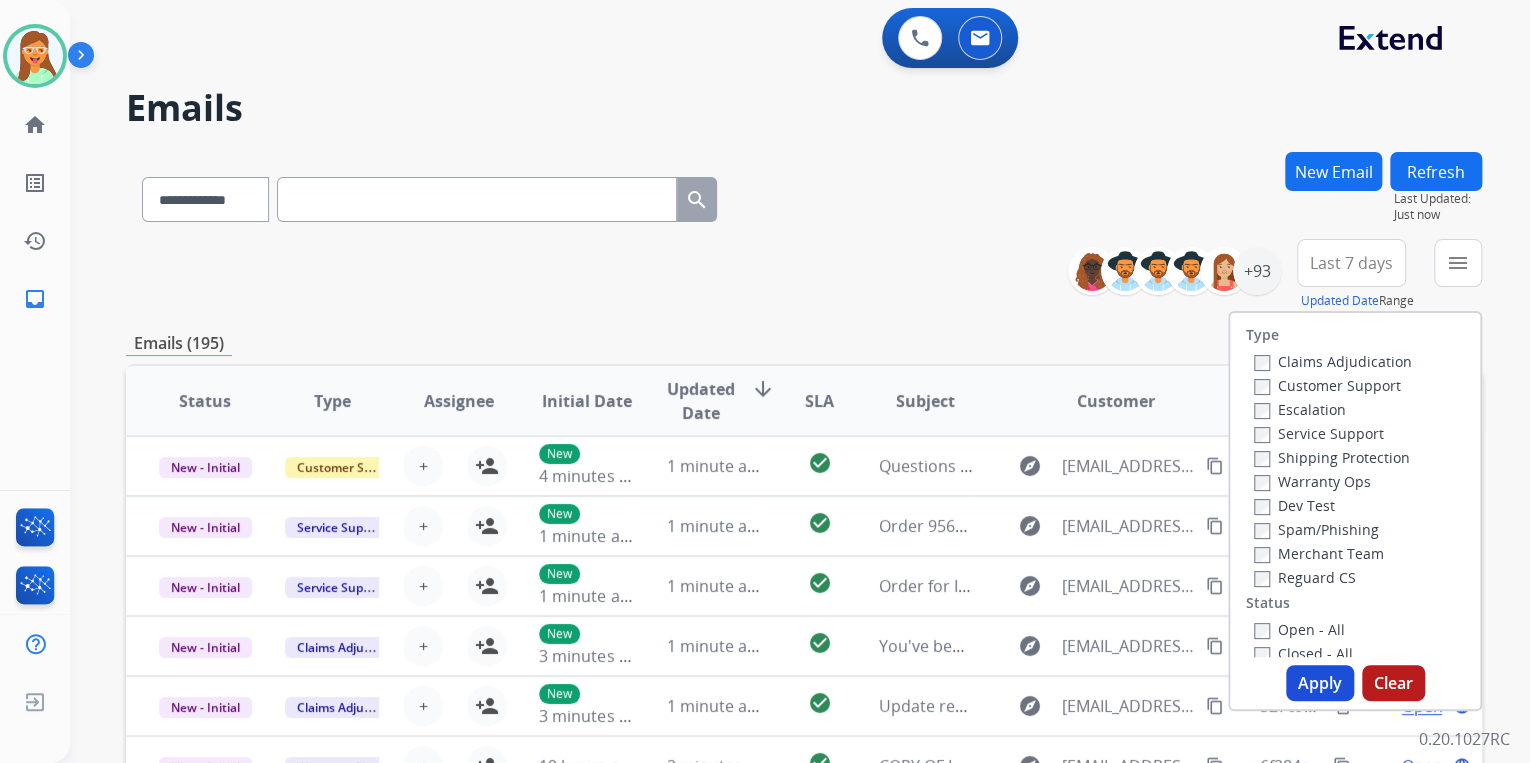 click on "Customer Support" at bounding box center (1327, 385) 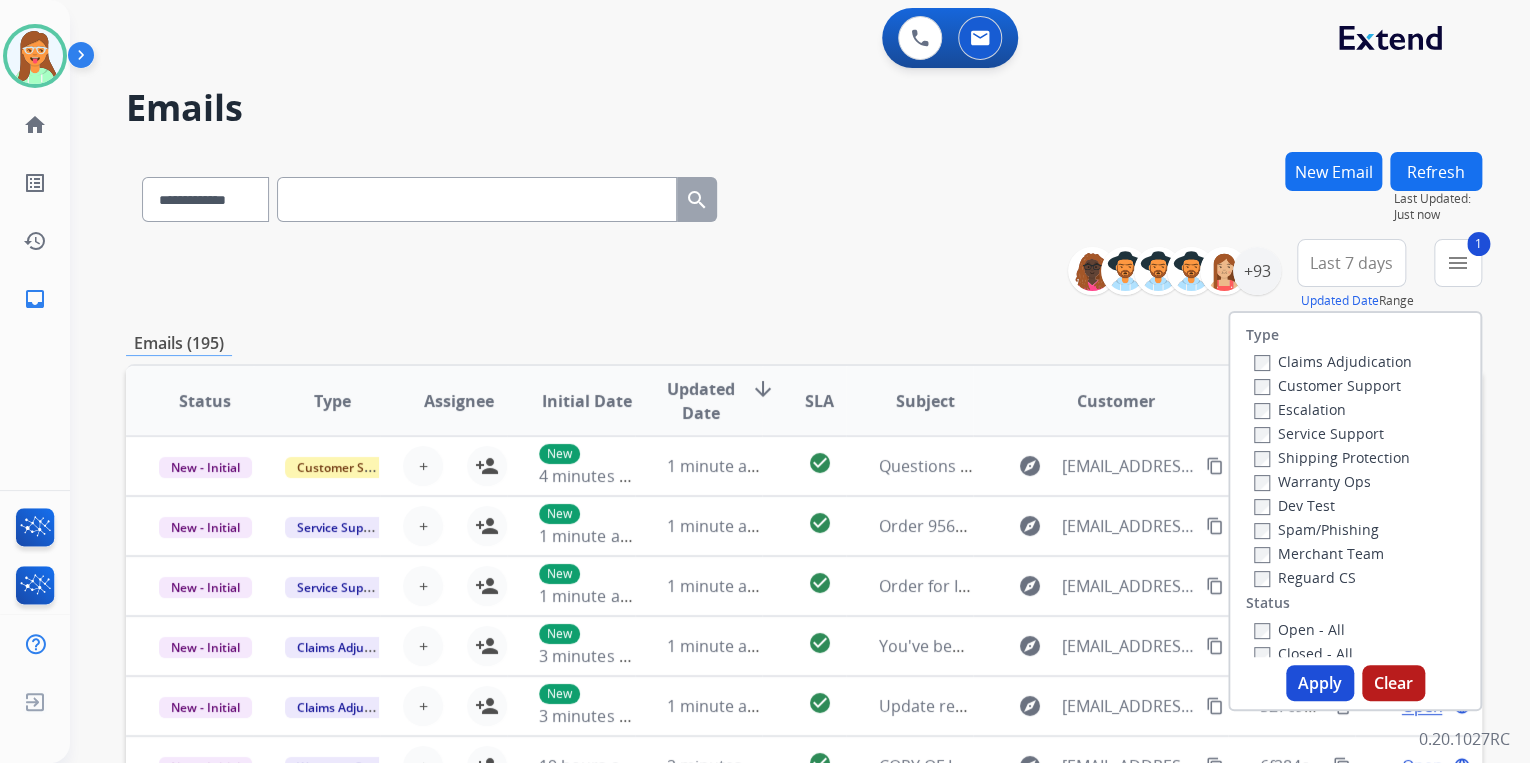 click on "Shipping Protection" at bounding box center [1332, 457] 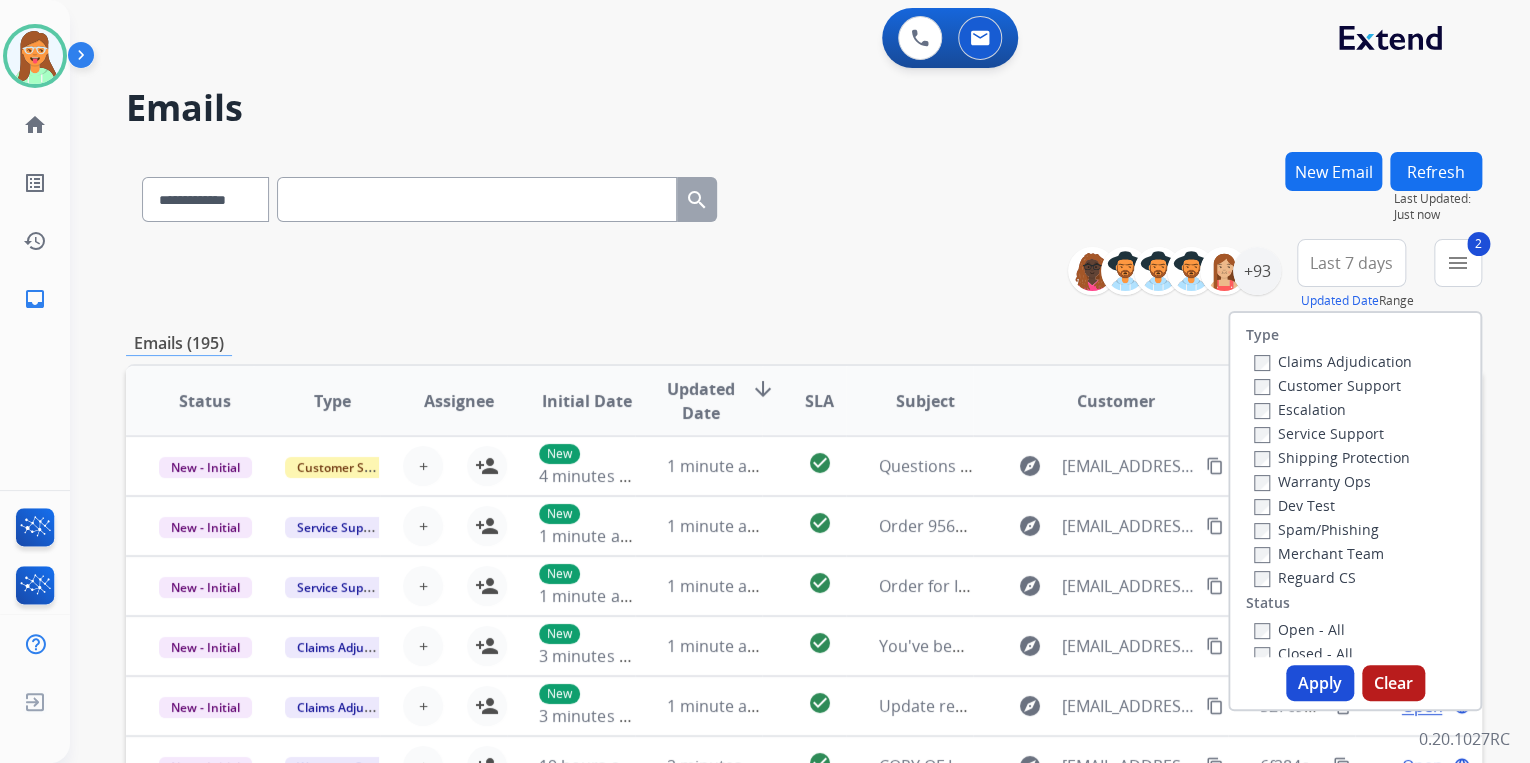 click on "Reguard CS" at bounding box center (1305, 577) 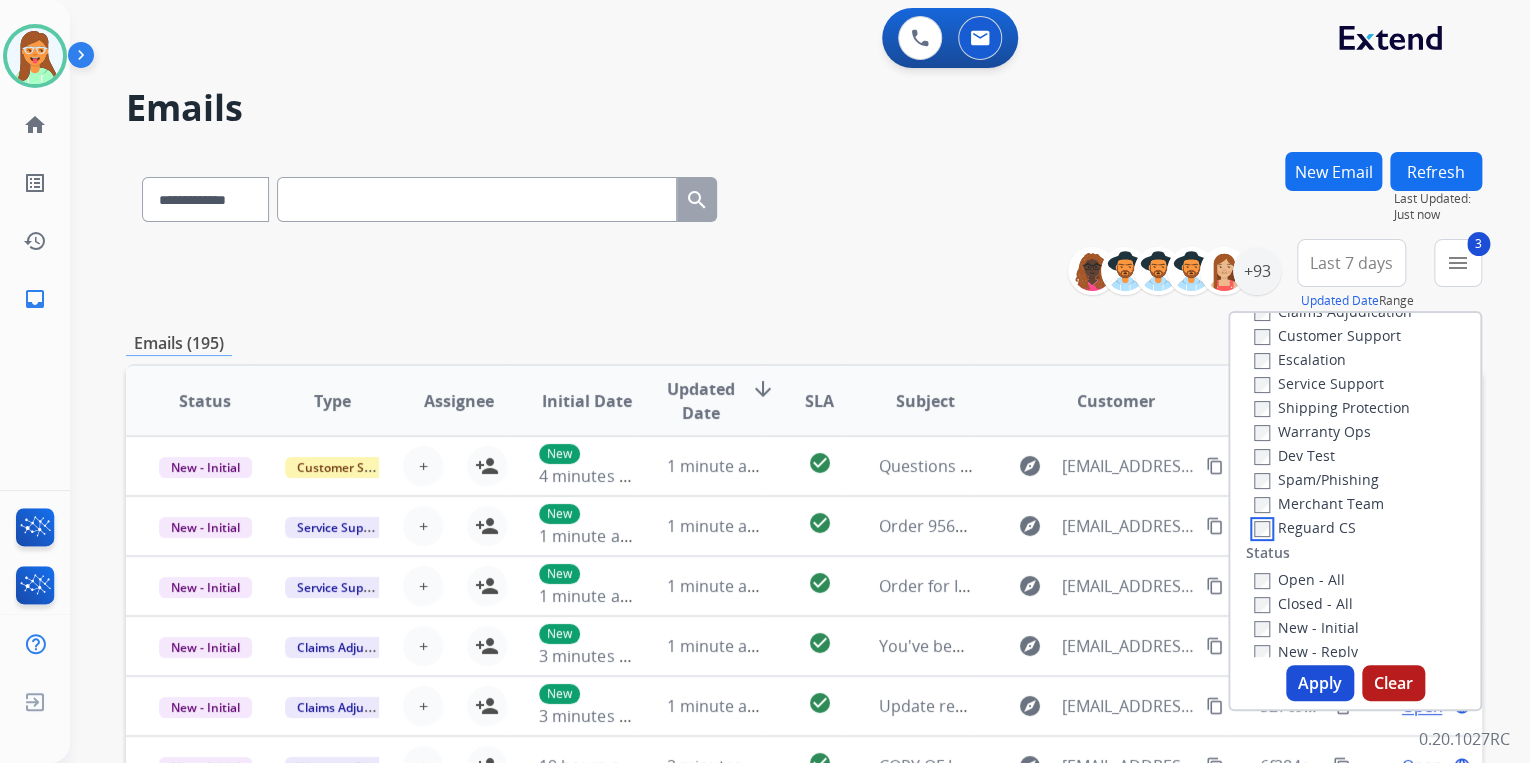 scroll, scrollTop: 240, scrollLeft: 0, axis: vertical 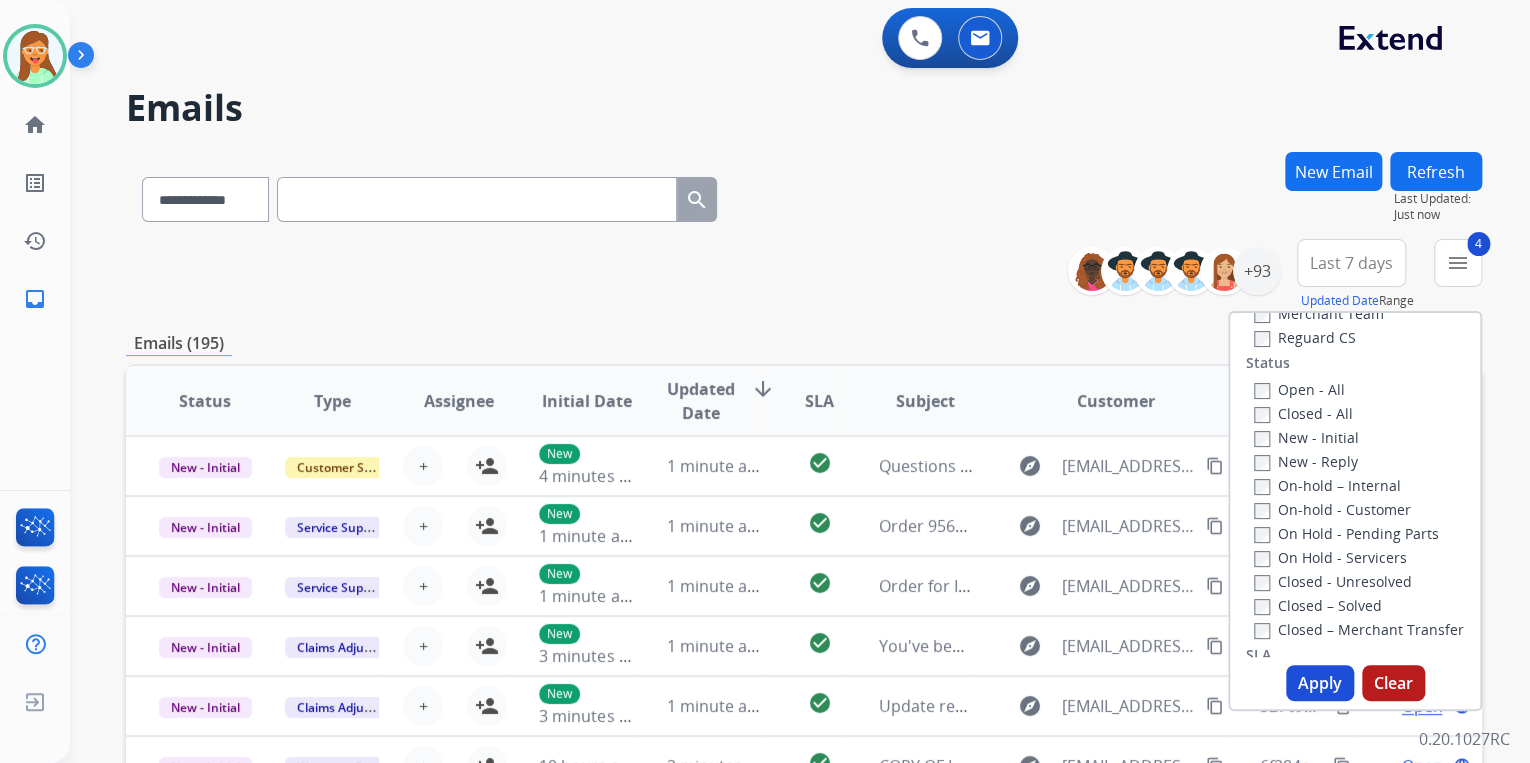 click on "Apply" at bounding box center (1320, 683) 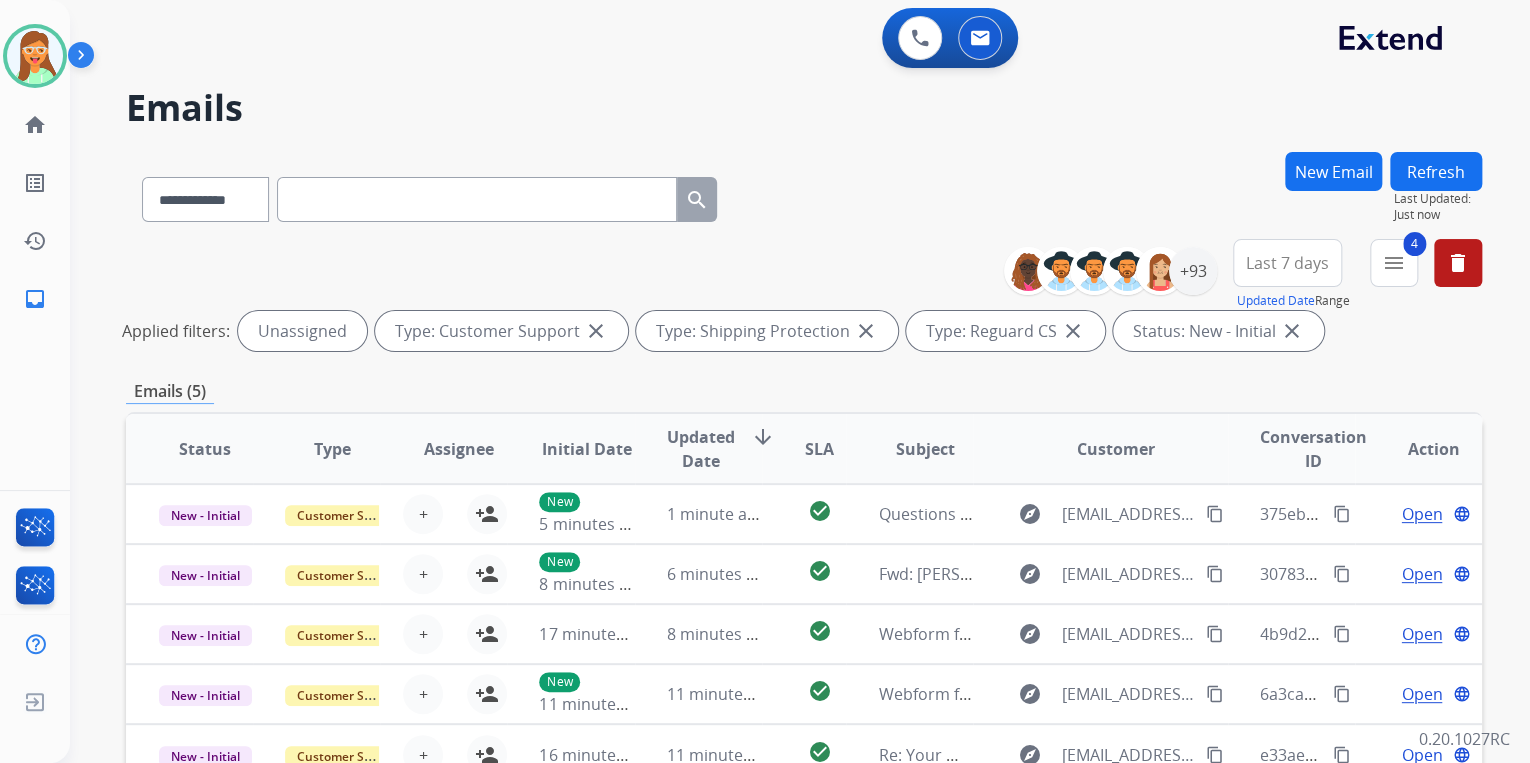 click on "**********" at bounding box center [804, 195] 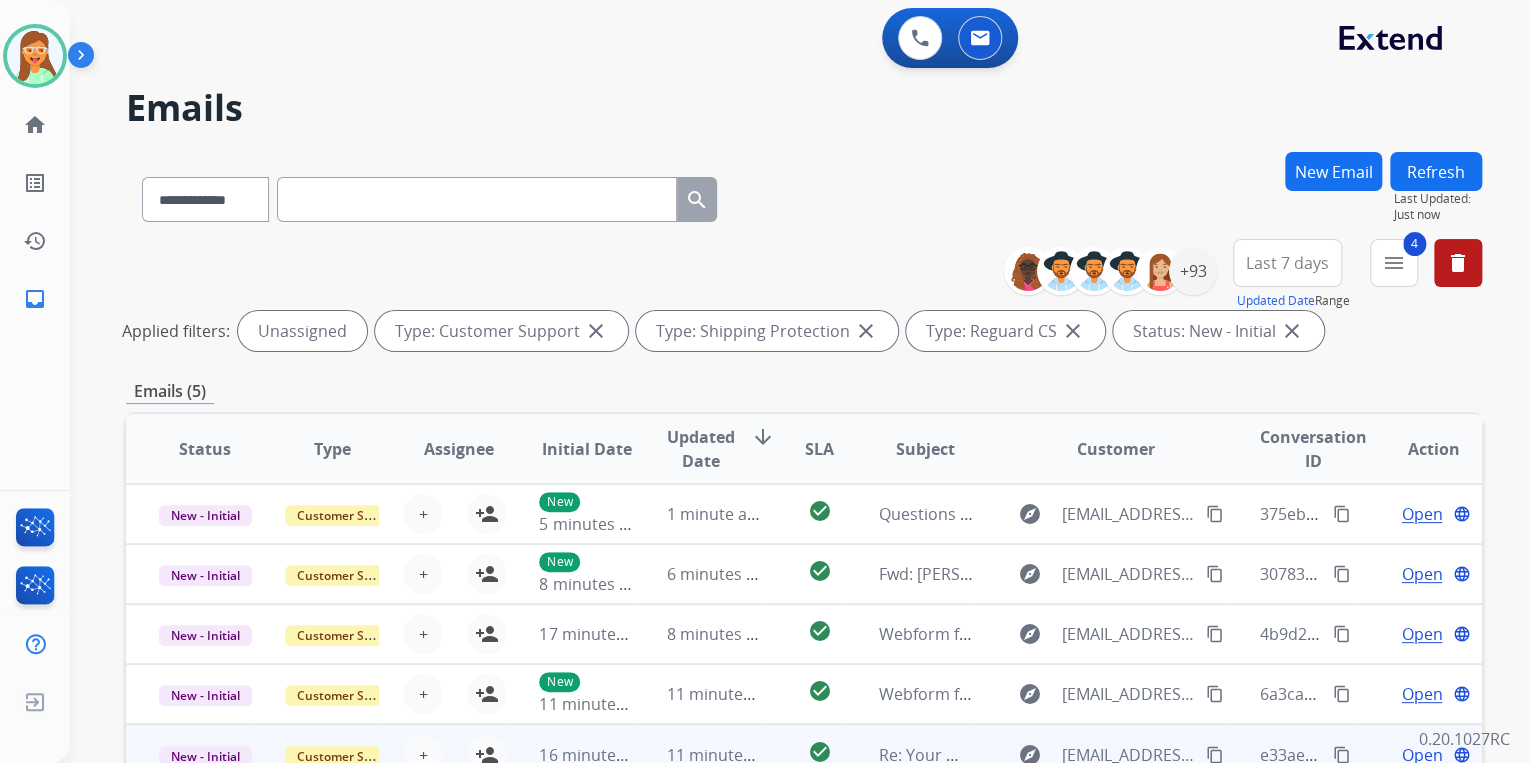 scroll, scrollTop: 422, scrollLeft: 0, axis: vertical 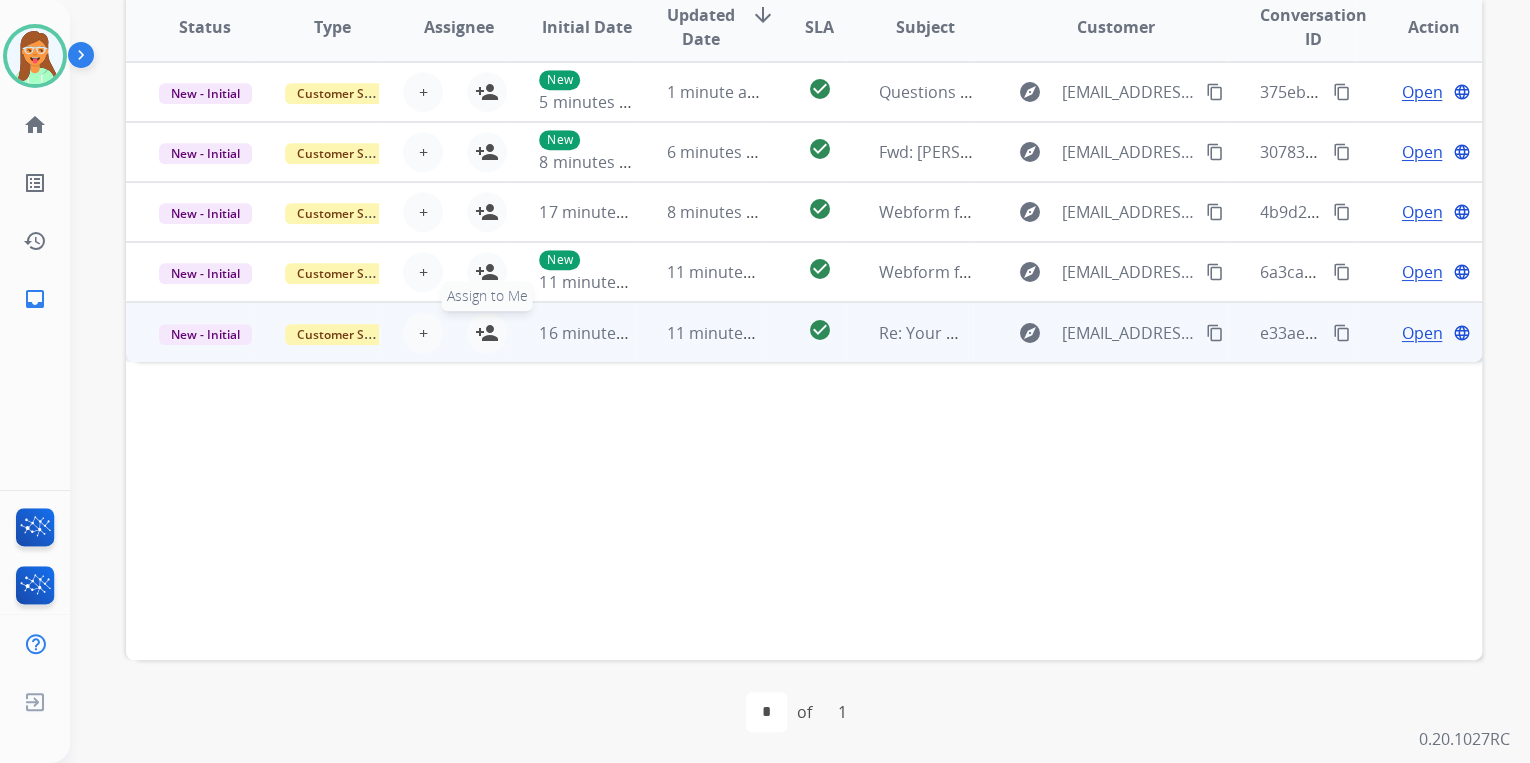 click on "person_add" at bounding box center (487, 333) 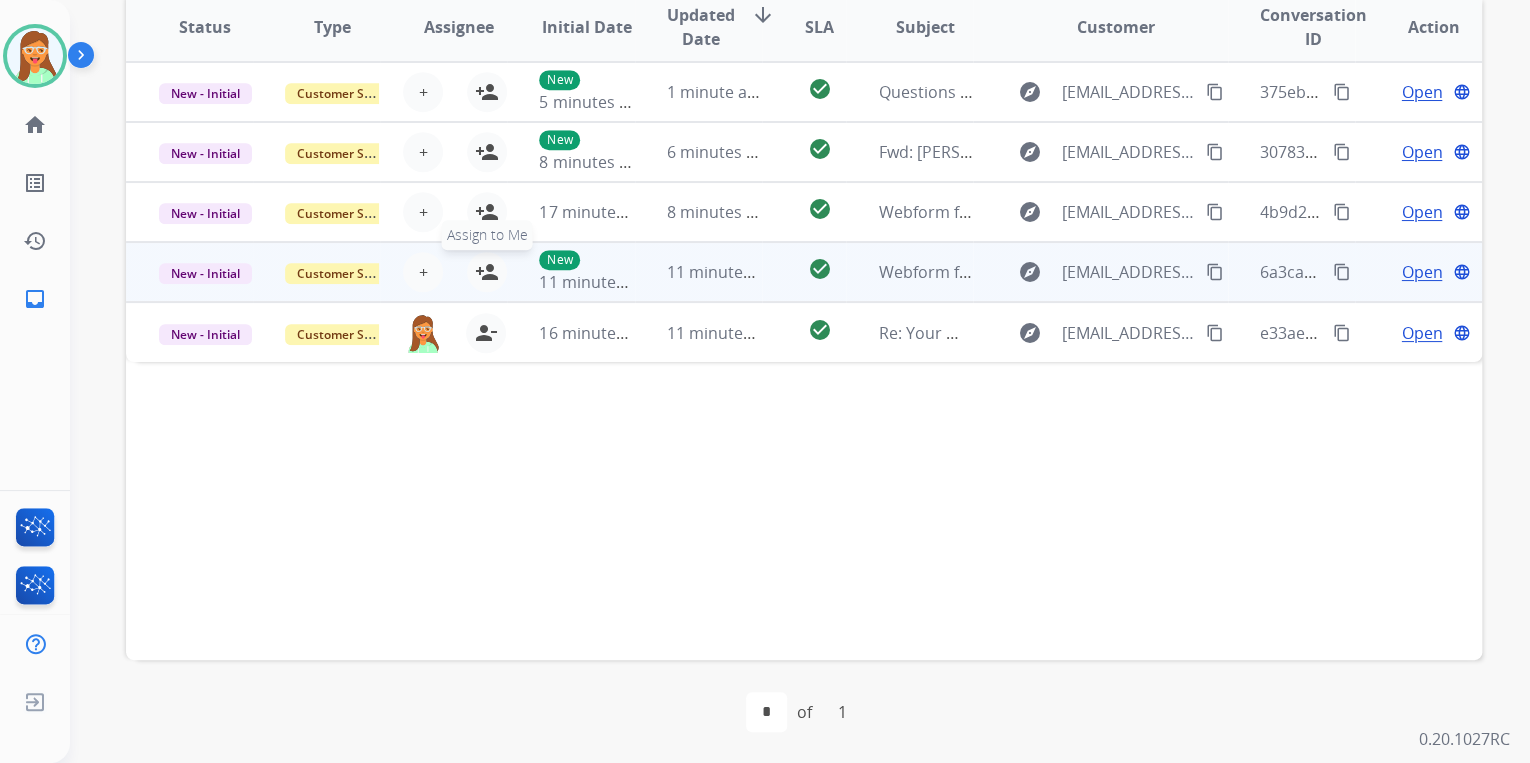 click on "person_add" at bounding box center (487, 272) 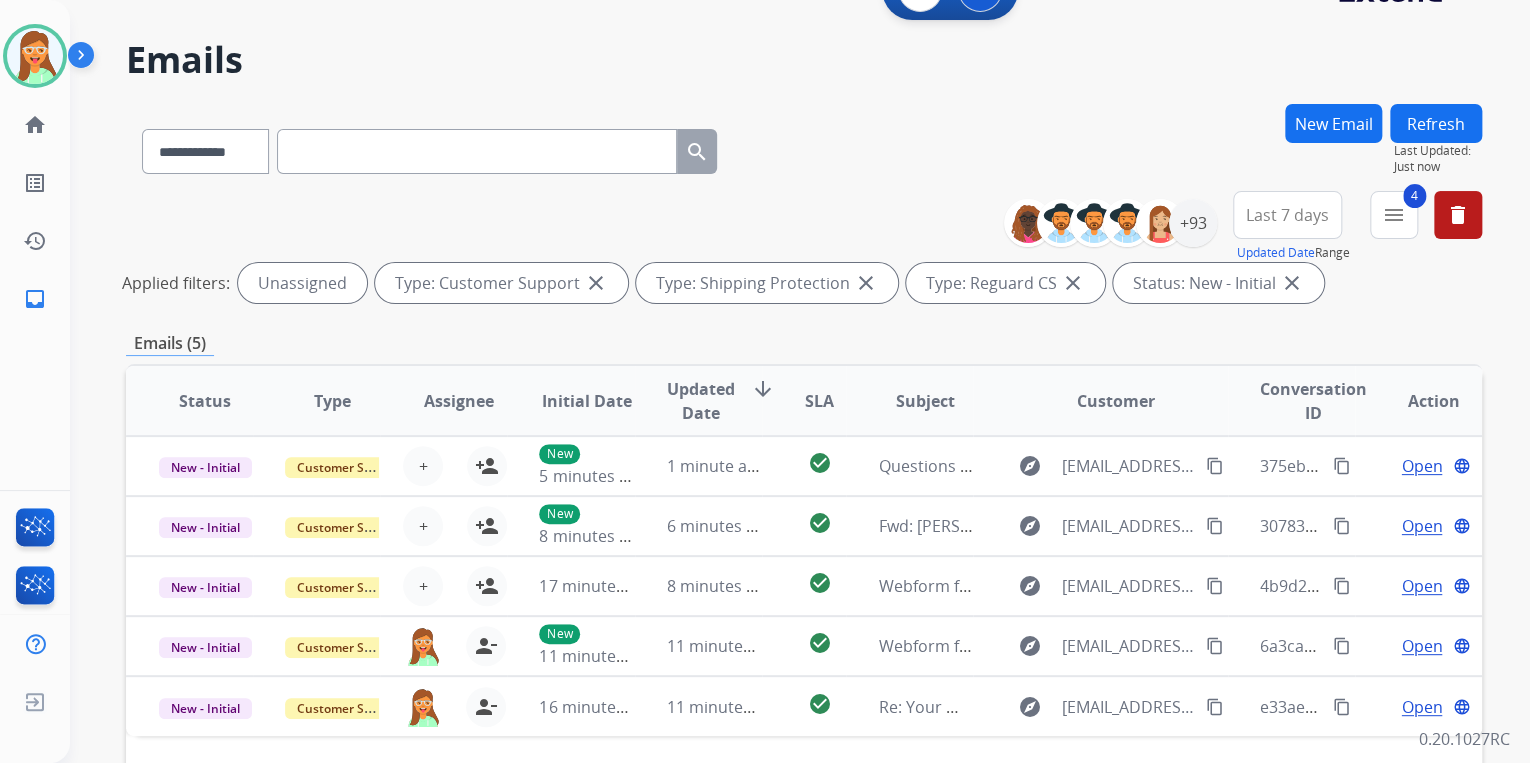 scroll, scrollTop: 22, scrollLeft: 0, axis: vertical 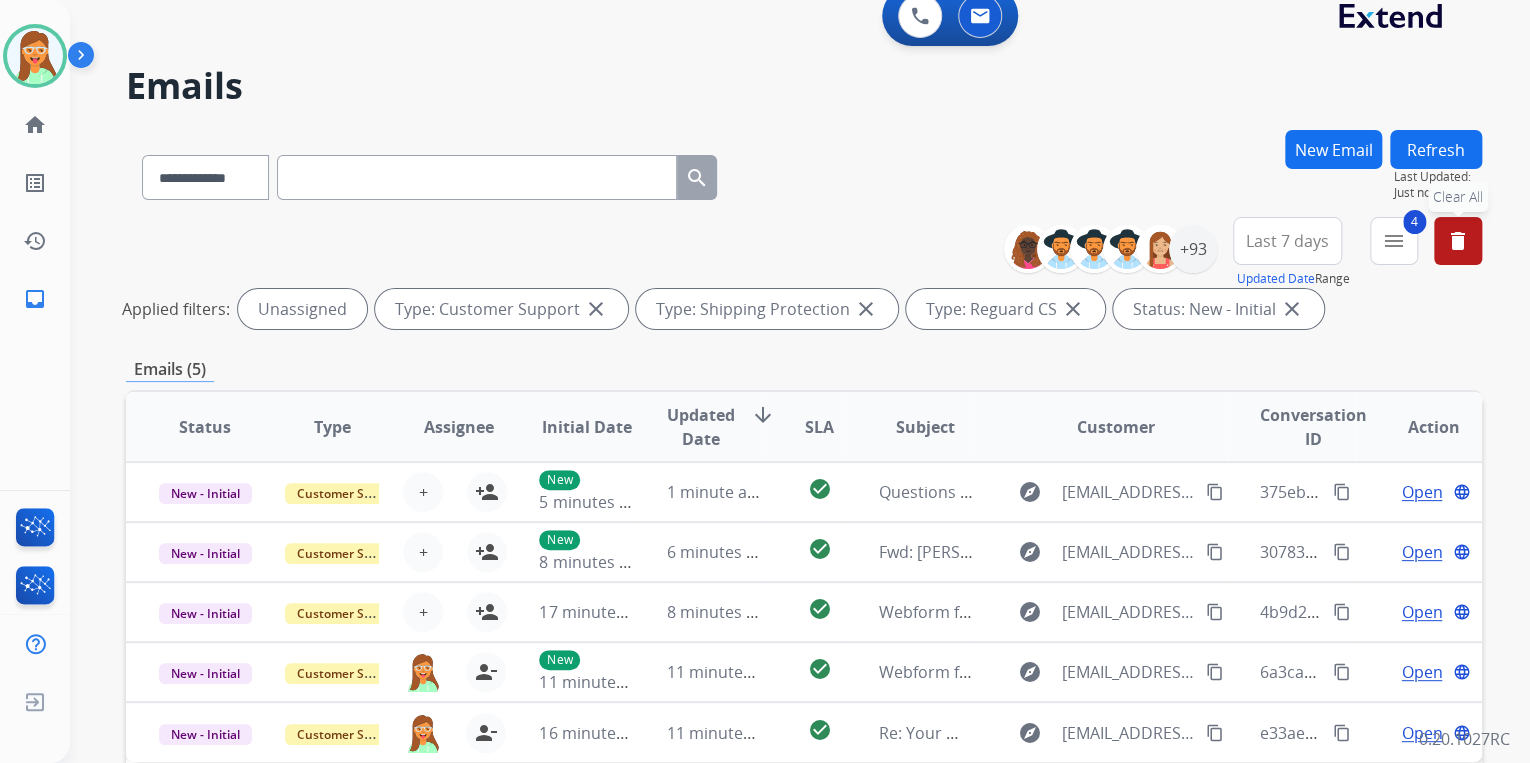 click on "delete" at bounding box center [1458, 241] 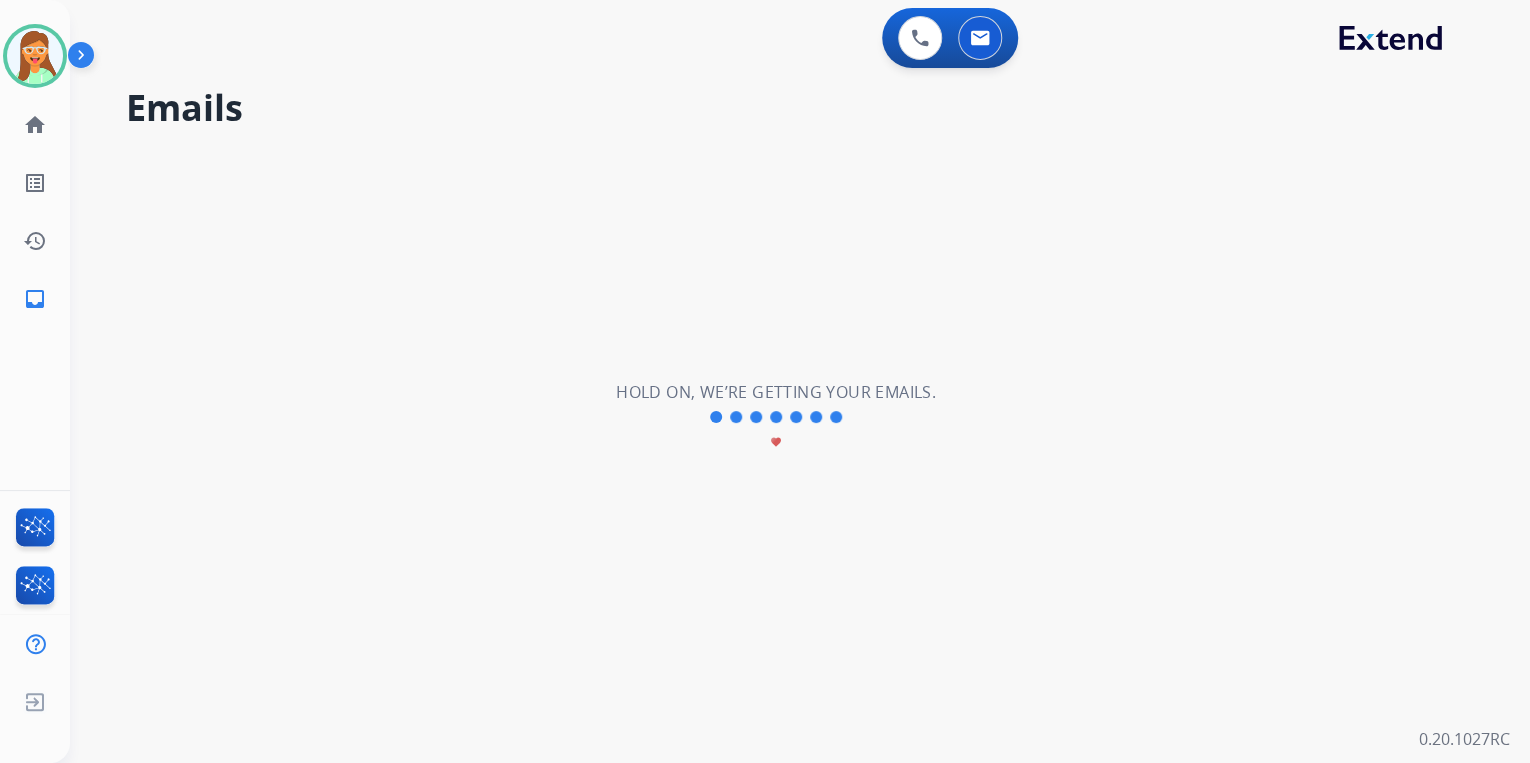 scroll, scrollTop: 0, scrollLeft: 0, axis: both 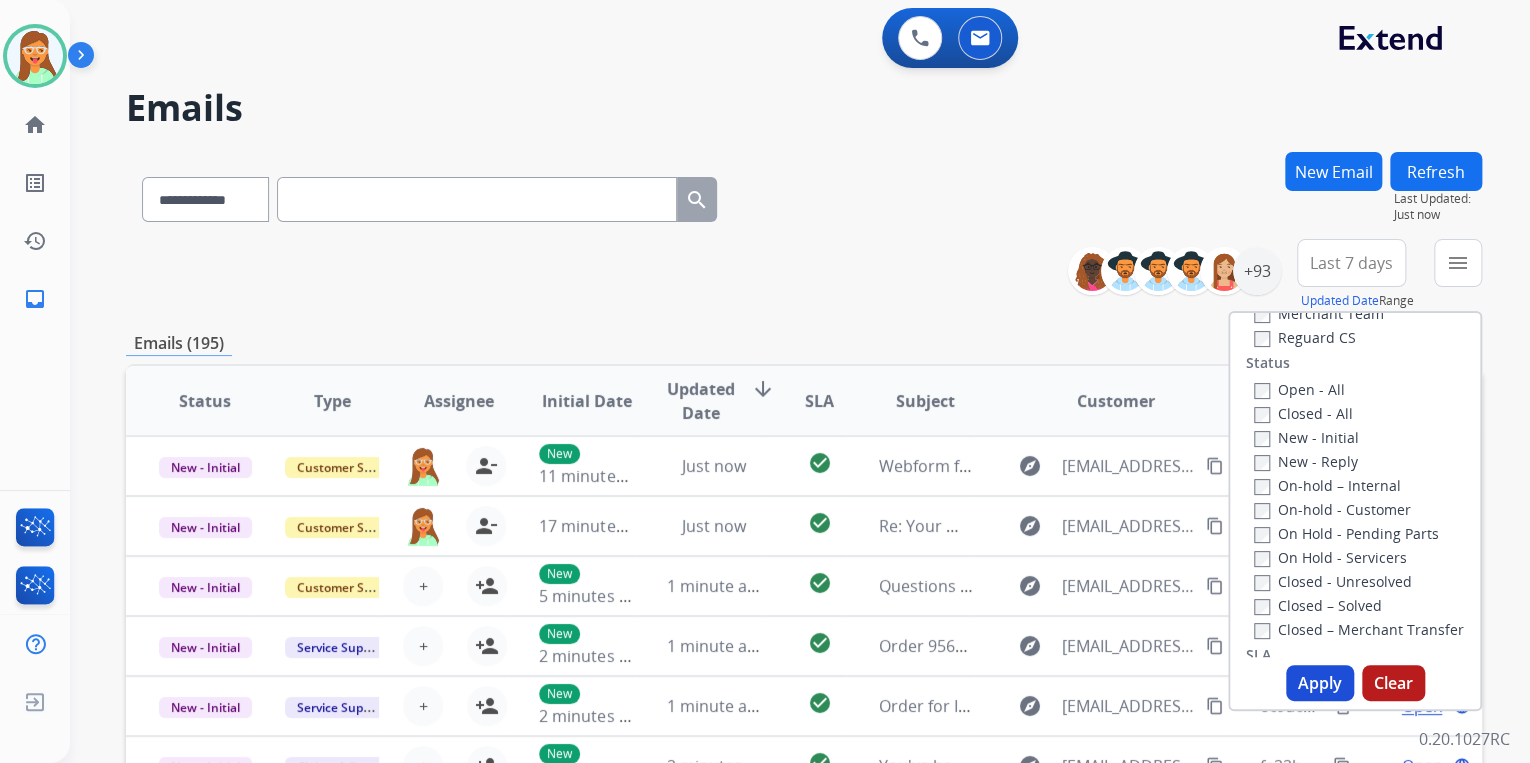 click on "**********" at bounding box center (804, 195) 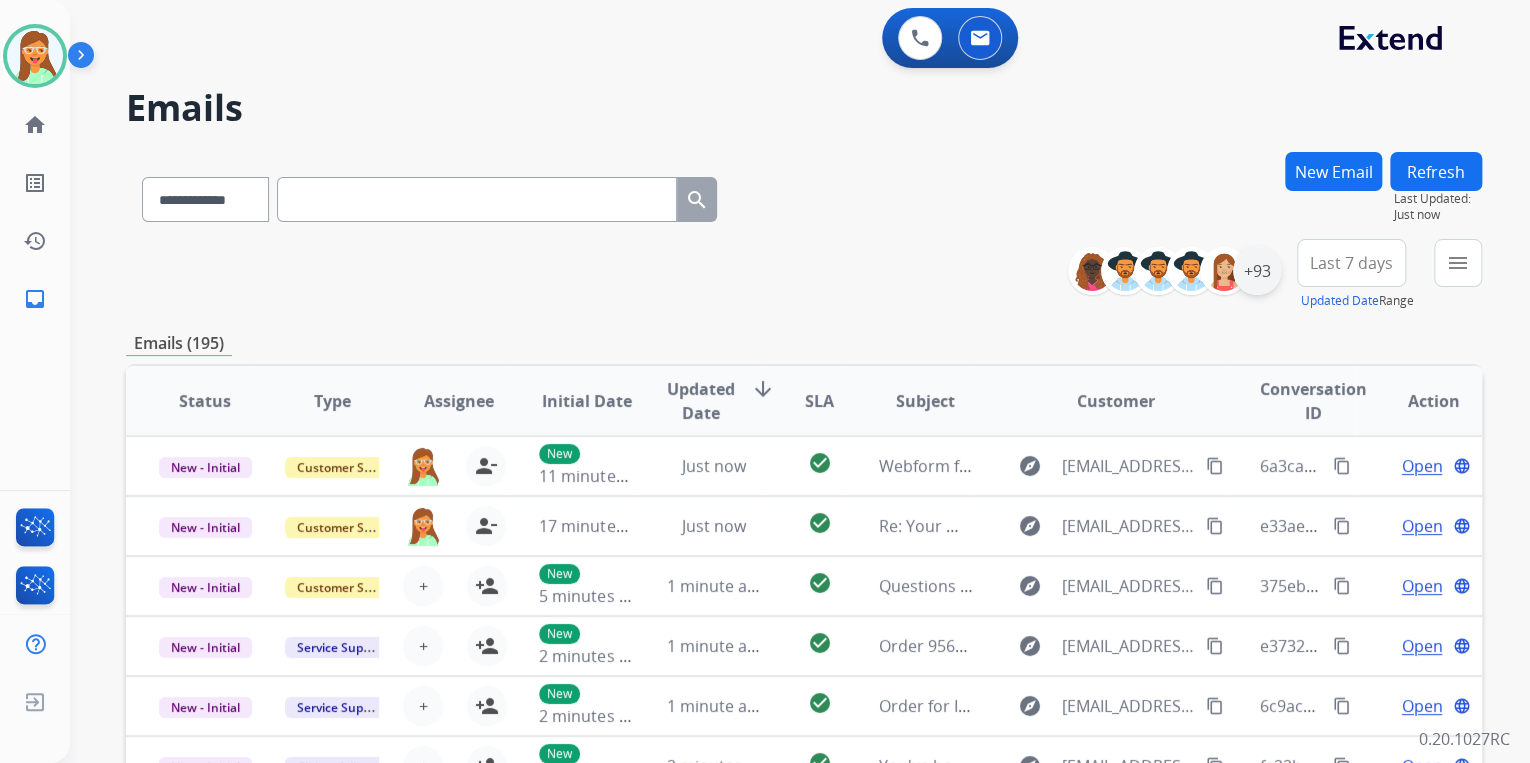 click on "+93" at bounding box center [1257, 271] 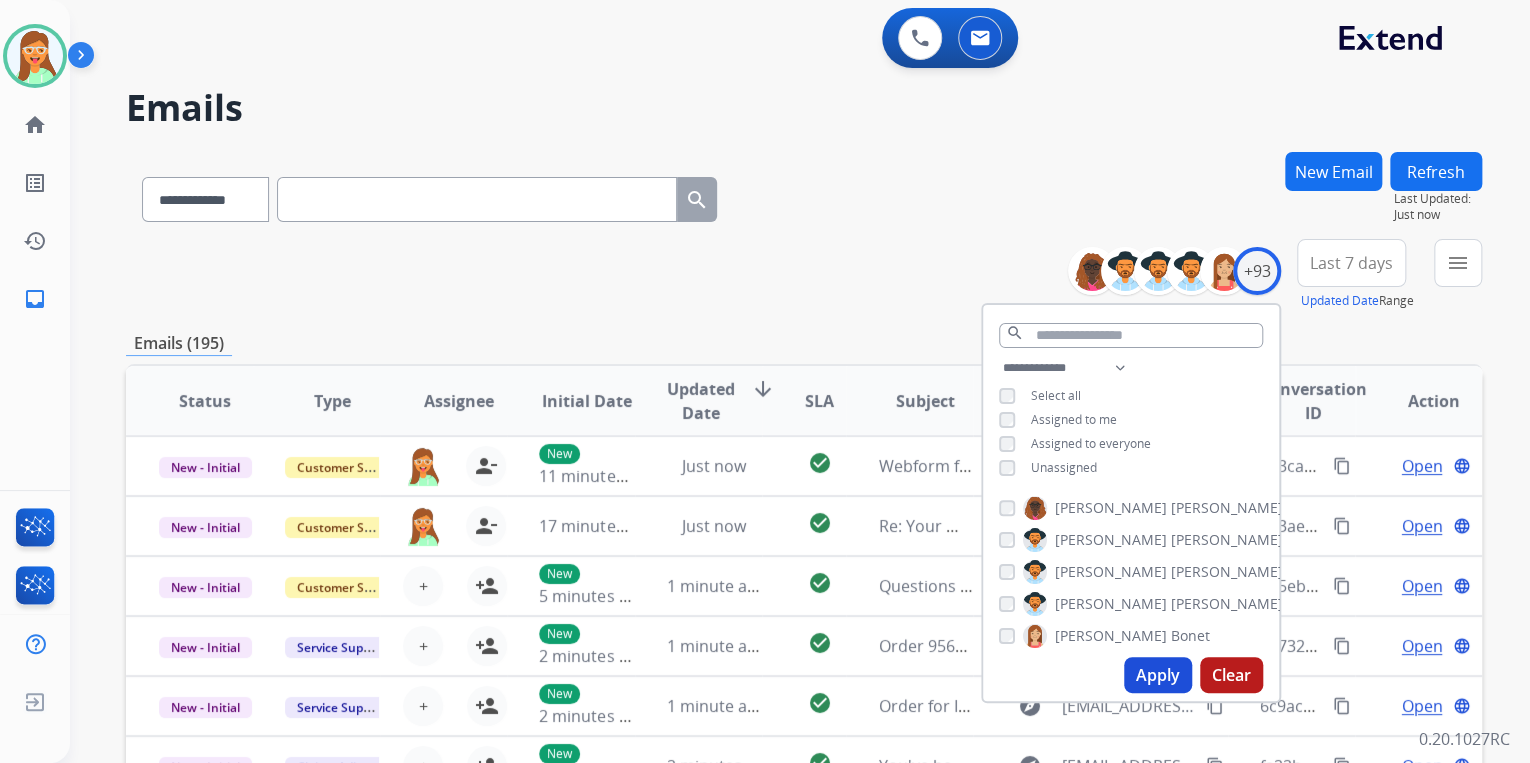 click on "Apply" at bounding box center (1158, 675) 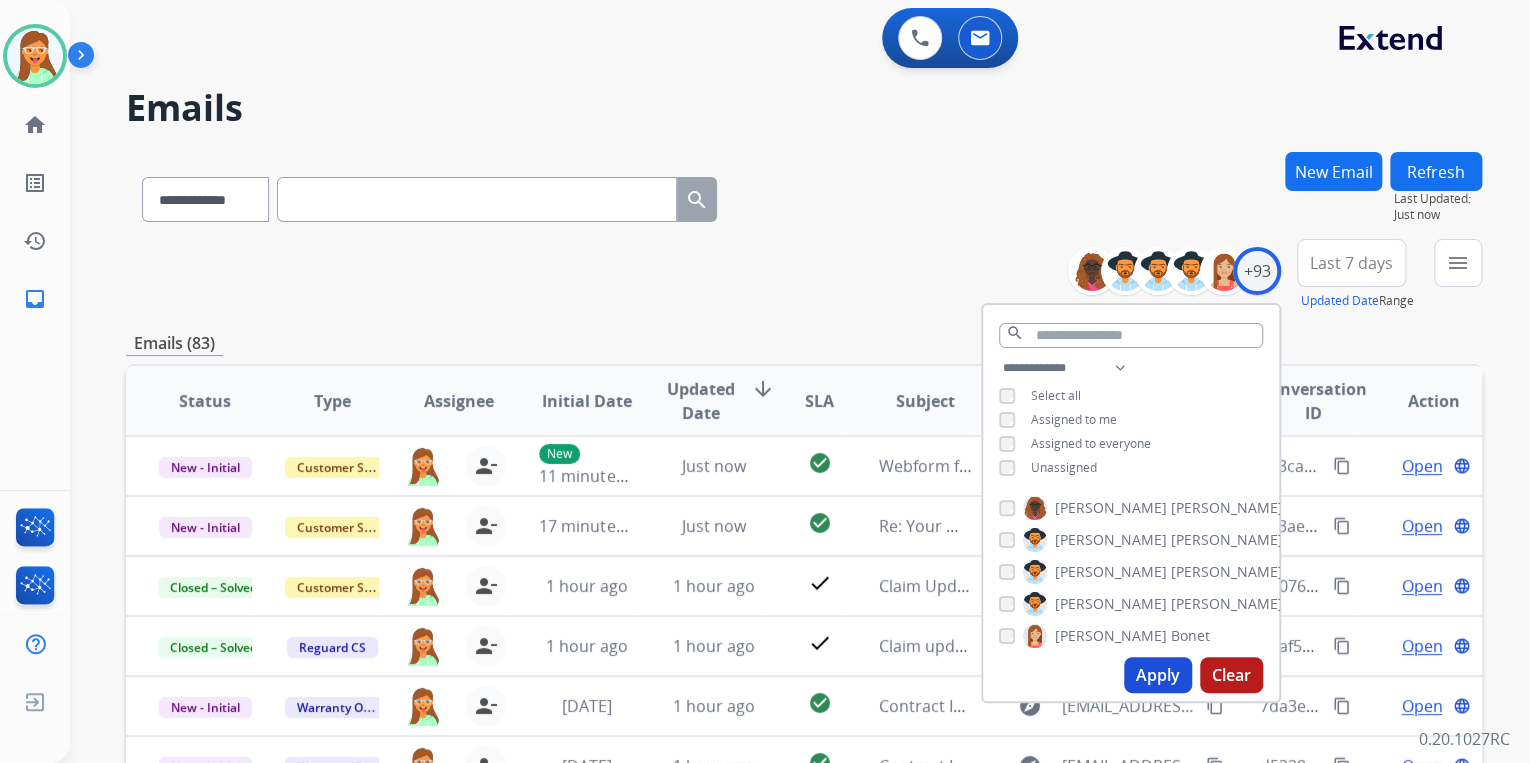click on "**********" at bounding box center [804, 195] 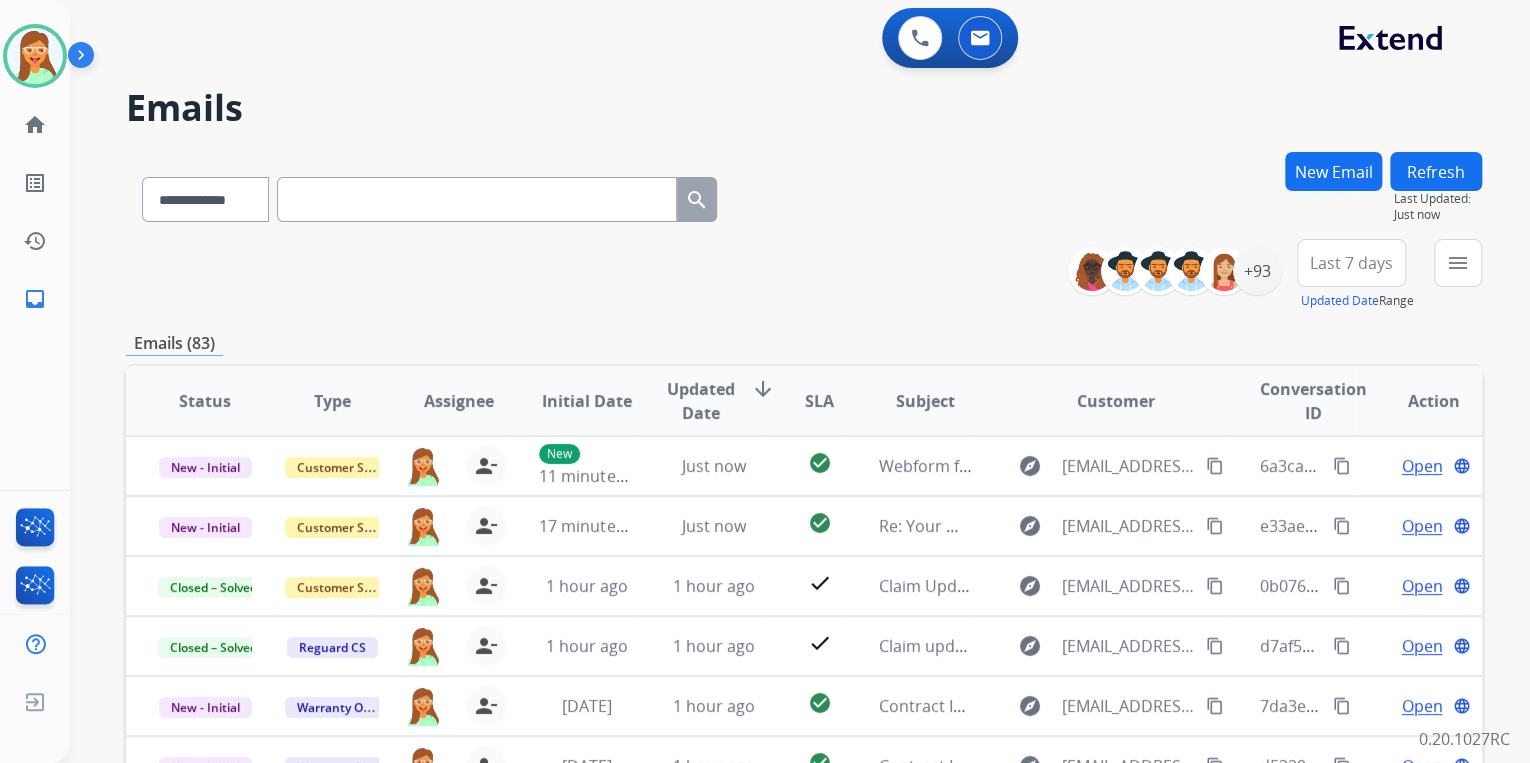 scroll, scrollTop: 160, scrollLeft: 0, axis: vertical 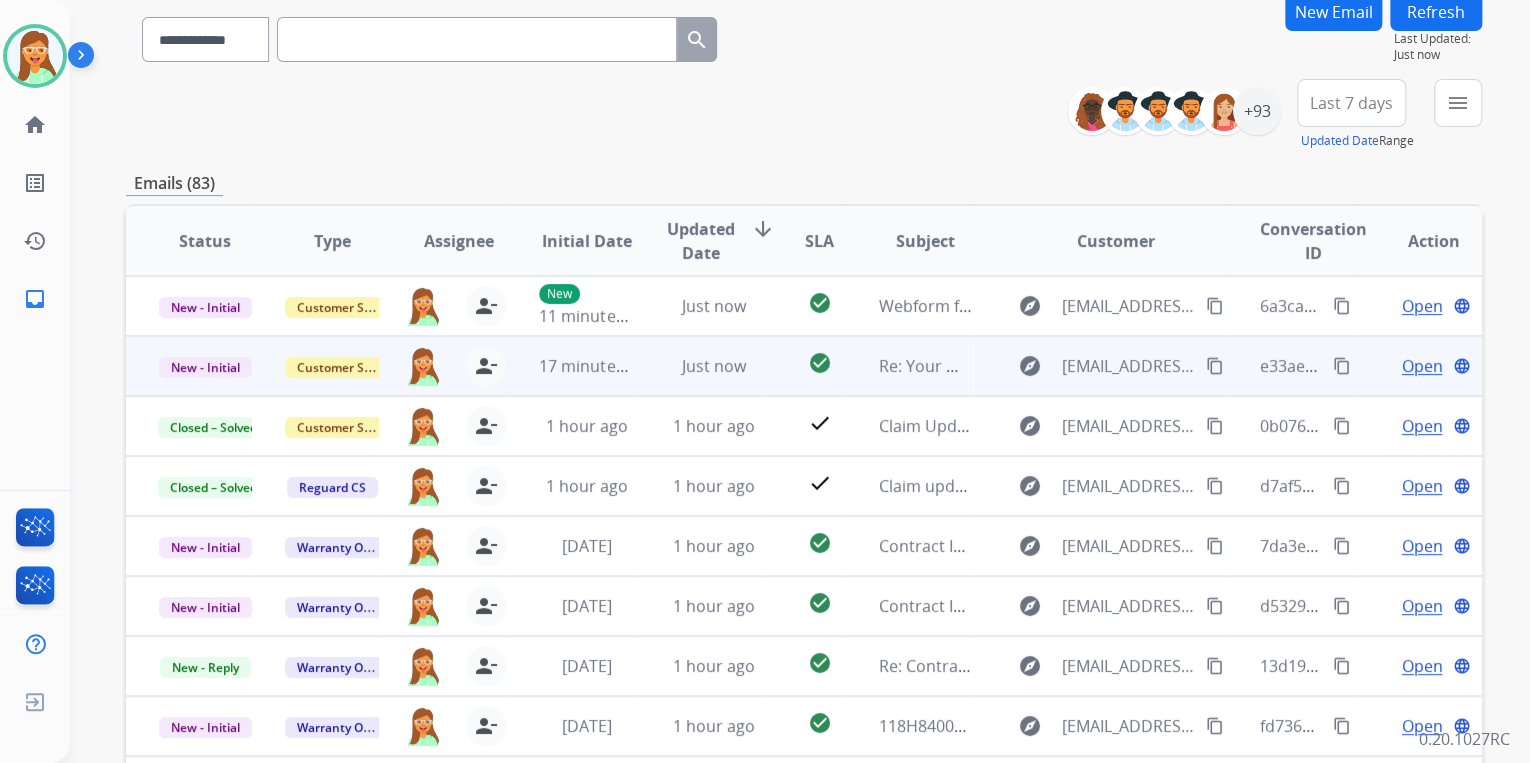 click on "Open" at bounding box center [1421, 366] 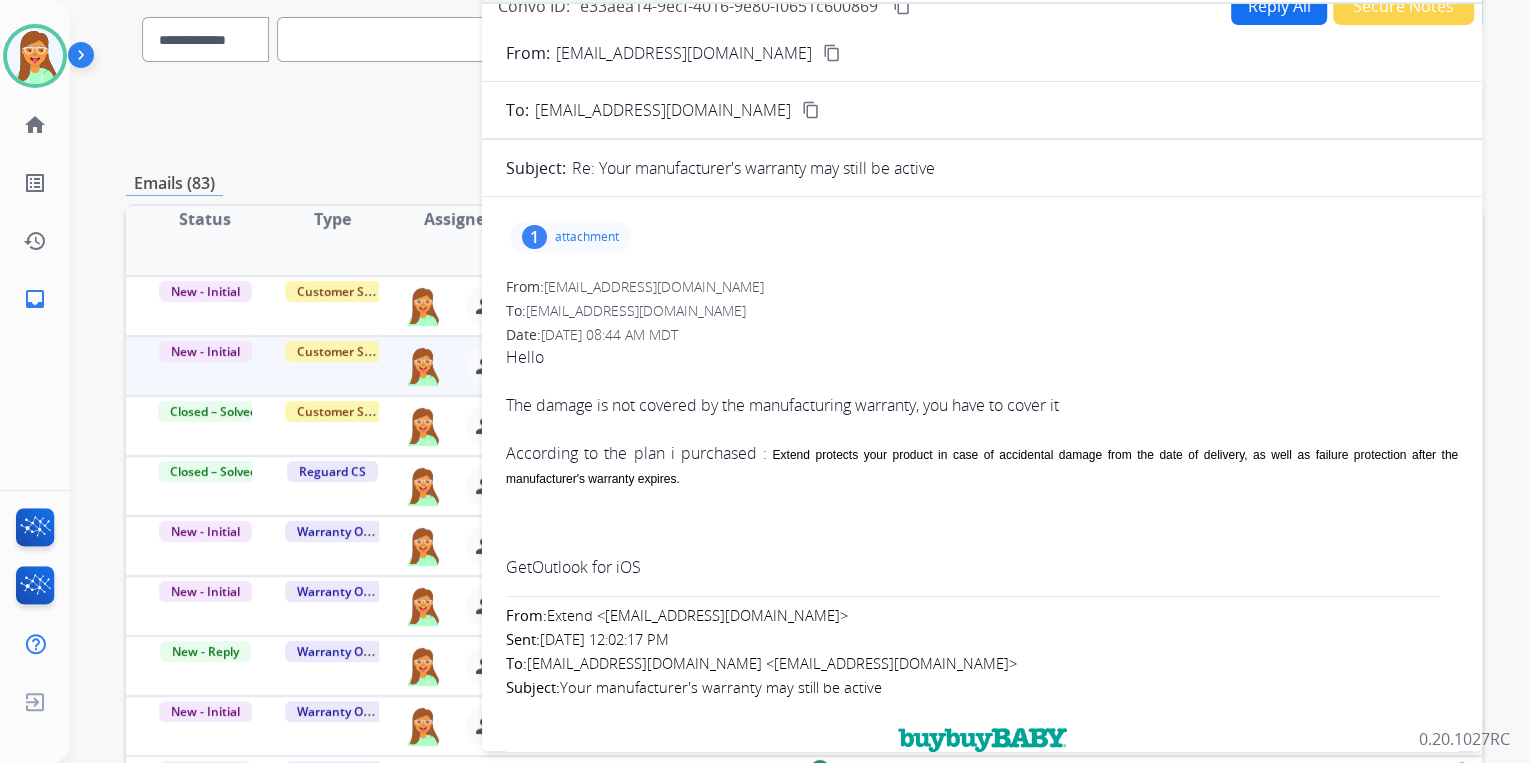 scroll, scrollTop: 0, scrollLeft: 0, axis: both 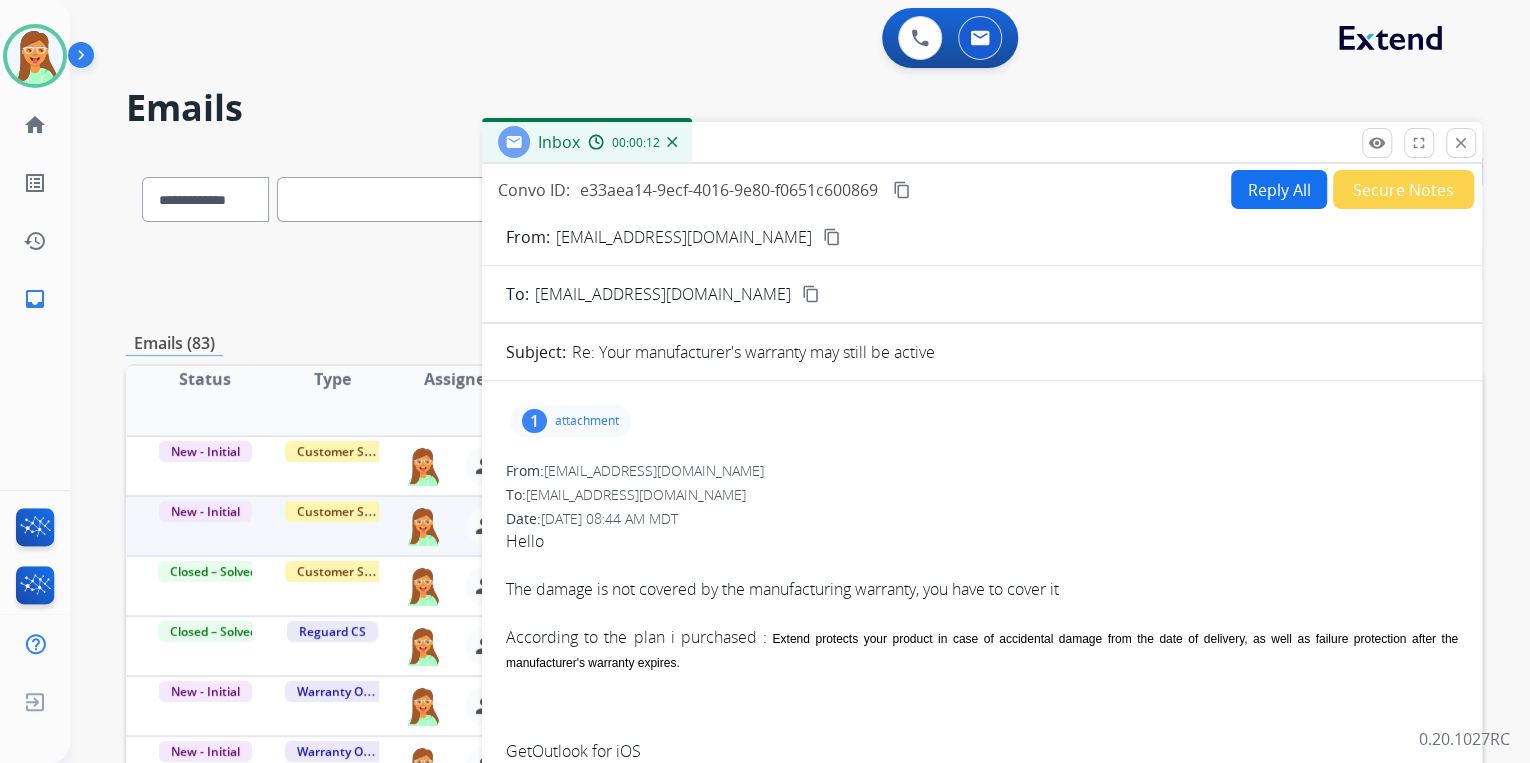 click on "attachment" at bounding box center (587, 421) 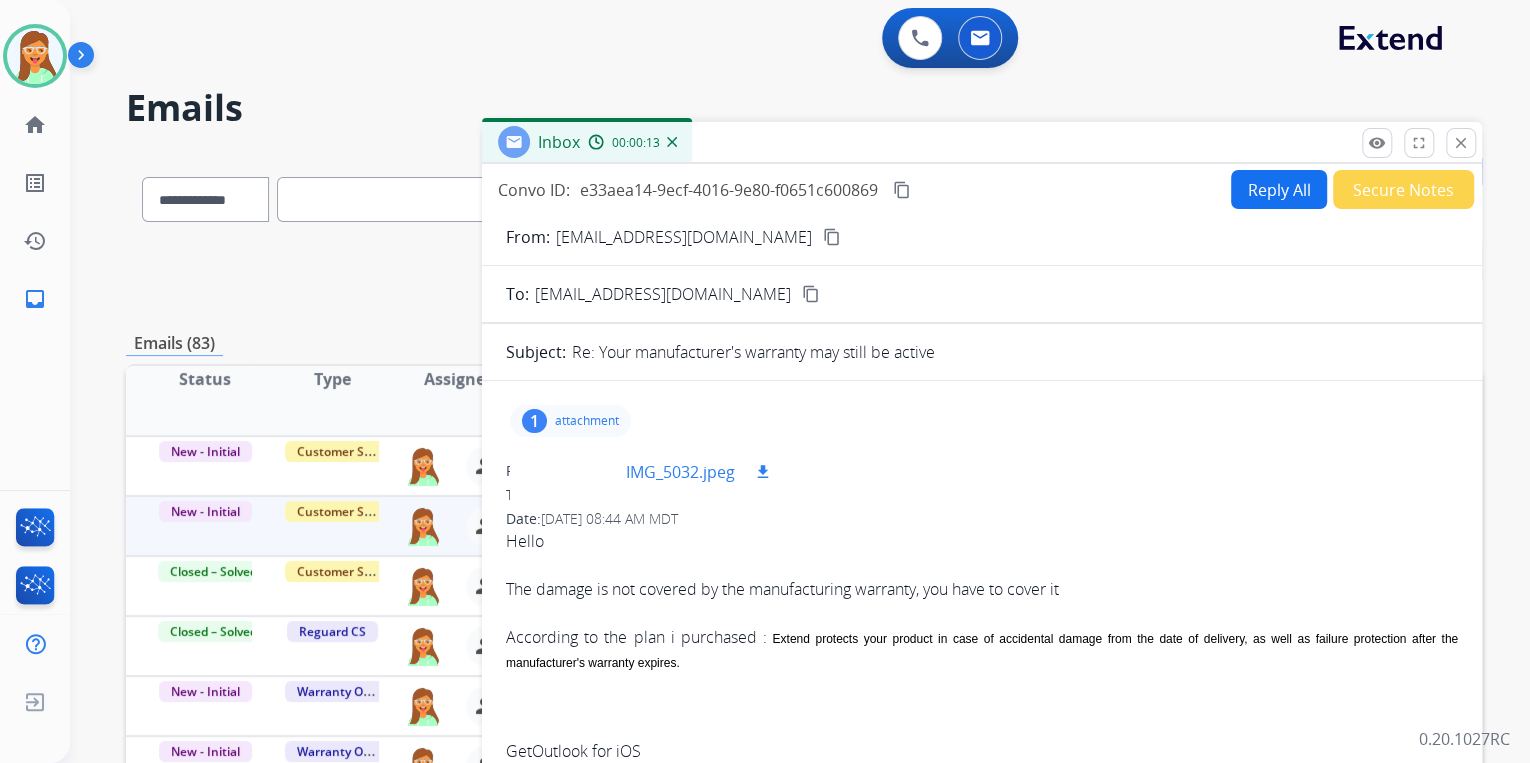 click at bounding box center (576, 472) 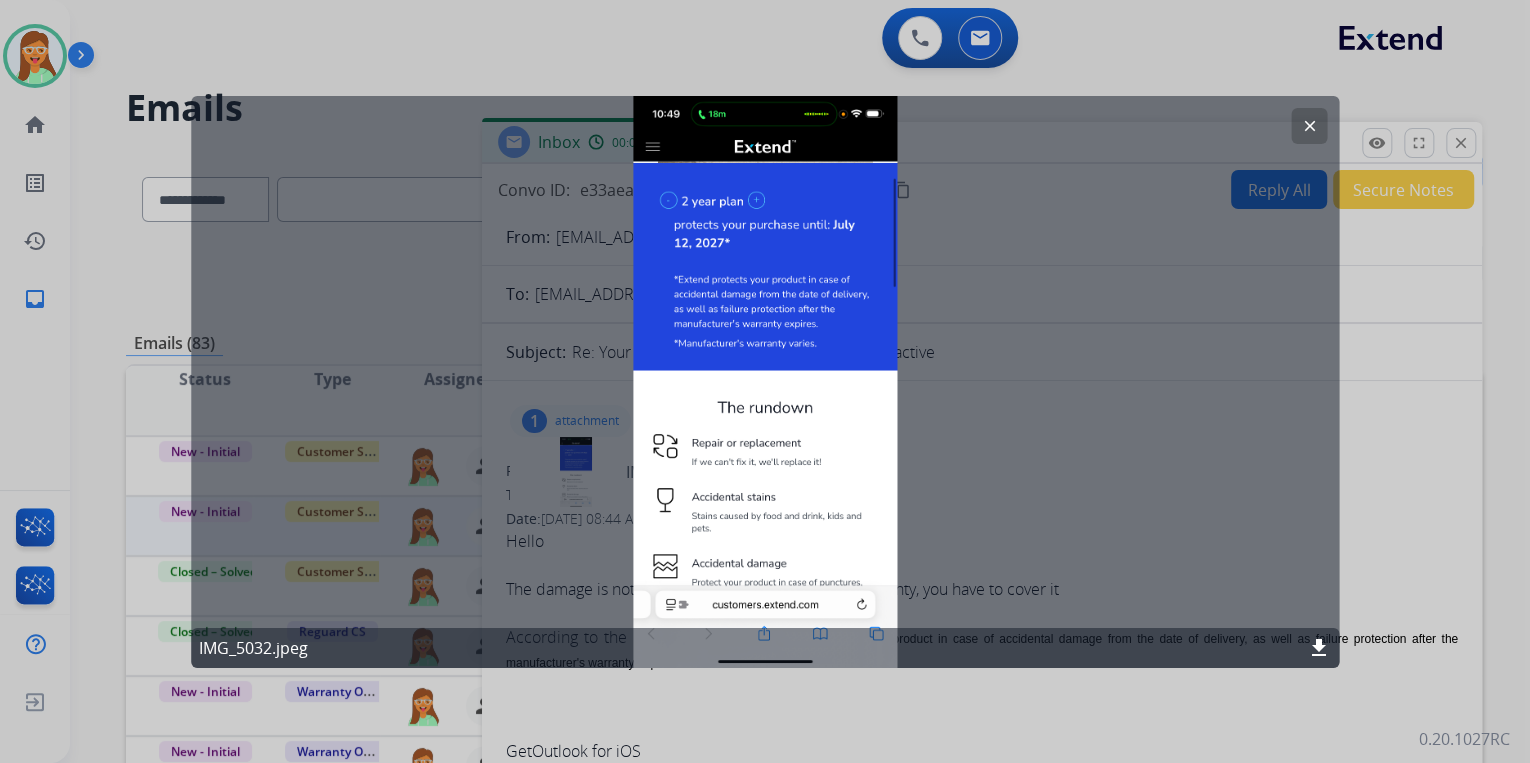 click on "clear" 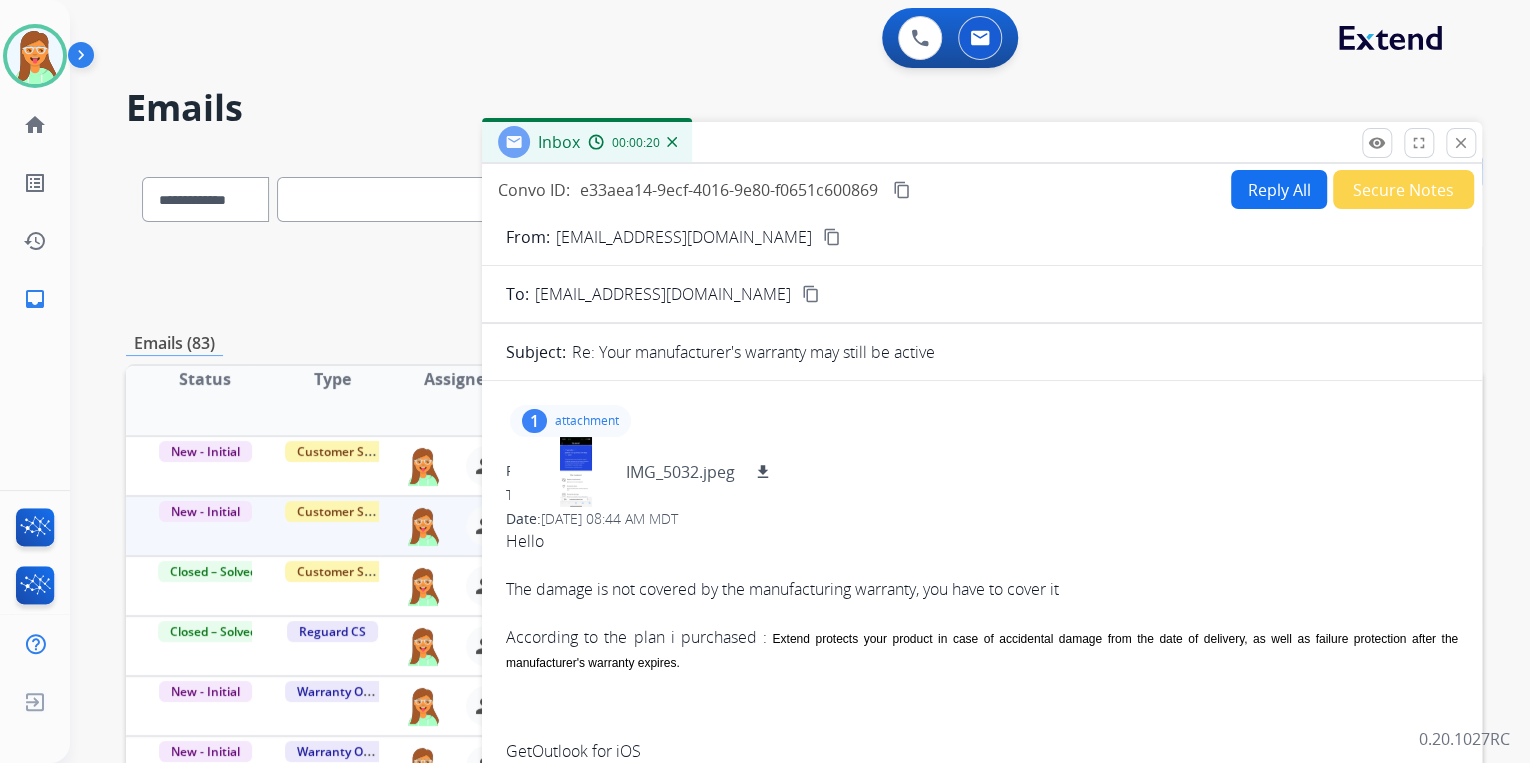 click on "content_copy" at bounding box center (832, 237) 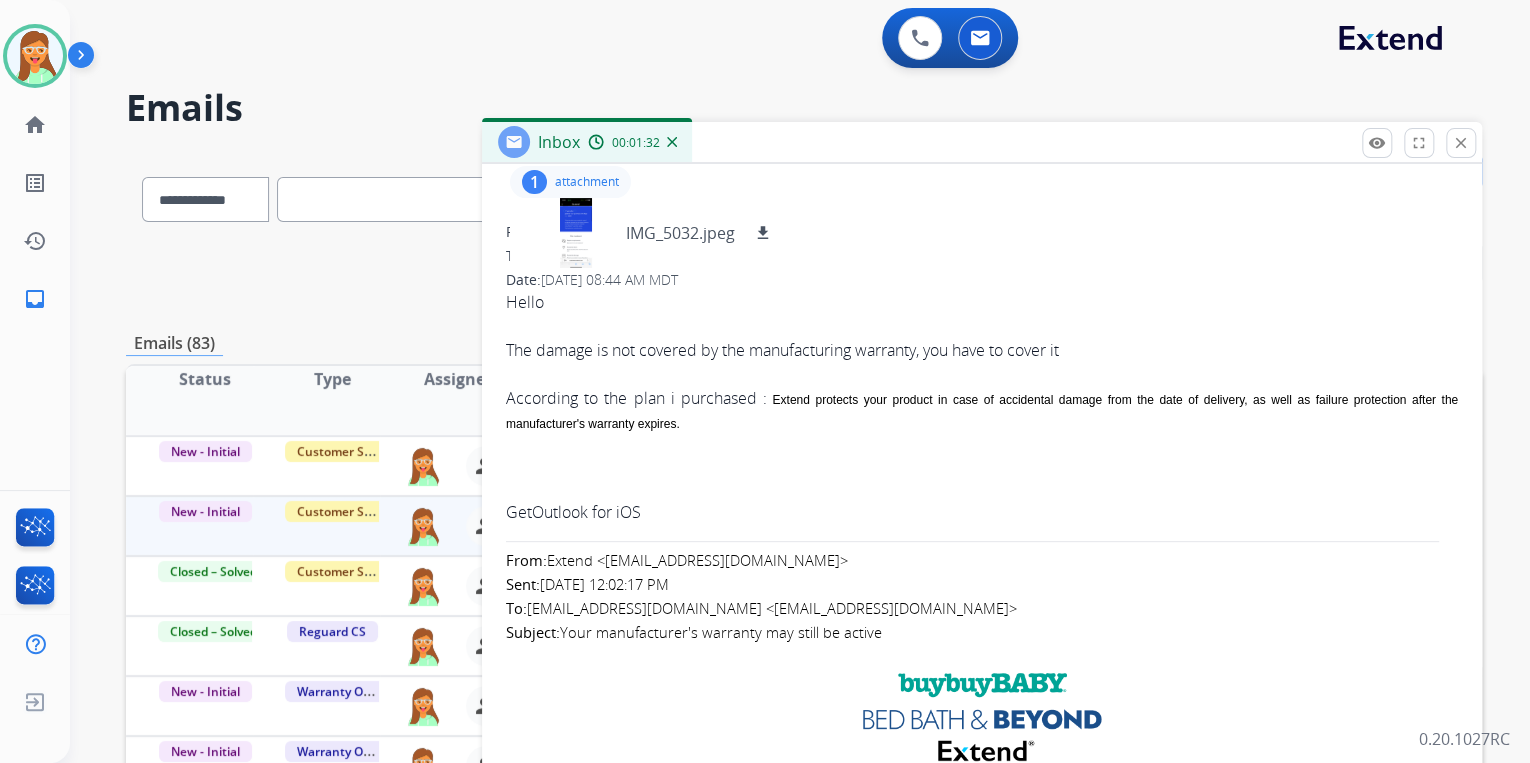 scroll, scrollTop: 240, scrollLeft: 0, axis: vertical 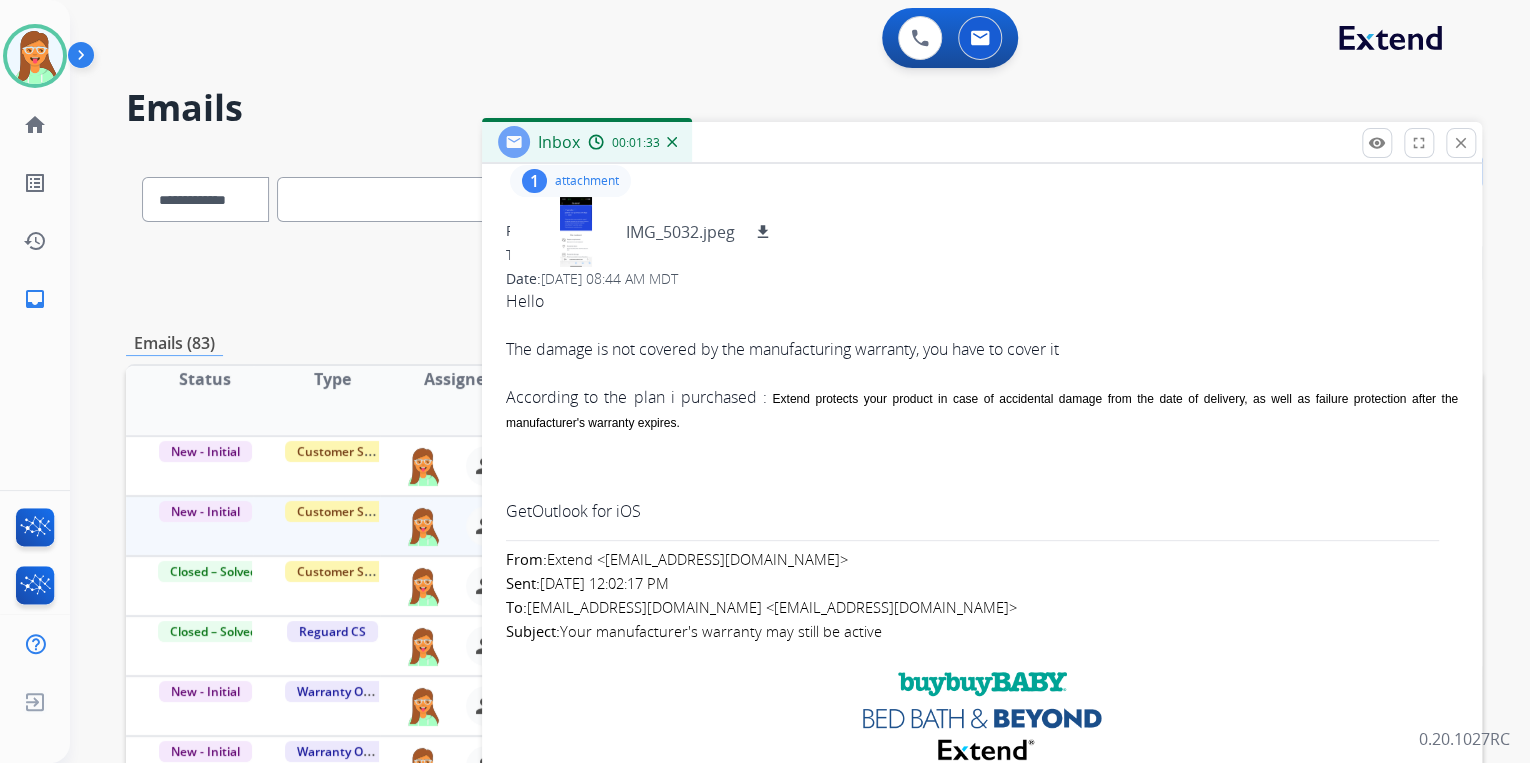 click on "attachment" at bounding box center [587, 181] 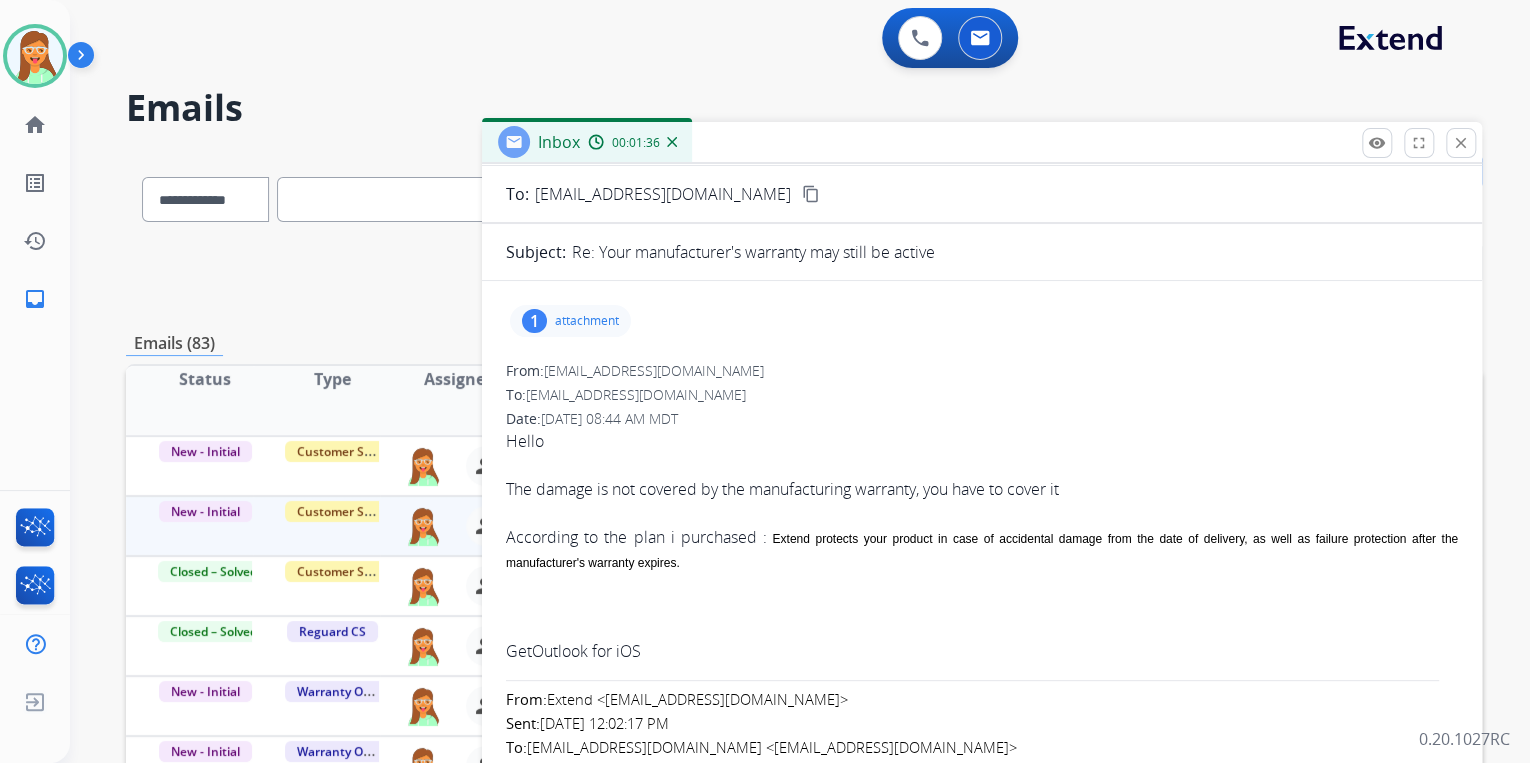 scroll, scrollTop: 0, scrollLeft: 0, axis: both 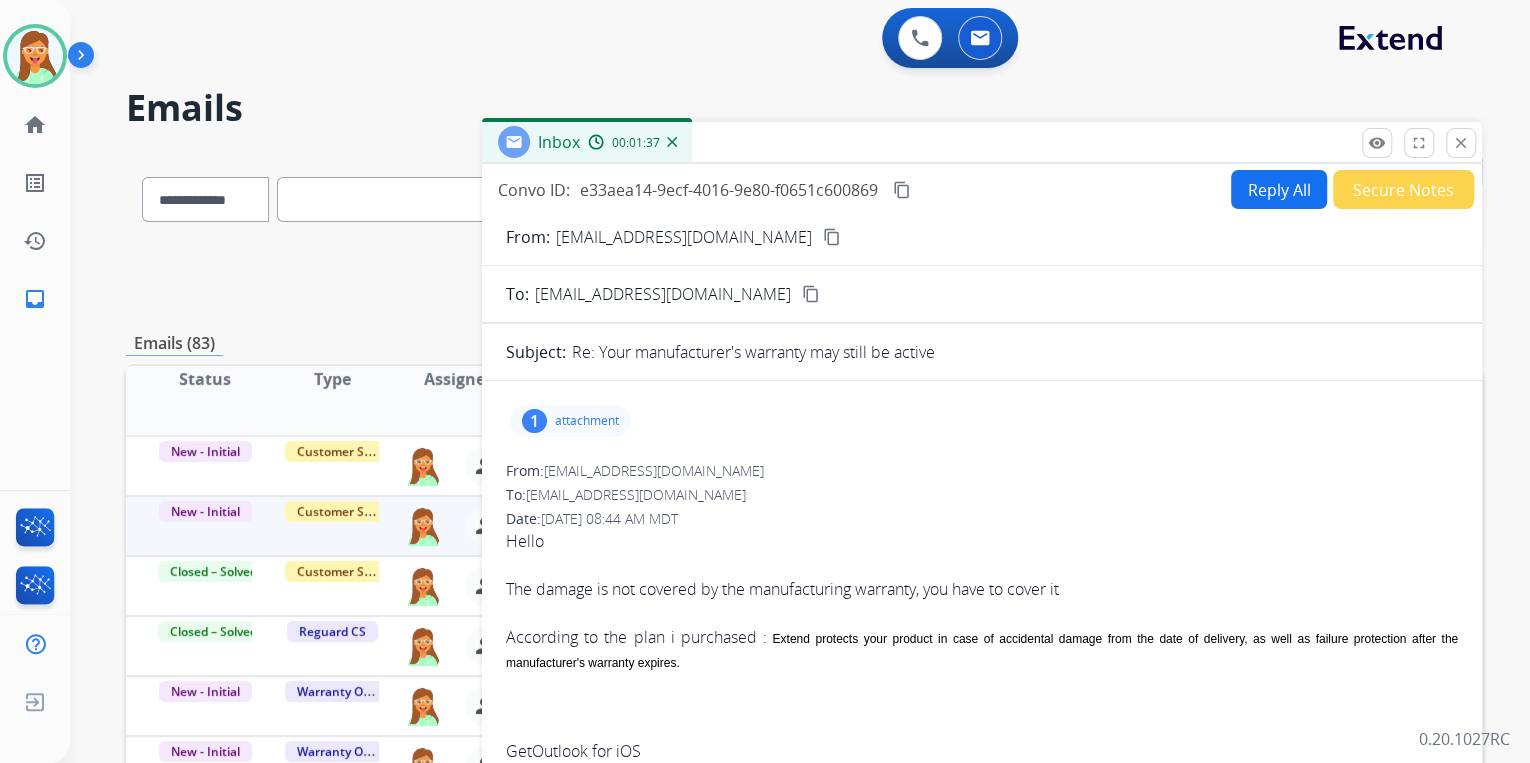 click on "Reply All" at bounding box center (1279, 189) 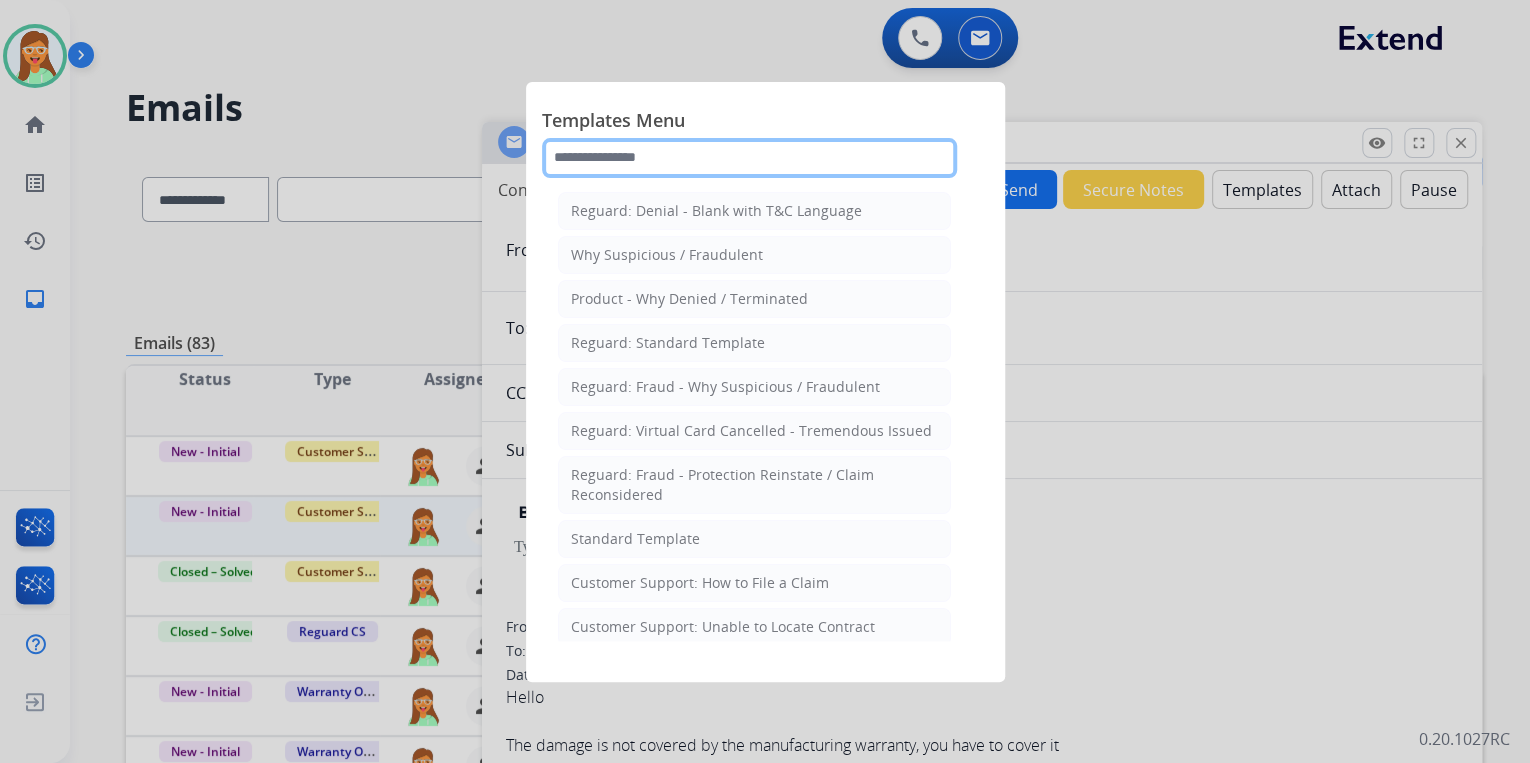 click 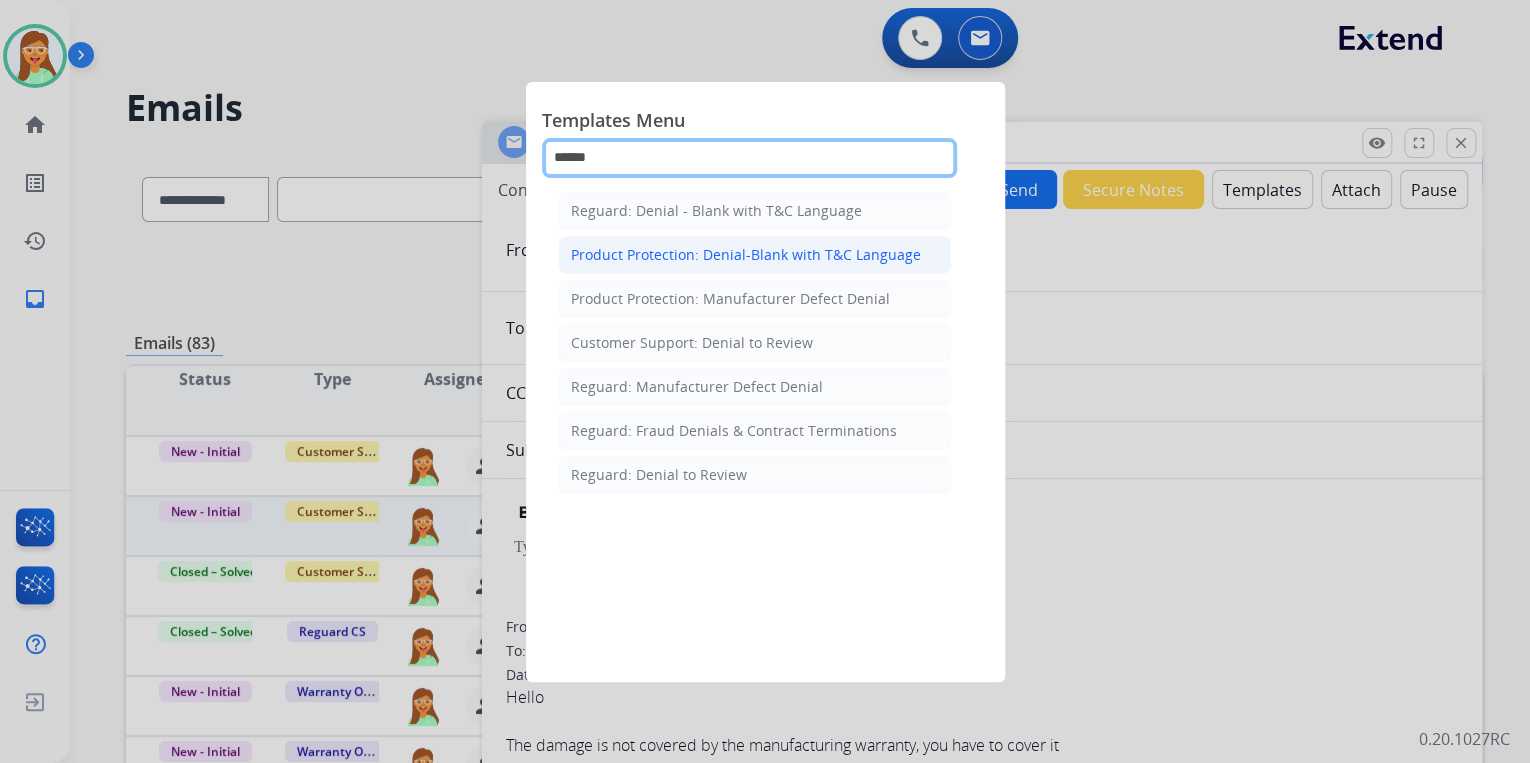 type on "******" 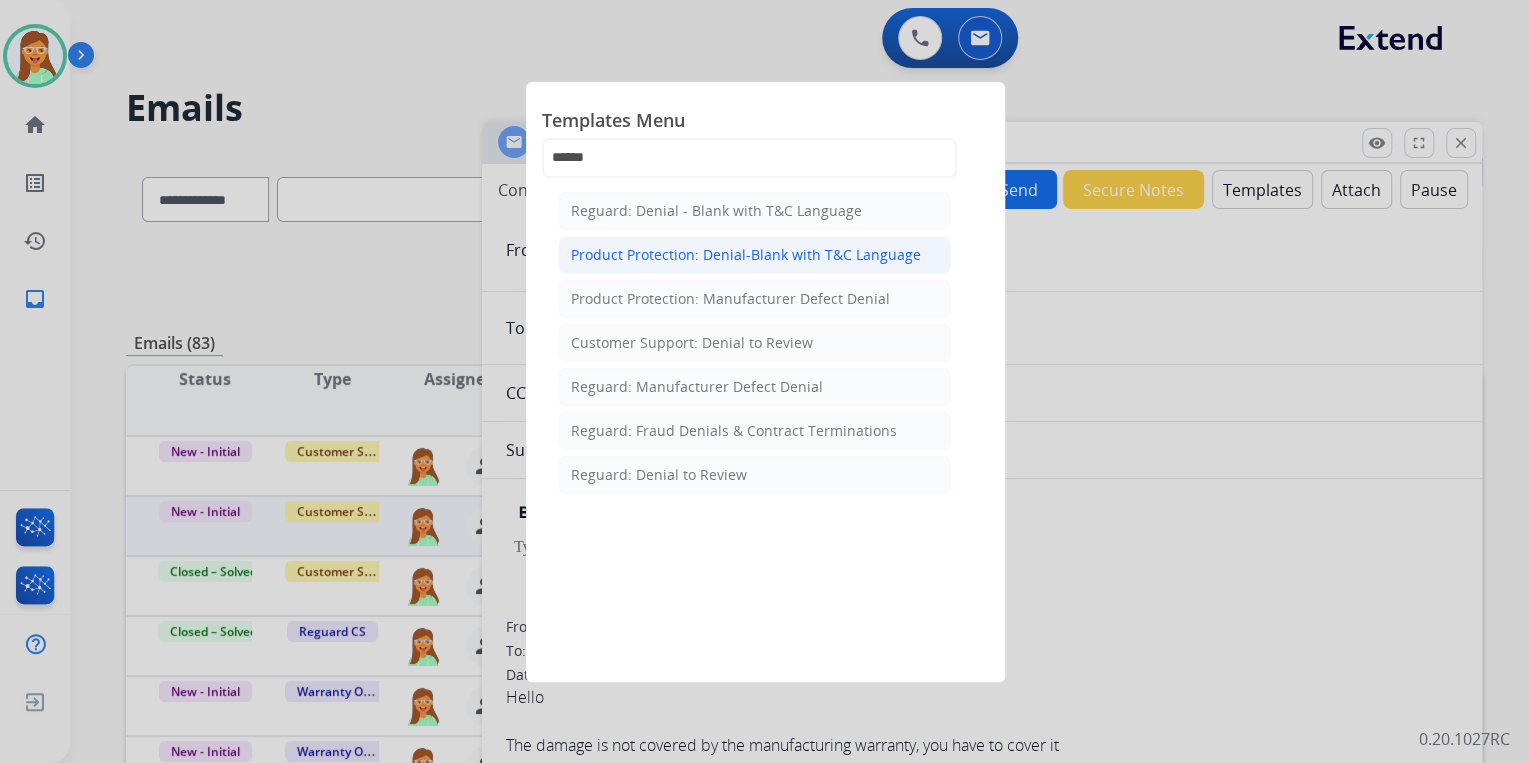 click on "Product Protection: Denial-Blank with T&C Language" 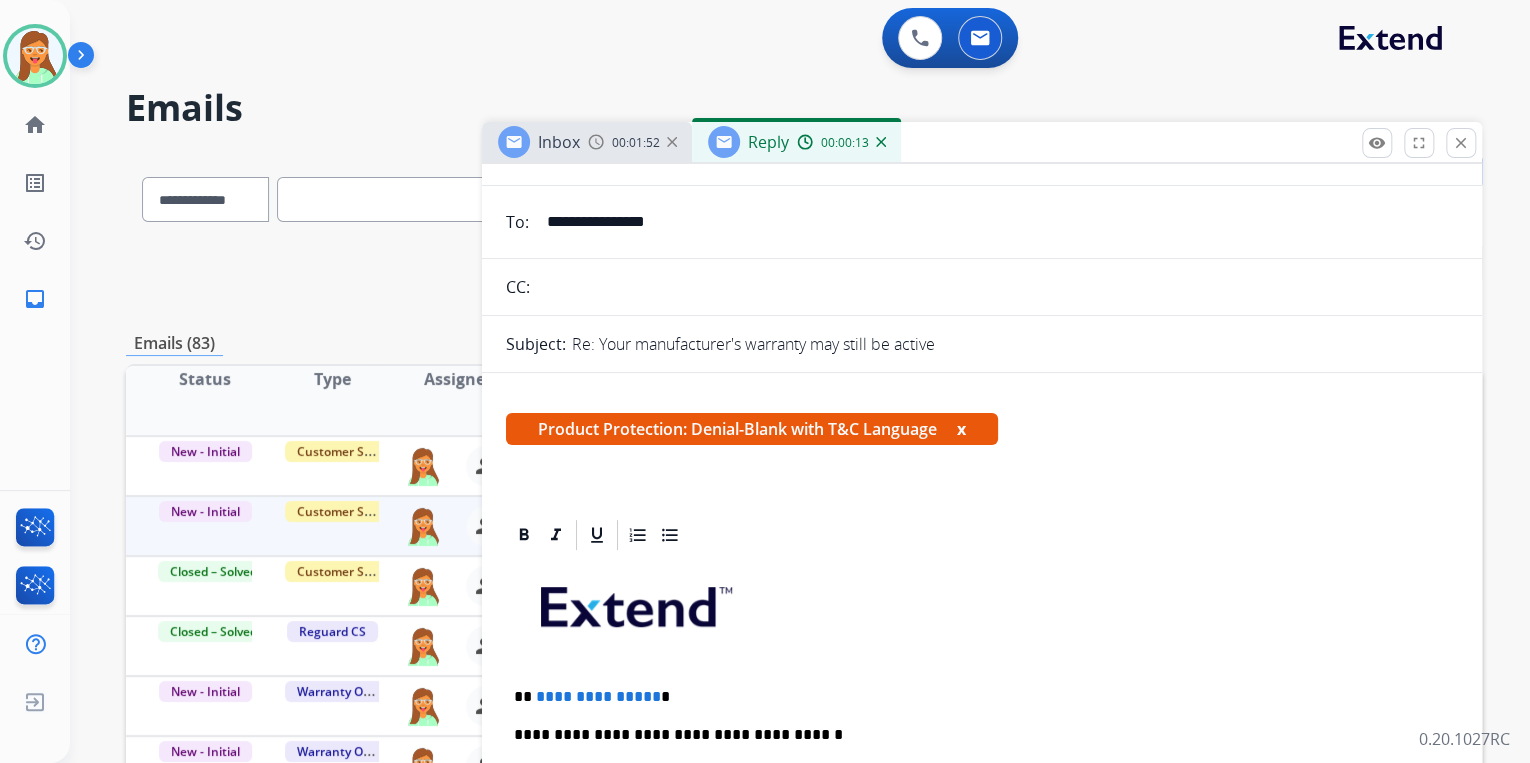 scroll, scrollTop: 320, scrollLeft: 0, axis: vertical 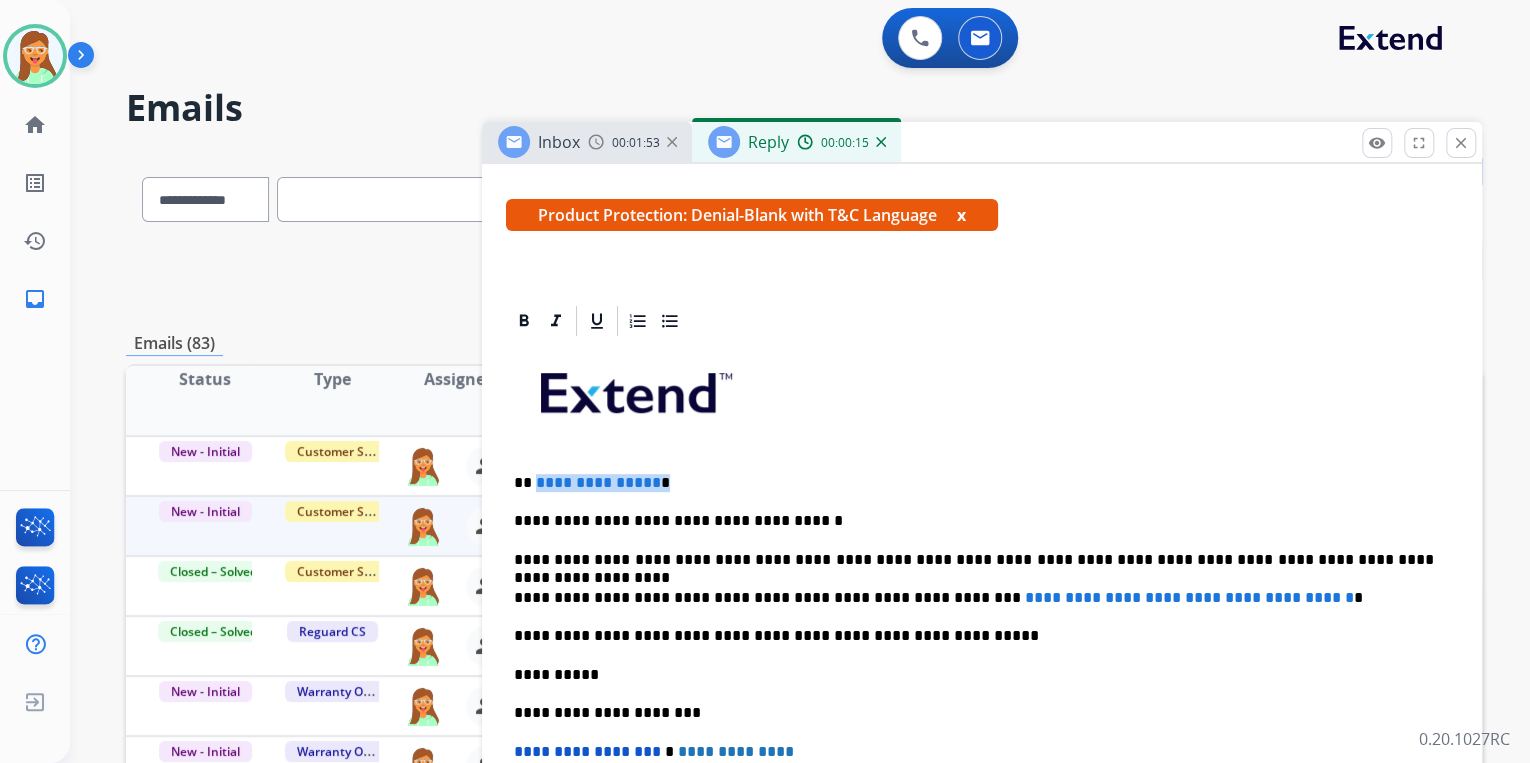 drag, startPoint x: 552, startPoint y: 471, endPoint x: 533, endPoint y: 471, distance: 19 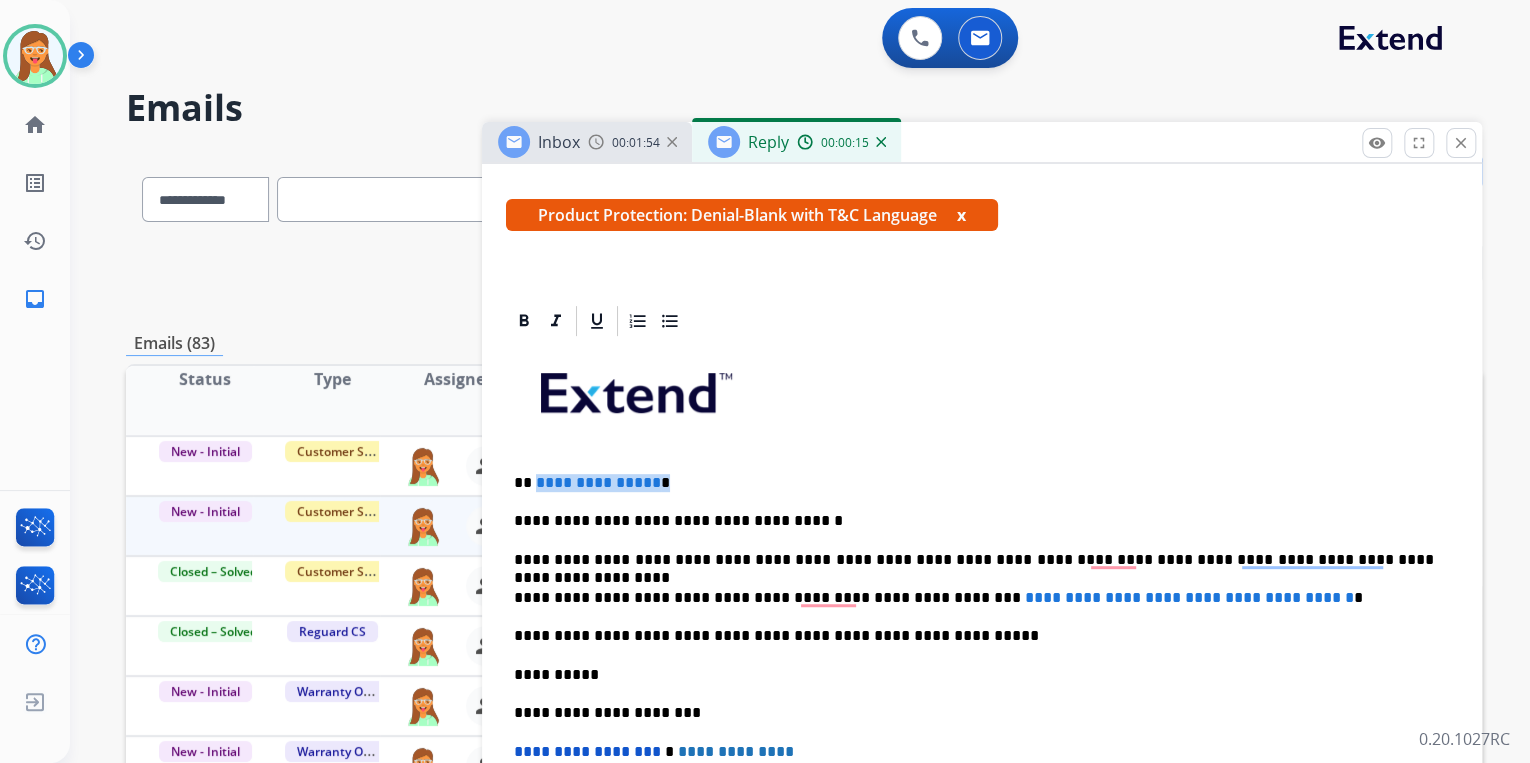 paste 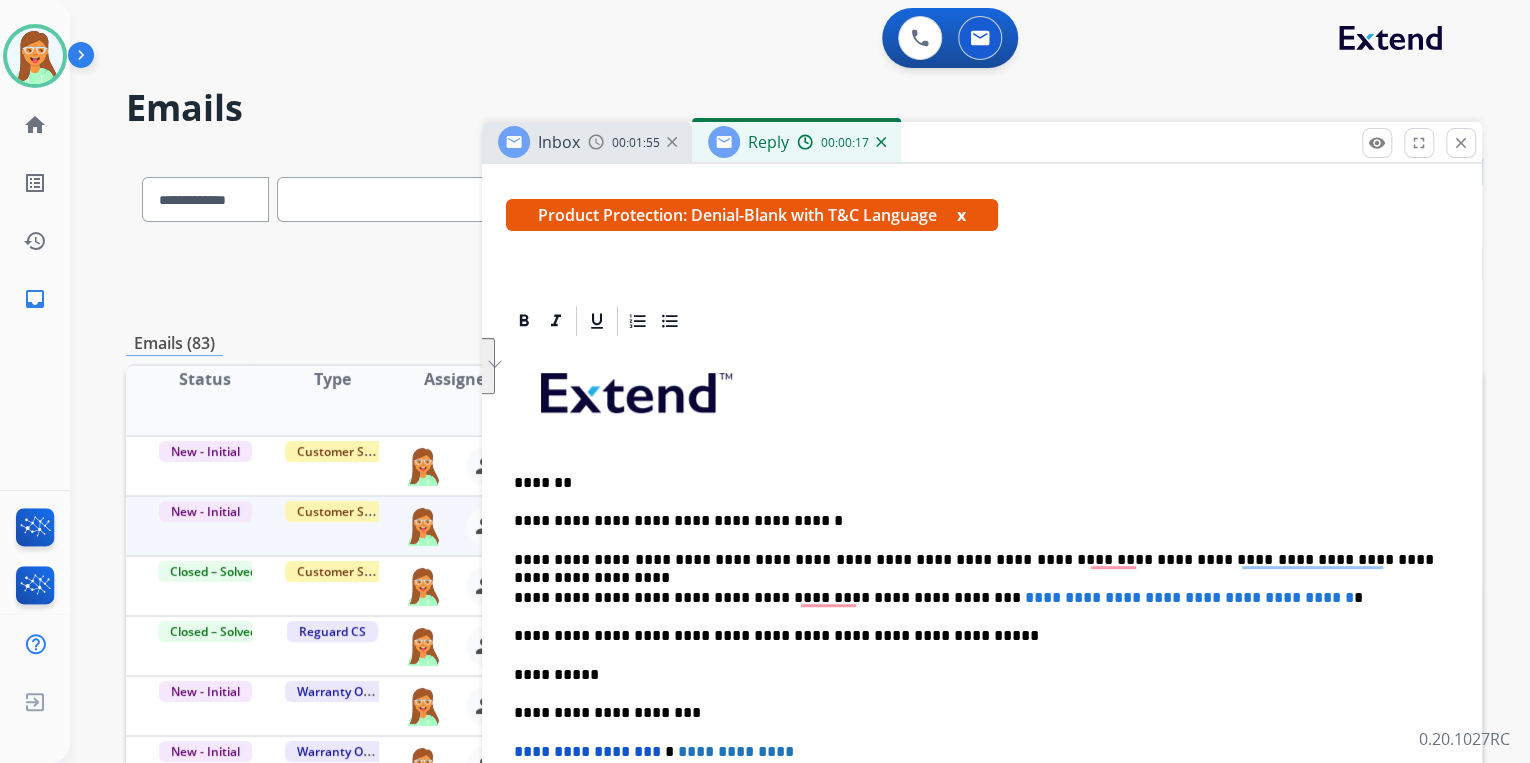type 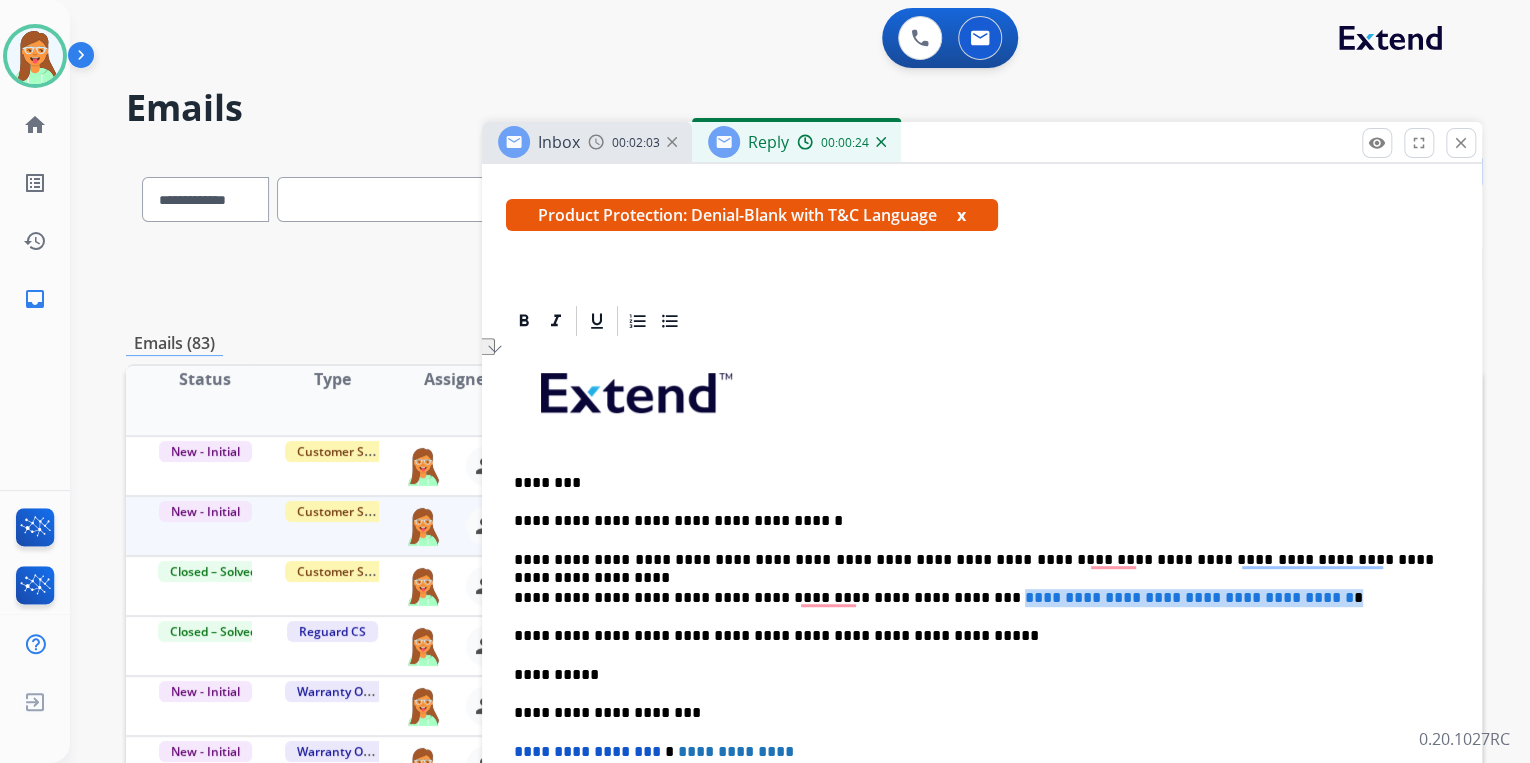 drag, startPoint x: 1329, startPoint y: 593, endPoint x: 923, endPoint y: 592, distance: 406.00122 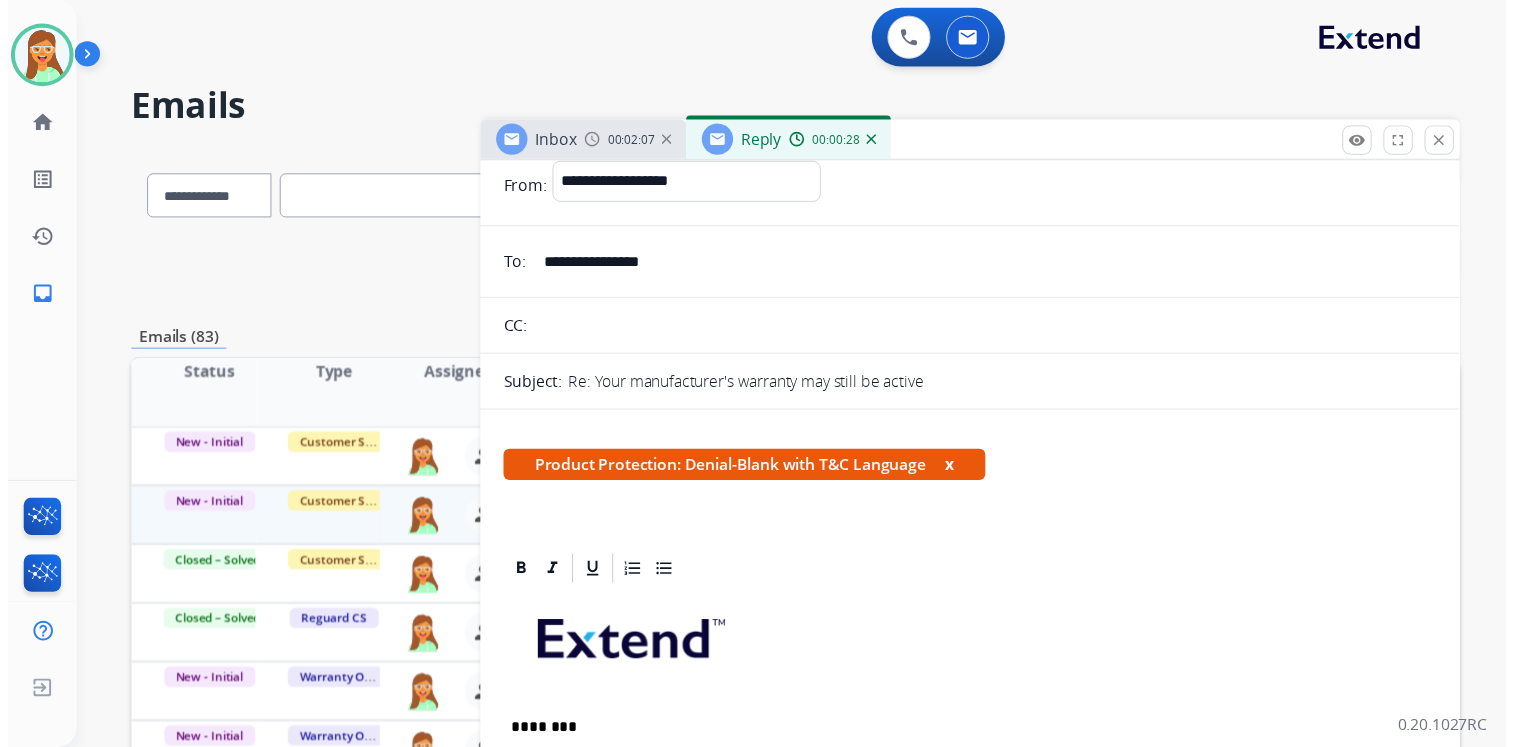 scroll, scrollTop: 0, scrollLeft: 0, axis: both 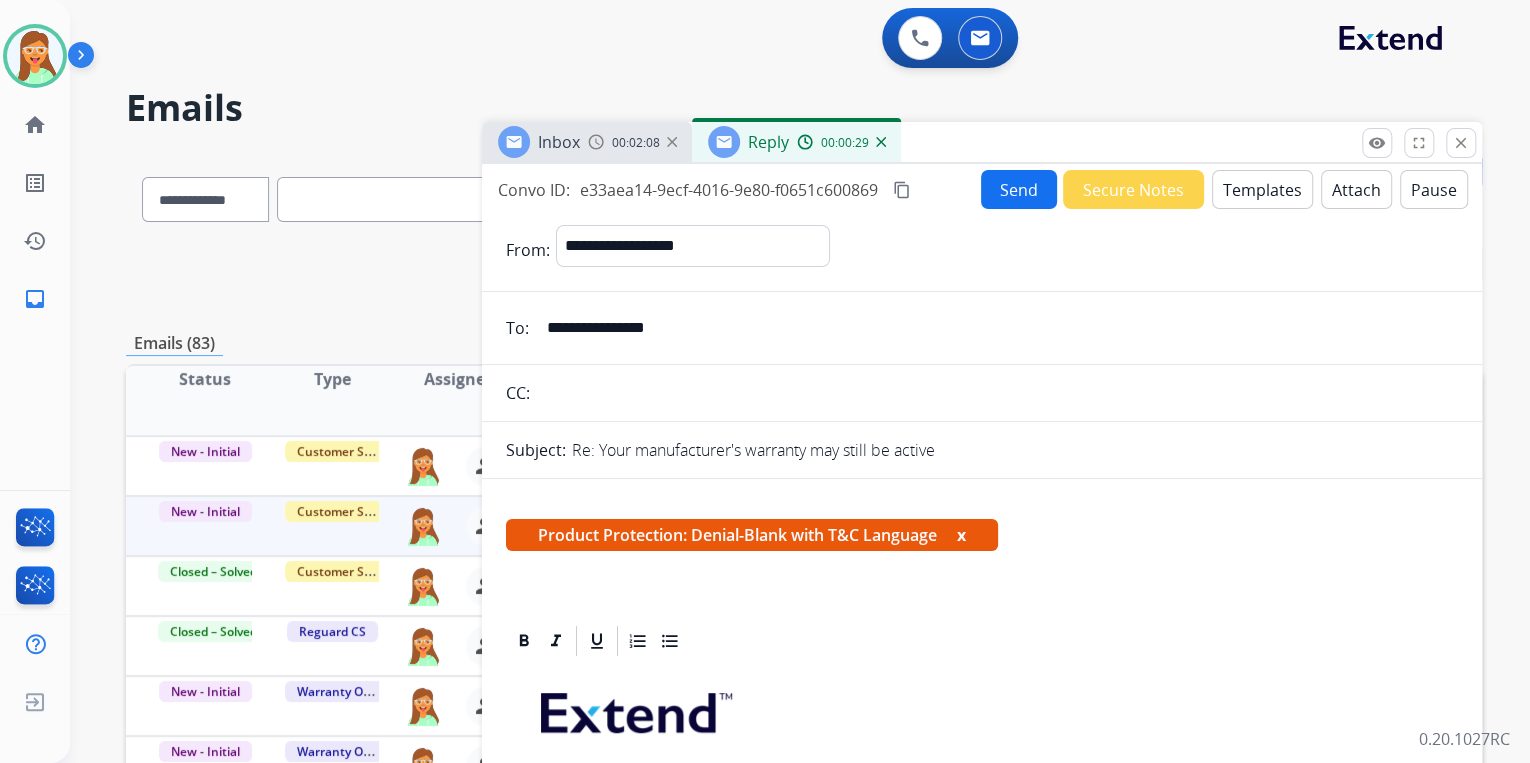 click on "Attach" at bounding box center (1356, 189) 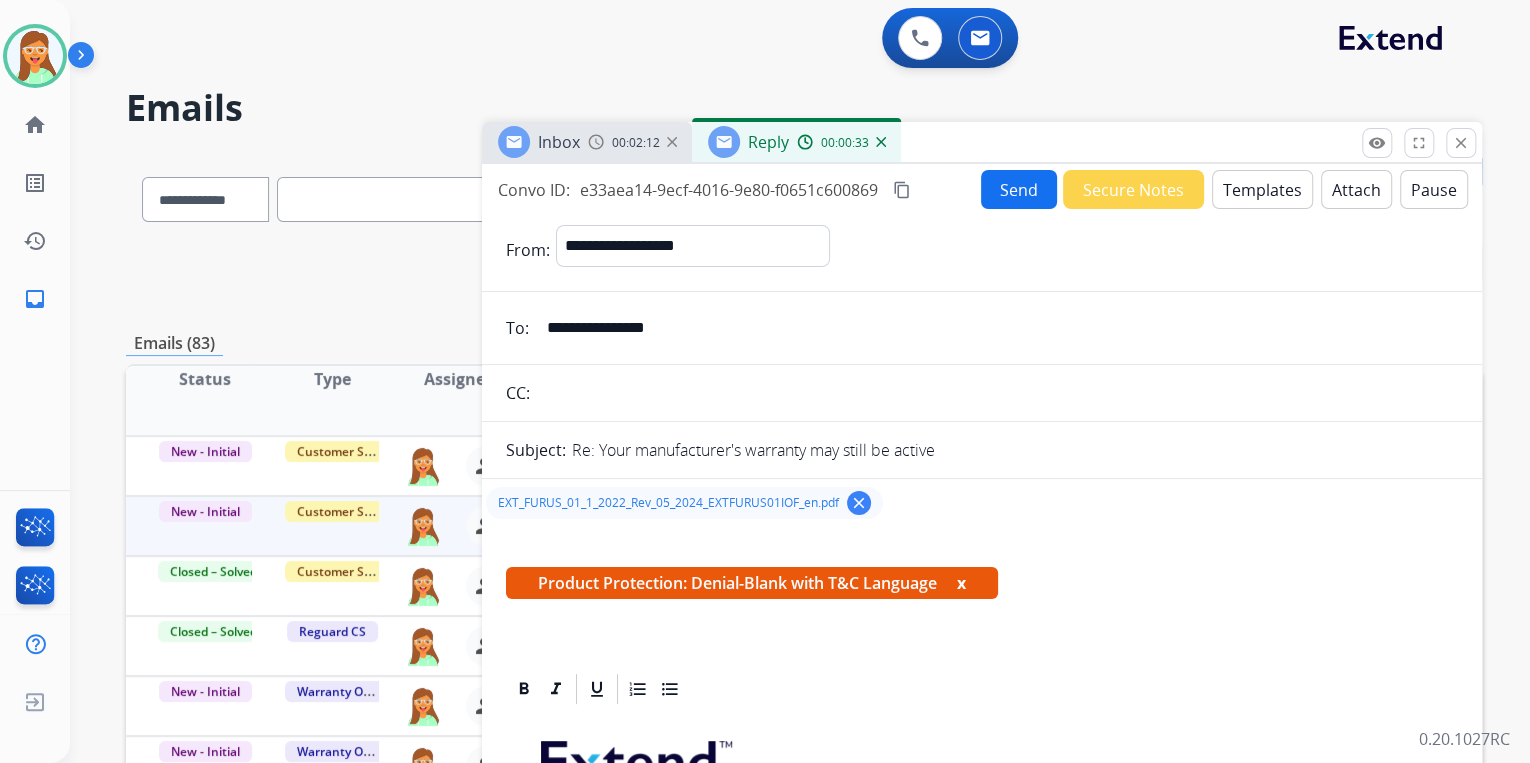 click on "Send" at bounding box center (1019, 189) 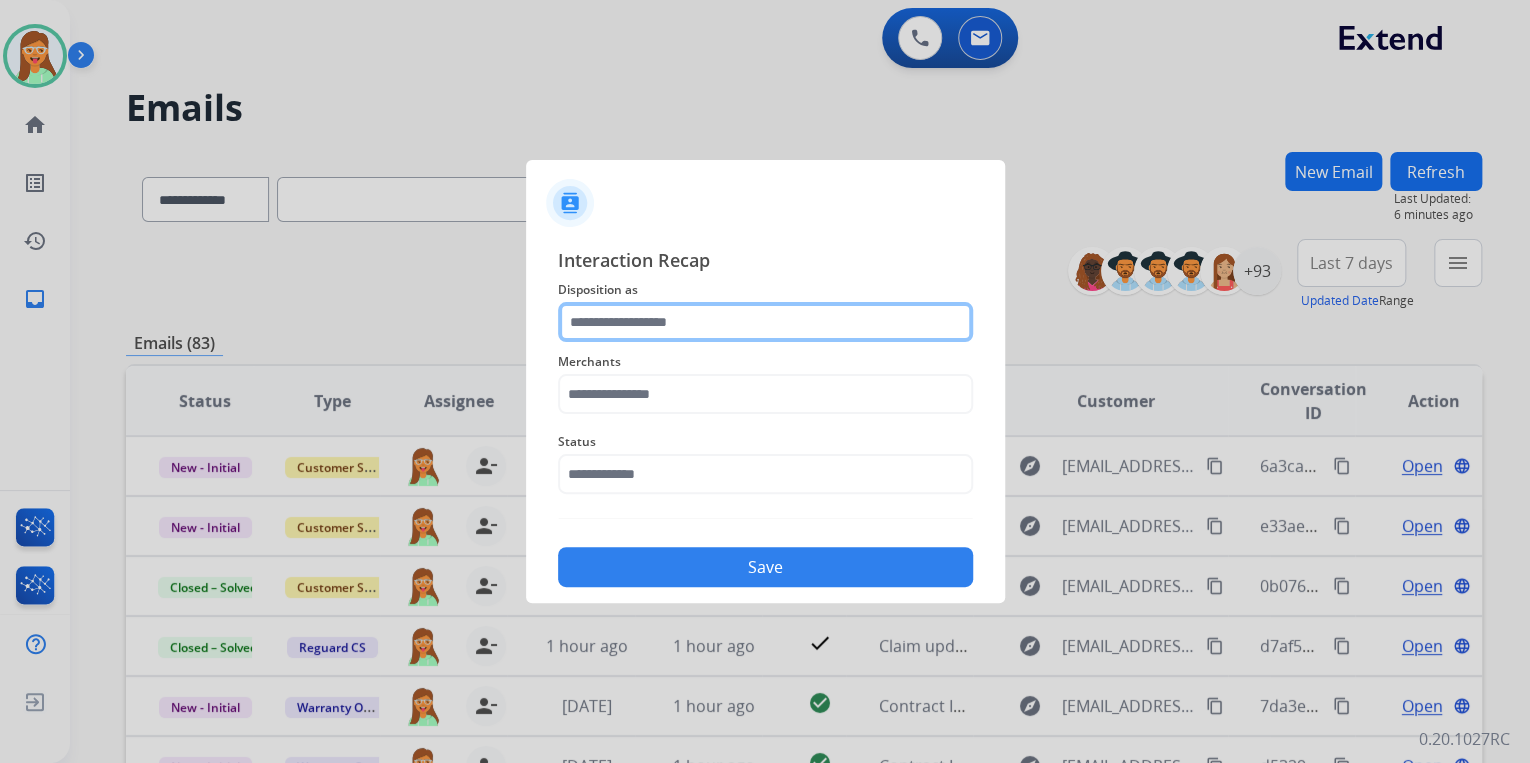 click 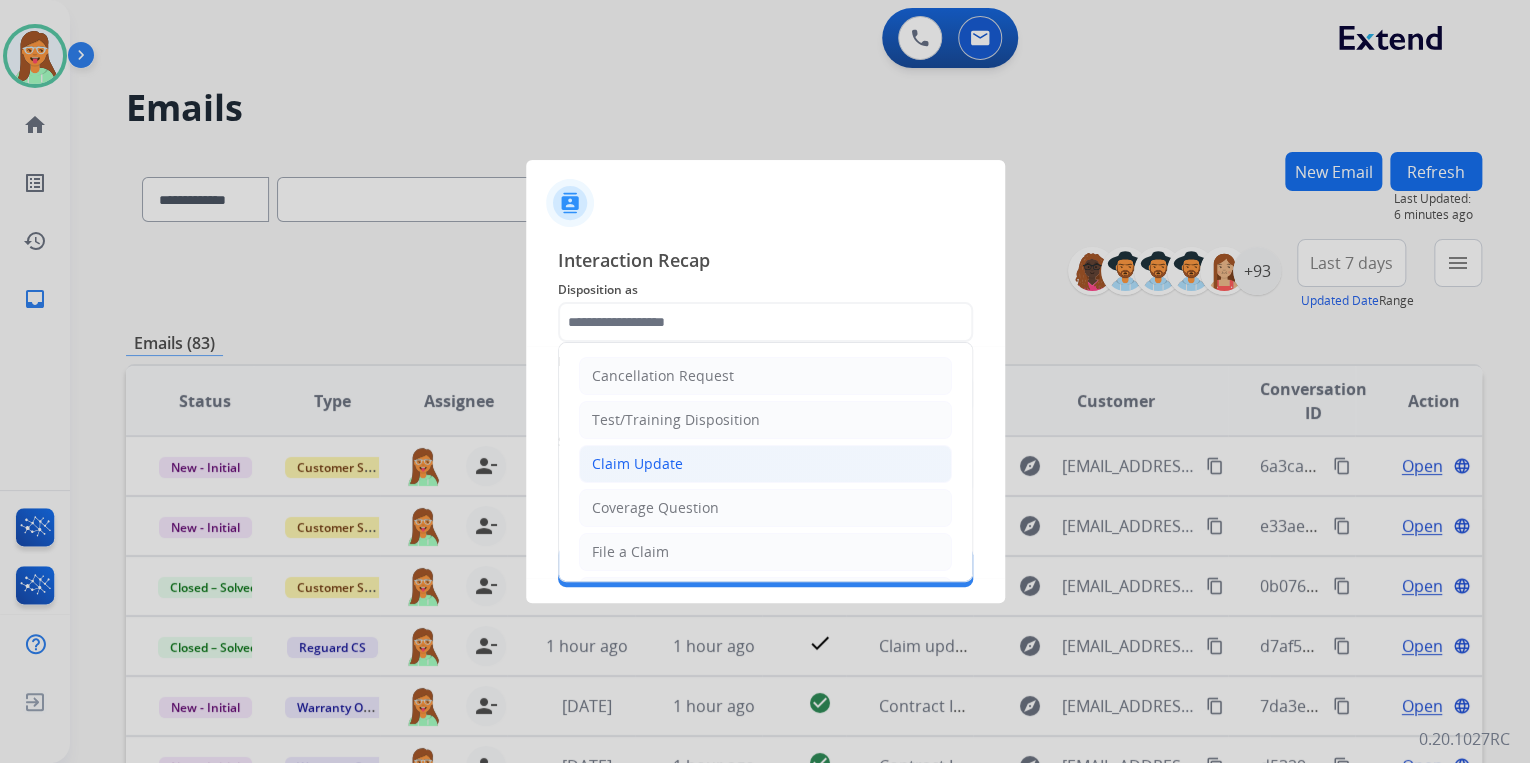 click on "Claim Update" 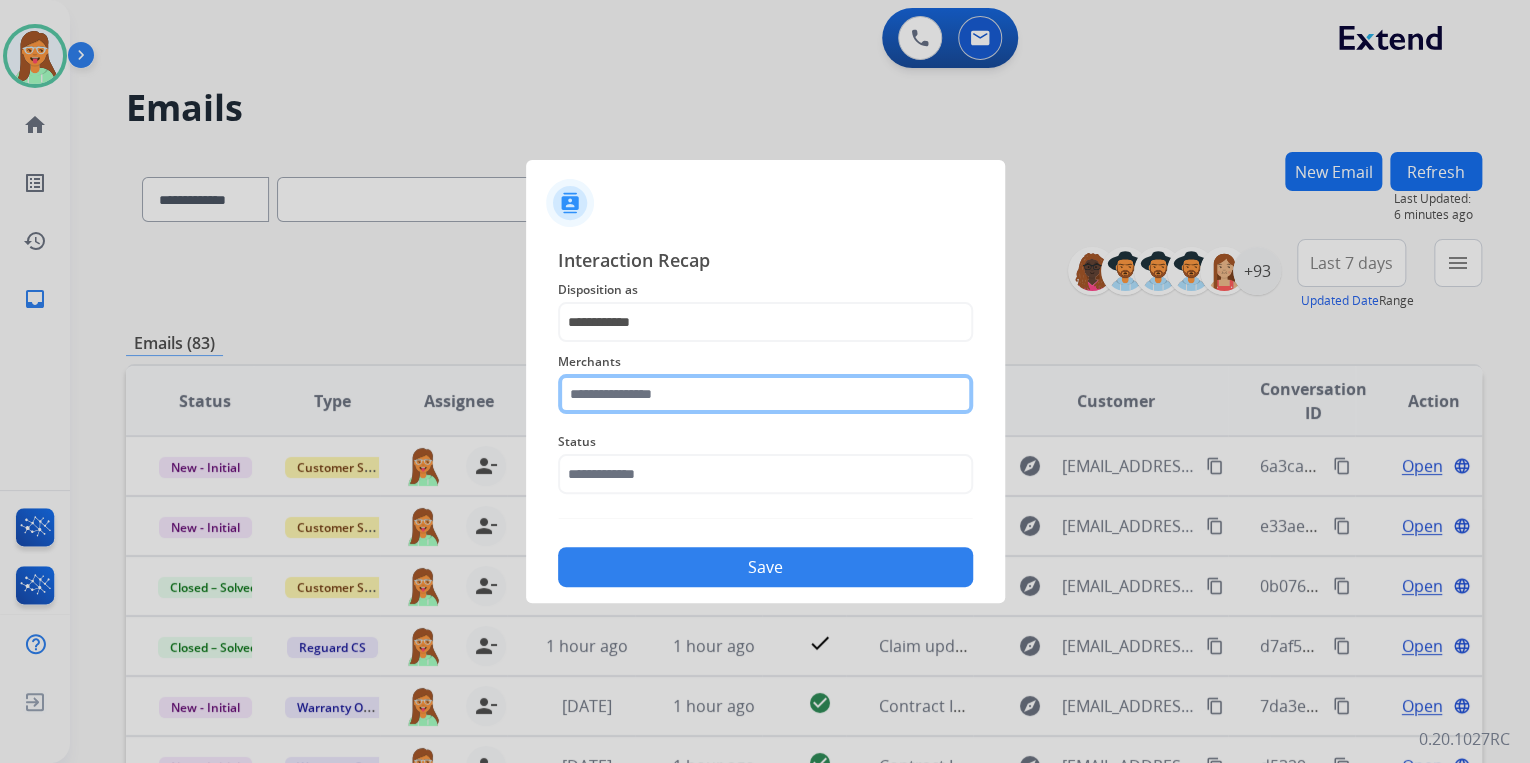 click 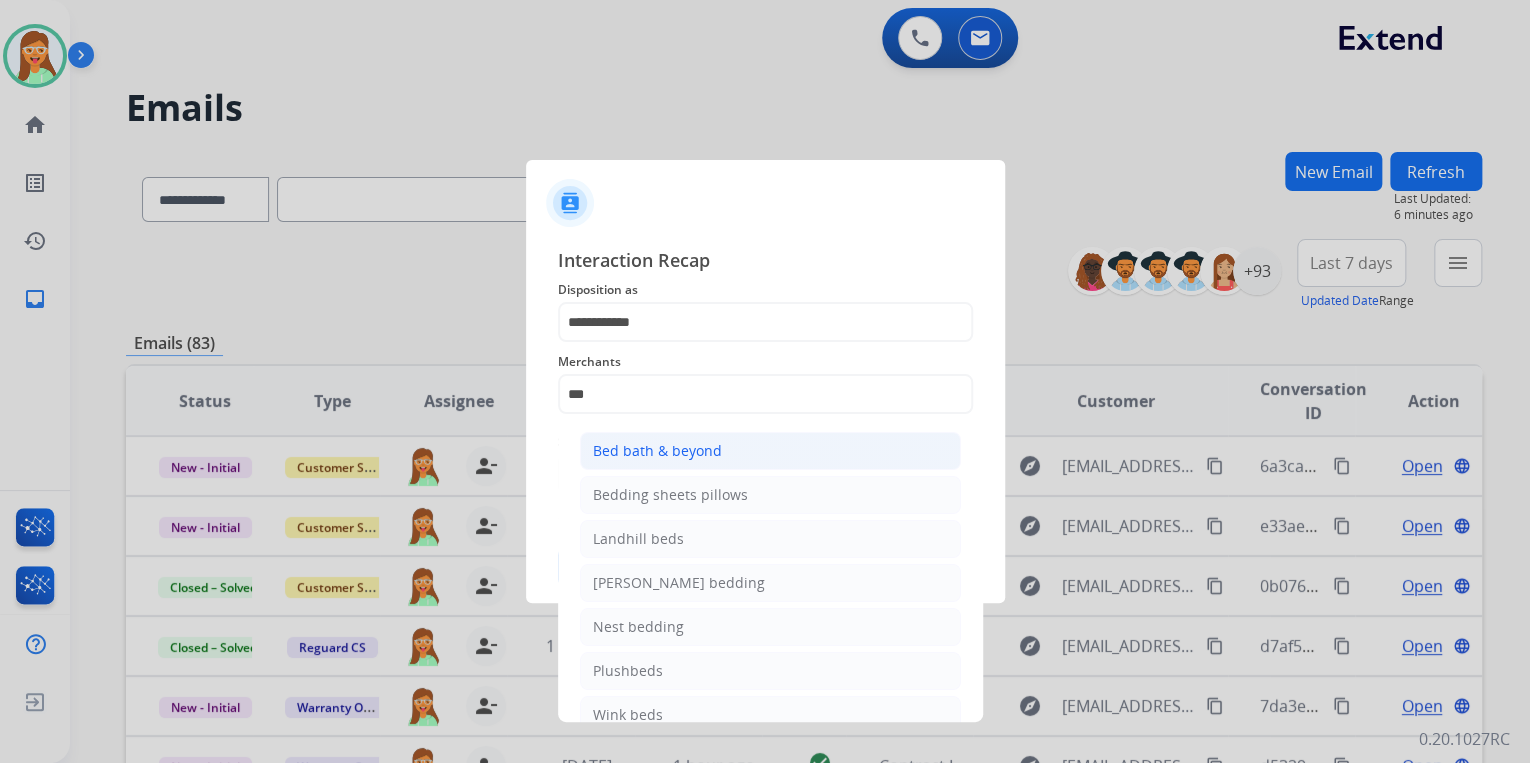 click on "Bed bath & beyond" 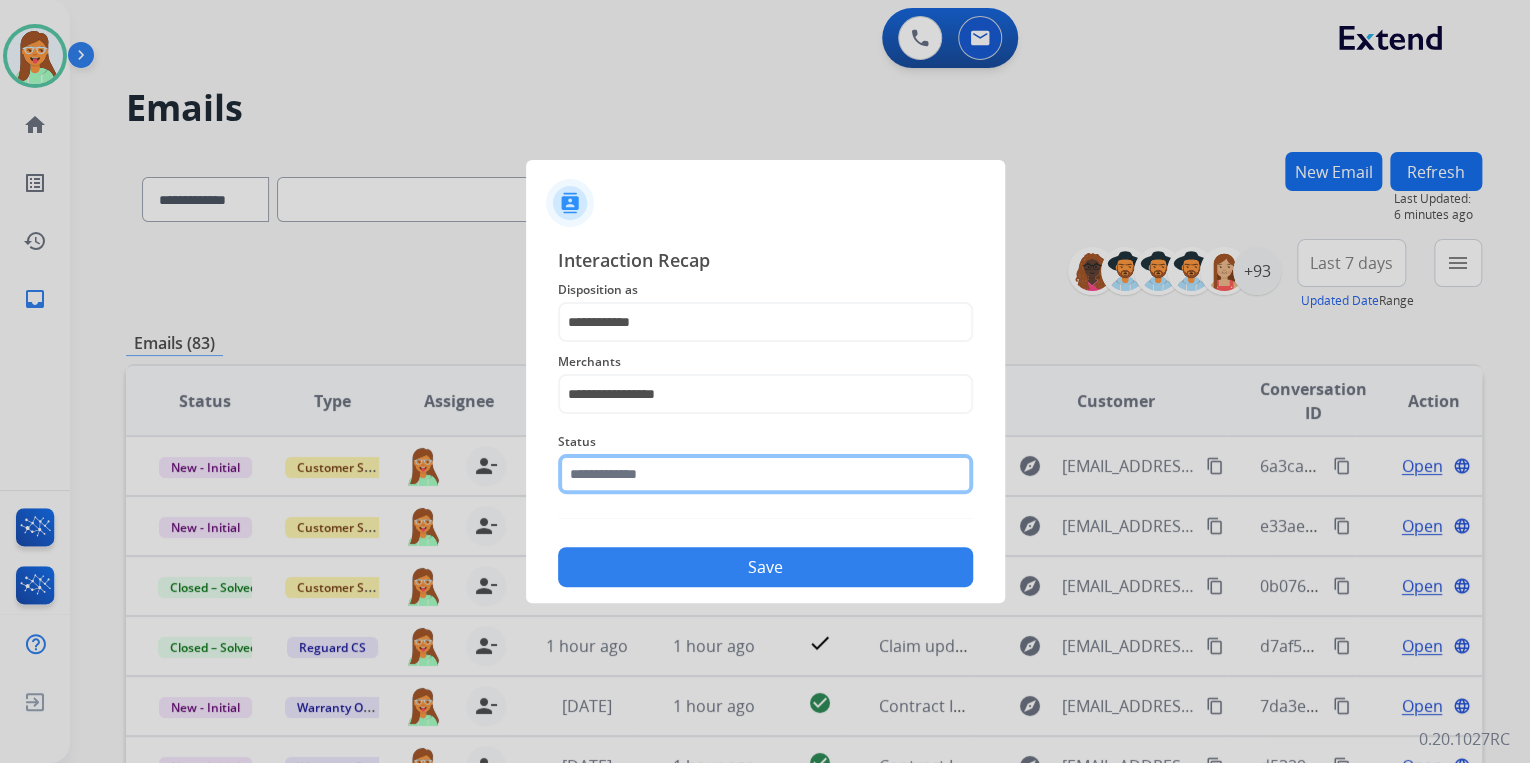 click 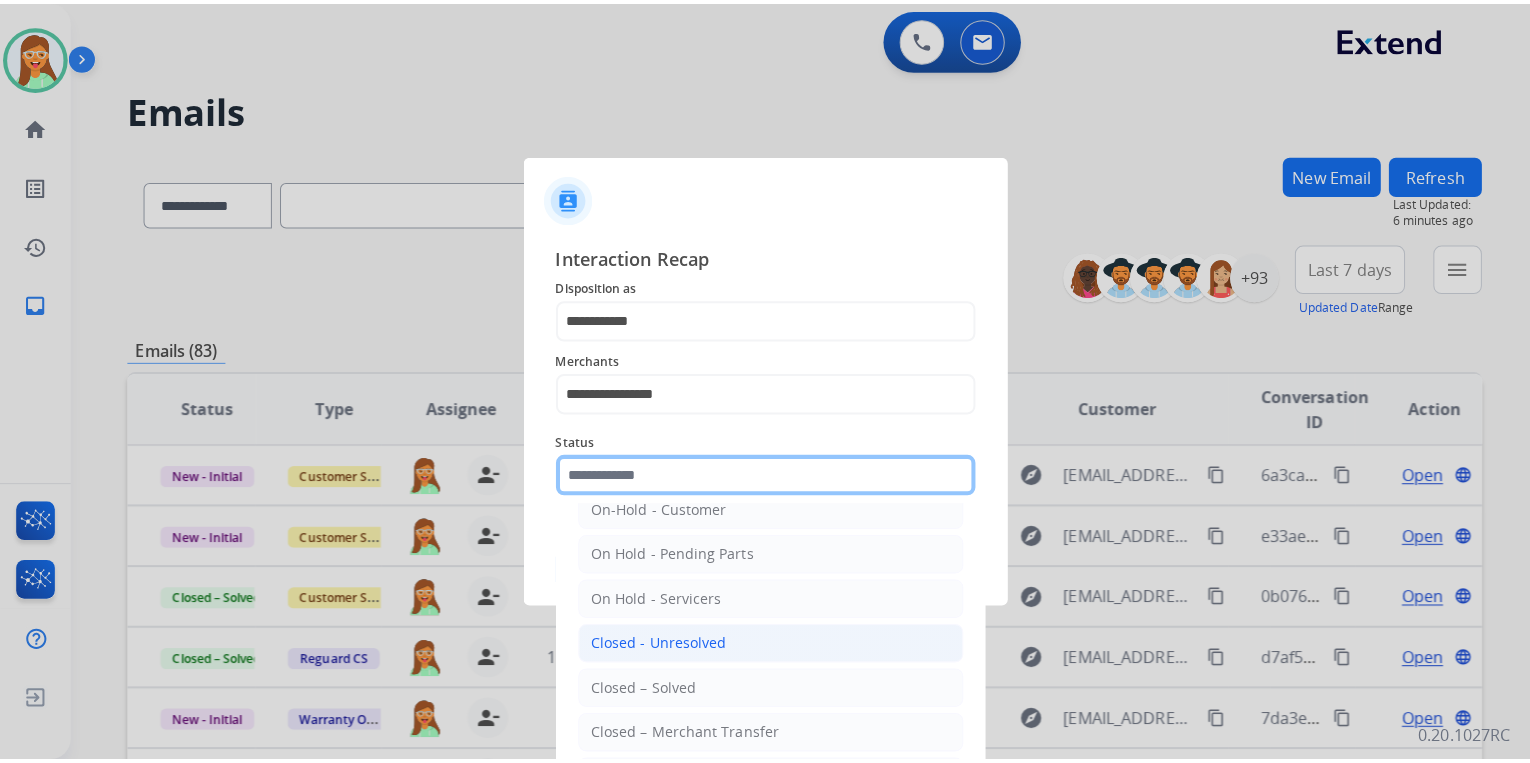 scroll, scrollTop: 116, scrollLeft: 0, axis: vertical 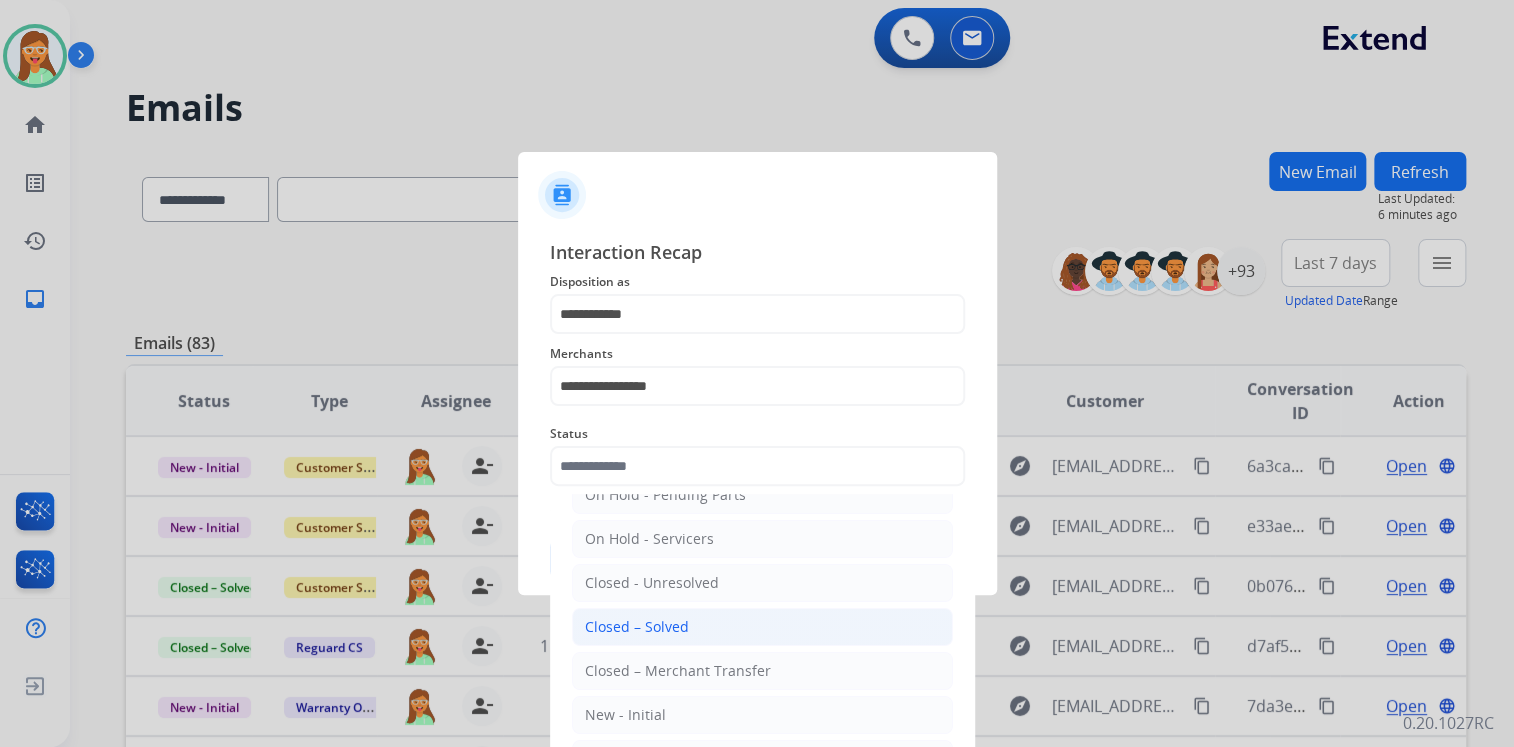 click on "Closed – Solved" 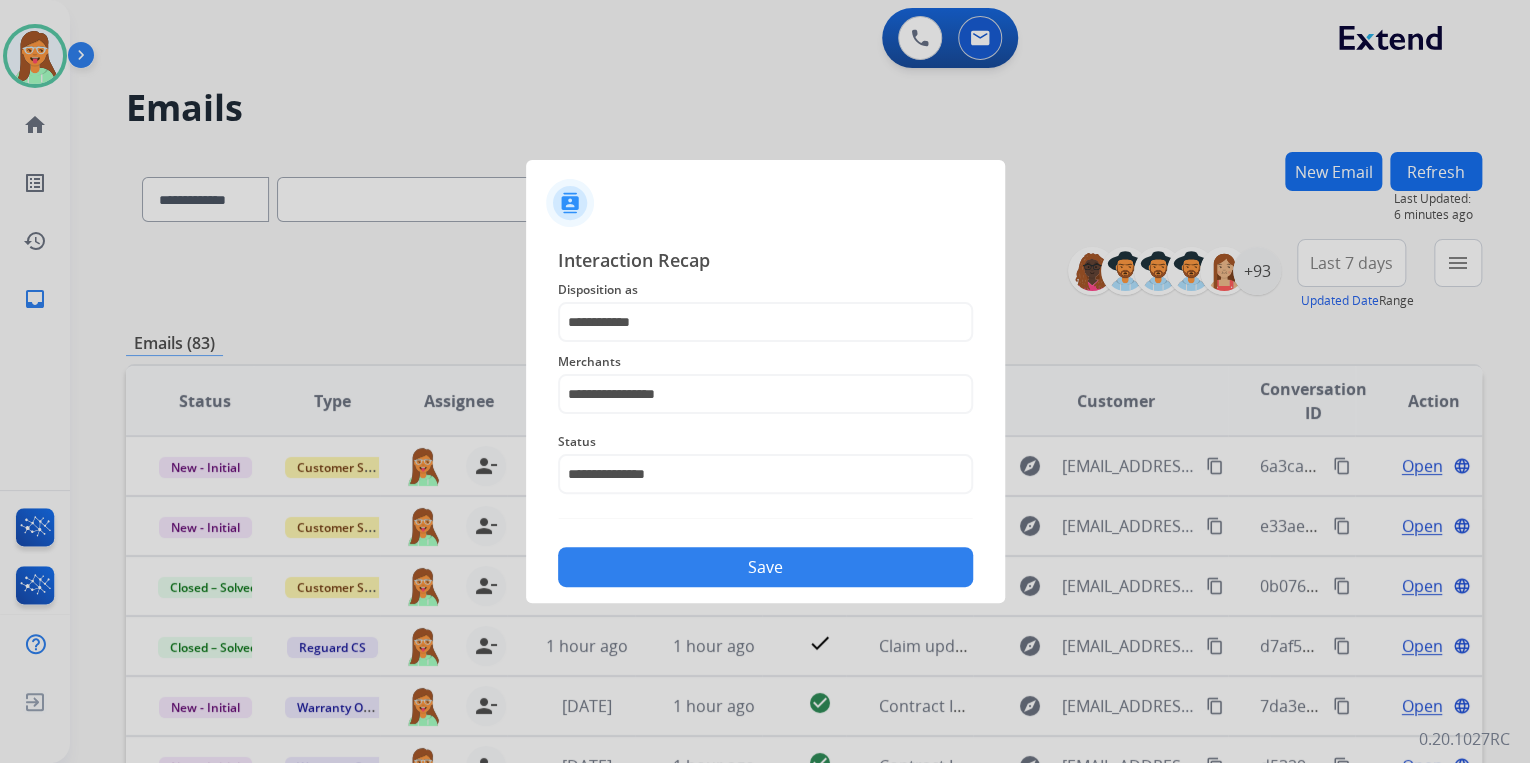 click on "Save" 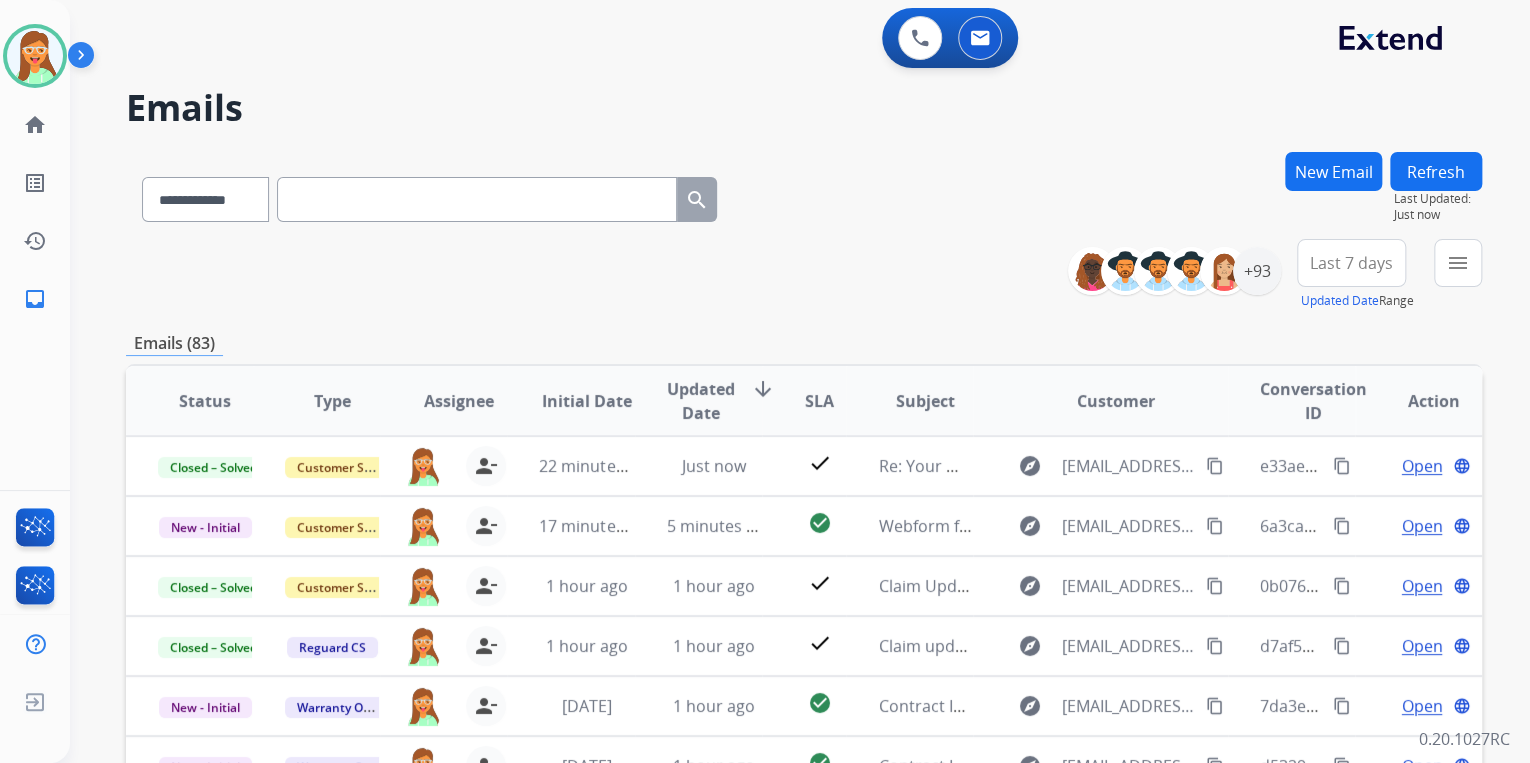 click on "**********" at bounding box center [804, 195] 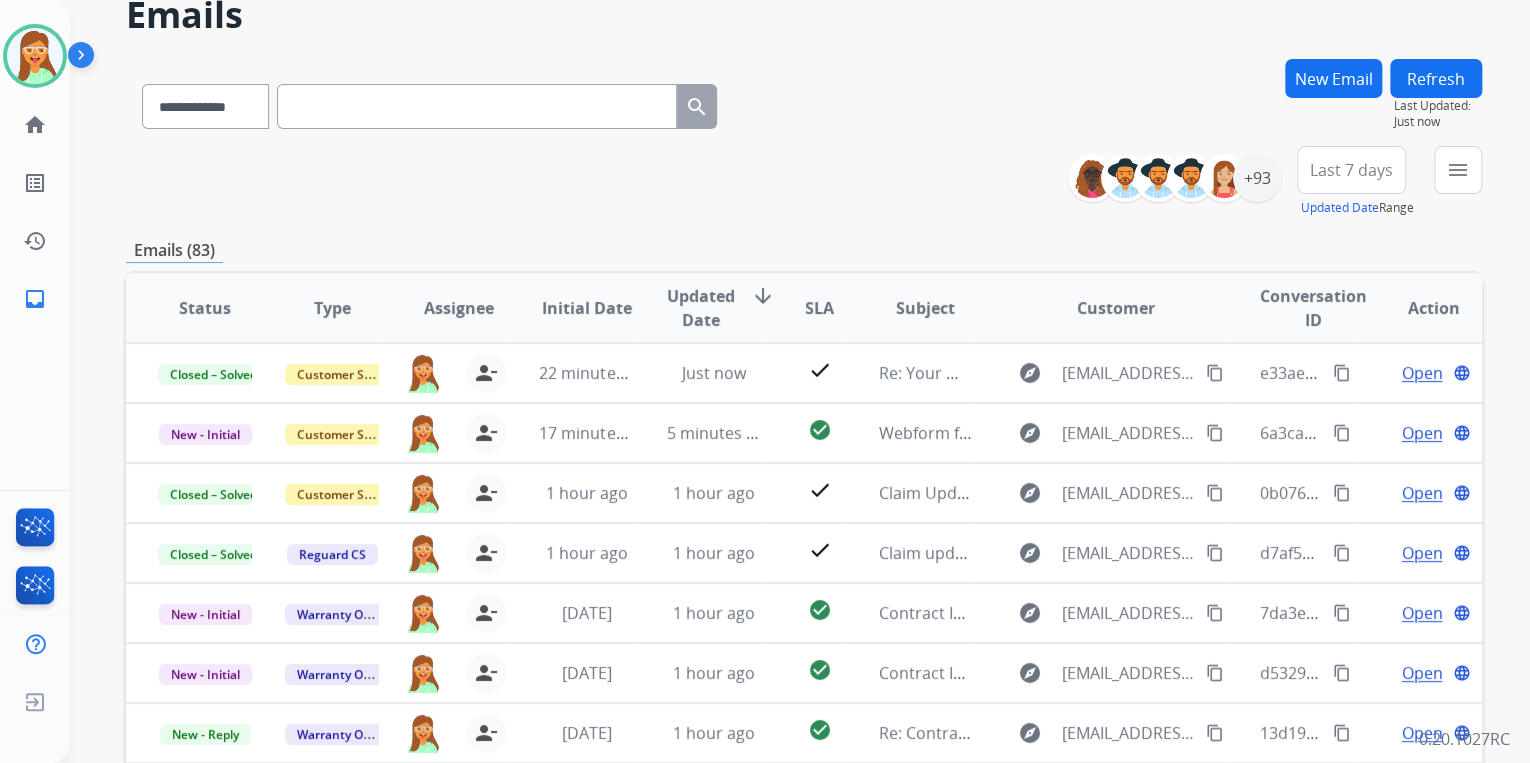 scroll, scrollTop: 240, scrollLeft: 0, axis: vertical 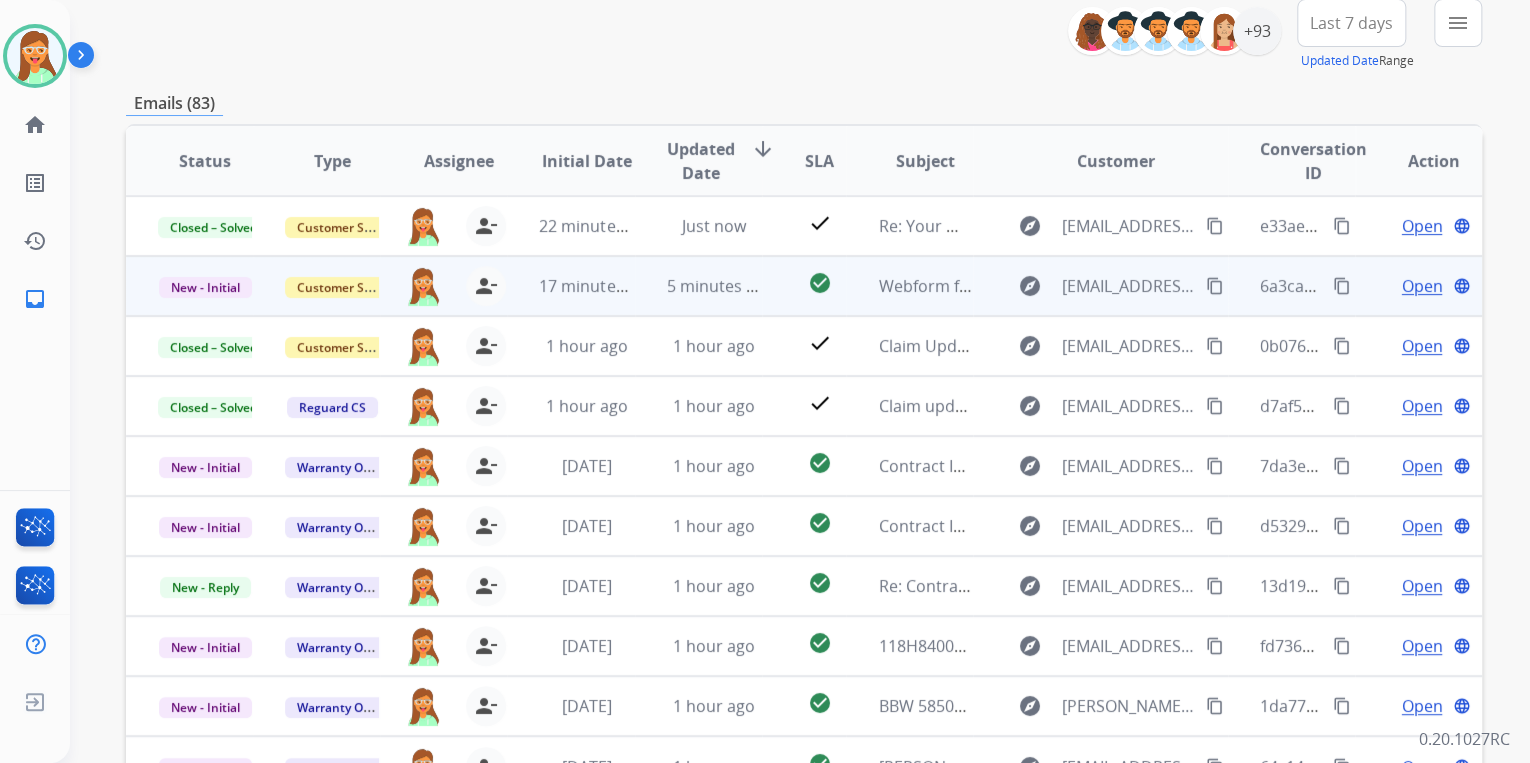 click on "Open" at bounding box center [1421, 286] 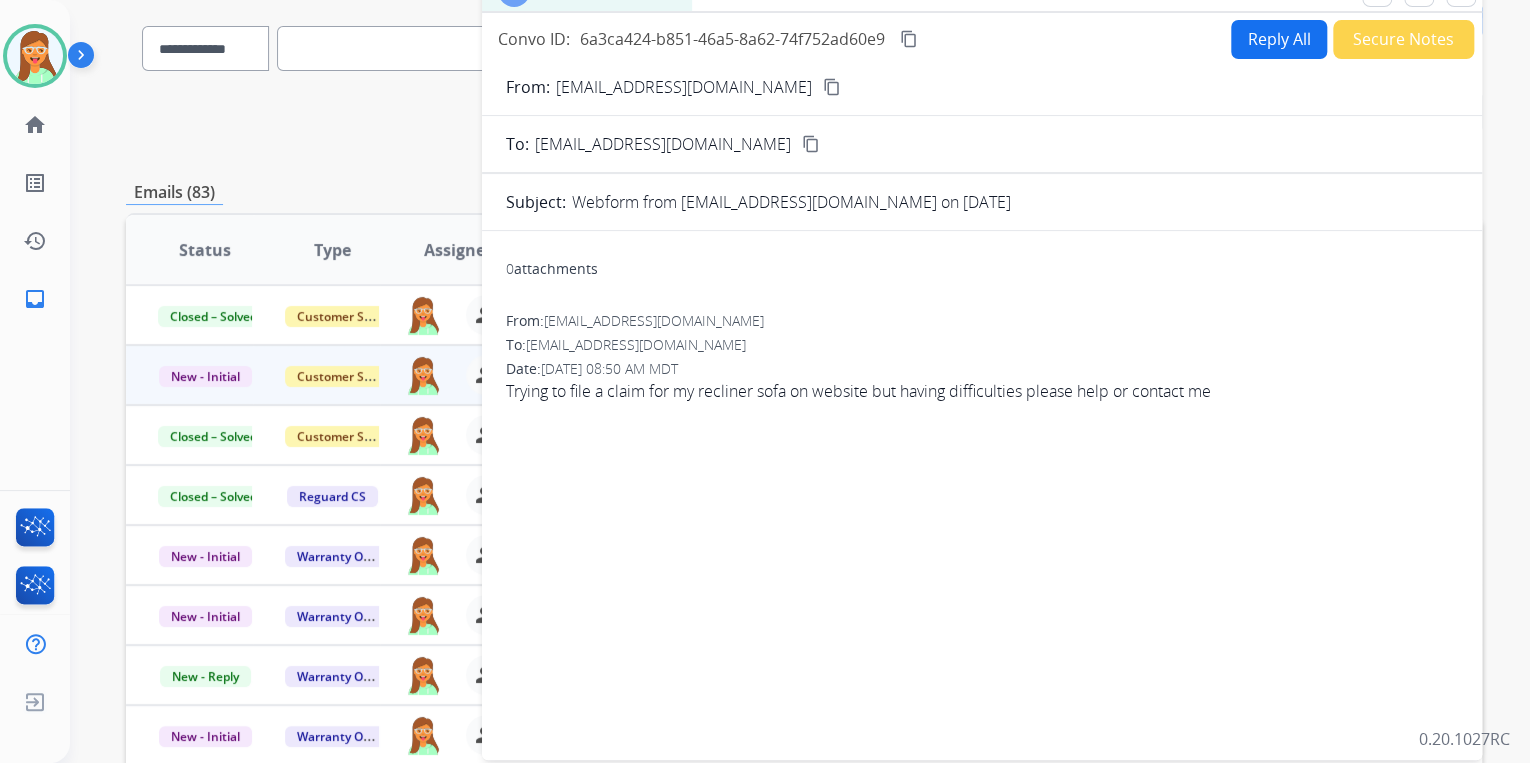 scroll, scrollTop: 0, scrollLeft: 0, axis: both 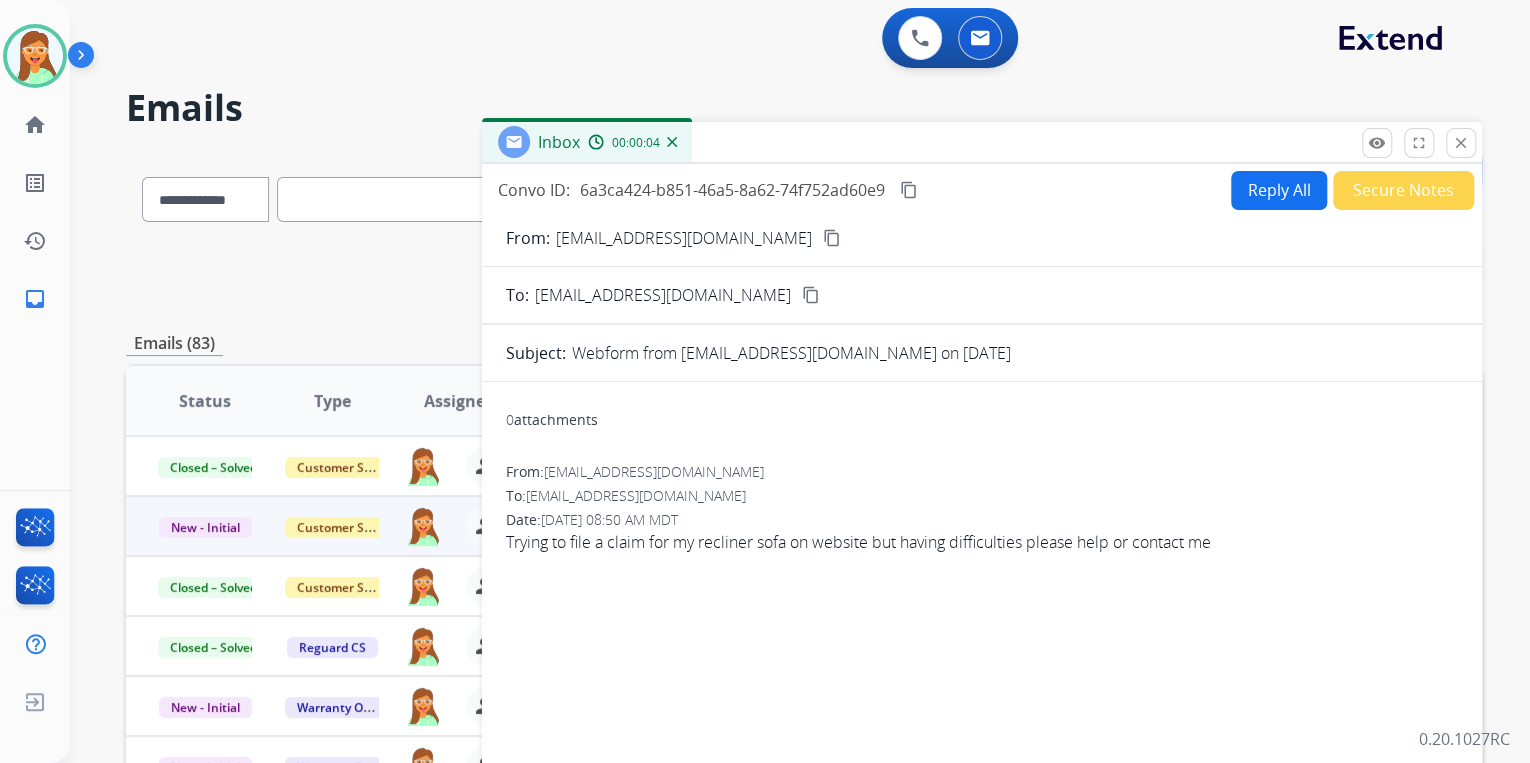 click on "content_copy" at bounding box center (832, 238) 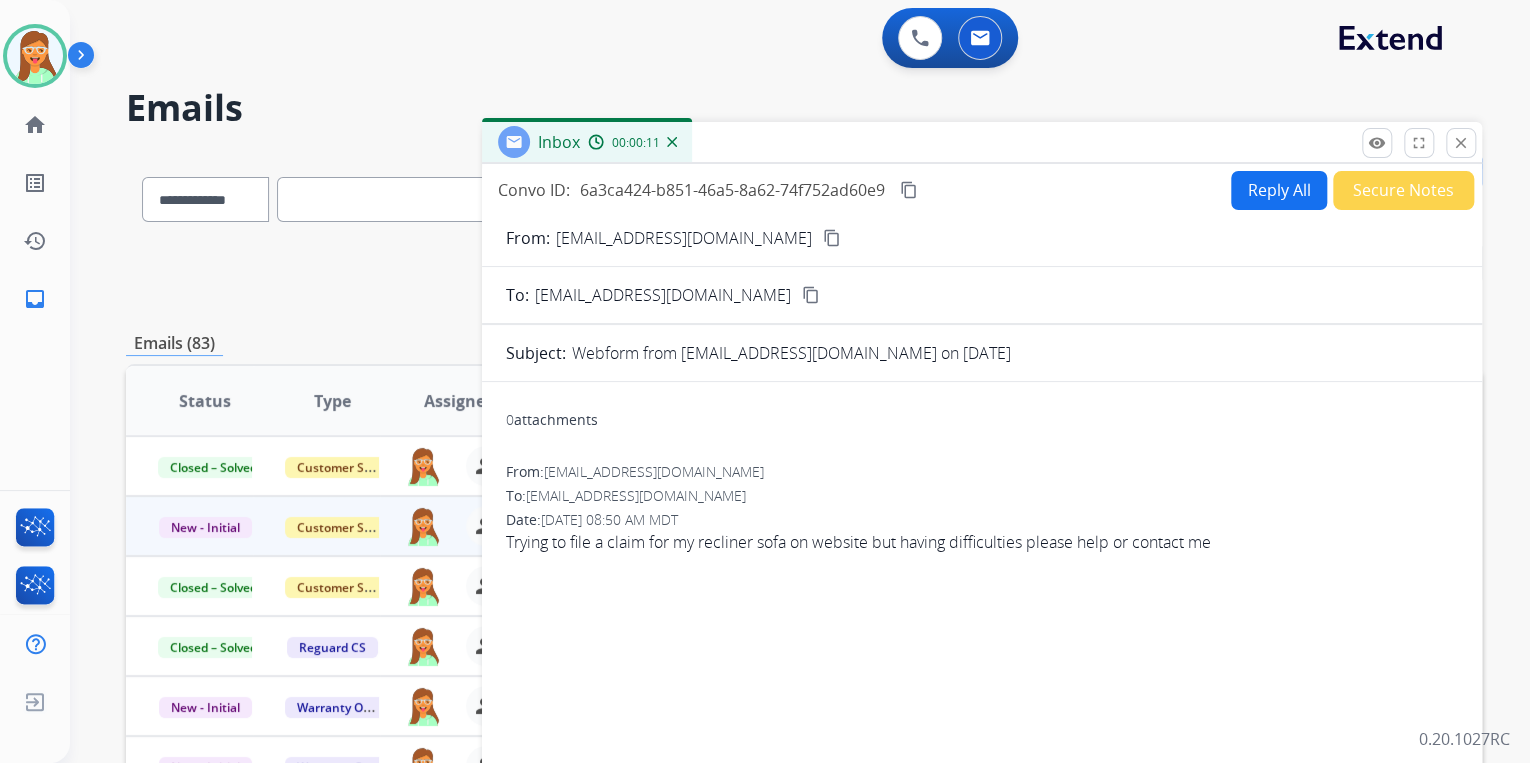 click on "Reply All" at bounding box center [1279, 190] 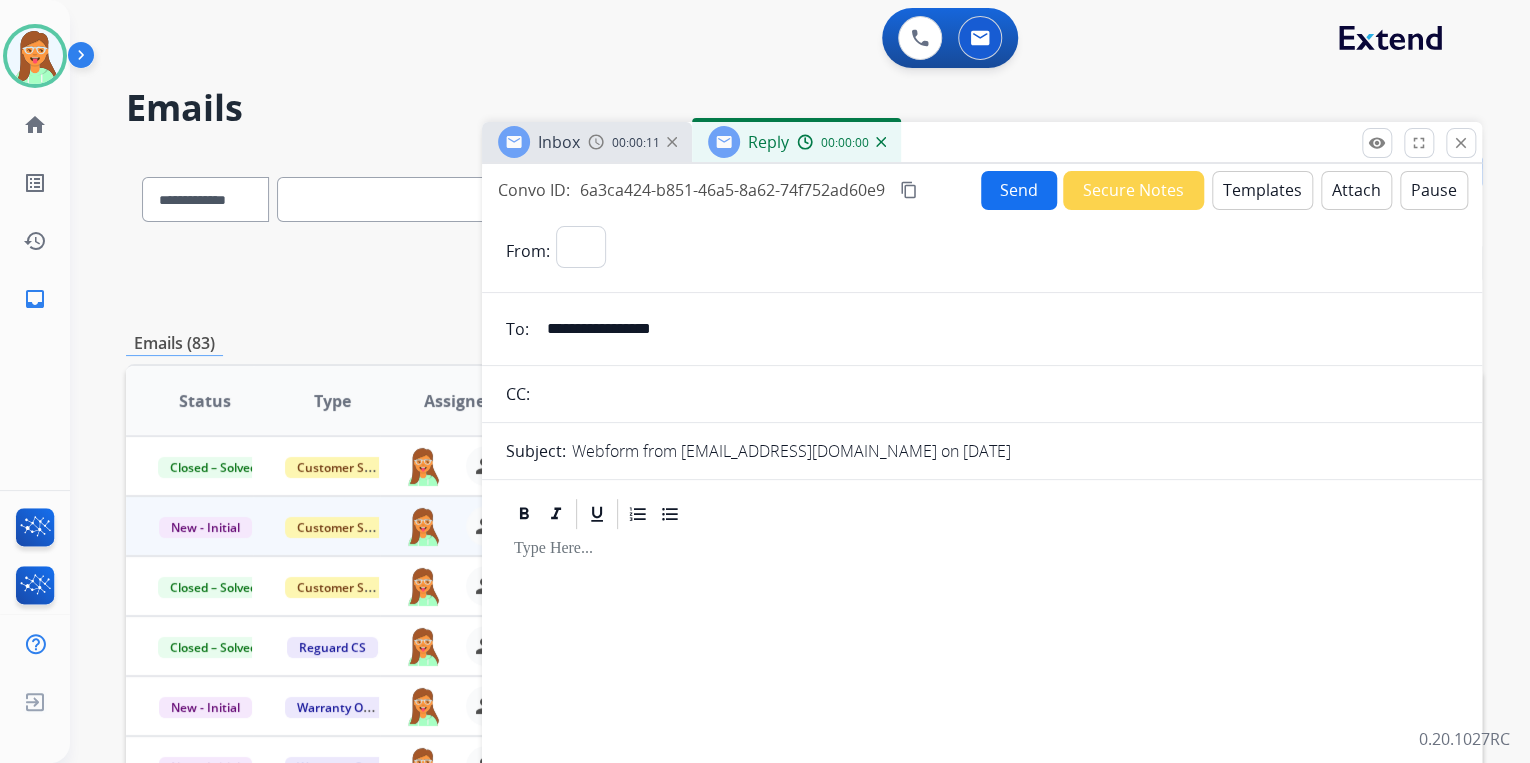 select on "**********" 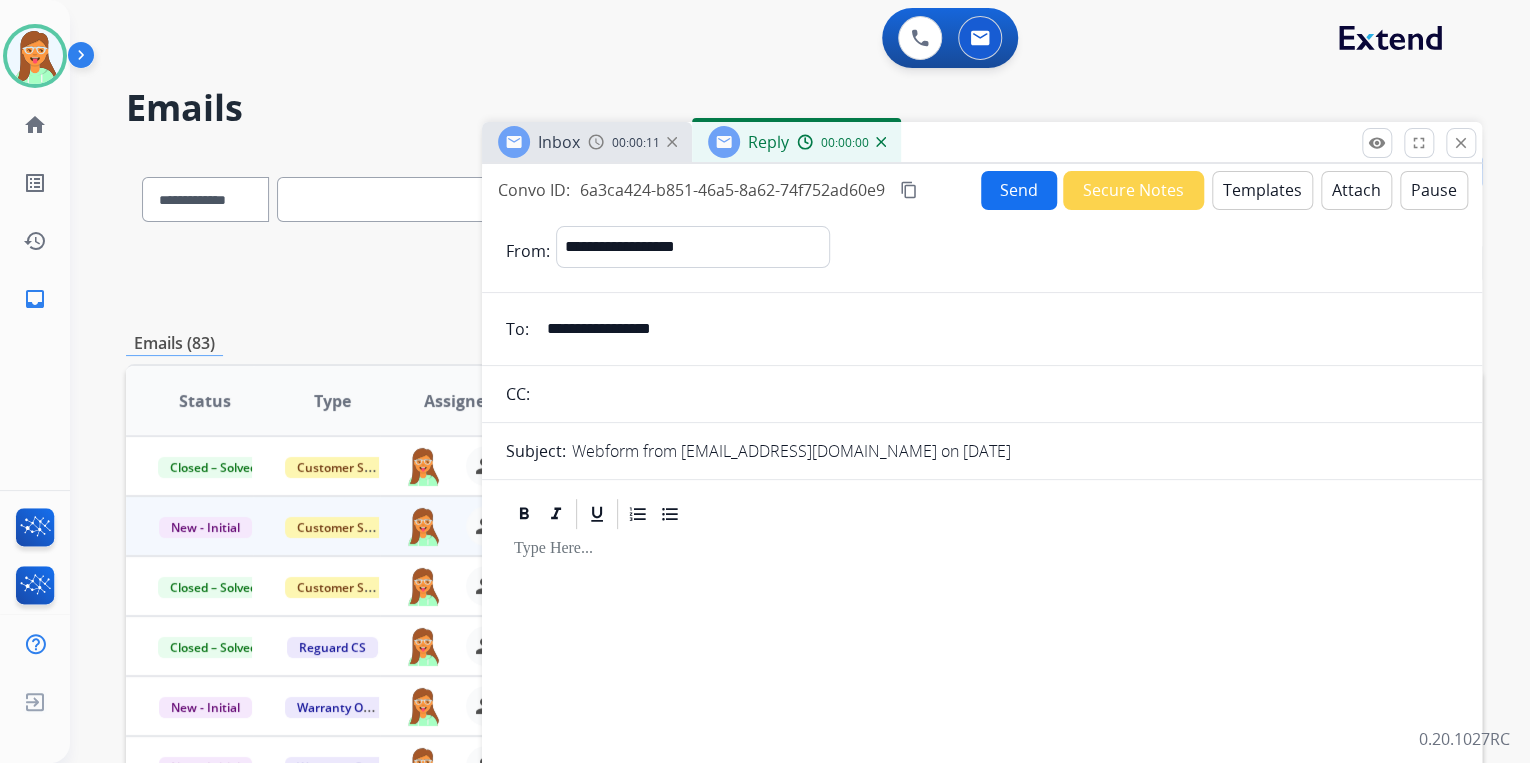 click on "Templates" at bounding box center (1262, 190) 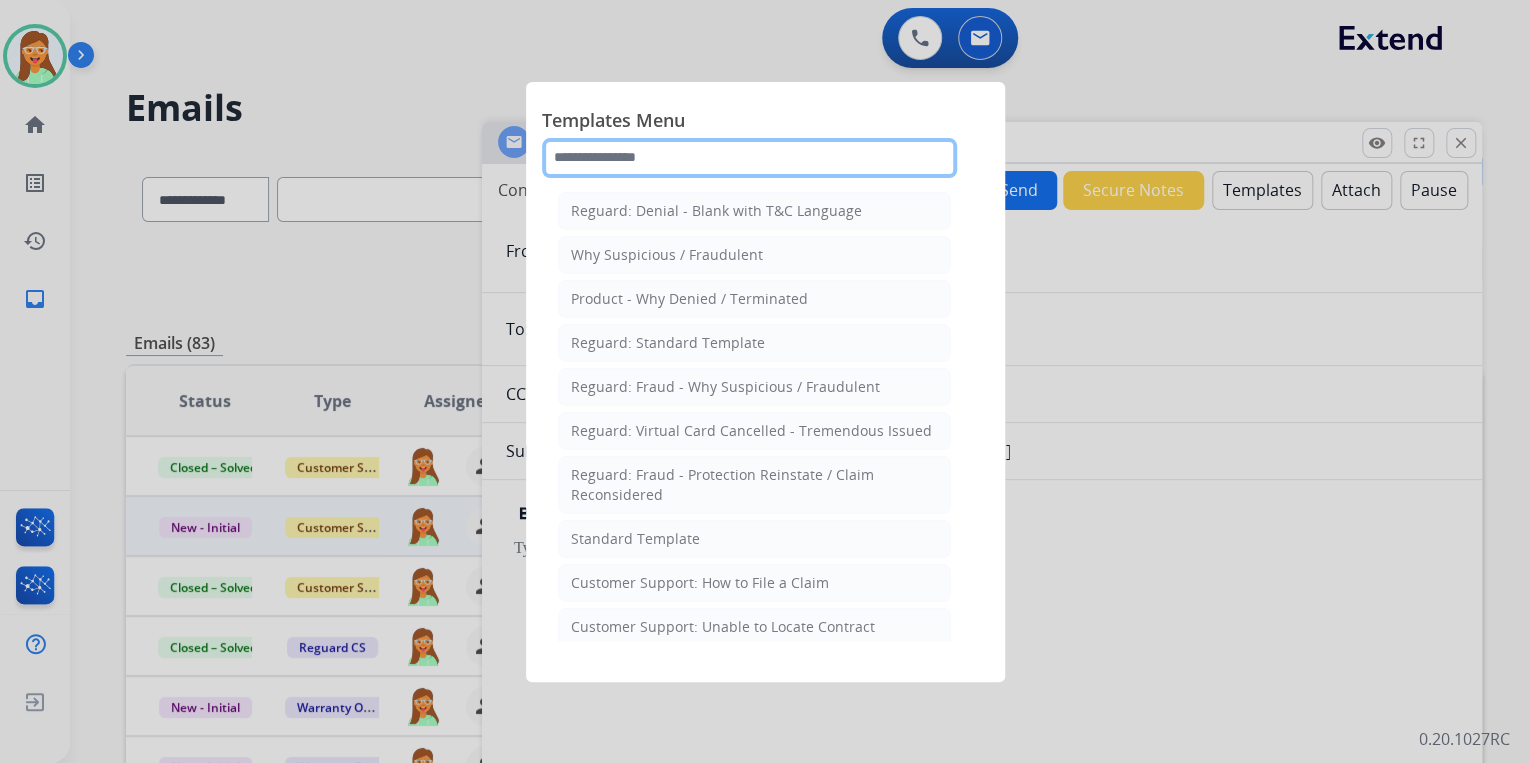 click 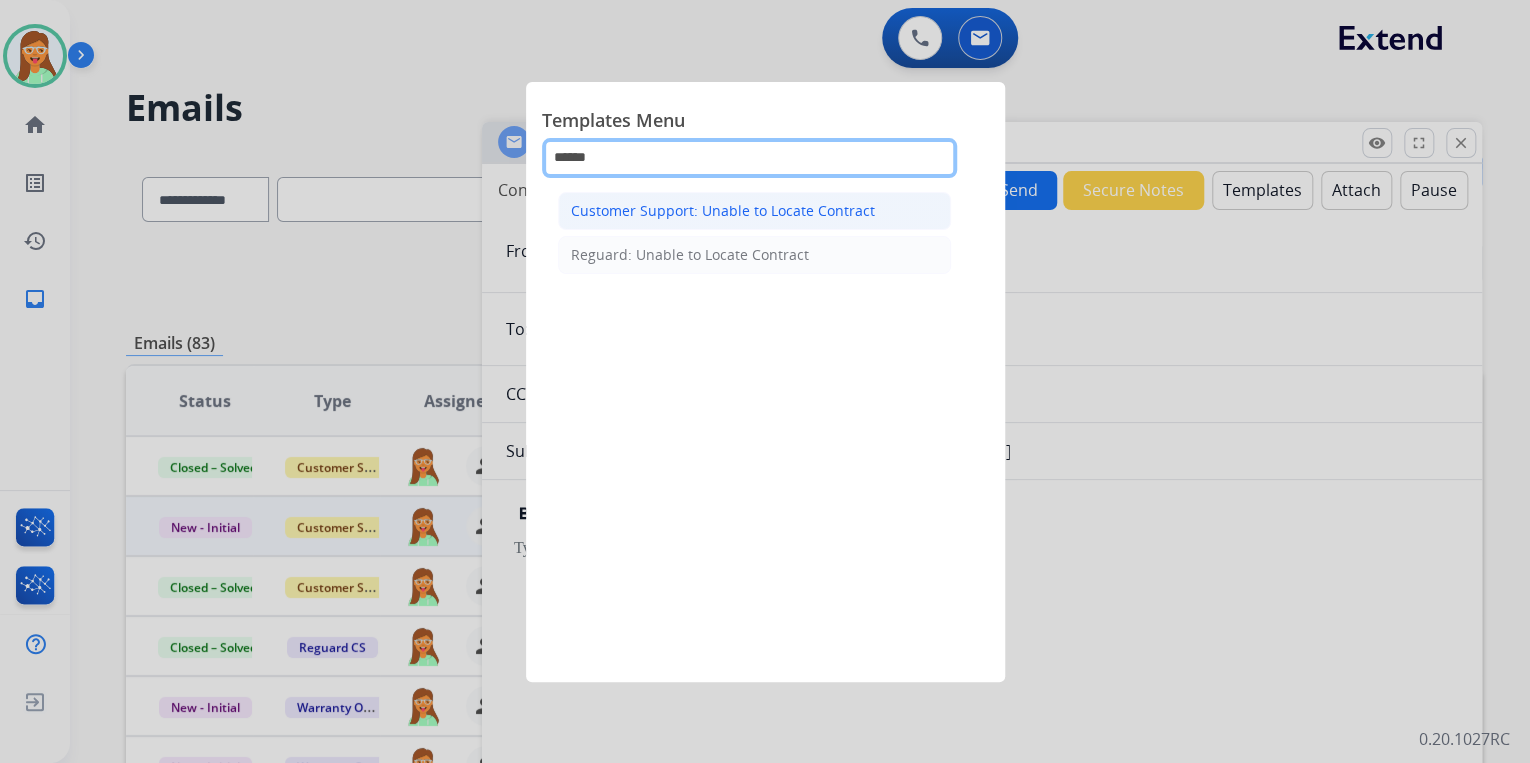 type on "******" 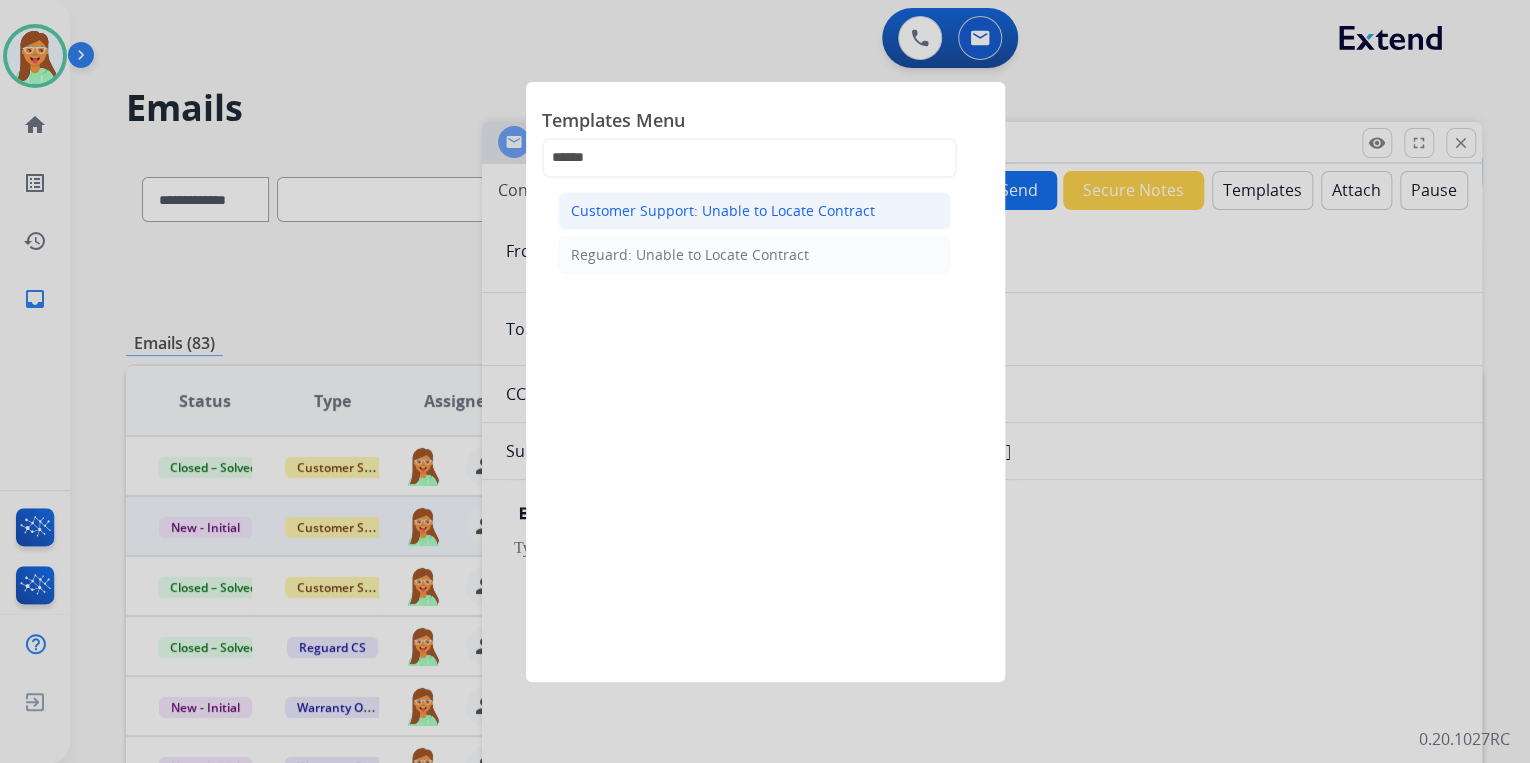 click on "Customer Support: Unable to Locate Contract" 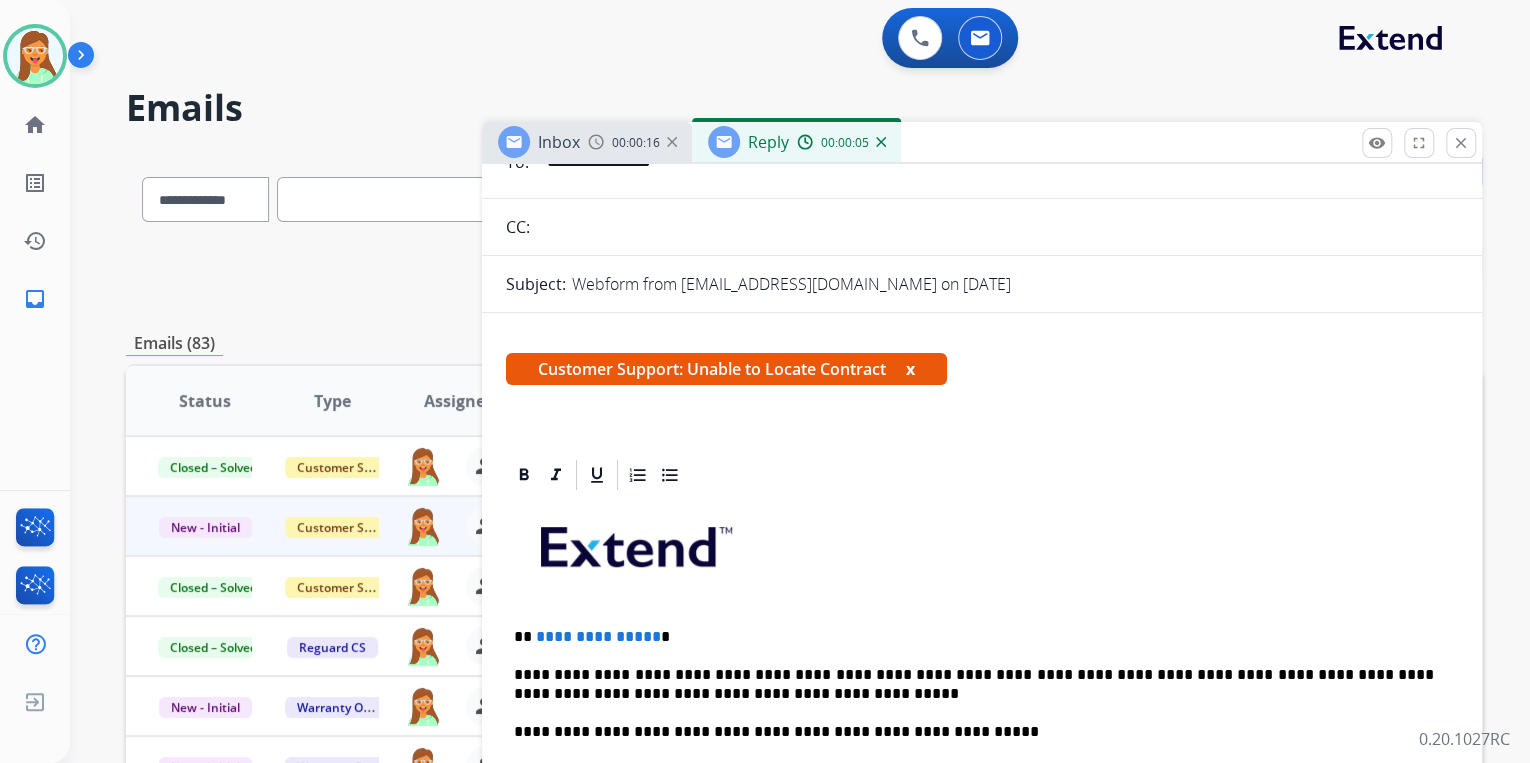 scroll, scrollTop: 480, scrollLeft: 0, axis: vertical 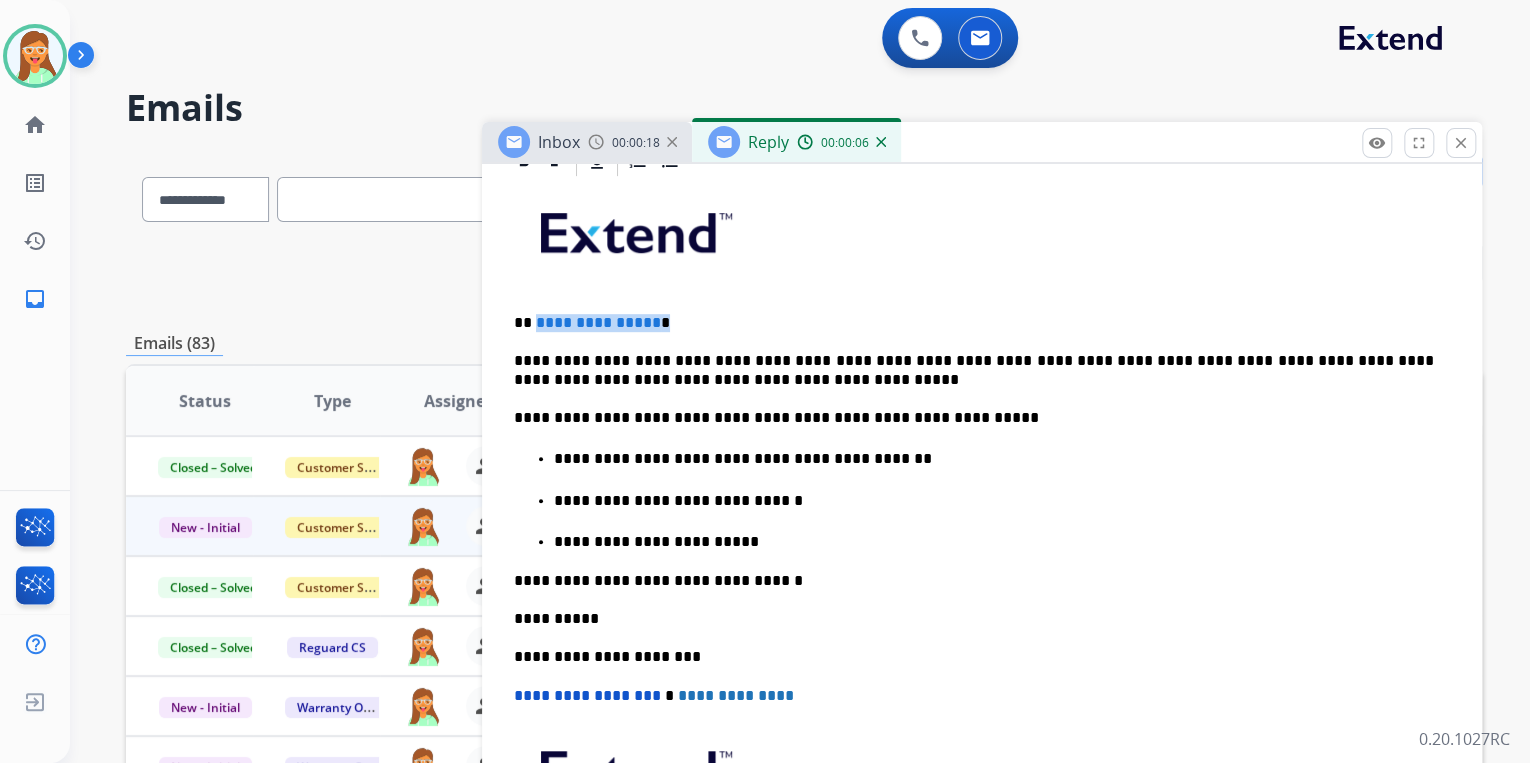 drag, startPoint x: 680, startPoint y: 317, endPoint x: 532, endPoint y: 298, distance: 149.21461 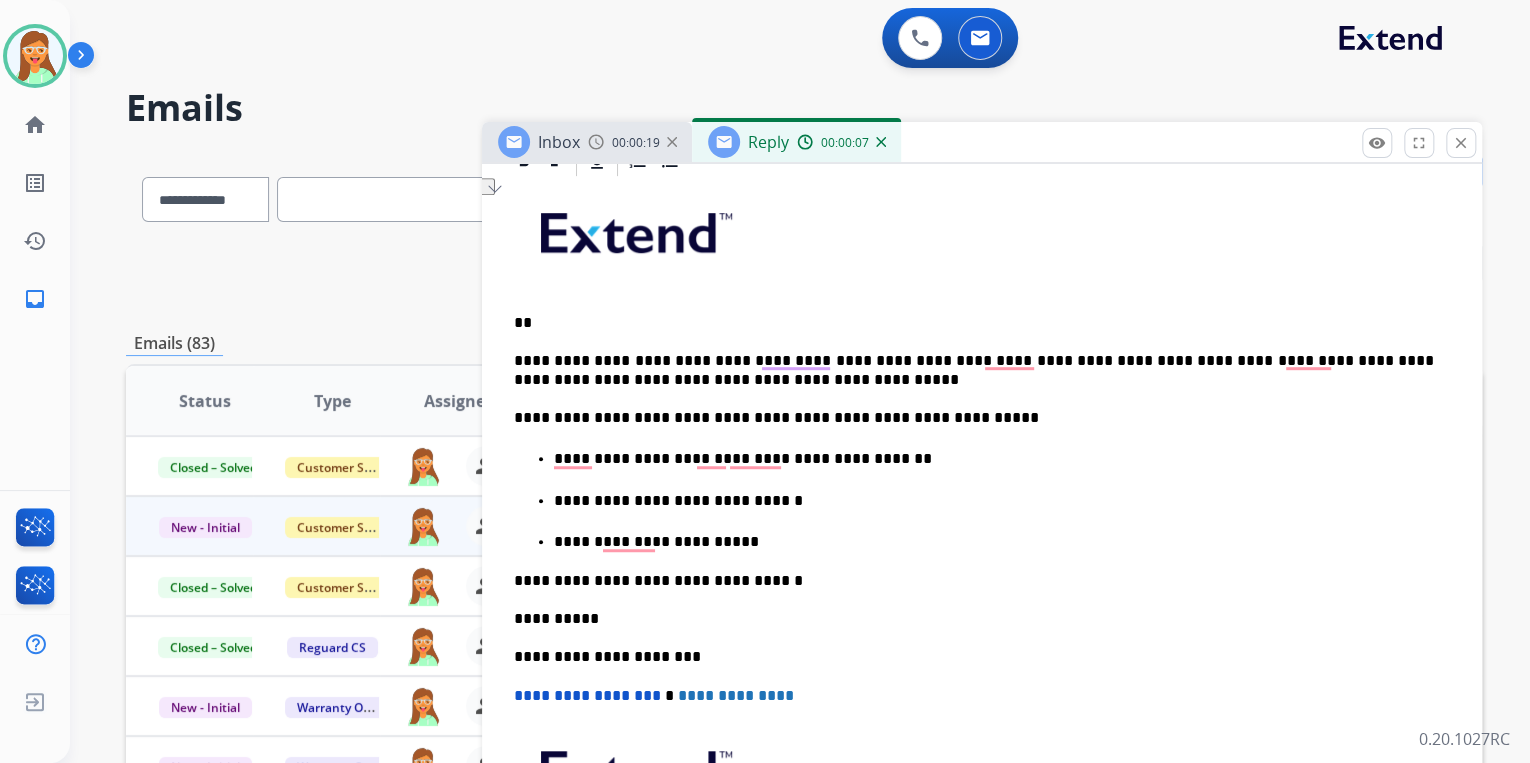 type 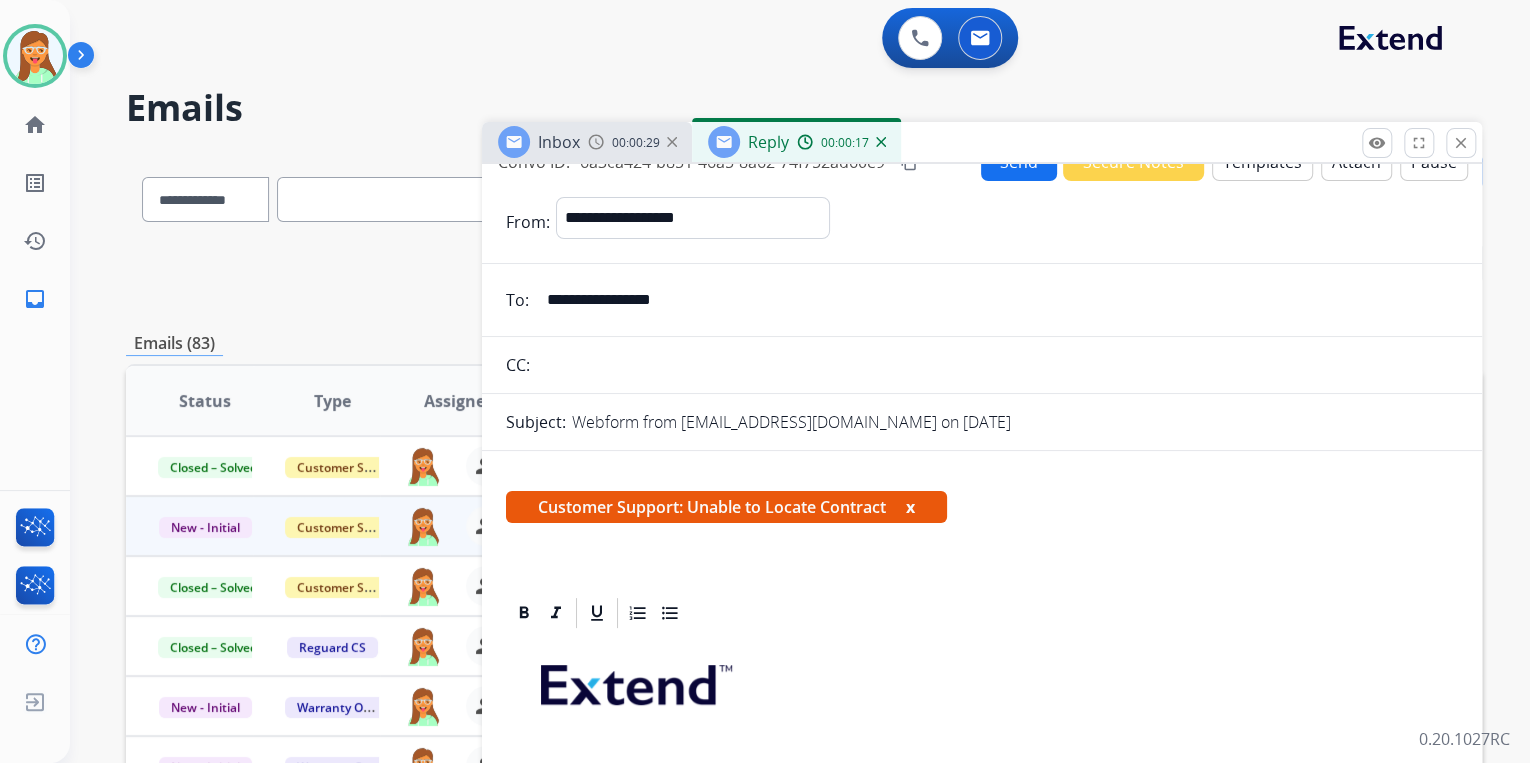 scroll, scrollTop: 0, scrollLeft: 0, axis: both 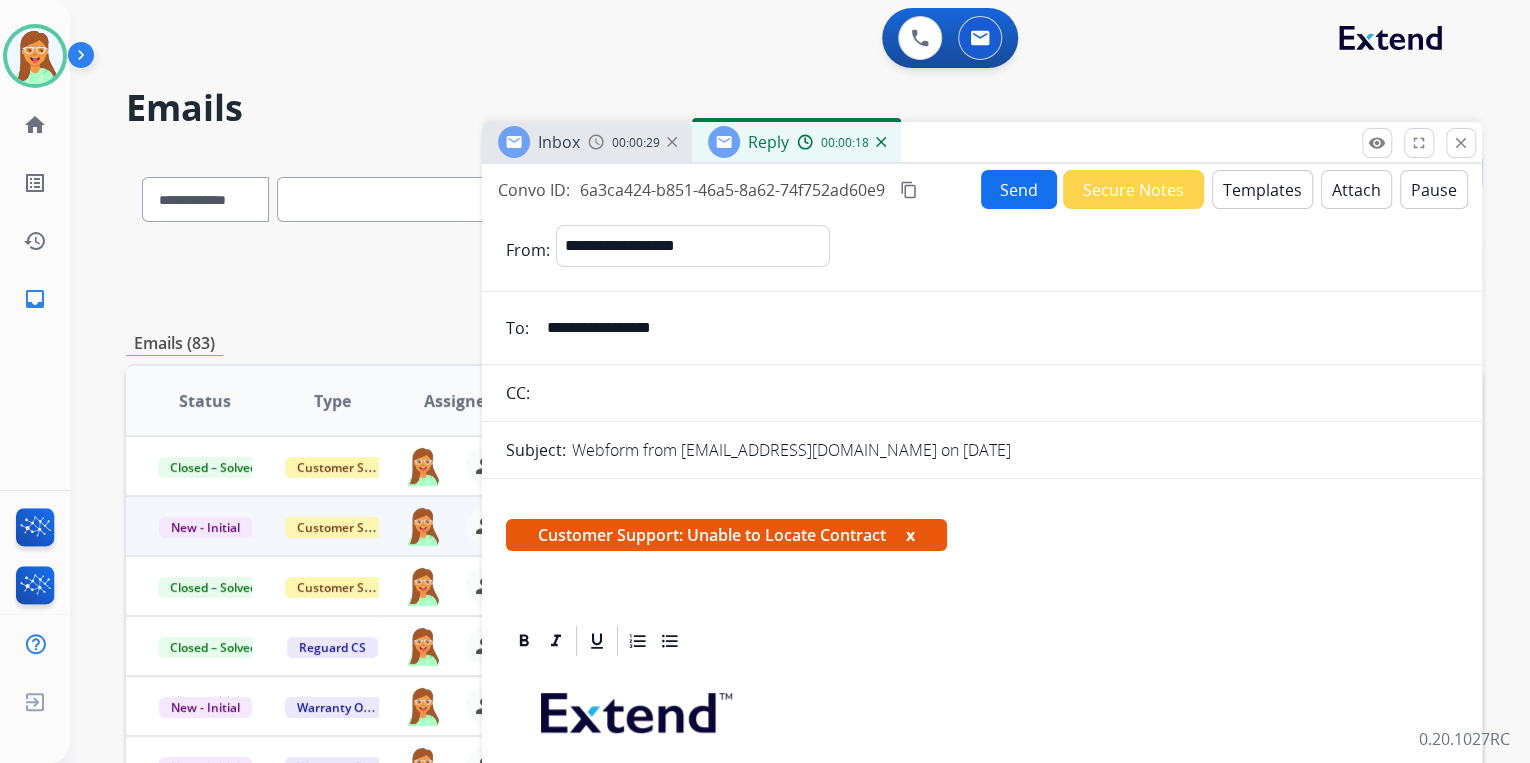 click on "Send" at bounding box center [1019, 189] 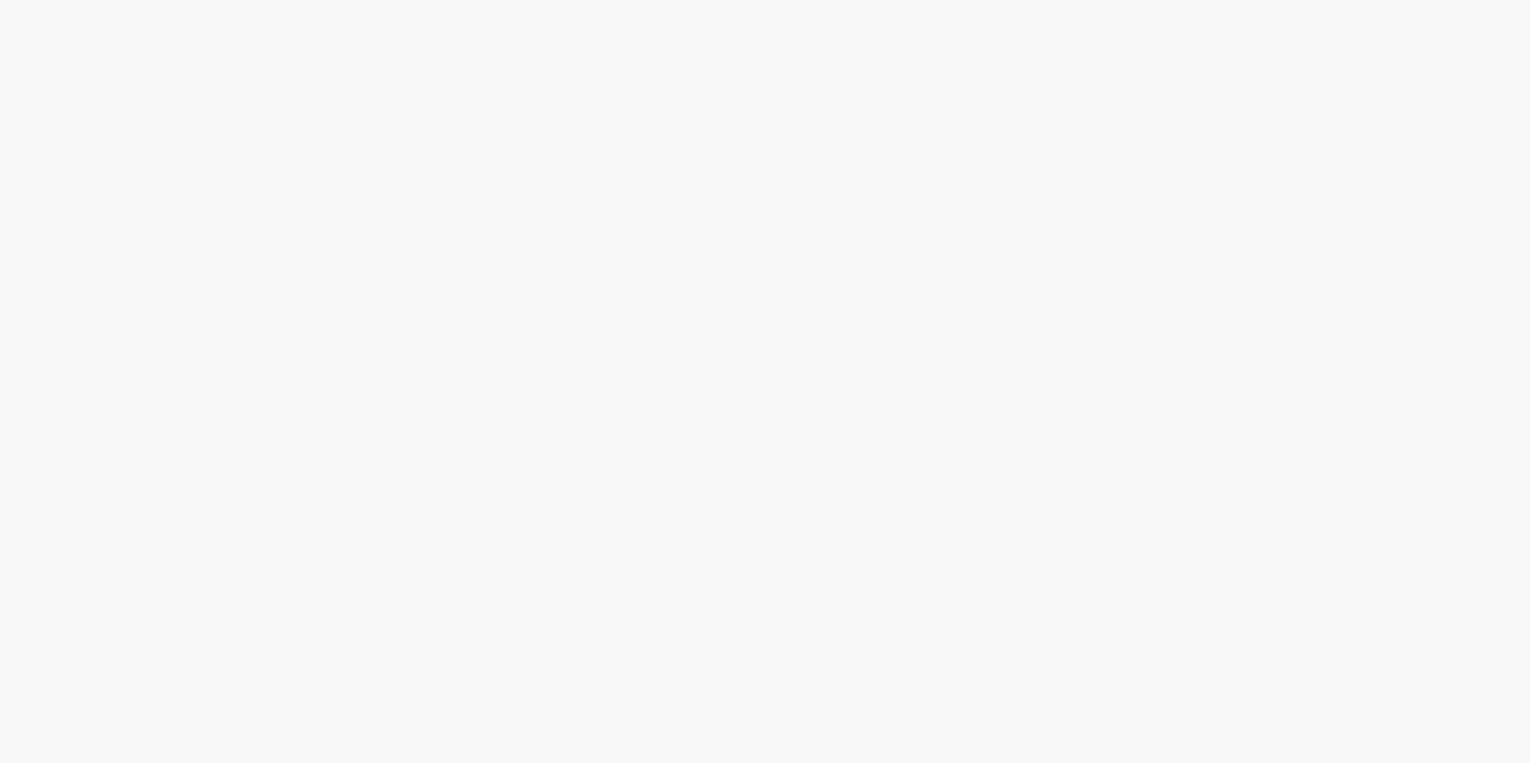 scroll, scrollTop: 0, scrollLeft: 0, axis: both 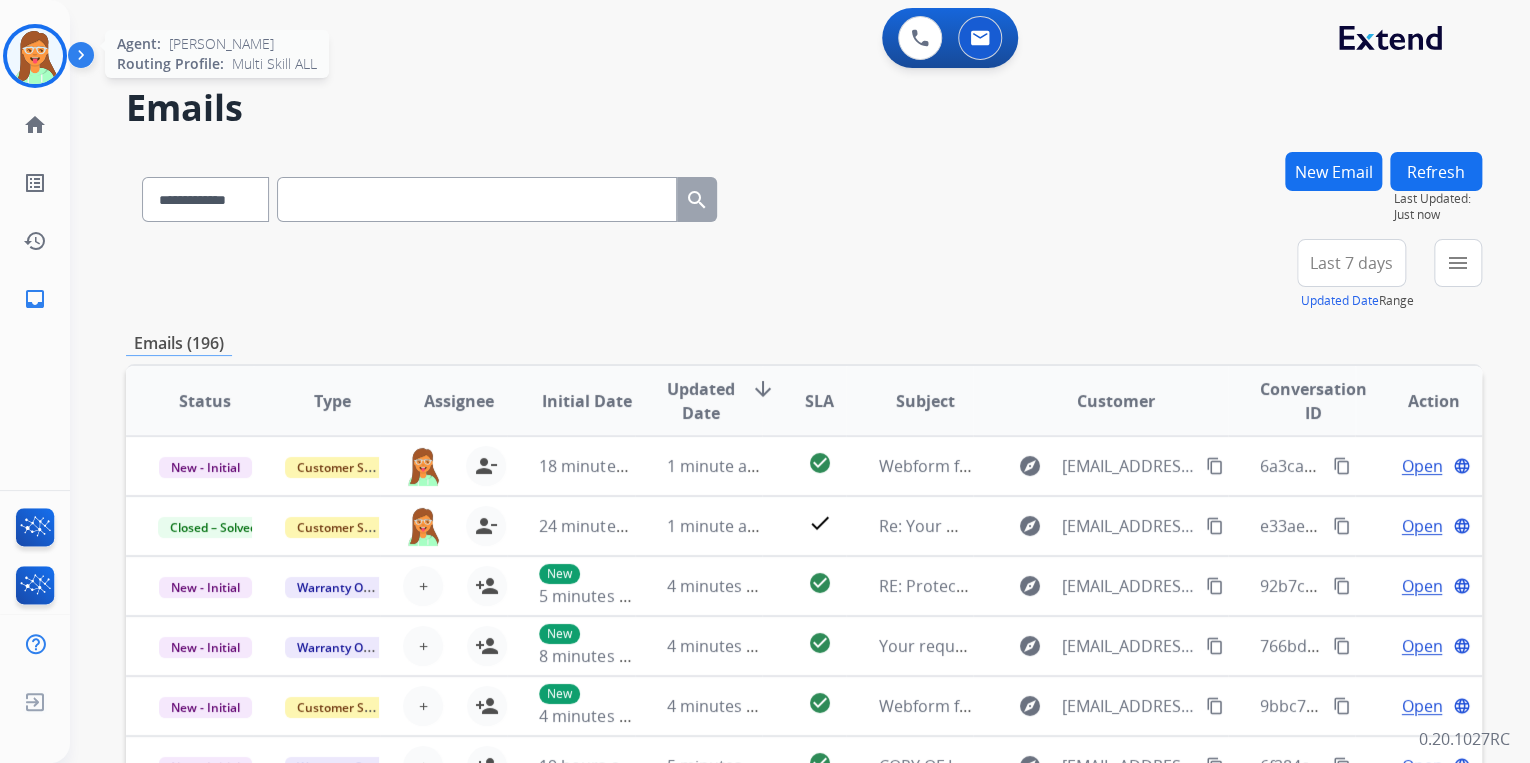click at bounding box center [35, 56] 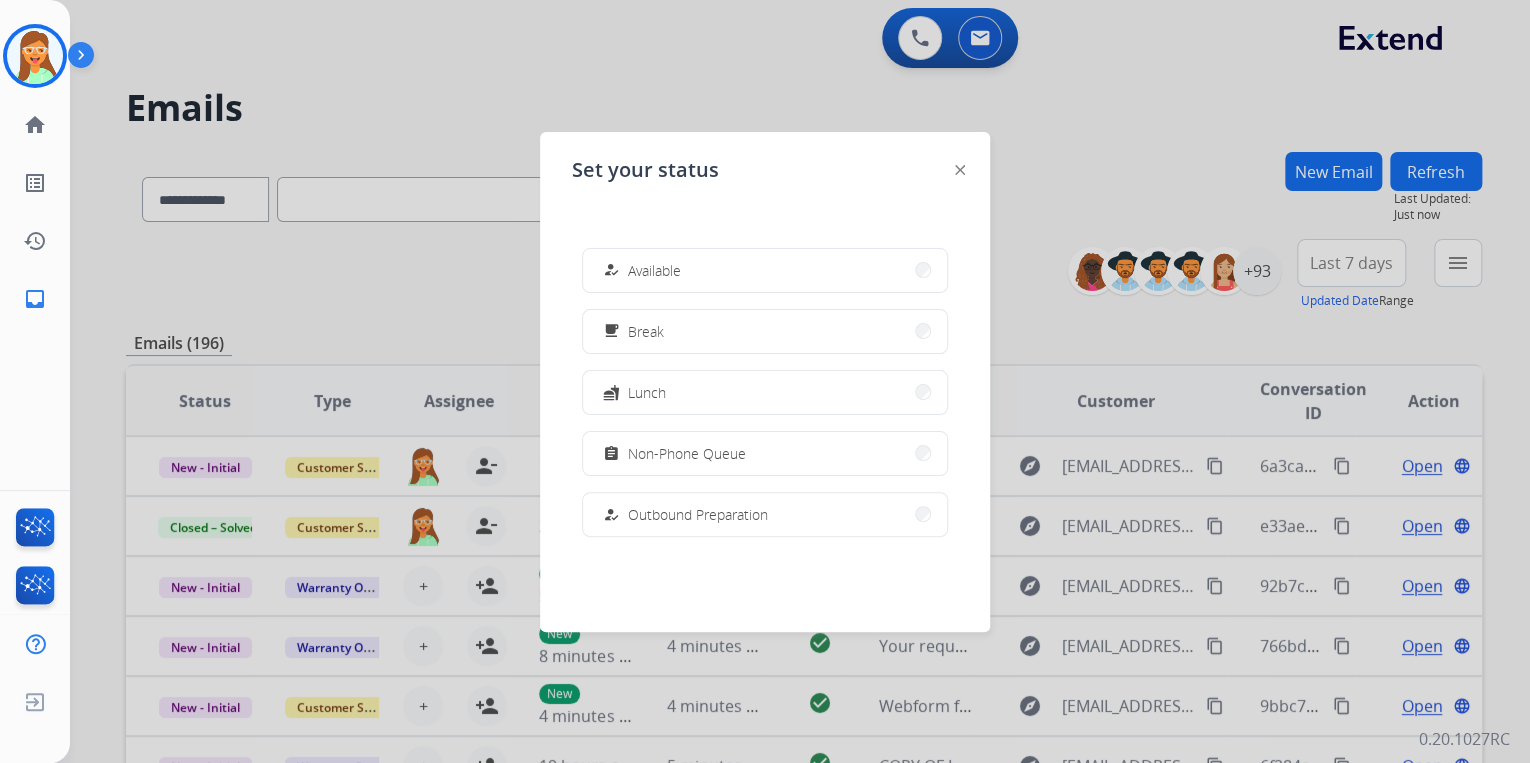 click on "how_to_reg Available" at bounding box center (765, 270) 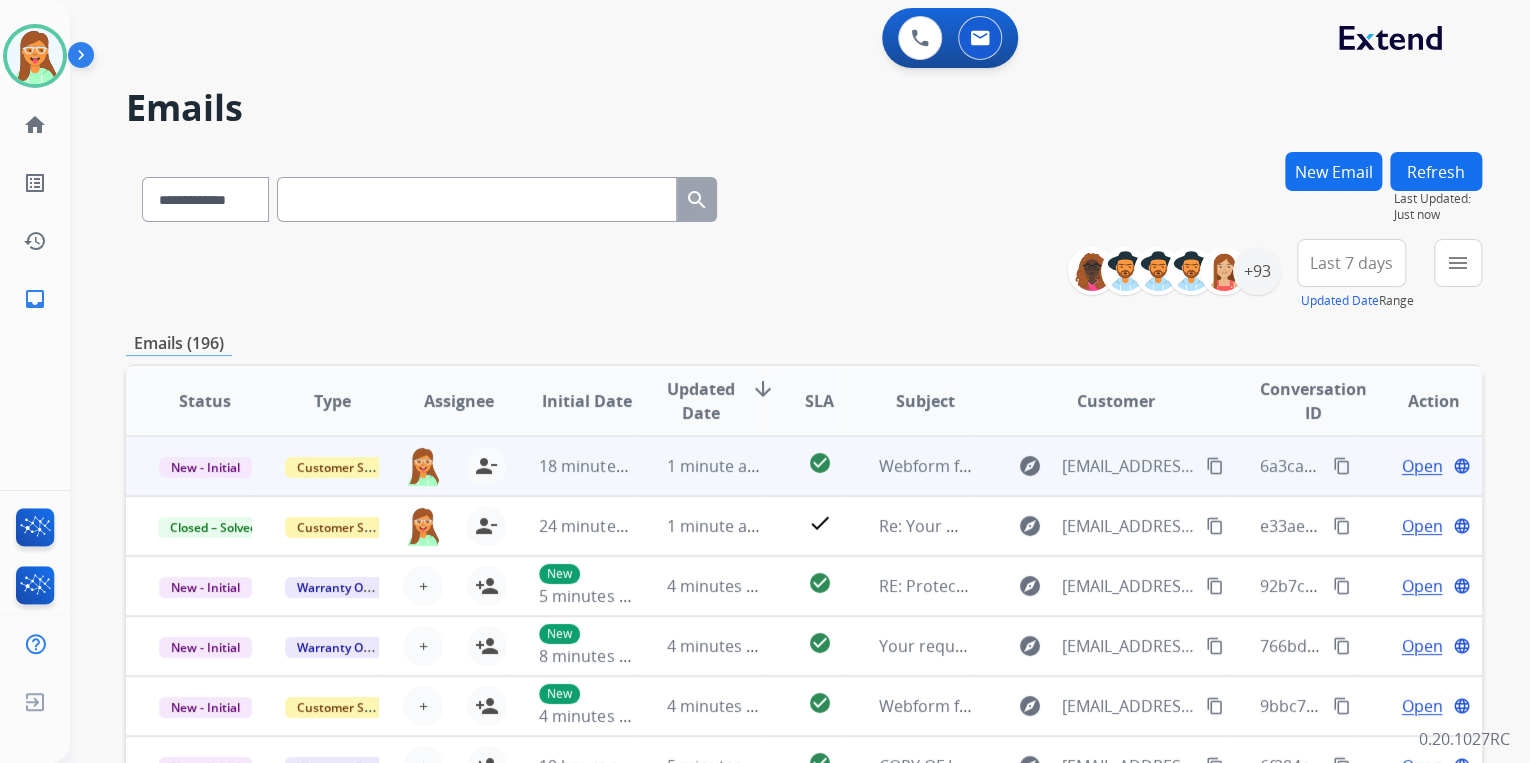 click on "Open" at bounding box center [1421, 466] 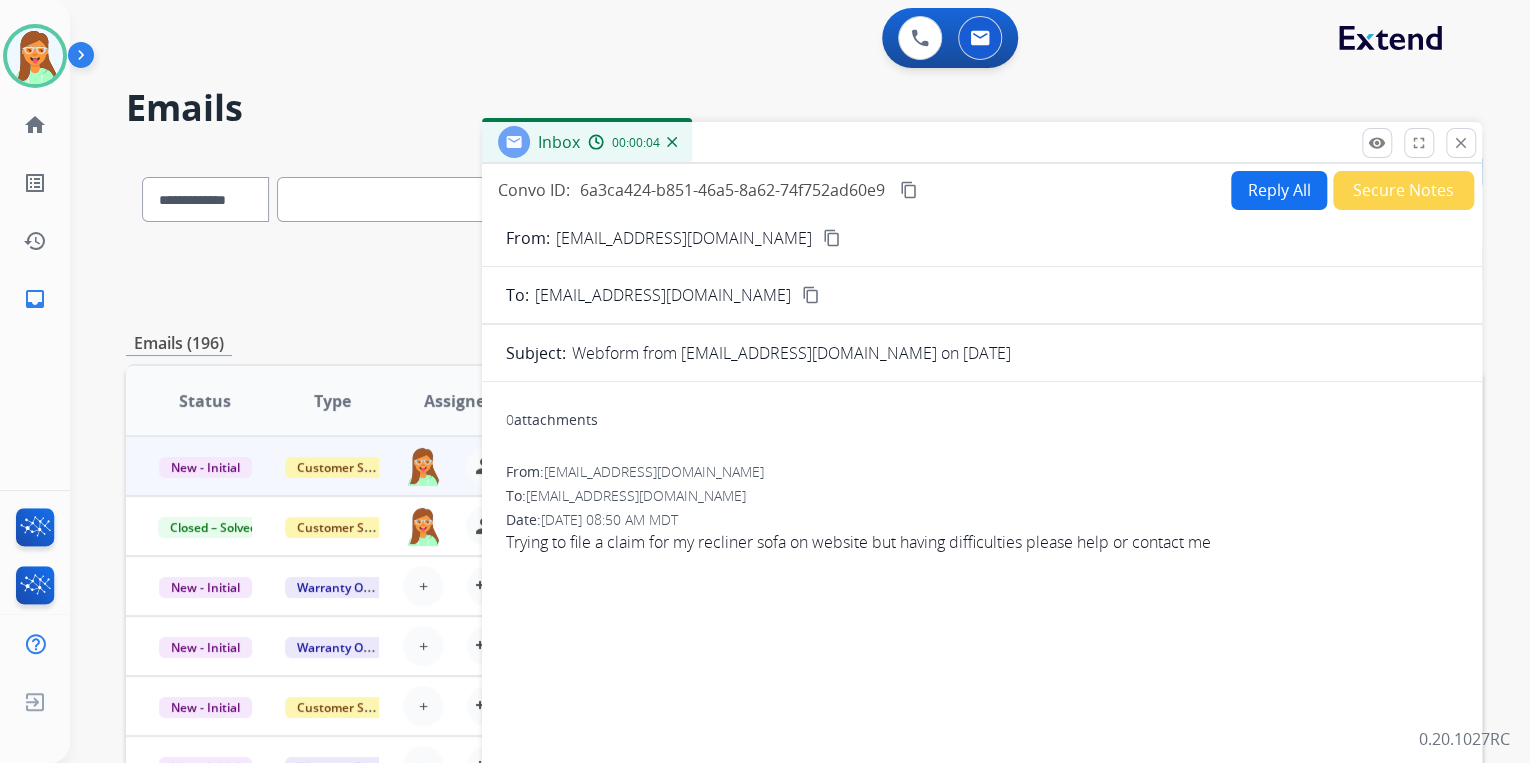click on "Reply All" at bounding box center [1279, 190] 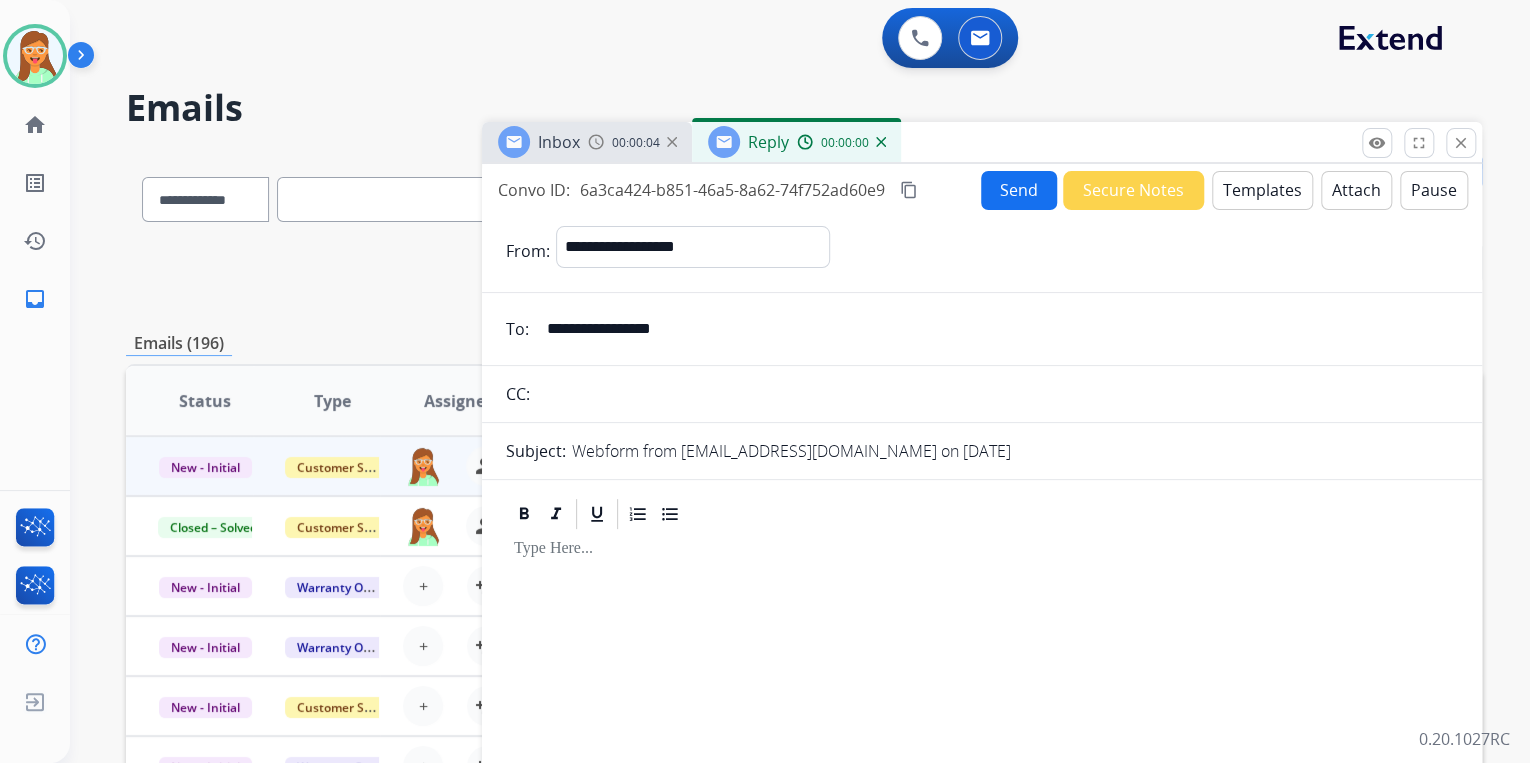 click on "Templates" at bounding box center (1262, 190) 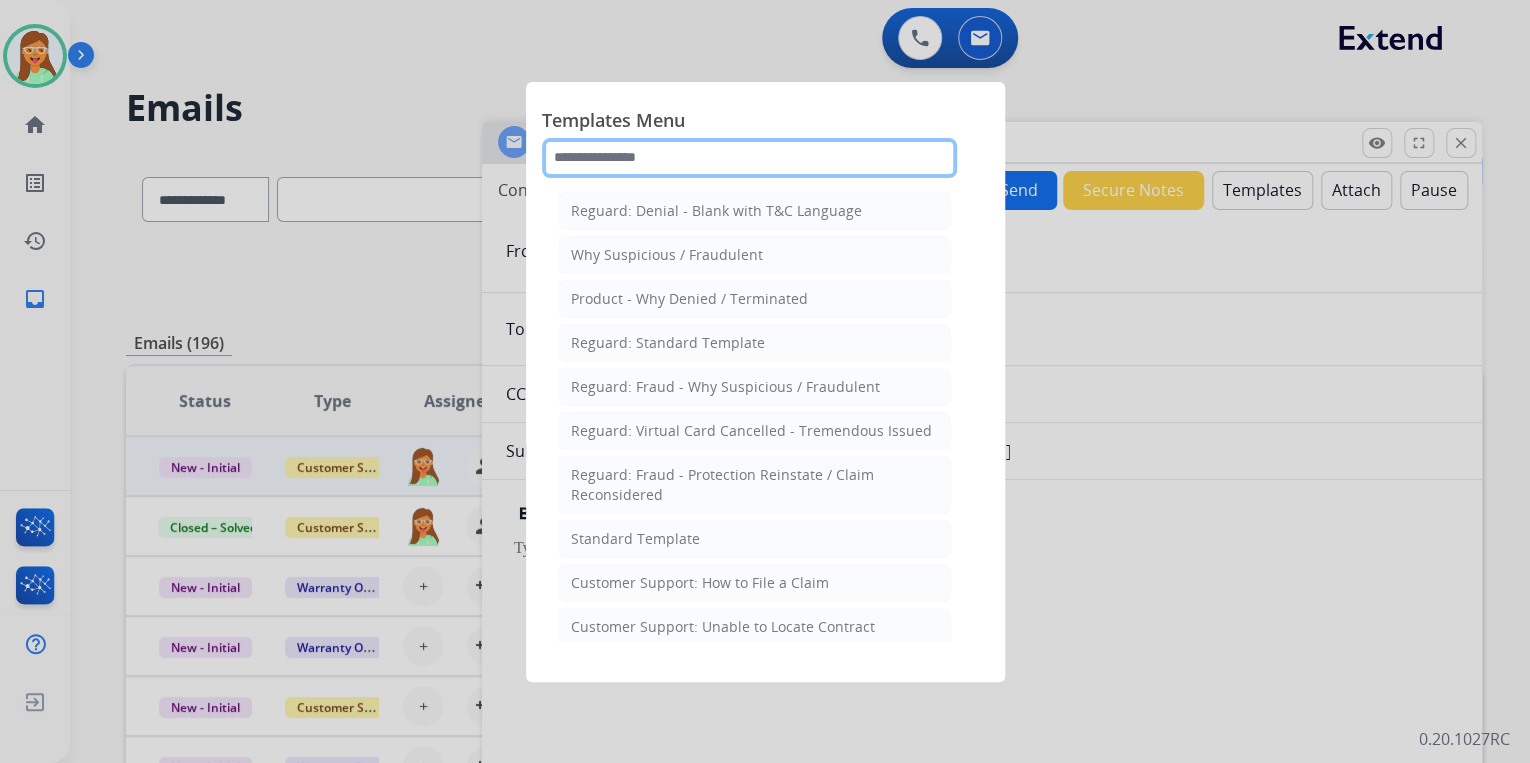 click 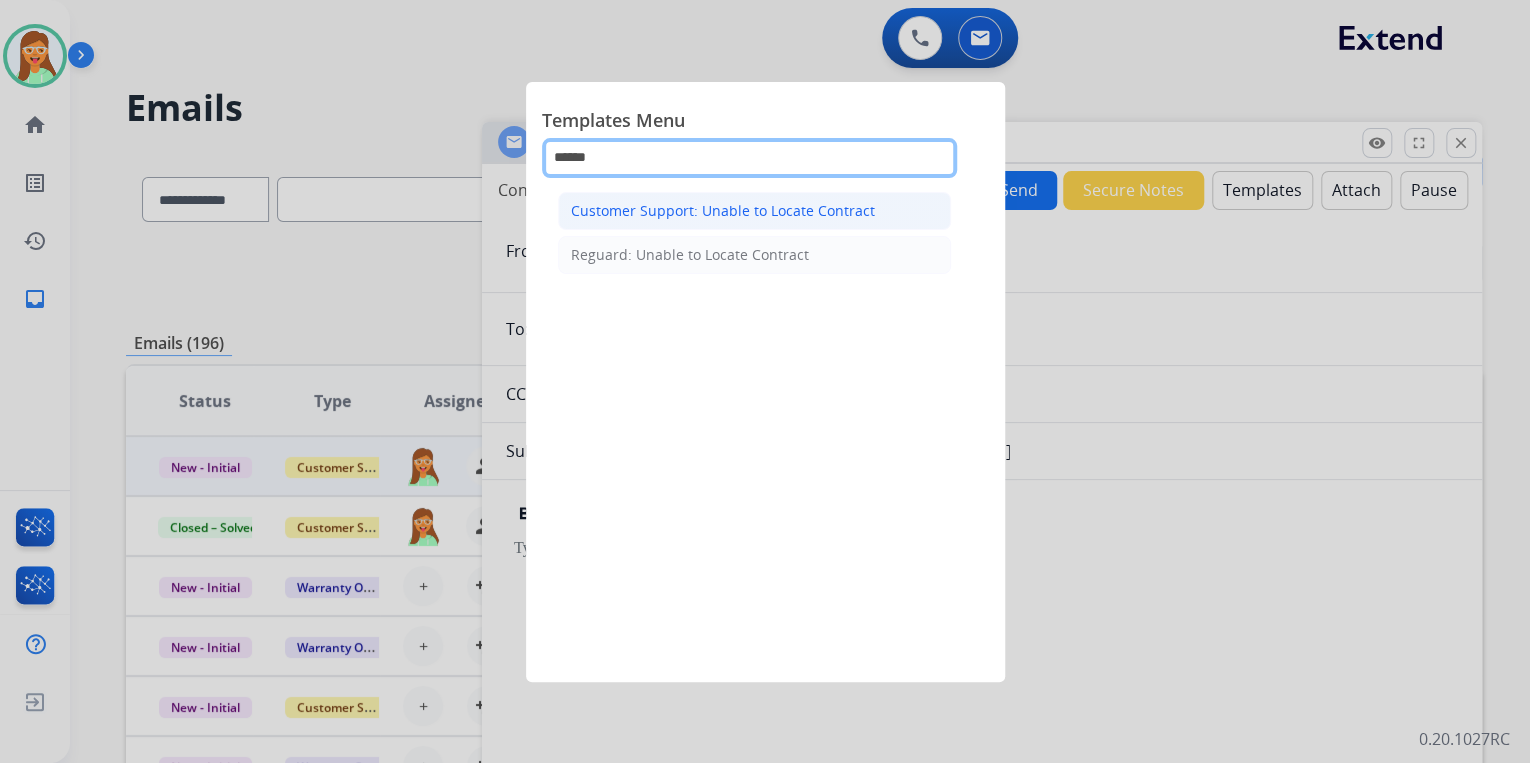 type on "******" 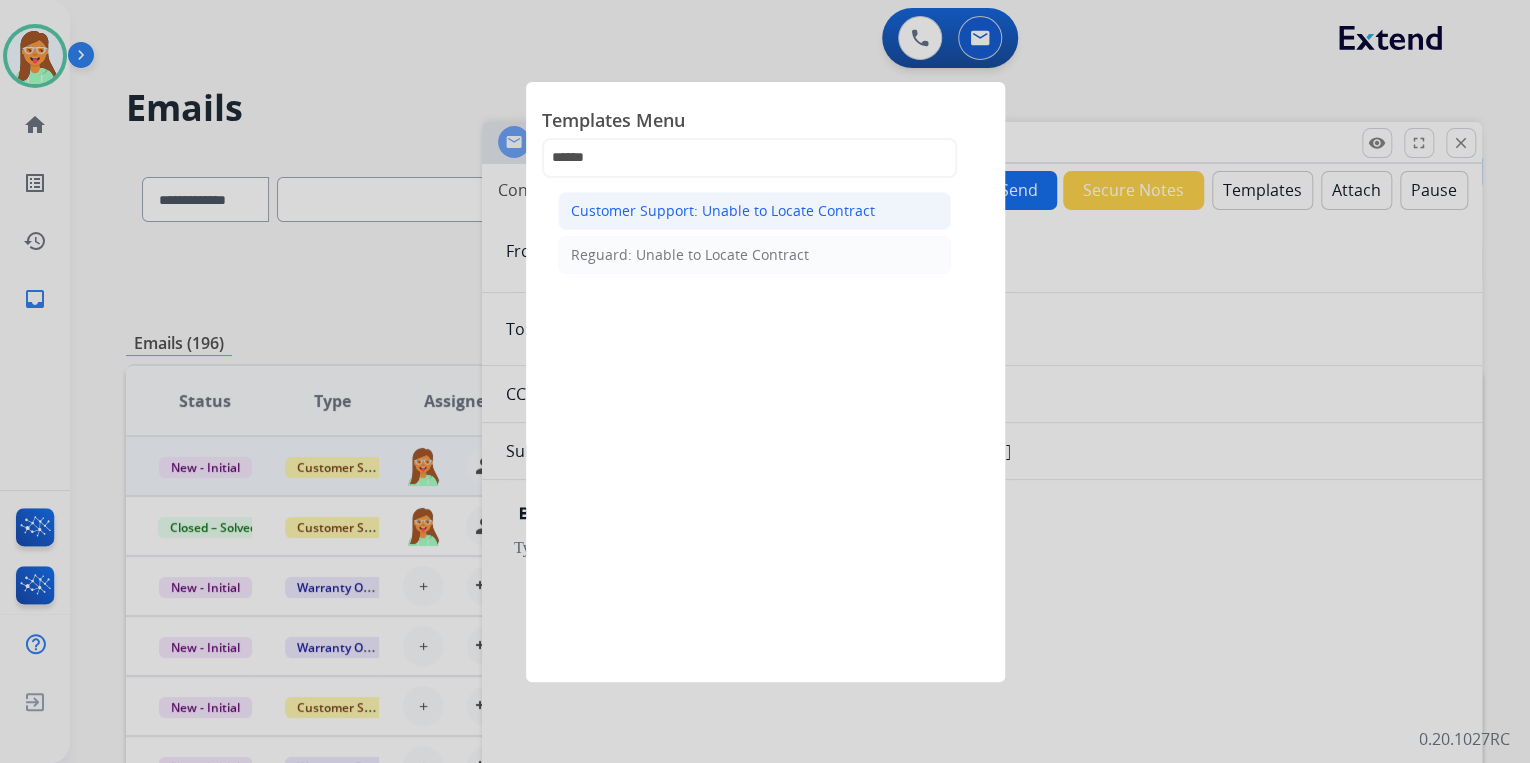 click on "Customer Support: Unable to Locate Contract" 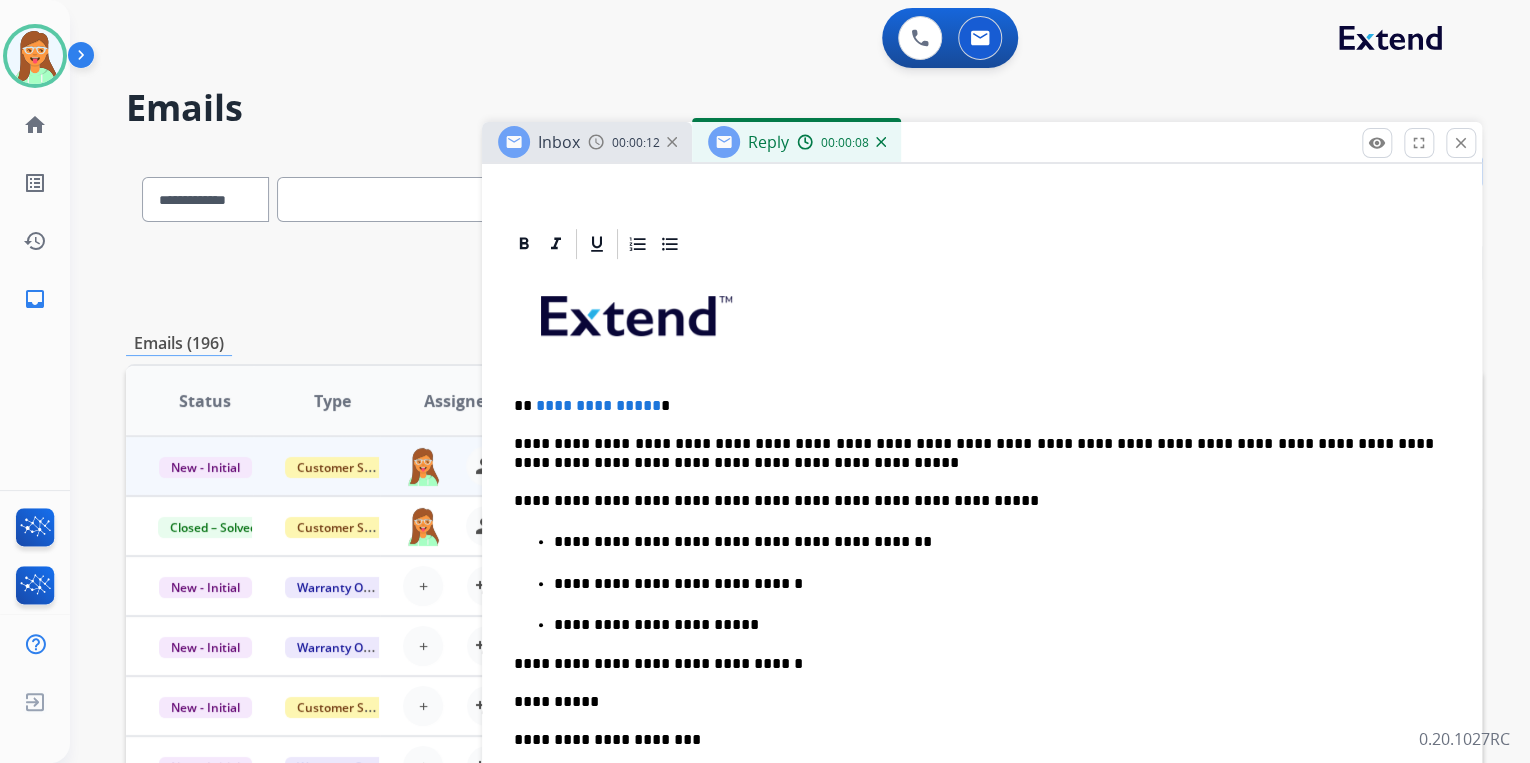 scroll, scrollTop: 400, scrollLeft: 0, axis: vertical 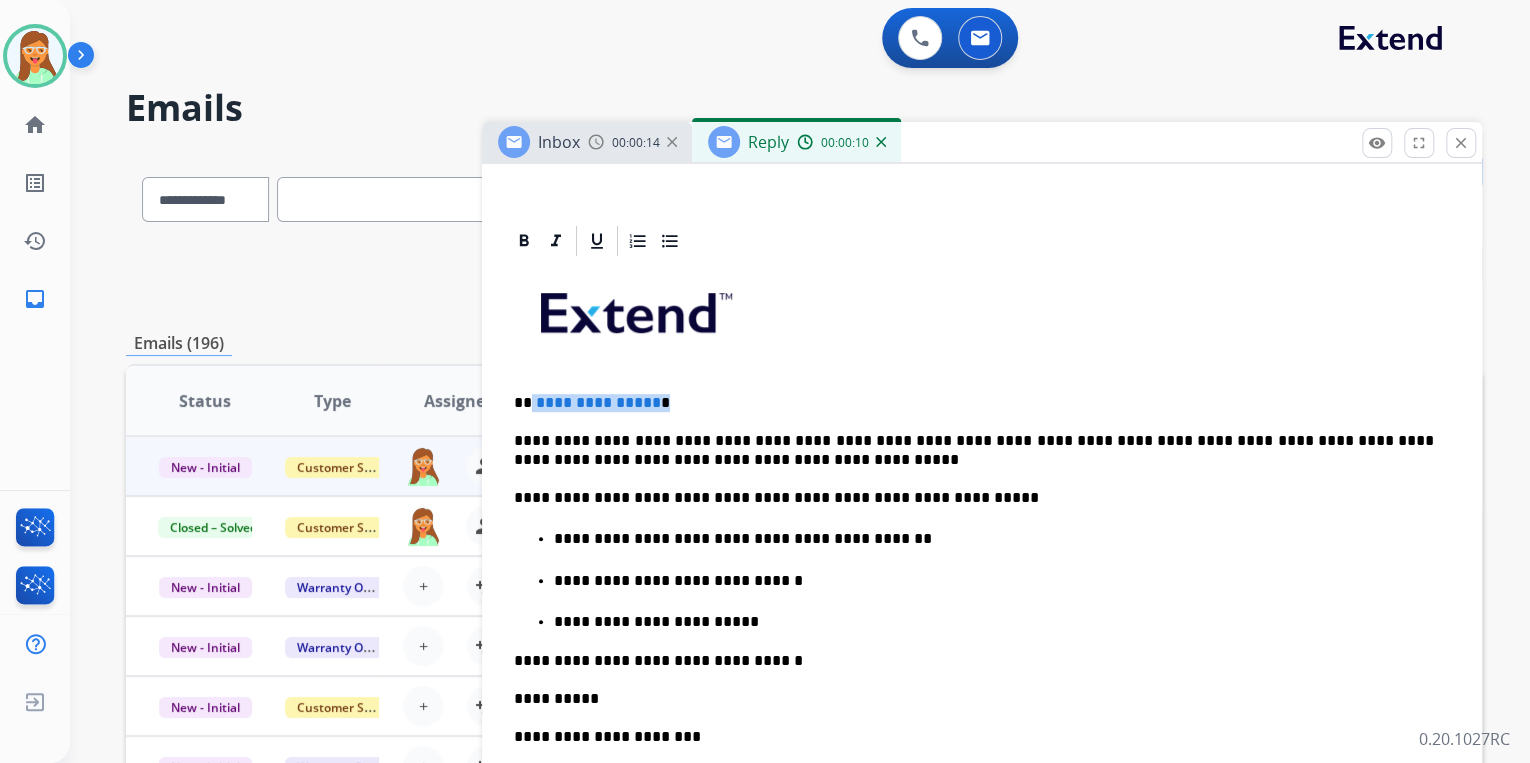 drag, startPoint x: 666, startPoint y: 395, endPoint x: 529, endPoint y: 395, distance: 137 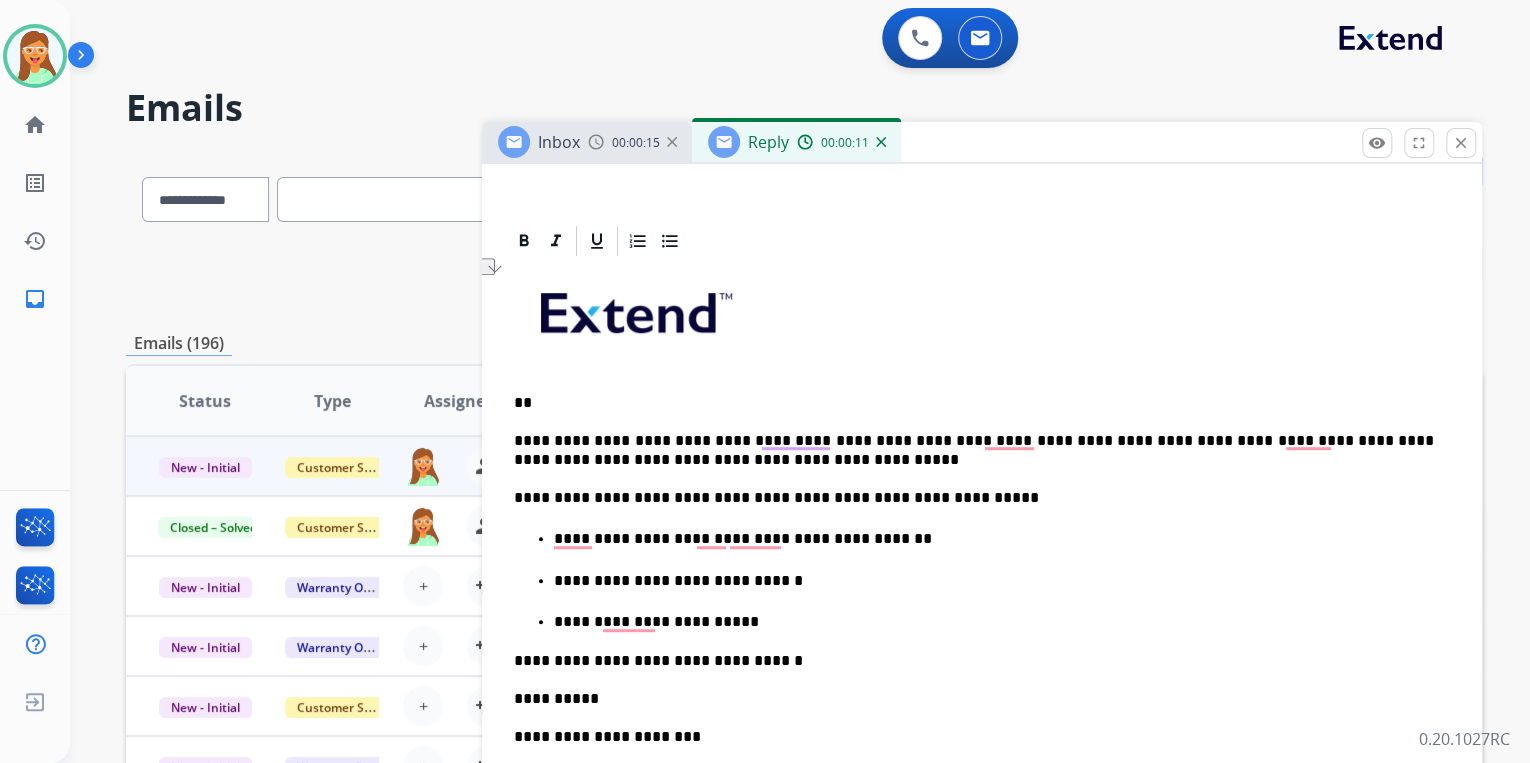 type 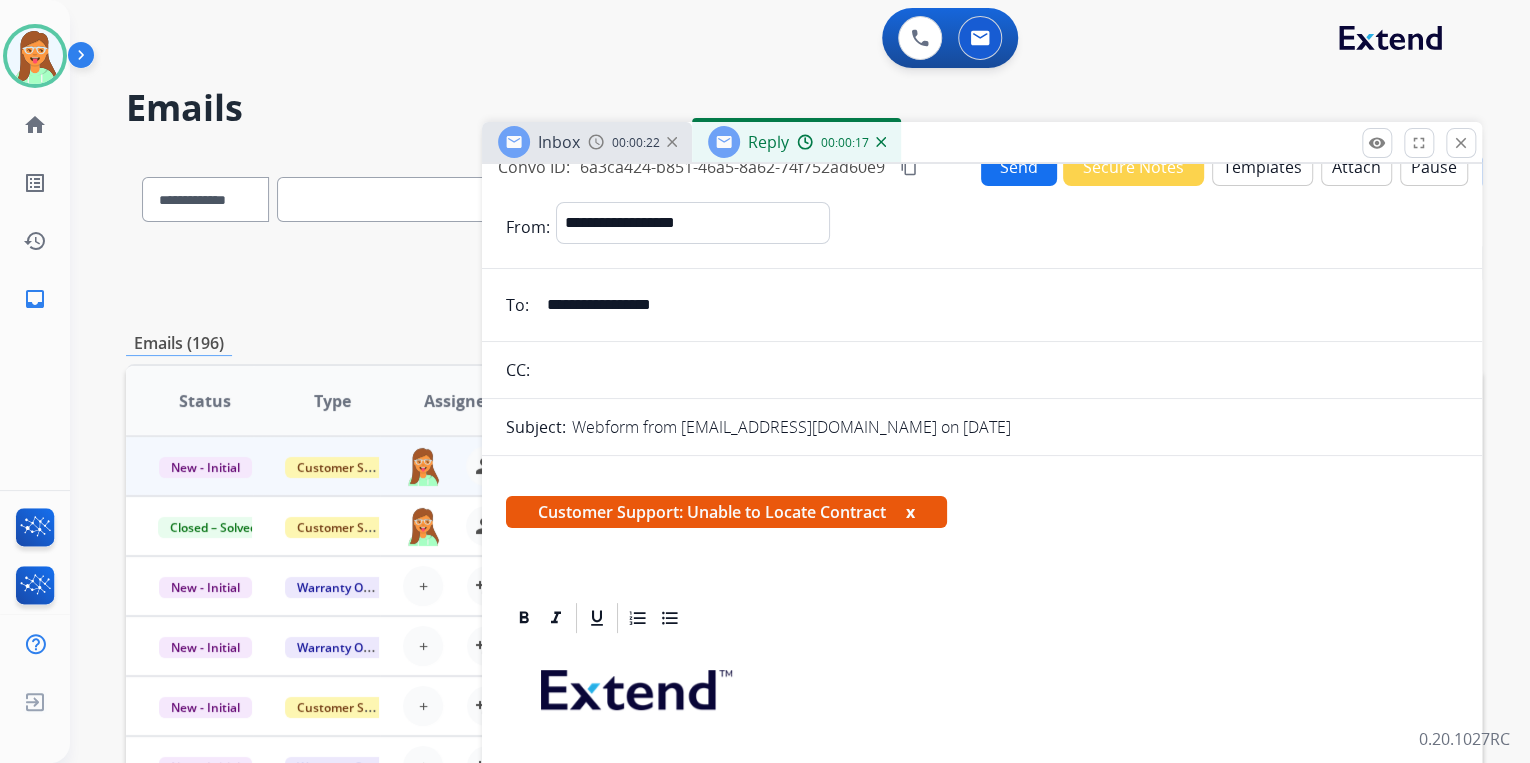 scroll, scrollTop: 0, scrollLeft: 0, axis: both 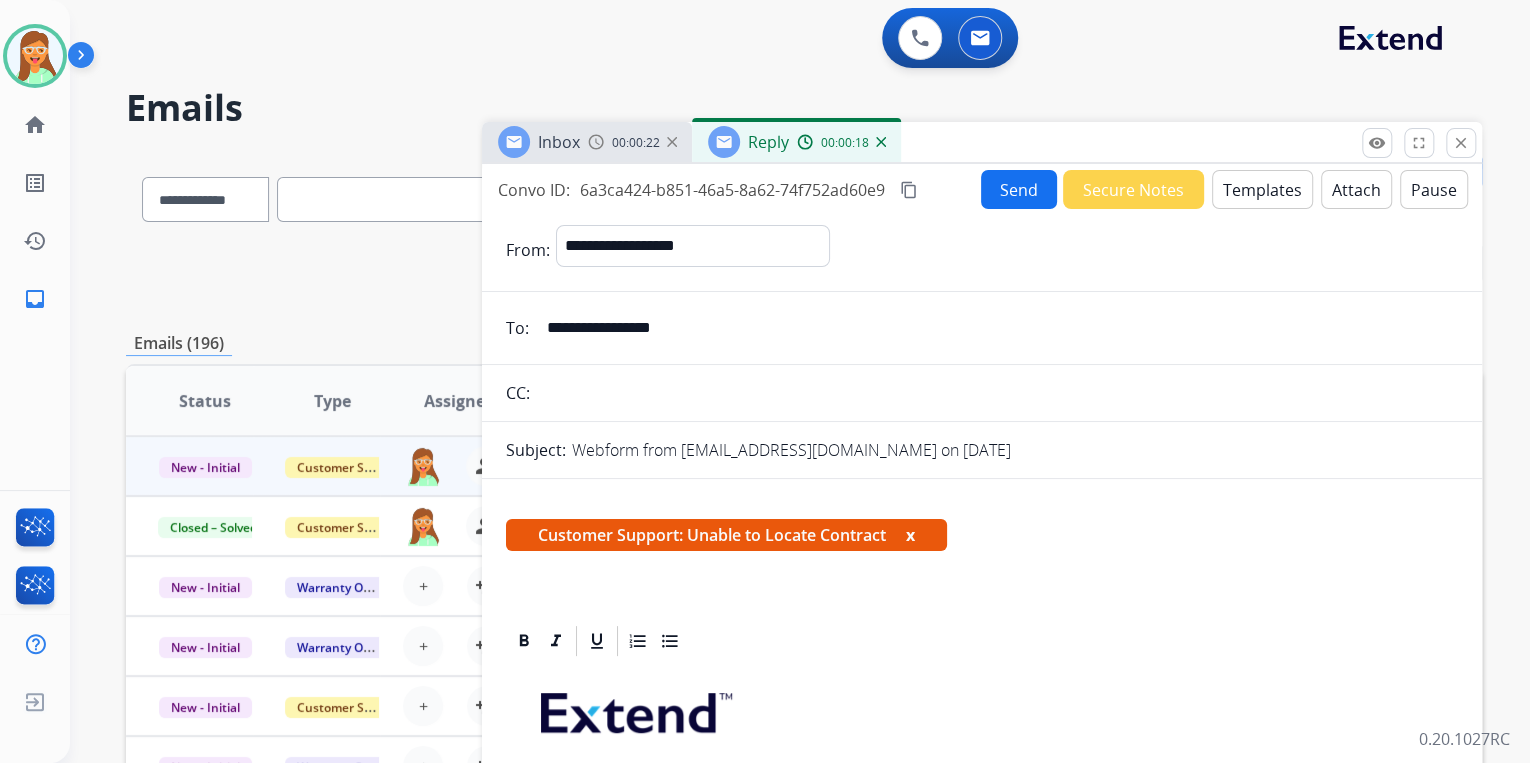 click on "Send" at bounding box center (1019, 189) 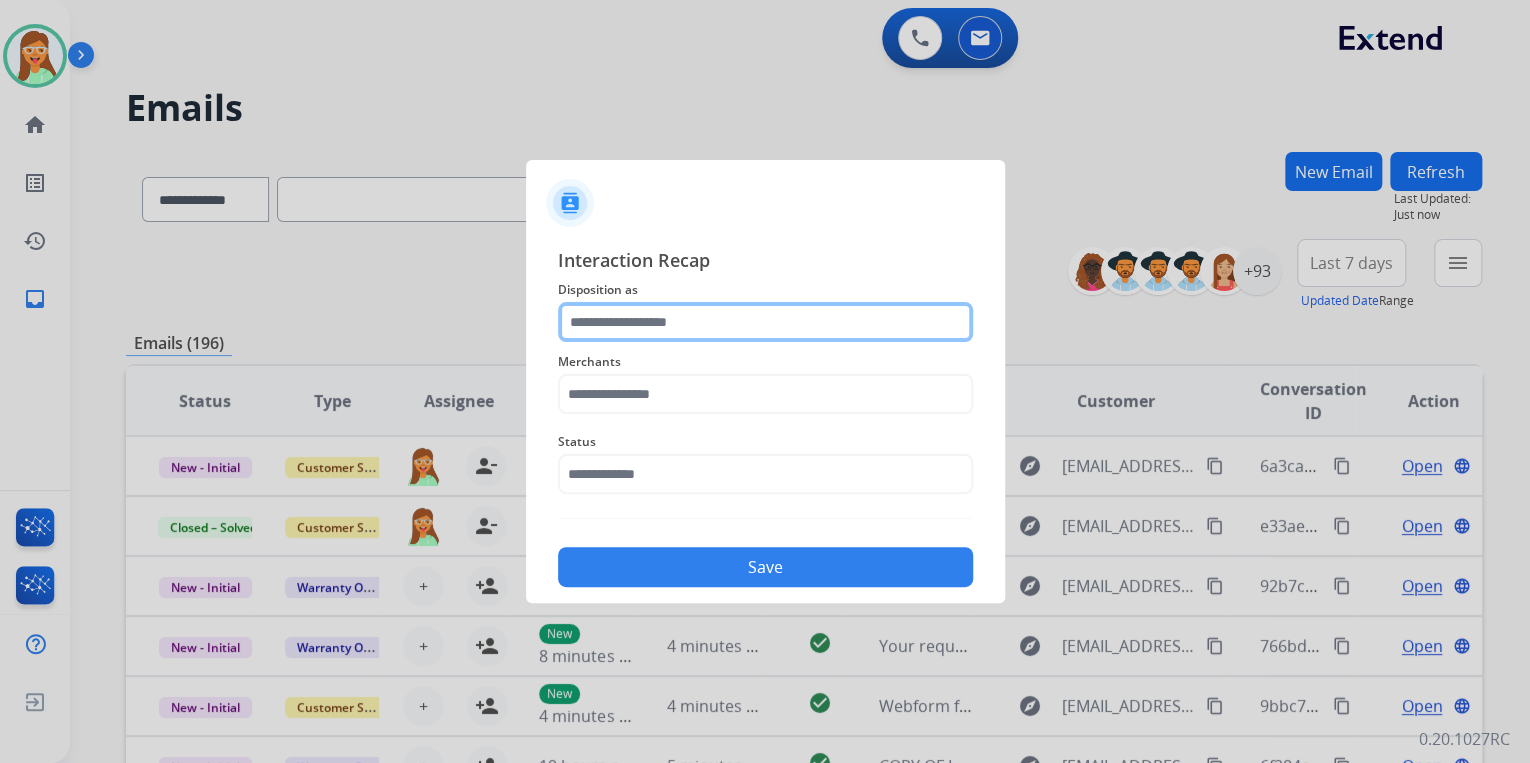 click 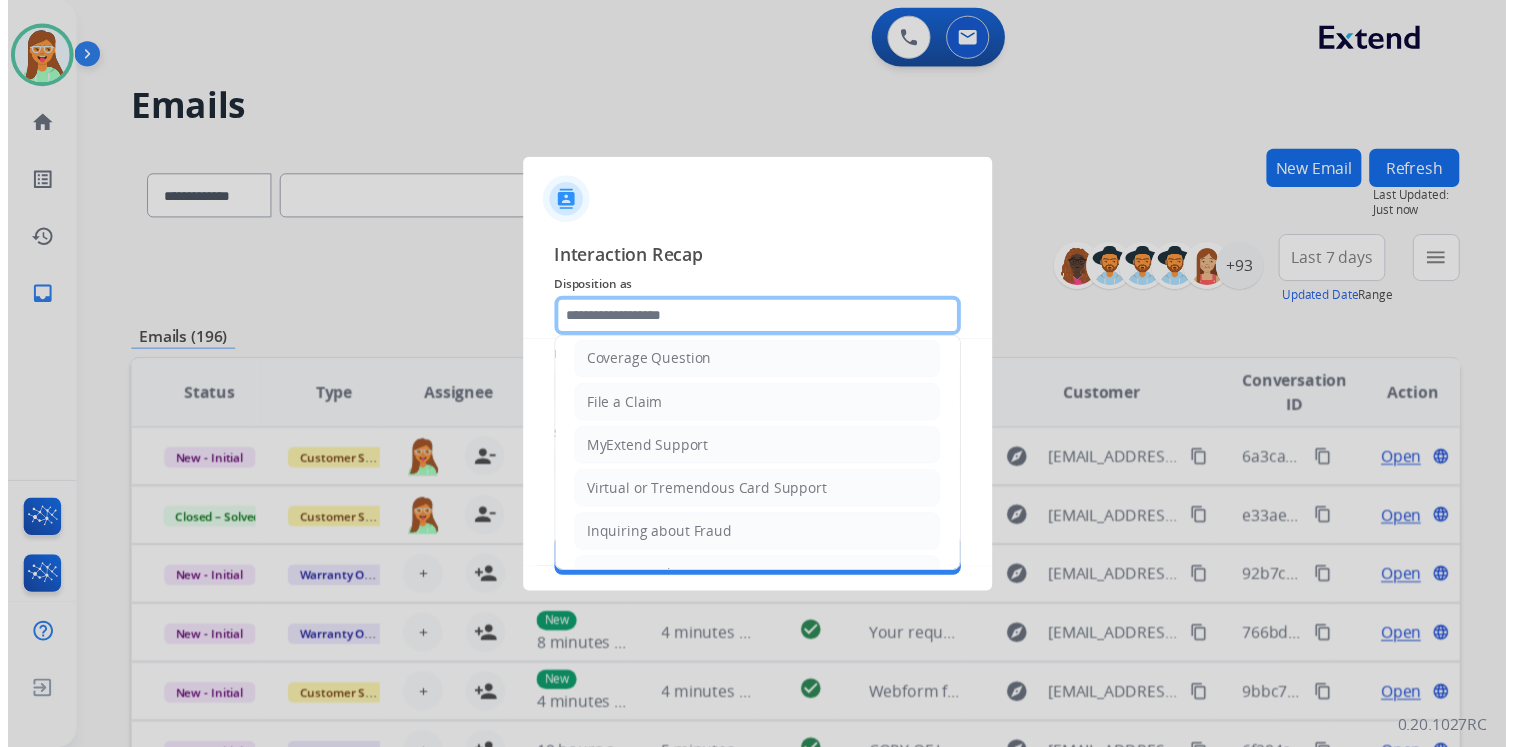 scroll, scrollTop: 306, scrollLeft: 0, axis: vertical 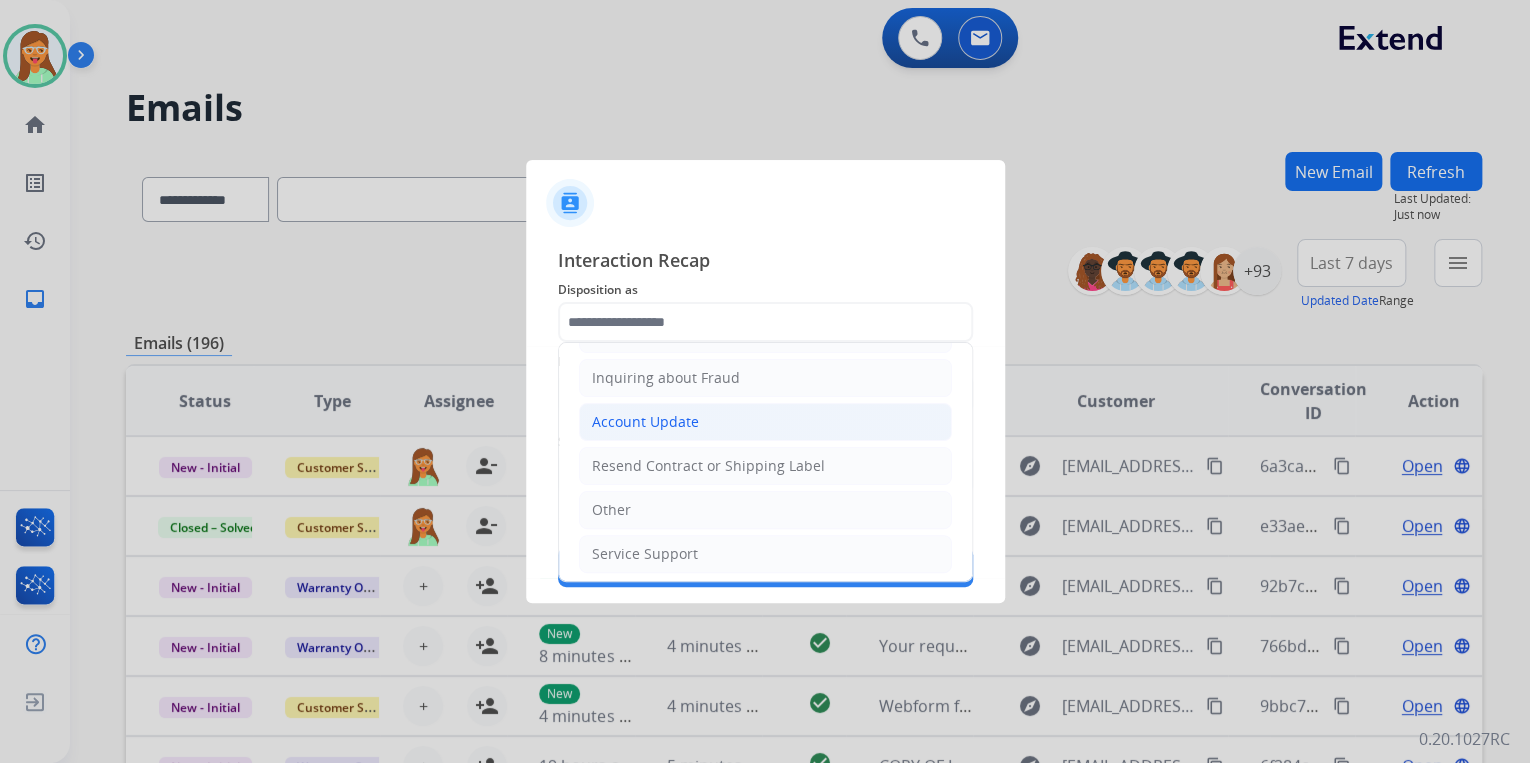 click on "Account Update" 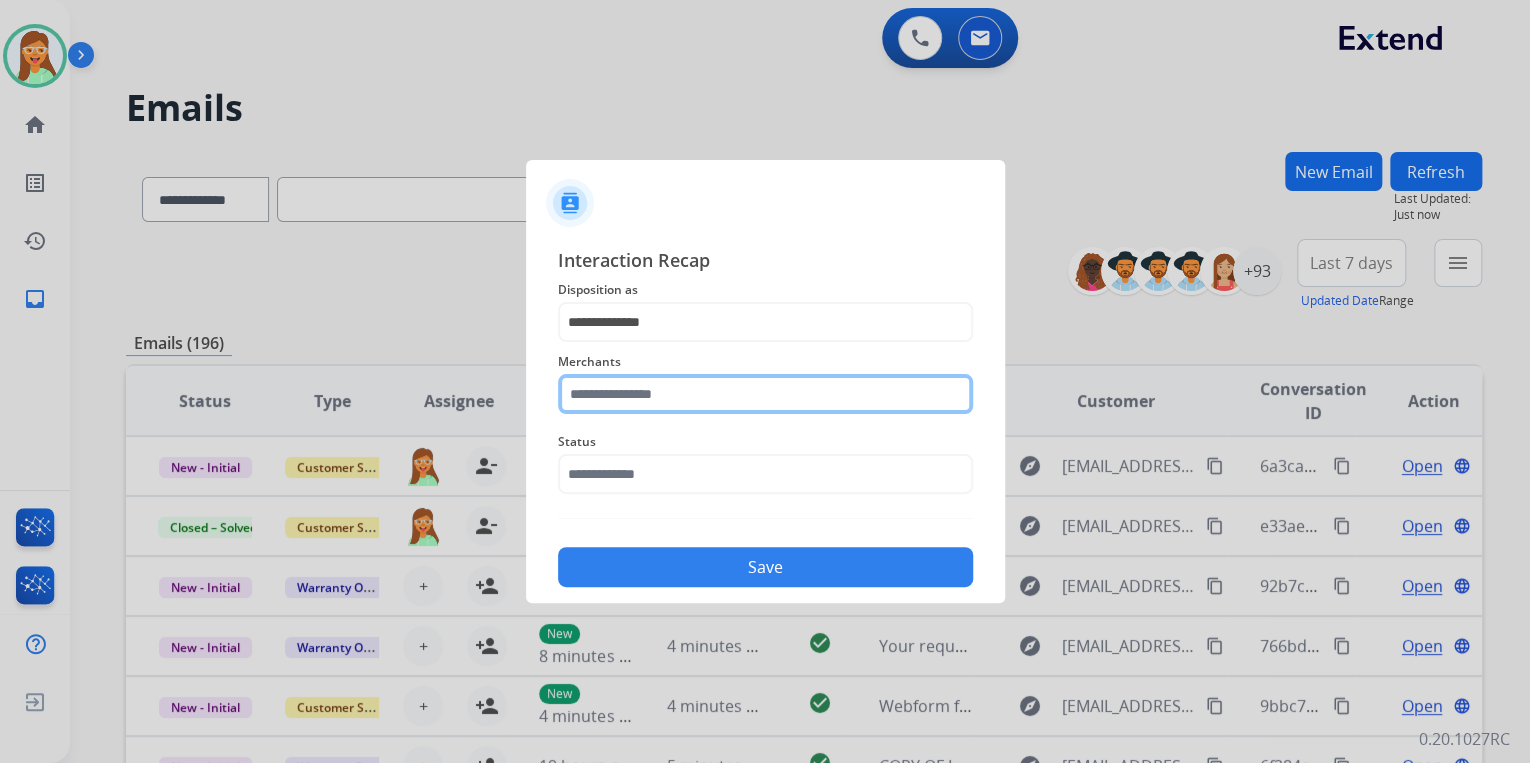 click 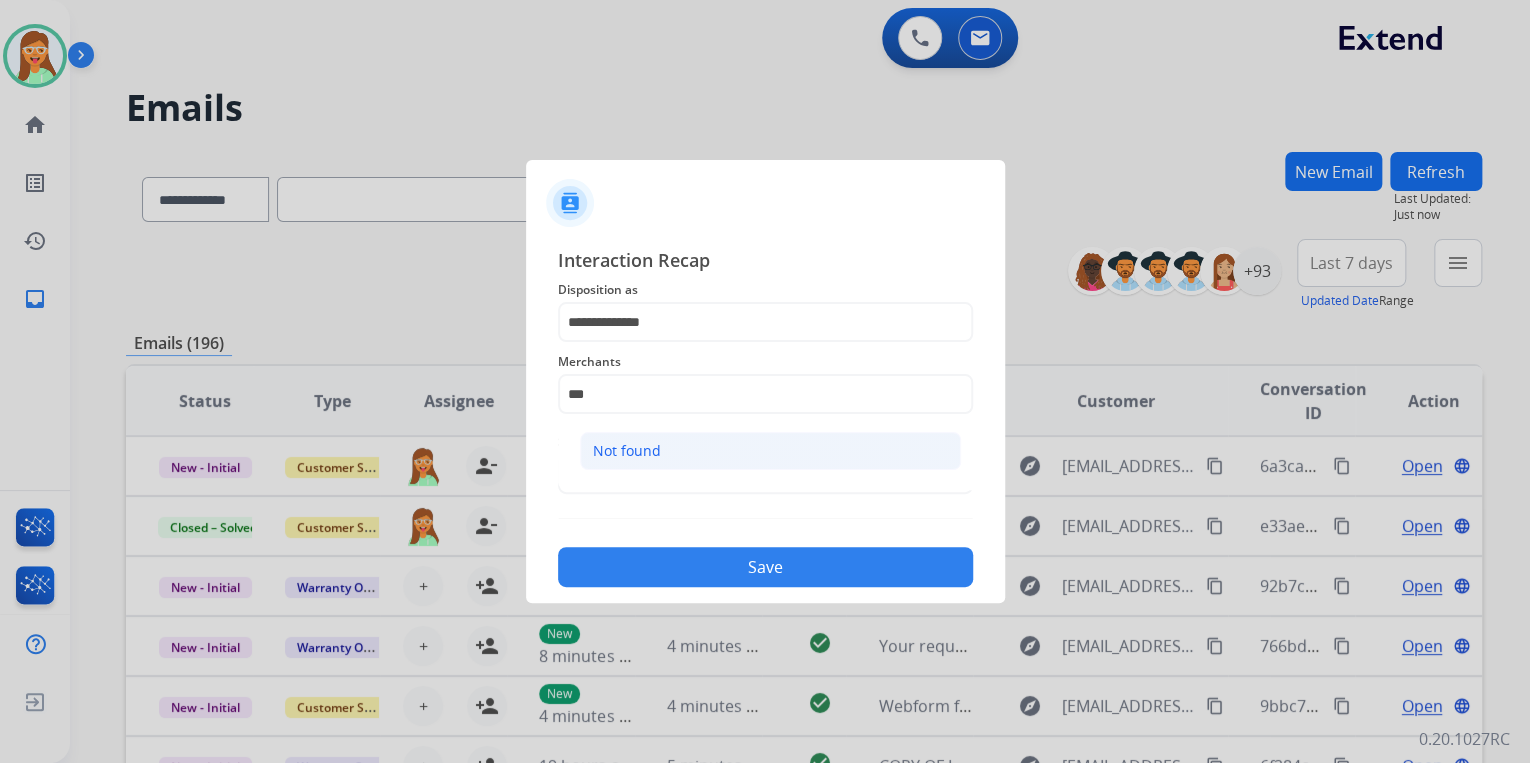 click on "Not found" 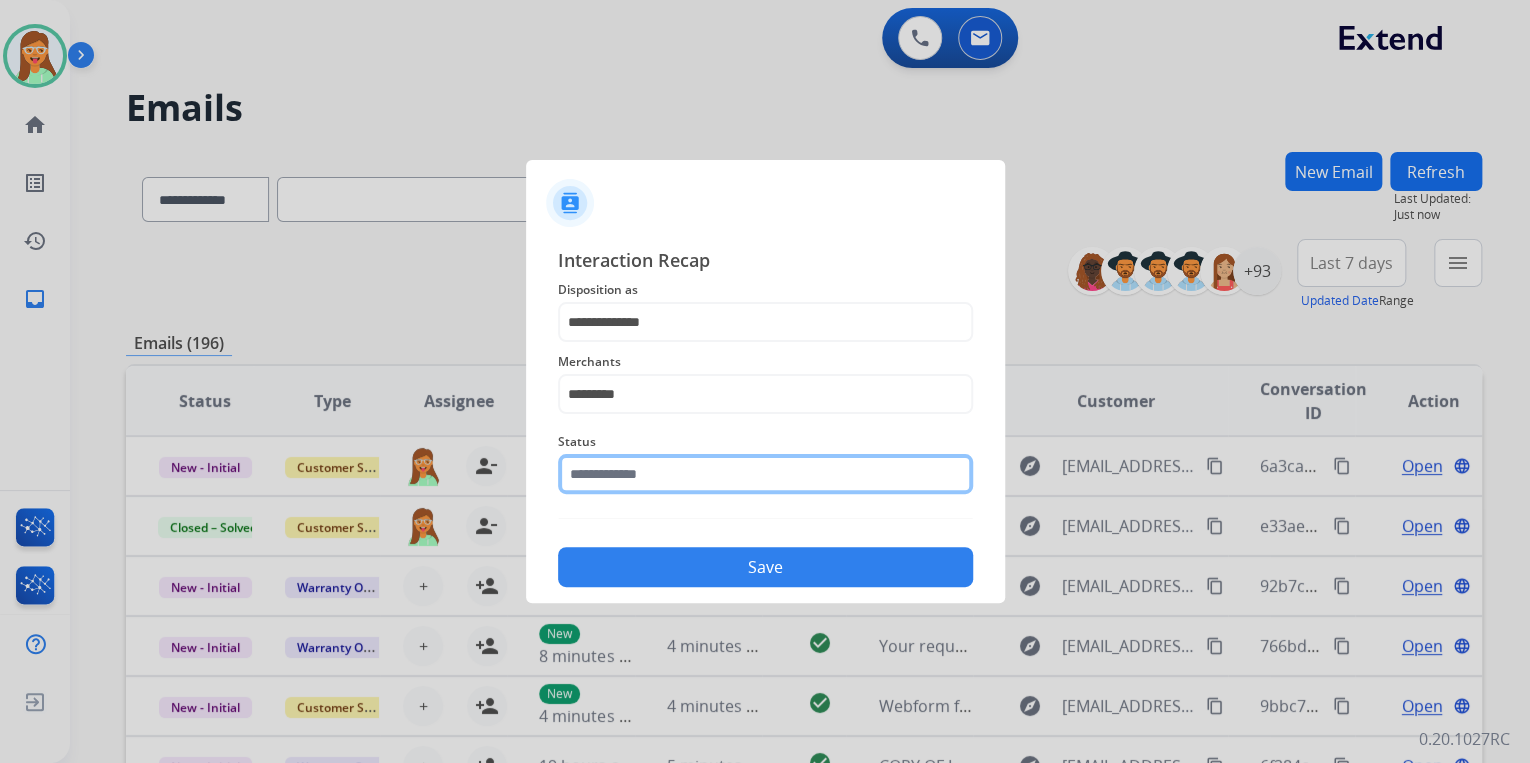 click 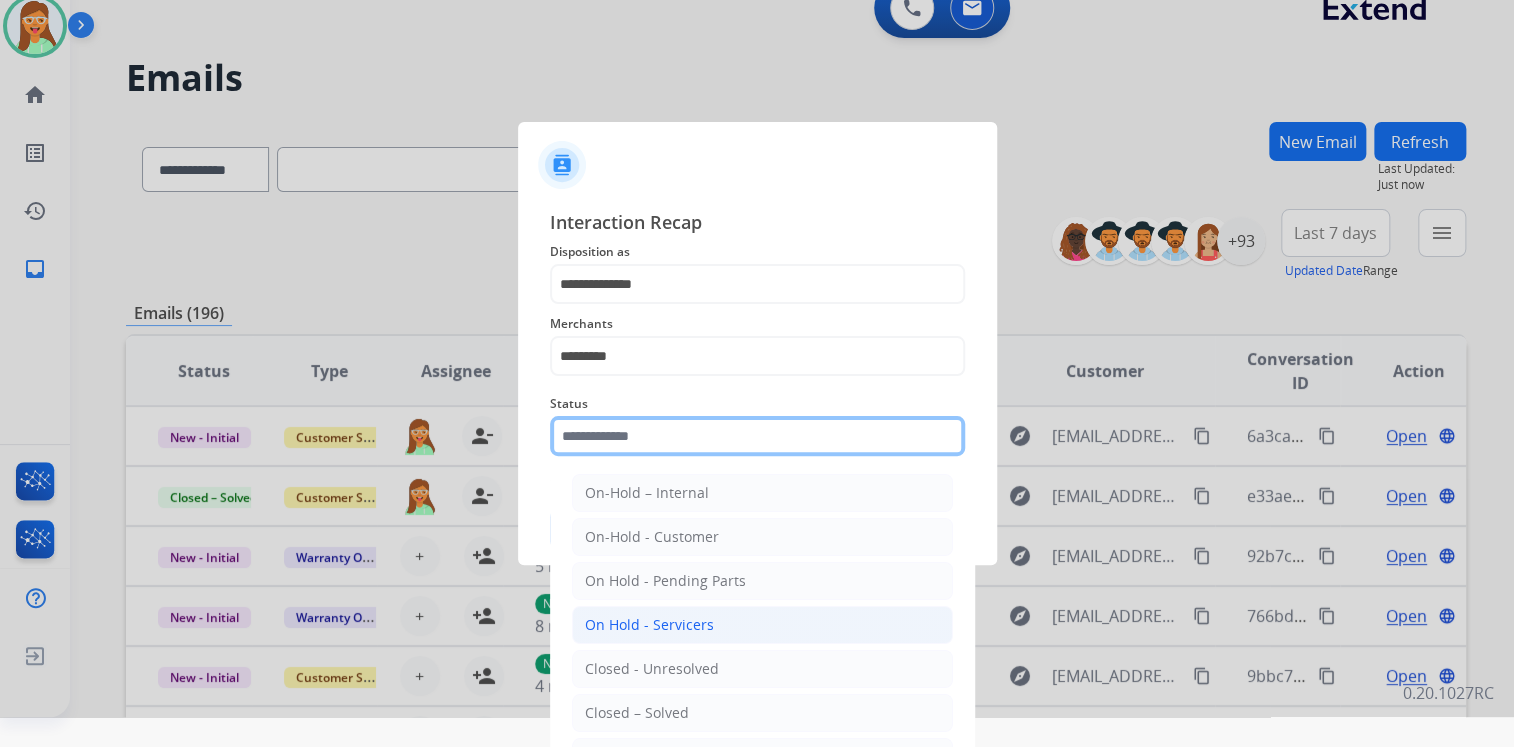 scroll, scrollTop: 47, scrollLeft: 0, axis: vertical 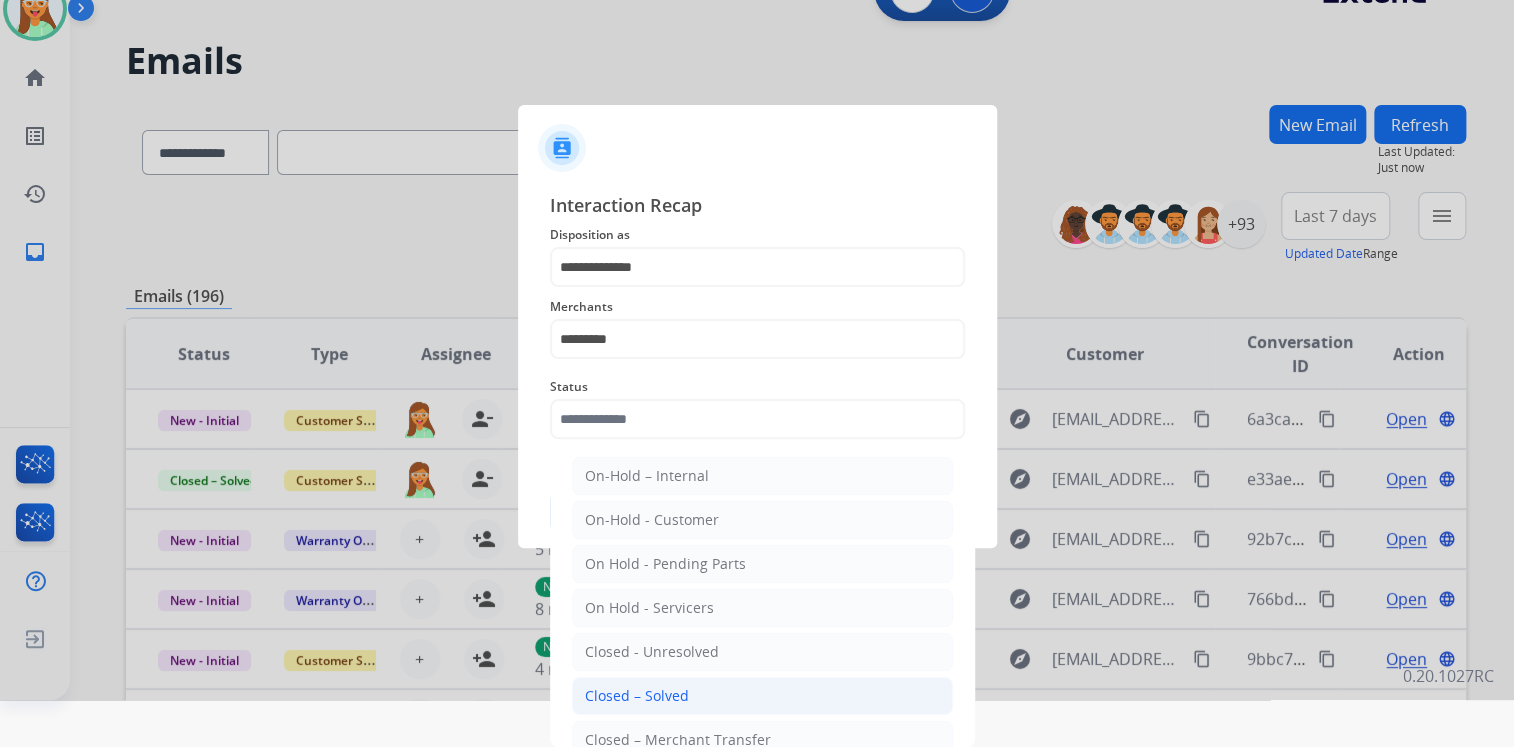 click on "Closed – Solved" 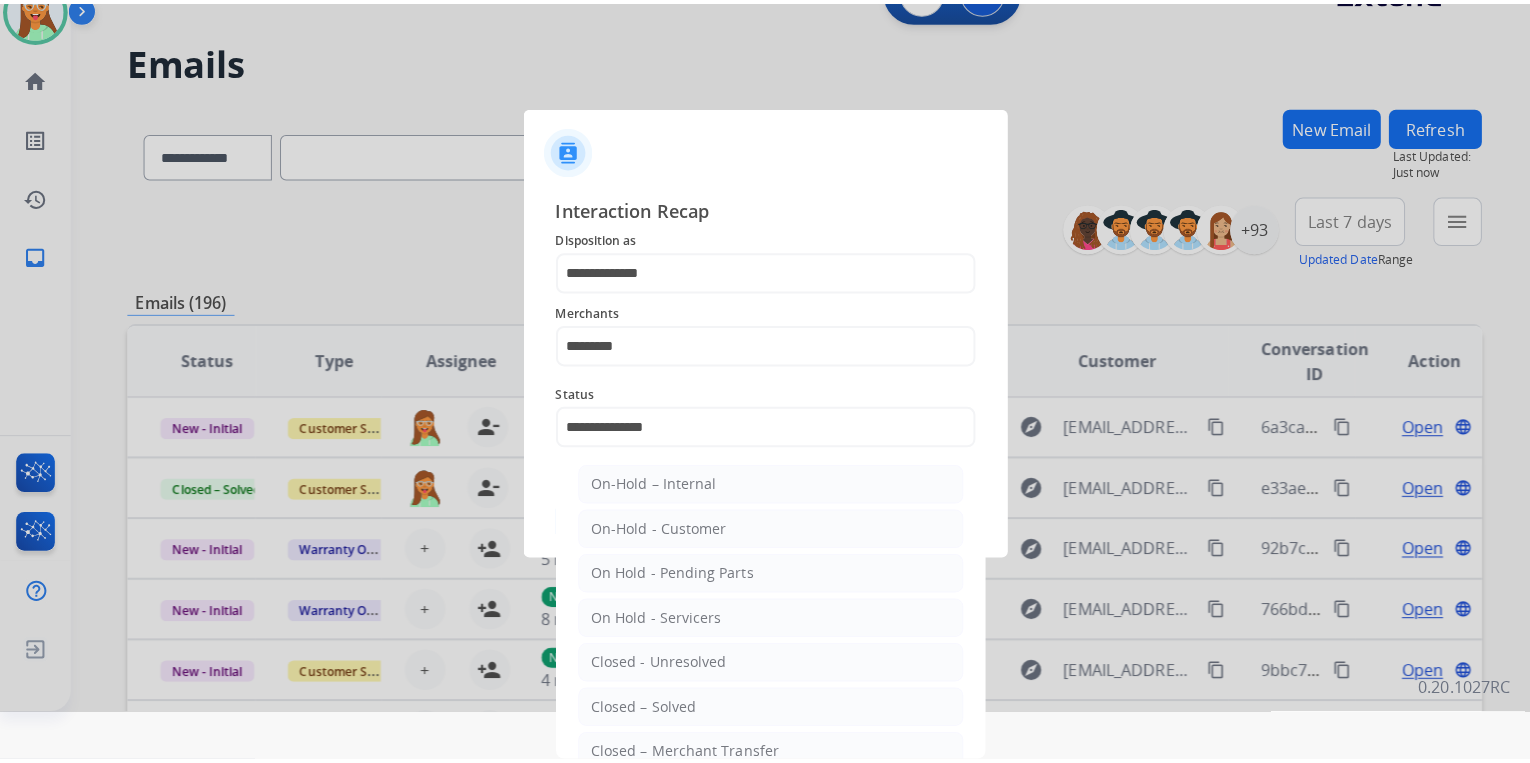 scroll, scrollTop: 0, scrollLeft: 0, axis: both 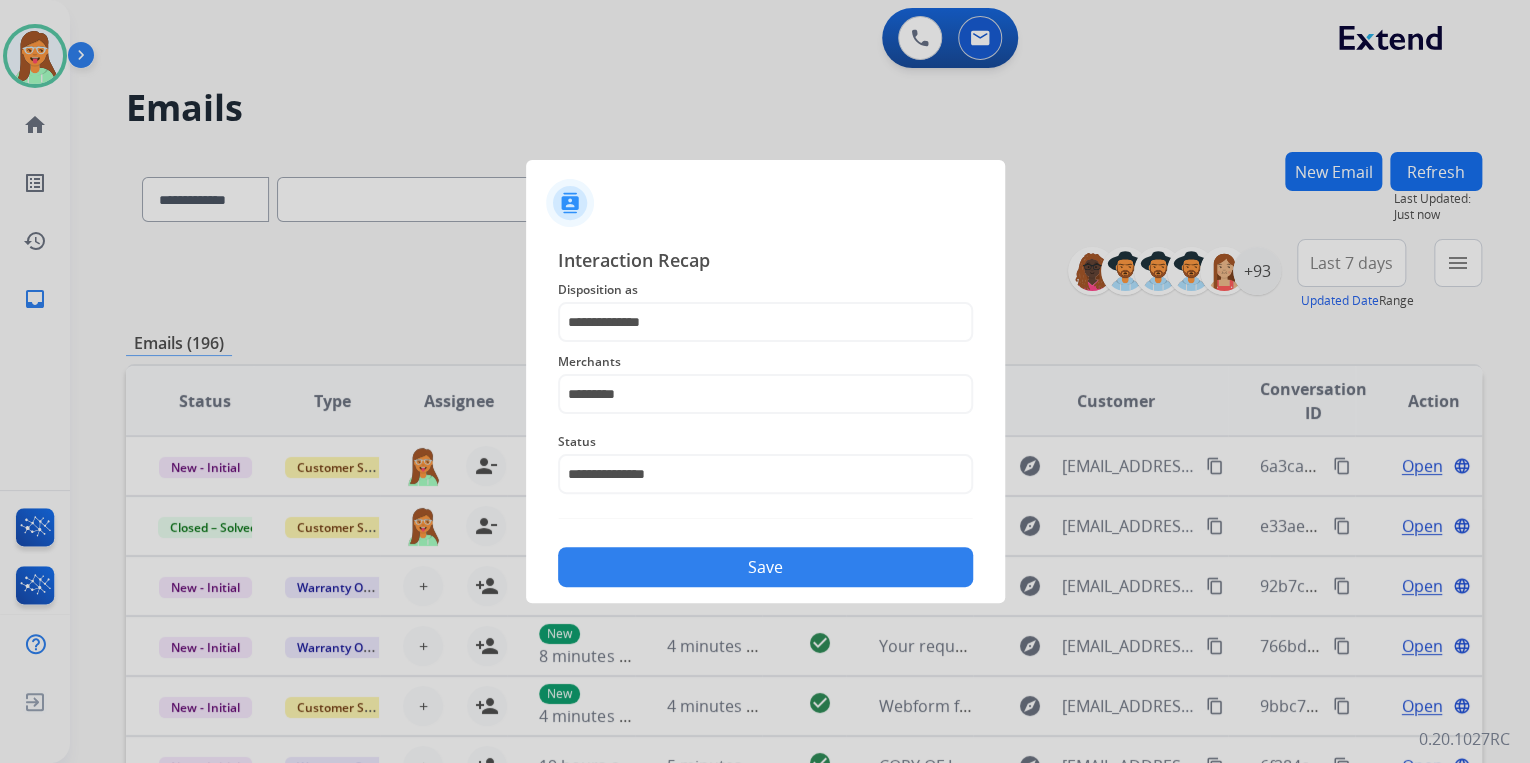 click on "Save" 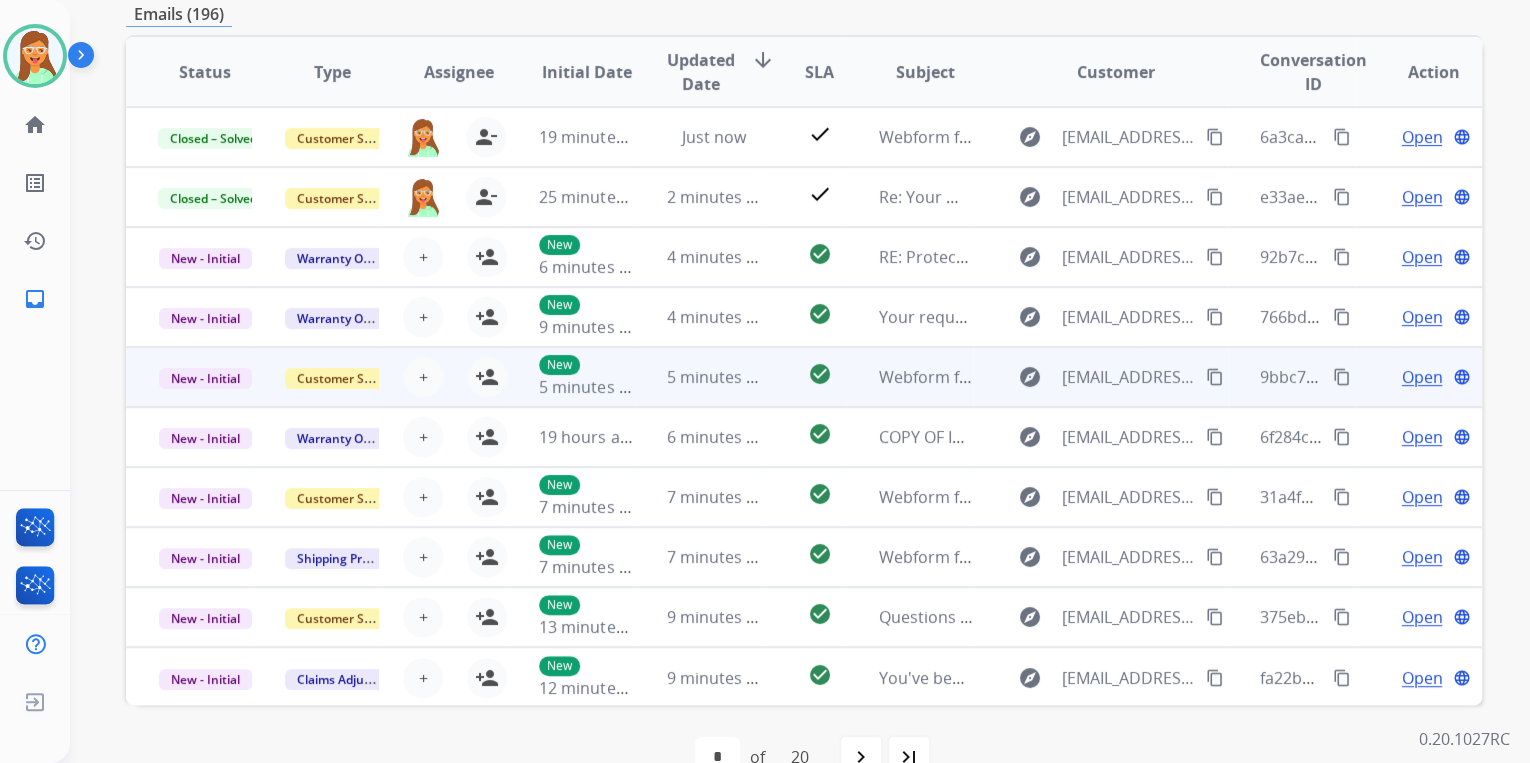 scroll, scrollTop: 374, scrollLeft: 0, axis: vertical 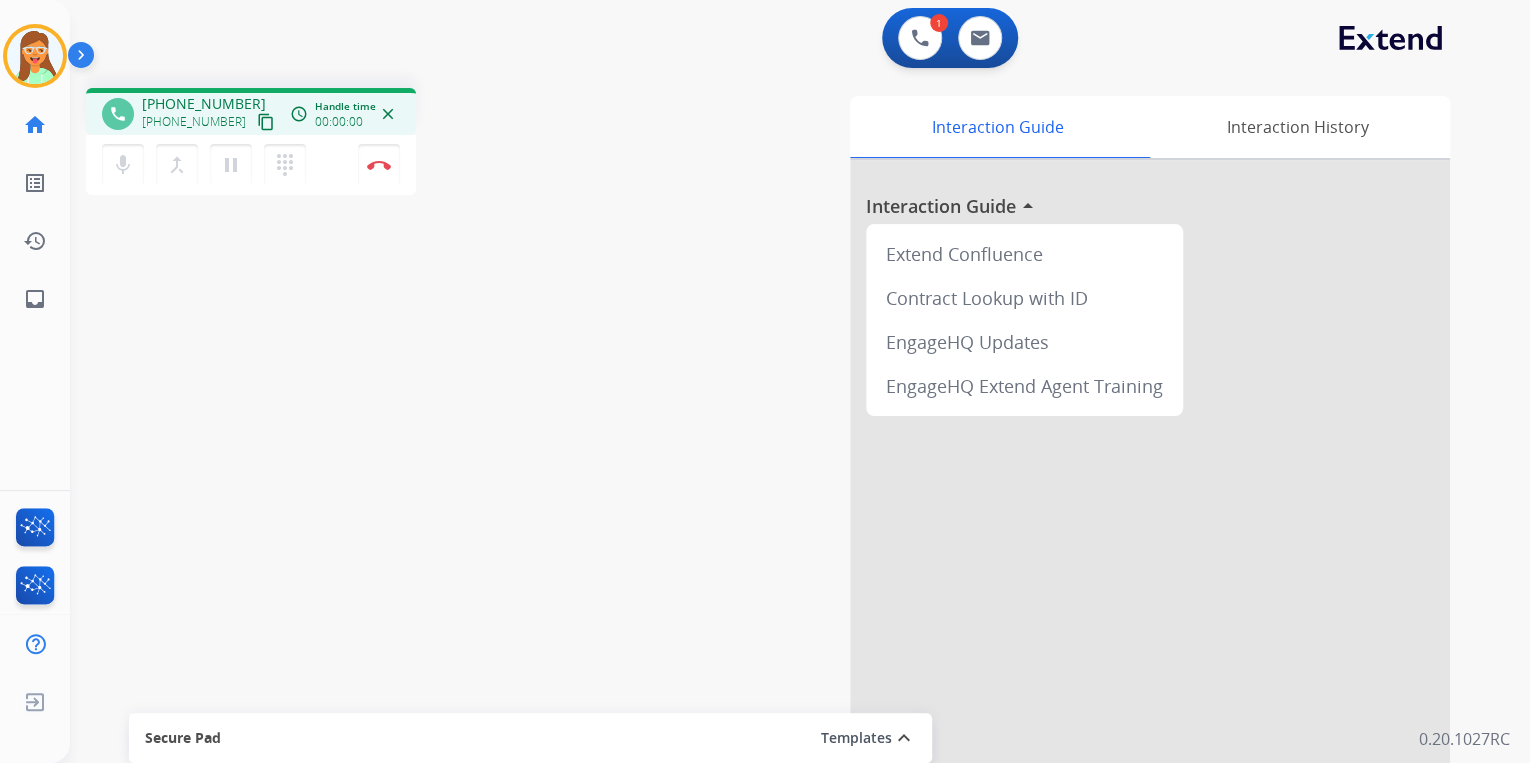 click on "content_copy" at bounding box center (266, 122) 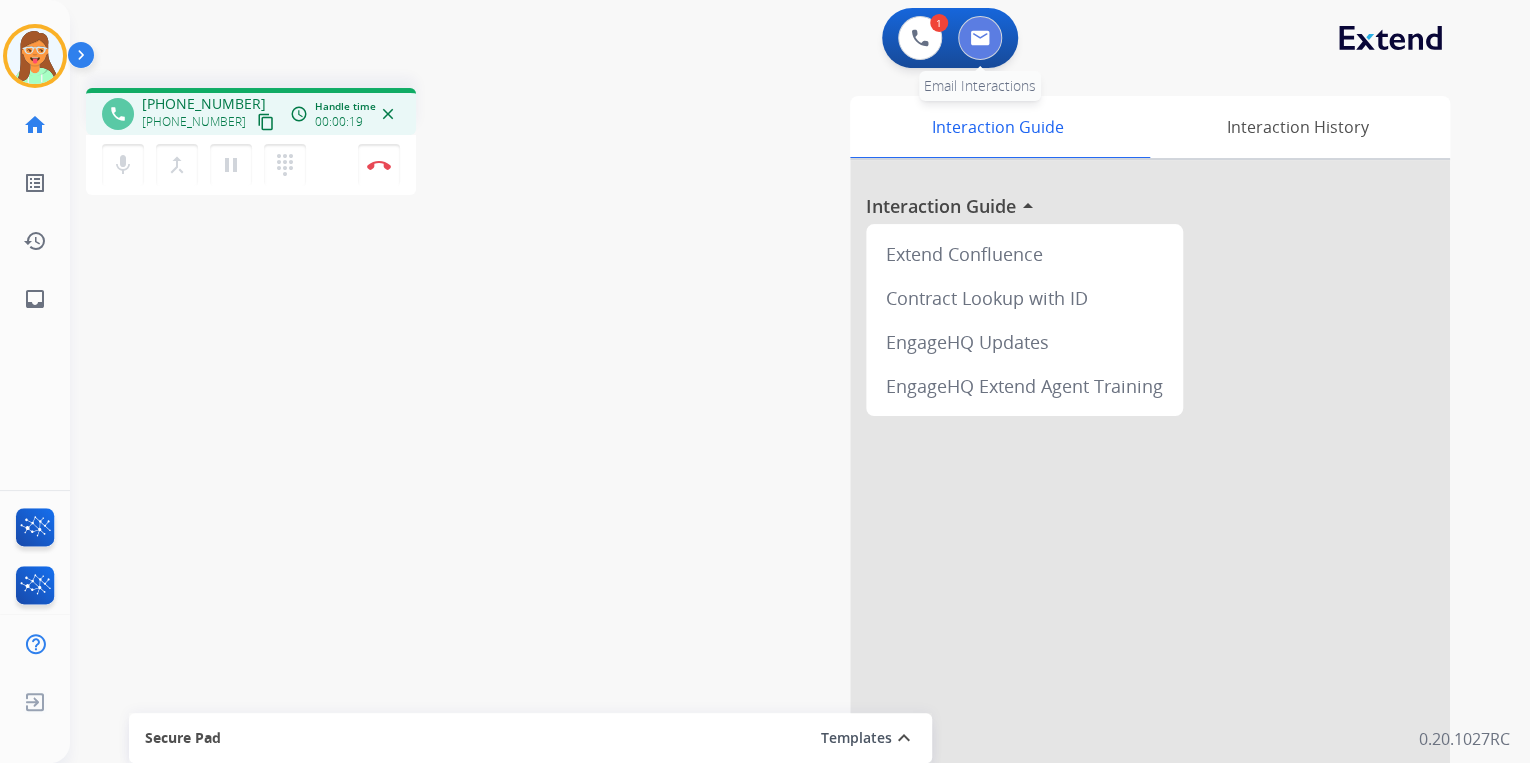 click at bounding box center [980, 38] 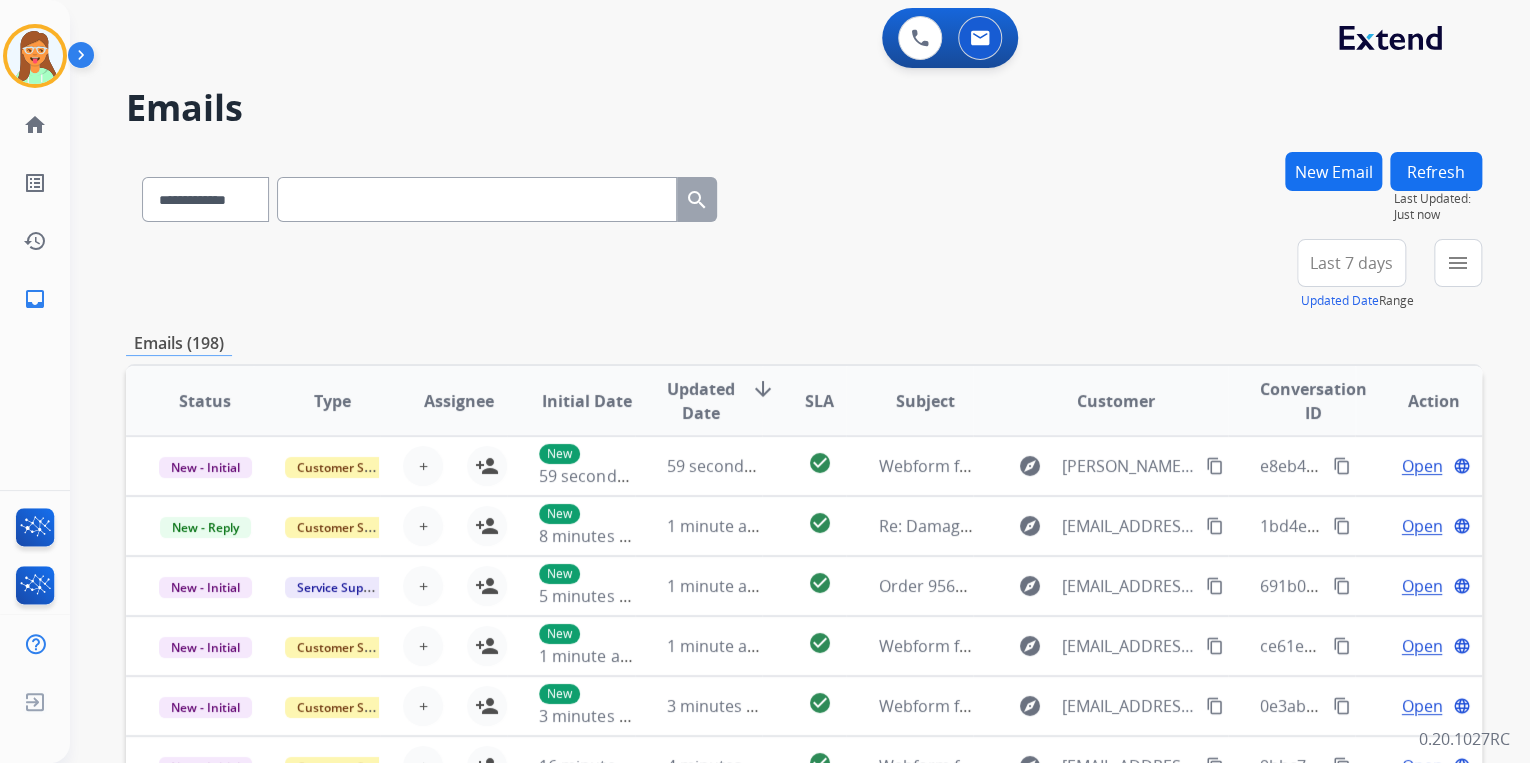 click on "New Email" at bounding box center (1333, 171) 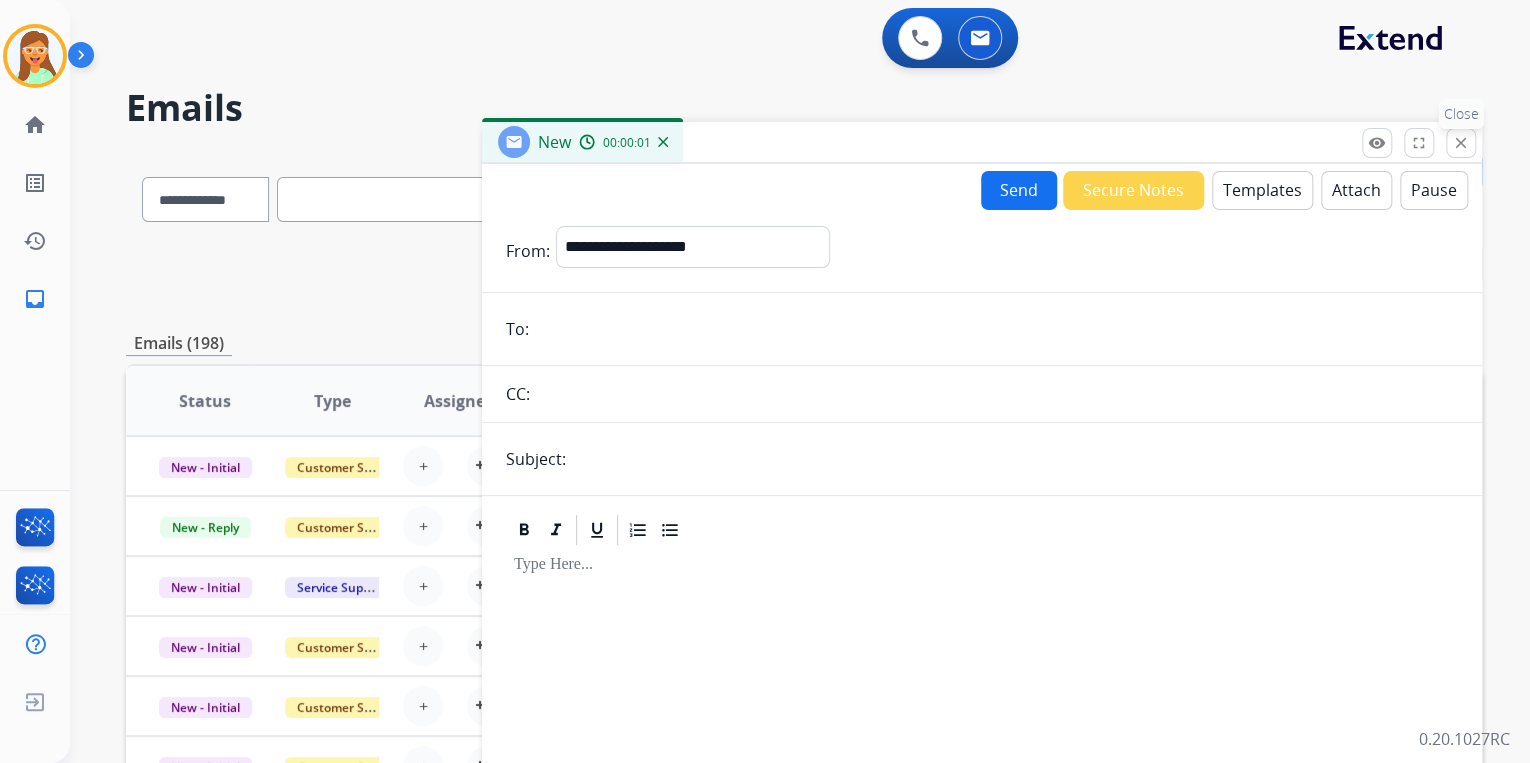click on "close" at bounding box center [1461, 143] 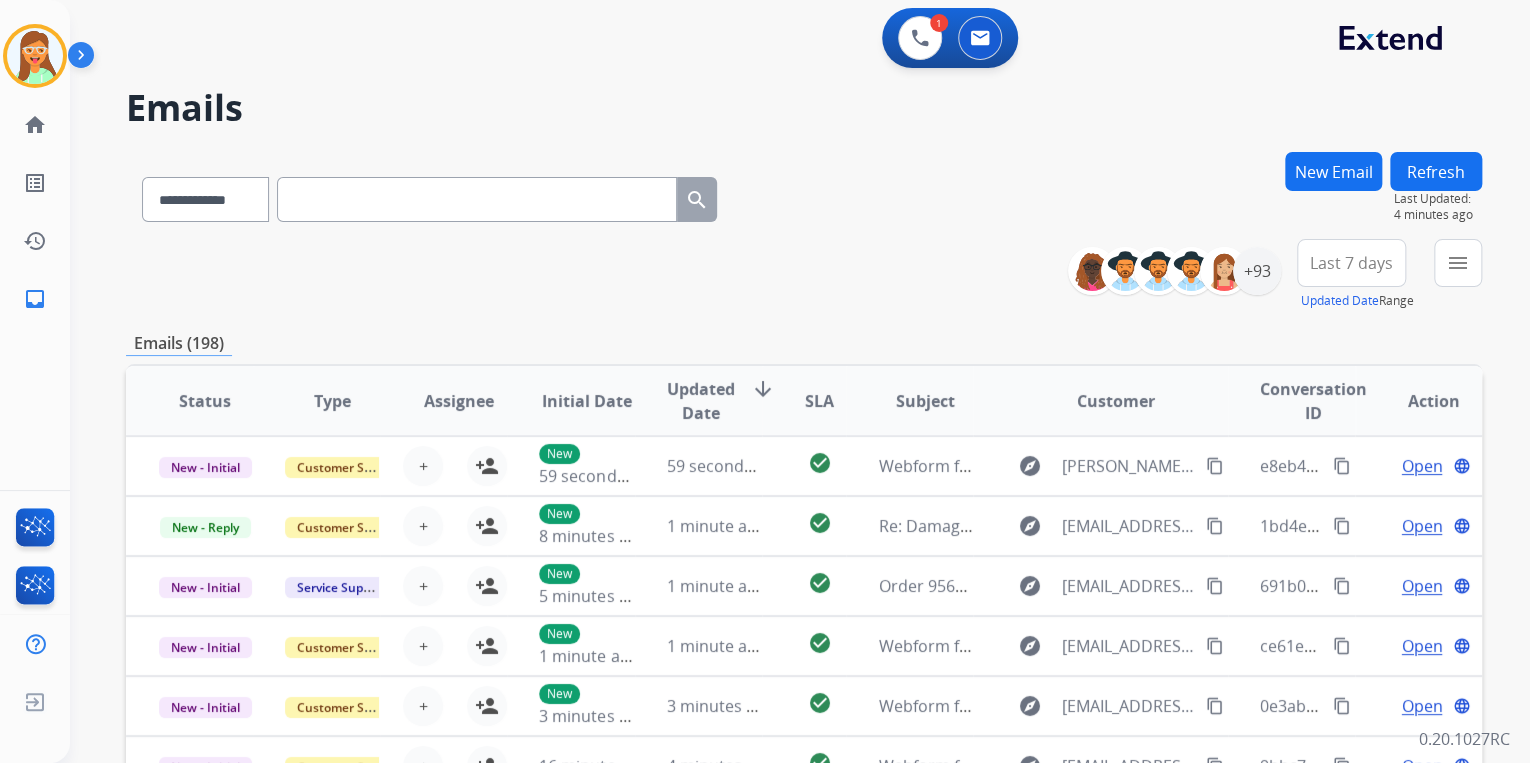 click on "New Email" at bounding box center [1333, 171] 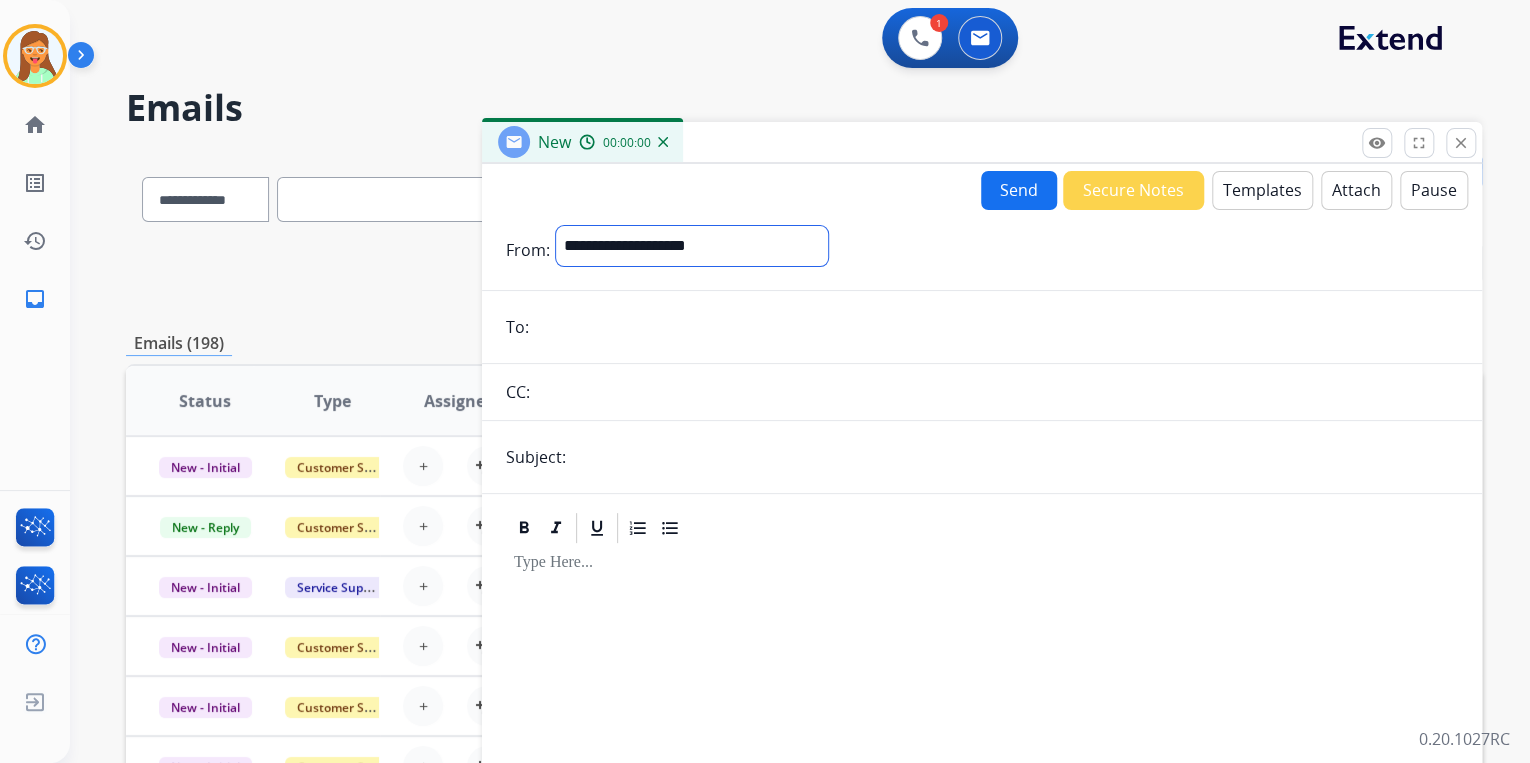 click on "**********" at bounding box center (692, 246) 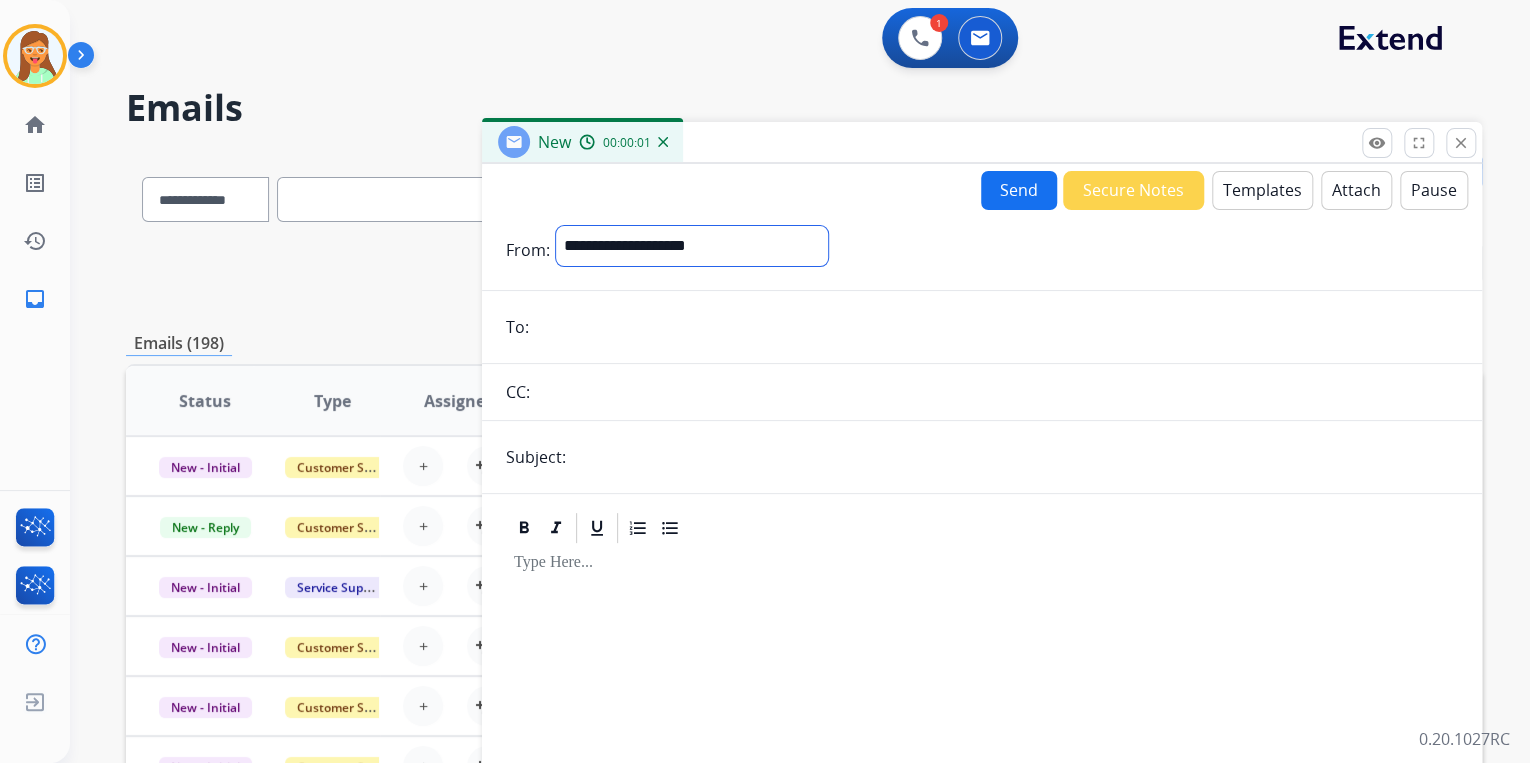 select on "**********" 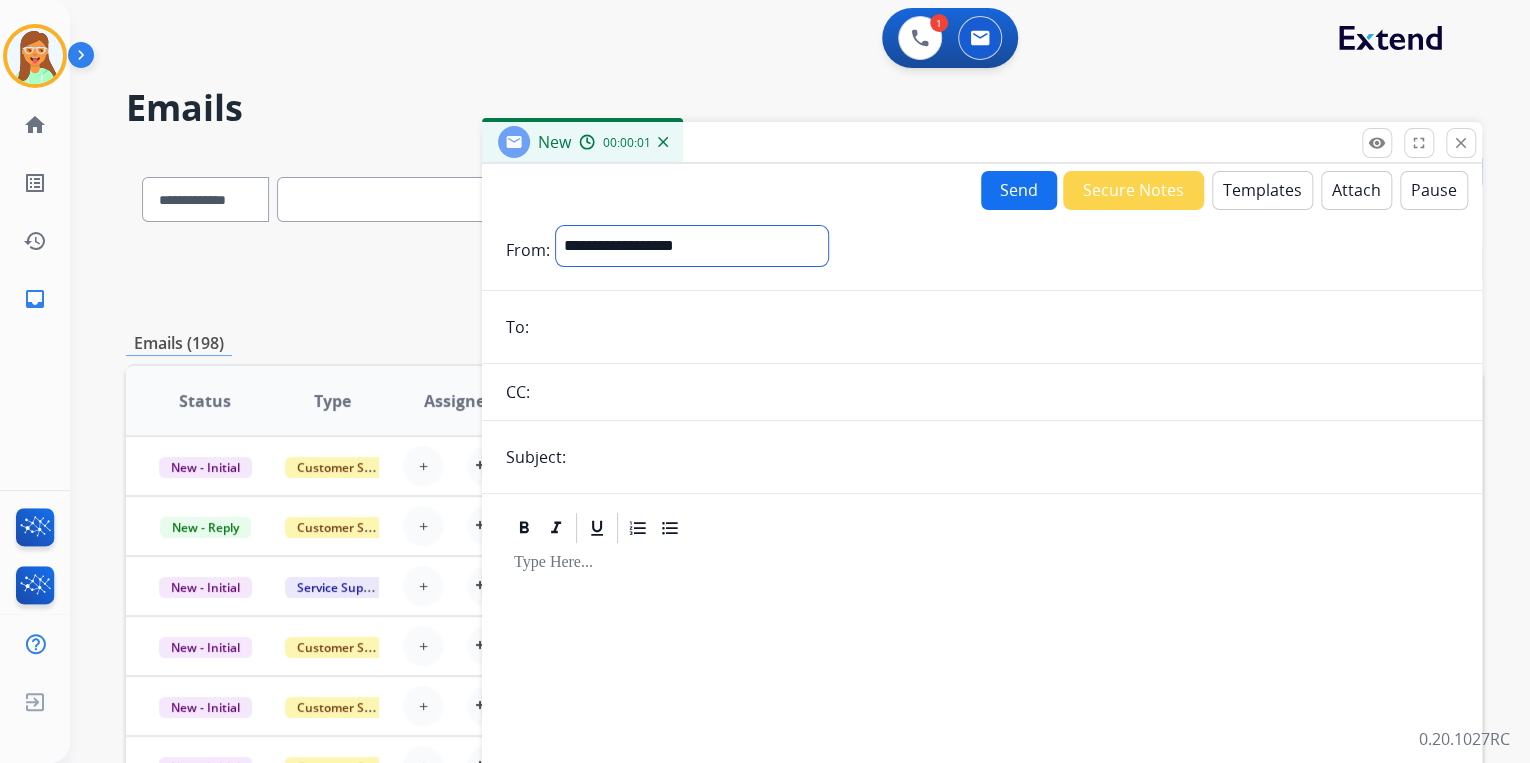 click on "**********" at bounding box center (692, 246) 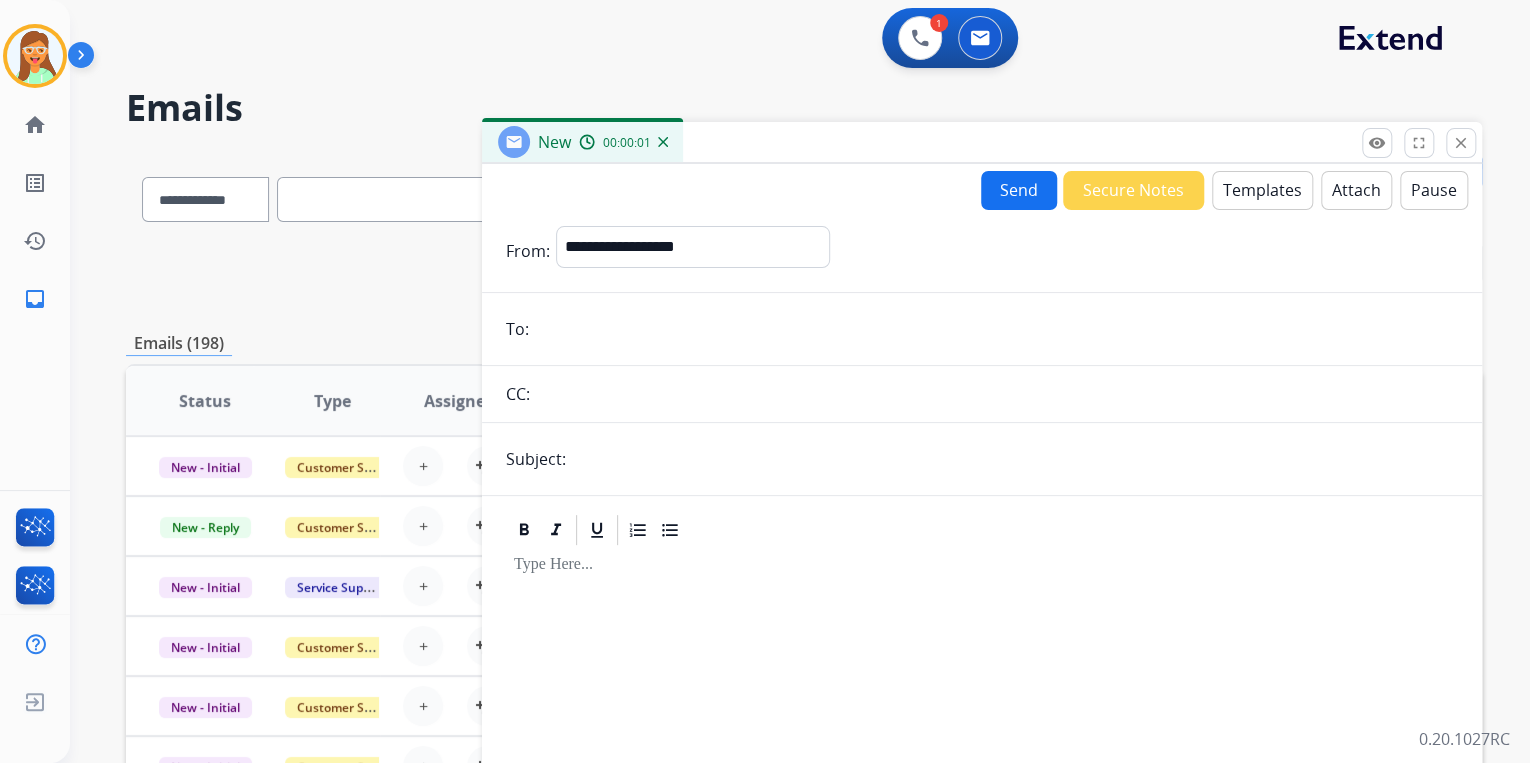 click at bounding box center [996, 329] 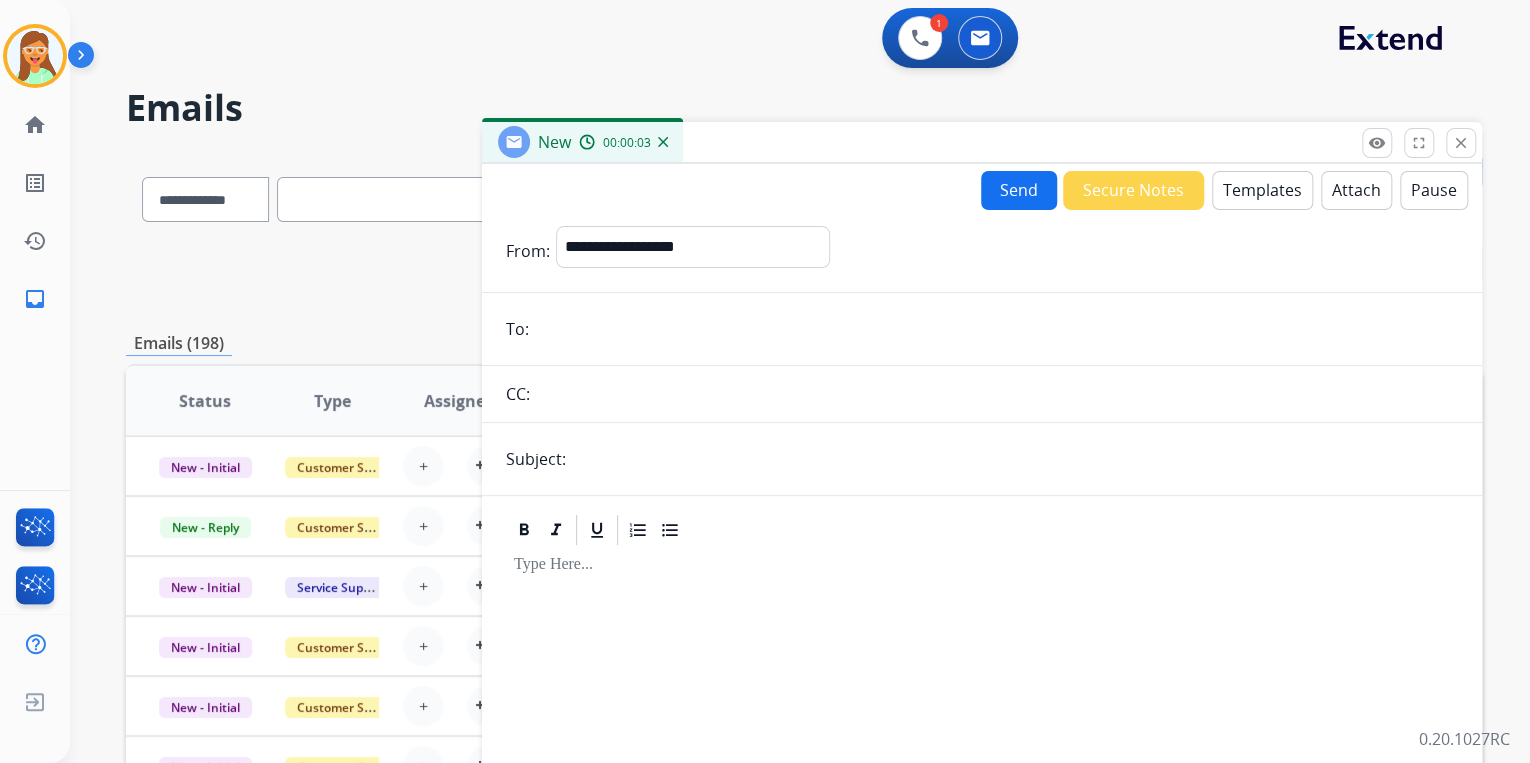 paste on "**********" 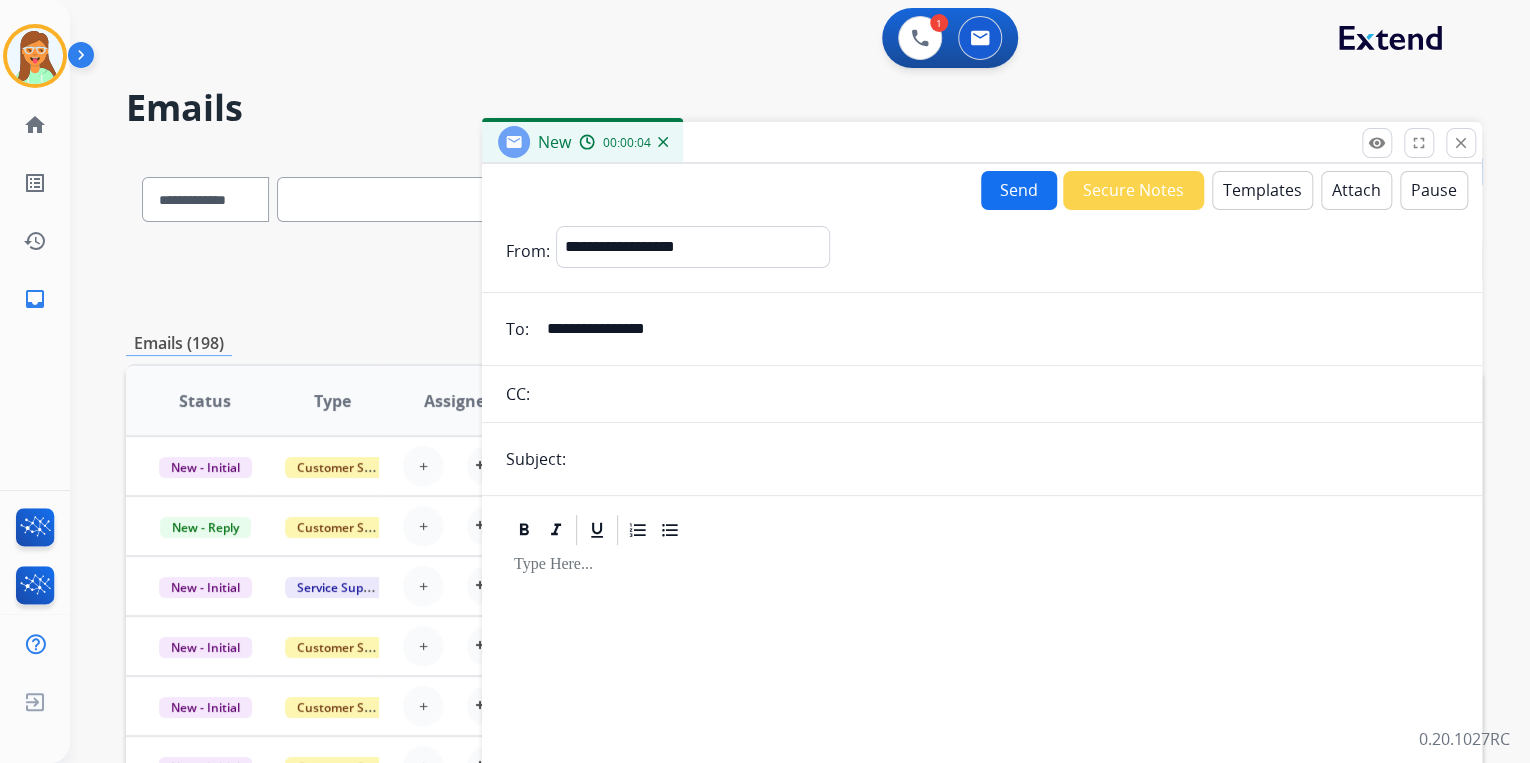 type on "**********" 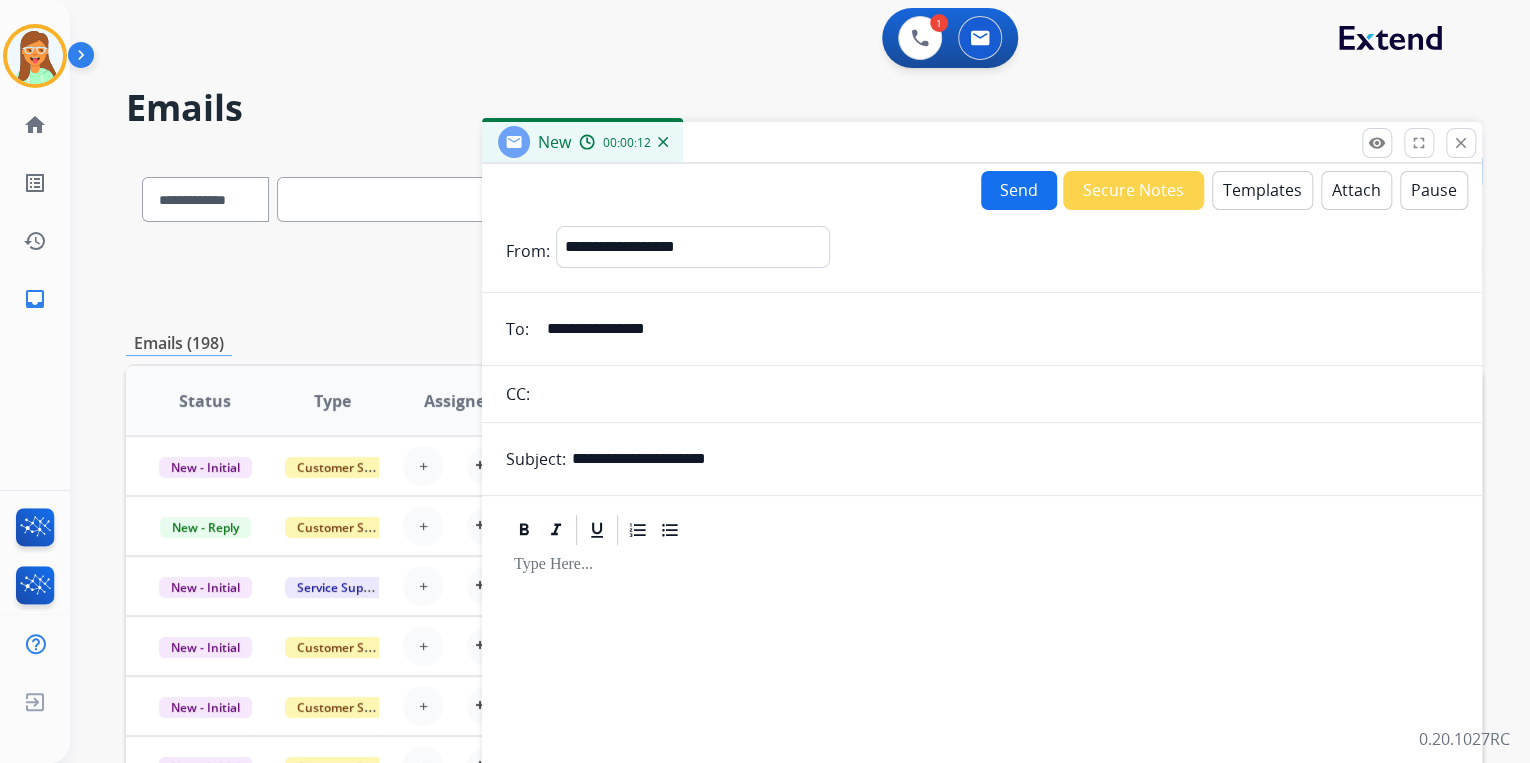 type on "**********" 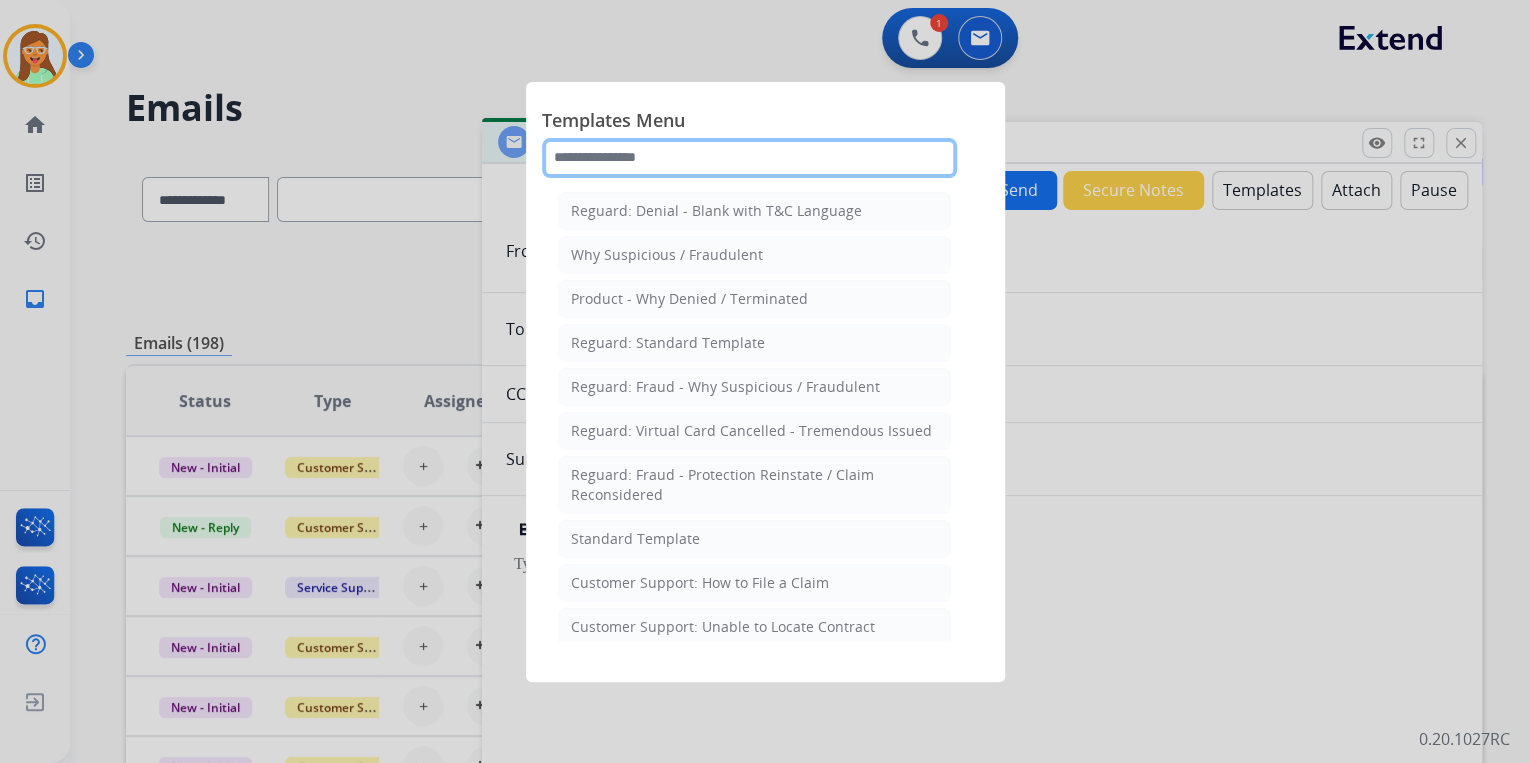 click 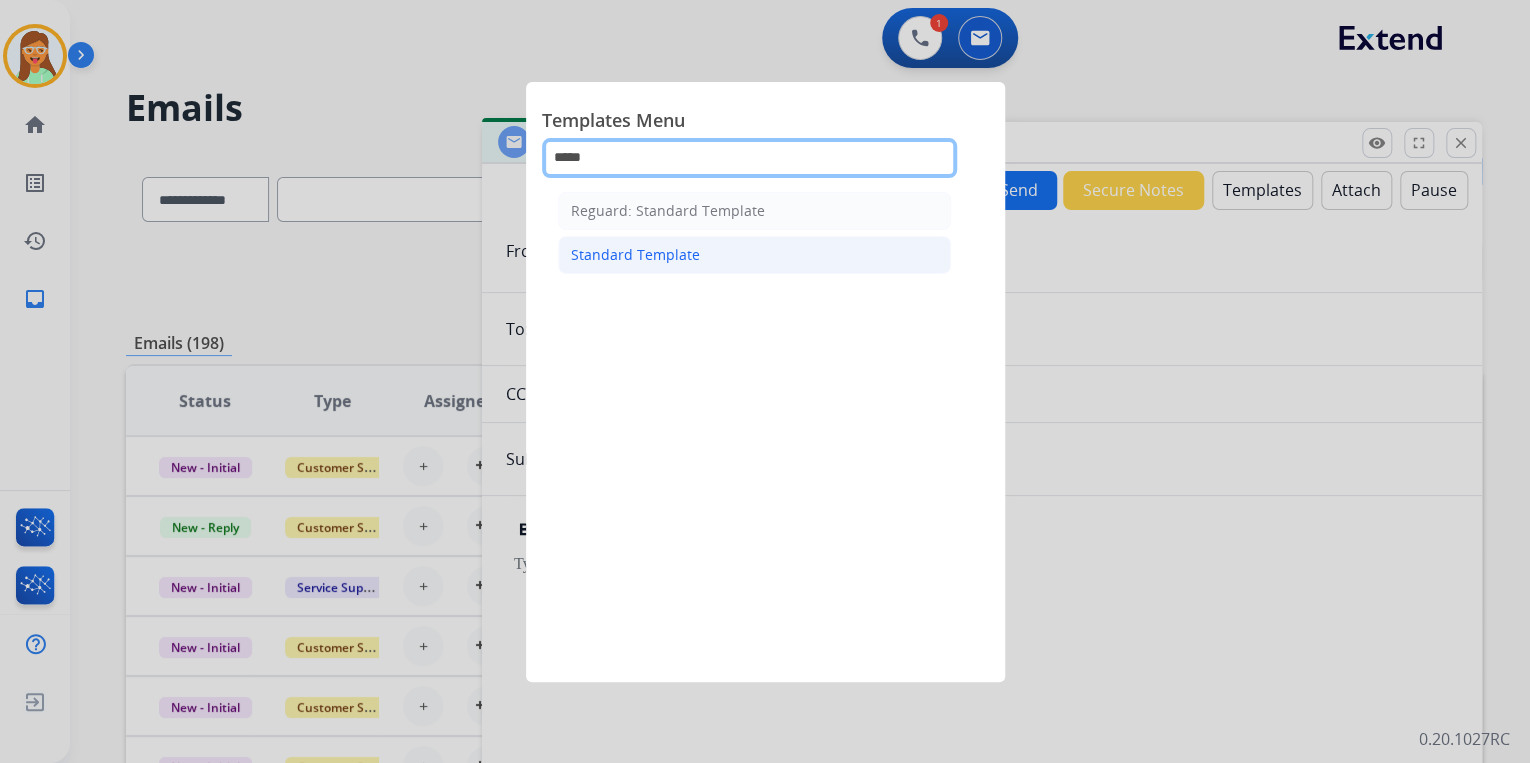 type on "*****" 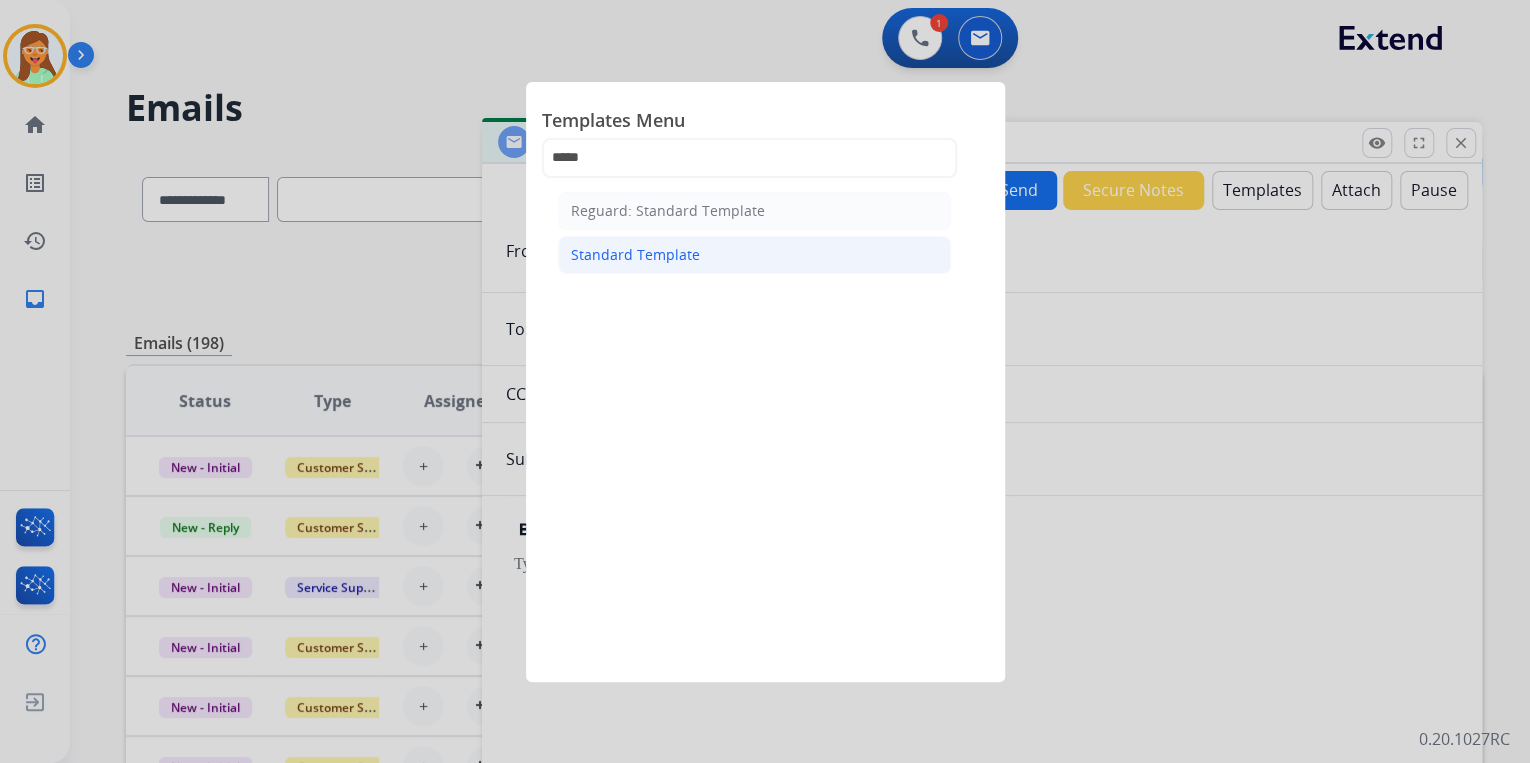 click on "Standard Template" 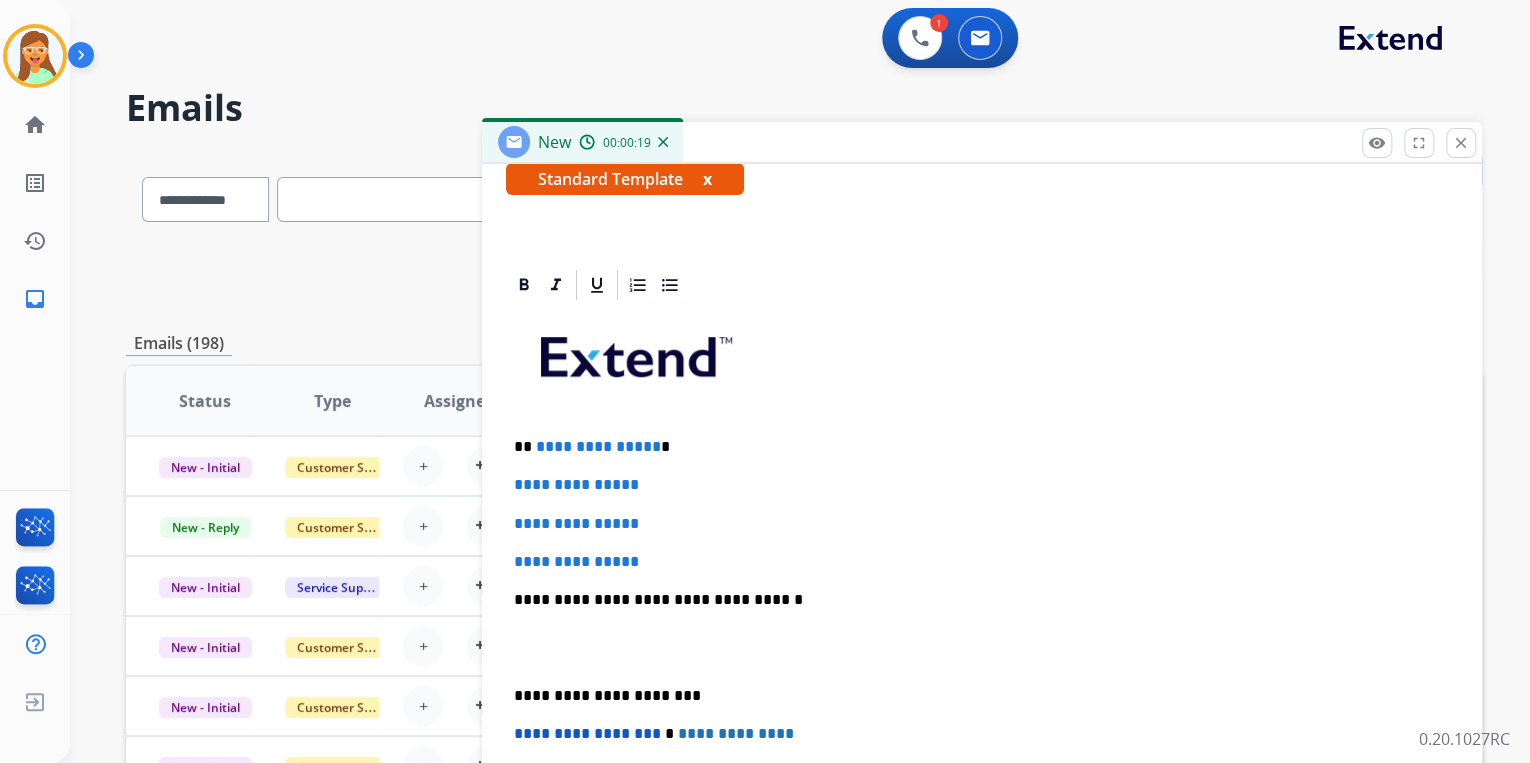 scroll, scrollTop: 460, scrollLeft: 0, axis: vertical 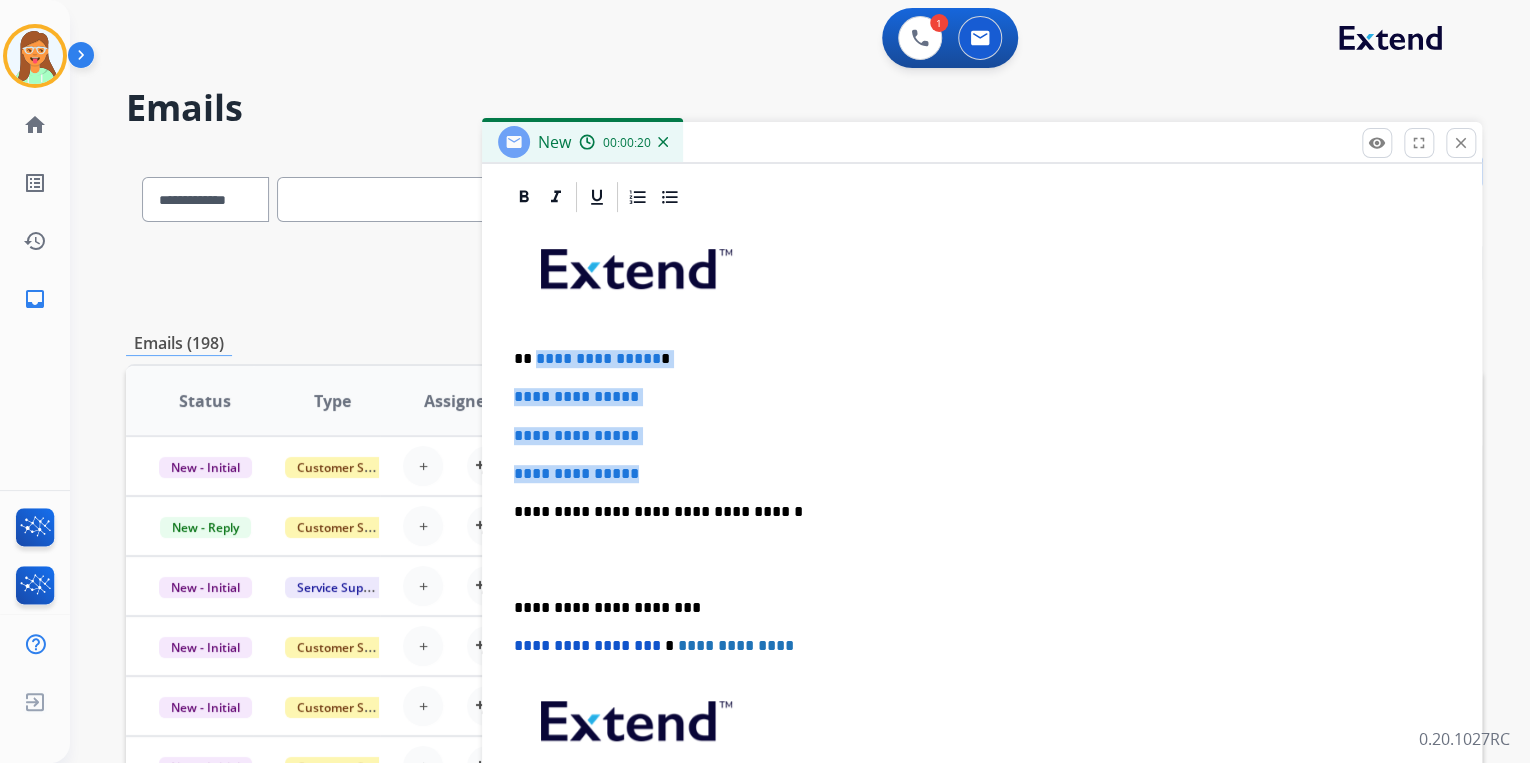 drag, startPoint x: 657, startPoint y: 471, endPoint x: 535, endPoint y: 329, distance: 187.2111 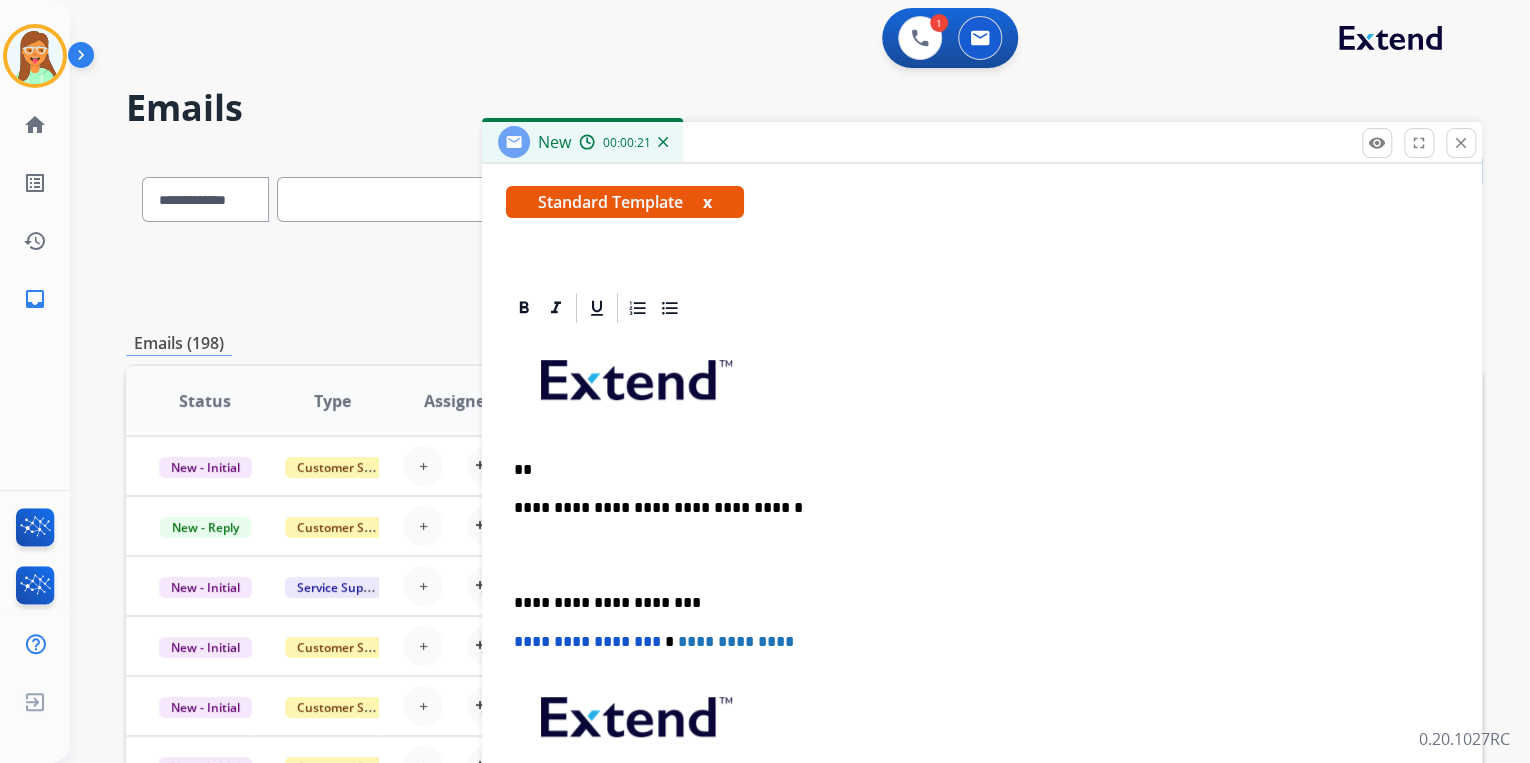 scroll, scrollTop: 344, scrollLeft: 0, axis: vertical 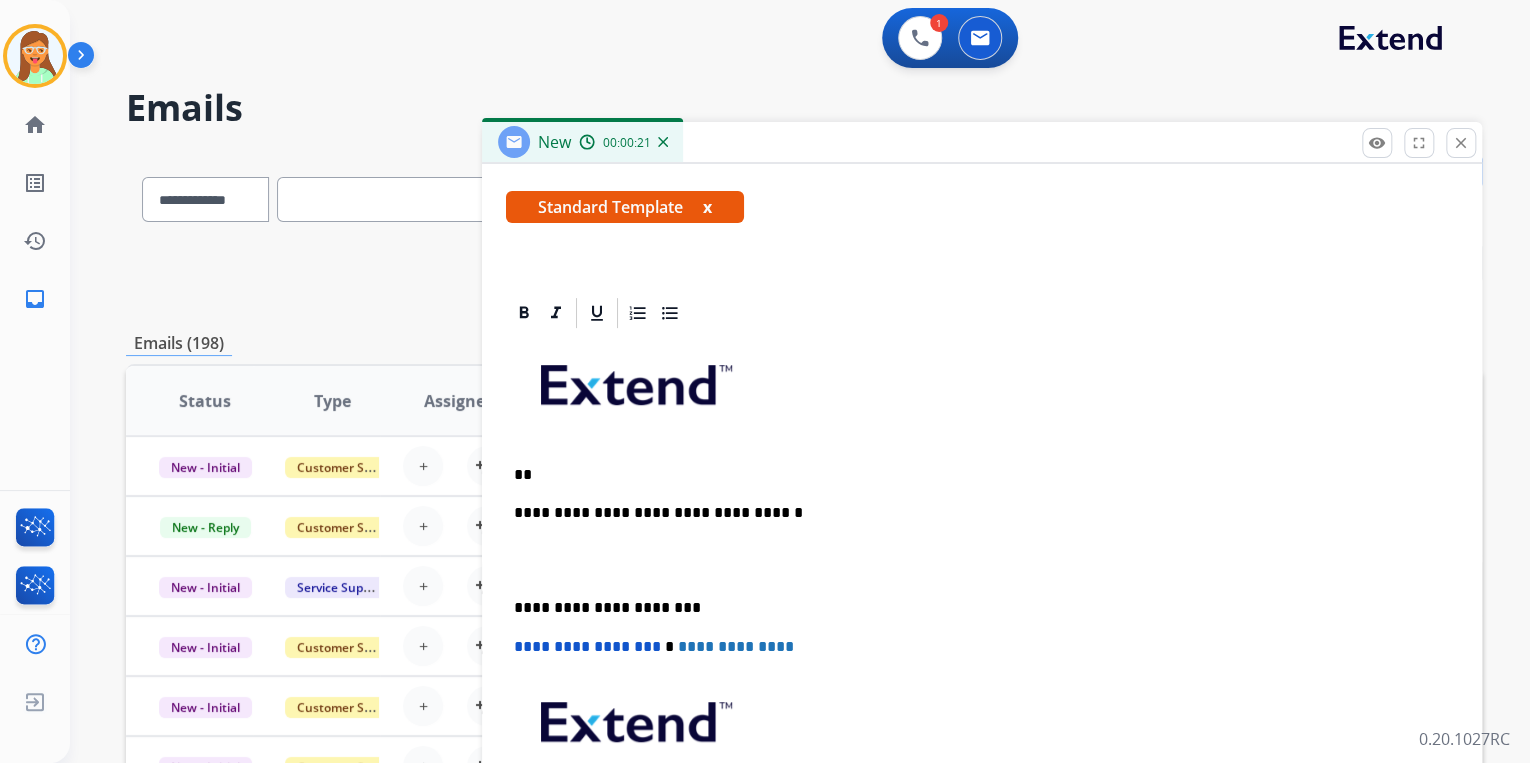 type 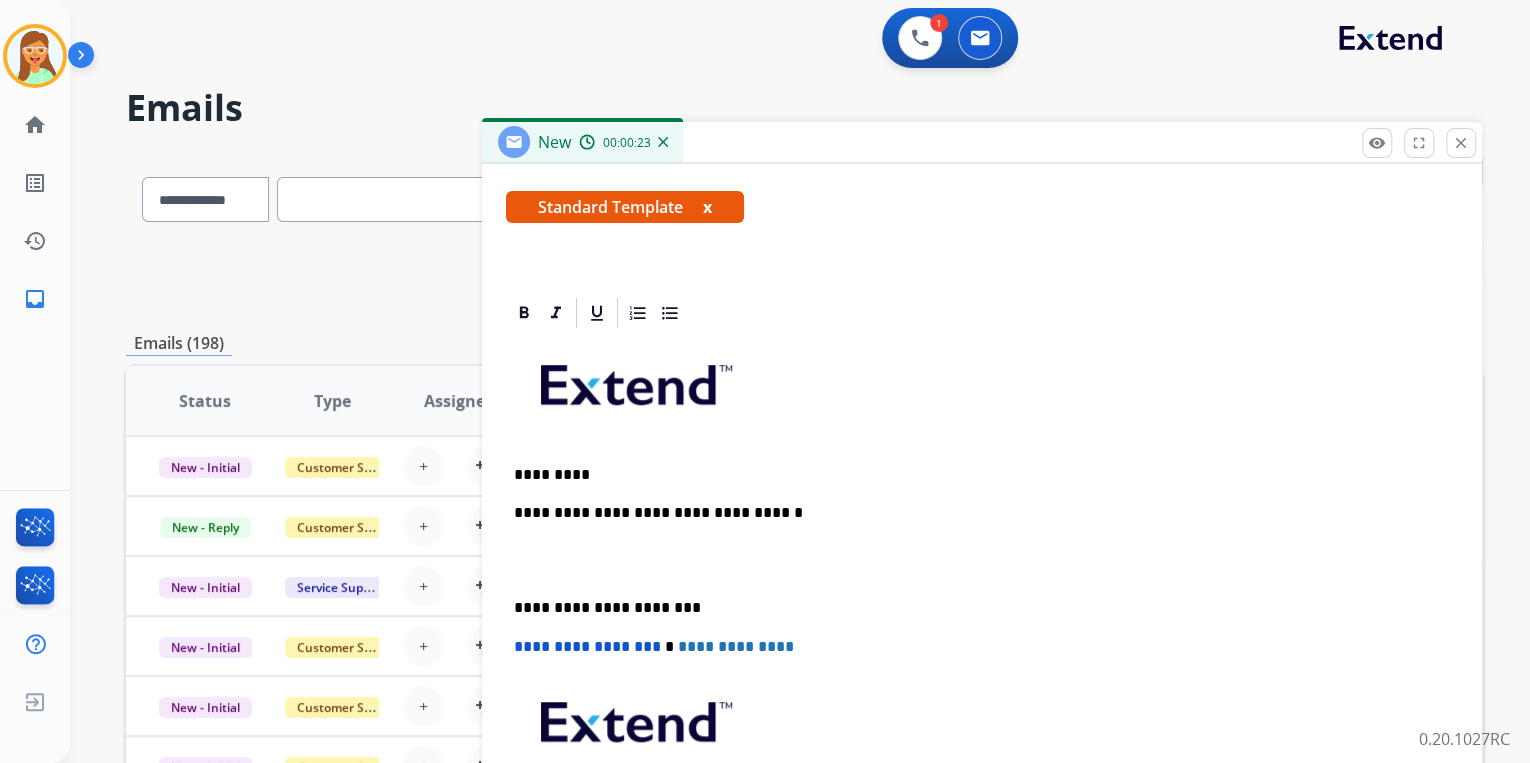 scroll, scrollTop: 383, scrollLeft: 0, axis: vertical 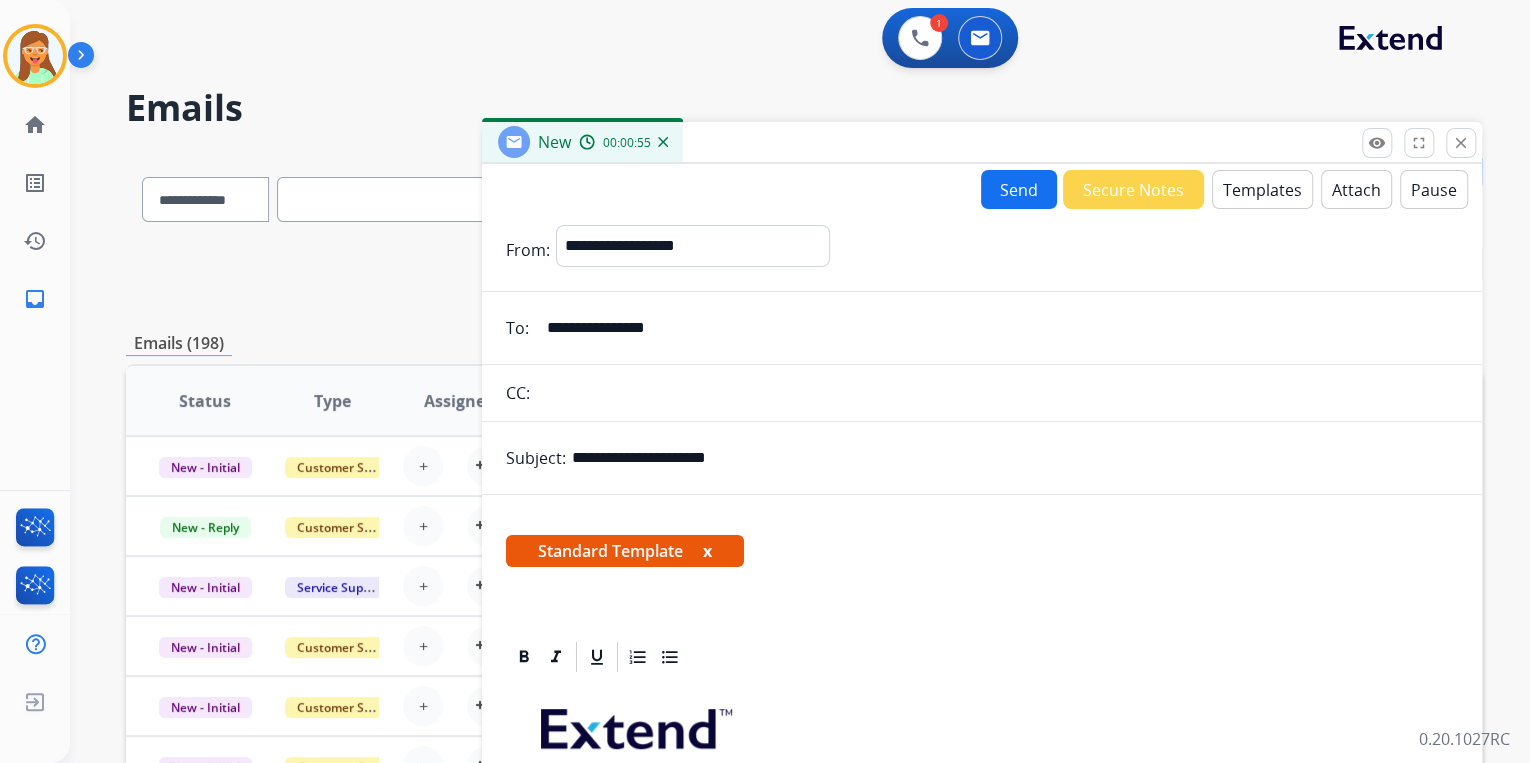 click on "Send" at bounding box center (1019, 189) 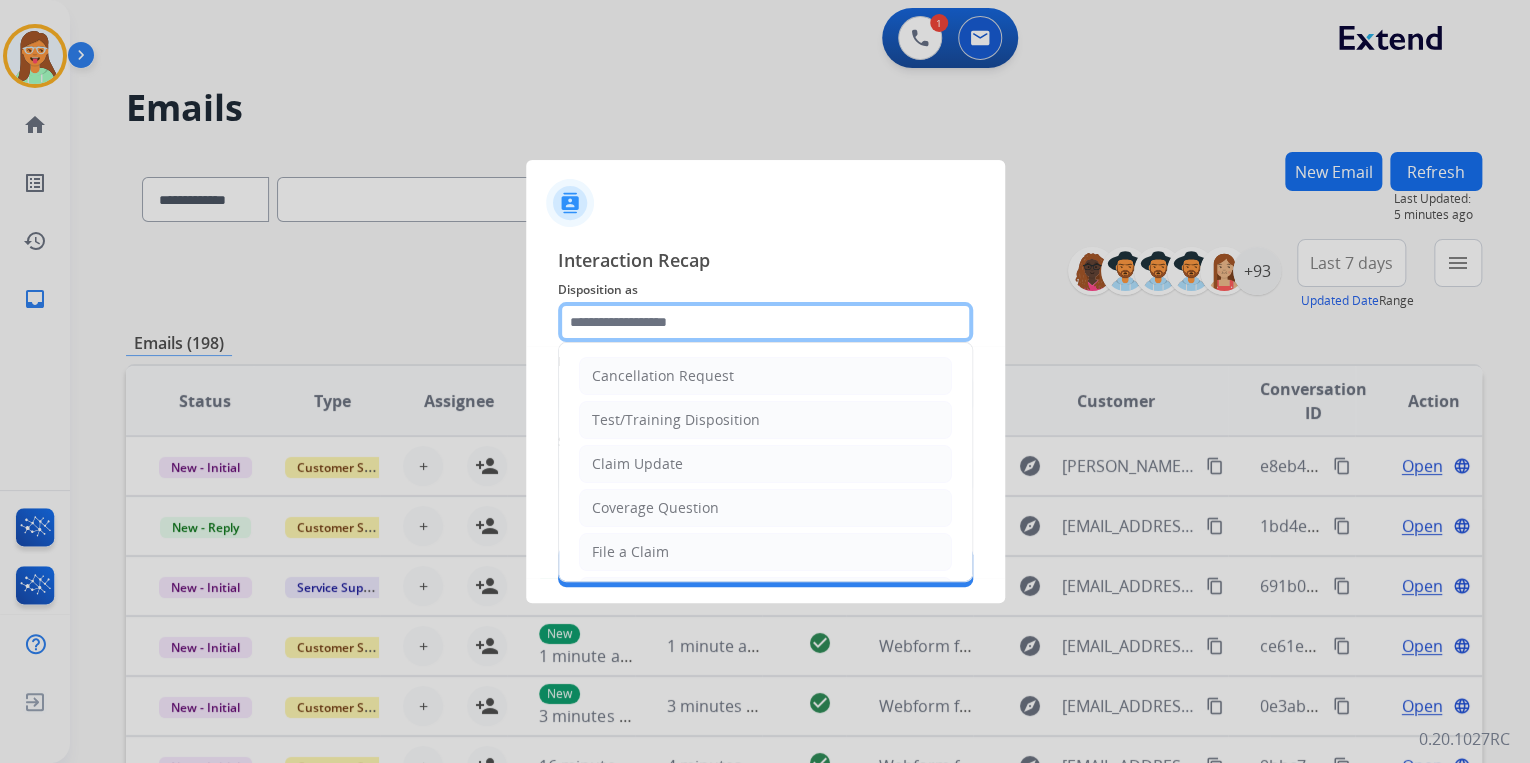 click 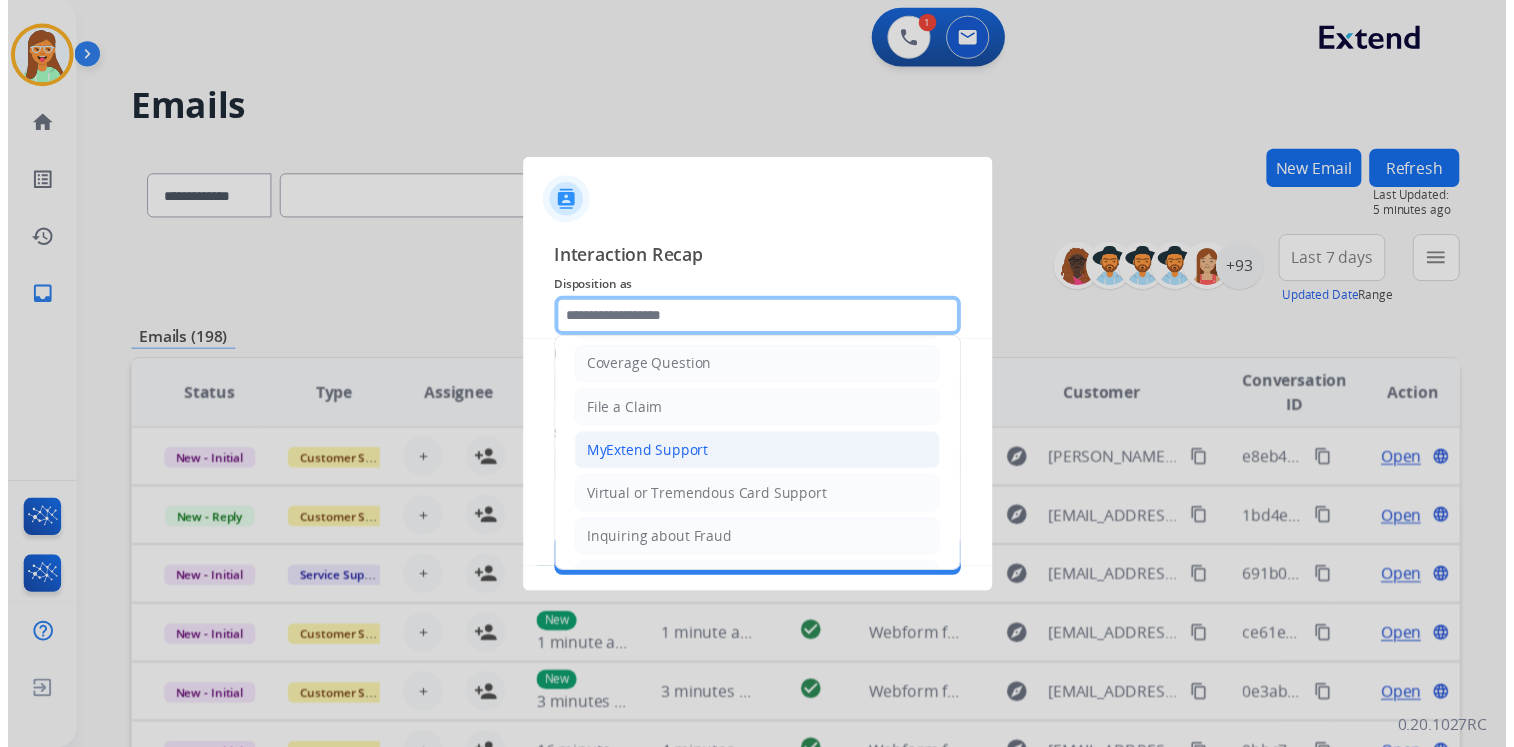 scroll, scrollTop: 160, scrollLeft: 0, axis: vertical 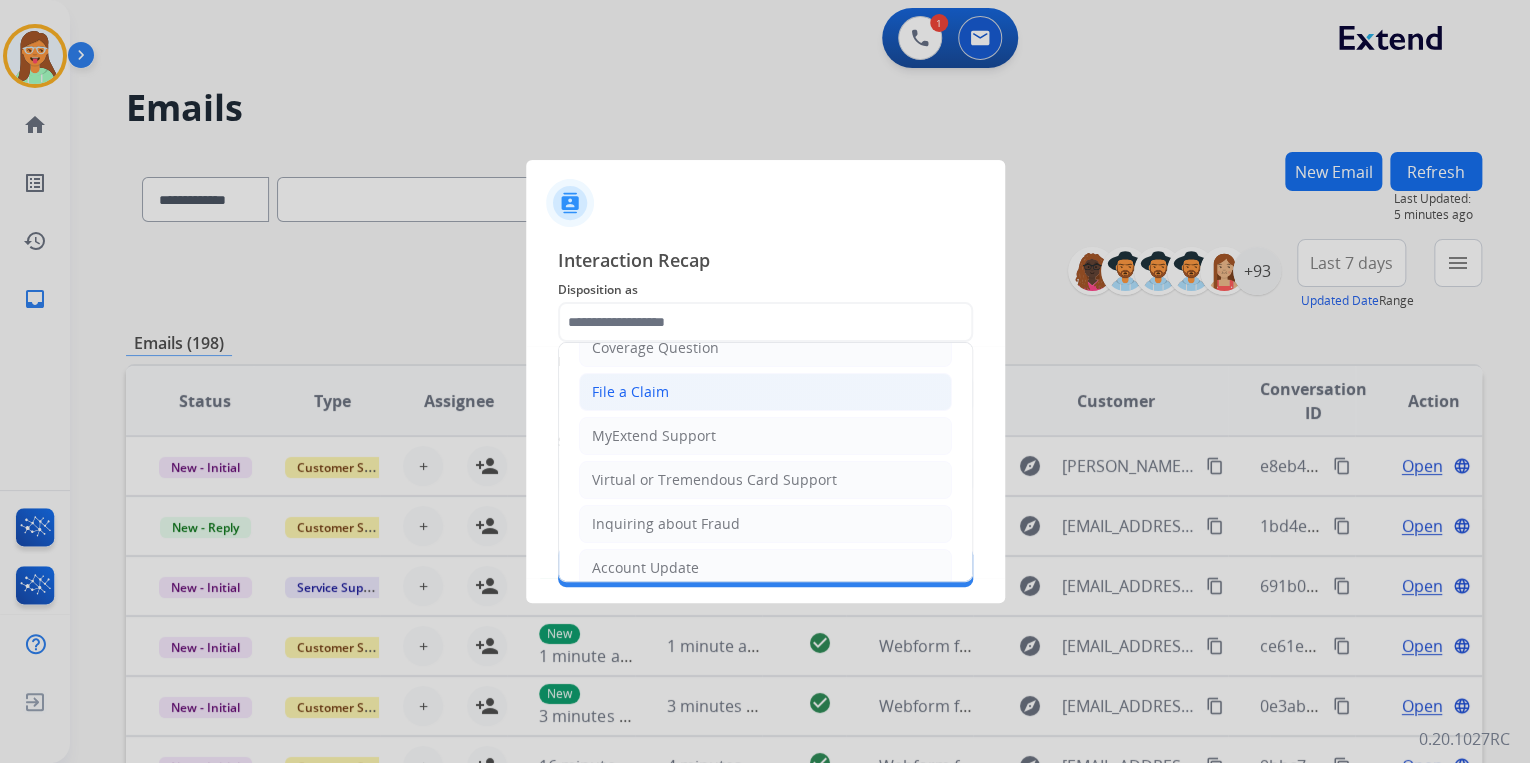 click on "File a Claim" 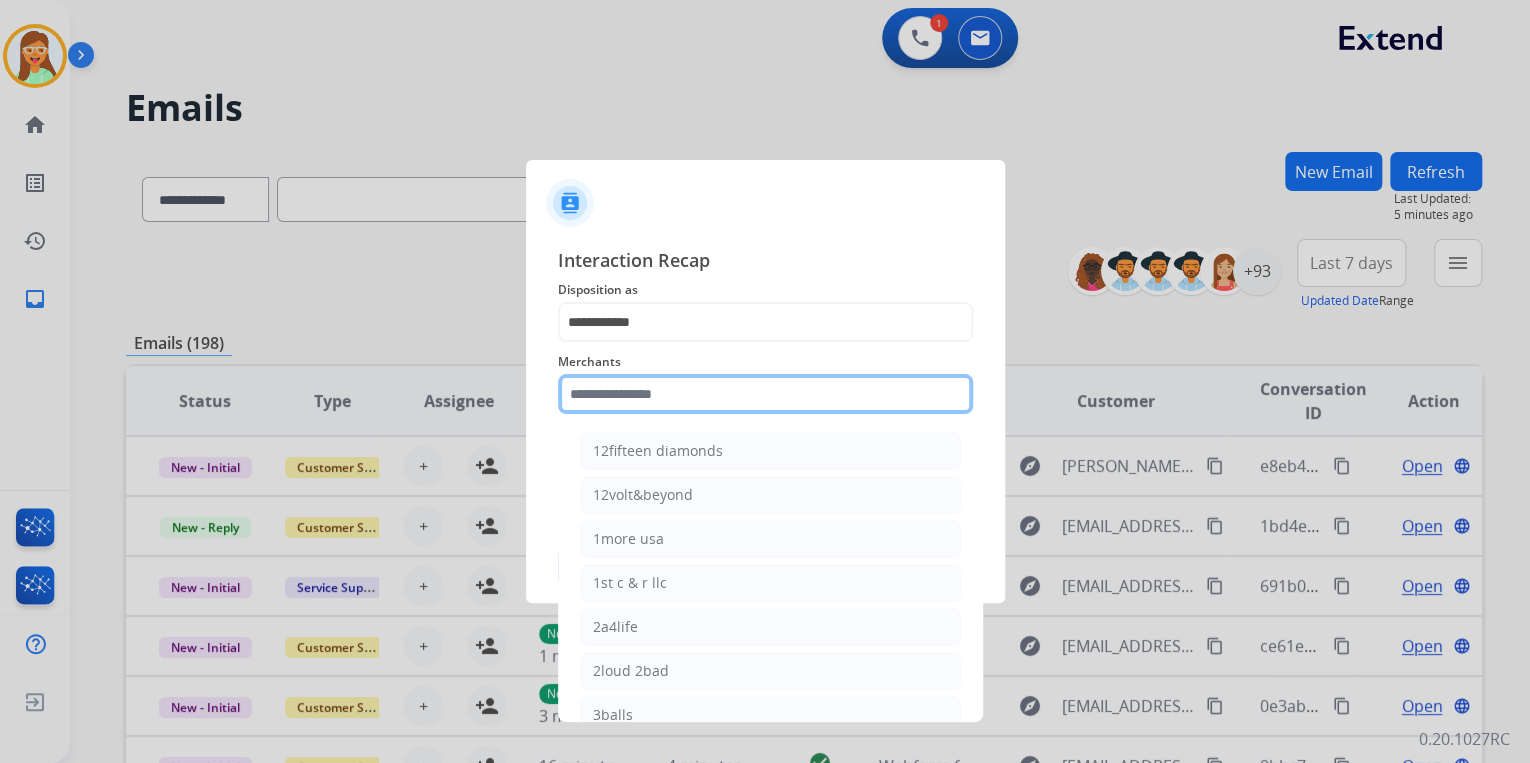 click 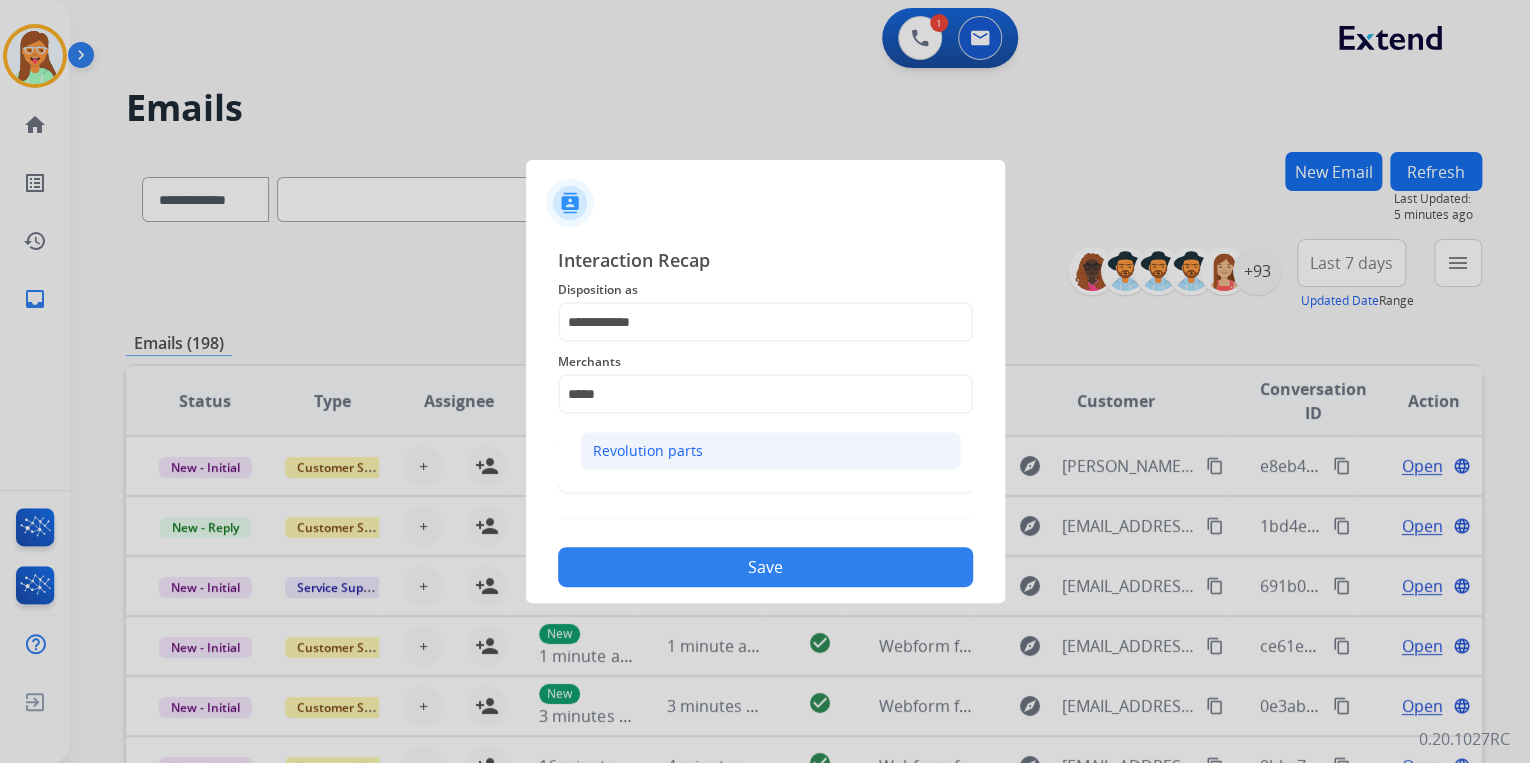 click on "Revolution parts" 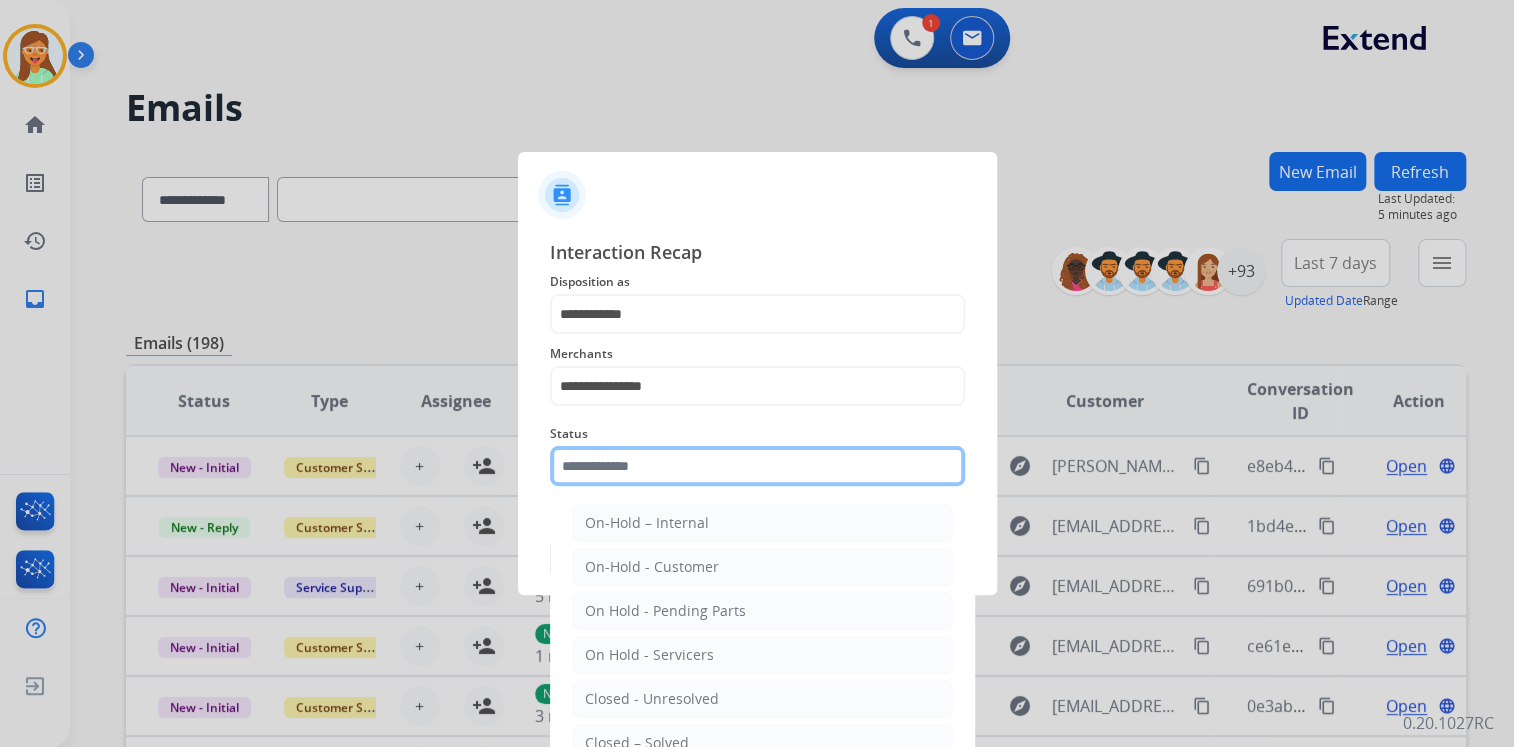 drag, startPoint x: 626, startPoint y: 458, endPoint x: 628, endPoint y: 471, distance: 13.152946 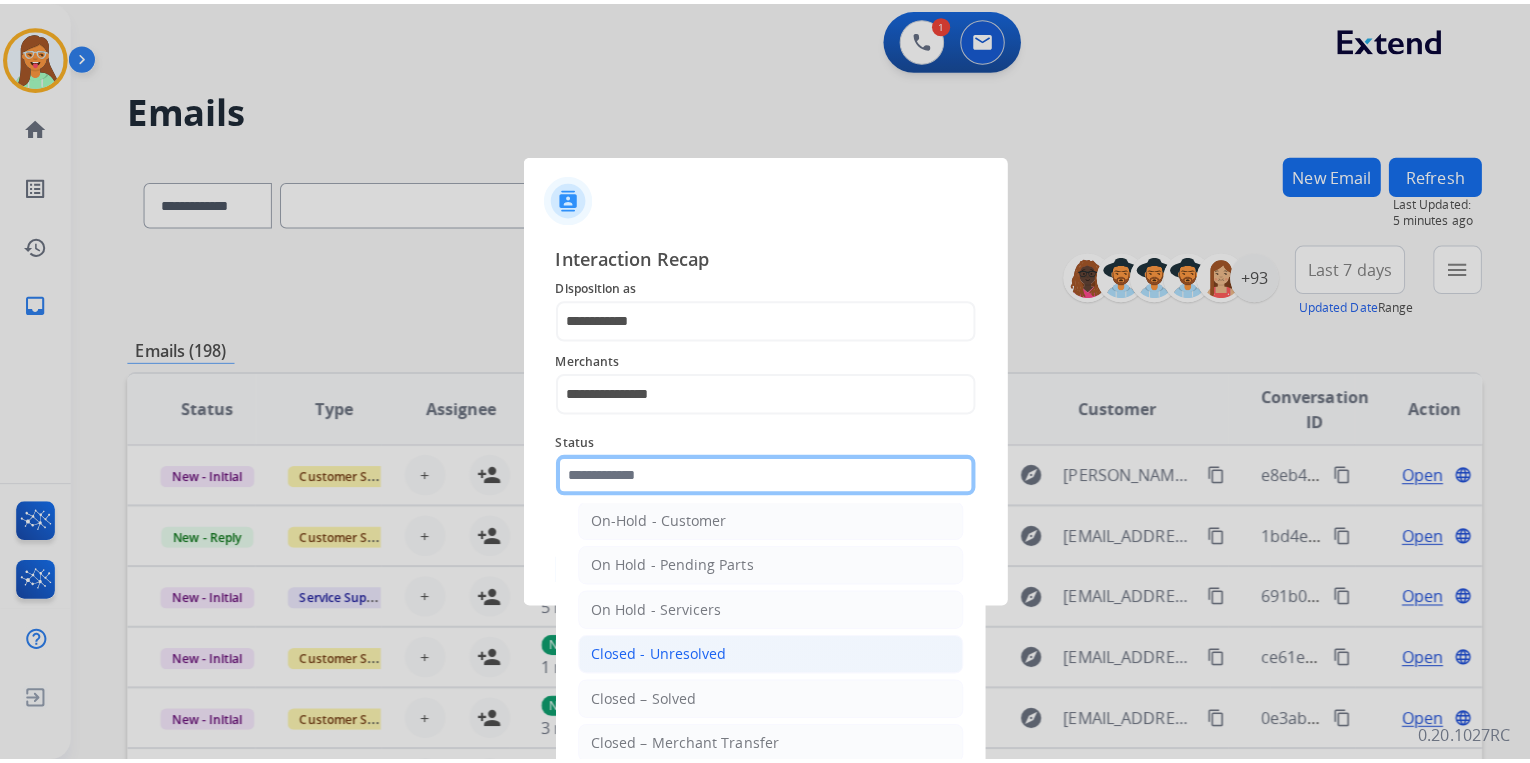scroll, scrollTop: 116, scrollLeft: 0, axis: vertical 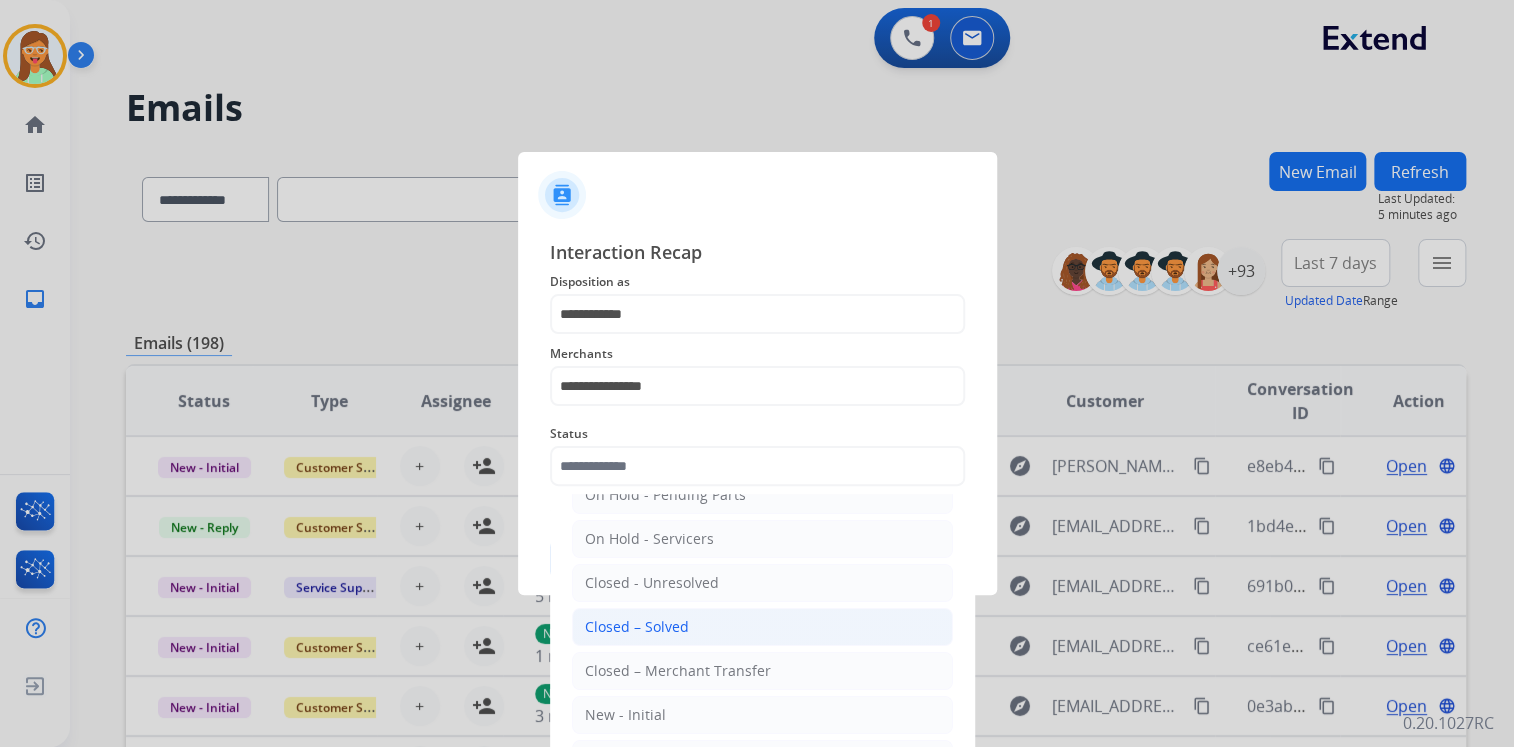 click on "Closed – Solved" 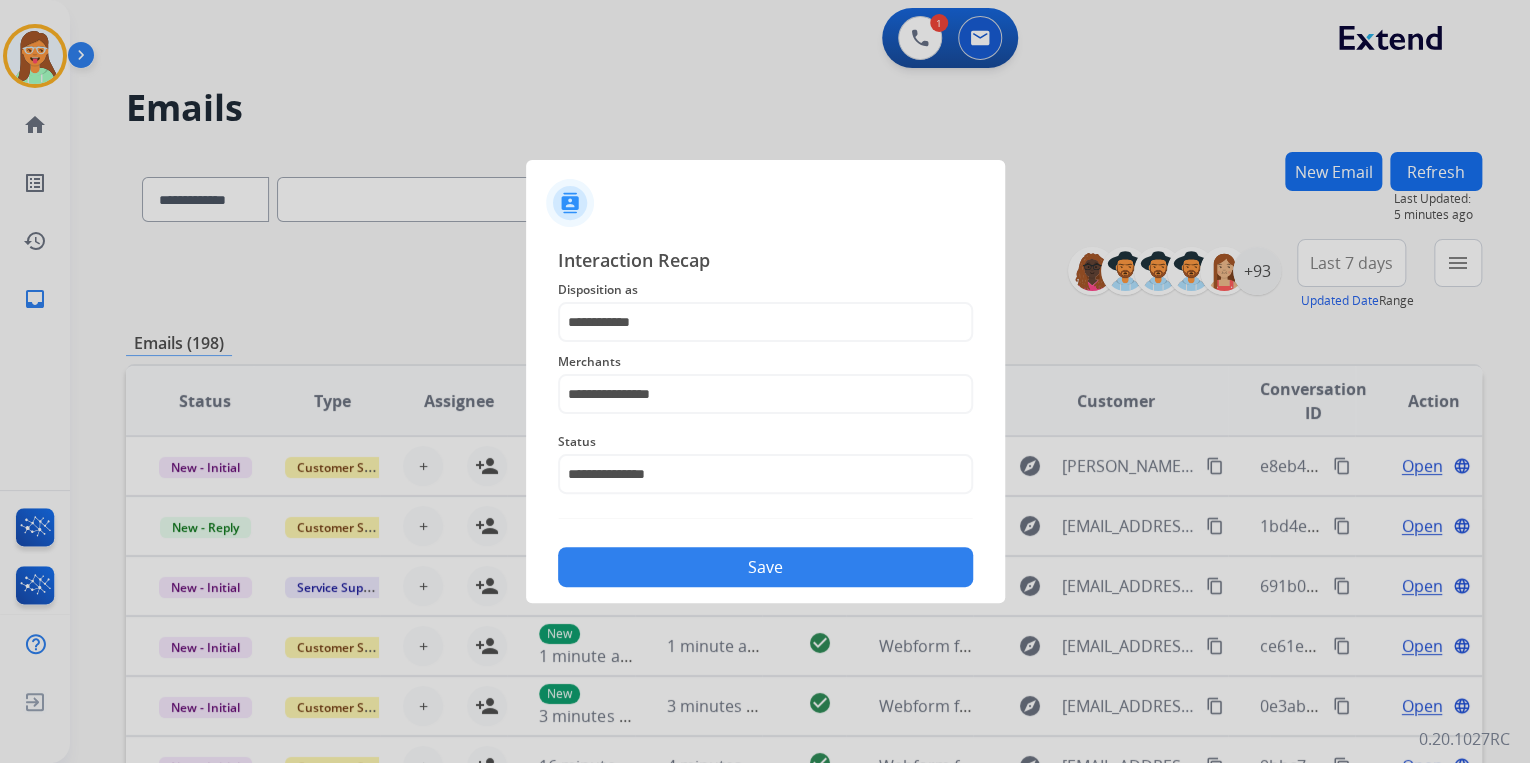 click on "Save" 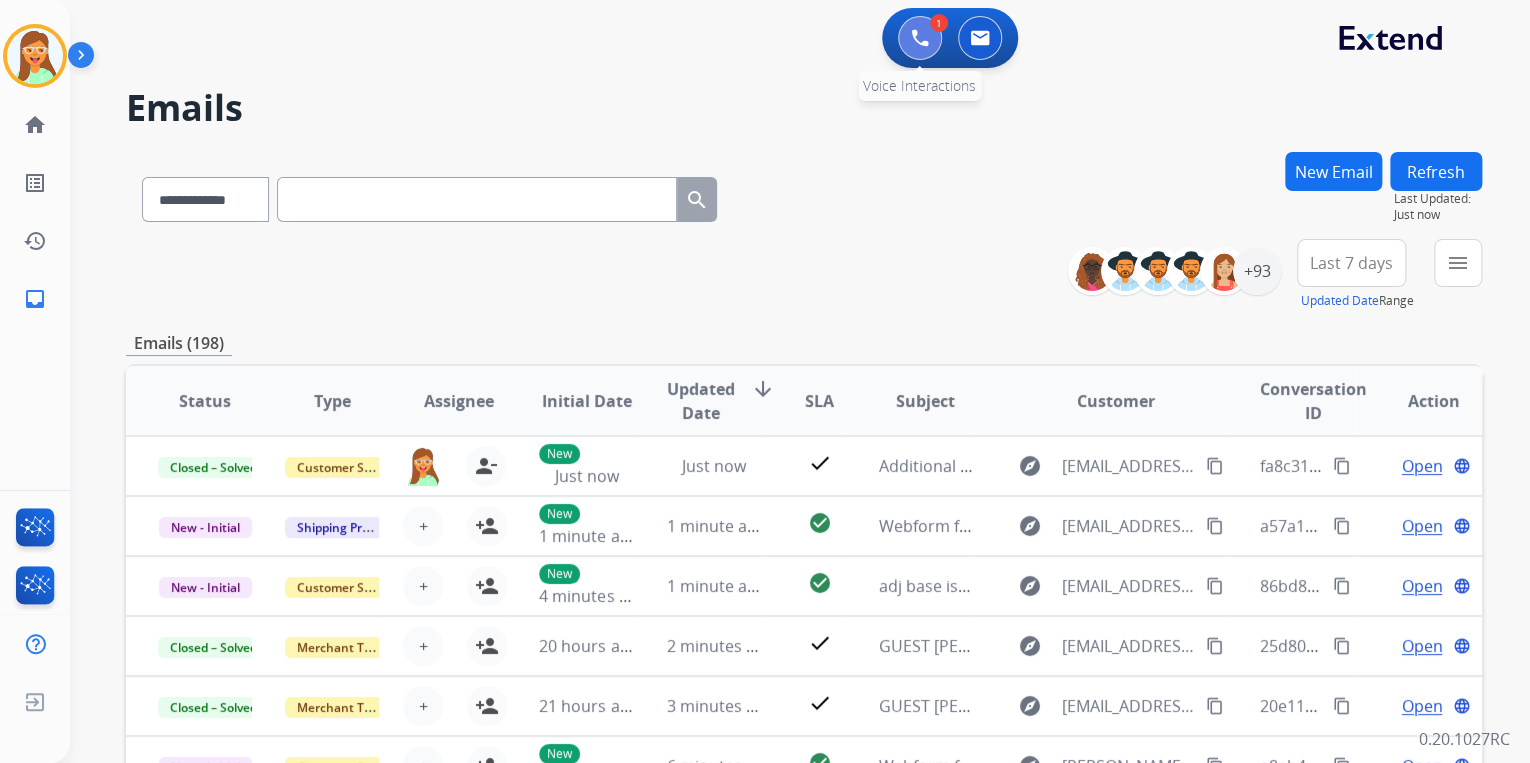 click at bounding box center [920, 38] 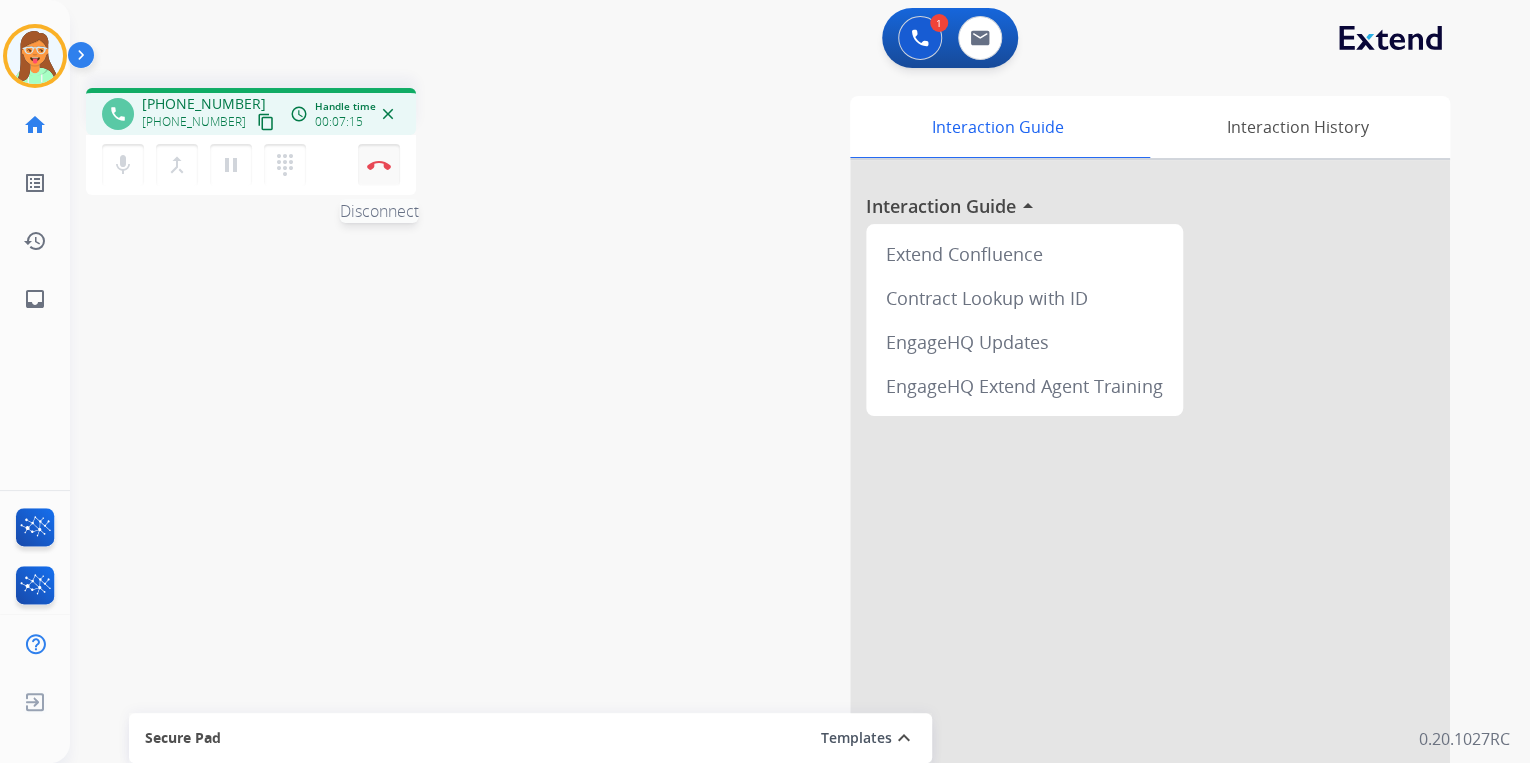 click at bounding box center (379, 165) 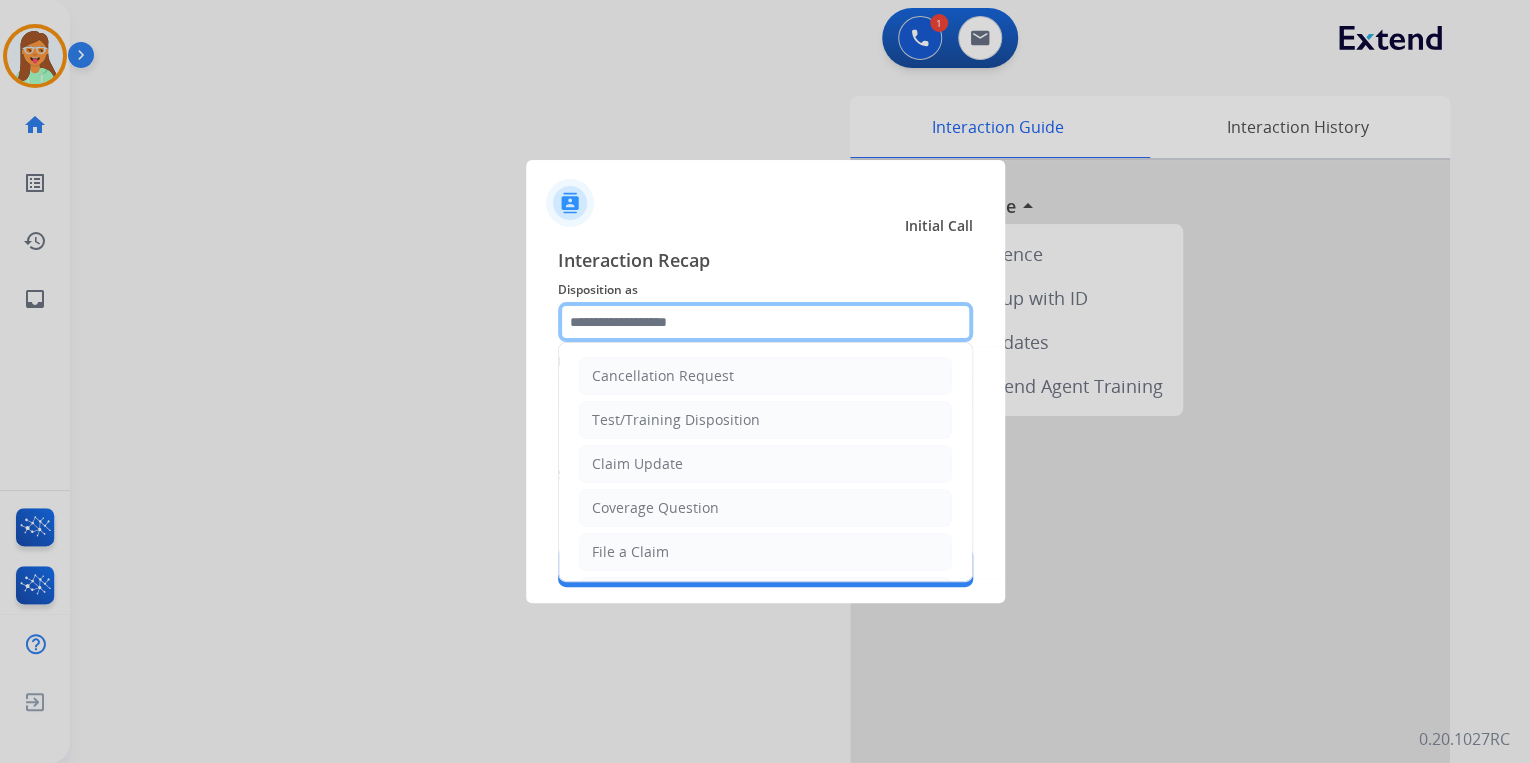 click 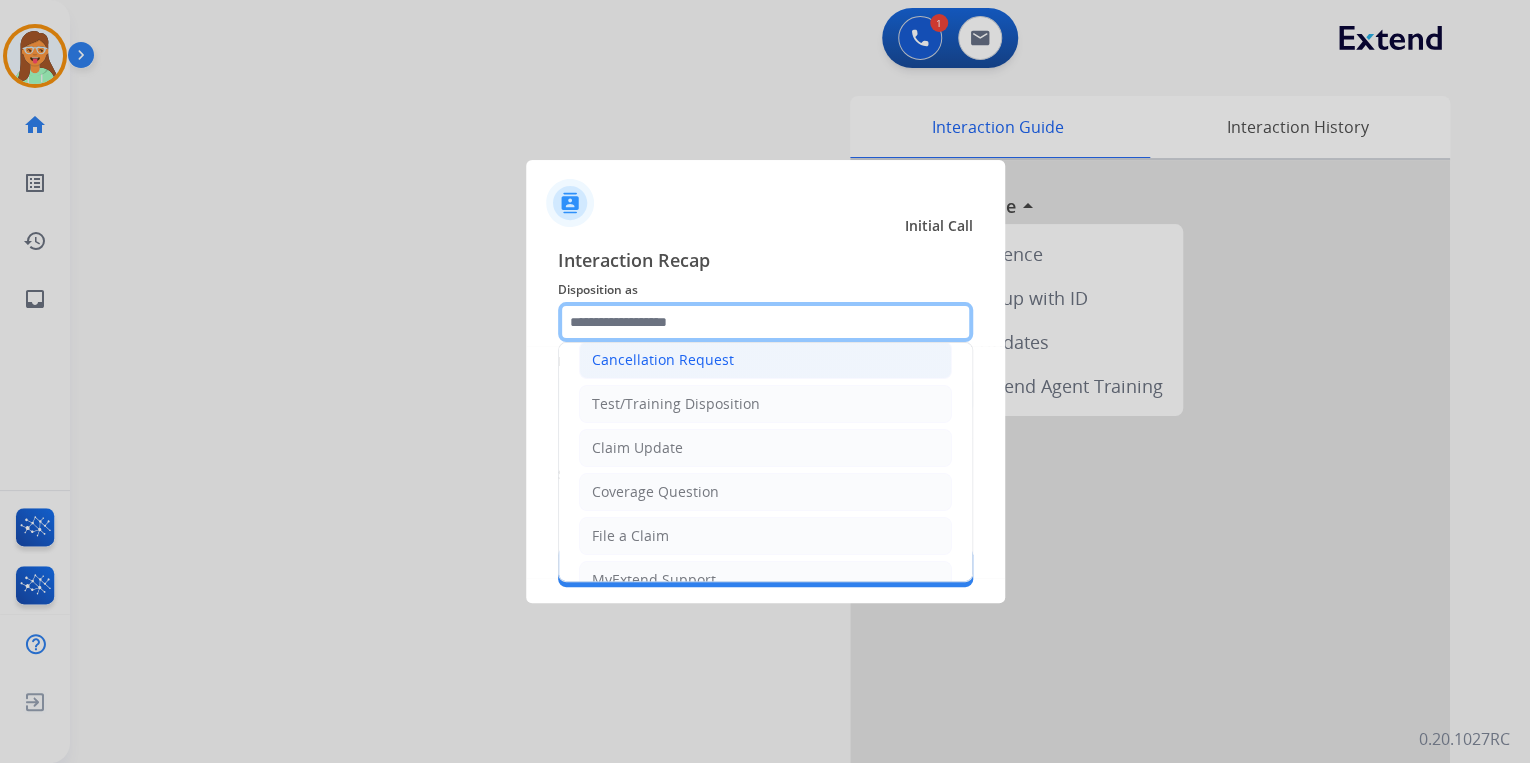 scroll, scrollTop: 0, scrollLeft: 0, axis: both 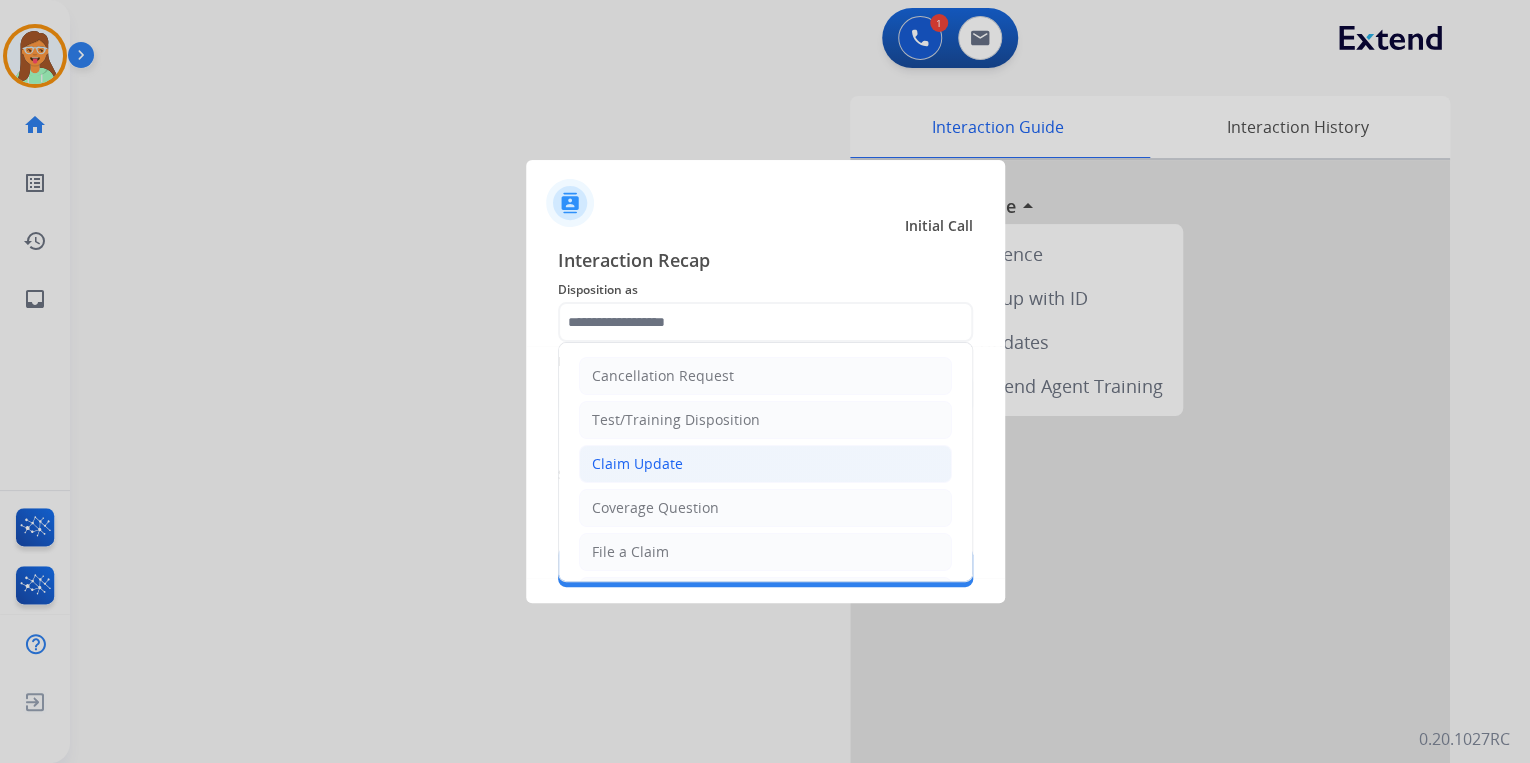 click on "Claim Update" 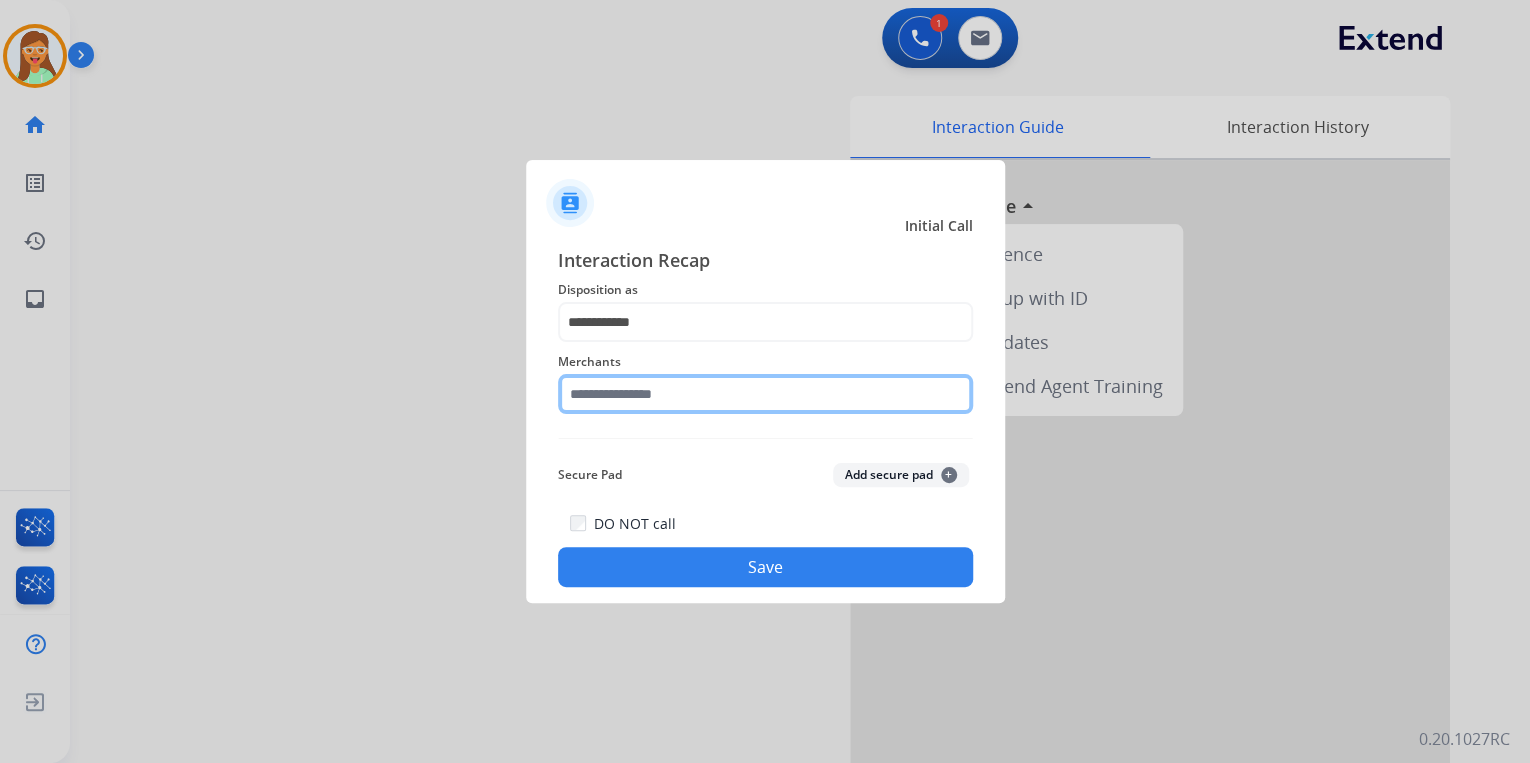click 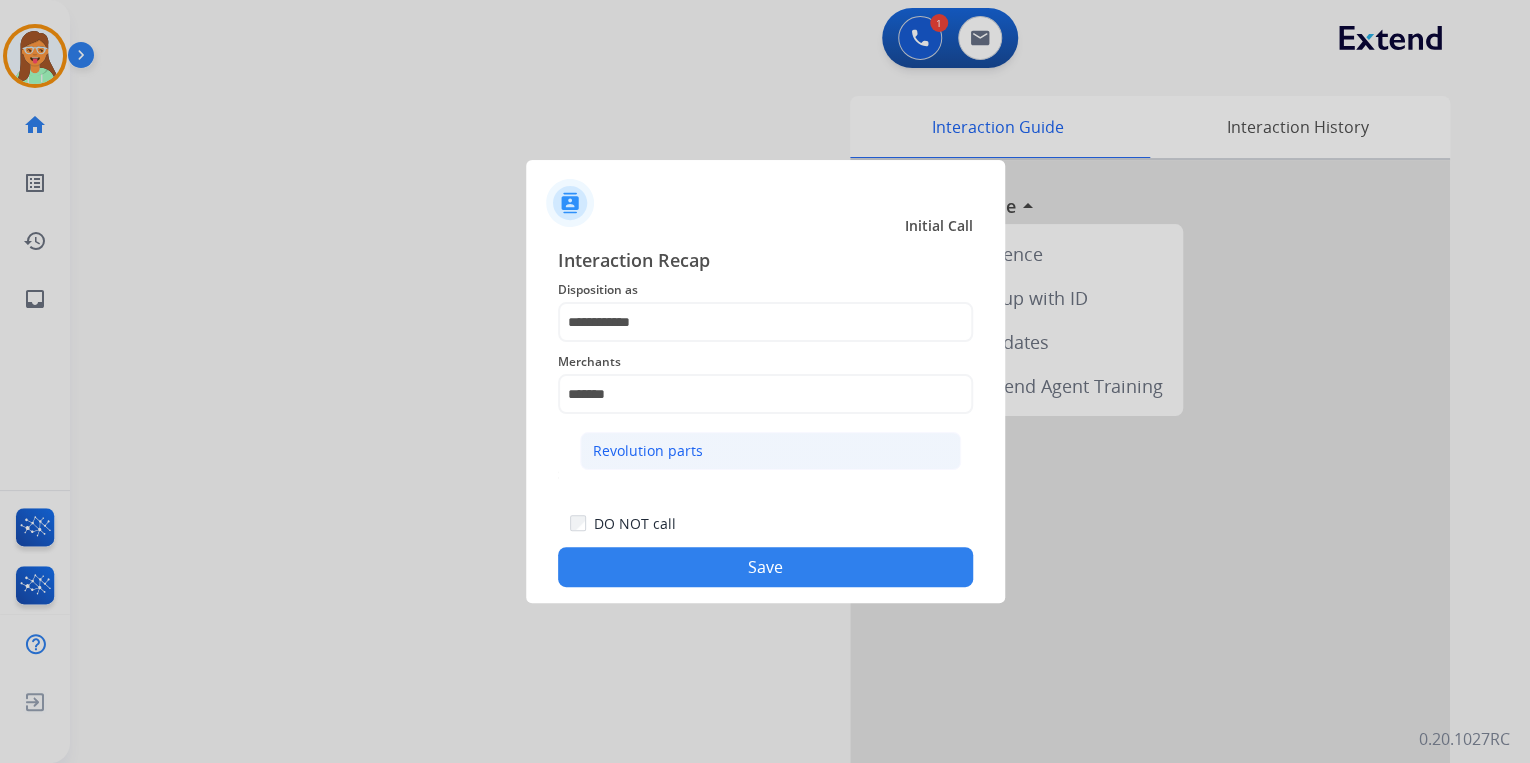 click on "Revolution parts" 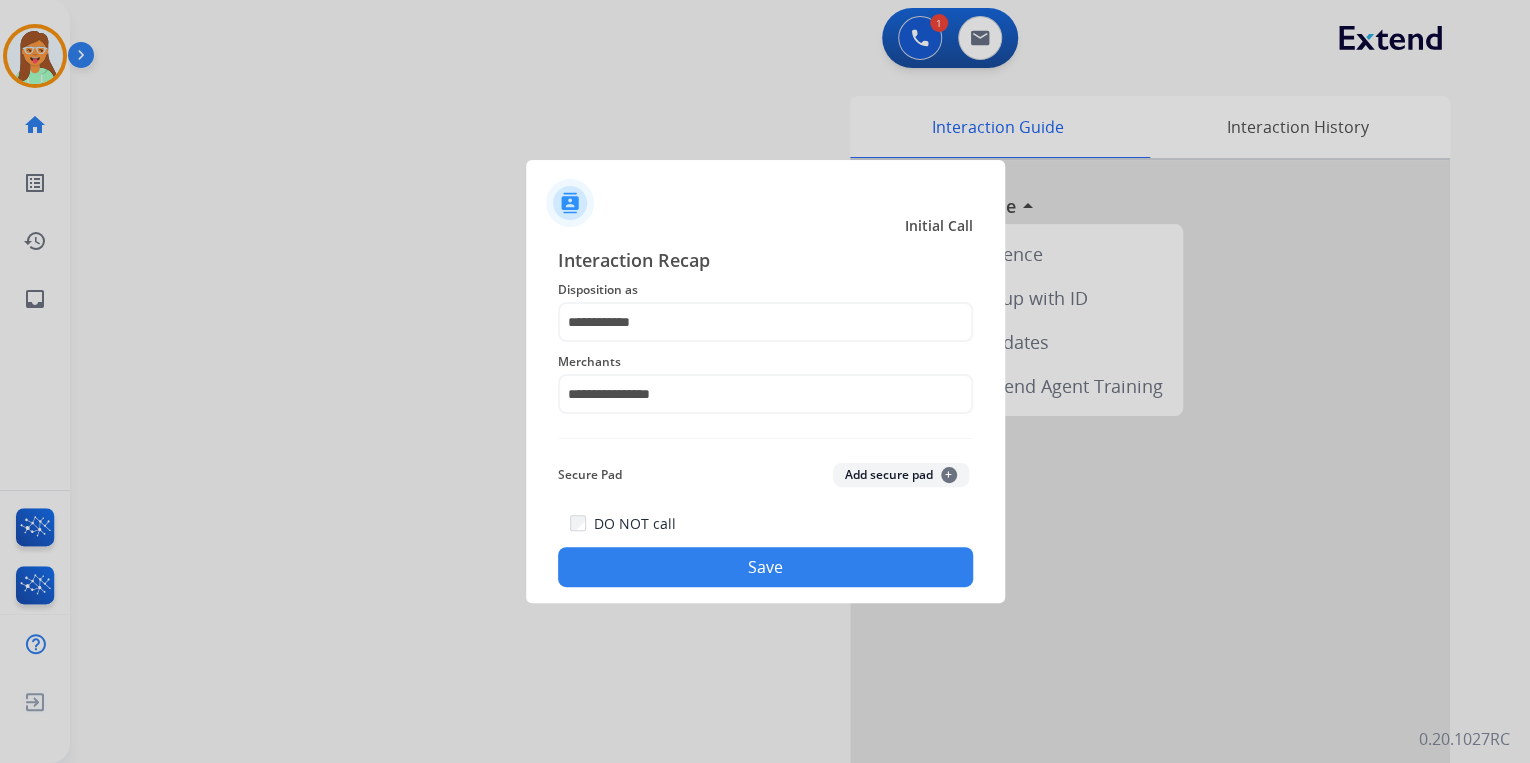 click on "Save" 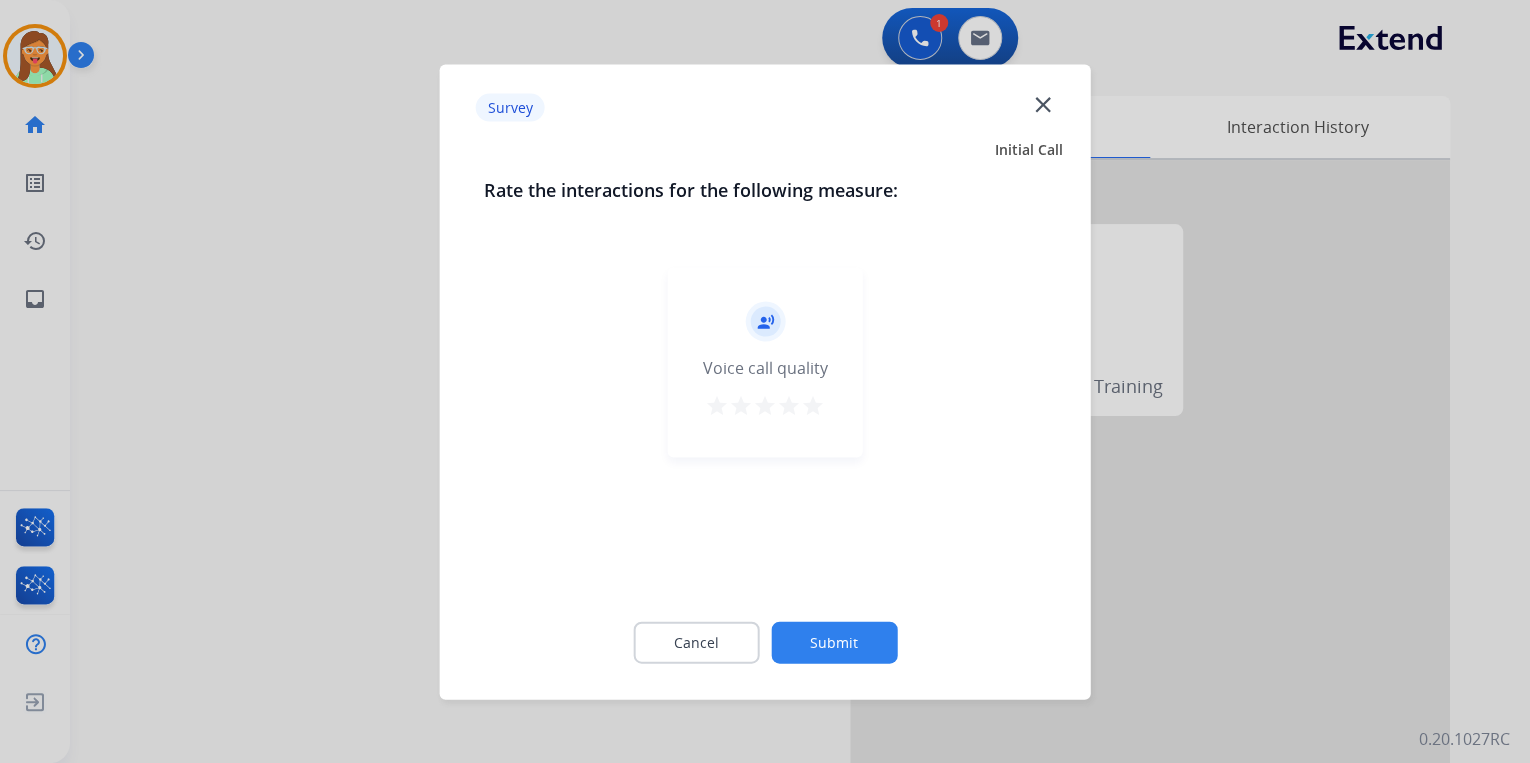 click on "star" at bounding box center (813, 405) 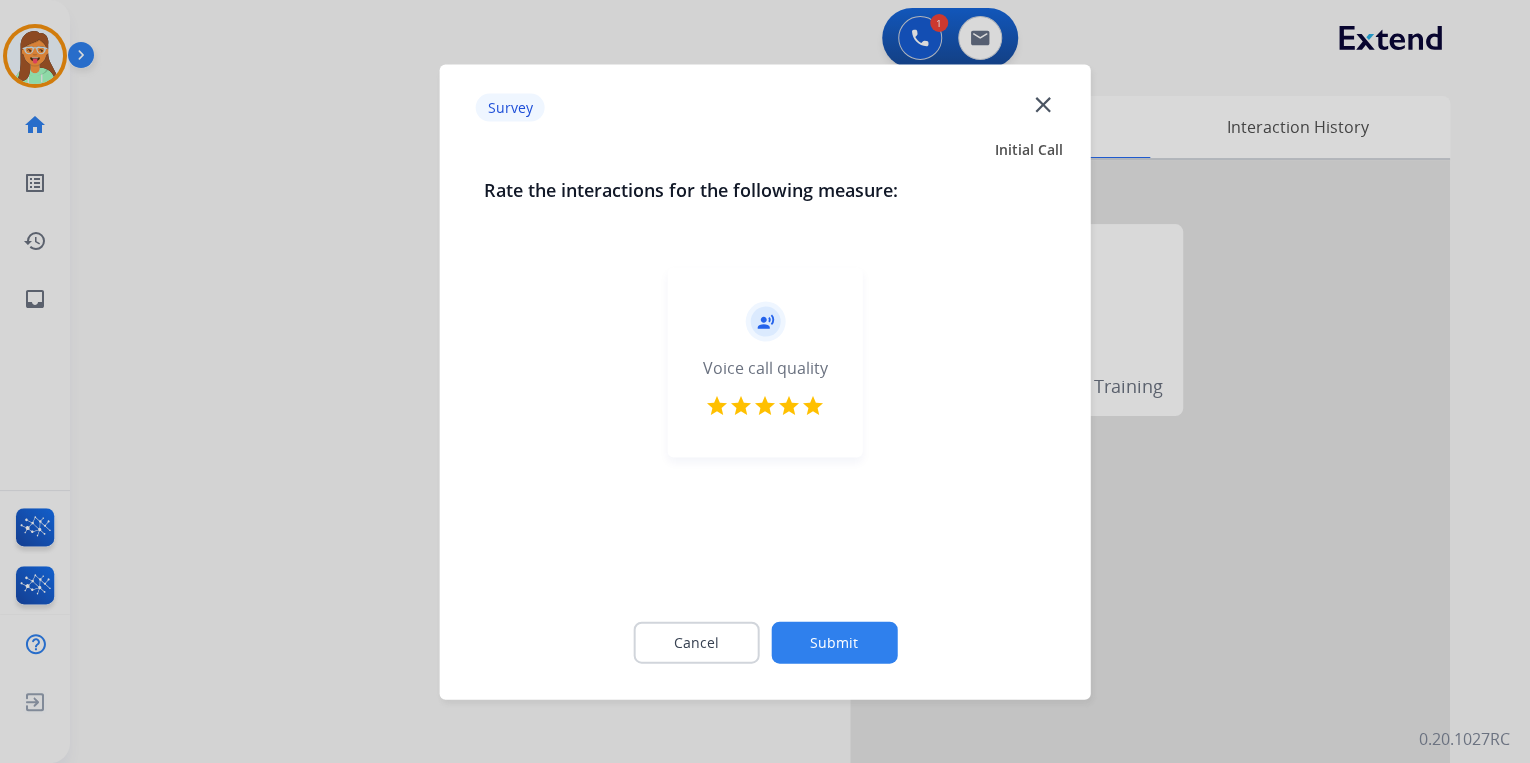 click on "Submit" 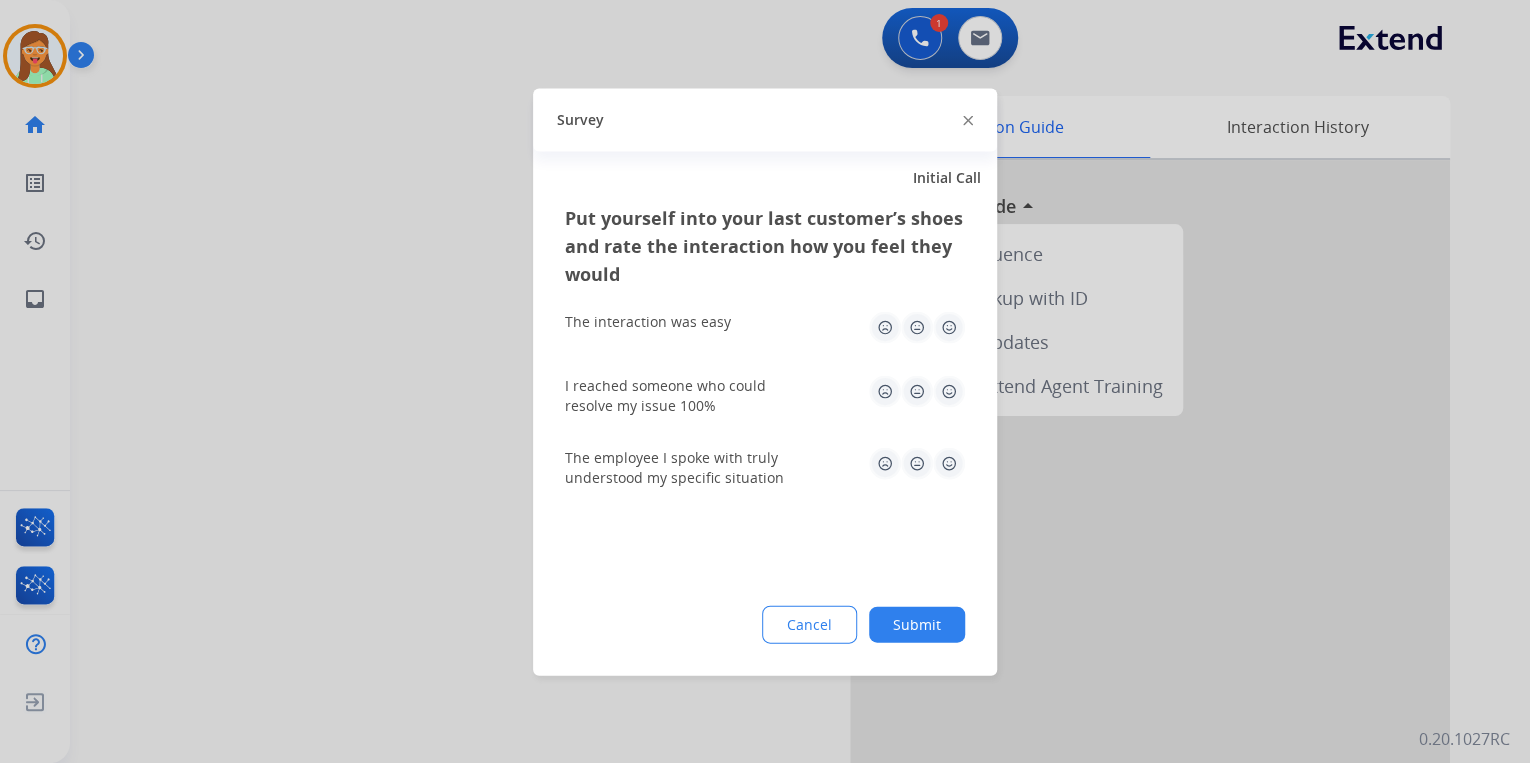 click 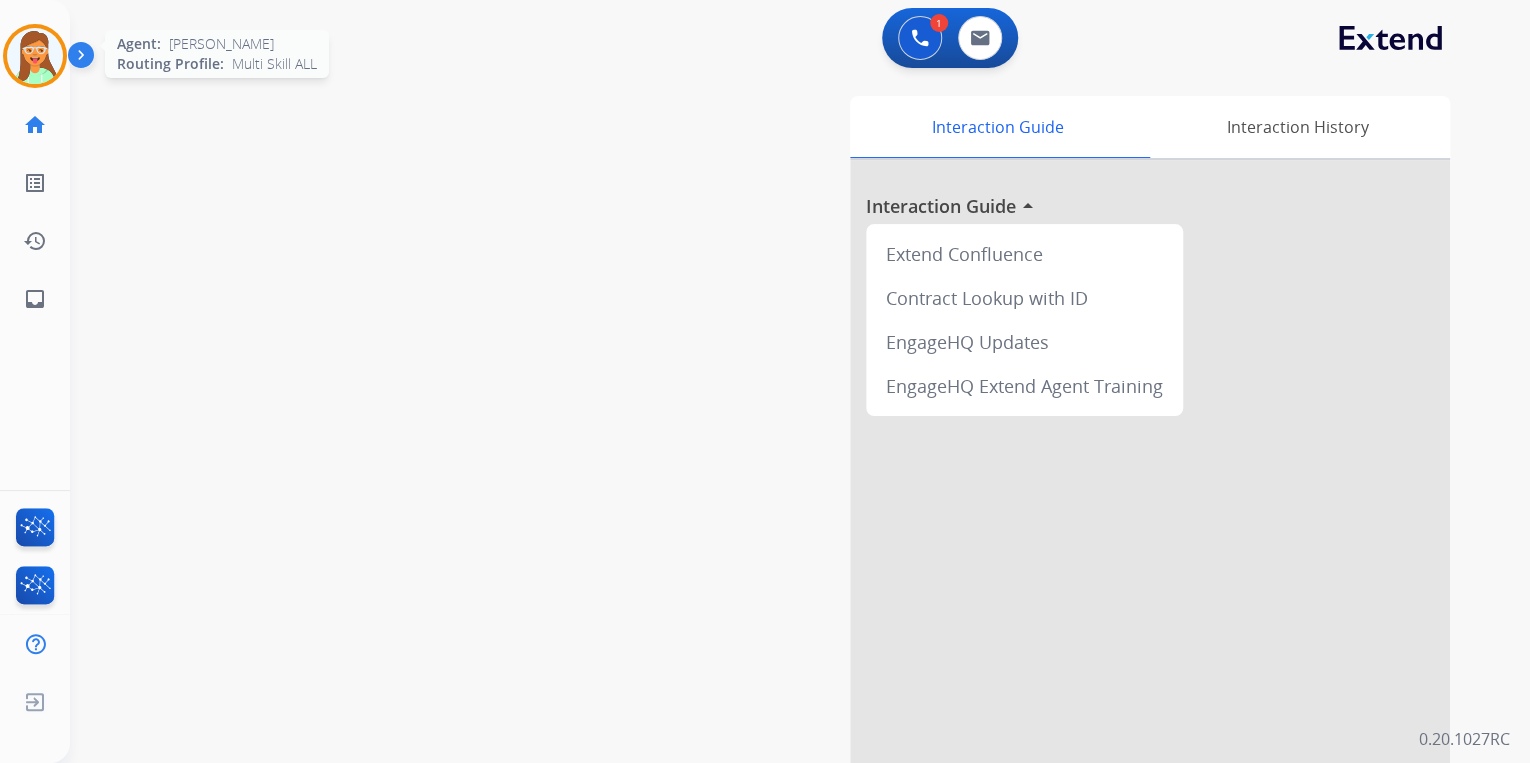 click at bounding box center [35, 56] 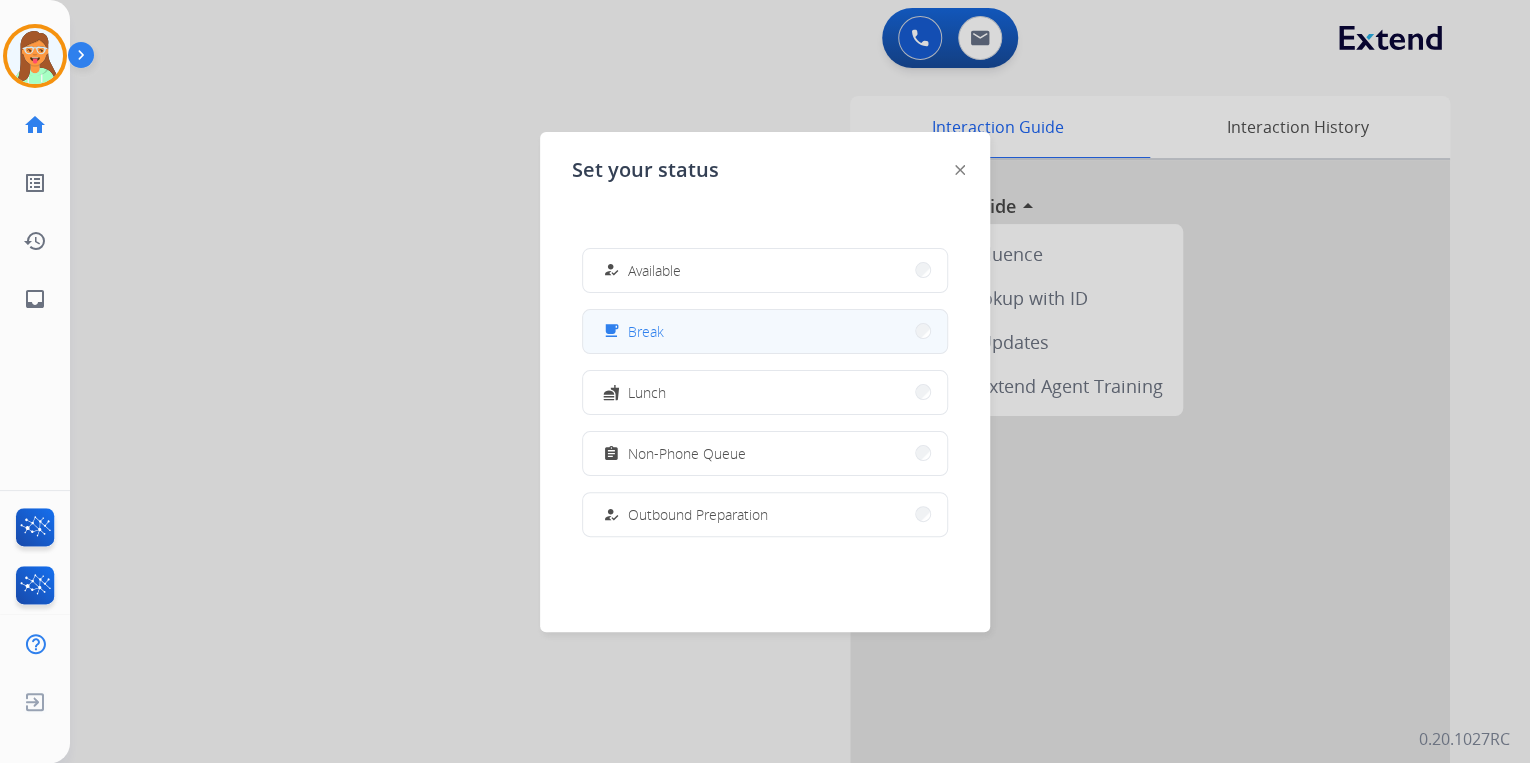 click on "free_breakfast Break" at bounding box center [765, 331] 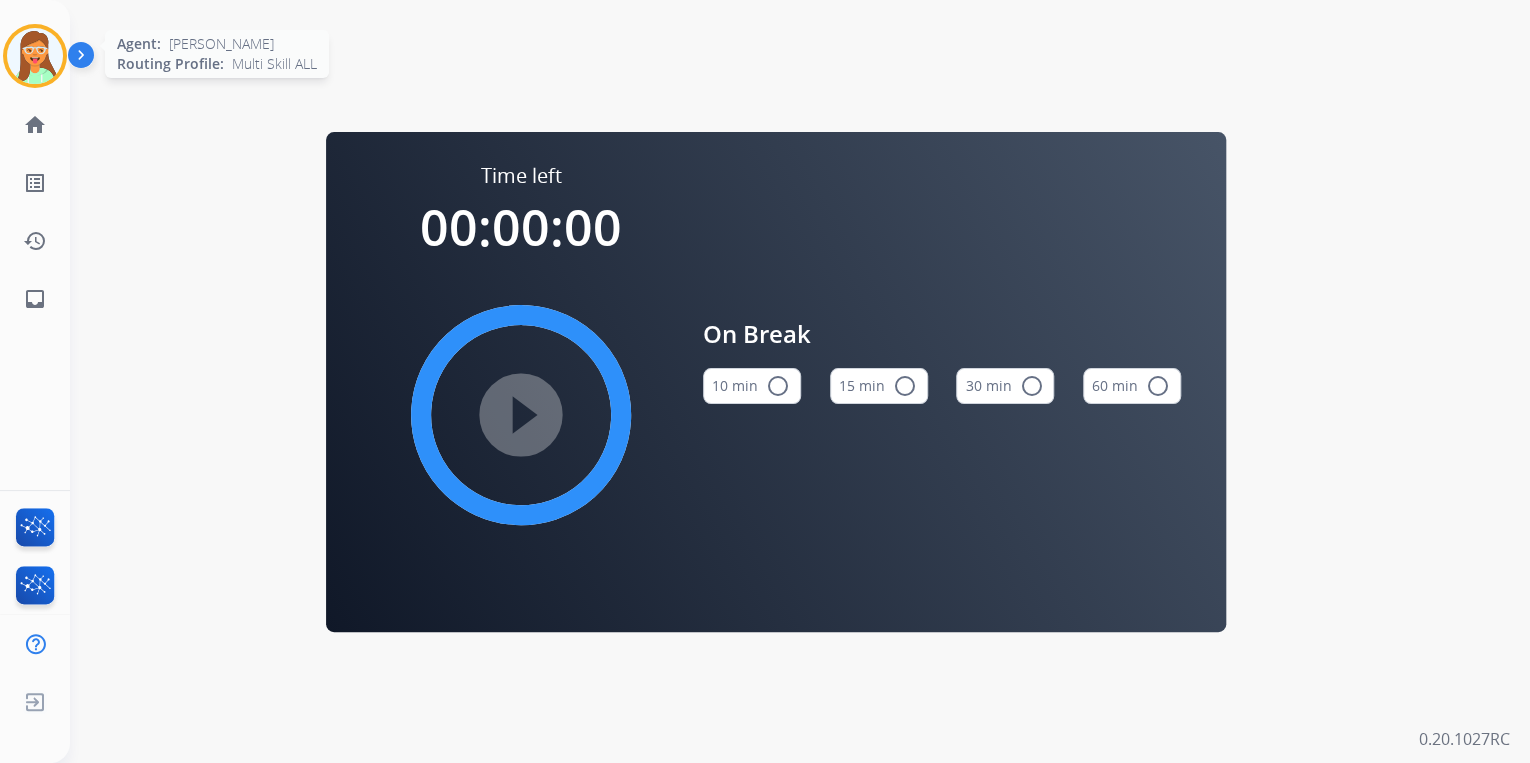 click at bounding box center [35, 56] 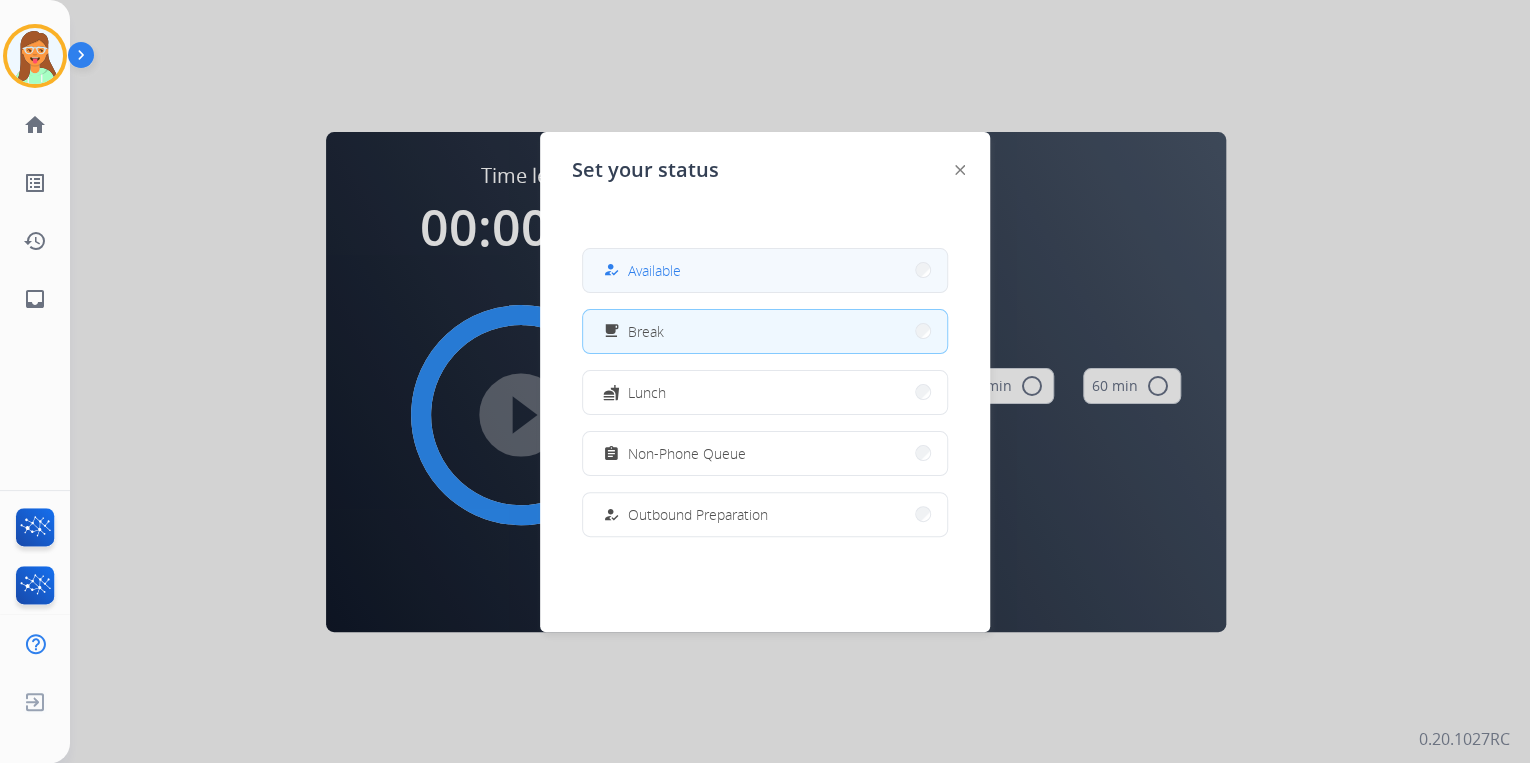 click on "how_to_reg Available" at bounding box center (640, 270) 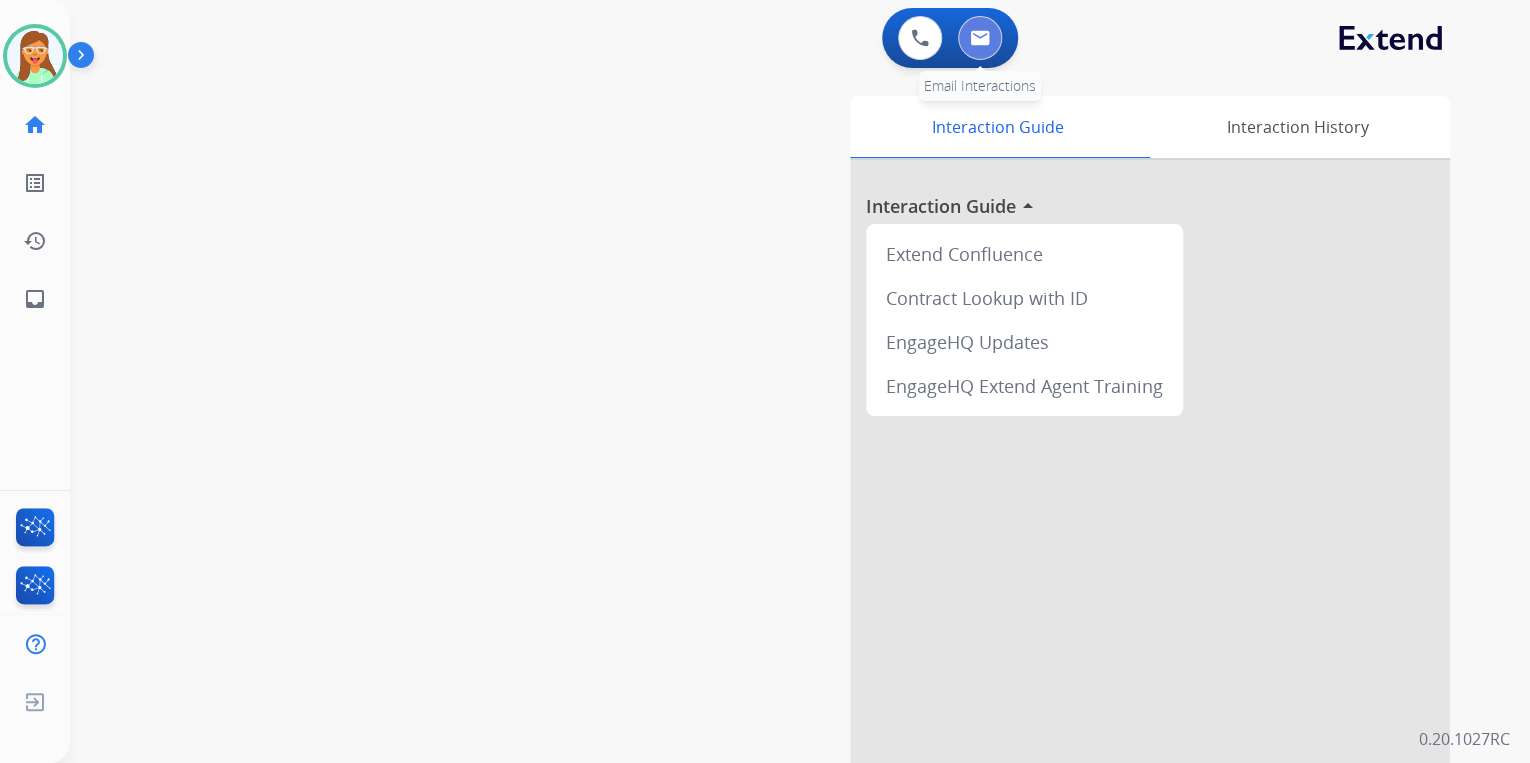 click at bounding box center (980, 38) 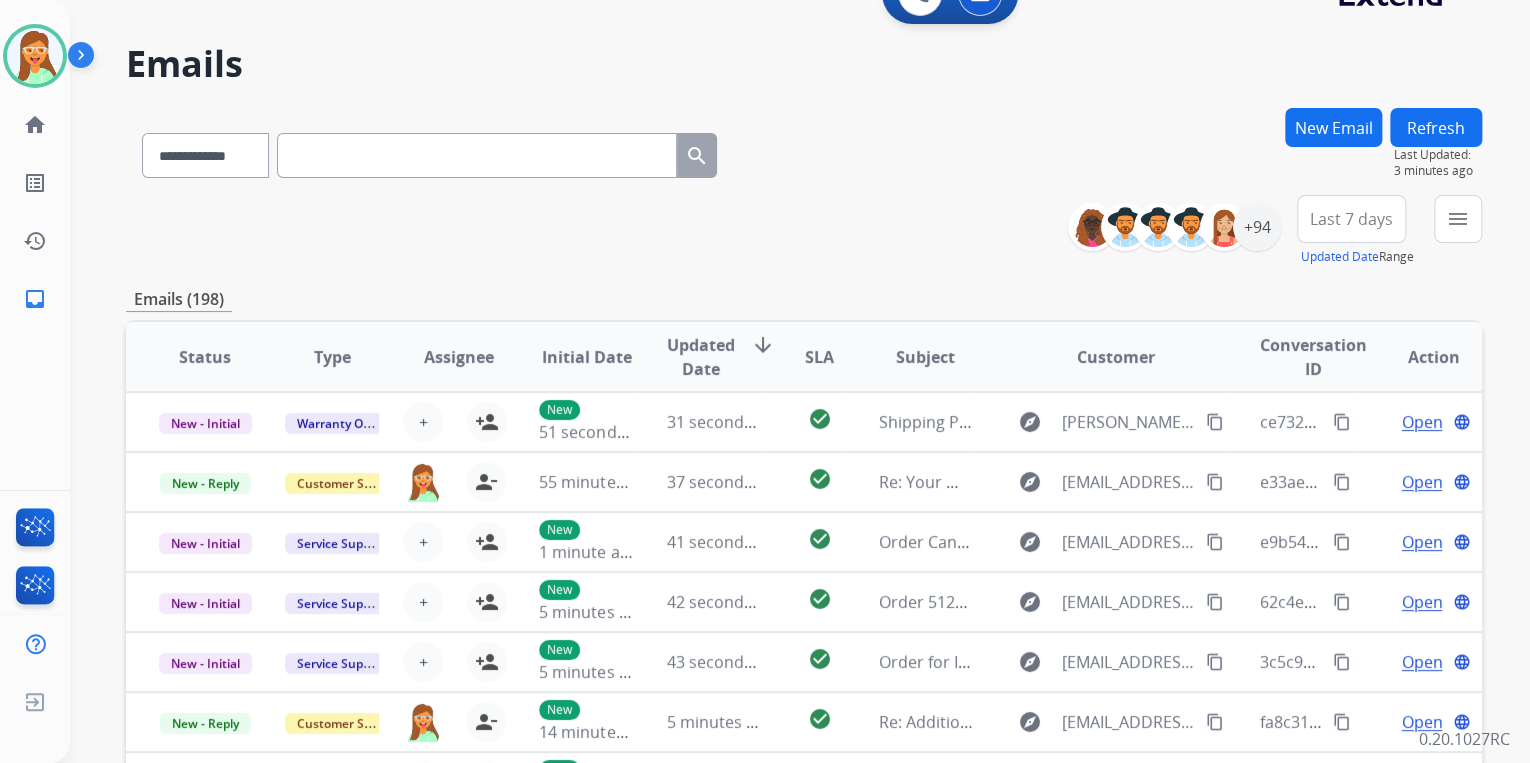 scroll, scrollTop: 160, scrollLeft: 0, axis: vertical 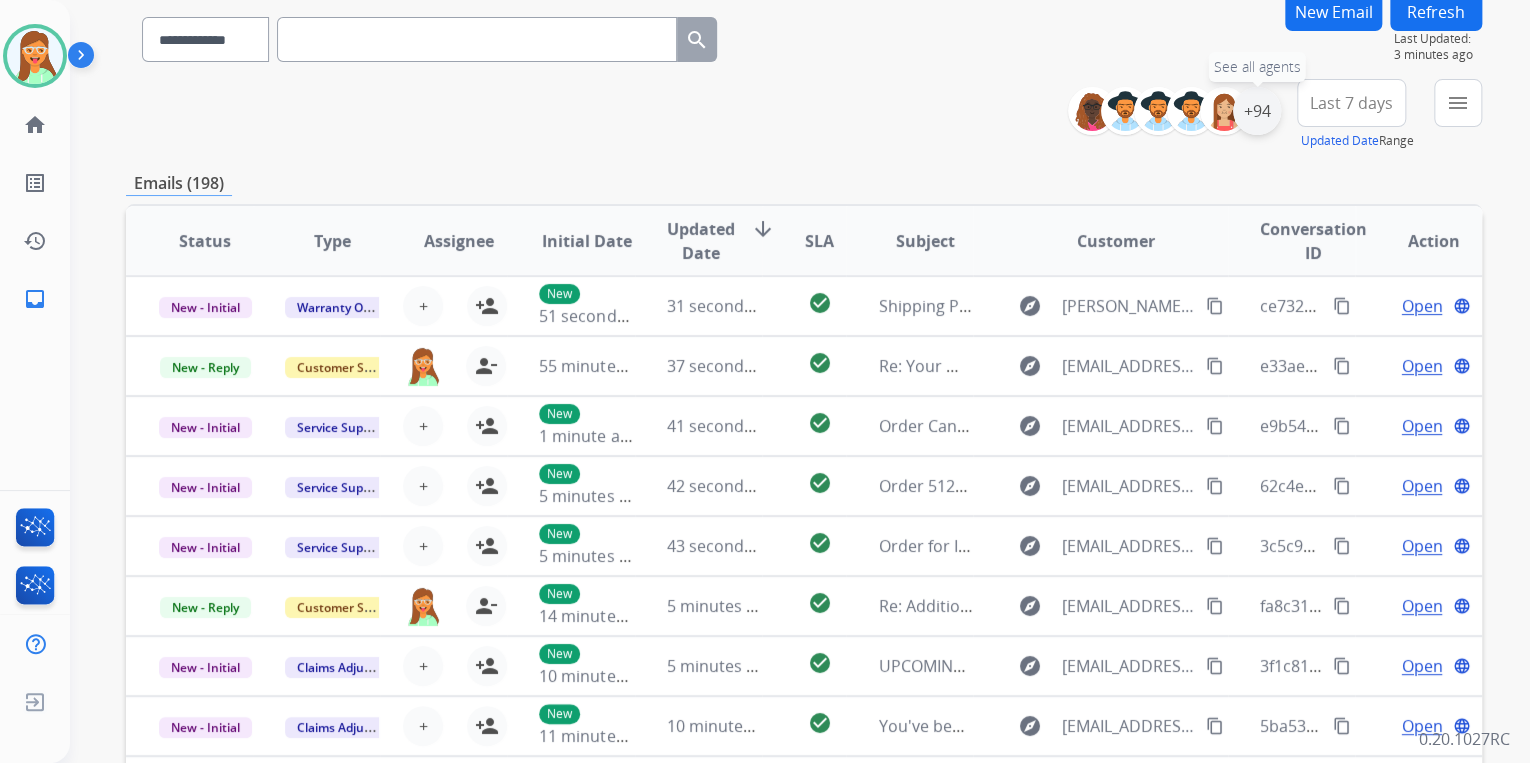 click on "+94" at bounding box center (1257, 111) 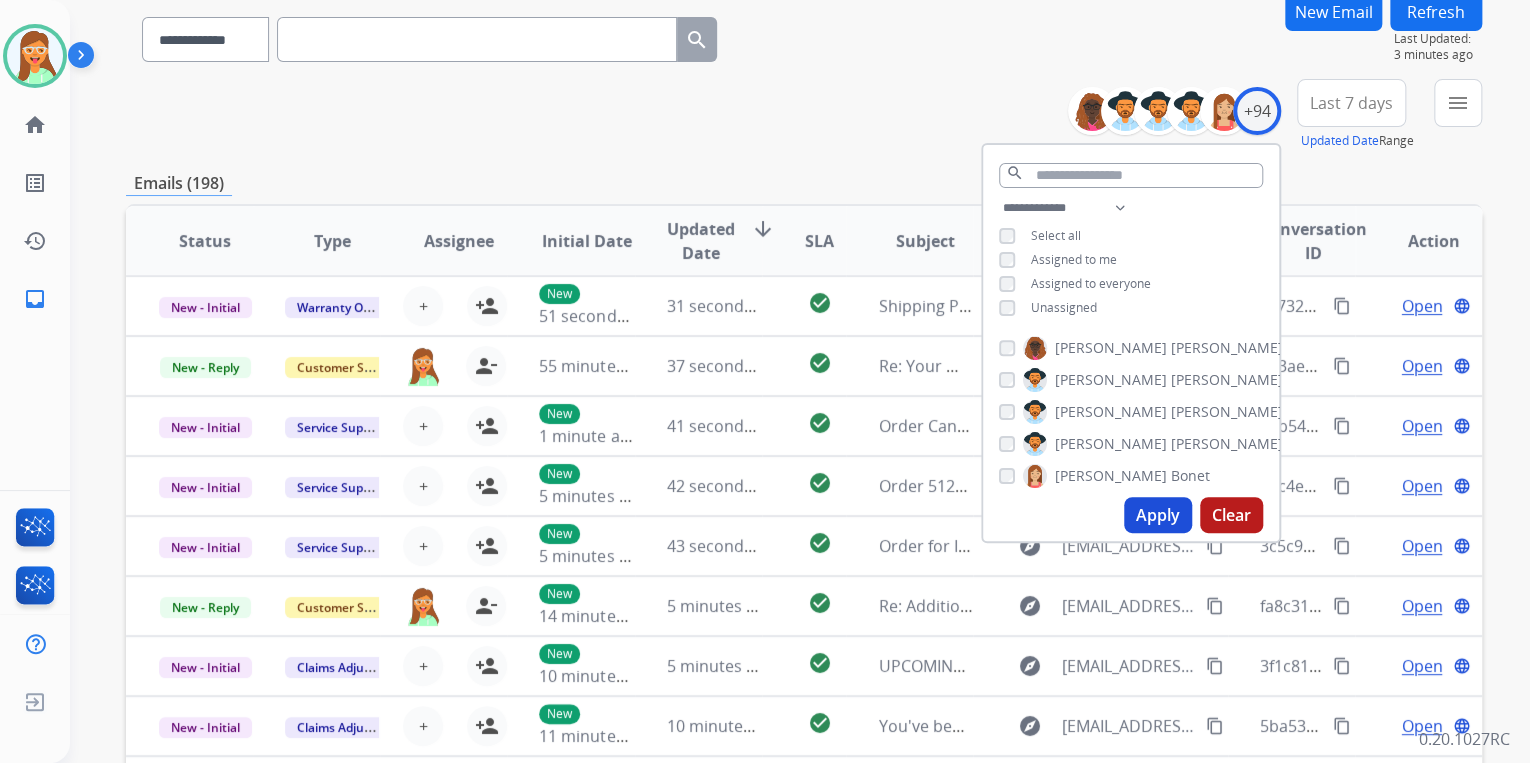 click on "Apply" at bounding box center [1158, 515] 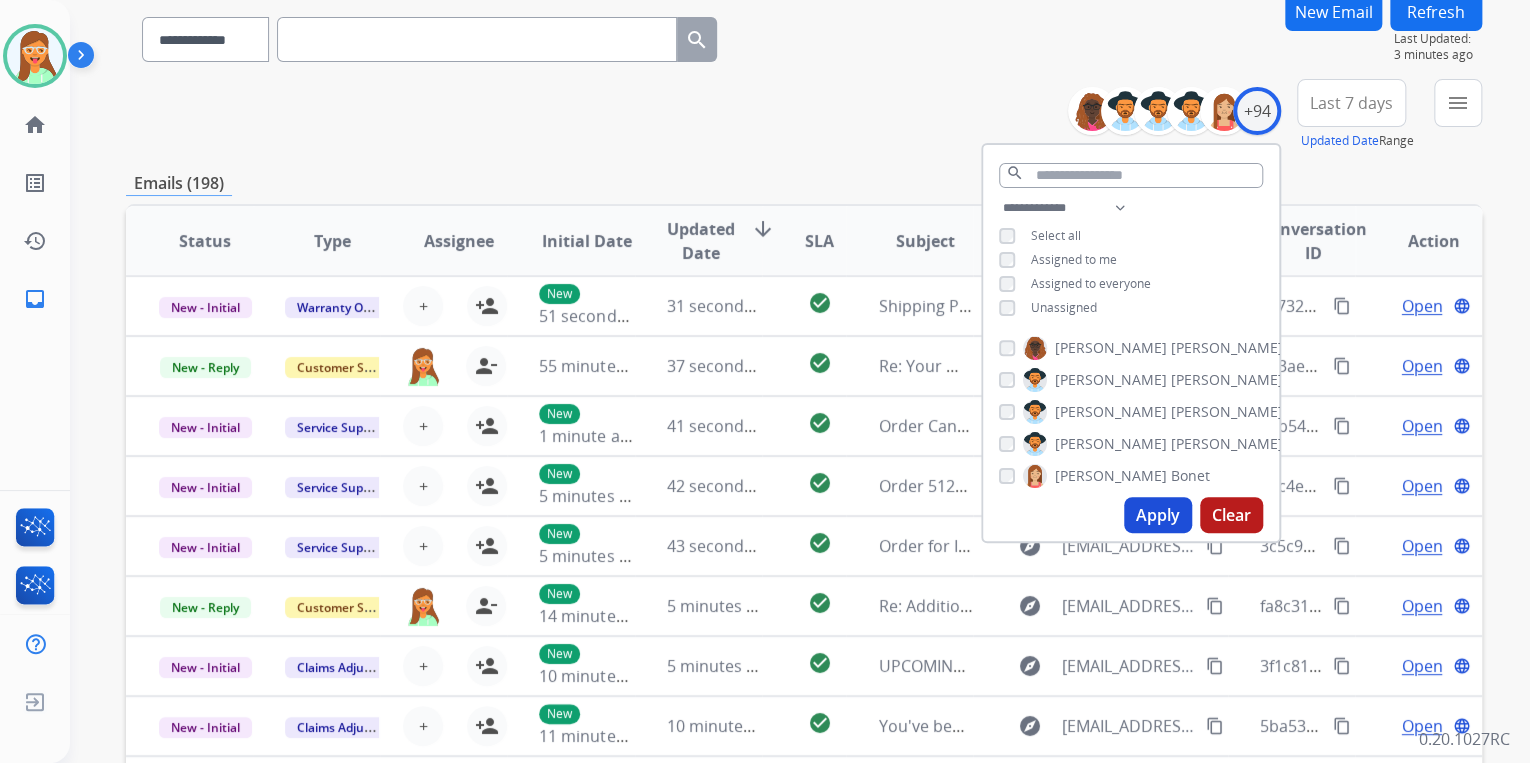 scroll, scrollTop: 0, scrollLeft: 0, axis: both 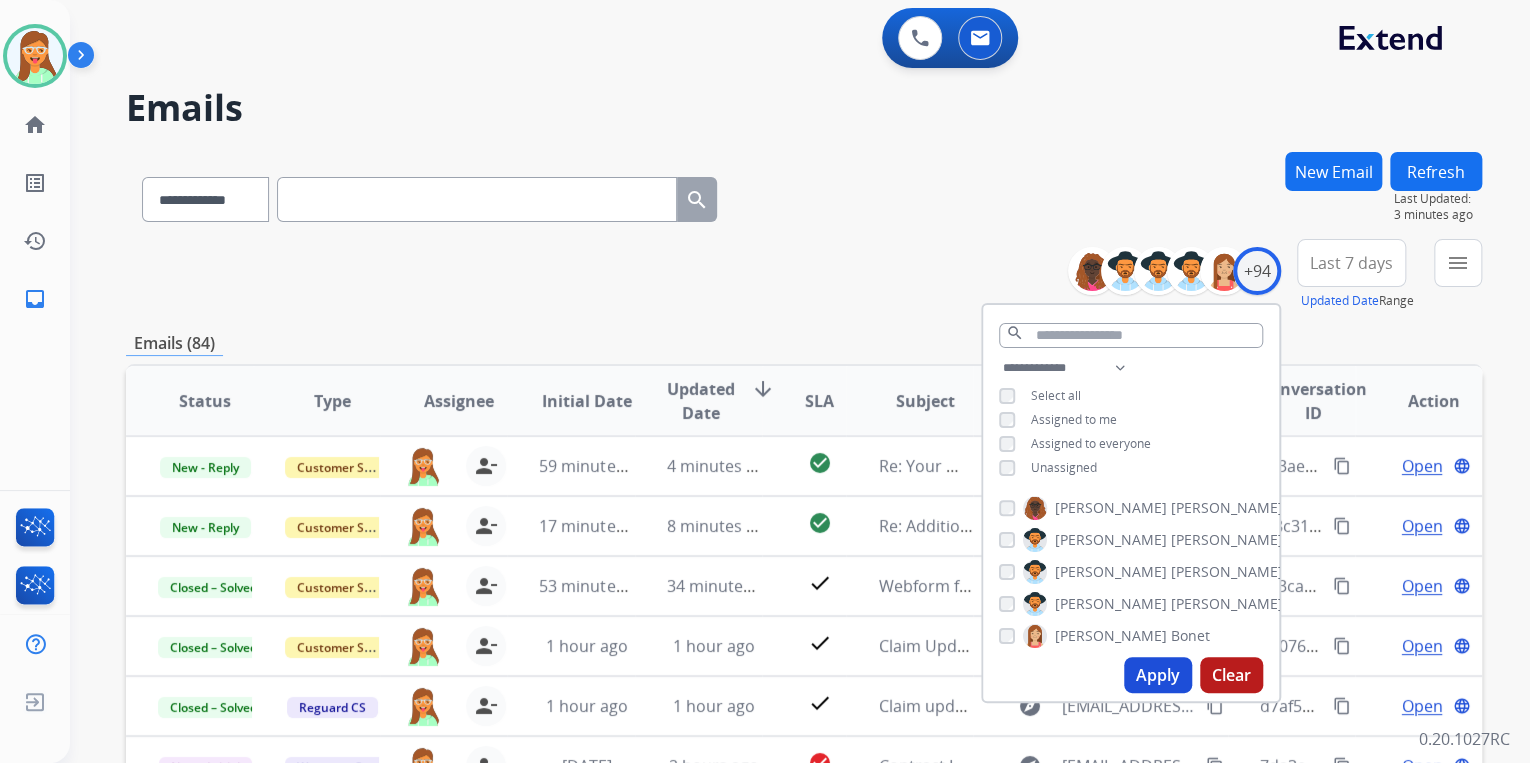 click on "**********" at bounding box center (776, 453) 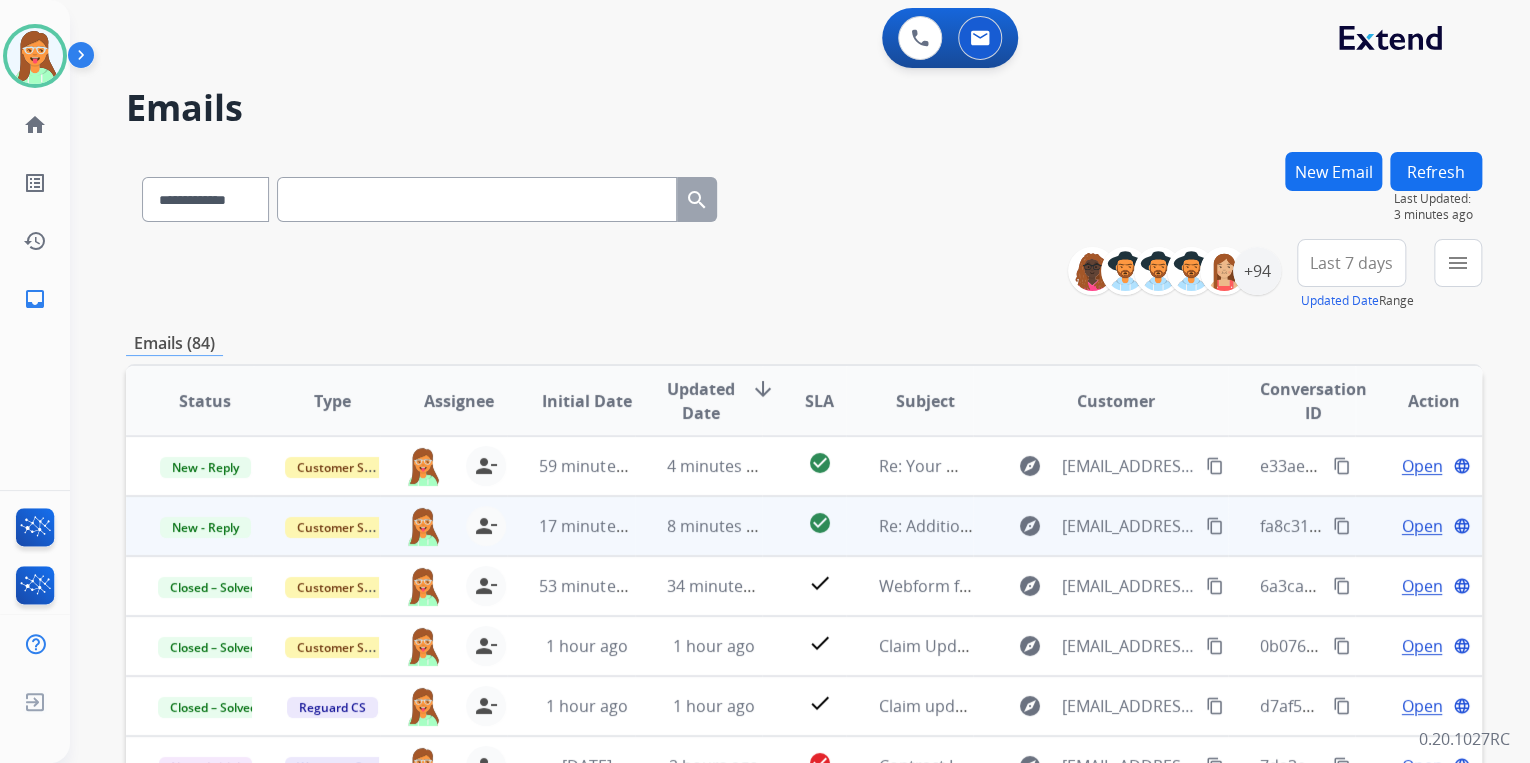 click on "Open" at bounding box center (1421, 526) 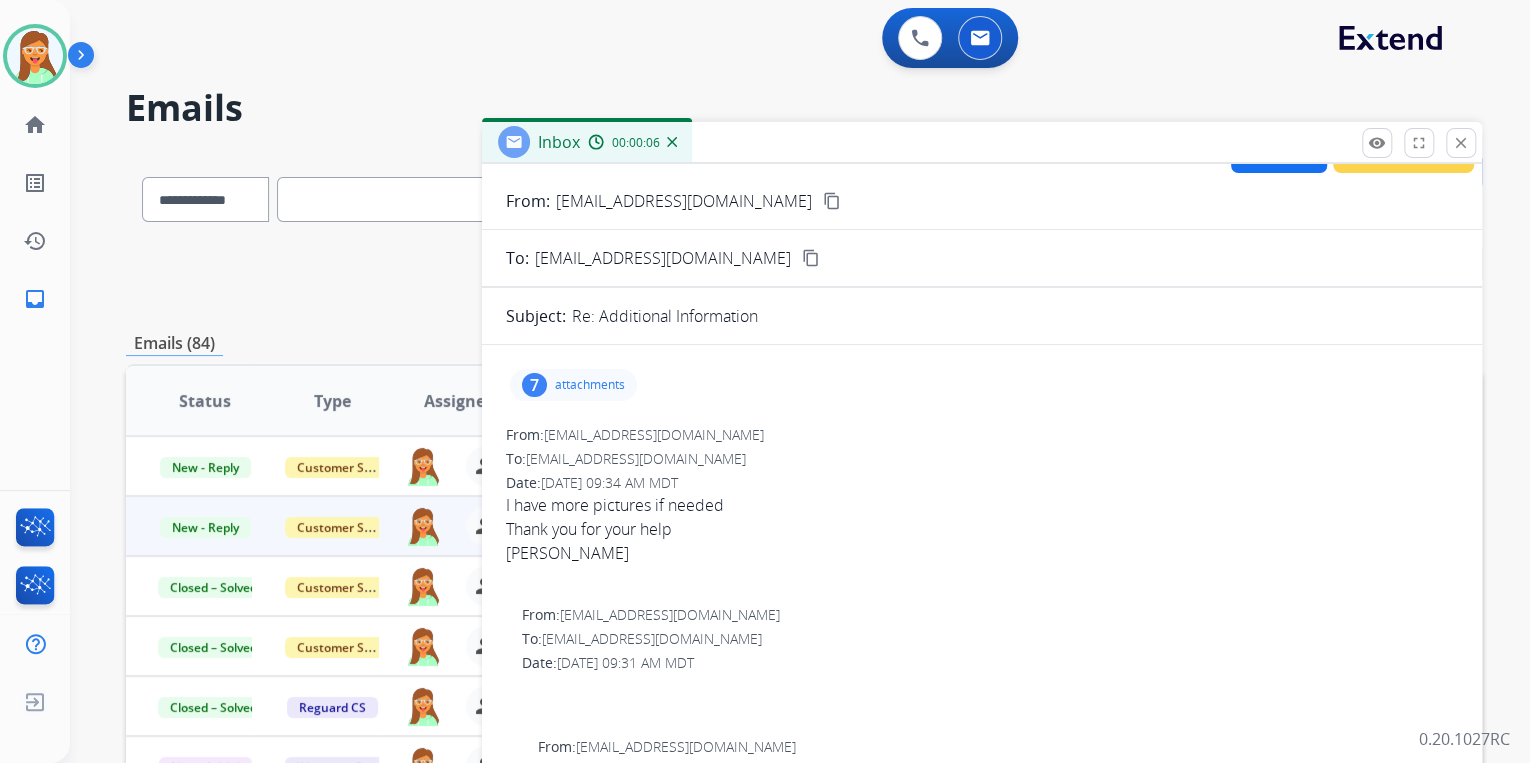 scroll, scrollTop: 0, scrollLeft: 0, axis: both 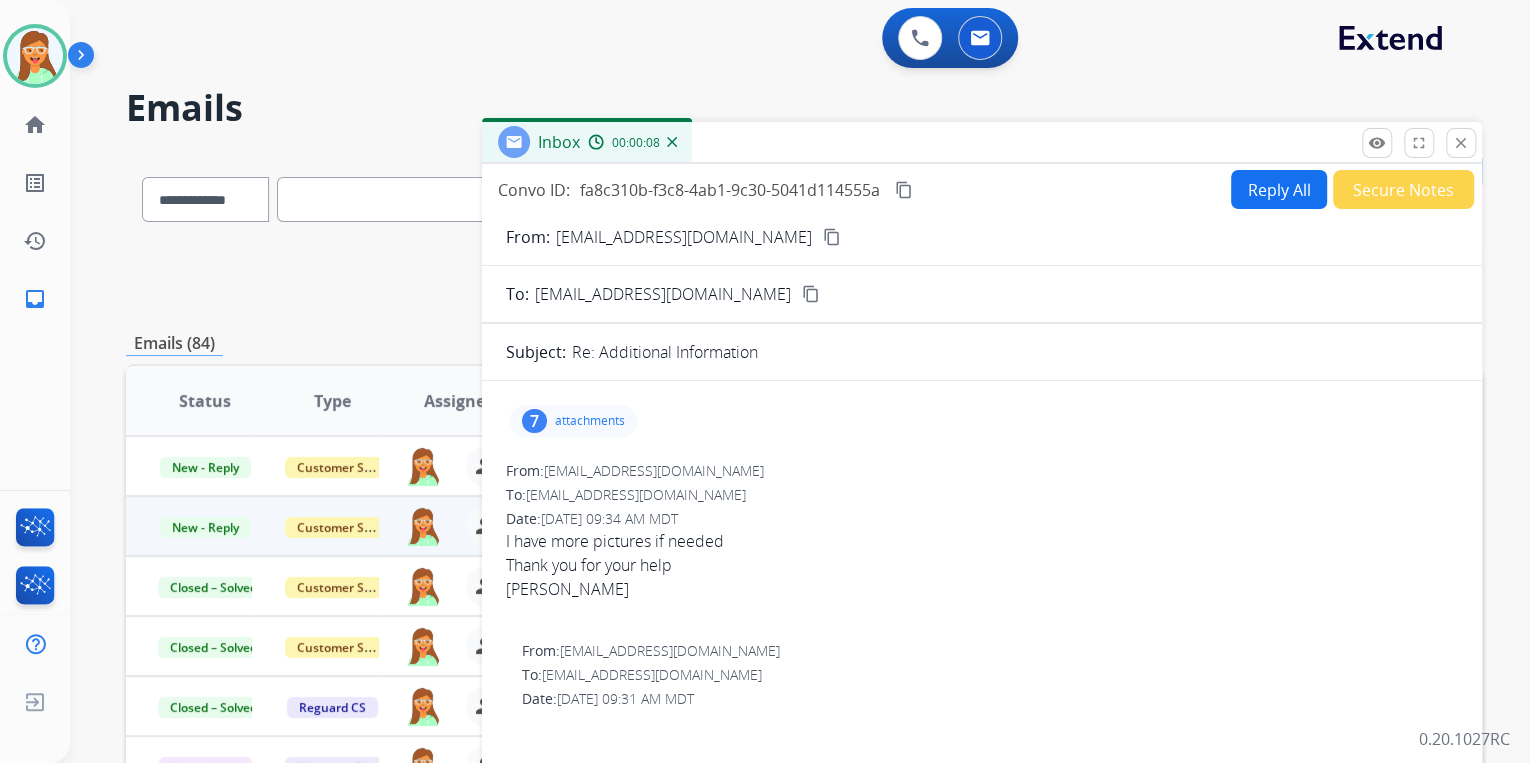 click on "content_copy" at bounding box center [832, 237] 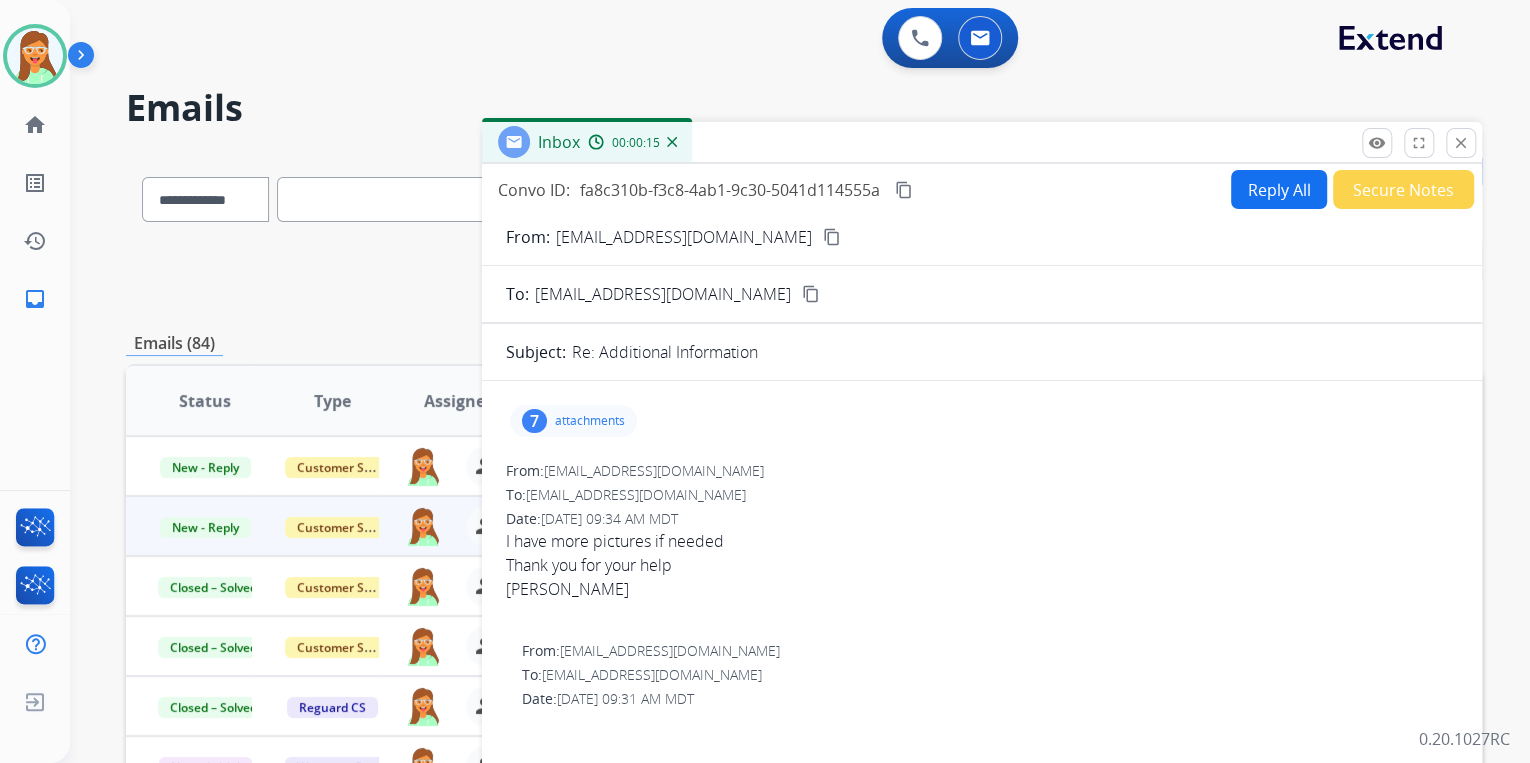 click on "attachments" at bounding box center [590, 421] 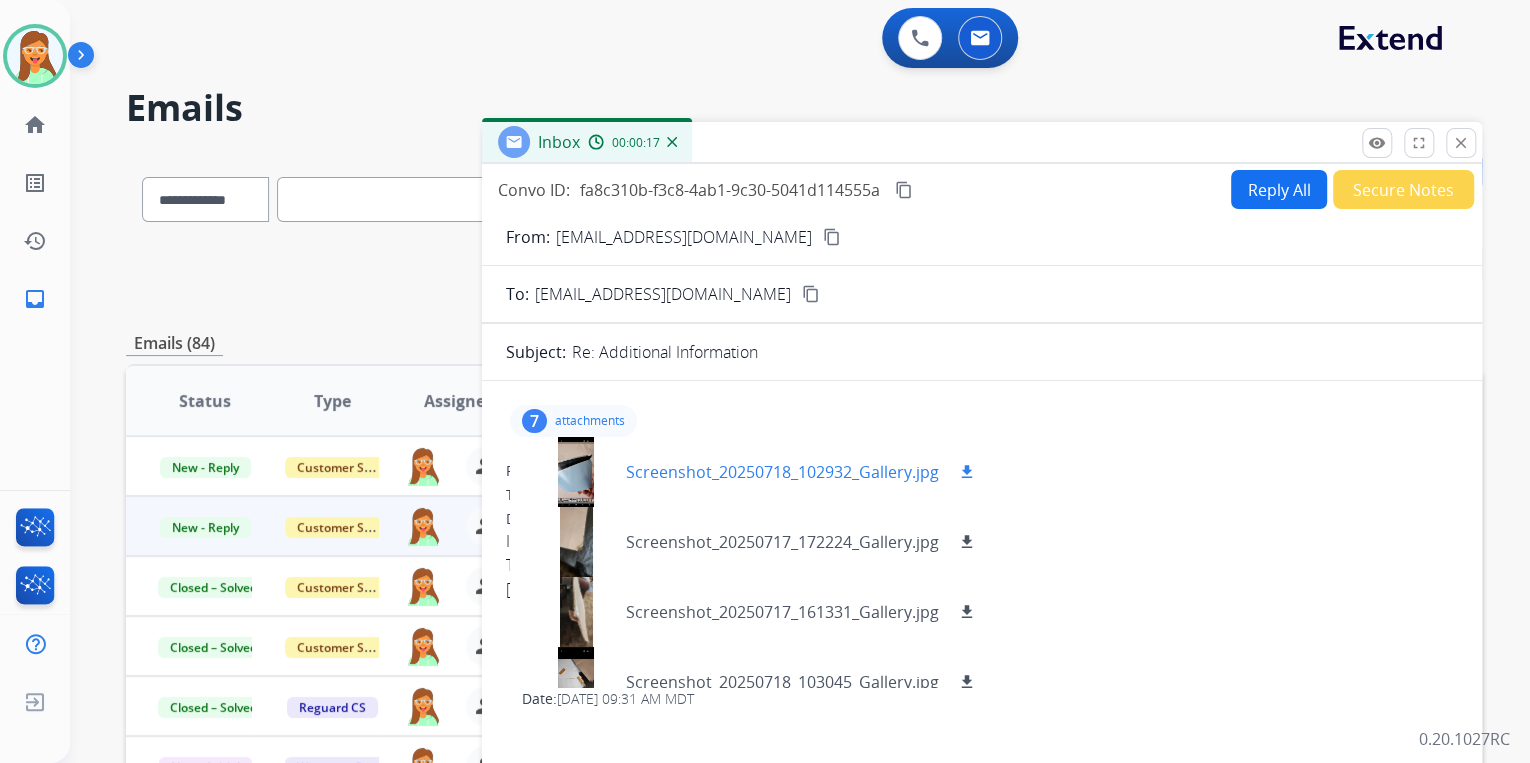 click at bounding box center (576, 472) 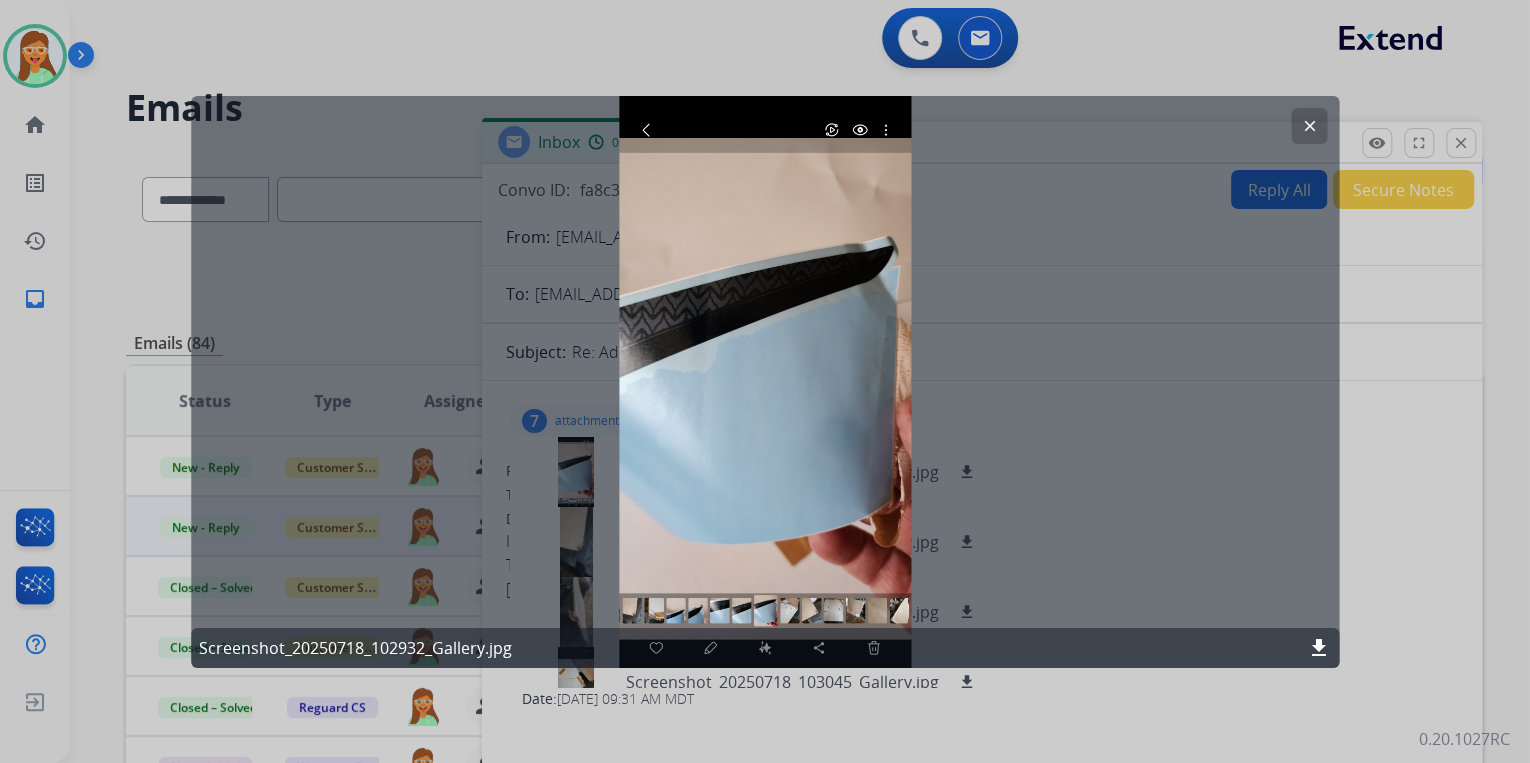 click on "clear" 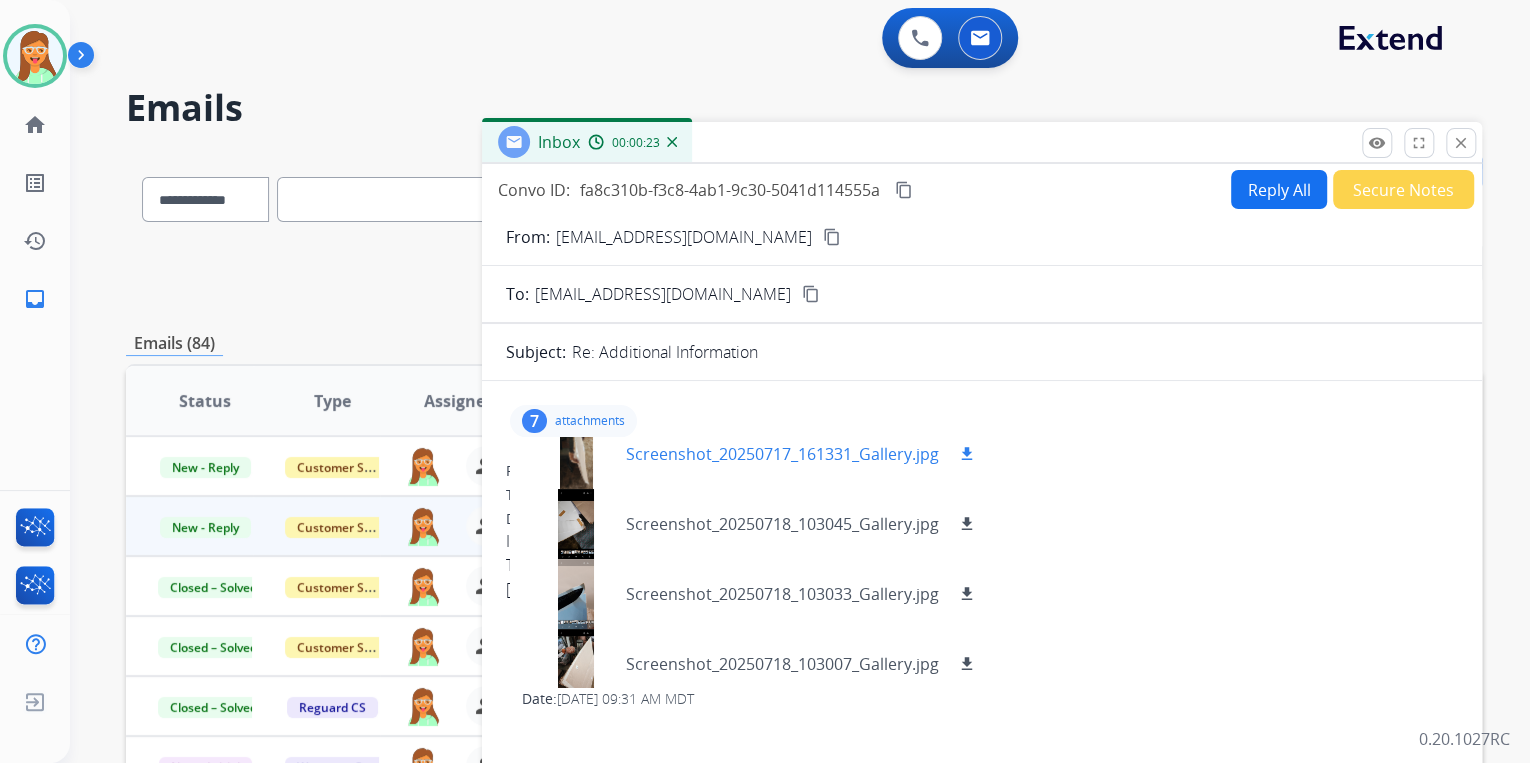 scroll, scrollTop: 160, scrollLeft: 0, axis: vertical 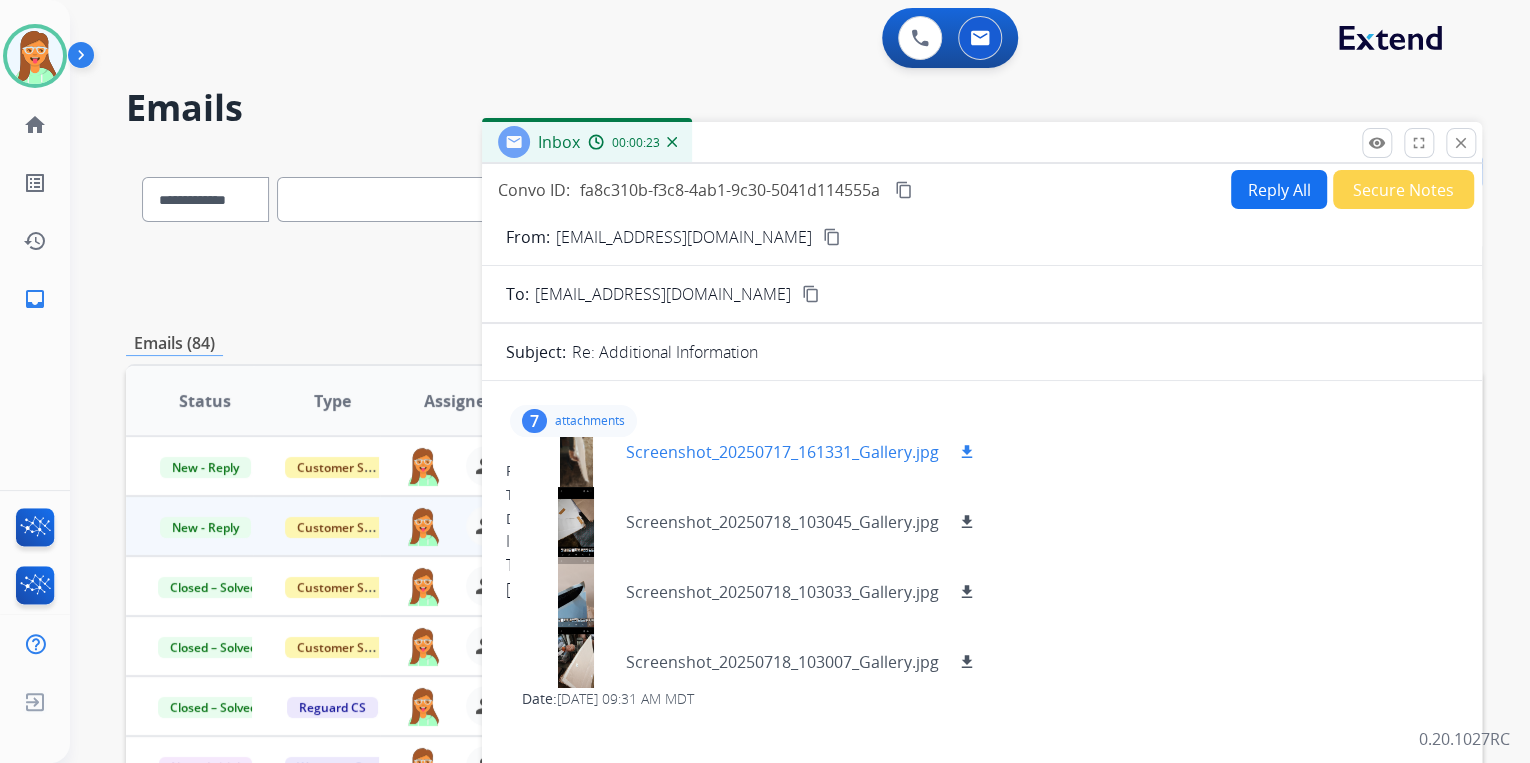 click at bounding box center [576, 452] 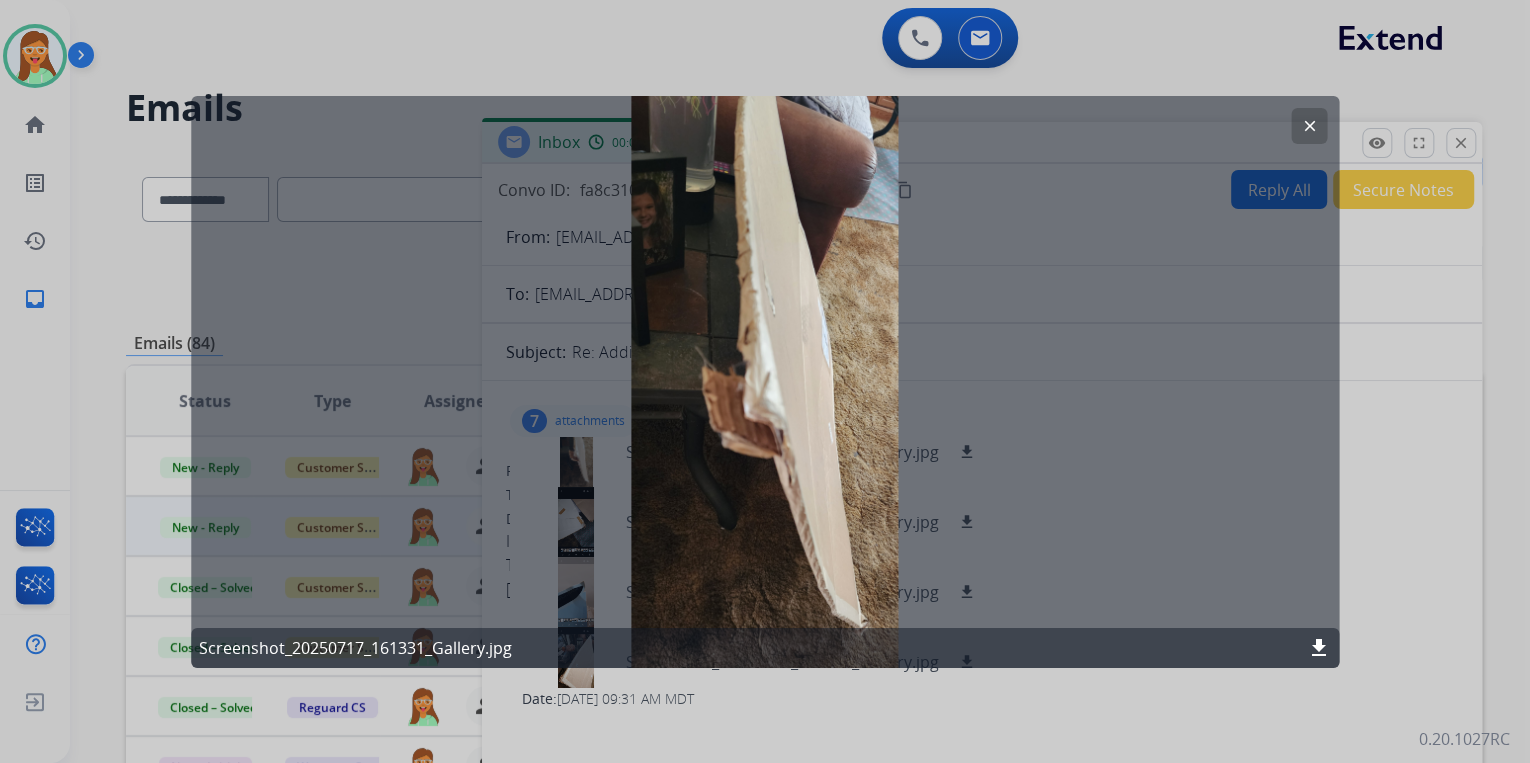 click on "clear" 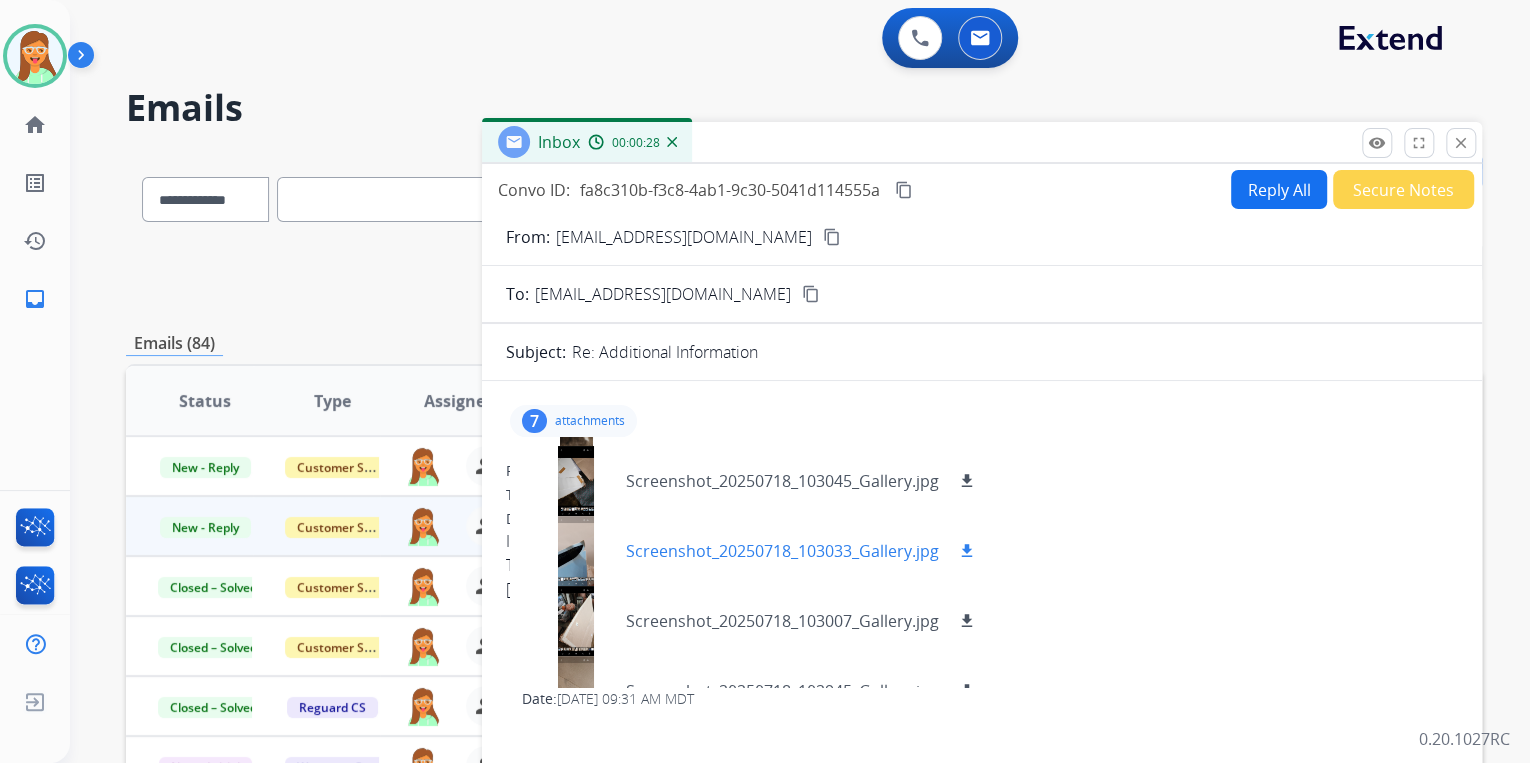 scroll, scrollTop: 240, scrollLeft: 0, axis: vertical 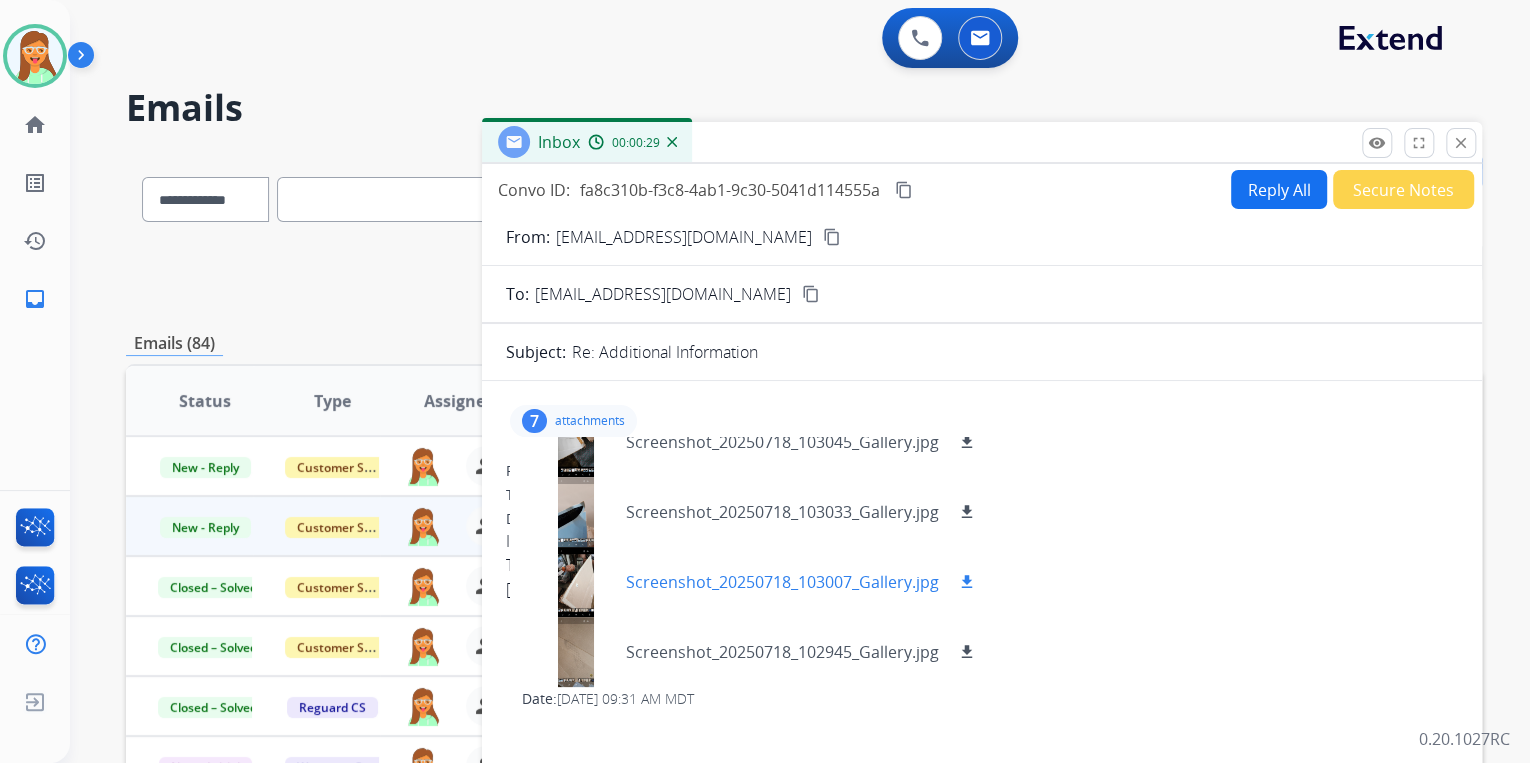 click at bounding box center (576, 582) 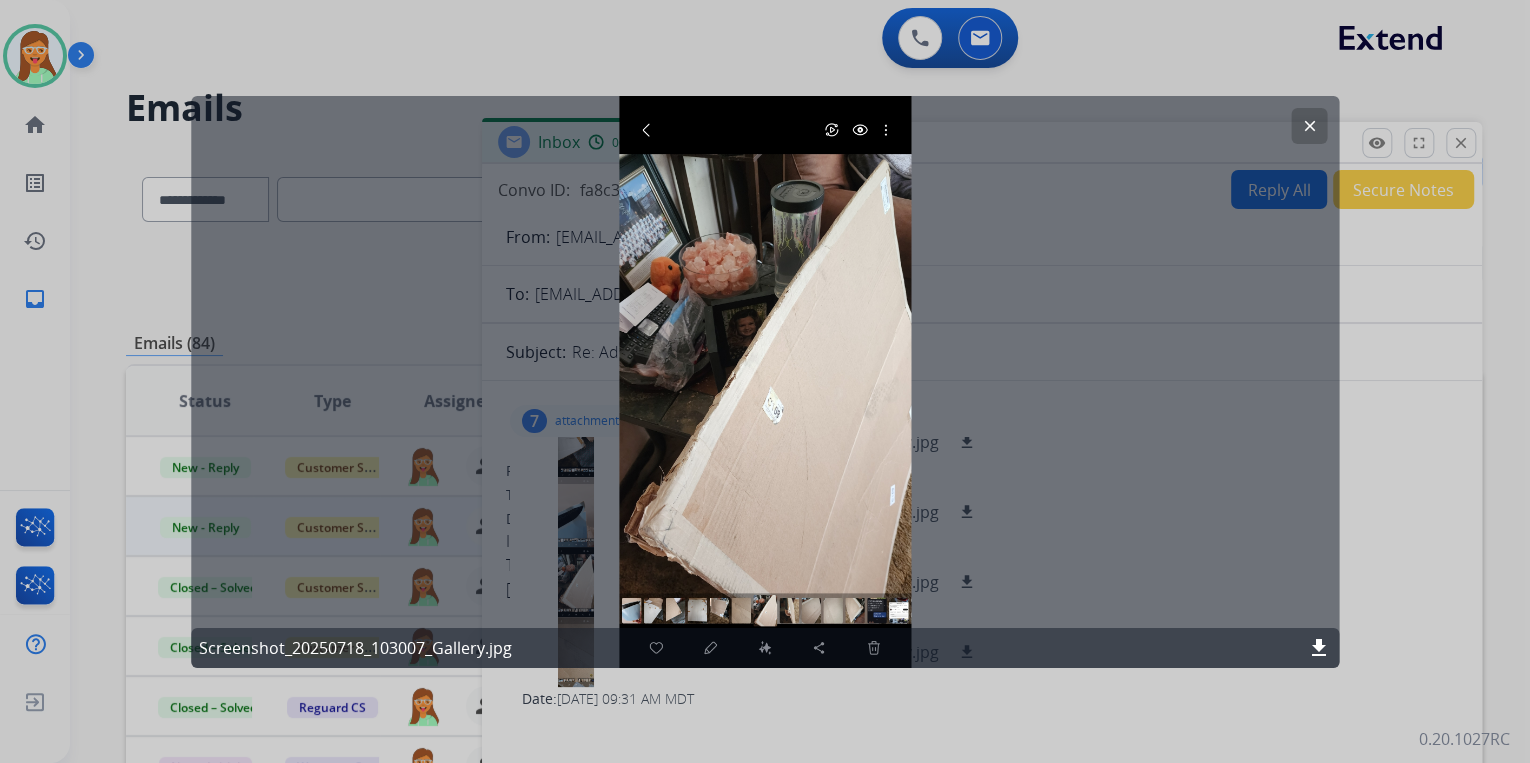 click on "download" 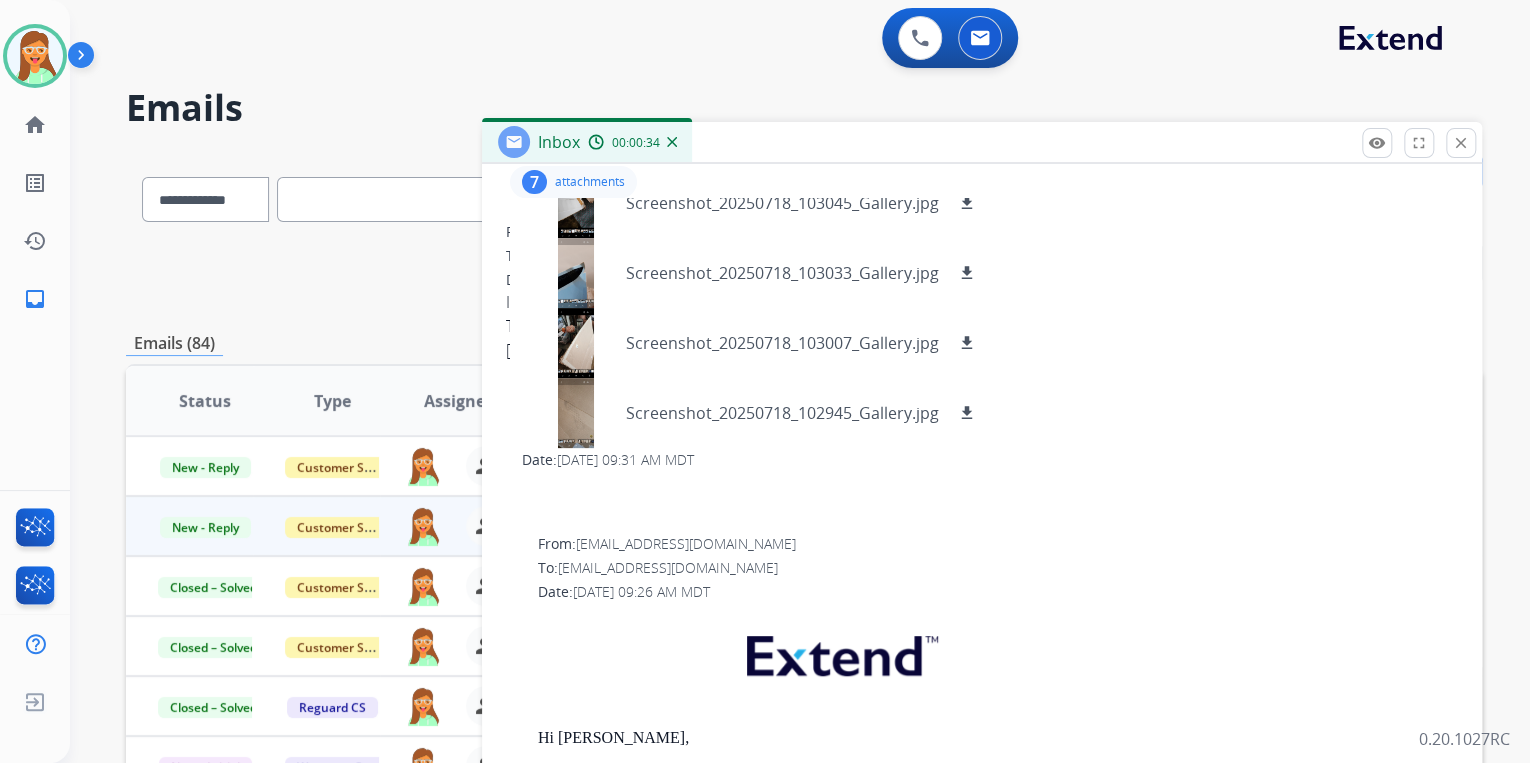 scroll, scrollTop: 240, scrollLeft: 0, axis: vertical 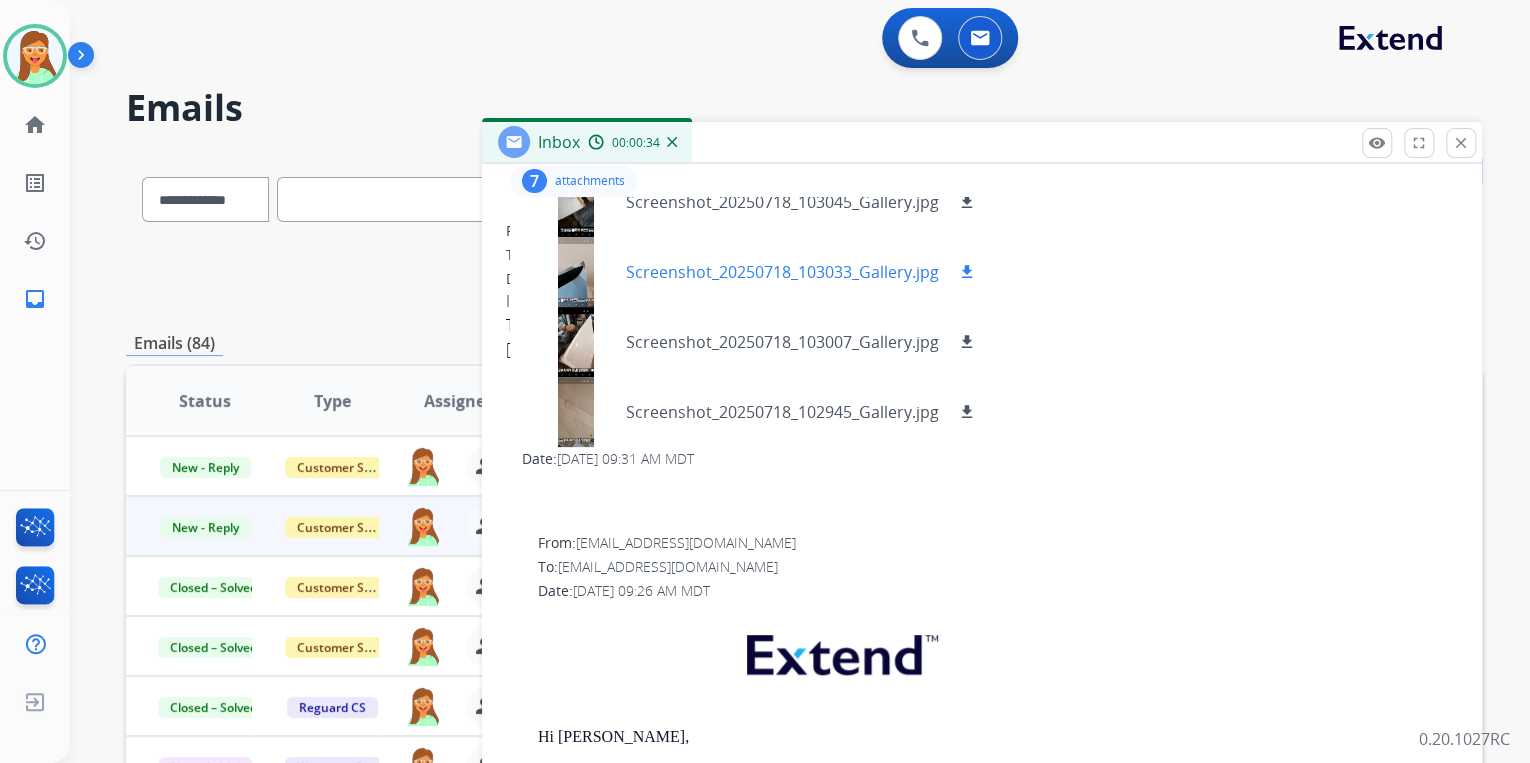 click at bounding box center (576, 272) 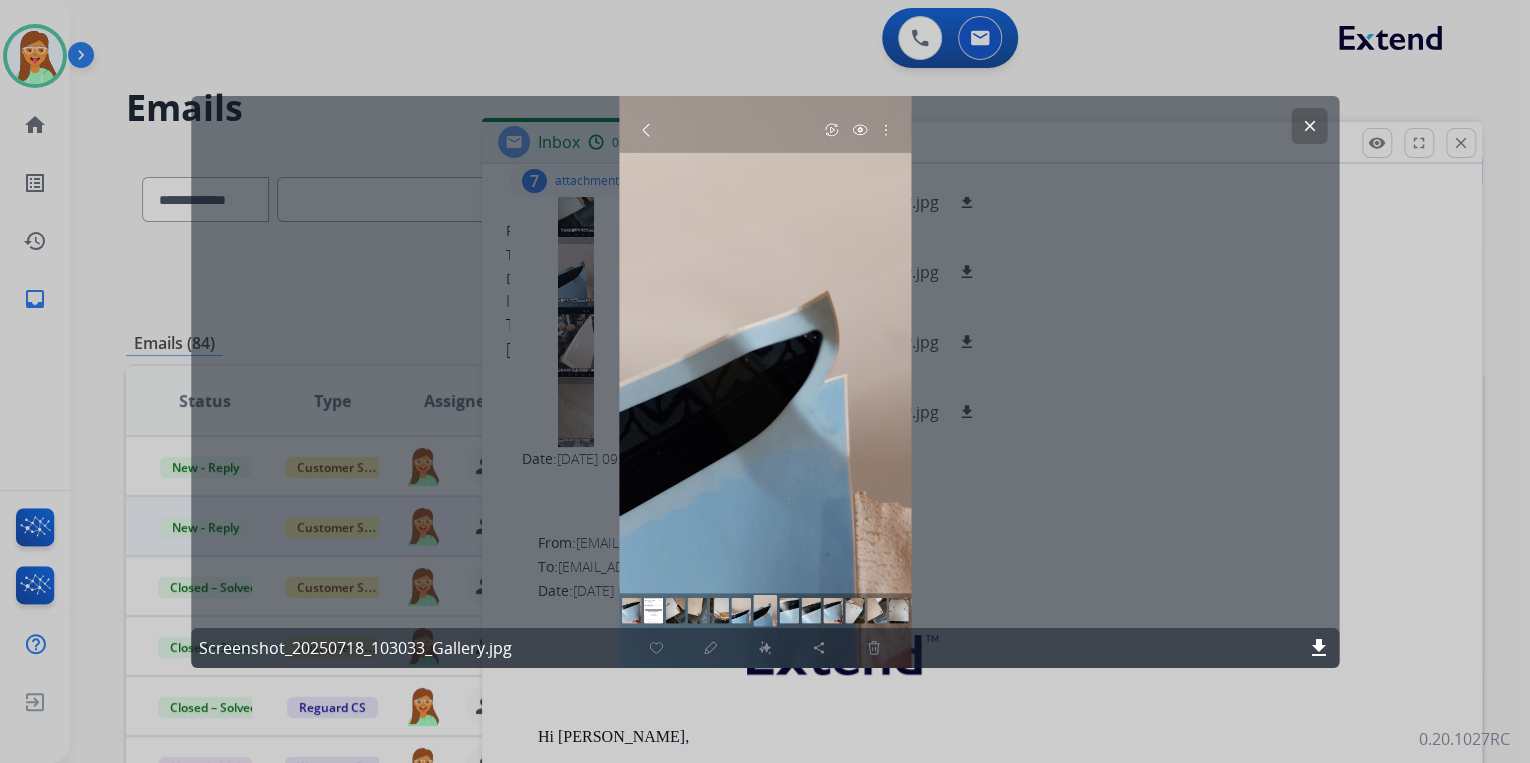 click on "download" 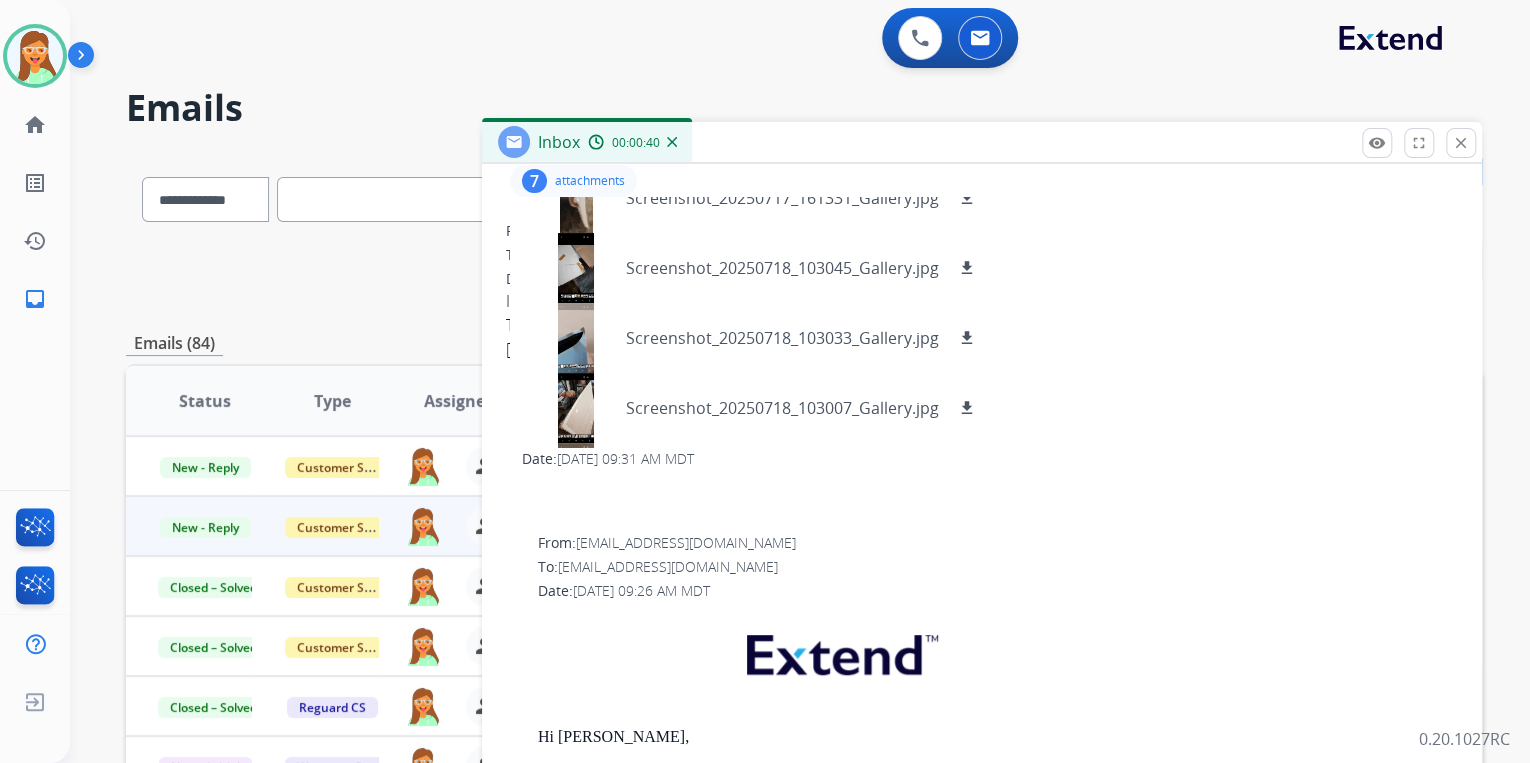 scroll, scrollTop: 80, scrollLeft: 0, axis: vertical 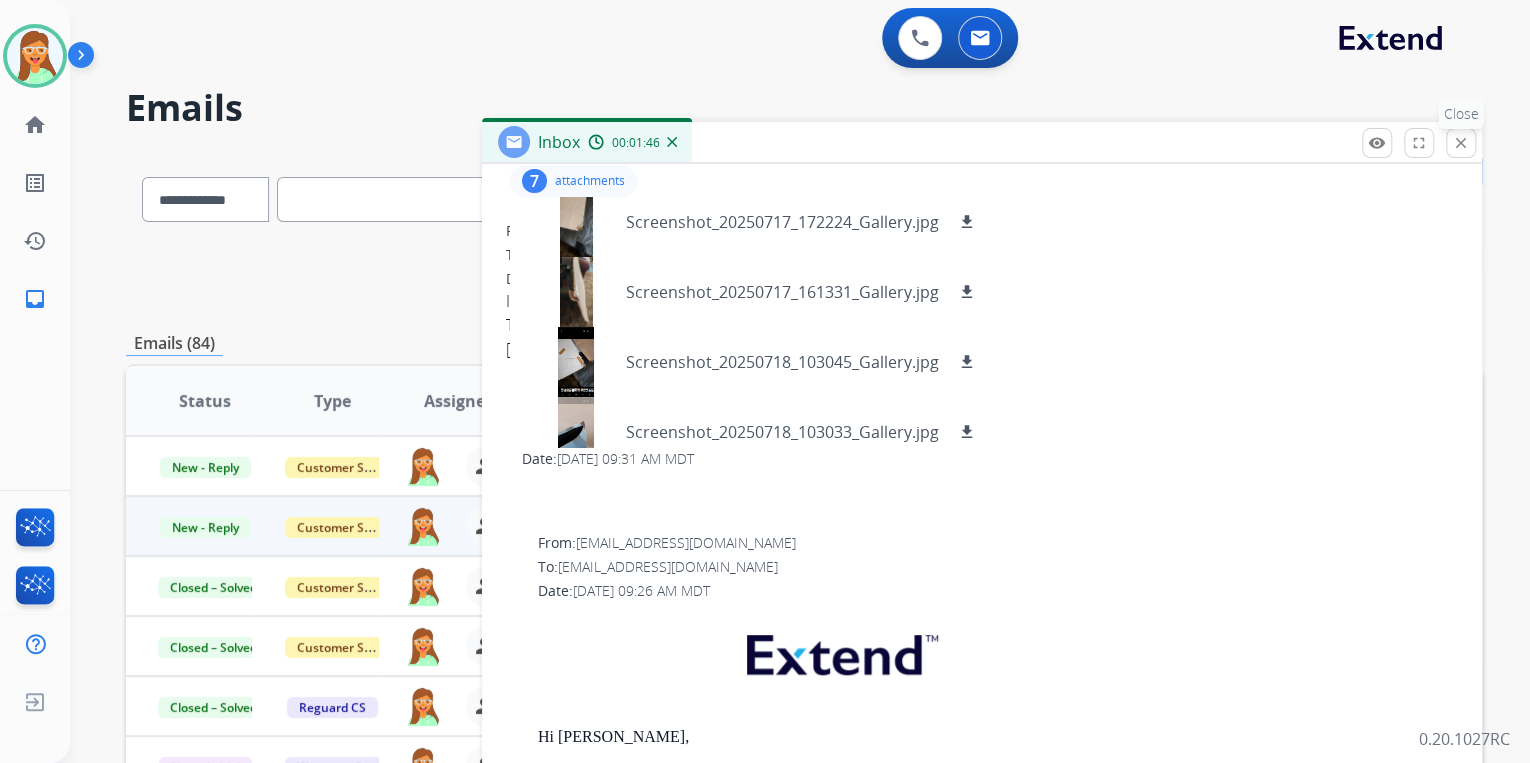 click on "close" at bounding box center (1461, 143) 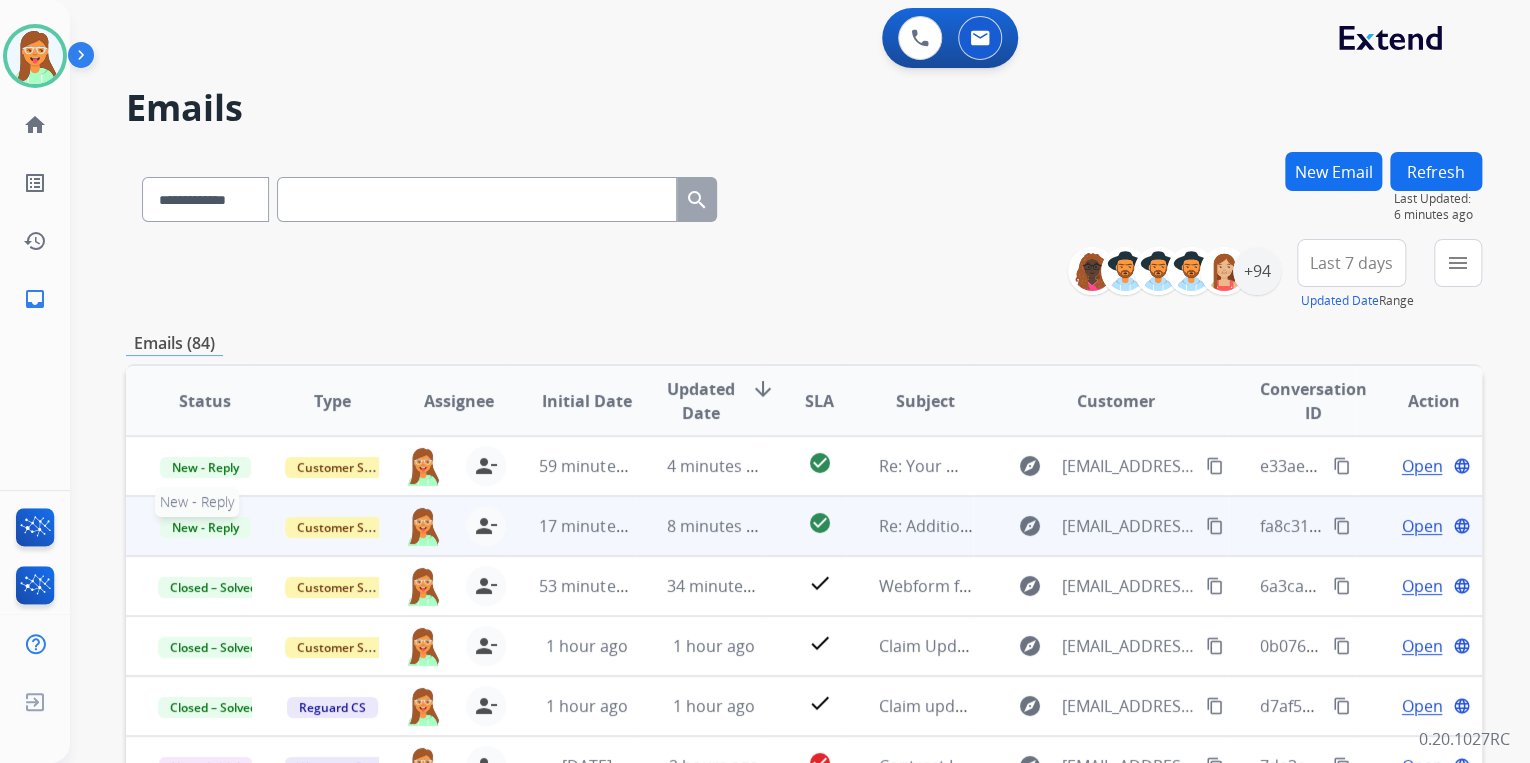 click on "New - Reply" at bounding box center (205, 527) 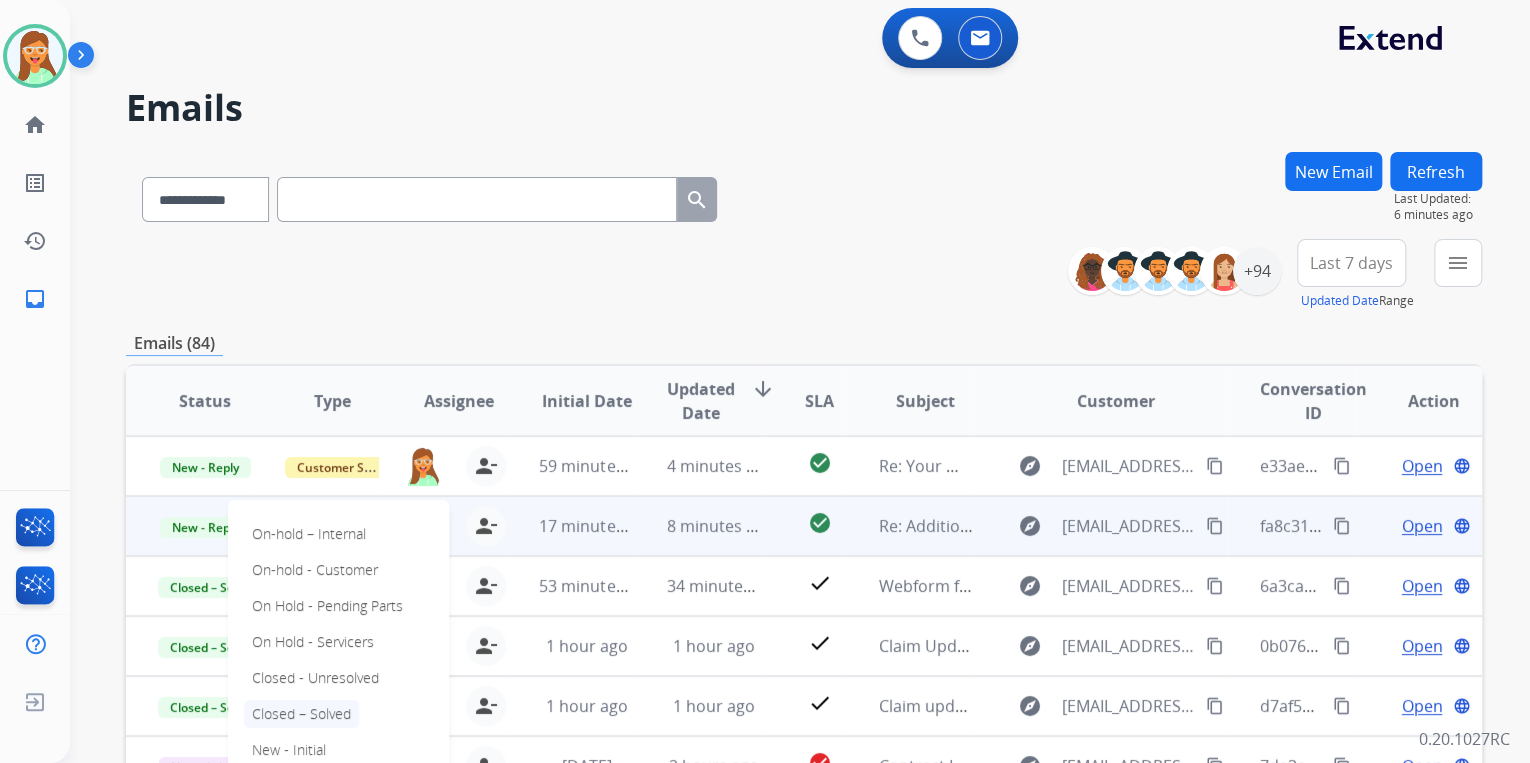 click on "Closed – Solved" at bounding box center (301, 714) 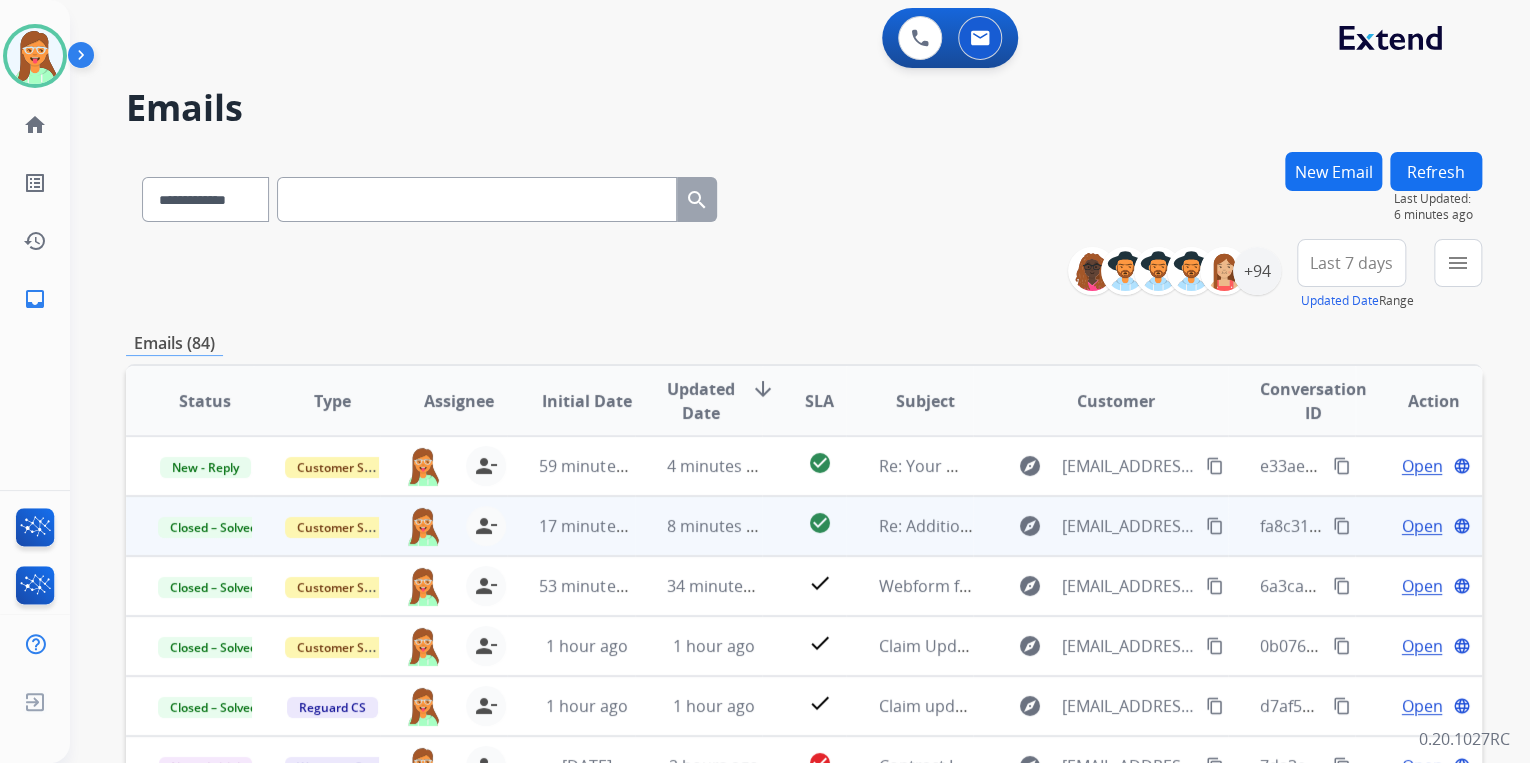 click on "**********" at bounding box center [804, 275] 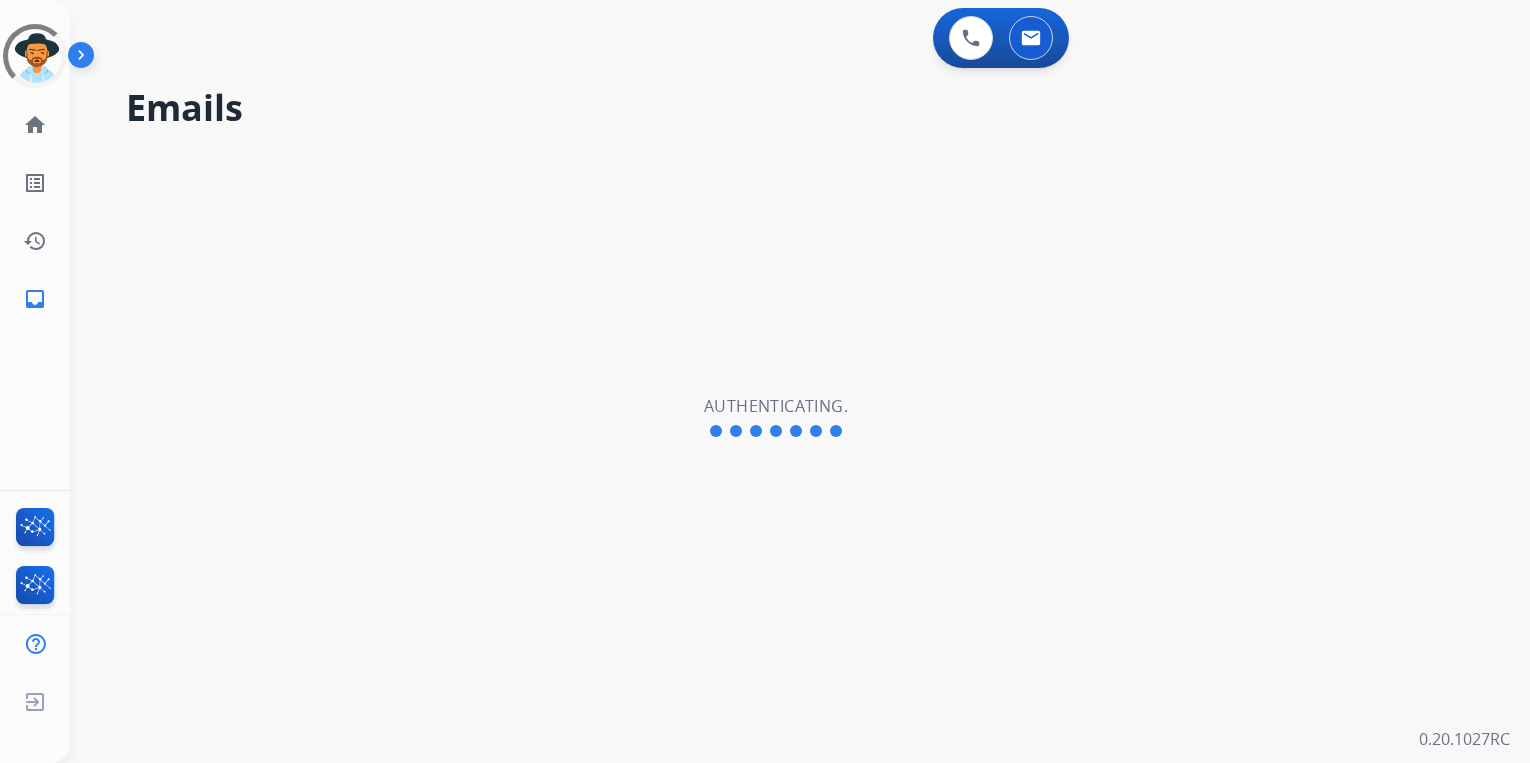 scroll, scrollTop: 0, scrollLeft: 0, axis: both 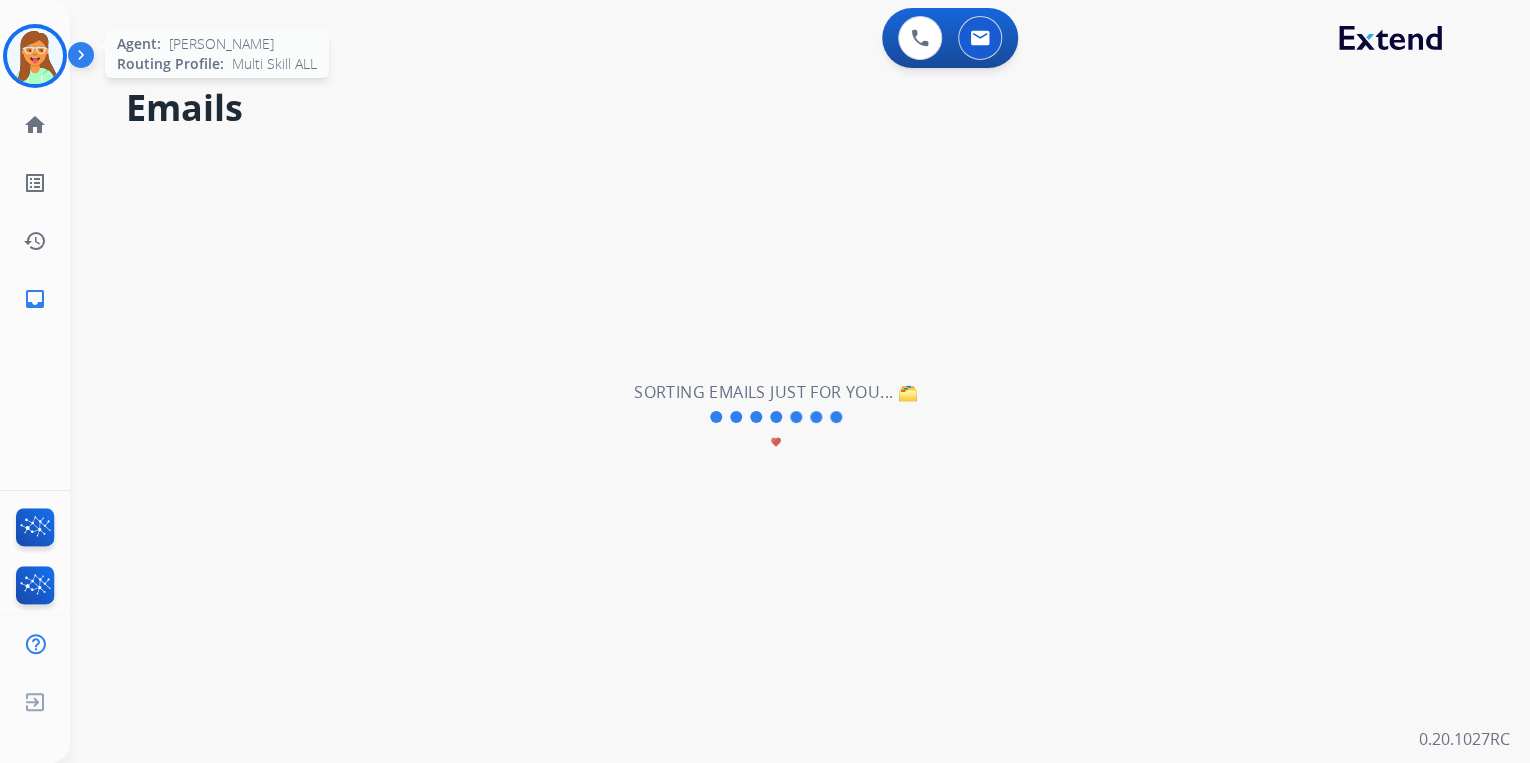 click at bounding box center (35, 56) 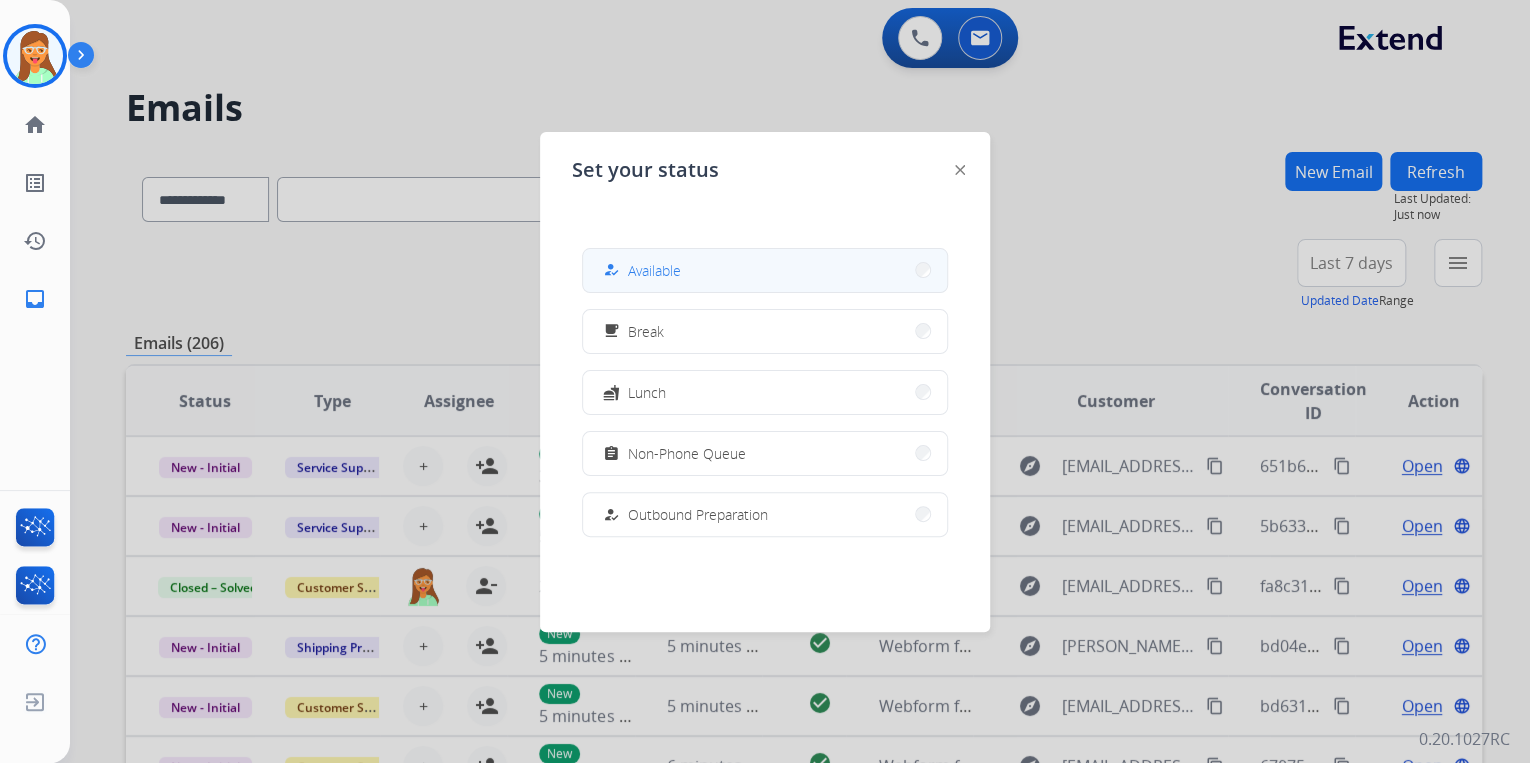 click on "Available" at bounding box center [654, 270] 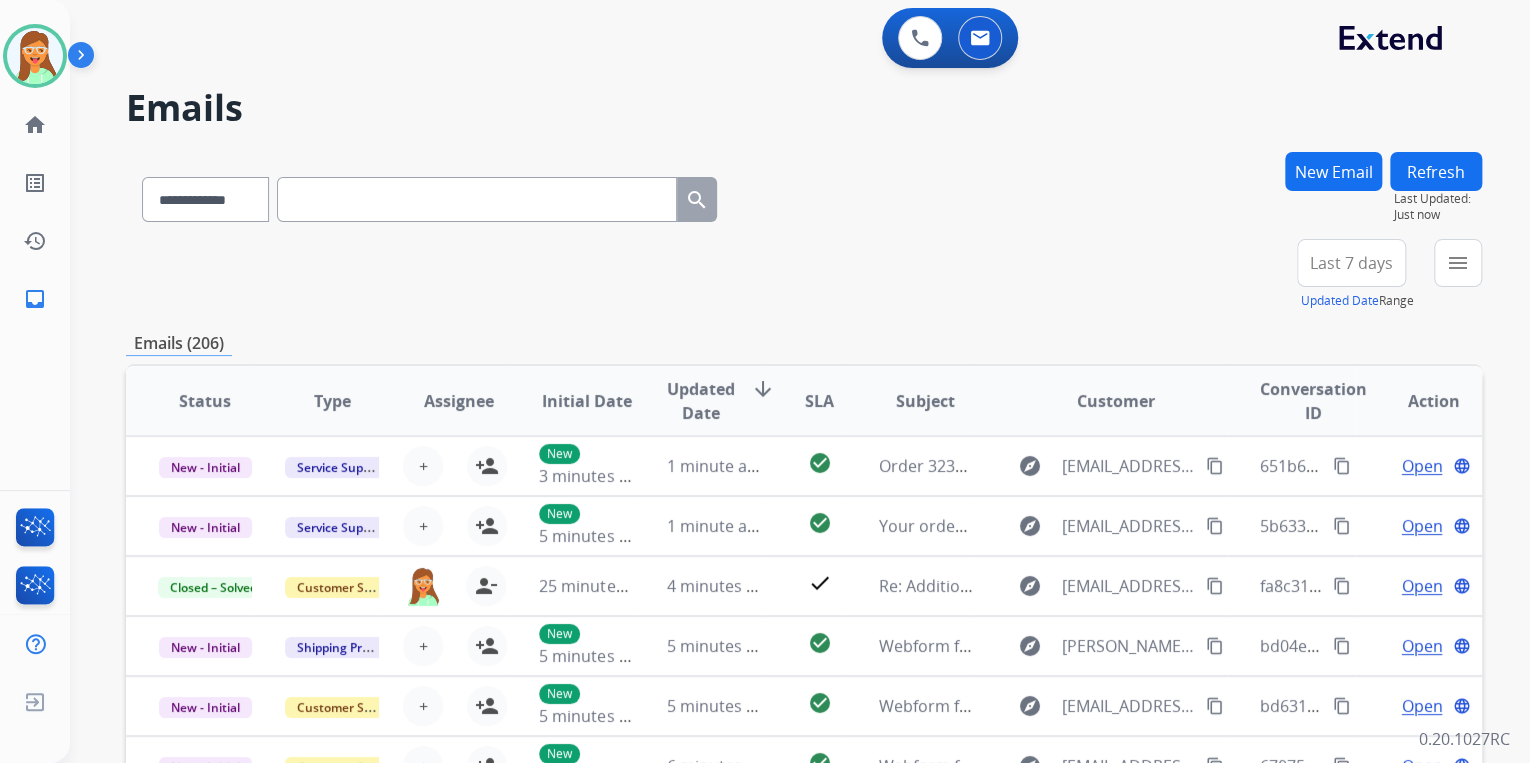 click on "**********" at bounding box center (804, 195) 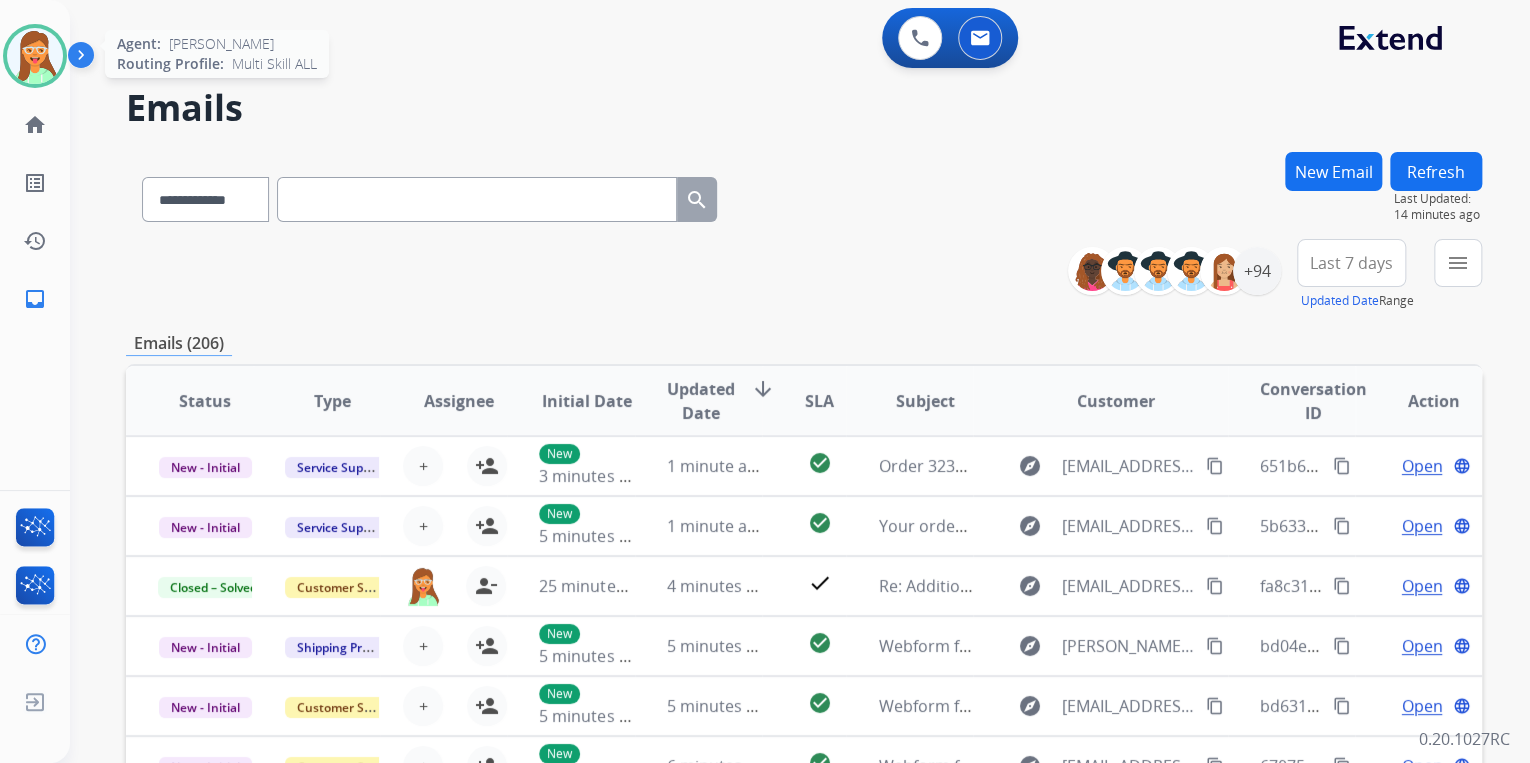 click at bounding box center [35, 56] 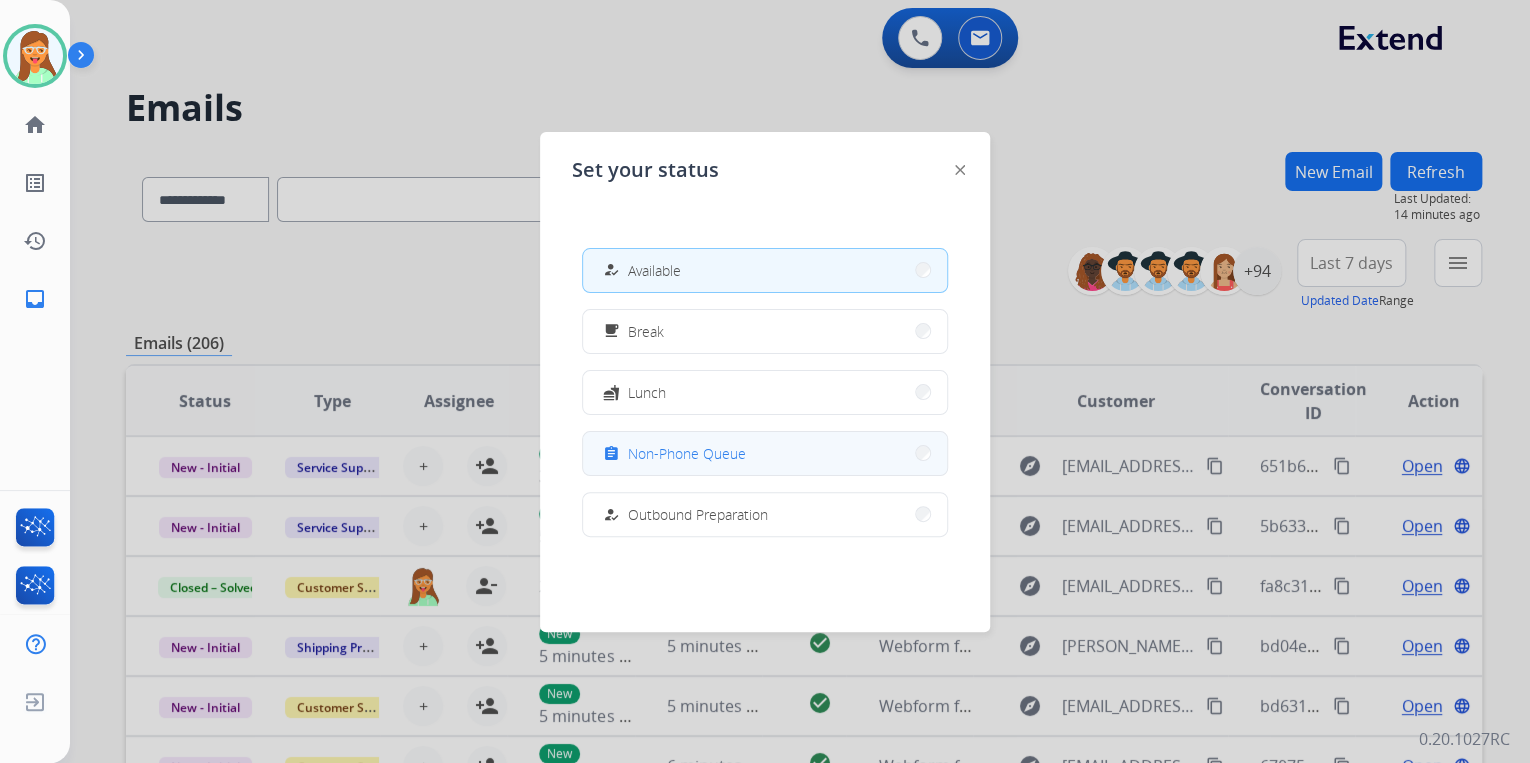 click on "assignment Non-Phone Queue" at bounding box center (765, 453) 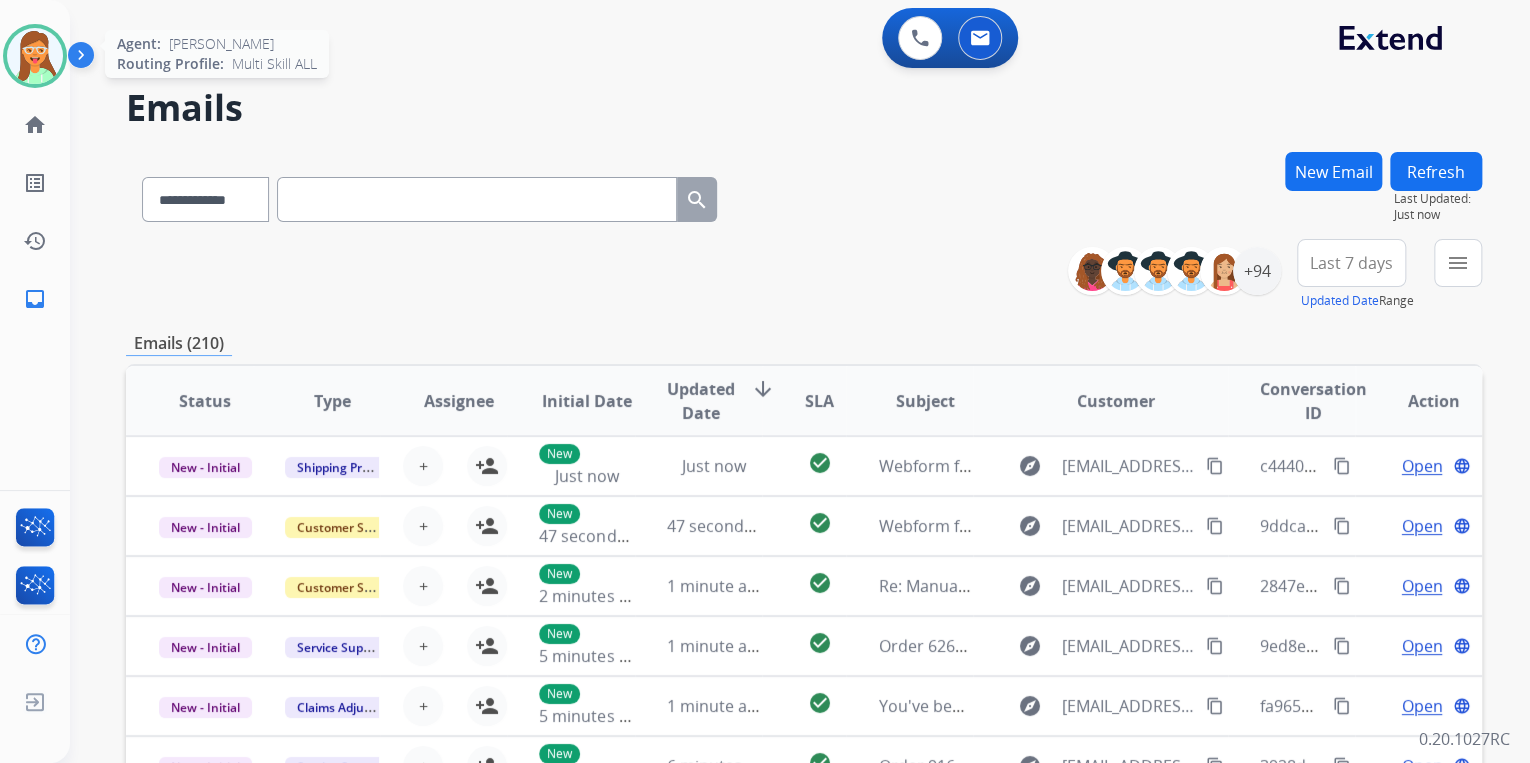 click at bounding box center (35, 56) 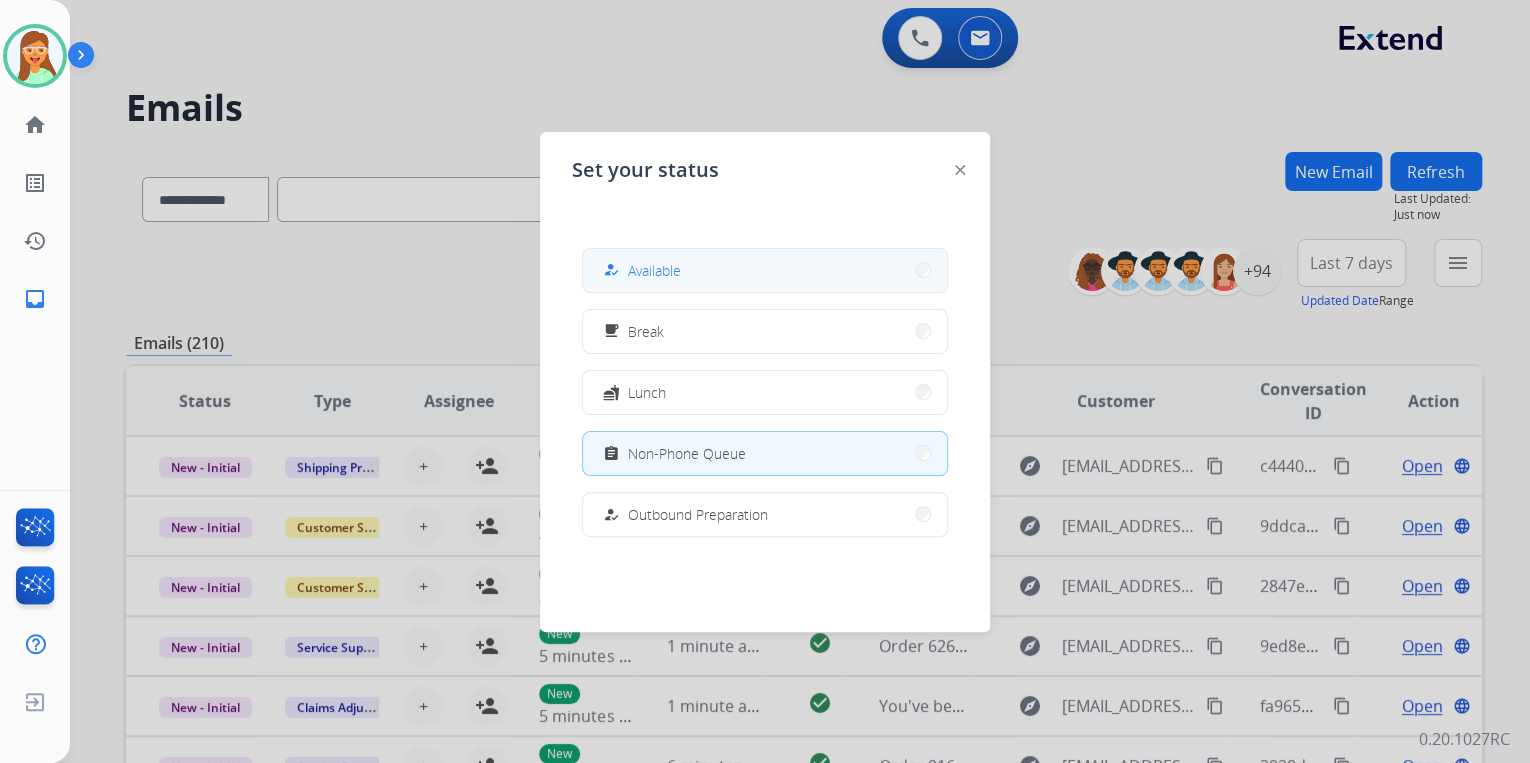 click on "how_to_reg Available" at bounding box center [765, 270] 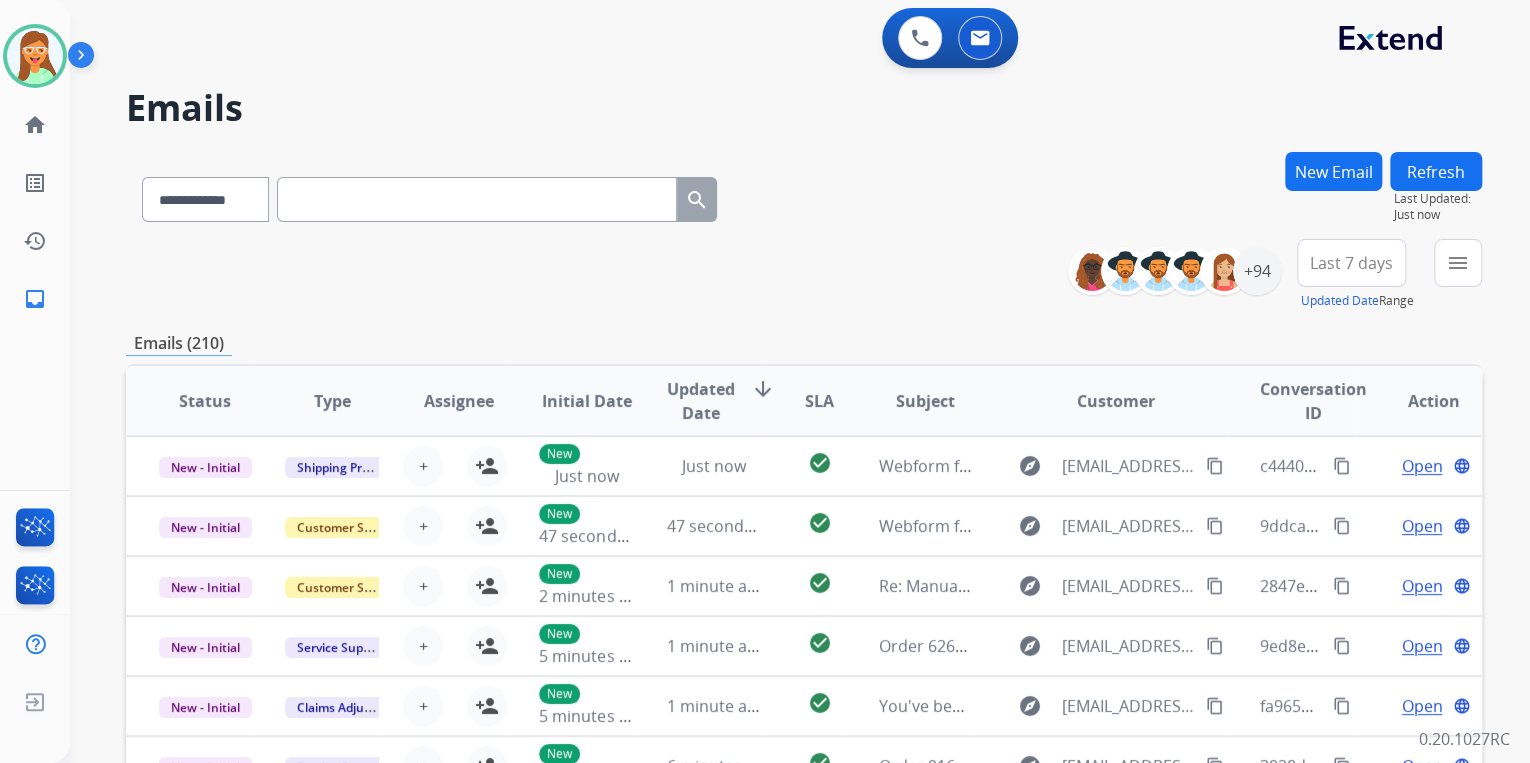 click on "Emails" at bounding box center (804, 108) 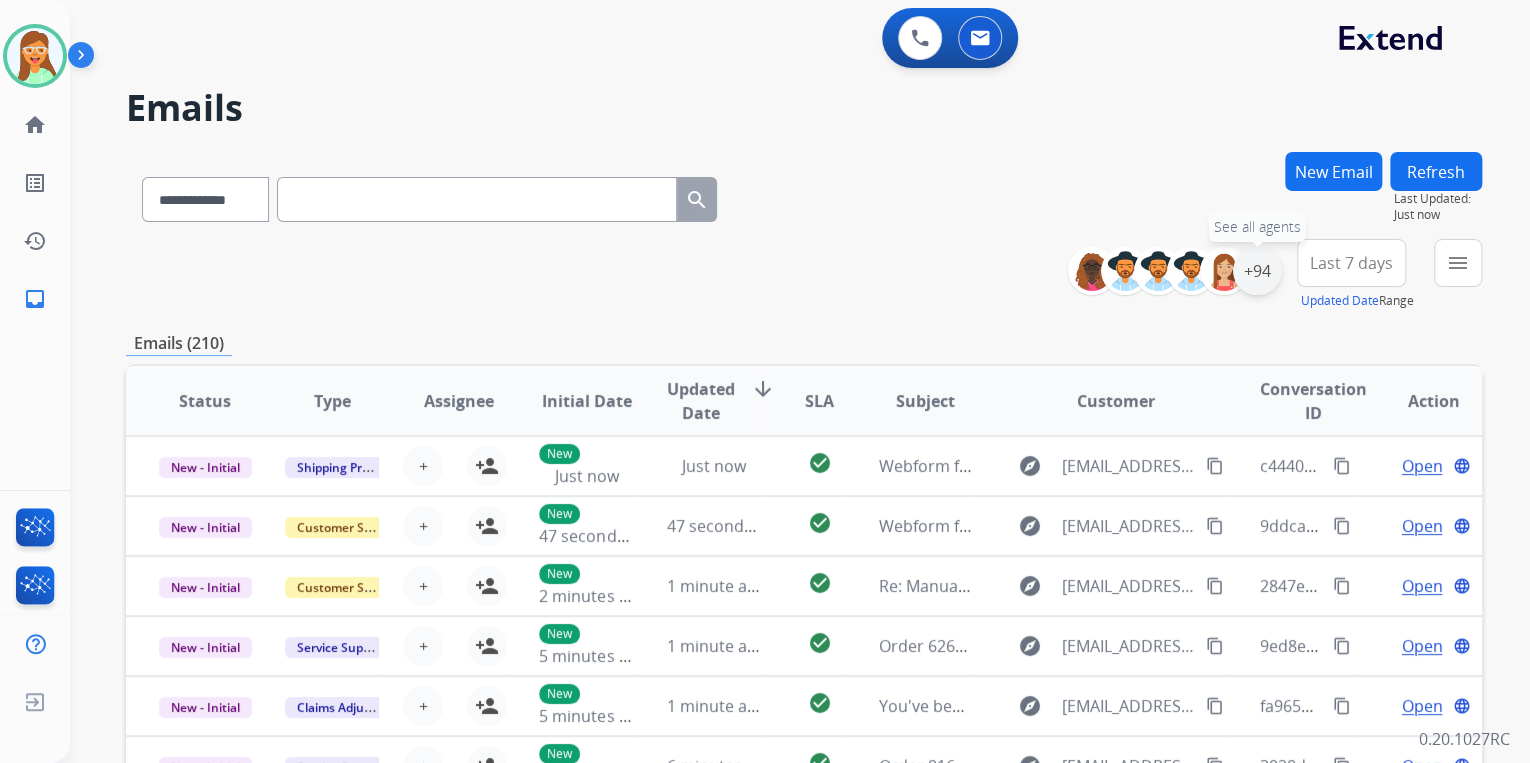 click on "+94" at bounding box center [1257, 271] 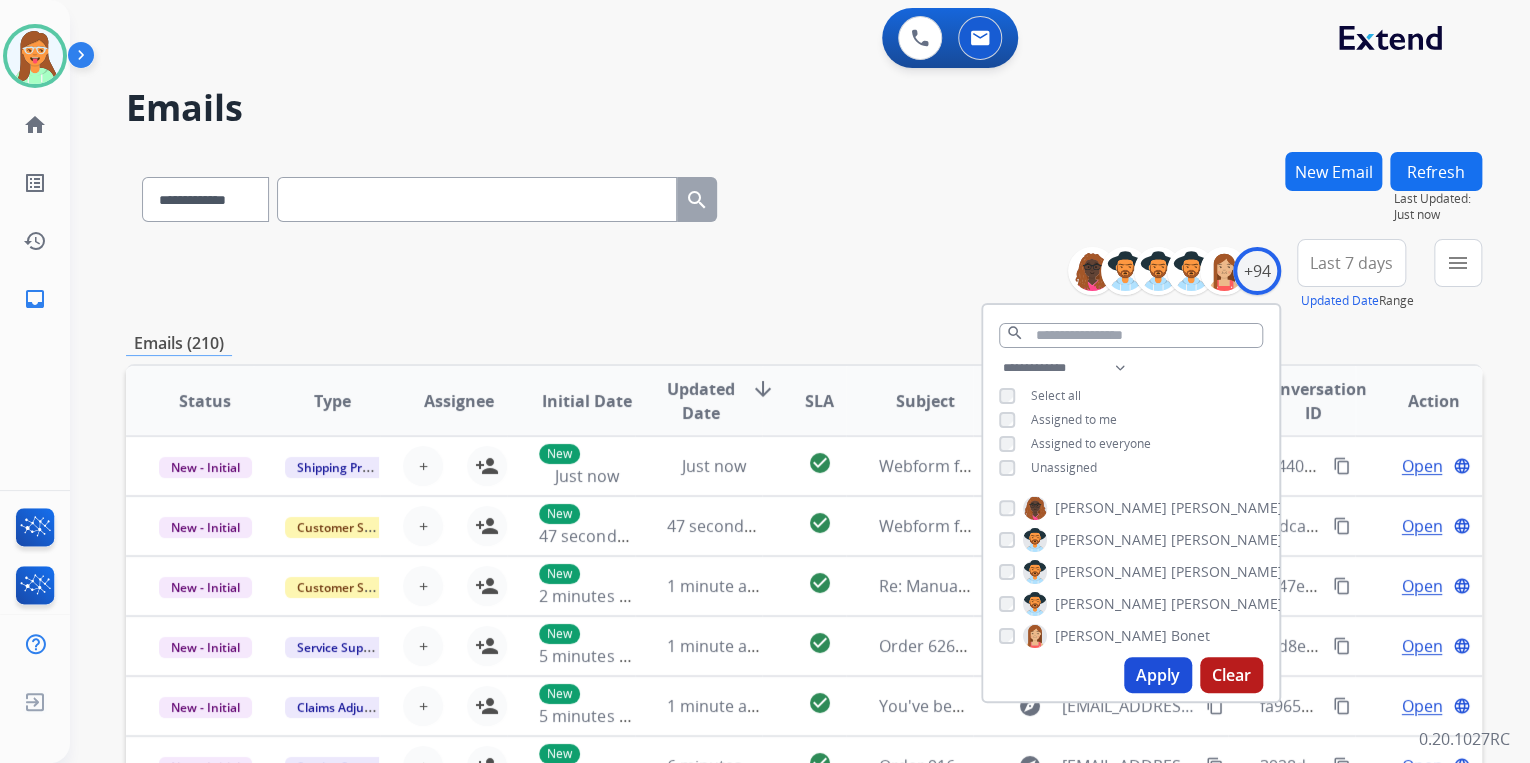 drag, startPoint x: 1159, startPoint y: 680, endPoint x: 1160, endPoint y: 659, distance: 21.023796 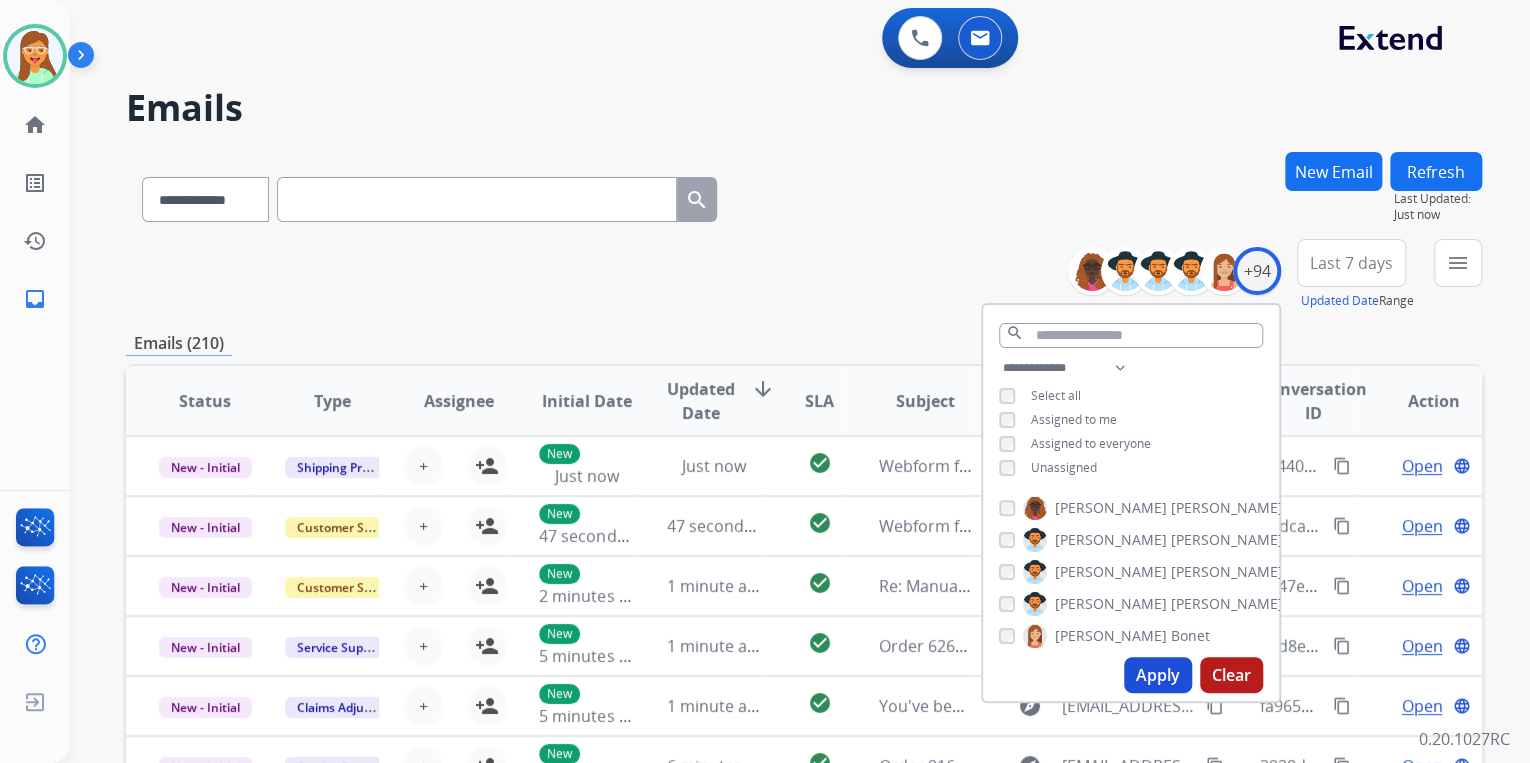 click on "Apply" at bounding box center (1158, 675) 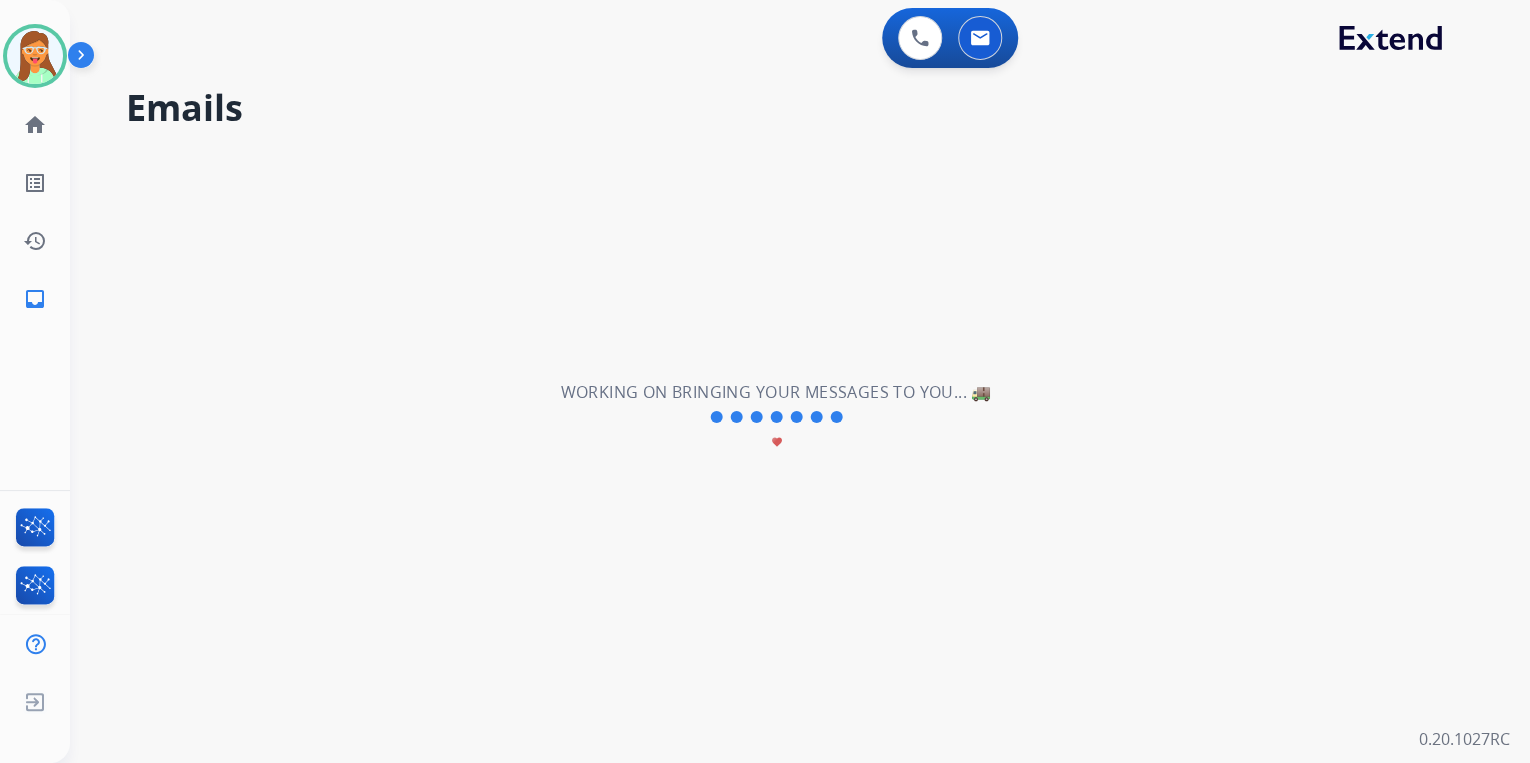 click on "**********" at bounding box center (776, 417) 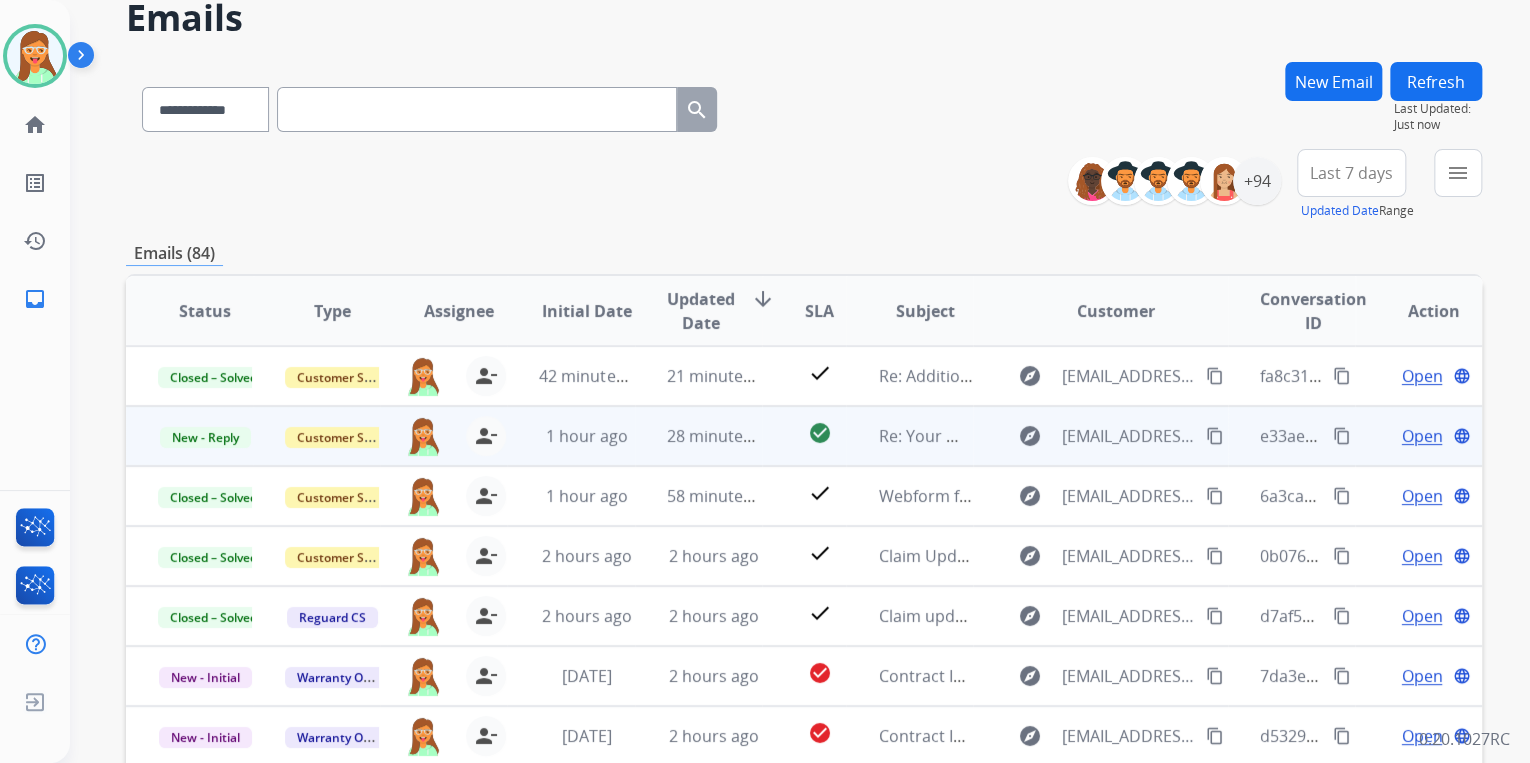 scroll, scrollTop: 240, scrollLeft: 0, axis: vertical 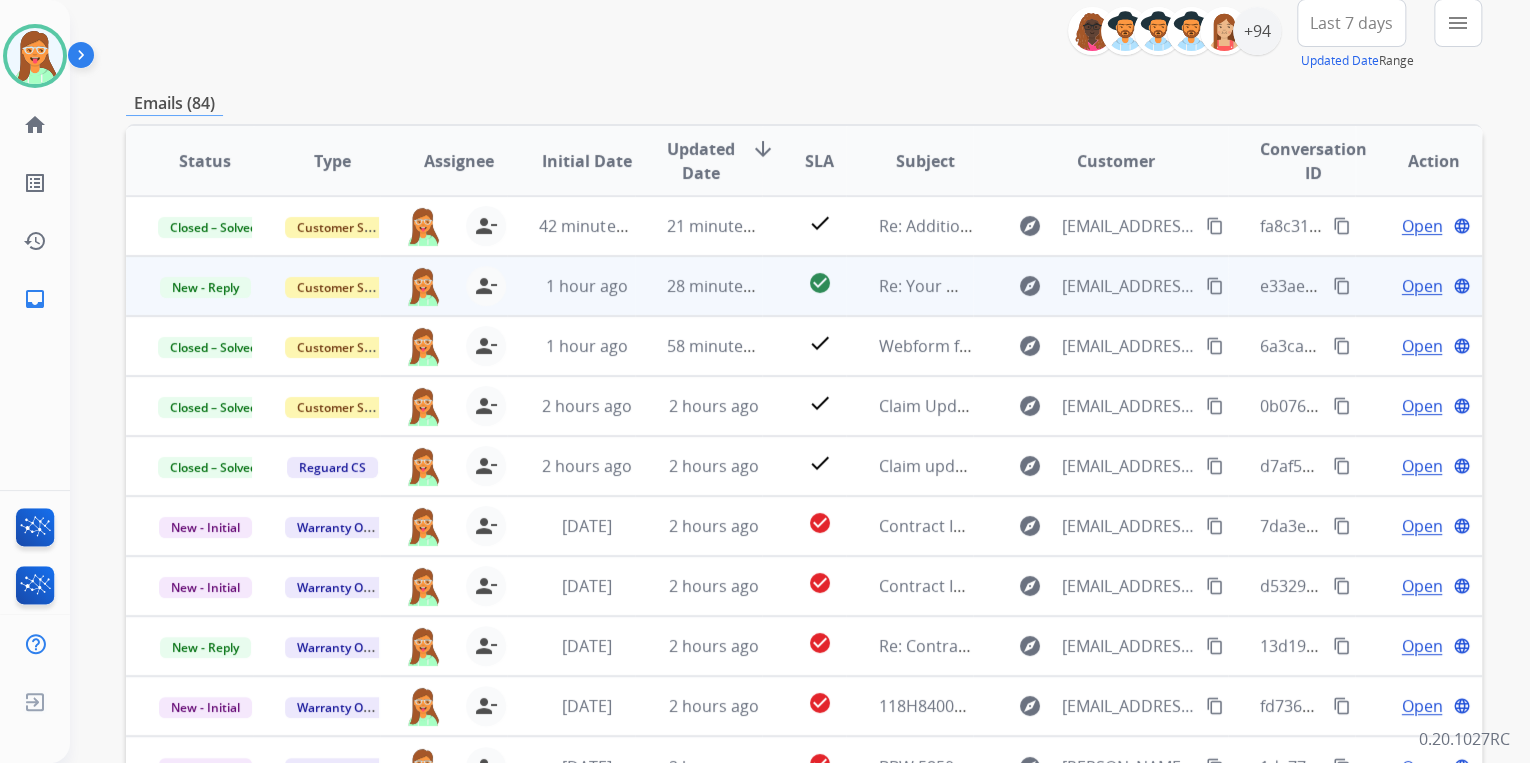 click on "Open language" at bounding box center (1418, 286) 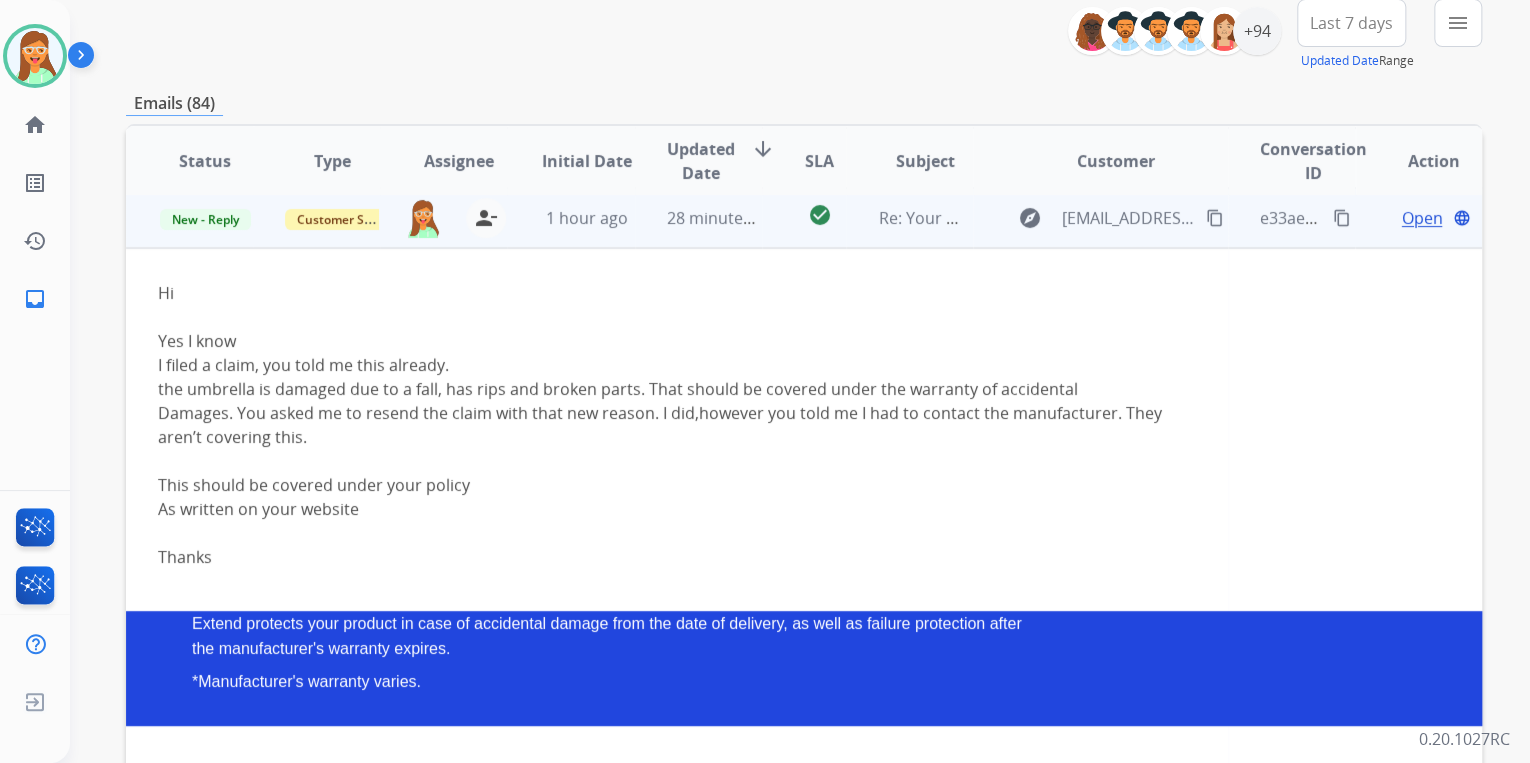 scroll, scrollTop: 0, scrollLeft: 0, axis: both 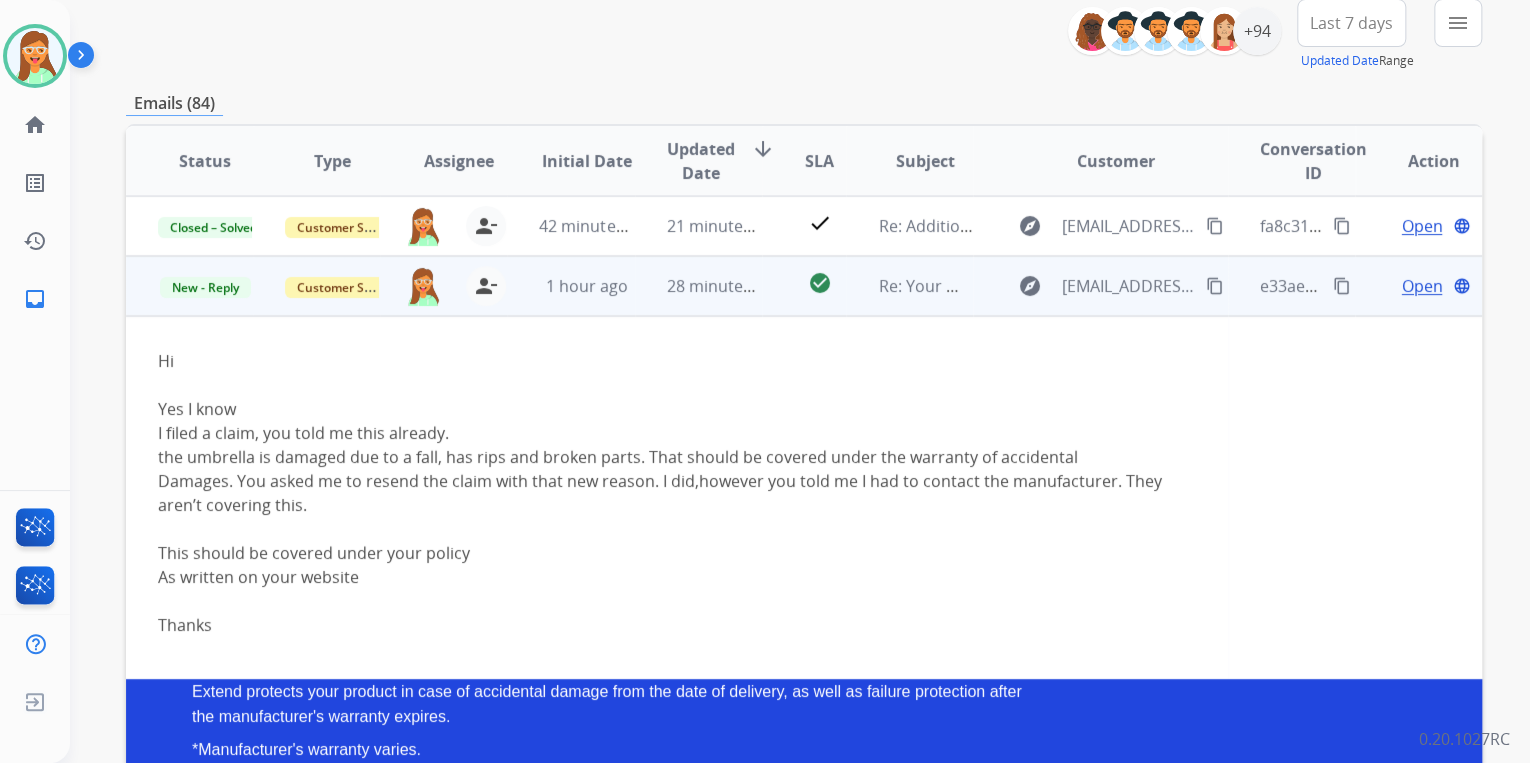 click on "Open" at bounding box center (1421, 286) 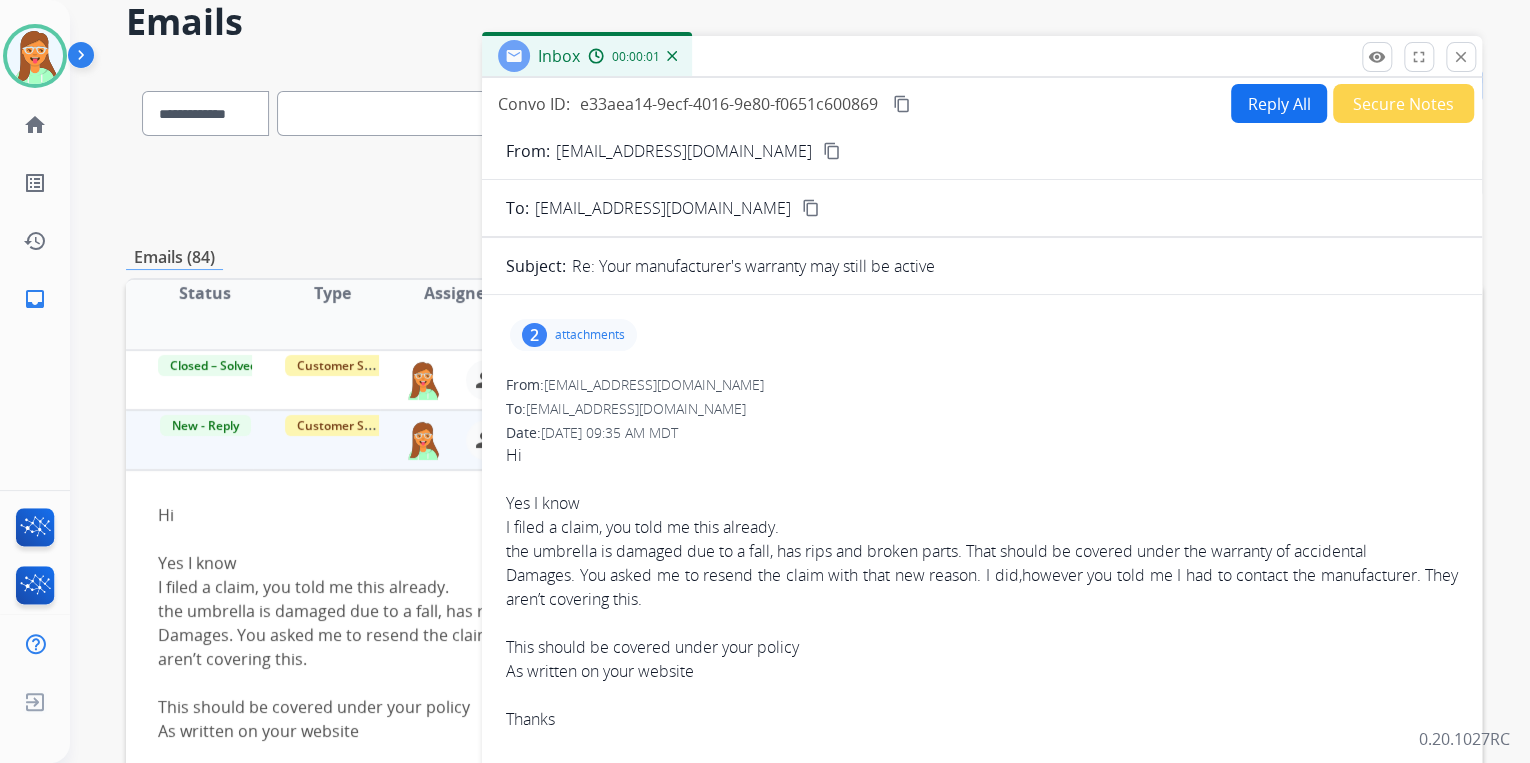 scroll, scrollTop: 0, scrollLeft: 0, axis: both 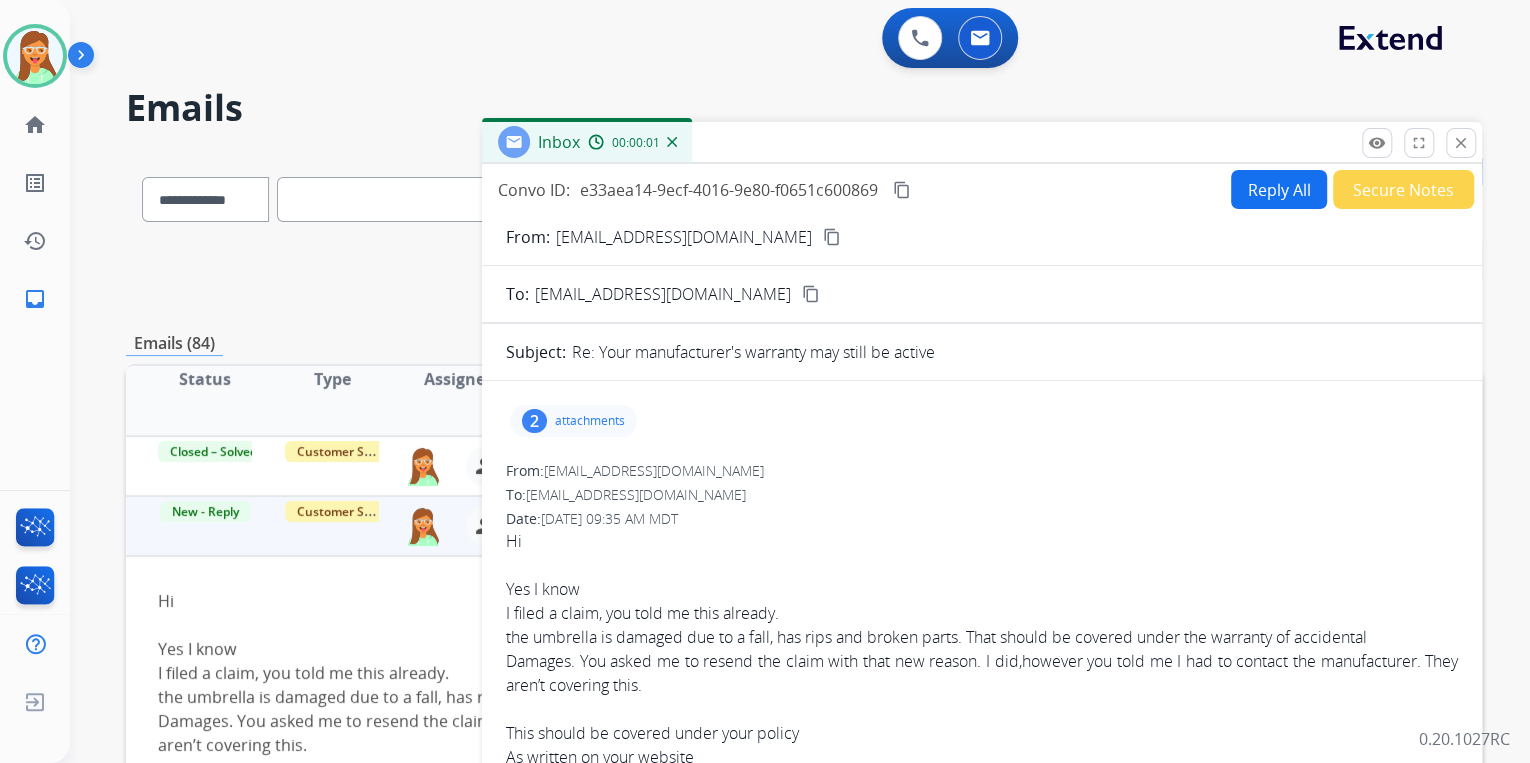 click on "content_copy" at bounding box center [832, 237] 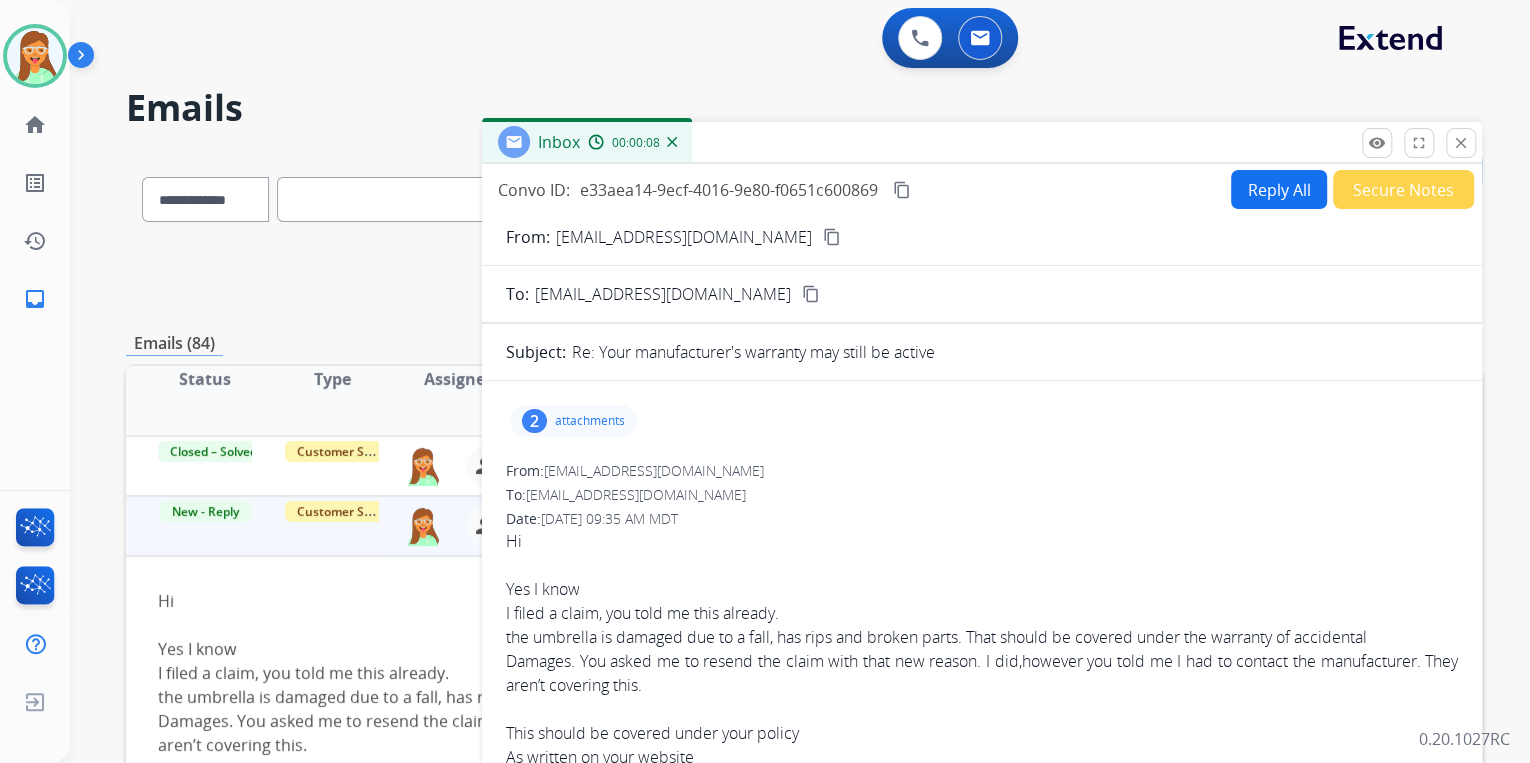 click on "Reply All" at bounding box center [1279, 189] 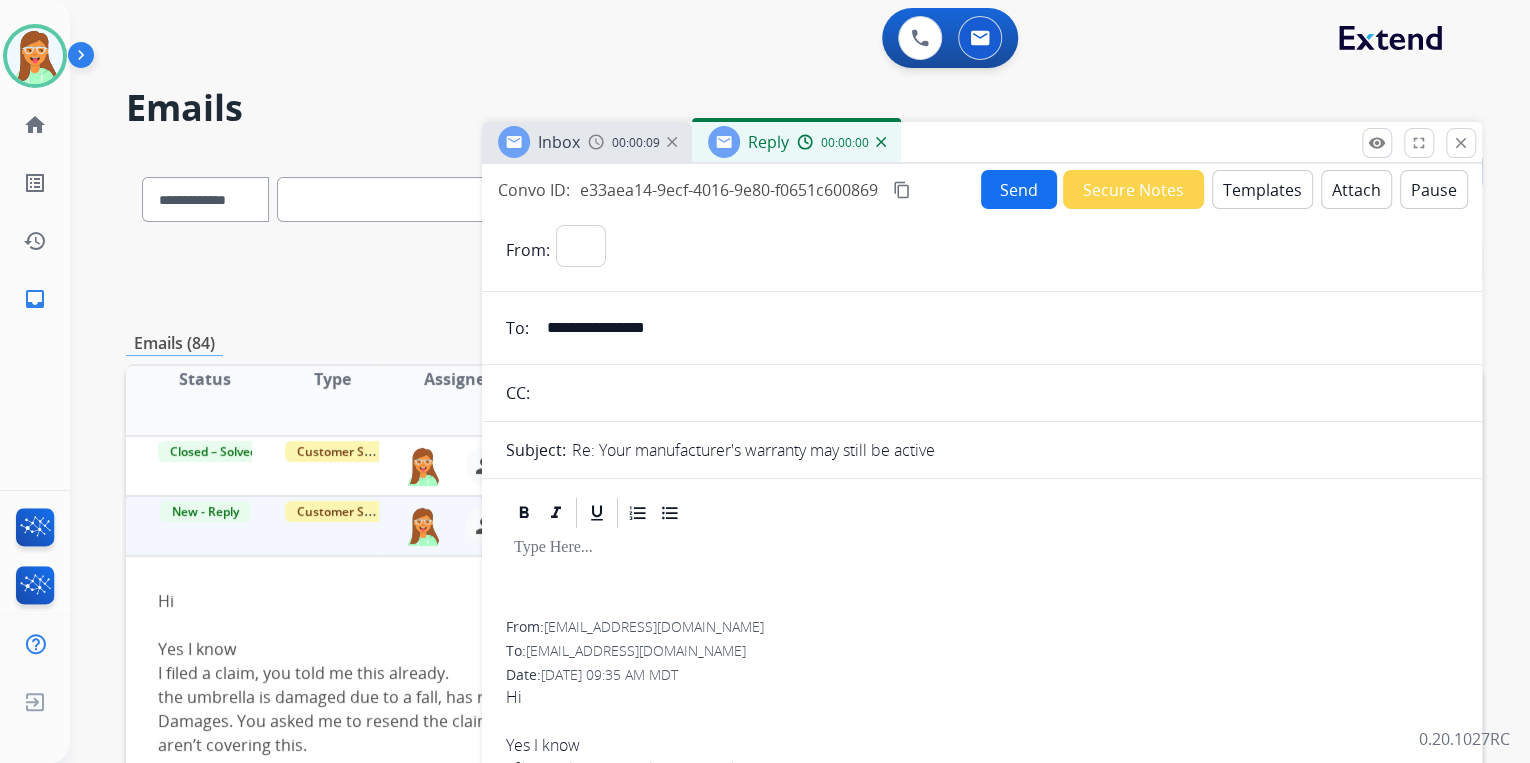 click on "Templates" at bounding box center [1262, 189] 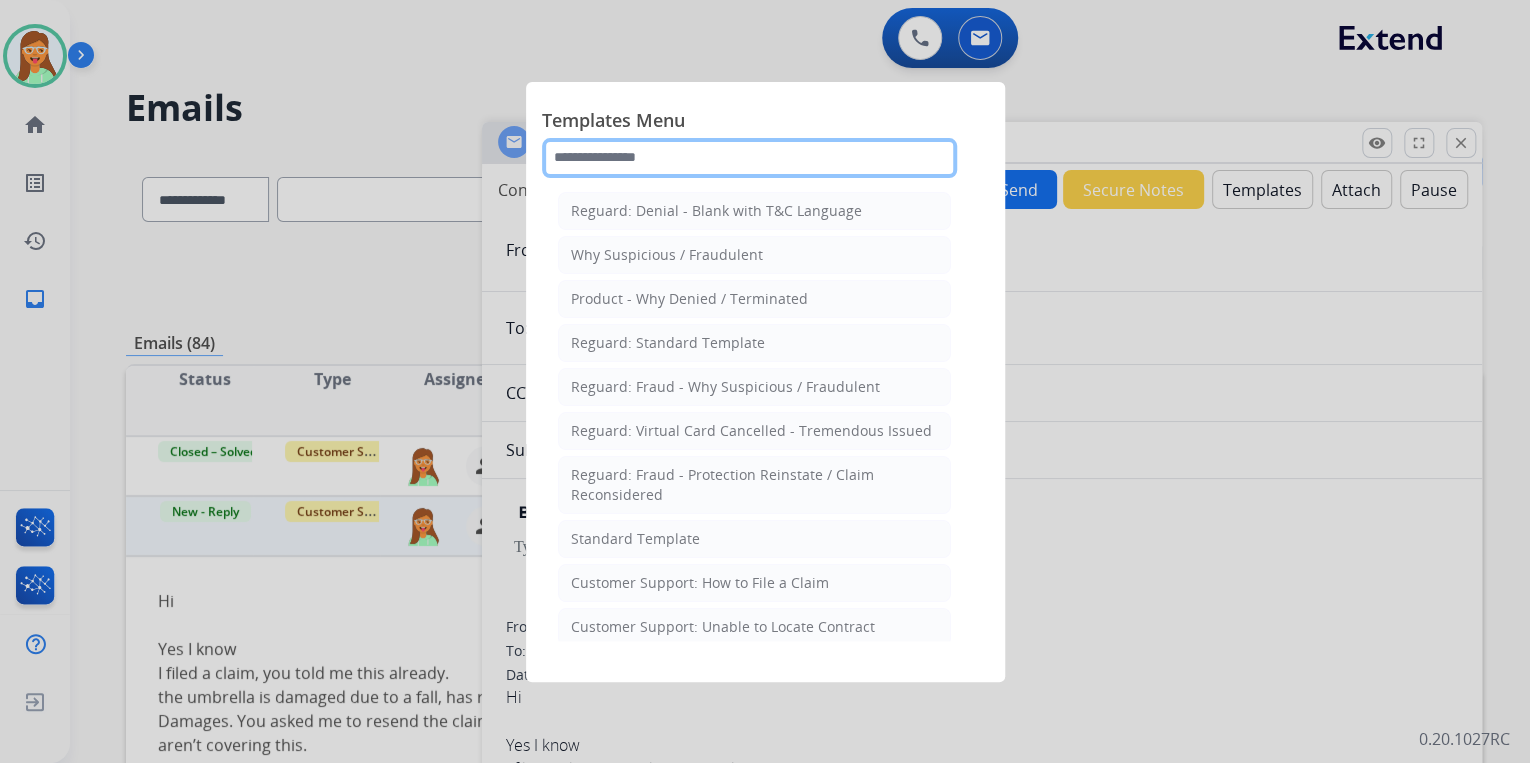 click 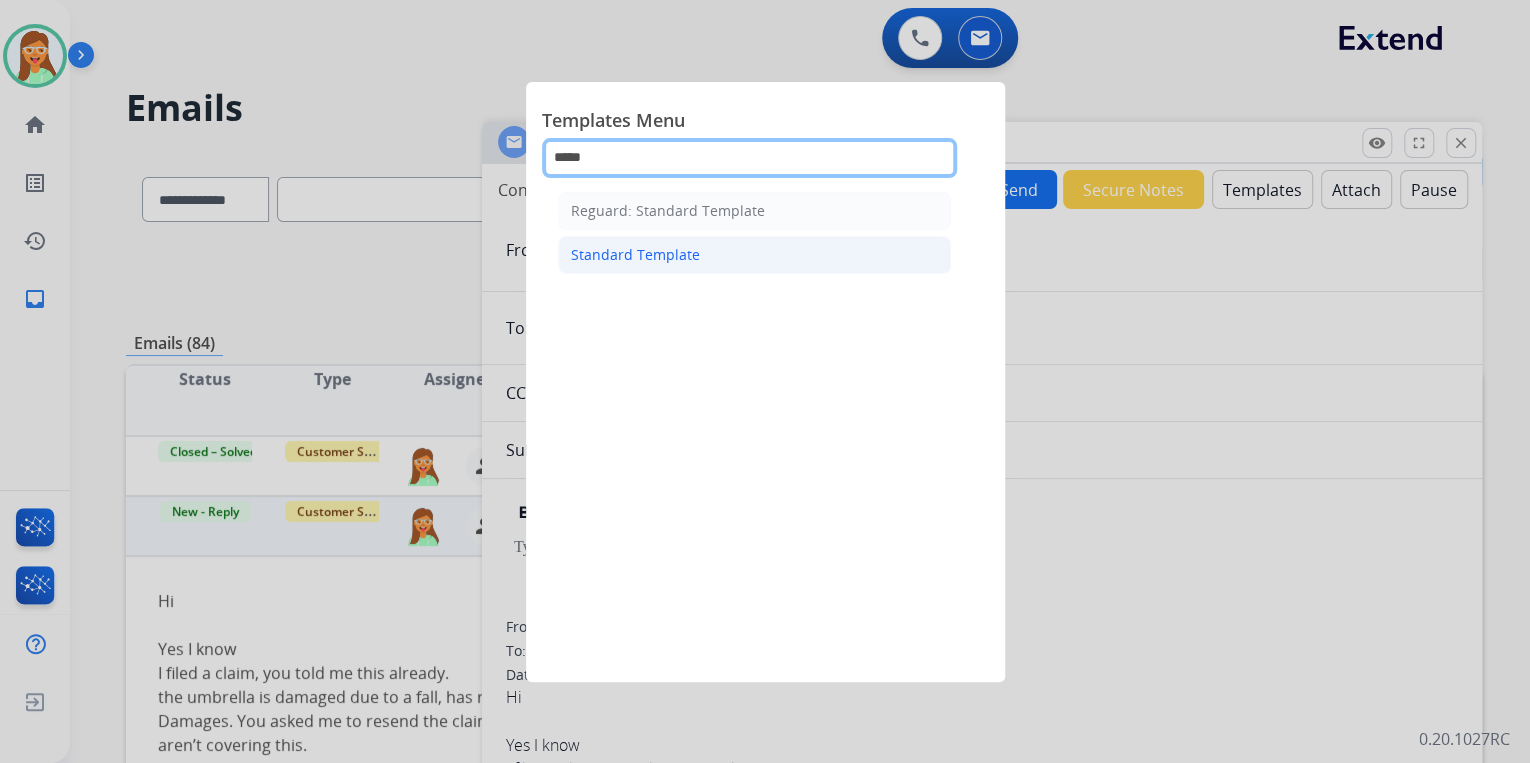 type on "*****" 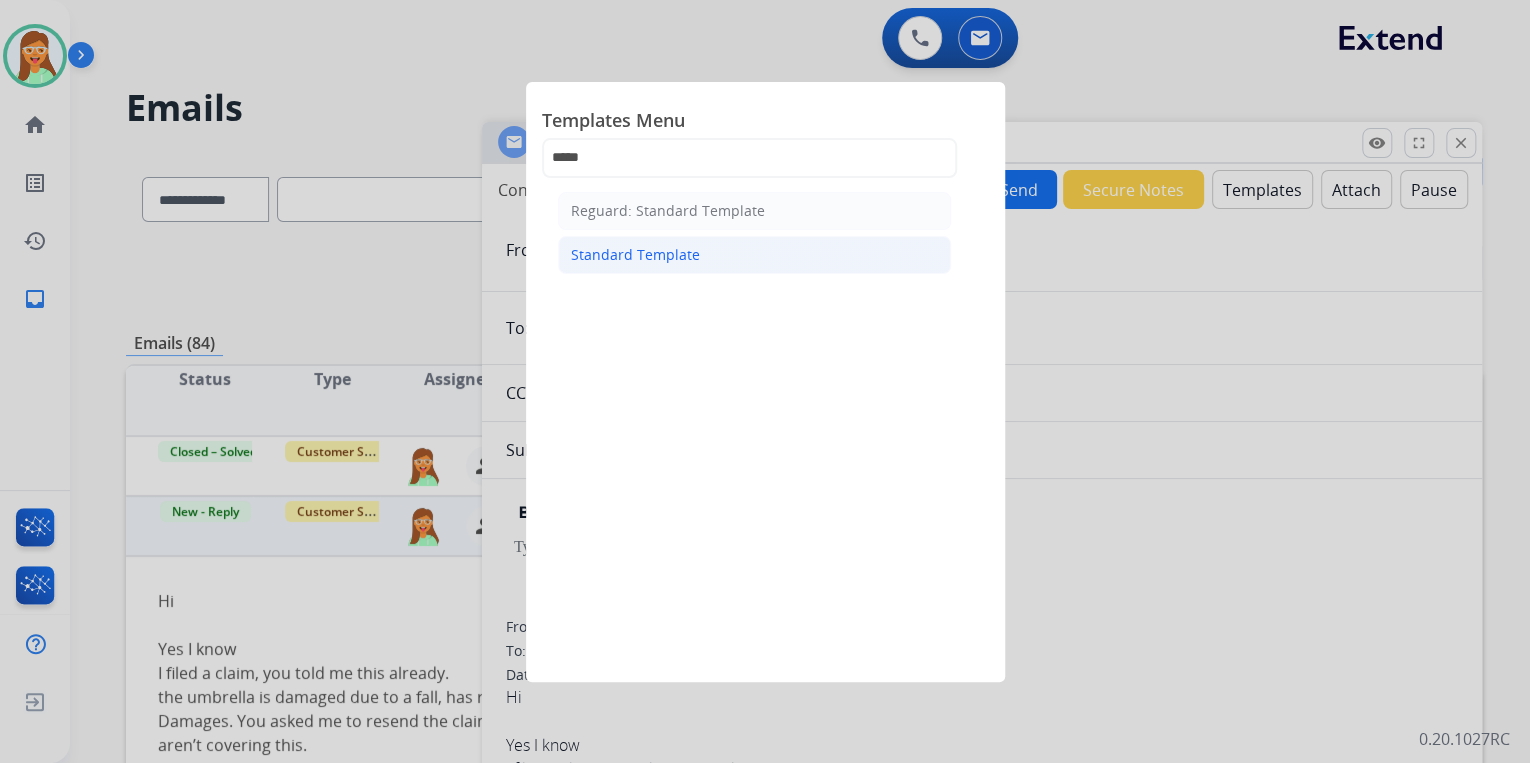click on "Standard Template" 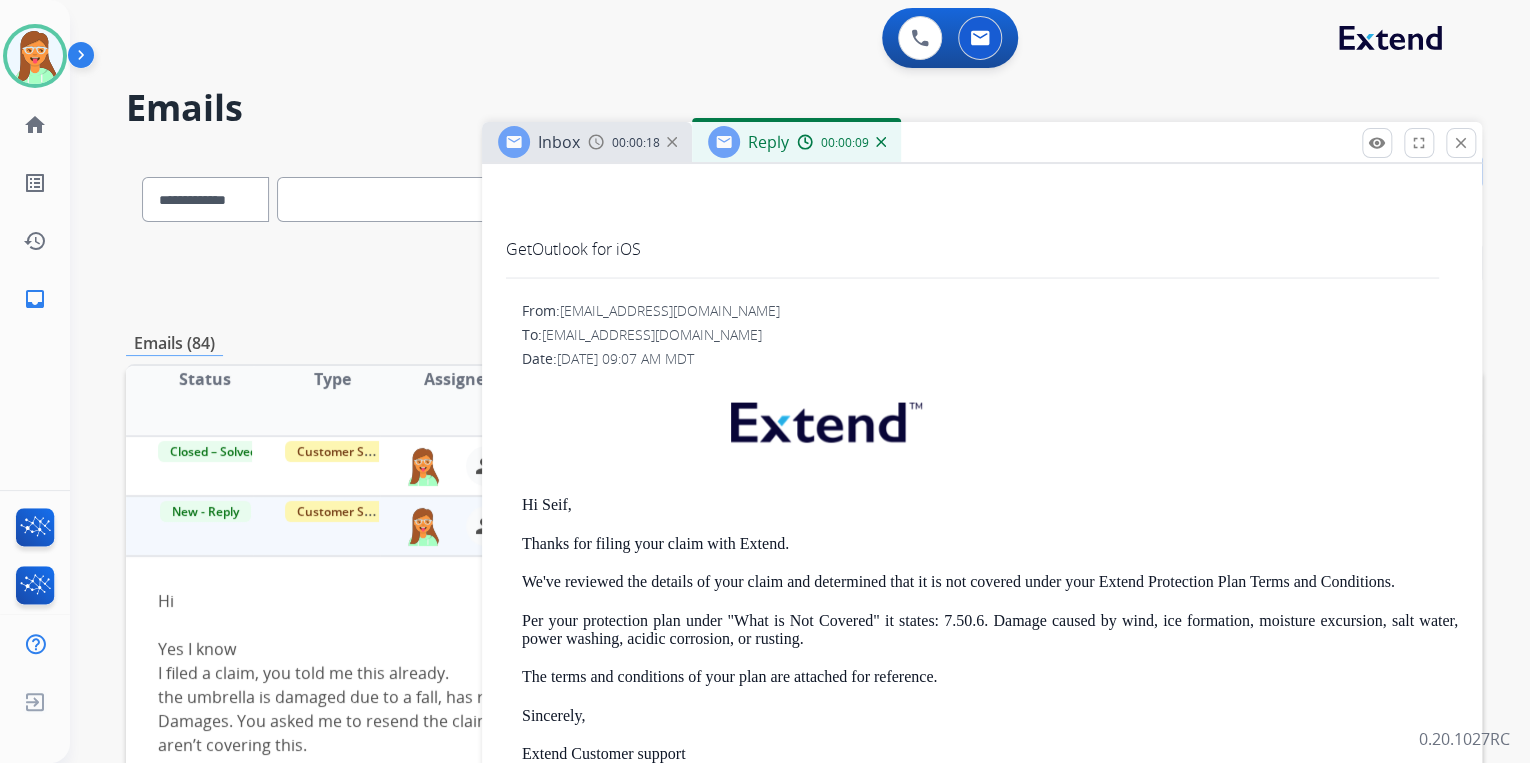 scroll, scrollTop: 2080, scrollLeft: 0, axis: vertical 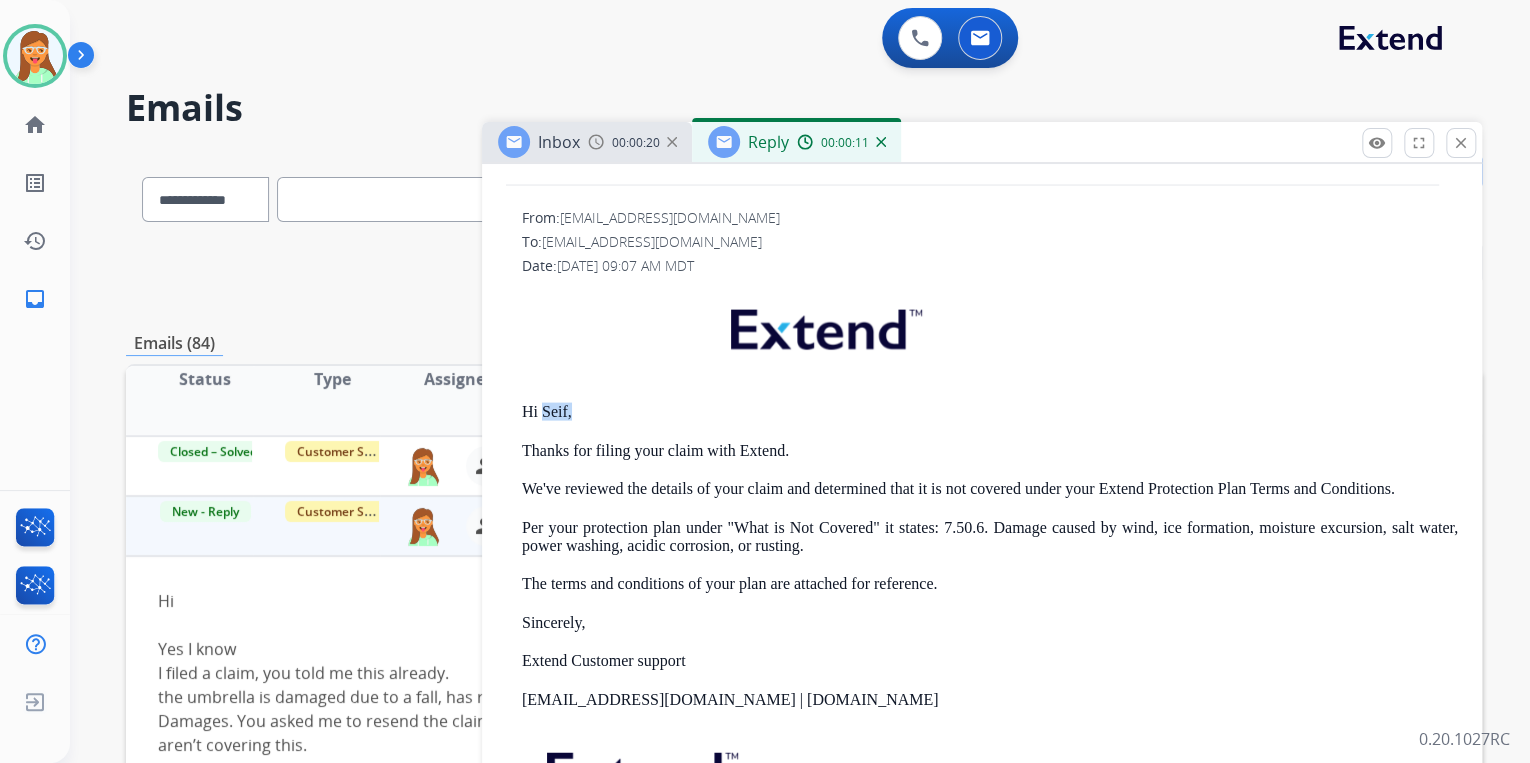 drag, startPoint x: 580, startPoint y: 408, endPoint x: 542, endPoint y: 398, distance: 39.293766 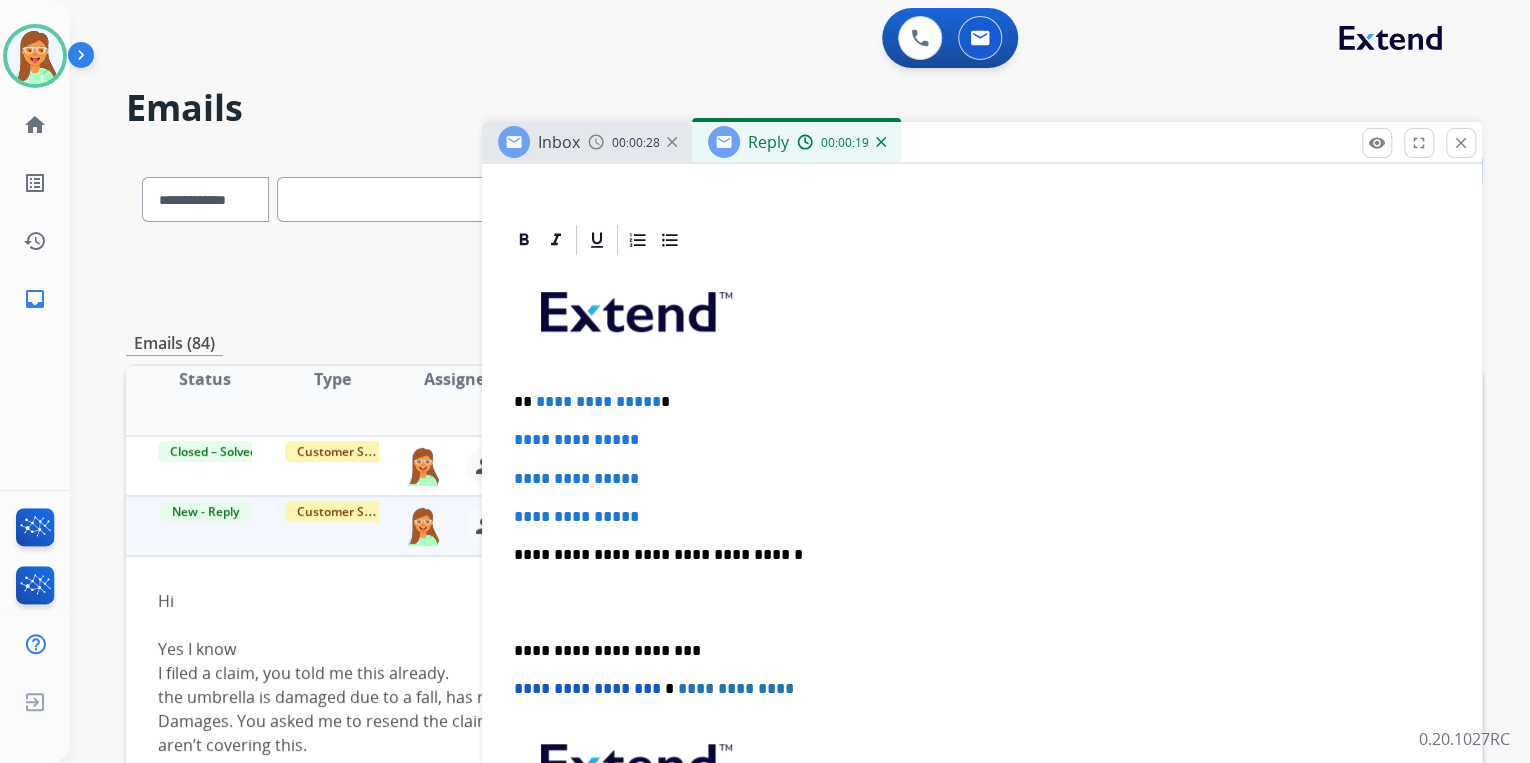 scroll, scrollTop: 400, scrollLeft: 0, axis: vertical 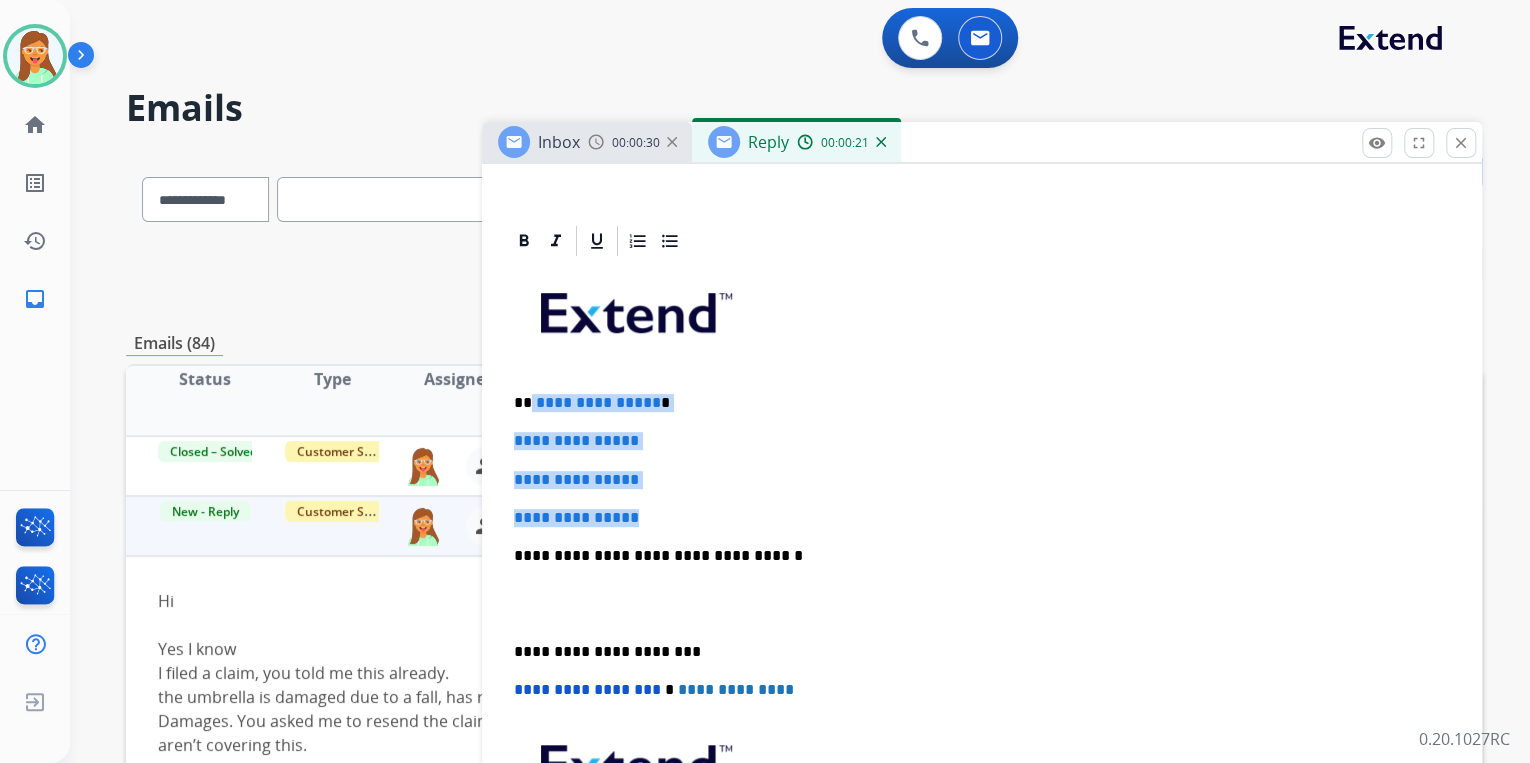 drag, startPoint x: 659, startPoint y: 516, endPoint x: 530, endPoint y: 396, distance: 176.18456 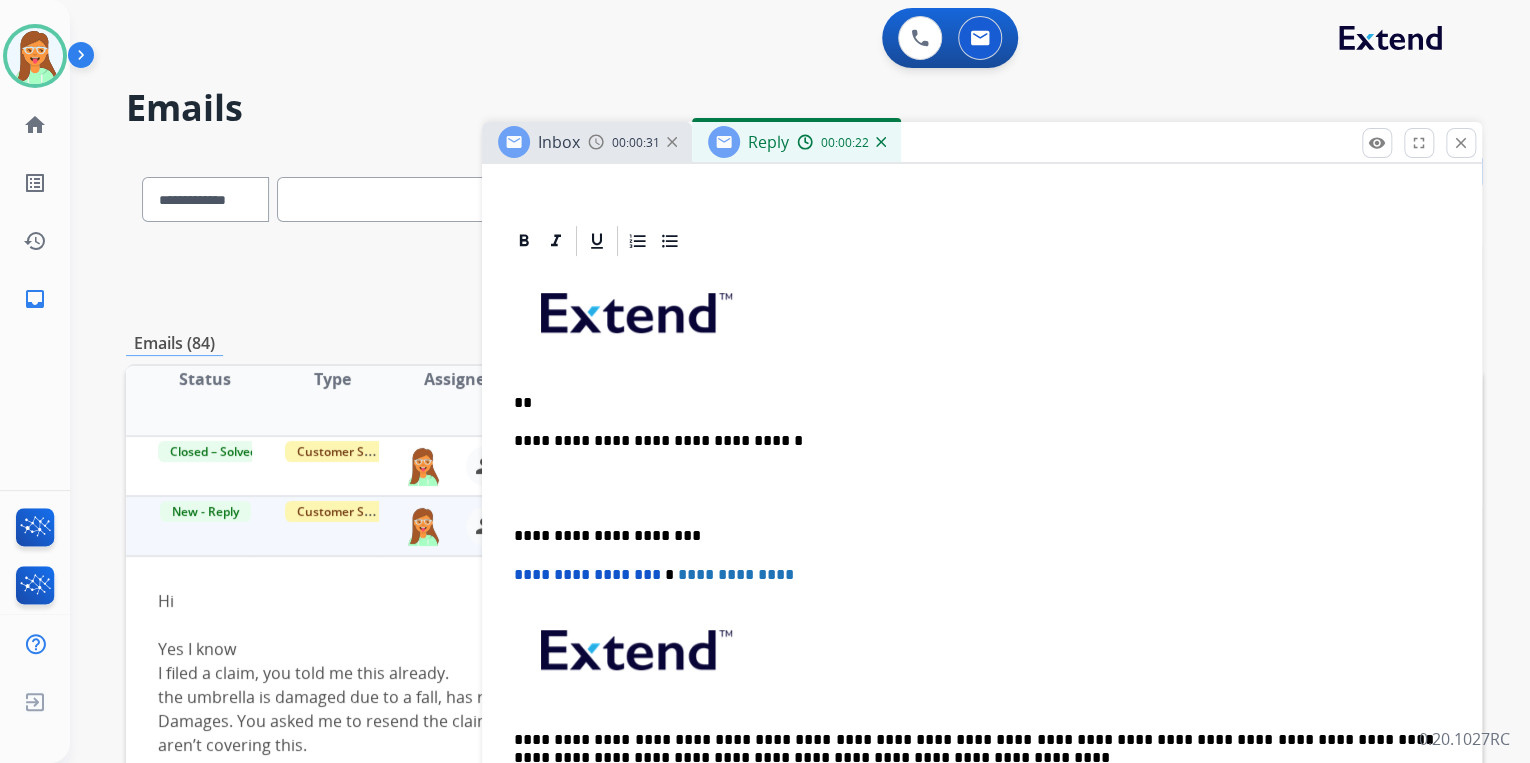 type 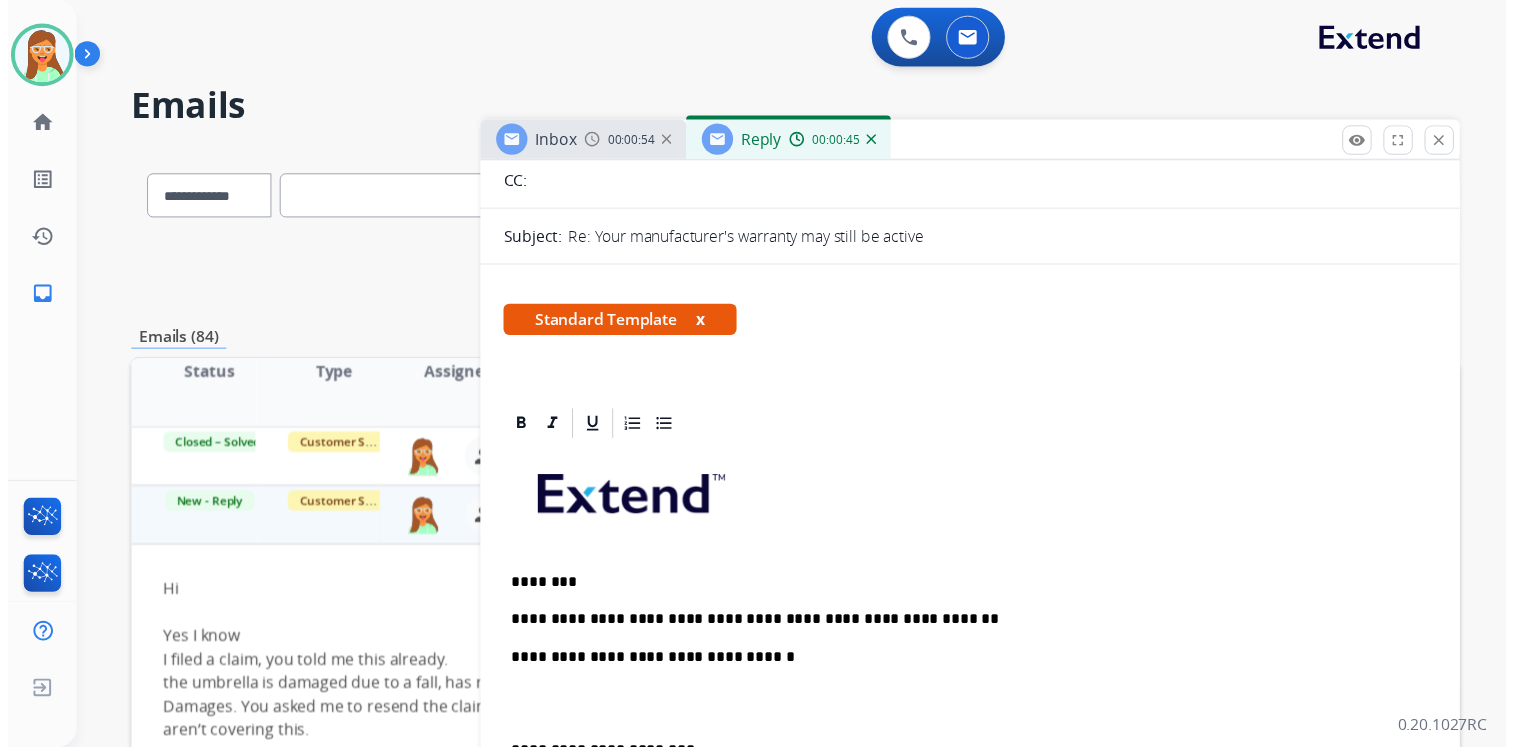 scroll, scrollTop: 0, scrollLeft: 0, axis: both 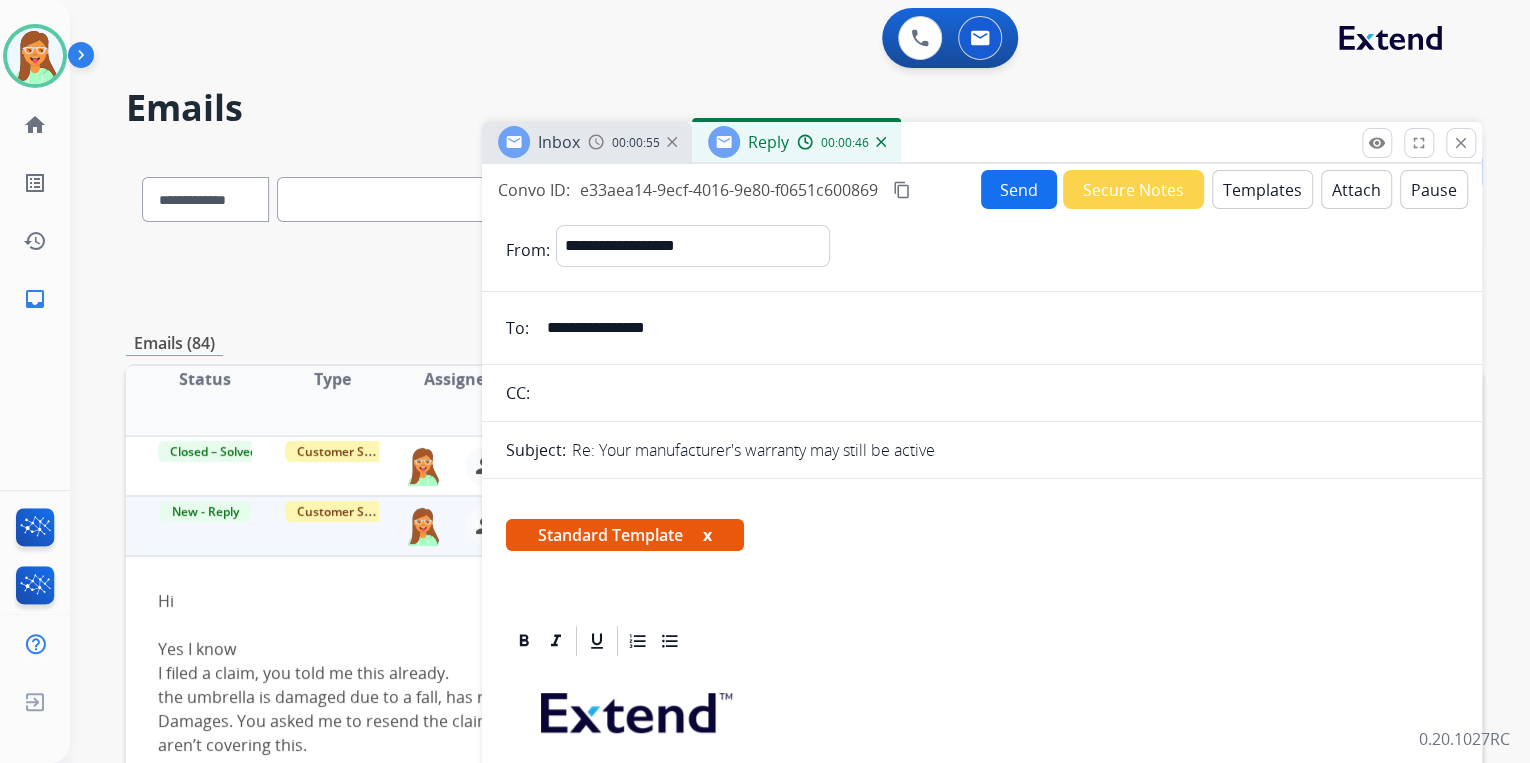 click on "Send" at bounding box center (1019, 189) 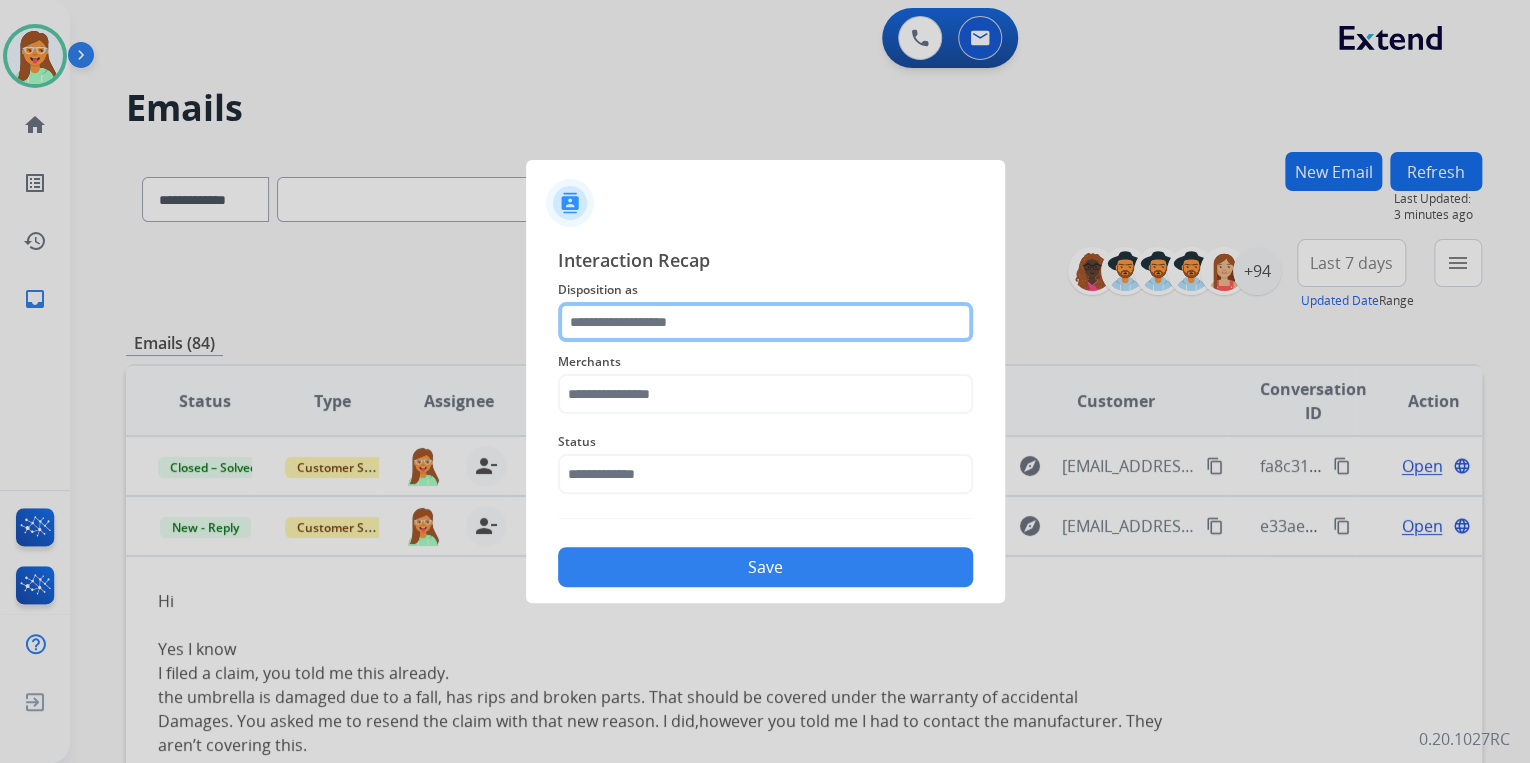 click 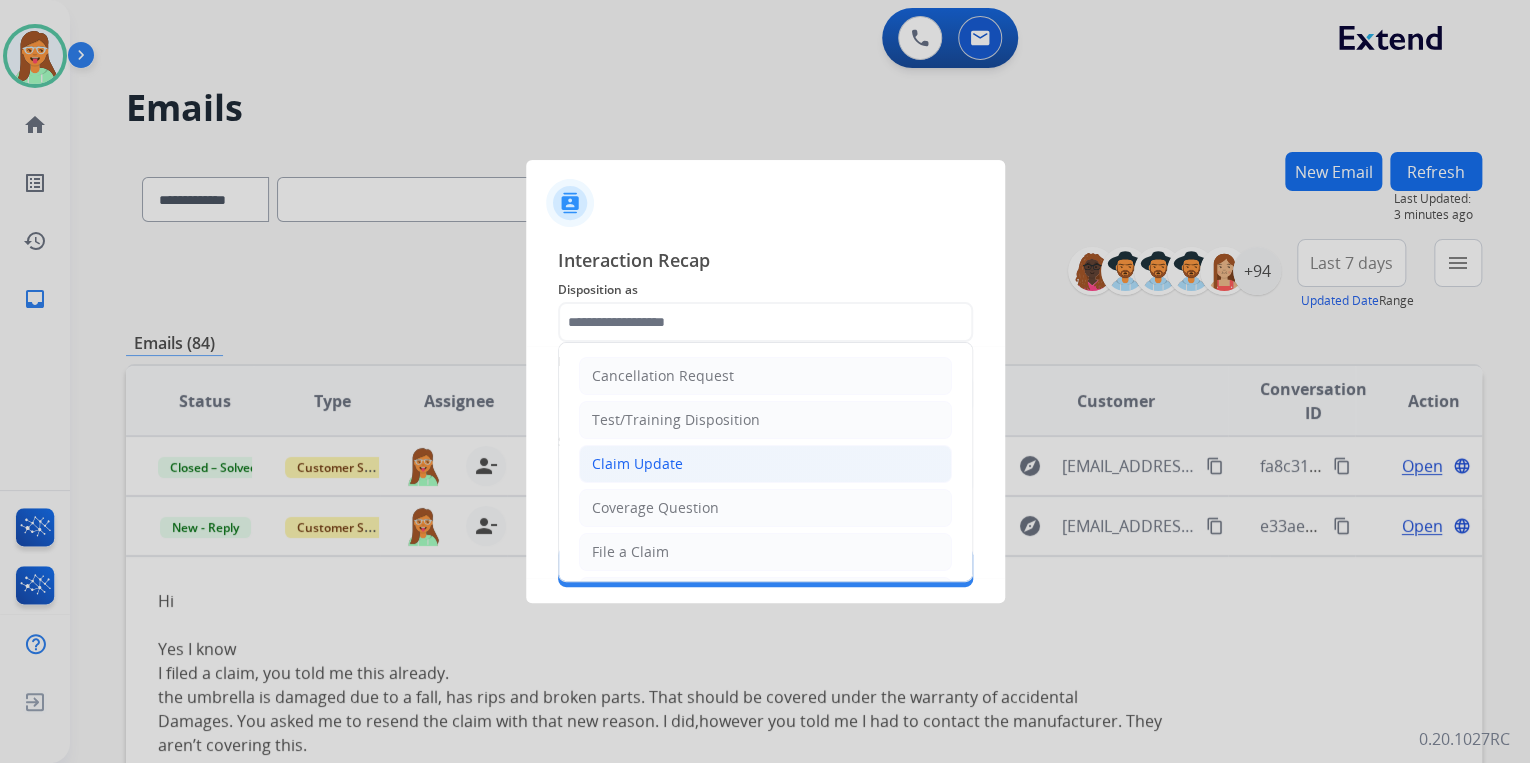 click on "Claim Update" 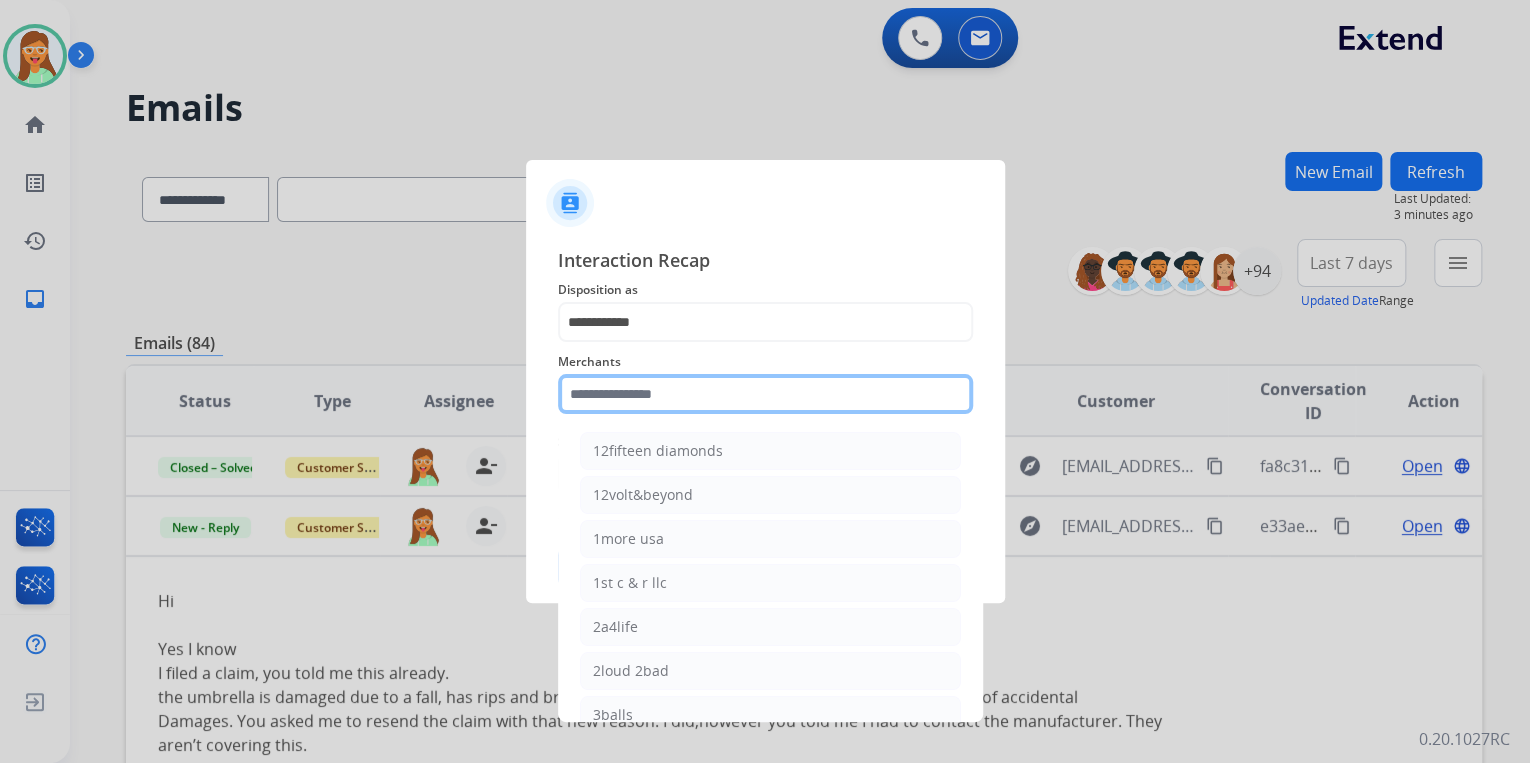 click 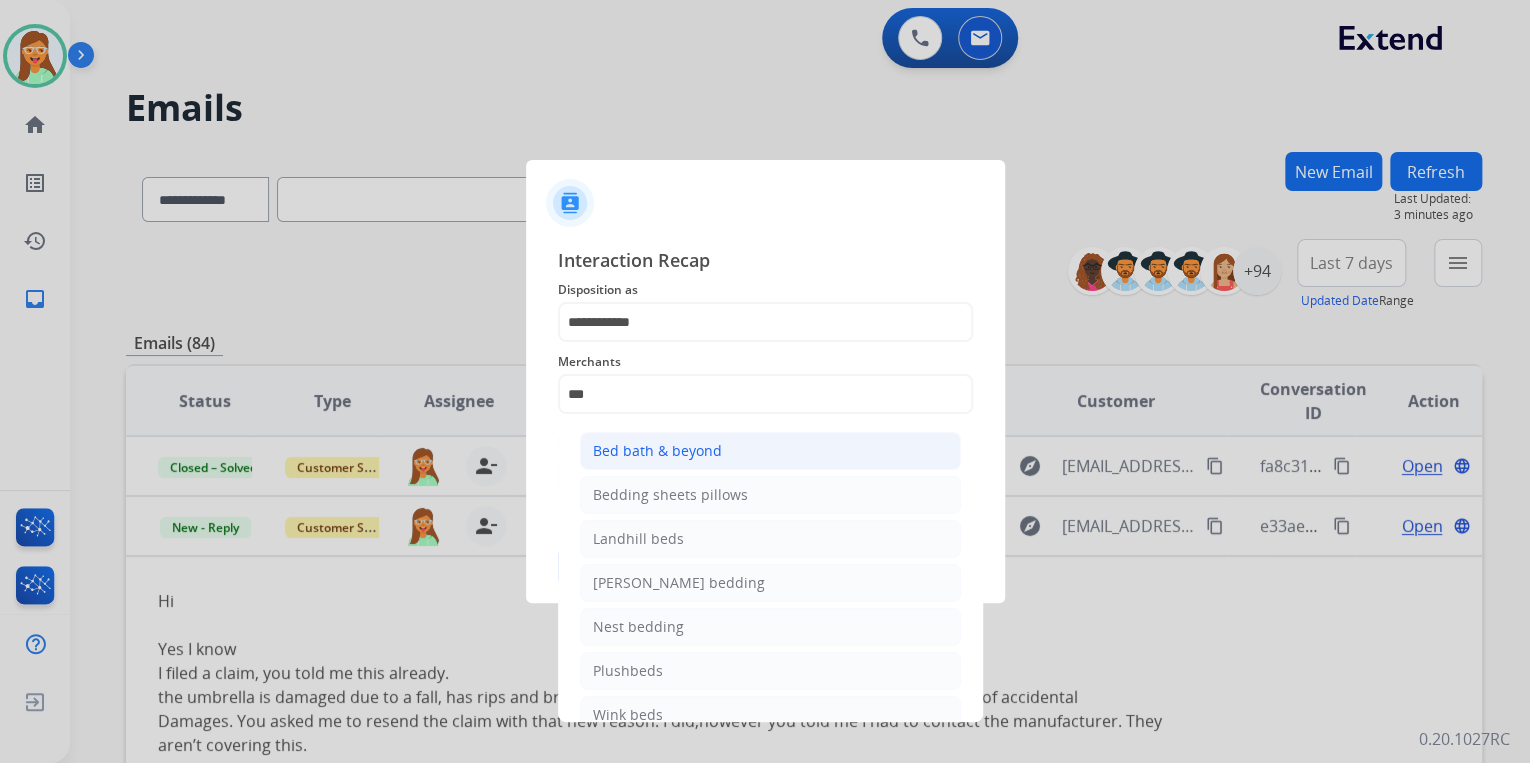 click on "Bed bath & beyond" 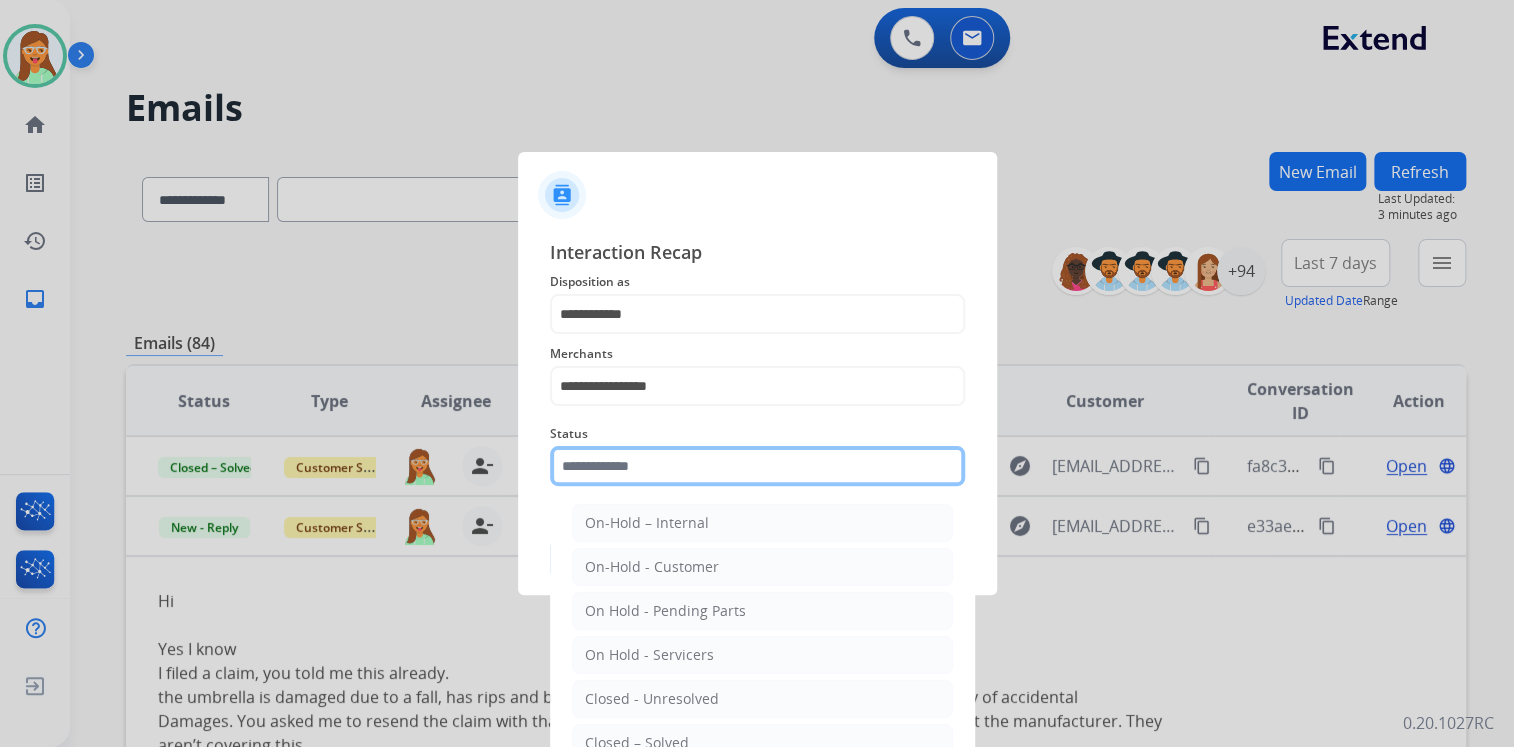 click 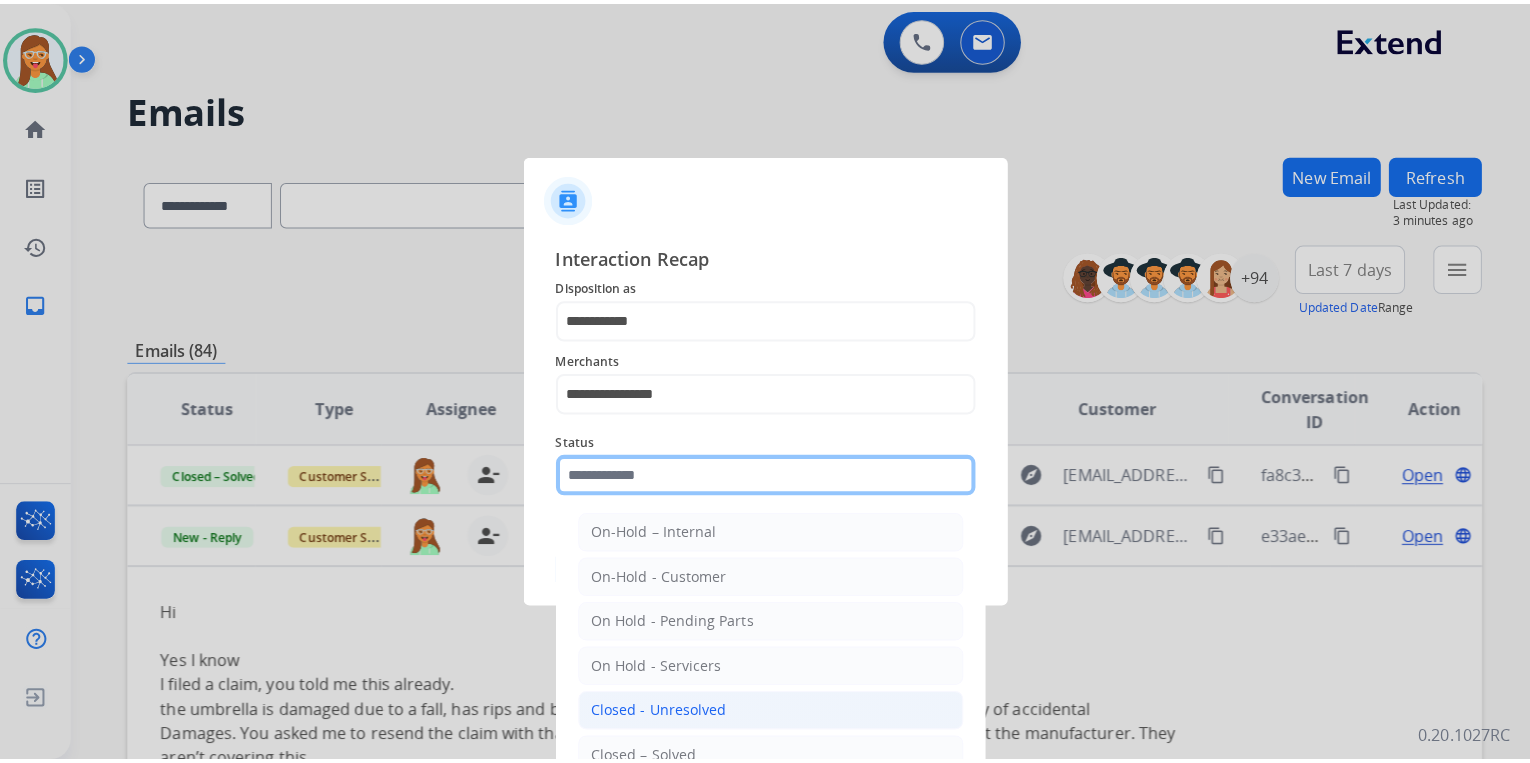 scroll, scrollTop: 116, scrollLeft: 0, axis: vertical 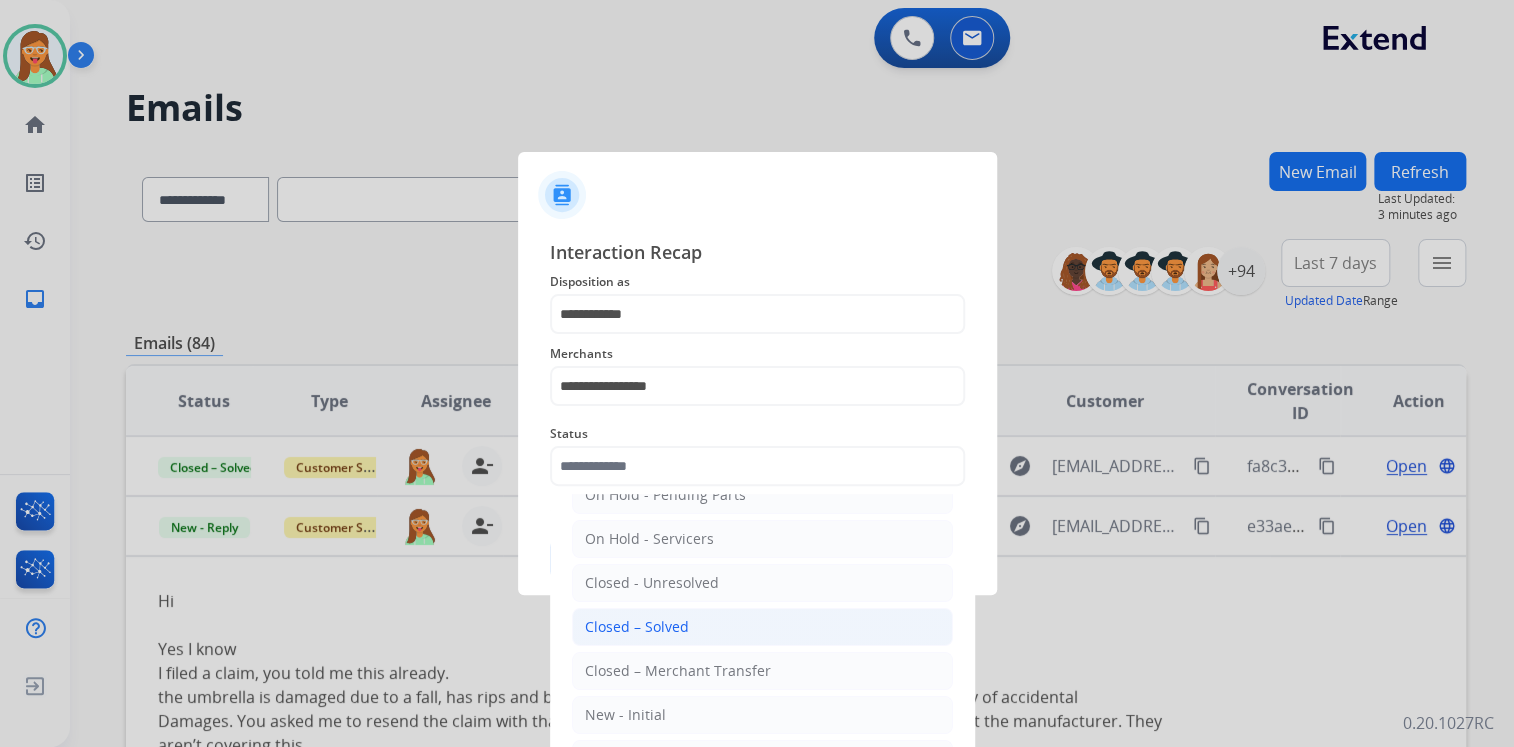 click on "Closed – Solved" 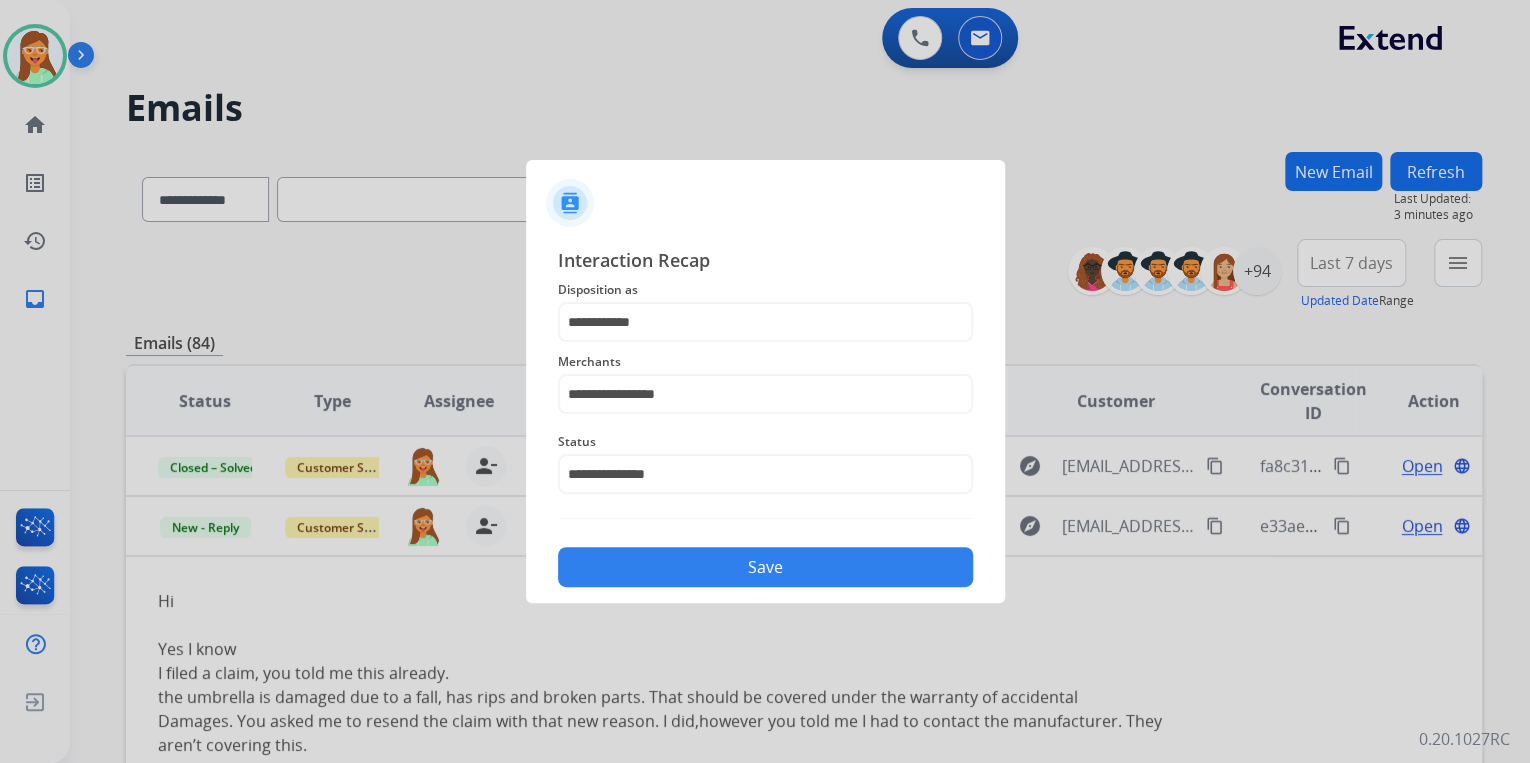 click on "Save" 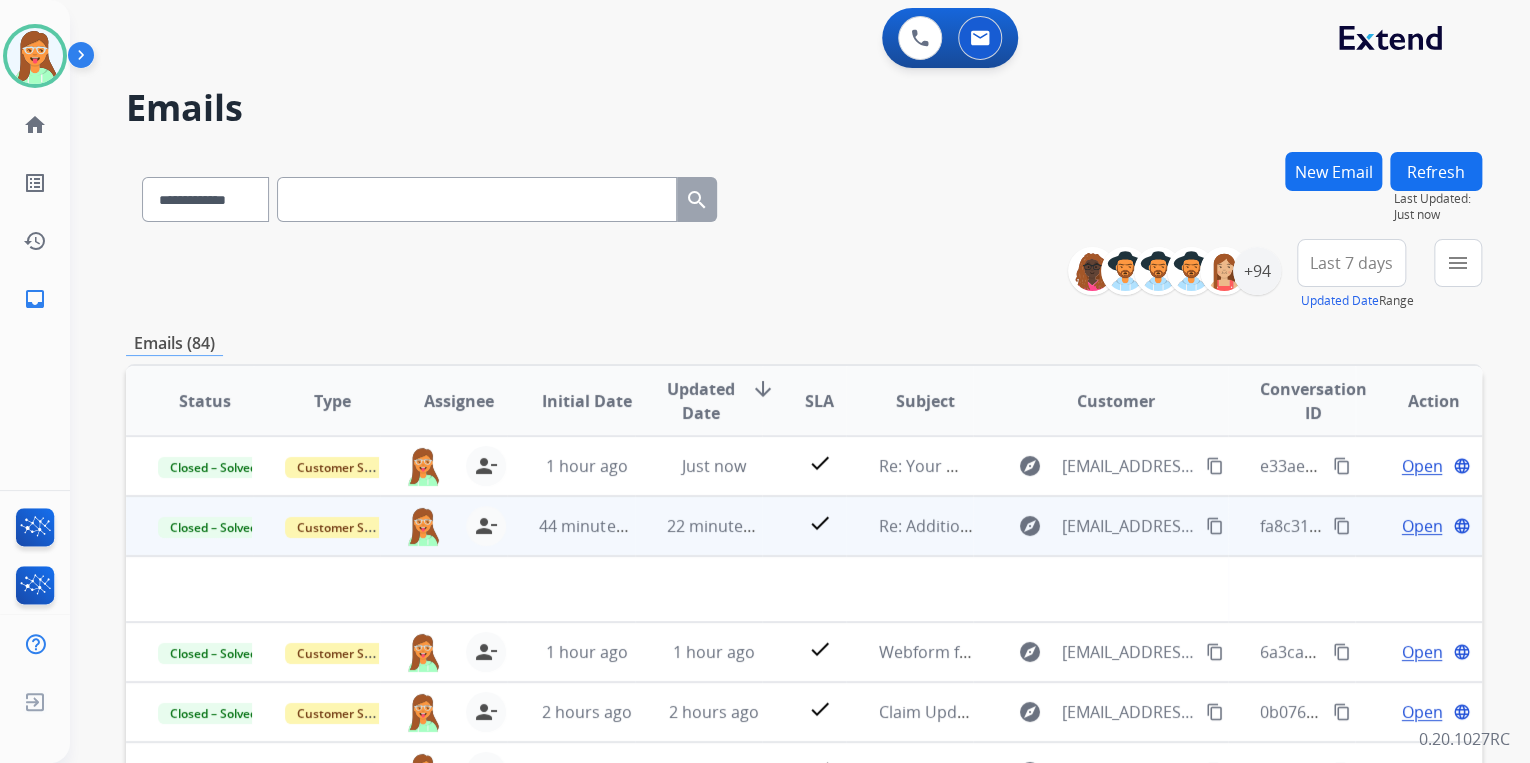 click at bounding box center [677, 589] 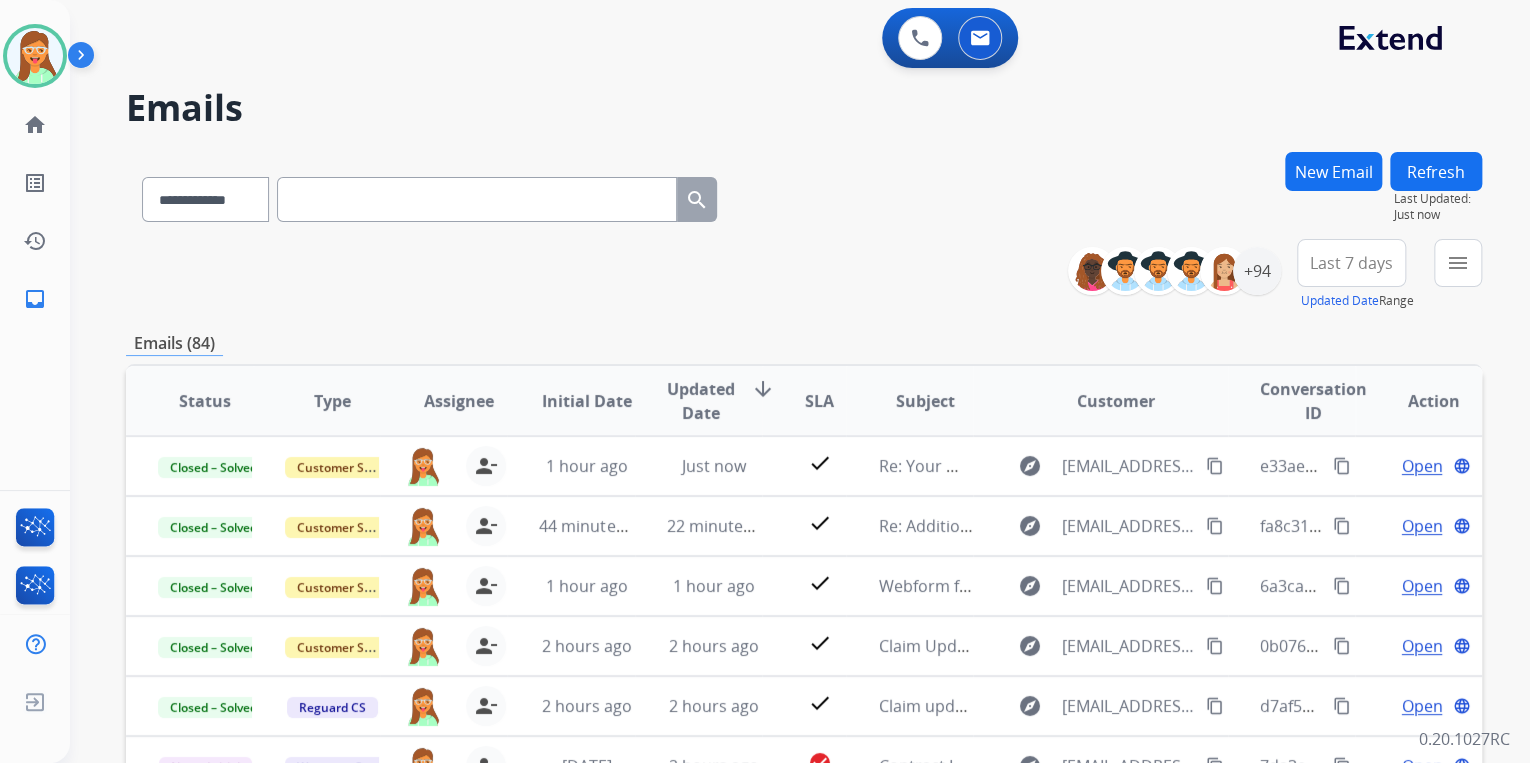 scroll, scrollTop: 1, scrollLeft: 0, axis: vertical 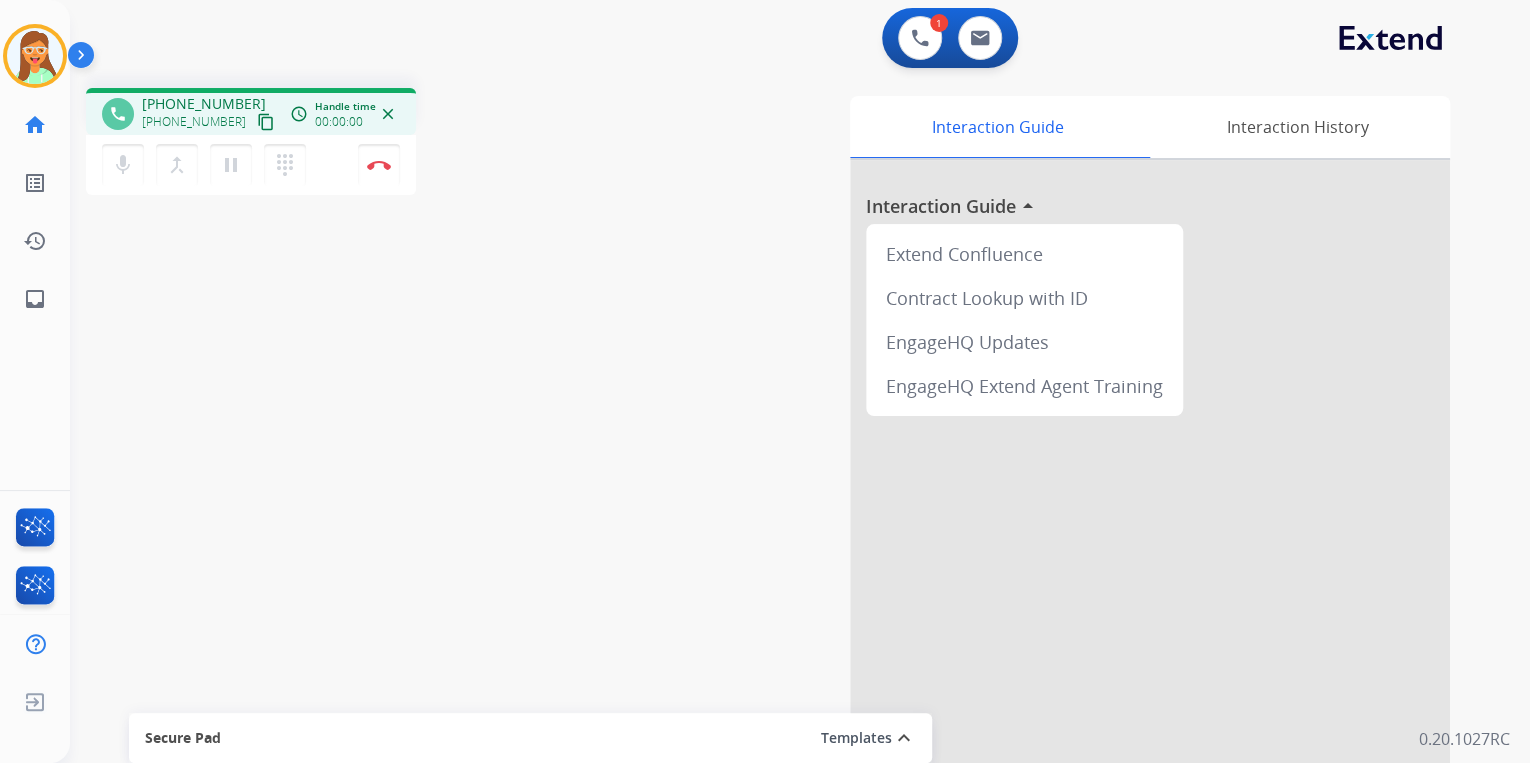click on "content_copy" at bounding box center (266, 122) 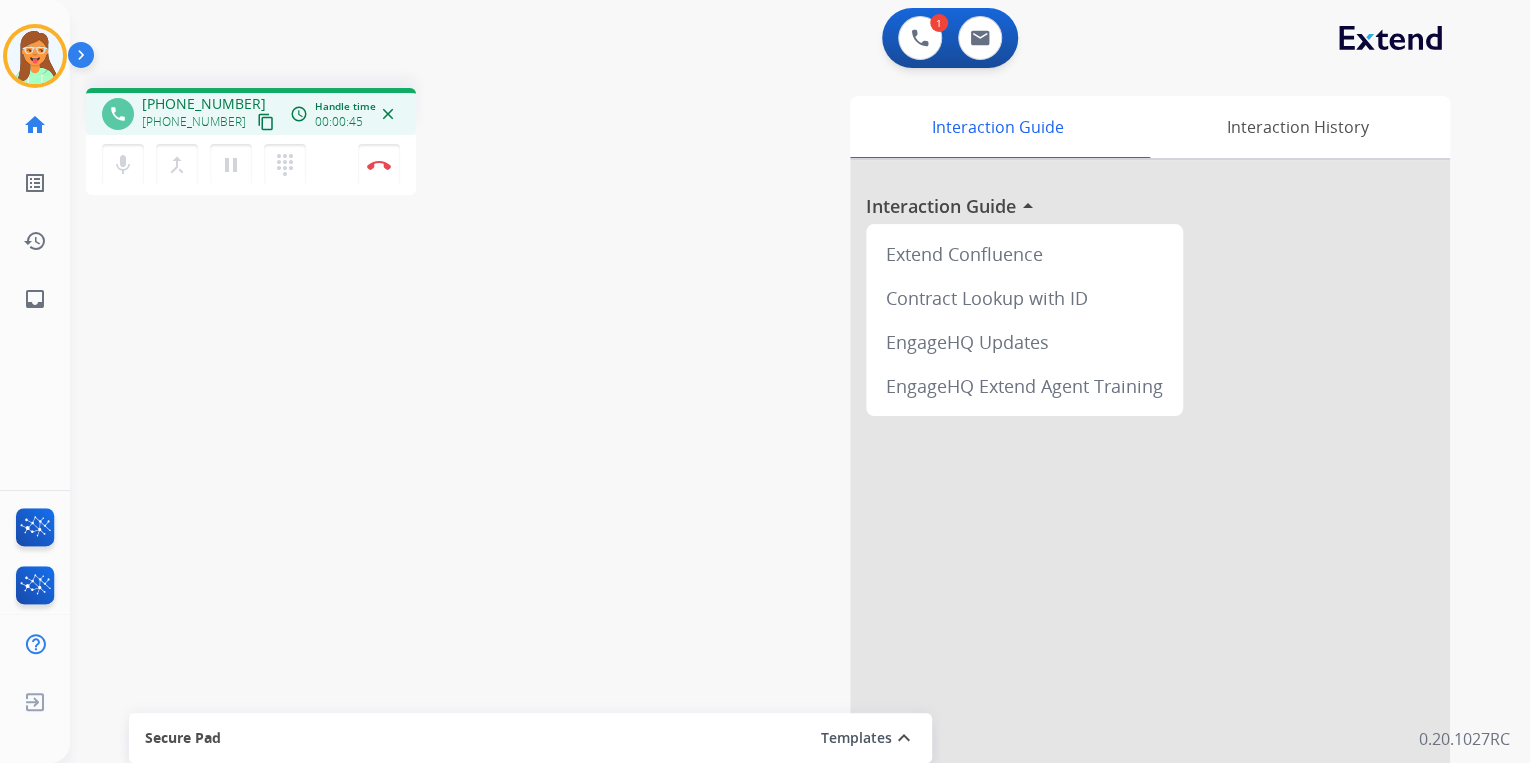 click on "content_copy" at bounding box center (266, 122) 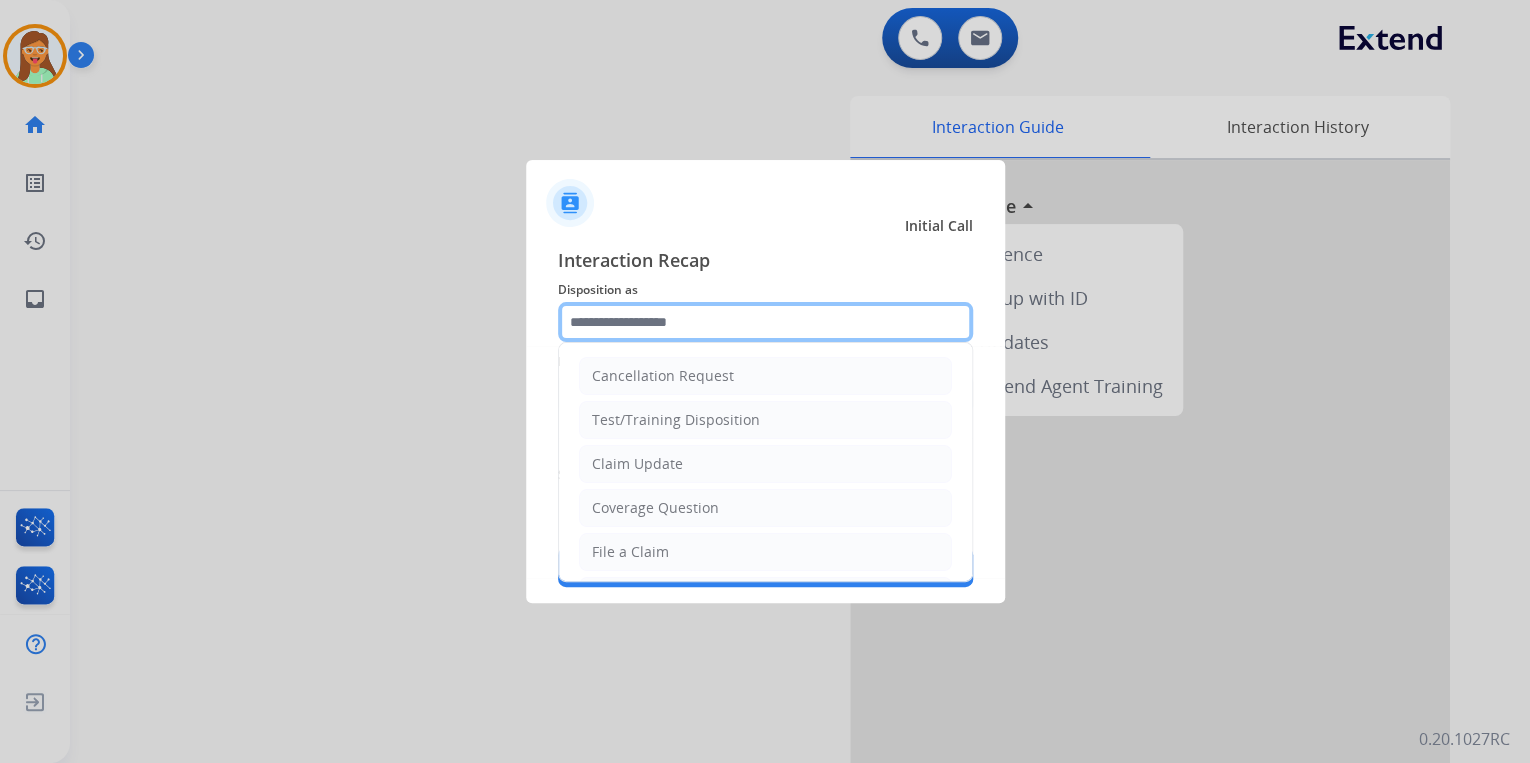 click 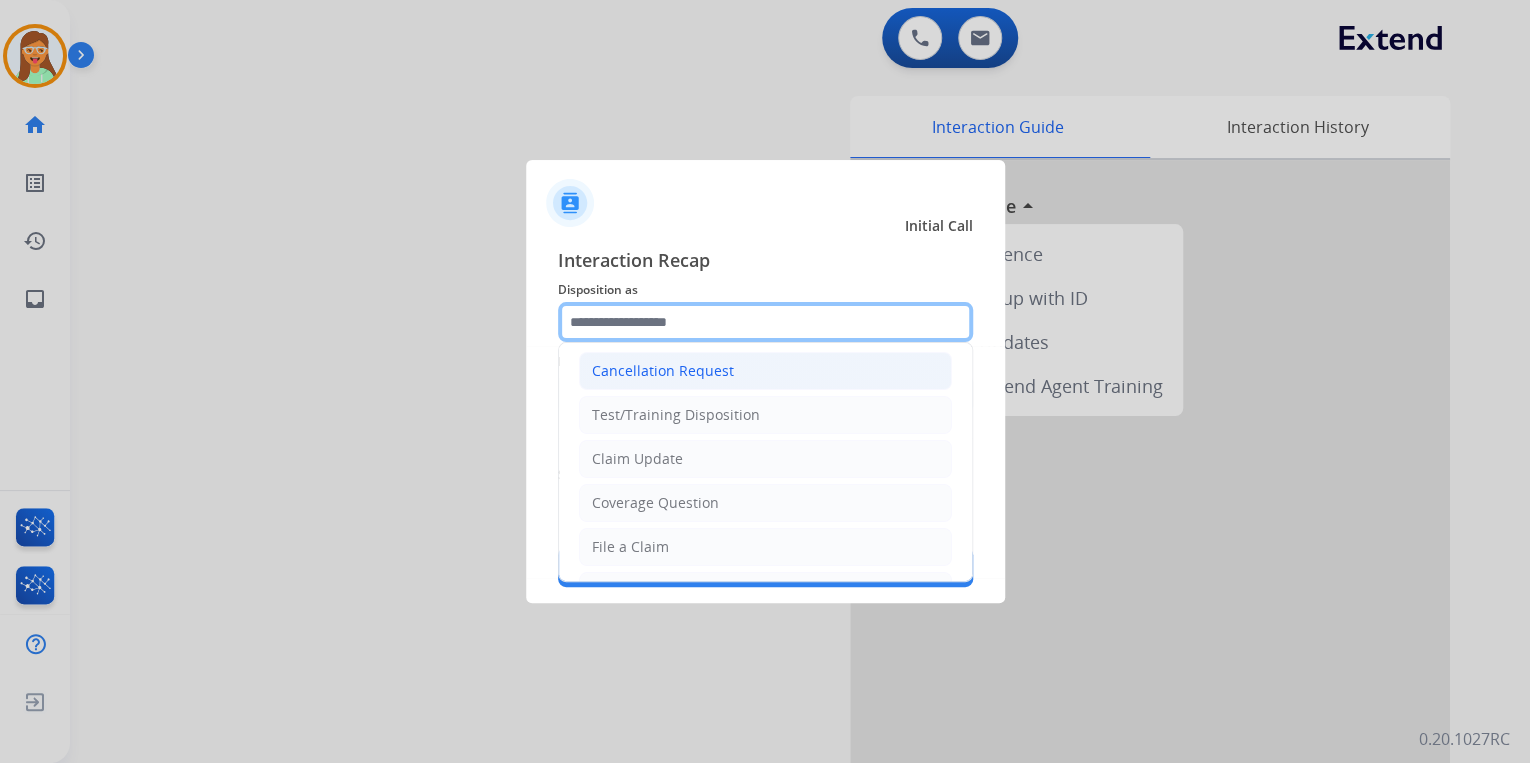 scroll, scrollTop: 0, scrollLeft: 0, axis: both 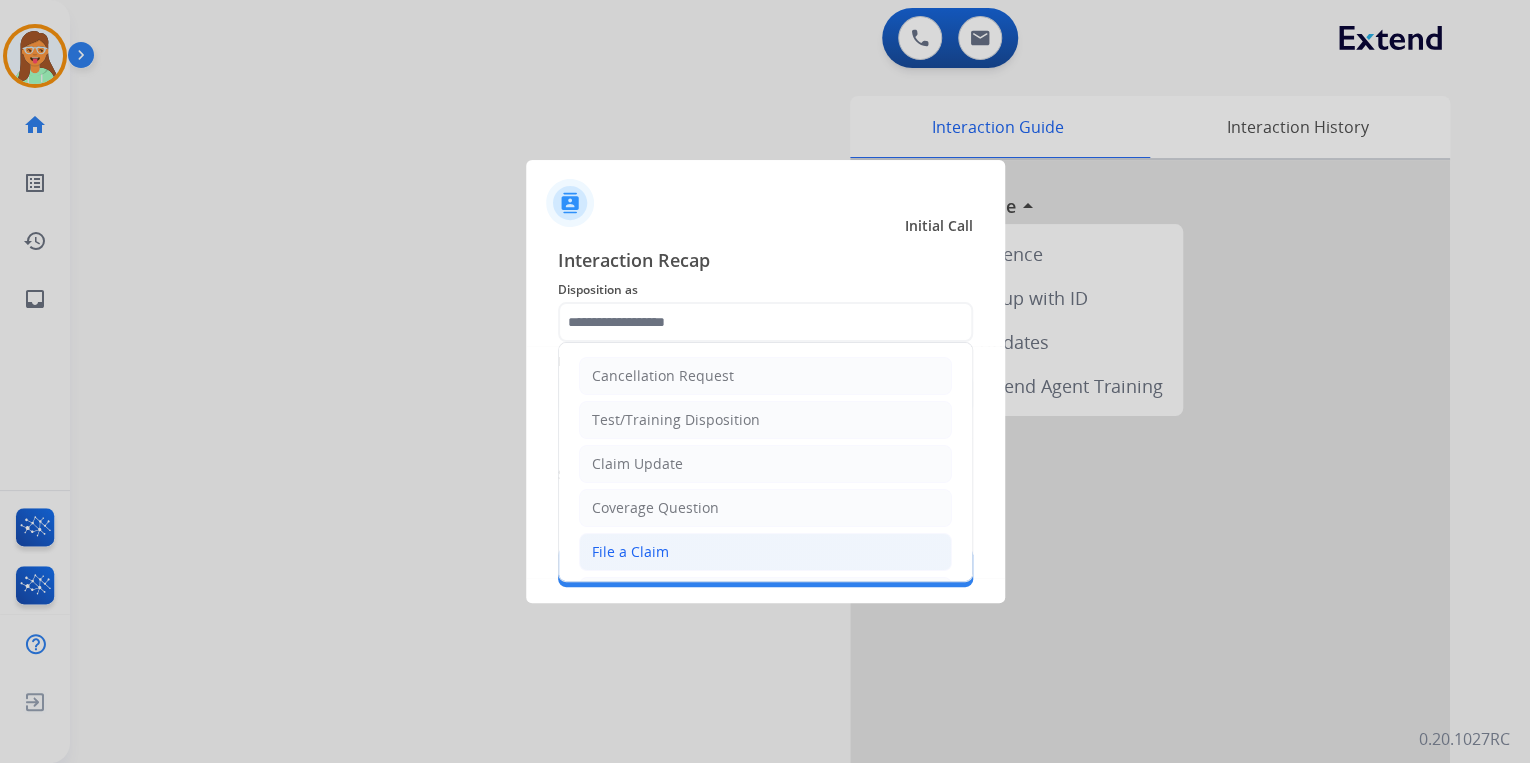 click on "File a Claim" 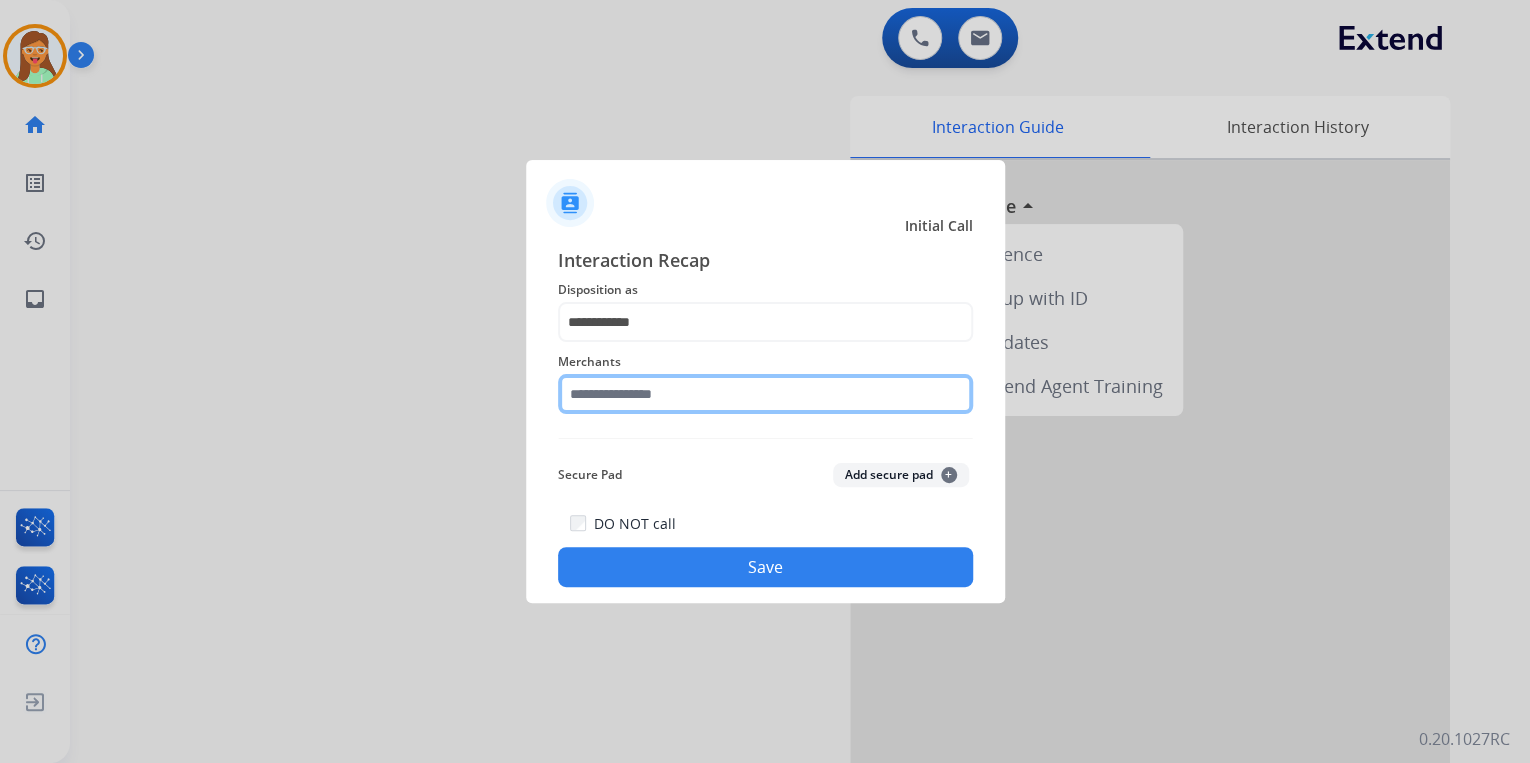 click 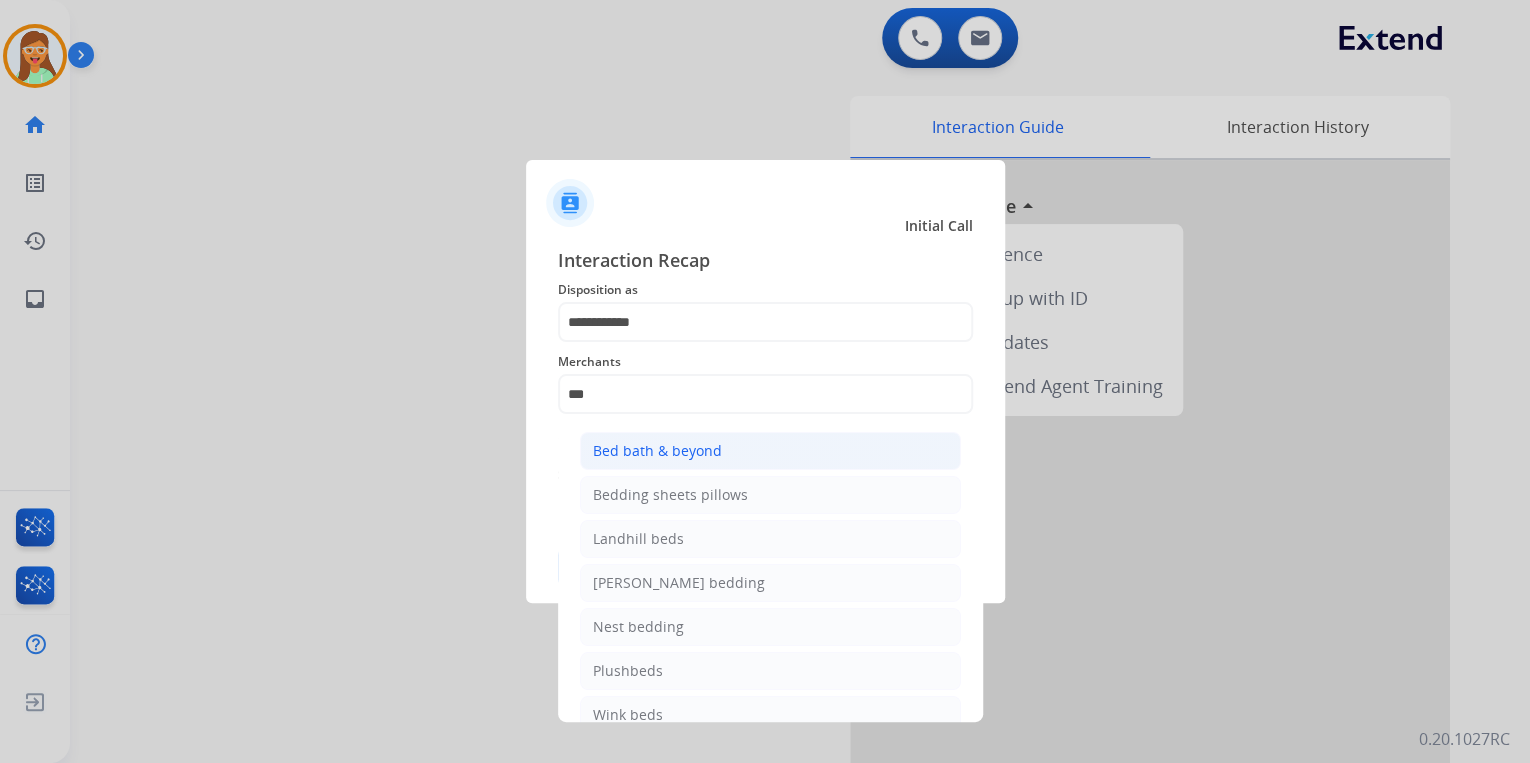 click on "Bed bath & beyond" 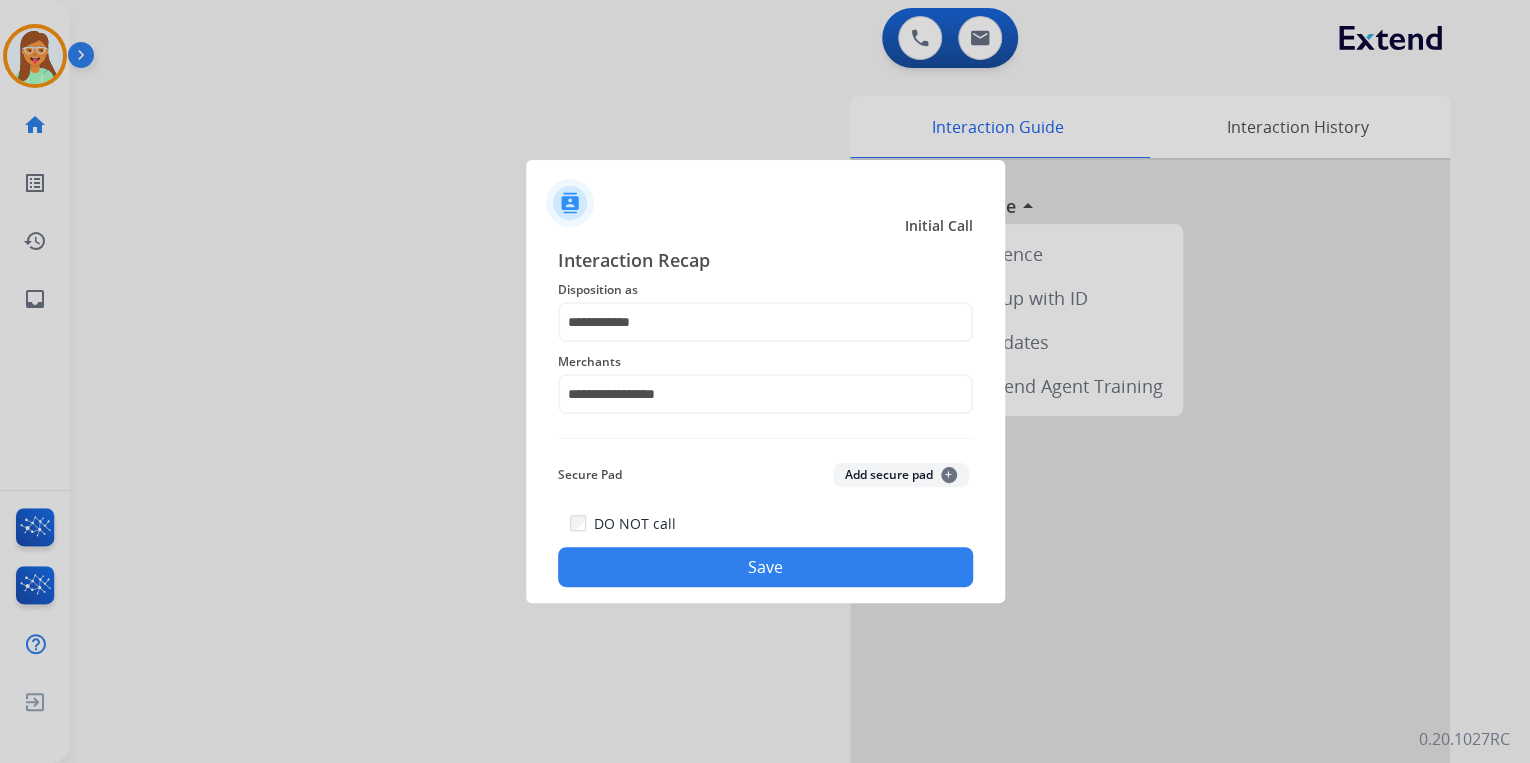 click on "Save" 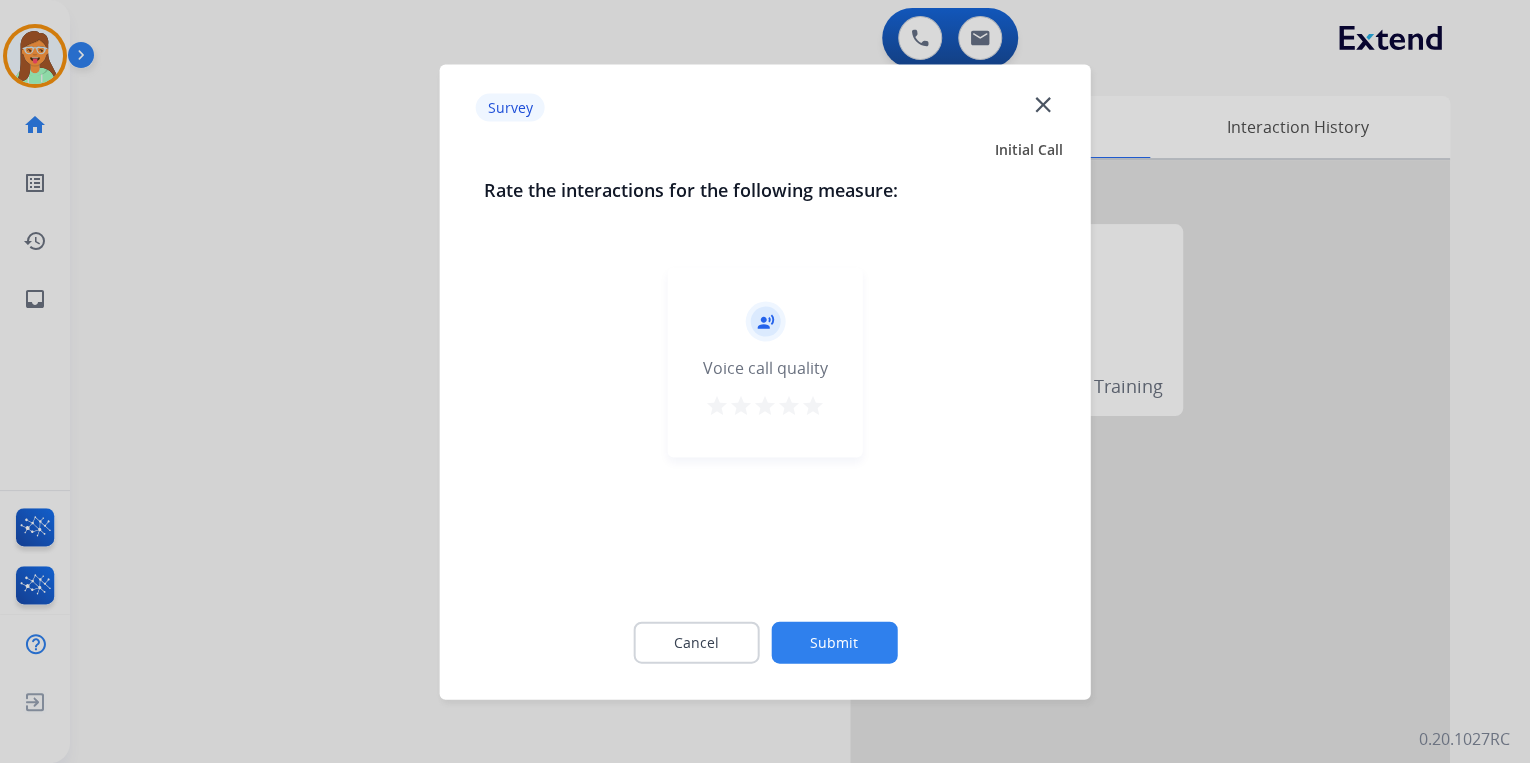 click on "star" at bounding box center [813, 408] 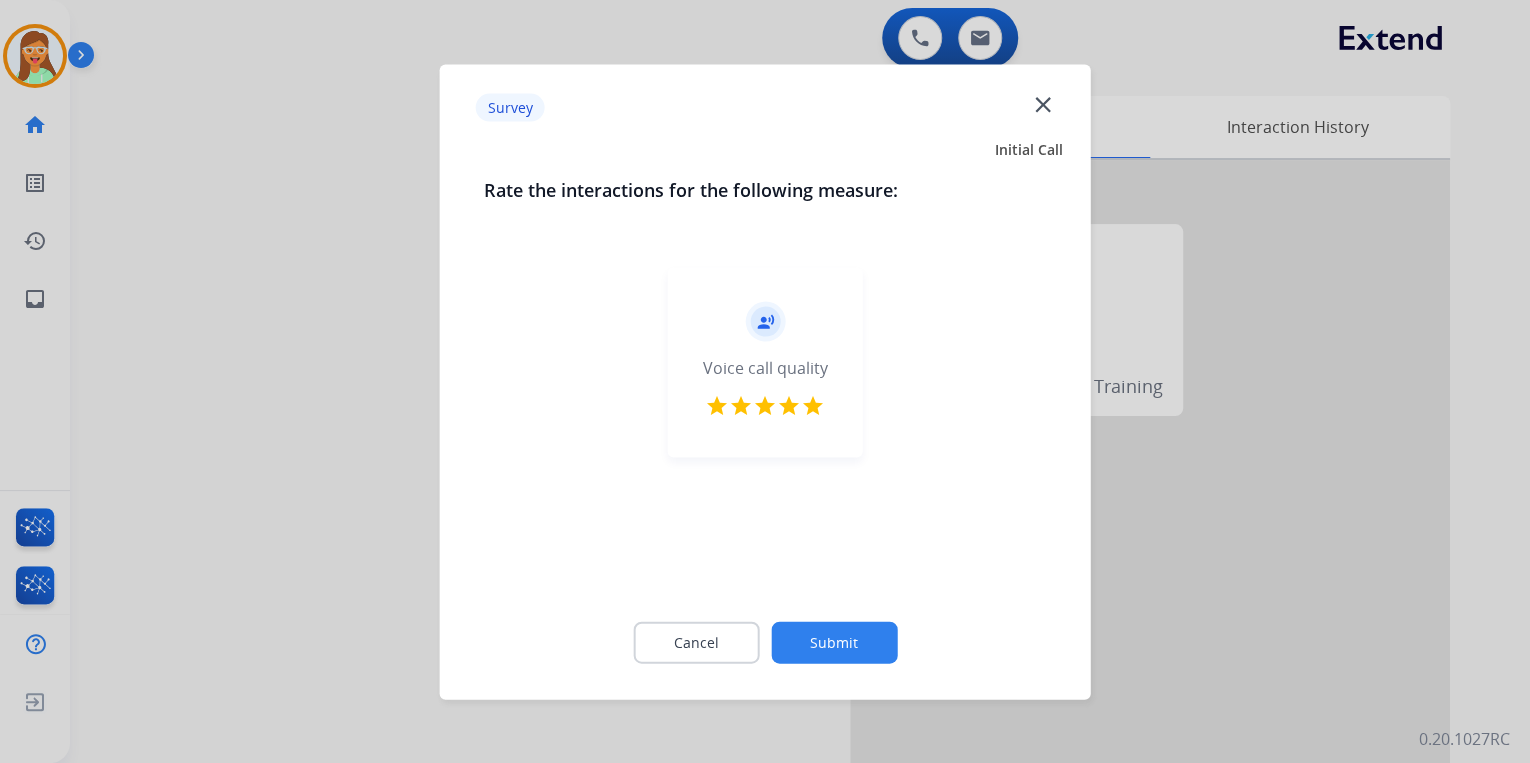 click on "Submit" 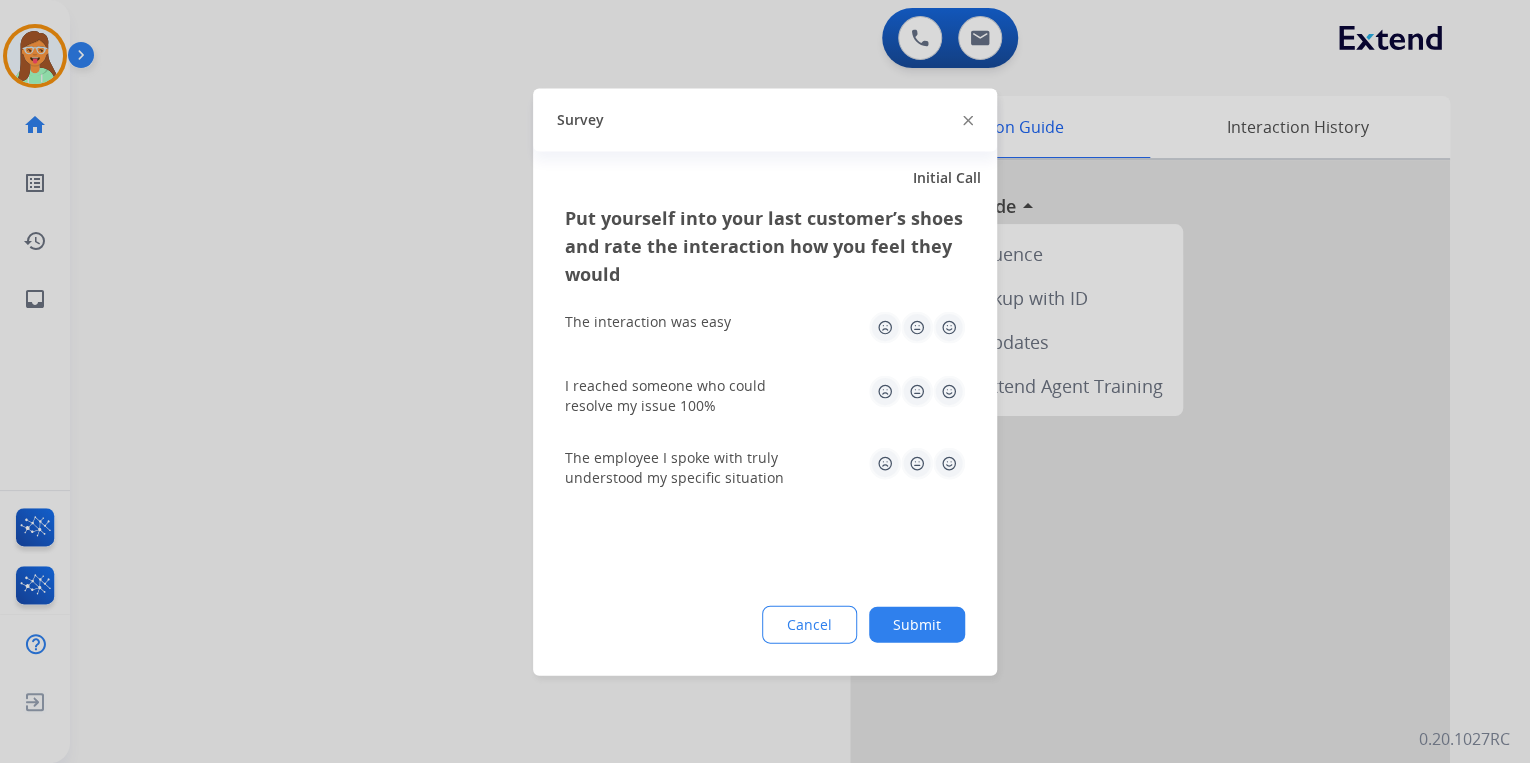 click 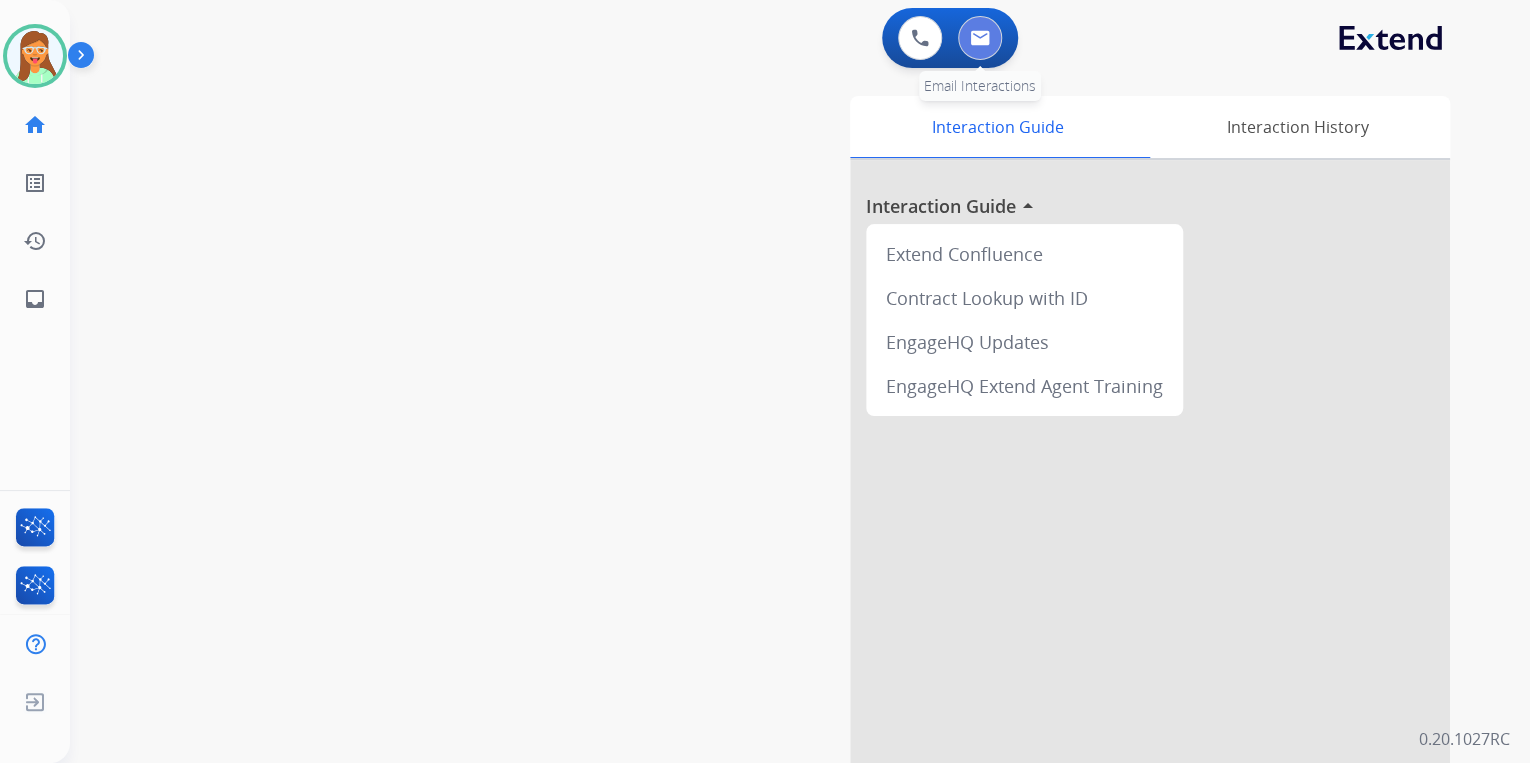 click at bounding box center [980, 38] 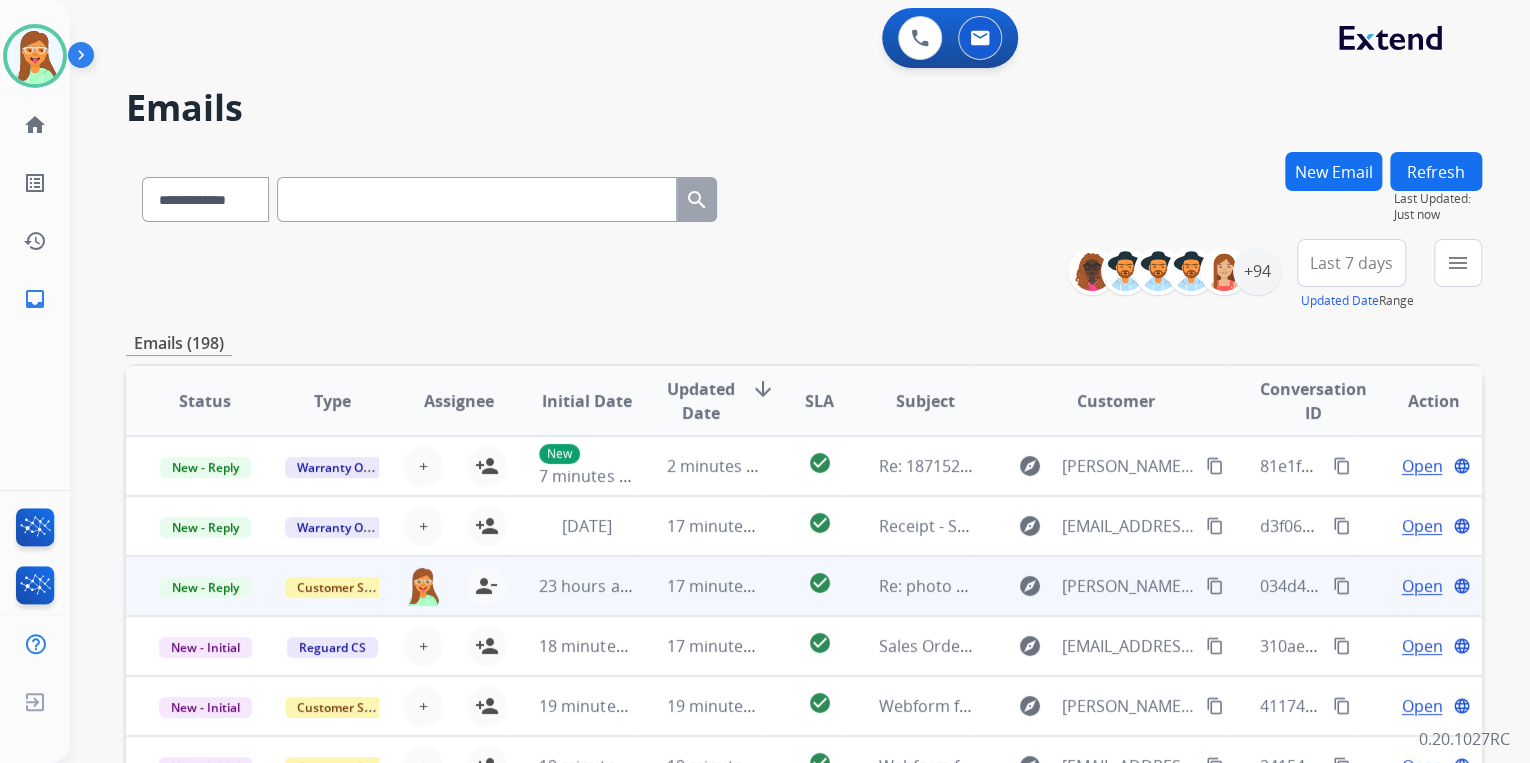 click on "content_copy" at bounding box center [1215, 586] 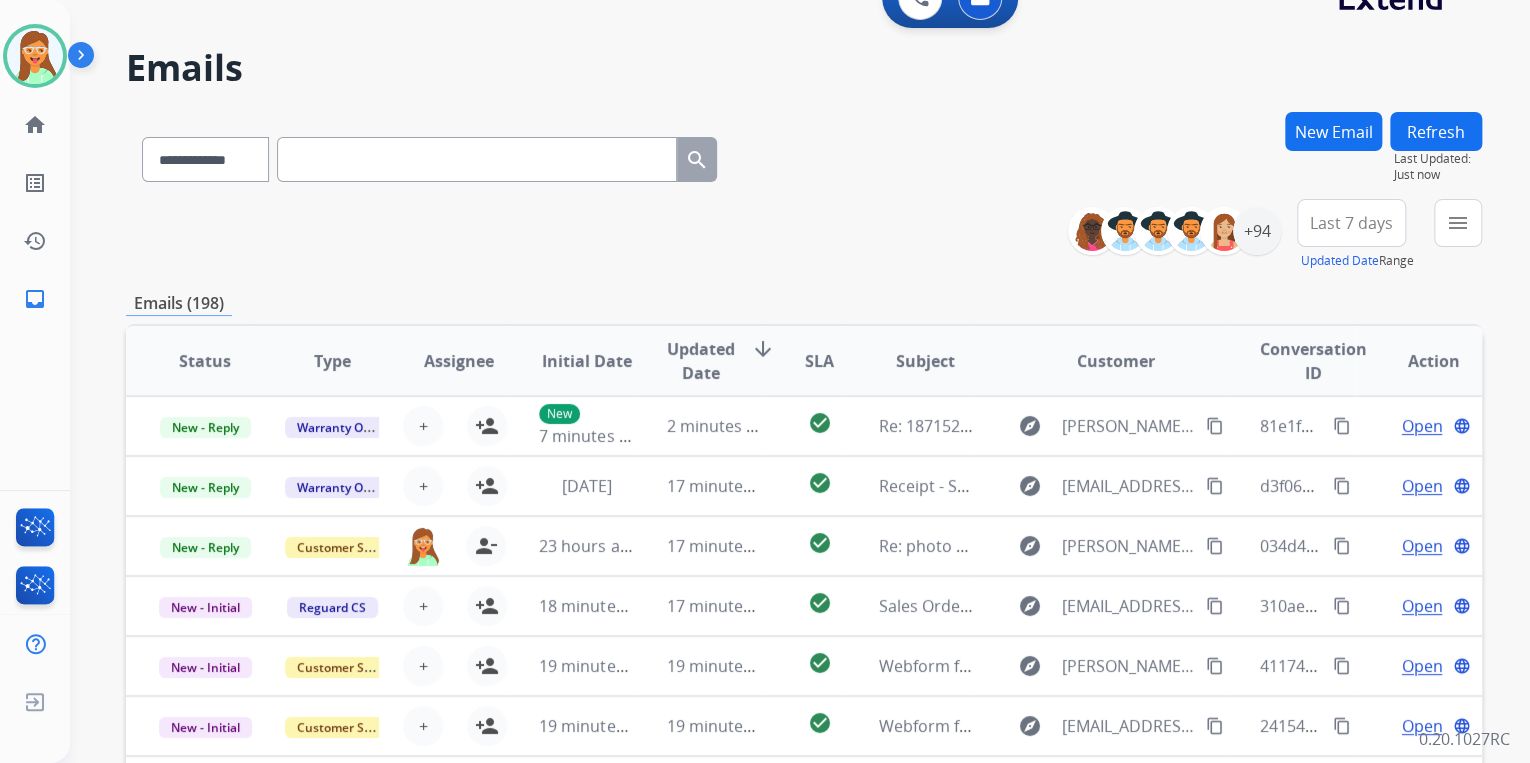 scroll, scrollTop: 80, scrollLeft: 0, axis: vertical 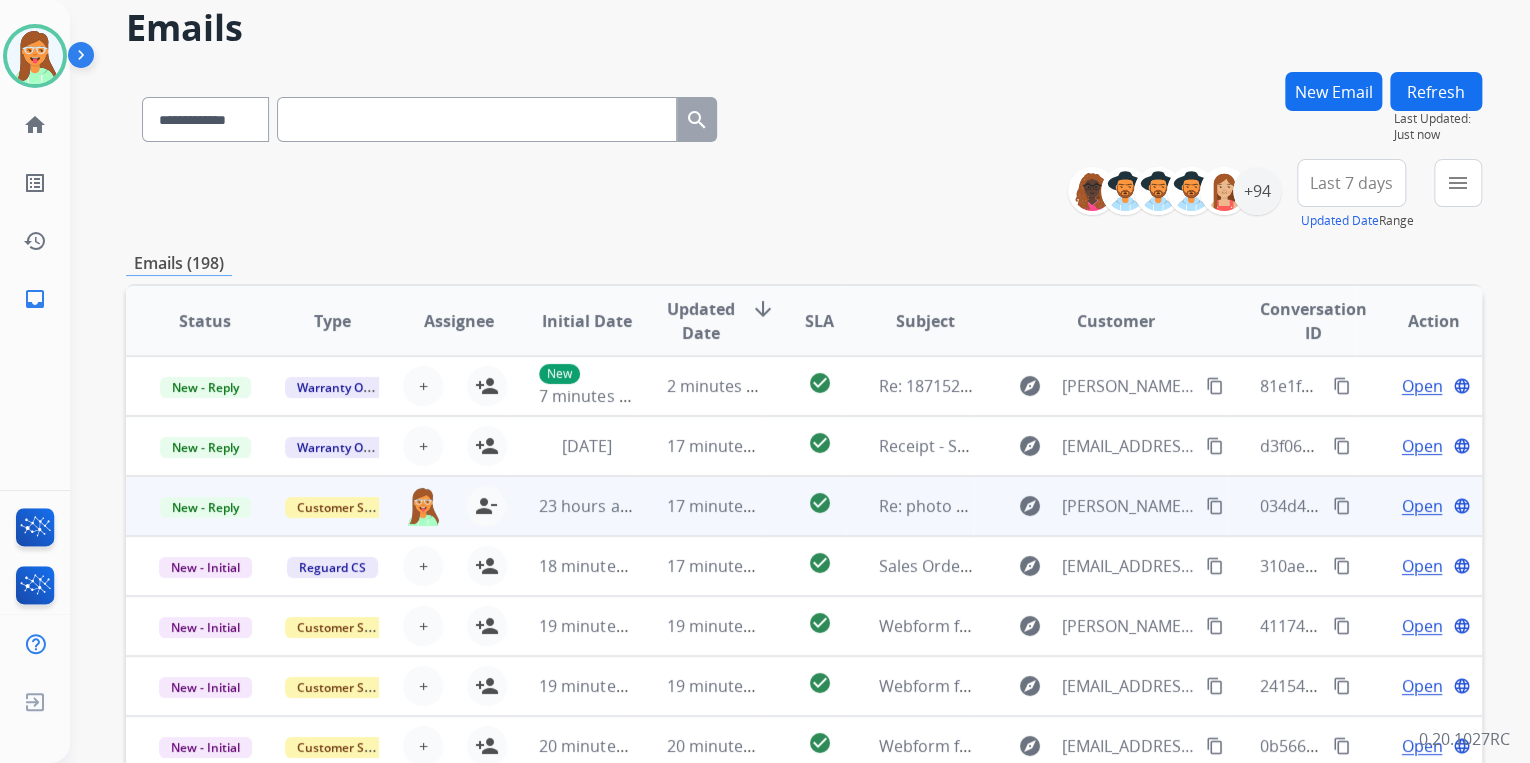 click on "Open" at bounding box center [1421, 506] 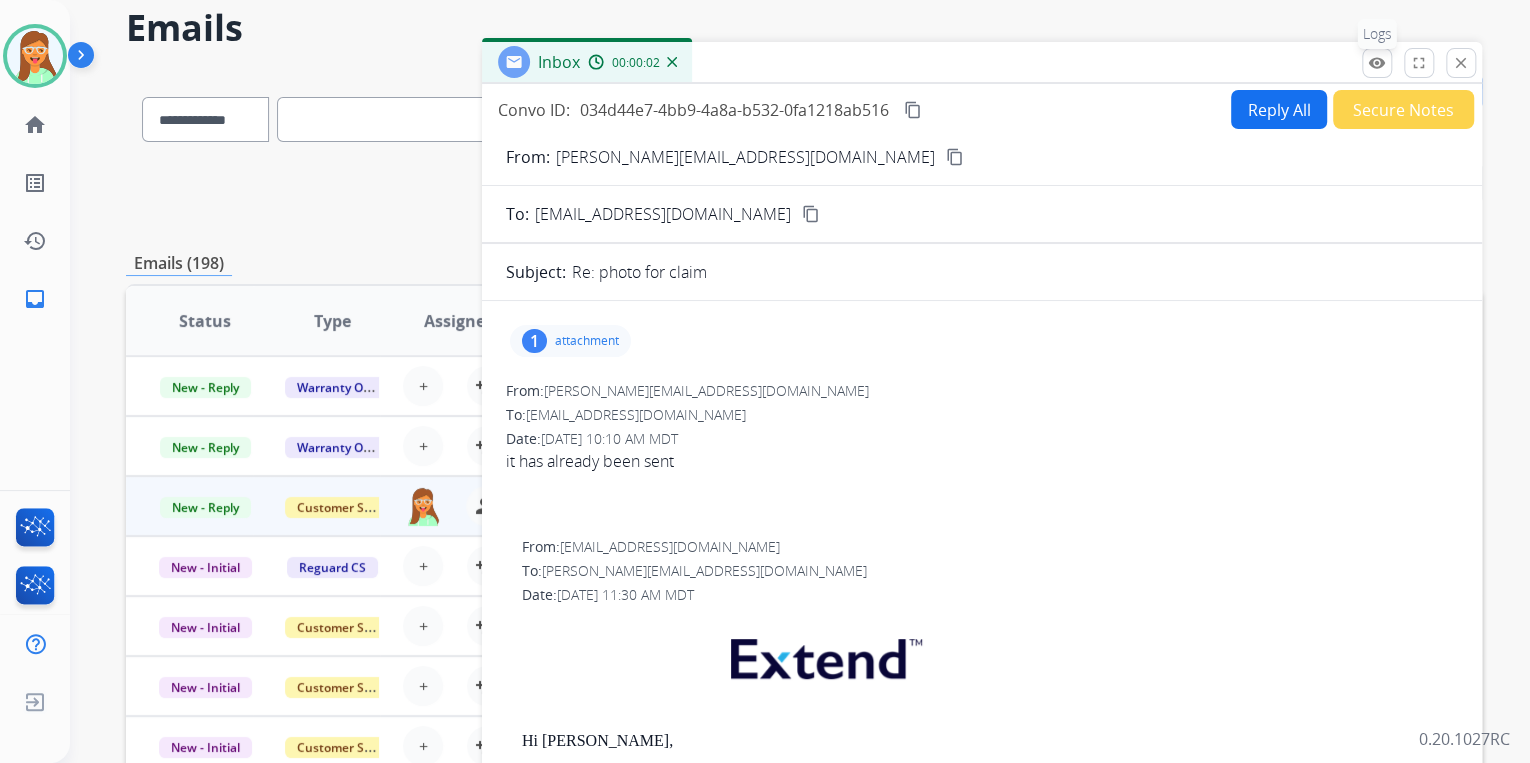 click on "remove_red_eye" at bounding box center [1377, 63] 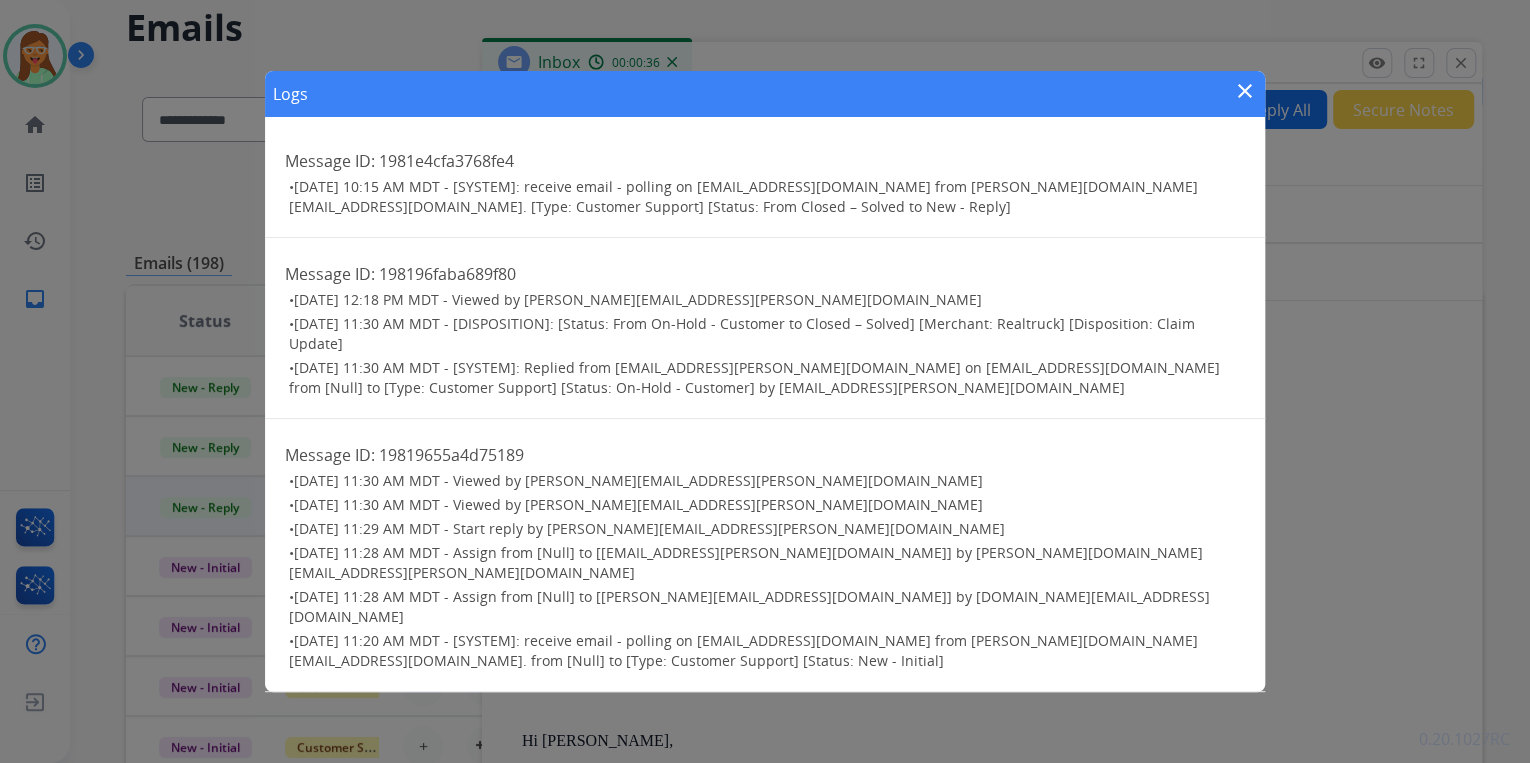 click on "close" at bounding box center [1245, 91] 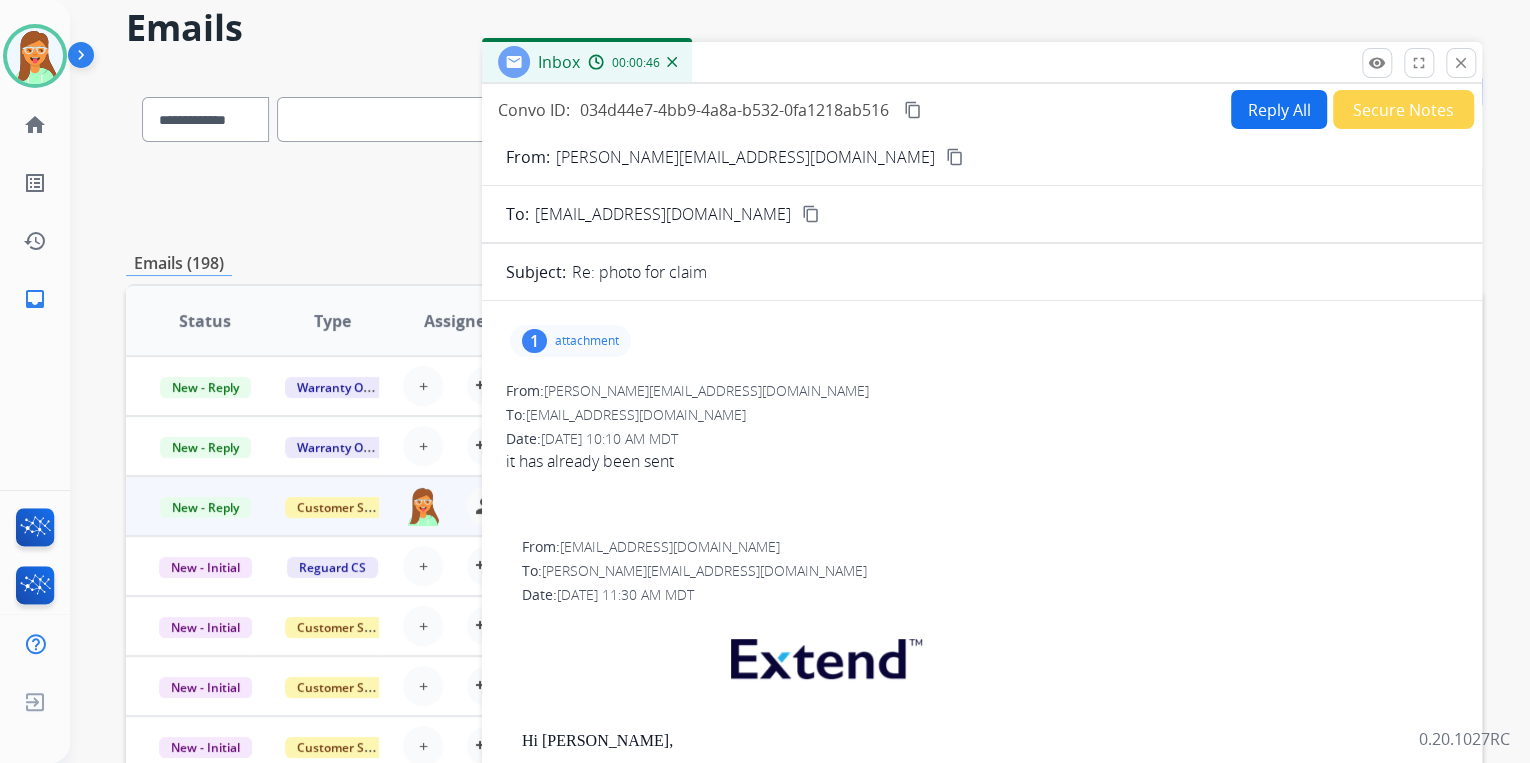 click on "attachment" at bounding box center (587, 341) 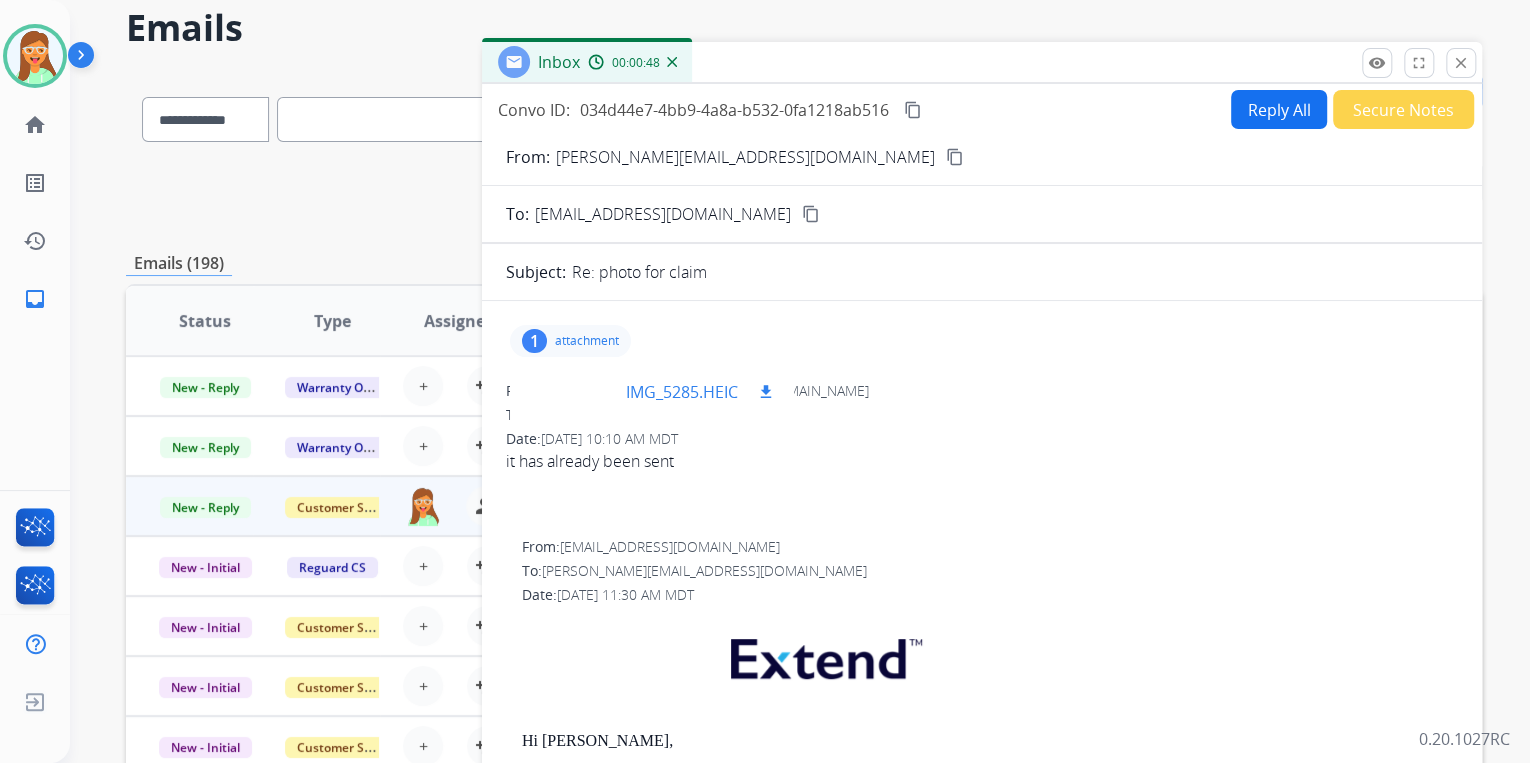 click at bounding box center (576, 392) 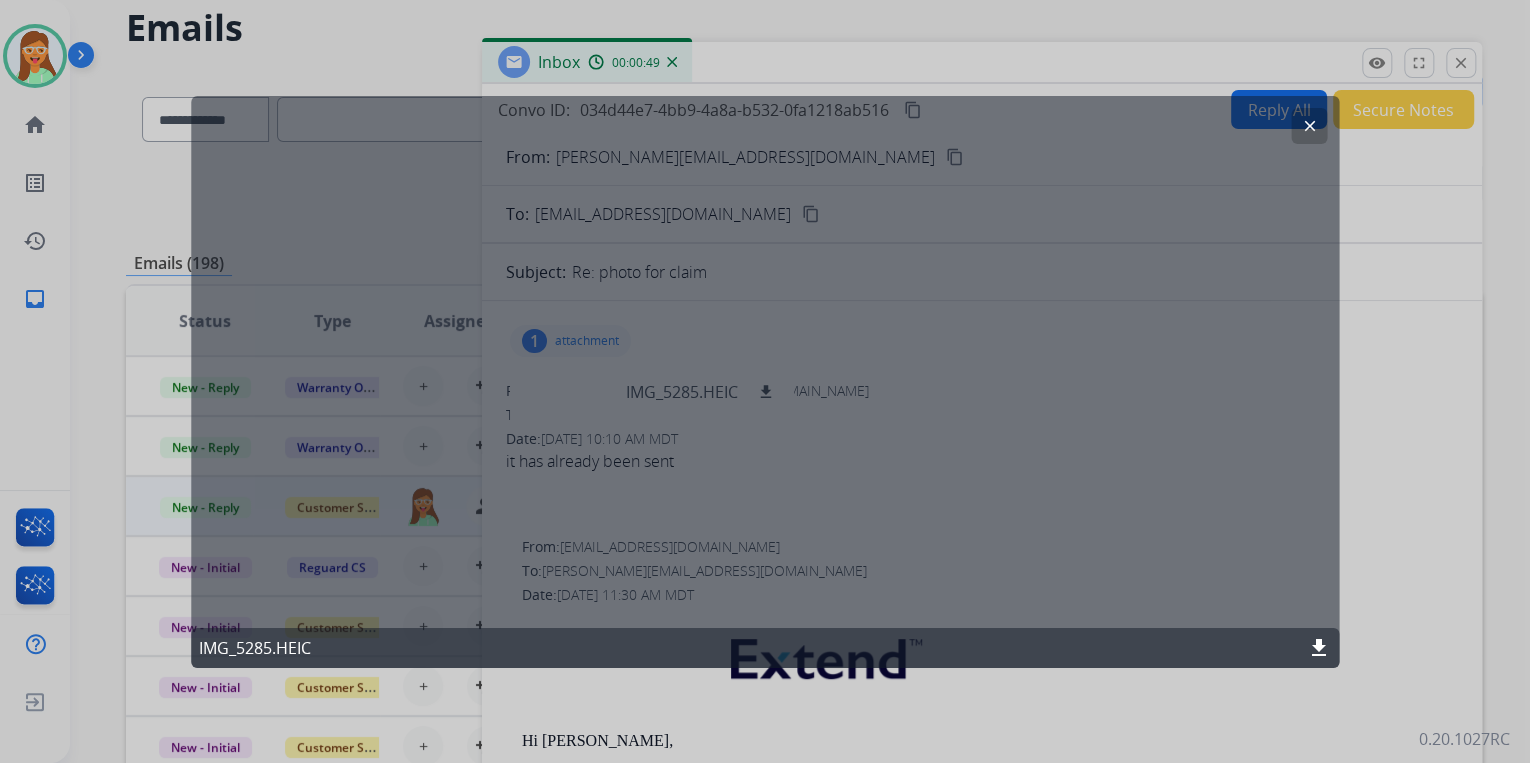 click on "clear" 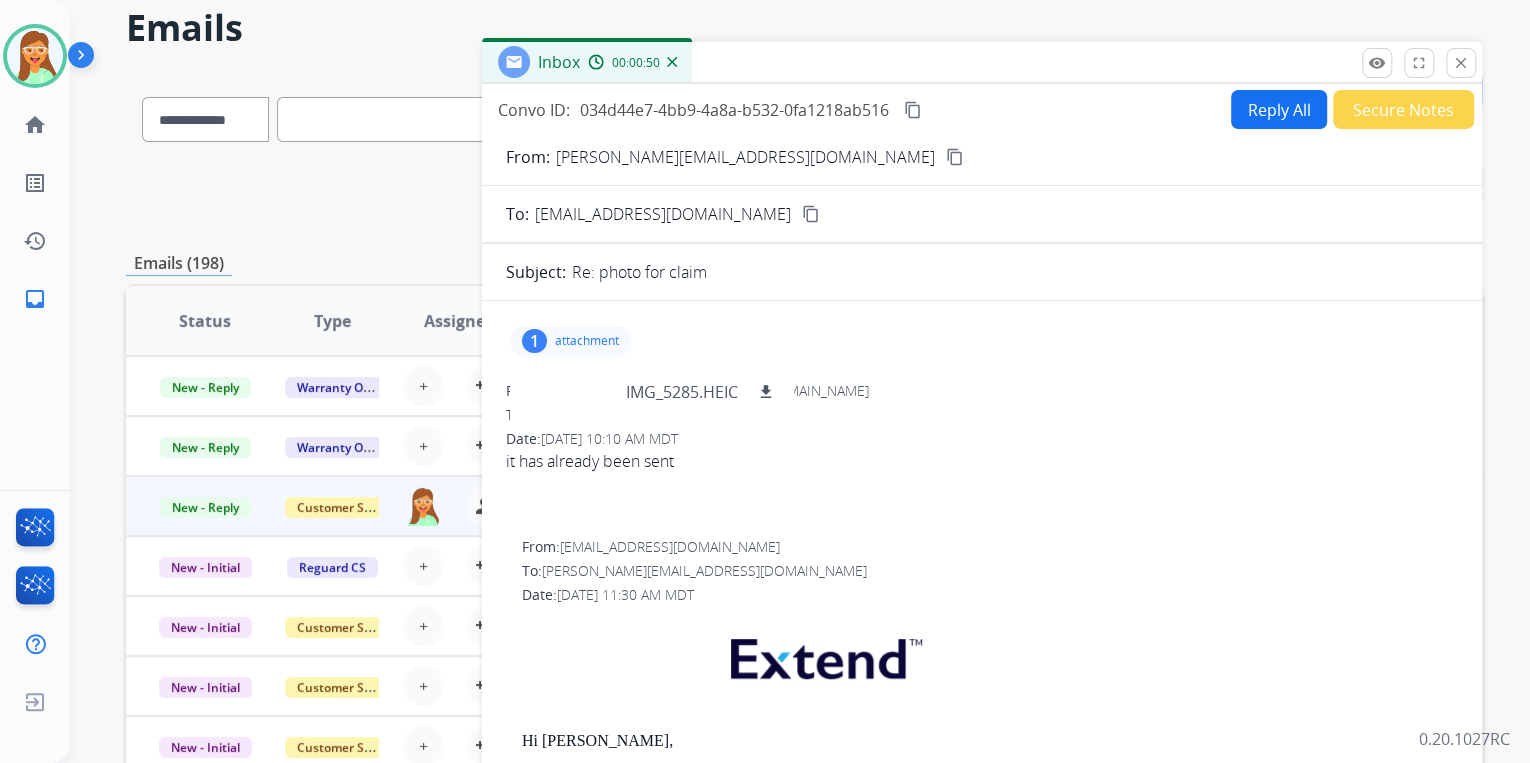 click on "attachment" at bounding box center (587, 341) 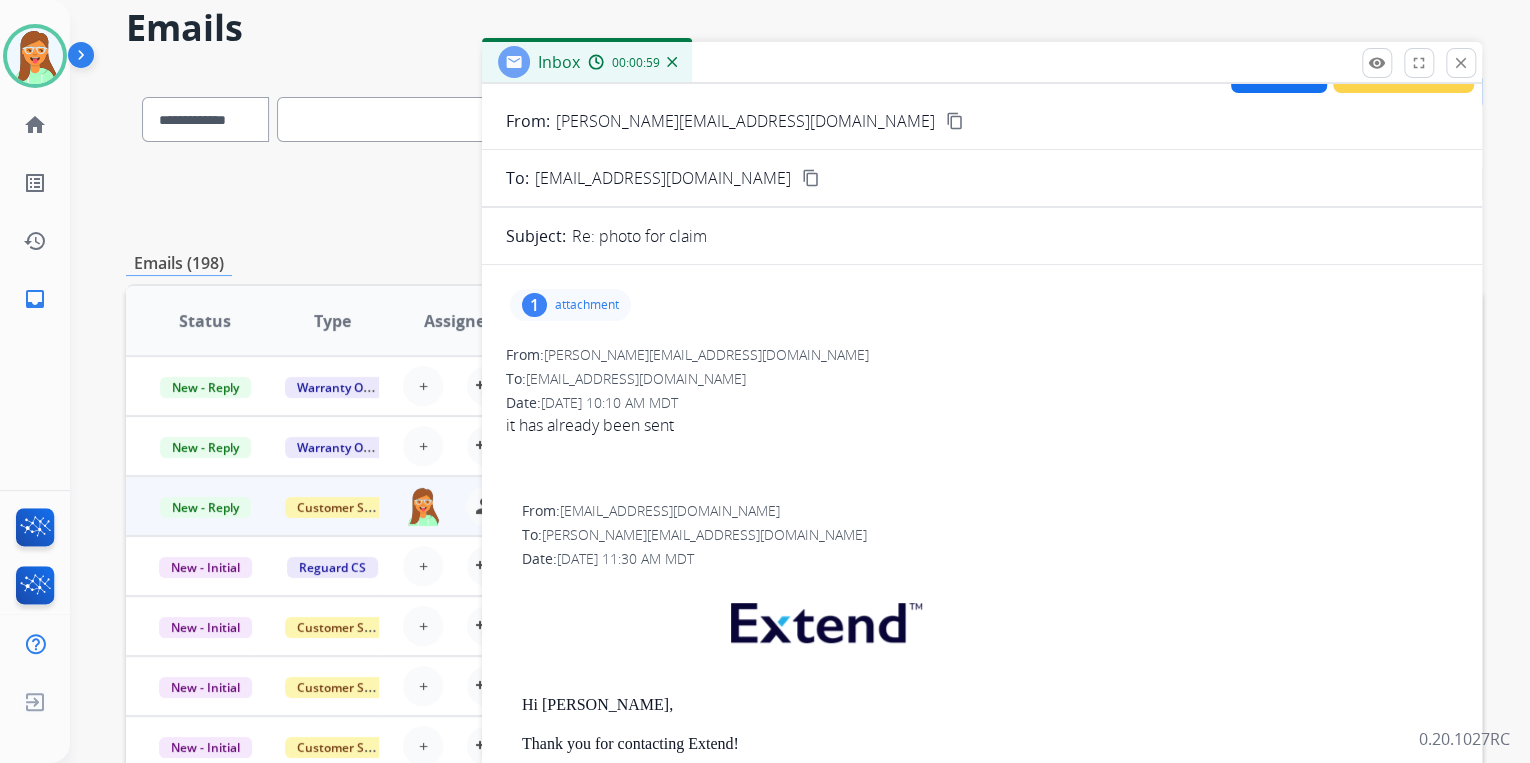 scroll, scrollTop: 0, scrollLeft: 0, axis: both 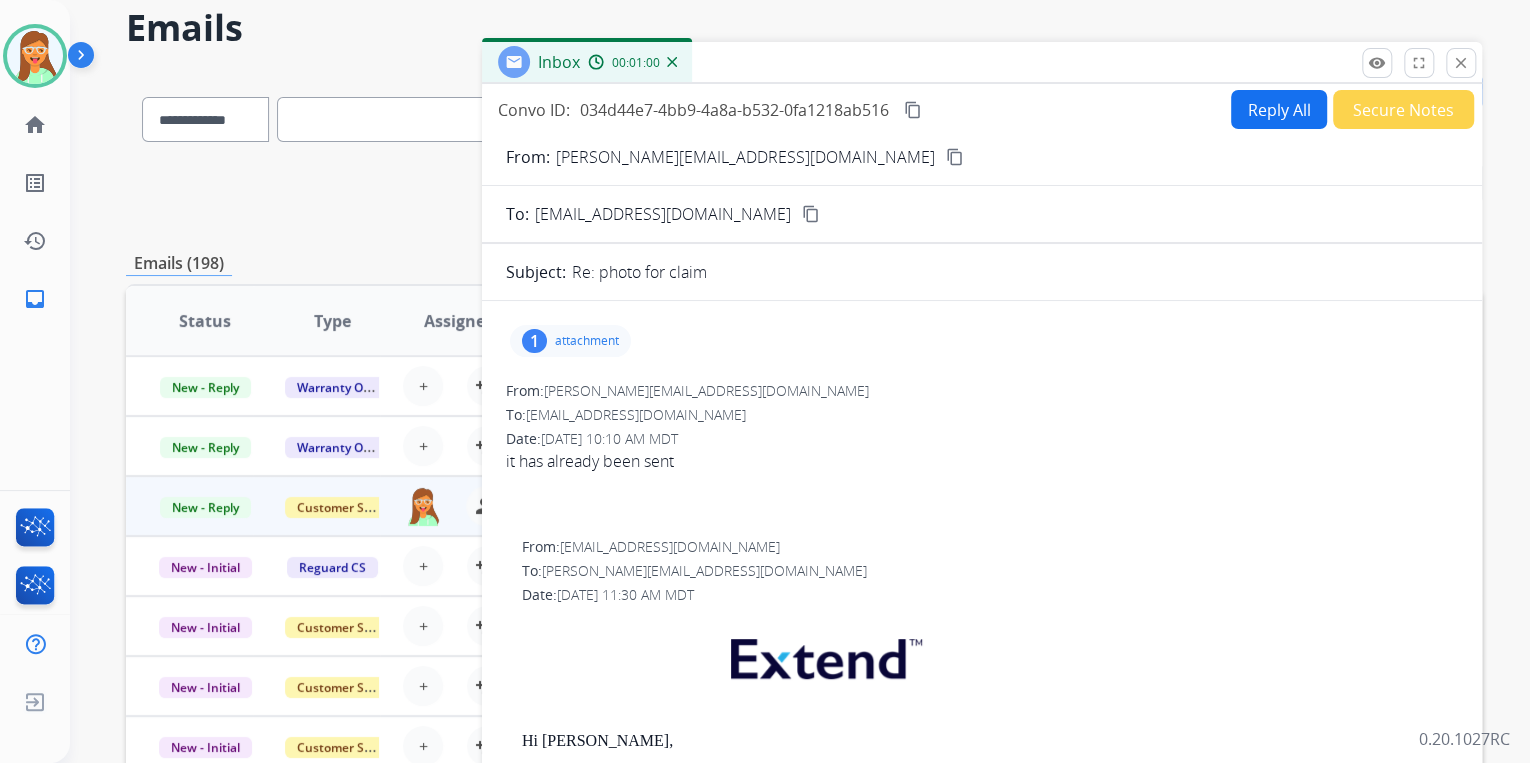 click on "attachment" at bounding box center [587, 341] 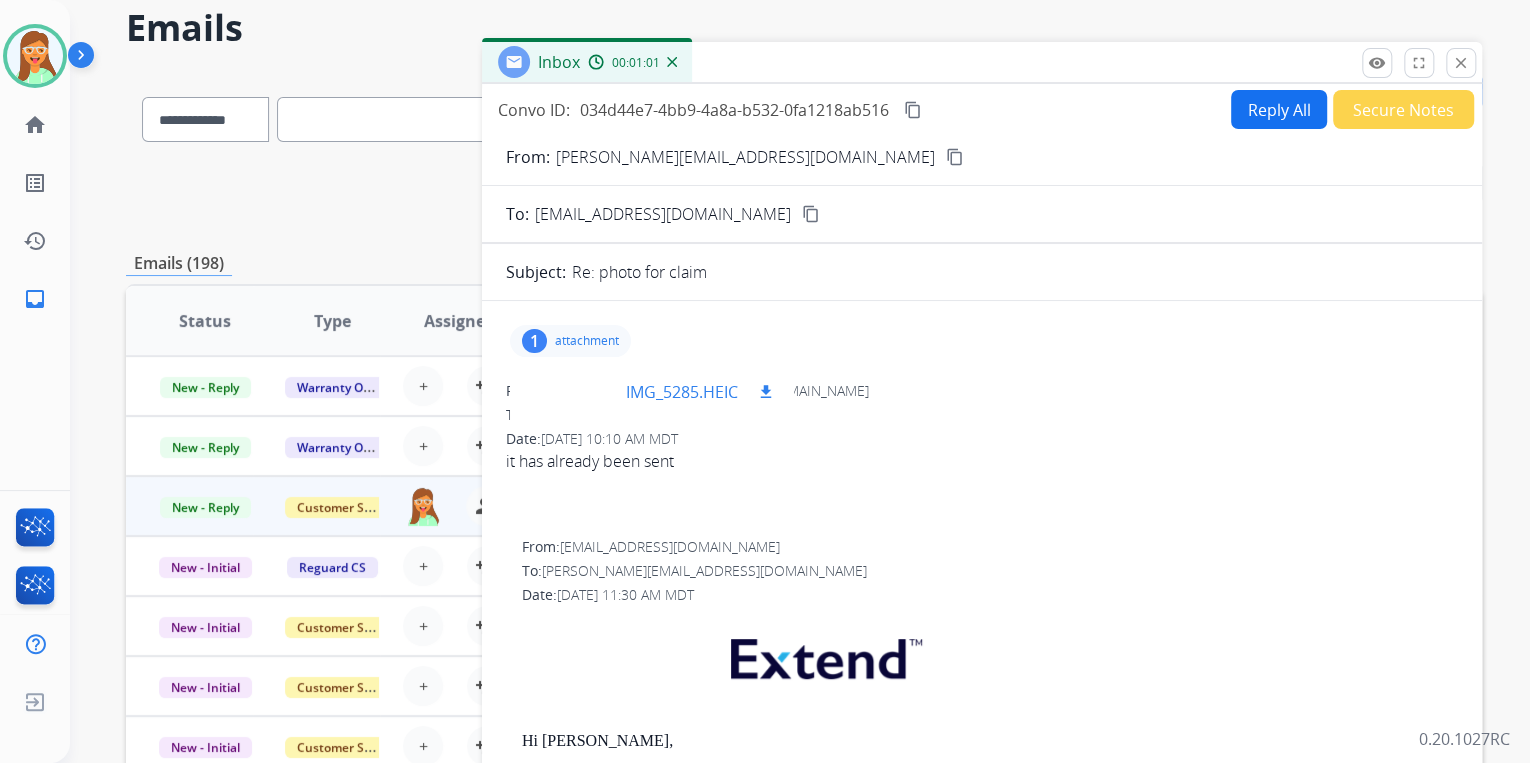 click at bounding box center (576, 392) 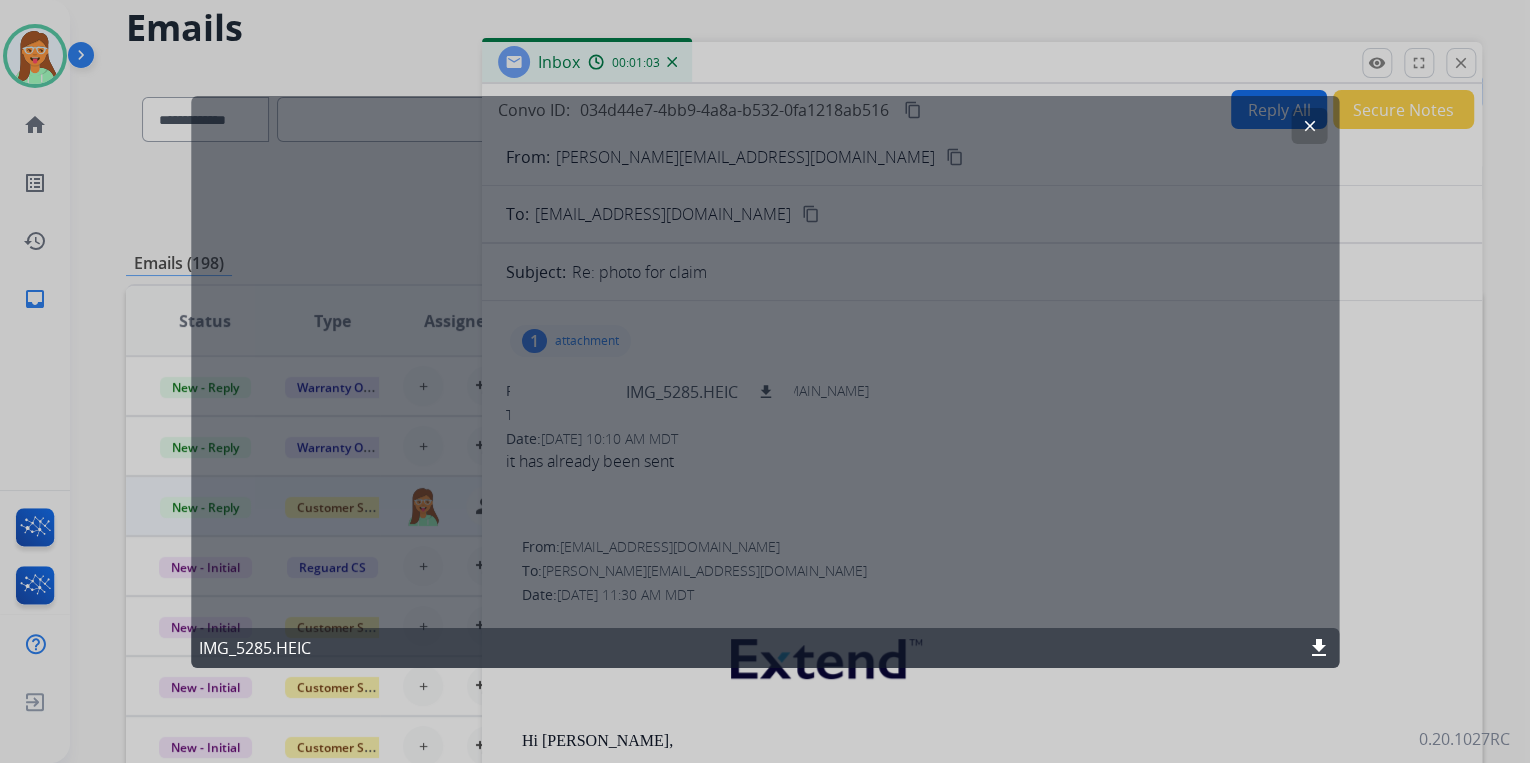 click on "download" 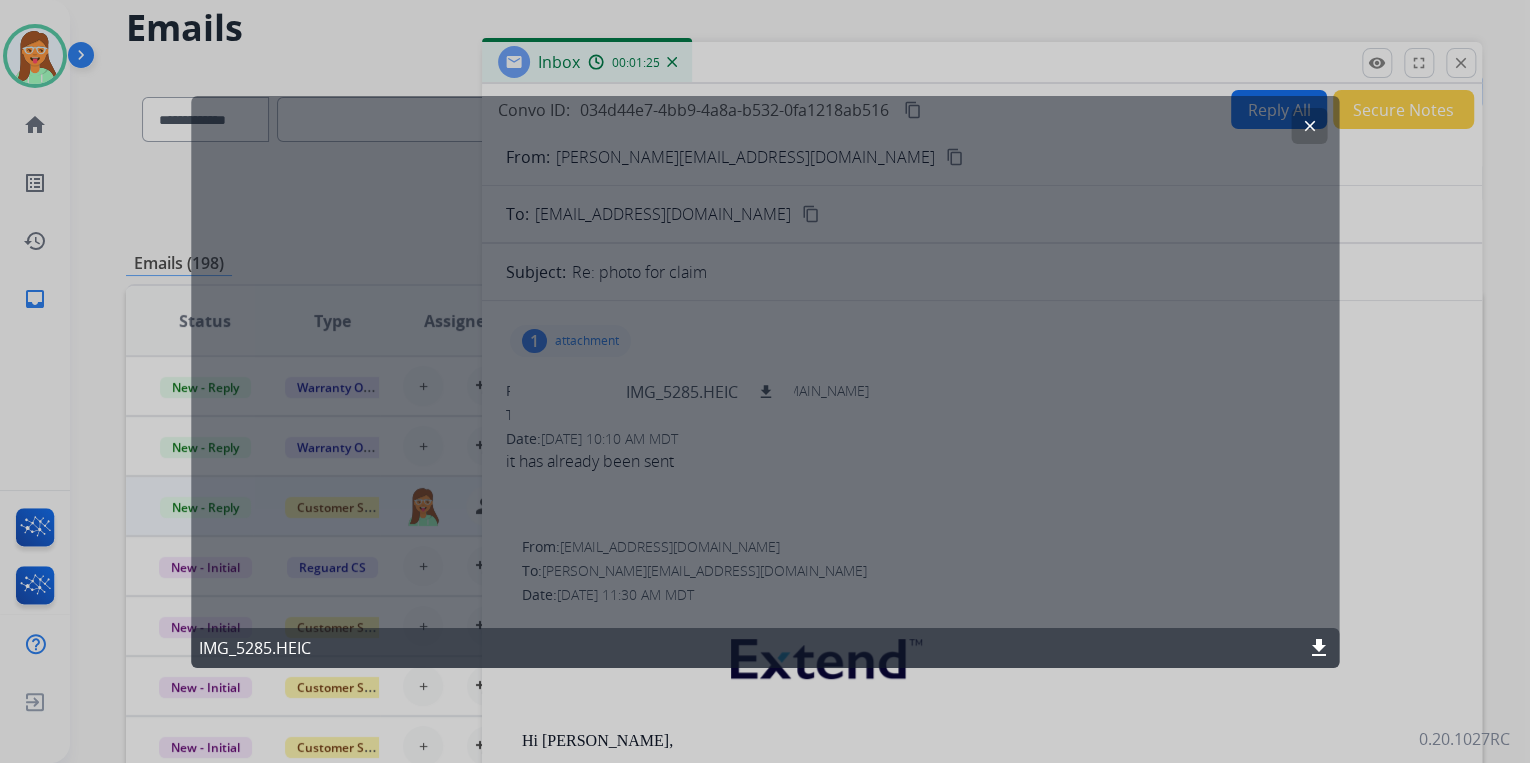 click 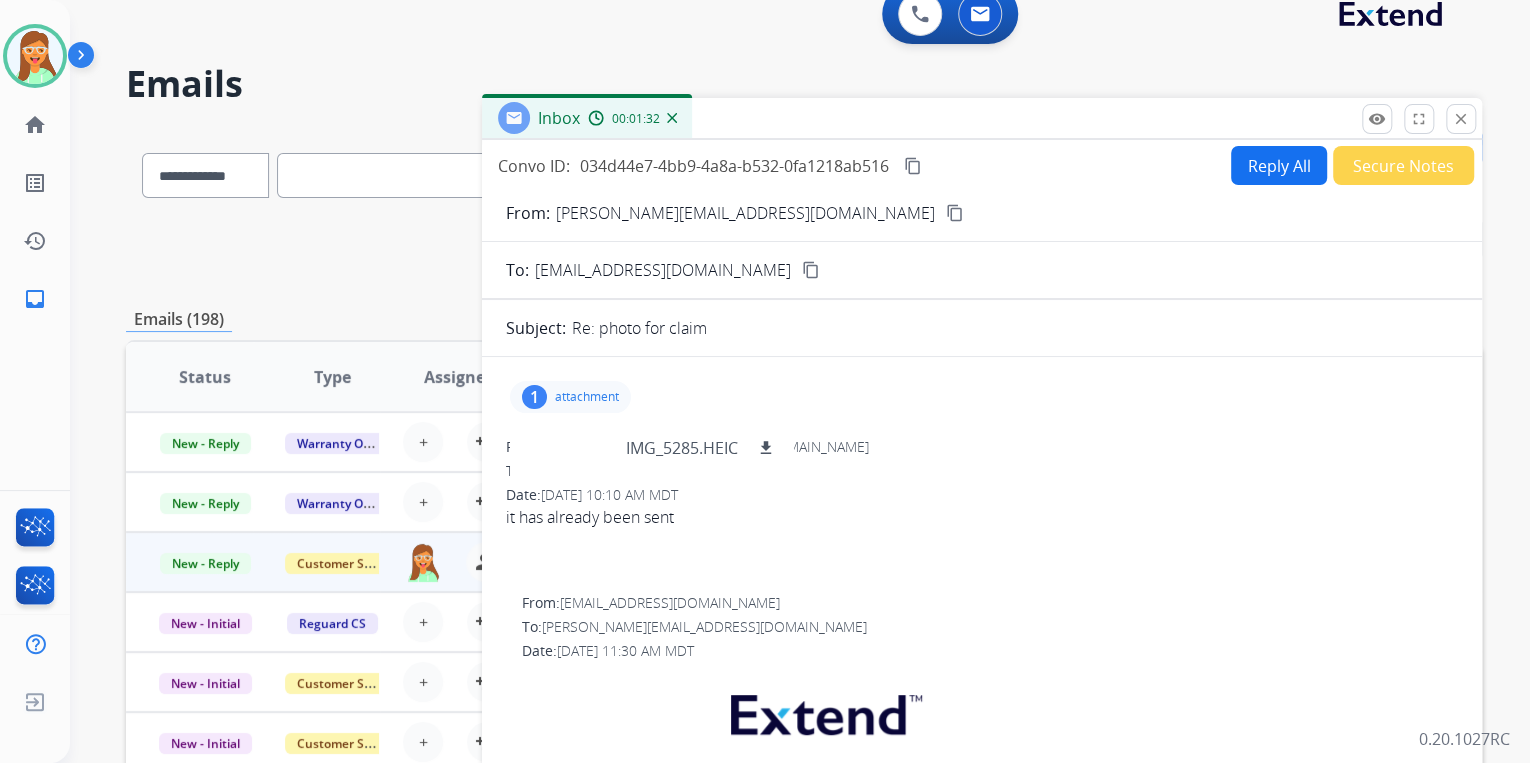 scroll, scrollTop: 0, scrollLeft: 0, axis: both 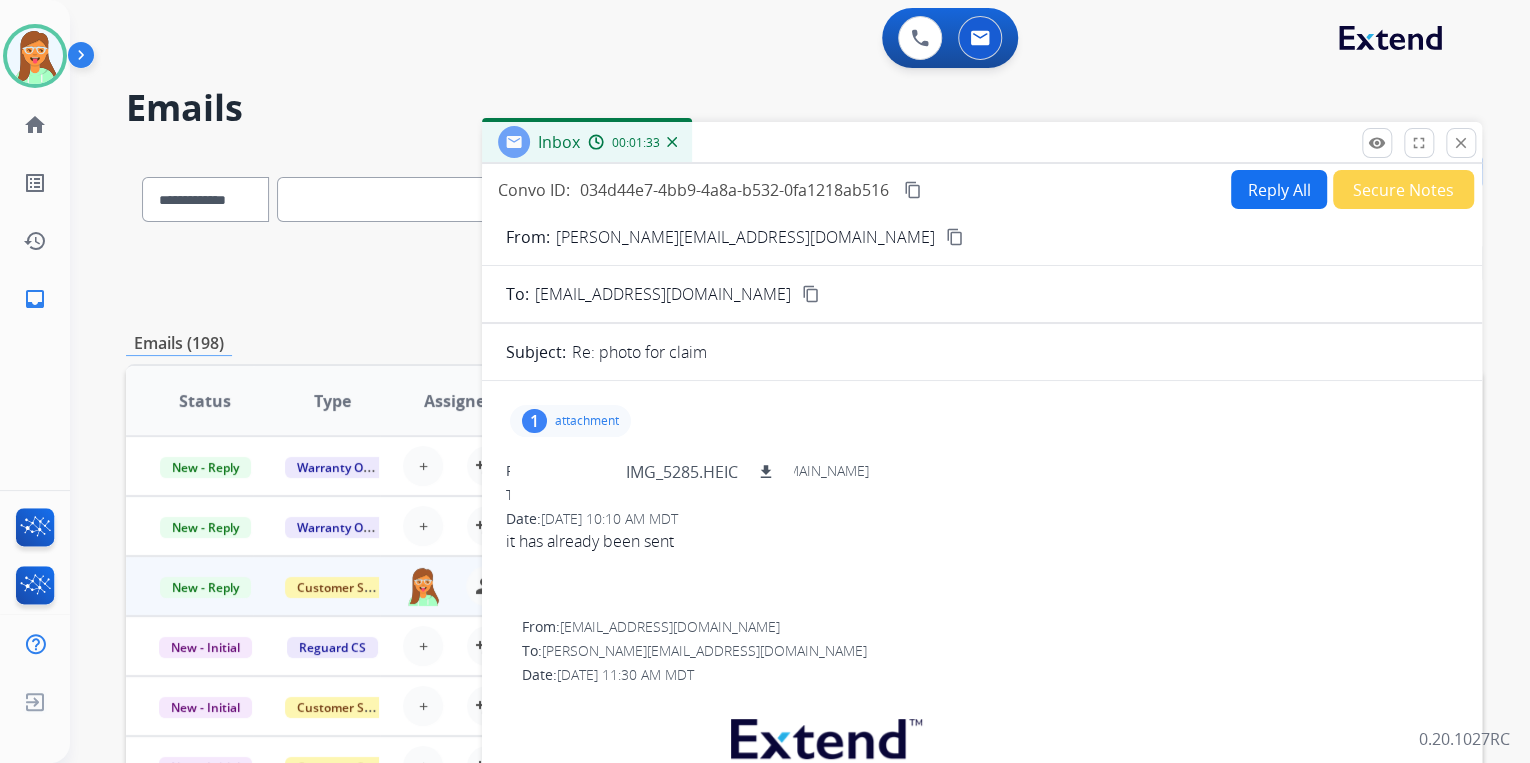 click on "Reply All" at bounding box center [1279, 189] 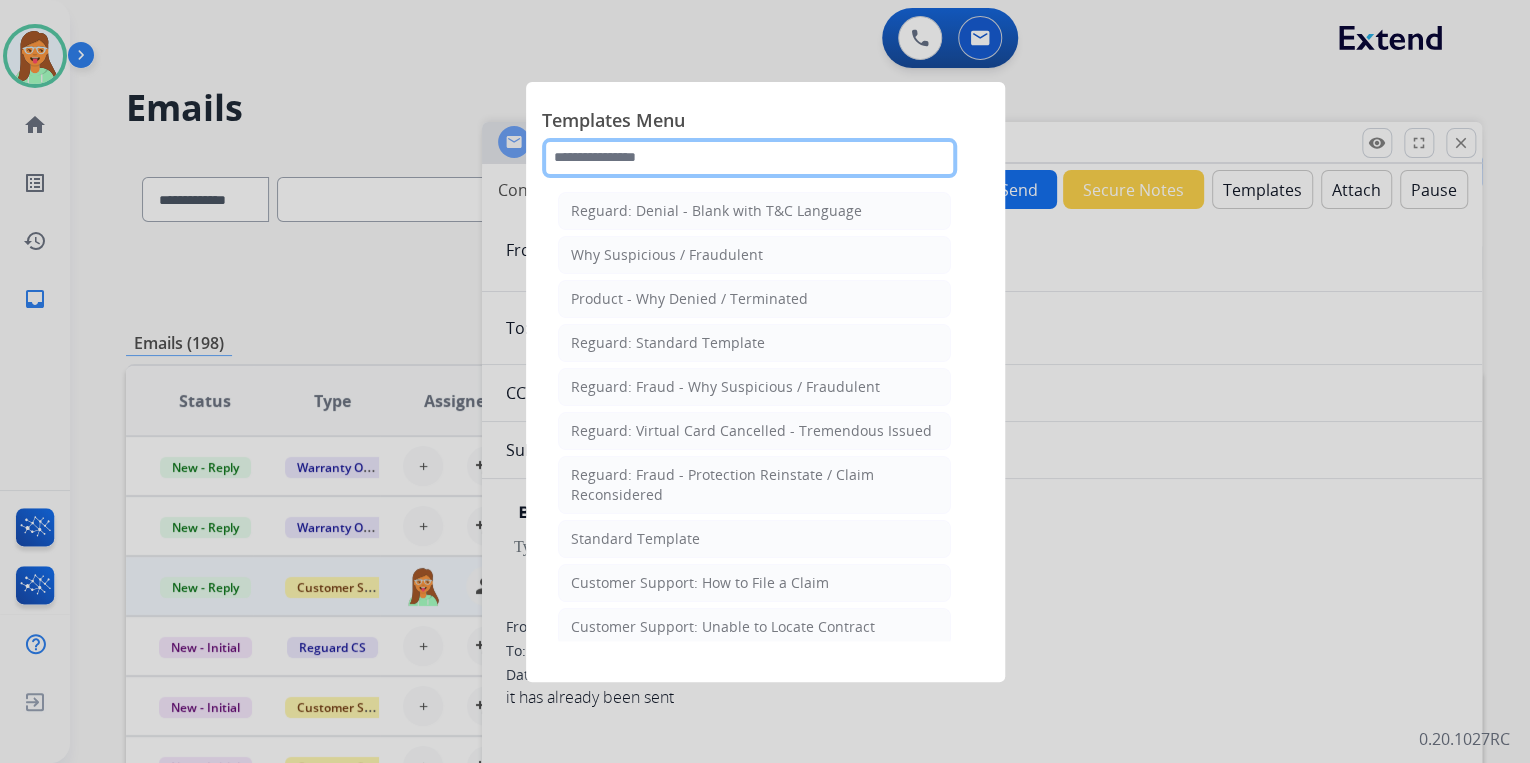 click 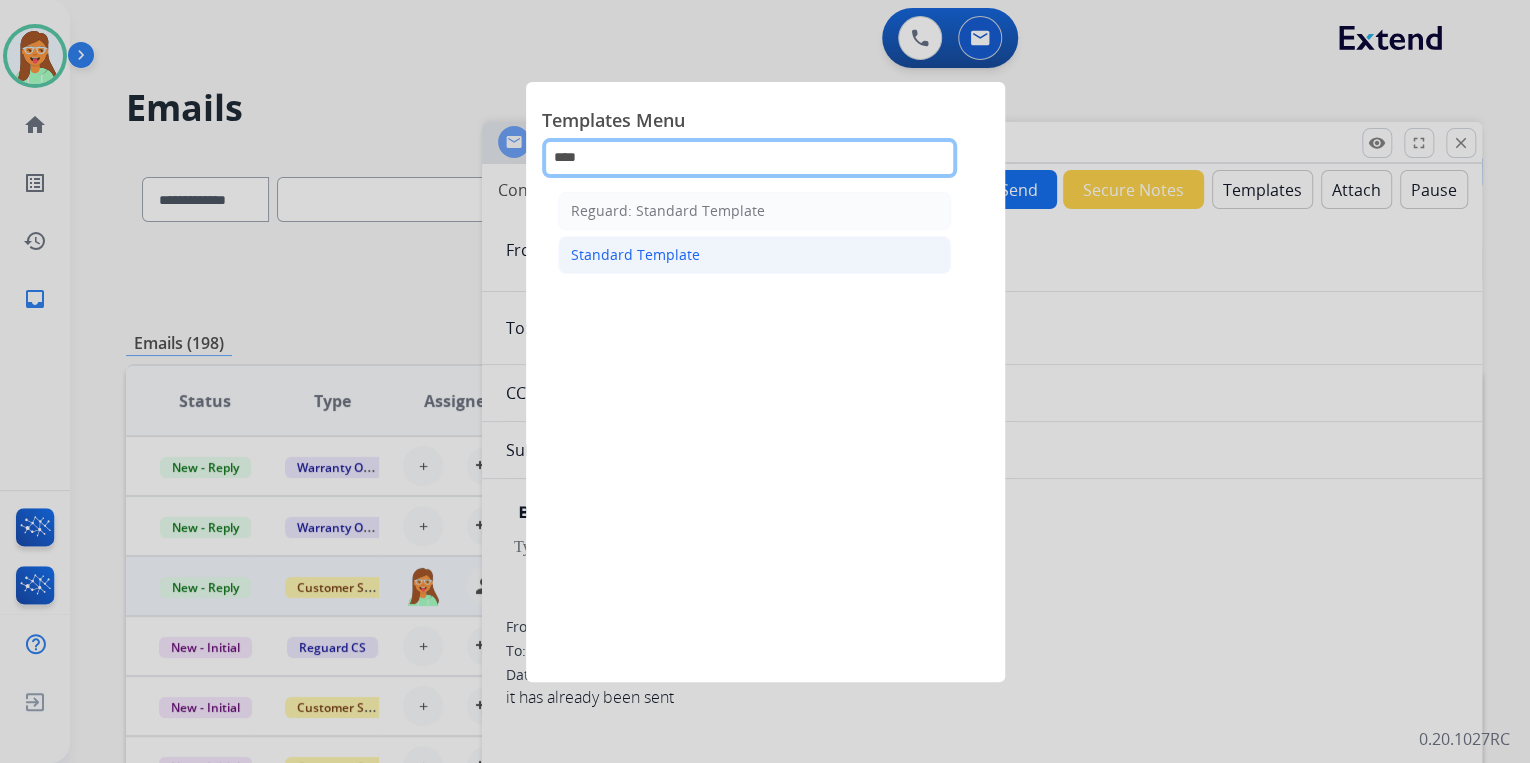 type on "****" 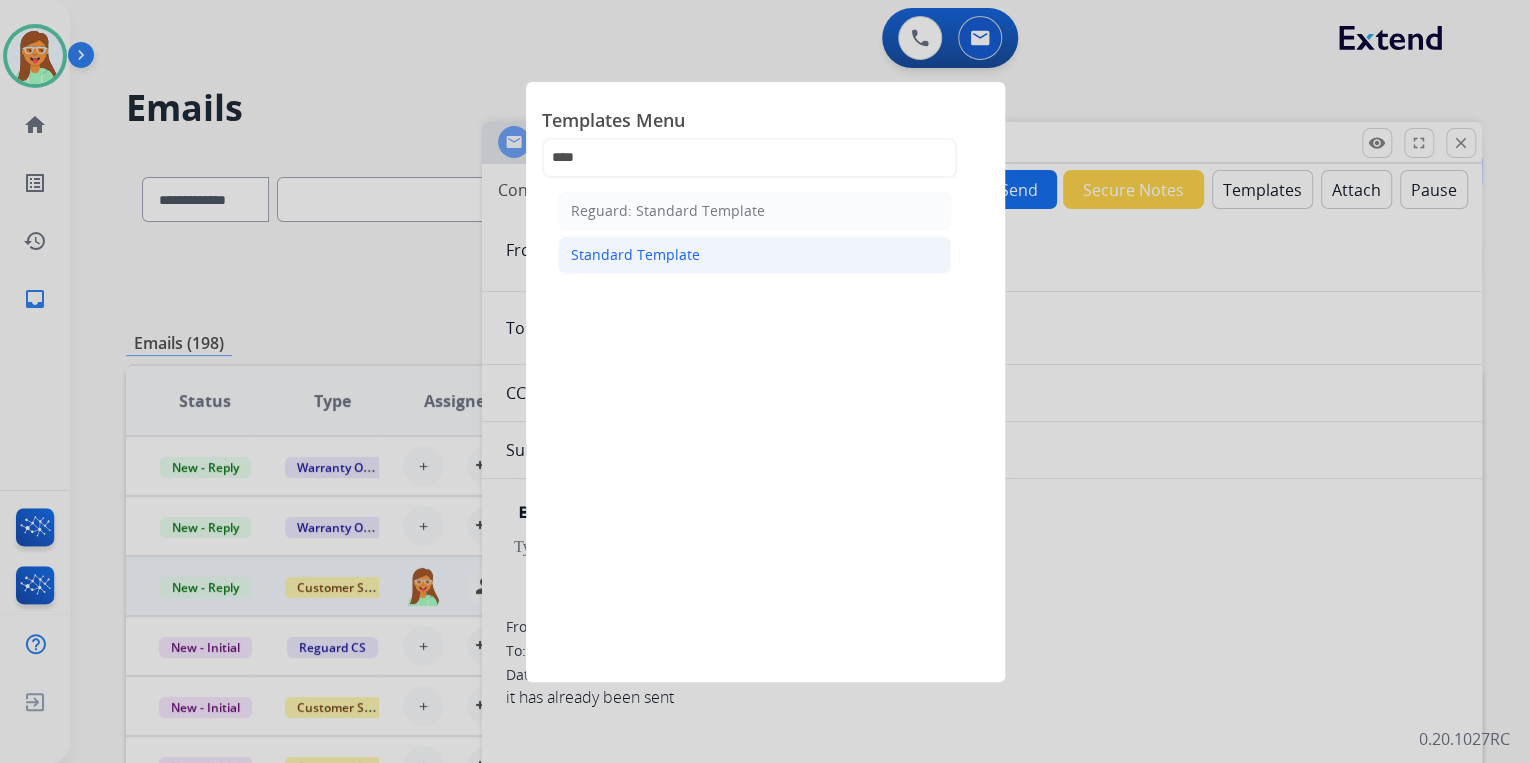 click on "Standard Template" 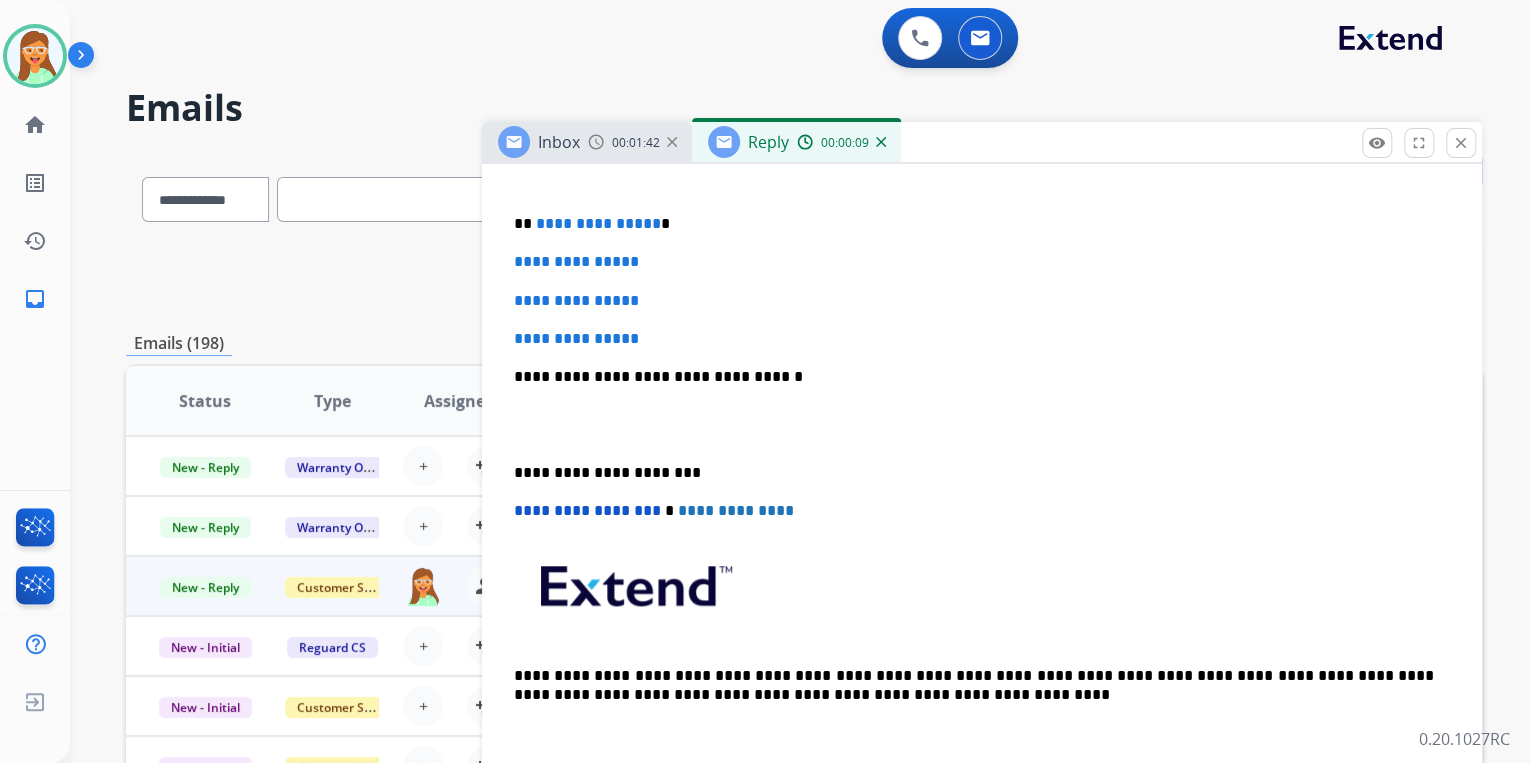 scroll, scrollTop: 320, scrollLeft: 0, axis: vertical 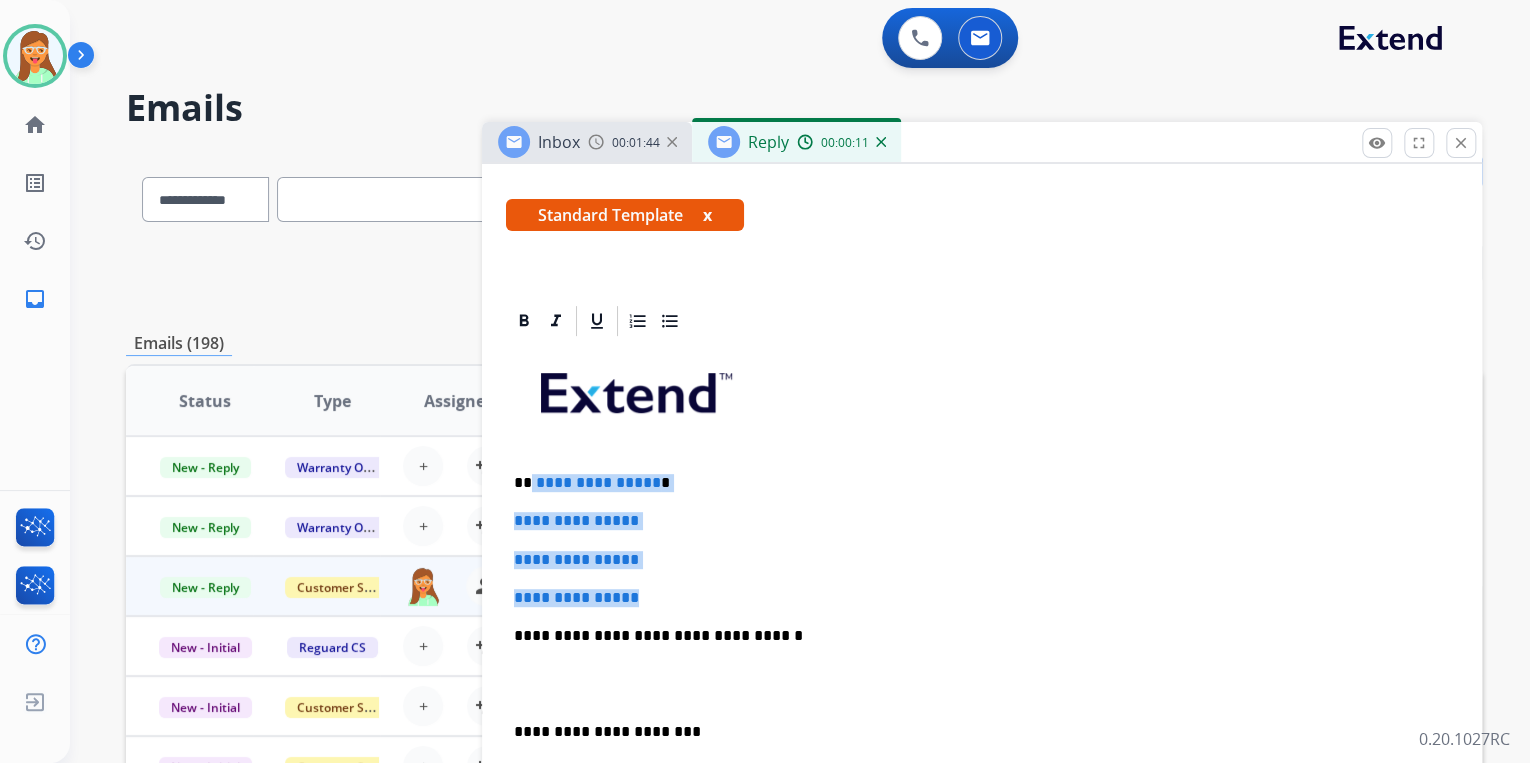 drag, startPoint x: 683, startPoint y: 592, endPoint x: 529, endPoint y: 475, distance: 193.40372 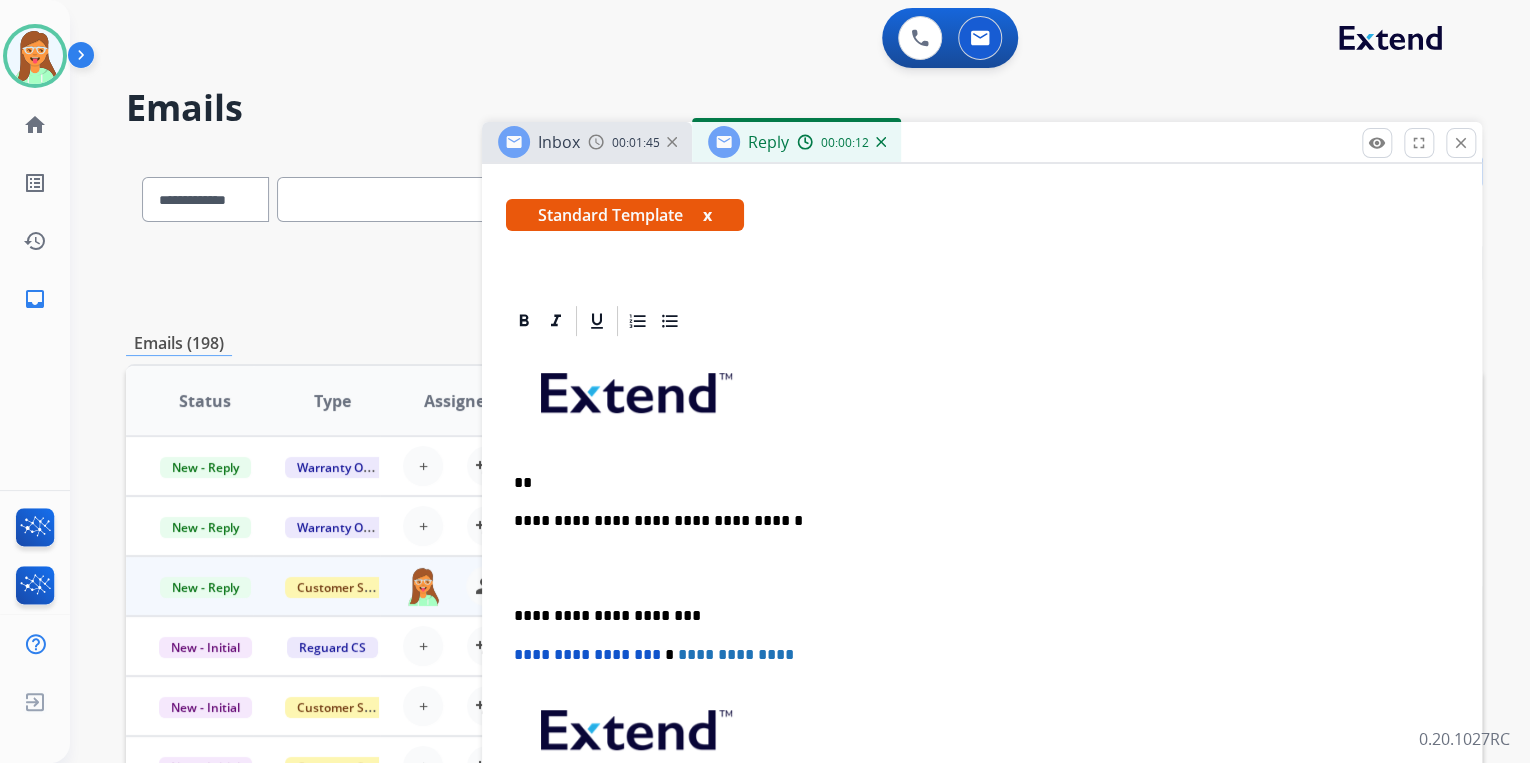 type 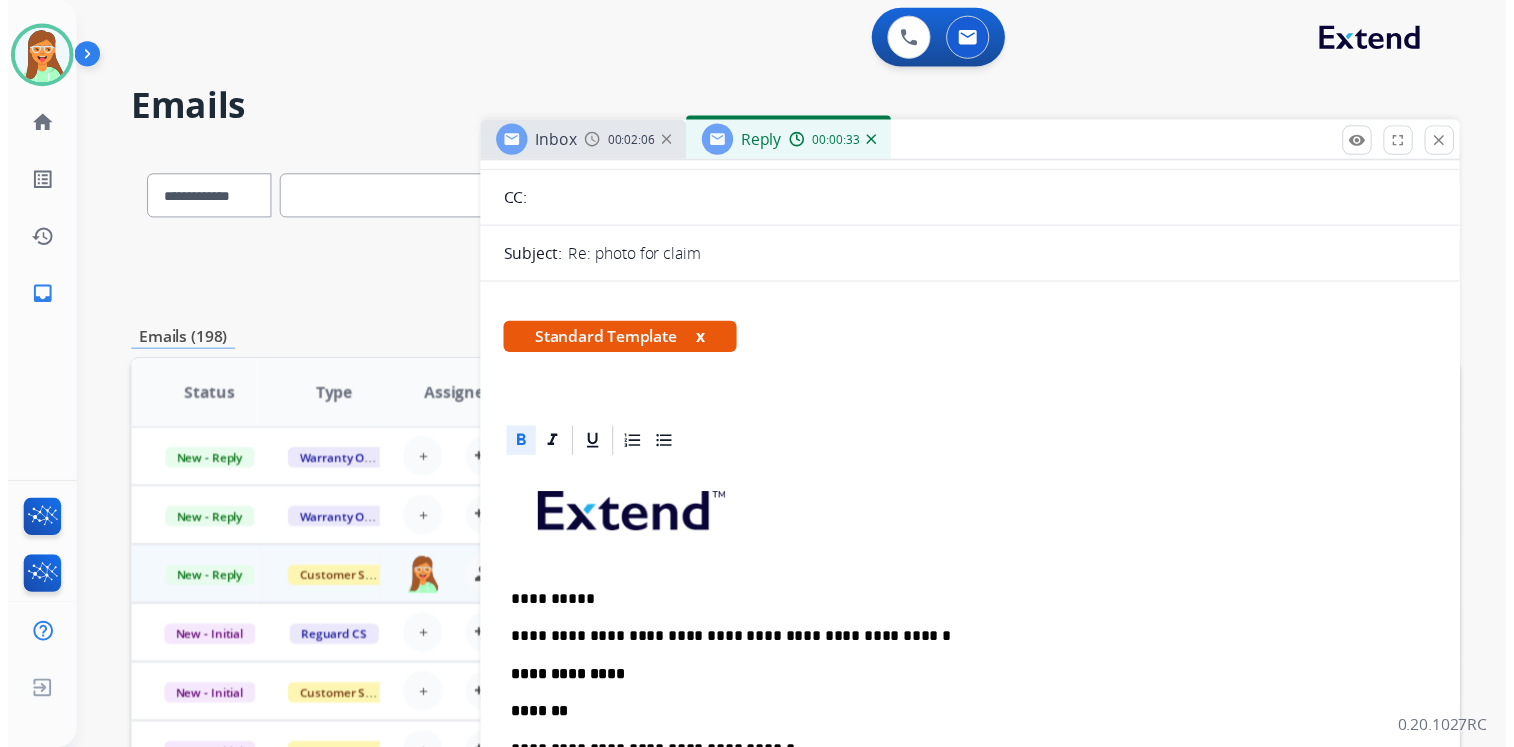 scroll, scrollTop: 0, scrollLeft: 0, axis: both 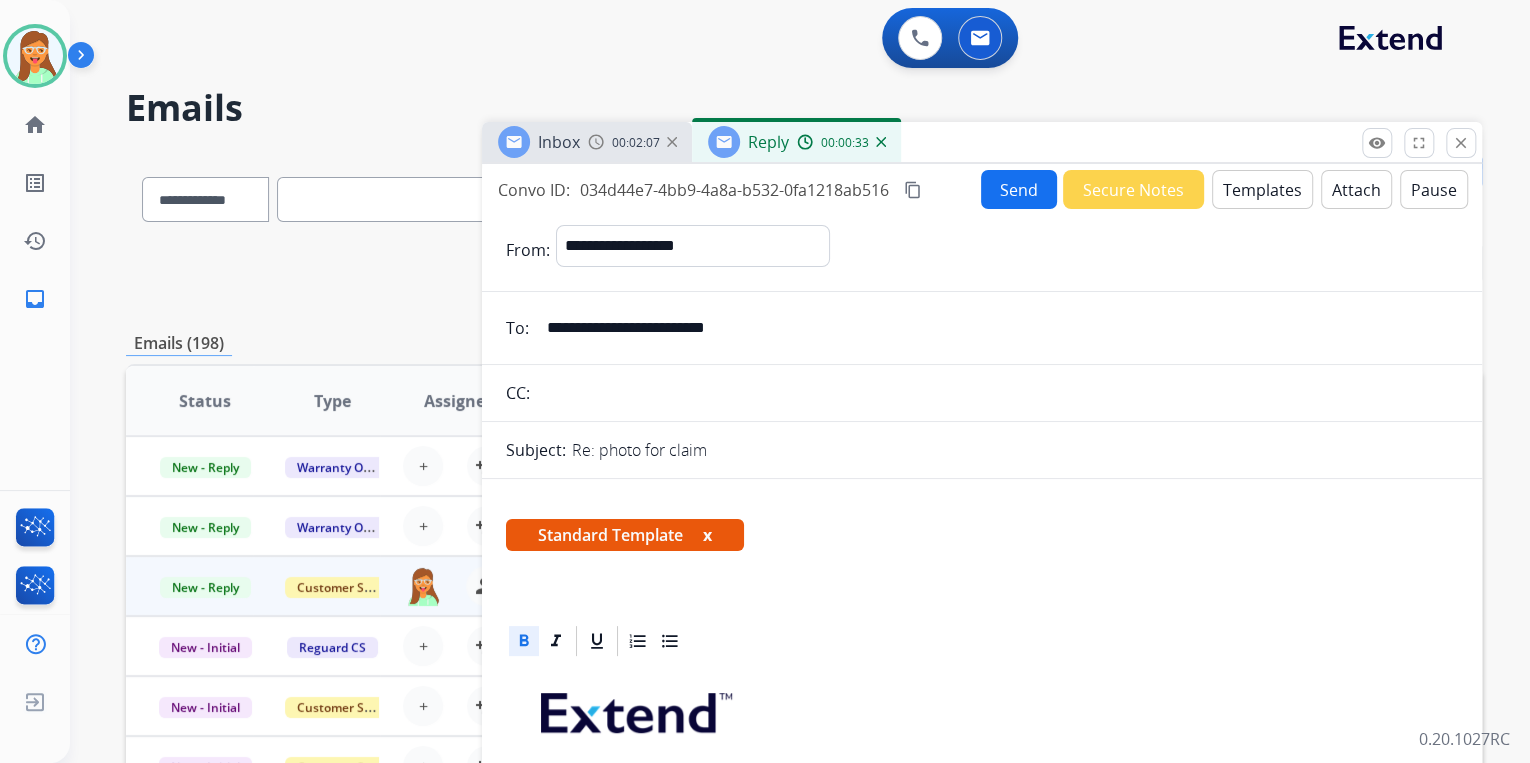 click on "Send" at bounding box center (1019, 189) 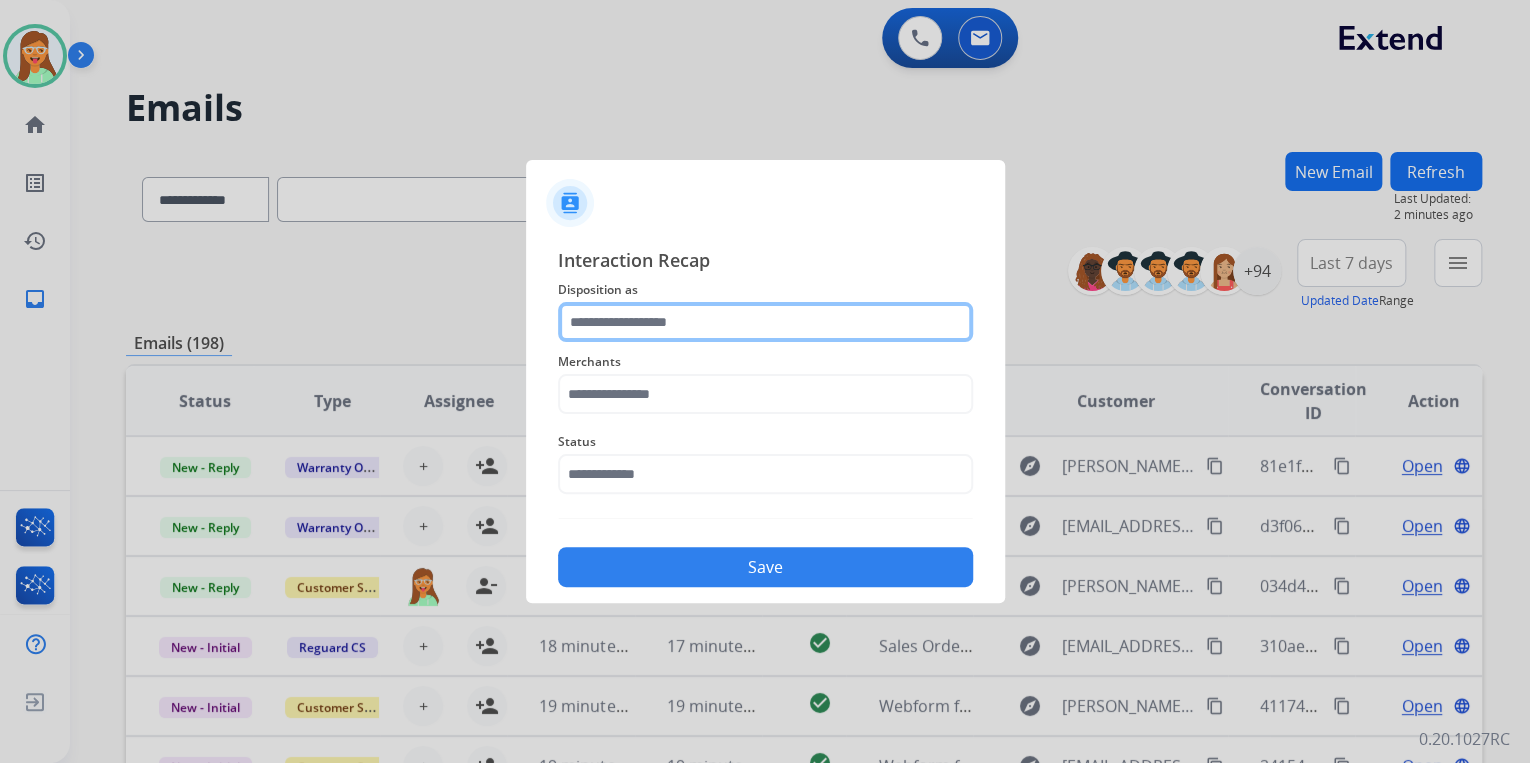 click 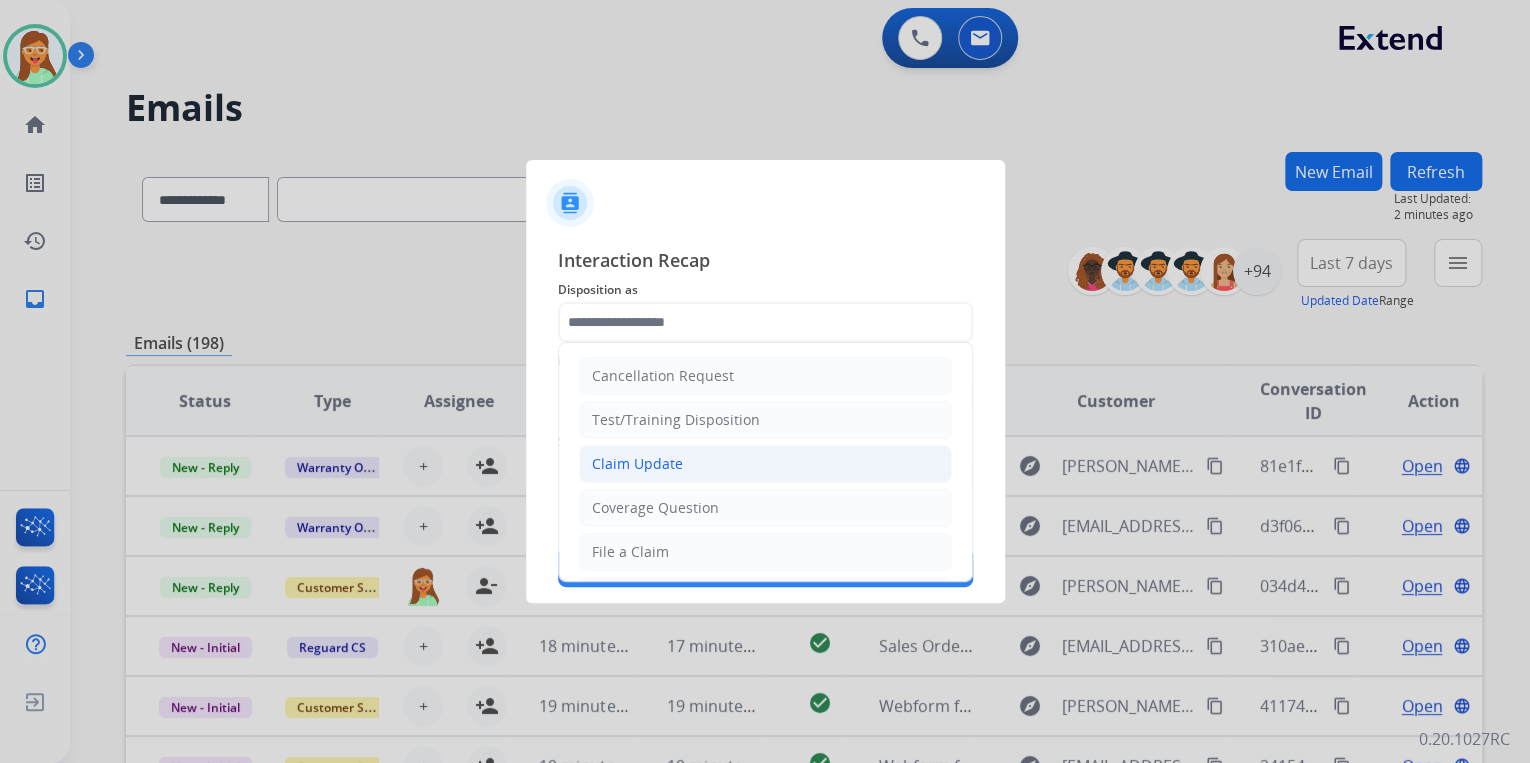 drag, startPoint x: 698, startPoint y: 468, endPoint x: 624, endPoint y: 381, distance: 114.21471 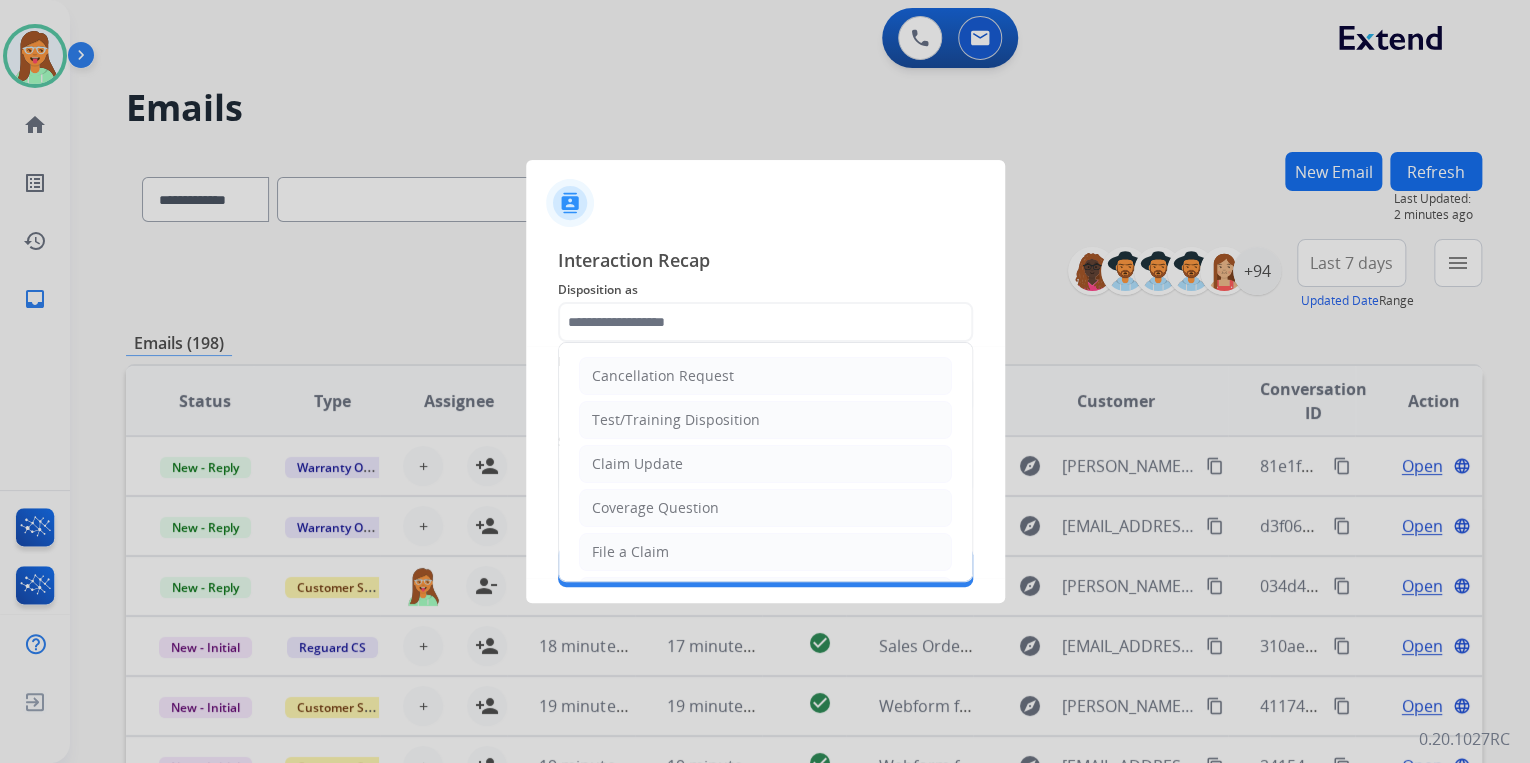 click on "Claim Update" 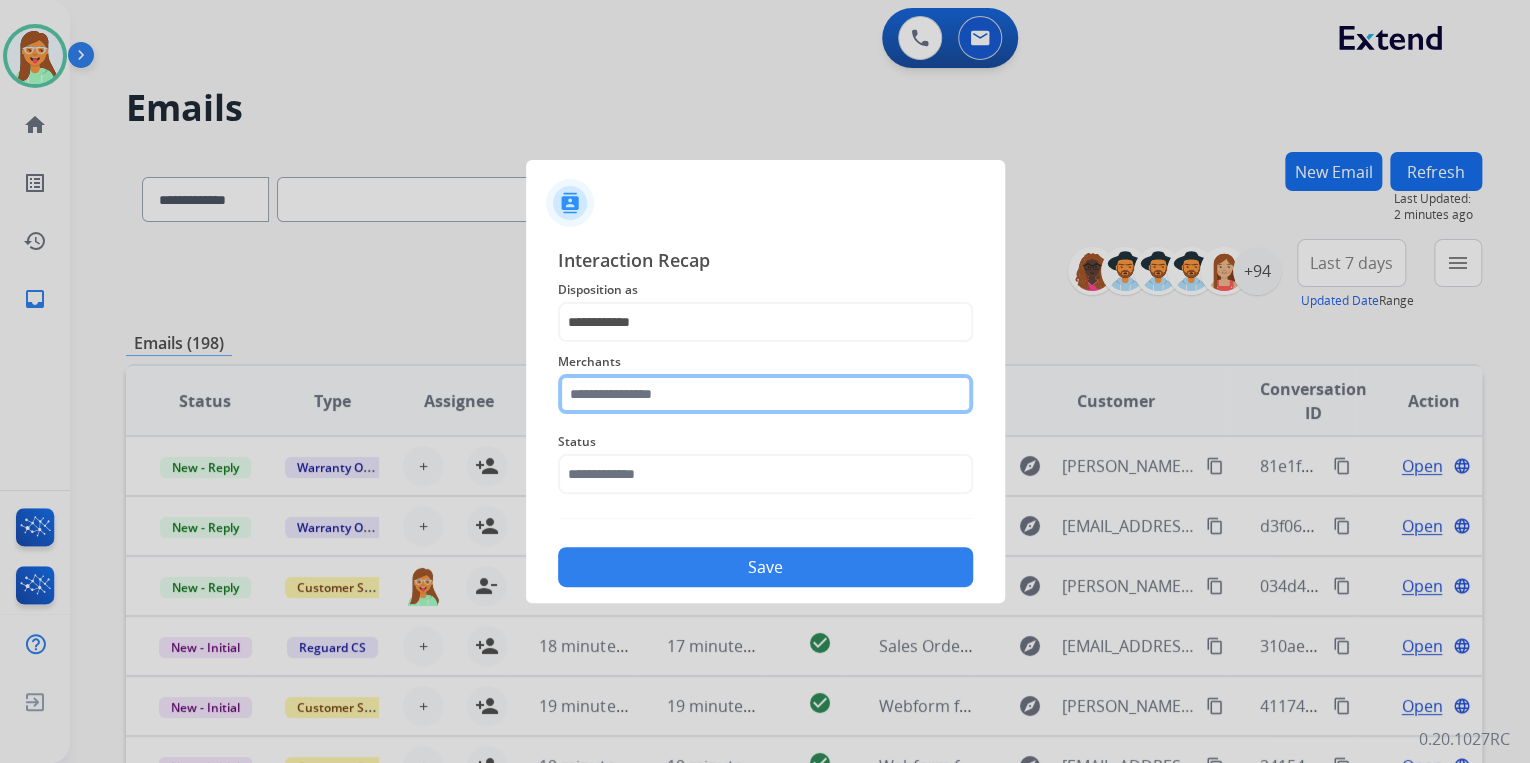 click 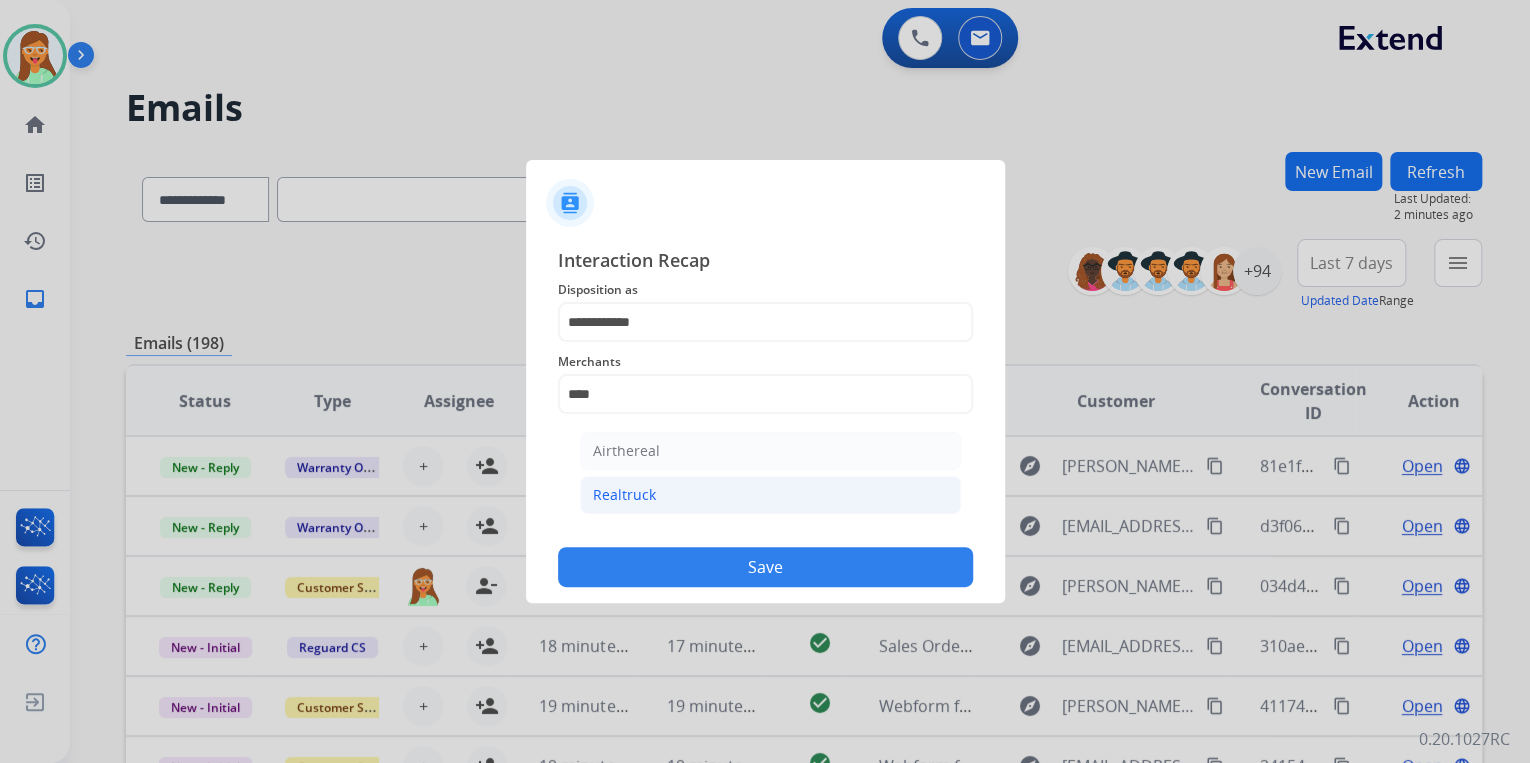 click on "Realtruck" 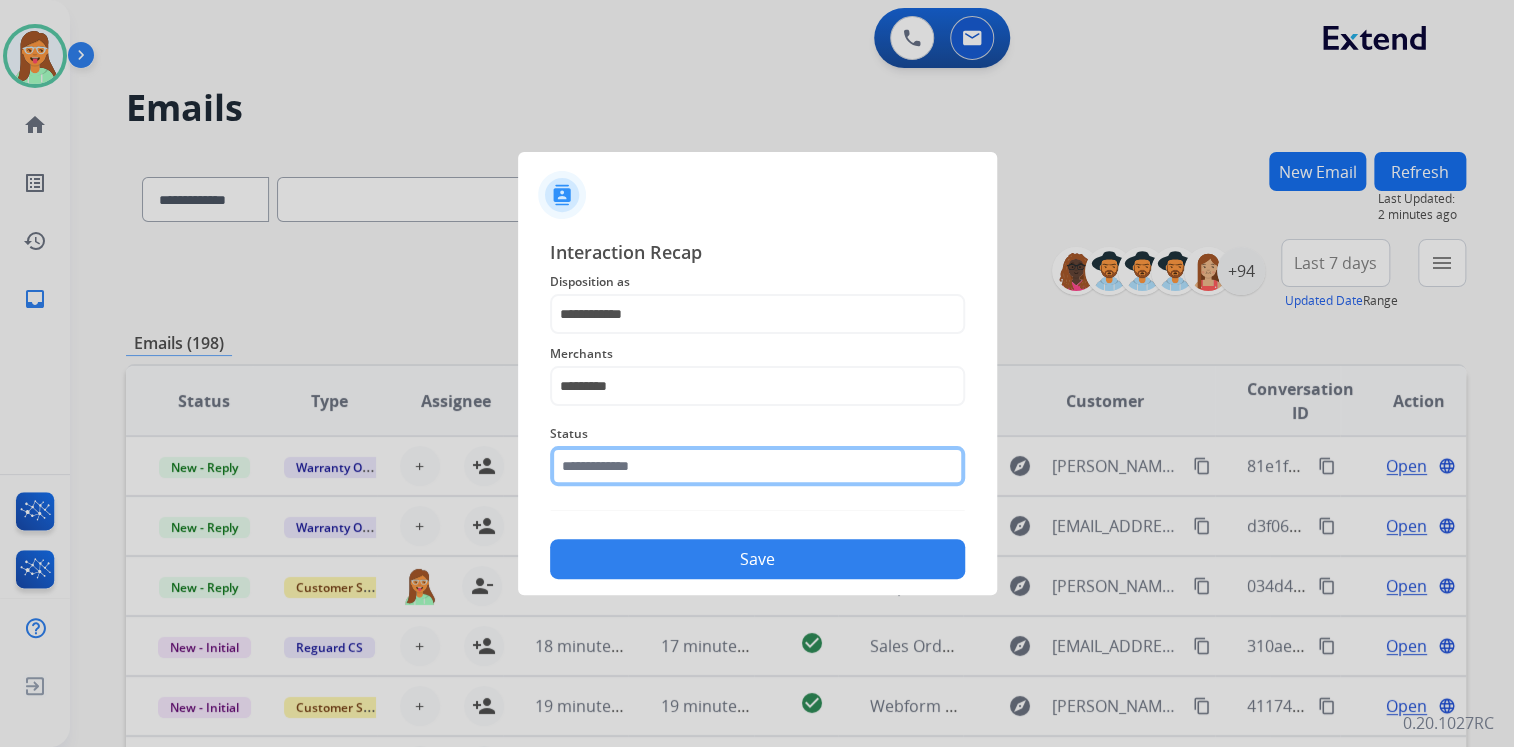 click 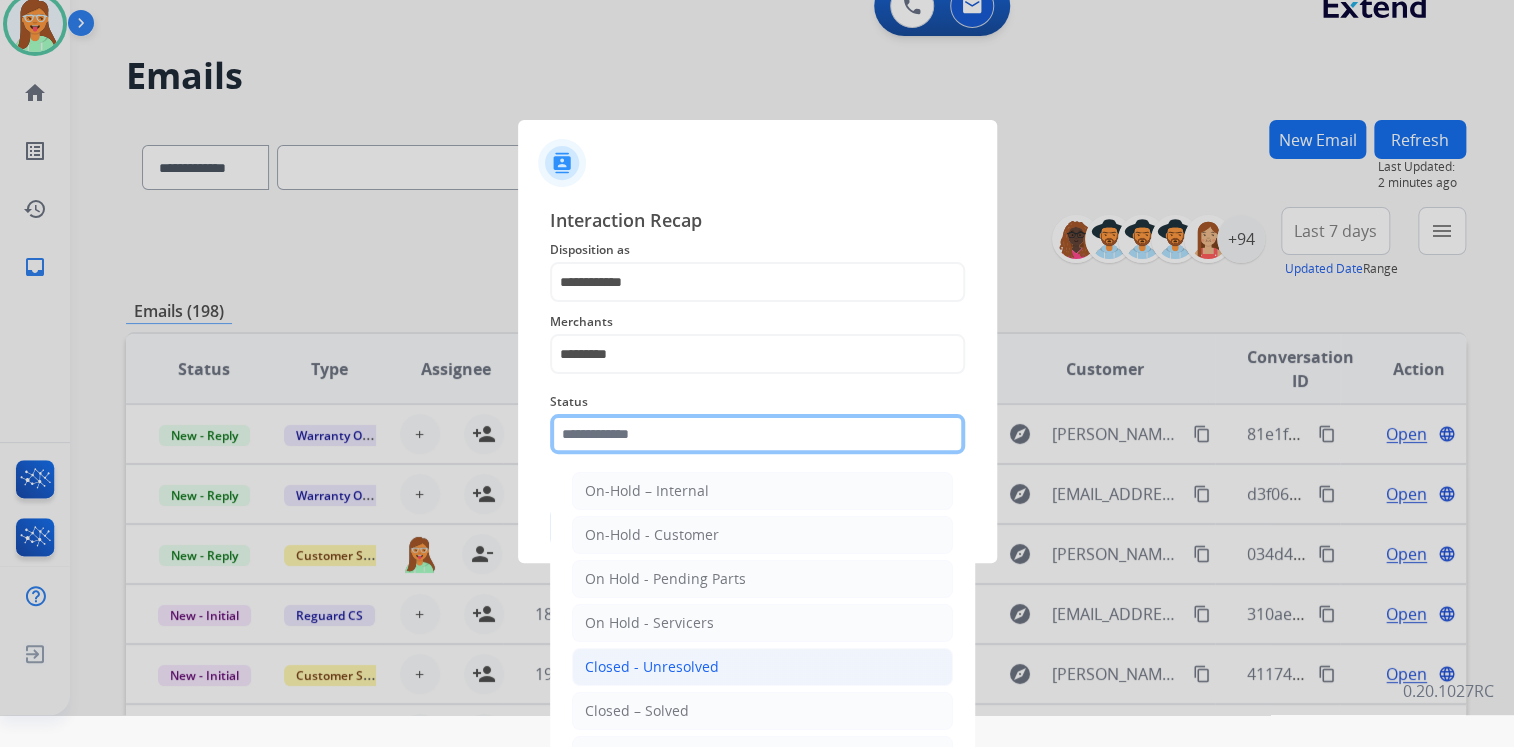 scroll, scrollTop: 47, scrollLeft: 0, axis: vertical 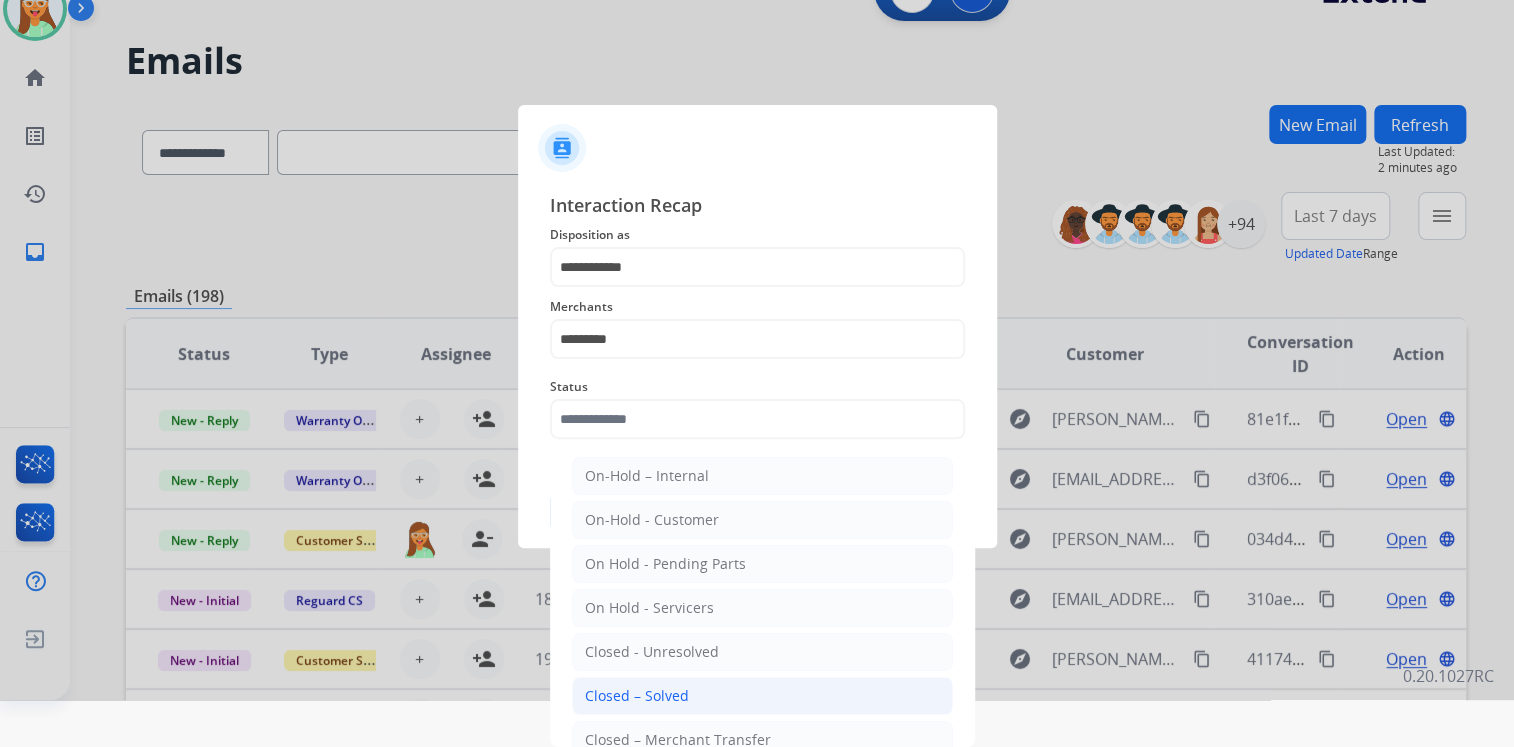 click on "Closed – Solved" 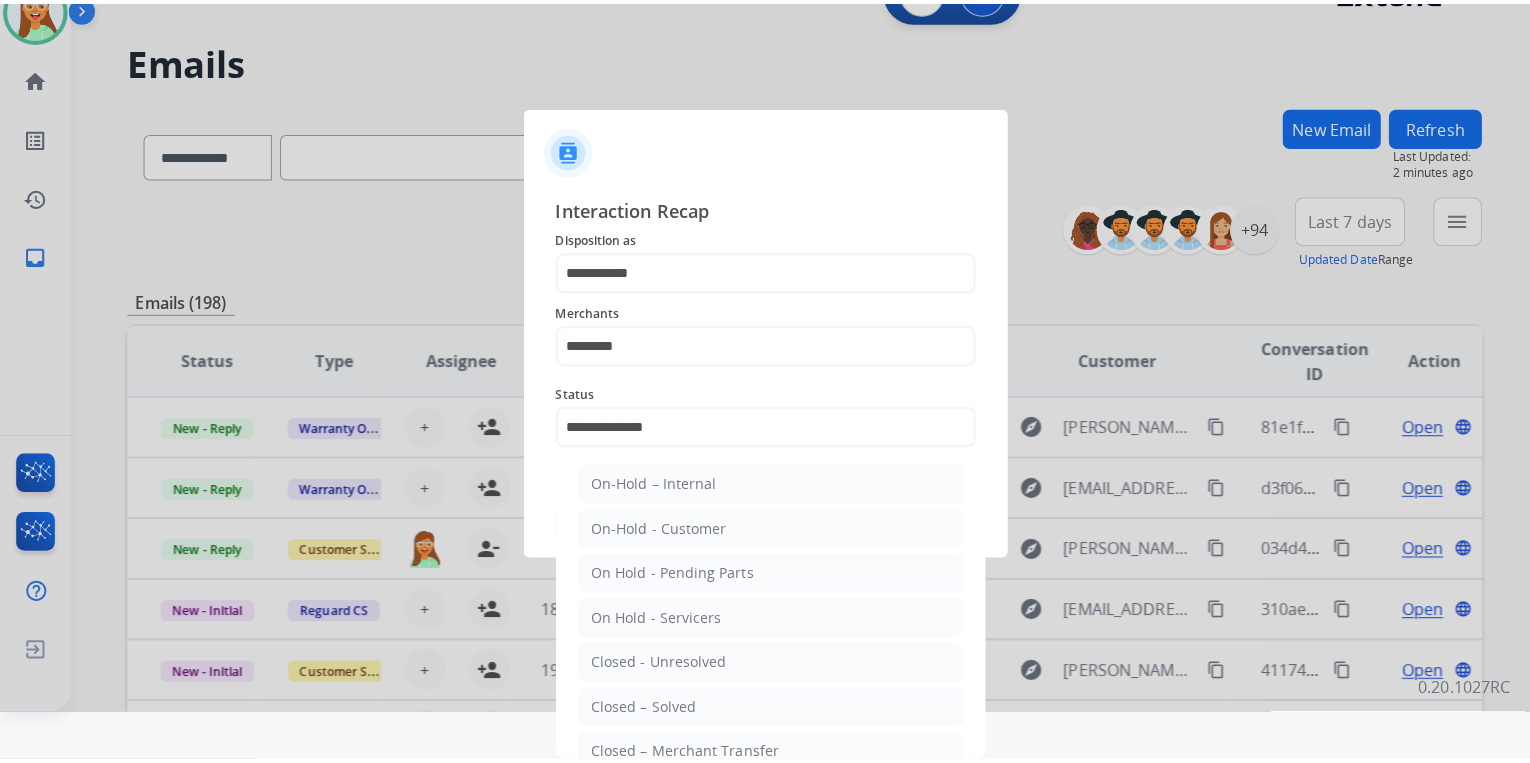 scroll, scrollTop: 0, scrollLeft: 0, axis: both 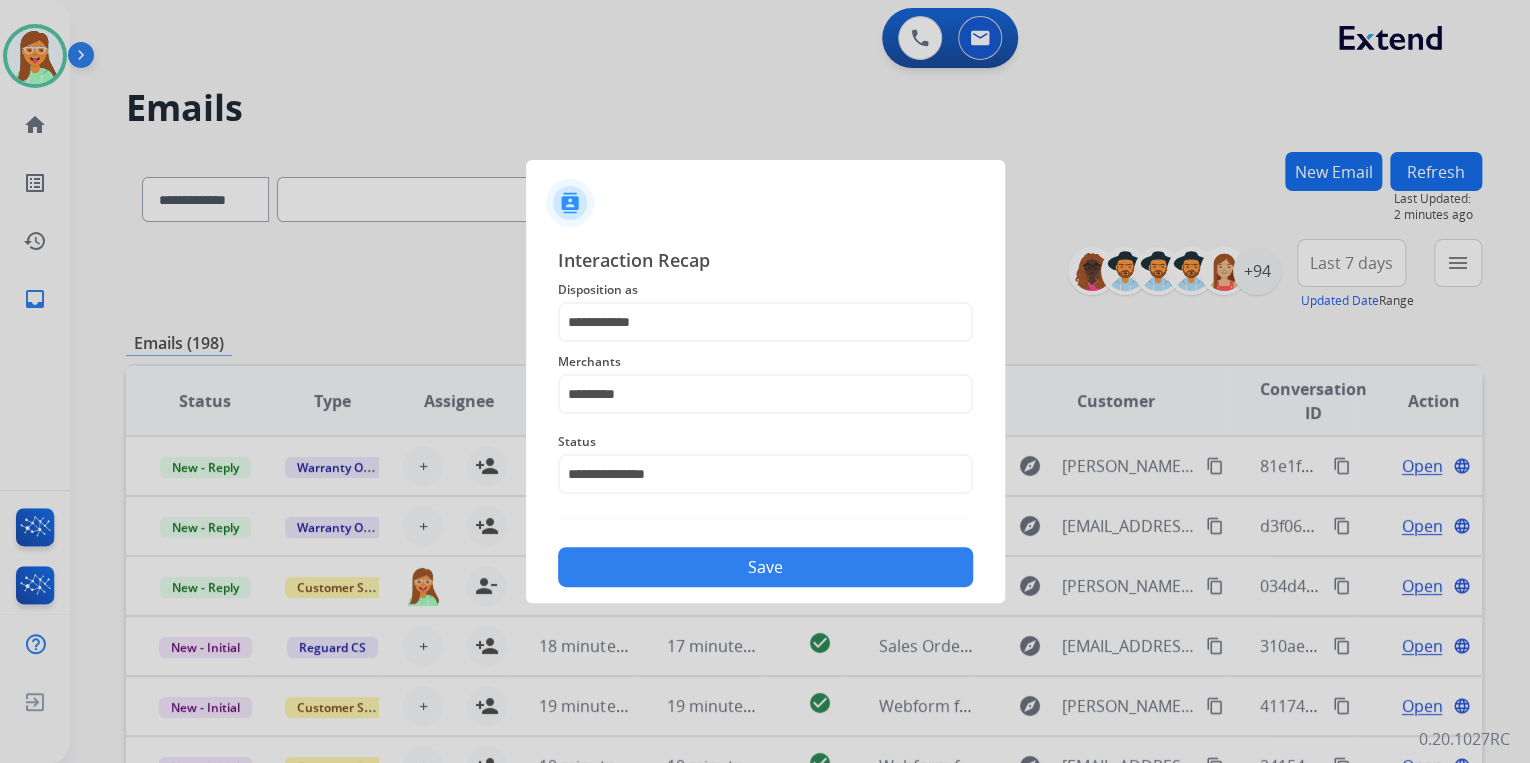 click on "Save" 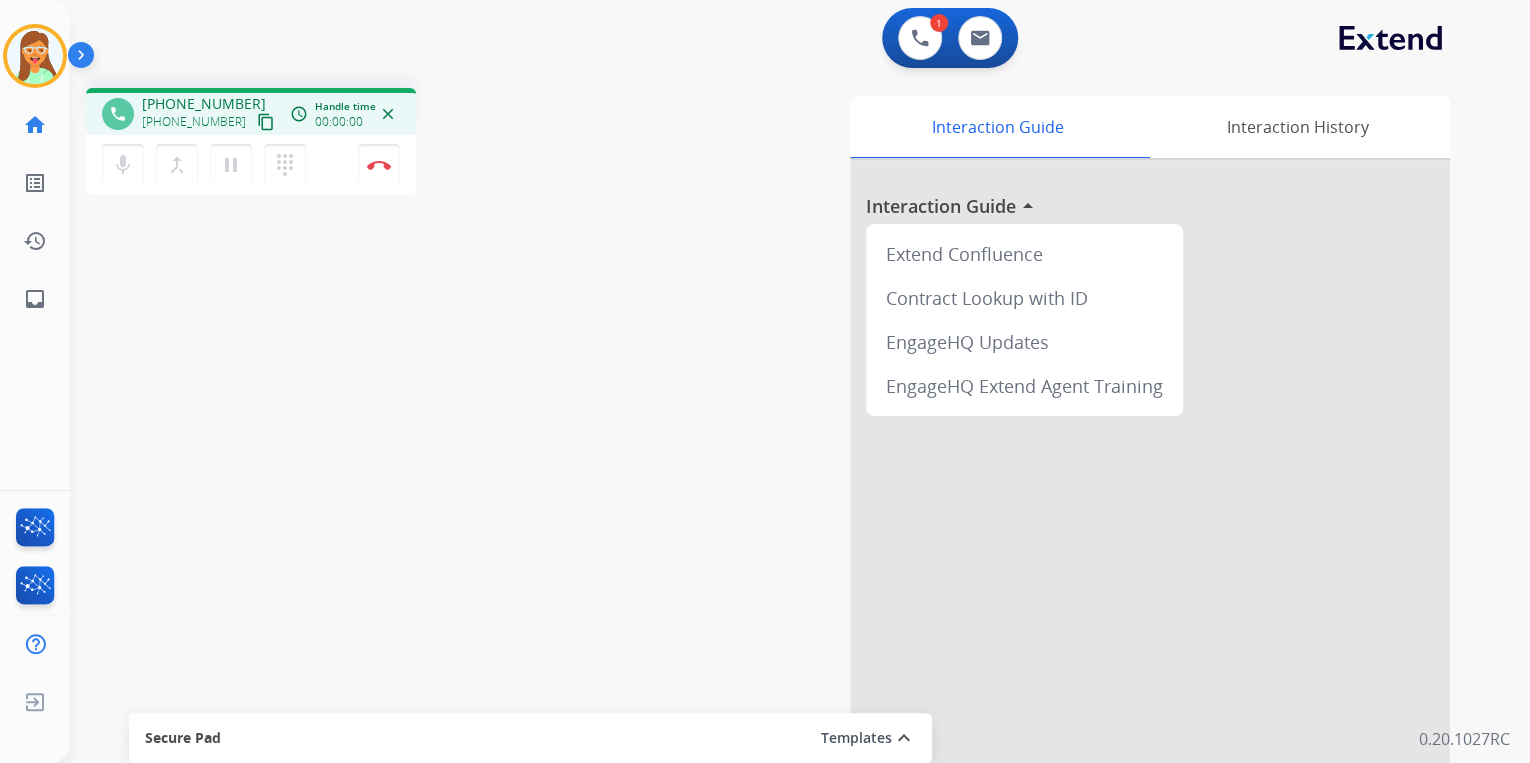 click on "content_copy" at bounding box center [266, 122] 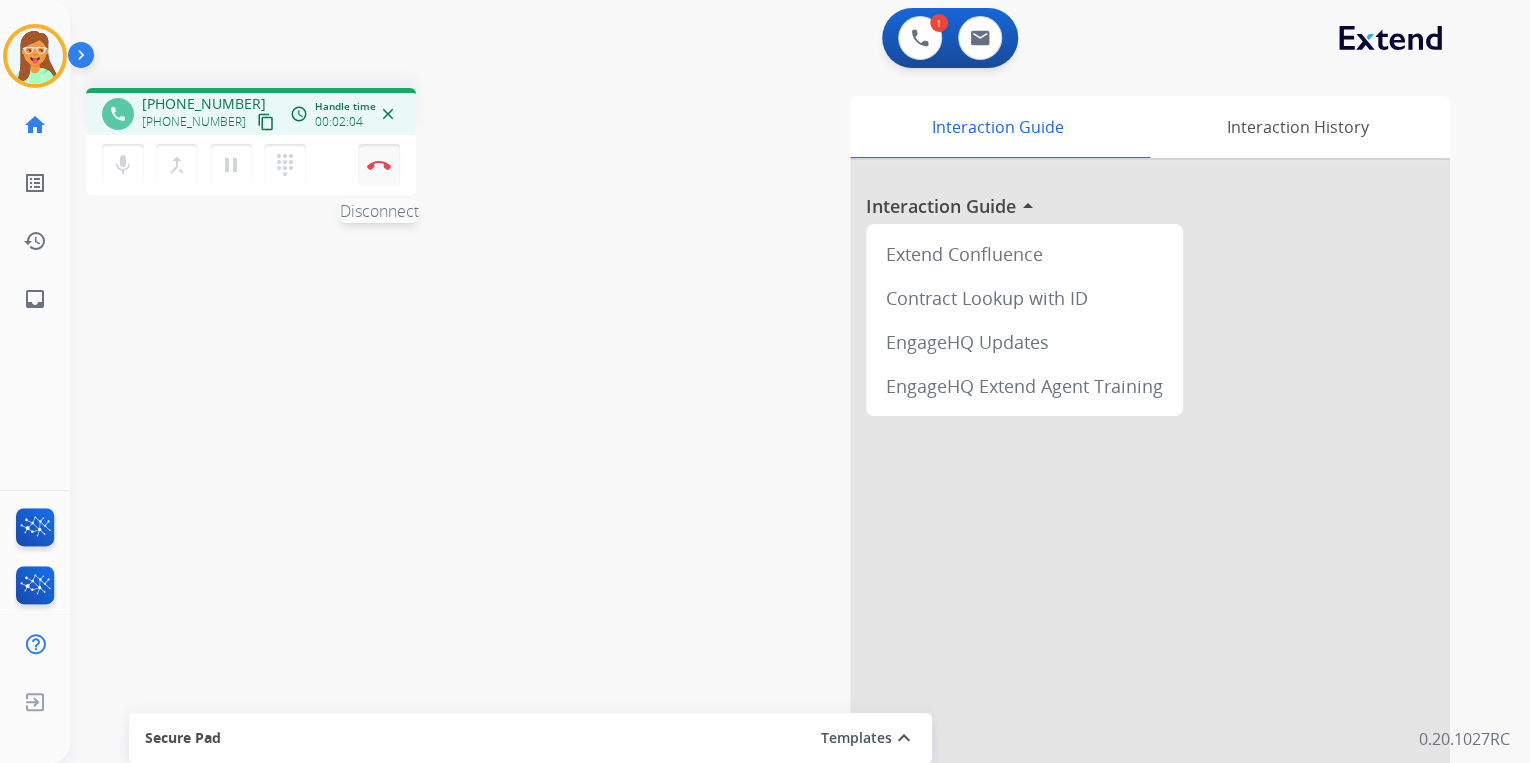 click at bounding box center [379, 165] 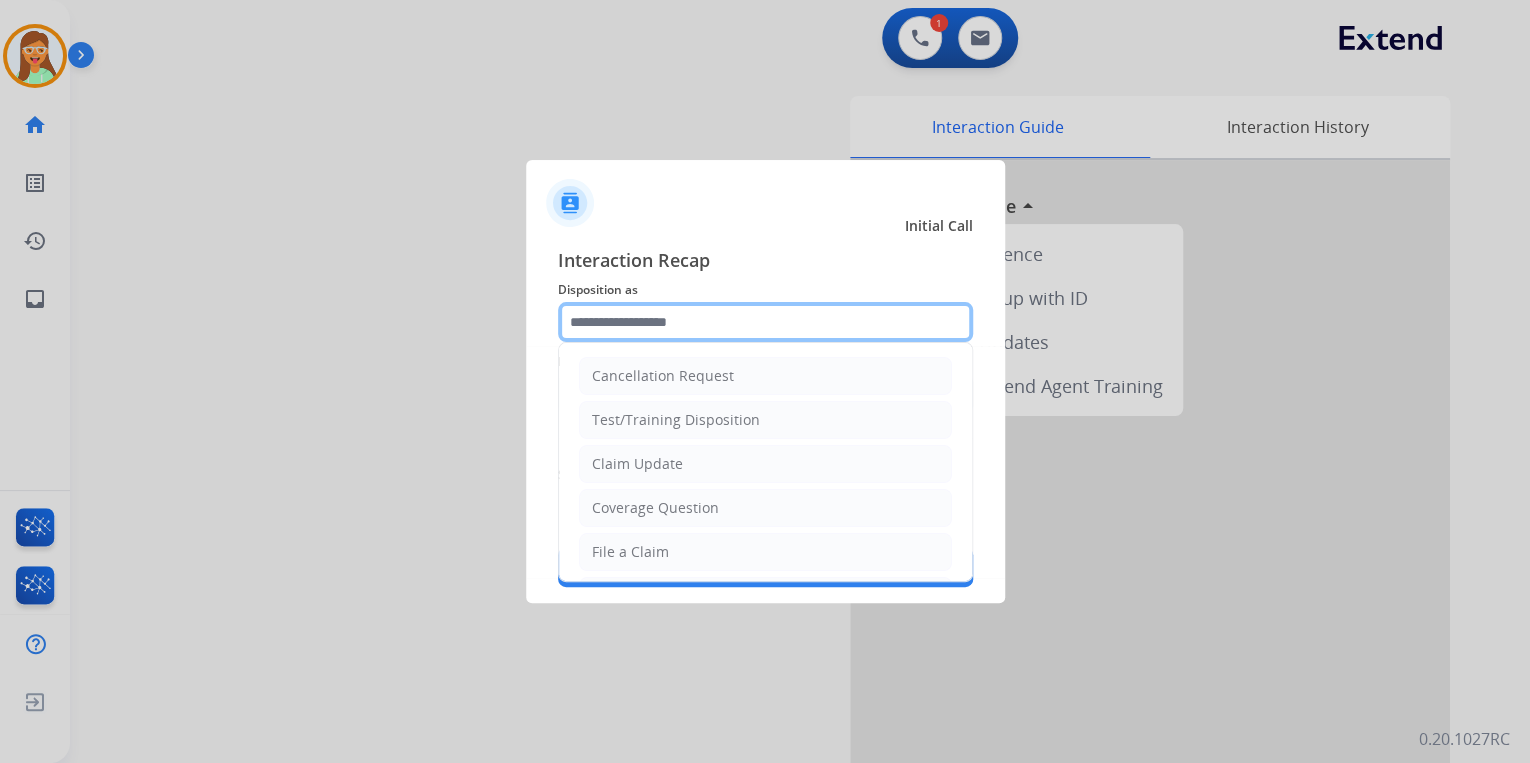 click 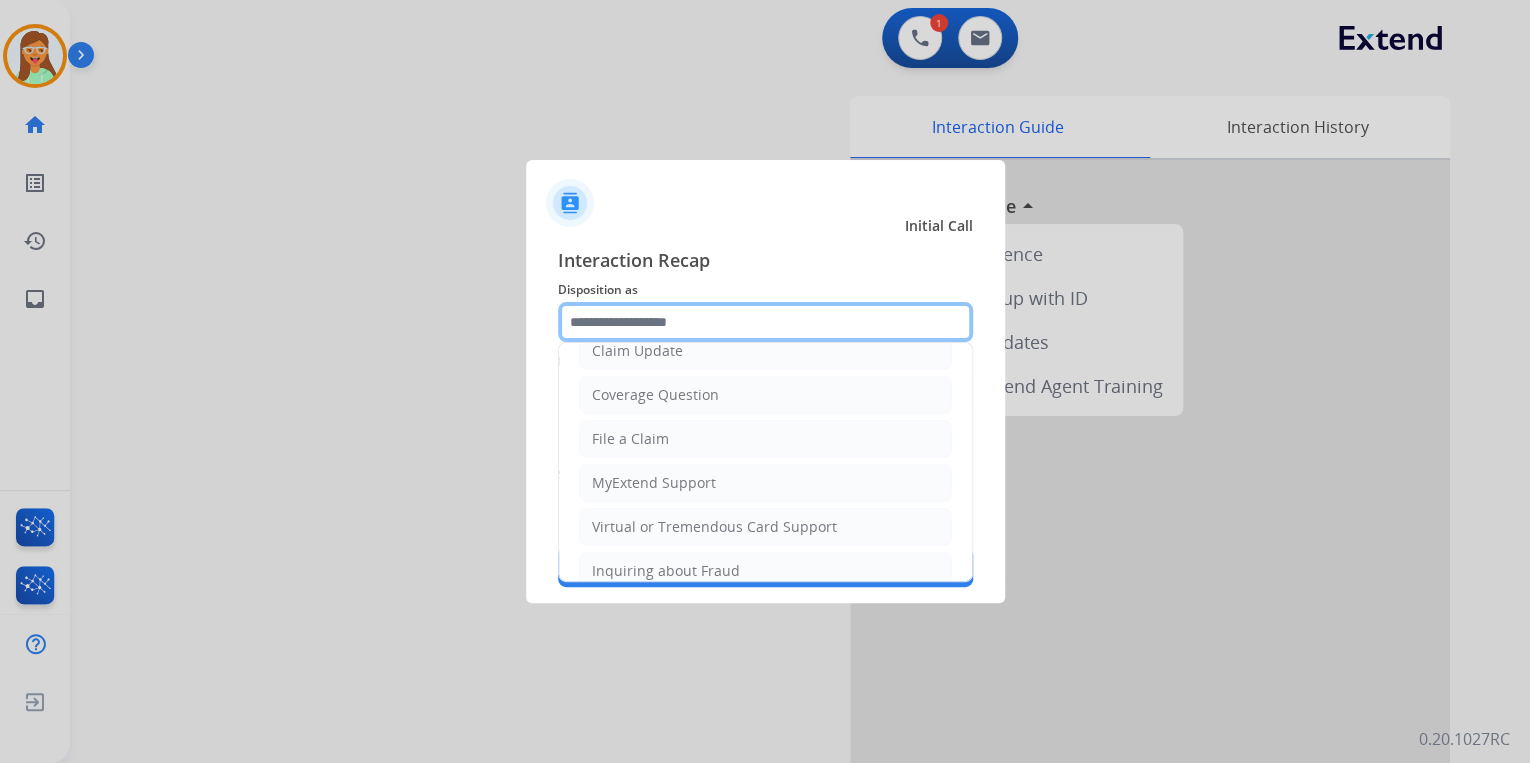 scroll, scrollTop: 306, scrollLeft: 0, axis: vertical 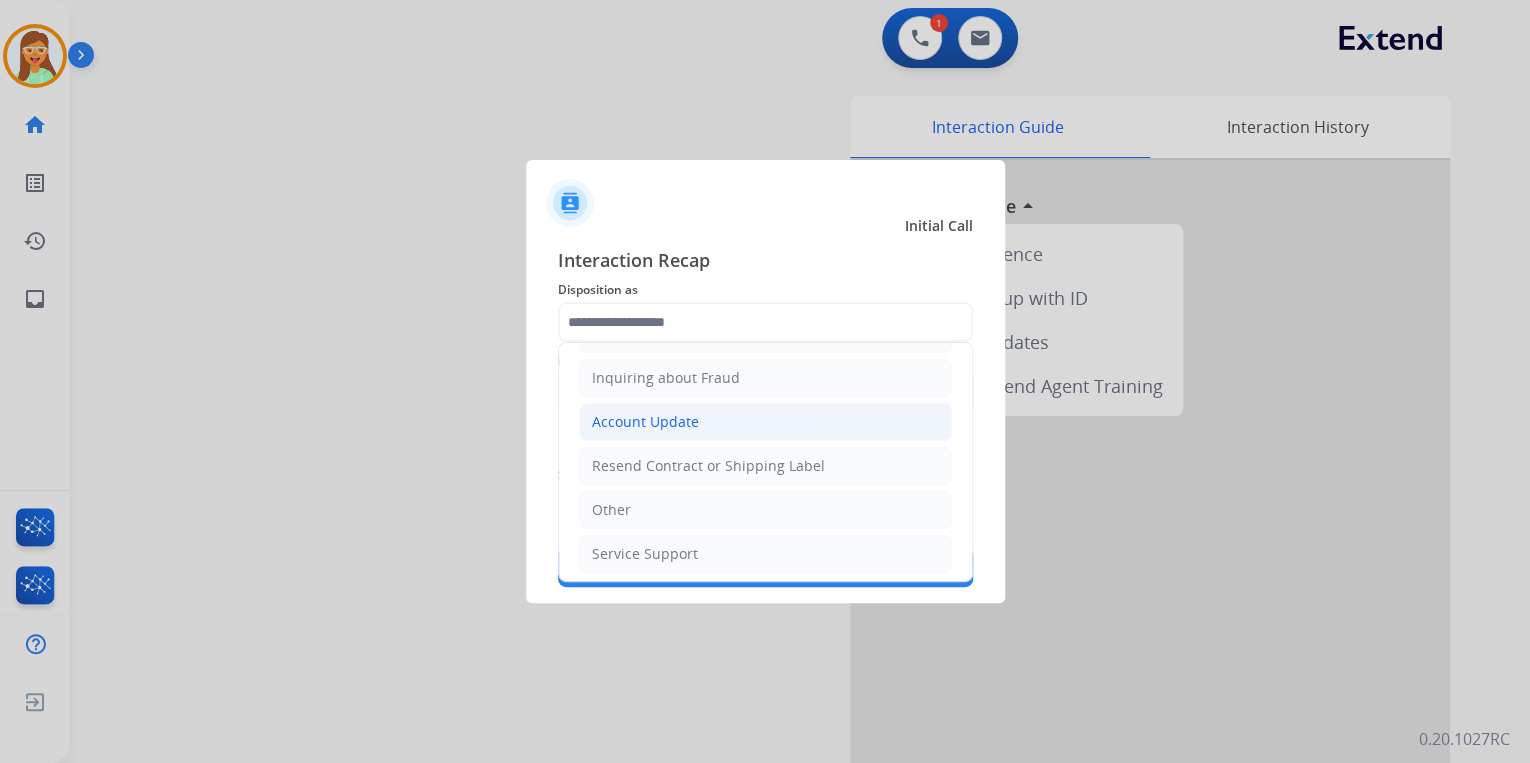click on "Account Update" 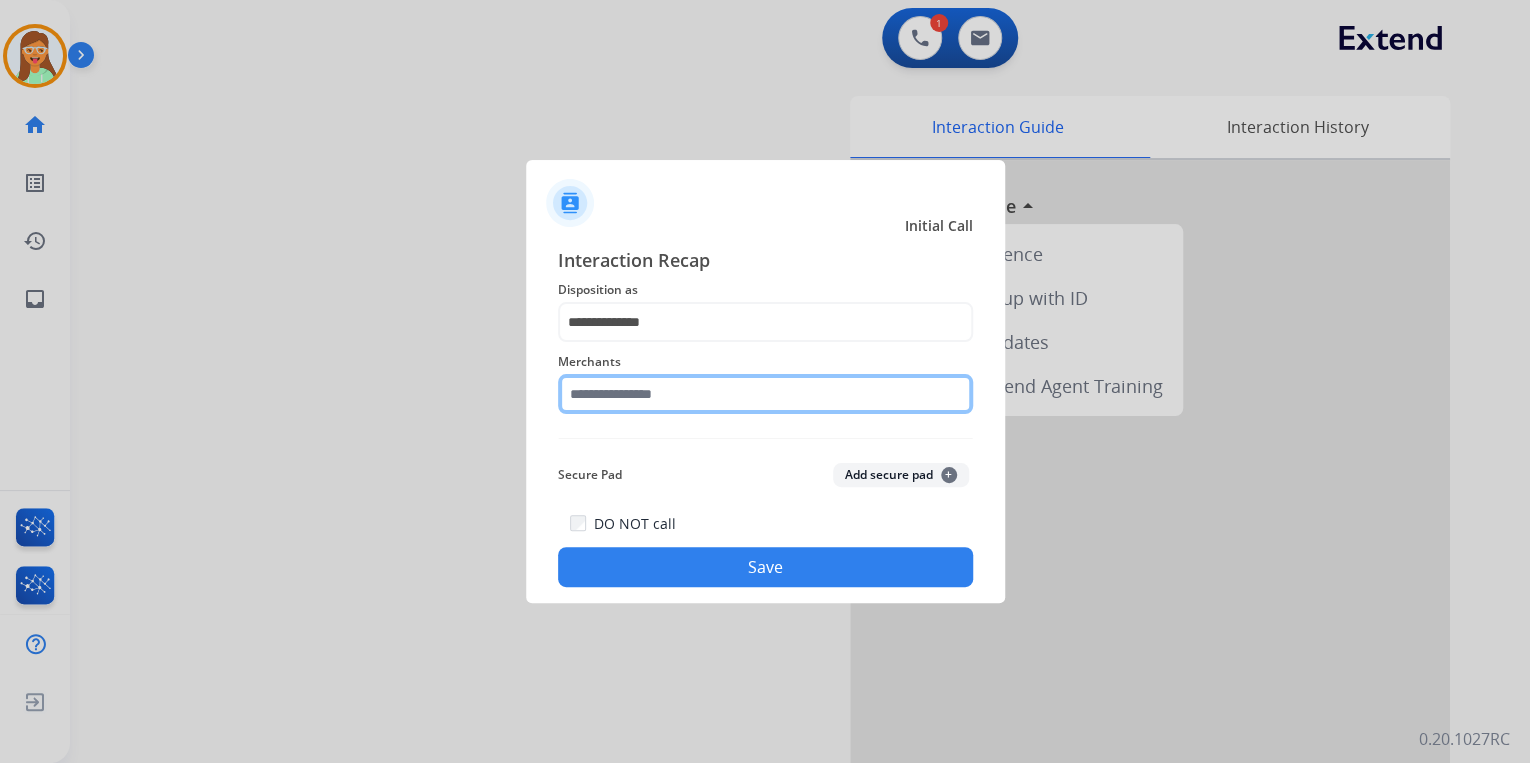 click 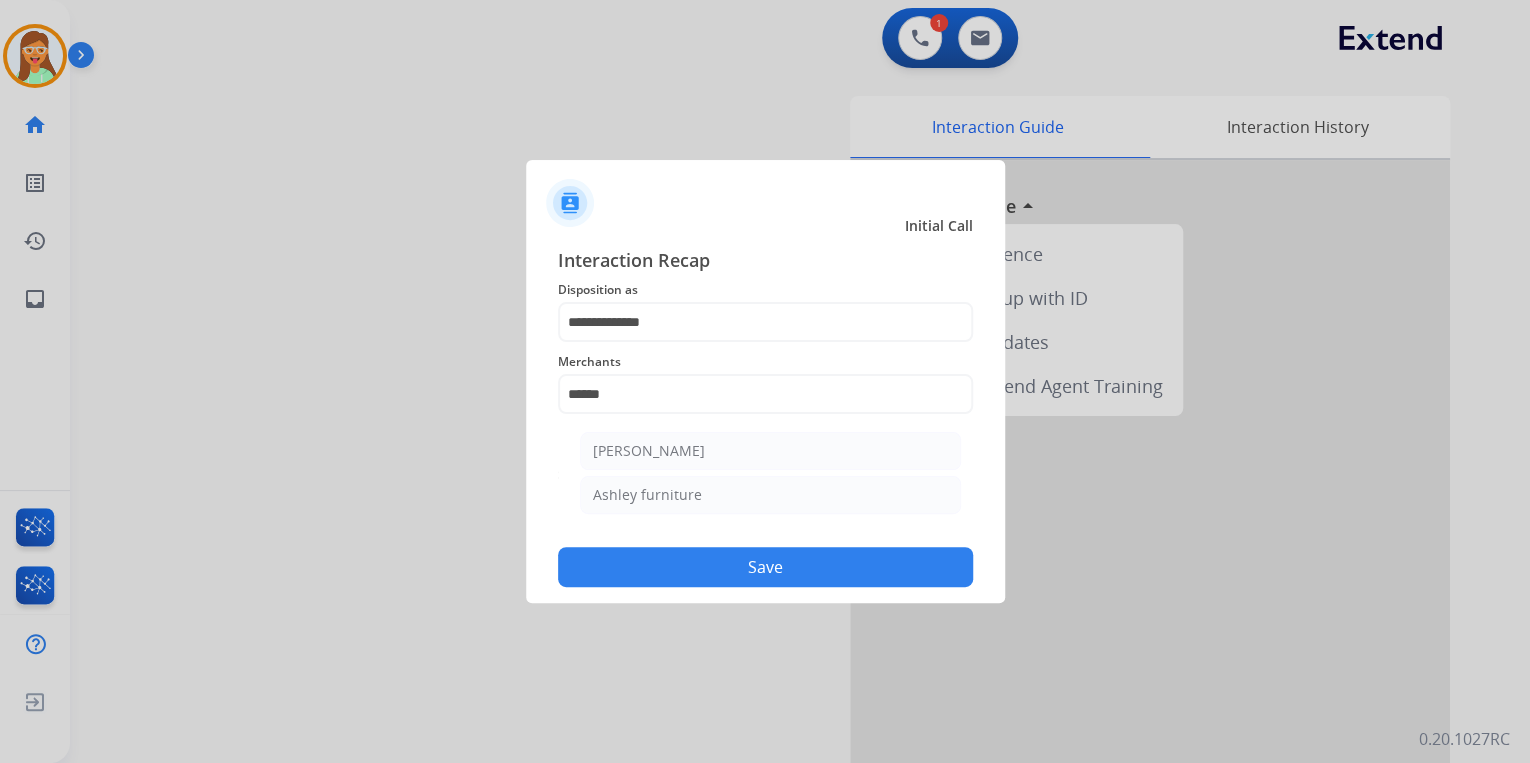 click on "Ashley furniture" 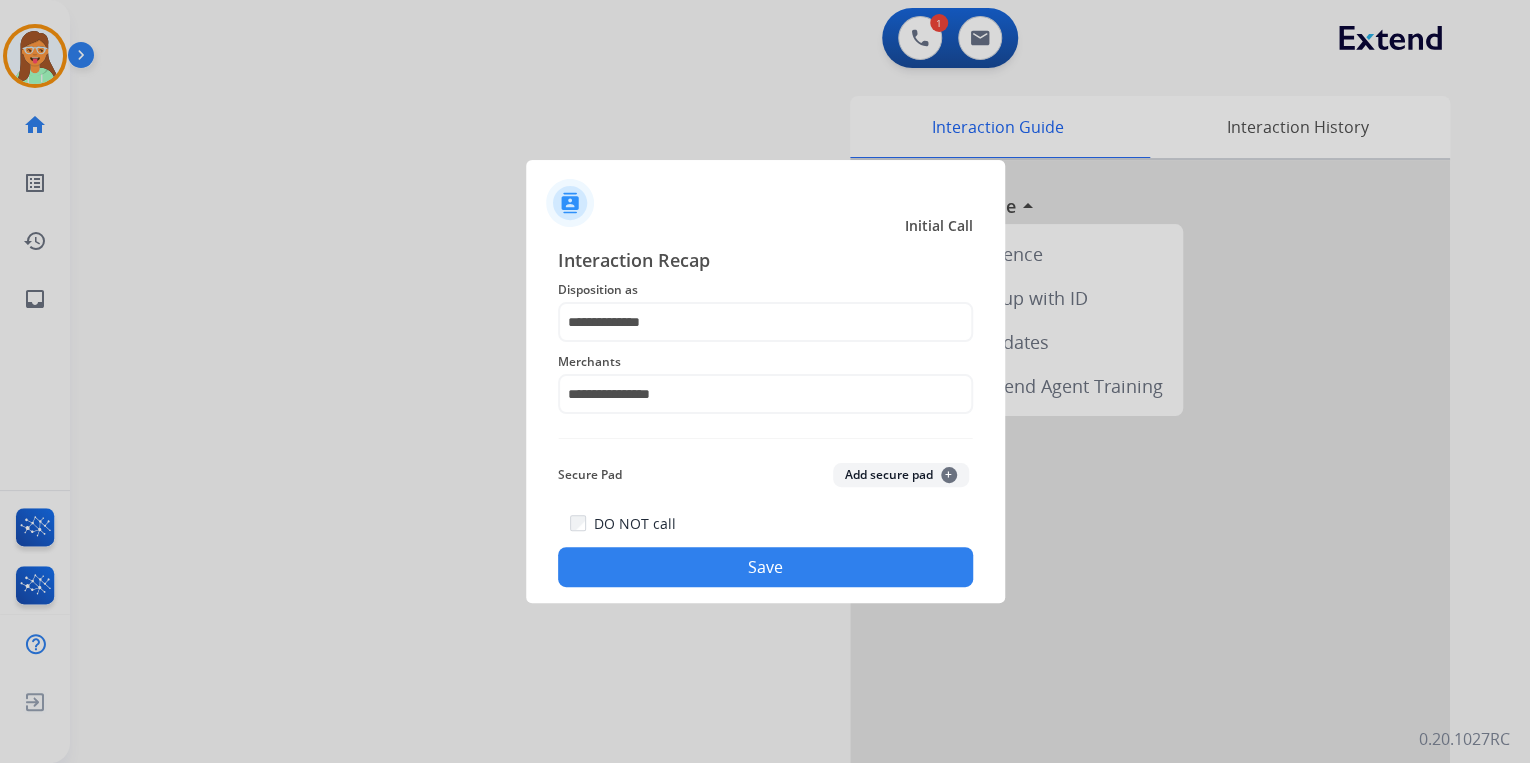 click on "Save" 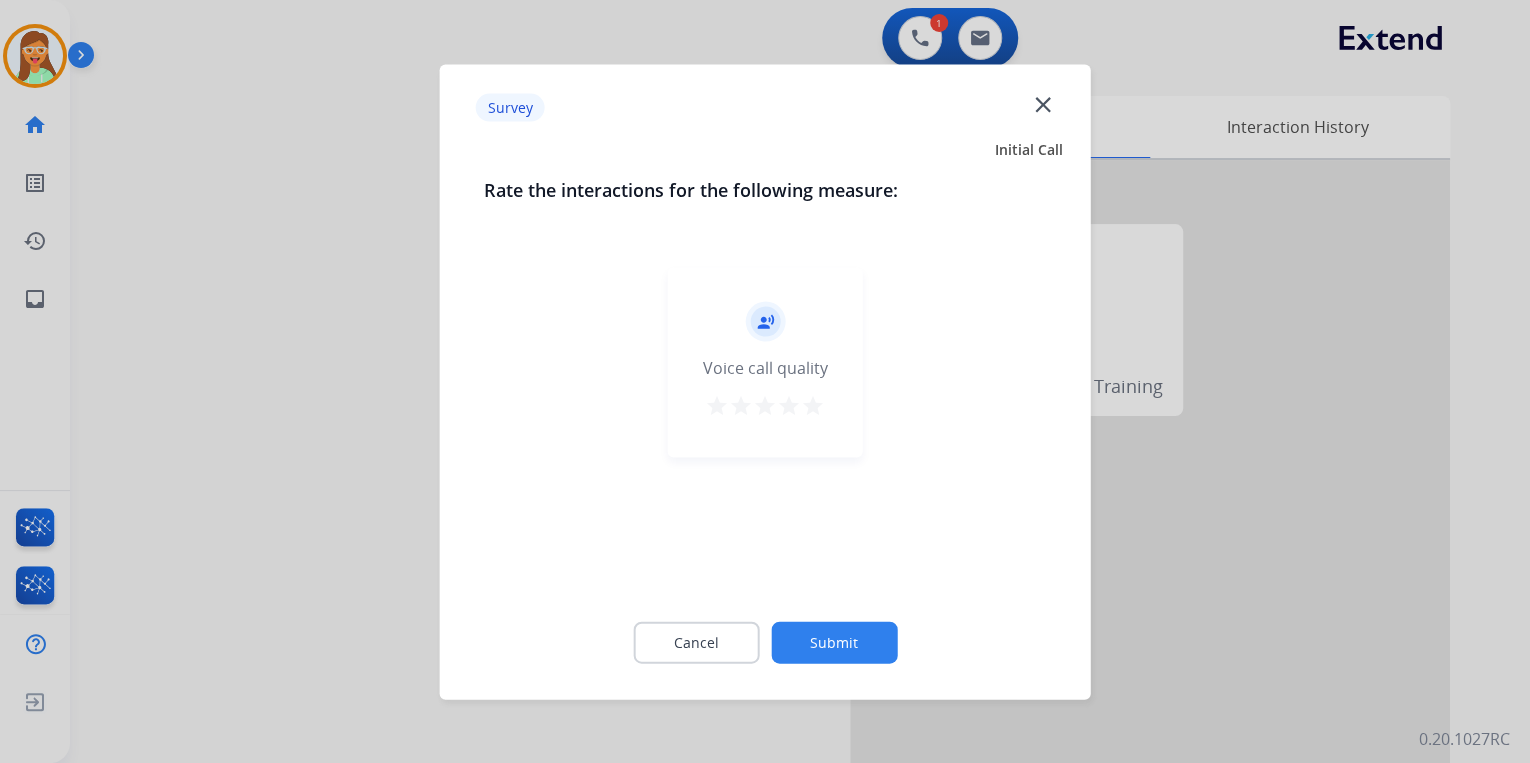 click on "star" at bounding box center (813, 405) 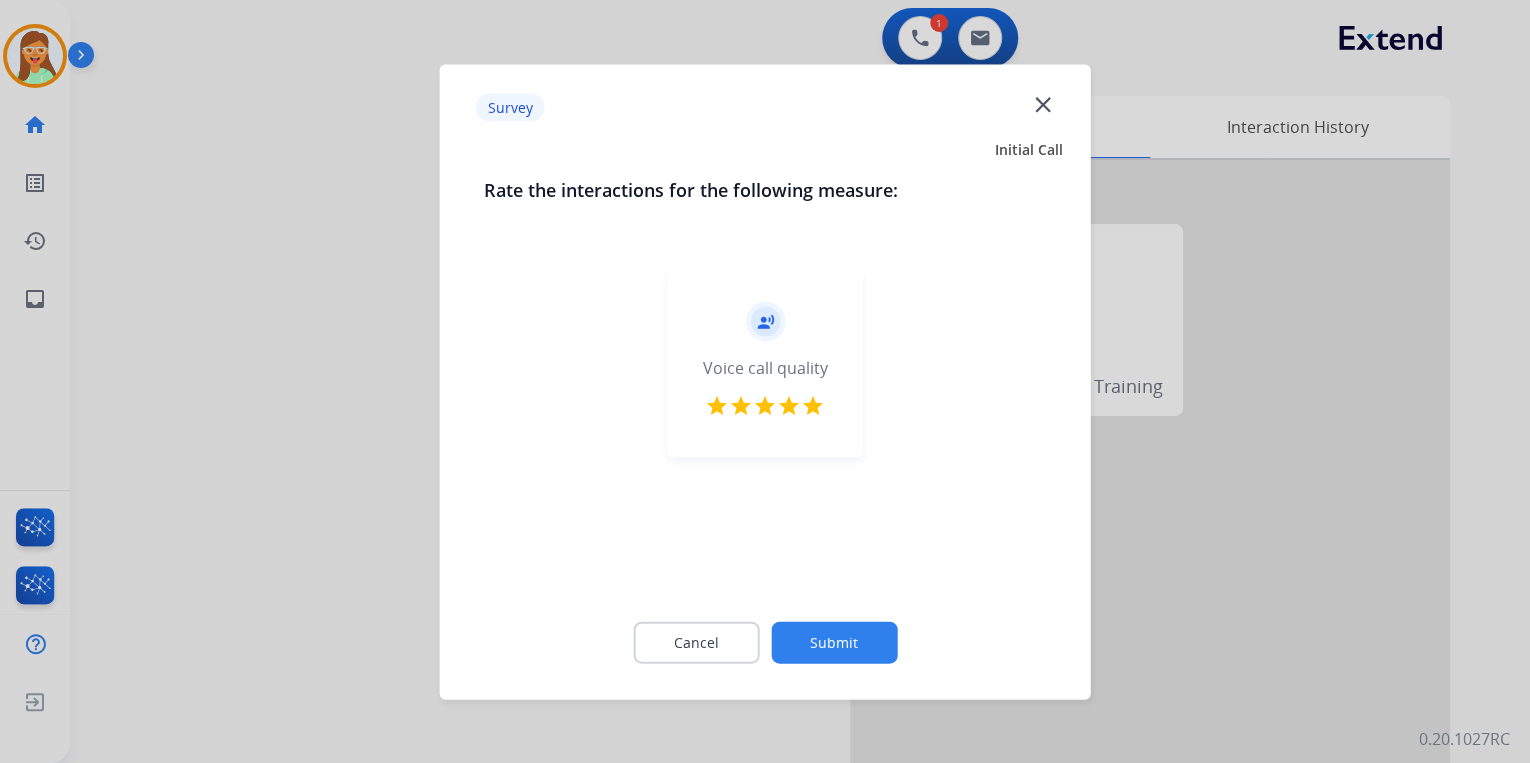 click on "Submit" 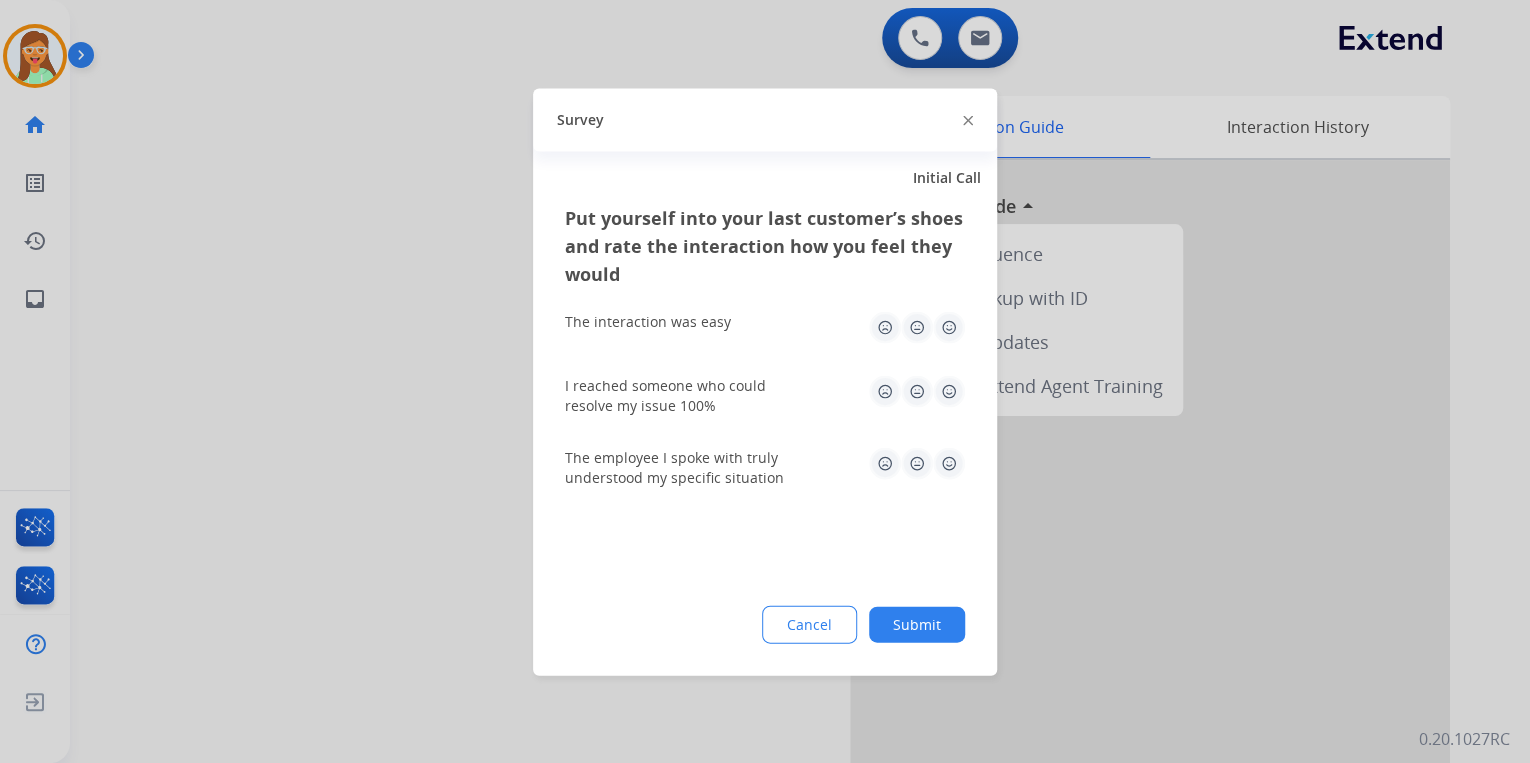 click 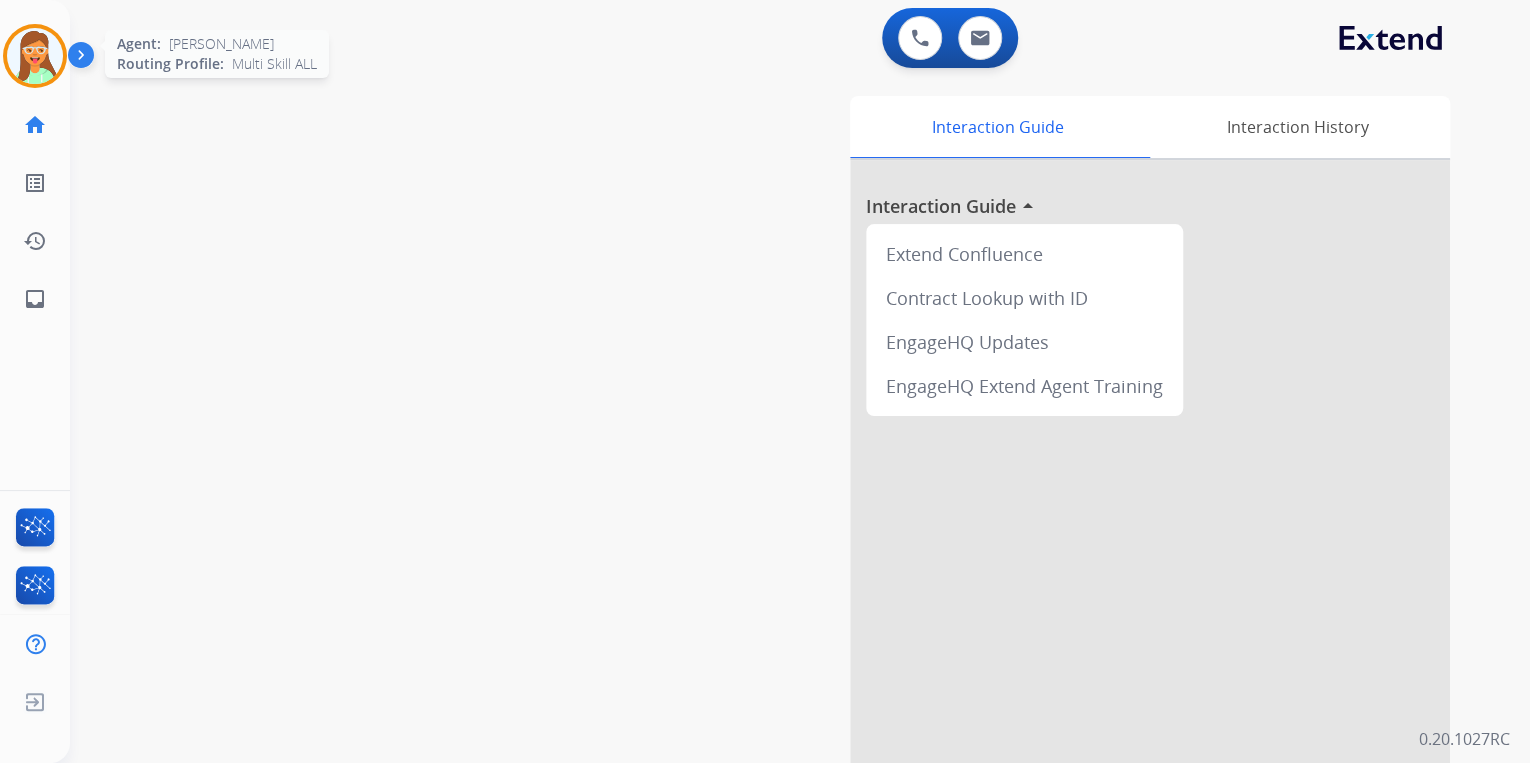 click at bounding box center [35, 56] 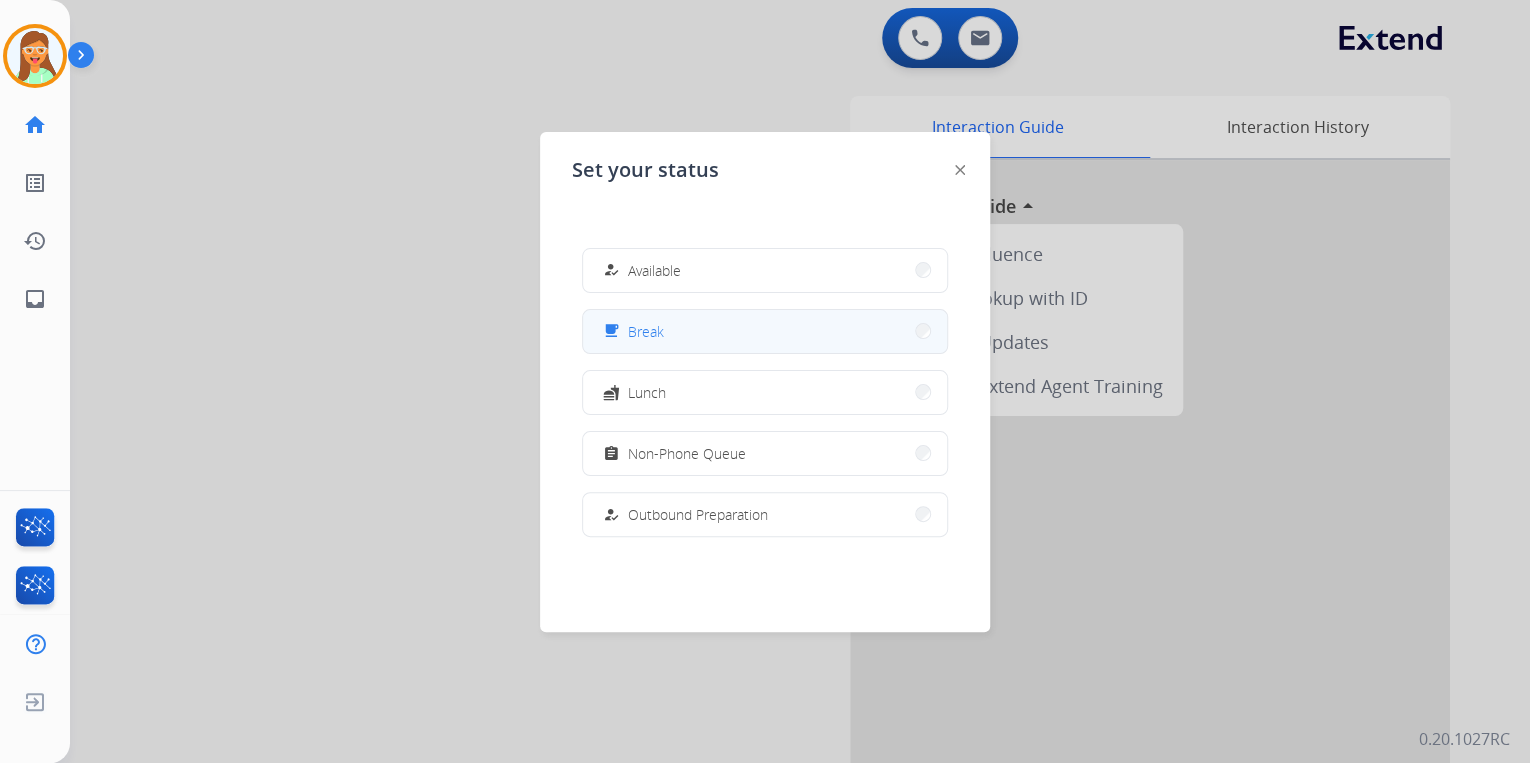 click on "free_breakfast Break" at bounding box center [765, 331] 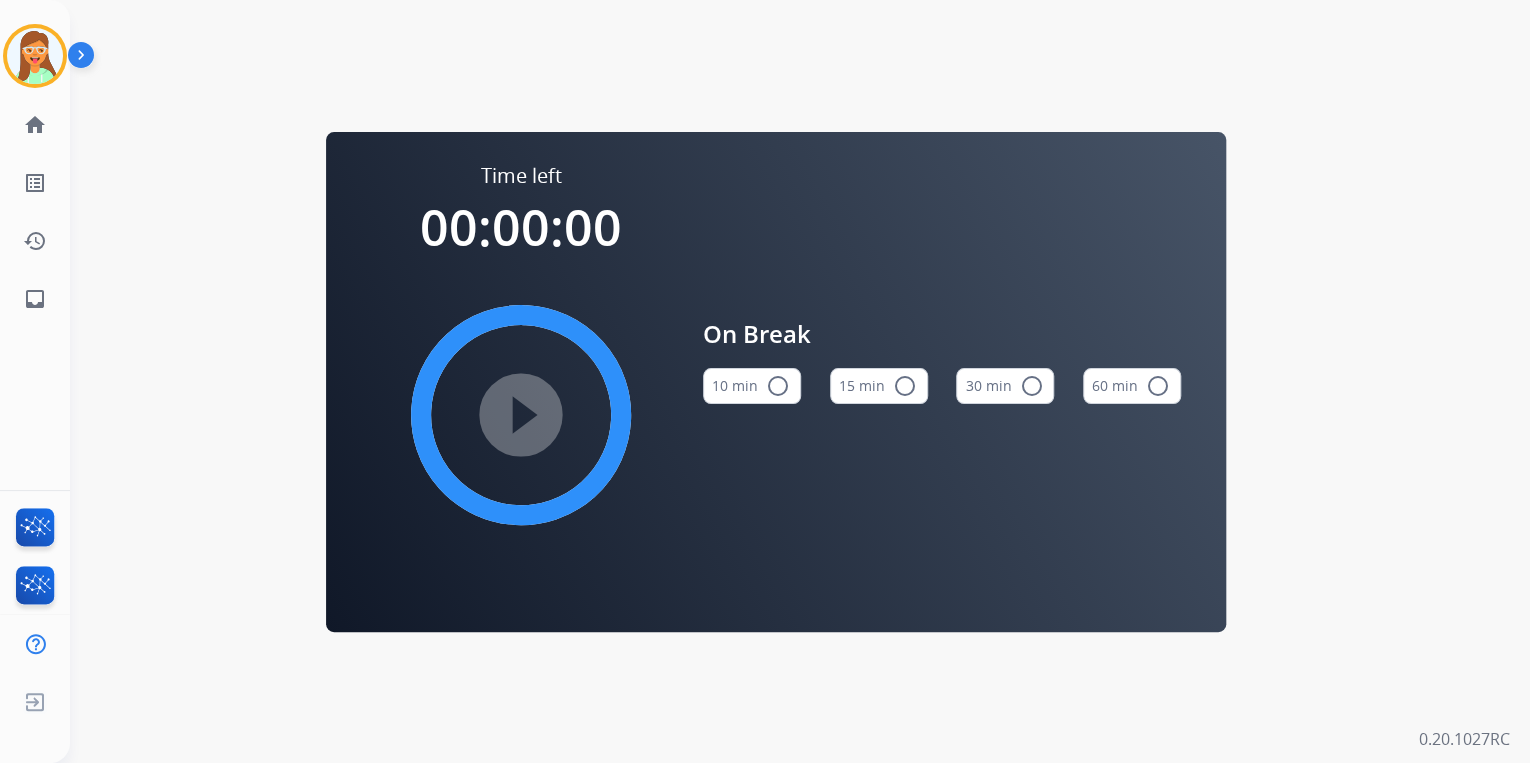 drag, startPoint x: 856, startPoint y: 381, endPoint x: 572, endPoint y: 408, distance: 285.28058 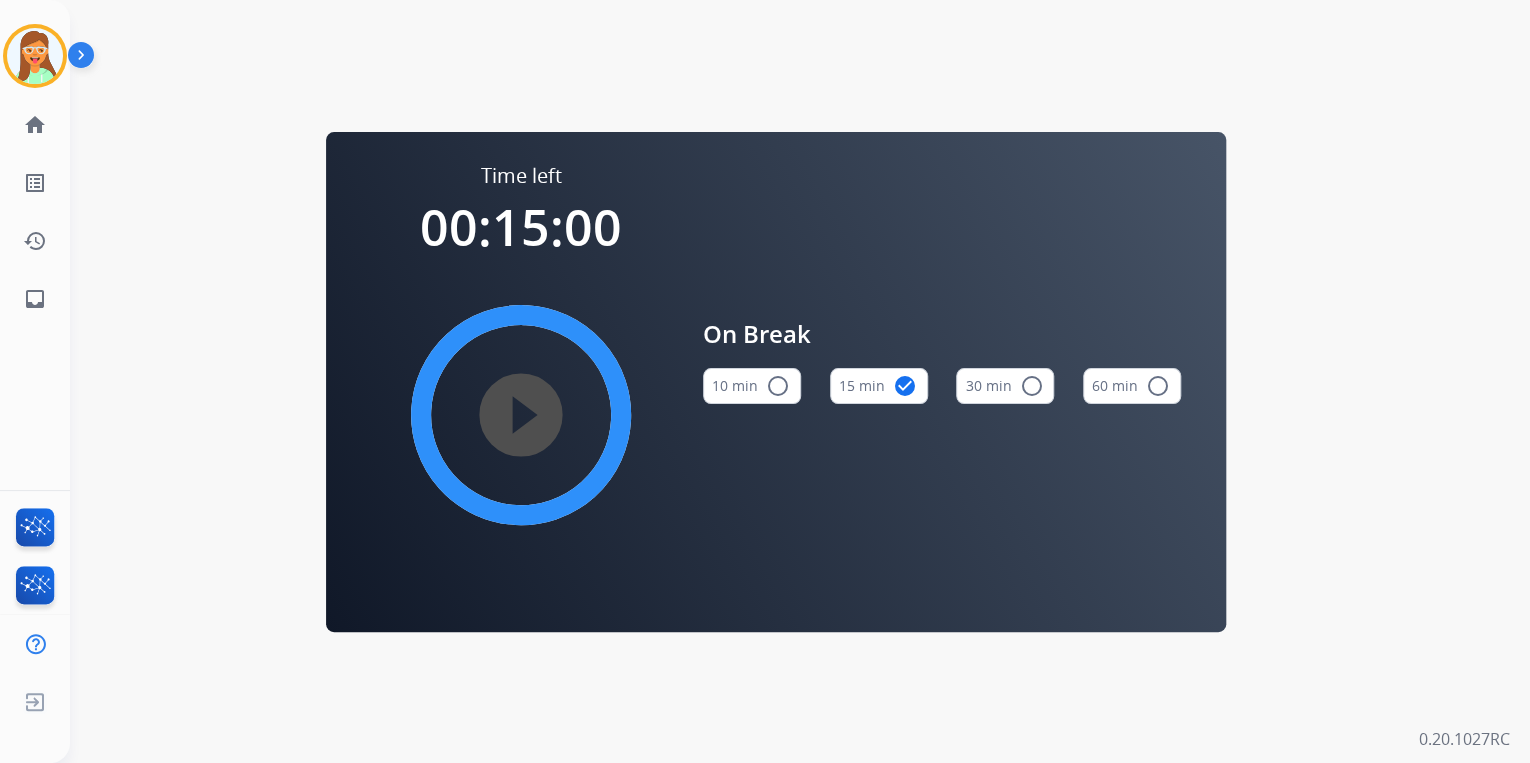 click on "play_circle_filled" at bounding box center [521, 415] 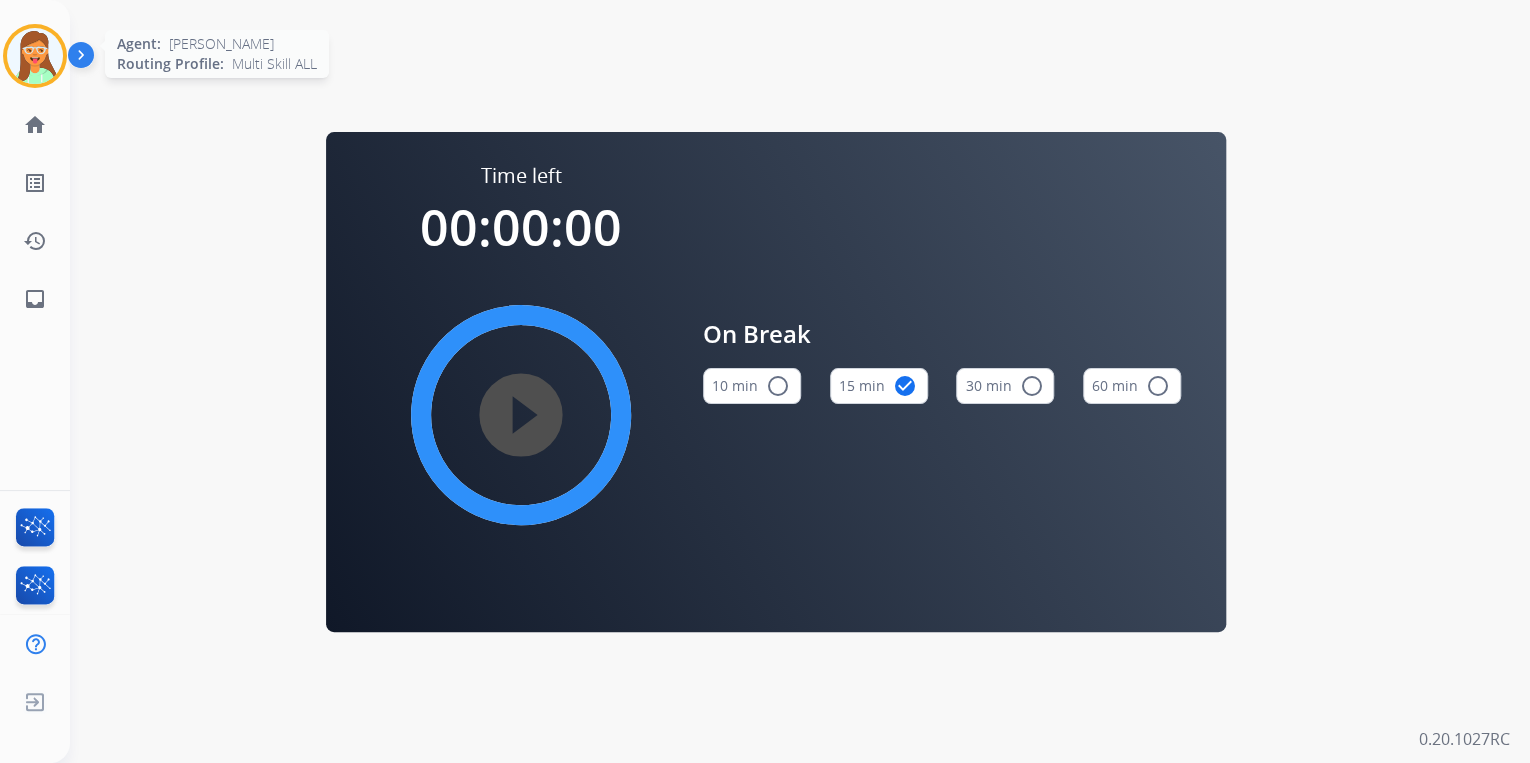 click at bounding box center (35, 56) 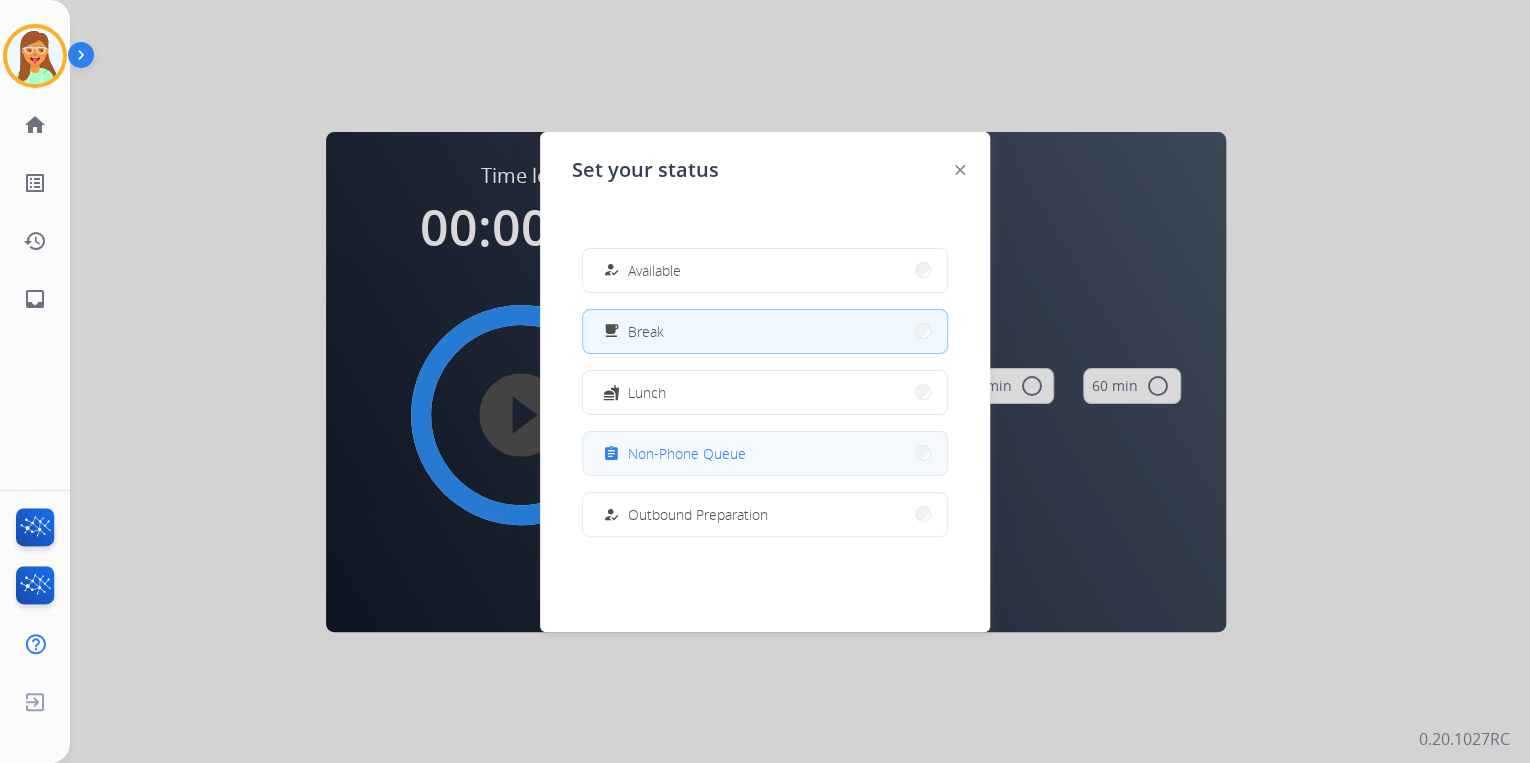 click on "Non-Phone Queue" at bounding box center (687, 453) 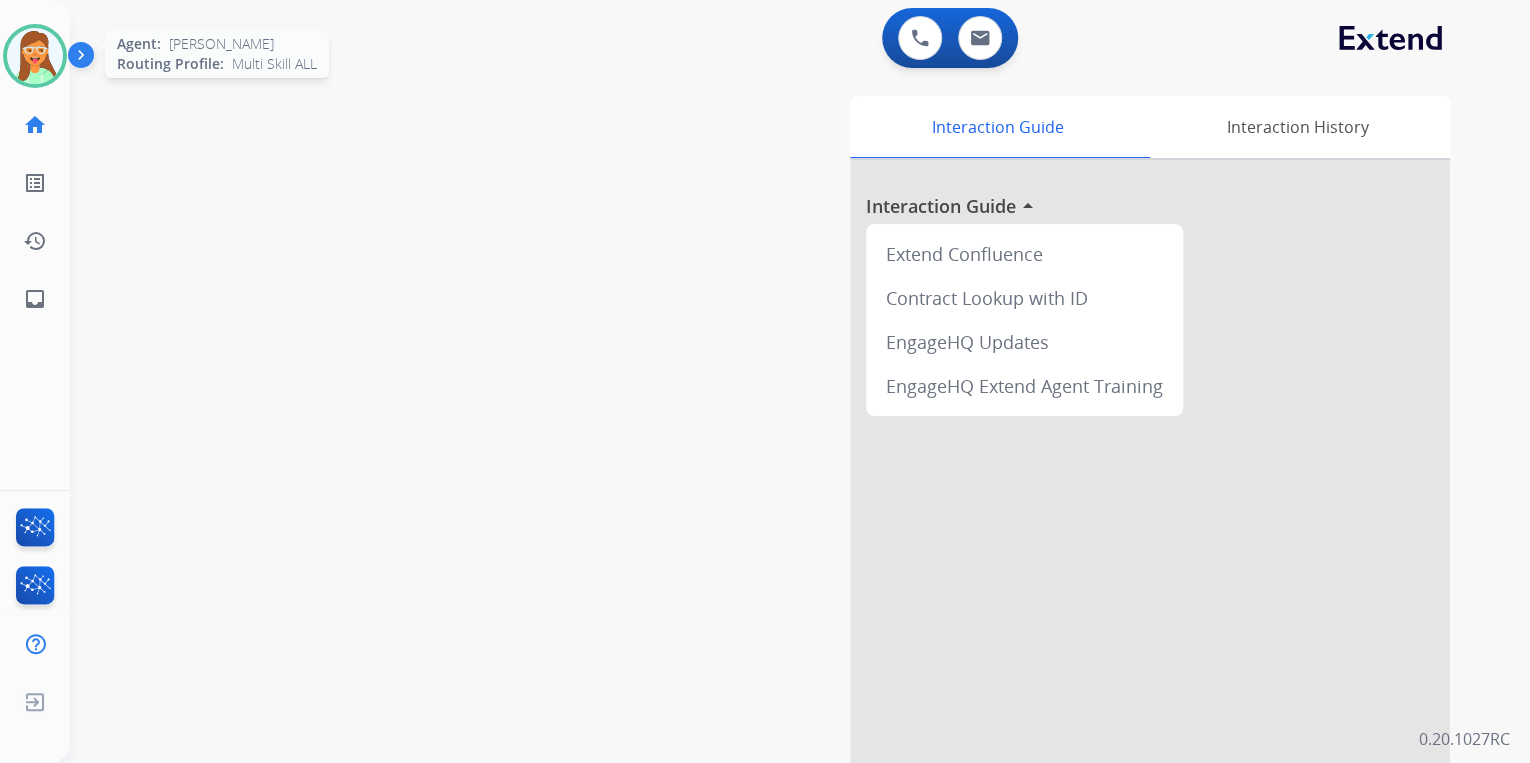 click at bounding box center (35, 56) 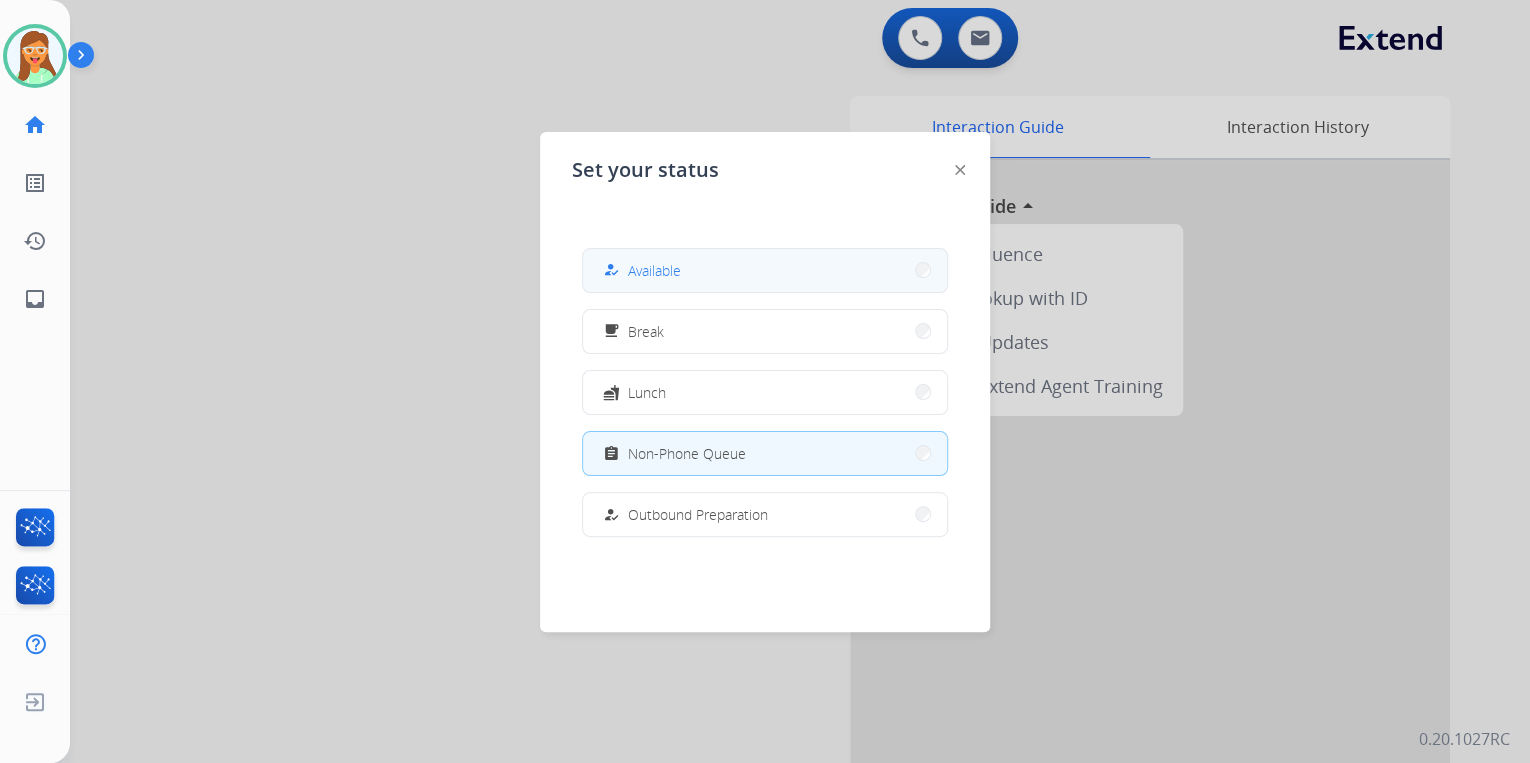 click on "how_to_reg Available" at bounding box center (765, 270) 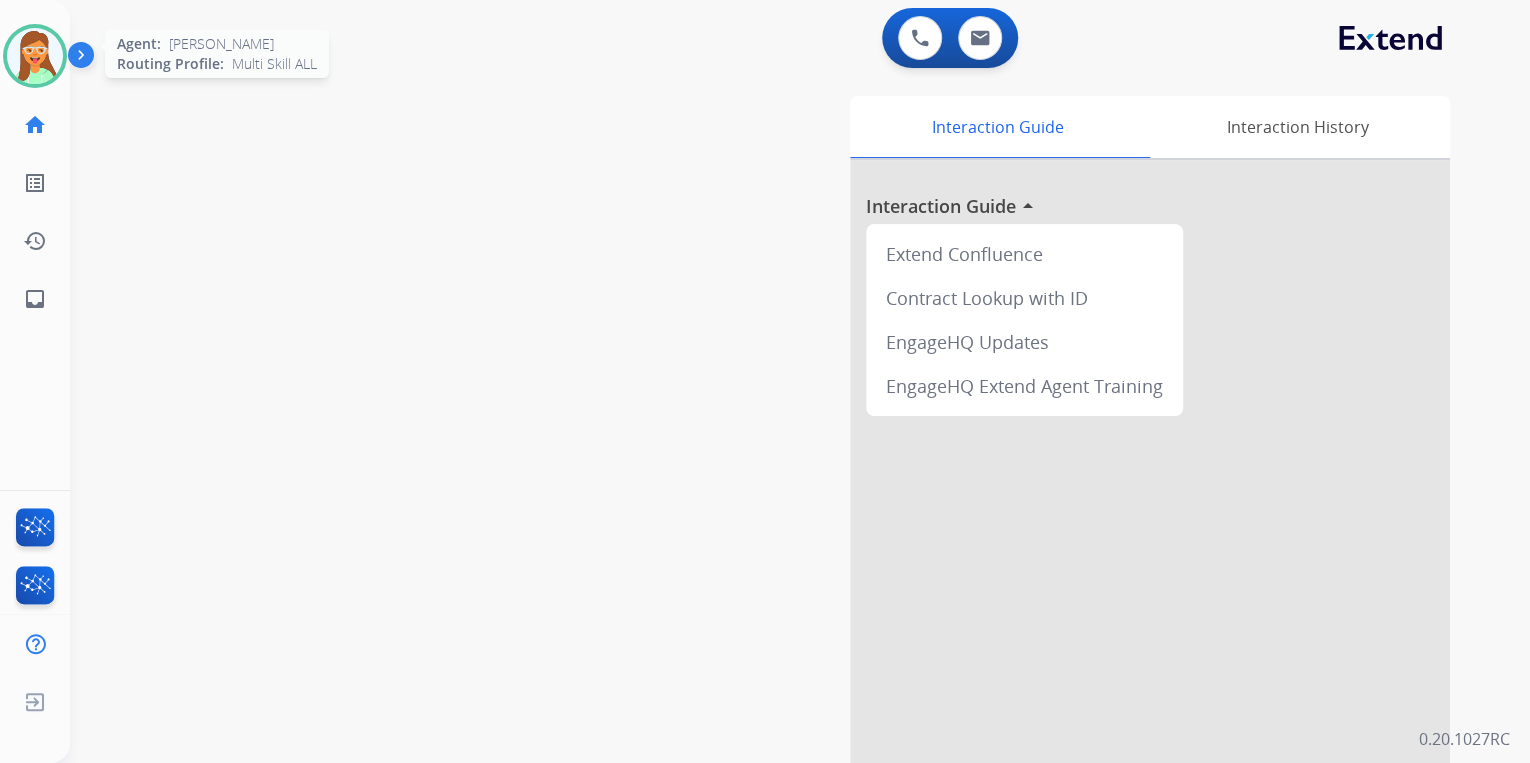 click at bounding box center (35, 56) 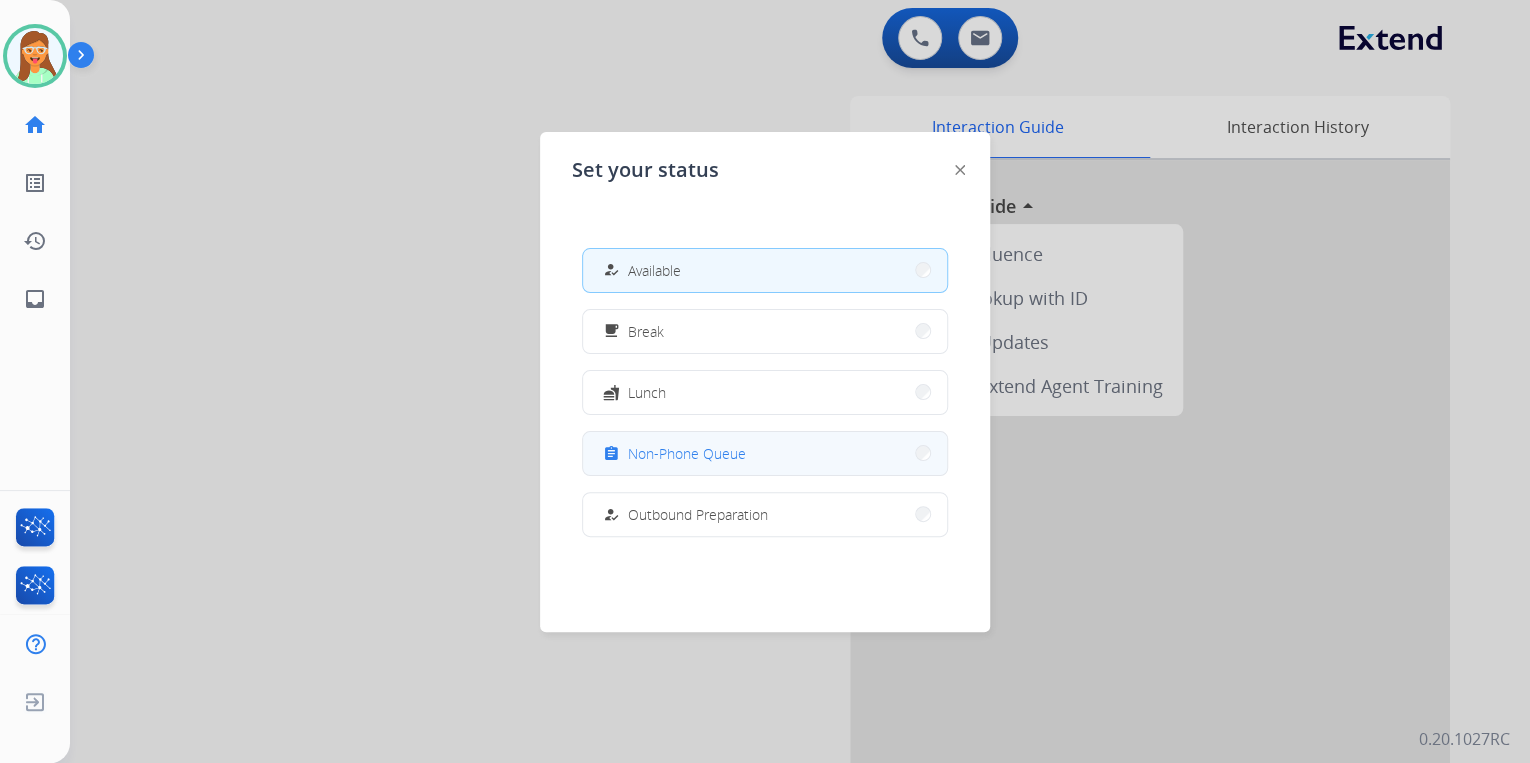 click on "Non-Phone Queue" at bounding box center (687, 453) 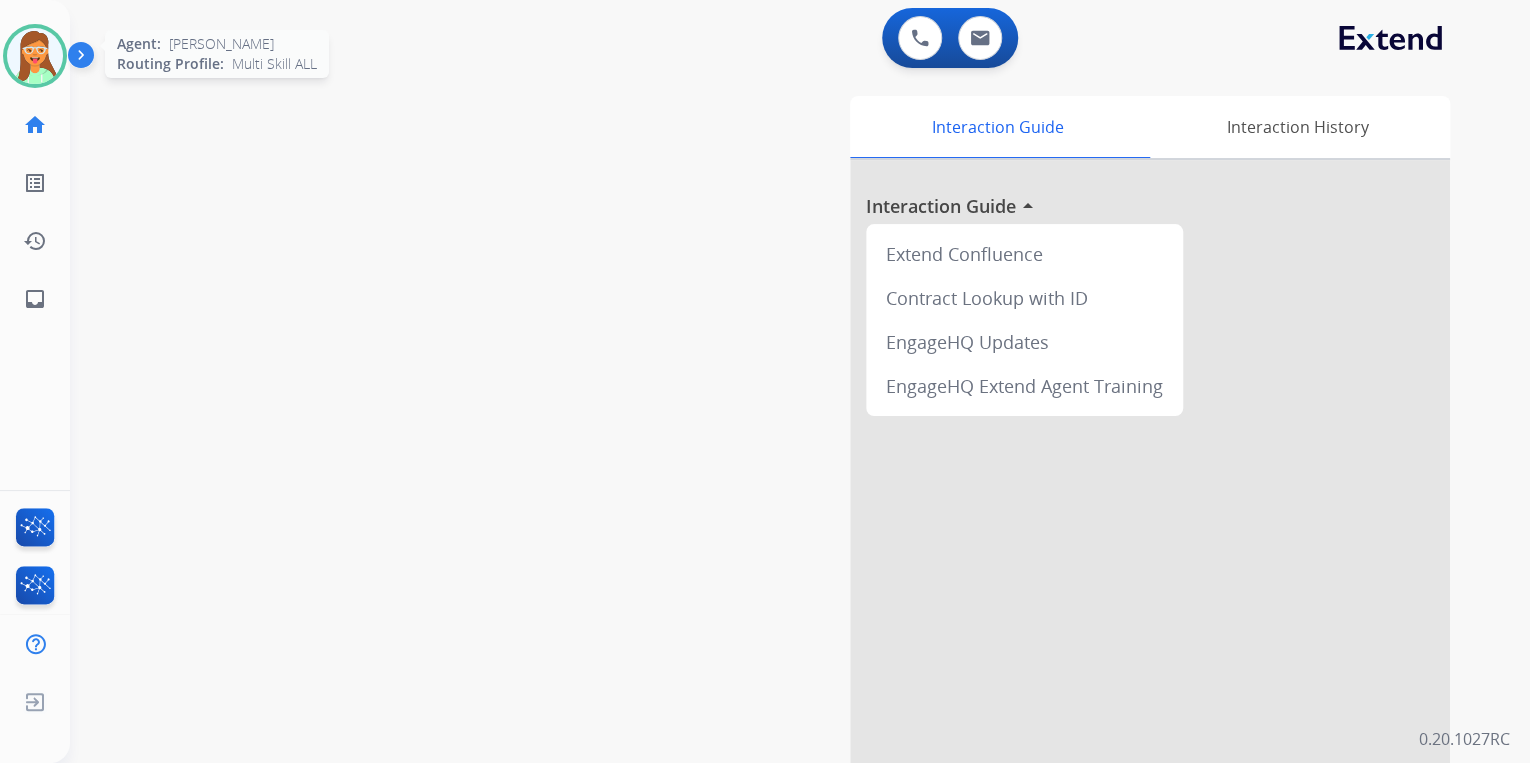 click at bounding box center (35, 56) 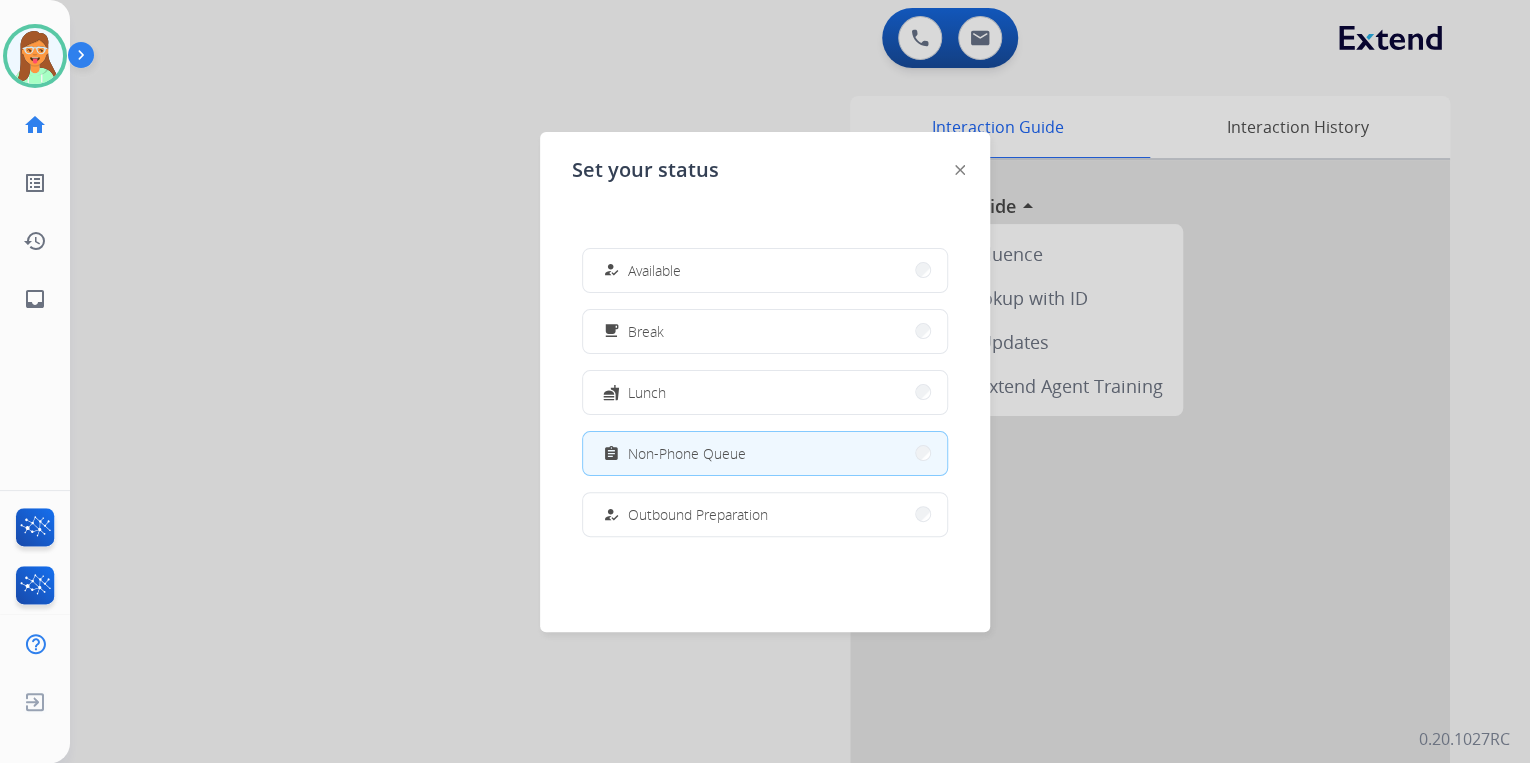 drag, startPoint x: 641, startPoint y: 281, endPoint x: 624, endPoint y: 251, distance: 34.48188 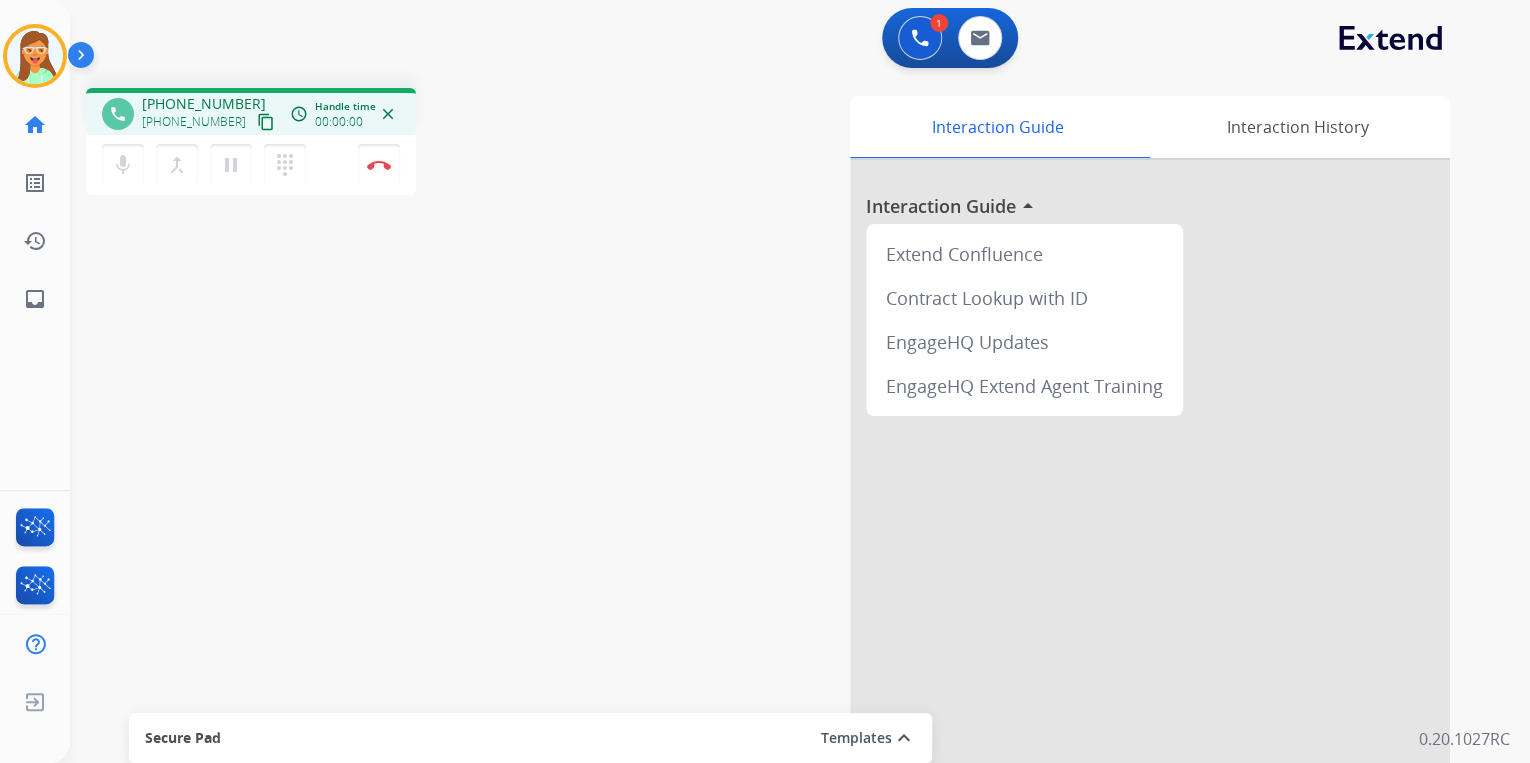 click on "content_copy" at bounding box center (266, 122) 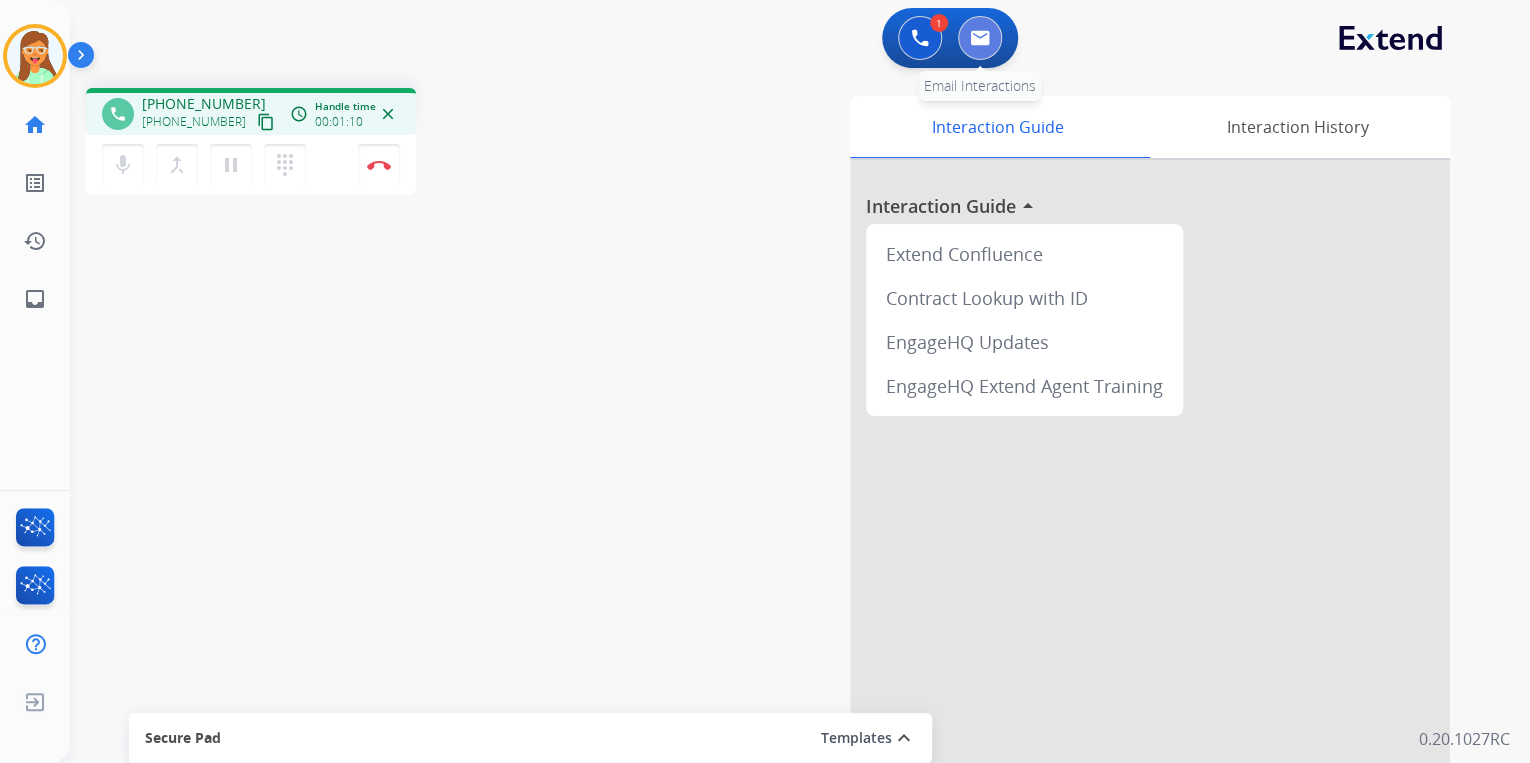 click at bounding box center [980, 38] 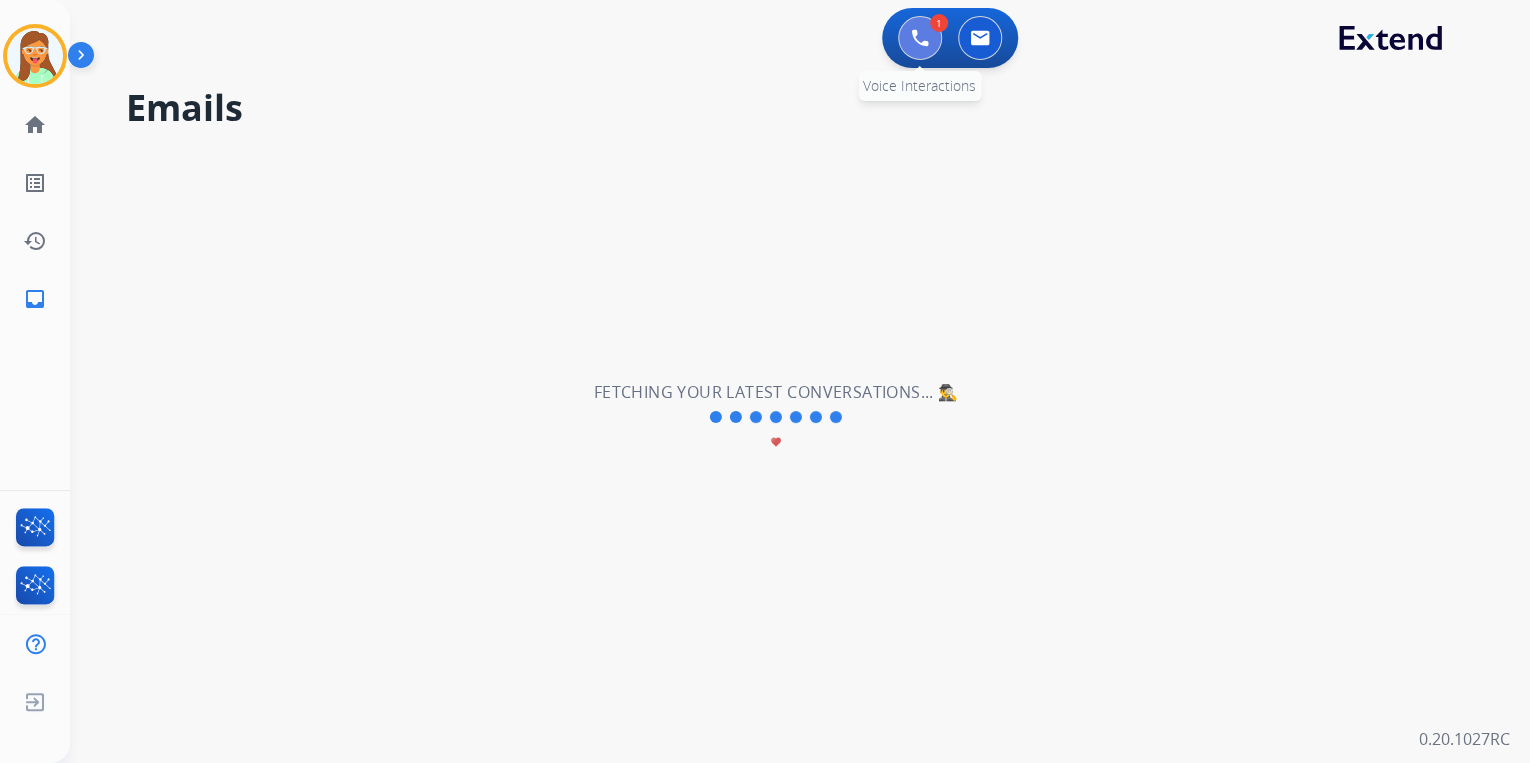 click at bounding box center (920, 38) 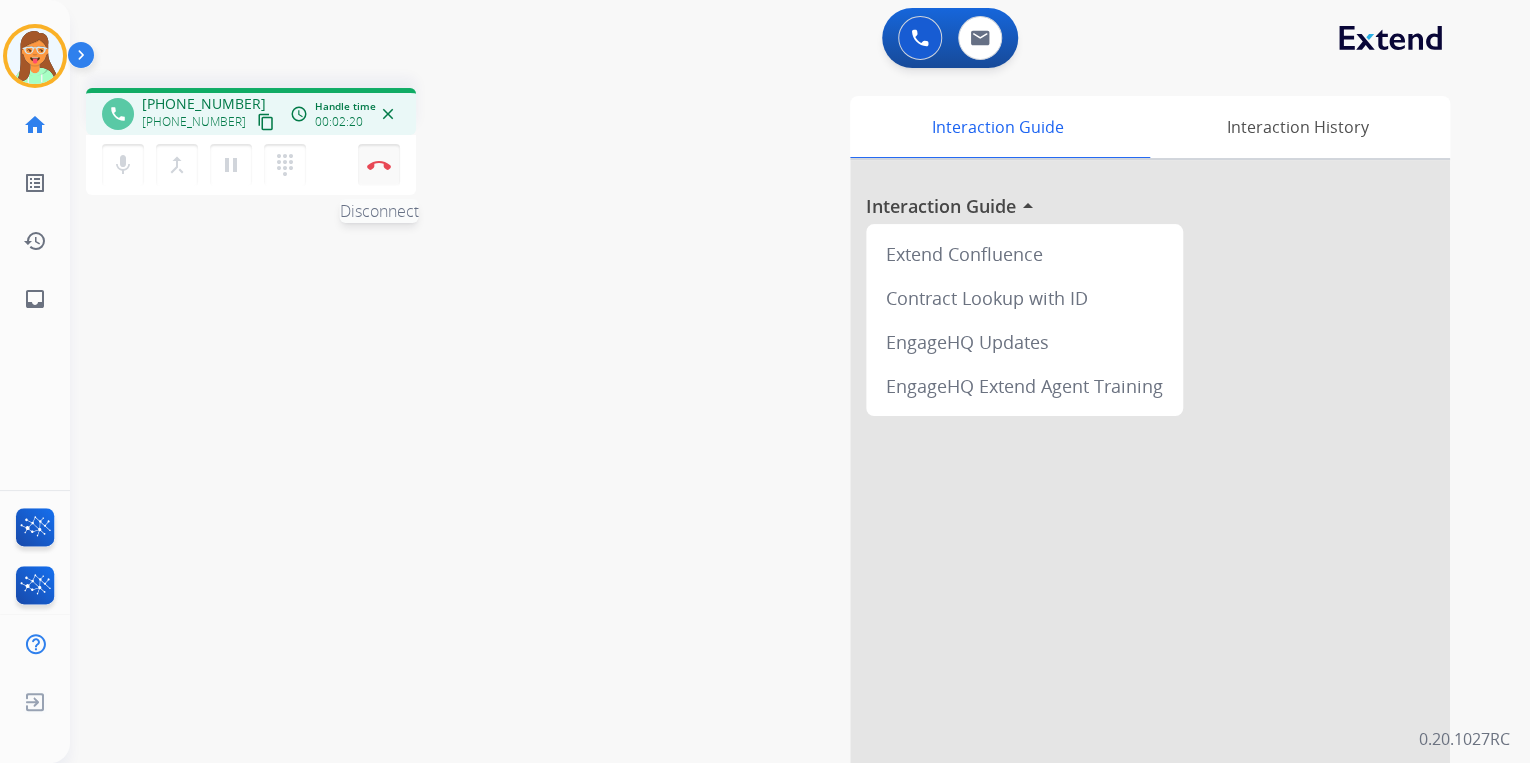 click at bounding box center (379, 165) 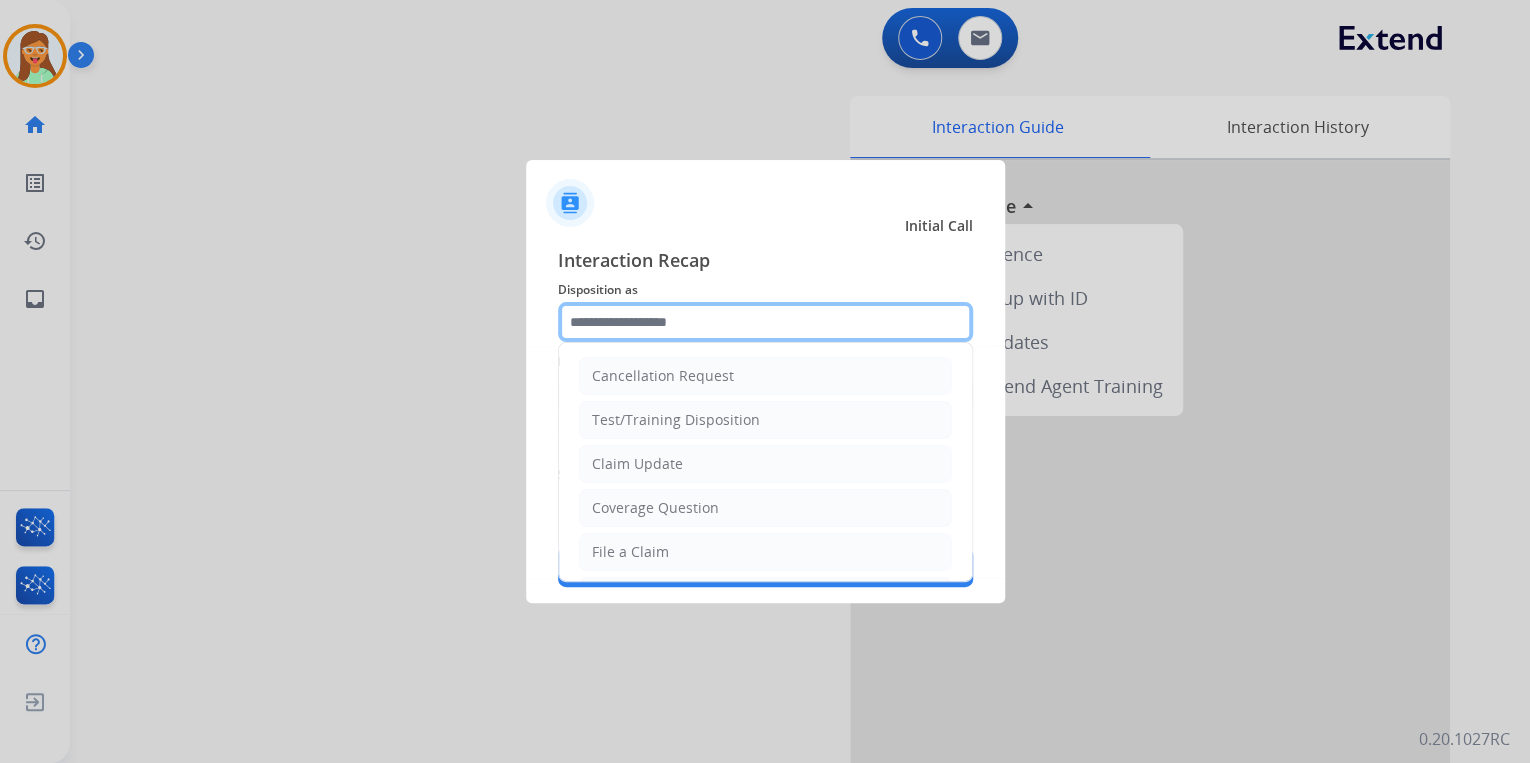 click 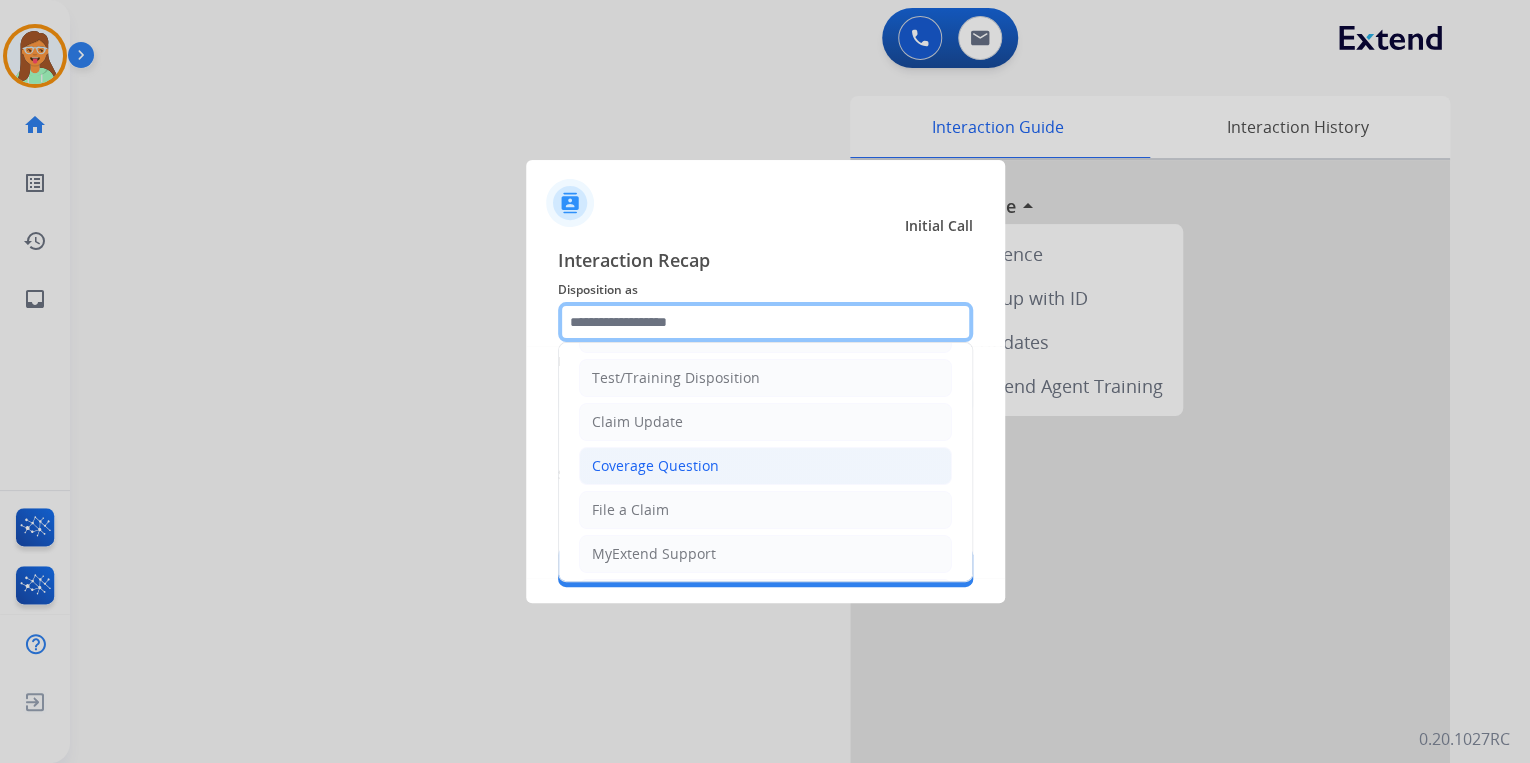 scroll, scrollTop: 80, scrollLeft: 0, axis: vertical 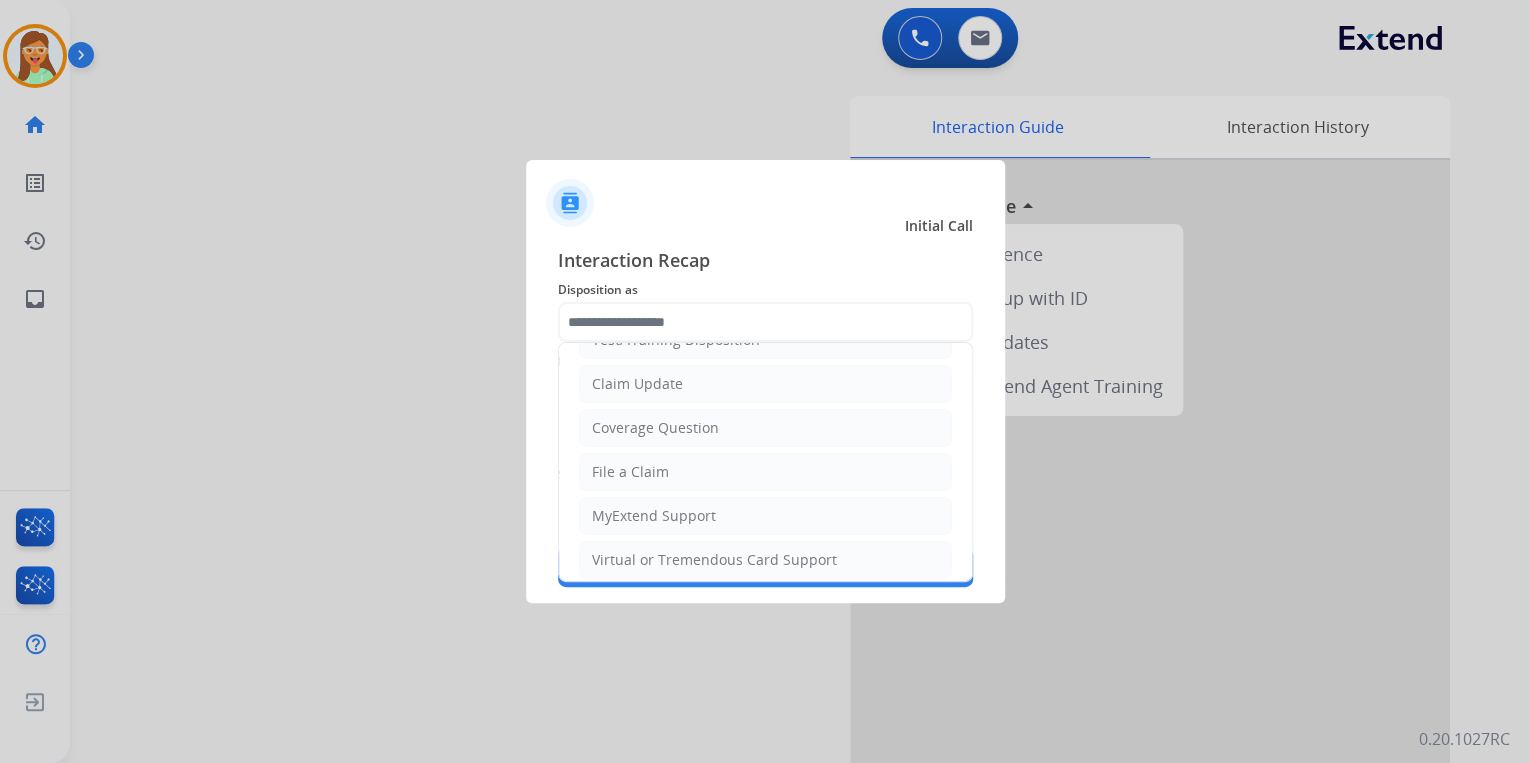 drag, startPoint x: 665, startPoint y: 366, endPoint x: 661, endPoint y: 381, distance: 15.524175 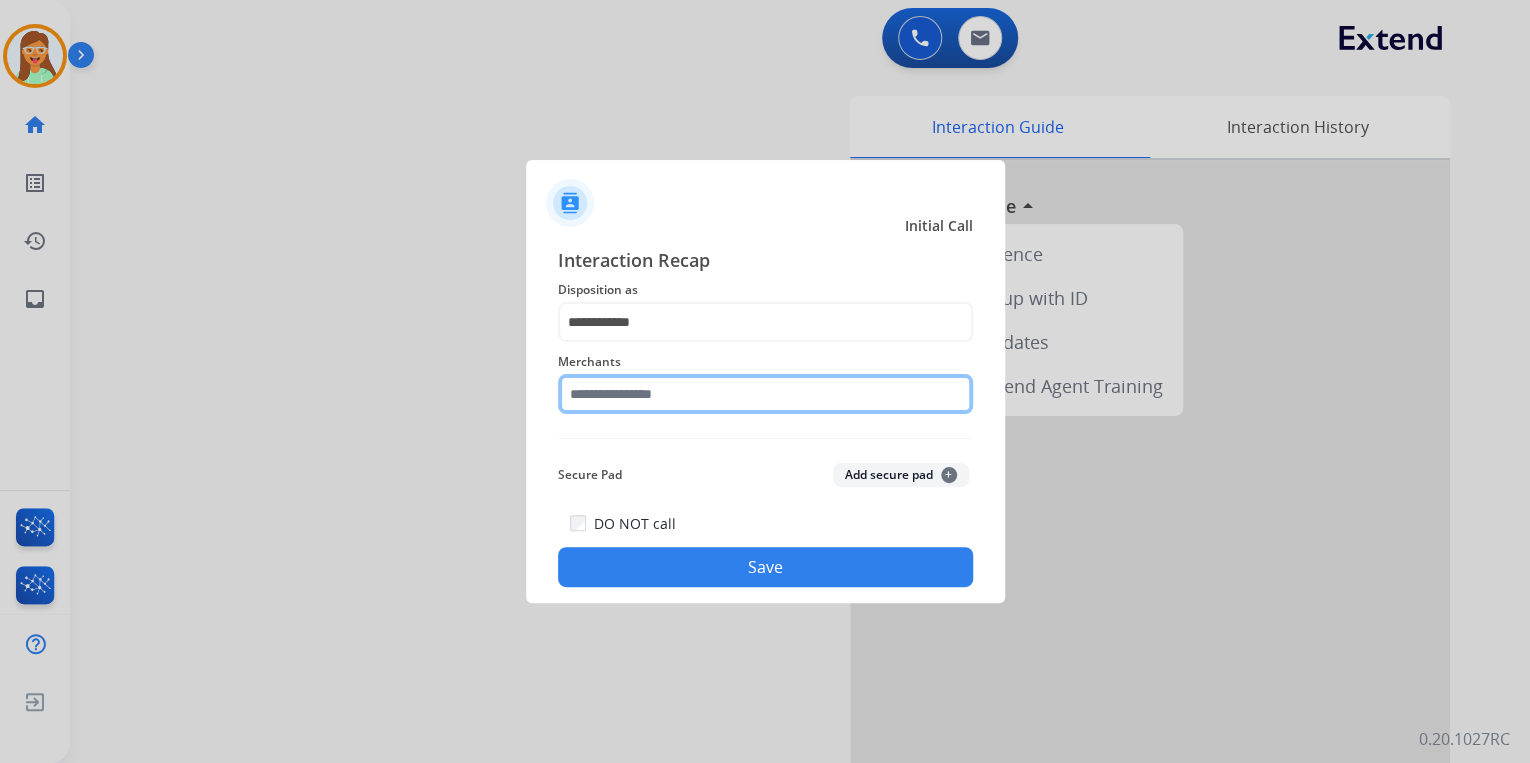 click 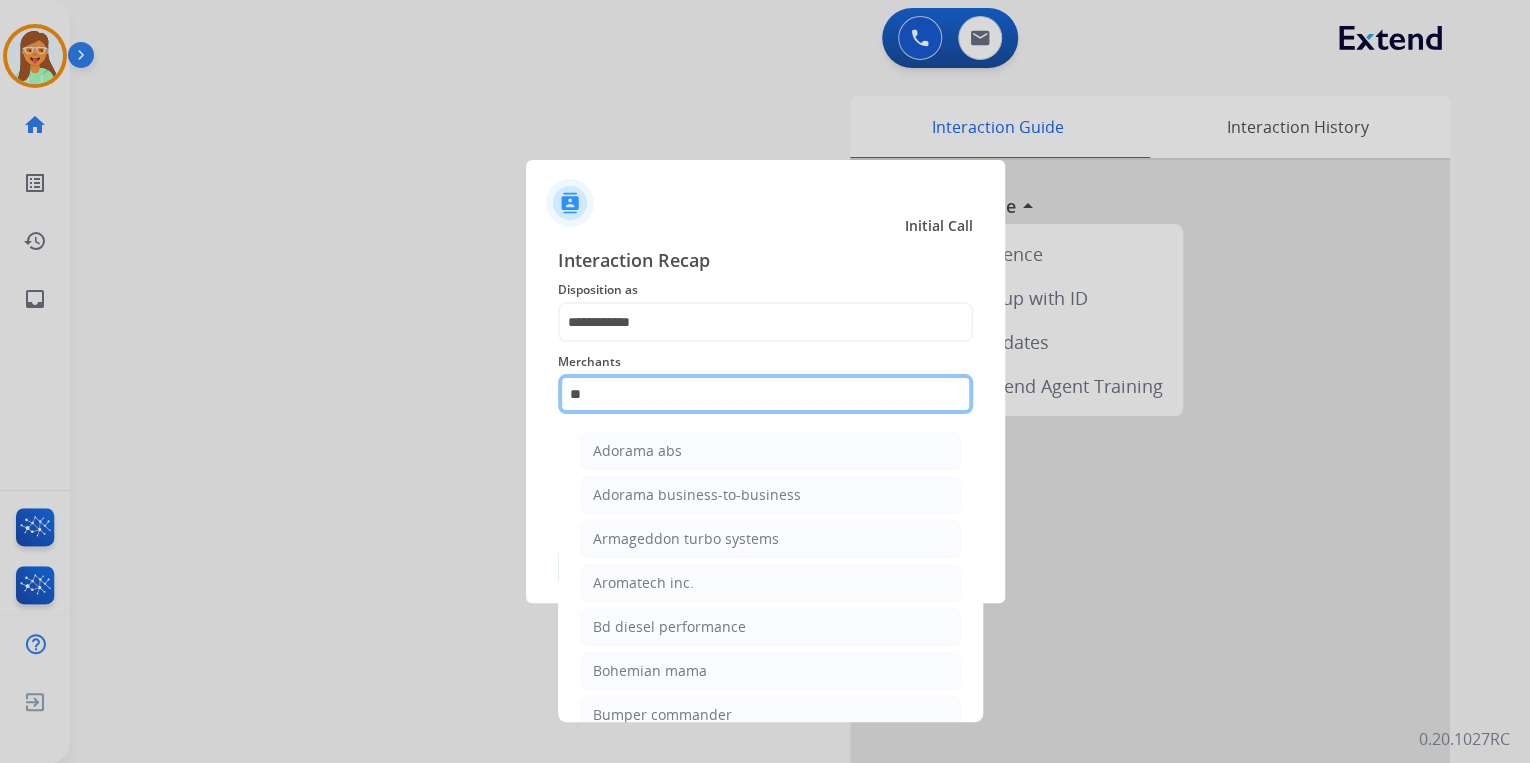 type on "*" 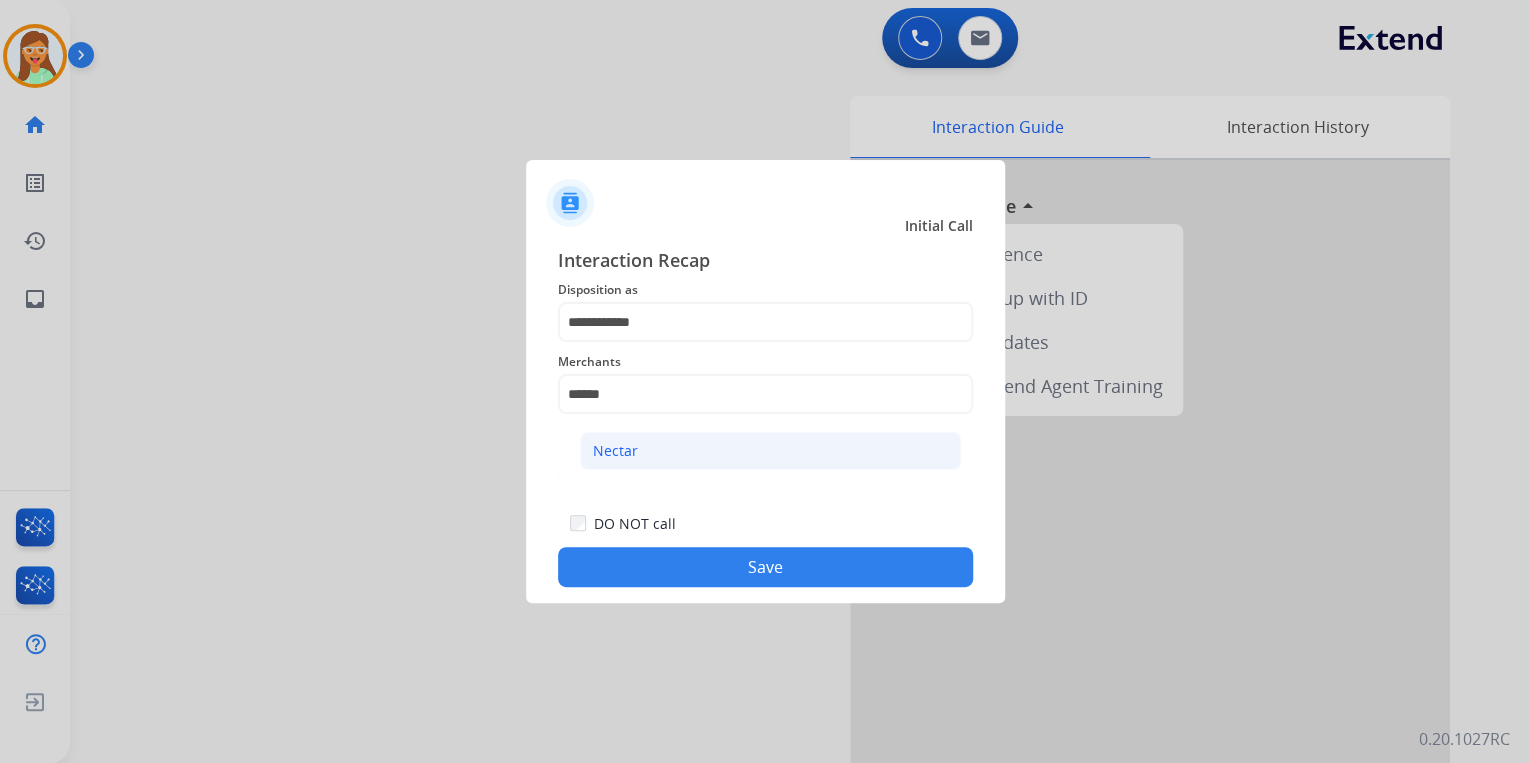 click on "Nectar" 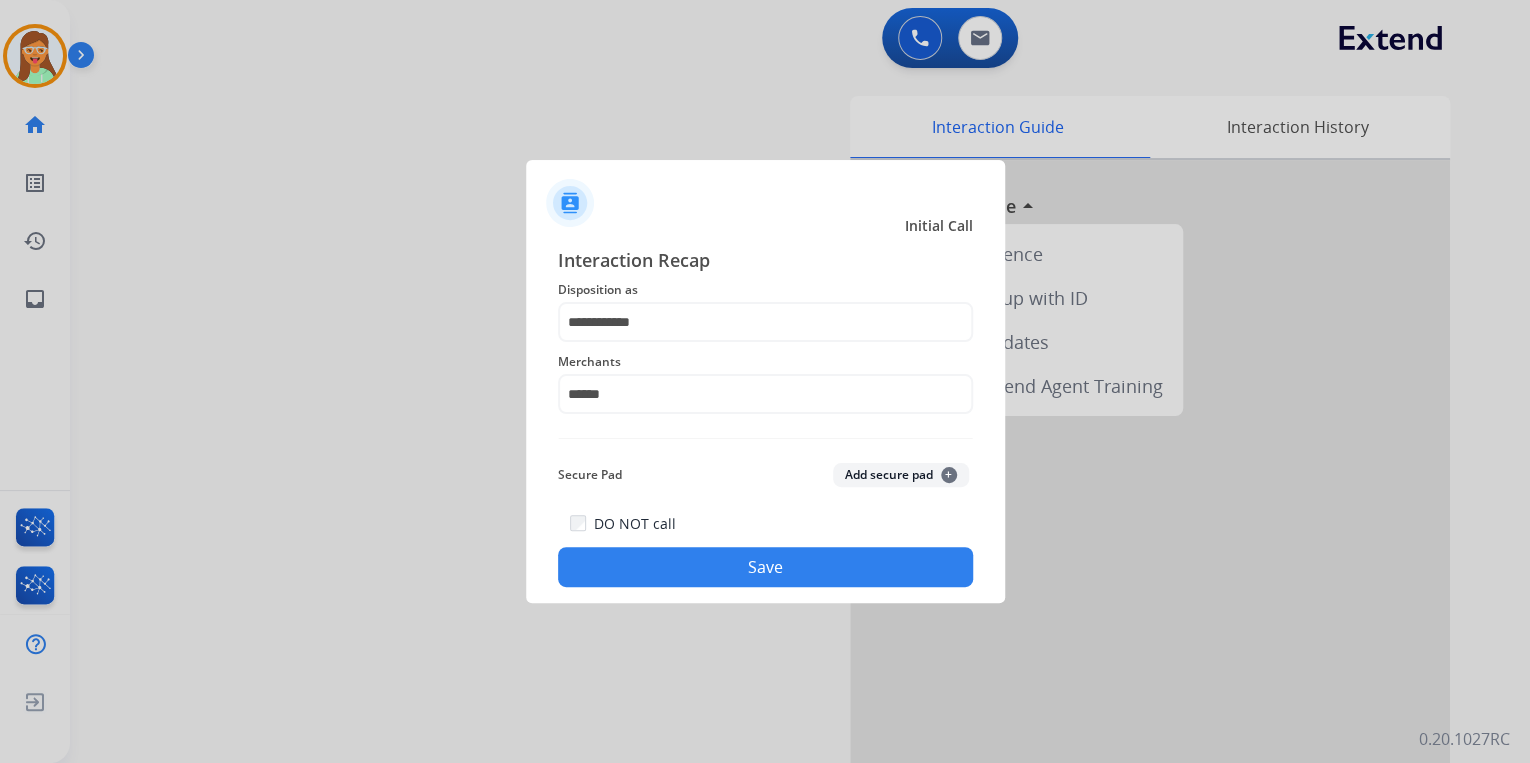 click on "Save" 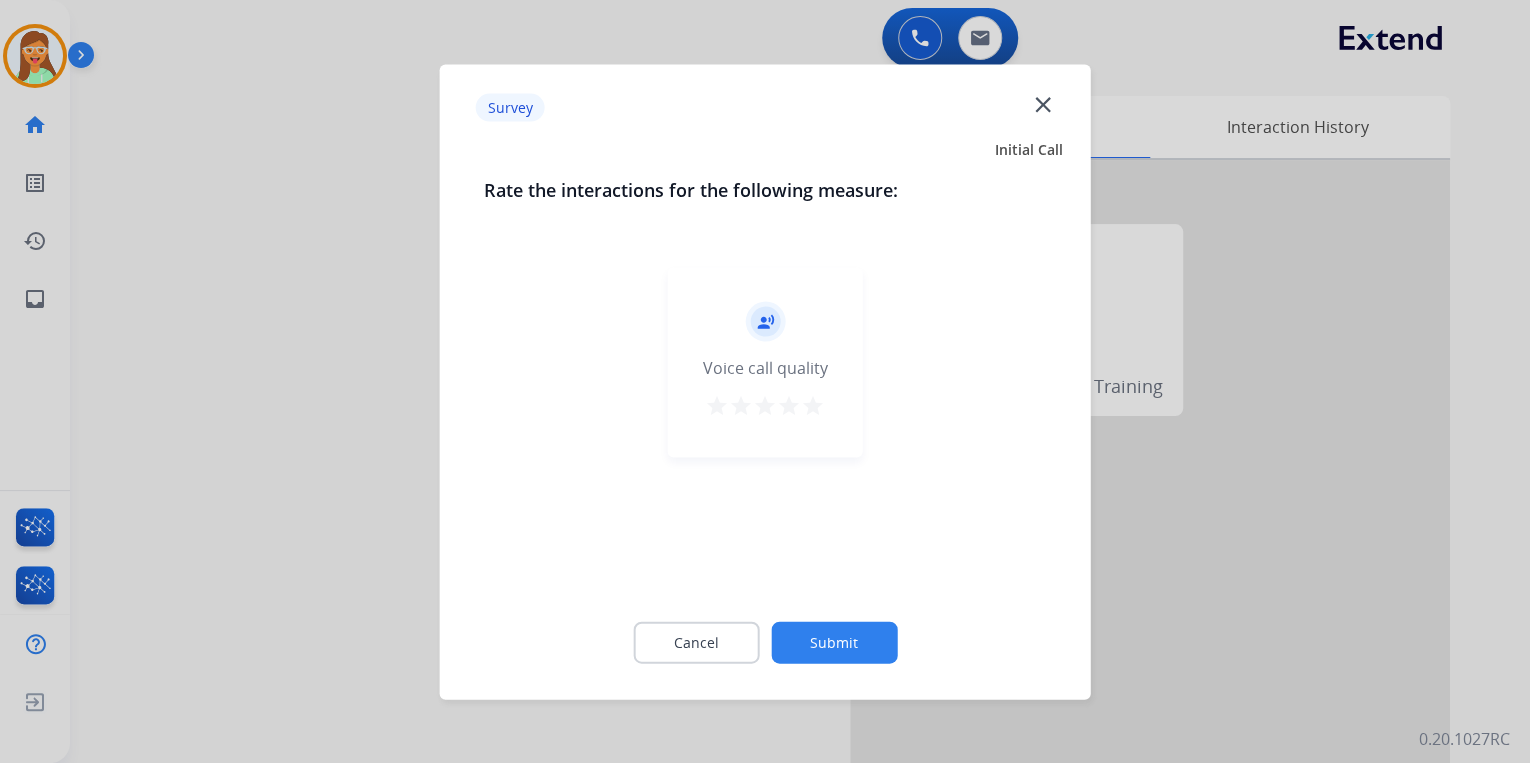 click on "star" at bounding box center (813, 405) 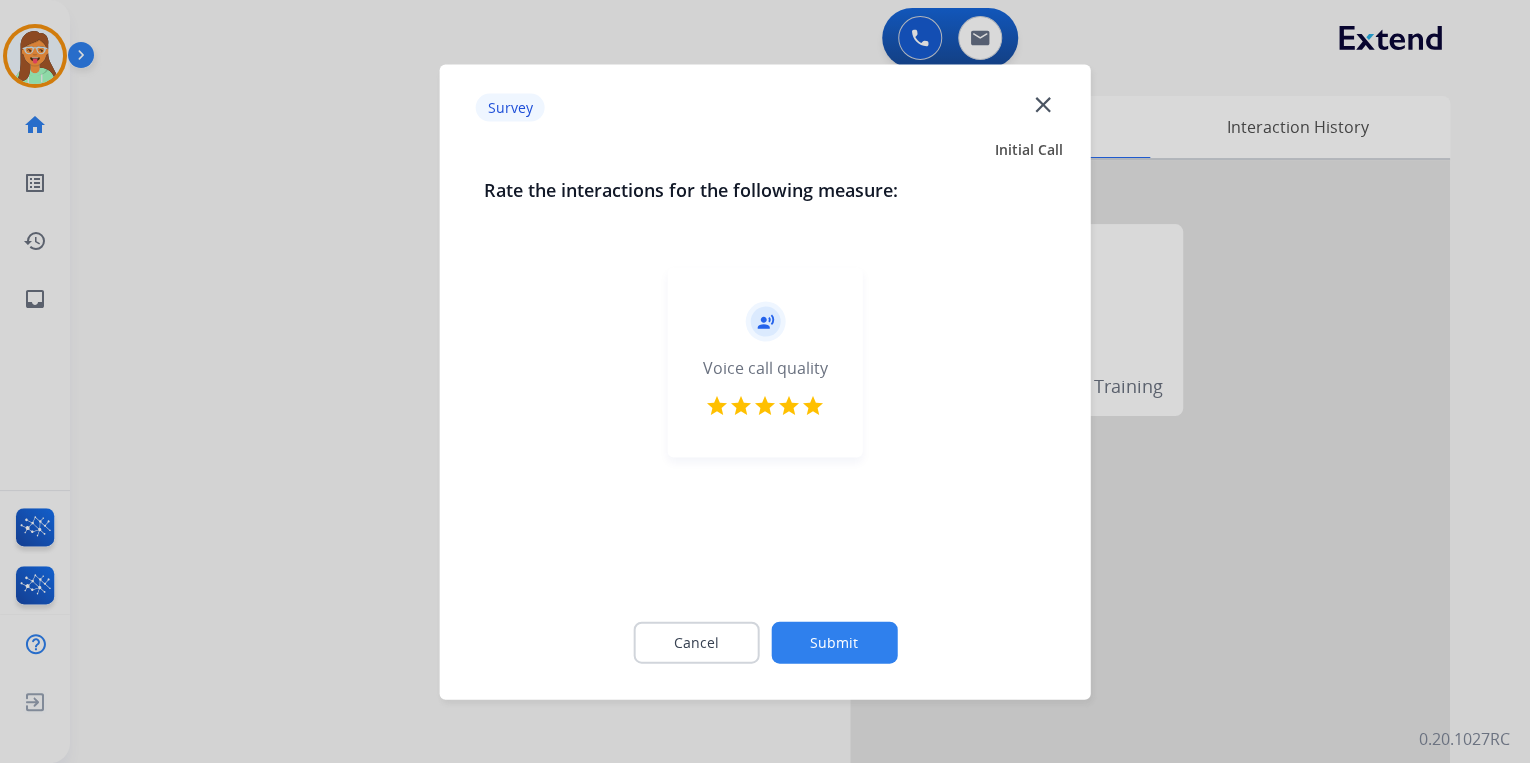click on "Submit" 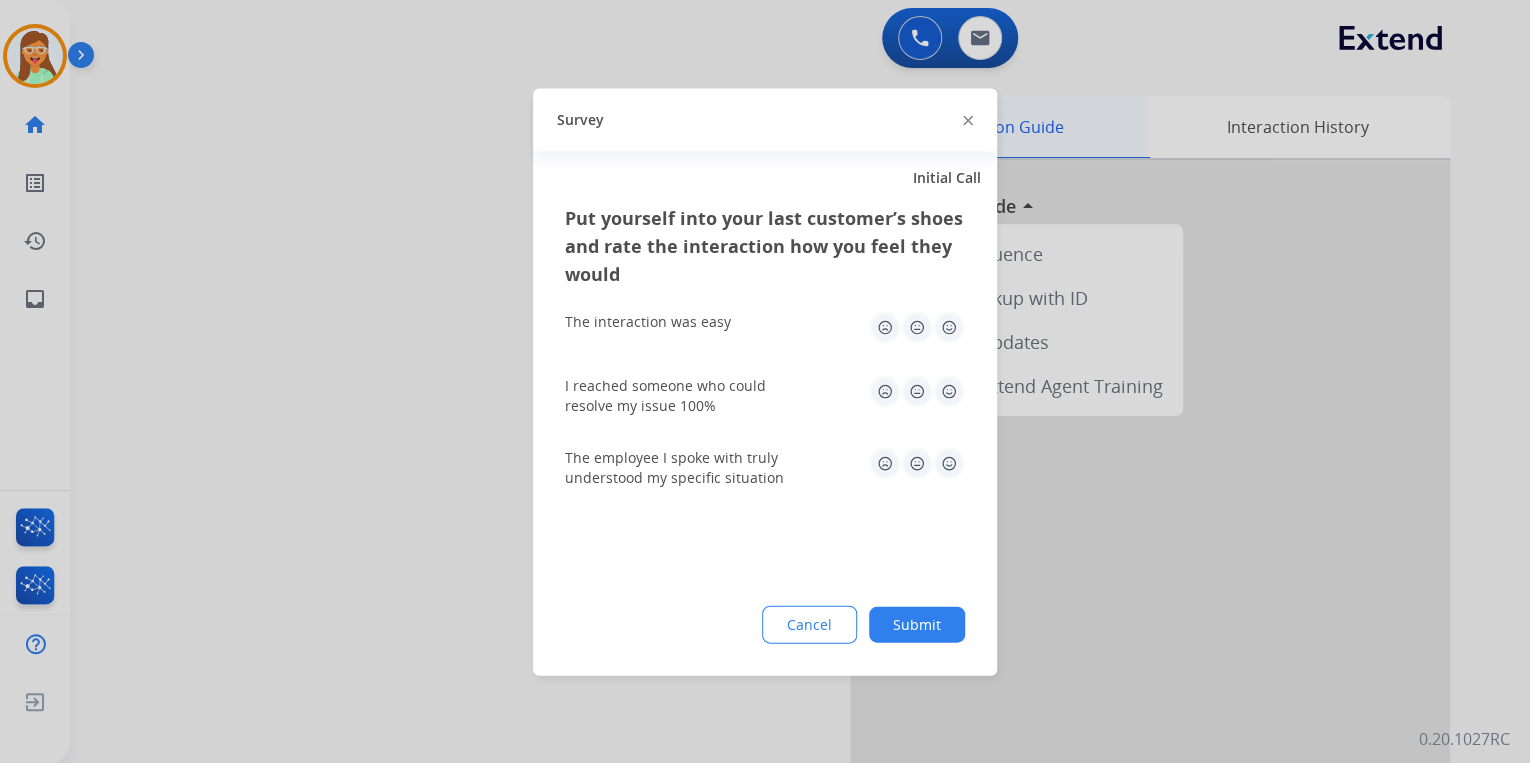click 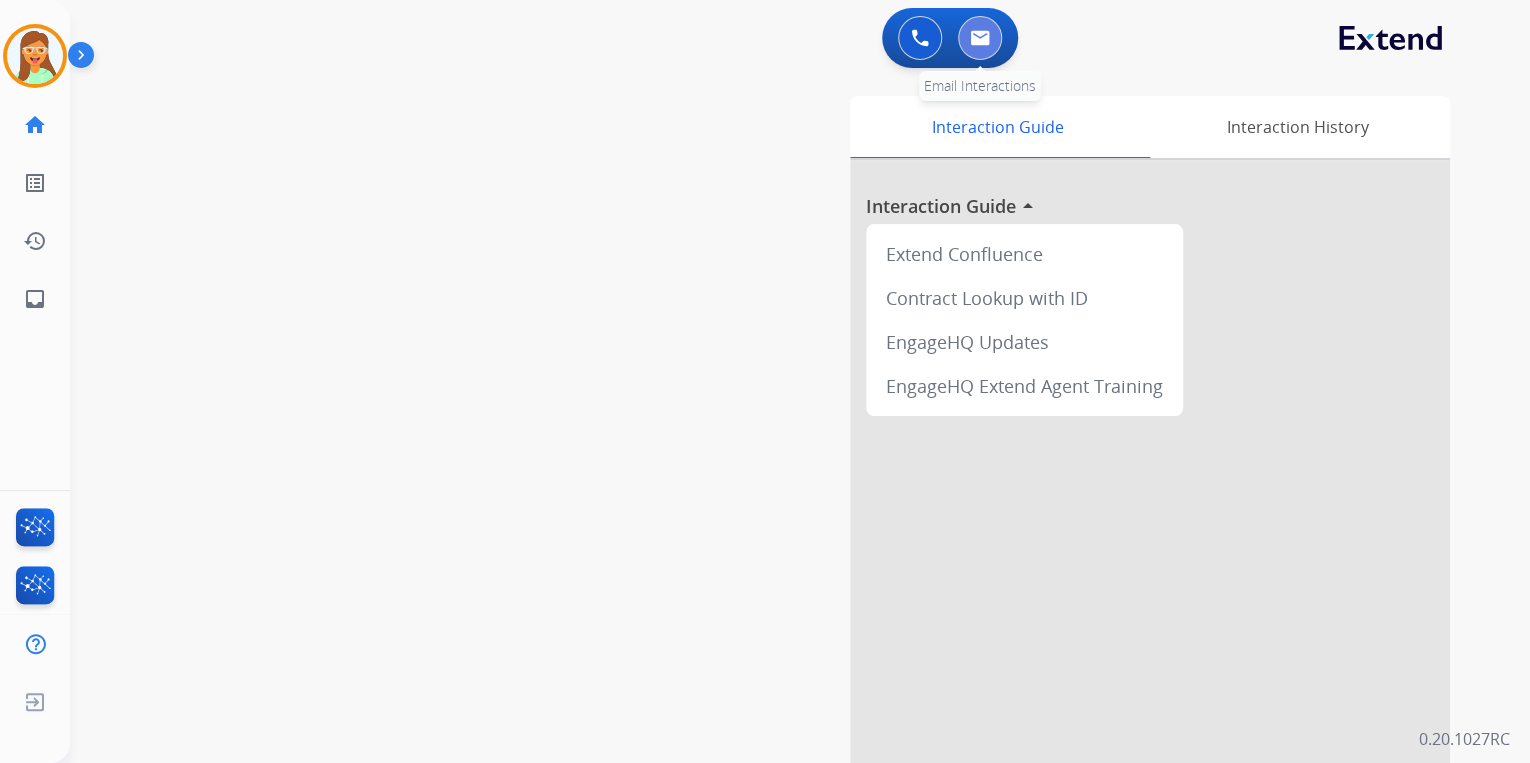 click at bounding box center [980, 38] 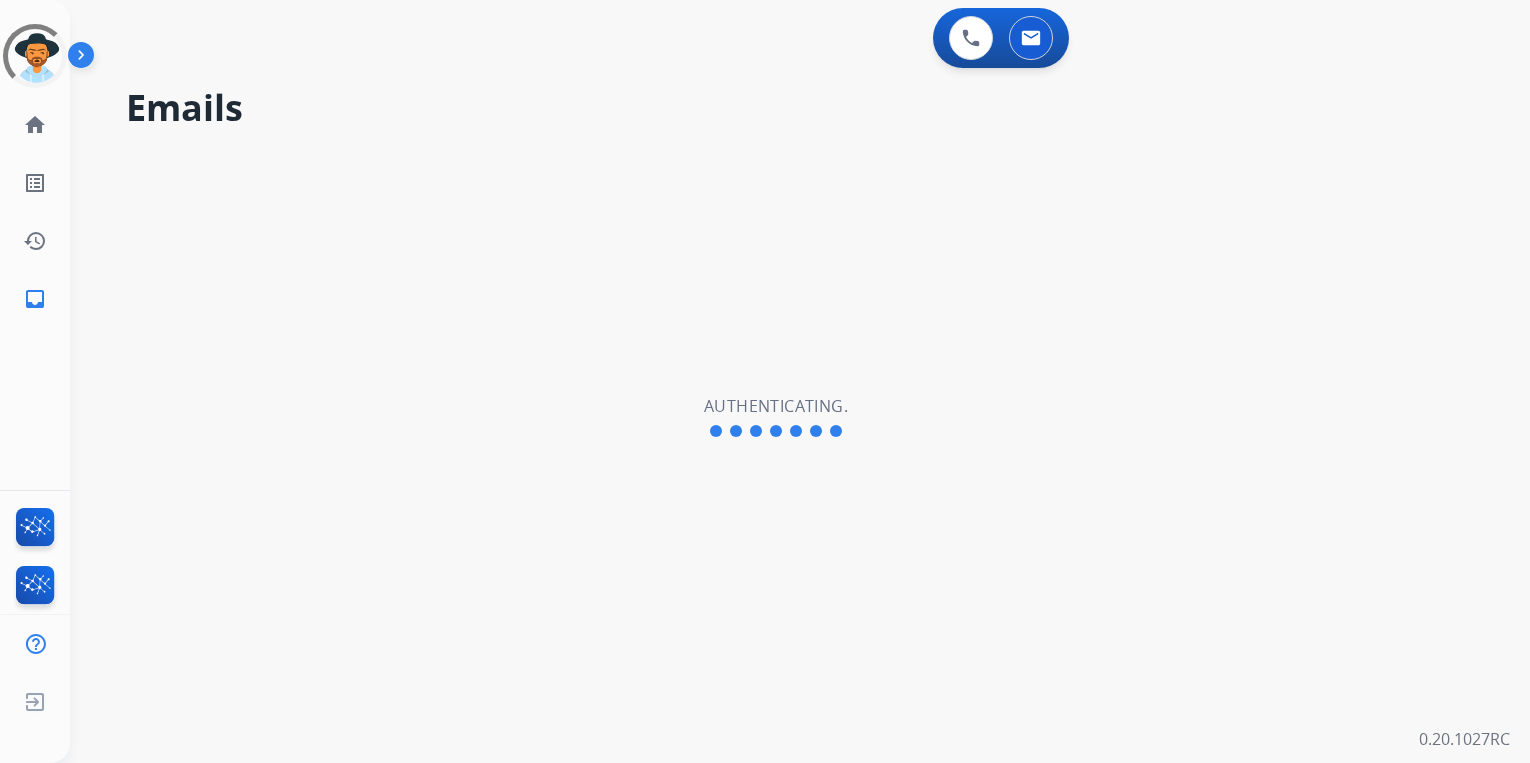scroll, scrollTop: 0, scrollLeft: 0, axis: both 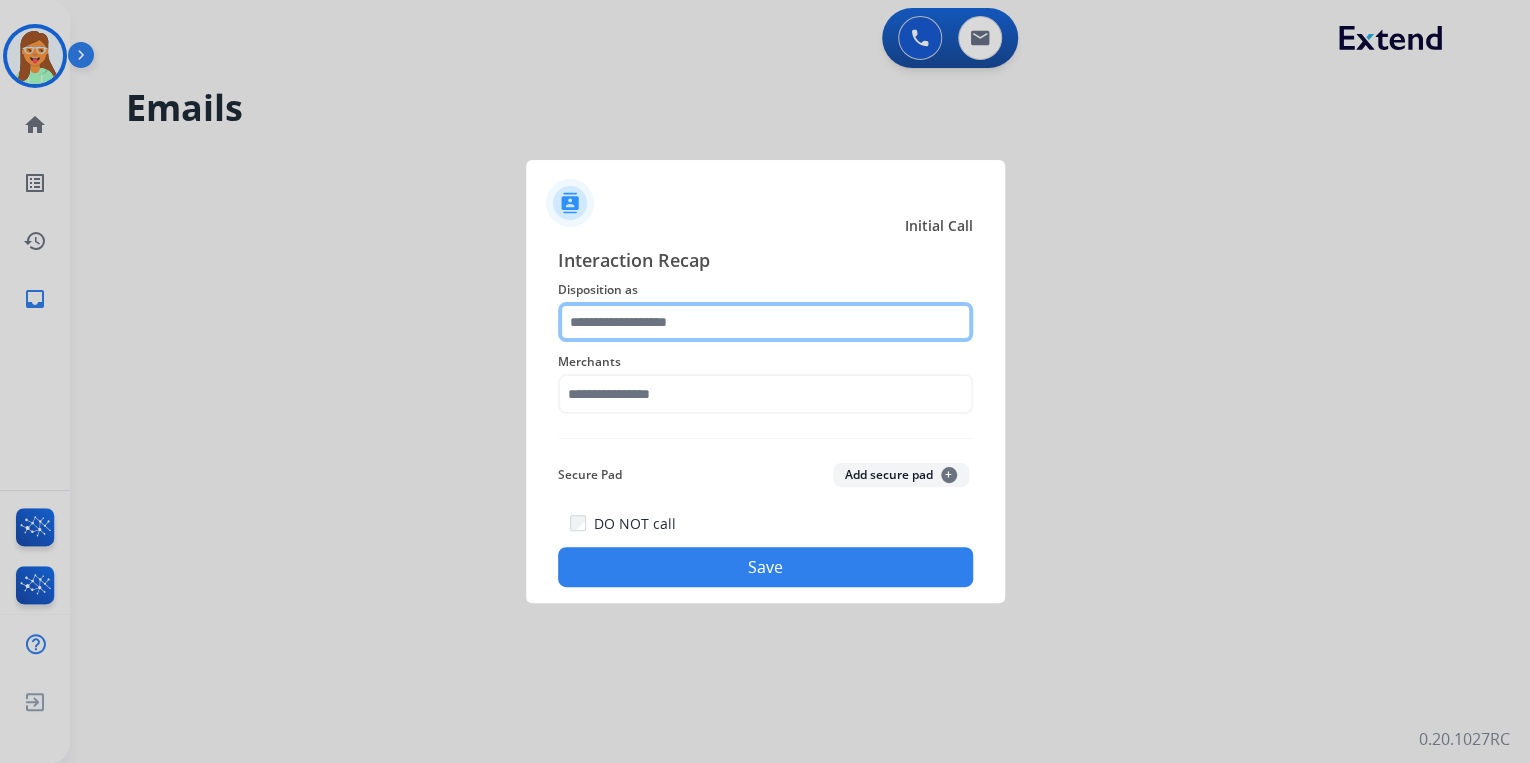 click 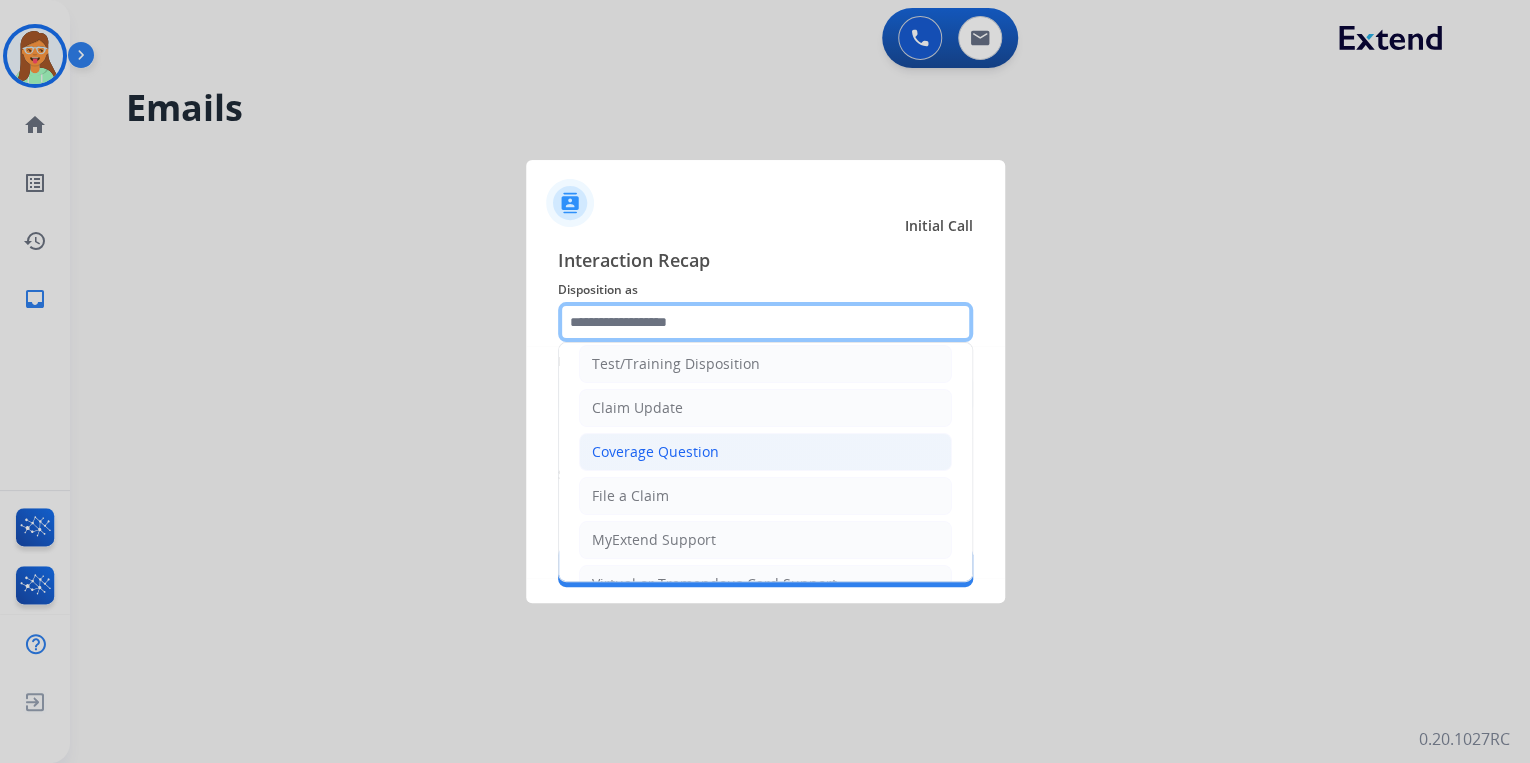 scroll, scrollTop: 80, scrollLeft: 0, axis: vertical 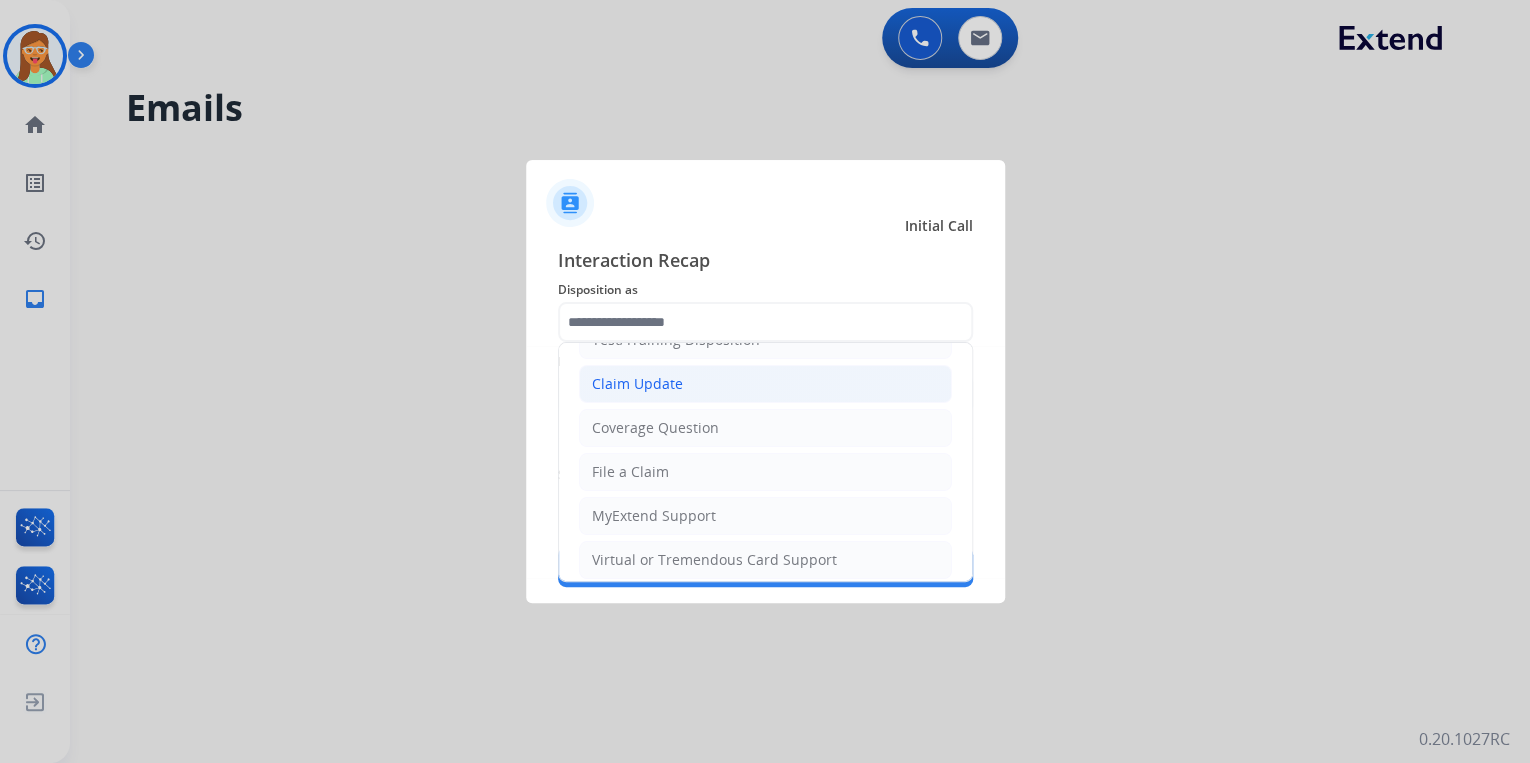 click on "Claim Update" 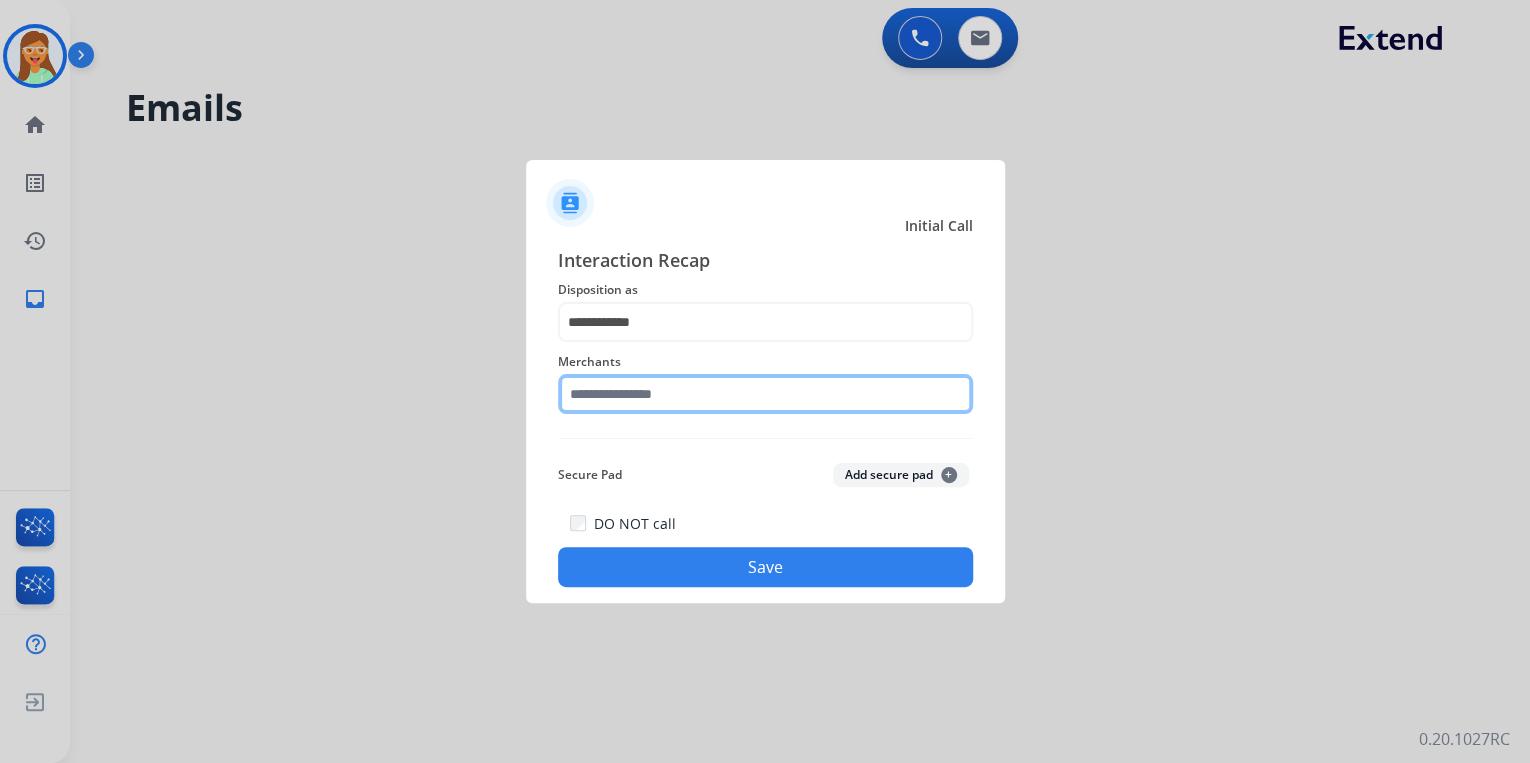 click 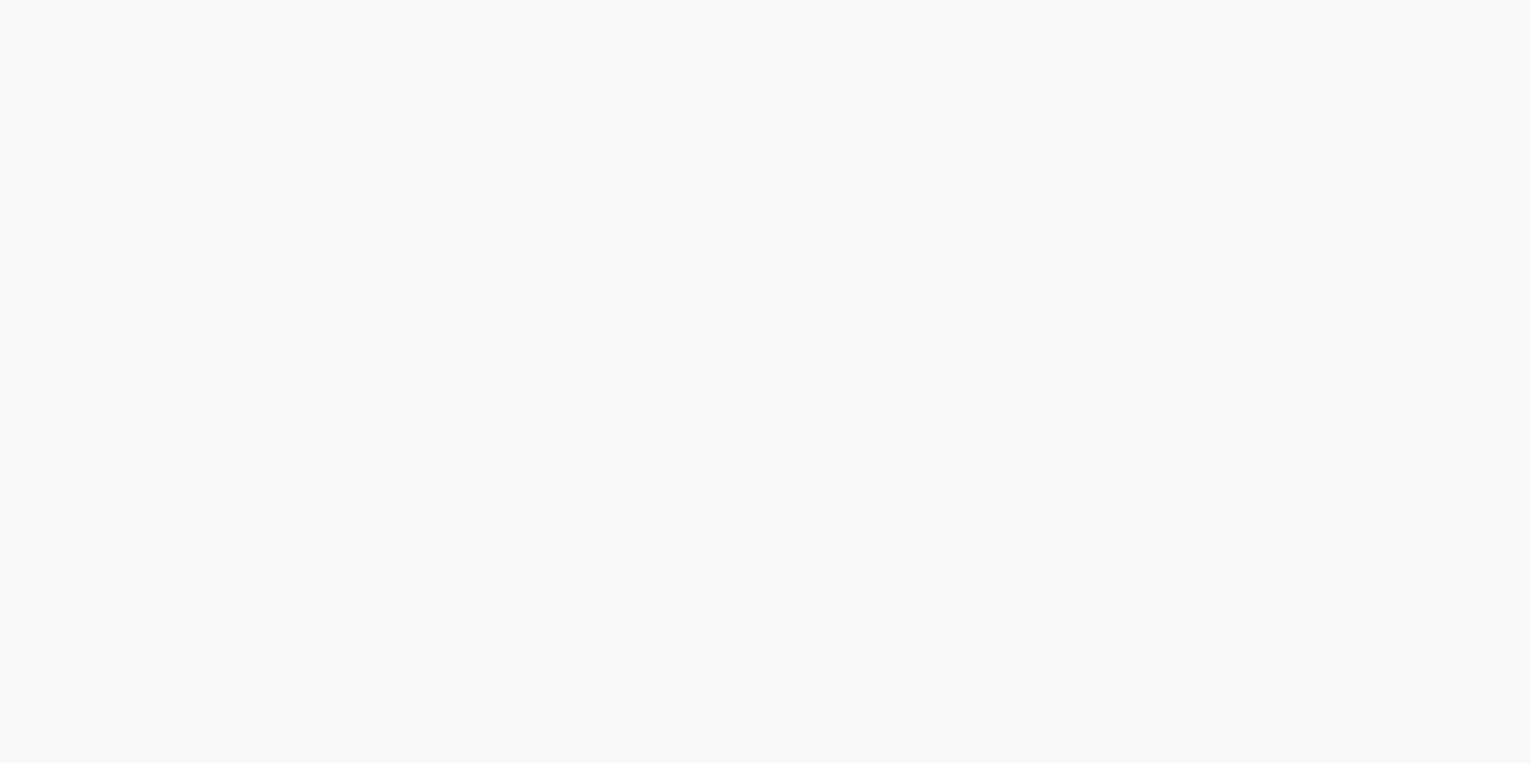 scroll, scrollTop: 0, scrollLeft: 0, axis: both 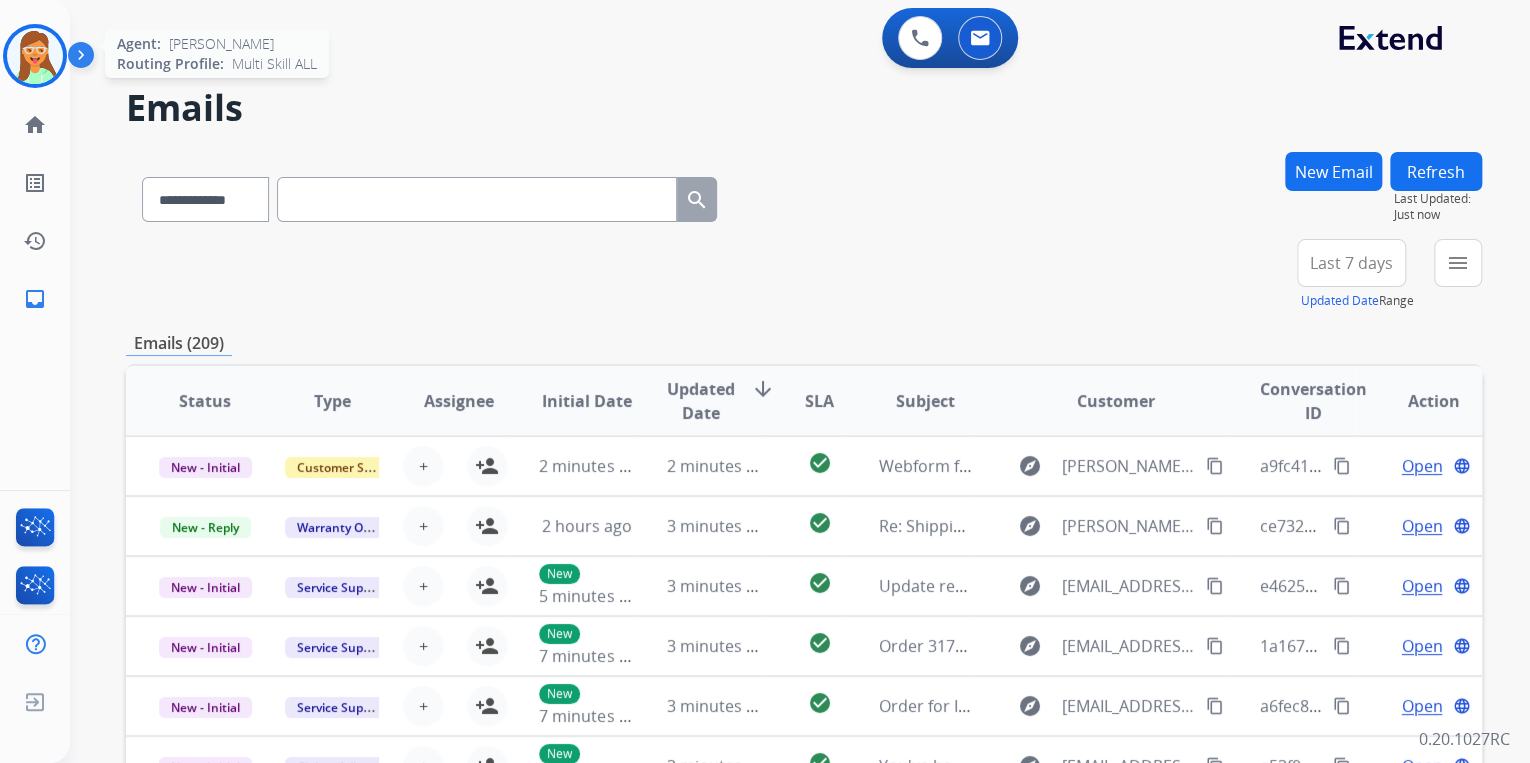 click at bounding box center (35, 56) 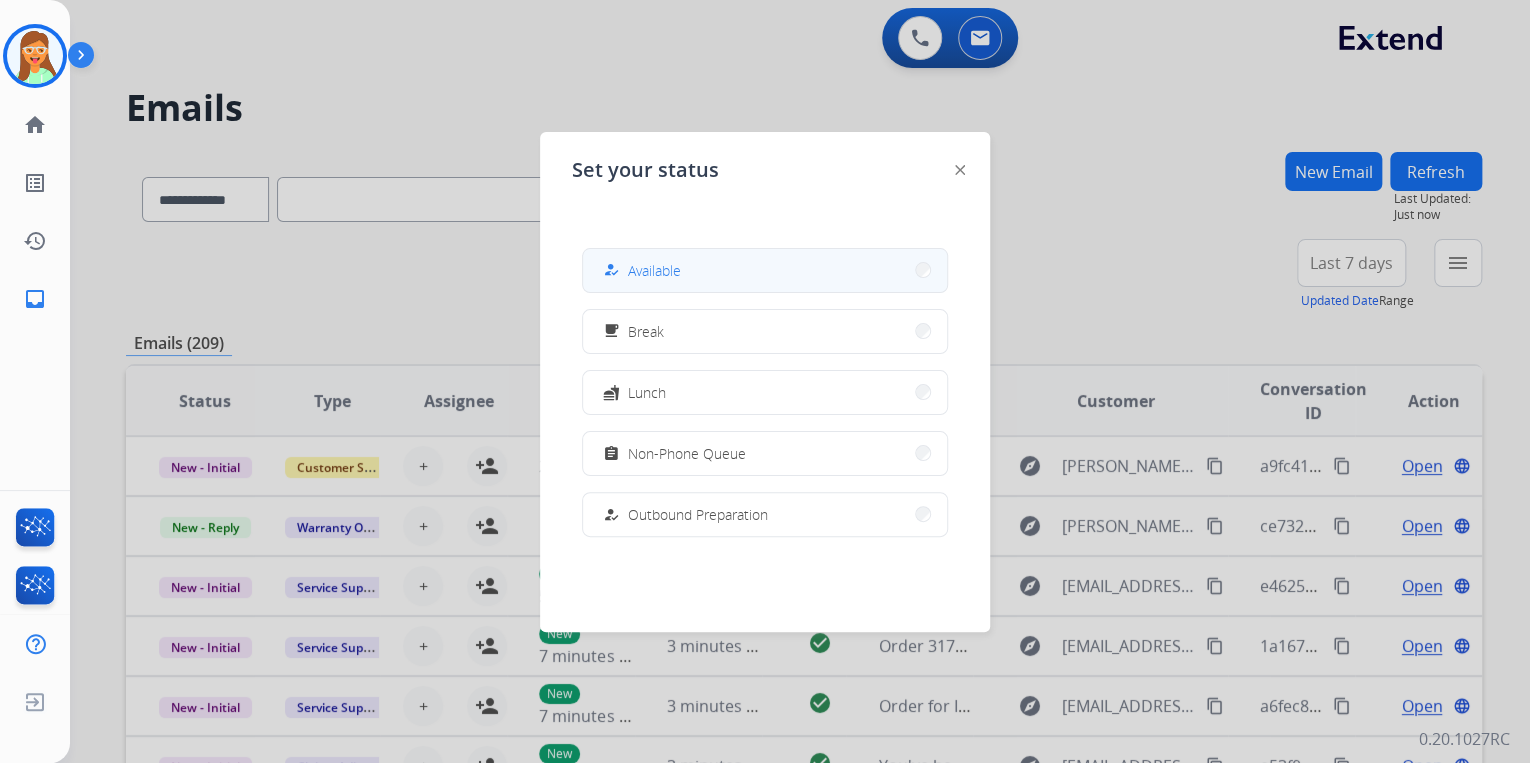 click on "how_to_reg Available" at bounding box center [765, 270] 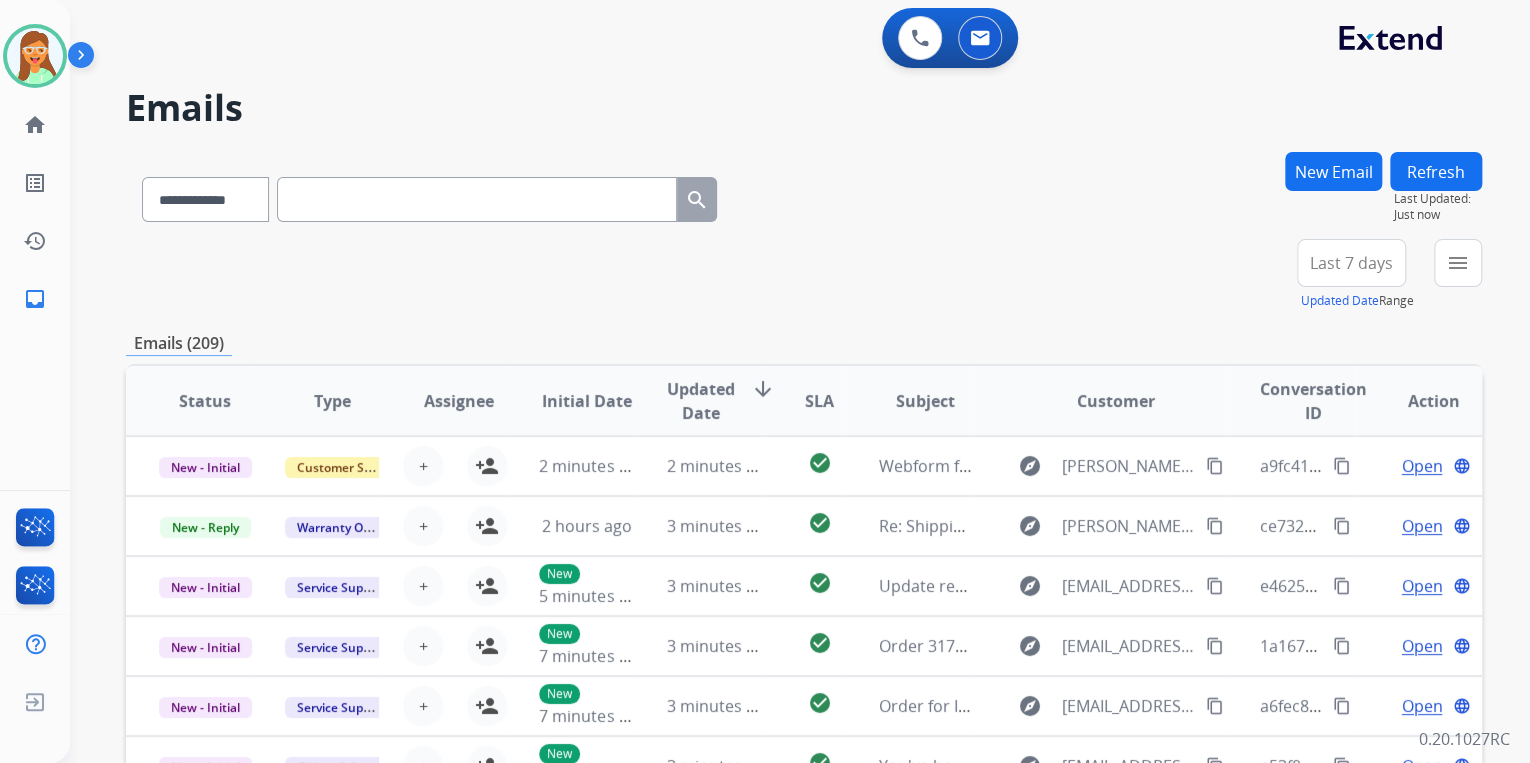 click on "New Email" at bounding box center (1333, 171) 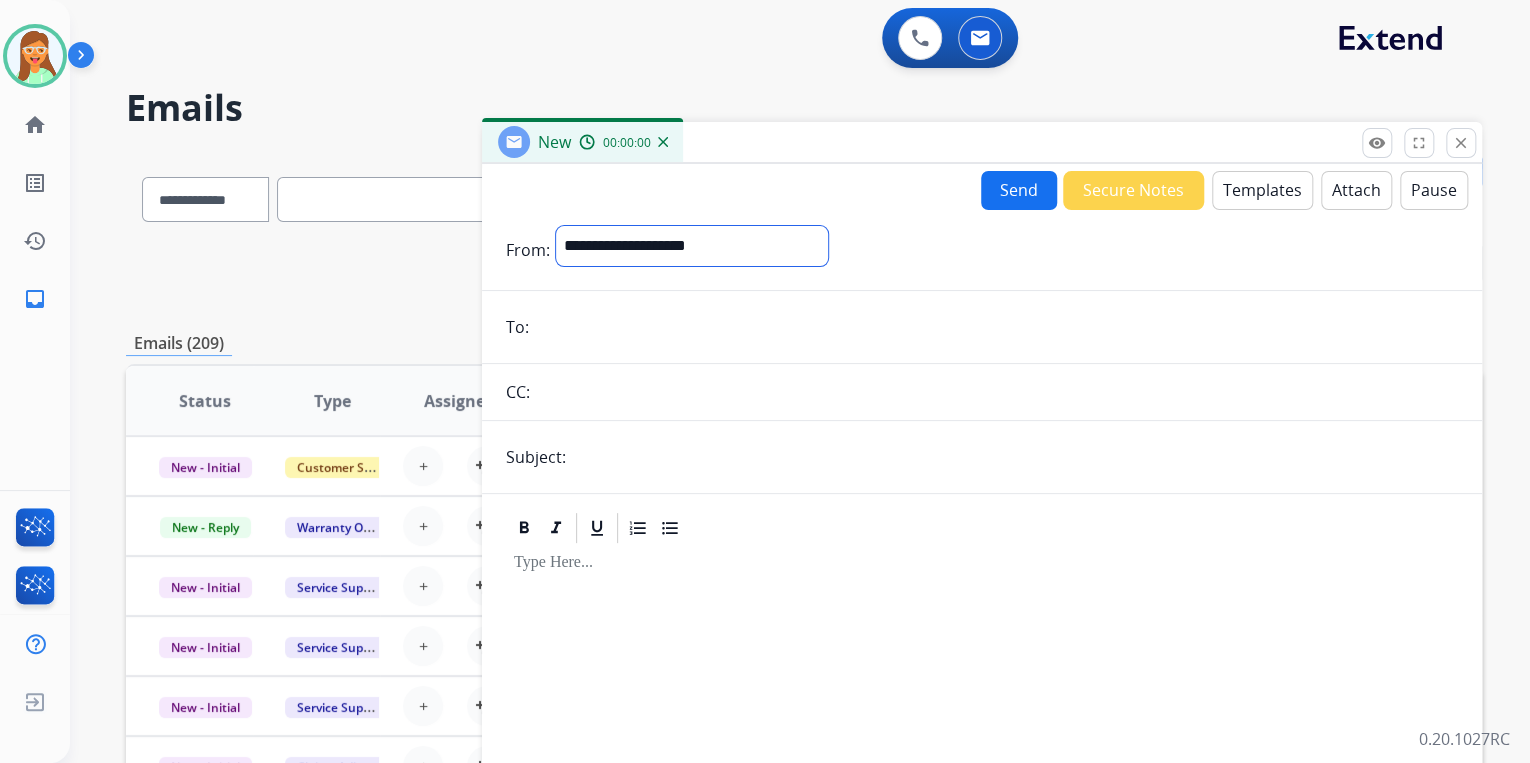 drag, startPoint x: 793, startPoint y: 234, endPoint x: 791, endPoint y: 263, distance: 29.068884 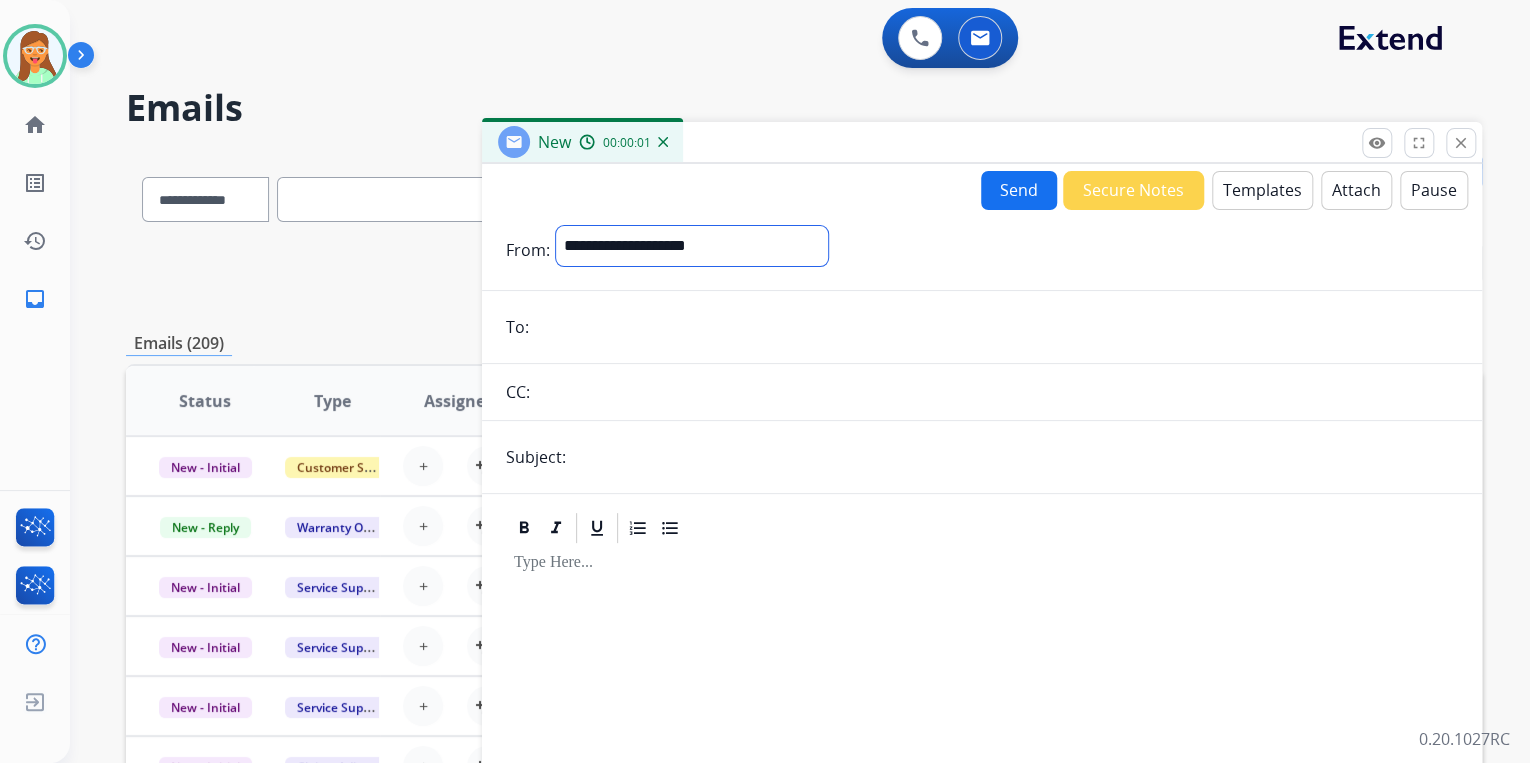 select on "**********" 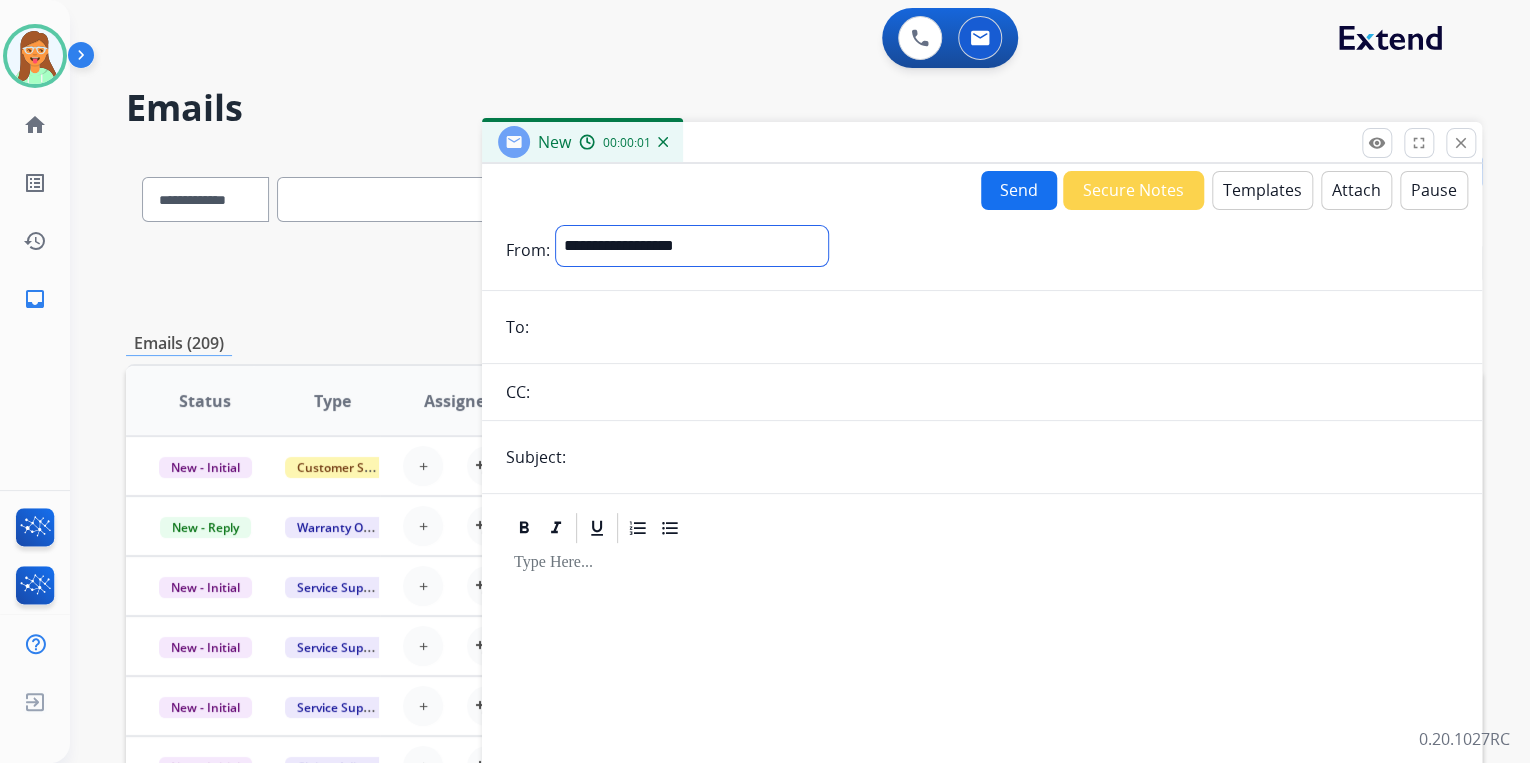 click on "**********" at bounding box center (692, 246) 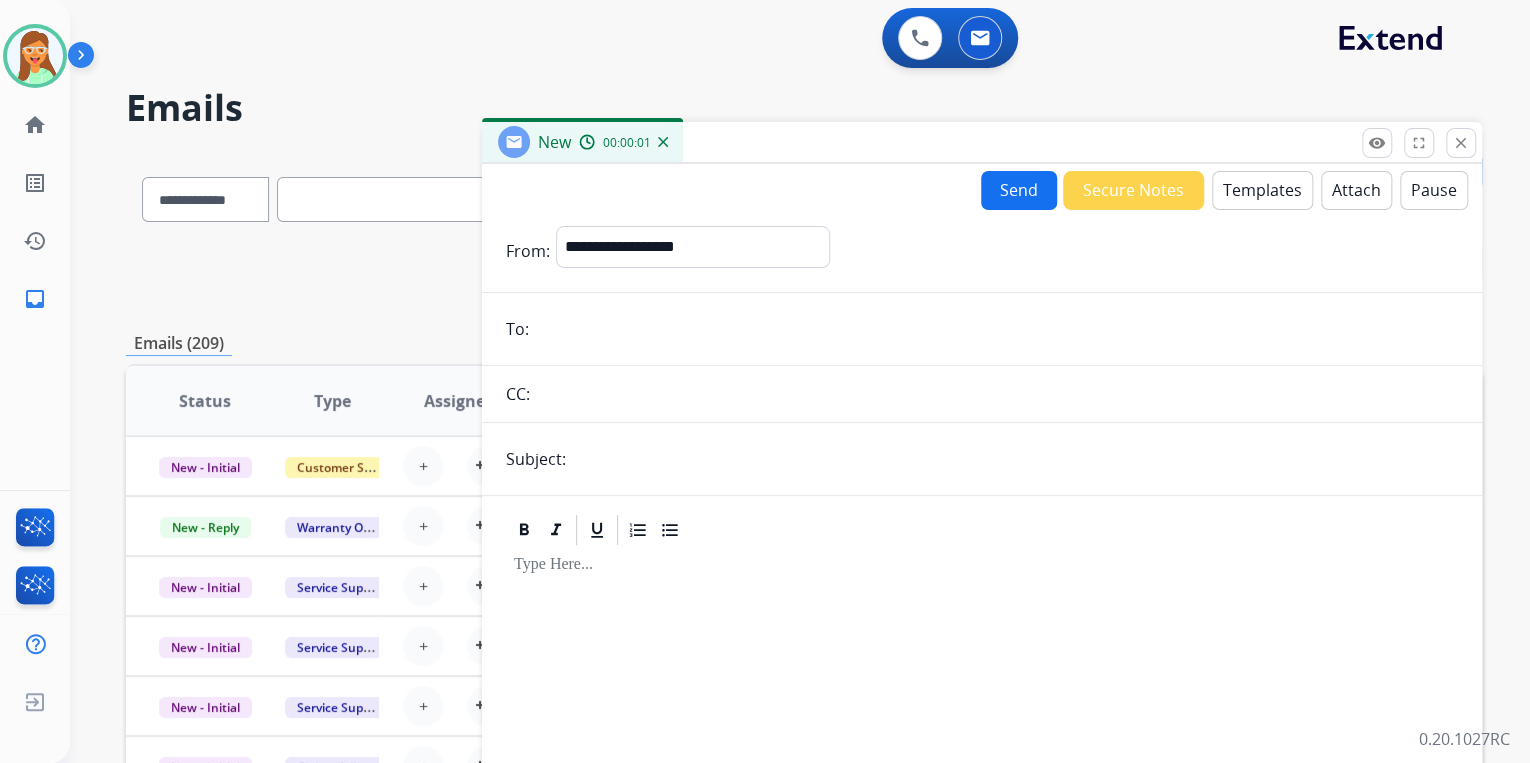 click on "**********" at bounding box center [982, 556] 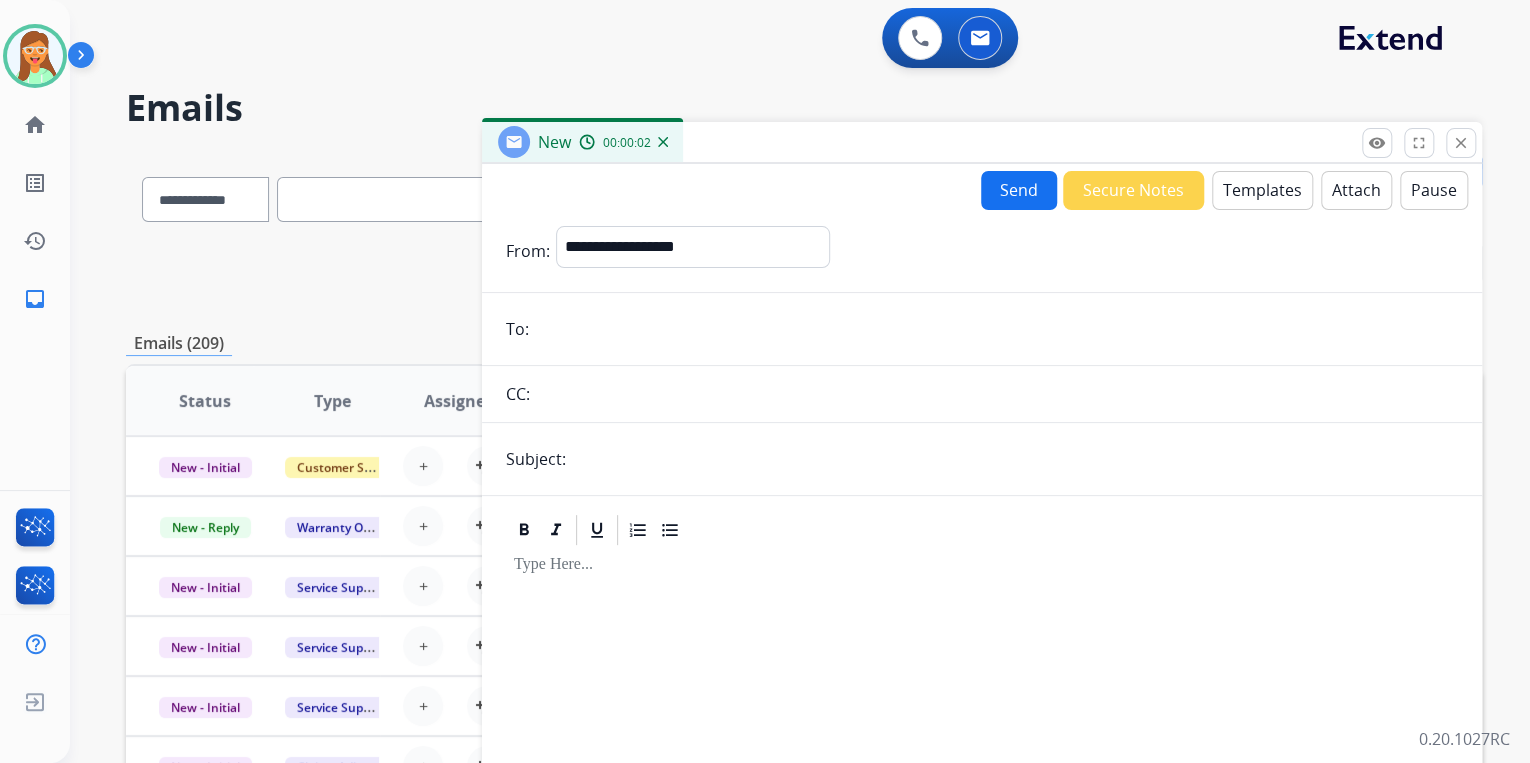 paste on "**********" 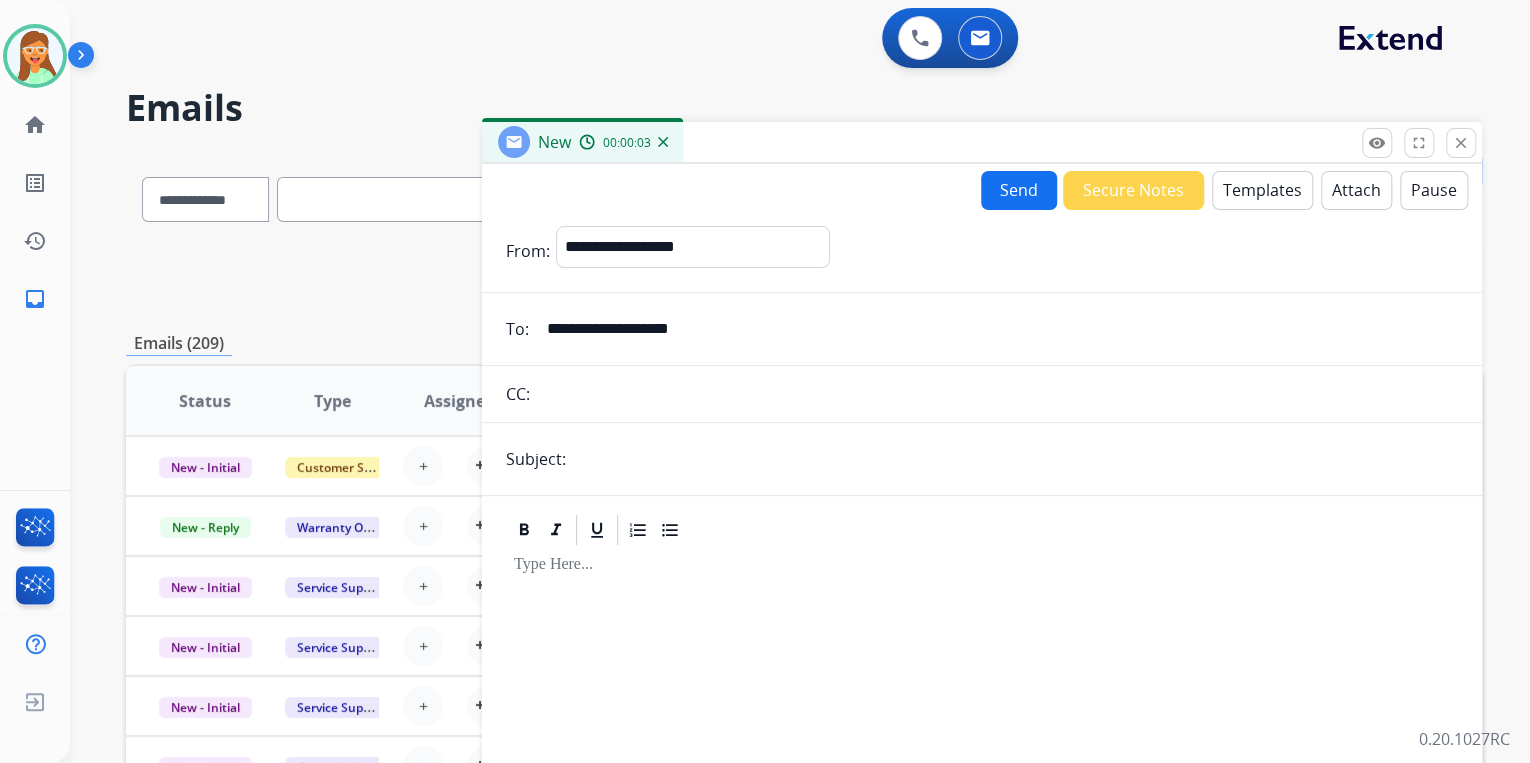 type on "**********" 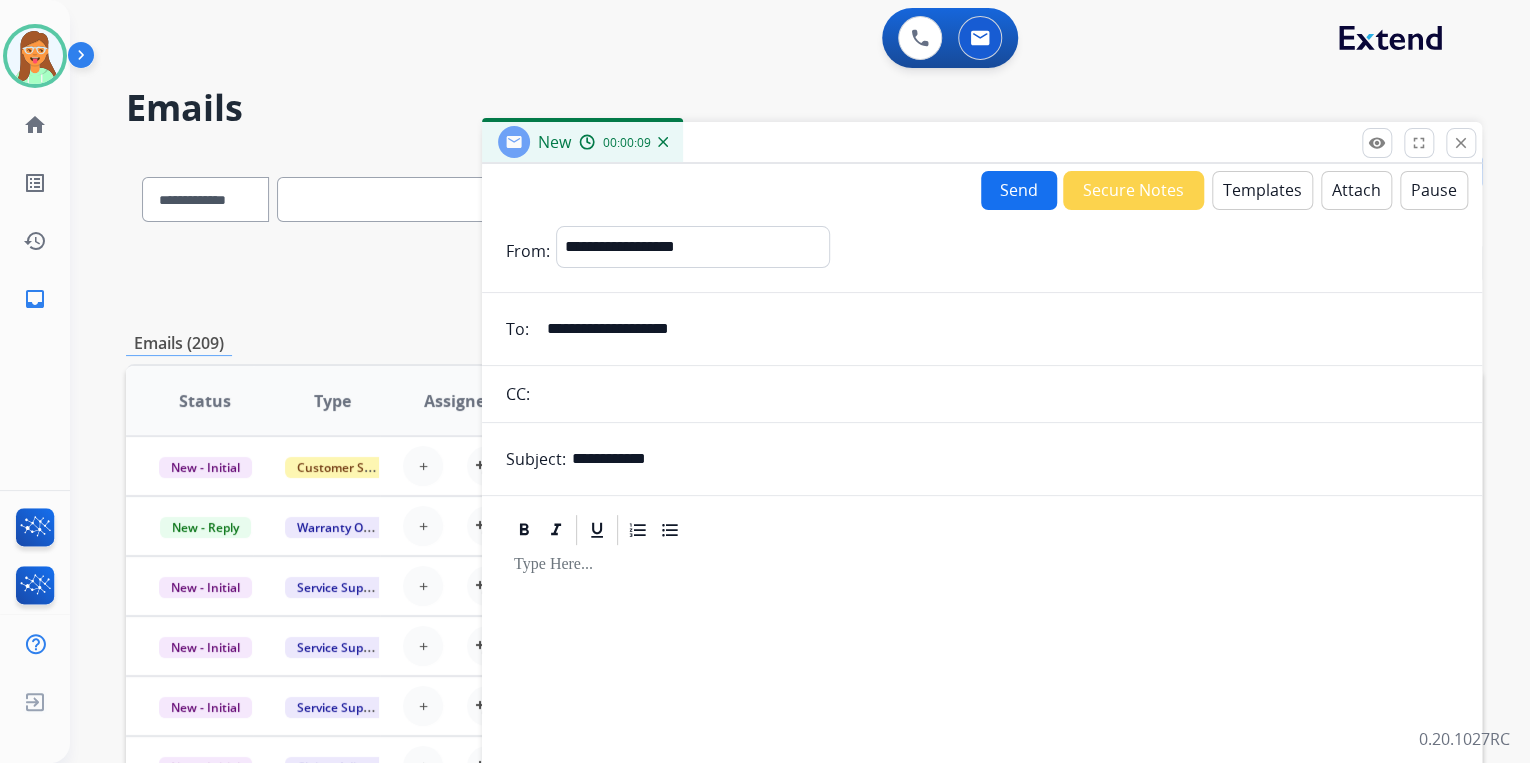 type on "**********" 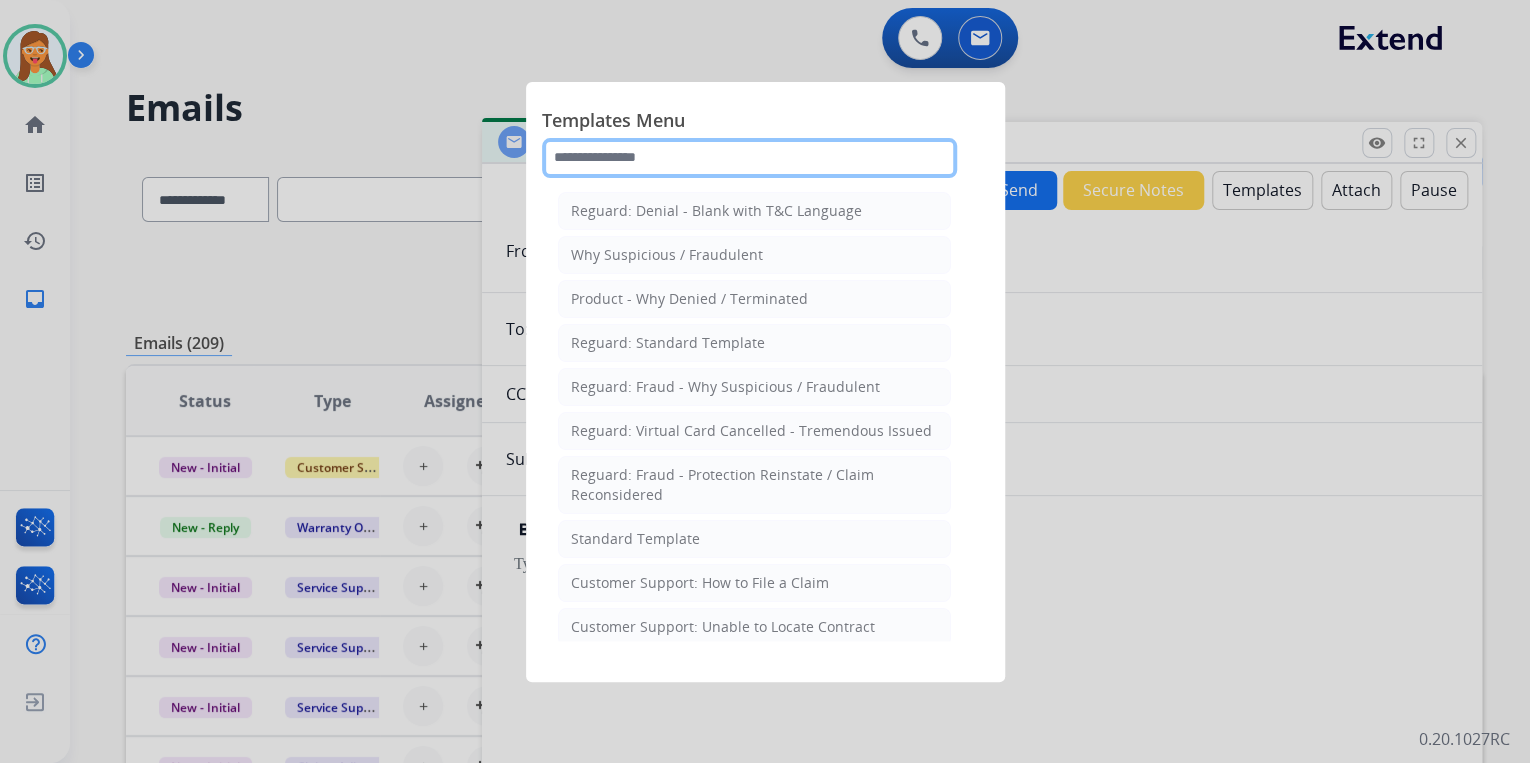 click 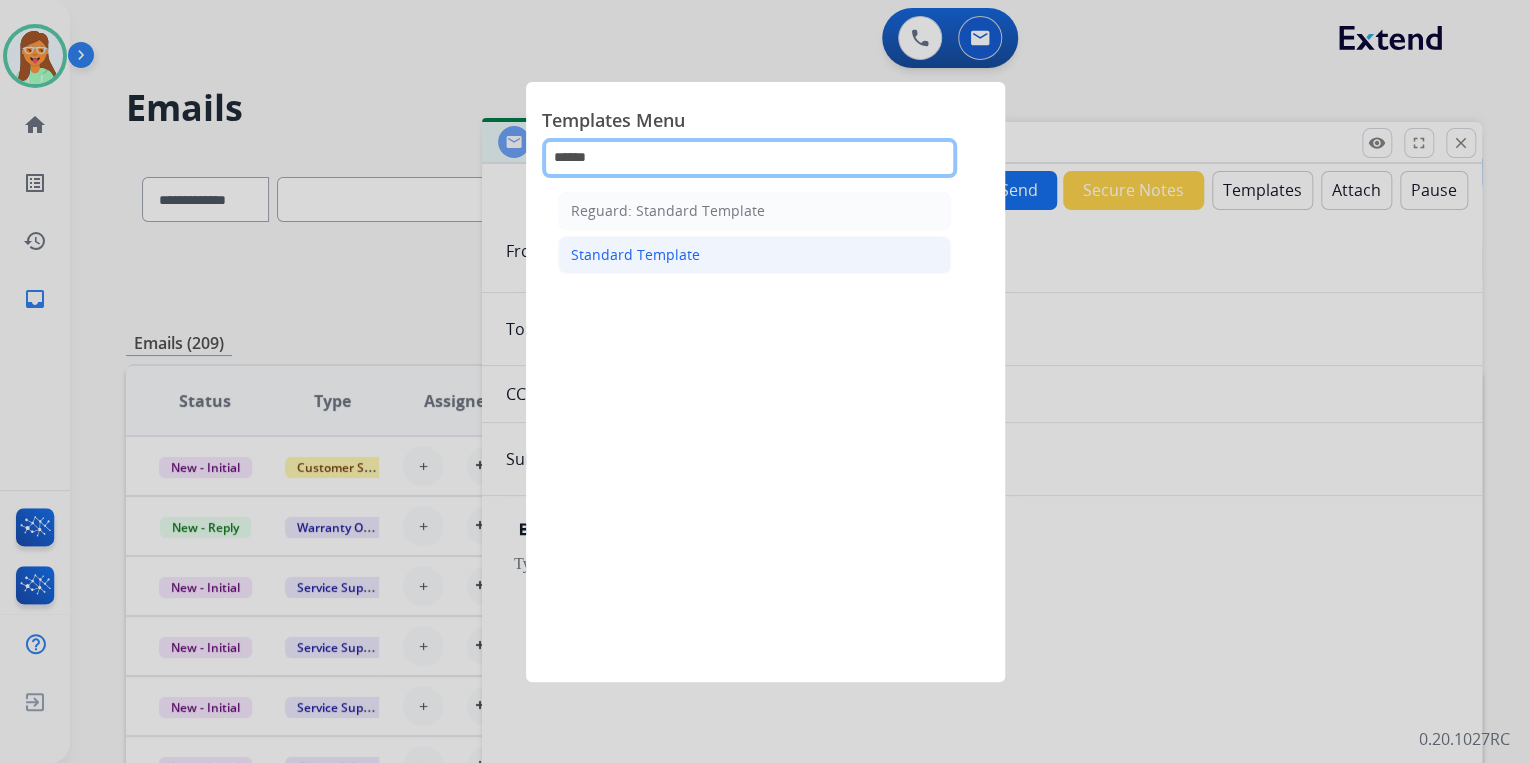 type on "******" 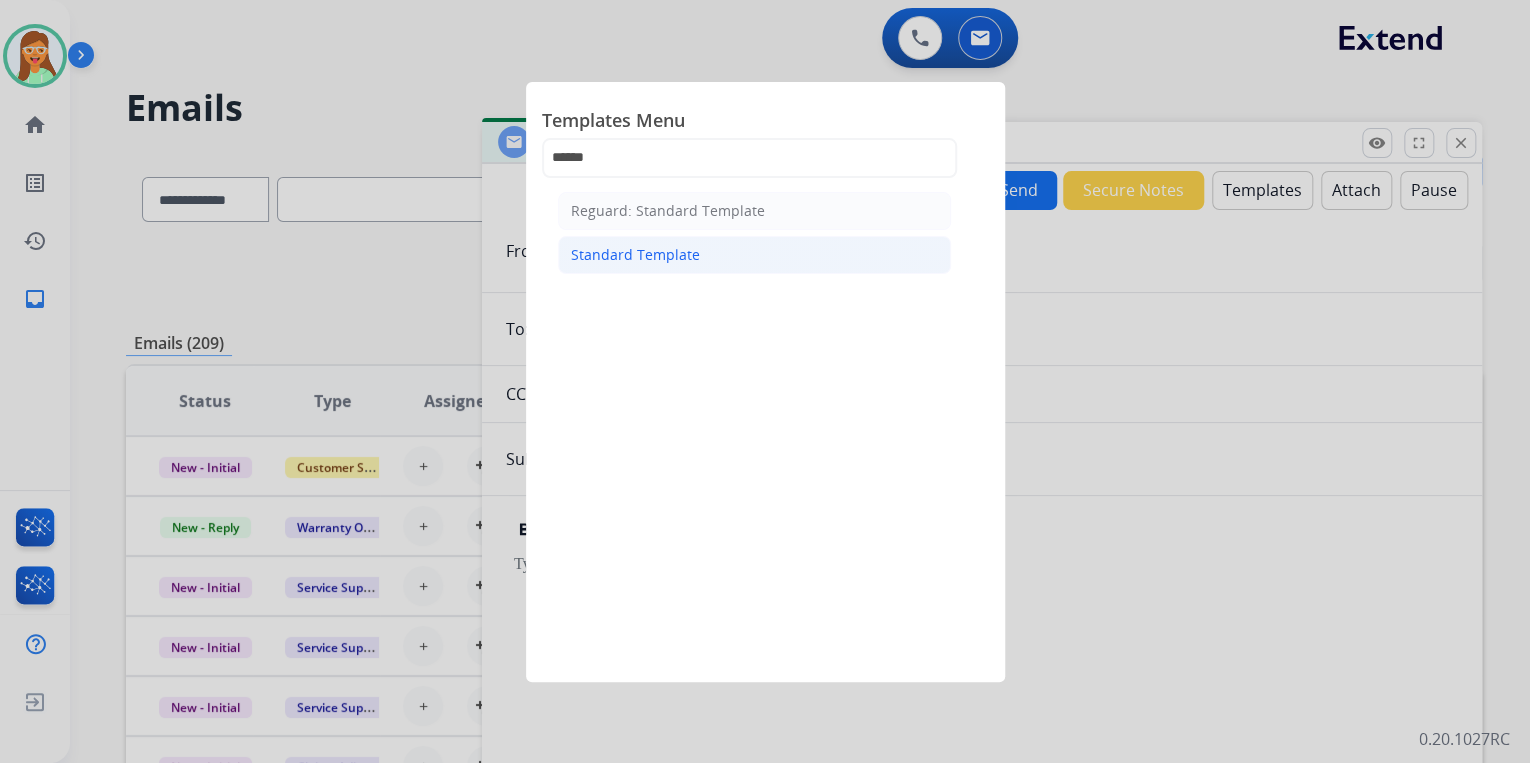 click on "Standard Template" 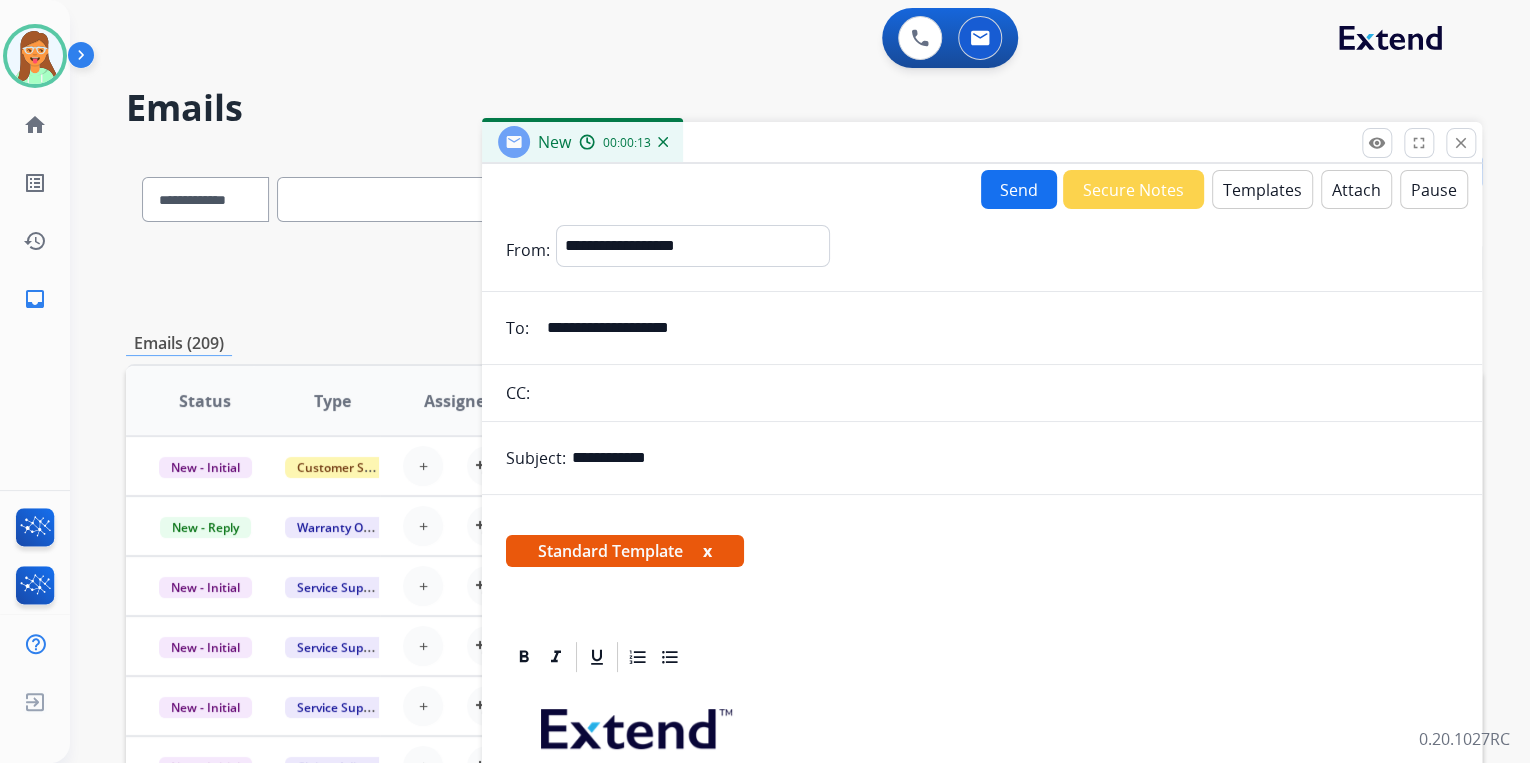 scroll, scrollTop: 460, scrollLeft: 0, axis: vertical 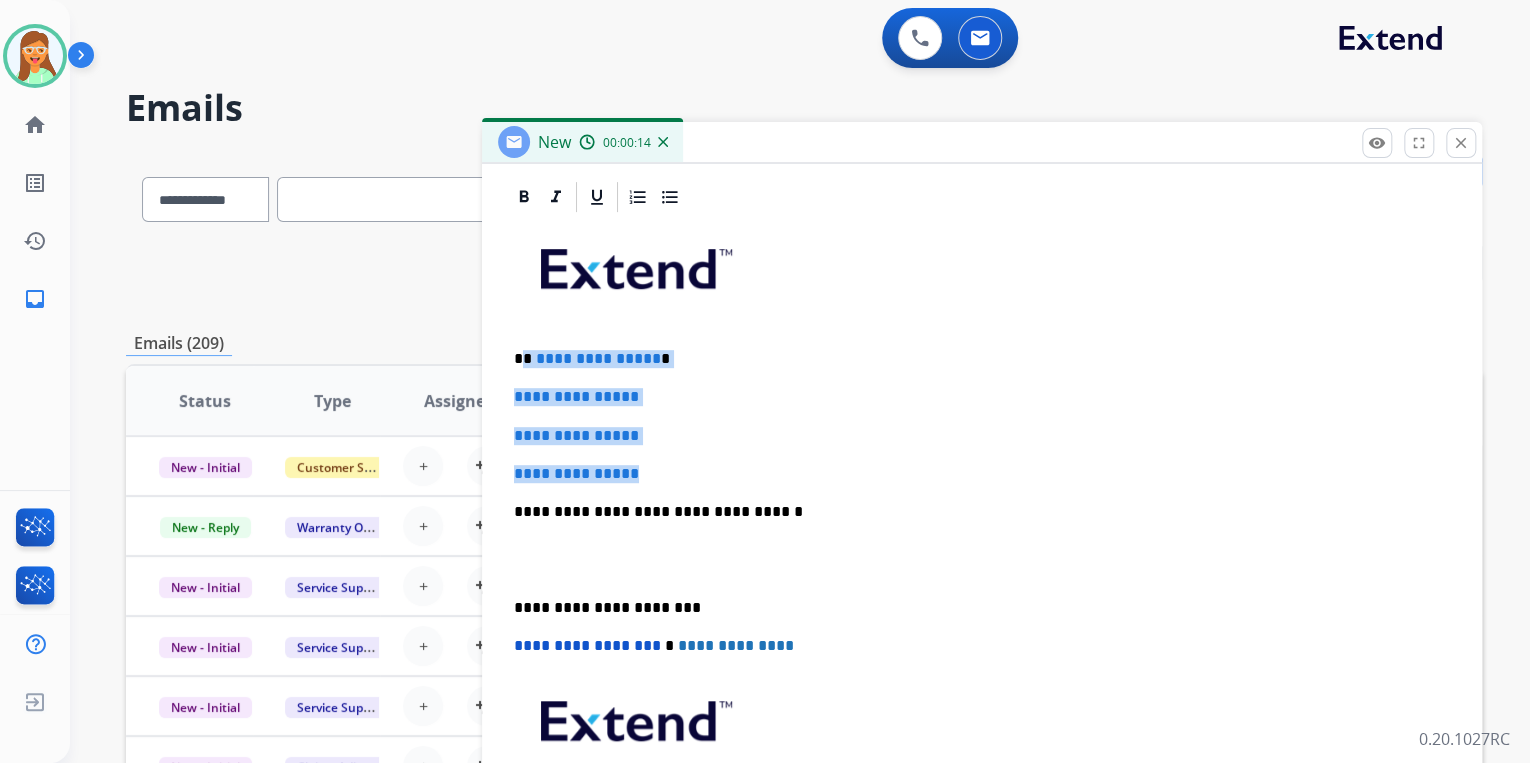 drag, startPoint x: 712, startPoint y: 476, endPoint x: 524, endPoint y: 338, distance: 233.21236 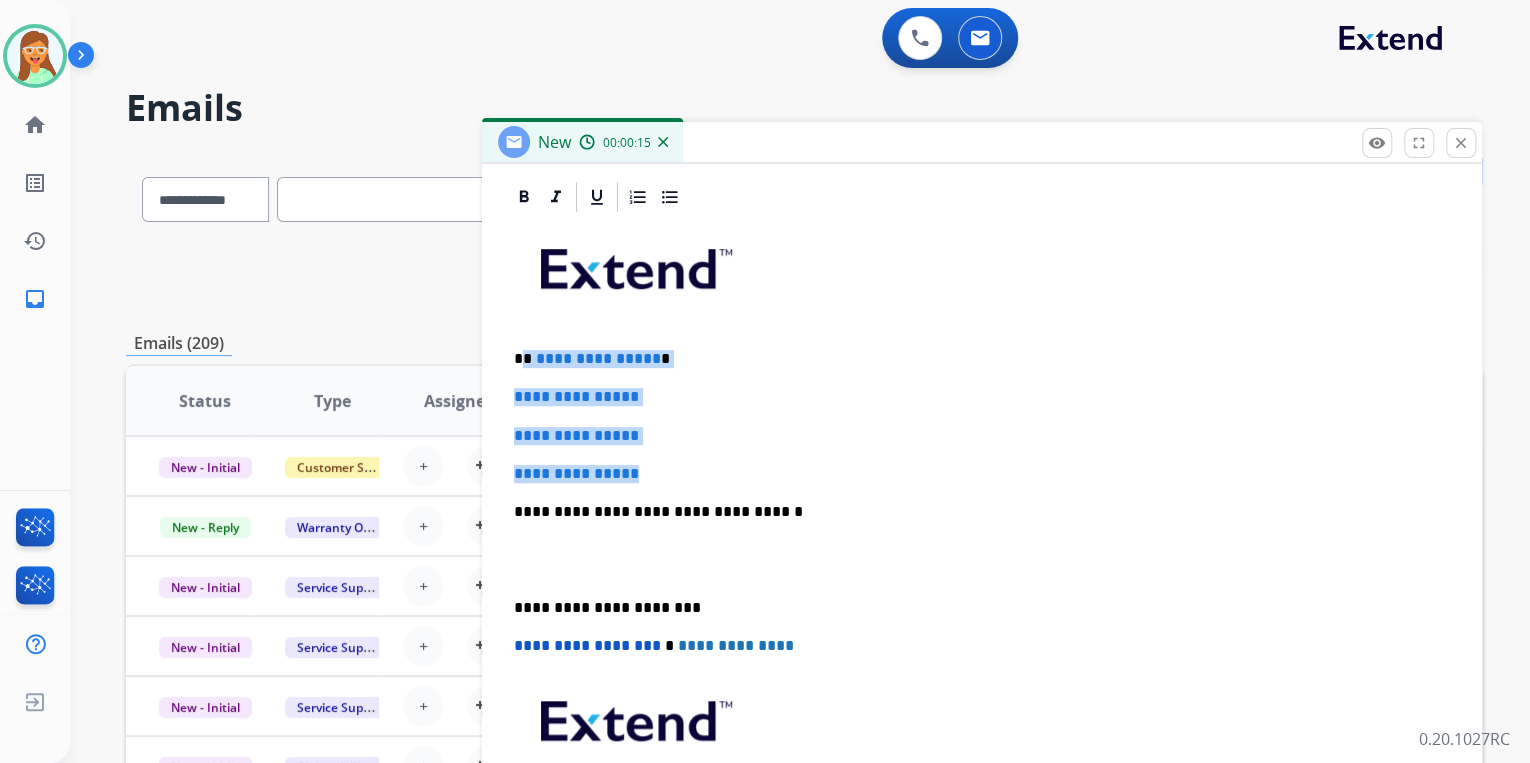 scroll, scrollTop: 344, scrollLeft: 0, axis: vertical 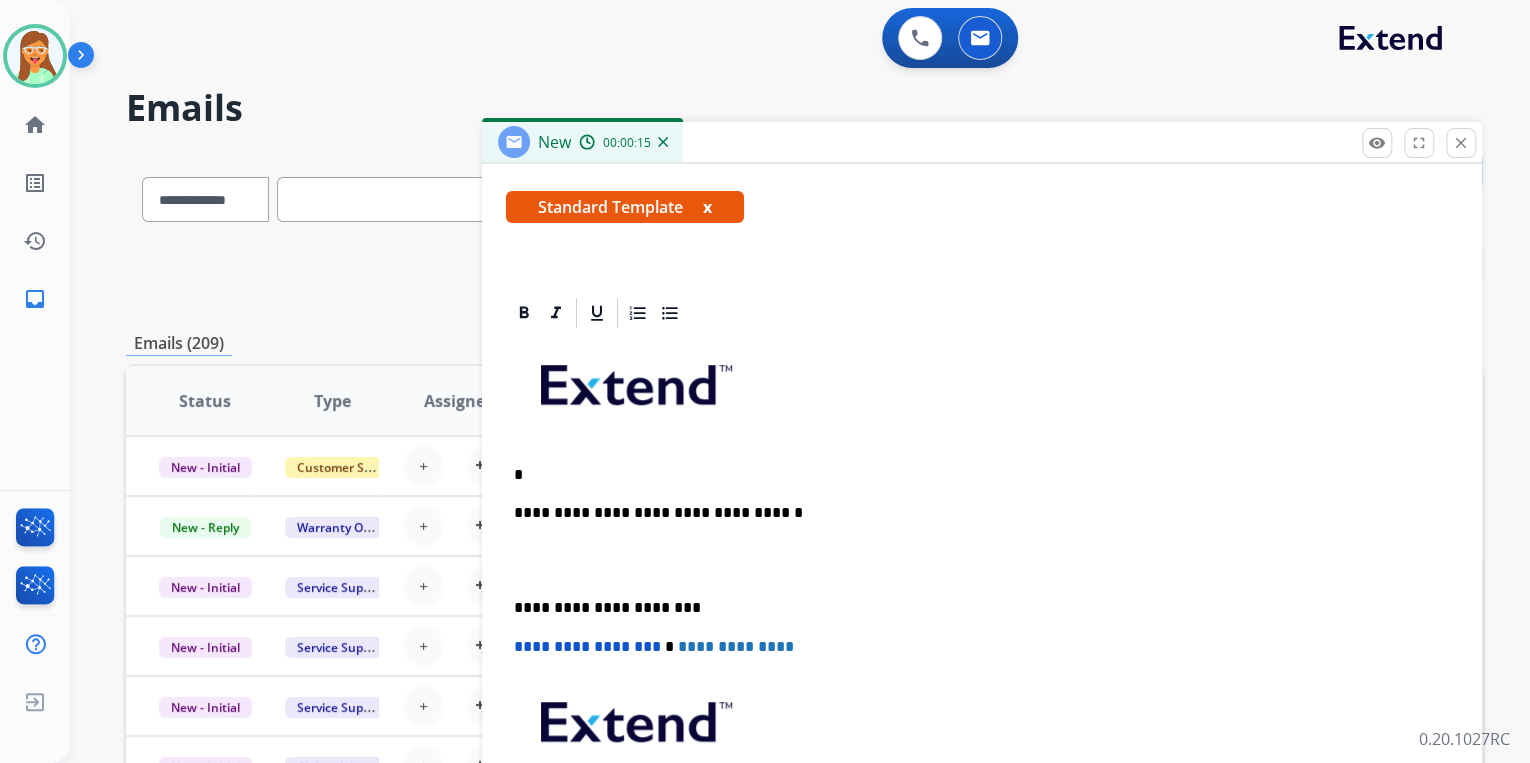 type 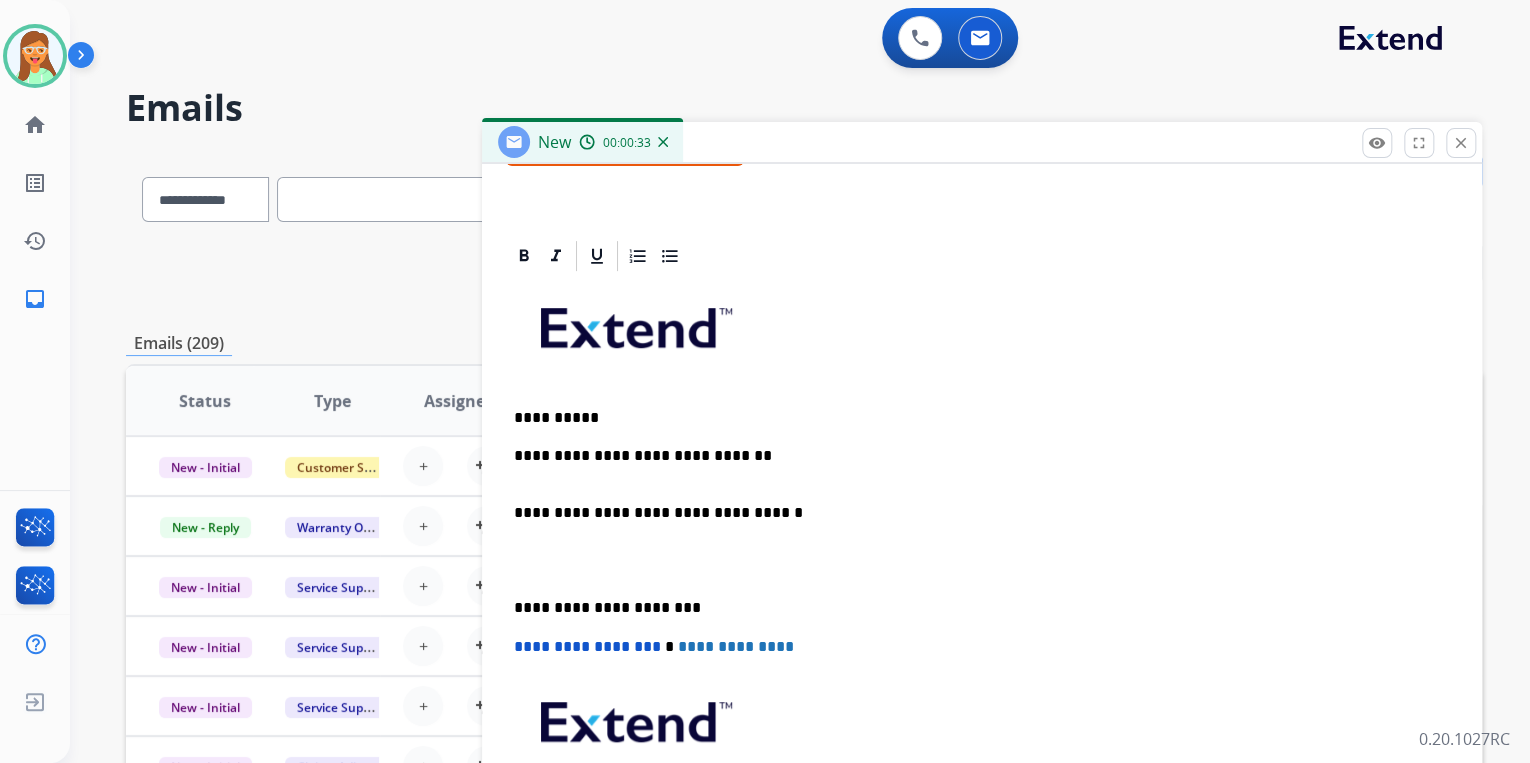 scroll, scrollTop: 440, scrollLeft: 0, axis: vertical 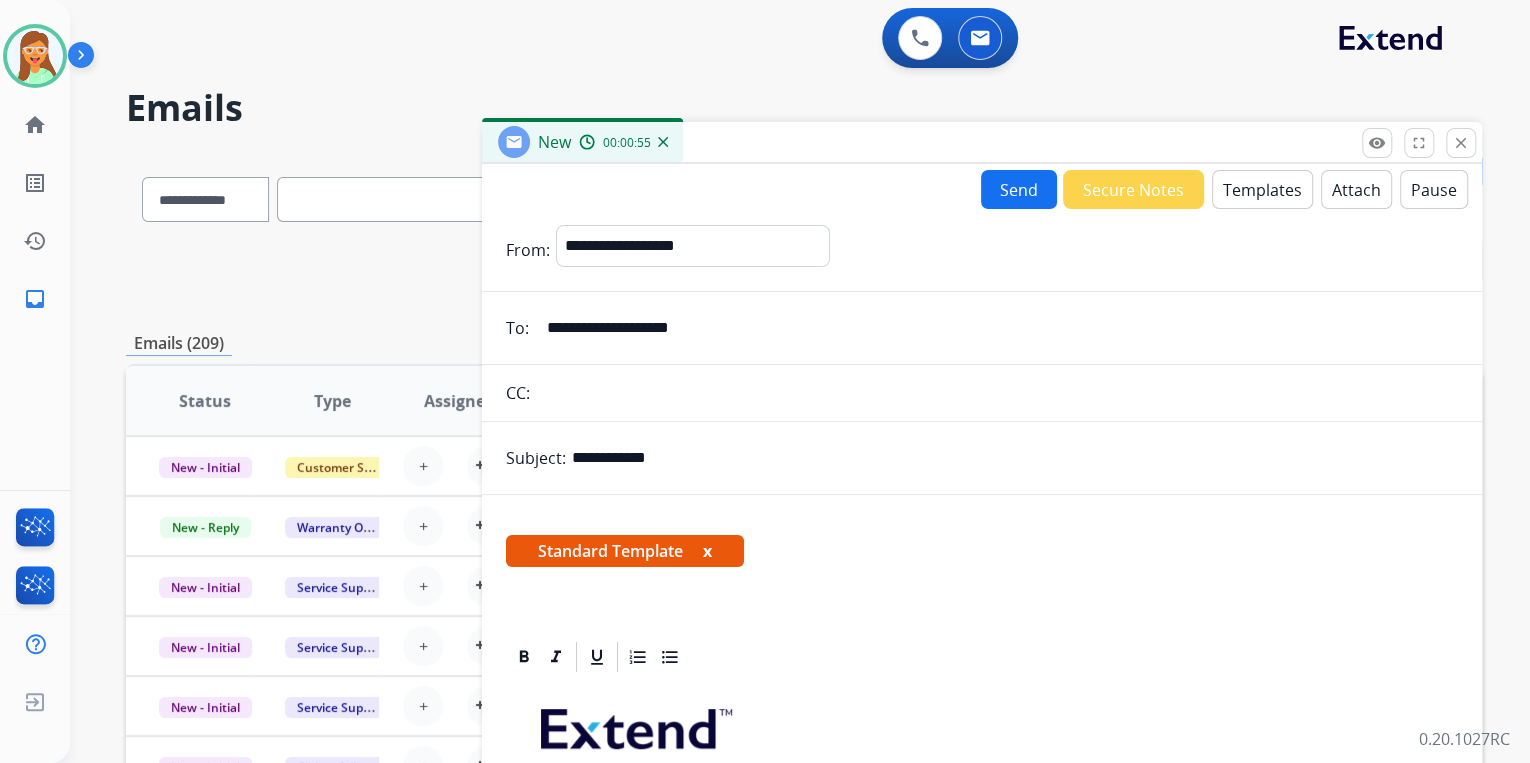 click on "Send" at bounding box center (1019, 189) 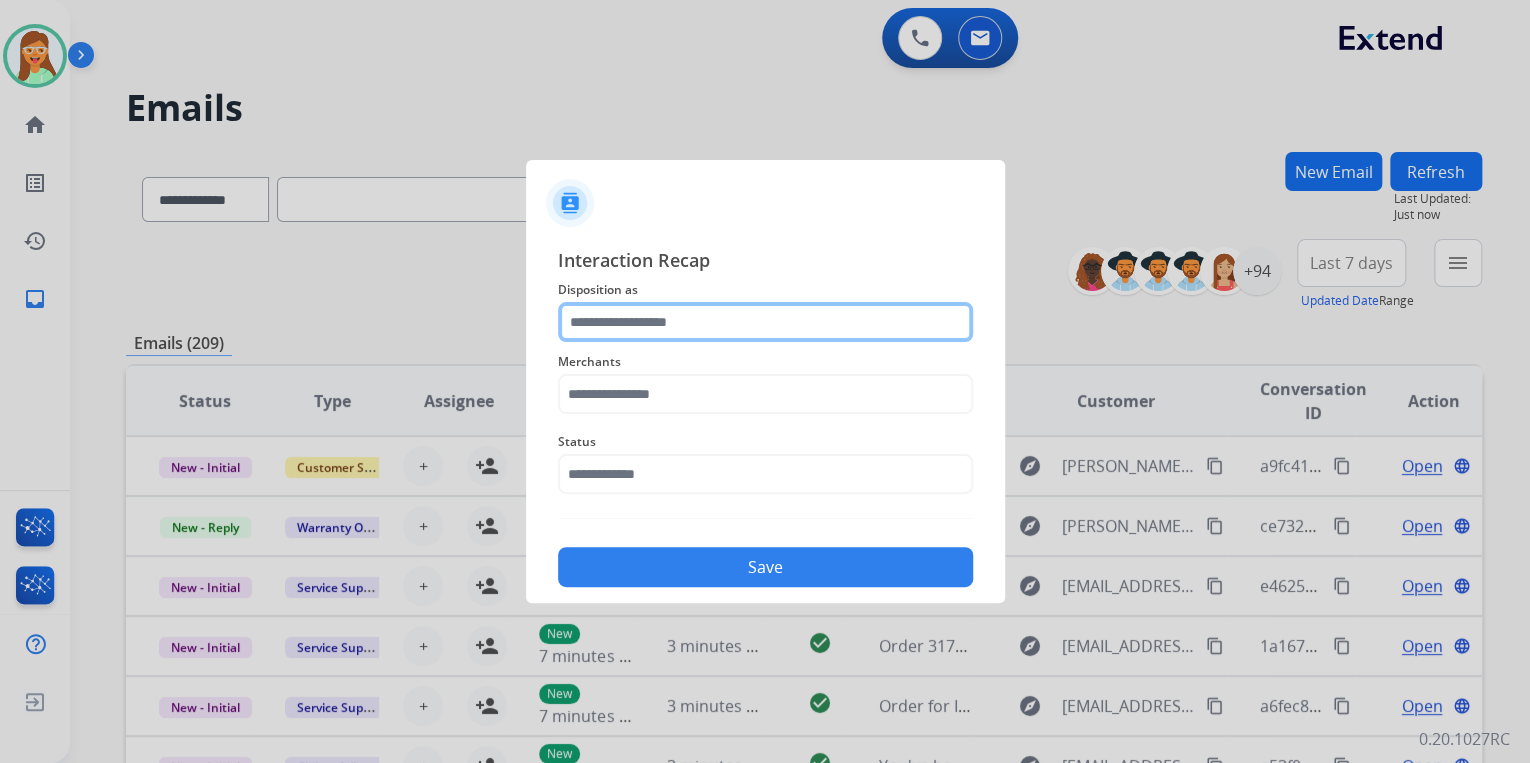 click 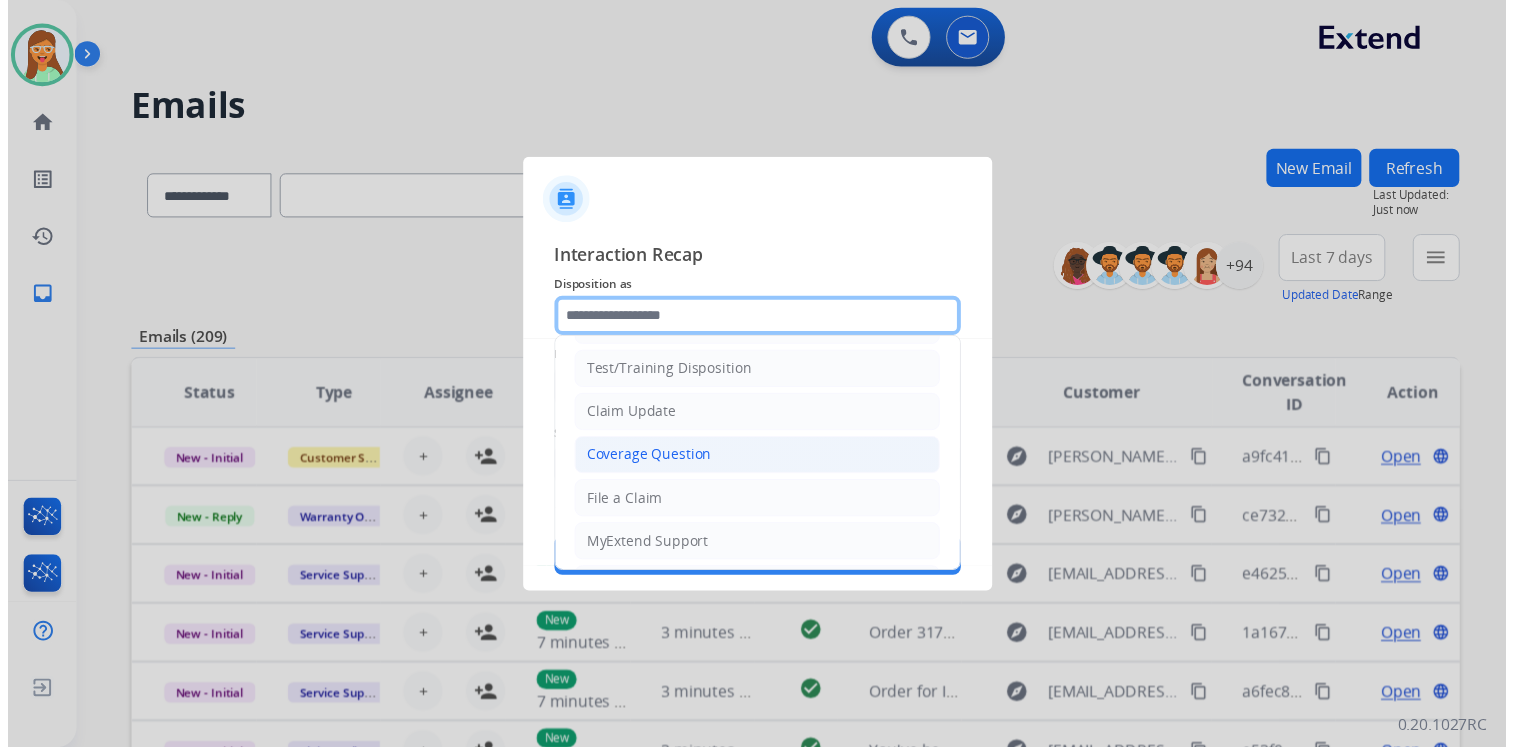 scroll, scrollTop: 80, scrollLeft: 0, axis: vertical 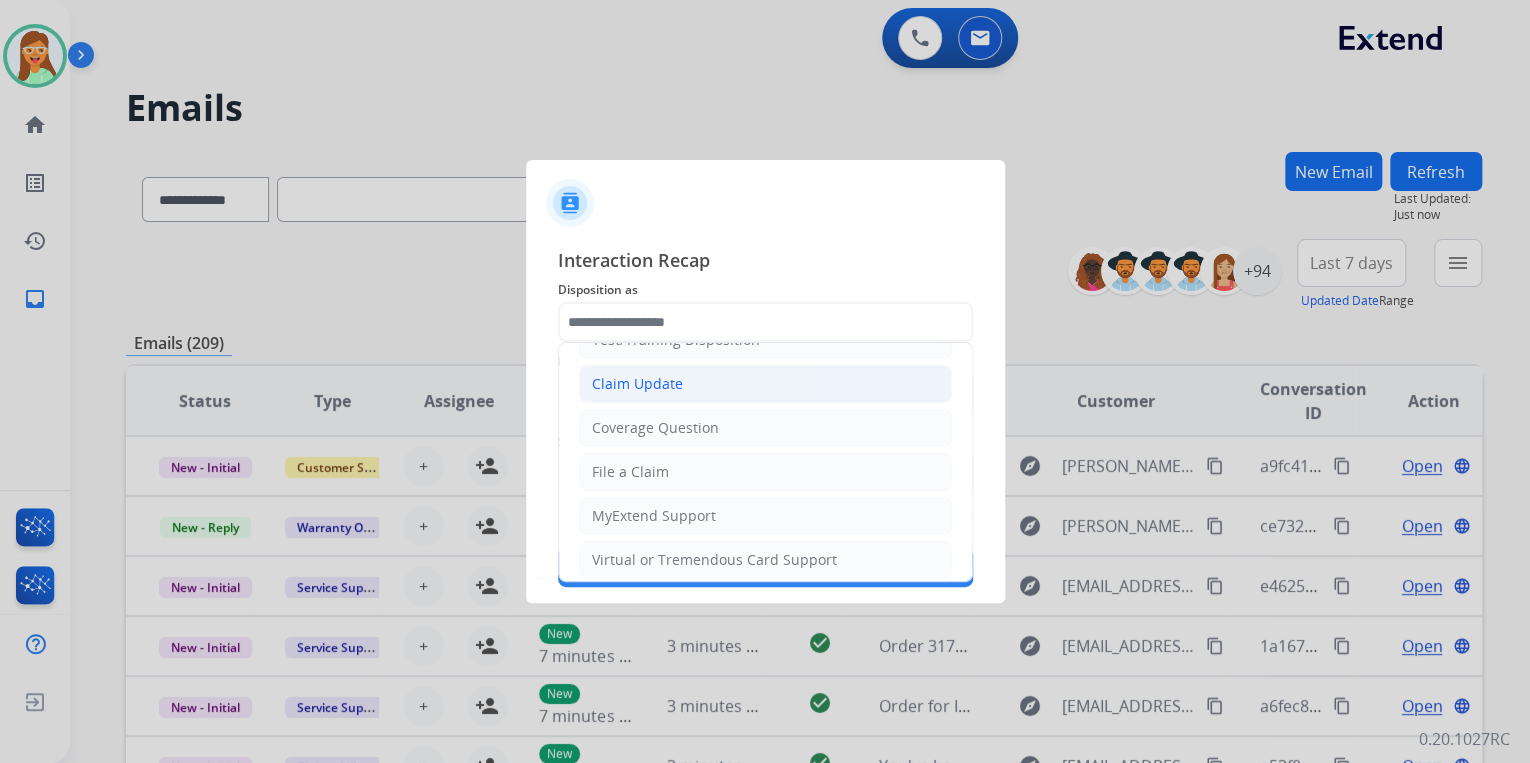 click on "Claim Update" 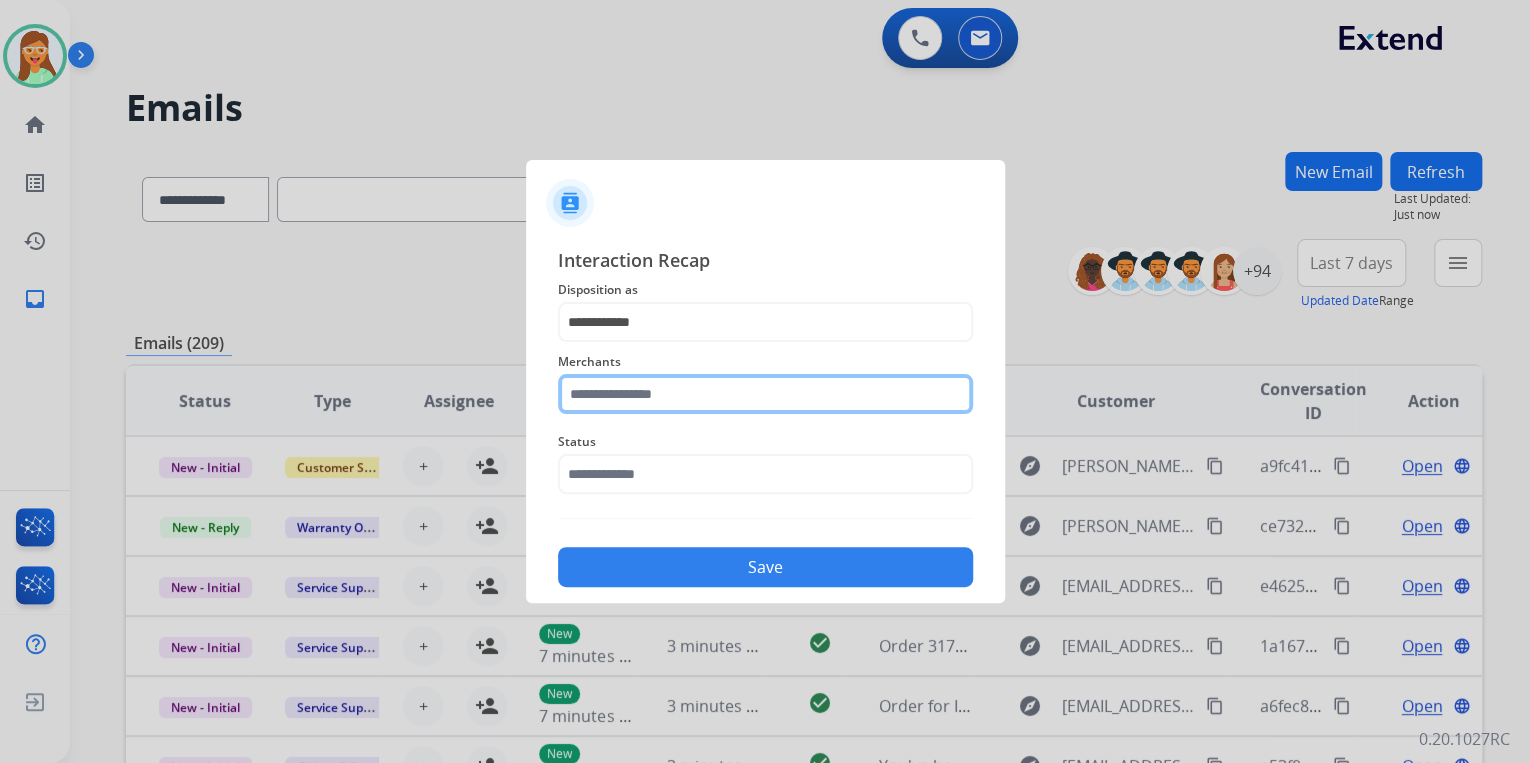 click 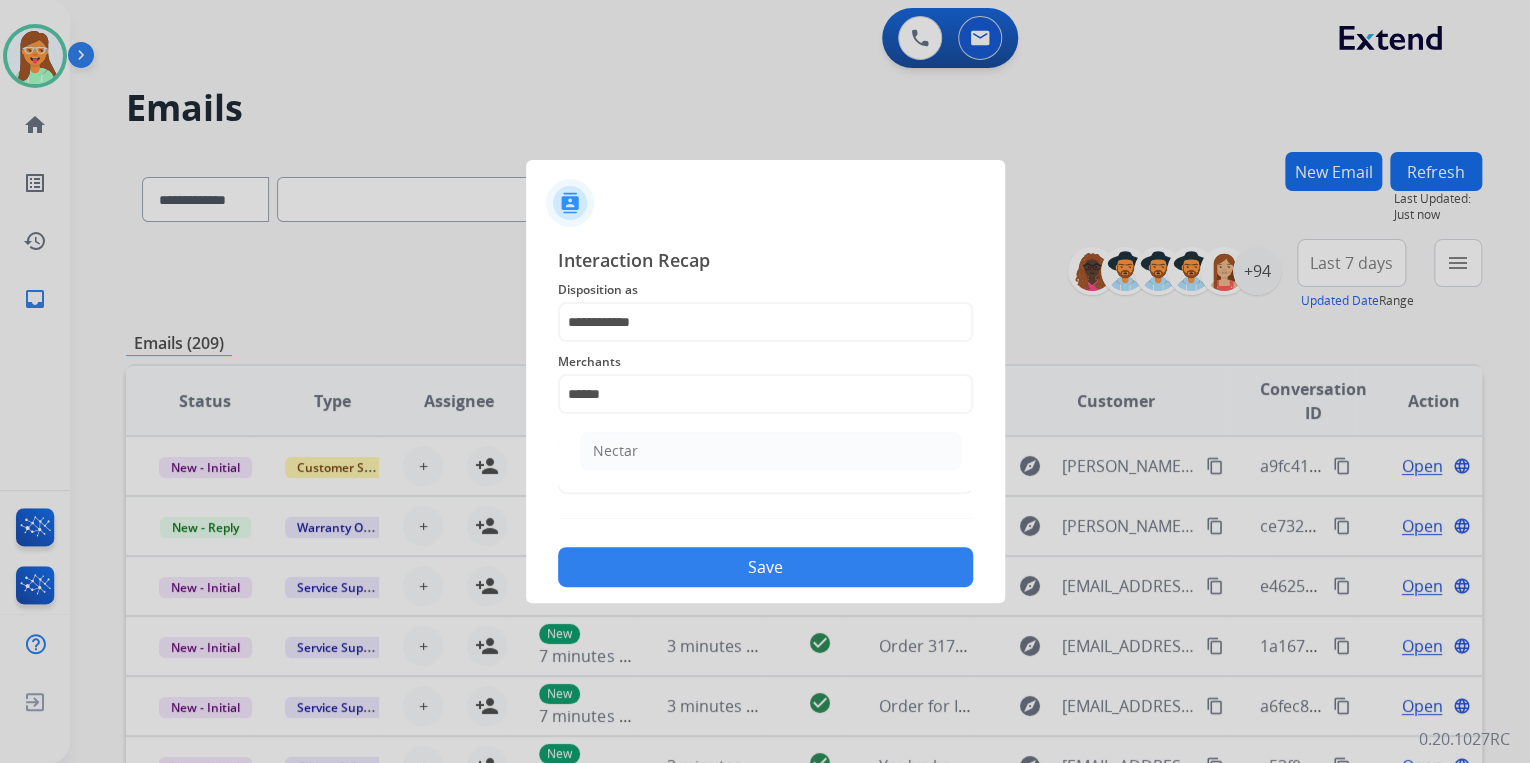 drag, startPoint x: 679, startPoint y: 449, endPoint x: 668, endPoint y: 478, distance: 31.016125 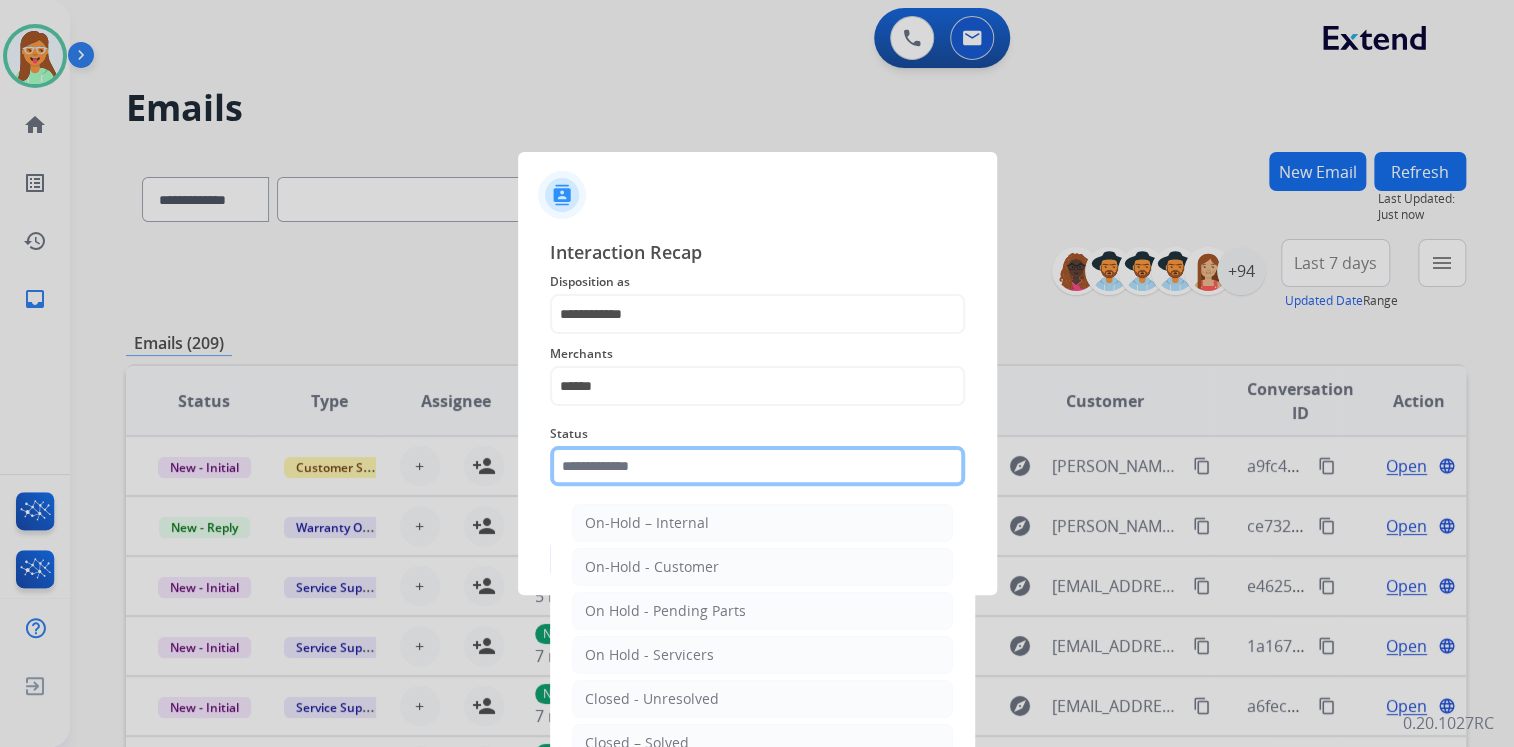 click 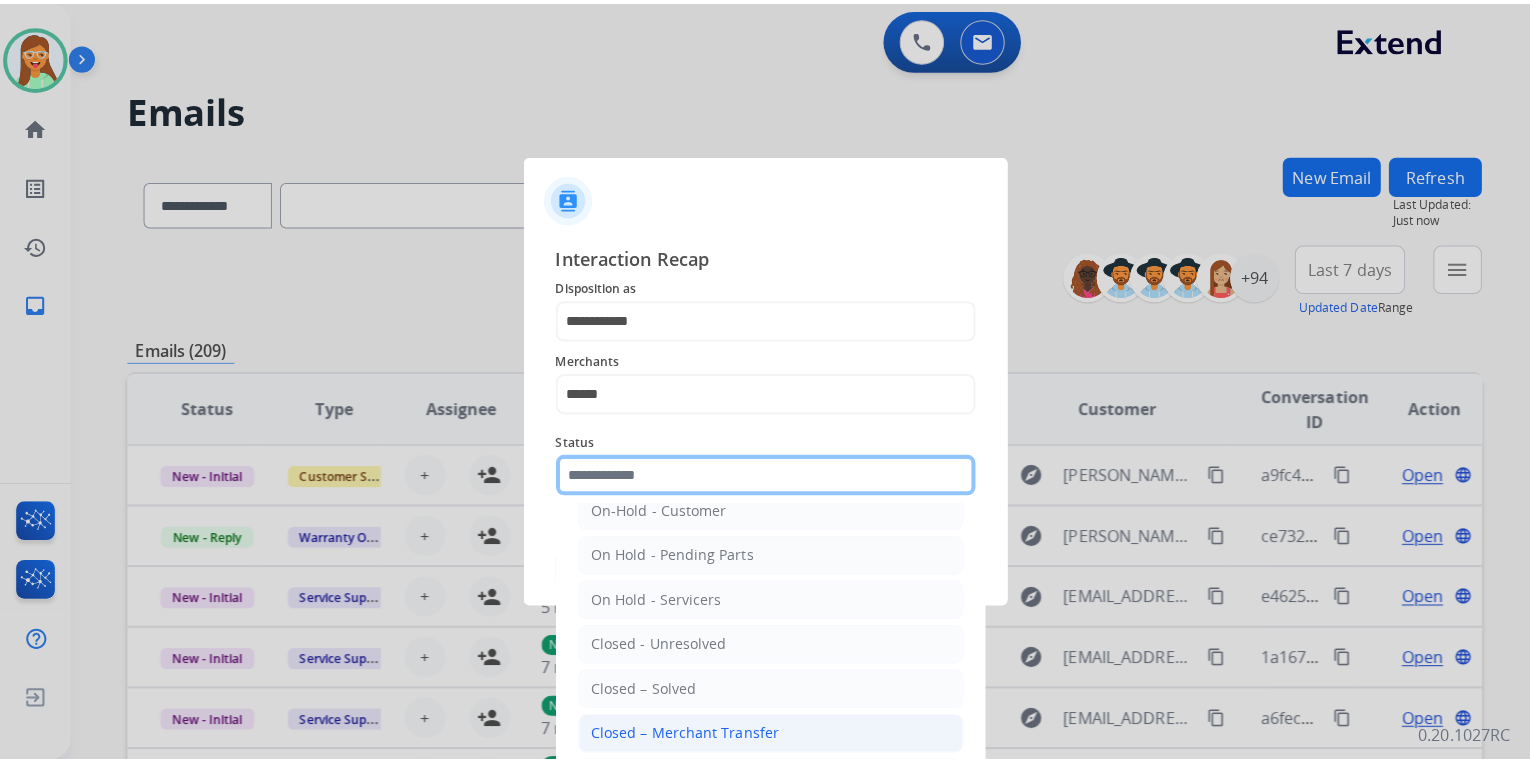 scroll, scrollTop: 116, scrollLeft: 0, axis: vertical 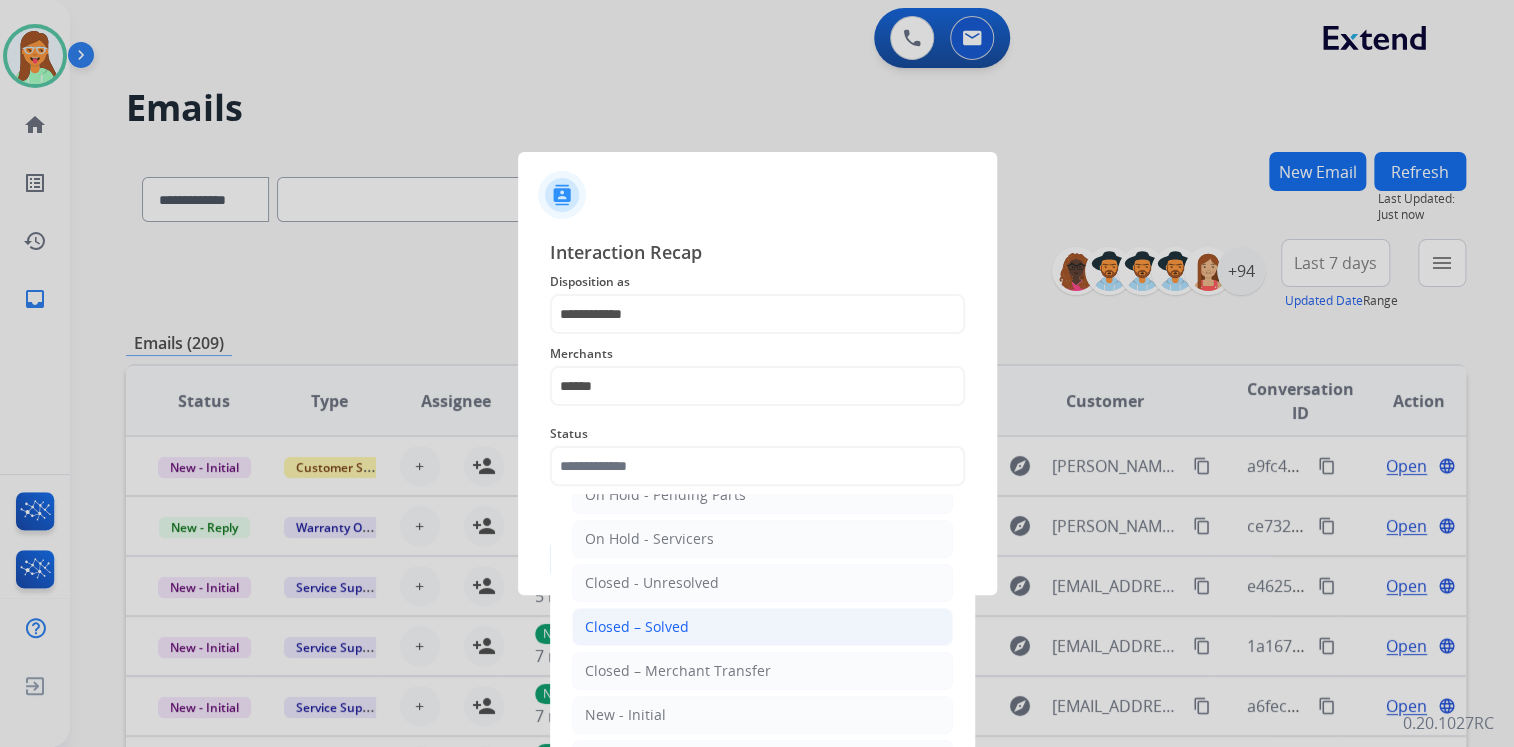 click on "Closed – Solved" 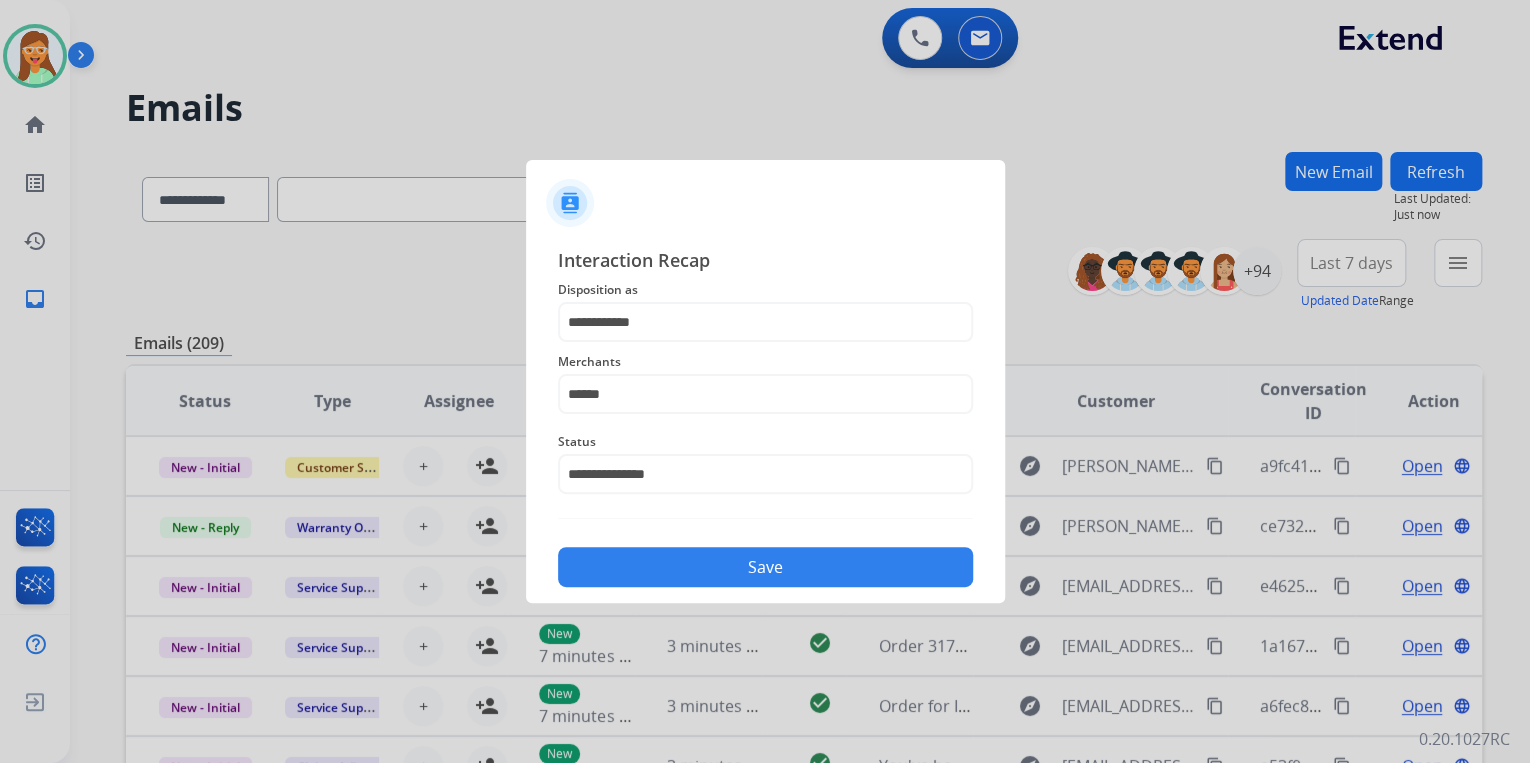 click on "Save" 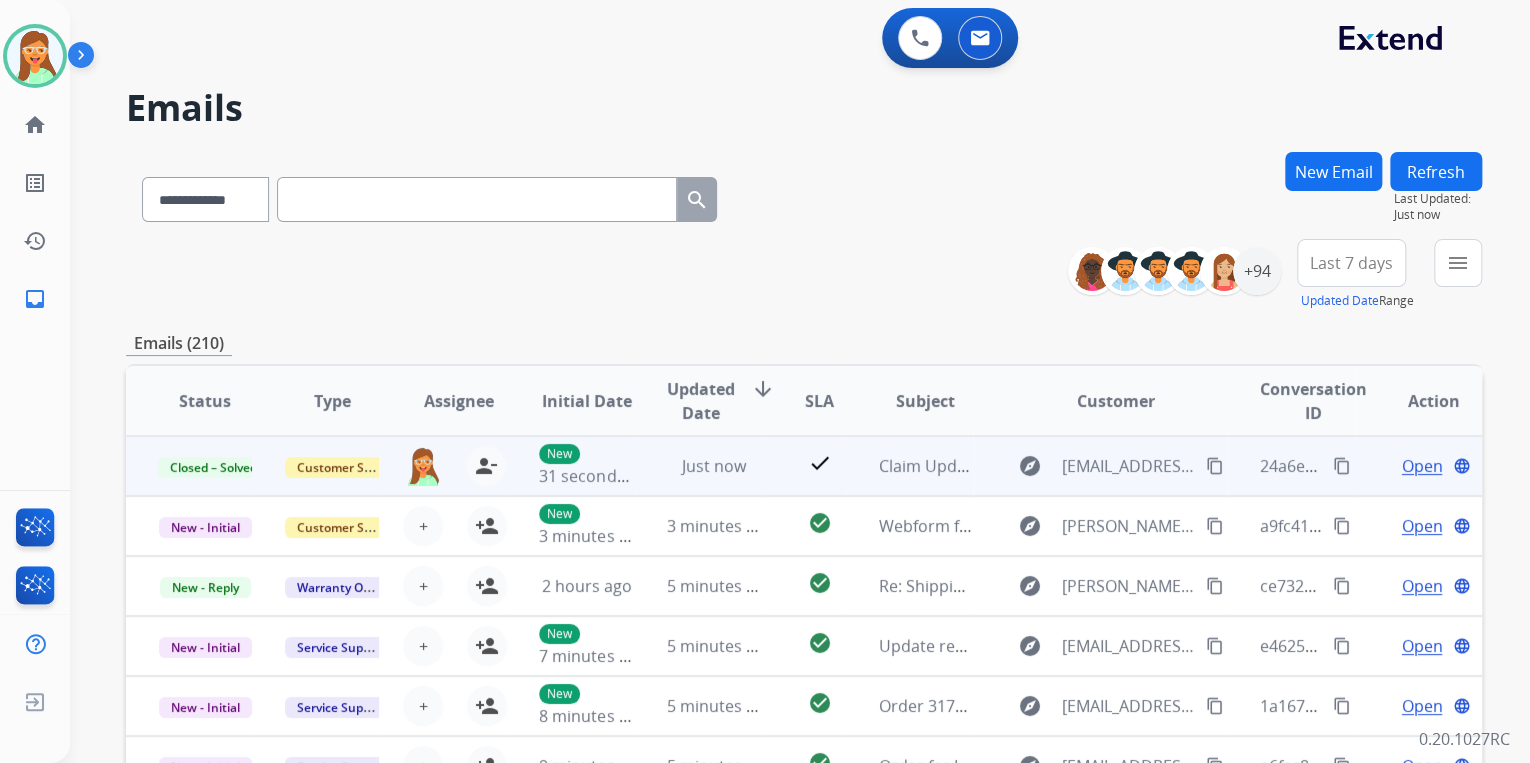 click on "content_copy" at bounding box center [1342, 466] 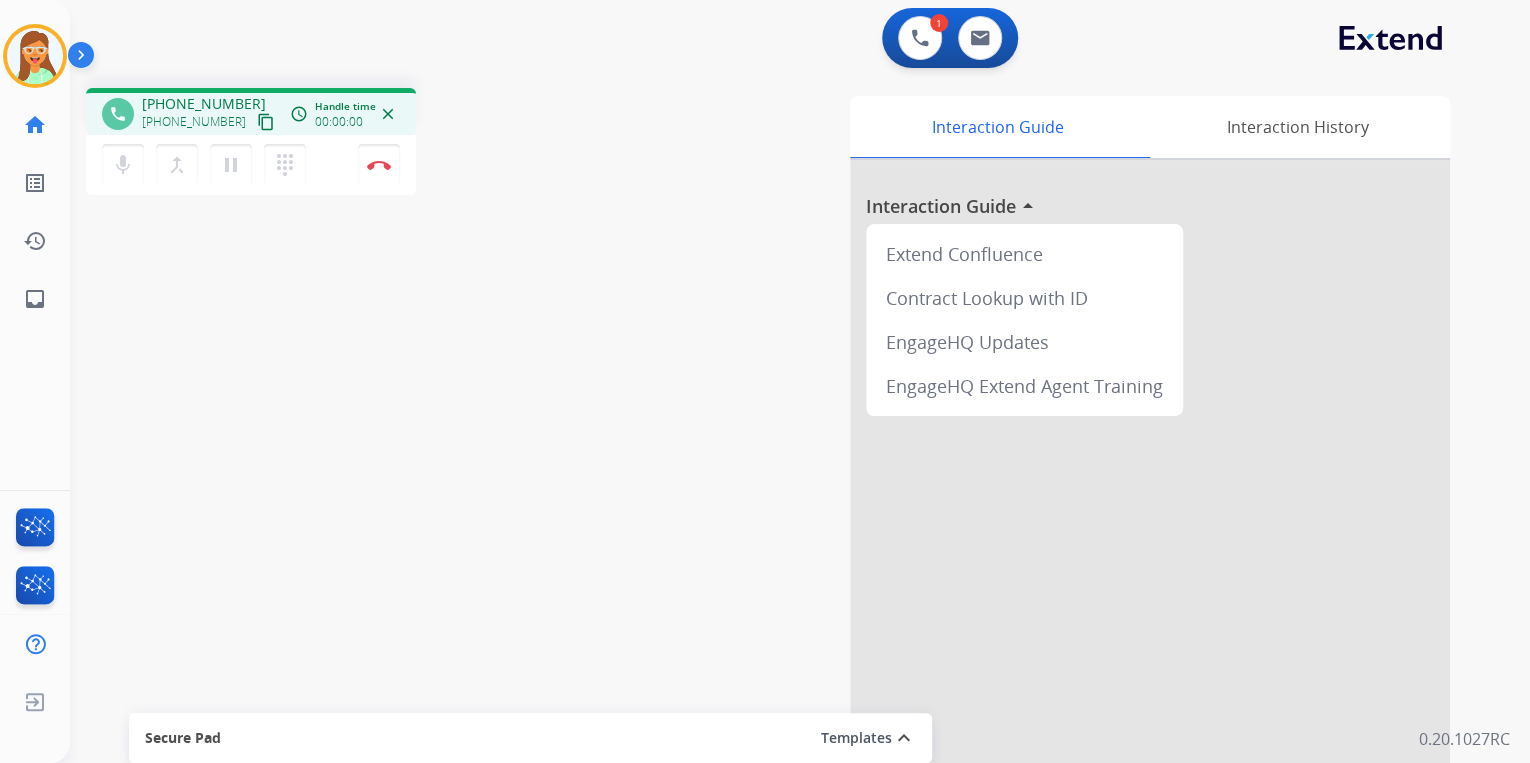 click on "content_copy" at bounding box center [266, 122] 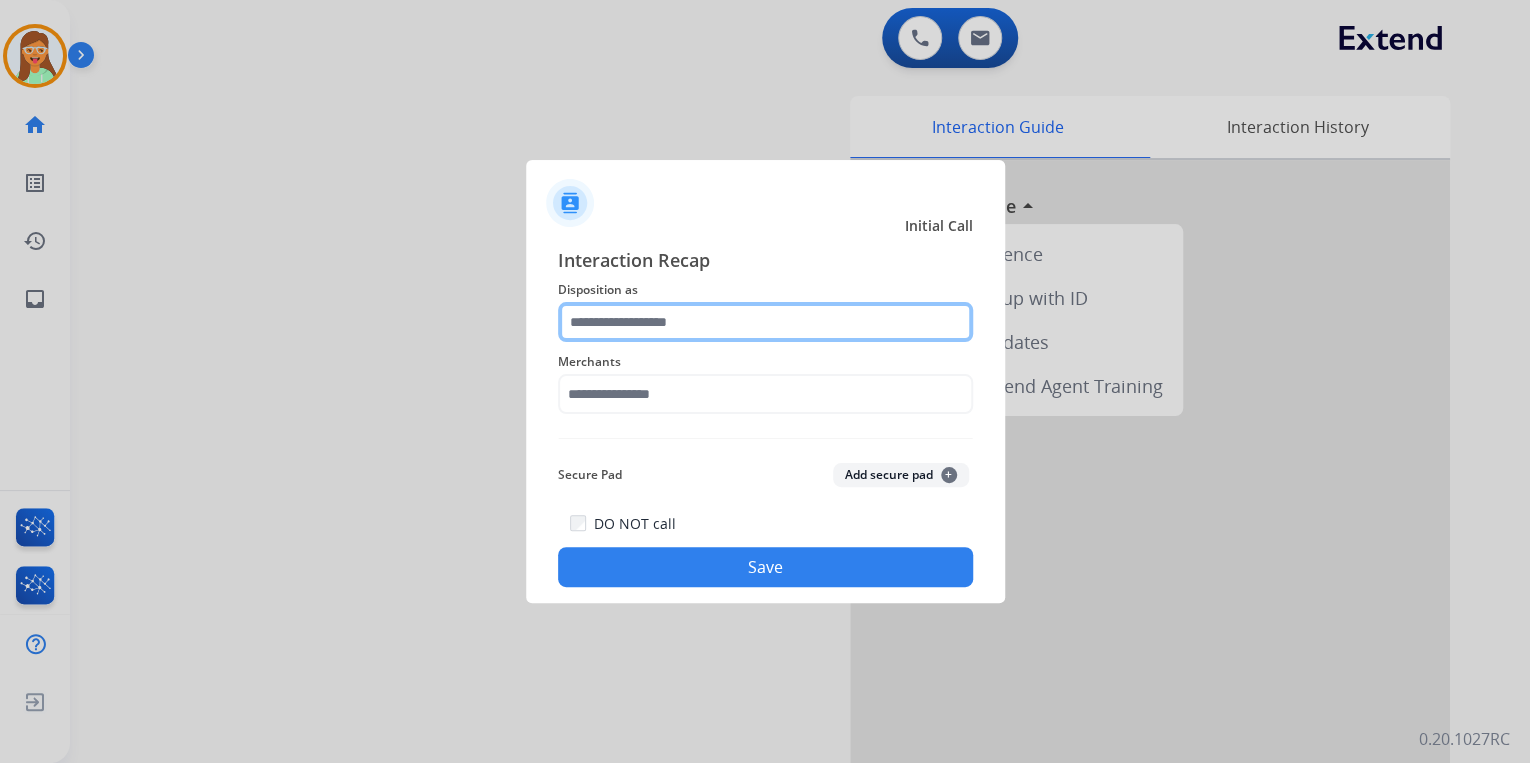 click 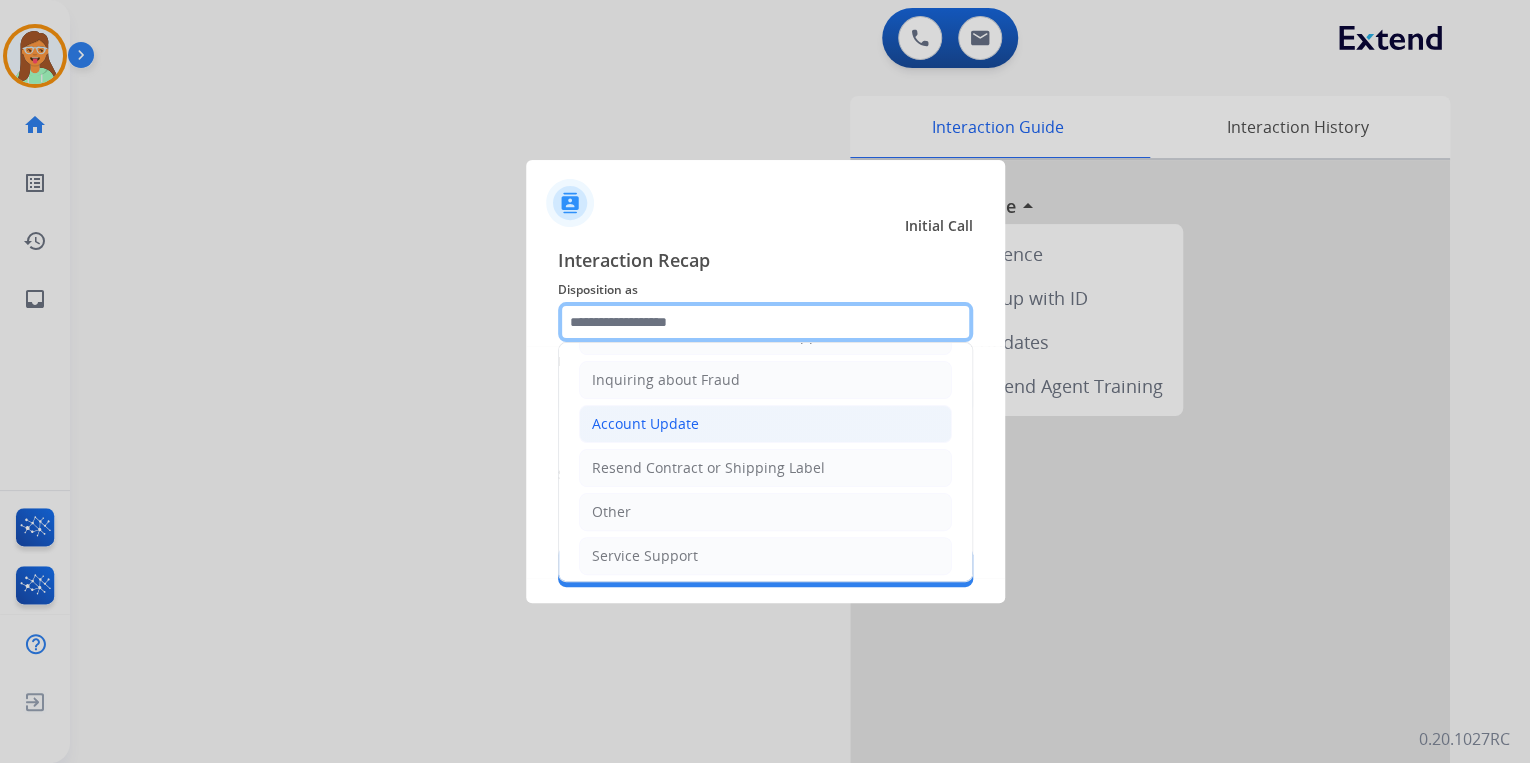 scroll, scrollTop: 306, scrollLeft: 0, axis: vertical 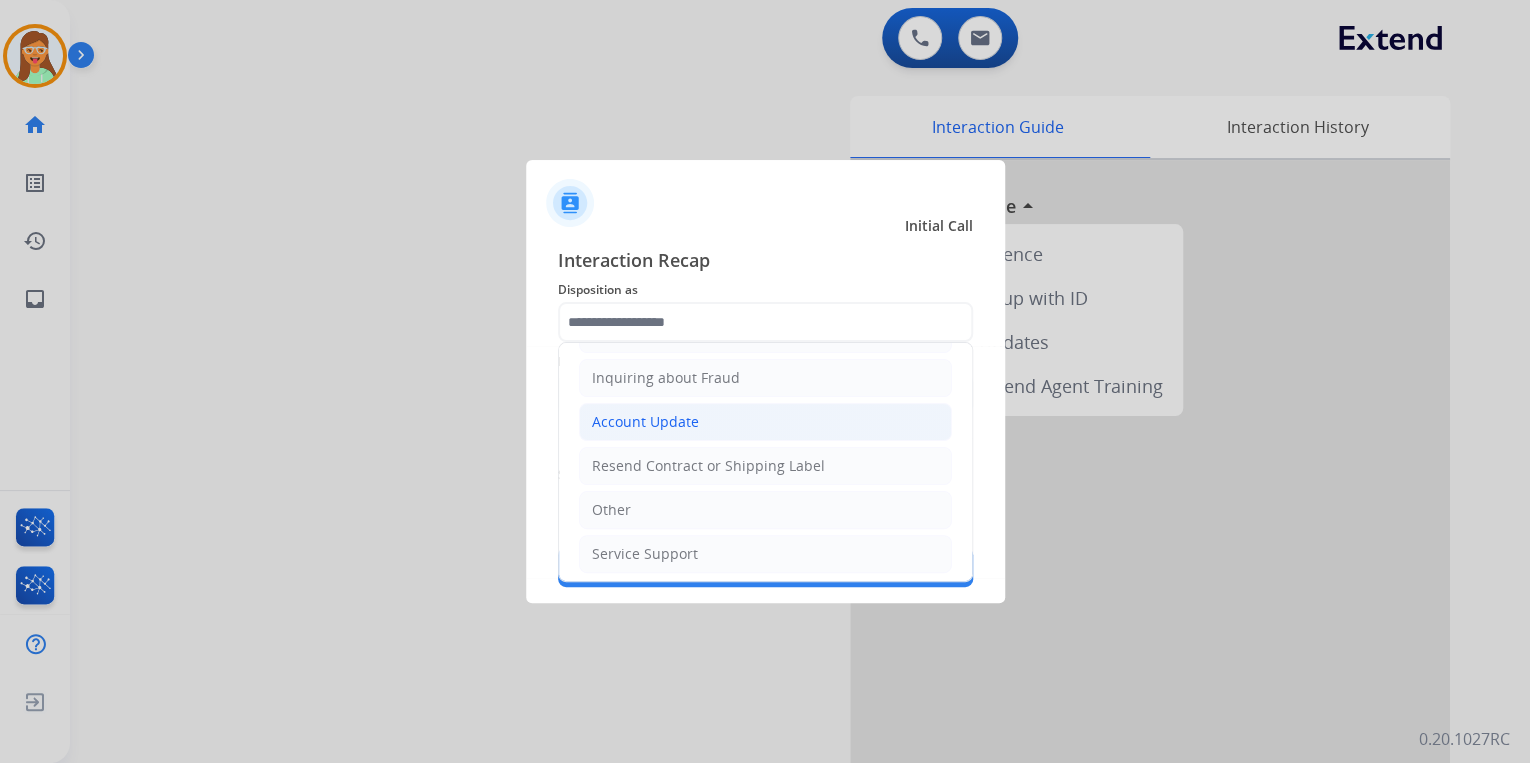 click on "Account Update" 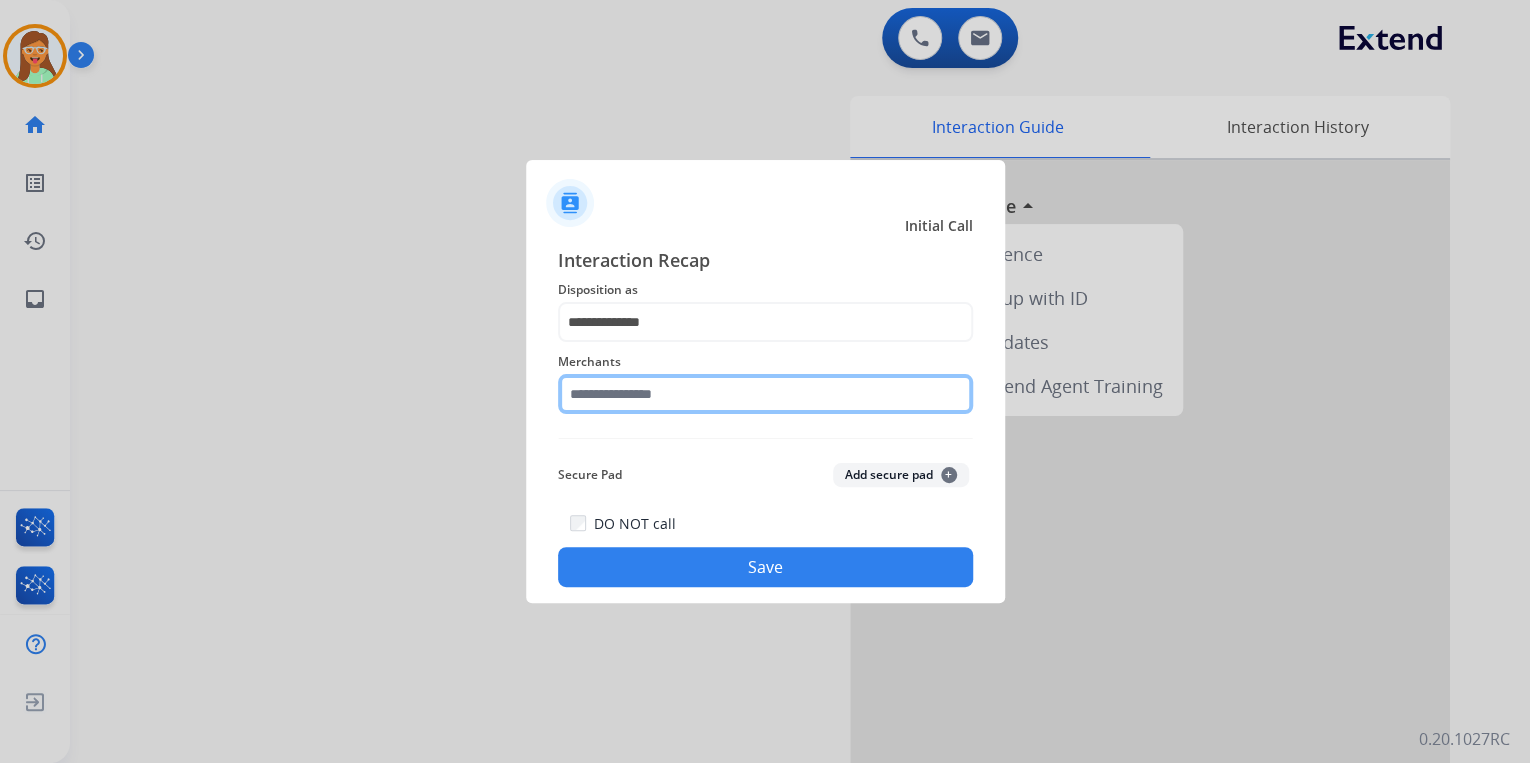 click 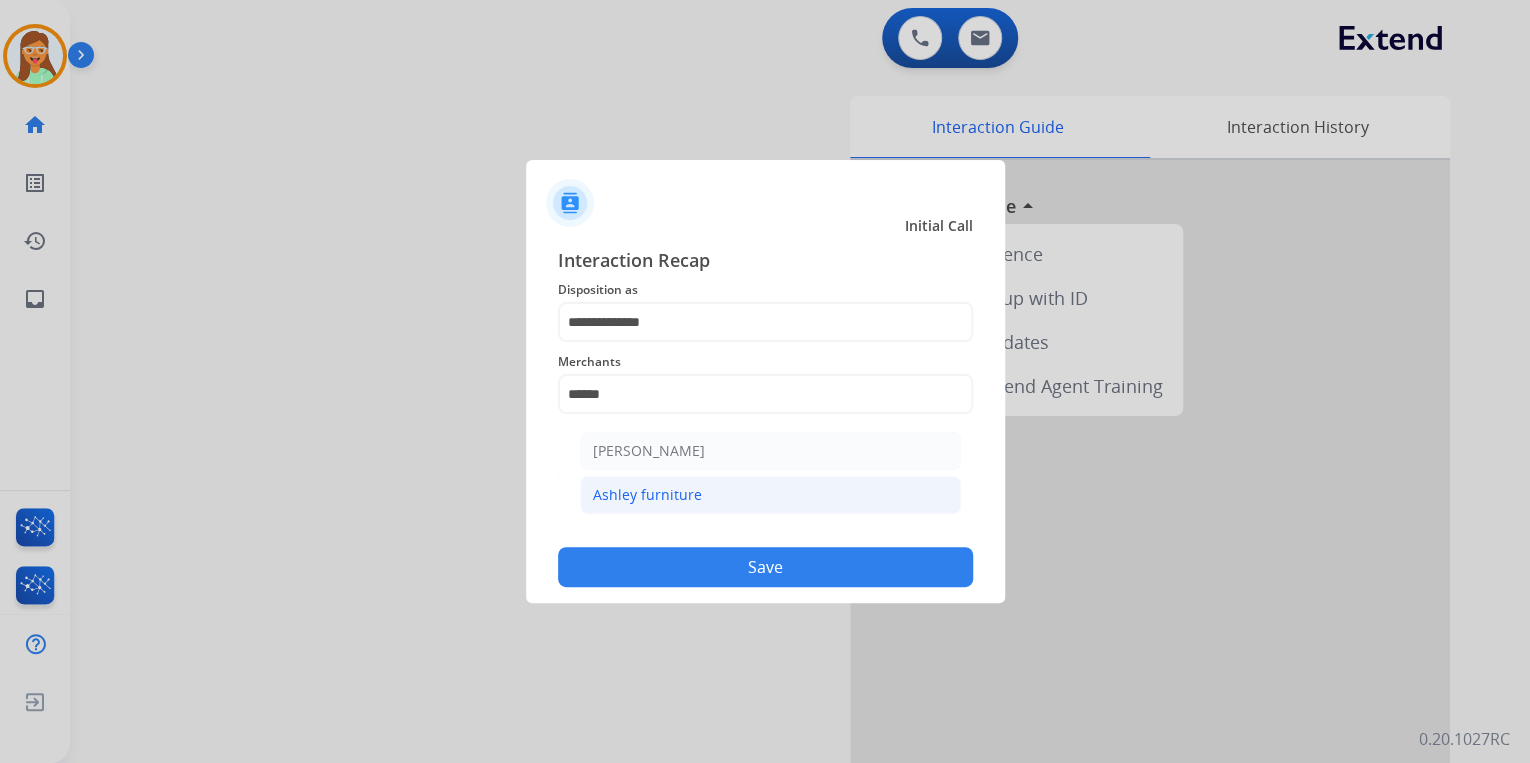click on "Ashley furniture" 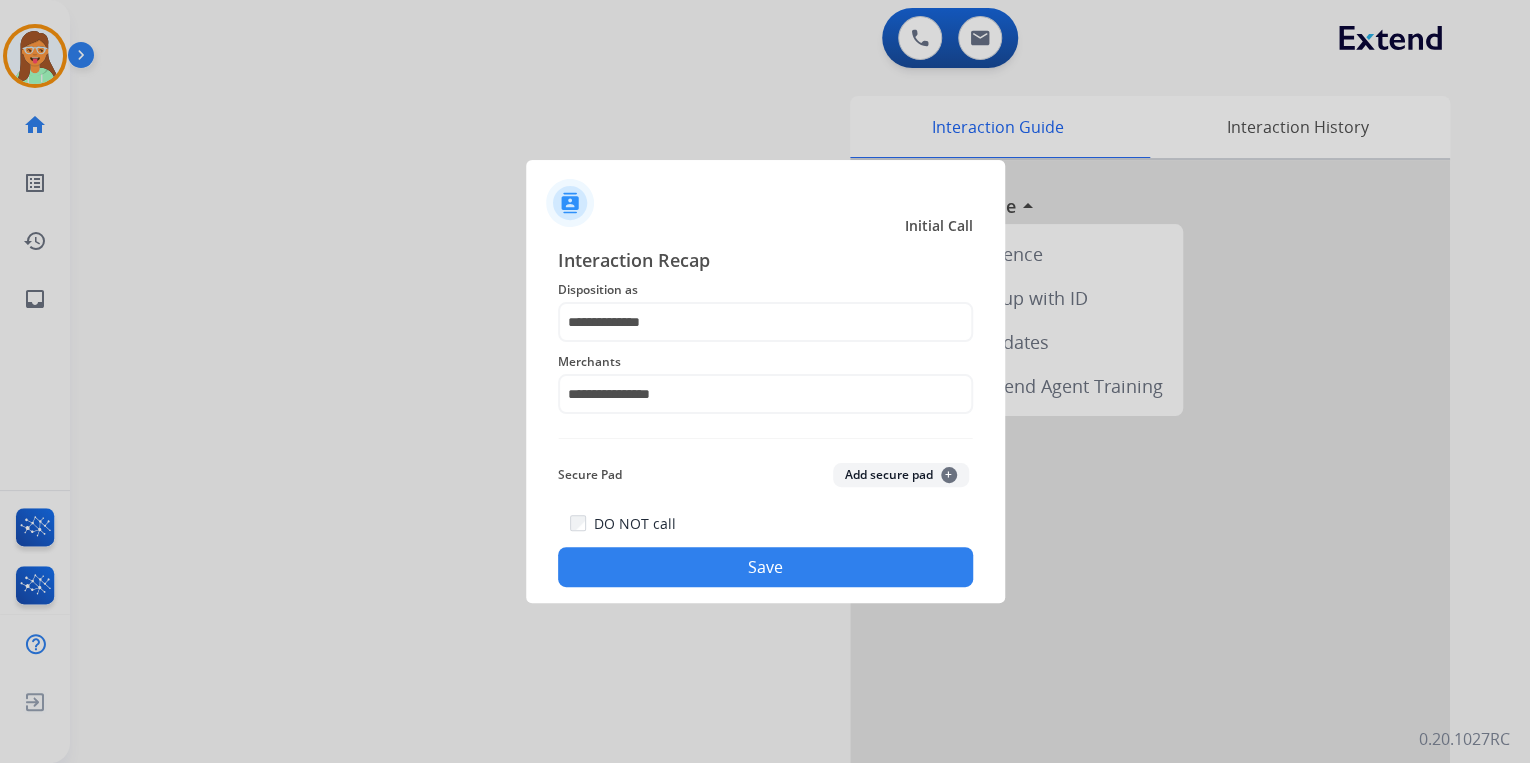 click on "Save" 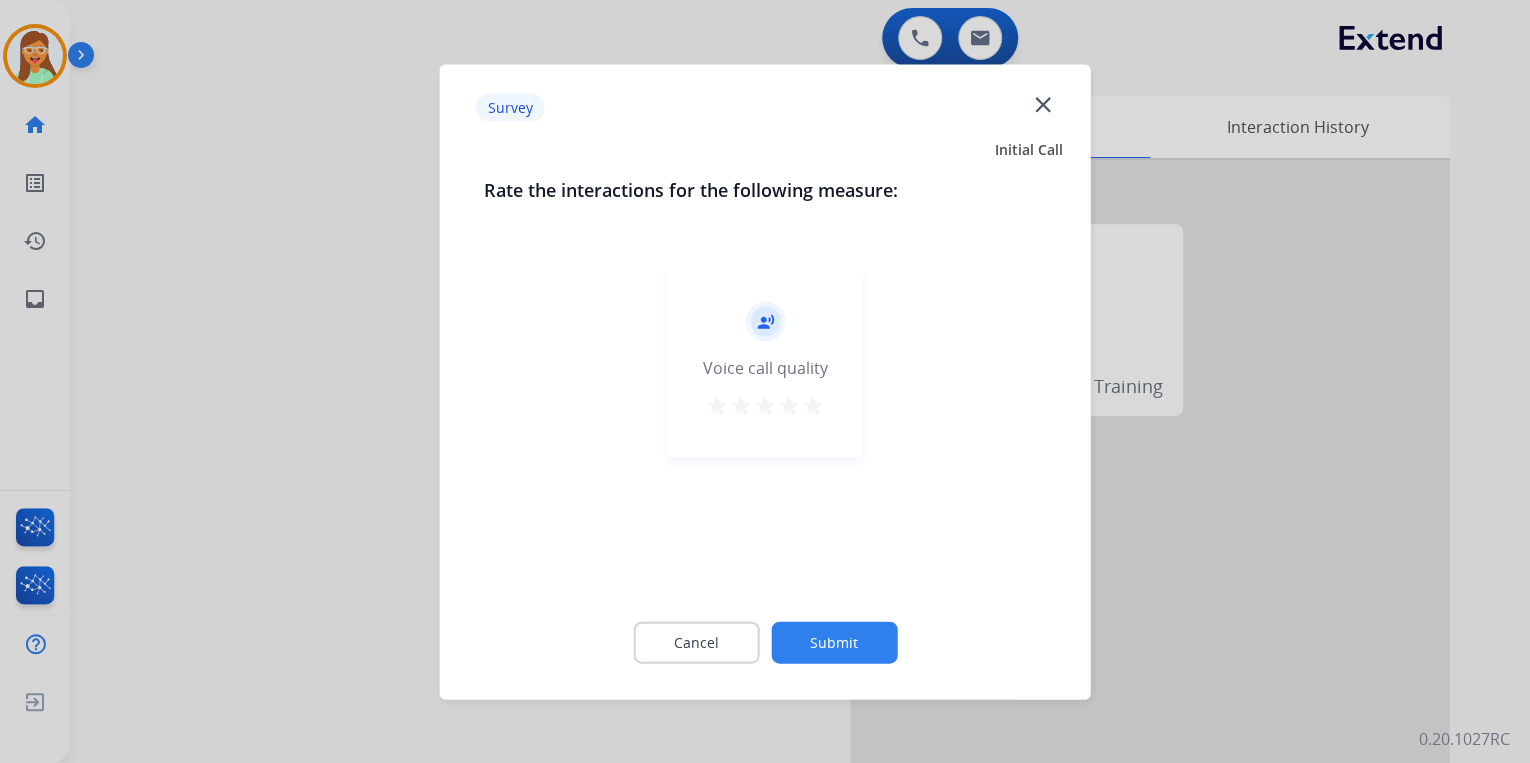 click on "star" at bounding box center [813, 405] 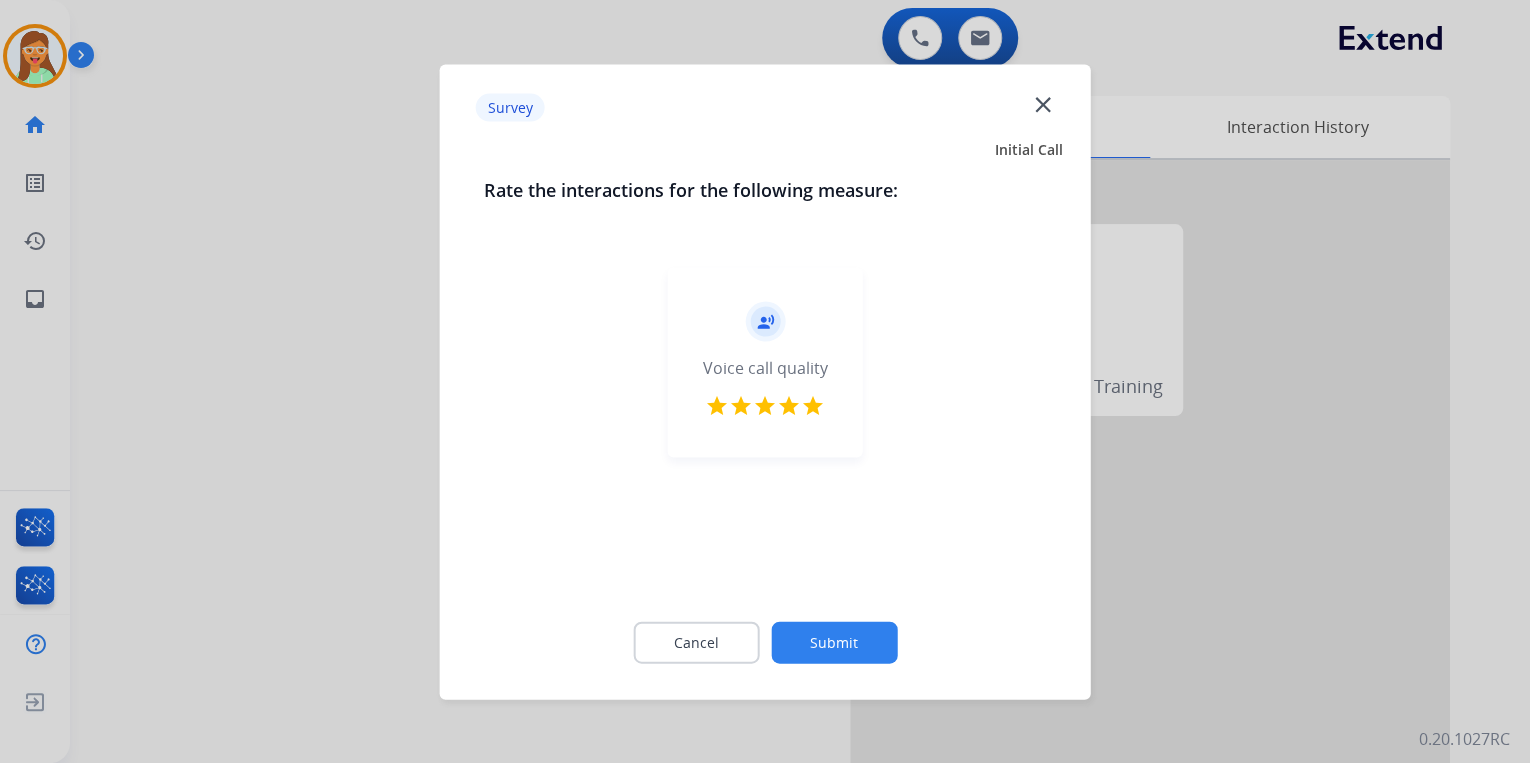 click on "Submit" 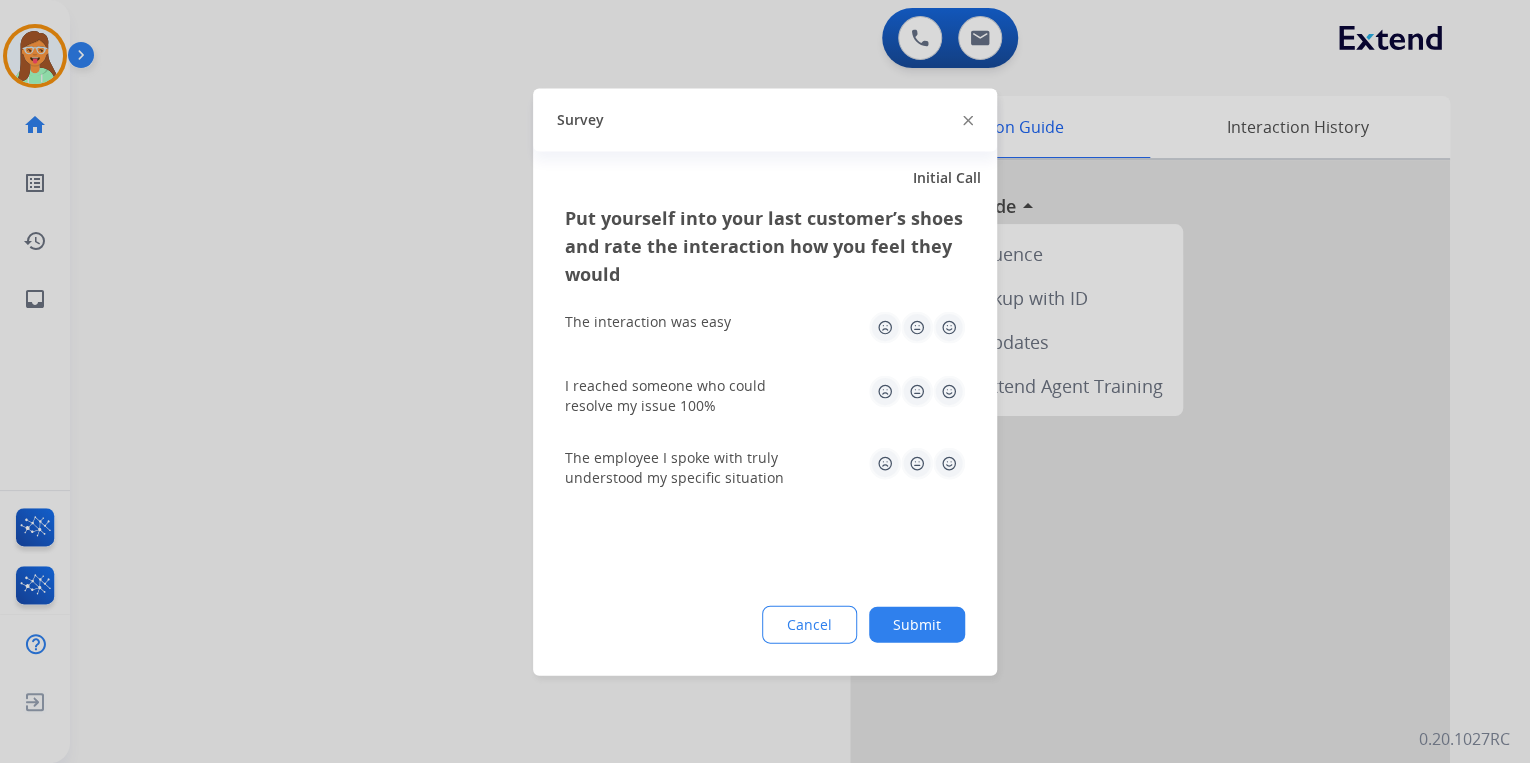 click 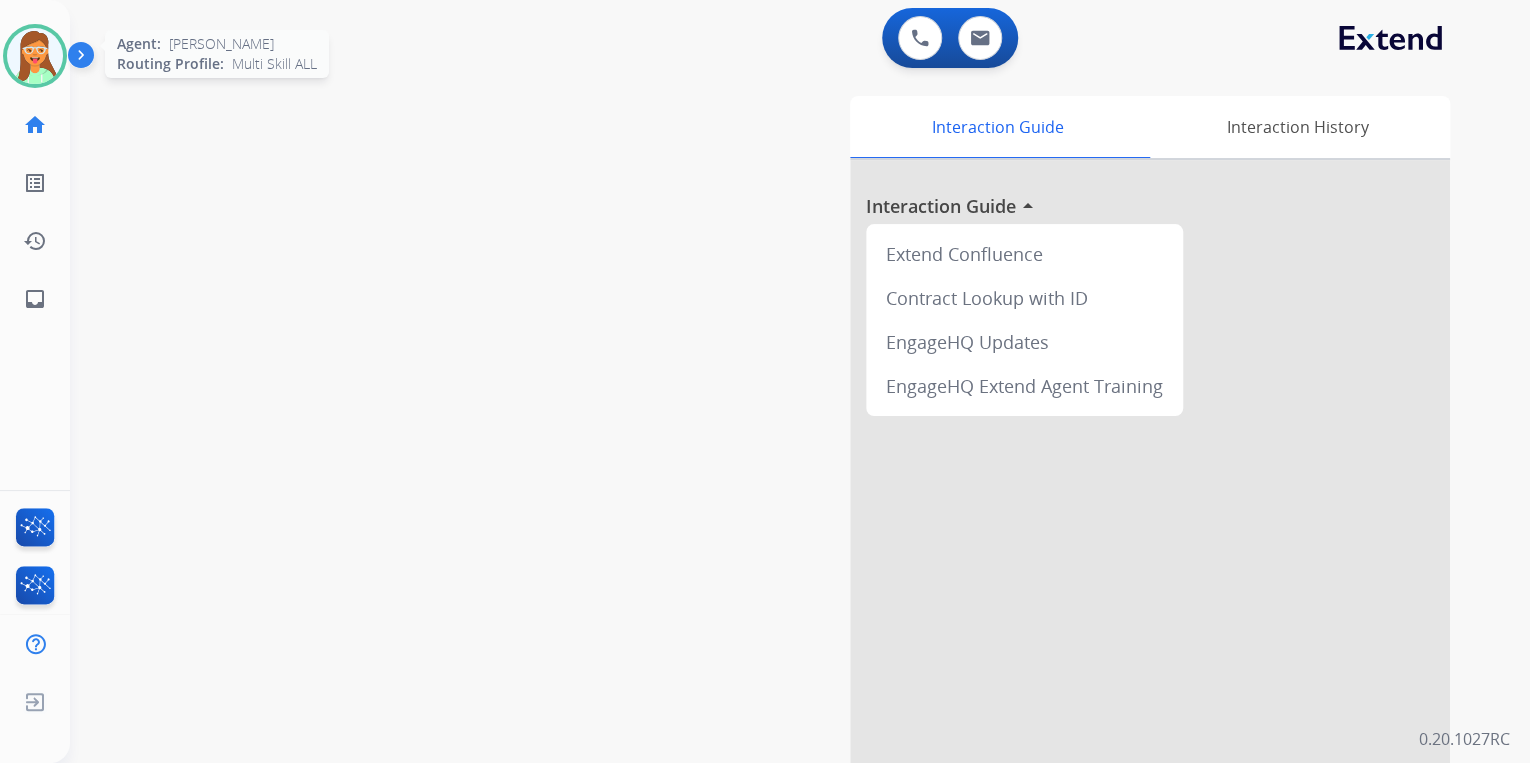 click at bounding box center [35, 56] 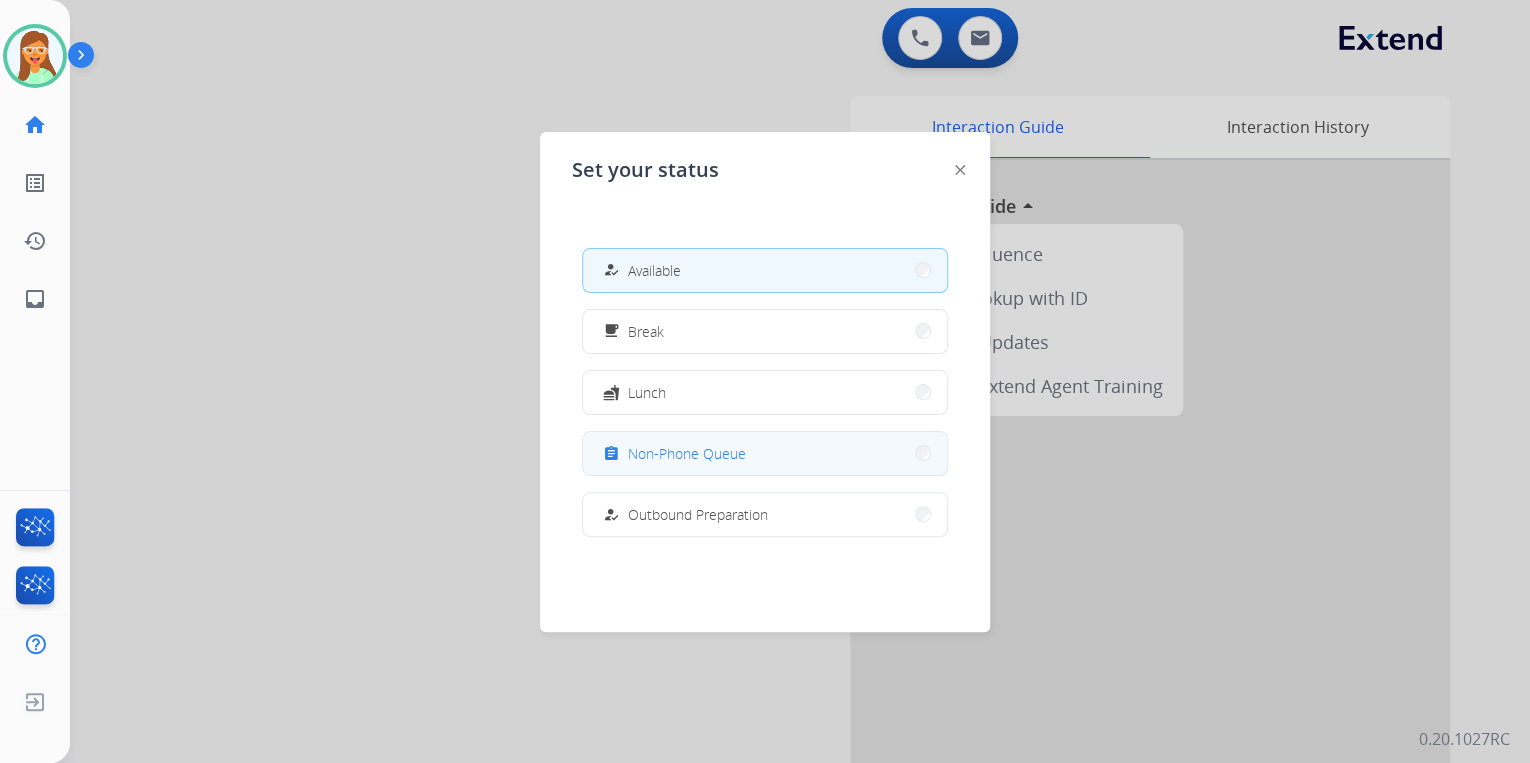 click on "Non-Phone Queue" at bounding box center [687, 453] 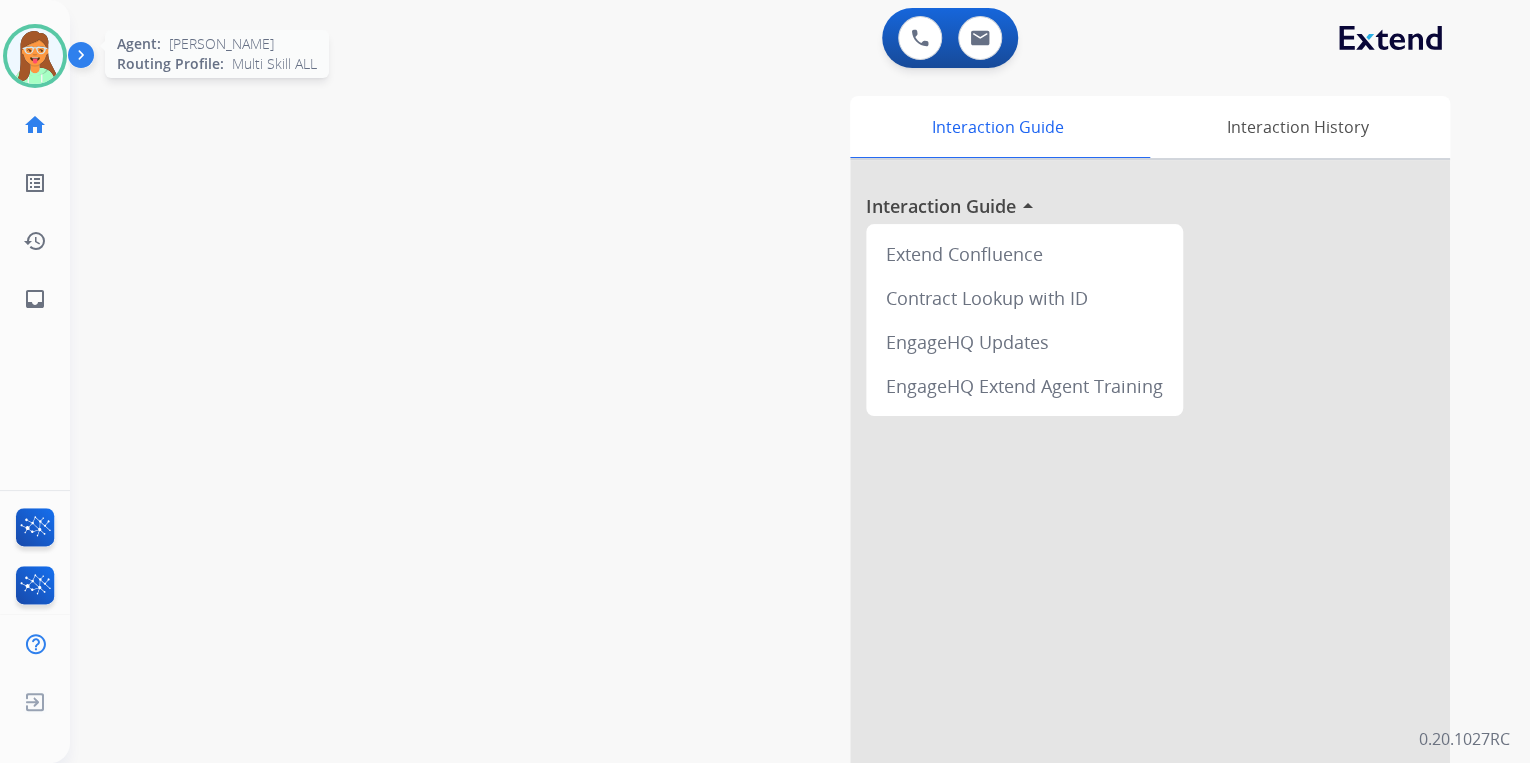 click at bounding box center (35, 56) 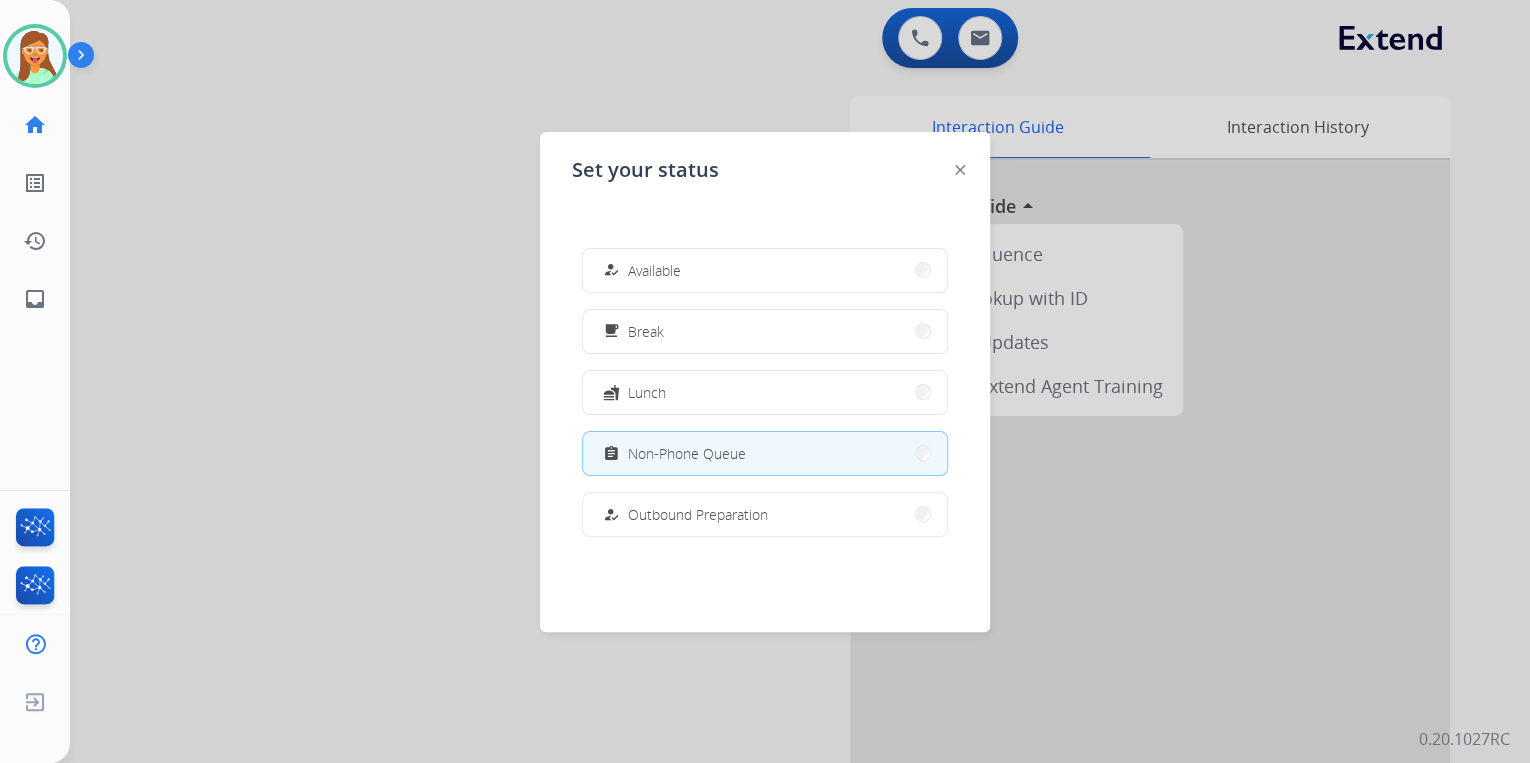 click on "how_to_reg Available" at bounding box center [765, 270] 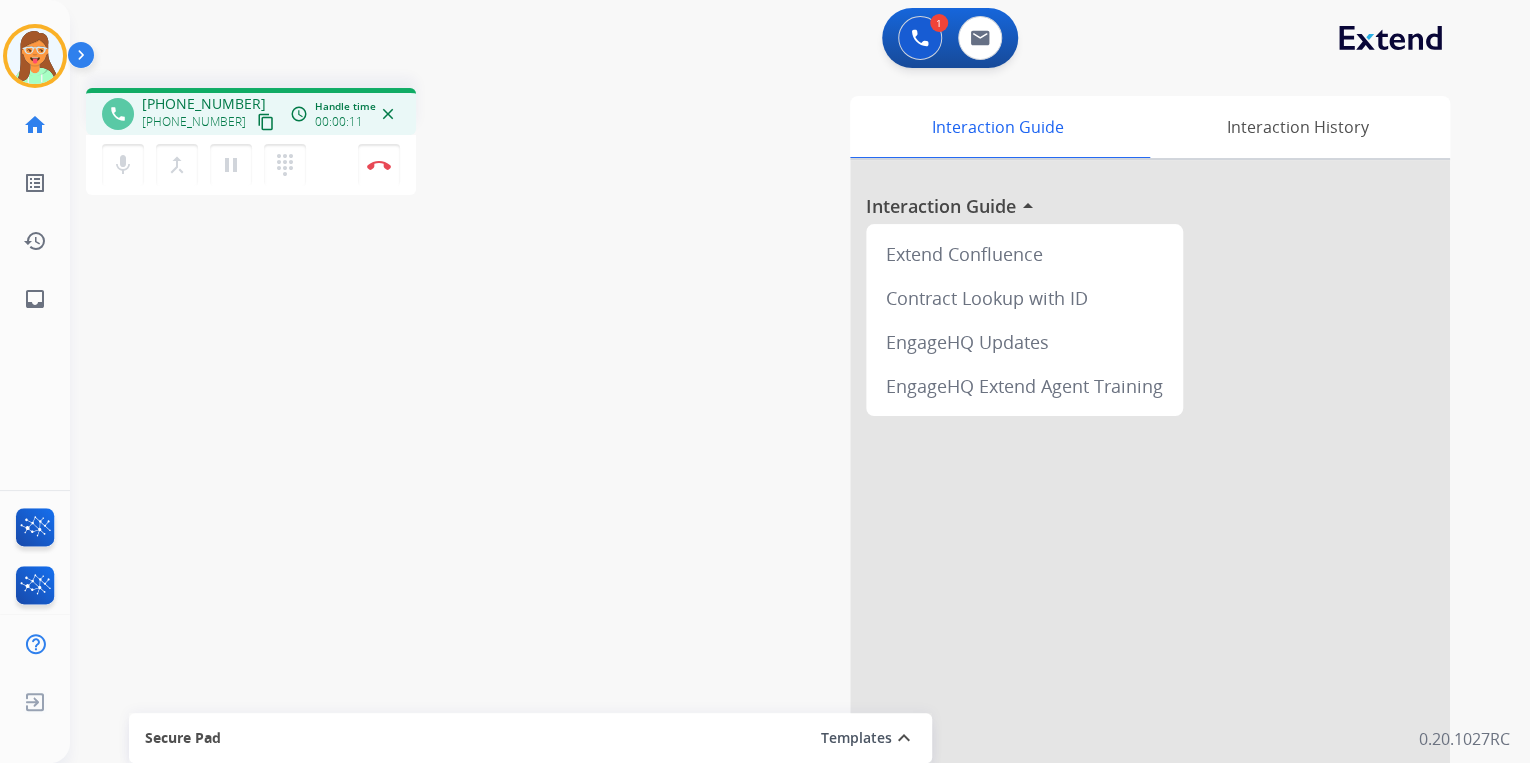 click on "content_copy" at bounding box center [266, 122] 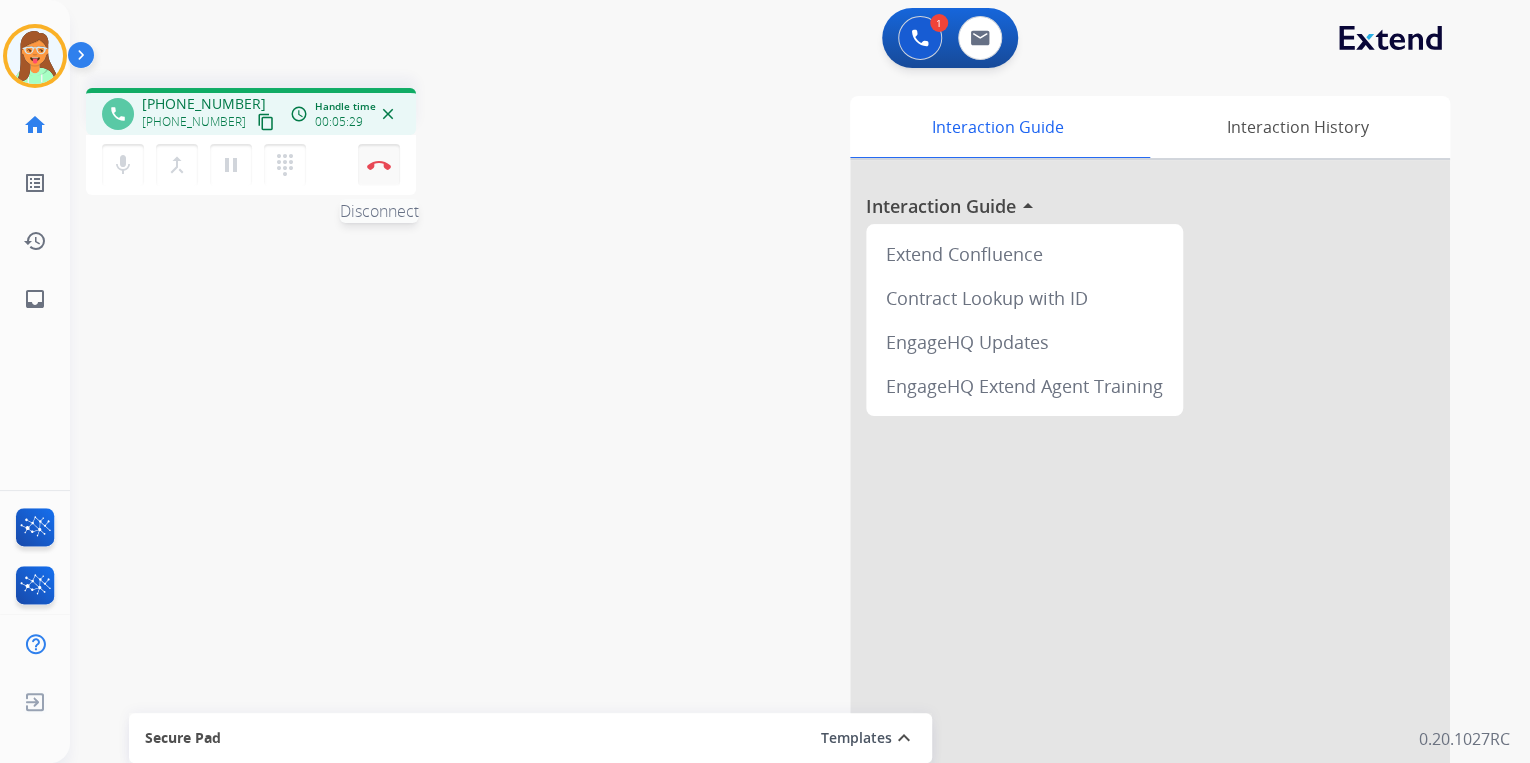 click at bounding box center (379, 165) 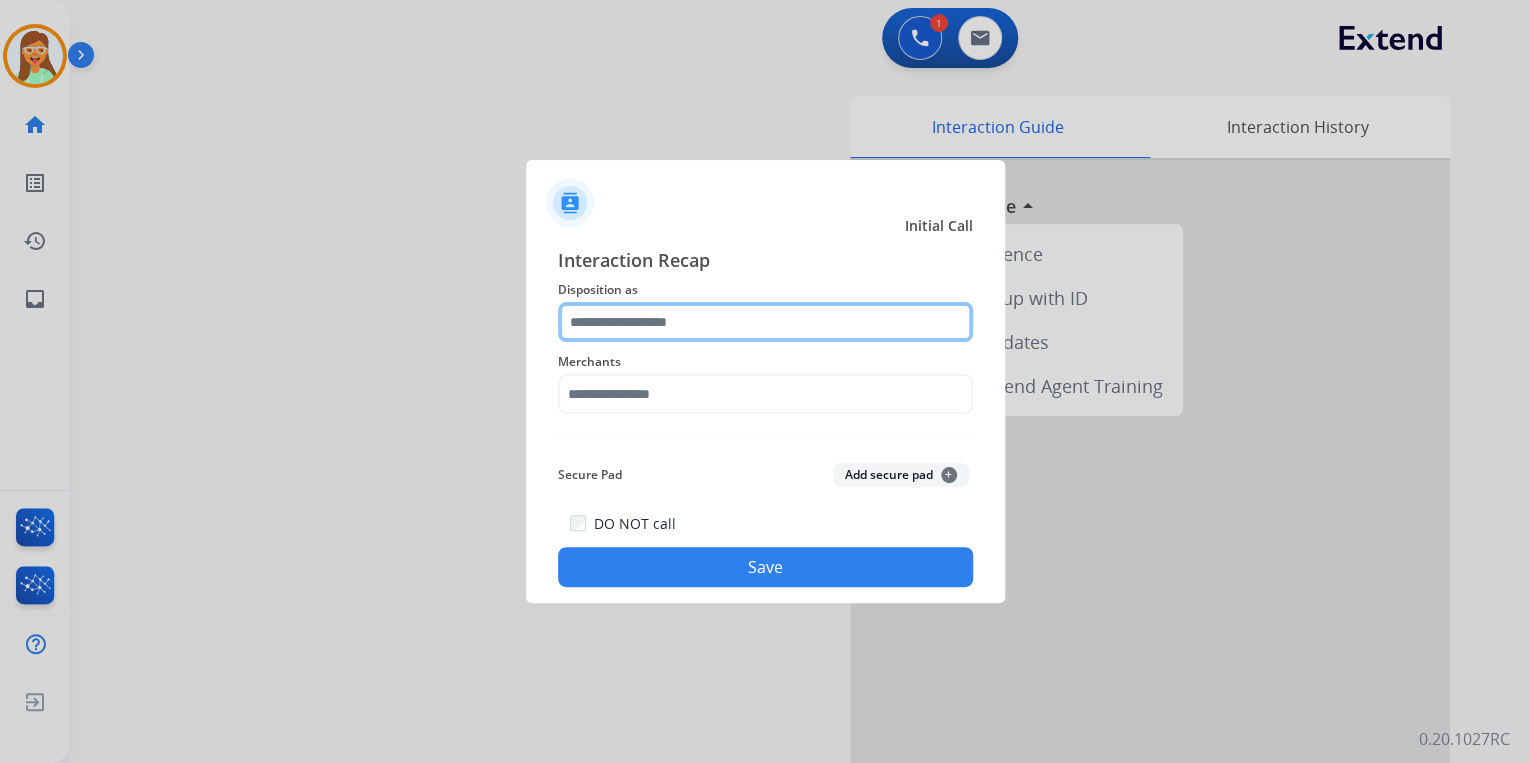 click 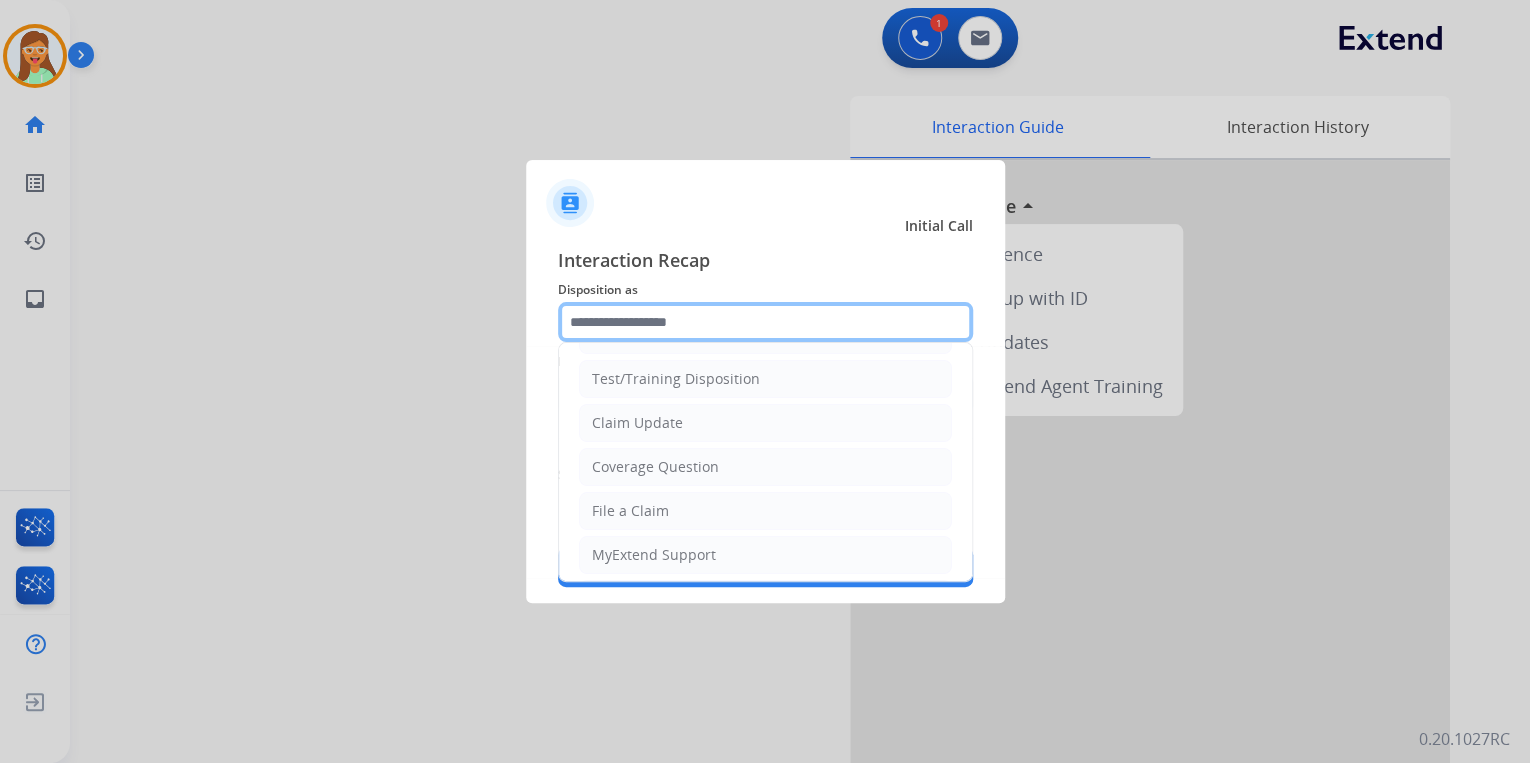 scroll, scrollTop: 80, scrollLeft: 0, axis: vertical 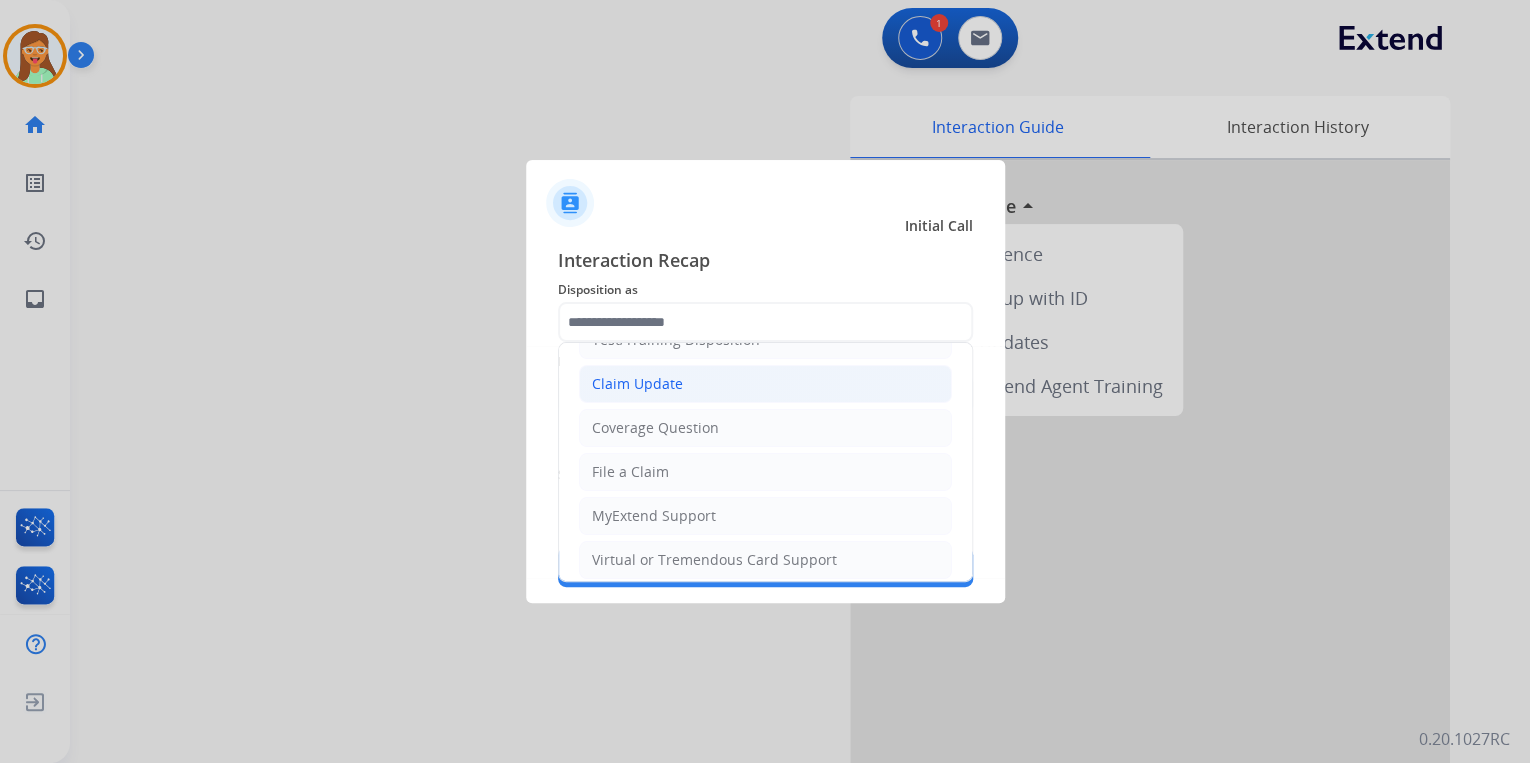 click on "Claim Update" 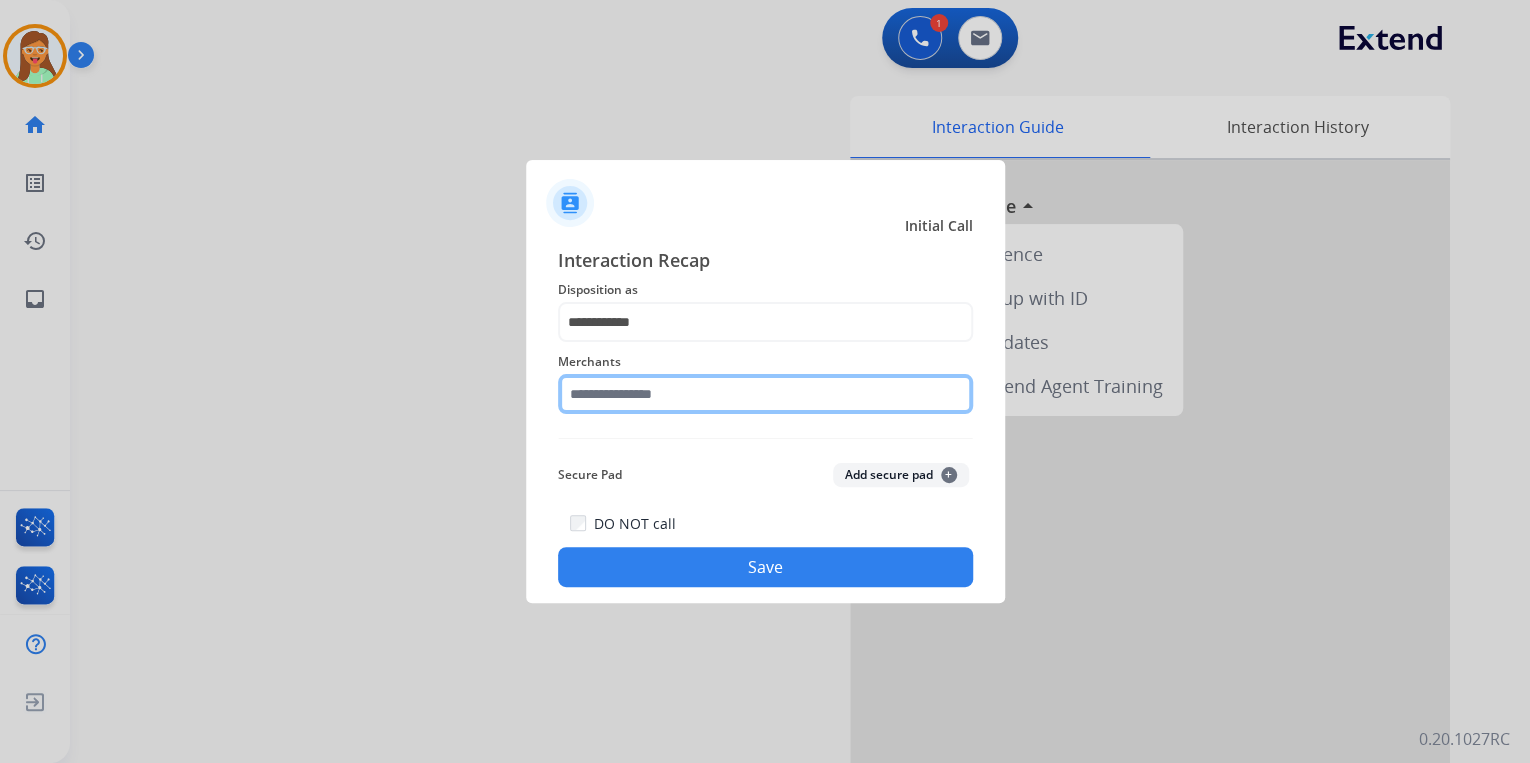 click 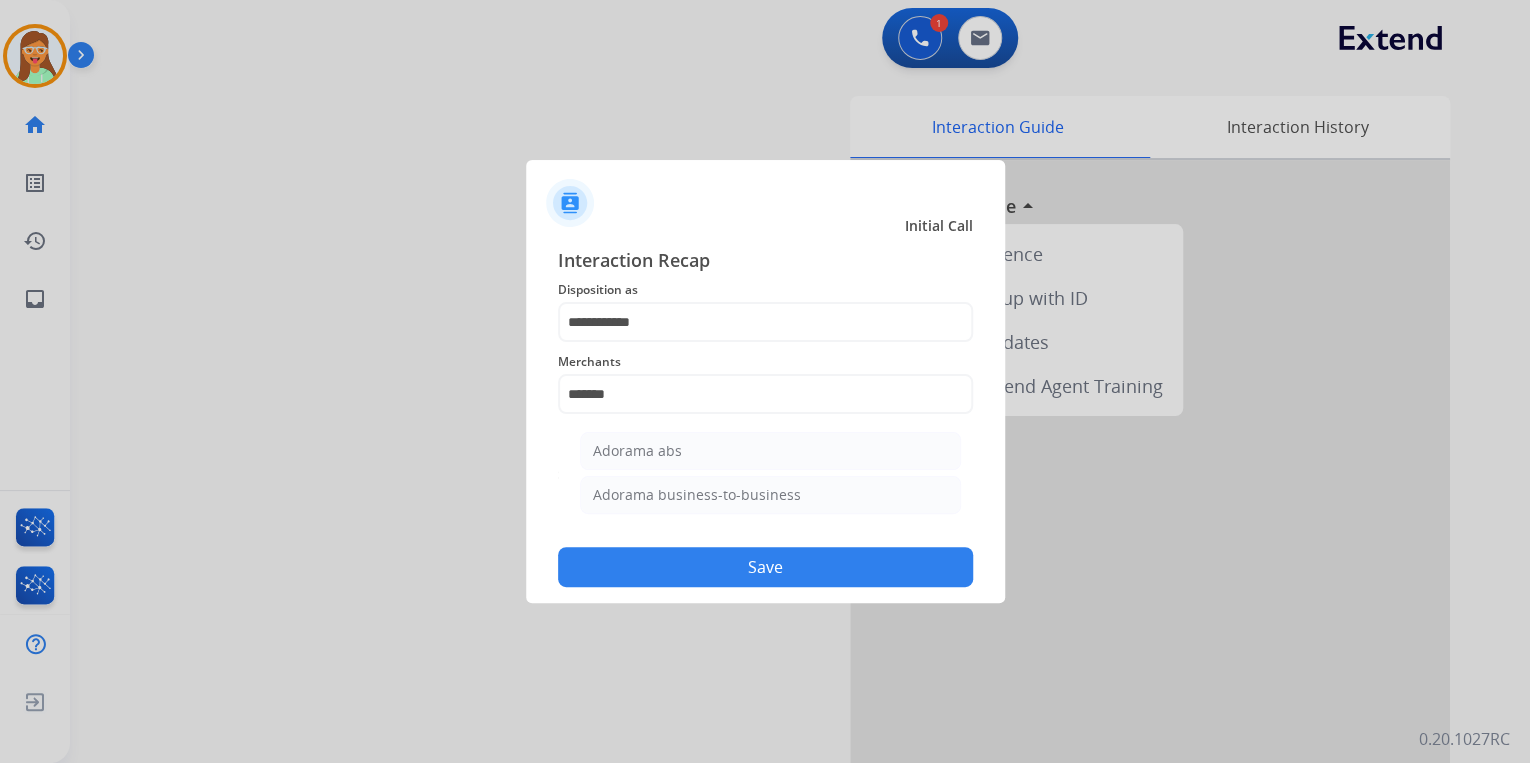 click on "Adorama abs   Adorama business-to-business" 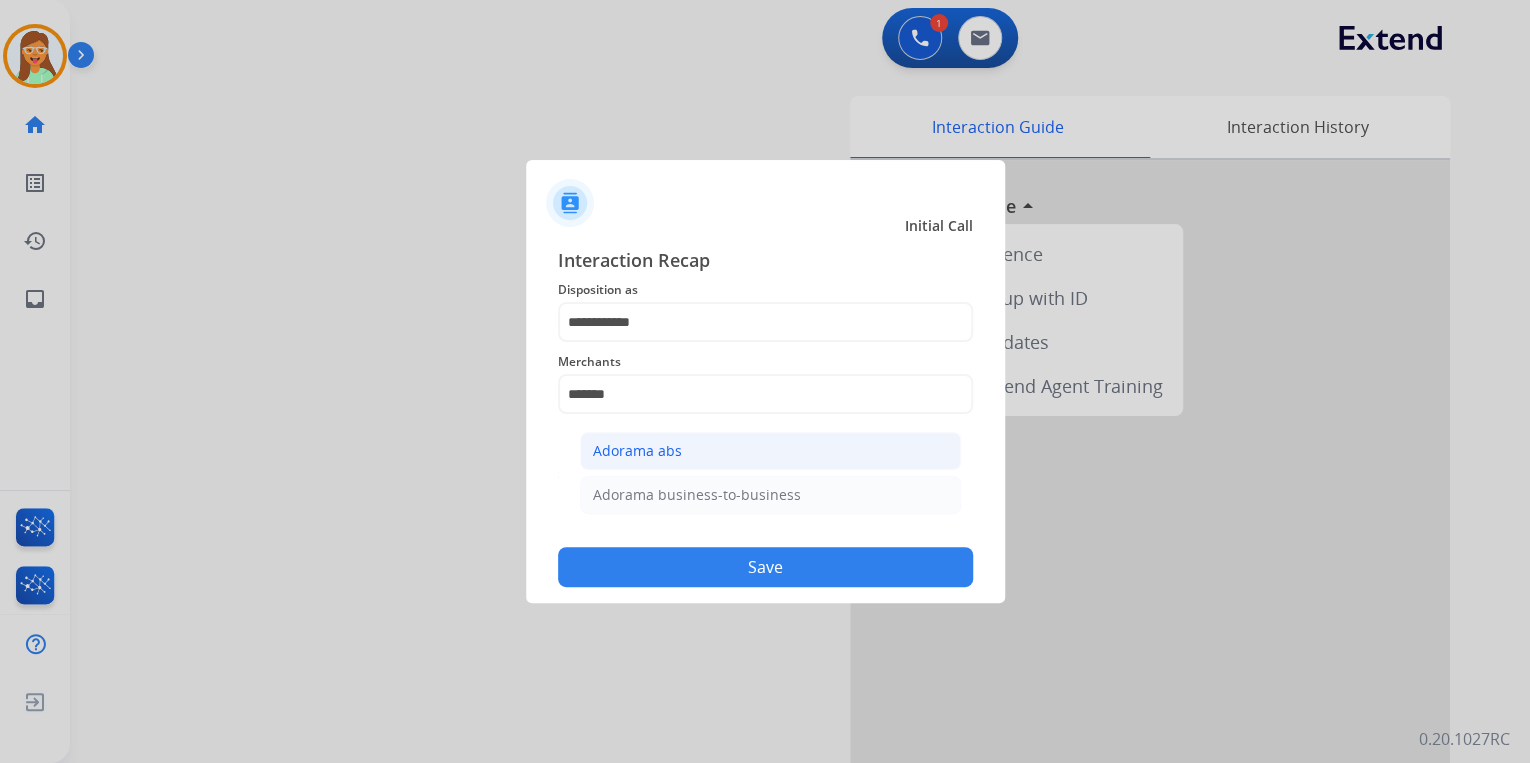 click on "Adorama abs" 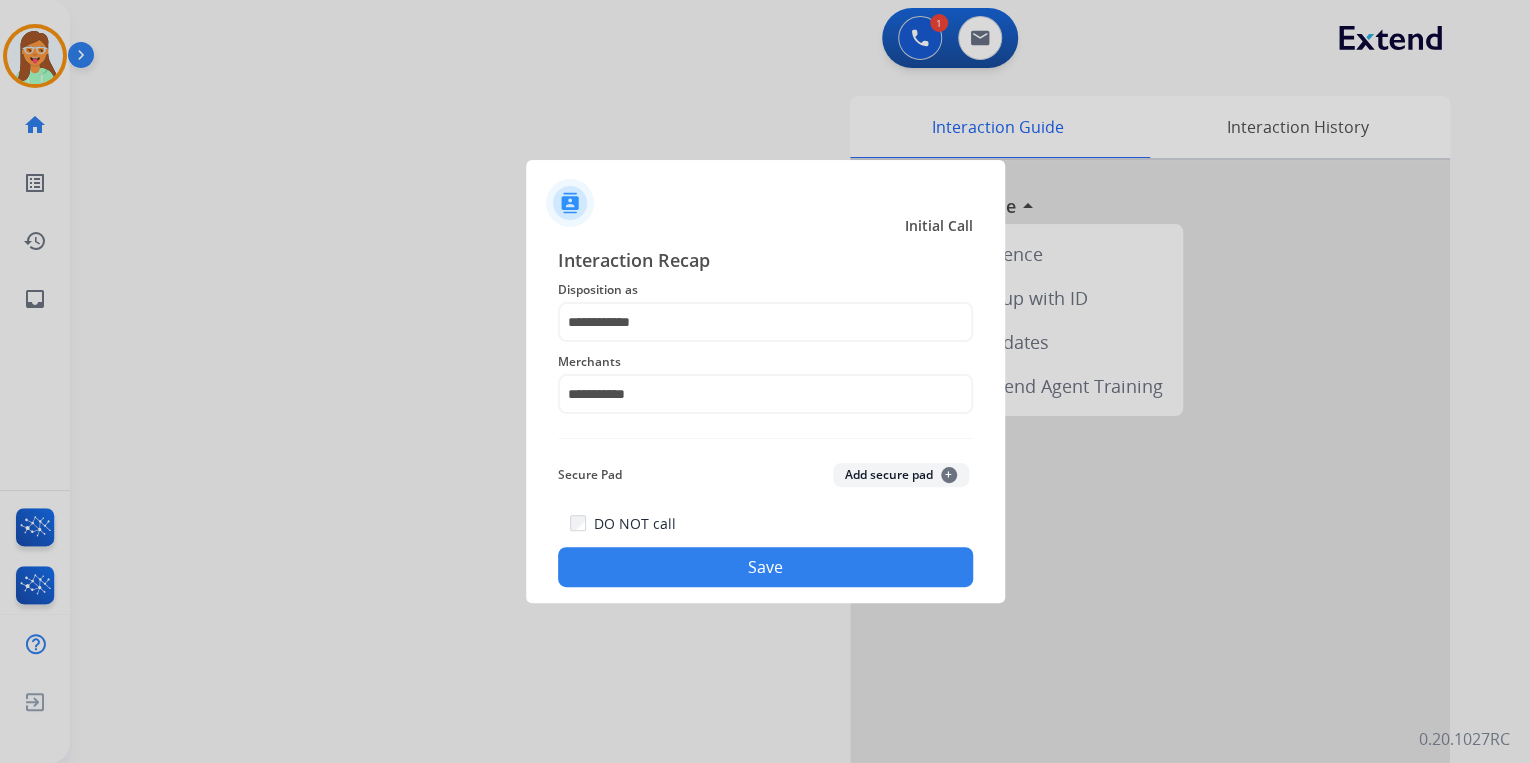 click on "Save" 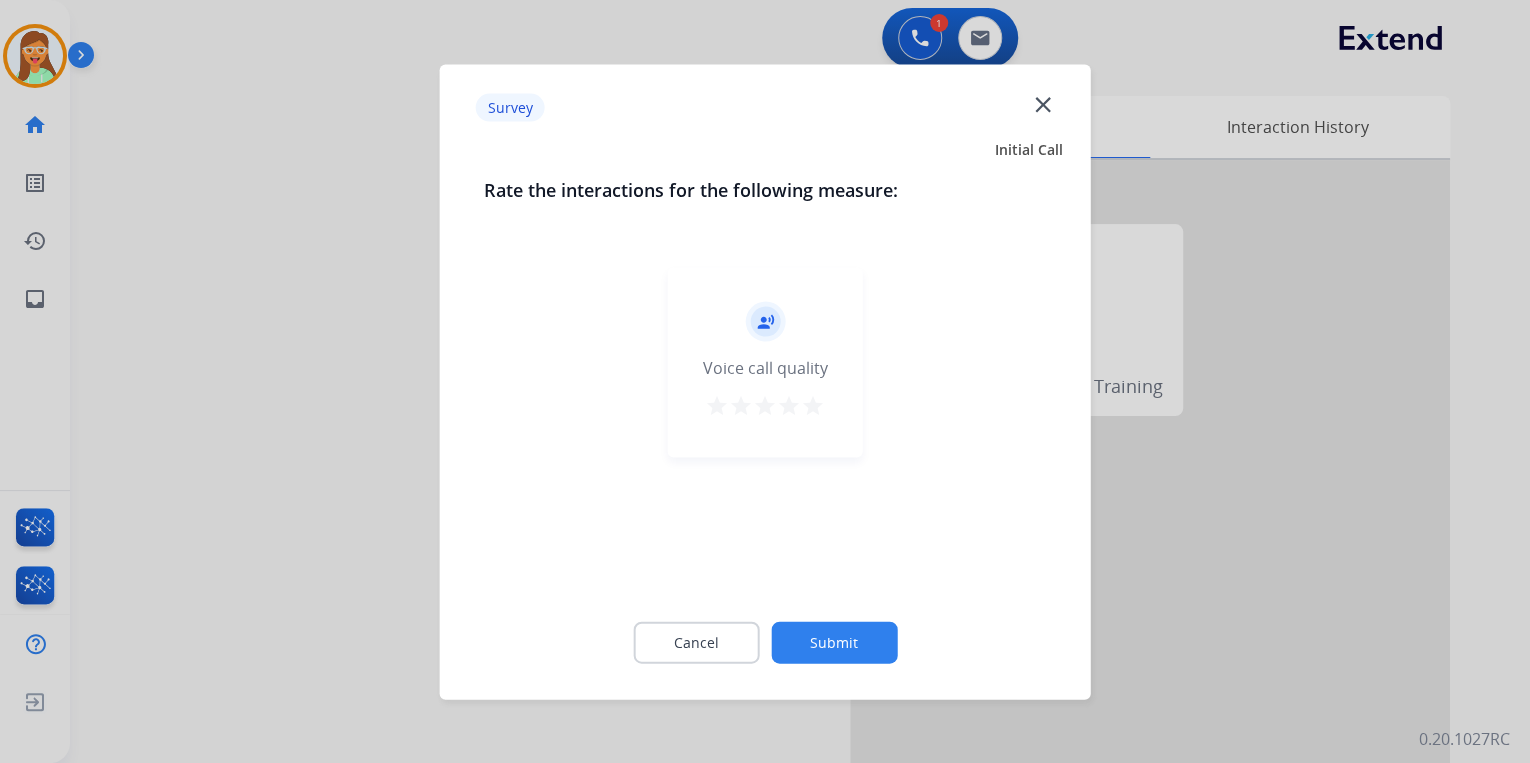 click on "close" 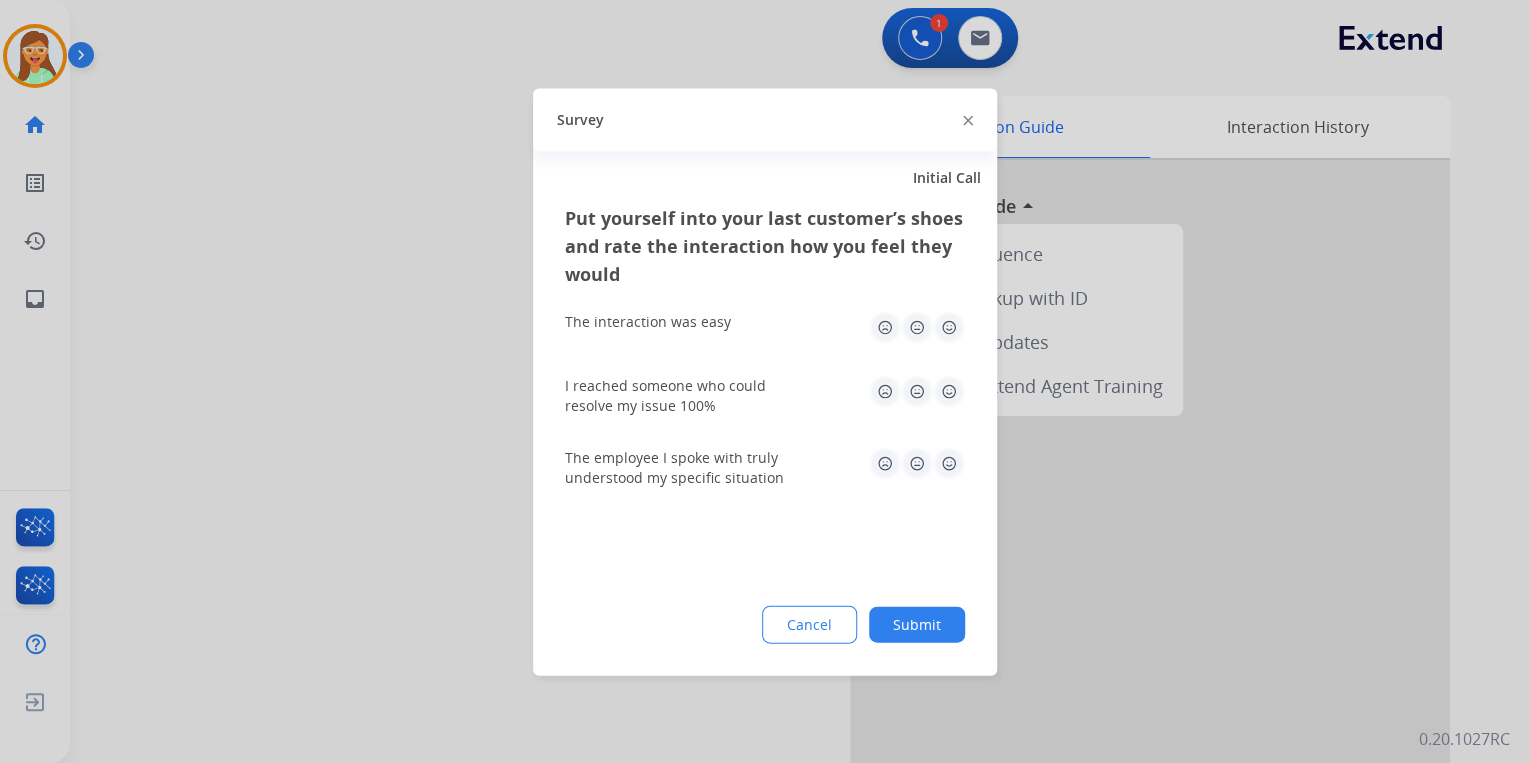 click 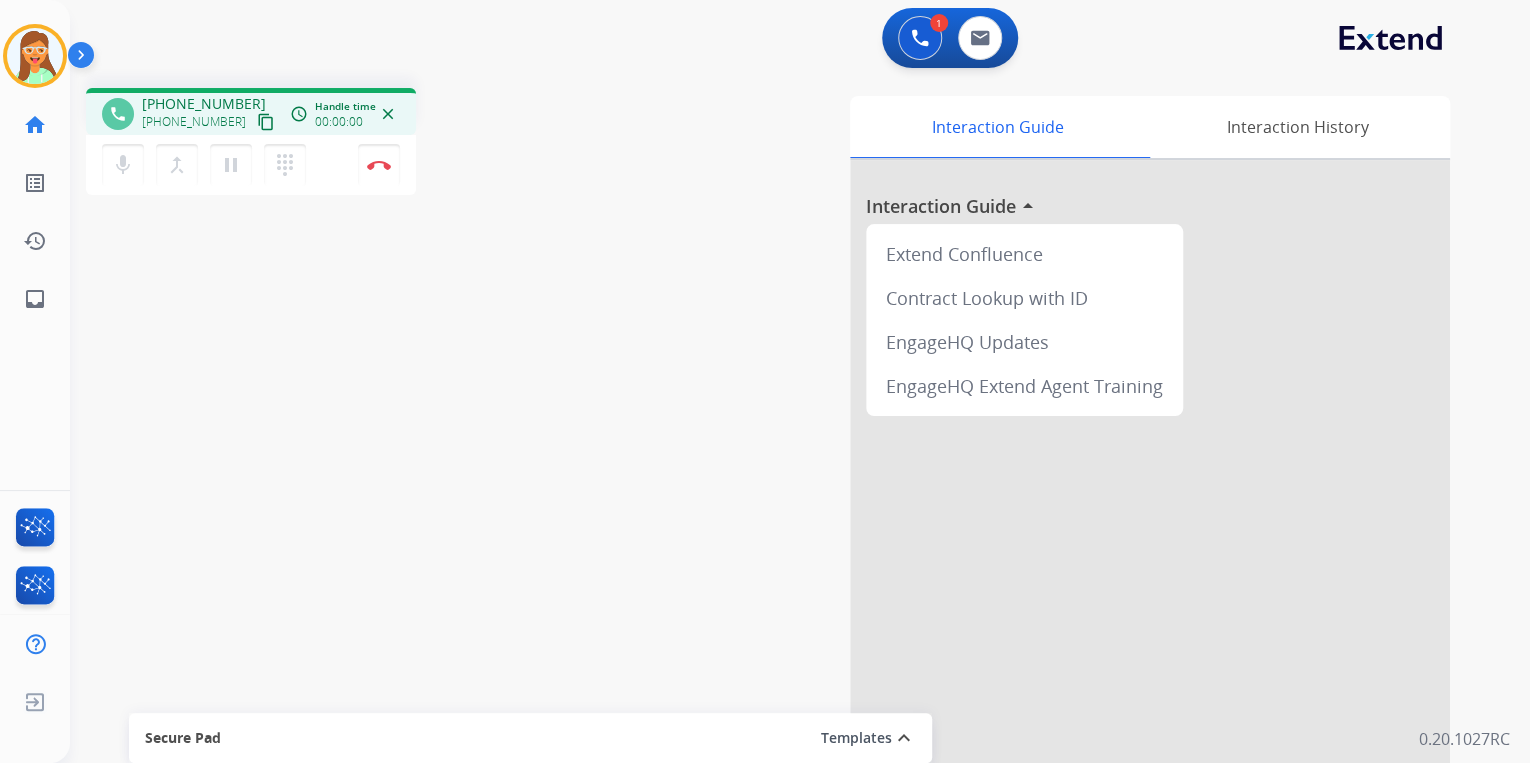 drag, startPoint x: 249, startPoint y: 119, endPoint x: 250, endPoint y: 65, distance: 54.00926 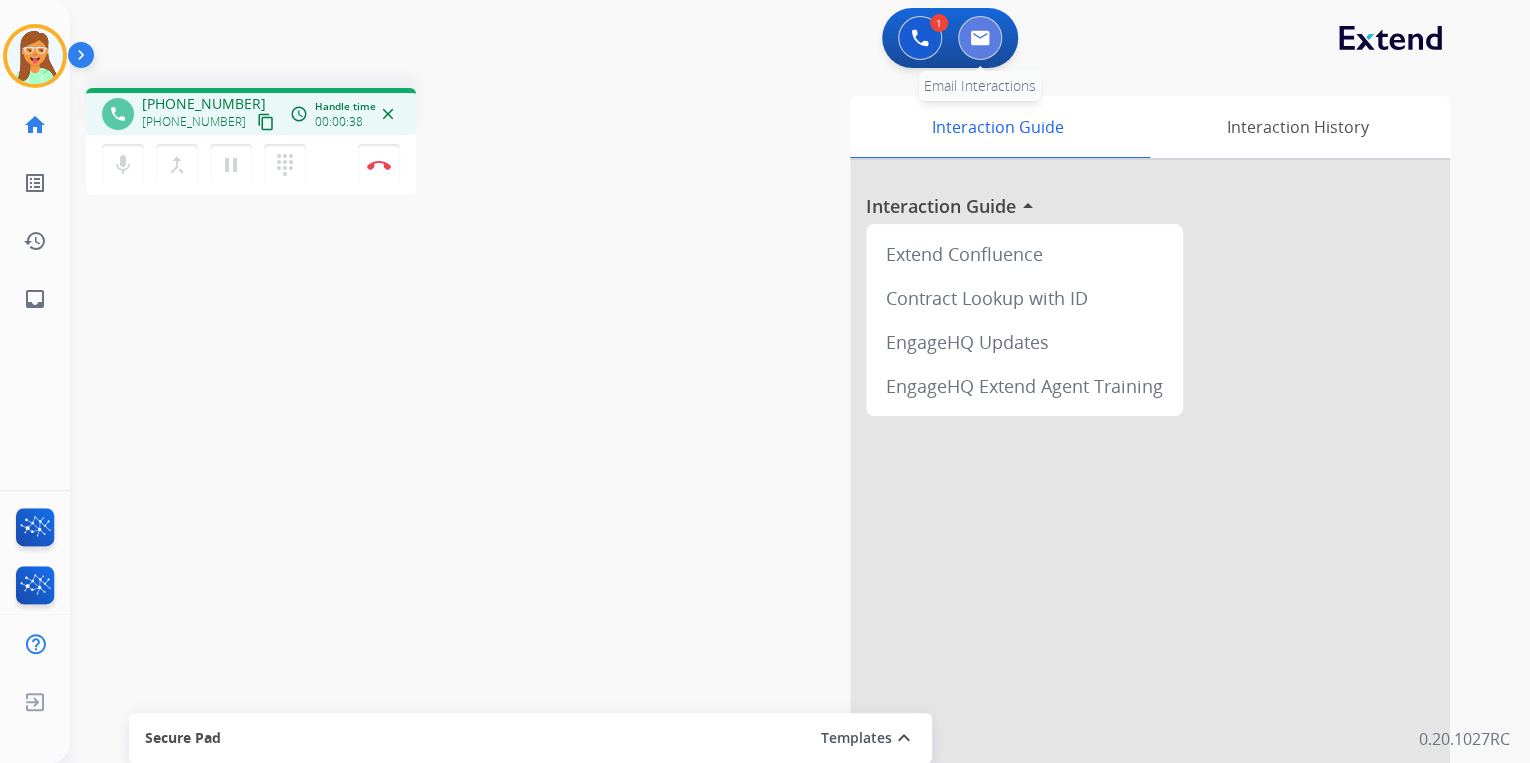 click at bounding box center (980, 38) 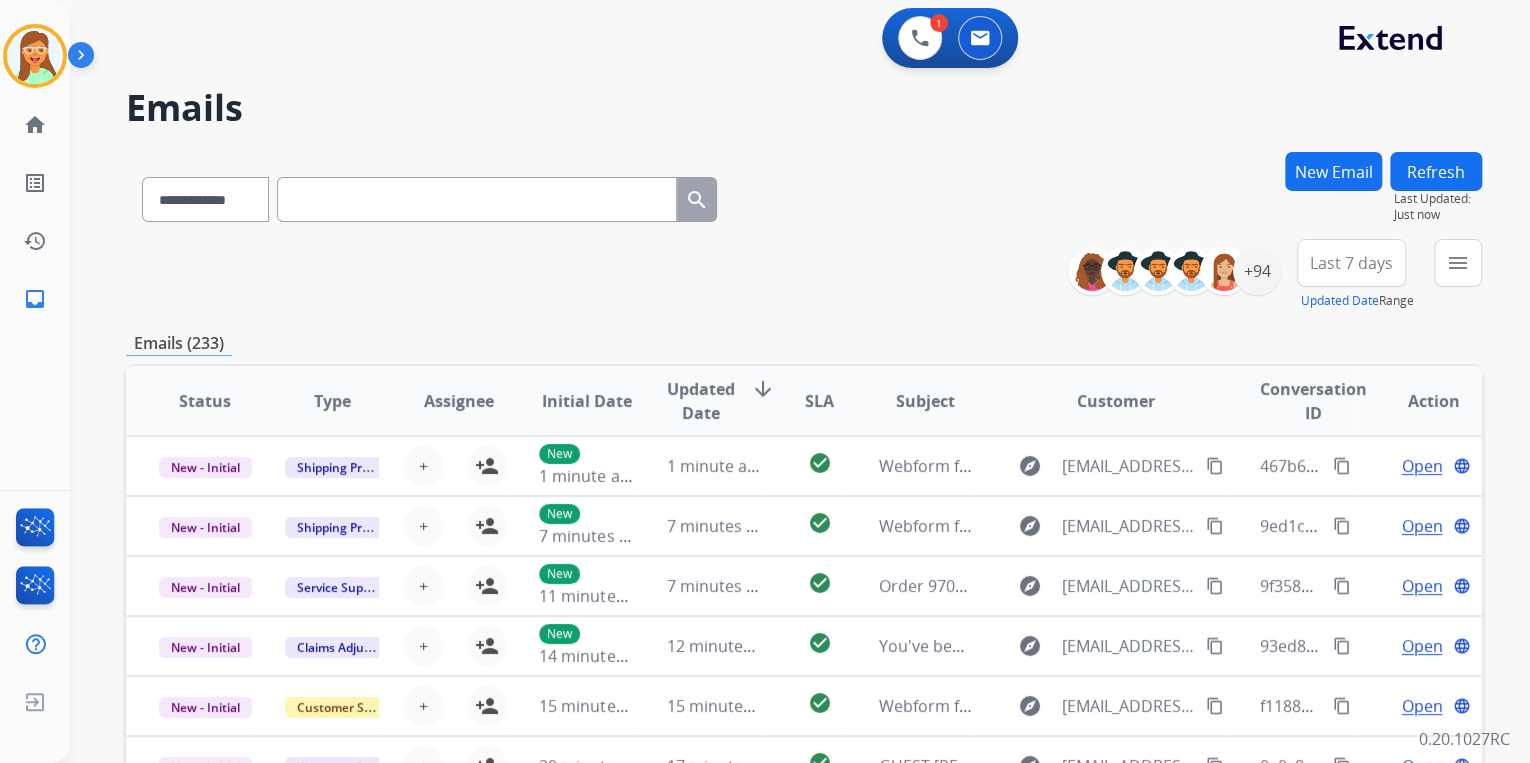 click on "New Email" at bounding box center [1333, 171] 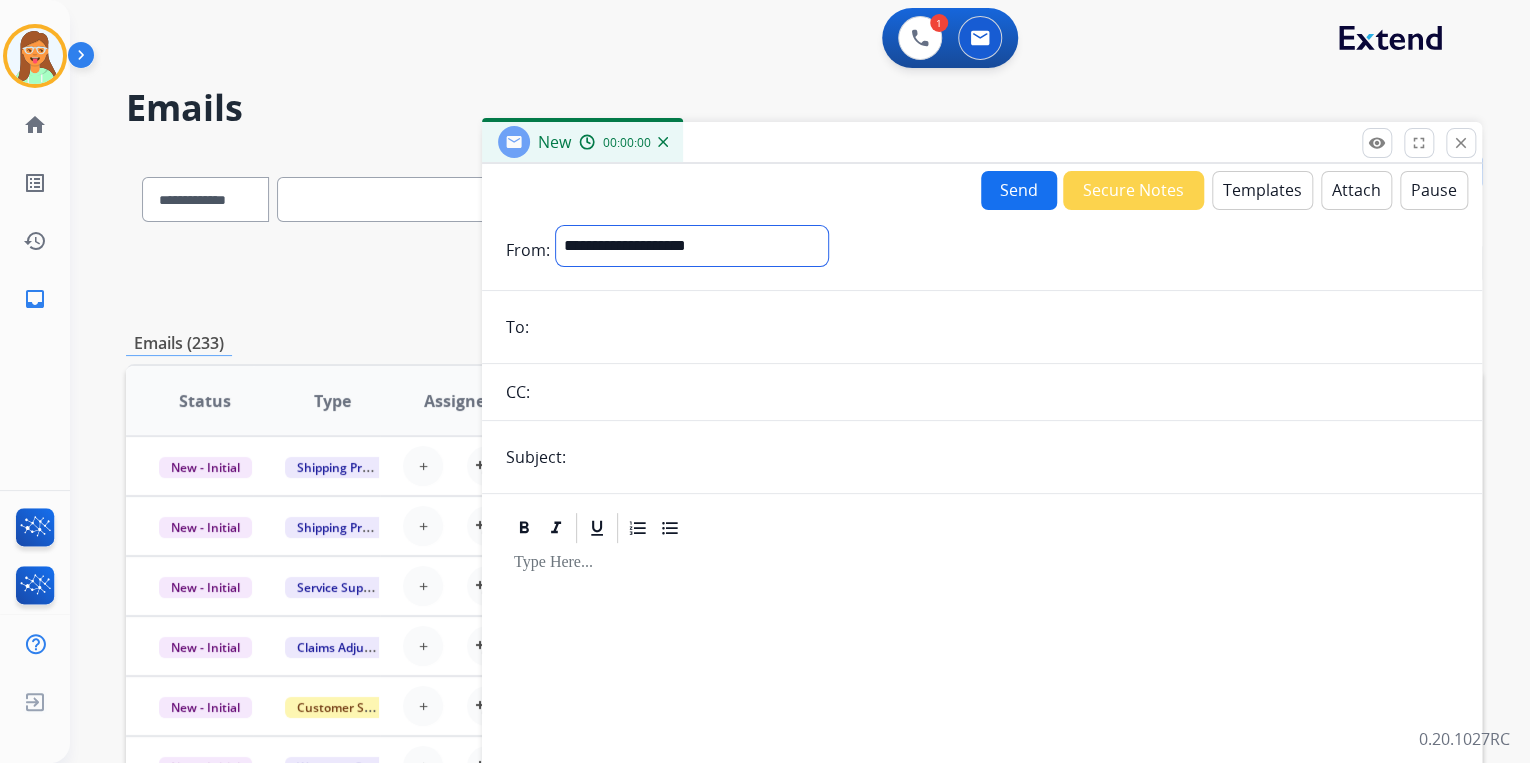 drag, startPoint x: 841, startPoint y: 249, endPoint x: 817, endPoint y: 266, distance: 29.410883 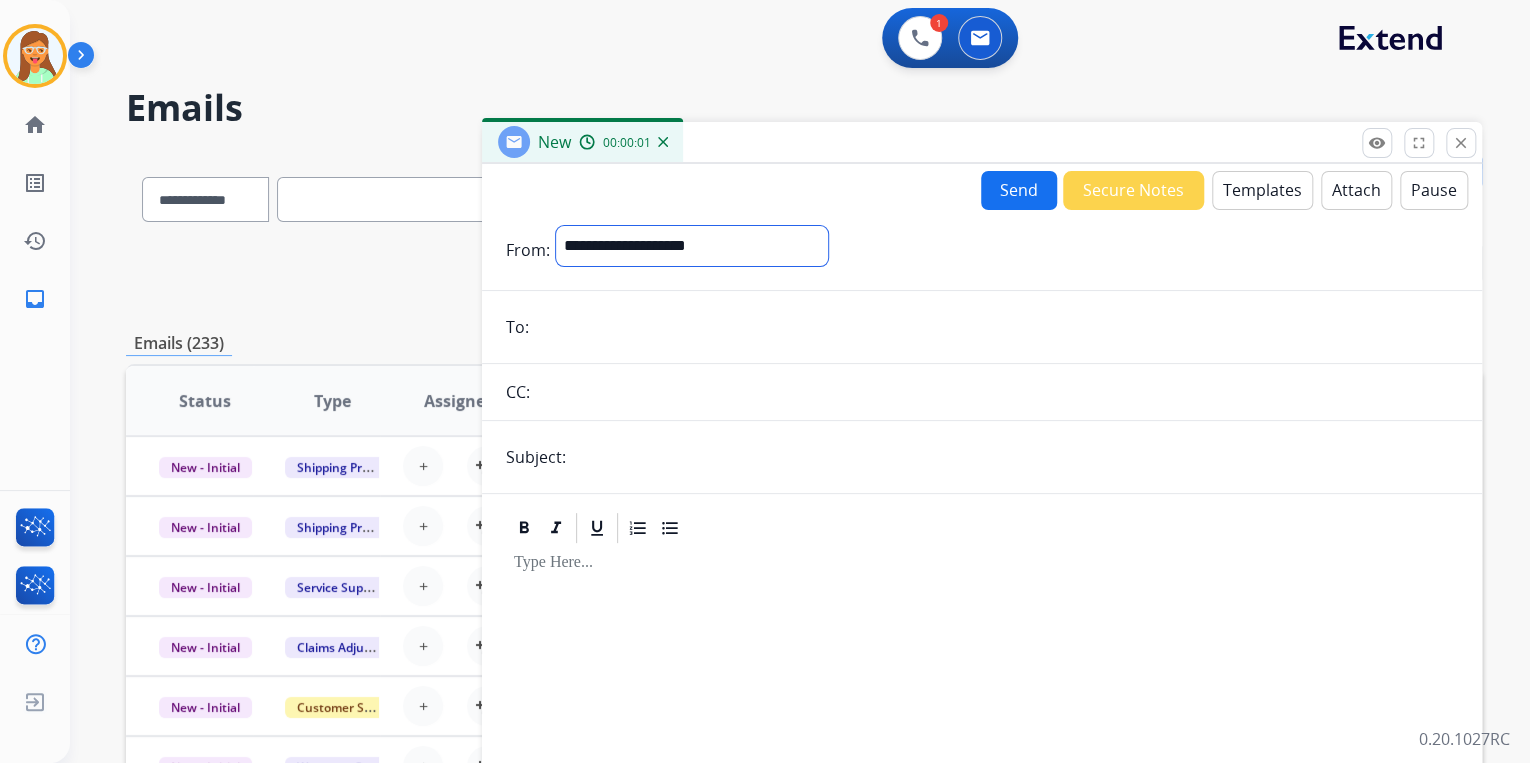 select on "**********" 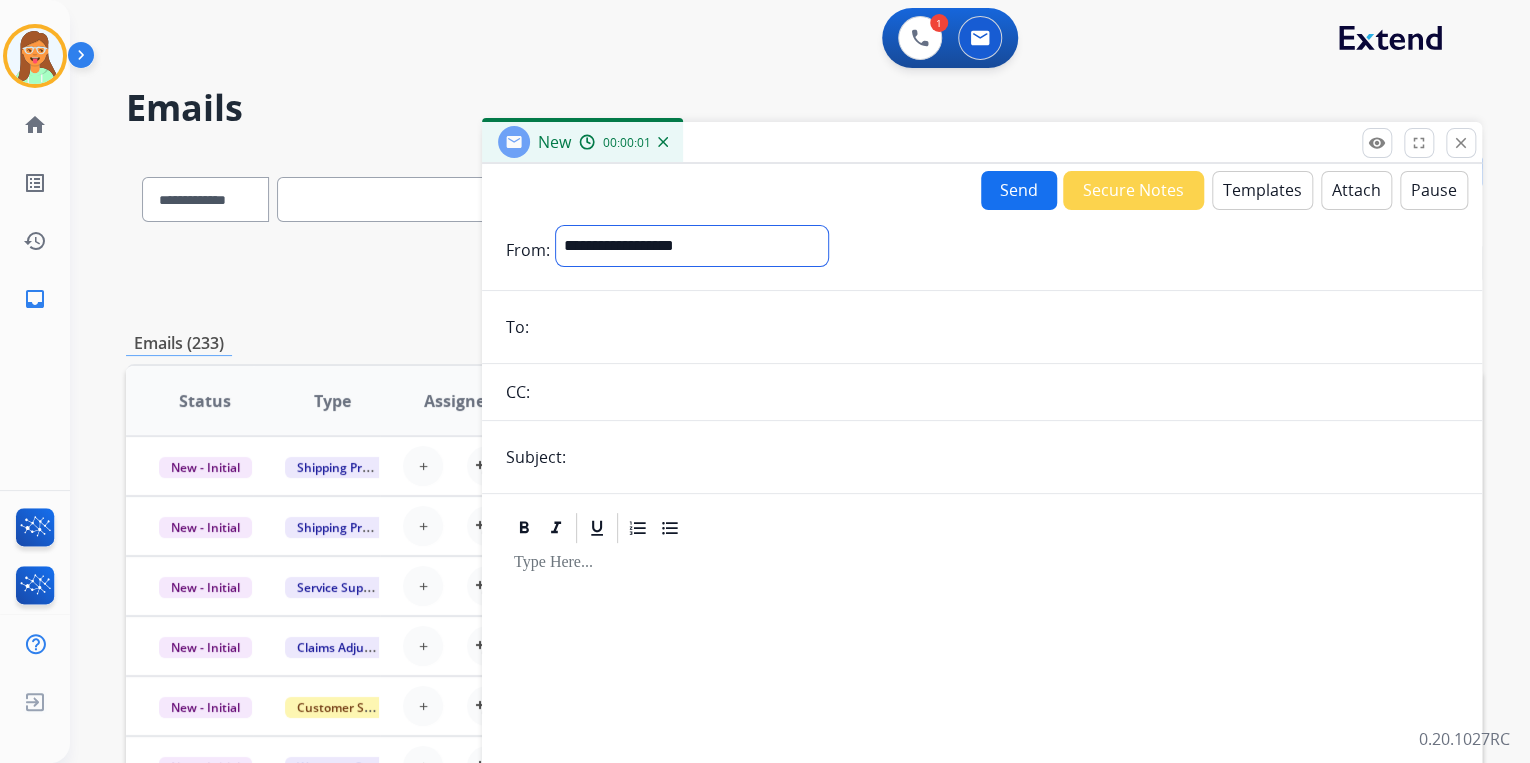 click on "**********" at bounding box center [692, 246] 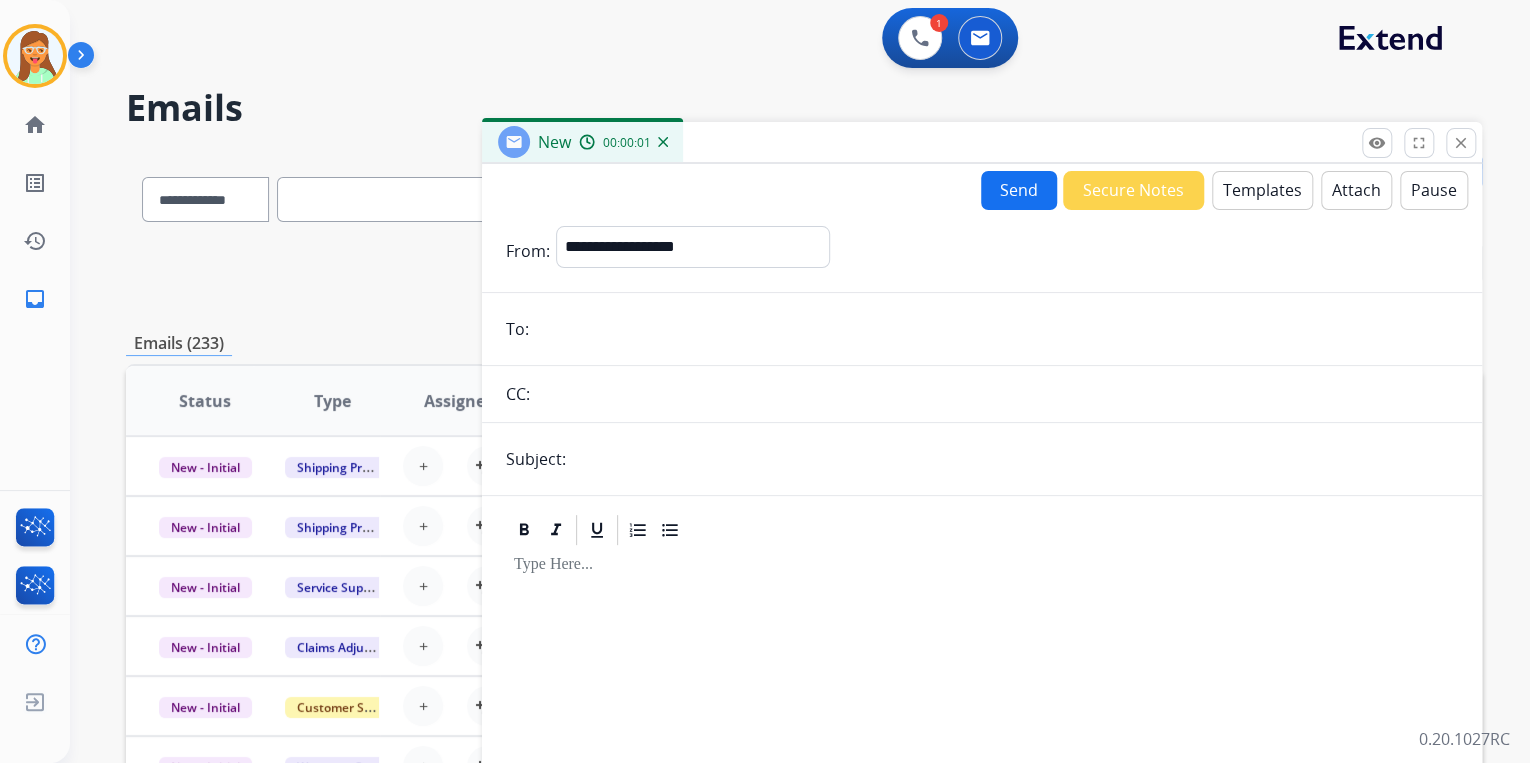click on "**********" at bounding box center (982, 556) 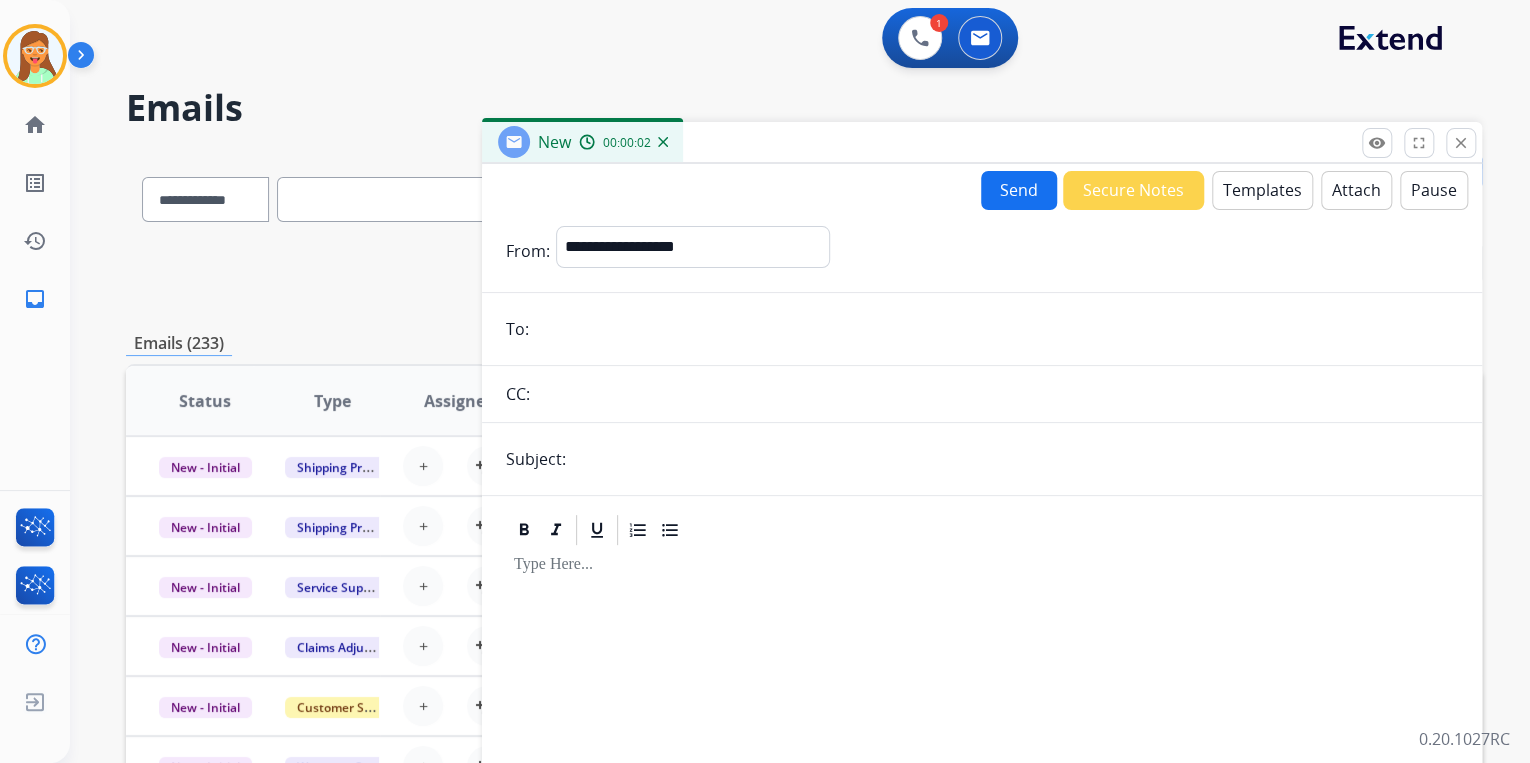 click at bounding box center [996, 329] 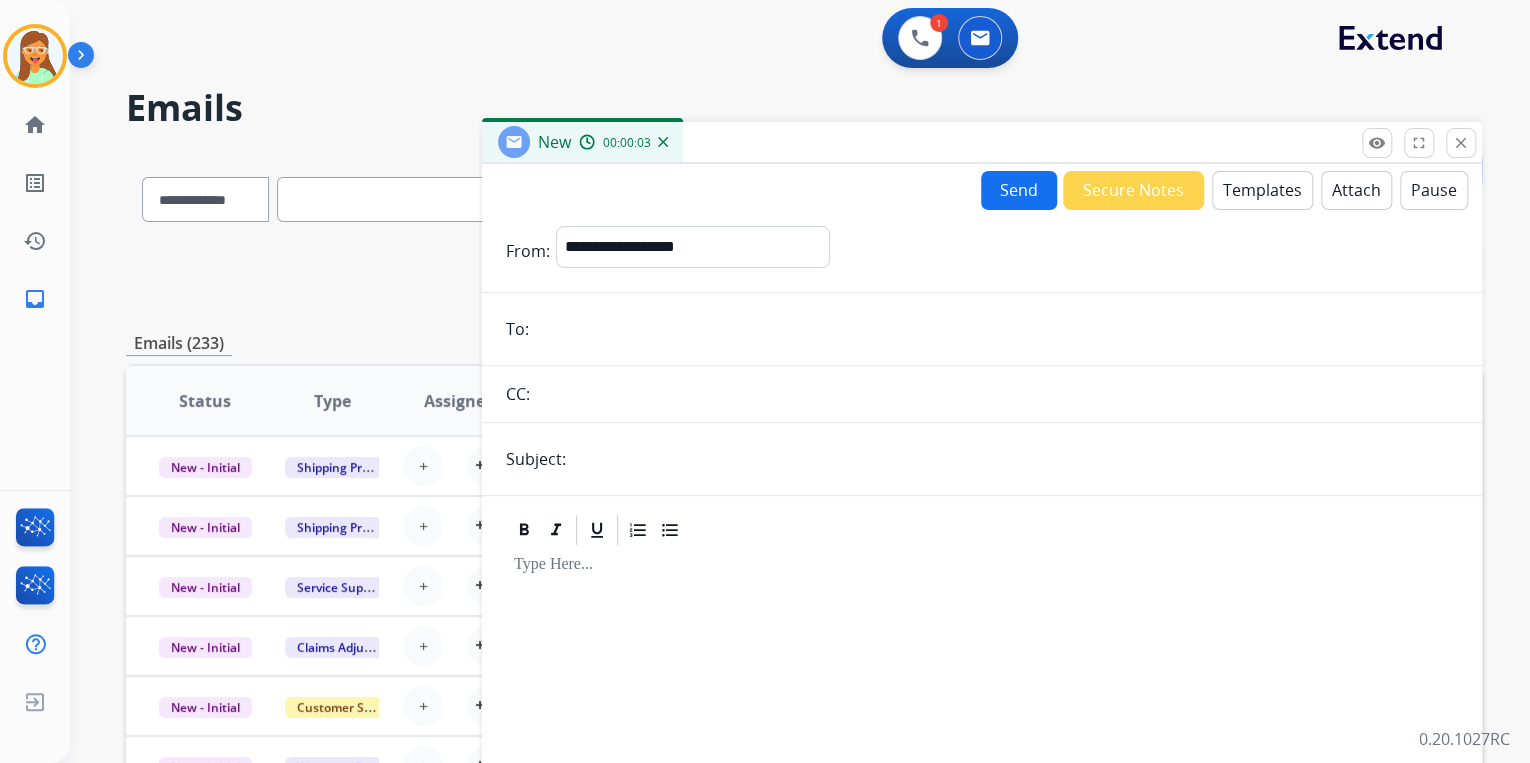 paste on "**********" 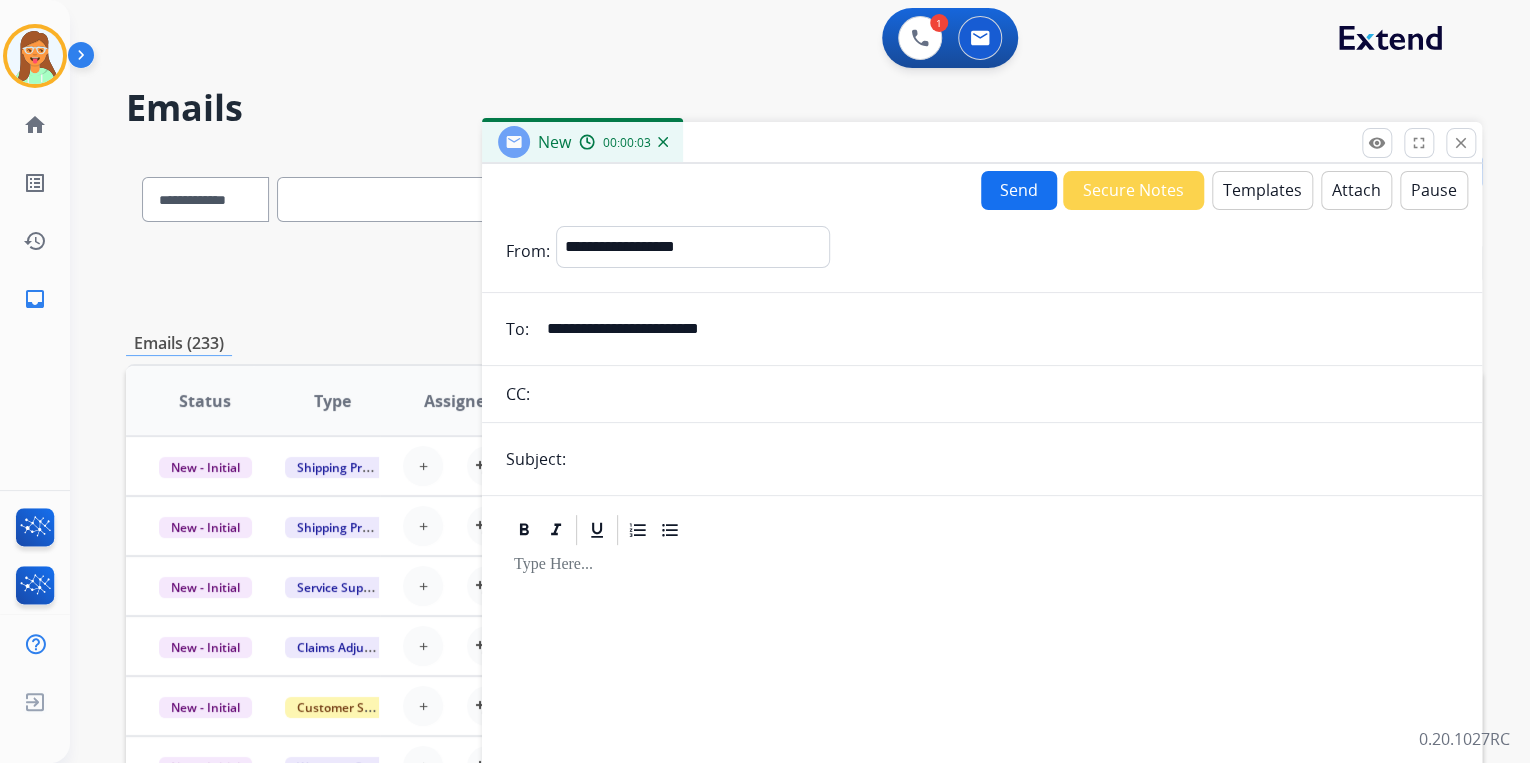 type on "**********" 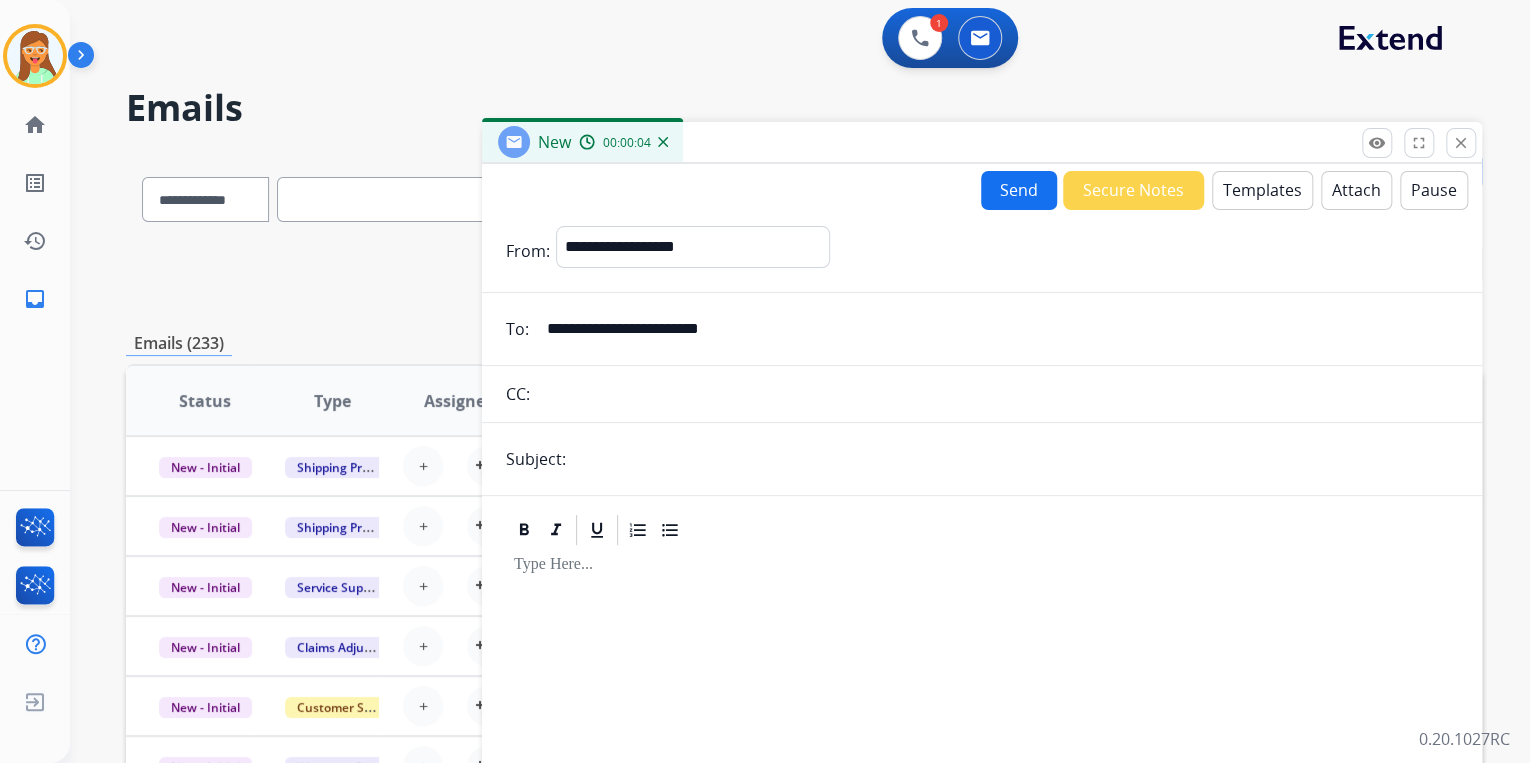 click at bounding box center [1015, 459] 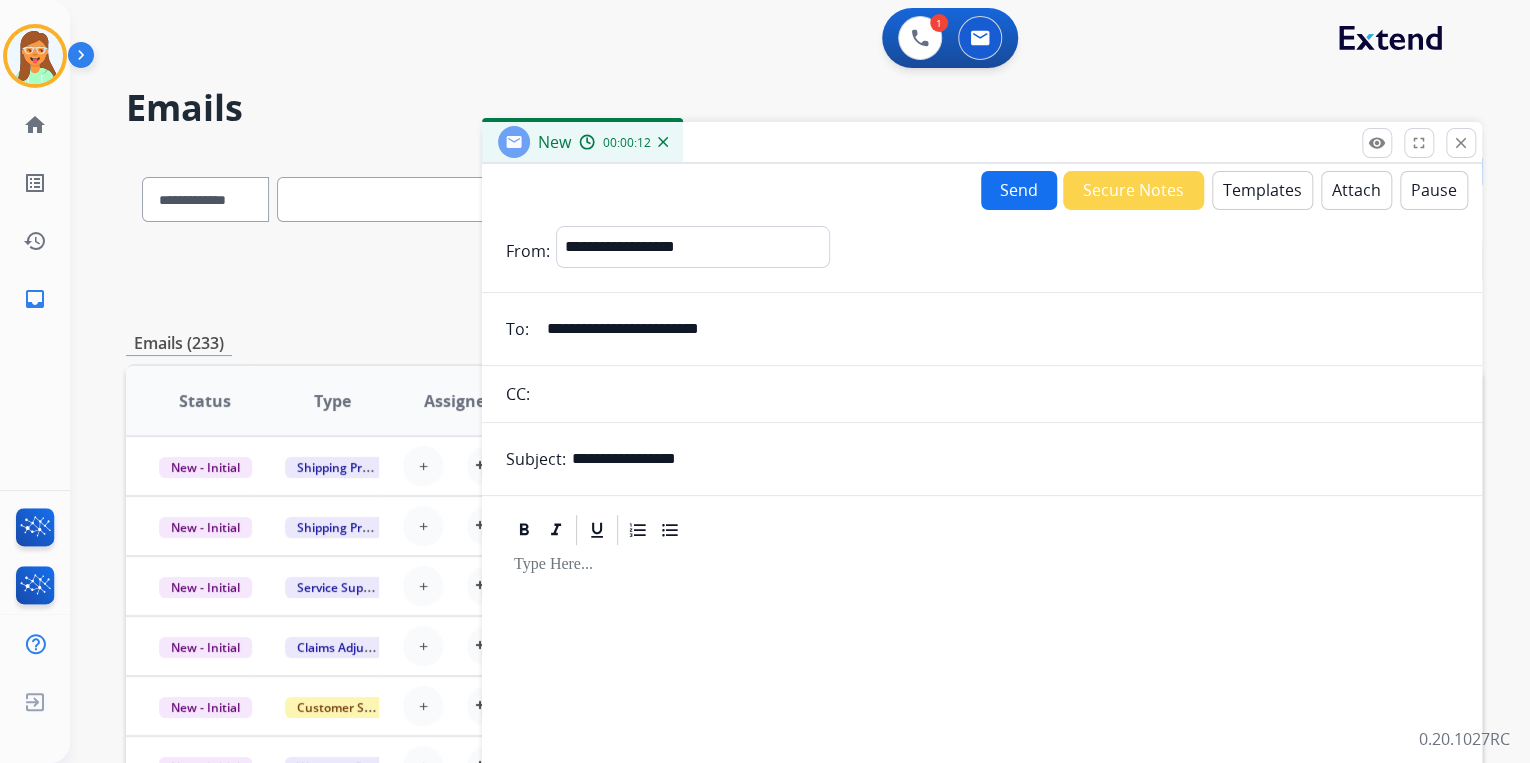 type on "**********" 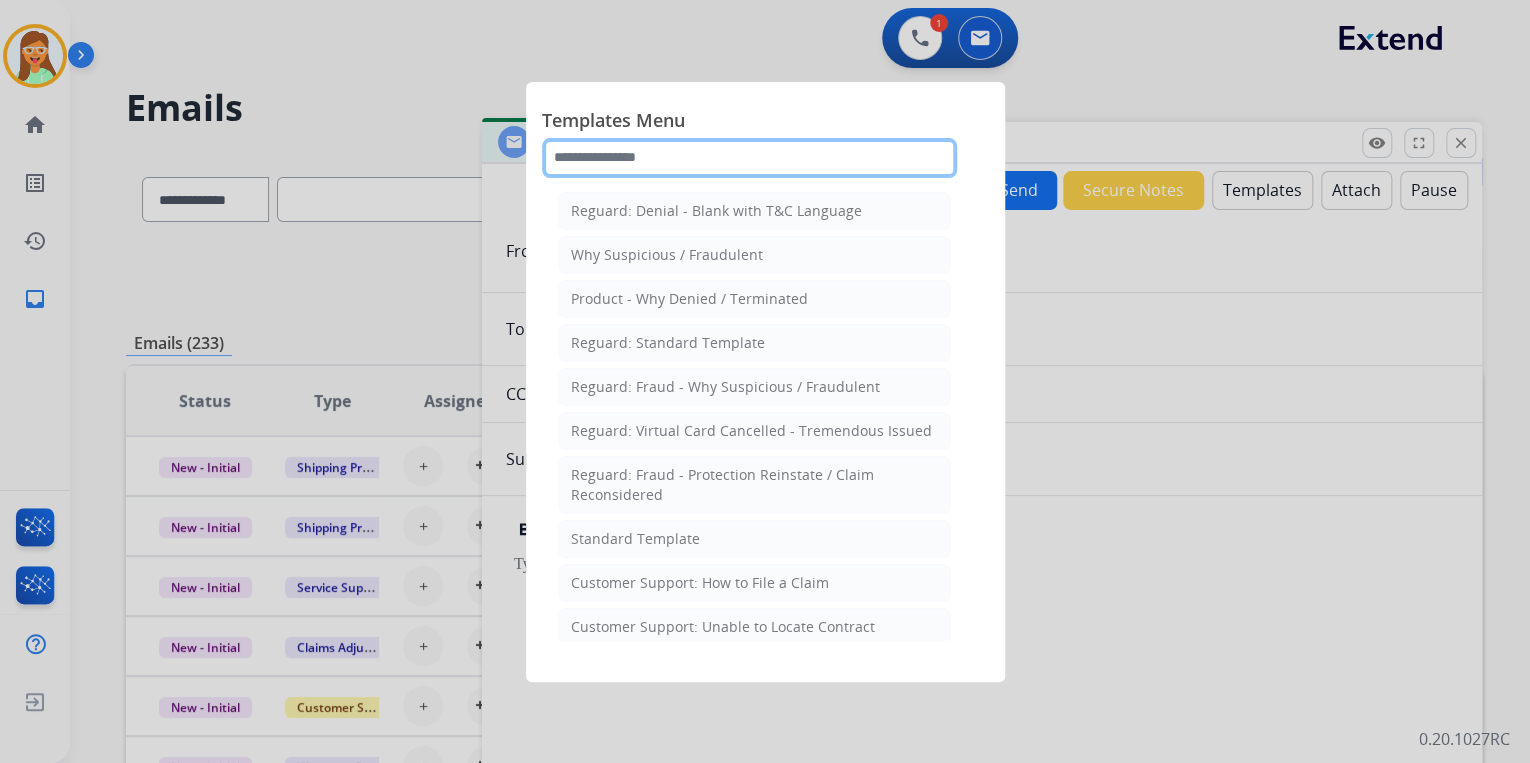 click 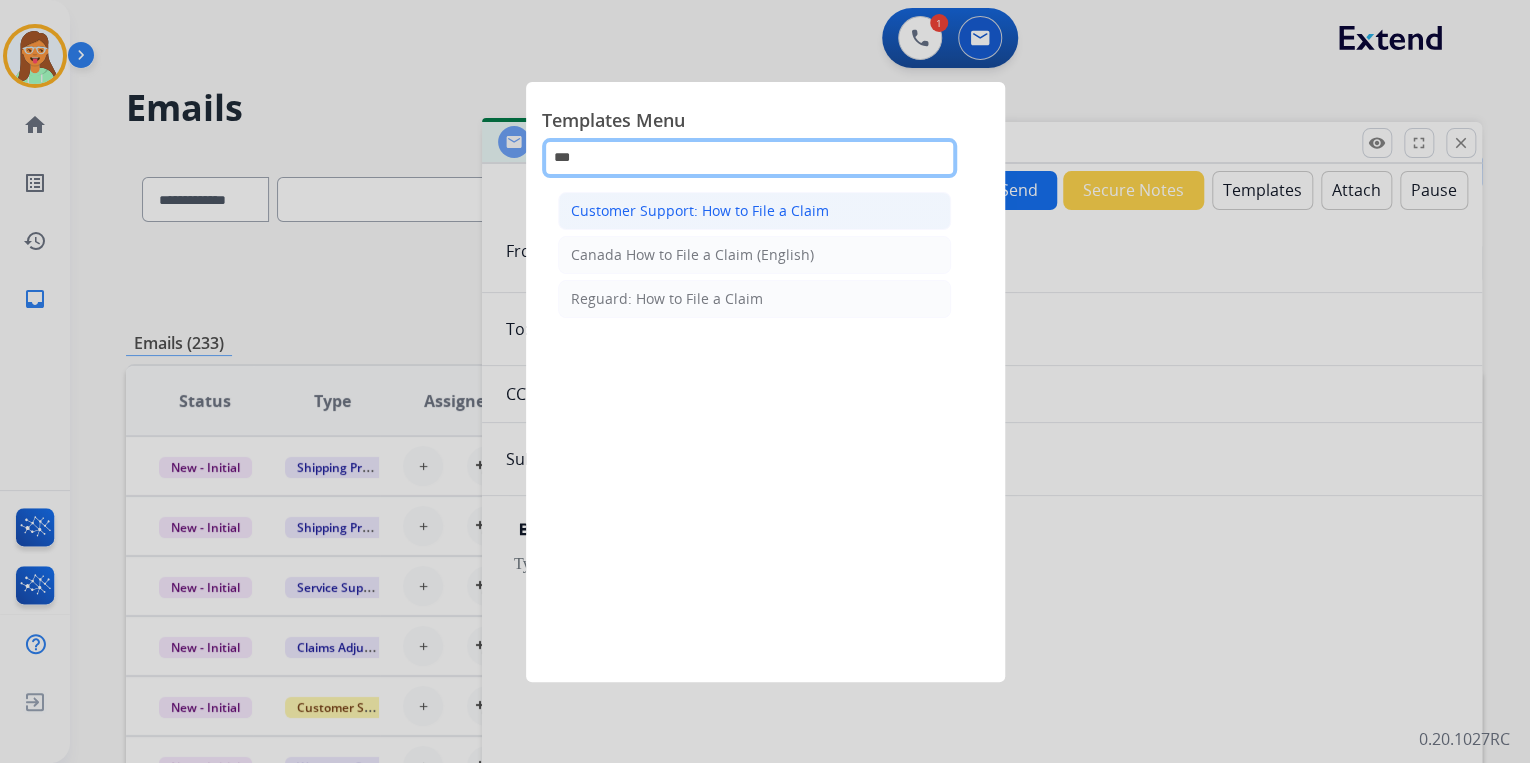 type on "***" 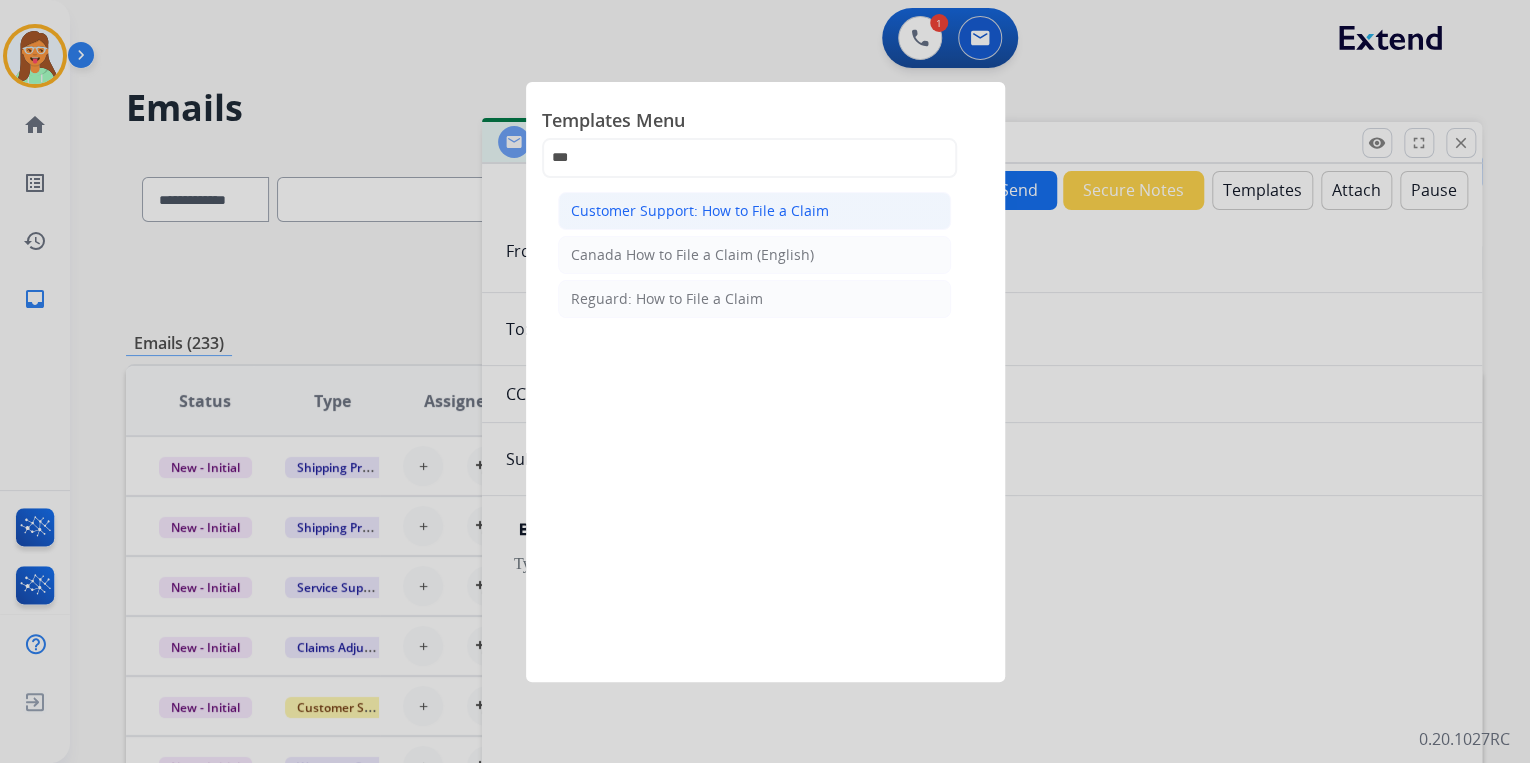 click on "Customer Support: How to File a Claim" 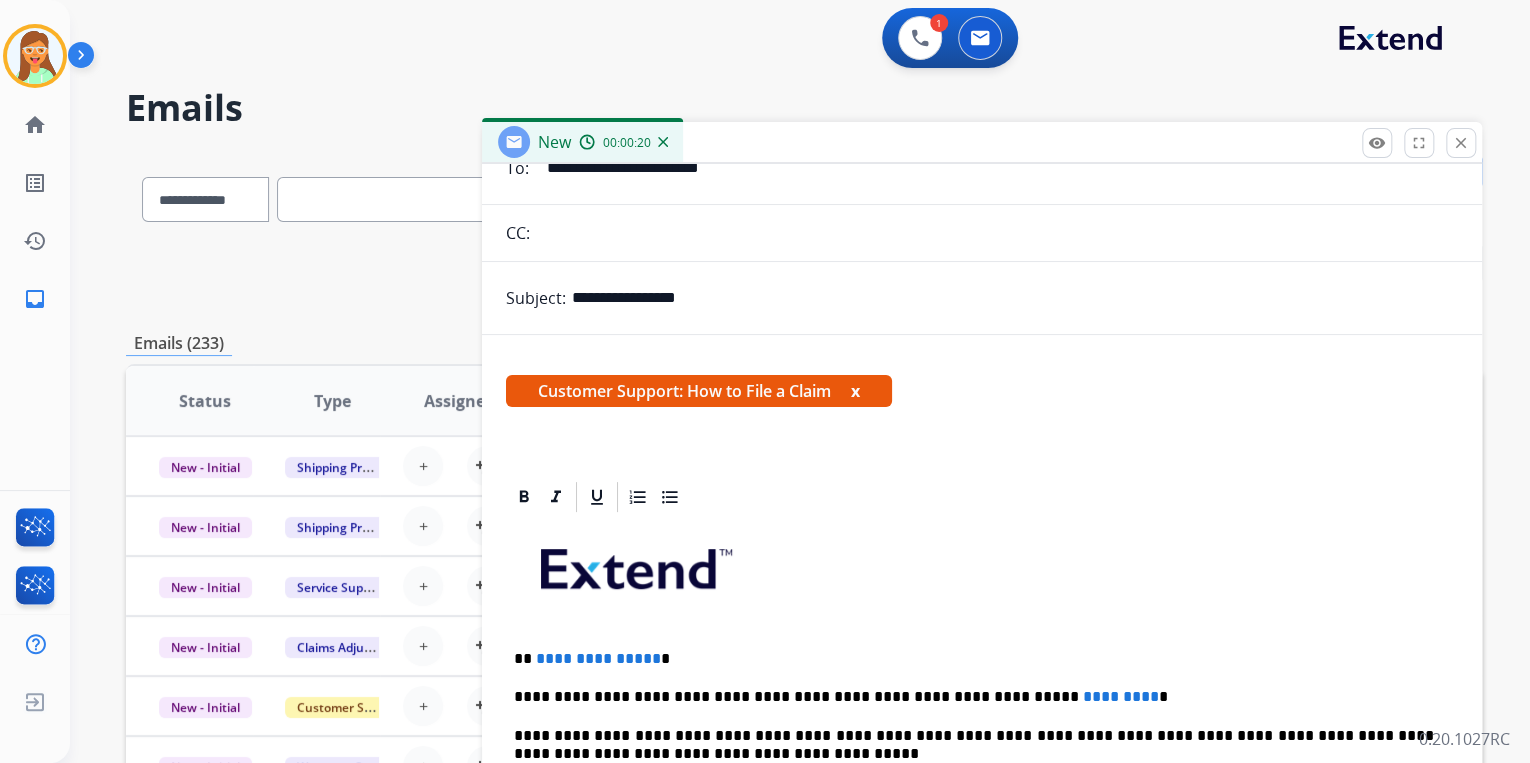 scroll, scrollTop: 383, scrollLeft: 0, axis: vertical 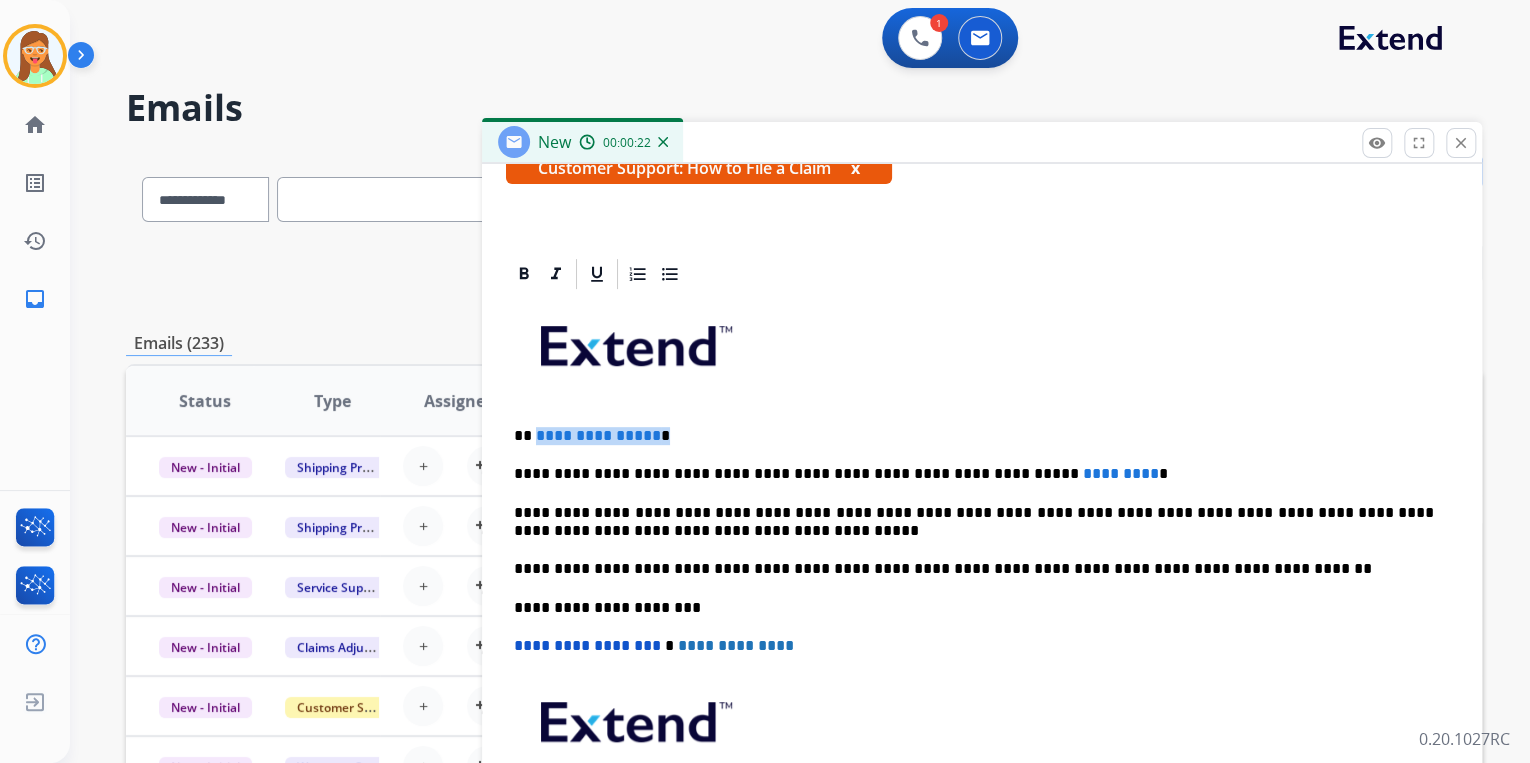 drag, startPoint x: 673, startPoint y: 424, endPoint x: 534, endPoint y: 423, distance: 139.0036 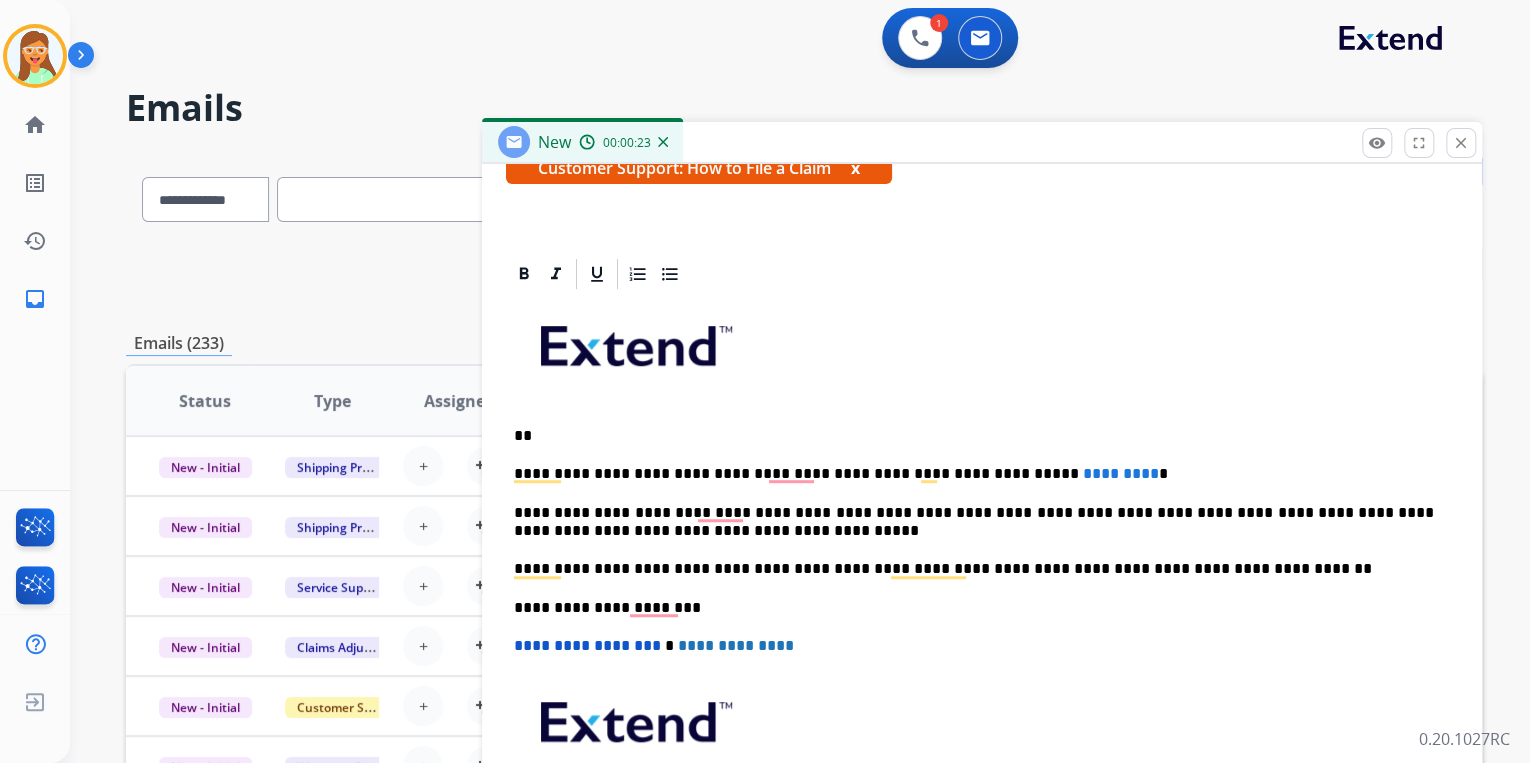 type 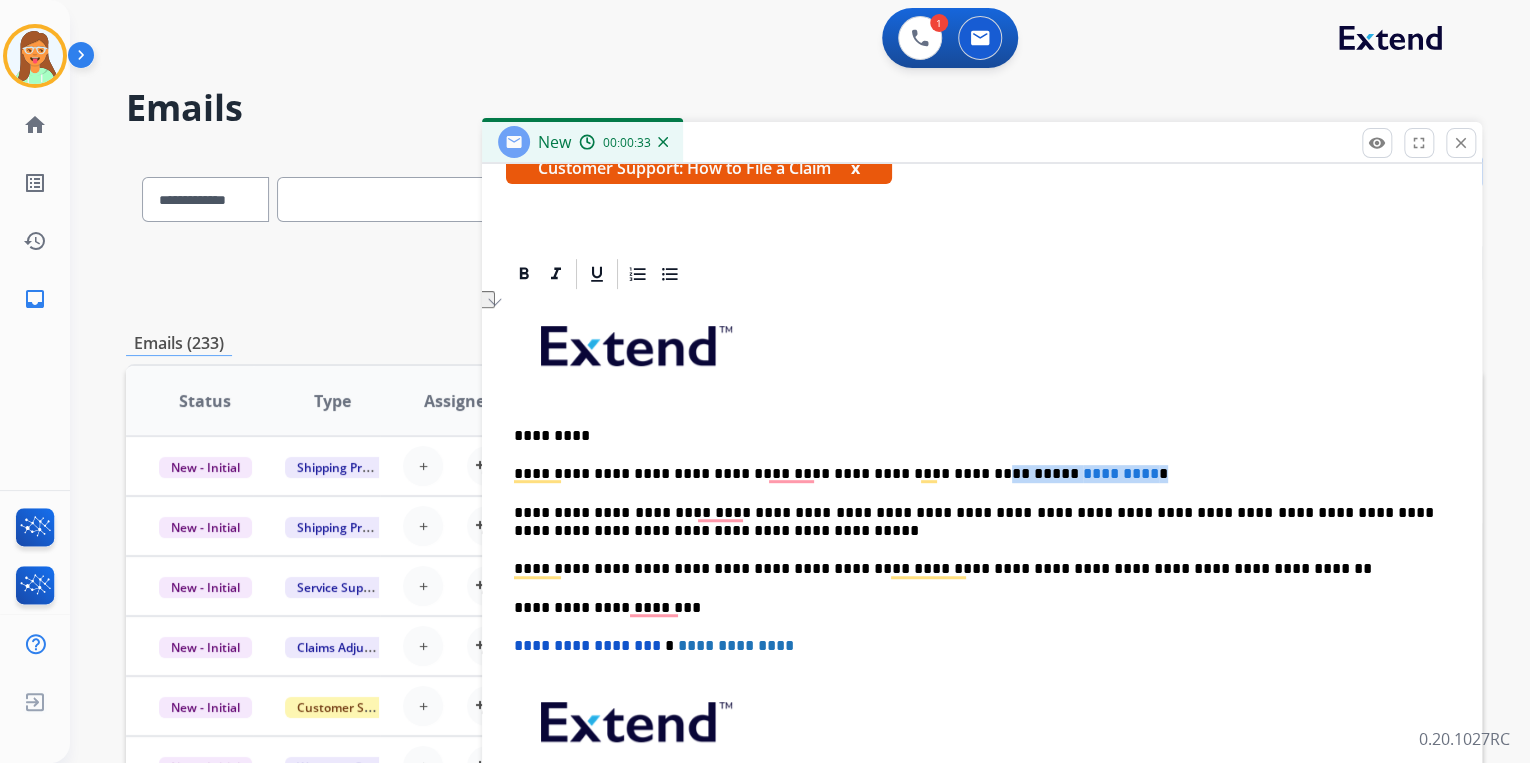 drag, startPoint x: 1086, startPoint y: 466, endPoint x: 916, endPoint y: 460, distance: 170.10585 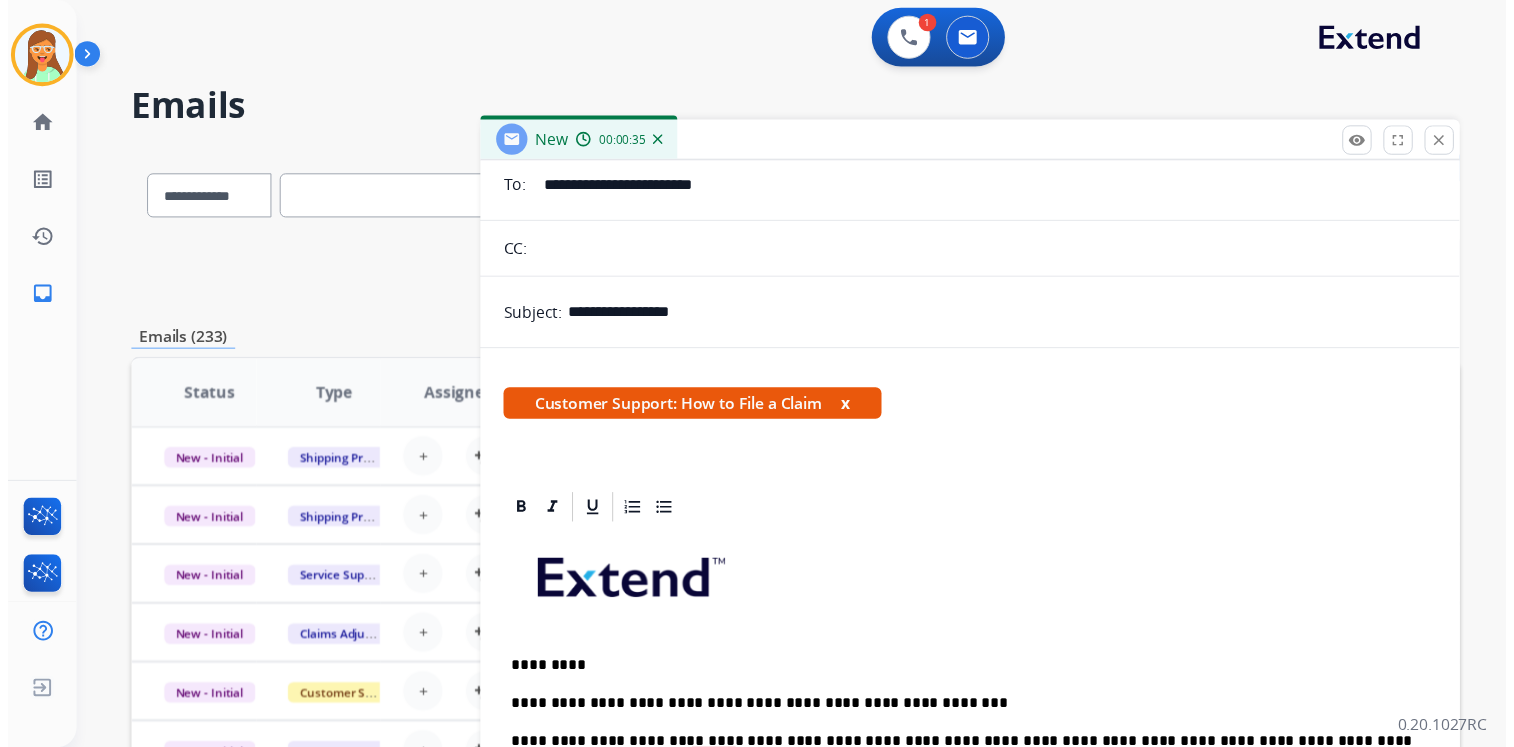 scroll, scrollTop: 0, scrollLeft: 0, axis: both 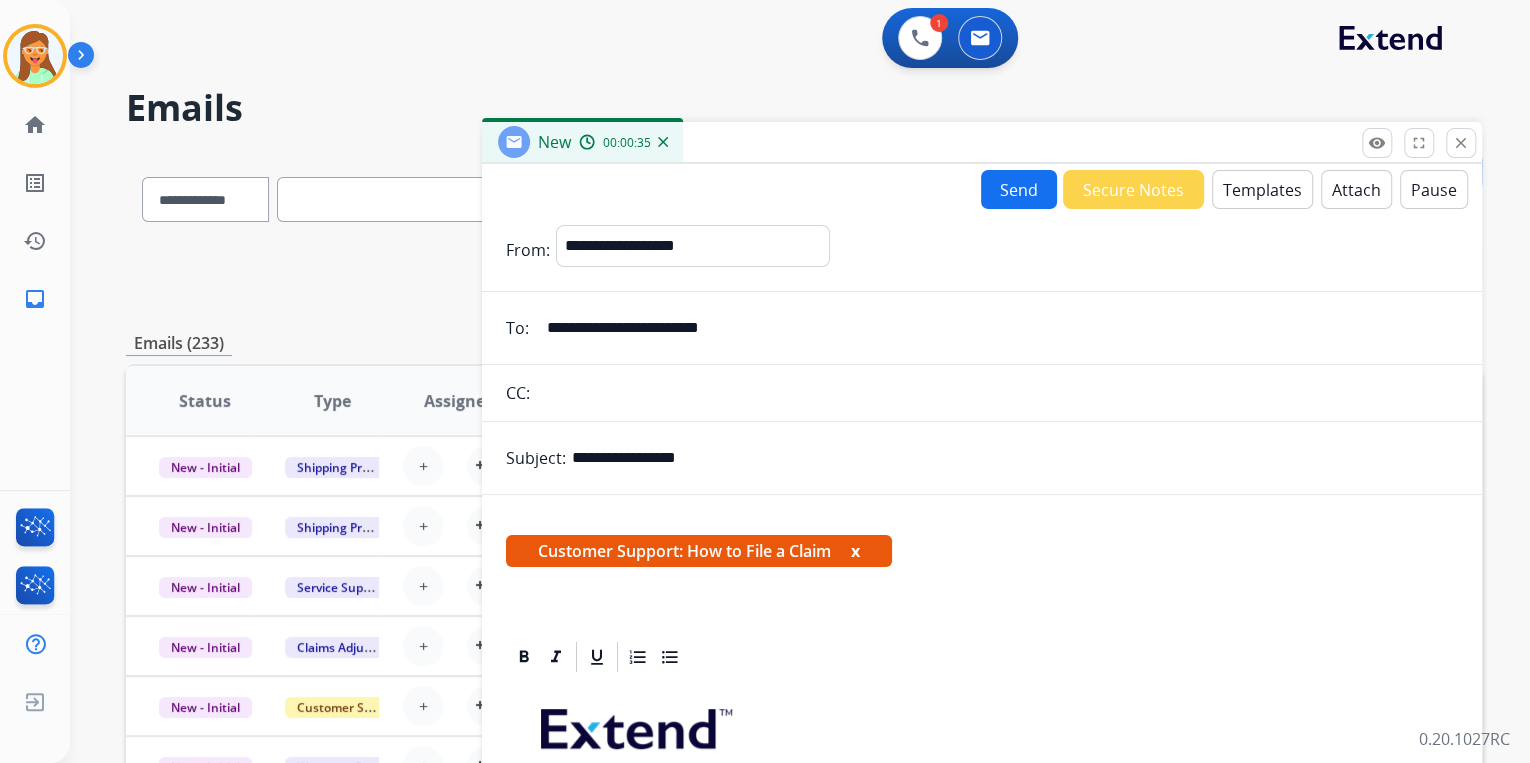 click on "Send" at bounding box center (1019, 189) 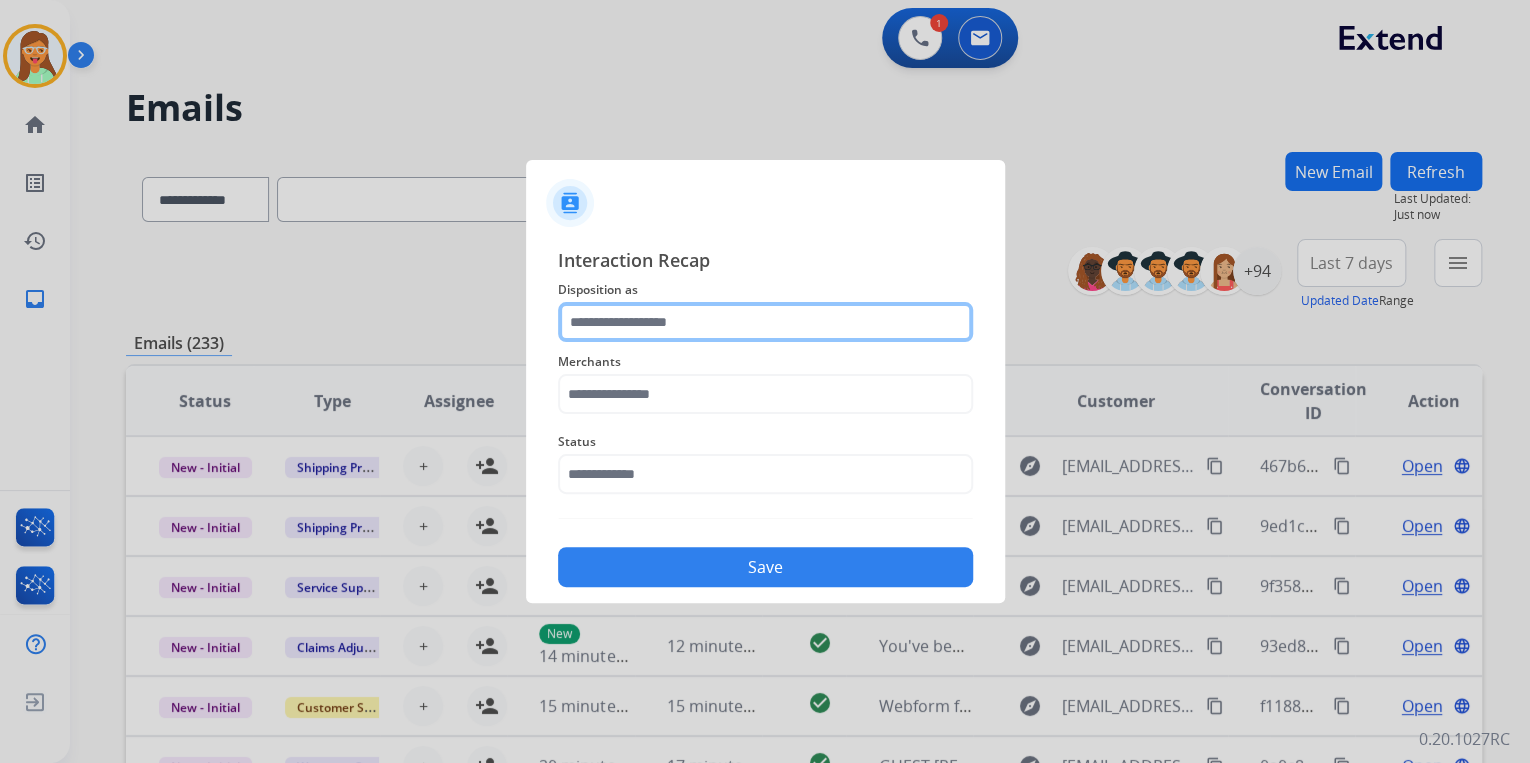 click 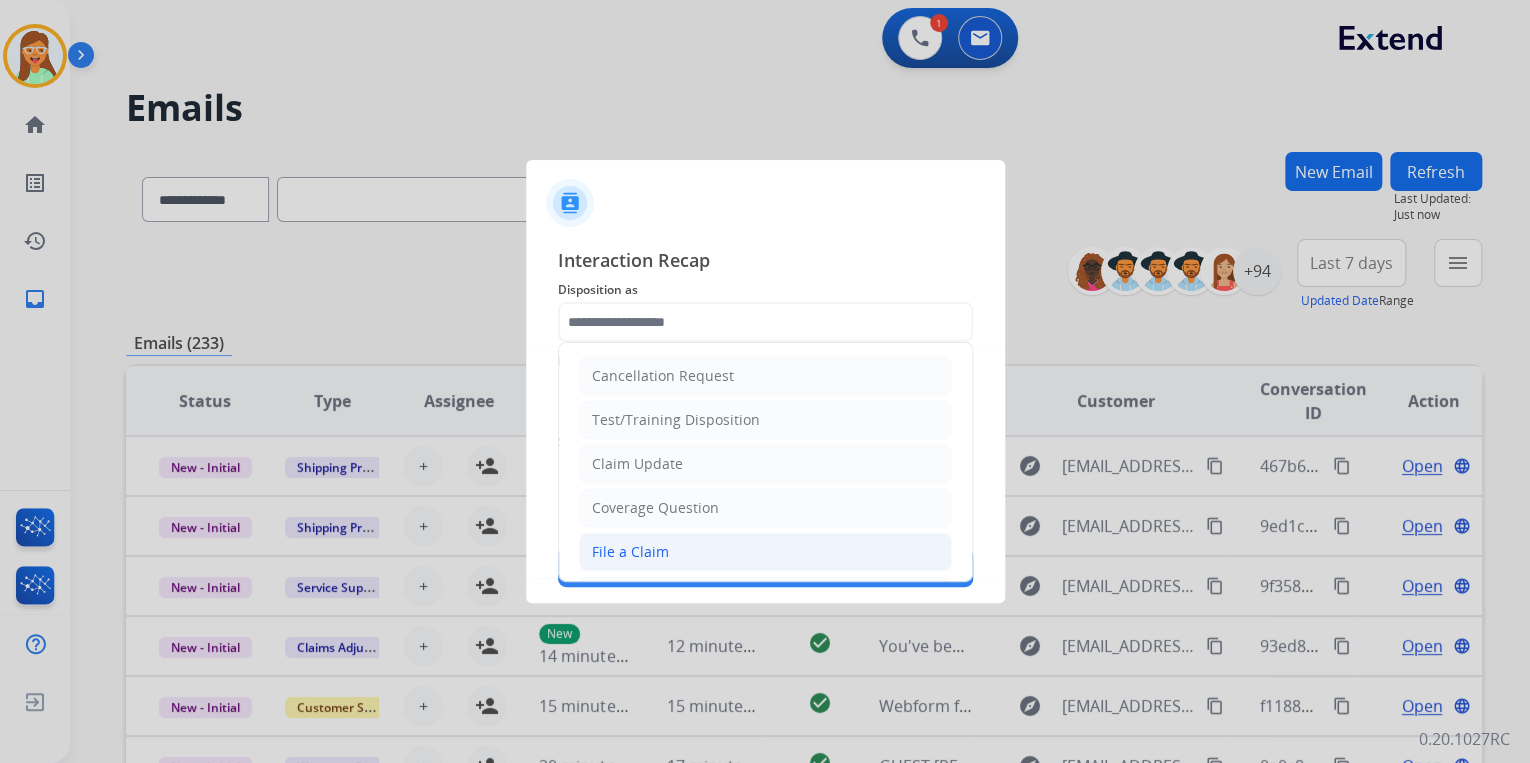 drag, startPoint x: 679, startPoint y: 547, endPoint x: 668, endPoint y: 448, distance: 99.60924 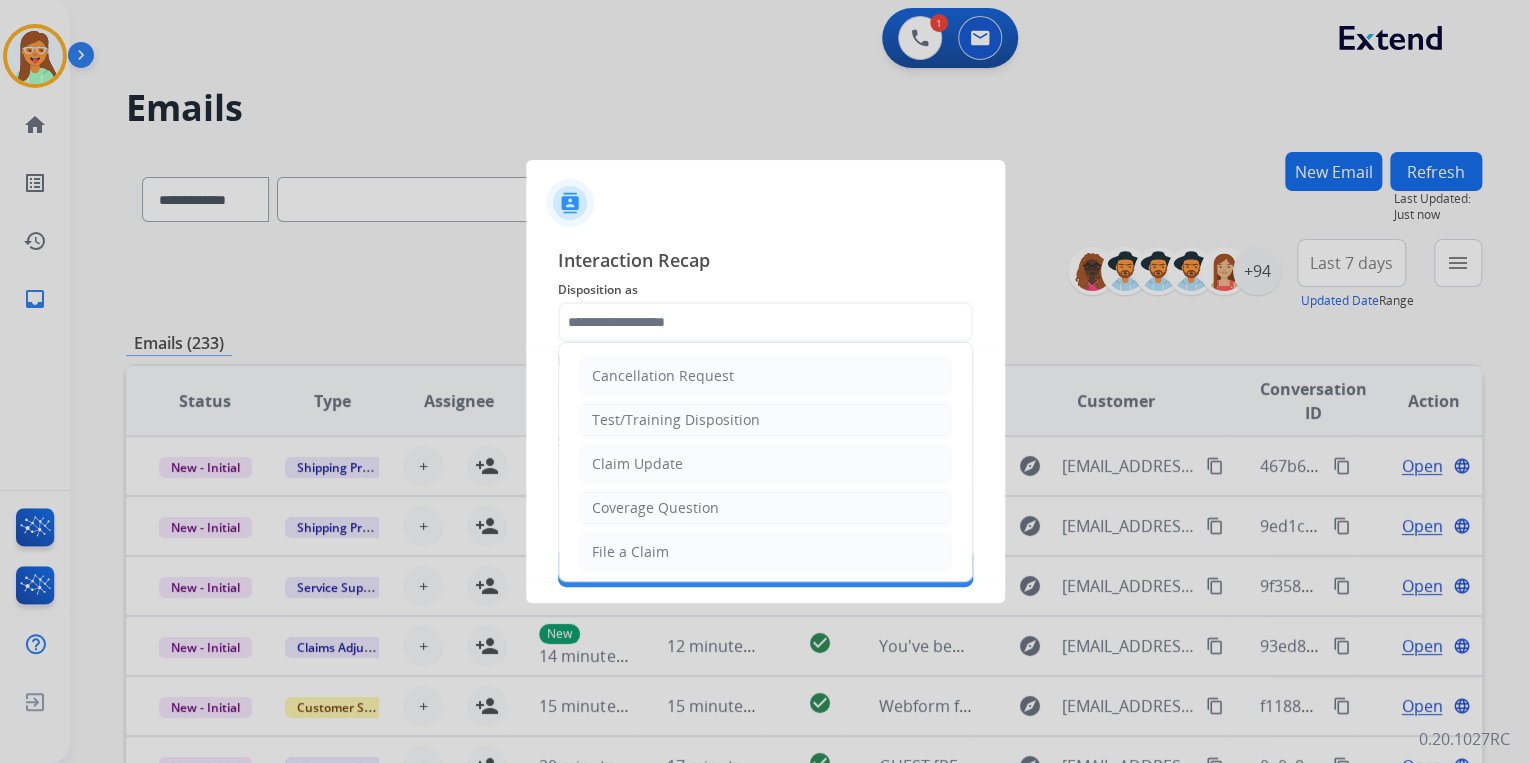 click on "File a Claim" 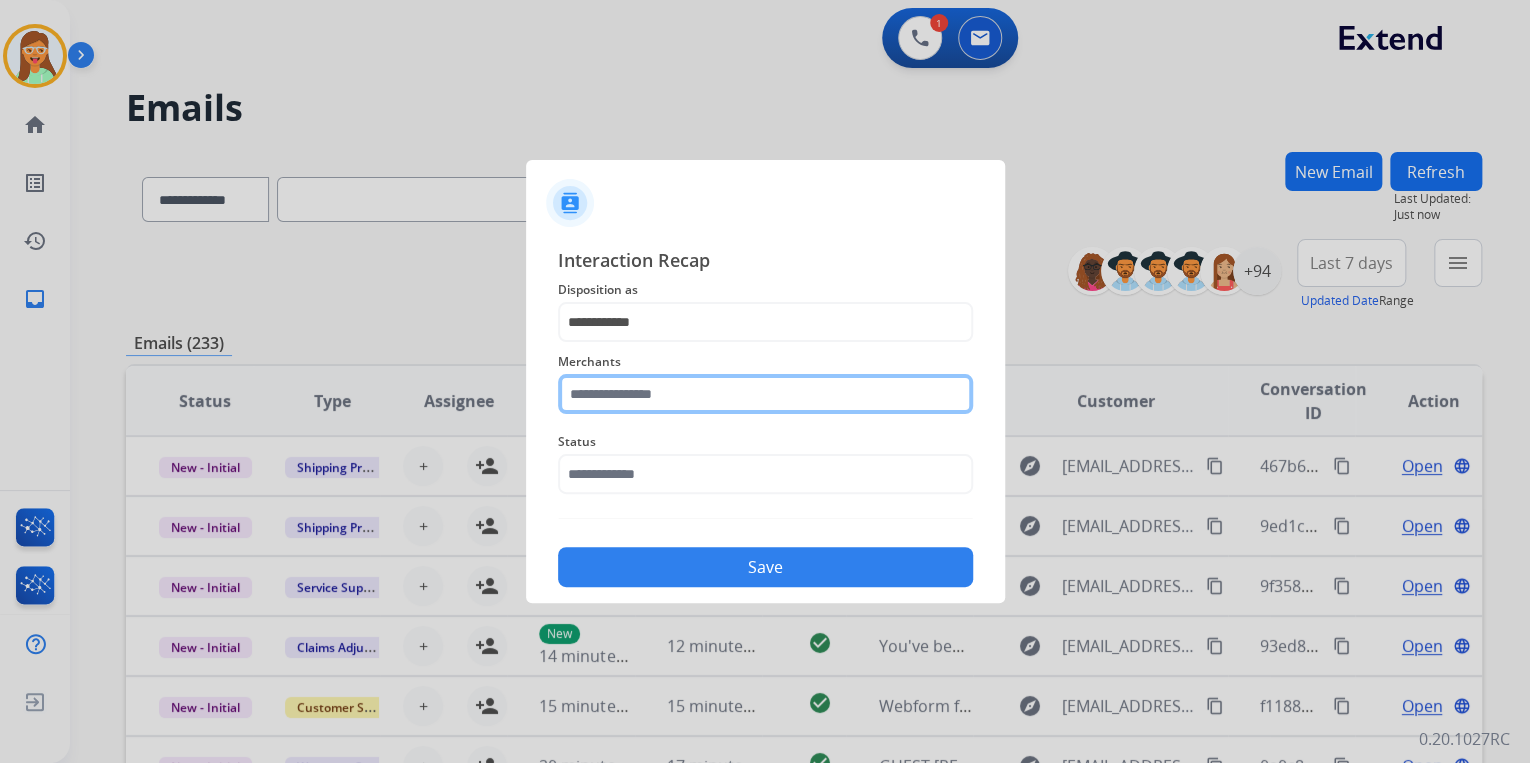 click 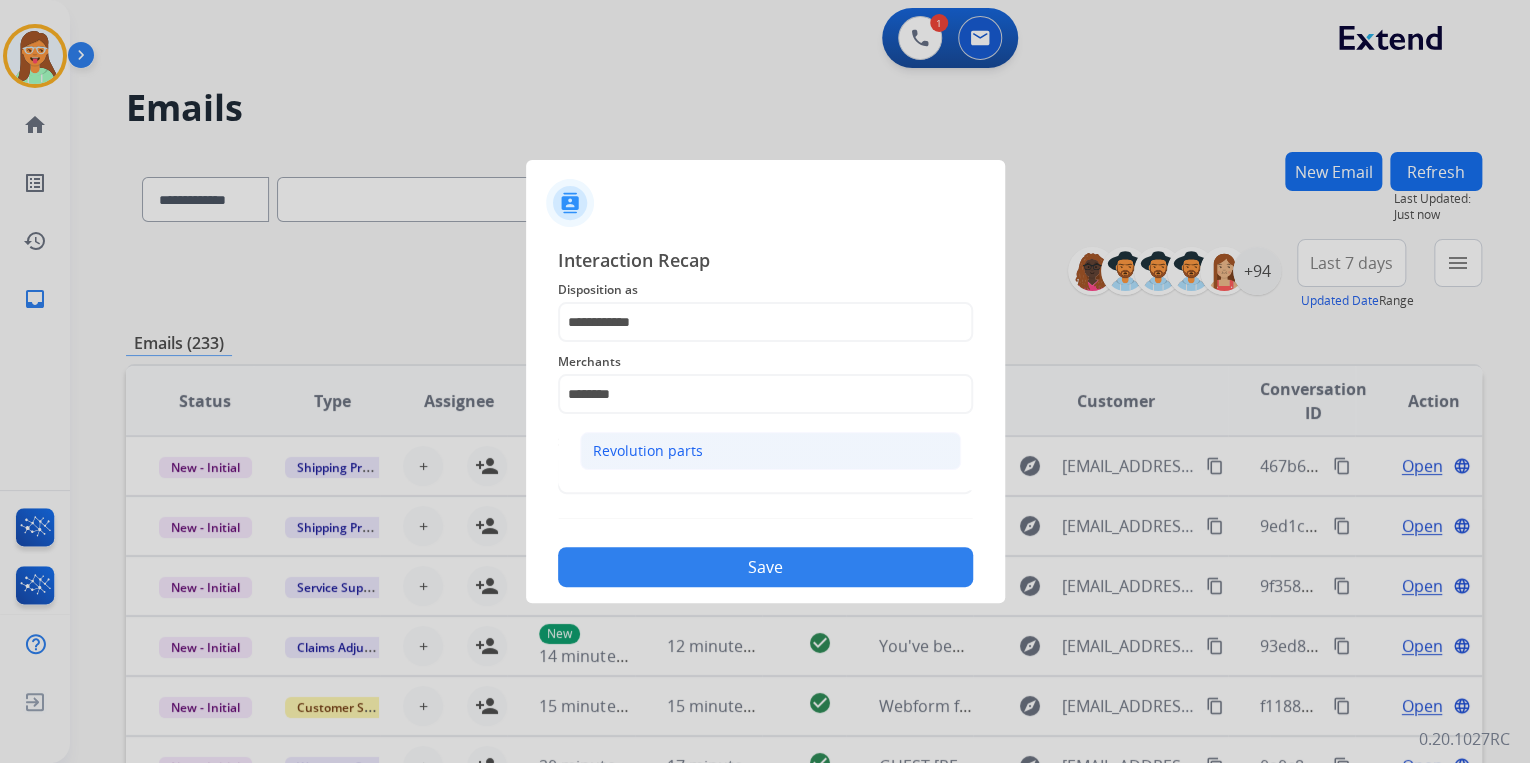 click on "Revolution parts" 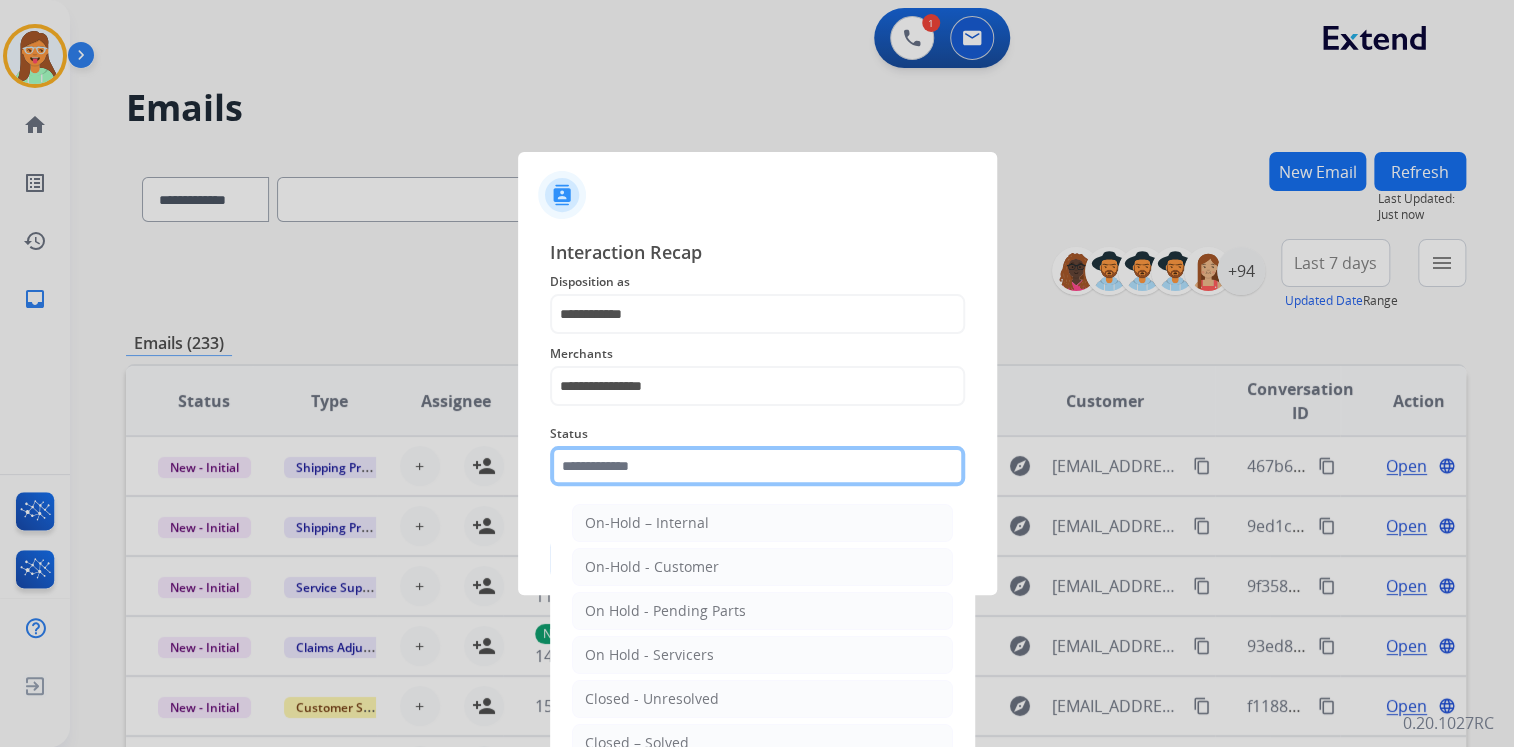 click on "Status    On-Hold – Internal   On-Hold - Customer   On Hold - Pending Parts   On Hold - Servicers   Closed - Unresolved   Closed – Solved   Closed – Merchant Transfer   New - Initial   New - Reply" 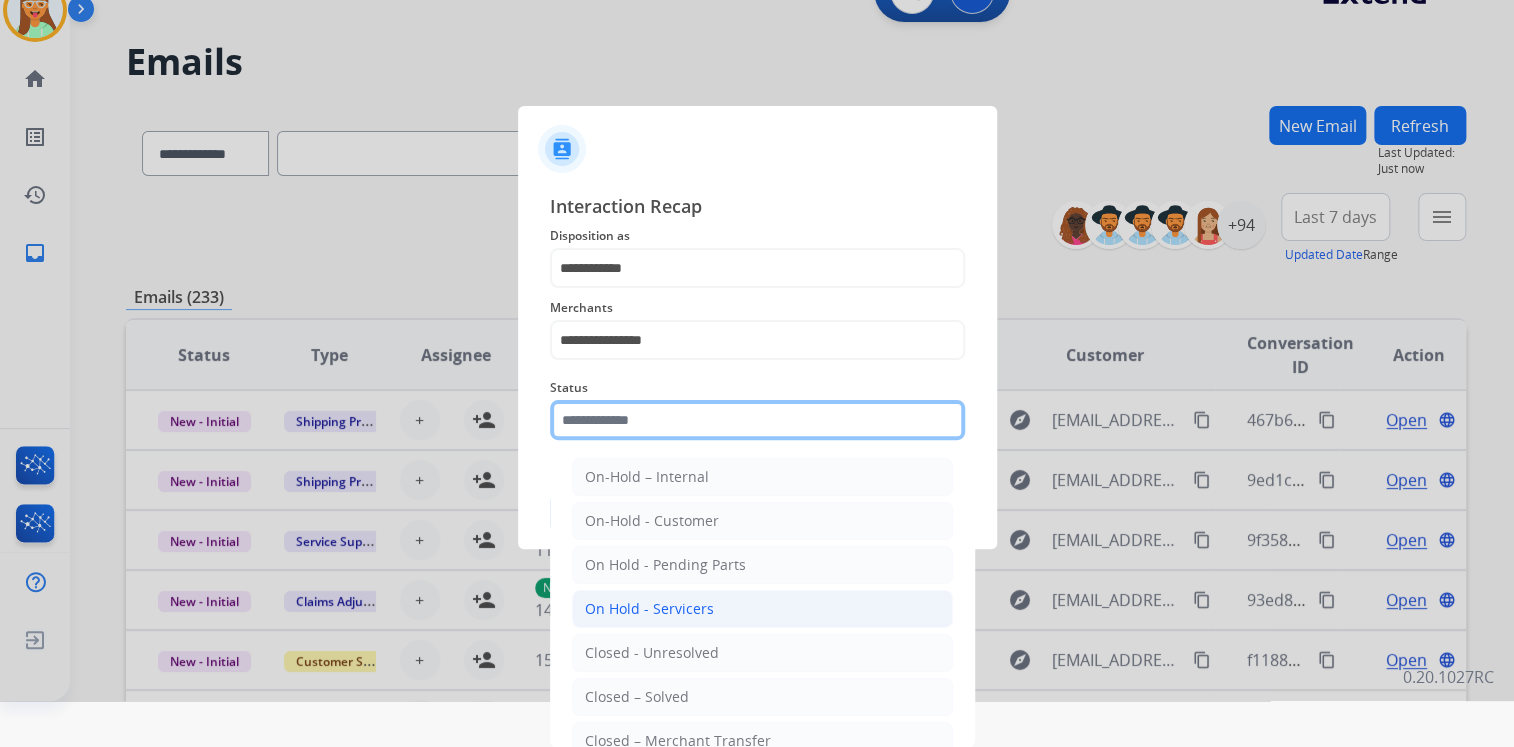 scroll, scrollTop: 47, scrollLeft: 0, axis: vertical 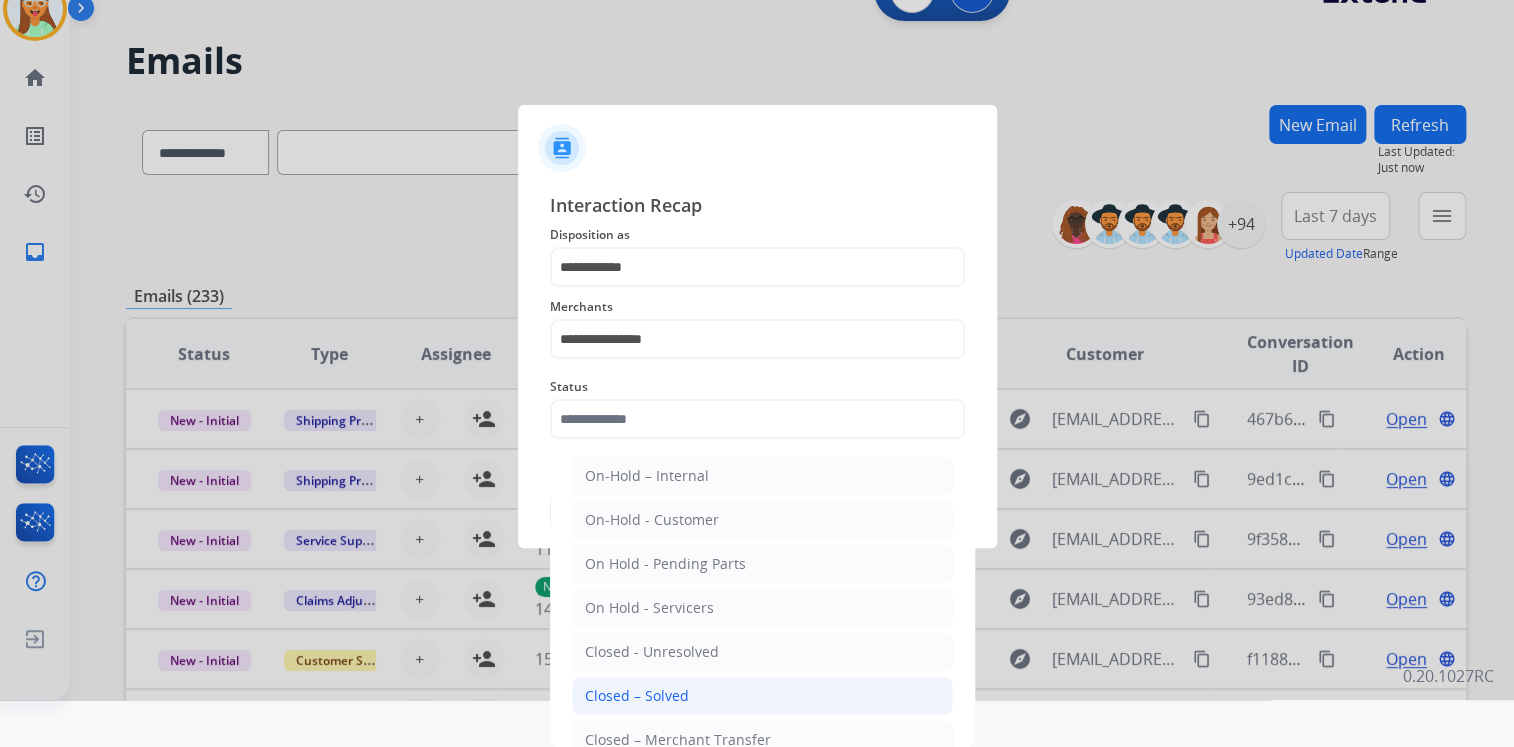 click on "Closed – Solved" 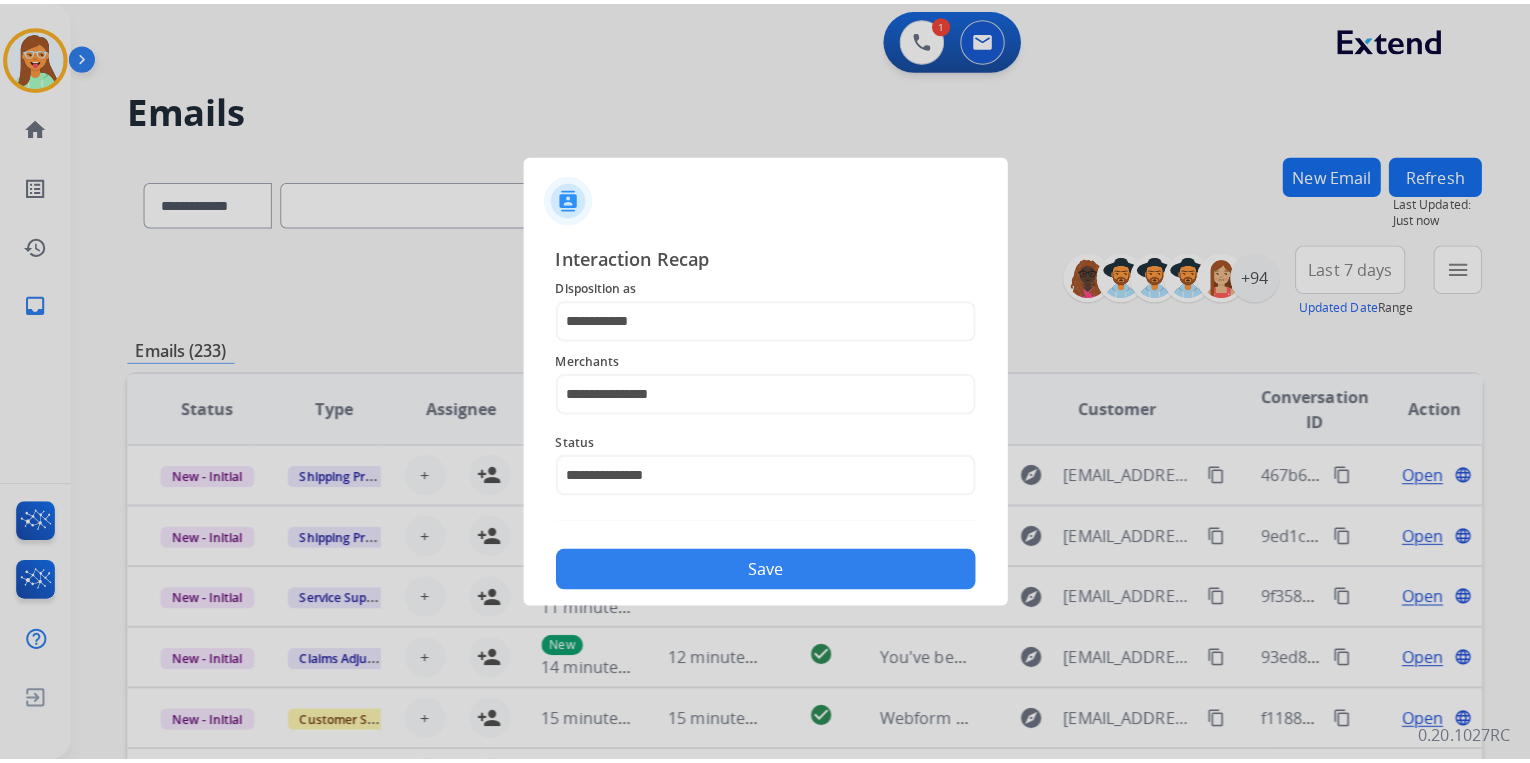 scroll, scrollTop: 0, scrollLeft: 0, axis: both 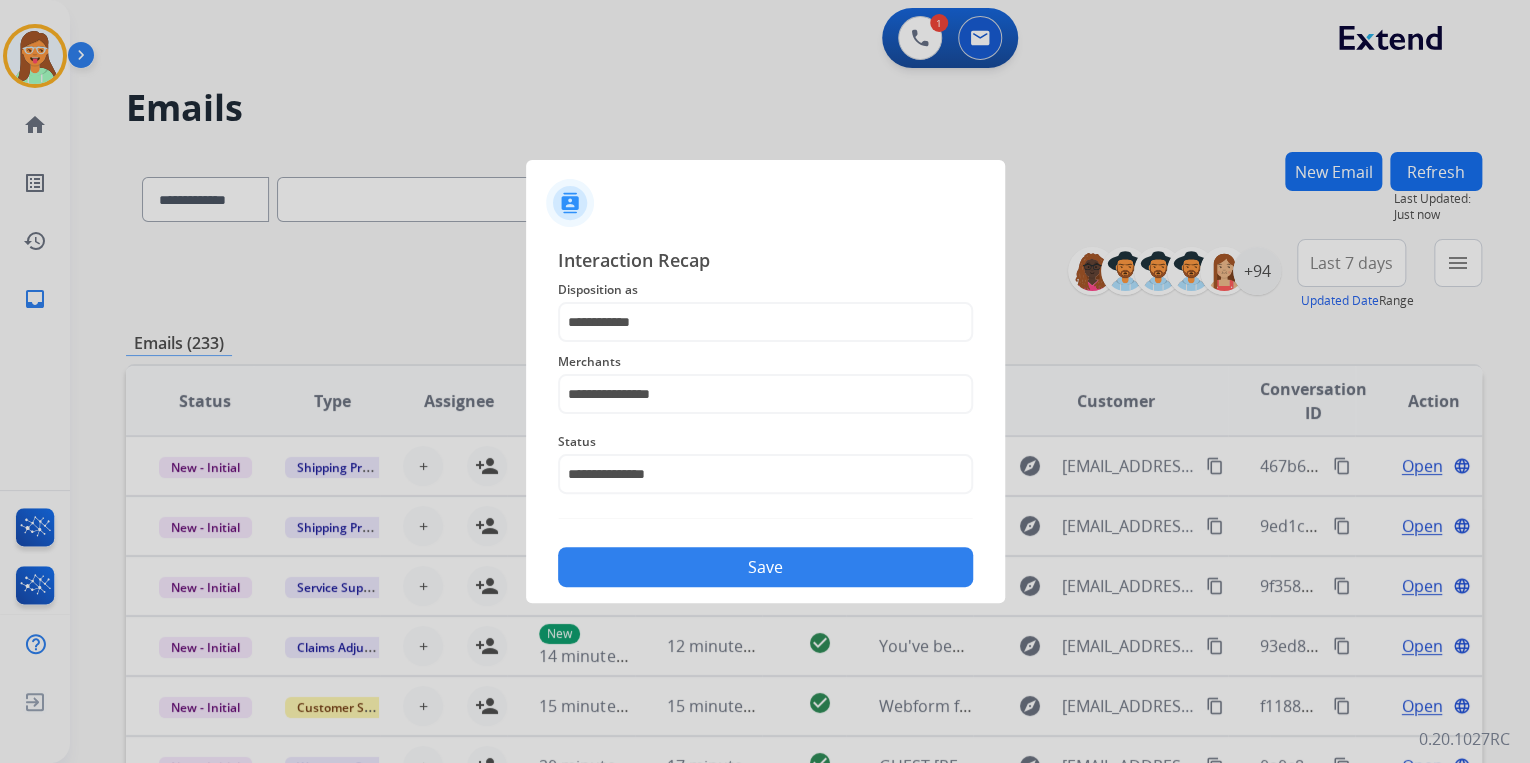 click on "Save" 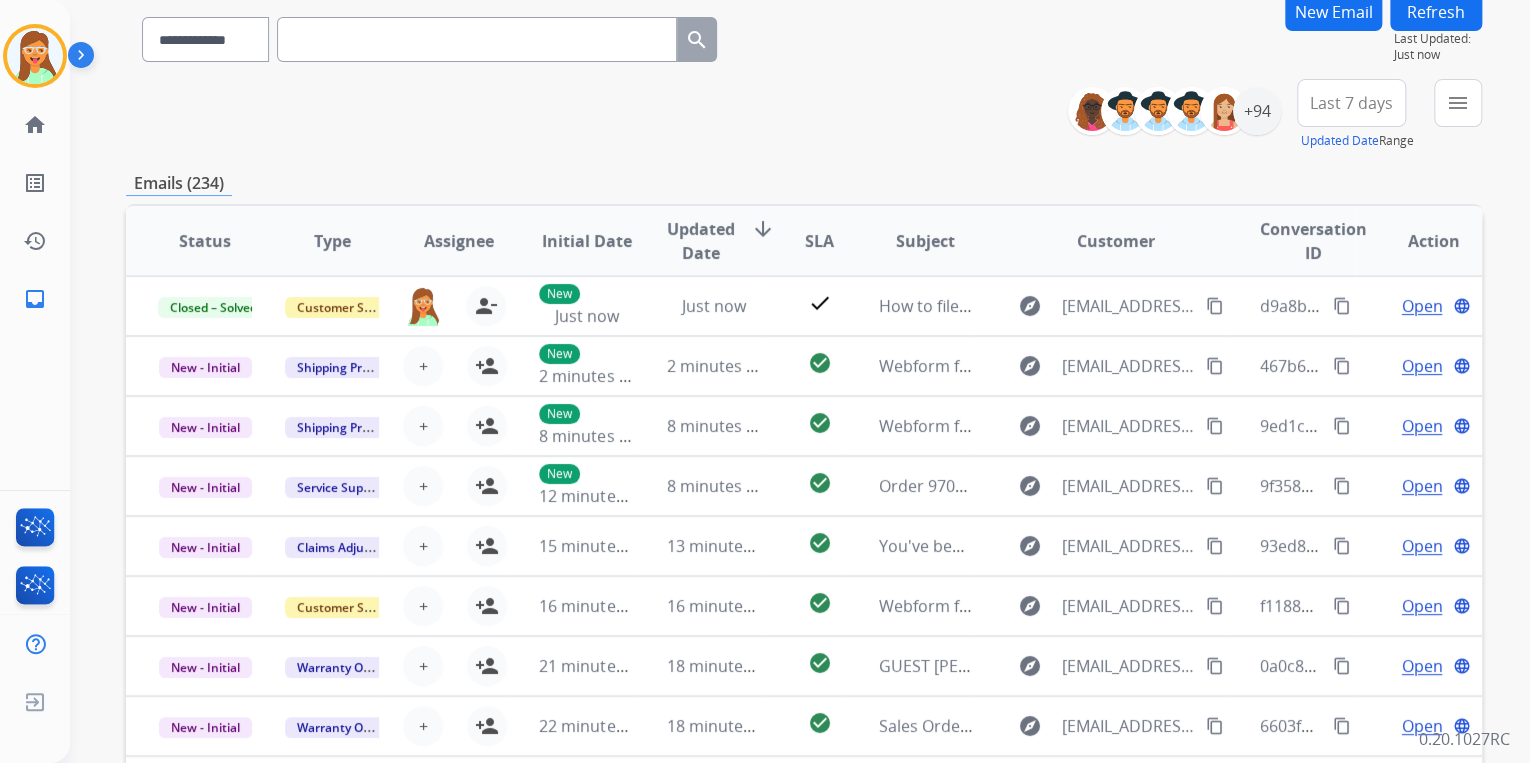 scroll, scrollTop: 0, scrollLeft: 0, axis: both 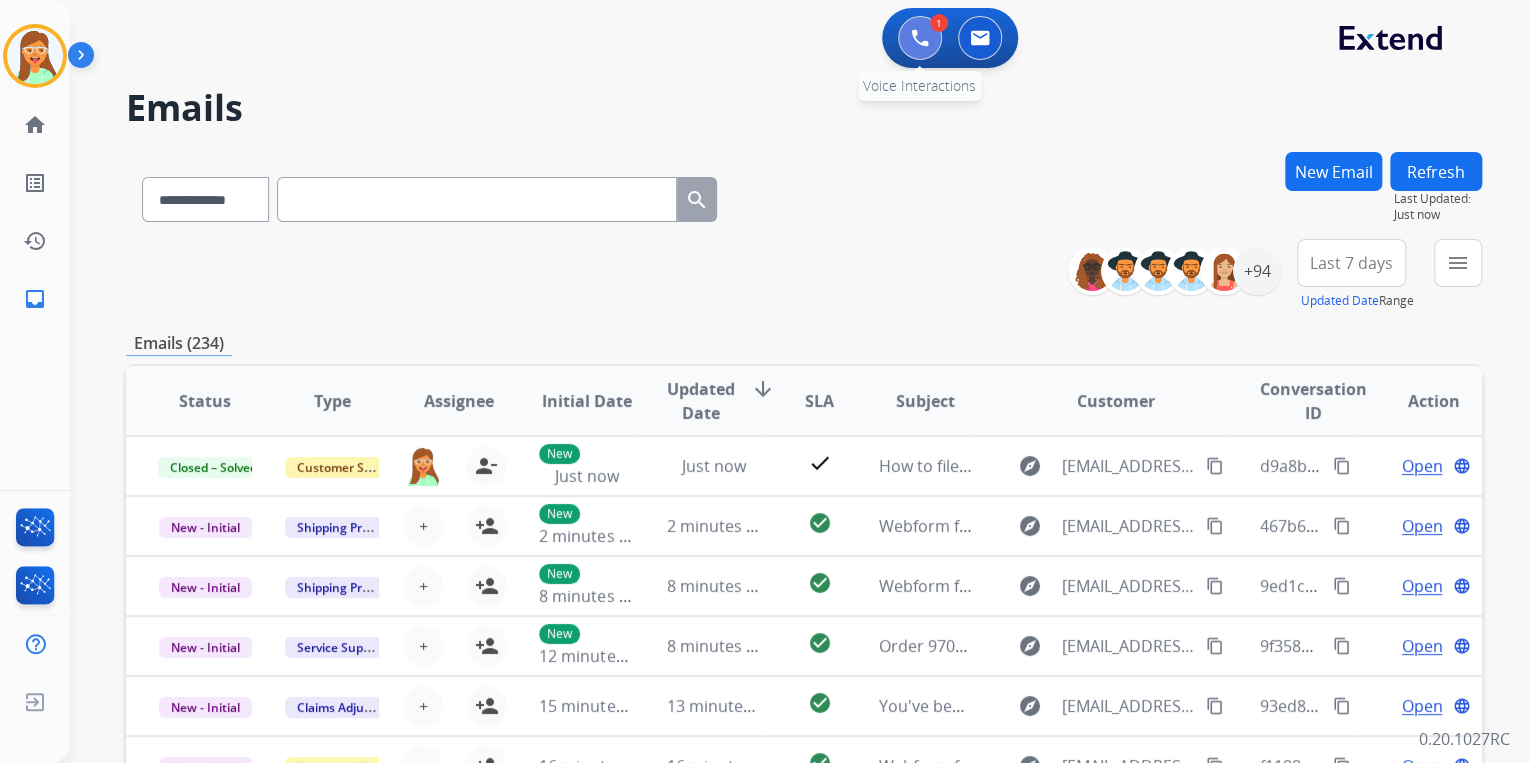click at bounding box center [920, 38] 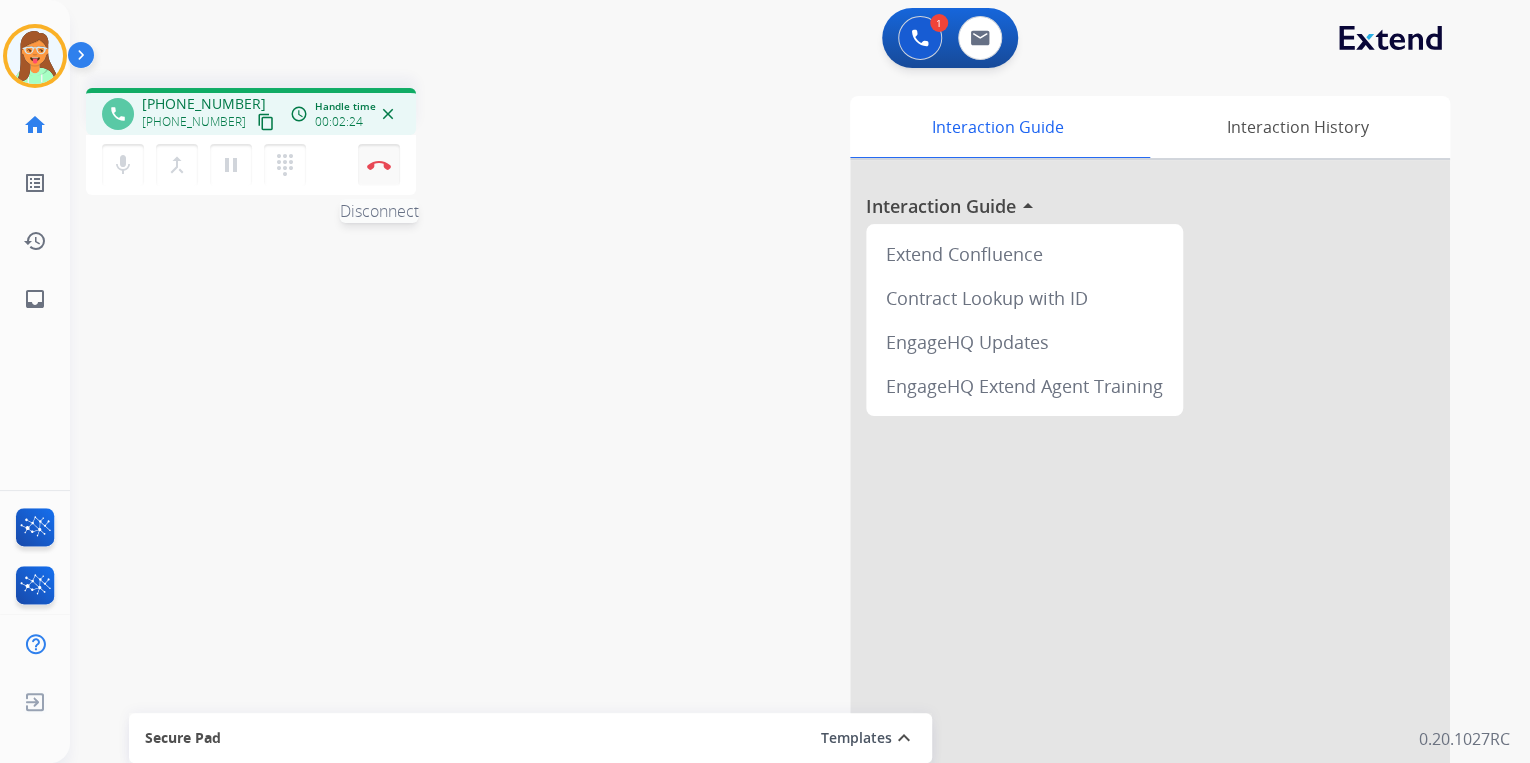 click on "Disconnect" at bounding box center [379, 165] 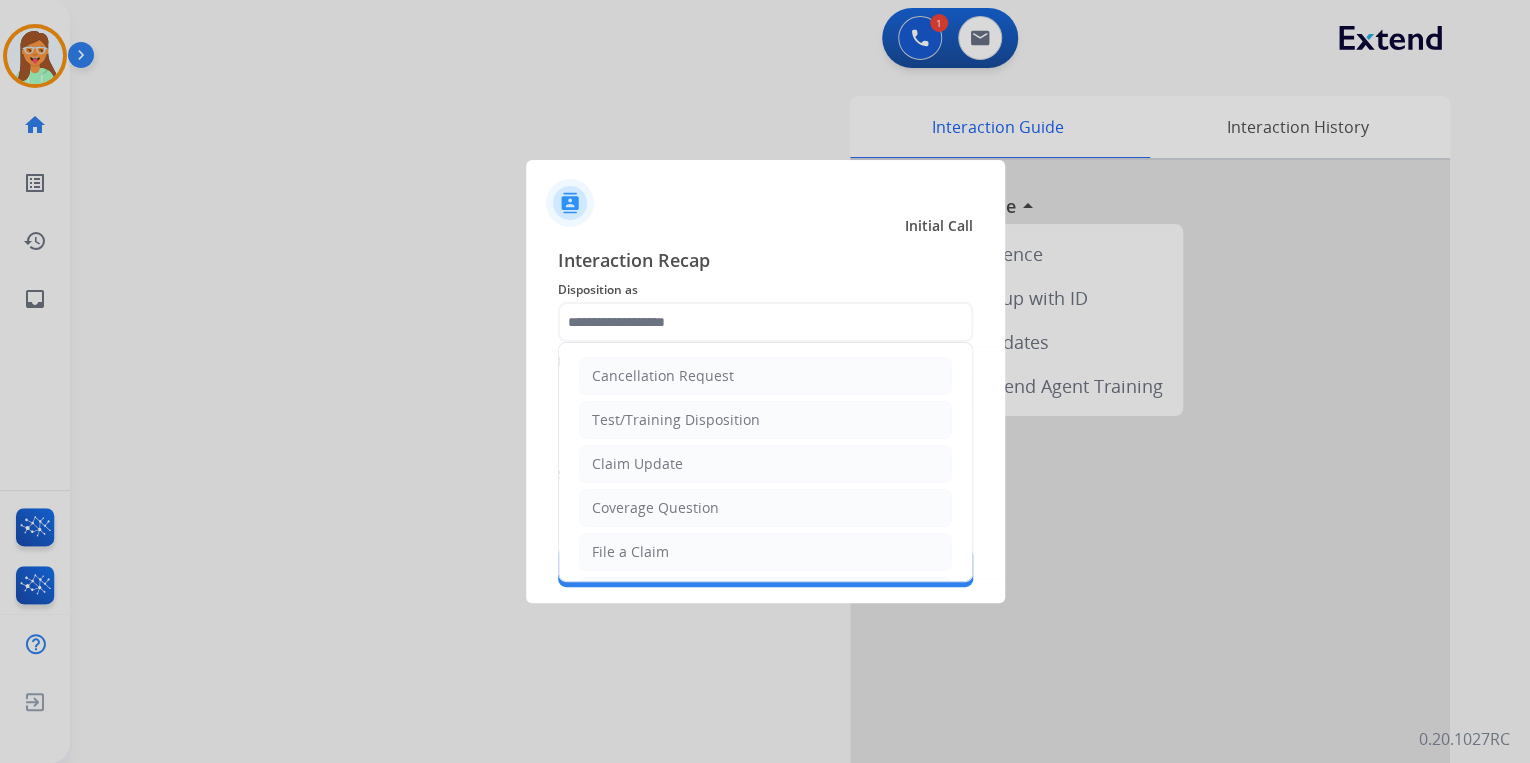 click 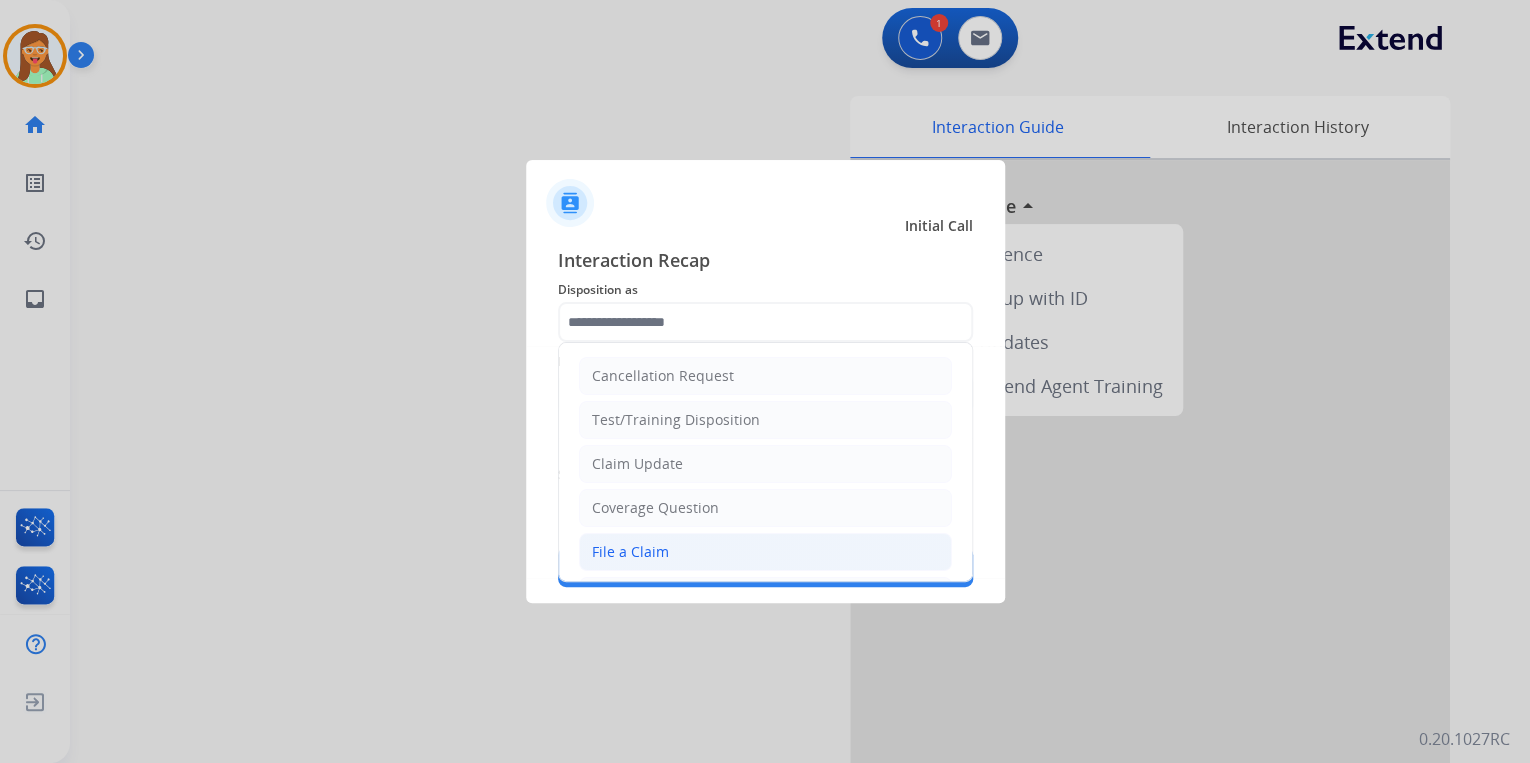 click on "File a Claim" 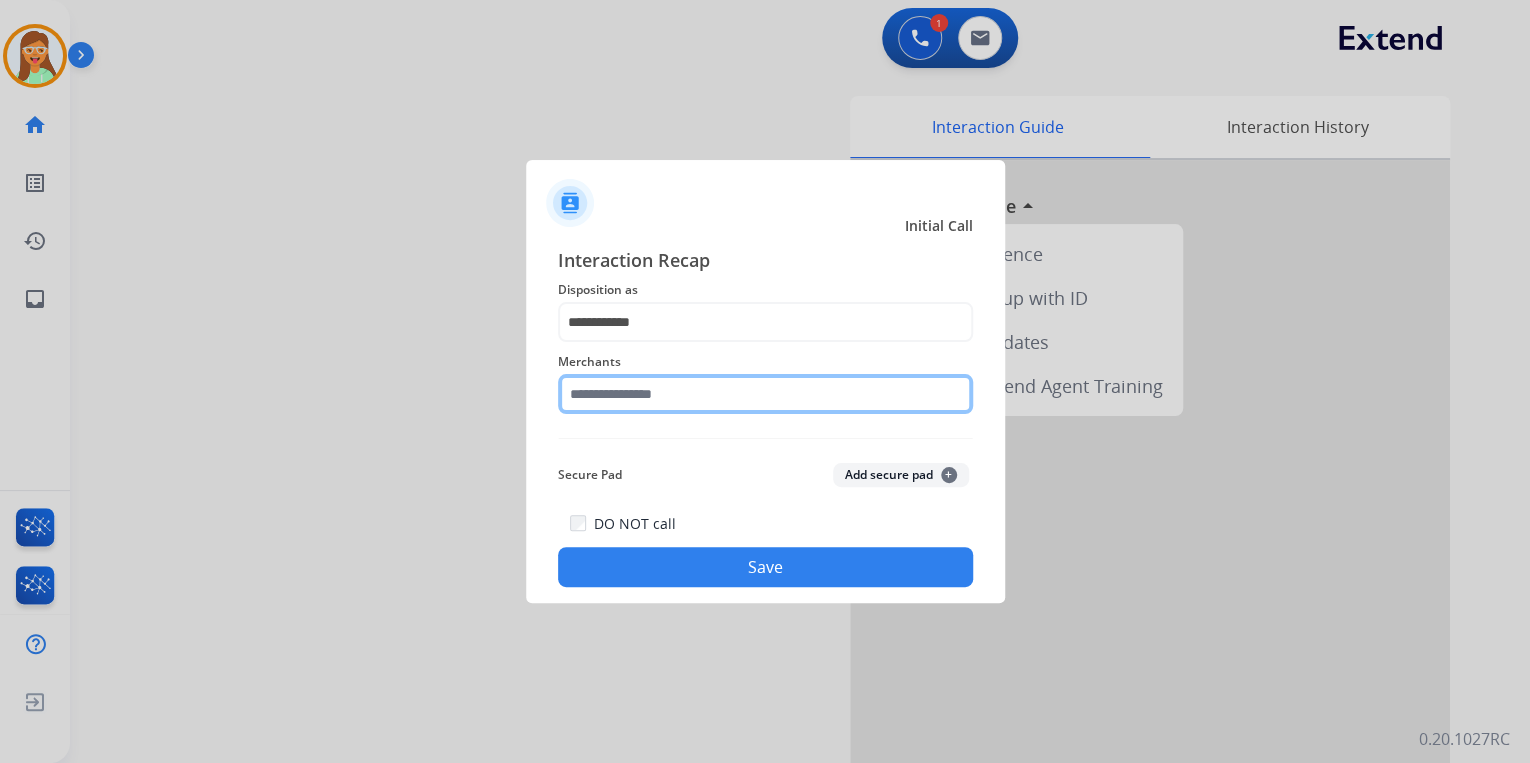 click 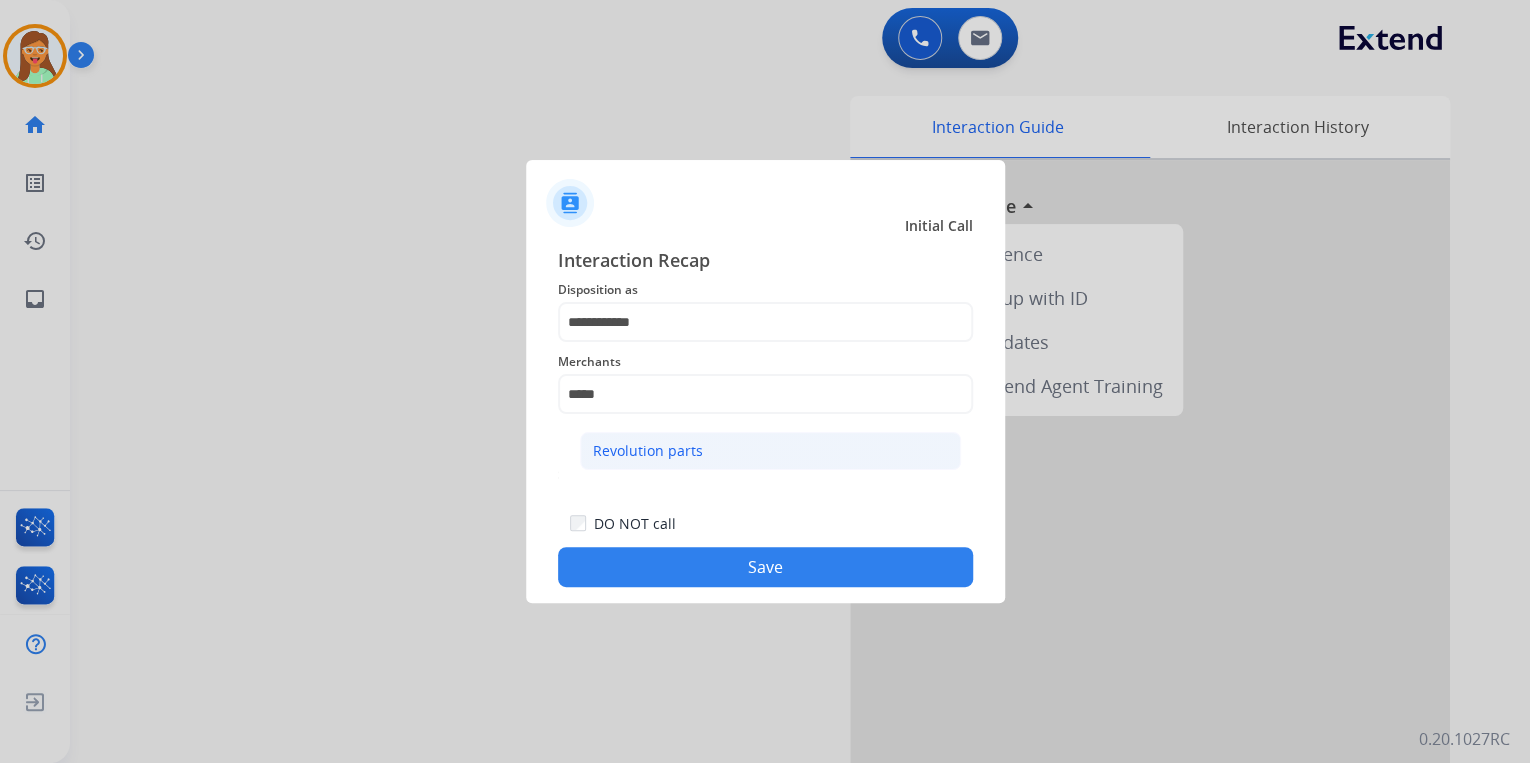 click on "Revolution parts" 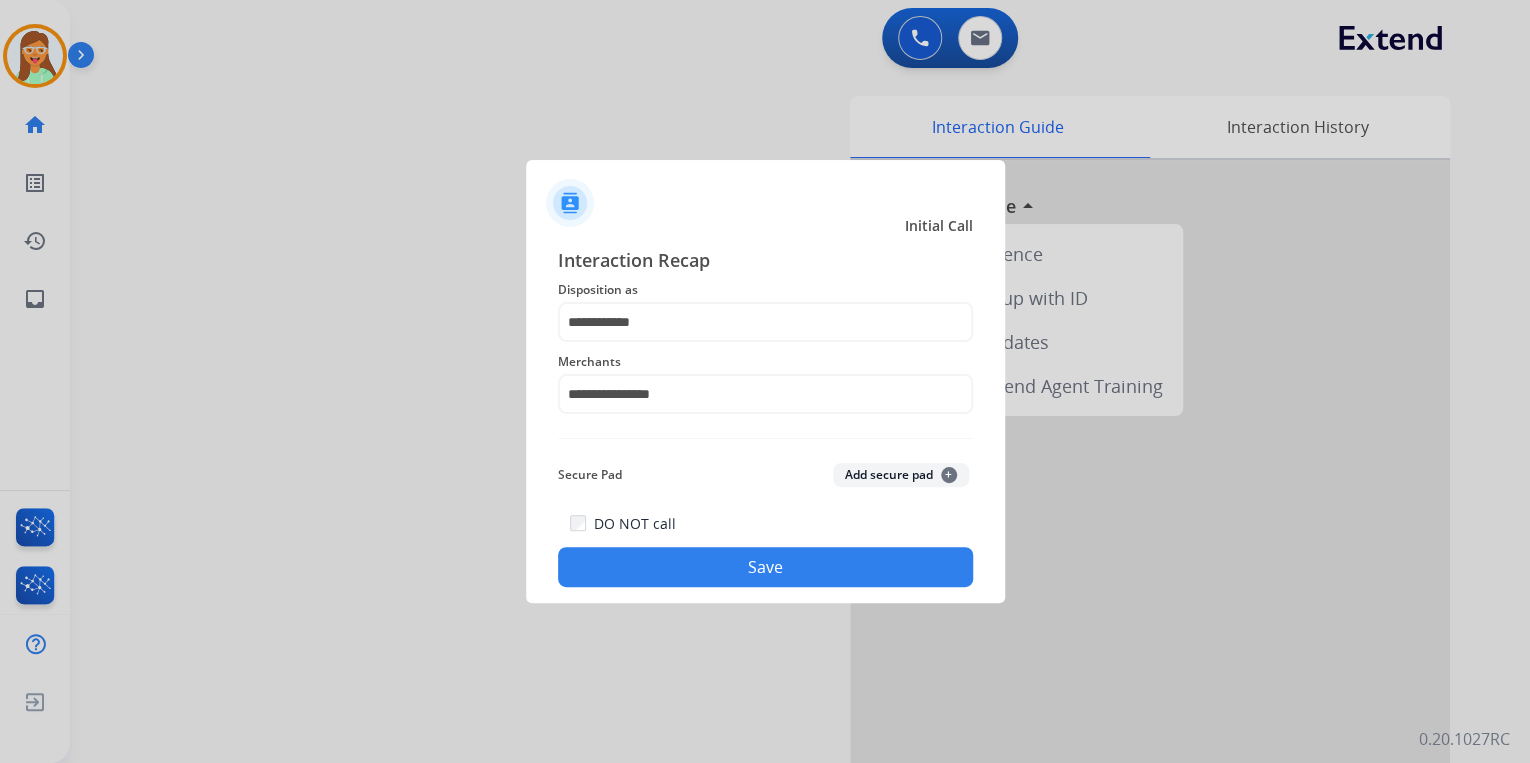 click on "Save" 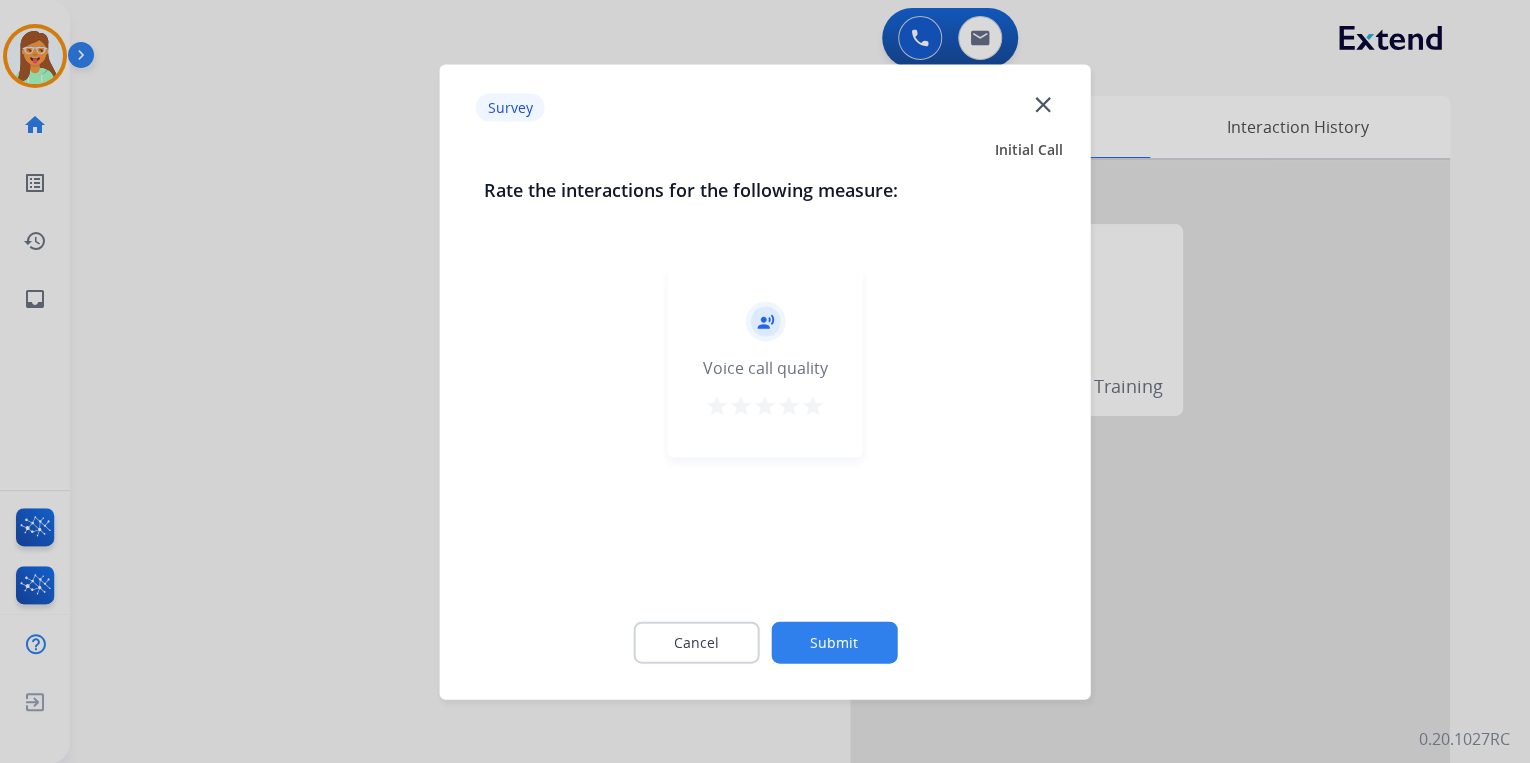 click on "star" at bounding box center [813, 405] 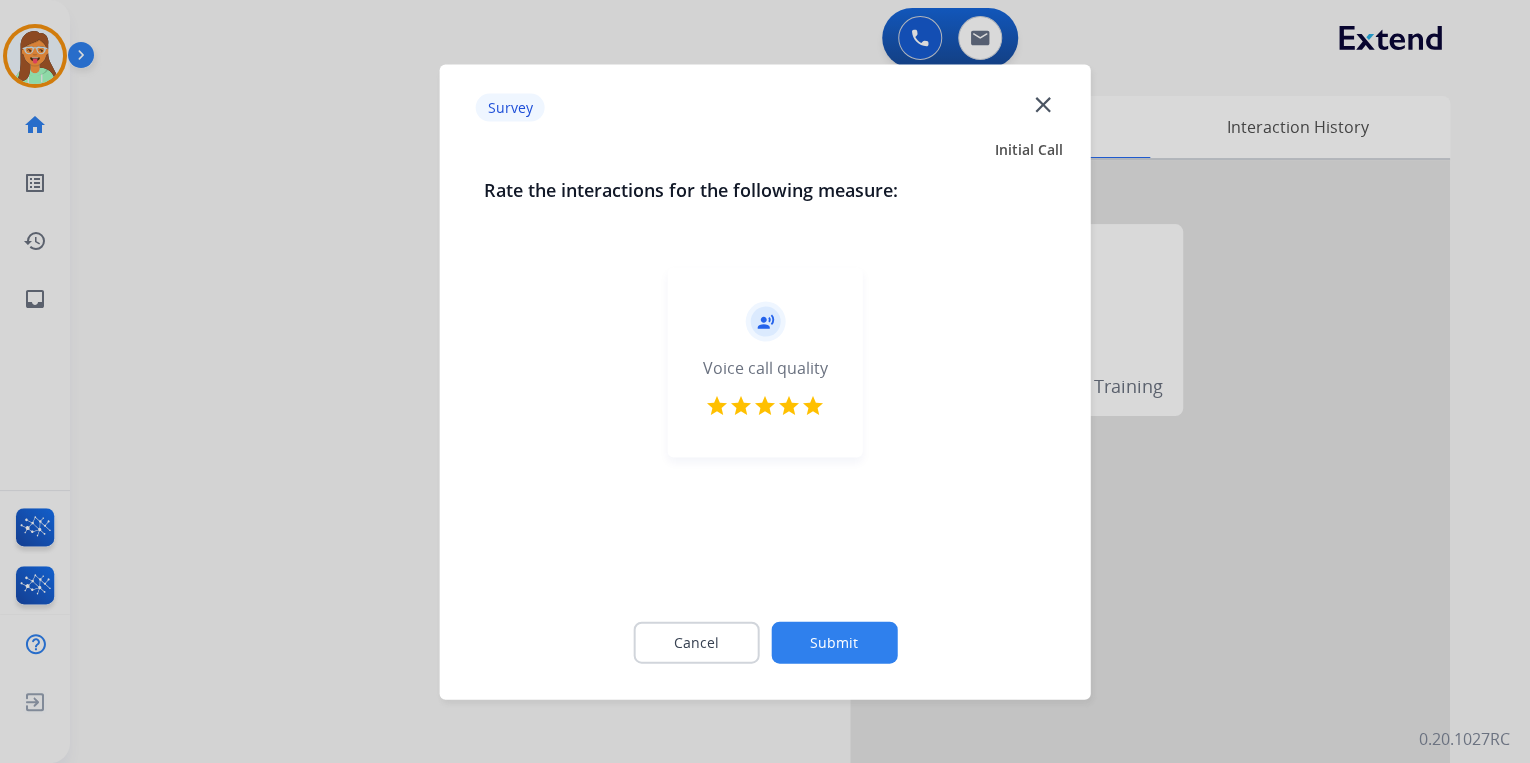 click on "Submit" 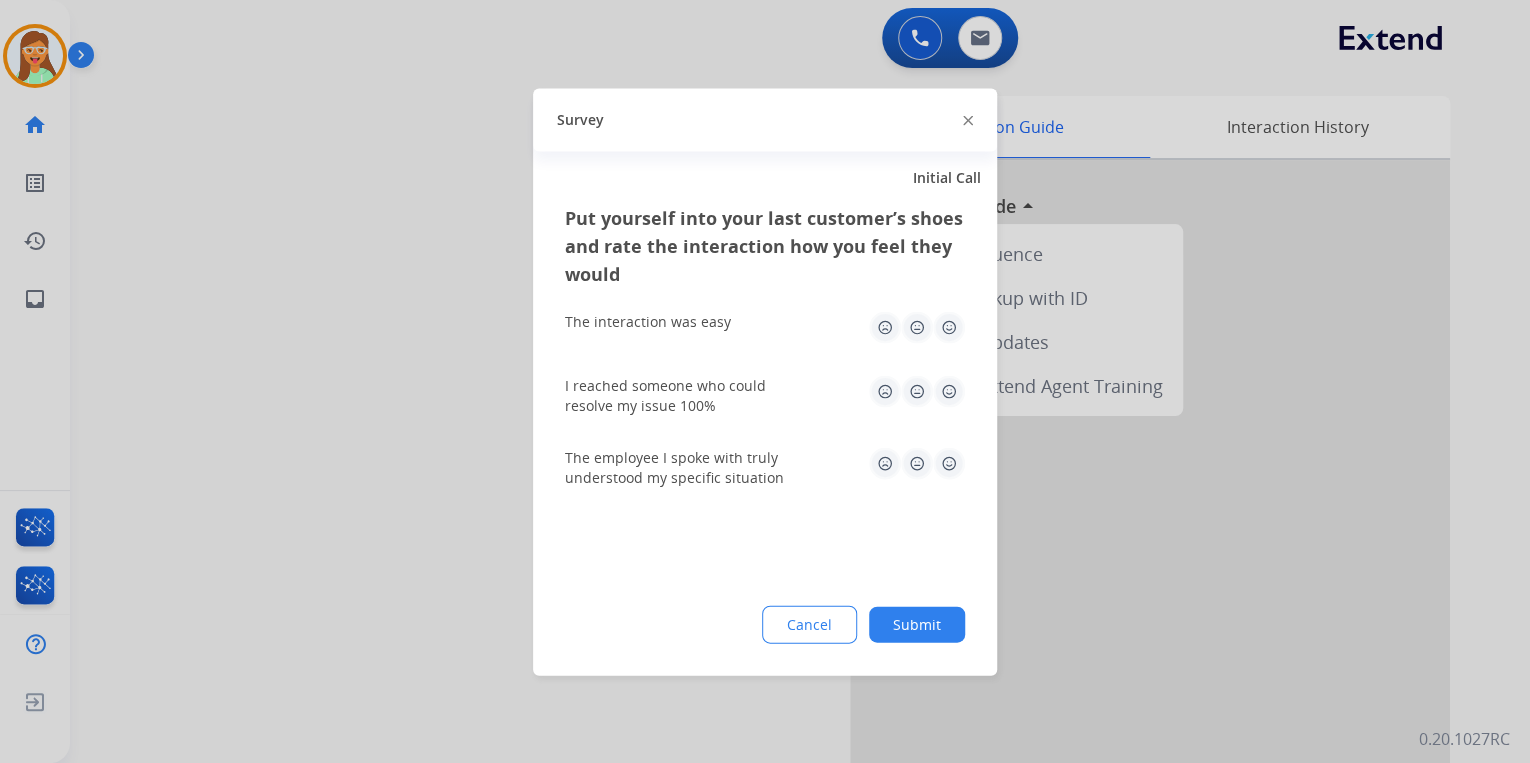click 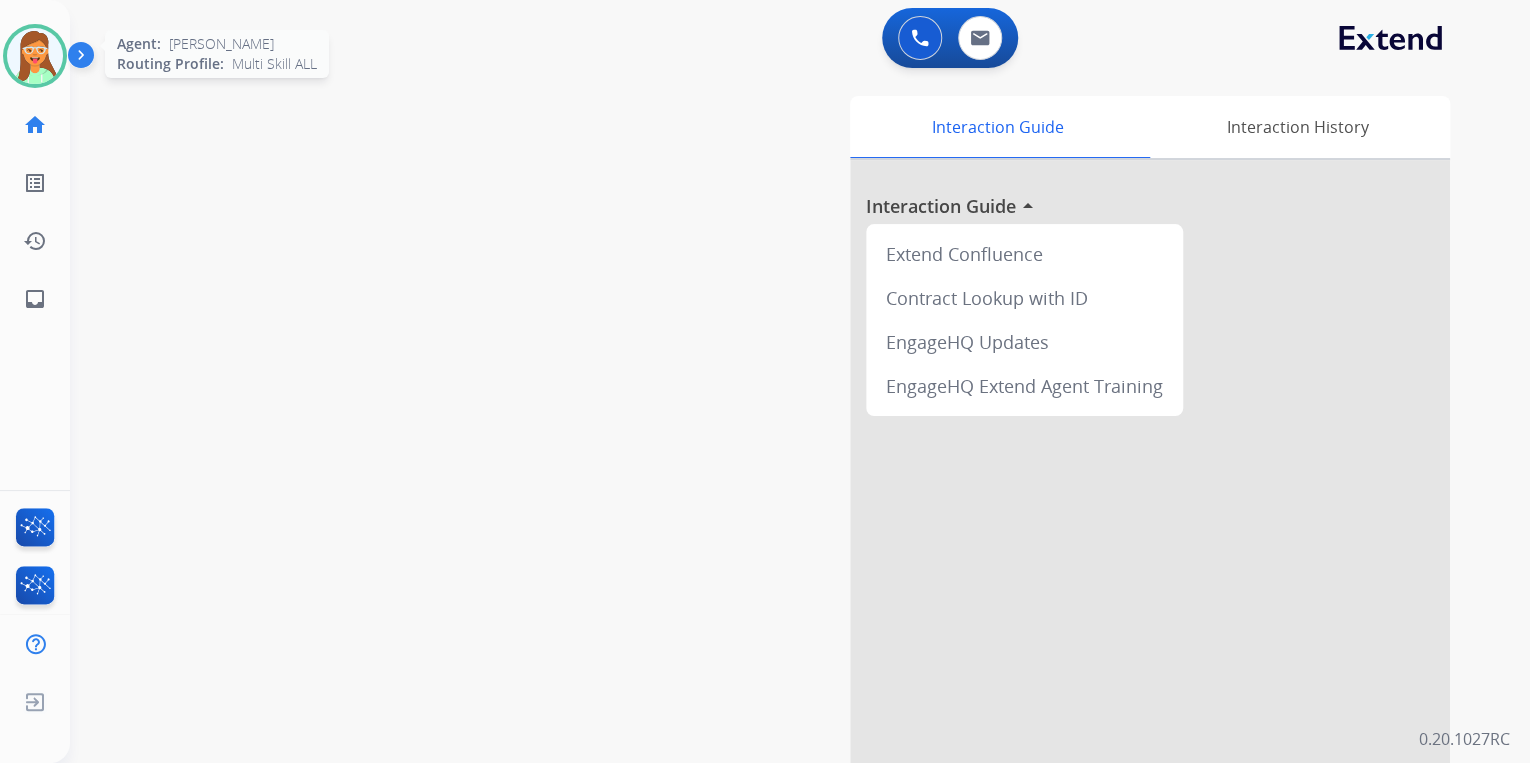 click at bounding box center (35, 56) 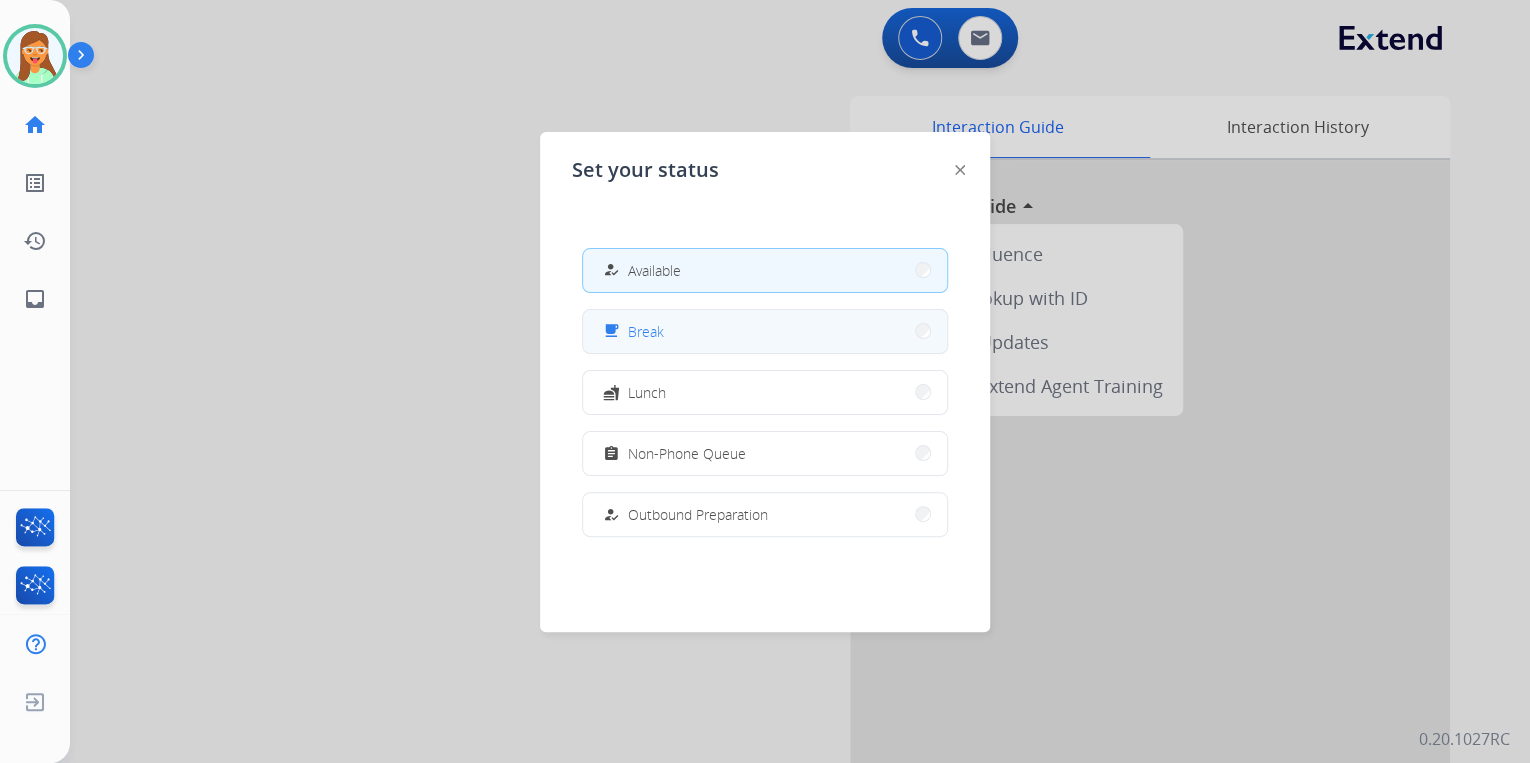 click on "free_breakfast Break" at bounding box center (765, 331) 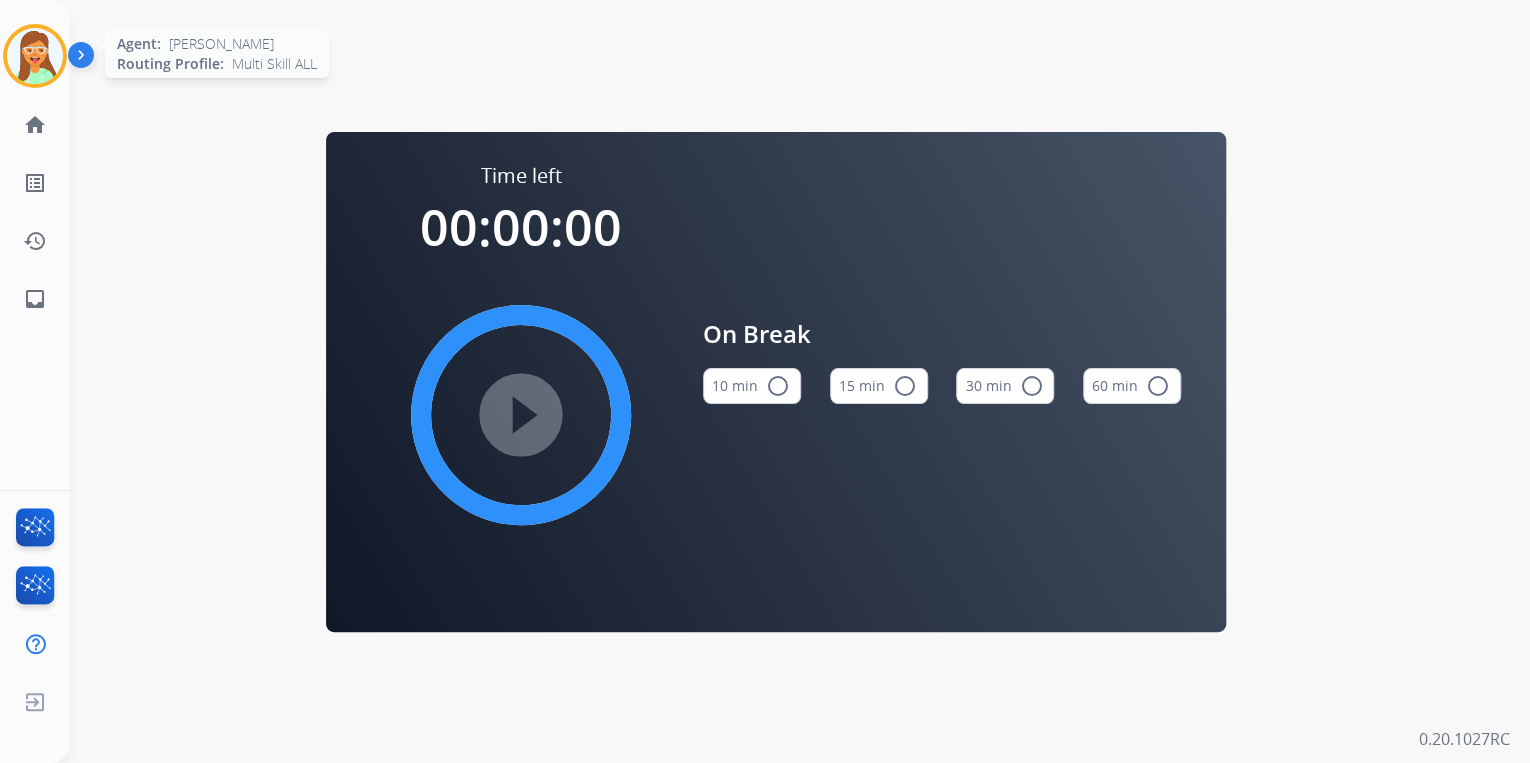 click at bounding box center [35, 56] 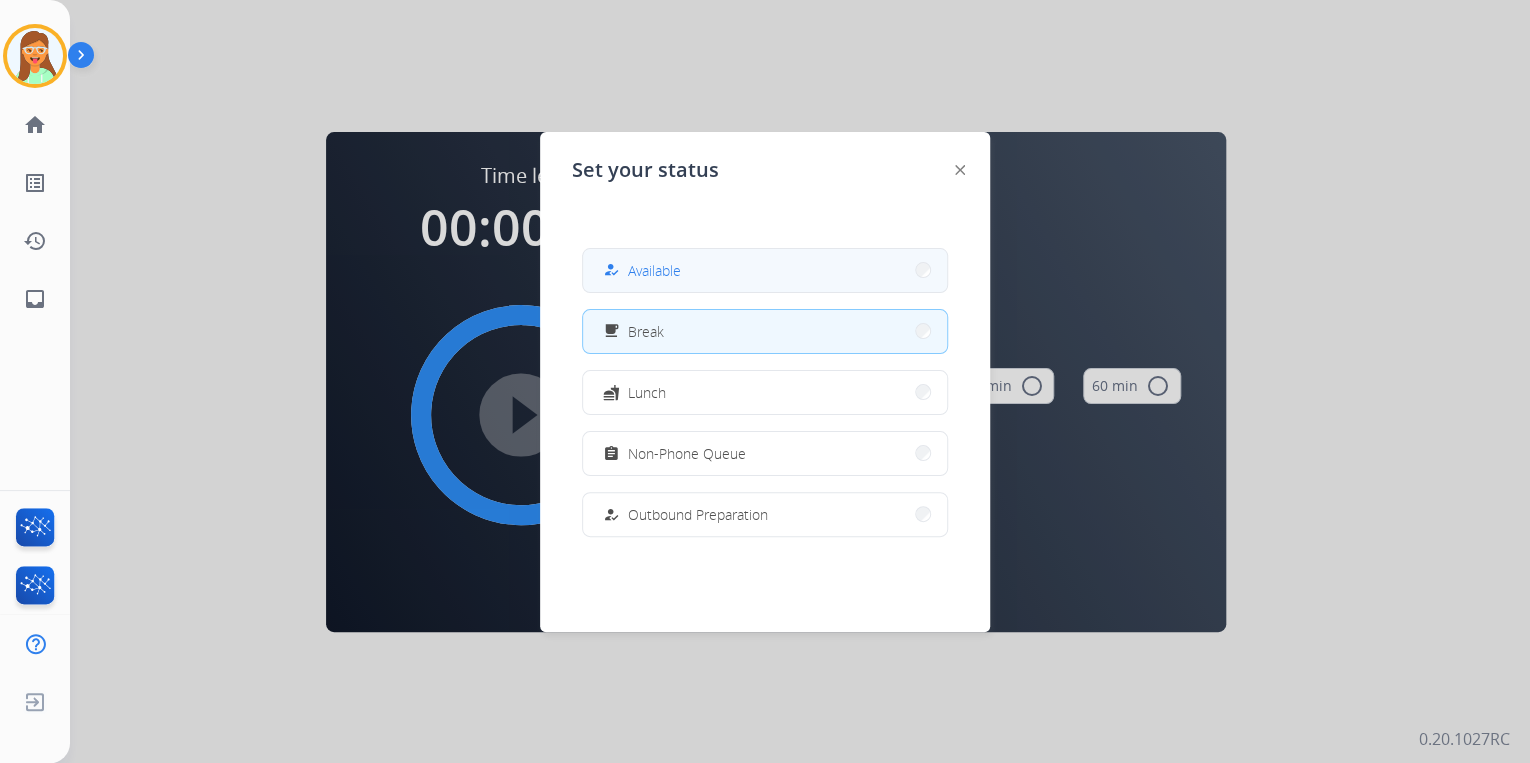 click on "how_to_reg Available" at bounding box center (765, 270) 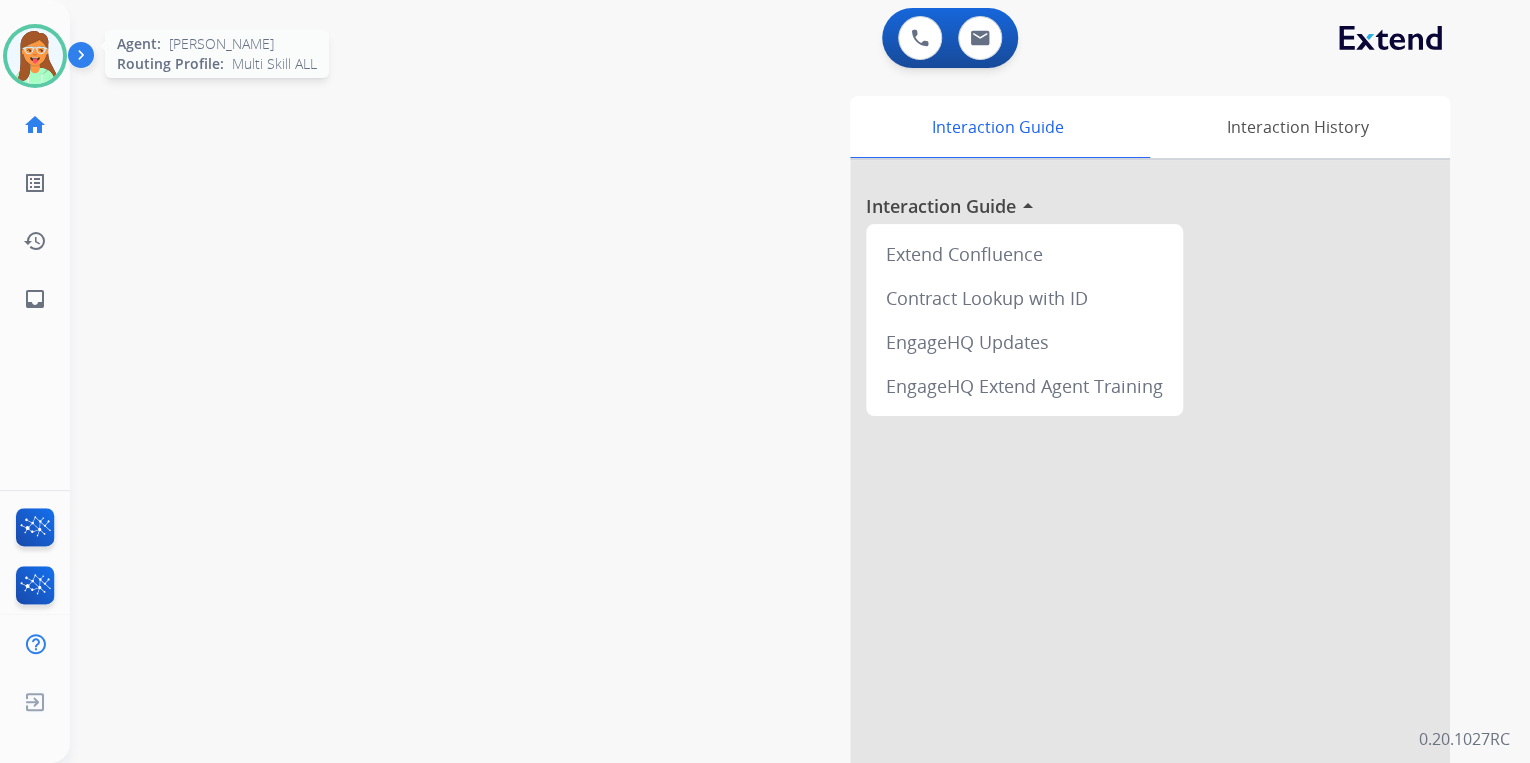 click at bounding box center [35, 56] 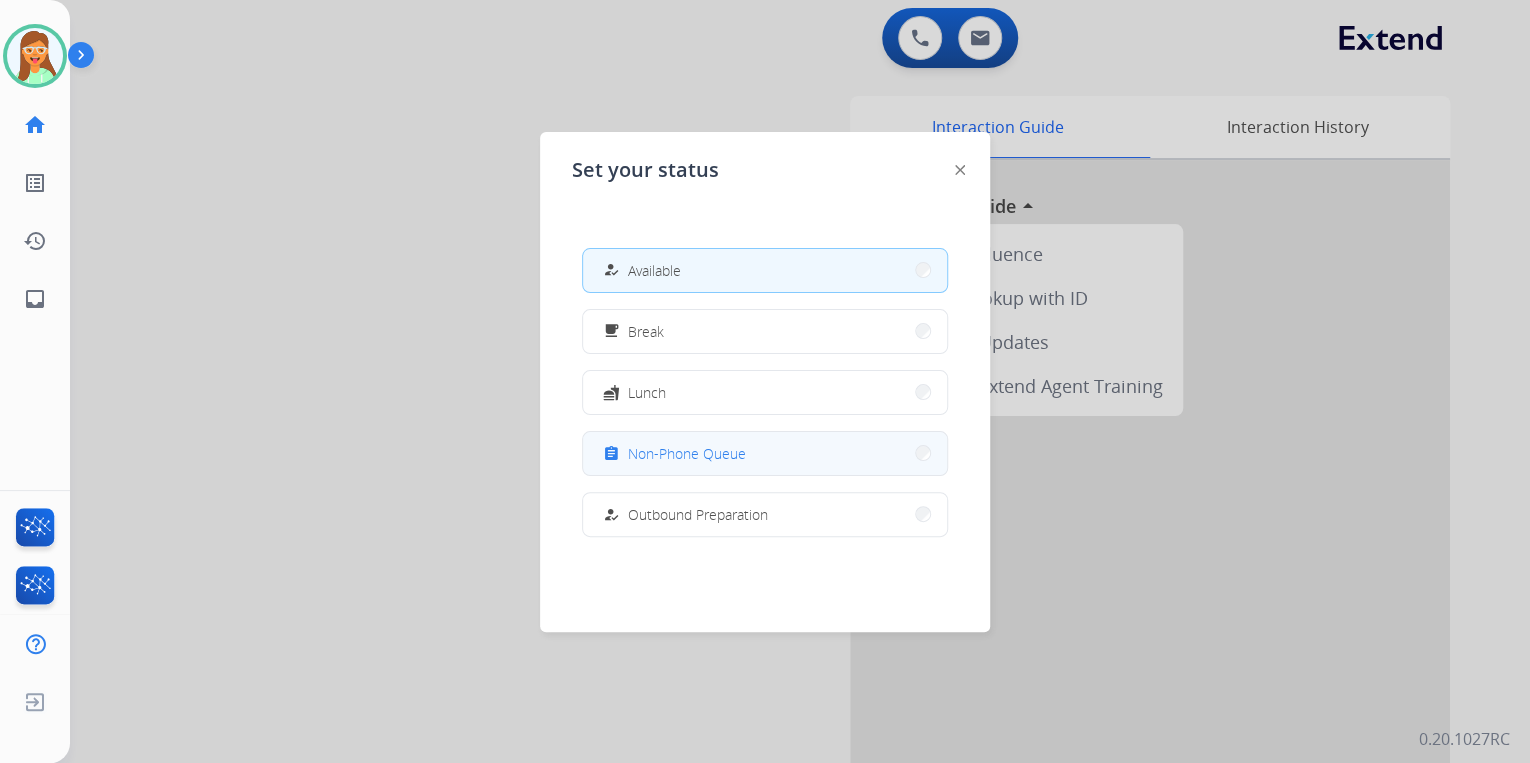 click on "Non-Phone Queue" at bounding box center [687, 453] 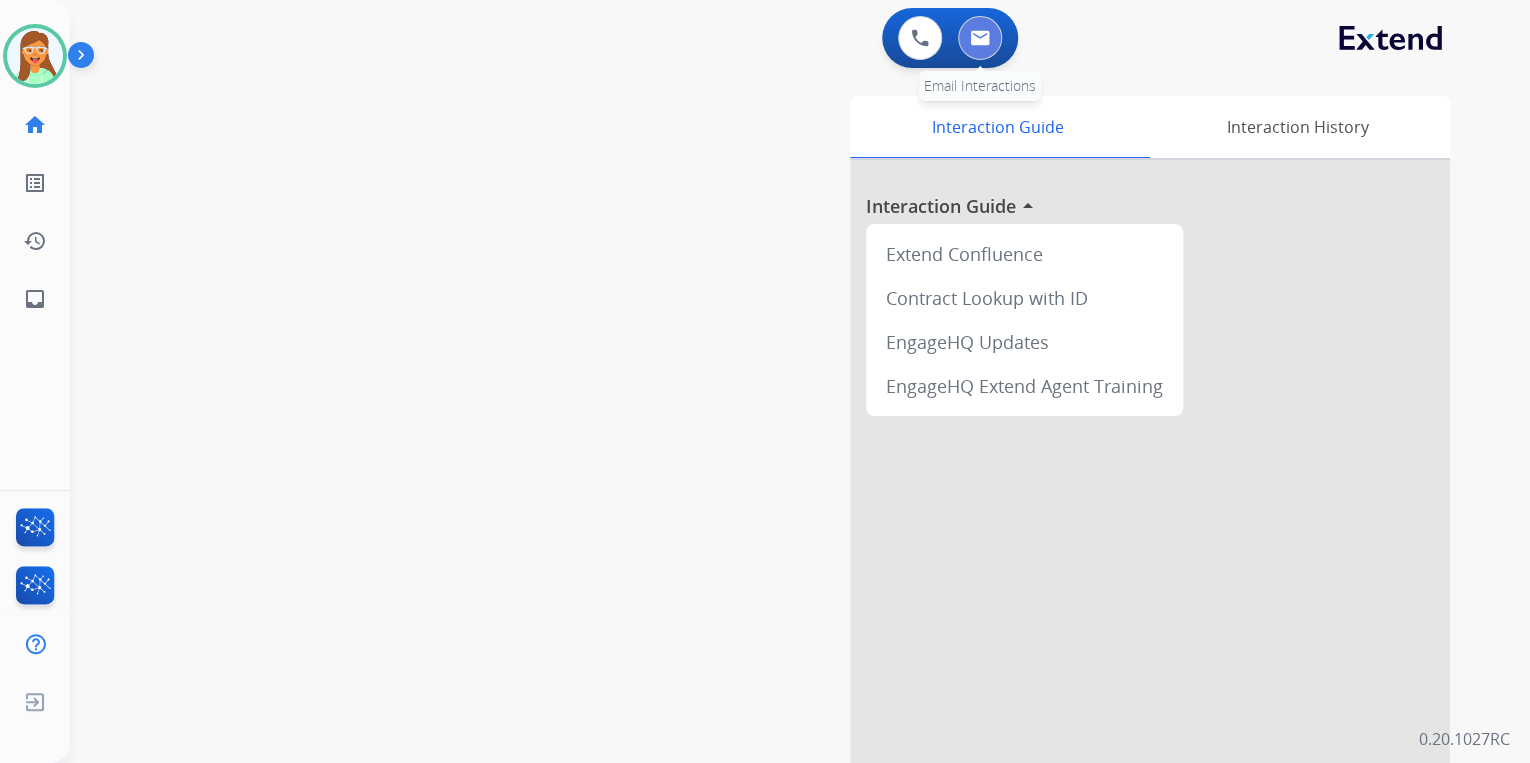 click at bounding box center [980, 38] 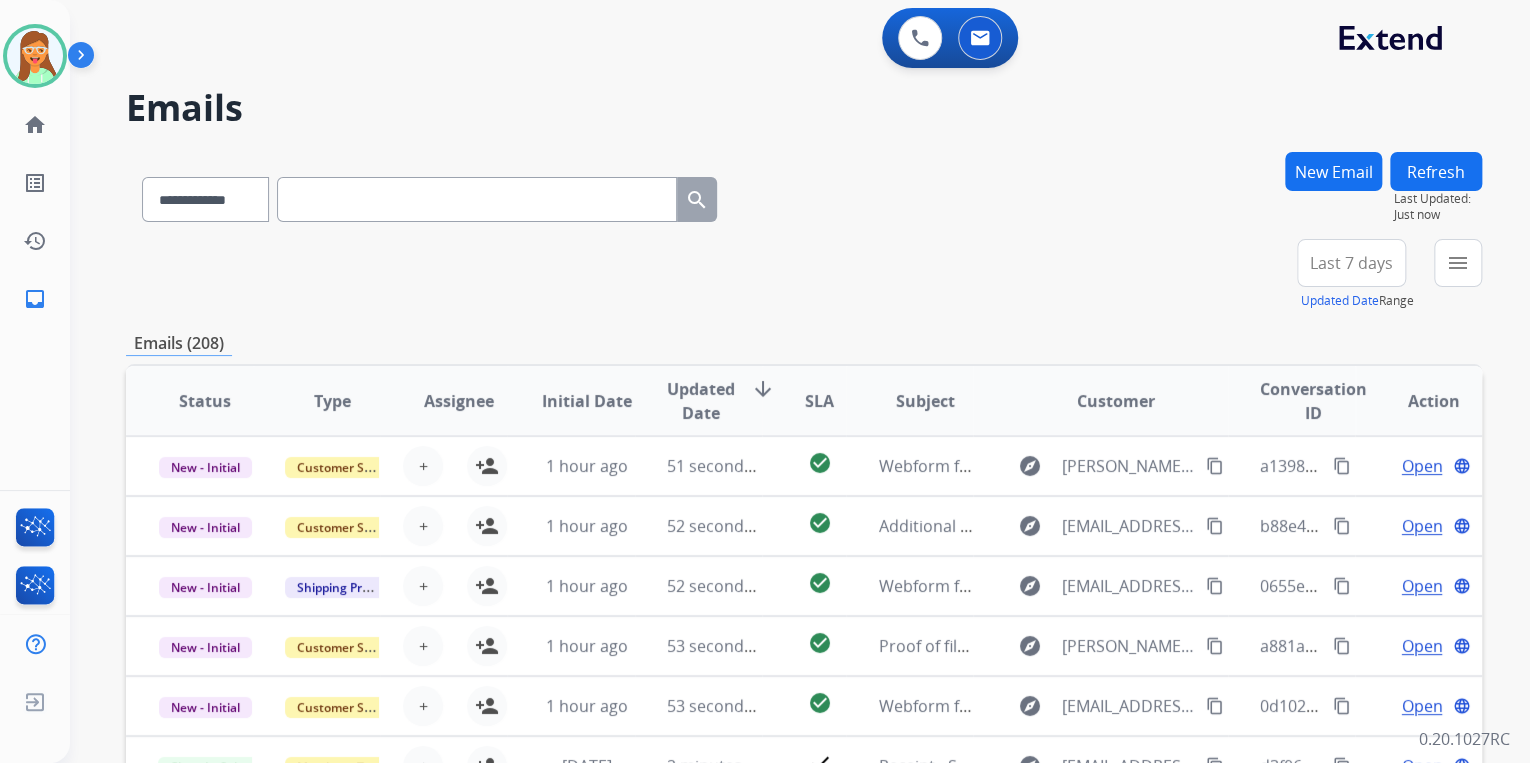 click at bounding box center (477, 199) 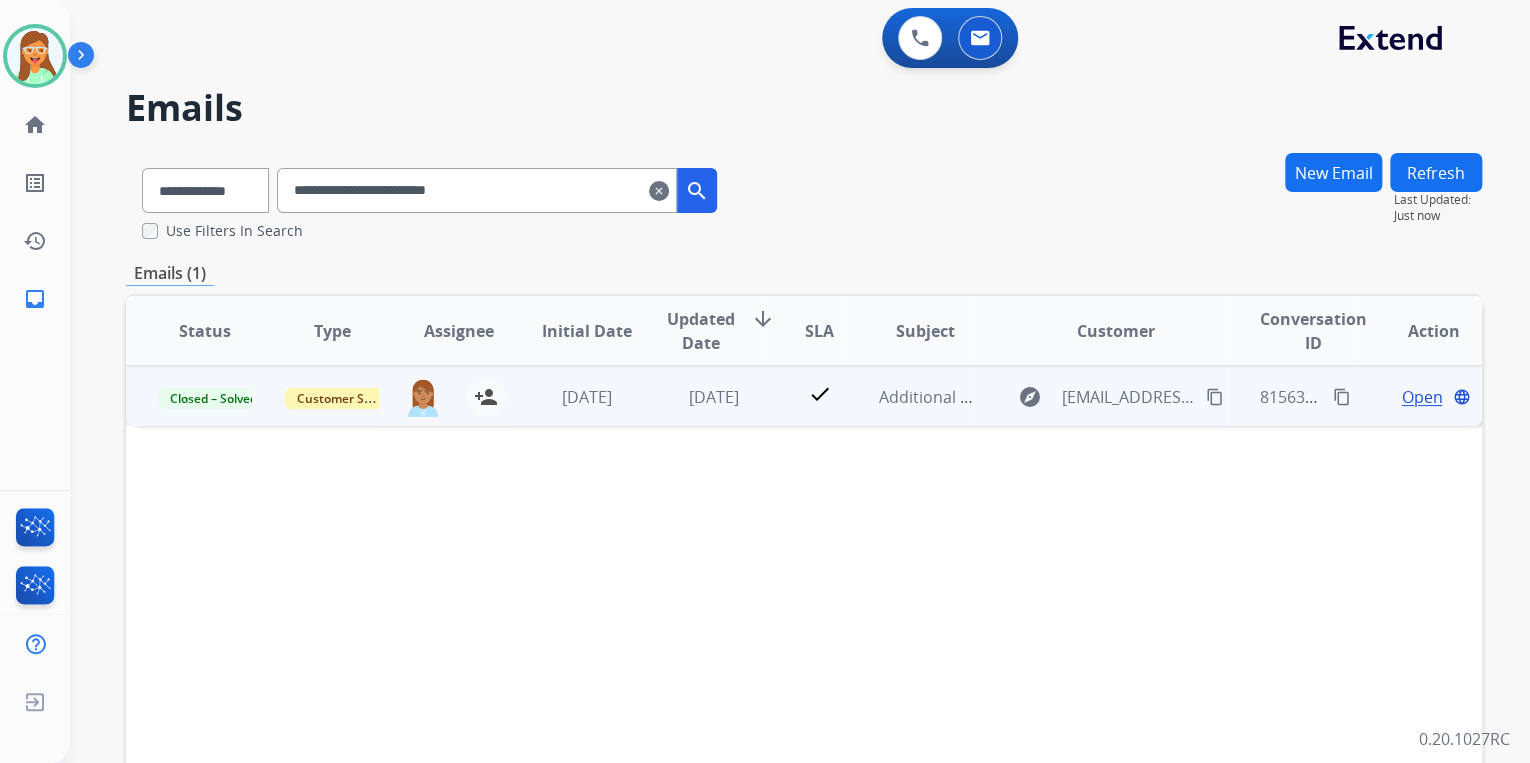click on "Open" at bounding box center [1421, 397] 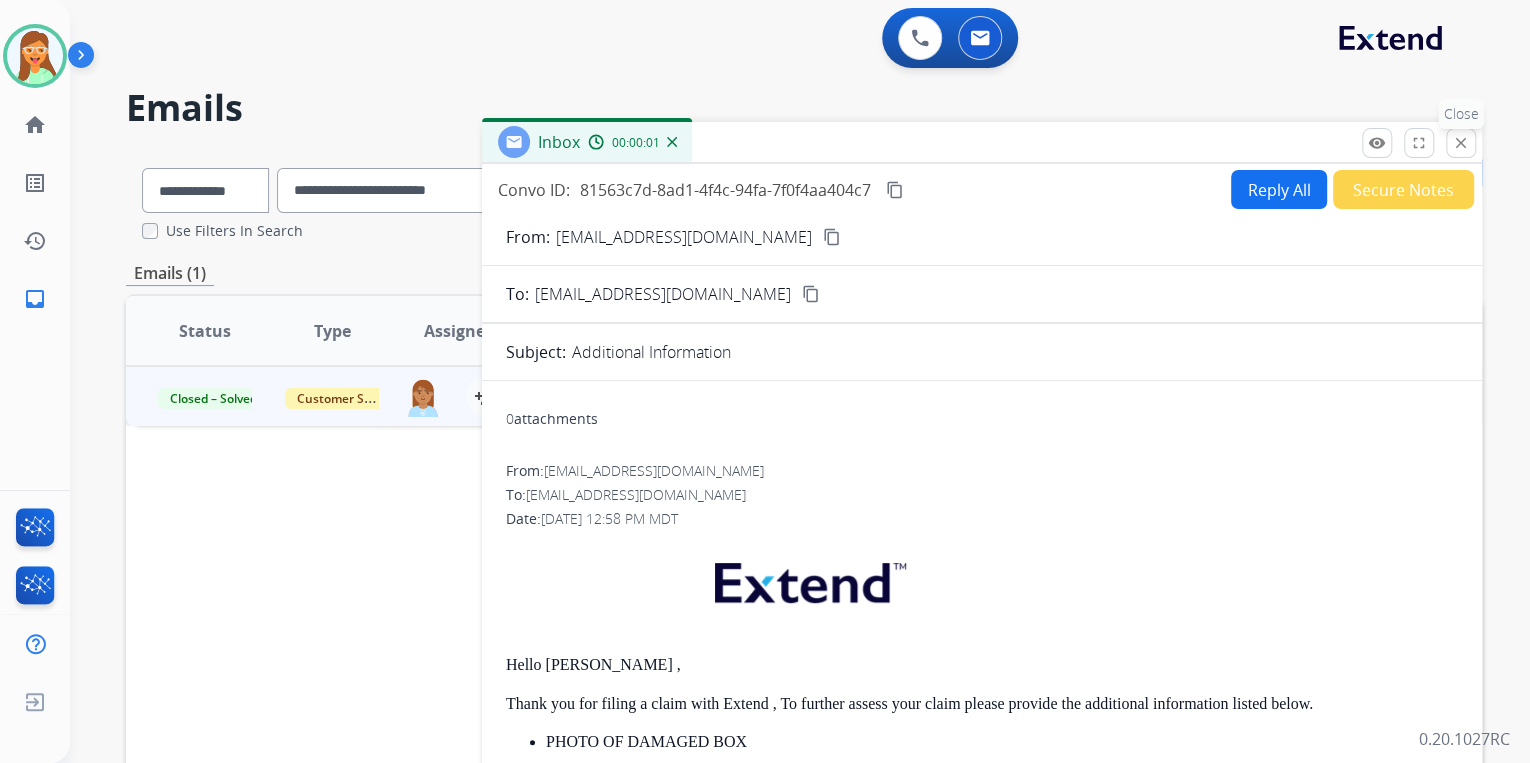 click on "close" at bounding box center (1461, 143) 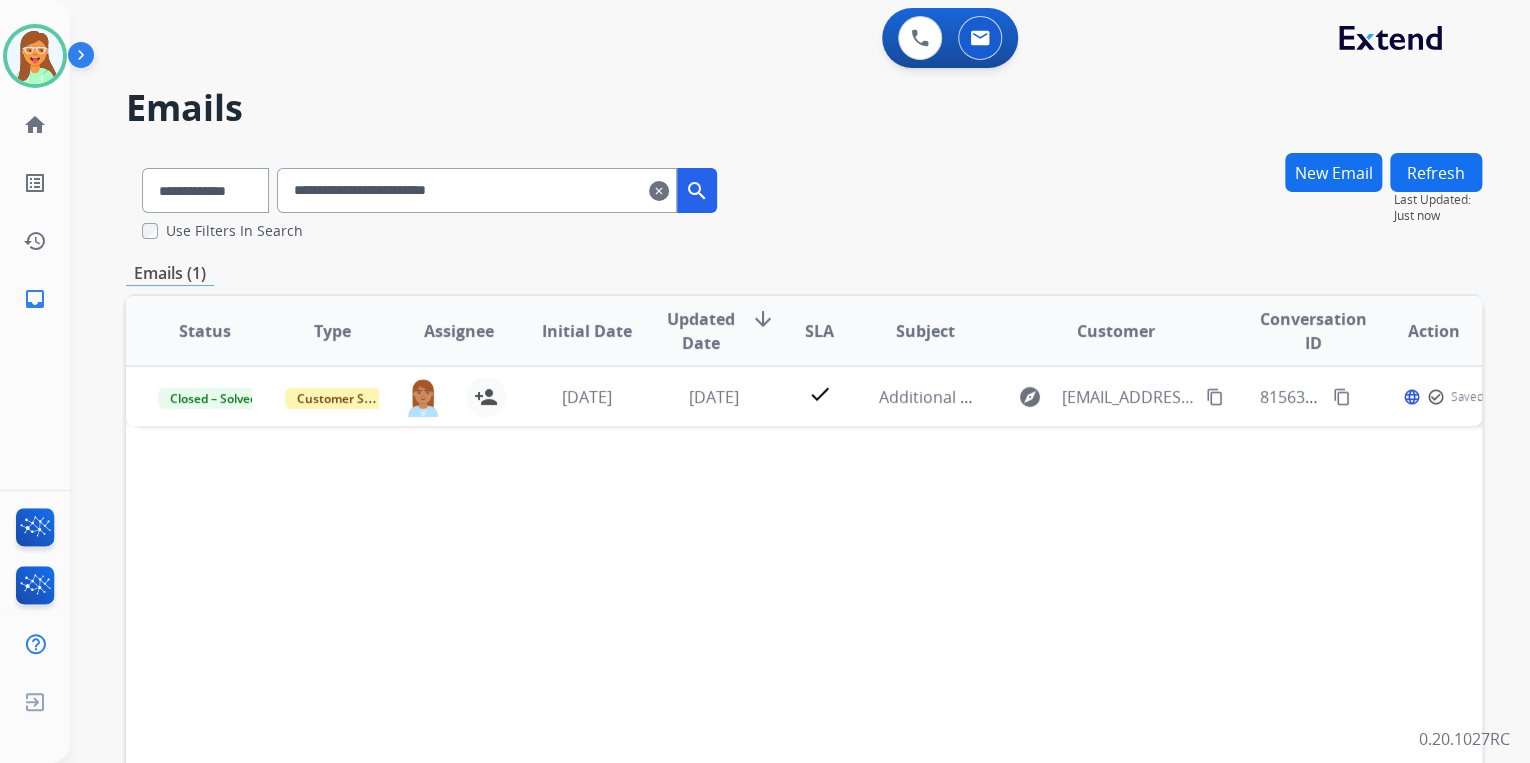 drag, startPoint x: 690, startPoint y: 196, endPoint x: 675, endPoint y: 196, distance: 15 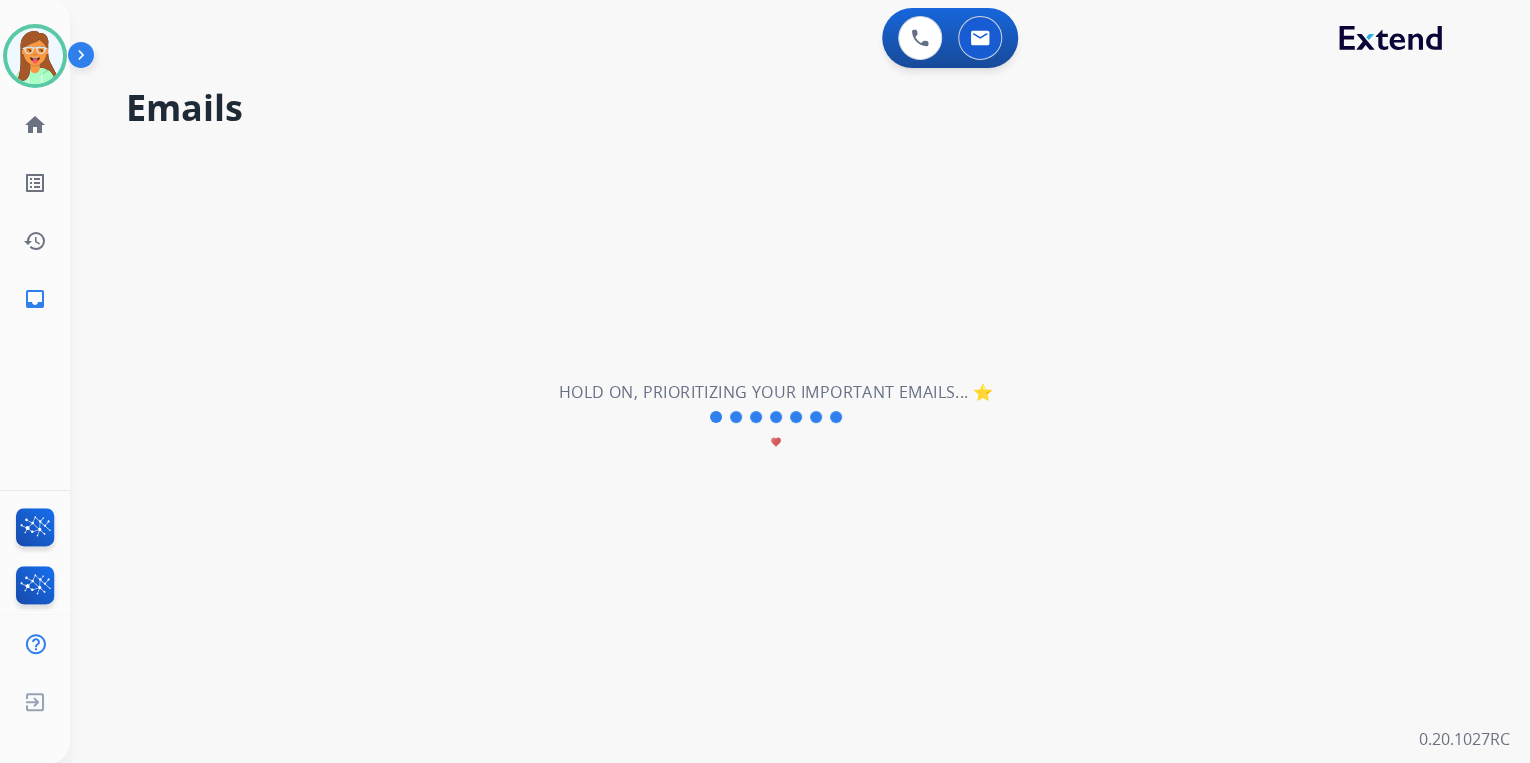 type 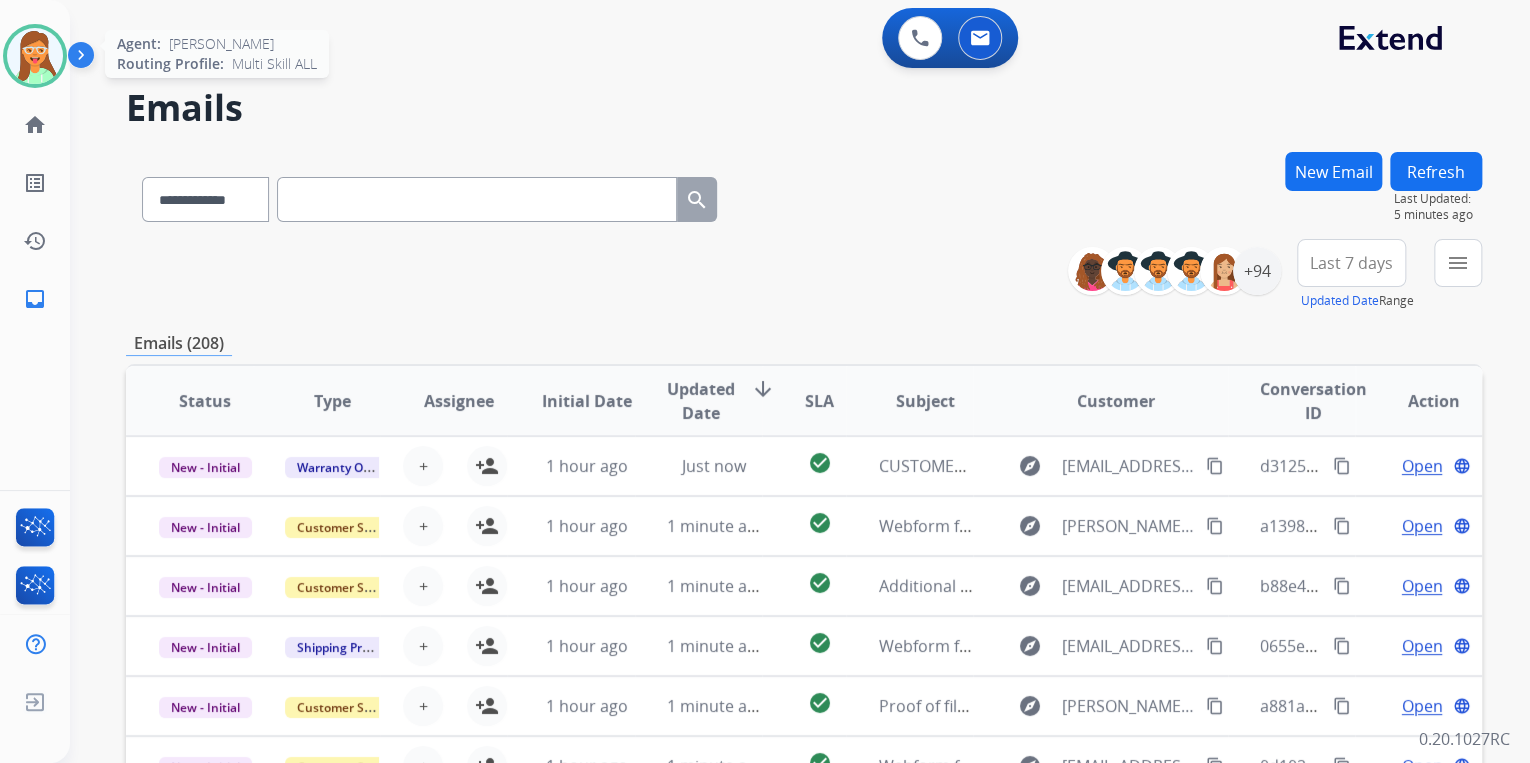 click at bounding box center (35, 56) 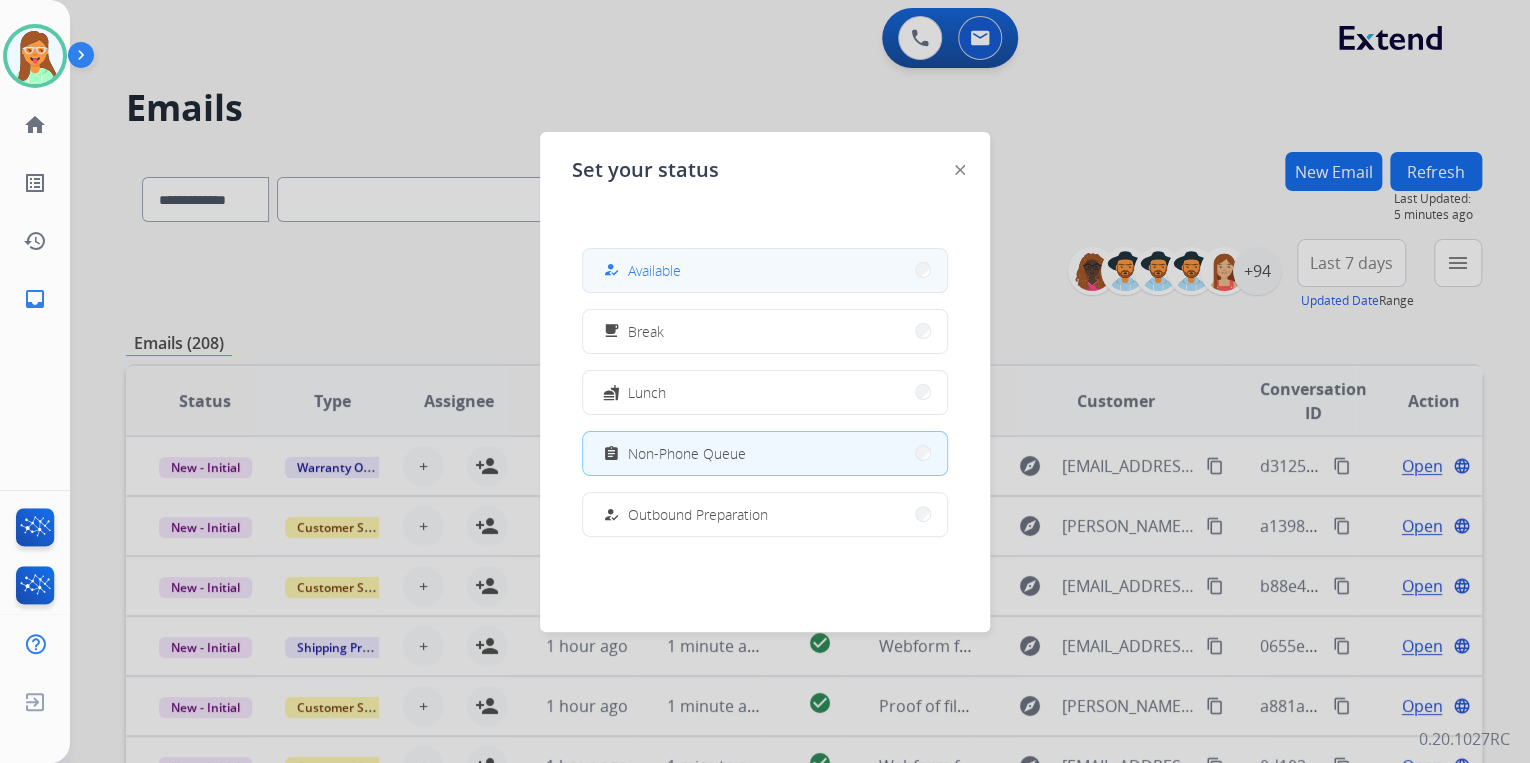 click on "how_to_reg Available" at bounding box center (765, 270) 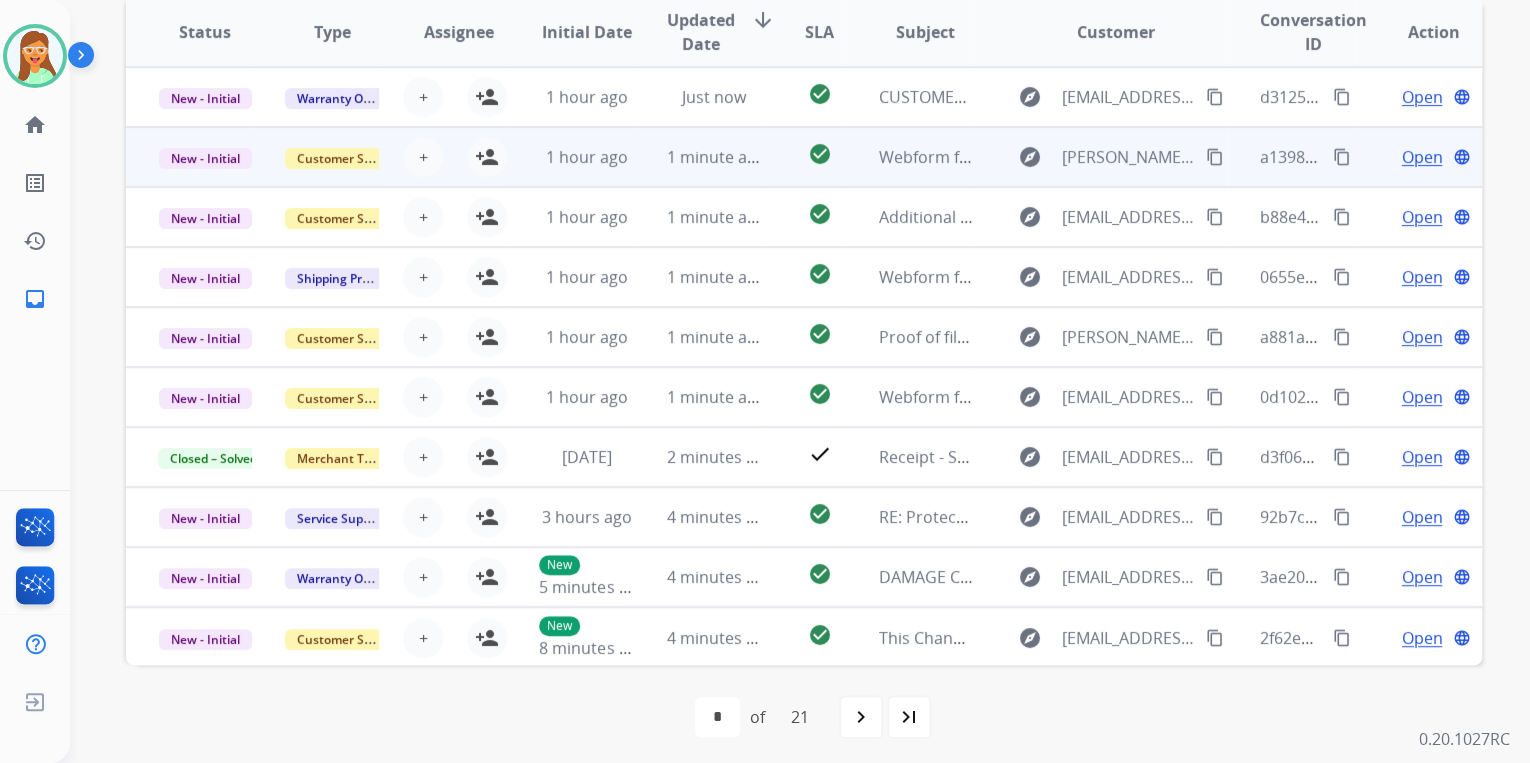 scroll, scrollTop: 374, scrollLeft: 0, axis: vertical 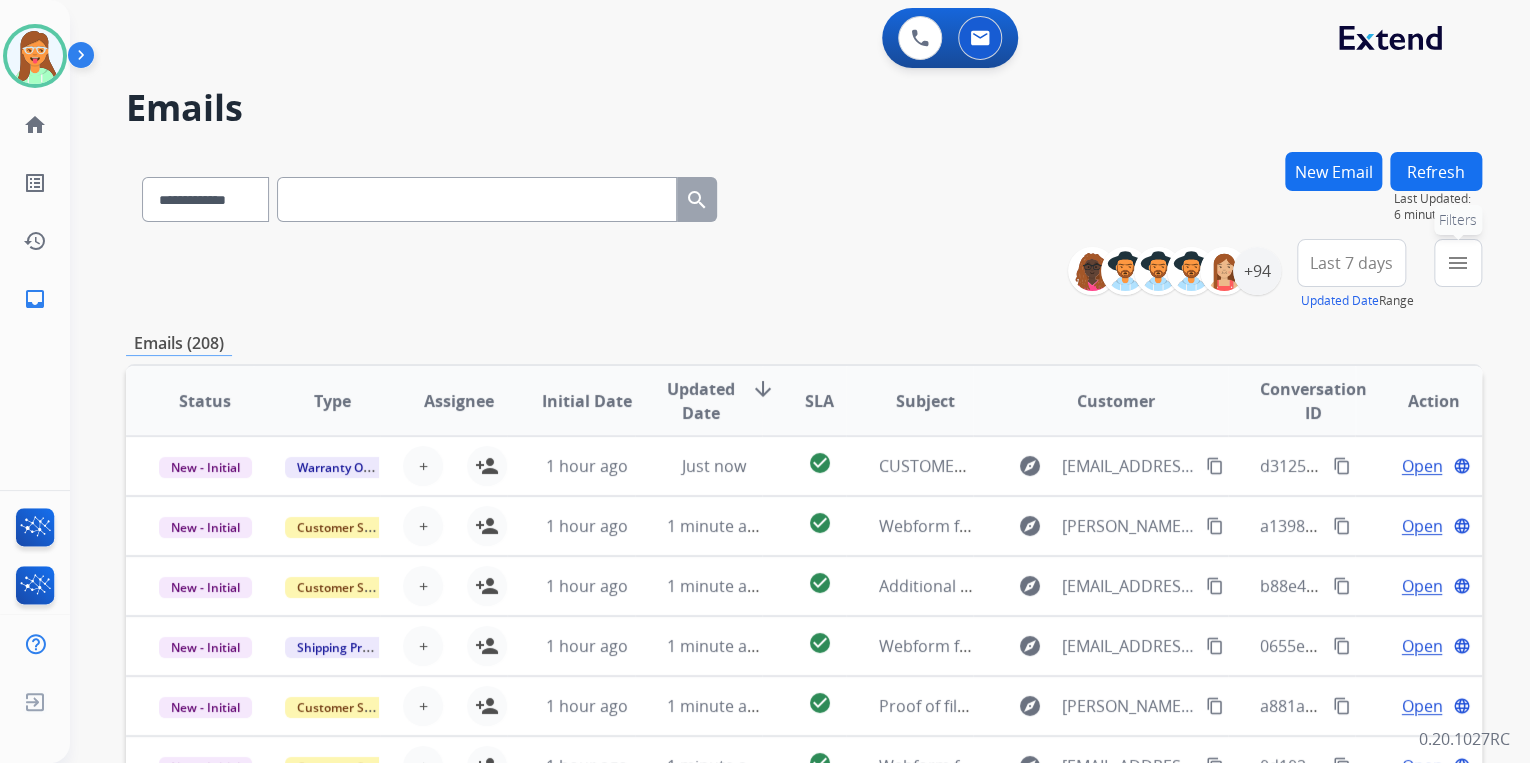 click on "menu" at bounding box center (1458, 263) 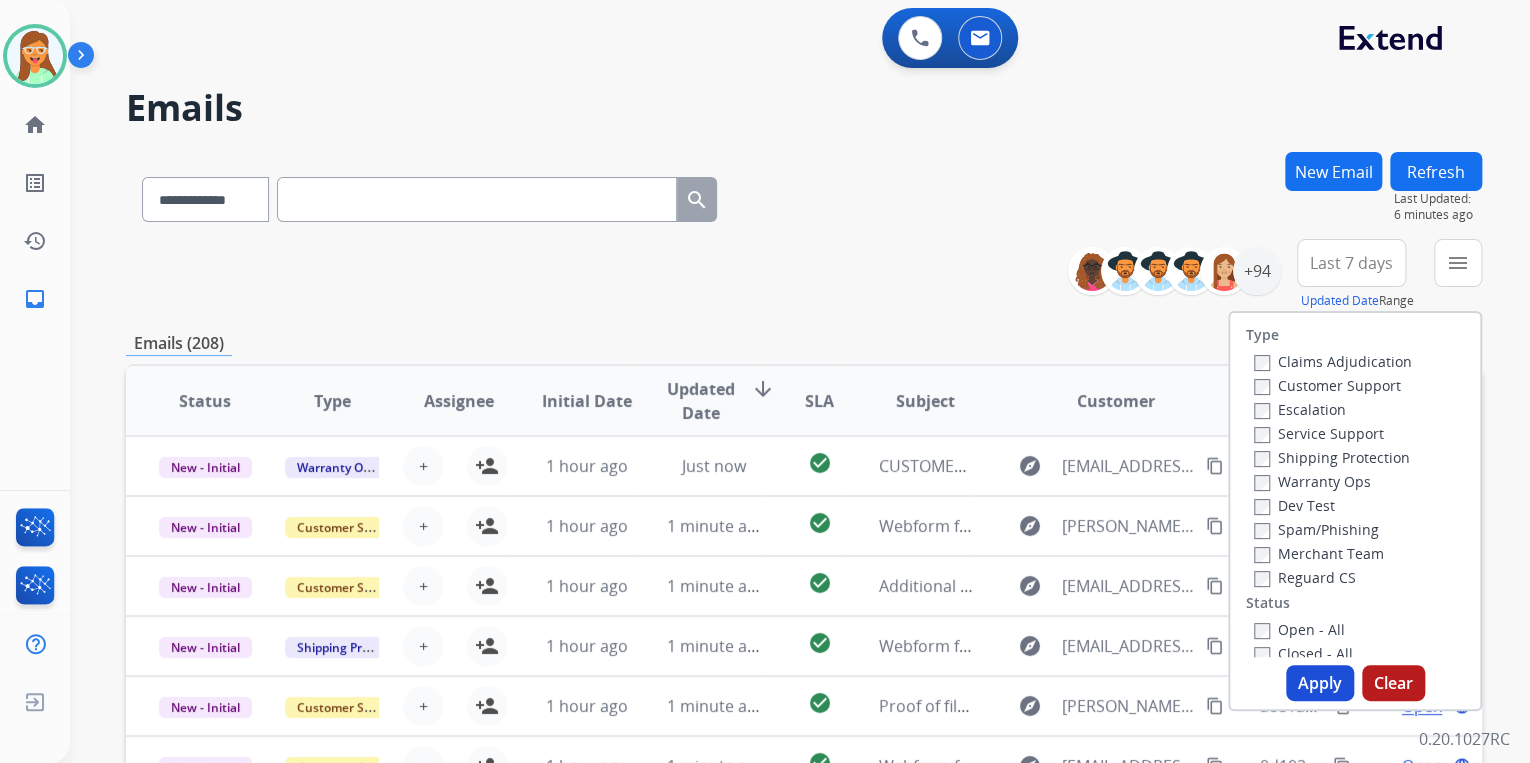 click on "Customer Support" at bounding box center (1327, 385) 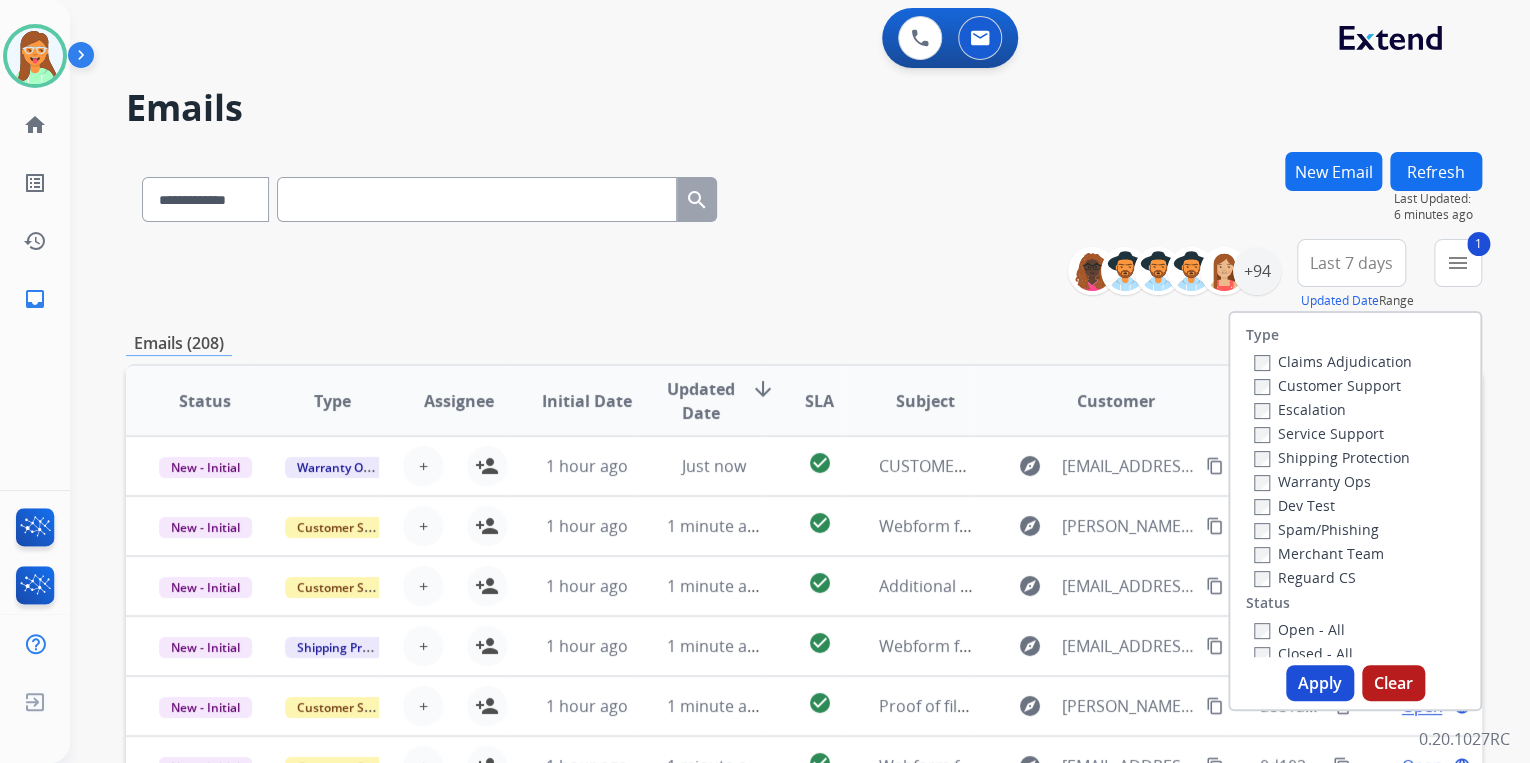 click on "Warranty Ops" at bounding box center (1312, 481) 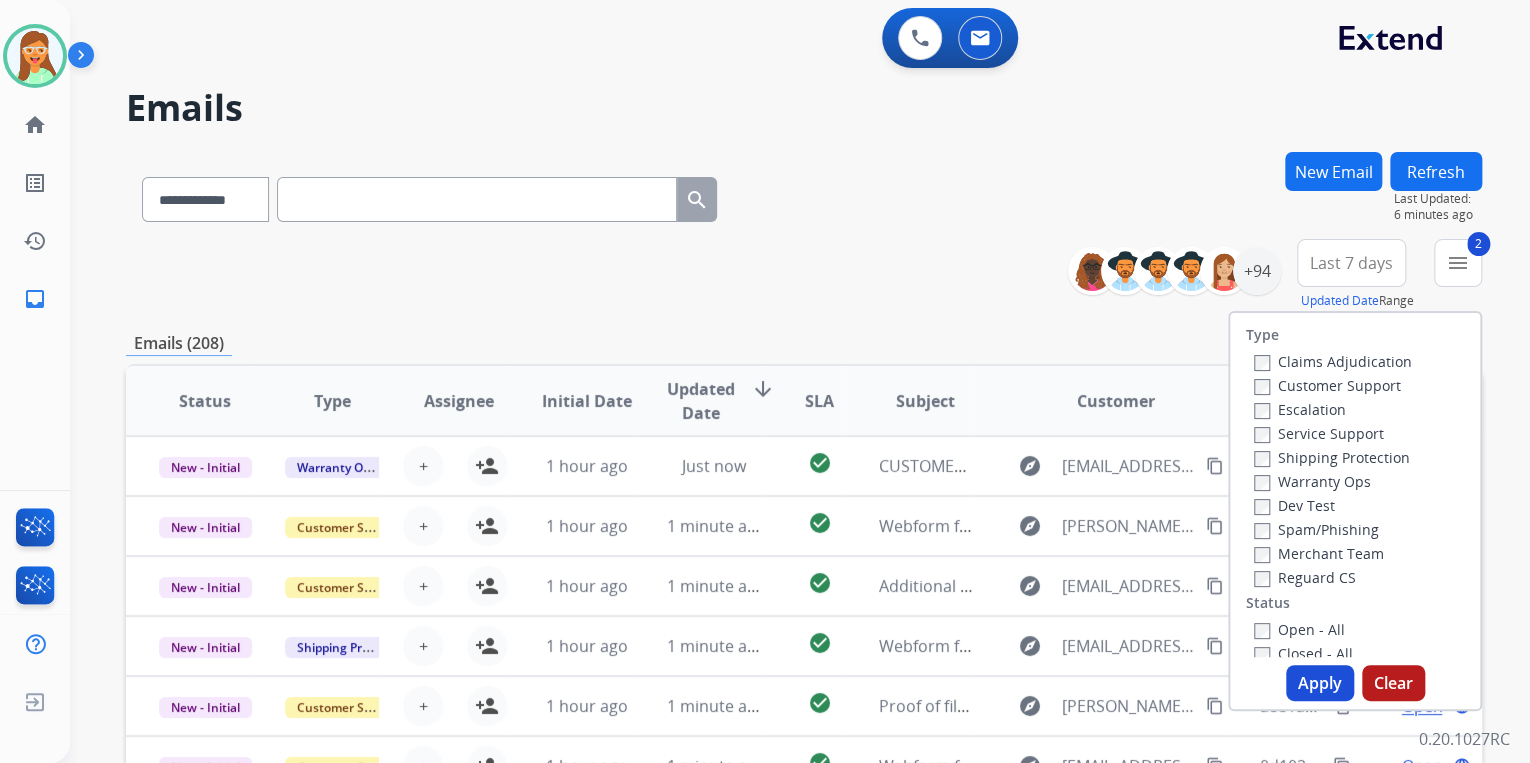 click on "Reguard CS" at bounding box center [1305, 577] 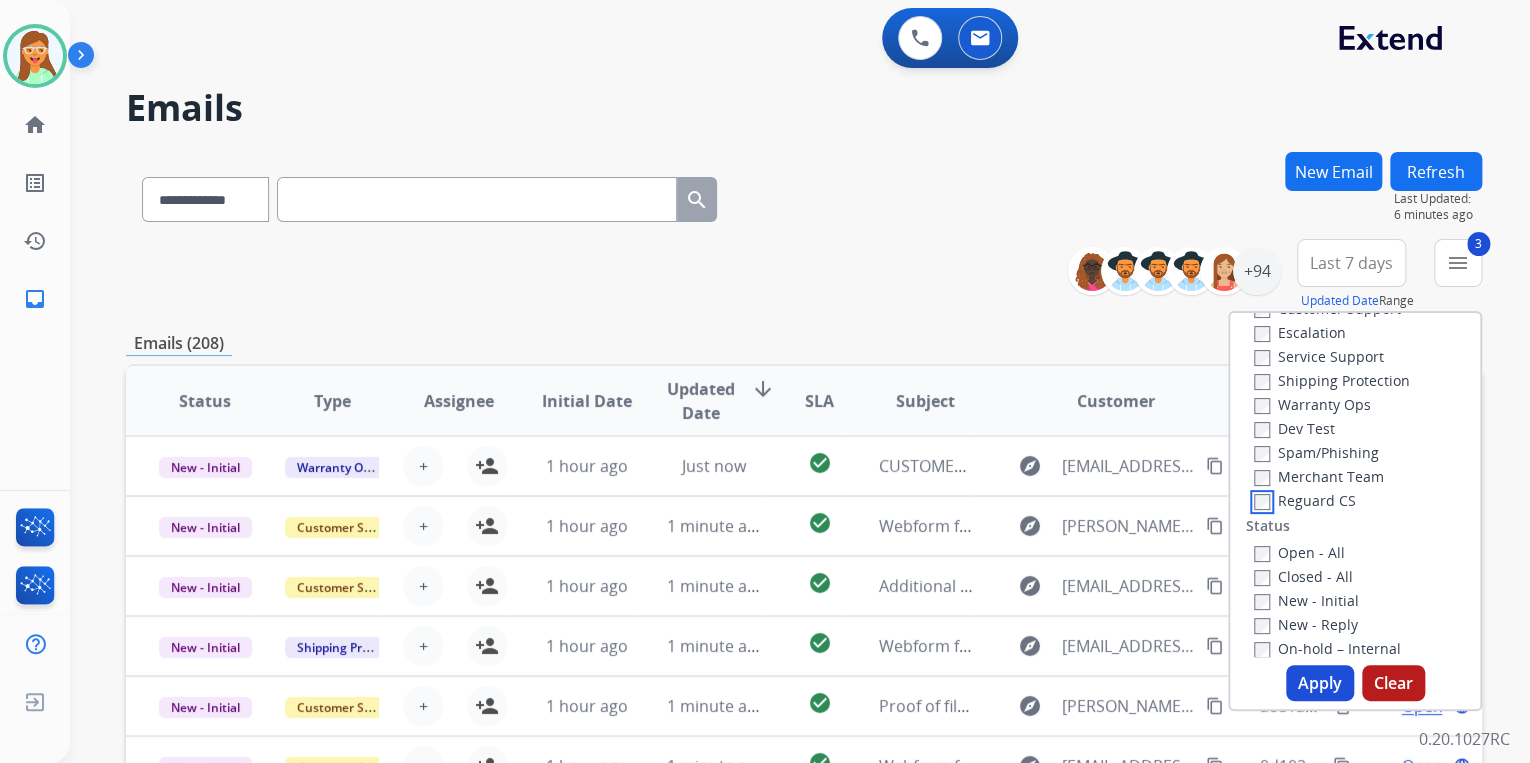 scroll, scrollTop: 240, scrollLeft: 0, axis: vertical 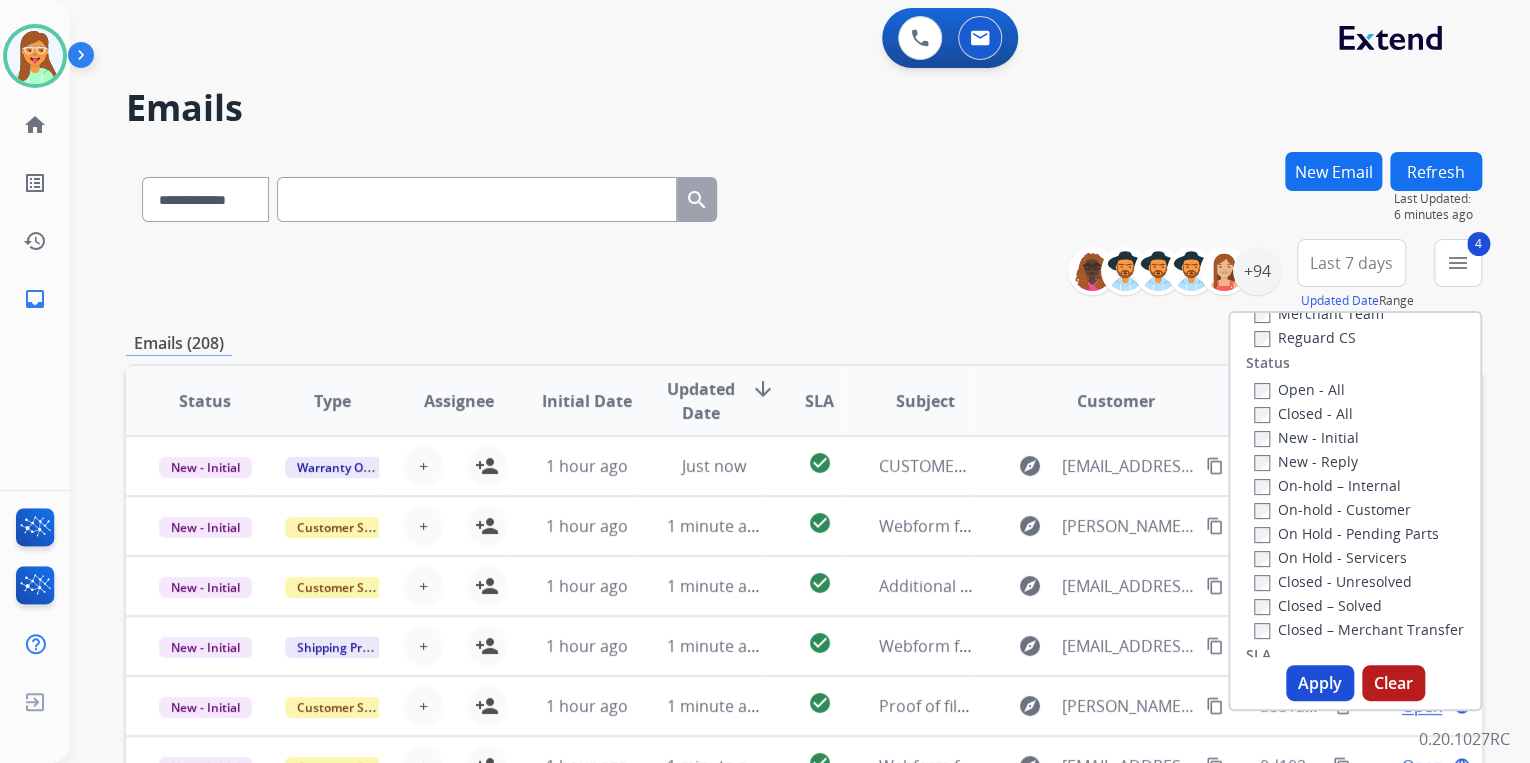 click on "Apply" at bounding box center (1320, 683) 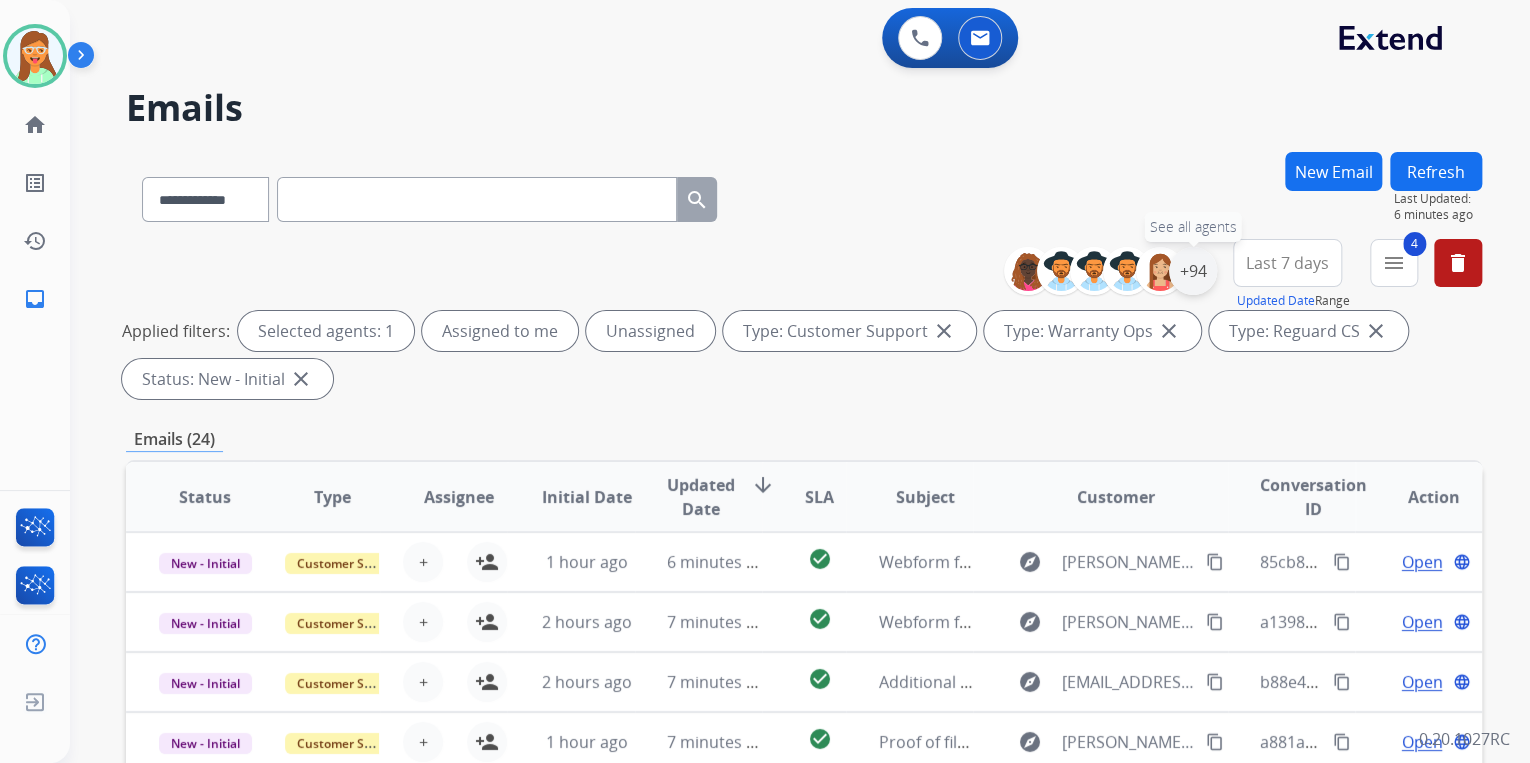 click on "+94" at bounding box center (1193, 271) 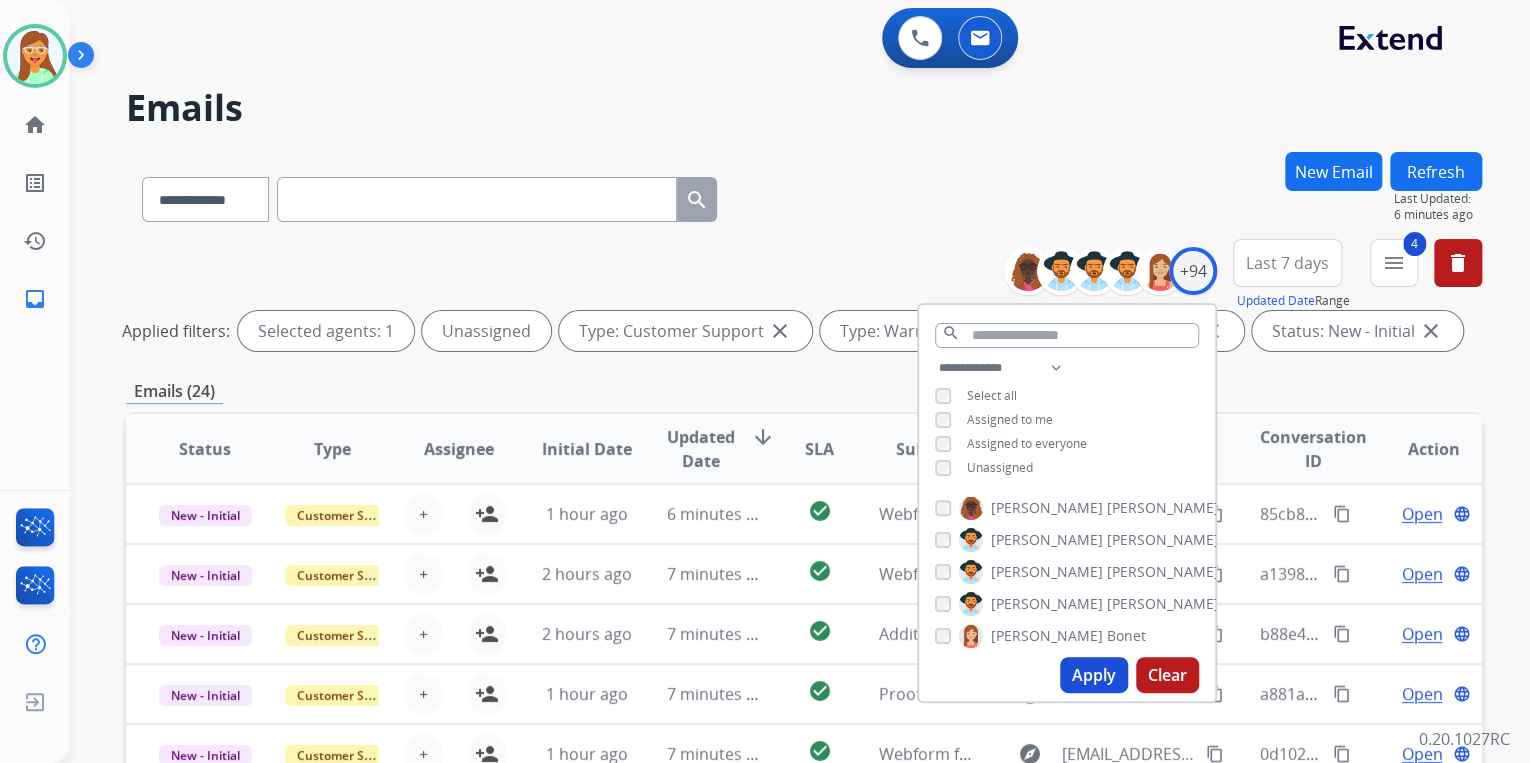 click on "Apply" at bounding box center [1094, 675] 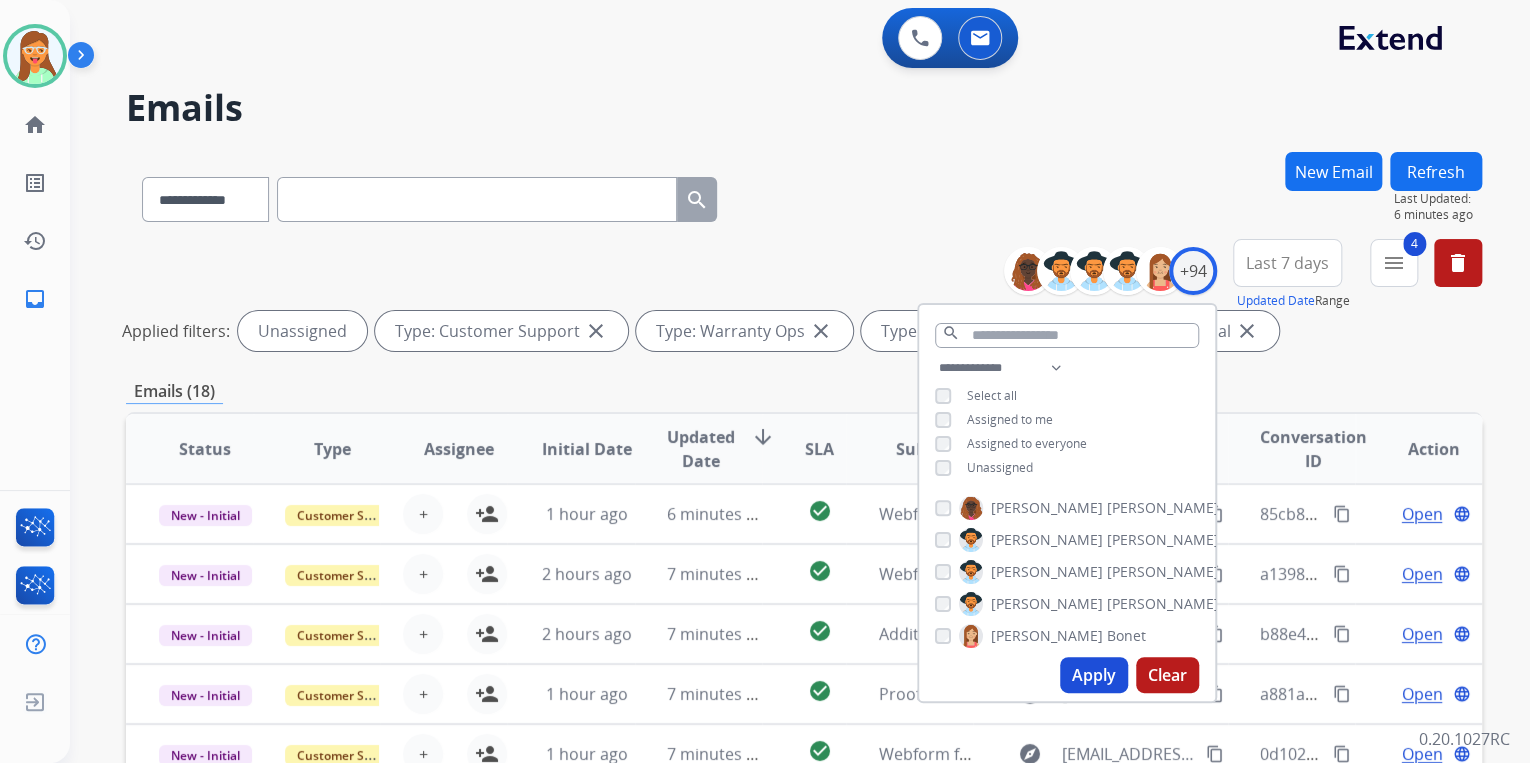 drag, startPoint x: 911, startPoint y: 168, endPoint x: 872, endPoint y: 161, distance: 39.623226 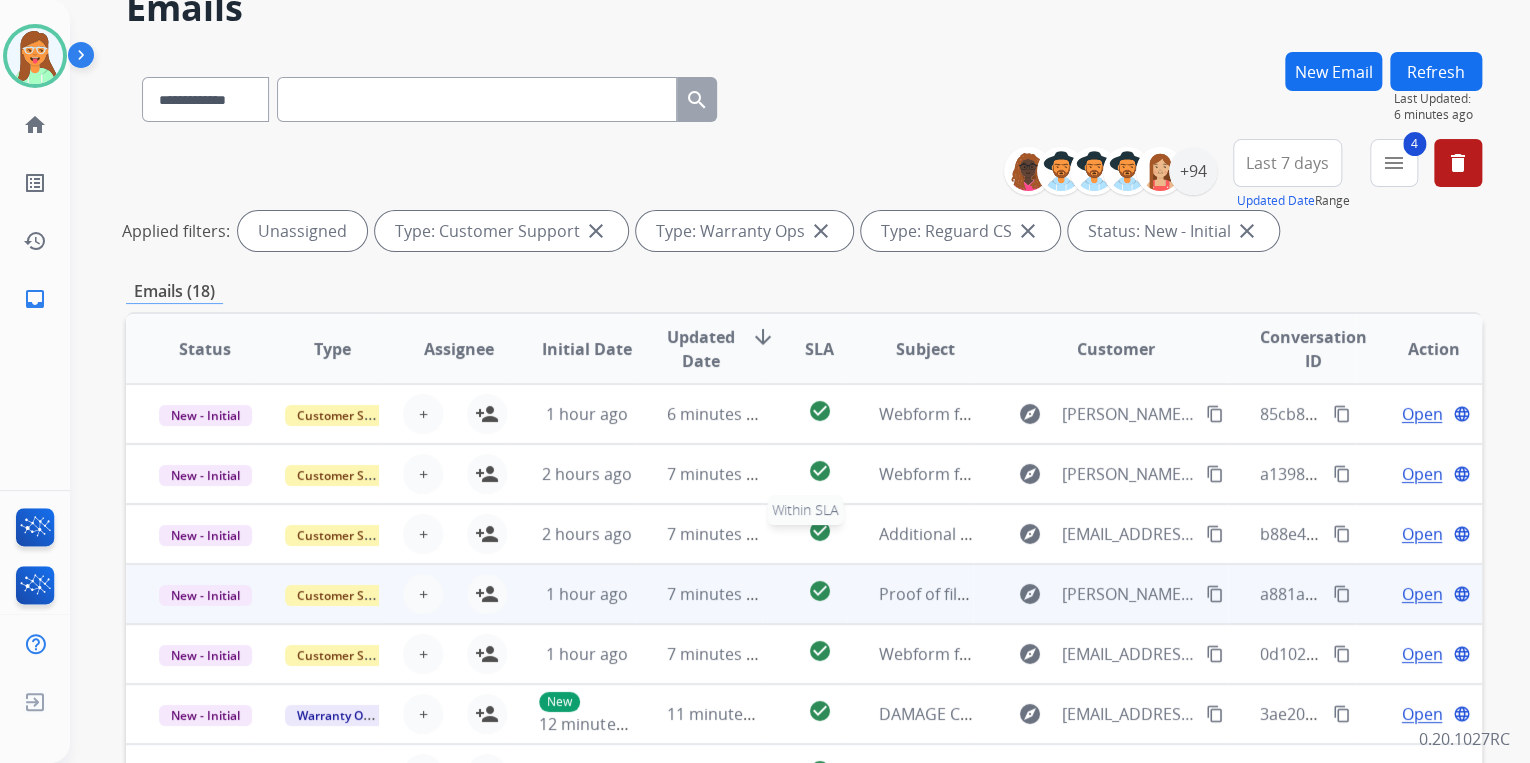 scroll, scrollTop: 422, scrollLeft: 0, axis: vertical 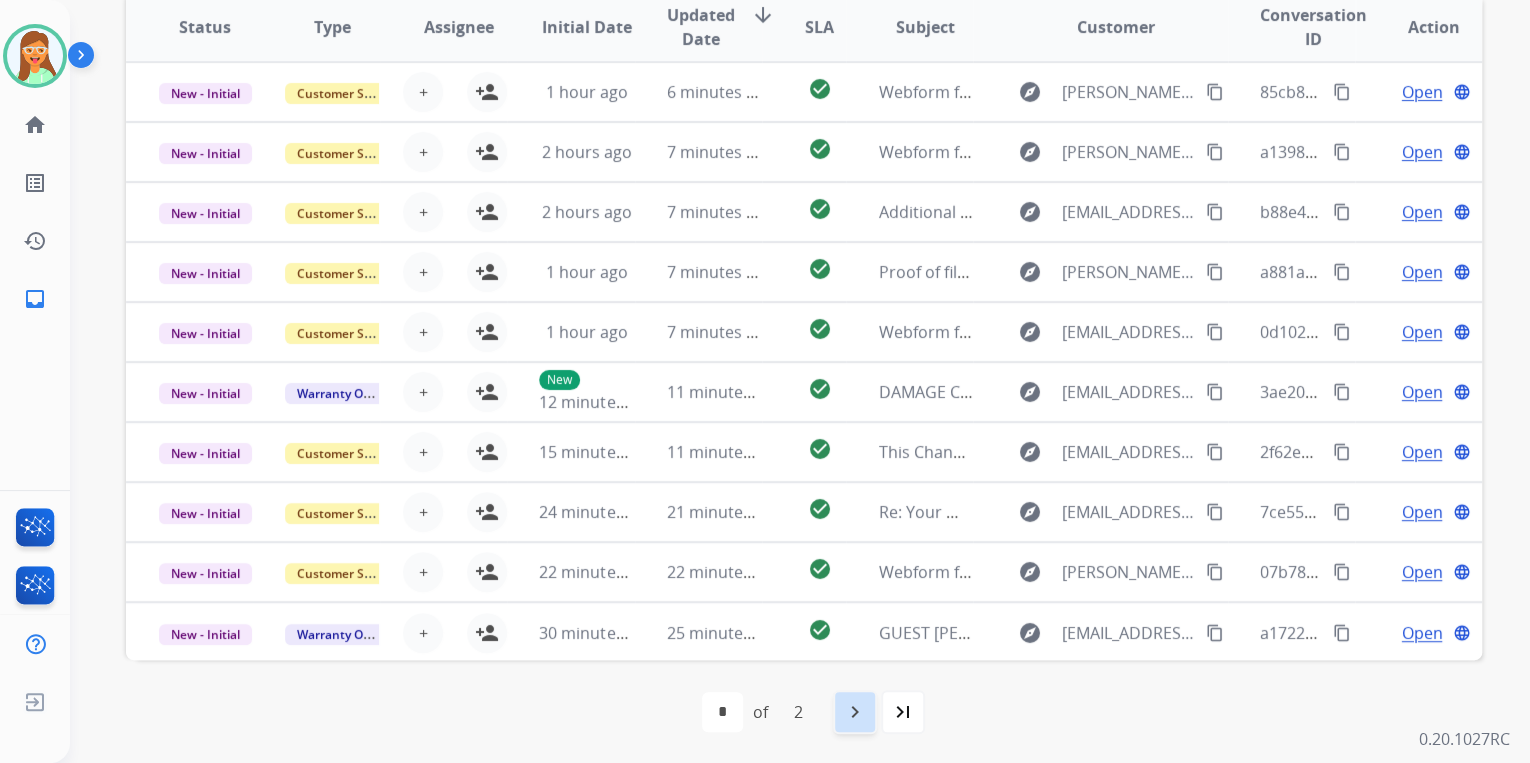 click on "navigate_next" at bounding box center [855, 712] 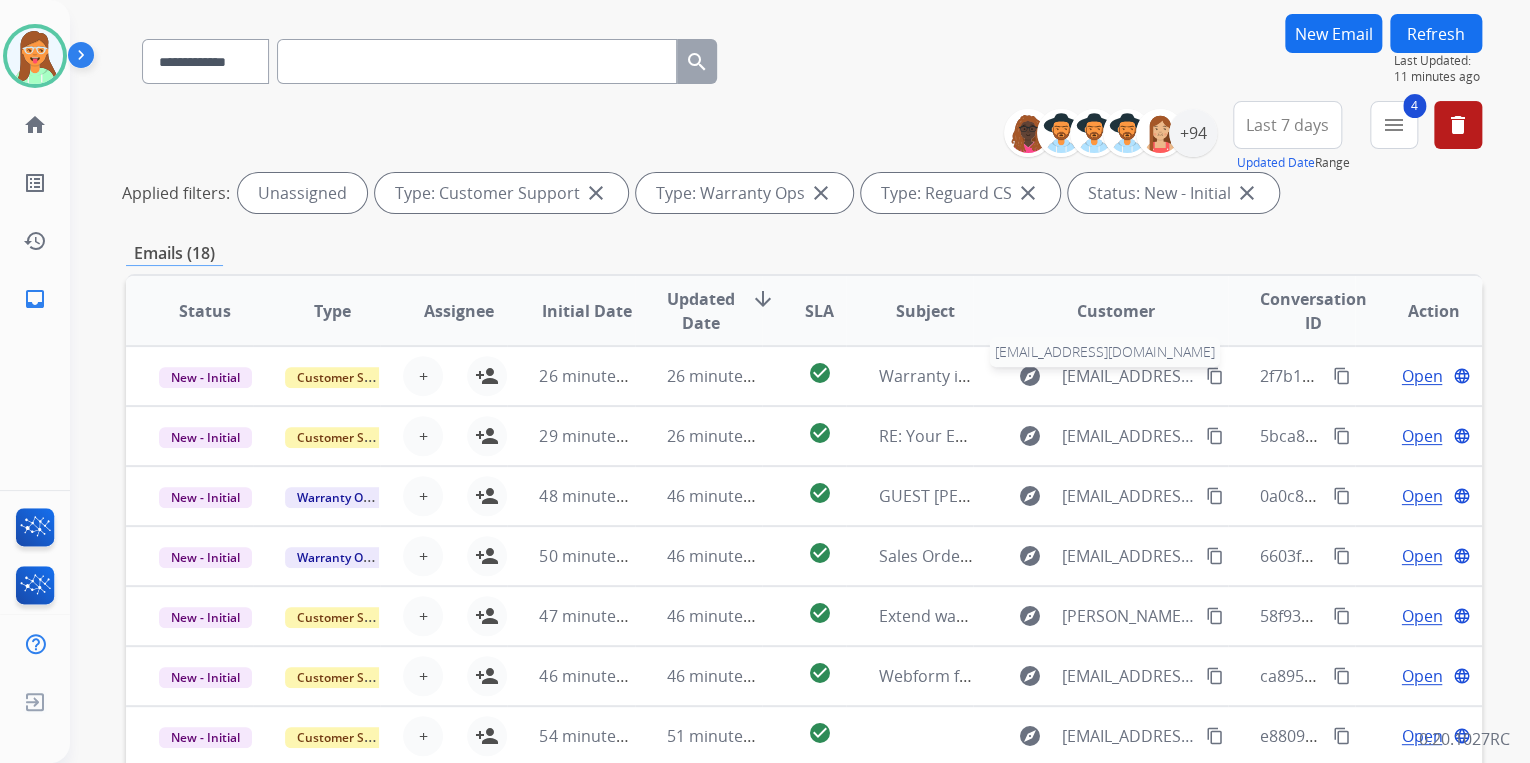 scroll, scrollTop: 102, scrollLeft: 0, axis: vertical 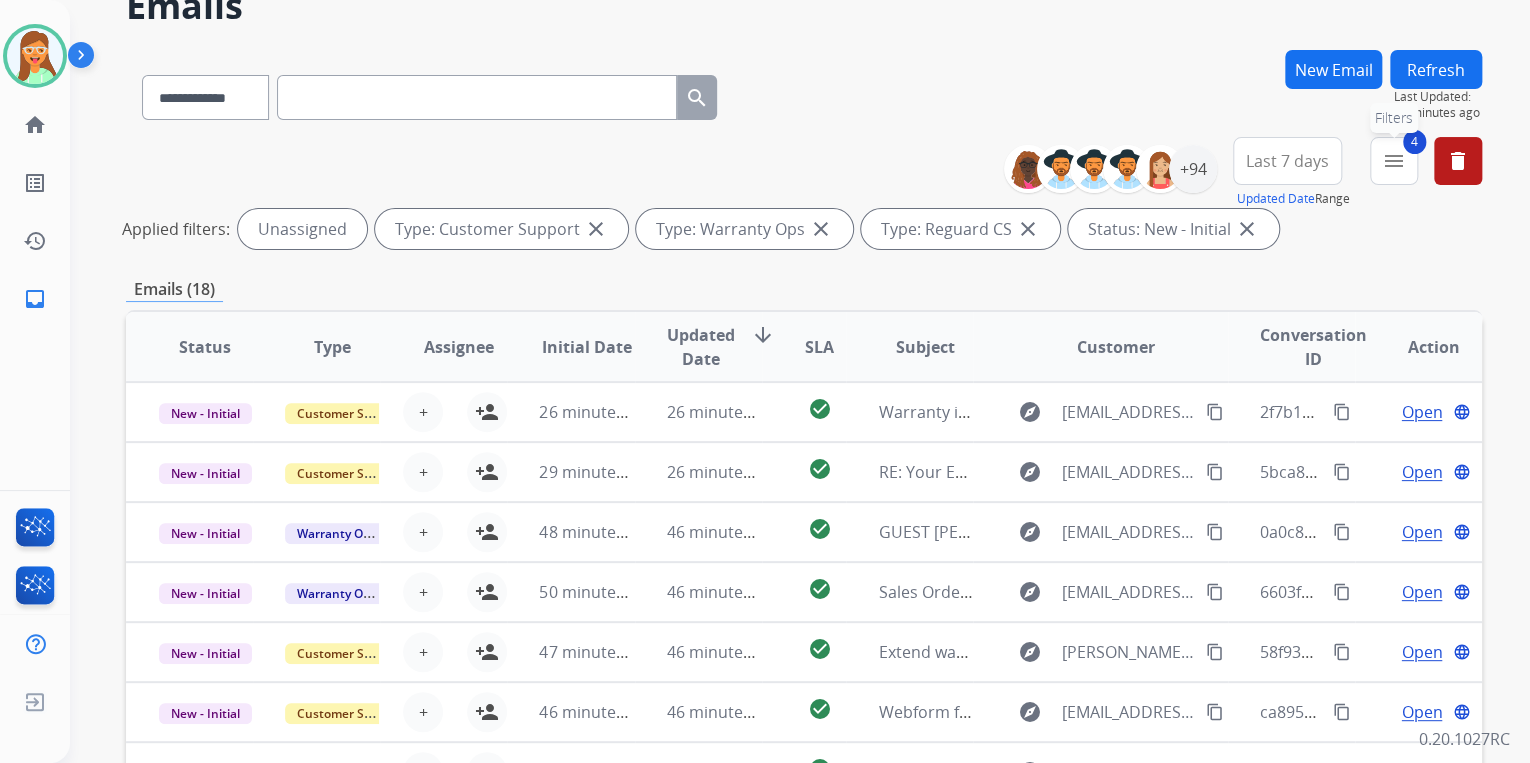 click on "4 menu  Filters" at bounding box center (1394, 161) 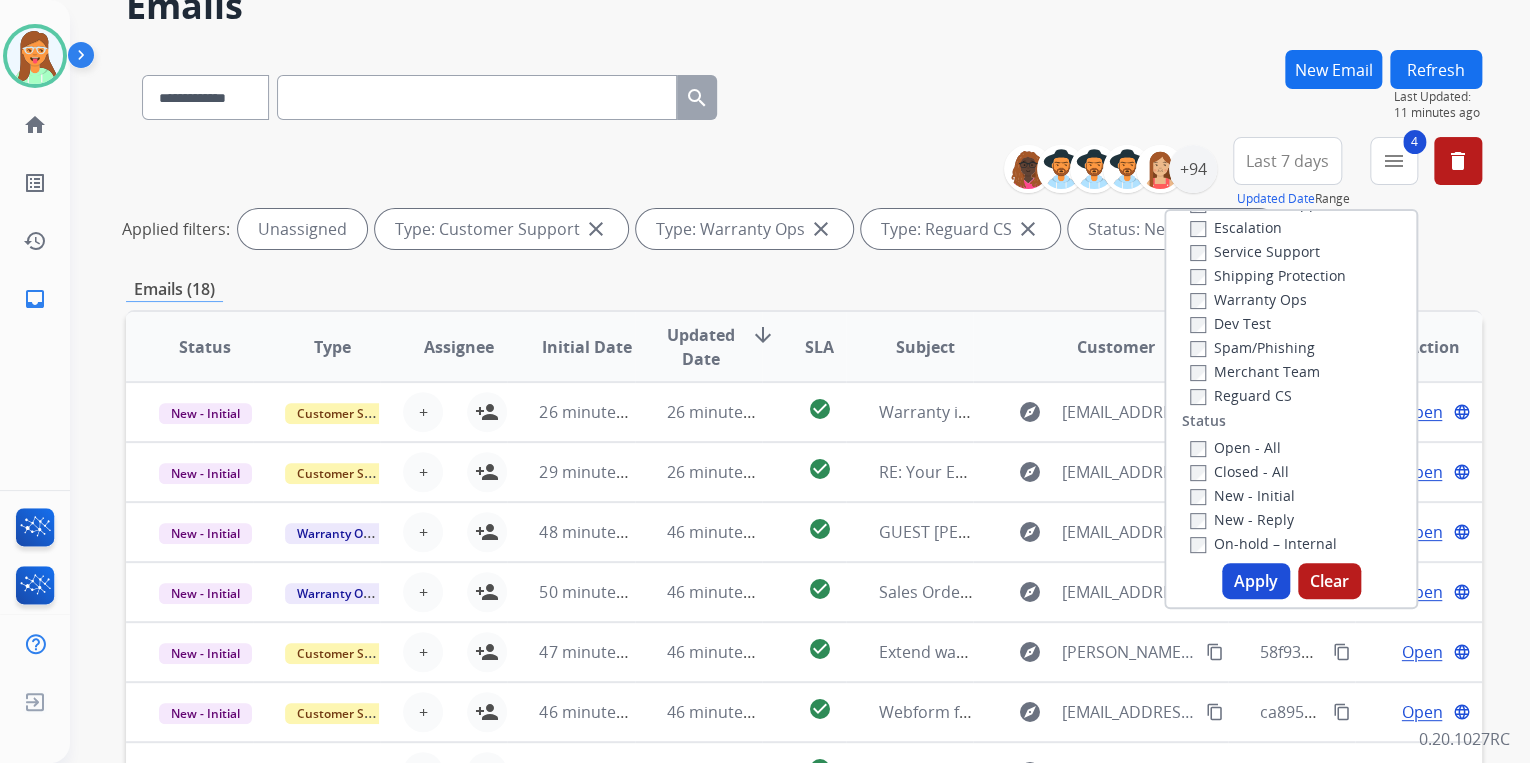 scroll, scrollTop: 0, scrollLeft: 0, axis: both 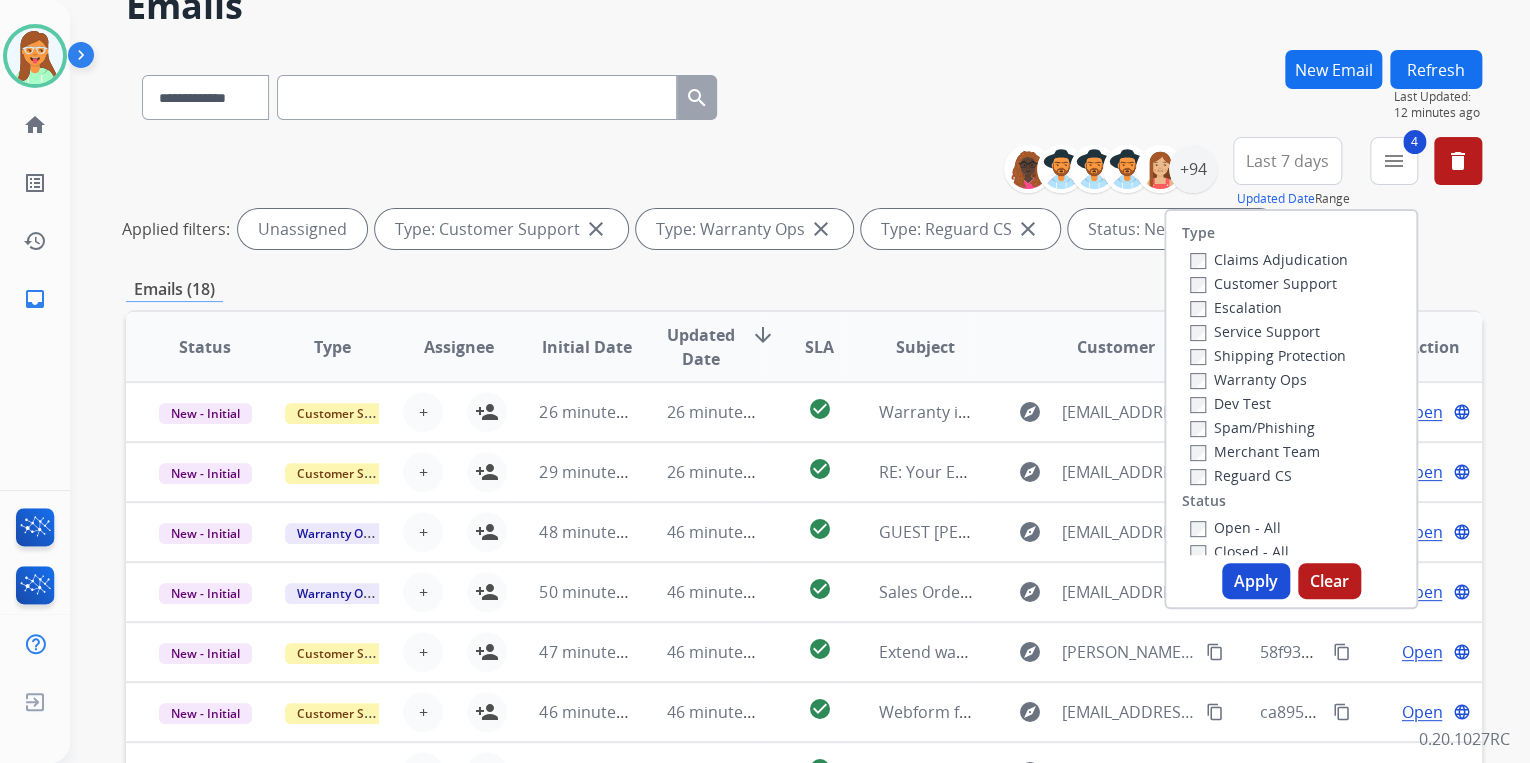 click on "Apply" at bounding box center (1256, 581) 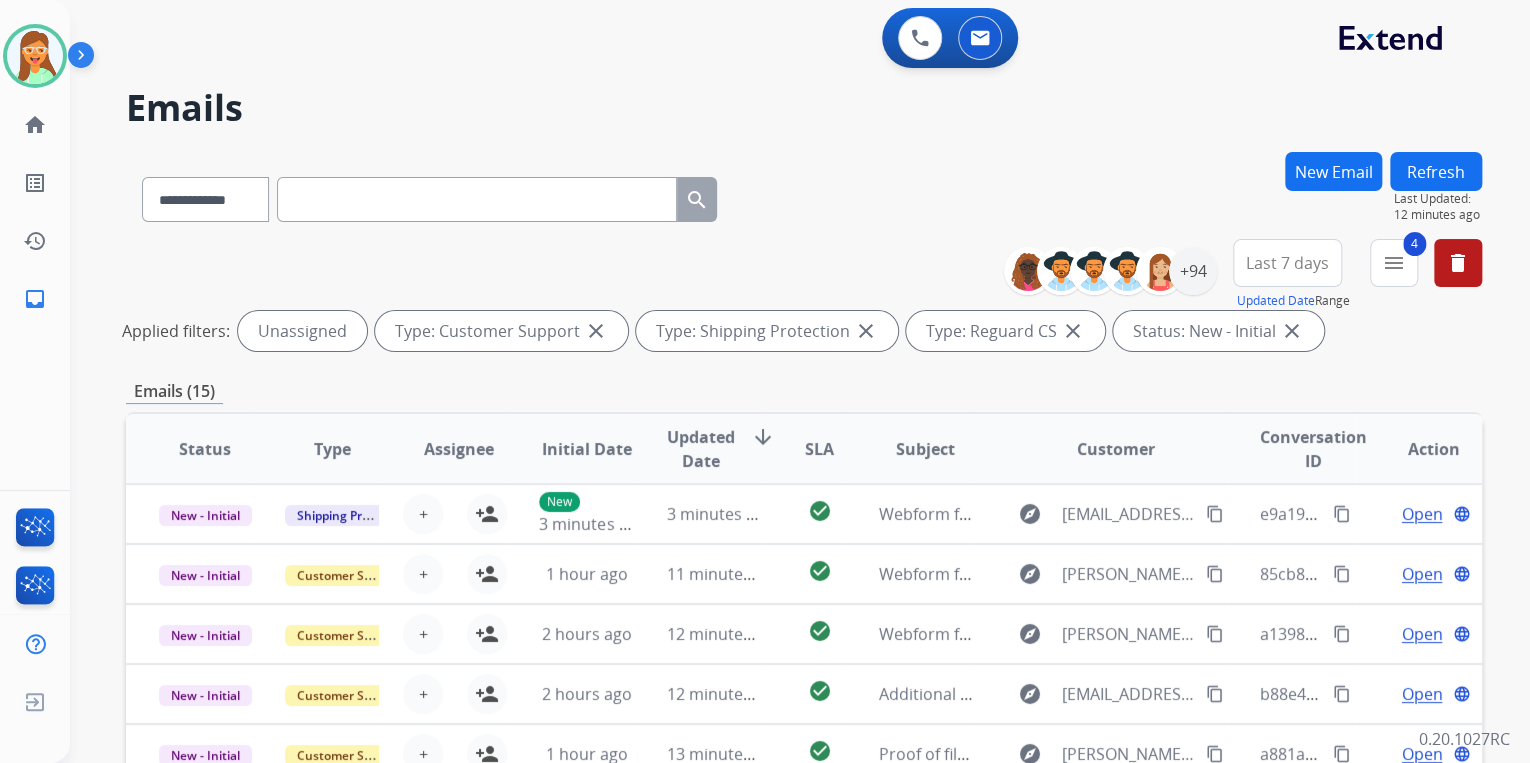 click on "Emails" at bounding box center [804, 108] 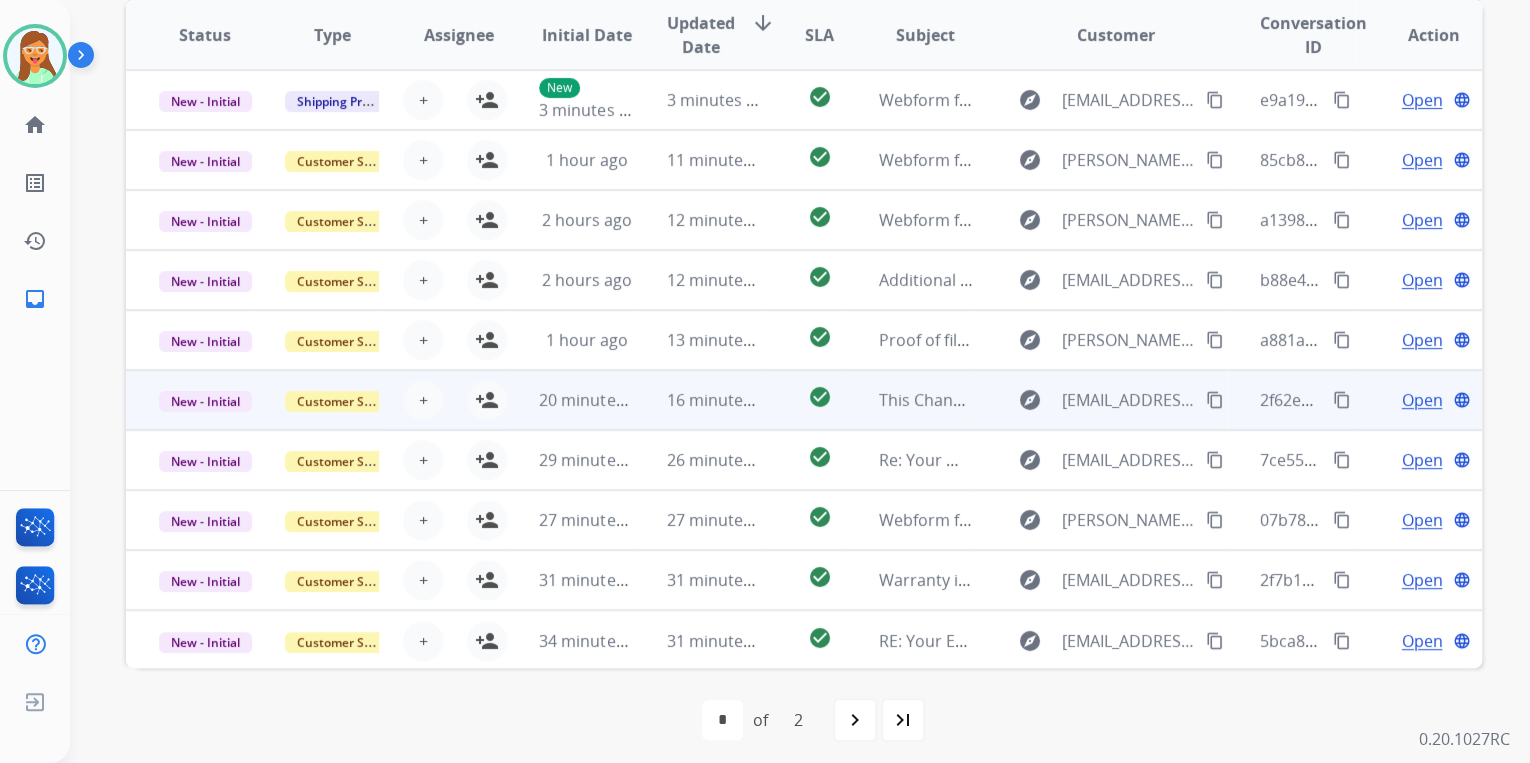 scroll, scrollTop: 422, scrollLeft: 0, axis: vertical 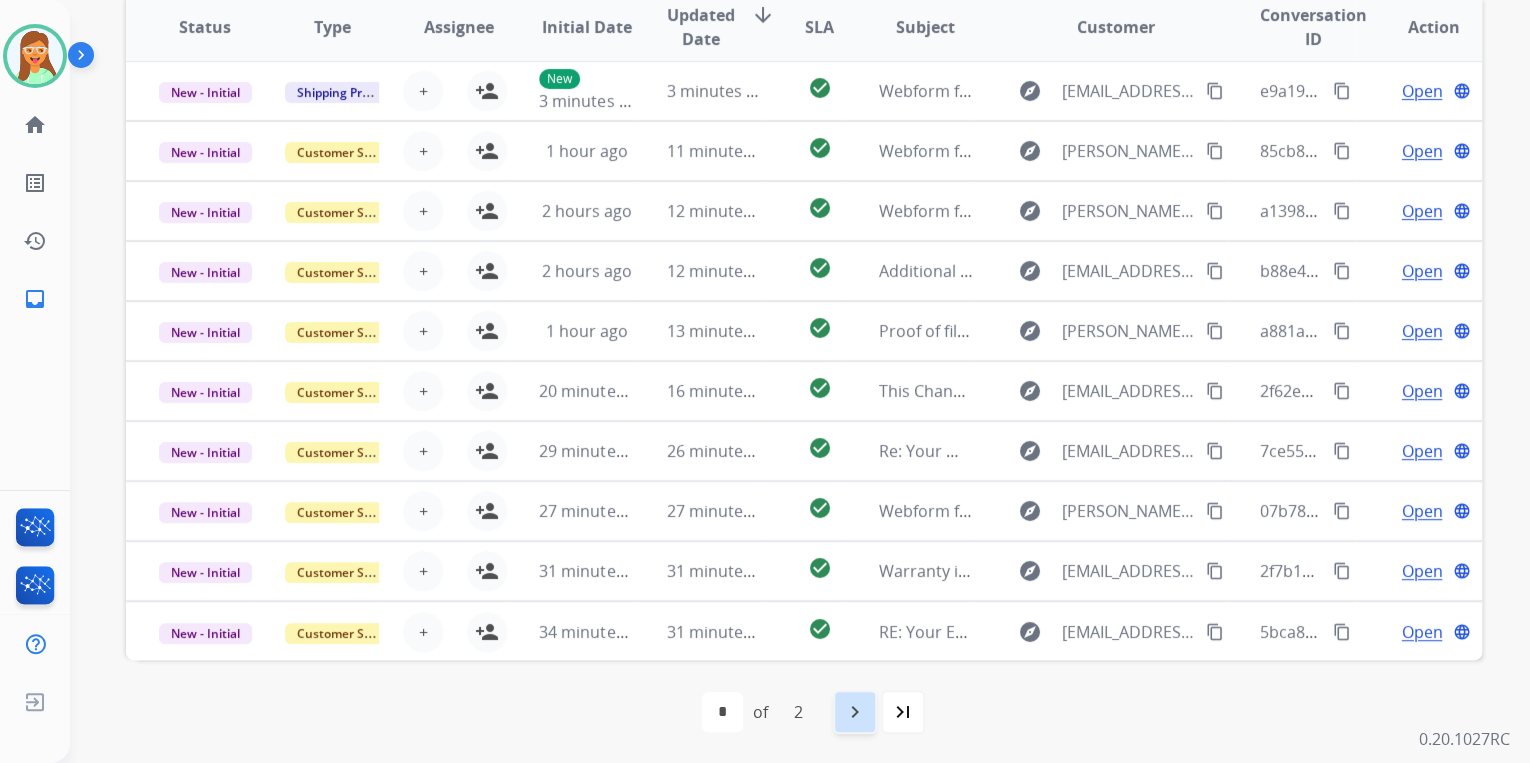 click on "navigate_next" at bounding box center (855, 712) 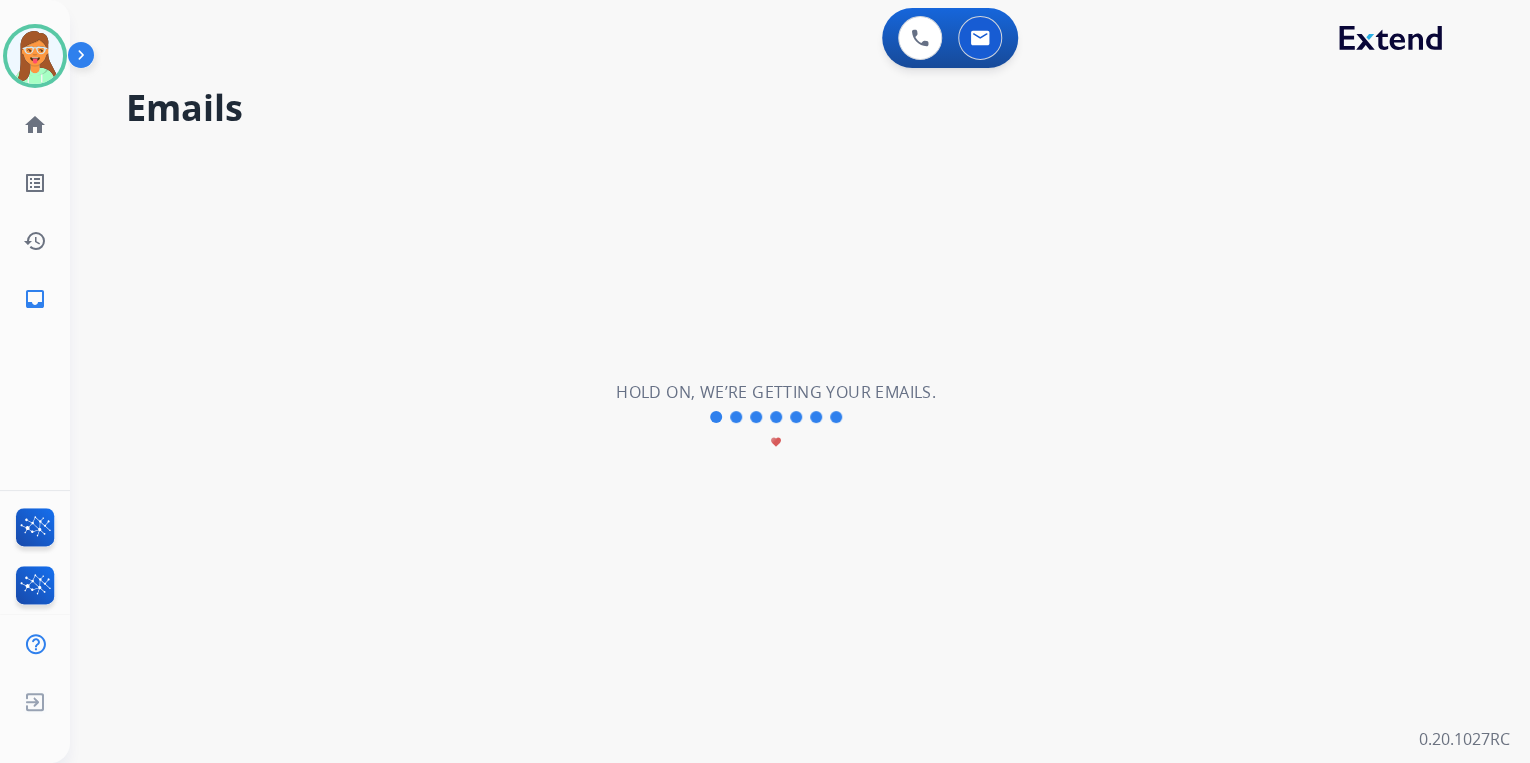 scroll, scrollTop: 0, scrollLeft: 0, axis: both 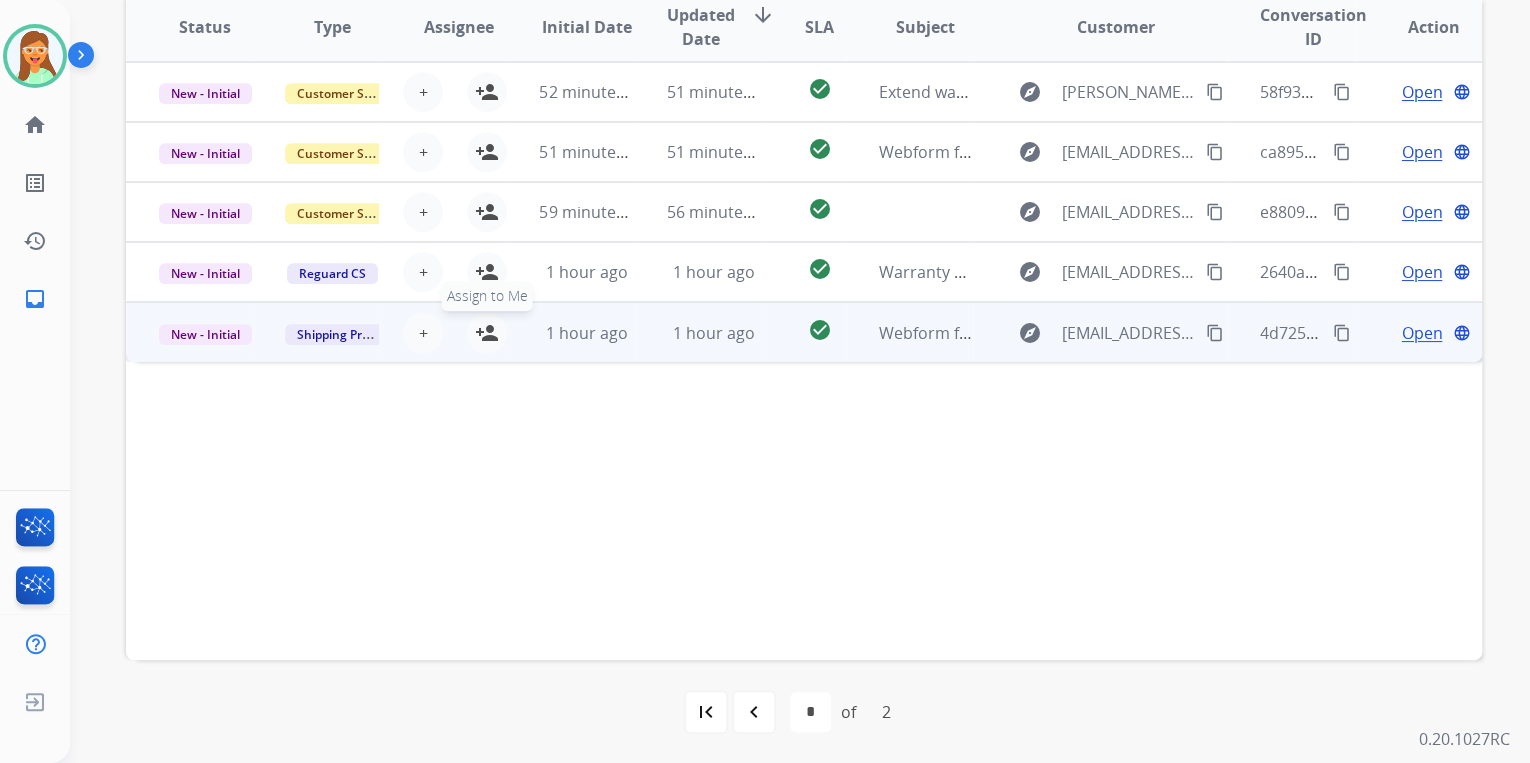 click on "person_add" at bounding box center [487, 333] 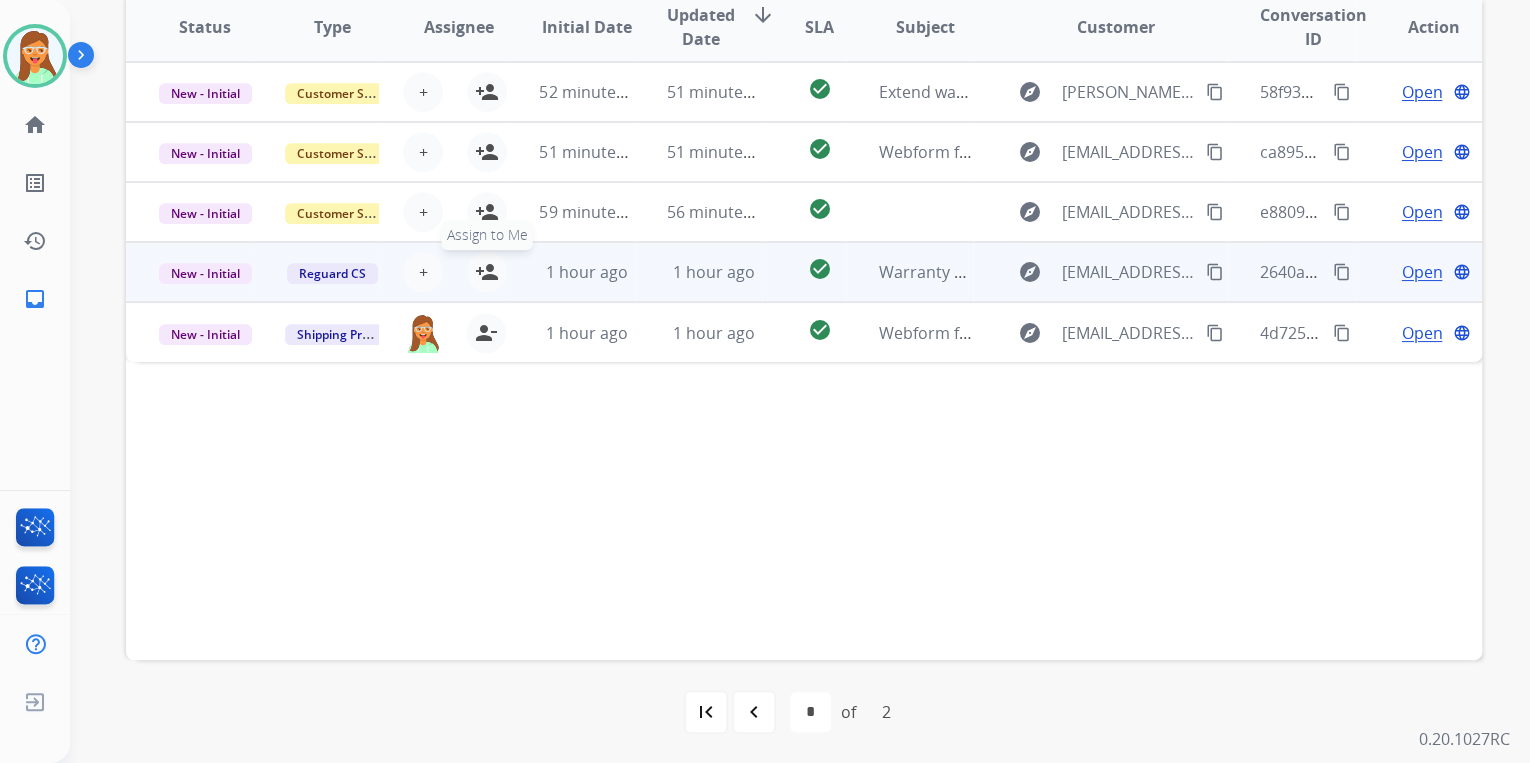 click on "person_add" at bounding box center [487, 272] 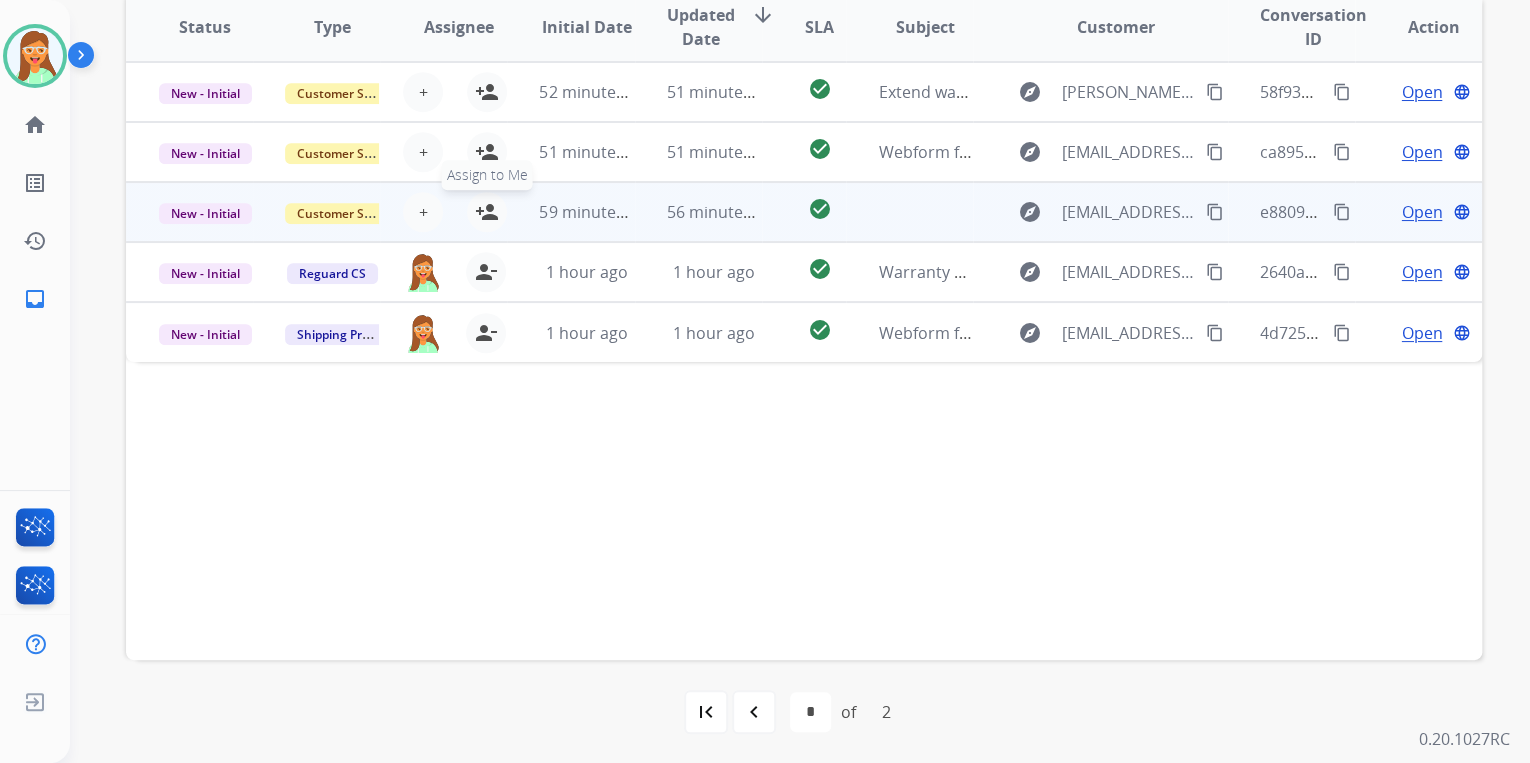 click on "person_add" at bounding box center [487, 212] 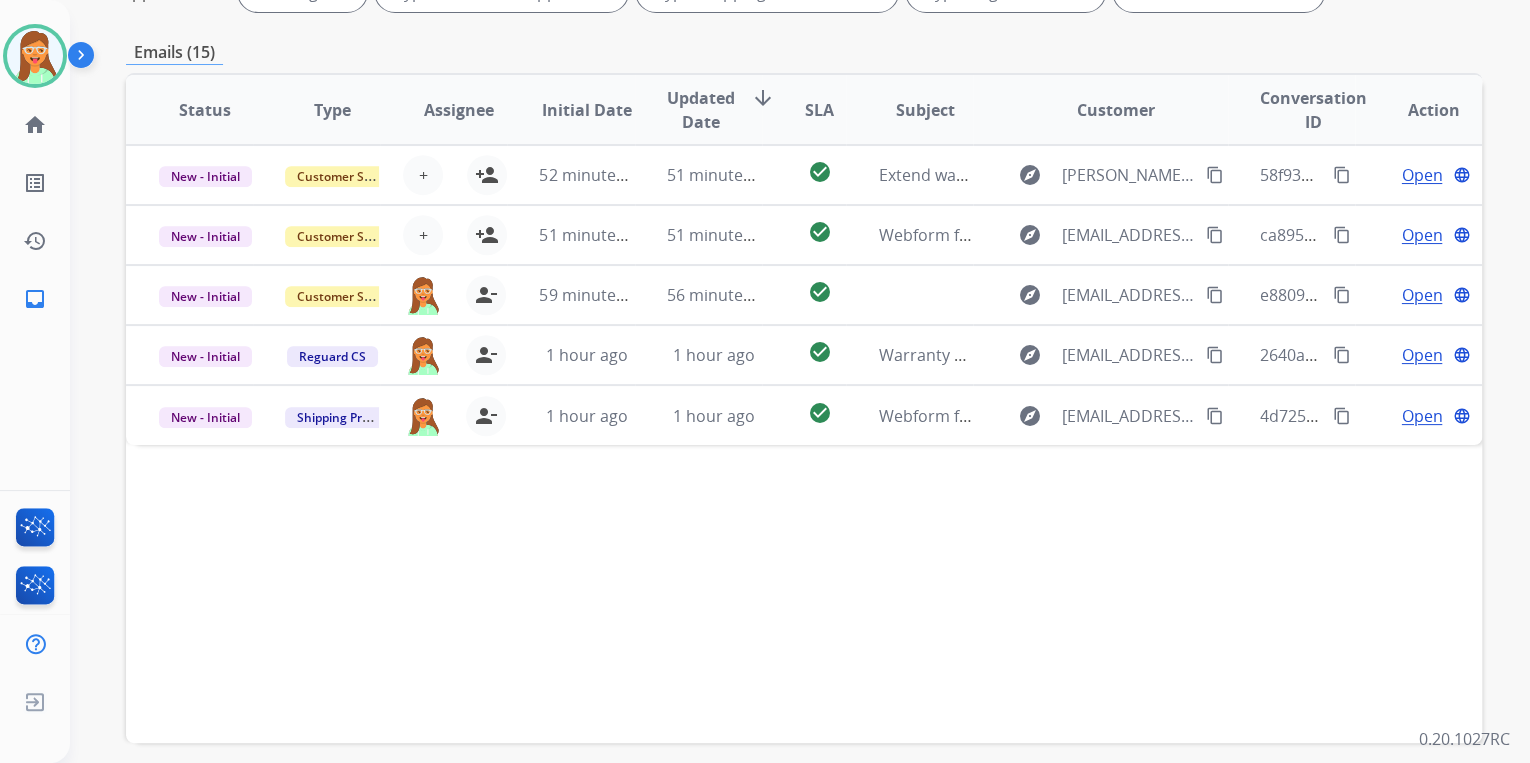 scroll, scrollTop: 22, scrollLeft: 0, axis: vertical 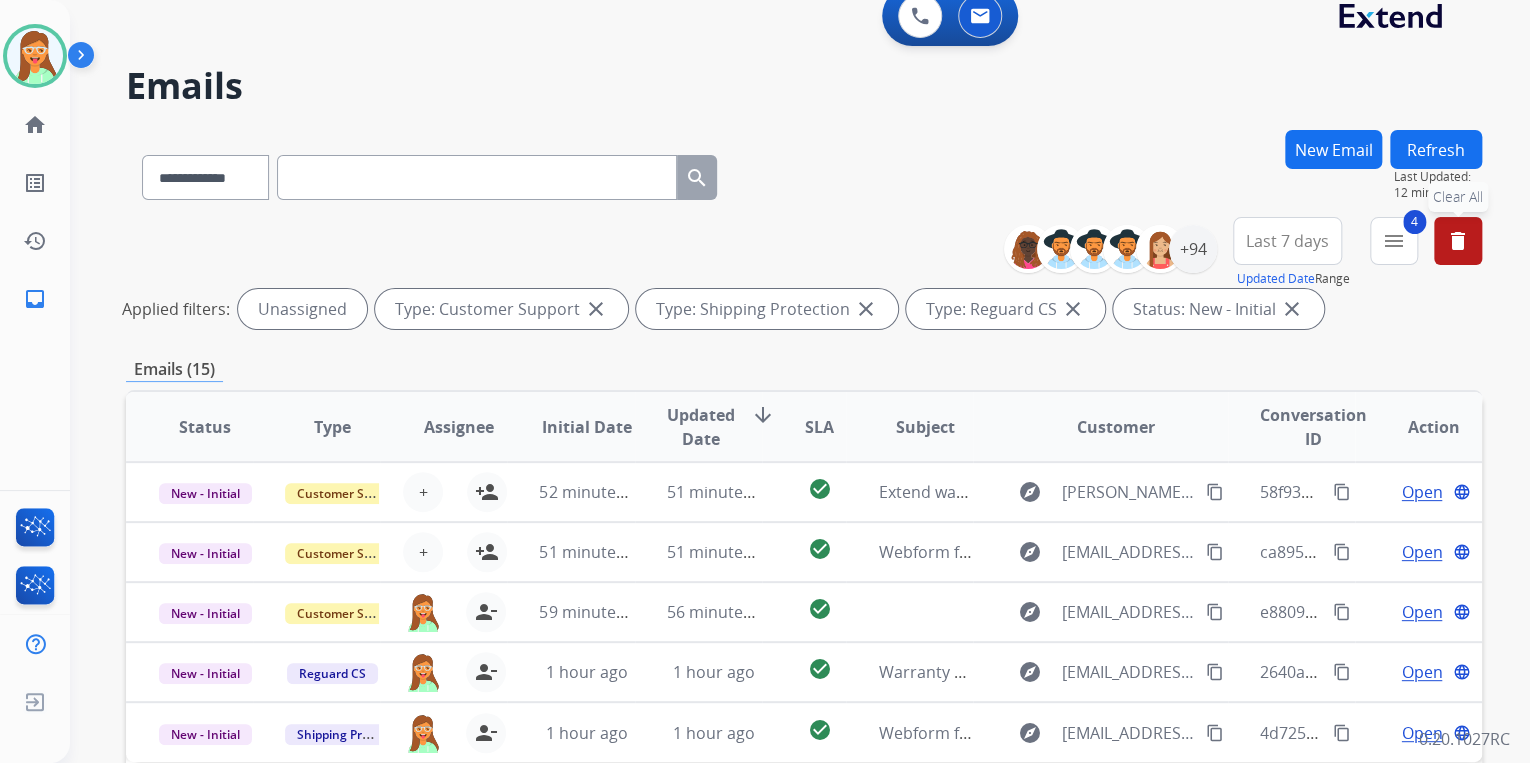 click on "delete  Clear All" at bounding box center [1458, 241] 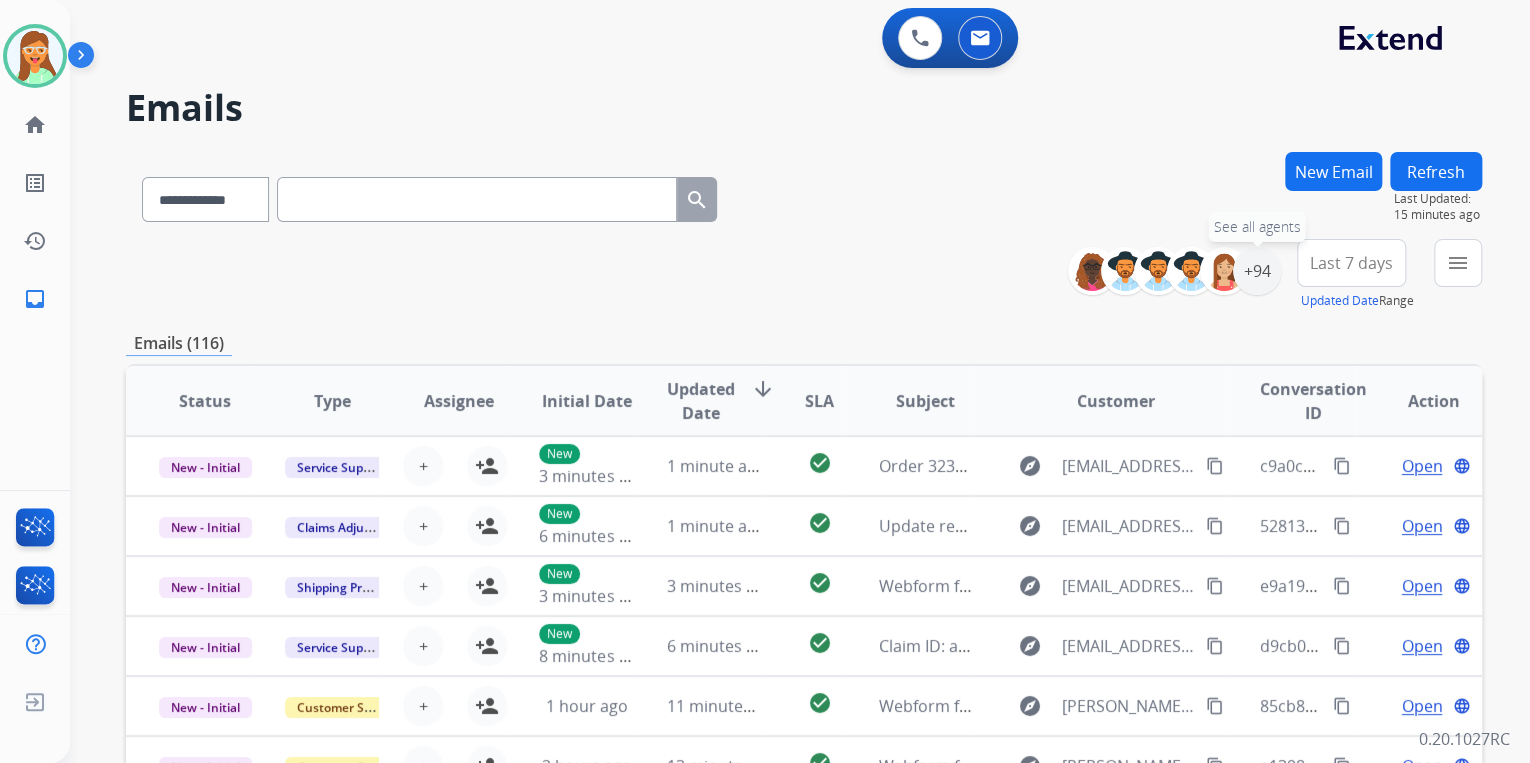 drag, startPoint x: 1269, startPoint y: 274, endPoint x: 1236, endPoint y: 290, distance: 36.67424 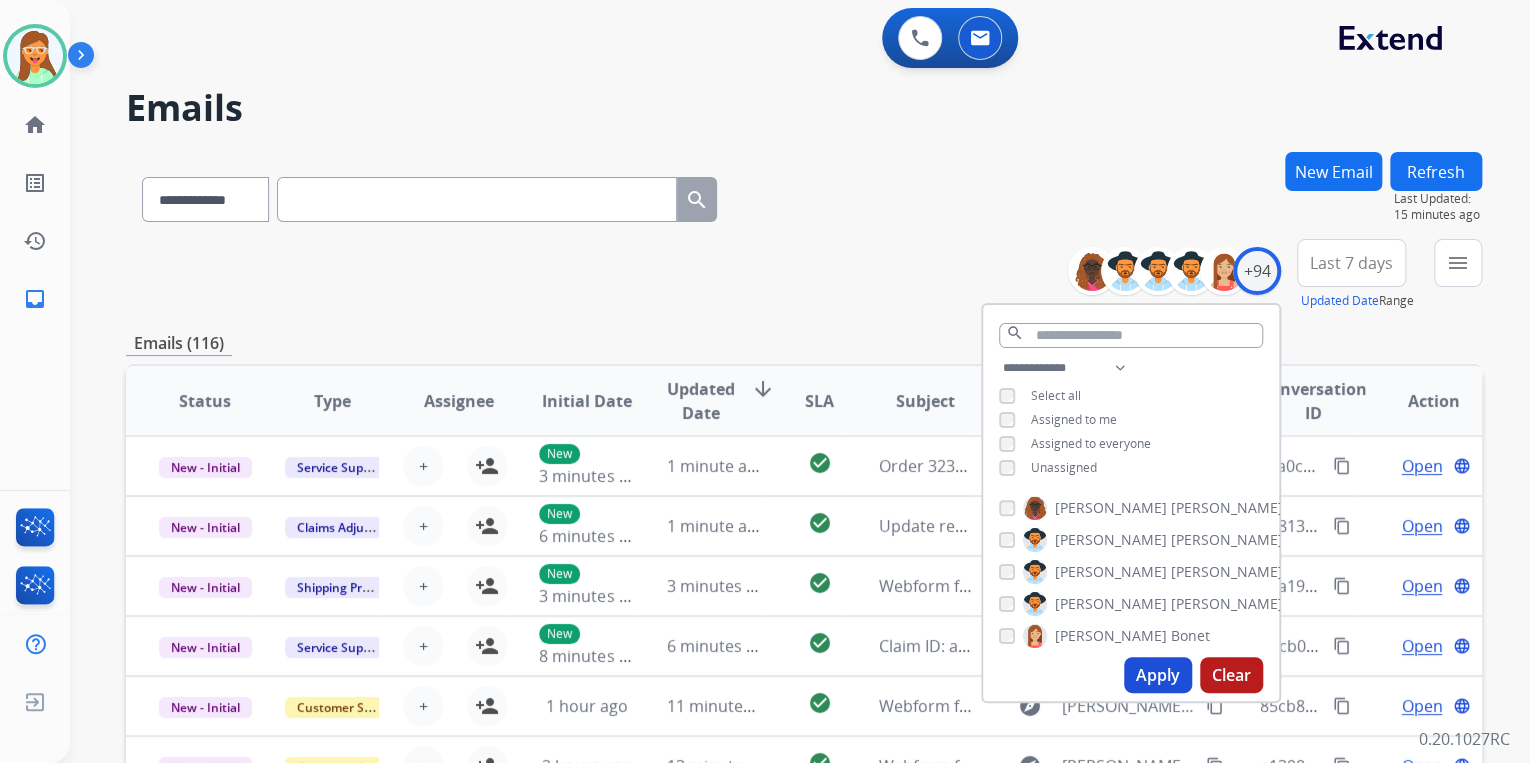 click on "**********" at bounding box center (776, 453) 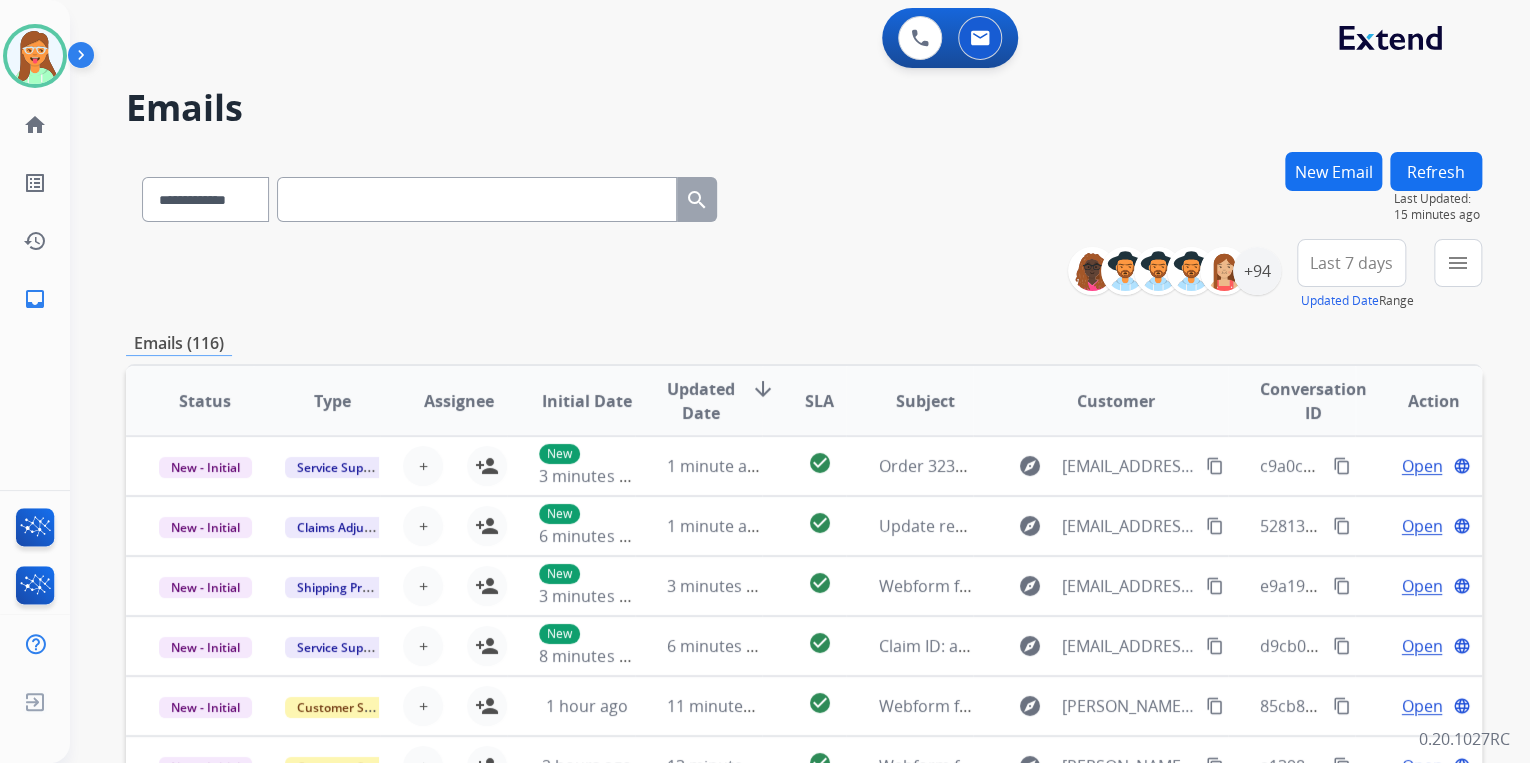 click on "Emails" at bounding box center [804, 108] 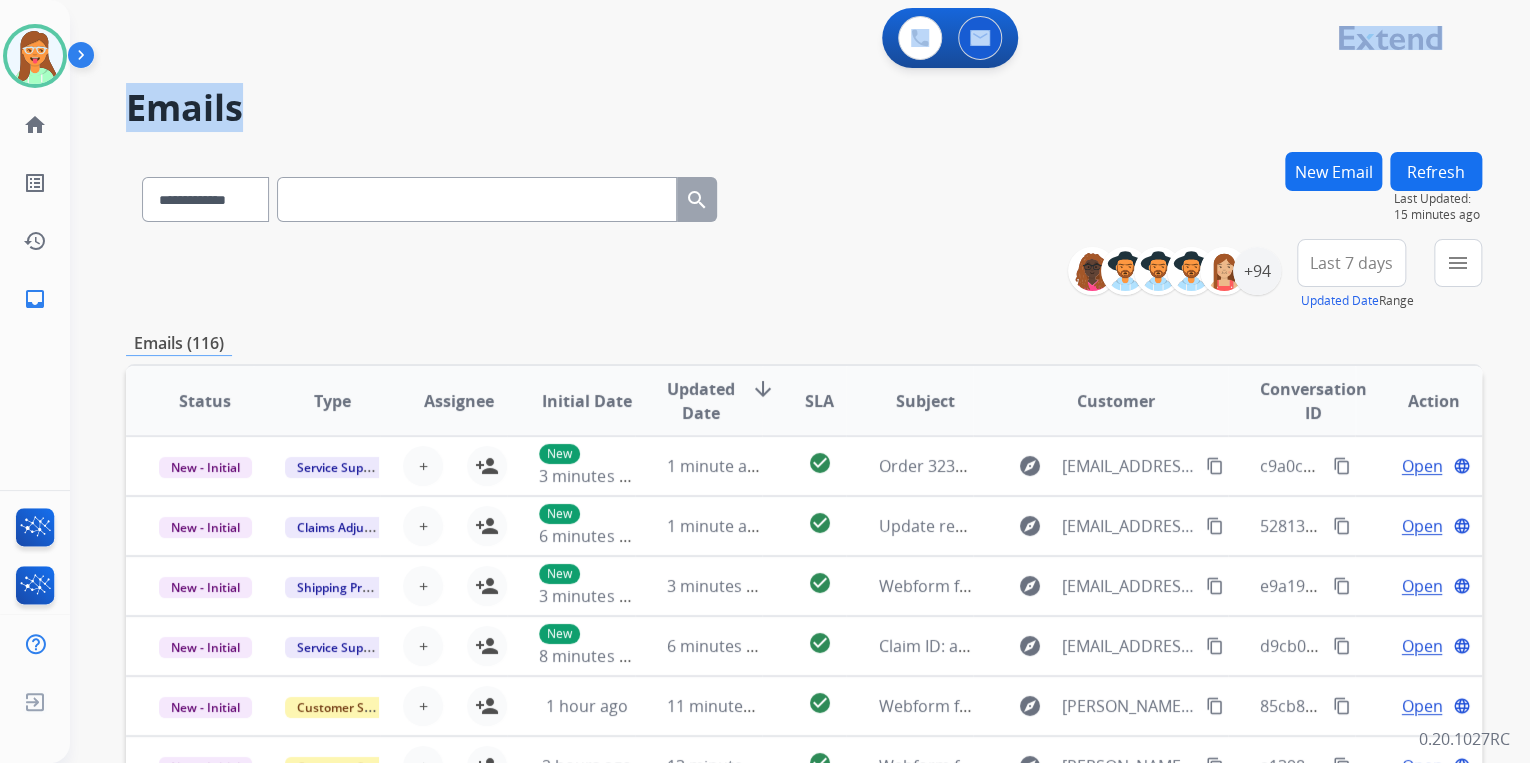 drag, startPoint x: 718, startPoint y: 84, endPoint x: 385, endPoint y: 75, distance: 333.1216 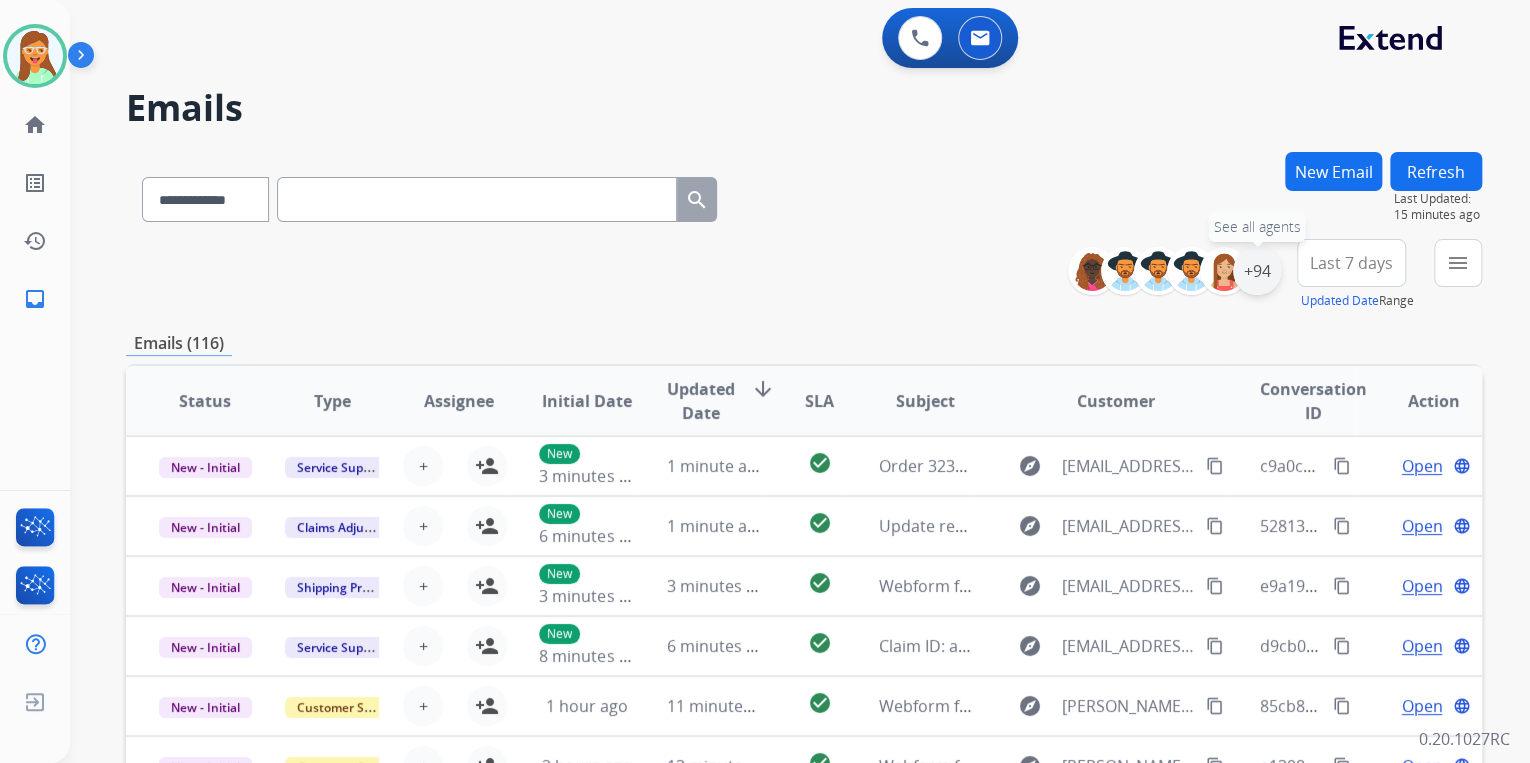 click on "+94" at bounding box center [1257, 271] 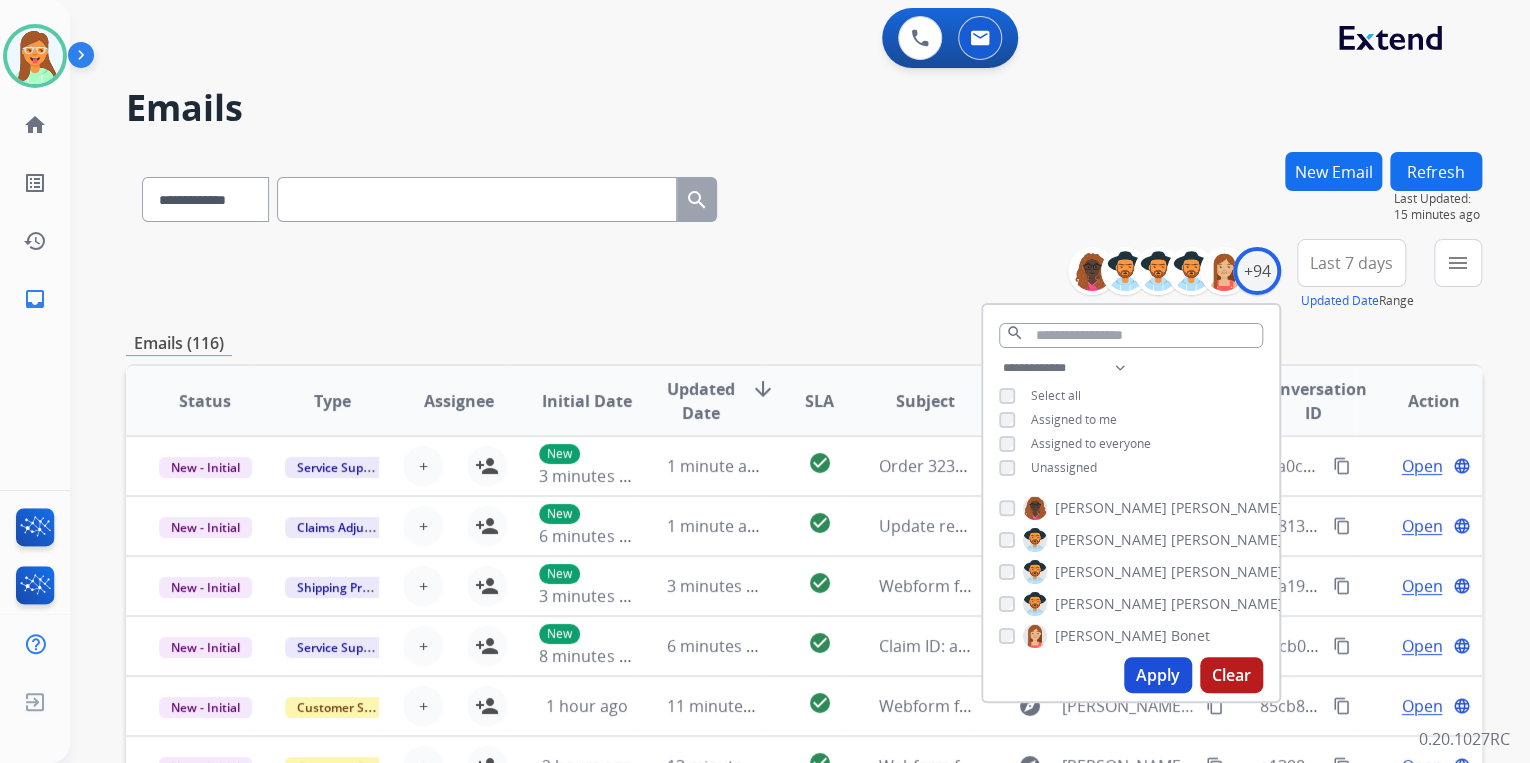 click on "**********" at bounding box center (1131, 420) 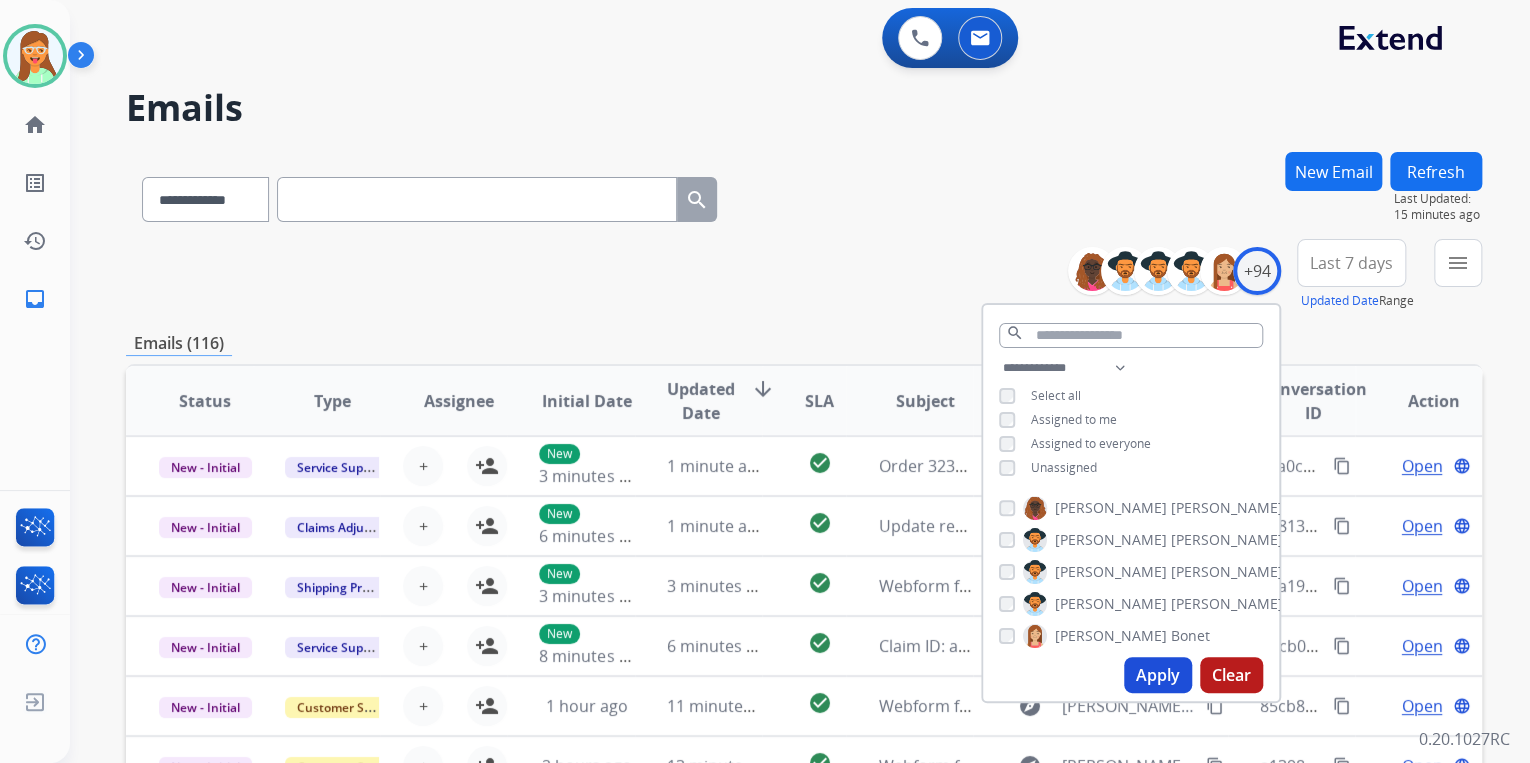 click on "Apply" at bounding box center [1158, 675] 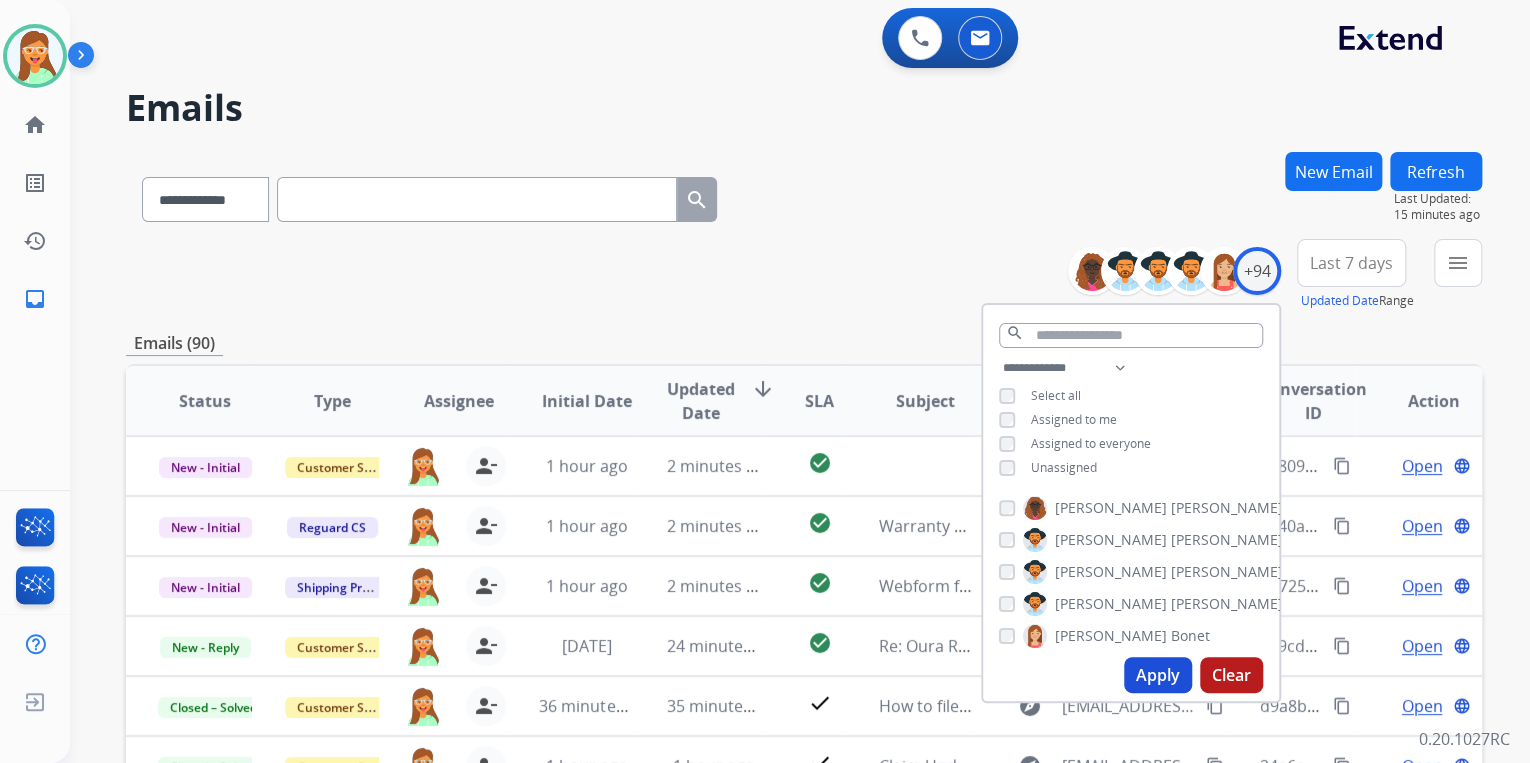 drag, startPoint x: 853, startPoint y: 170, endPoint x: 855, endPoint y: 214, distance: 44.04543 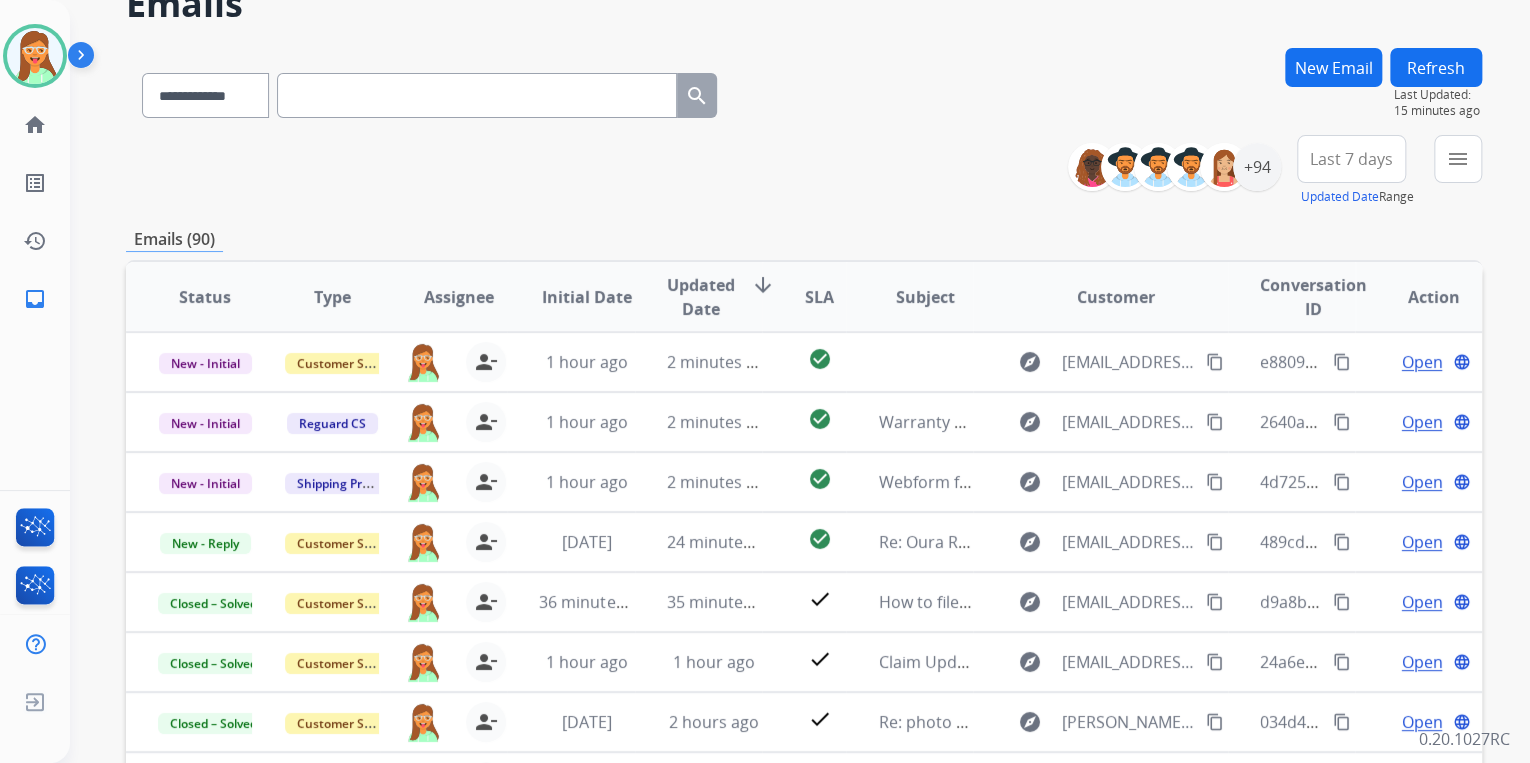 scroll, scrollTop: 160, scrollLeft: 0, axis: vertical 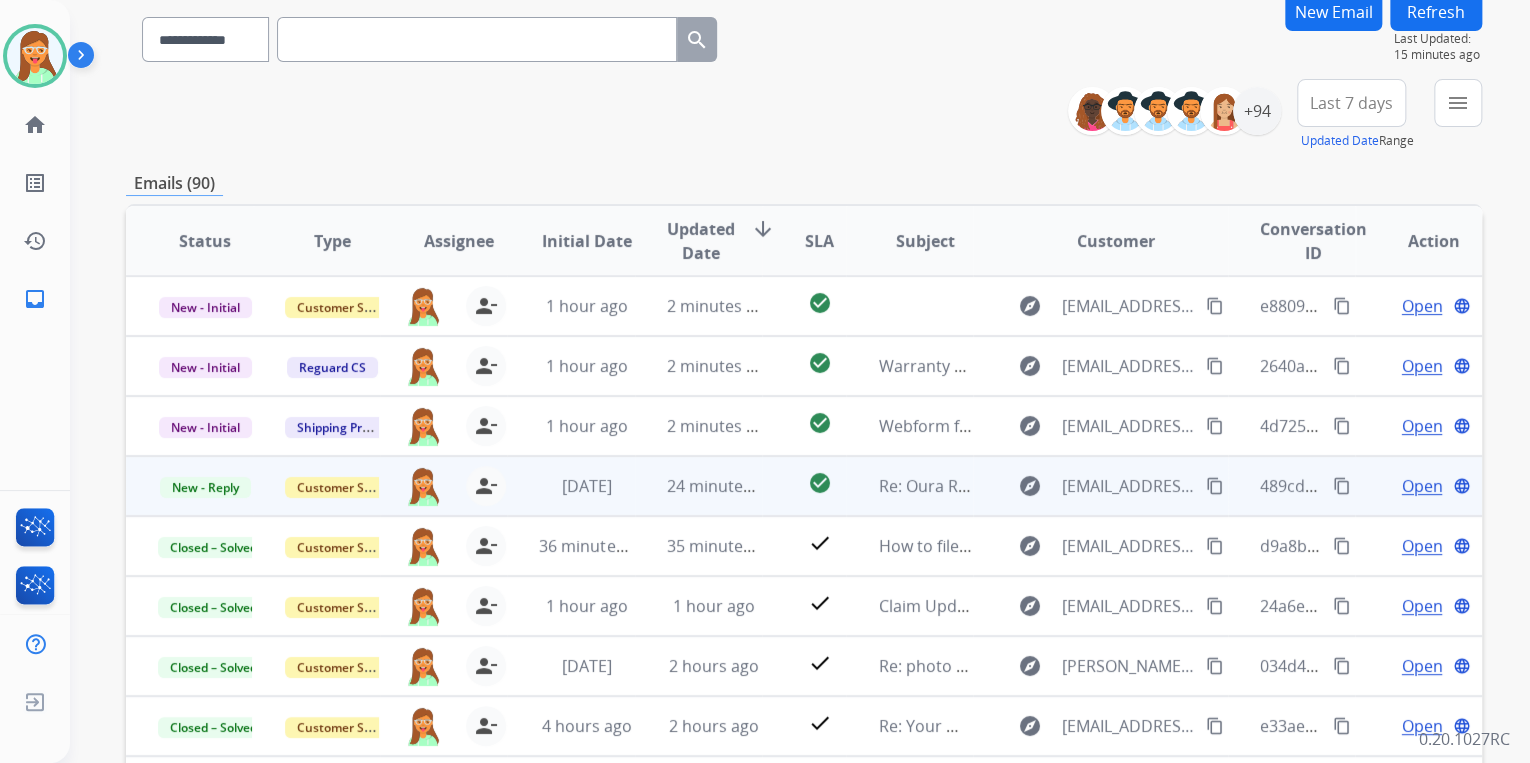 click on "Open" at bounding box center (1421, 486) 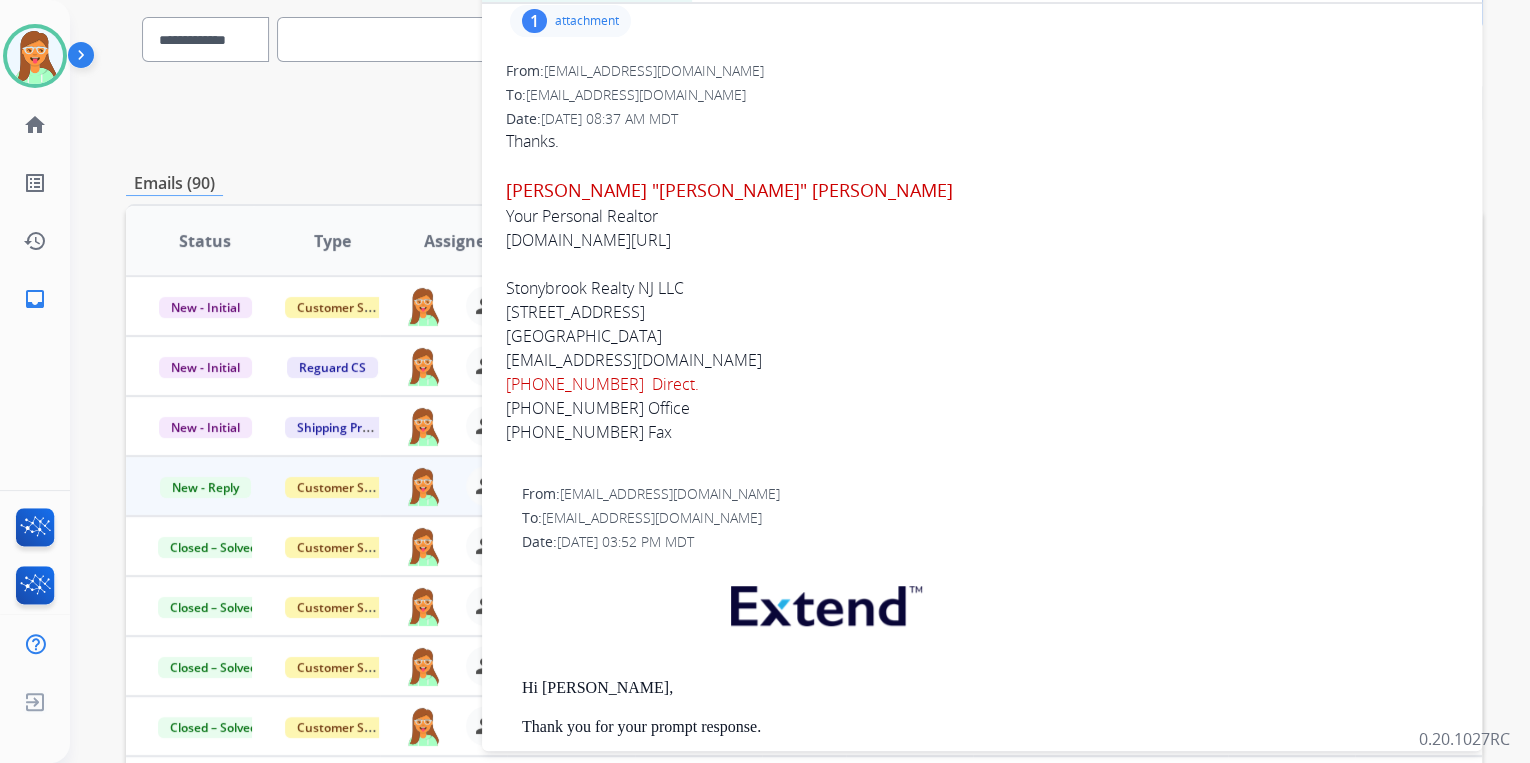scroll, scrollTop: 0, scrollLeft: 0, axis: both 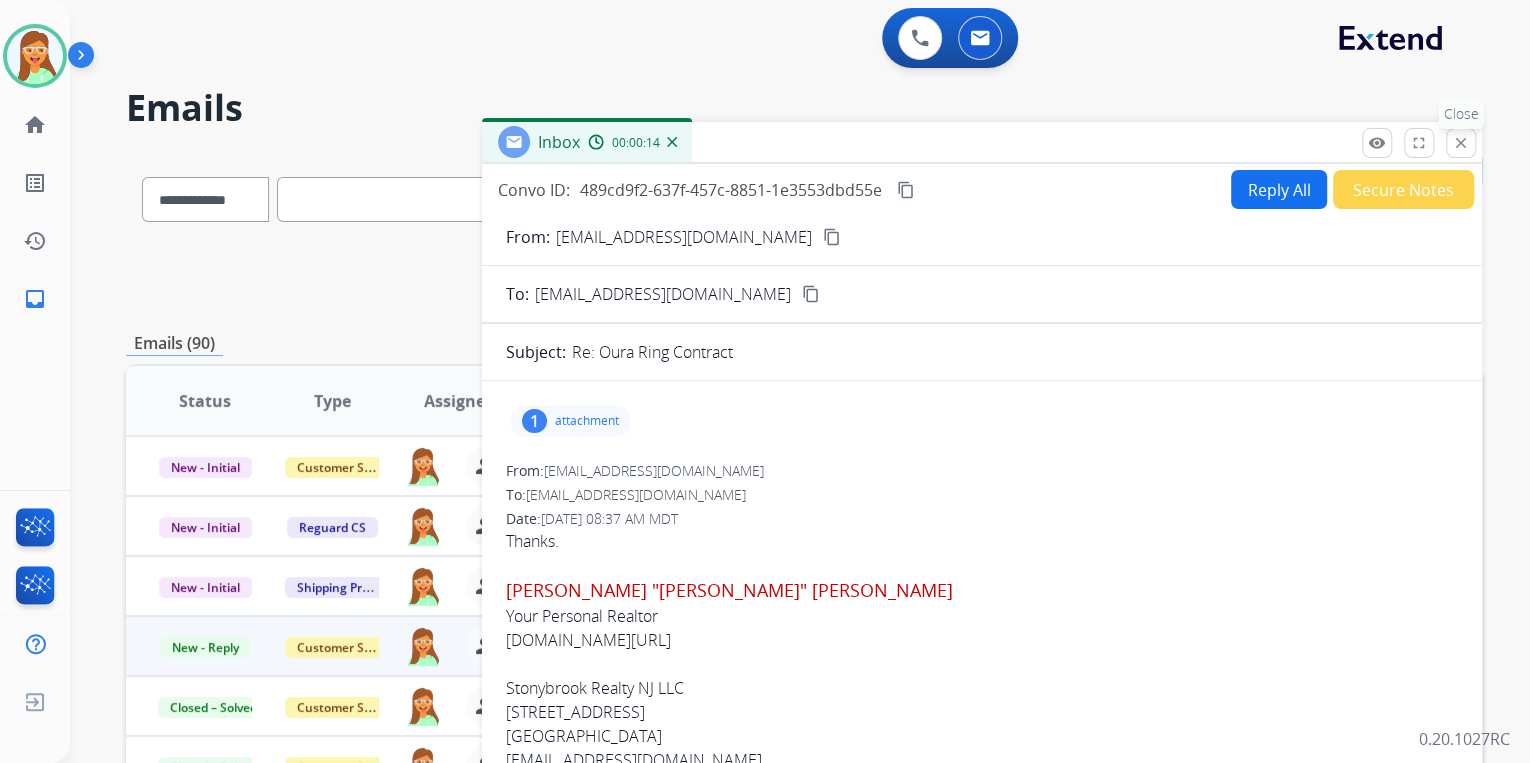 click on "close Close" at bounding box center (1461, 143) 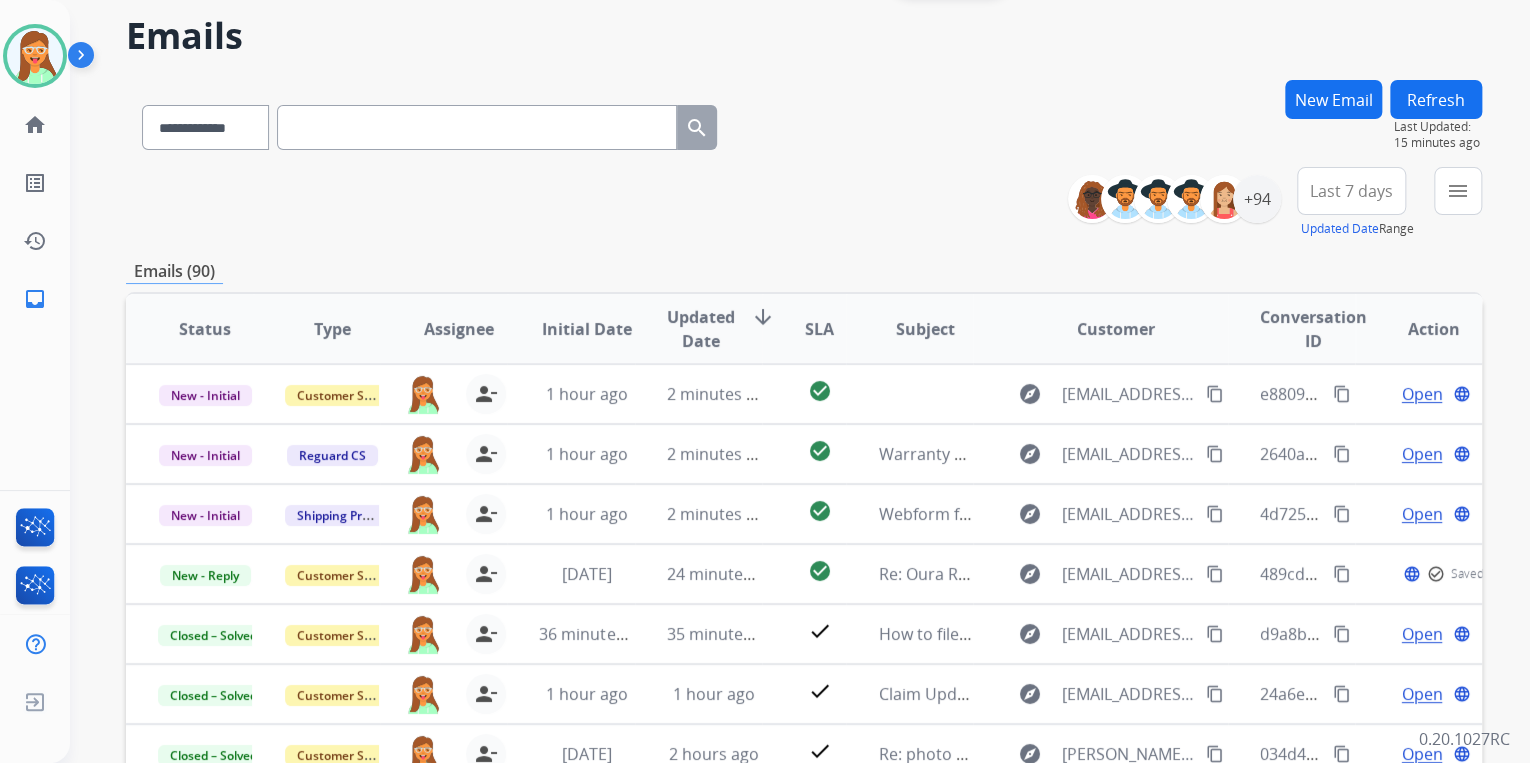 scroll, scrollTop: 320, scrollLeft: 0, axis: vertical 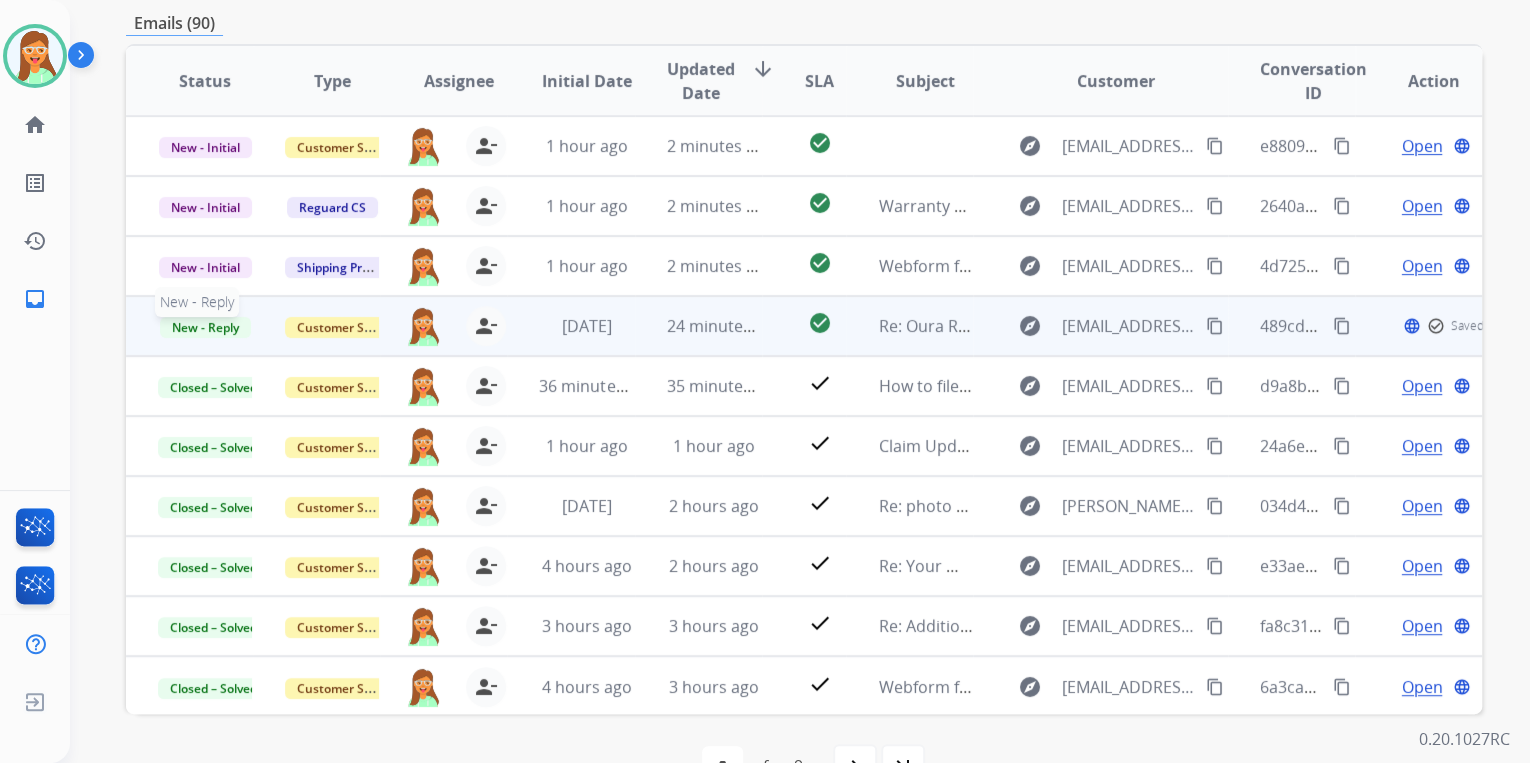 click on "New - Reply" at bounding box center [205, 327] 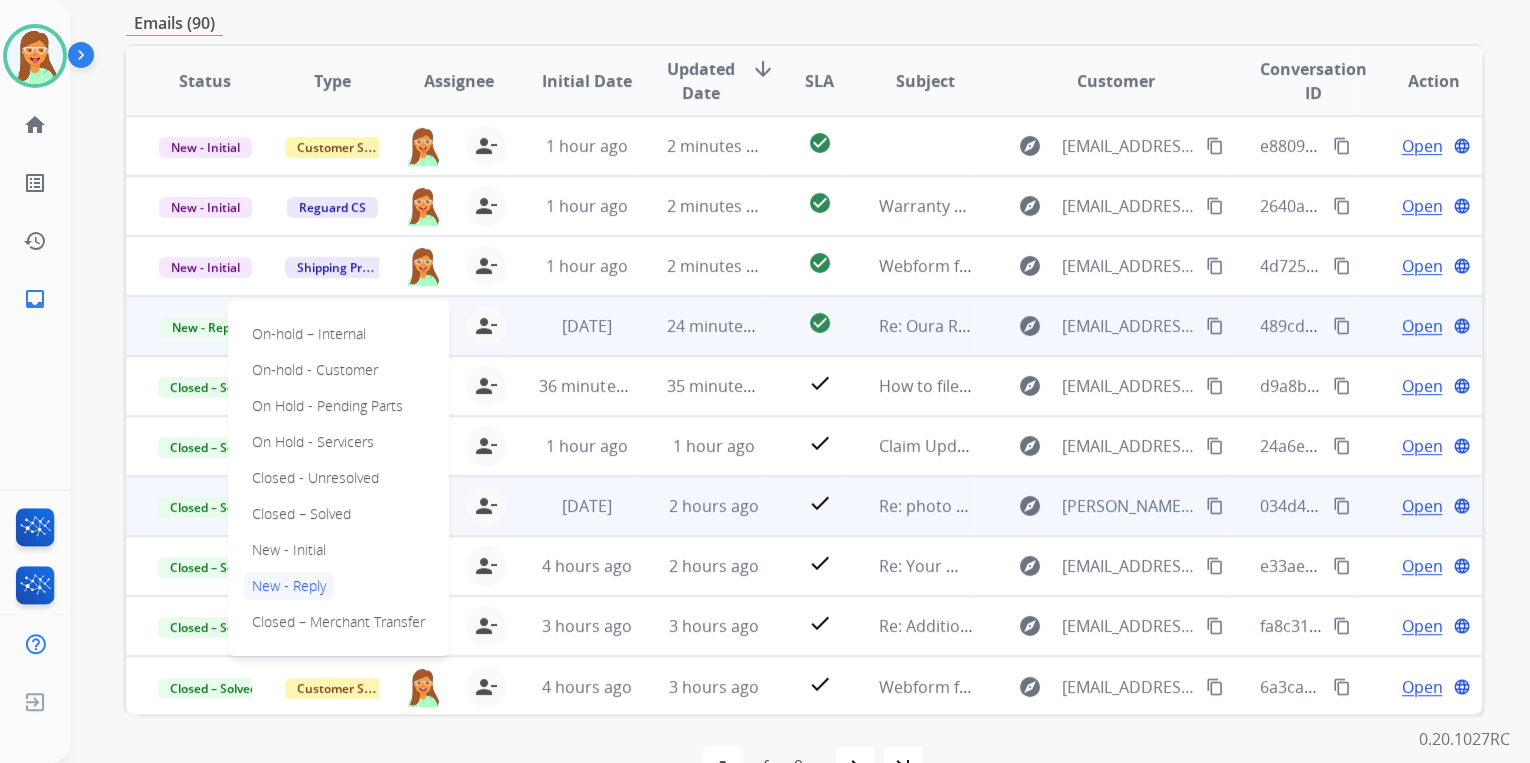 click on "Closed – Solved" at bounding box center (301, 514) 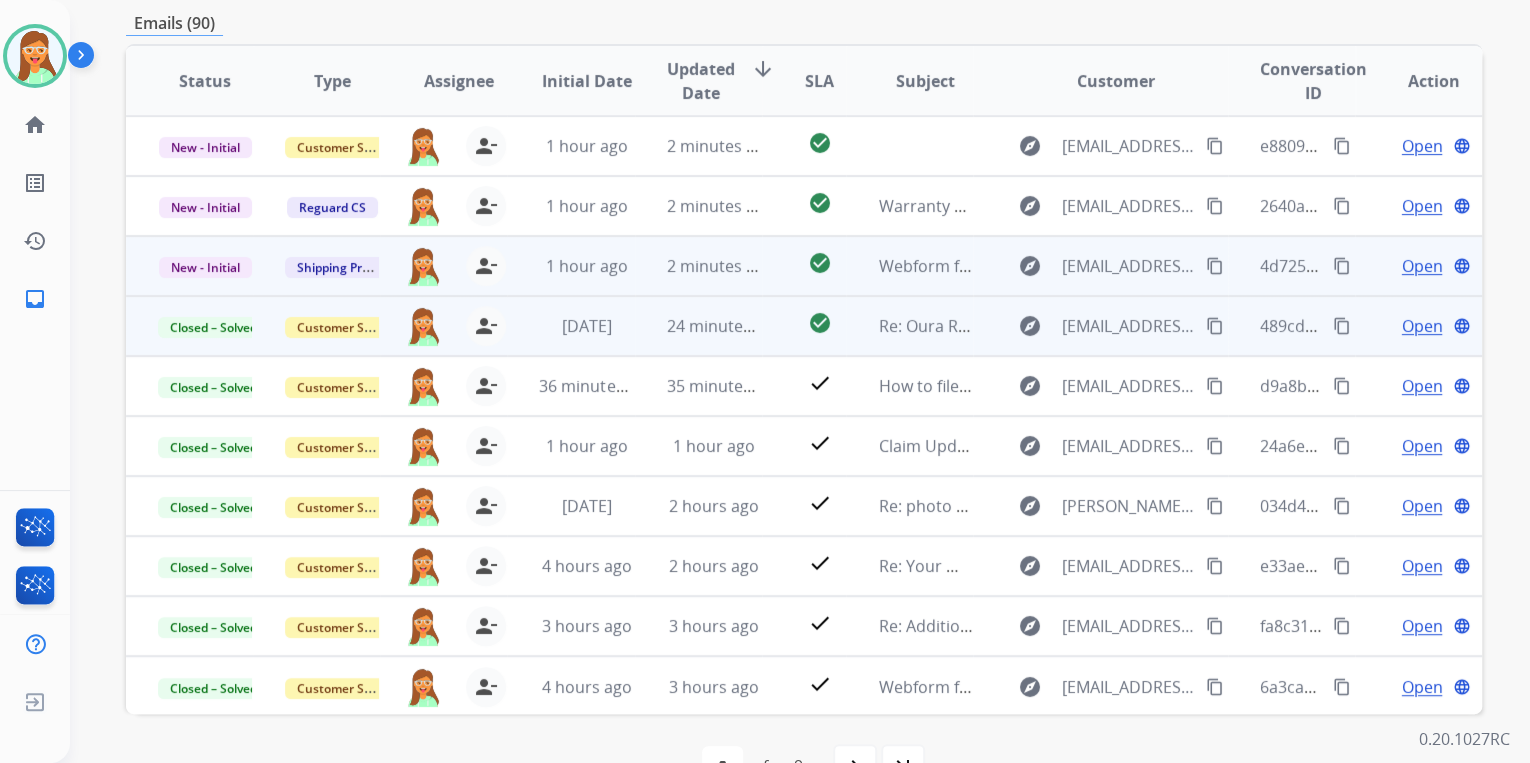 click on "Open" at bounding box center (1421, 266) 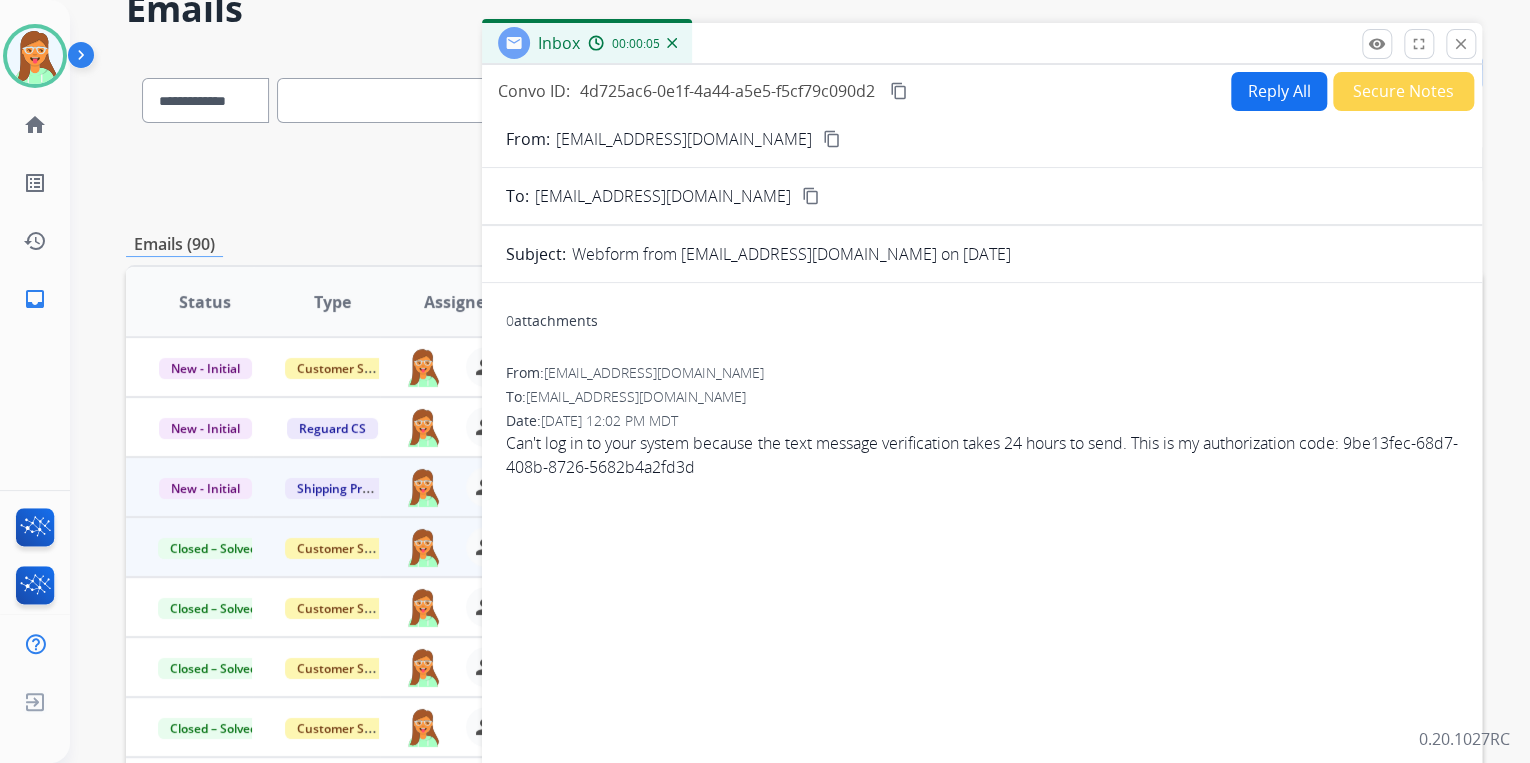 scroll, scrollTop: 80, scrollLeft: 0, axis: vertical 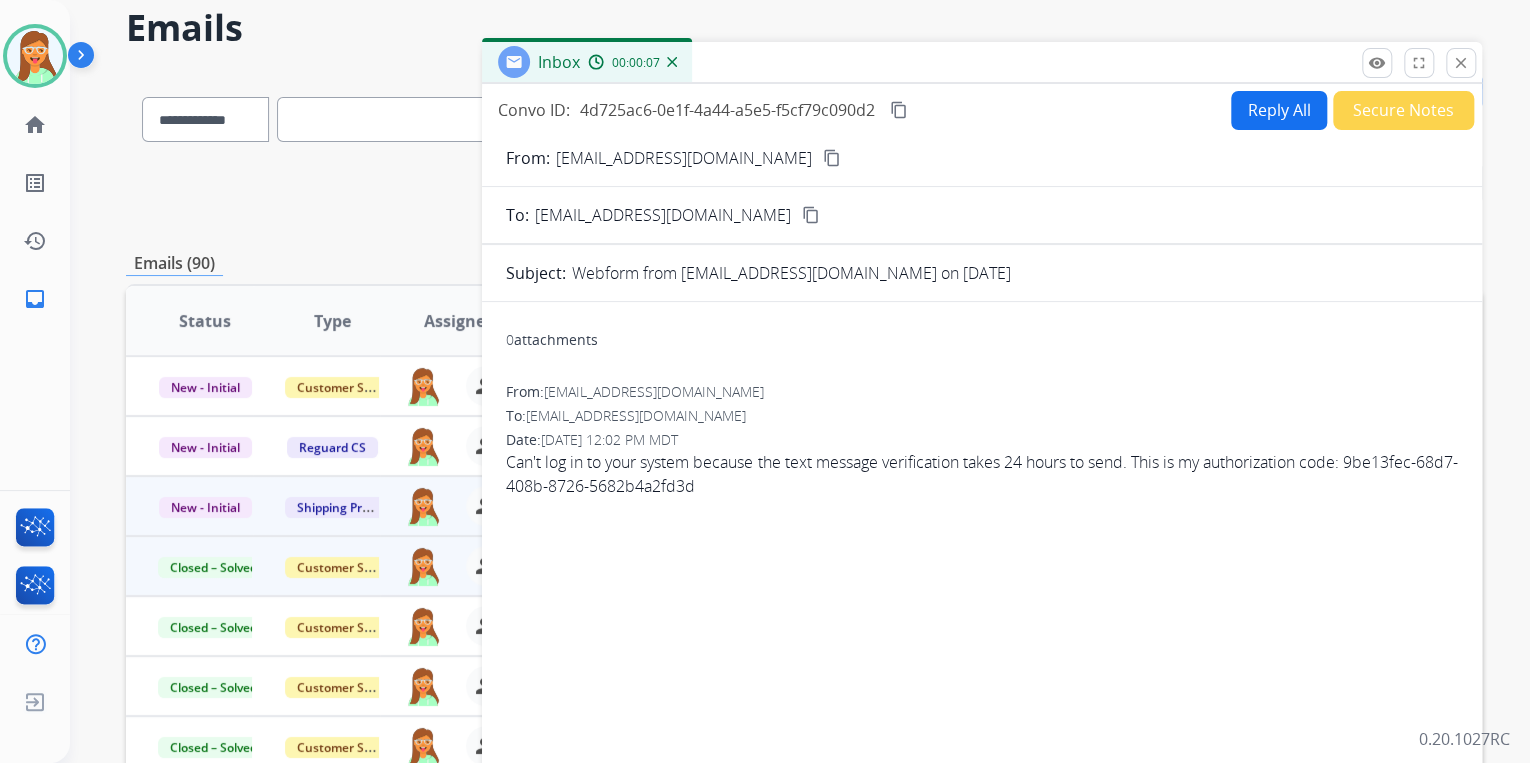 click on "content_copy" at bounding box center (832, 158) 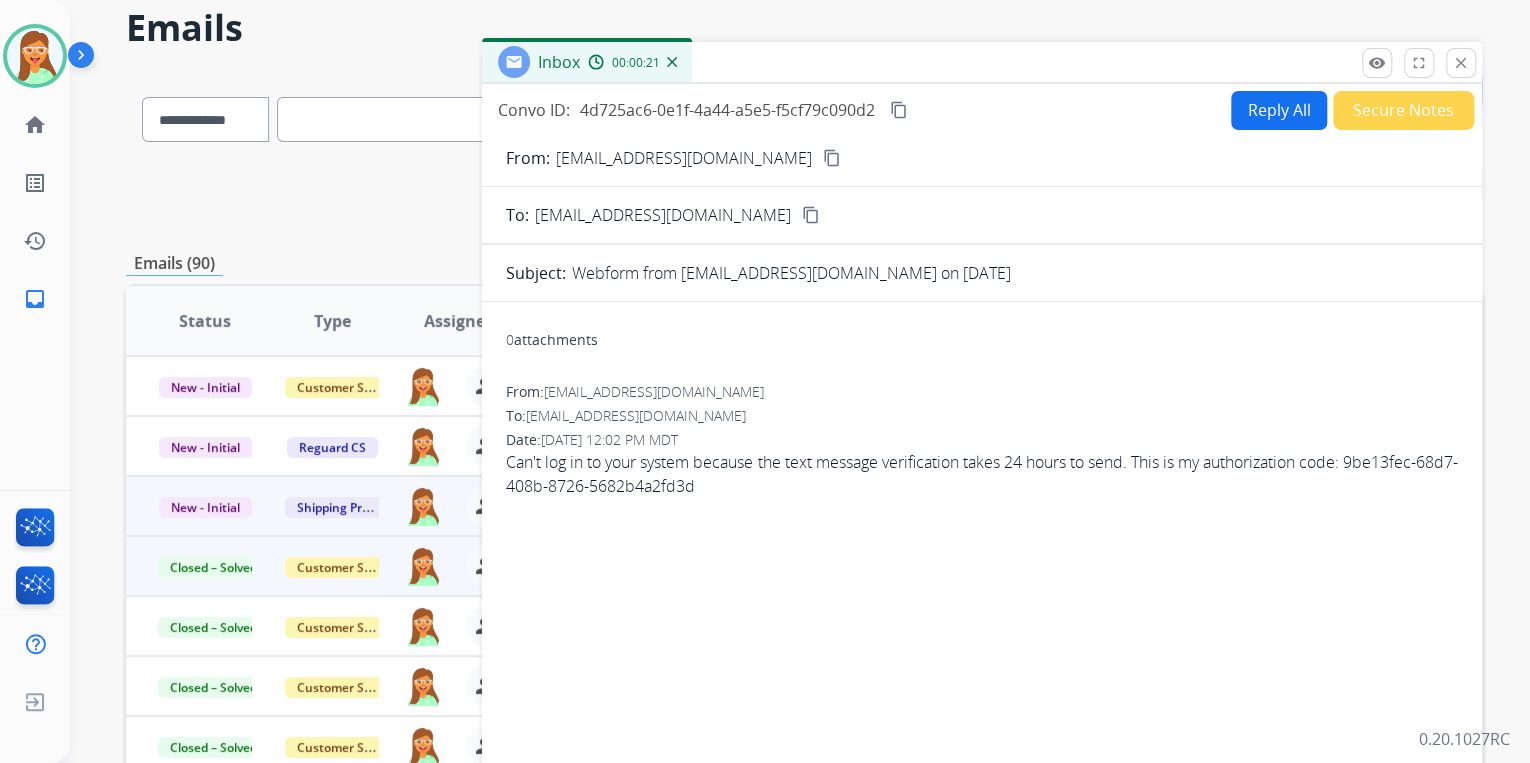 click on "Reply All" at bounding box center (1279, 110) 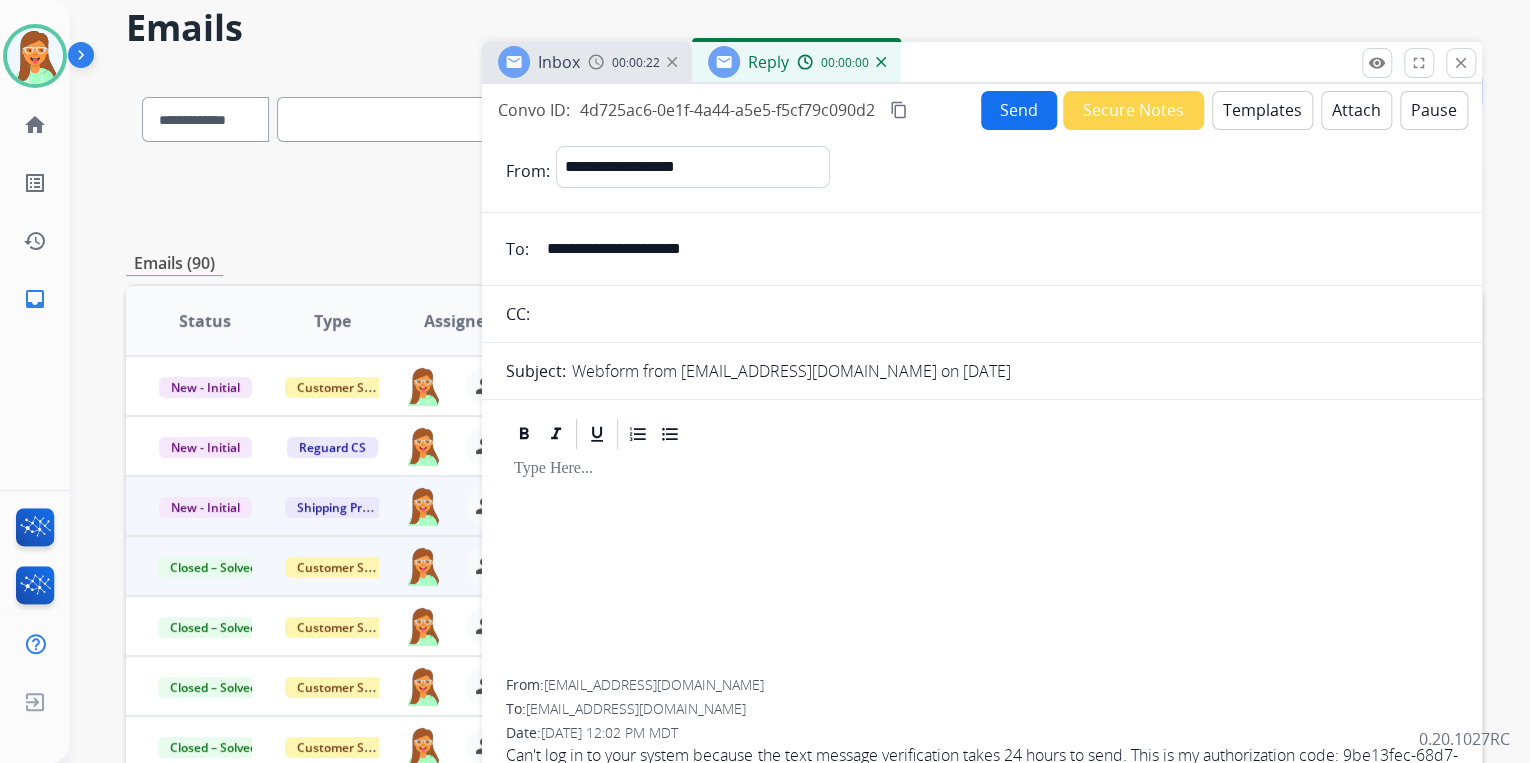 click on "Templates" at bounding box center [1262, 110] 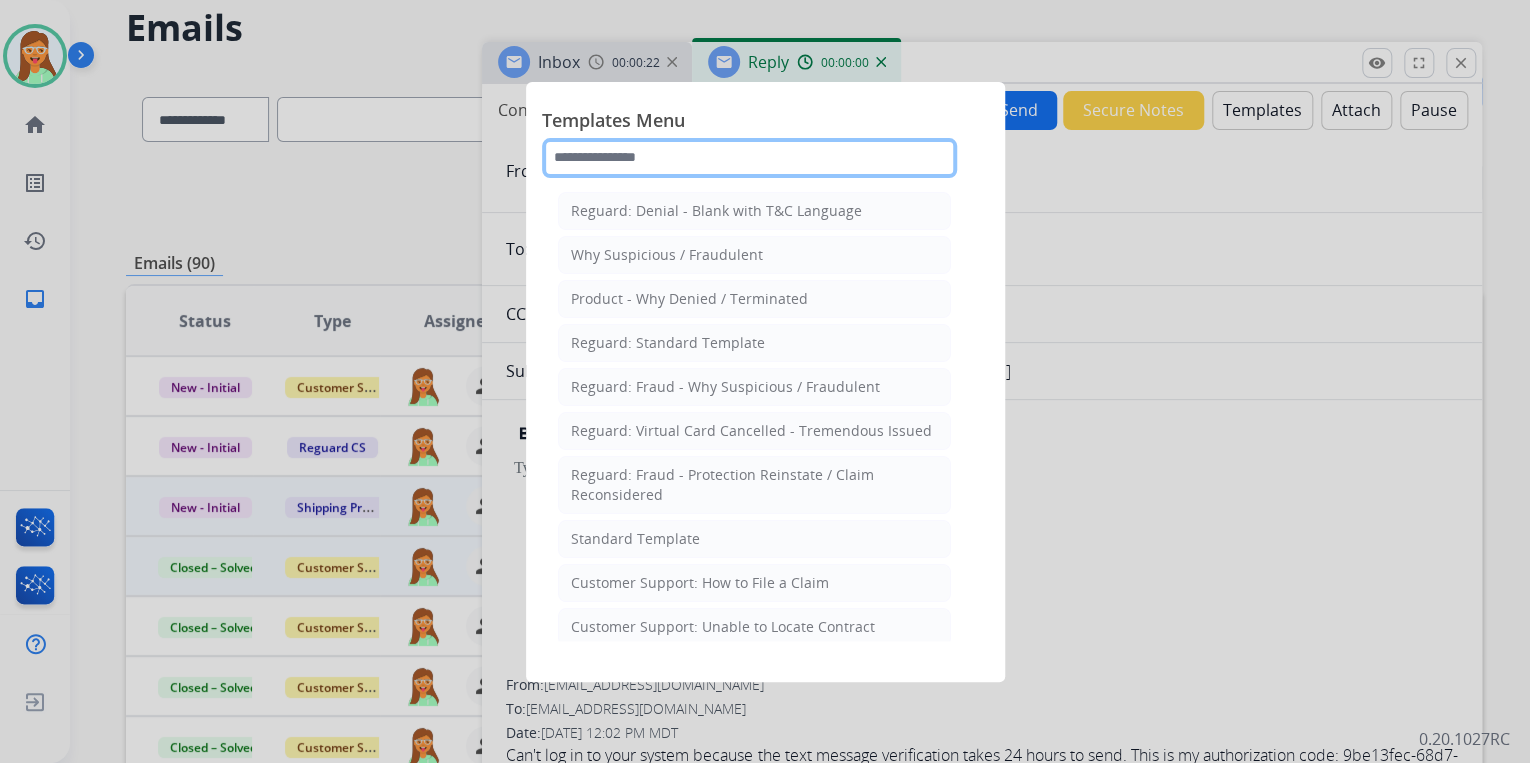 drag, startPoint x: 600, startPoint y: 162, endPoint x: 585, endPoint y: 158, distance: 15.524175 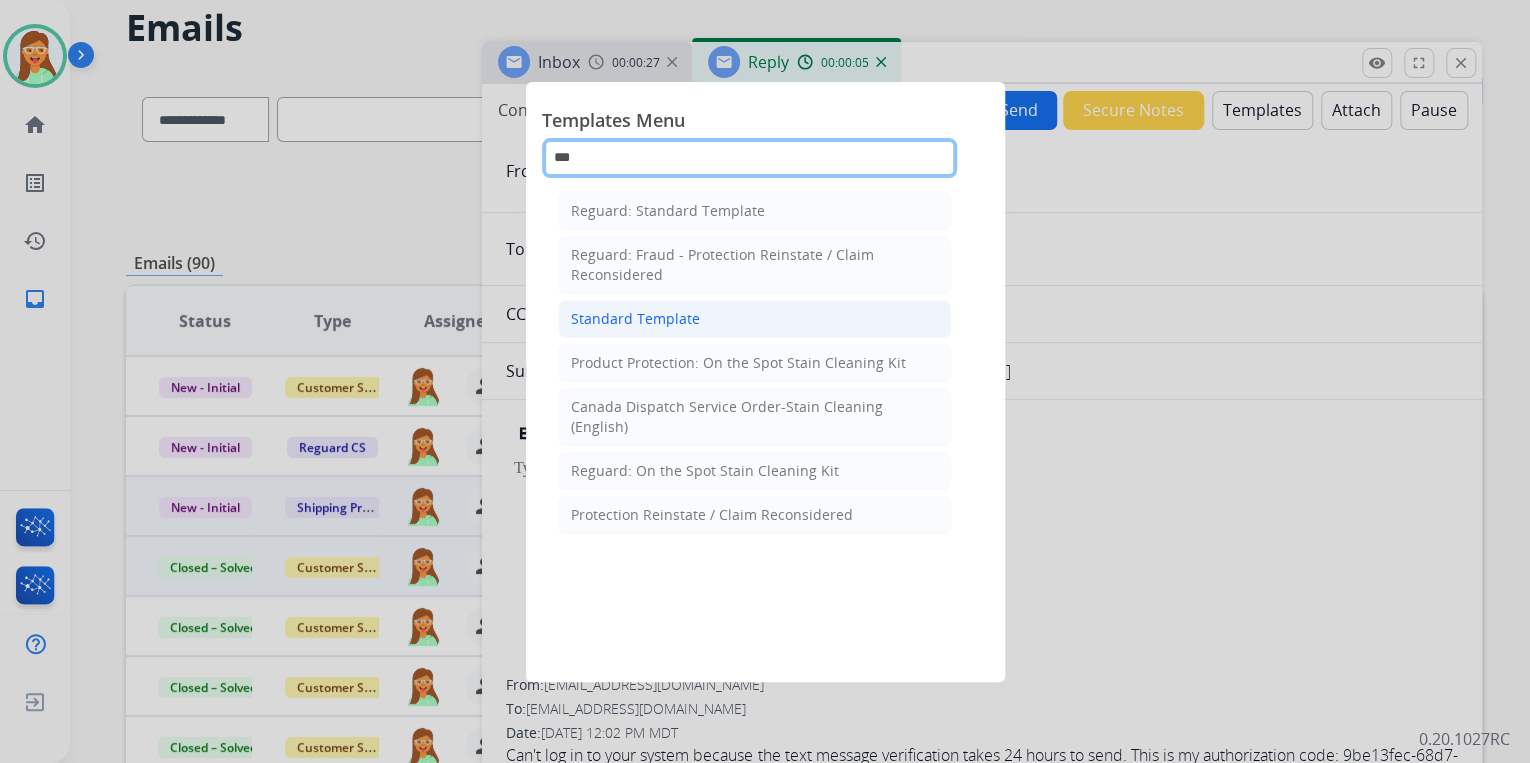 type on "***" 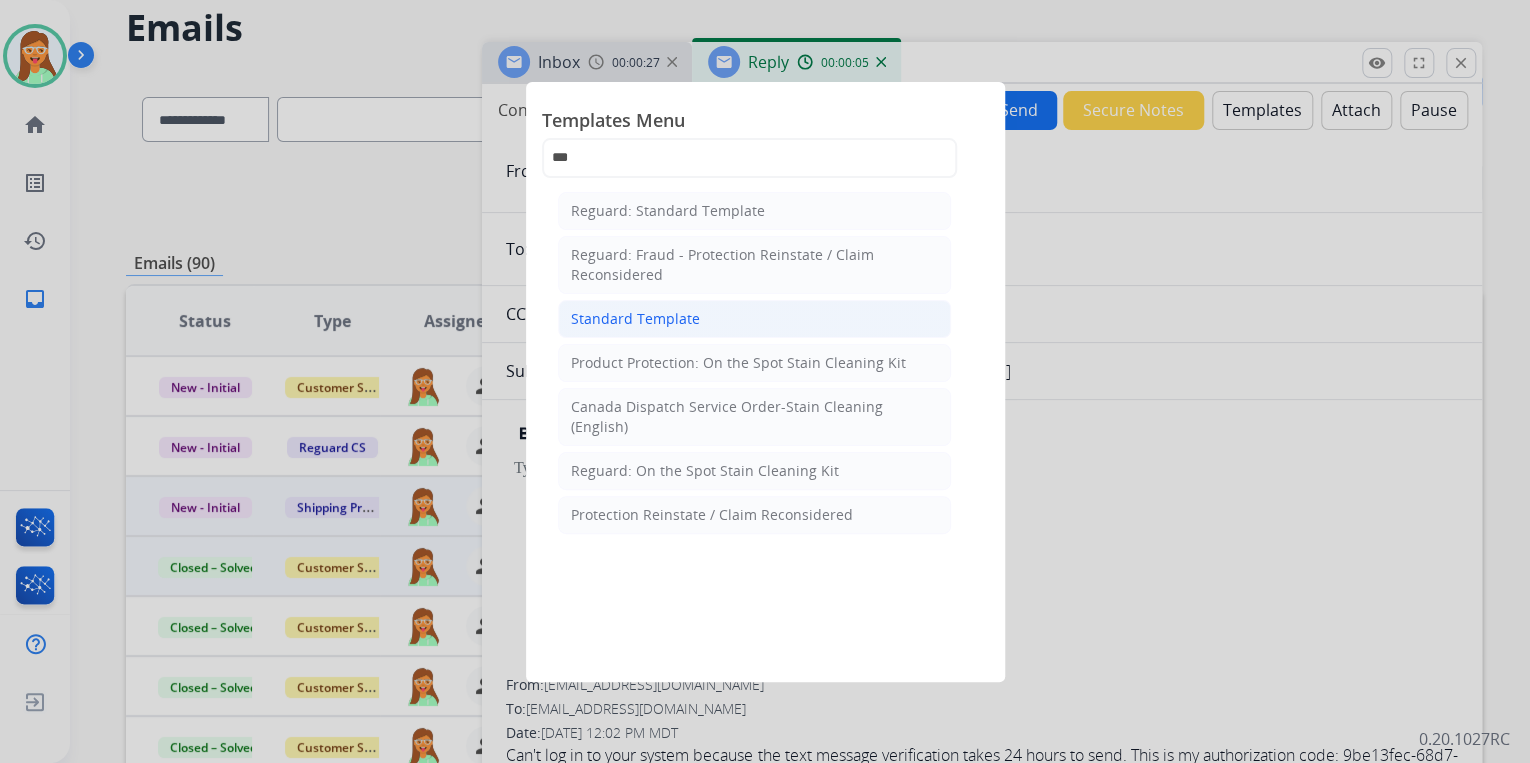 click on "Standard Template" 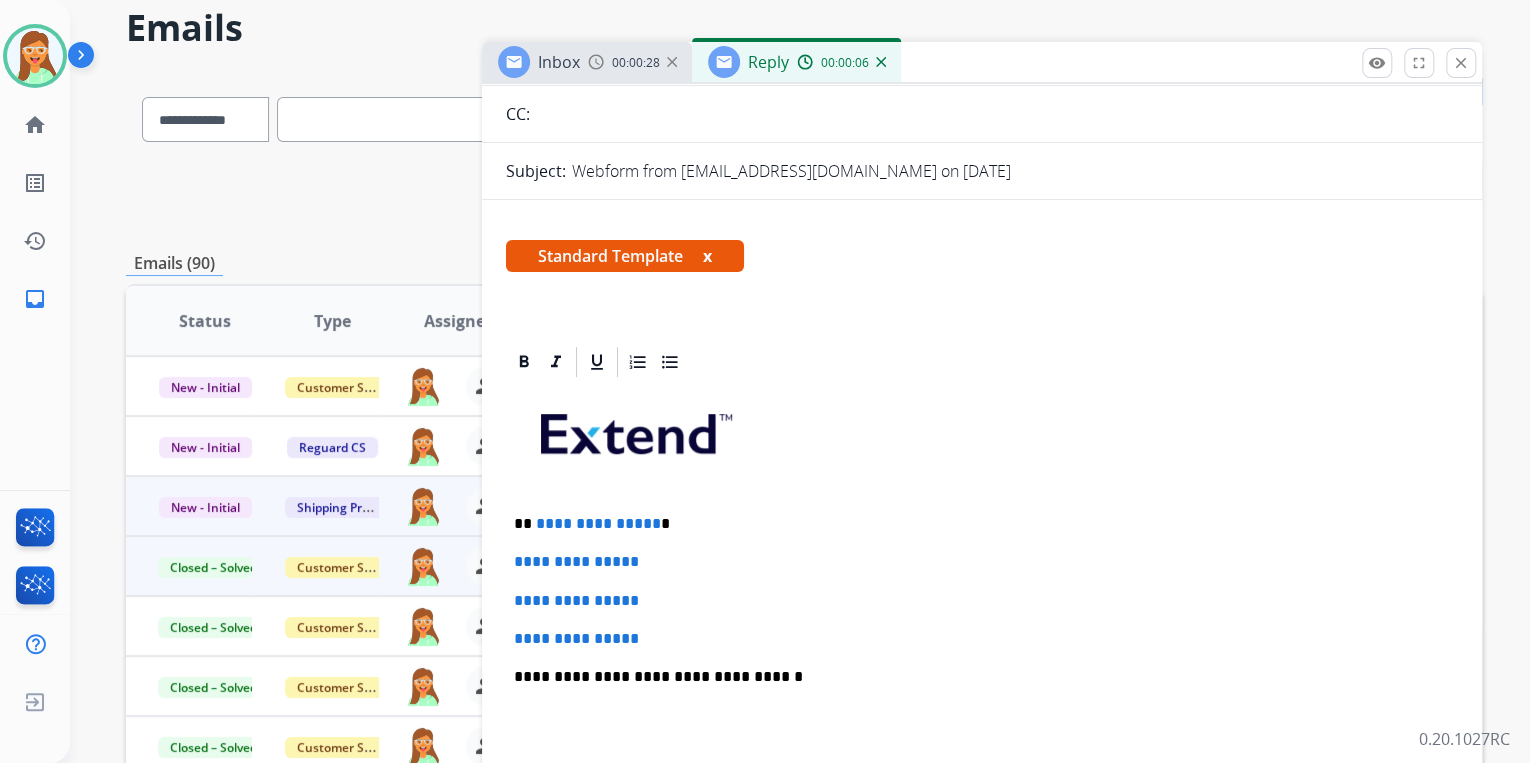 scroll, scrollTop: 400, scrollLeft: 0, axis: vertical 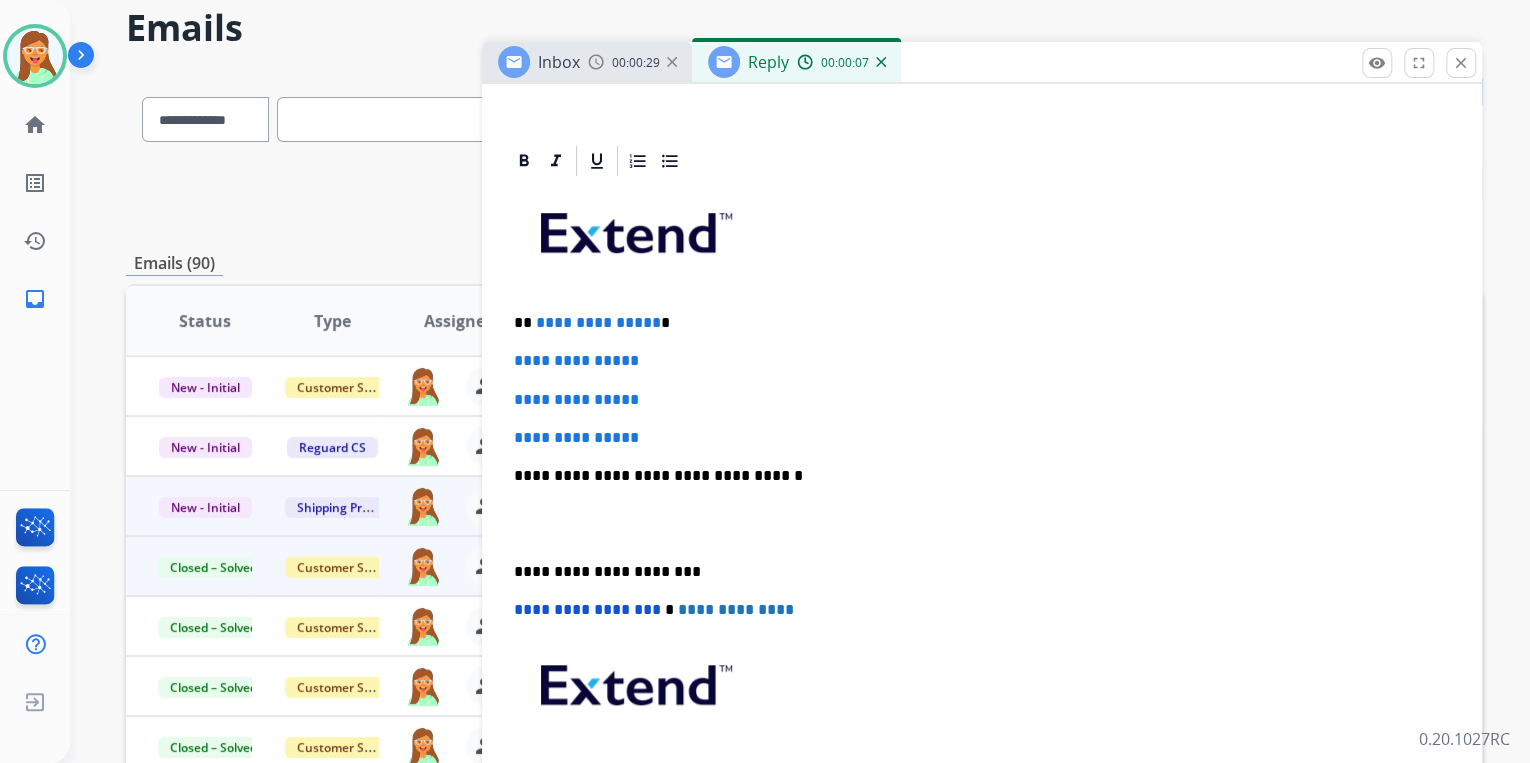 click on "**********" at bounding box center [982, 523] 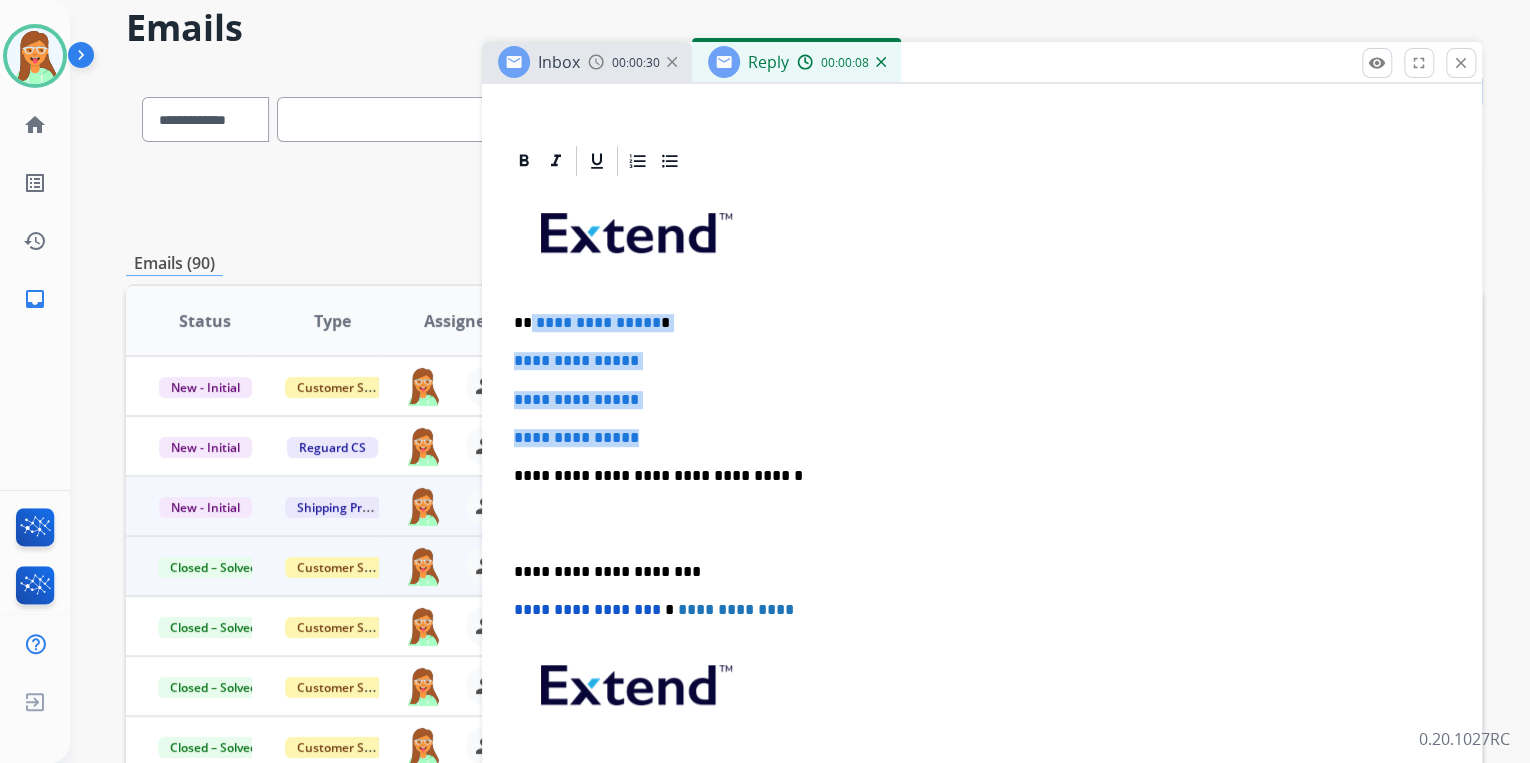 drag, startPoint x: 654, startPoint y: 432, endPoint x: 531, endPoint y: 316, distance: 169.07098 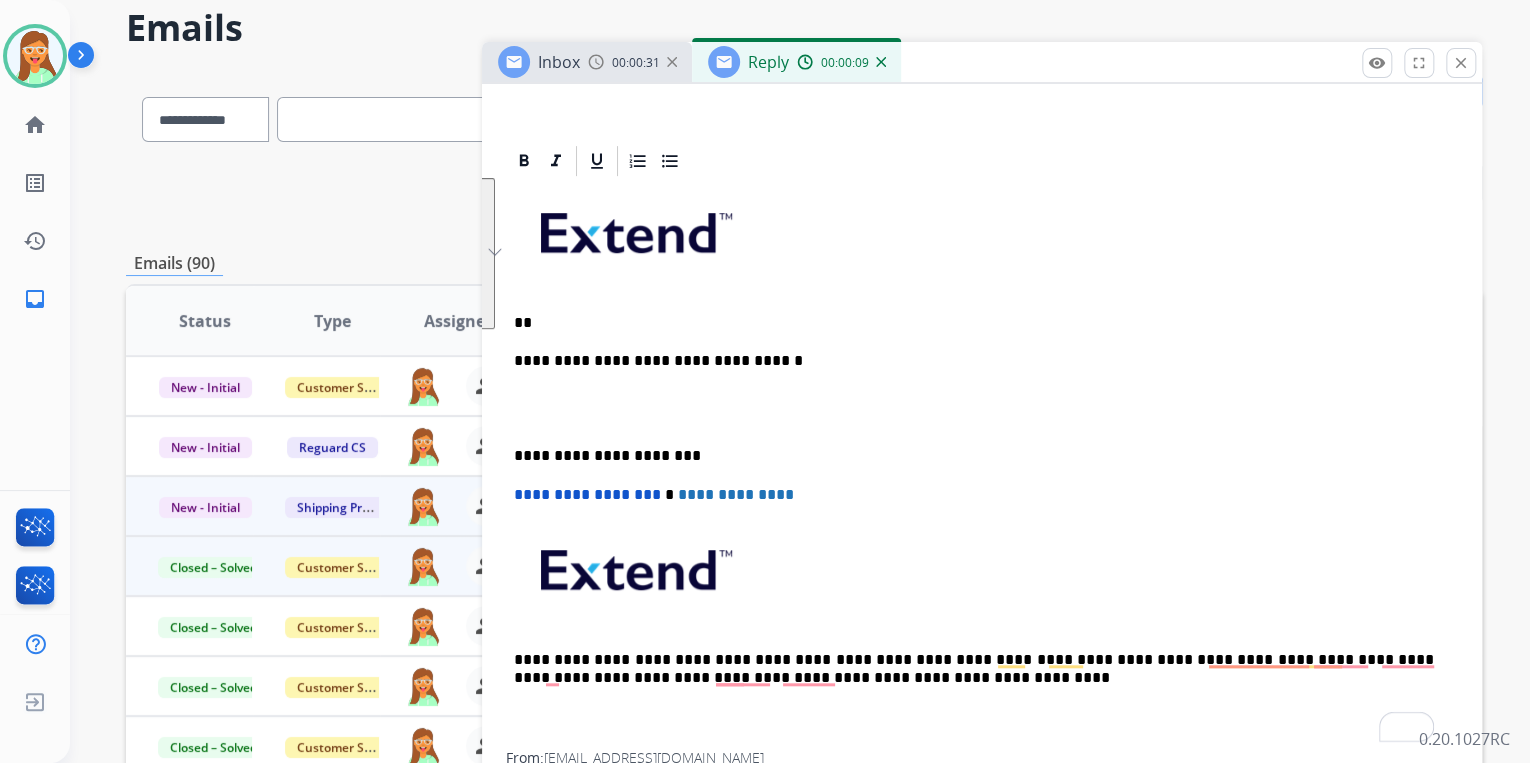 type 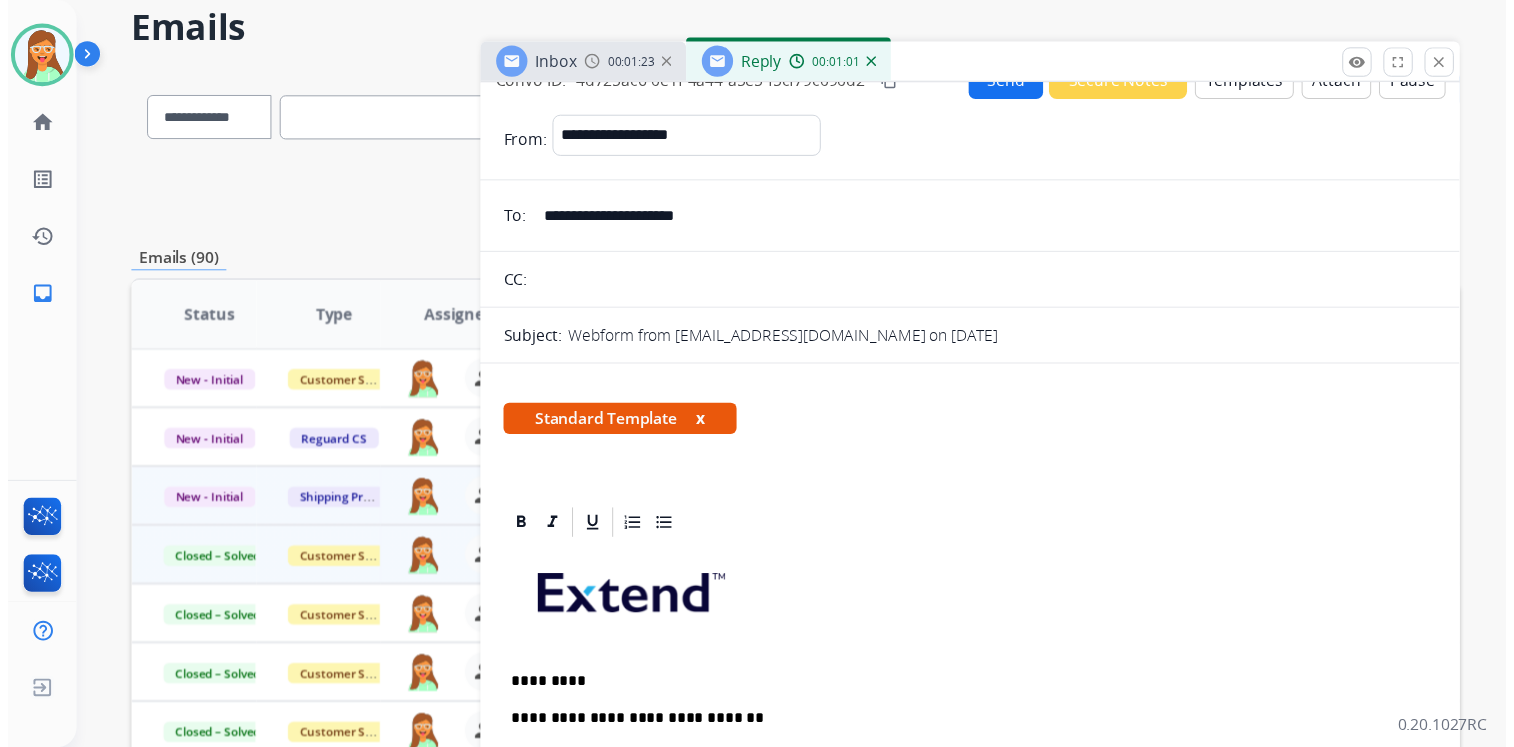 scroll, scrollTop: 0, scrollLeft: 0, axis: both 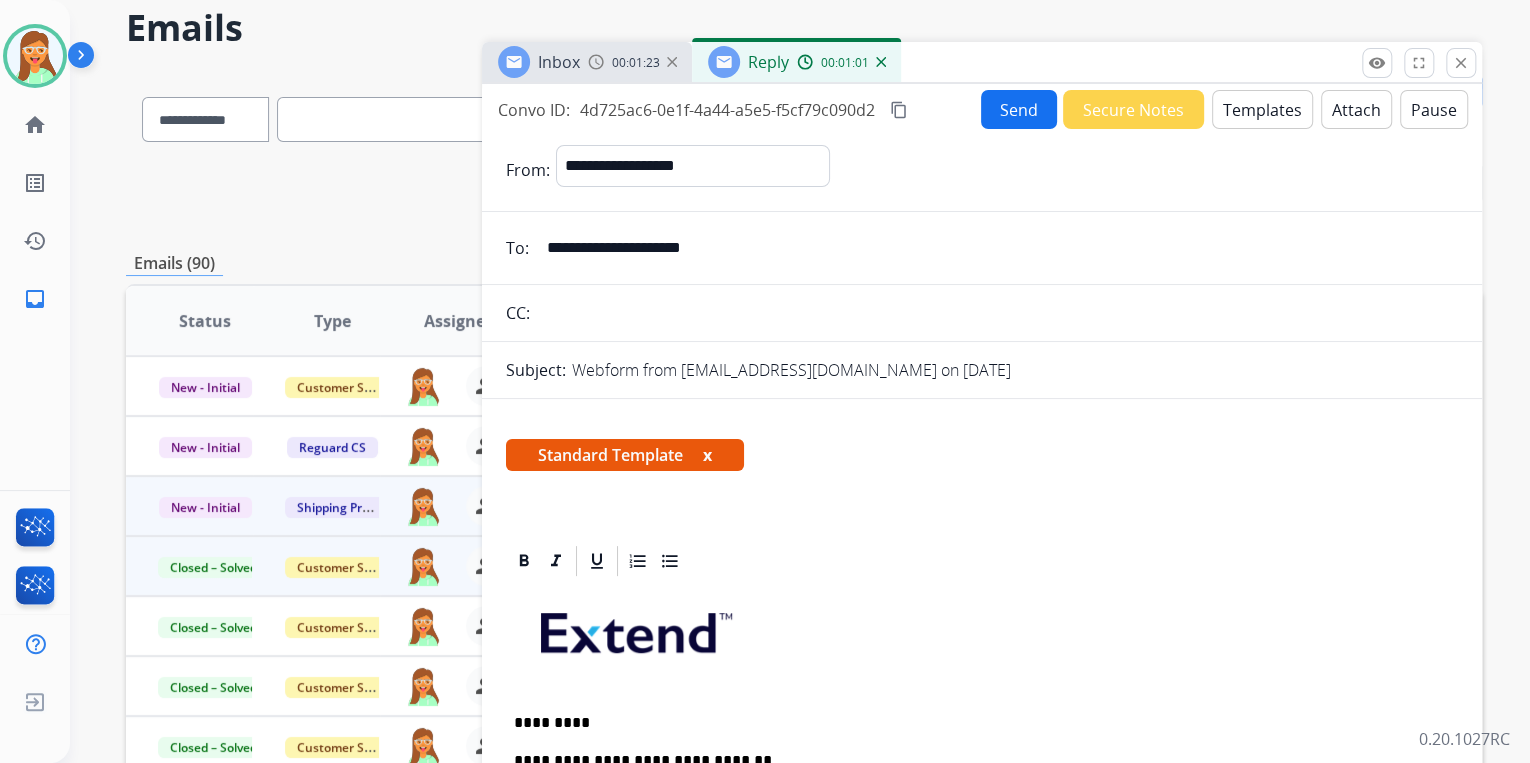 click on "Send" at bounding box center [1019, 109] 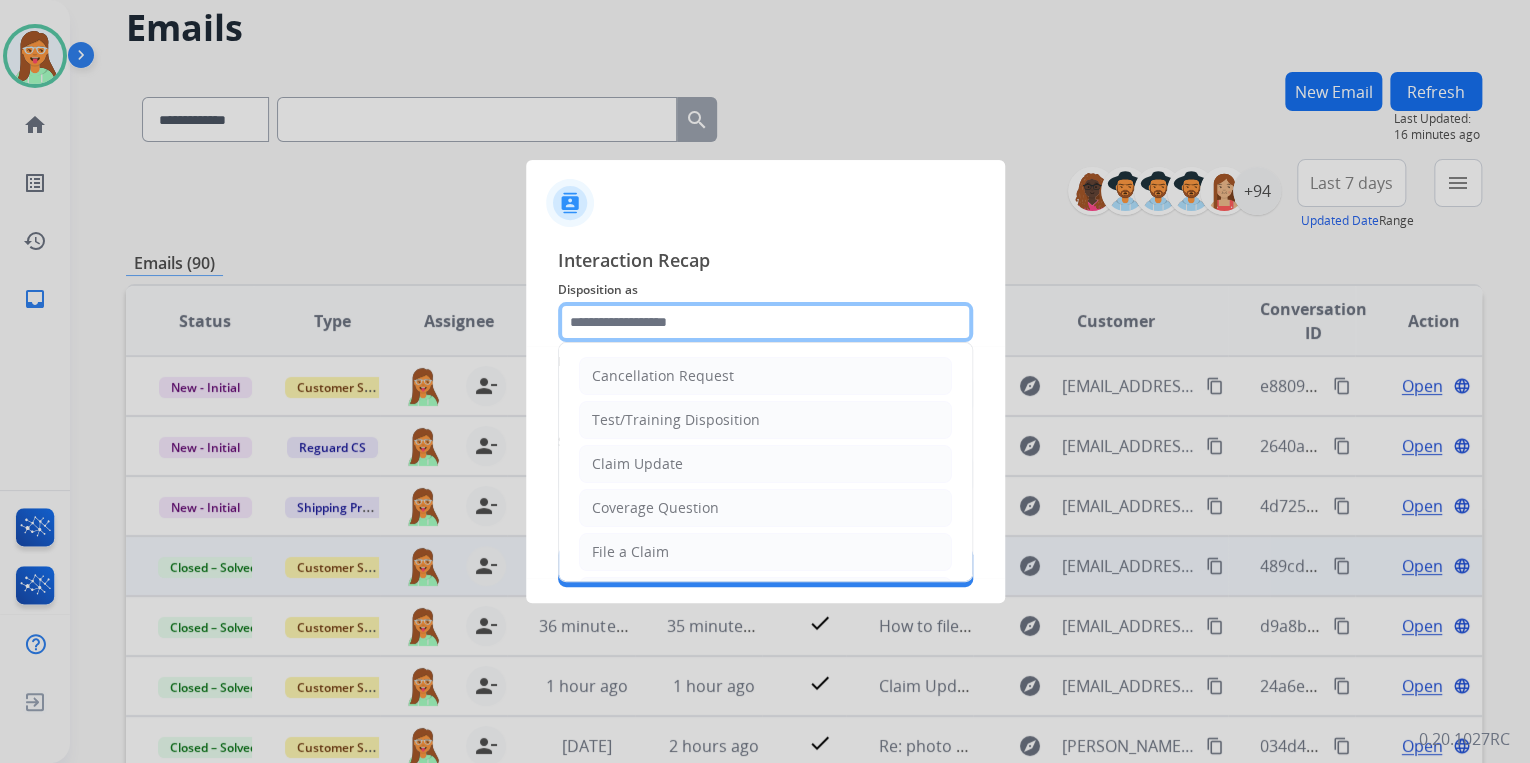 click 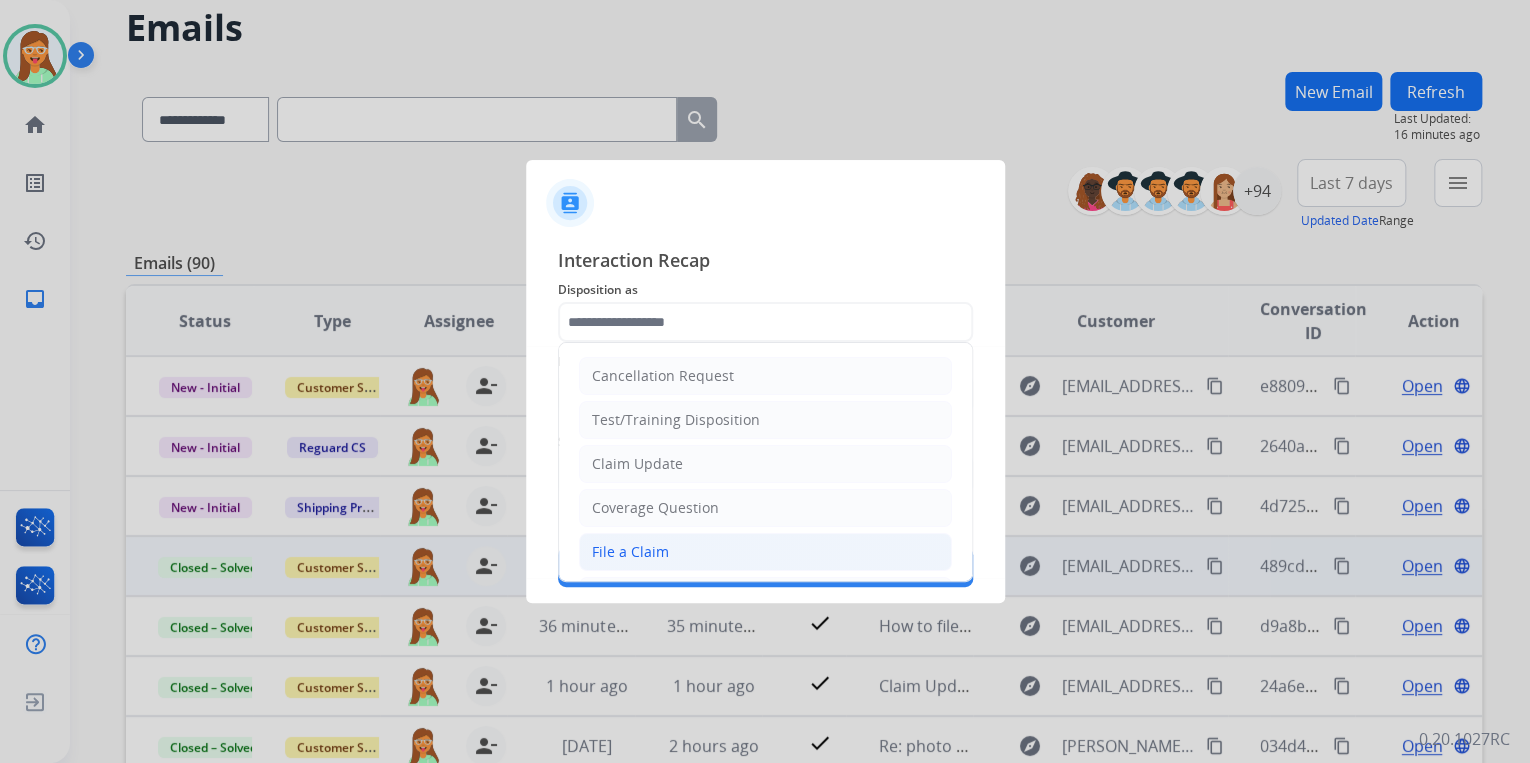 click on "File a Claim" 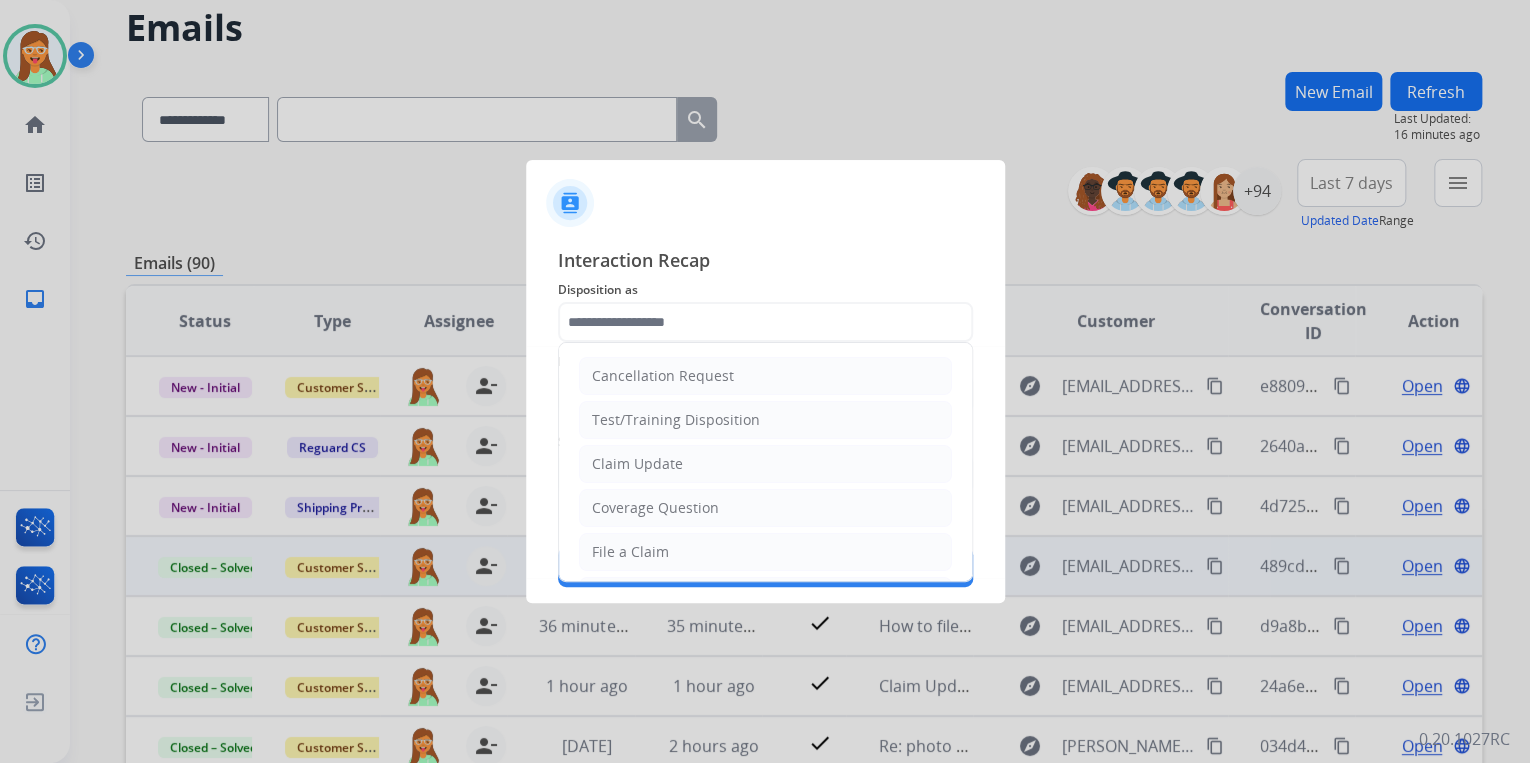 type on "**********" 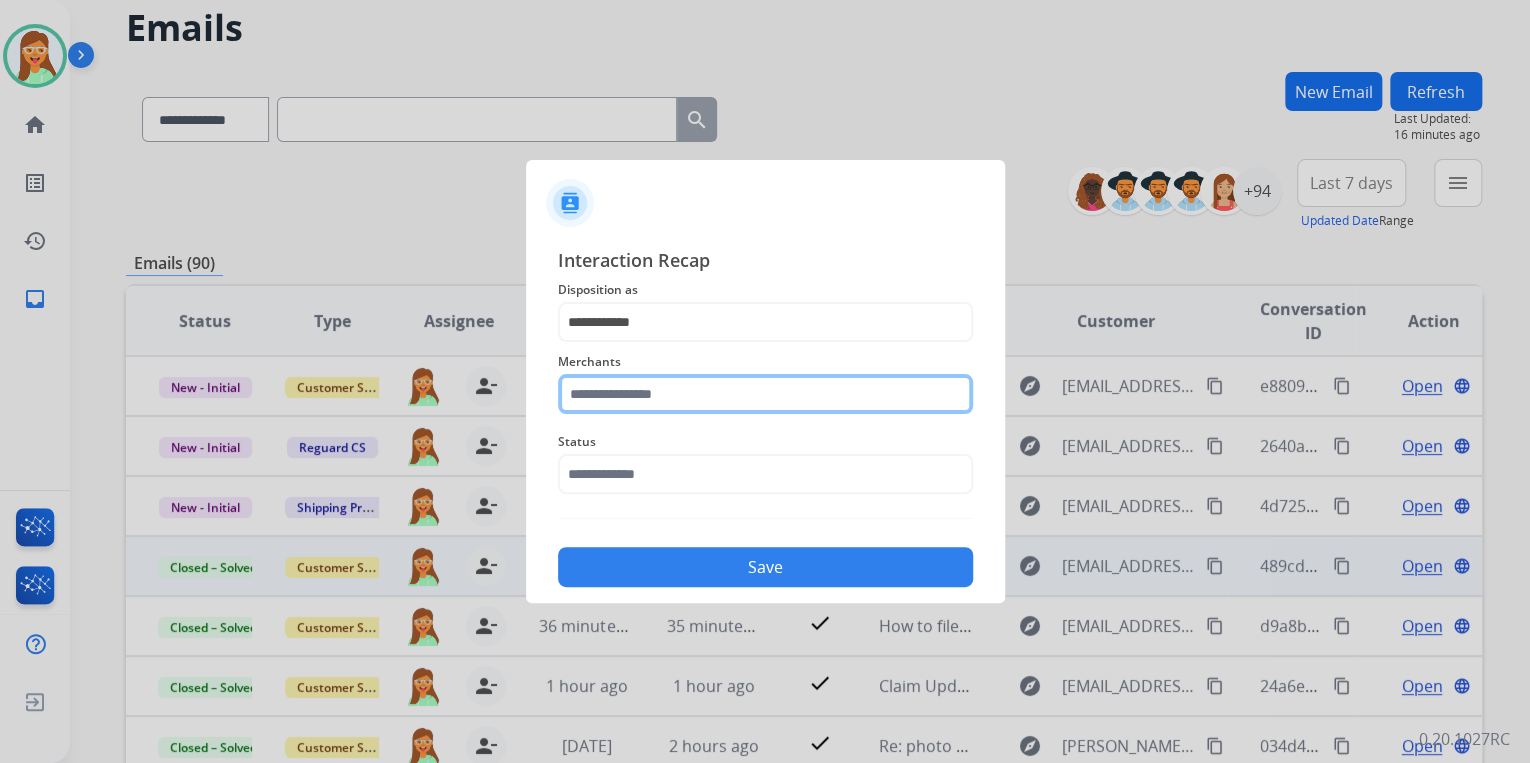 click 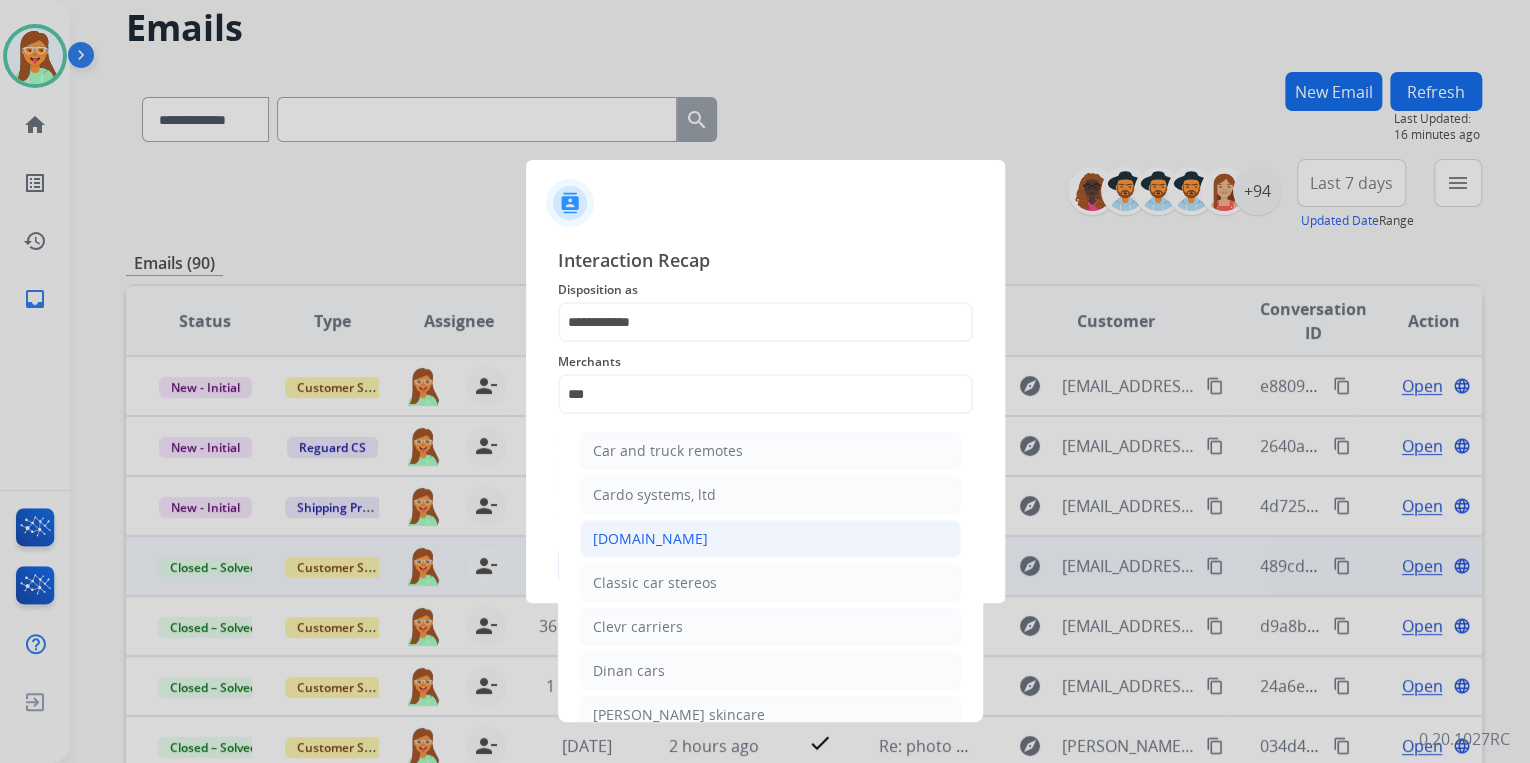 click on "[DOMAIN_NAME]" 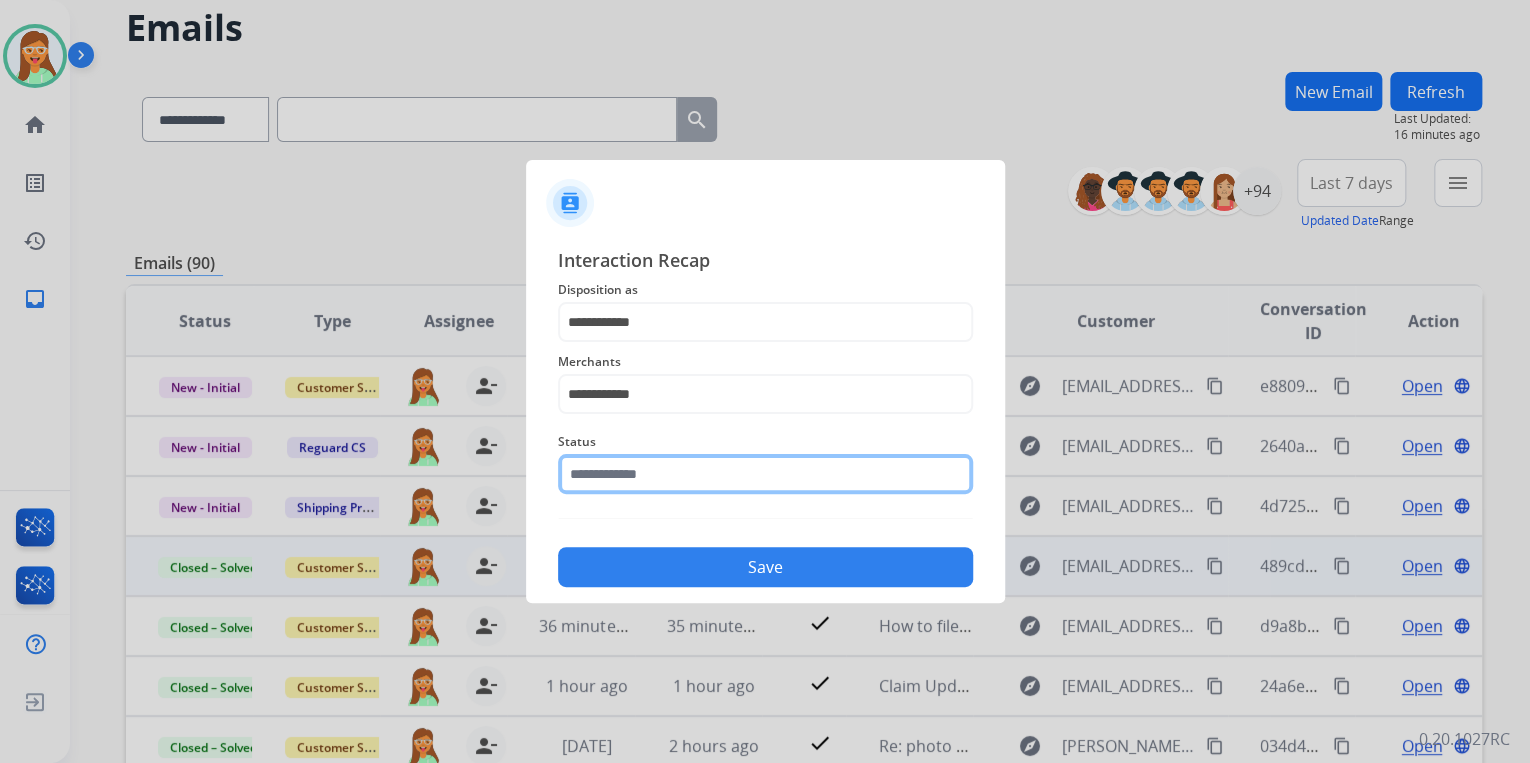 click 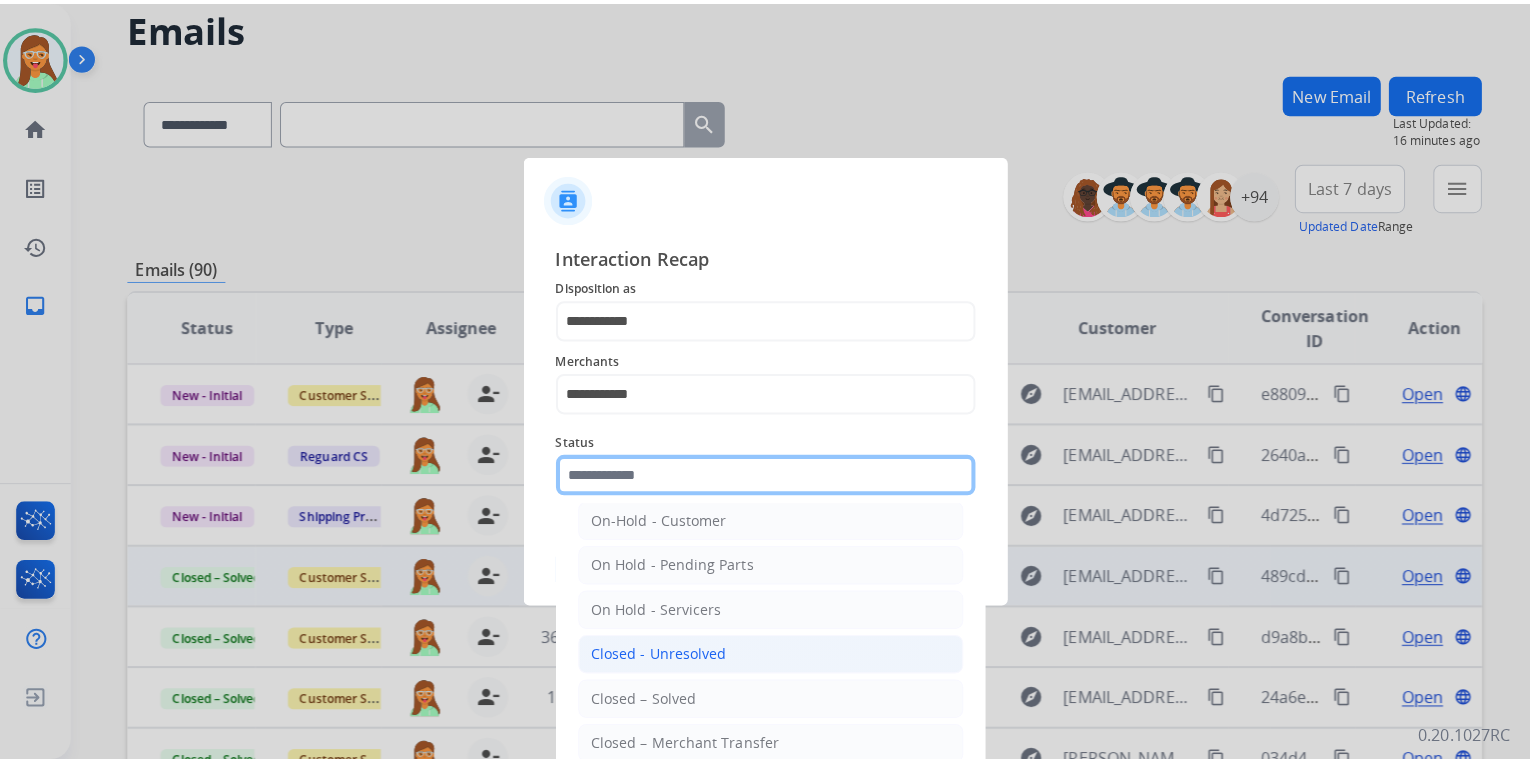 scroll, scrollTop: 116, scrollLeft: 0, axis: vertical 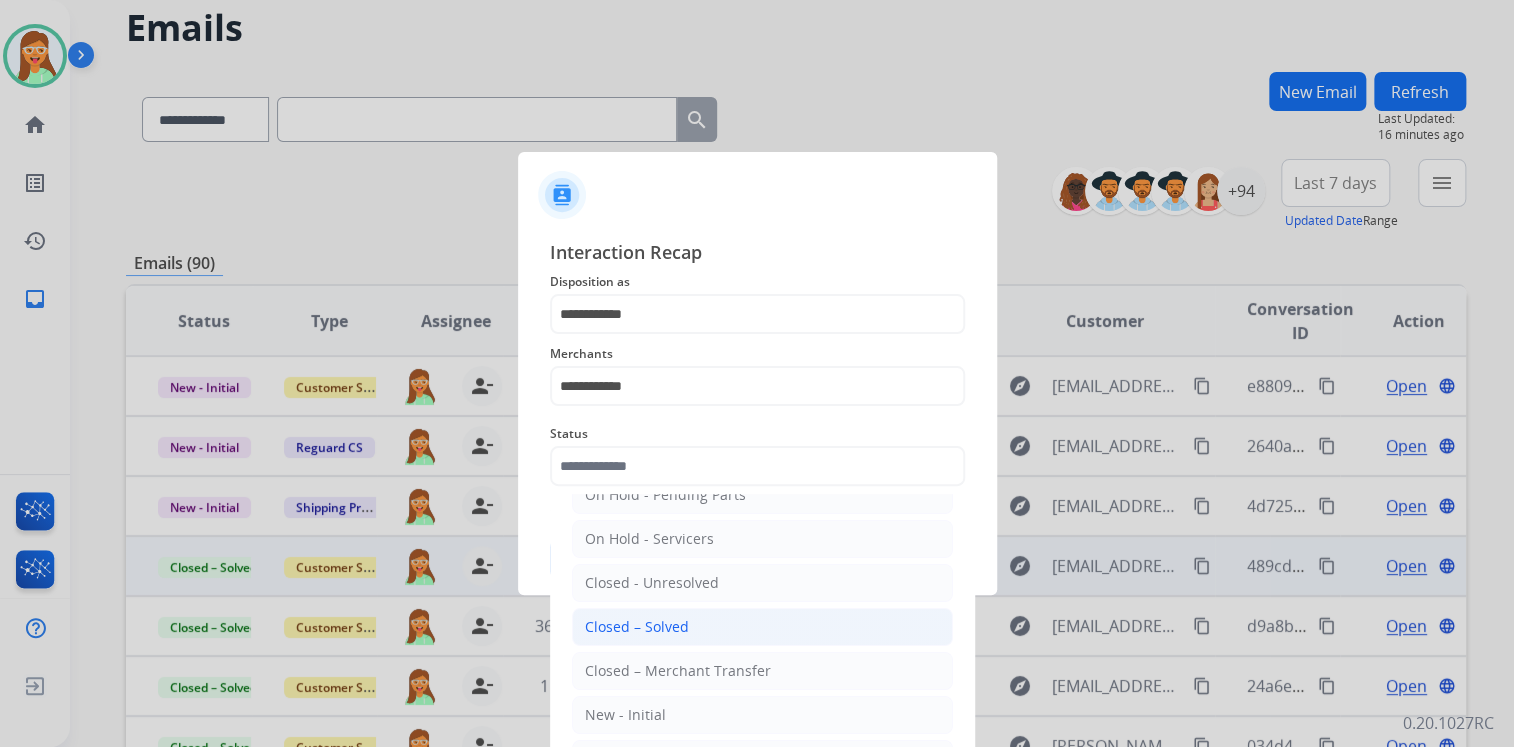 click on "Closed – Solved" 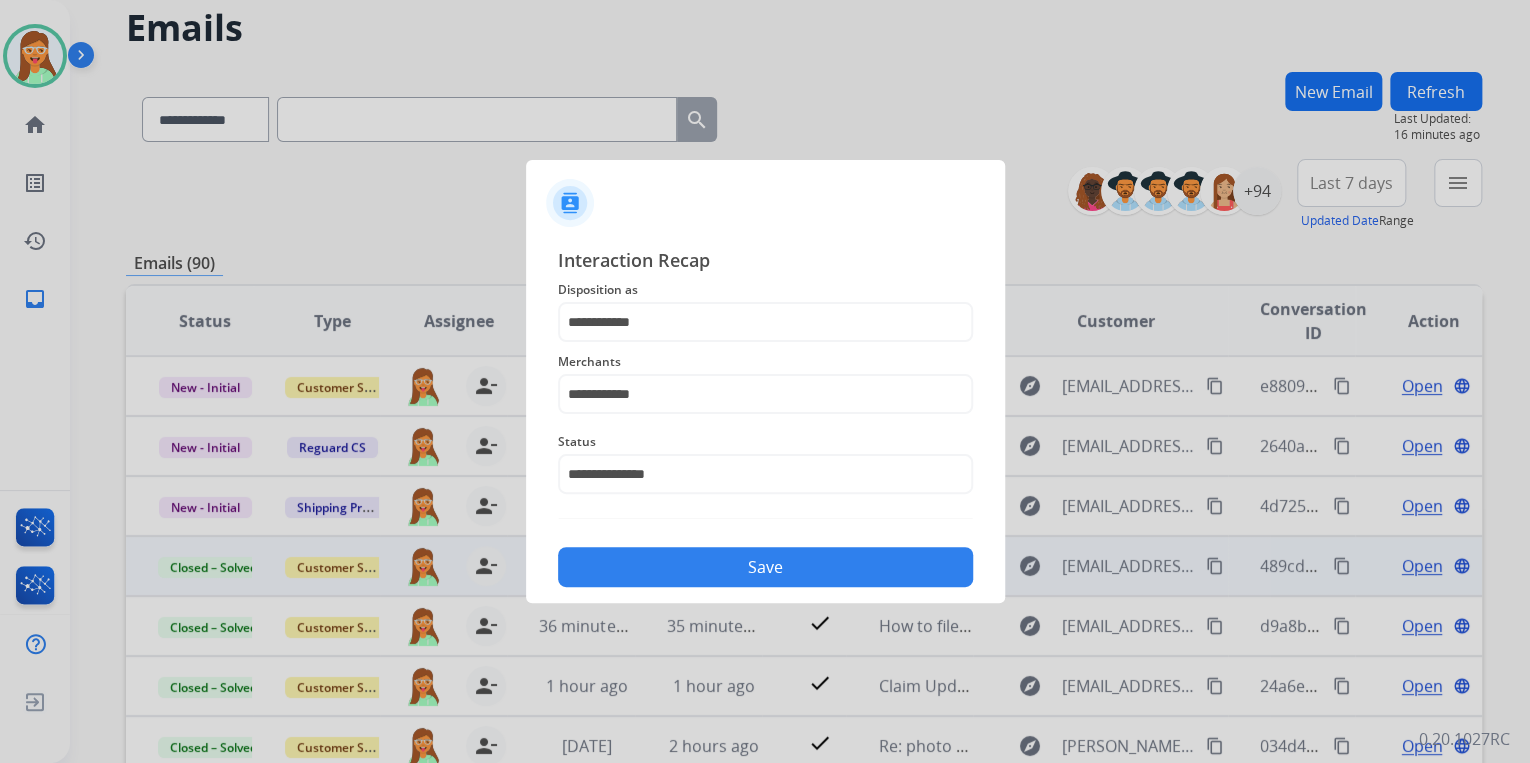 click on "Save" 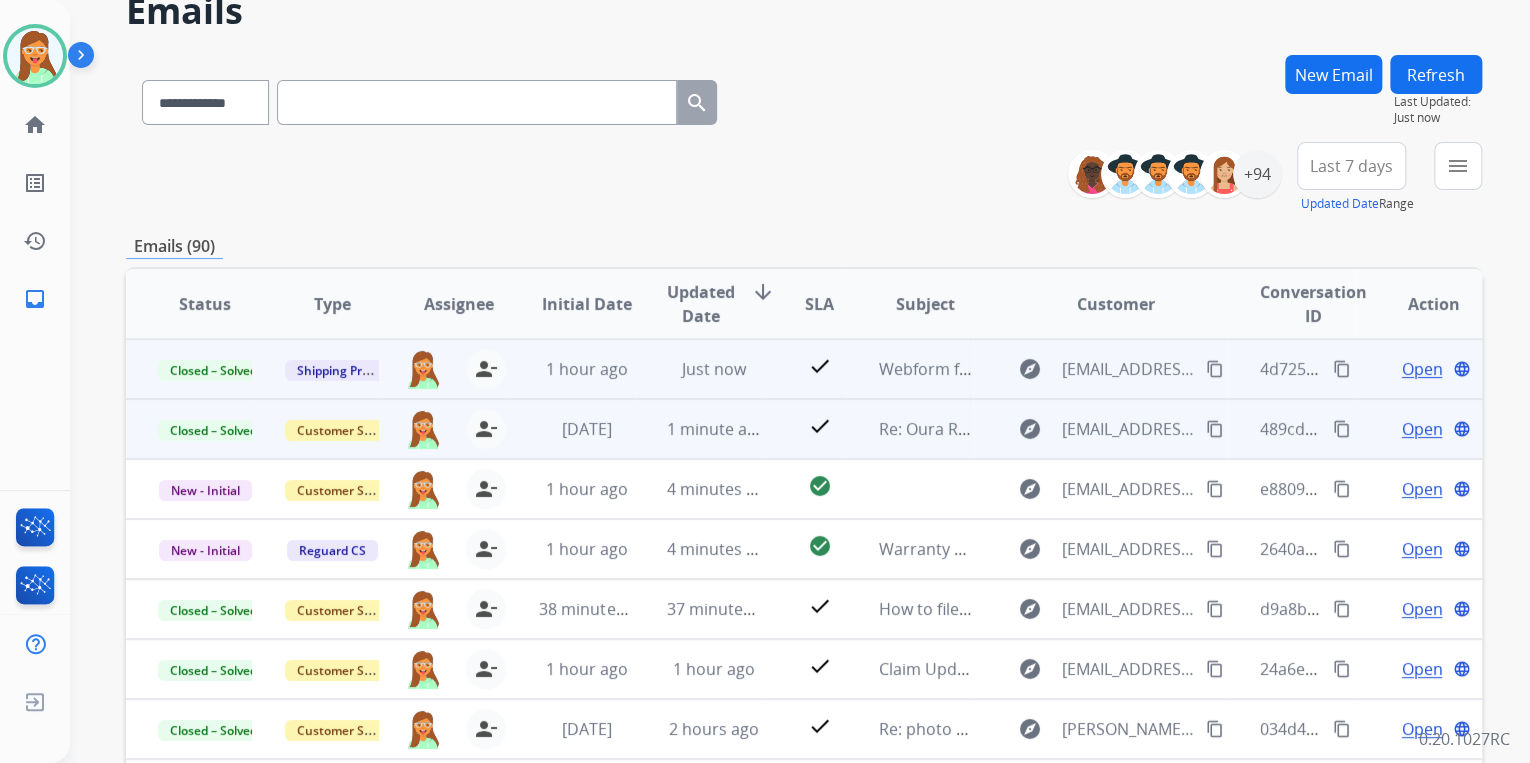scroll, scrollTop: 240, scrollLeft: 0, axis: vertical 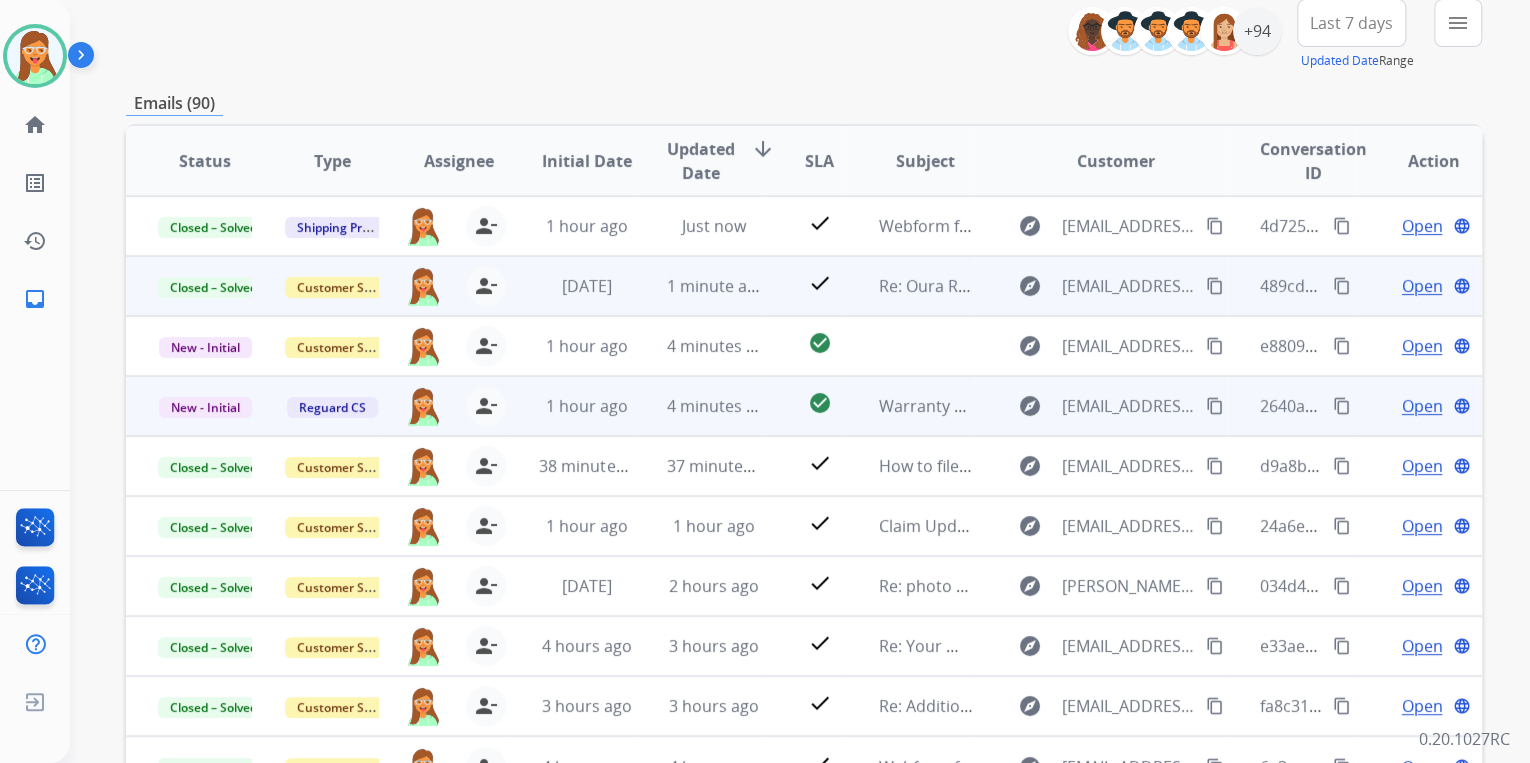 click on "Open" at bounding box center [1421, 406] 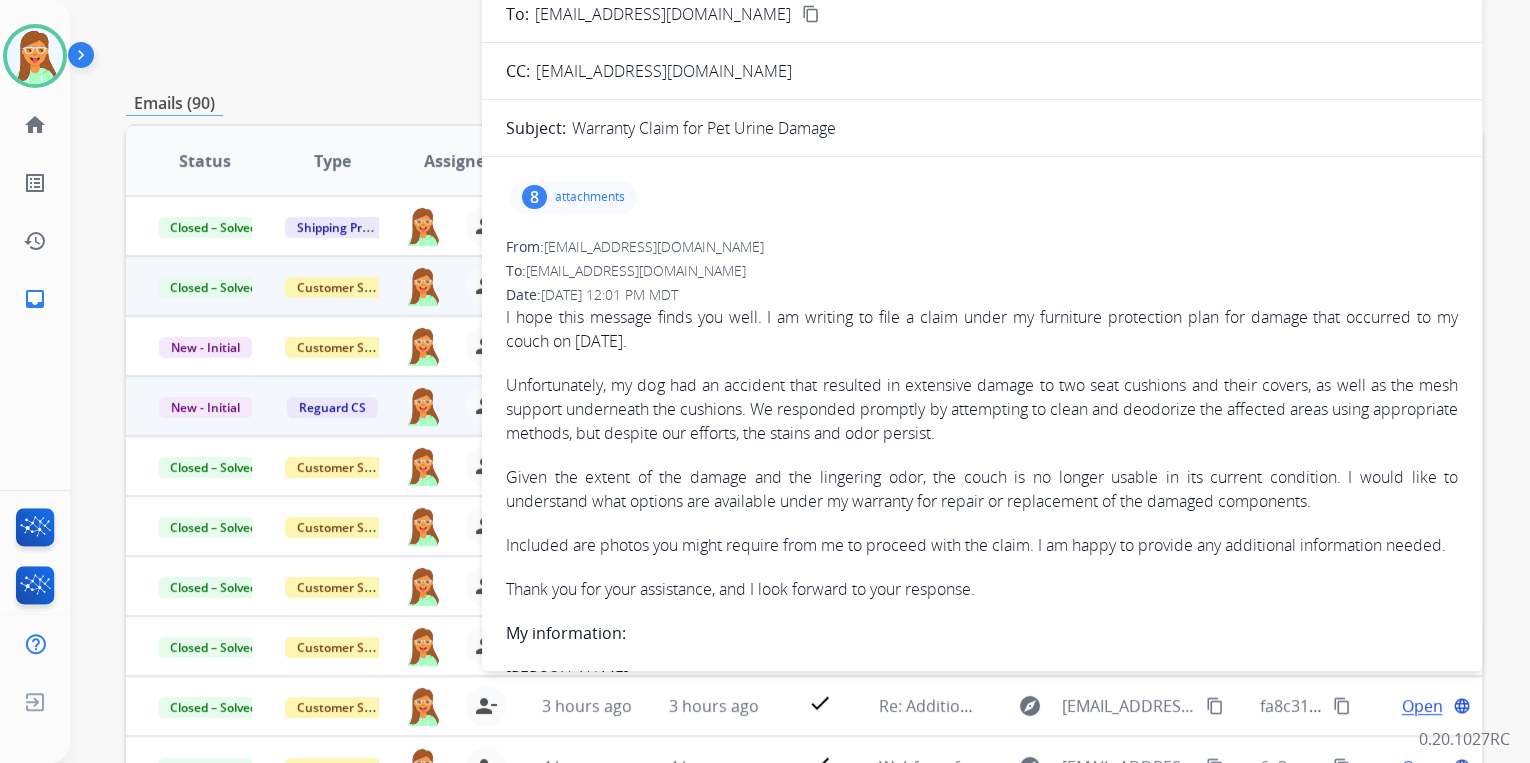 scroll, scrollTop: 0, scrollLeft: 0, axis: both 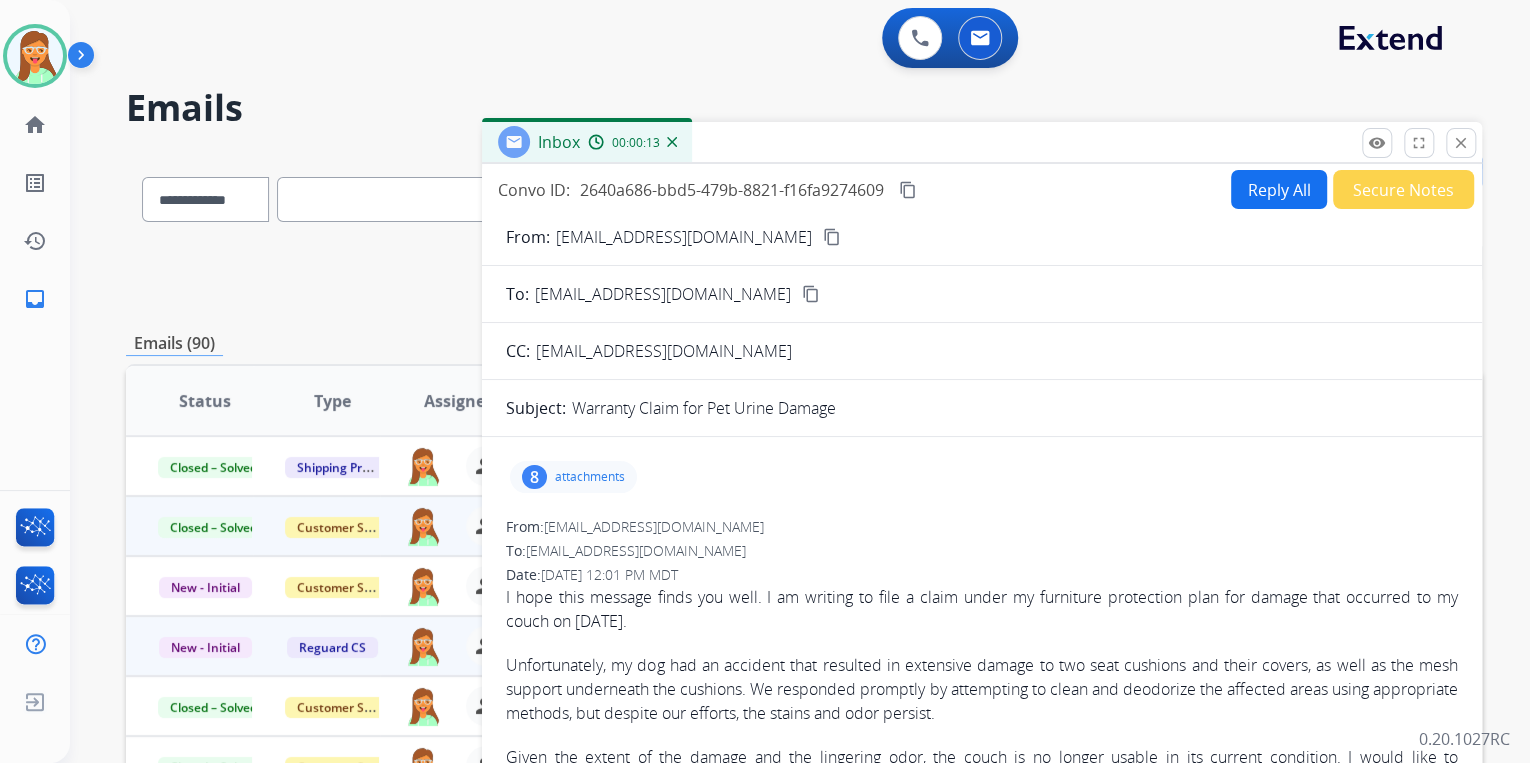 click on "content_copy" at bounding box center (832, 237) 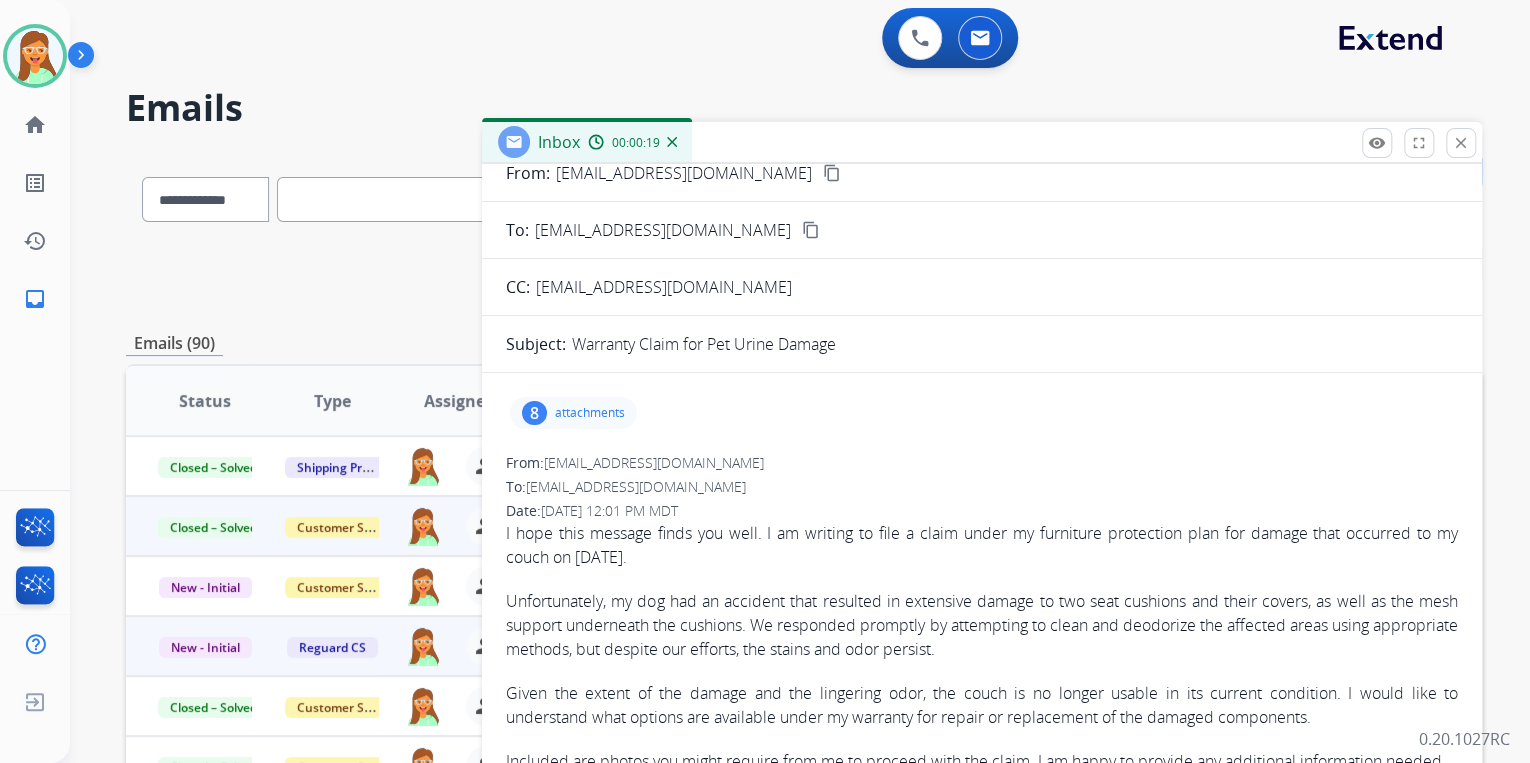 scroll, scrollTop: 336, scrollLeft: 0, axis: vertical 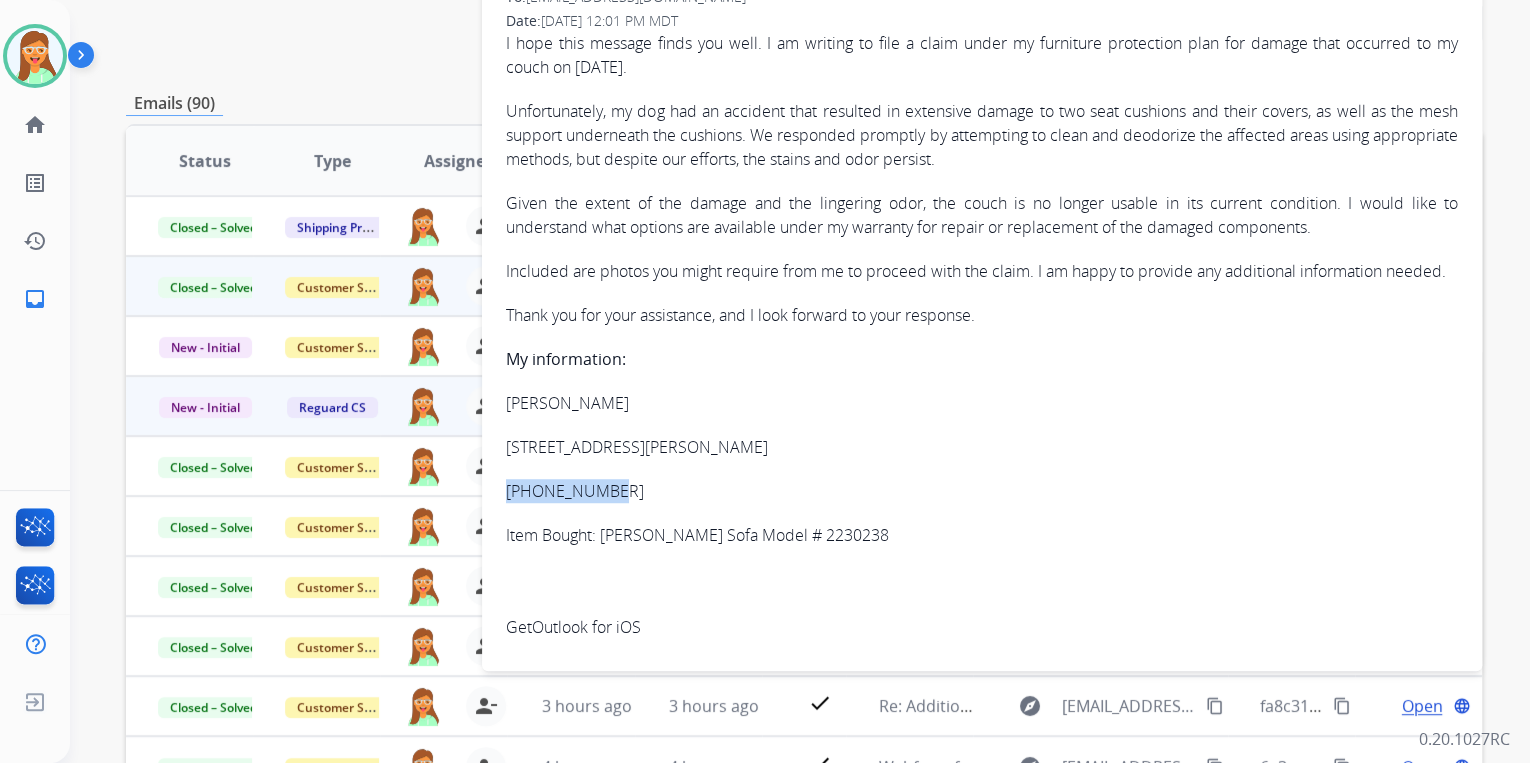 drag, startPoint x: 617, startPoint y: 484, endPoint x: 503, endPoint y: 496, distance: 114.62984 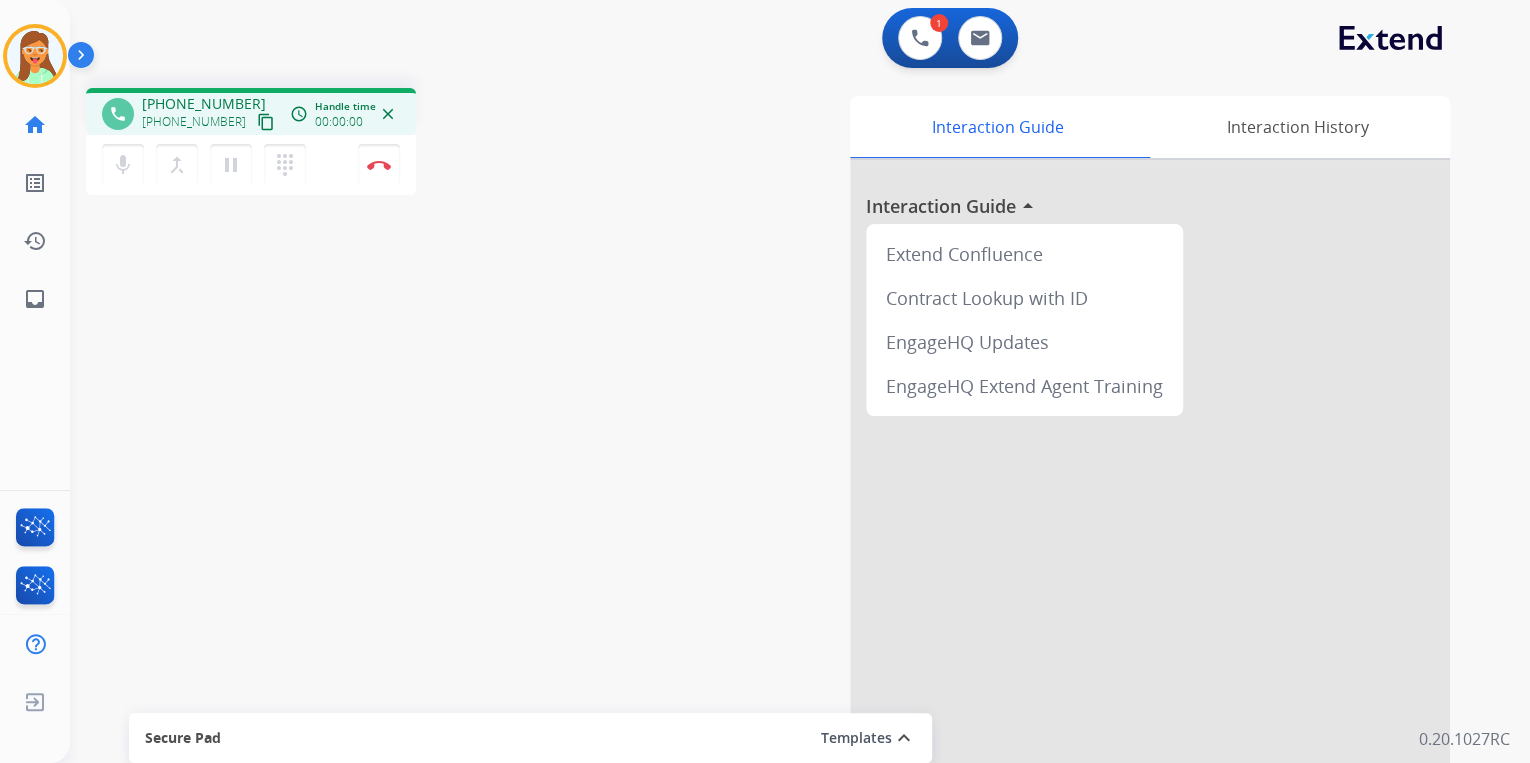 drag, startPoint x: 239, startPoint y: 117, endPoint x: 281, endPoint y: 44, distance: 84.21995 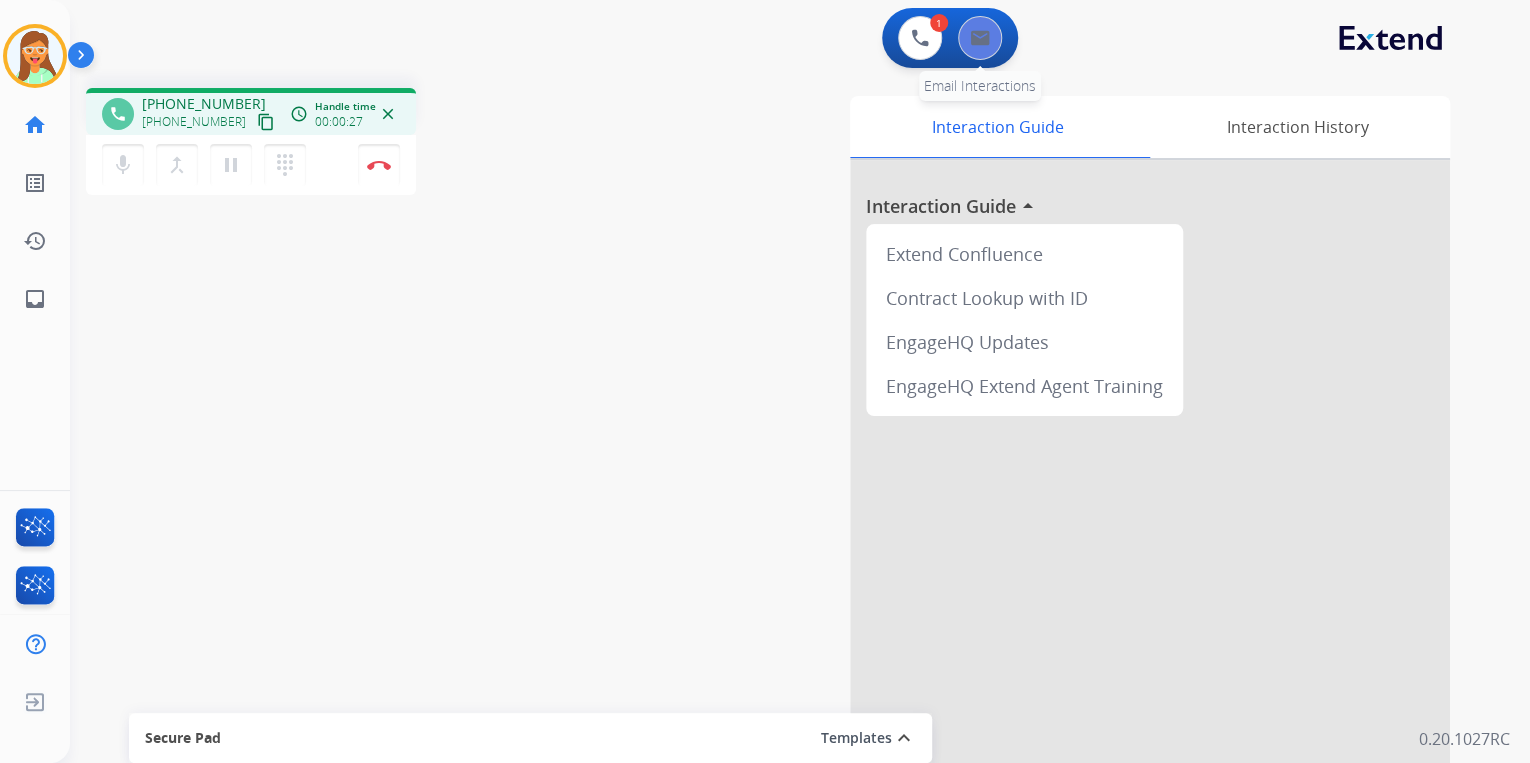 click at bounding box center [980, 38] 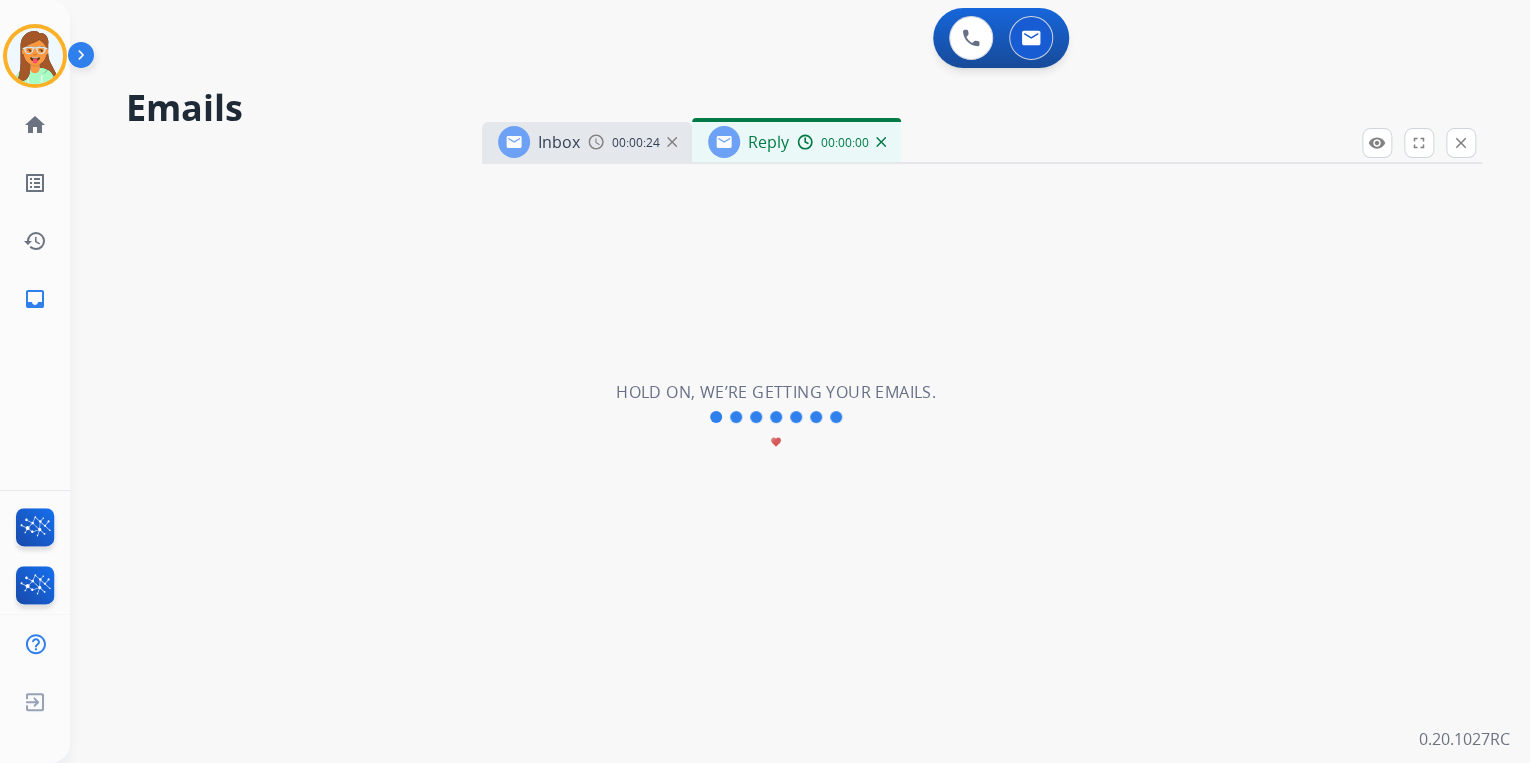 select on "**********" 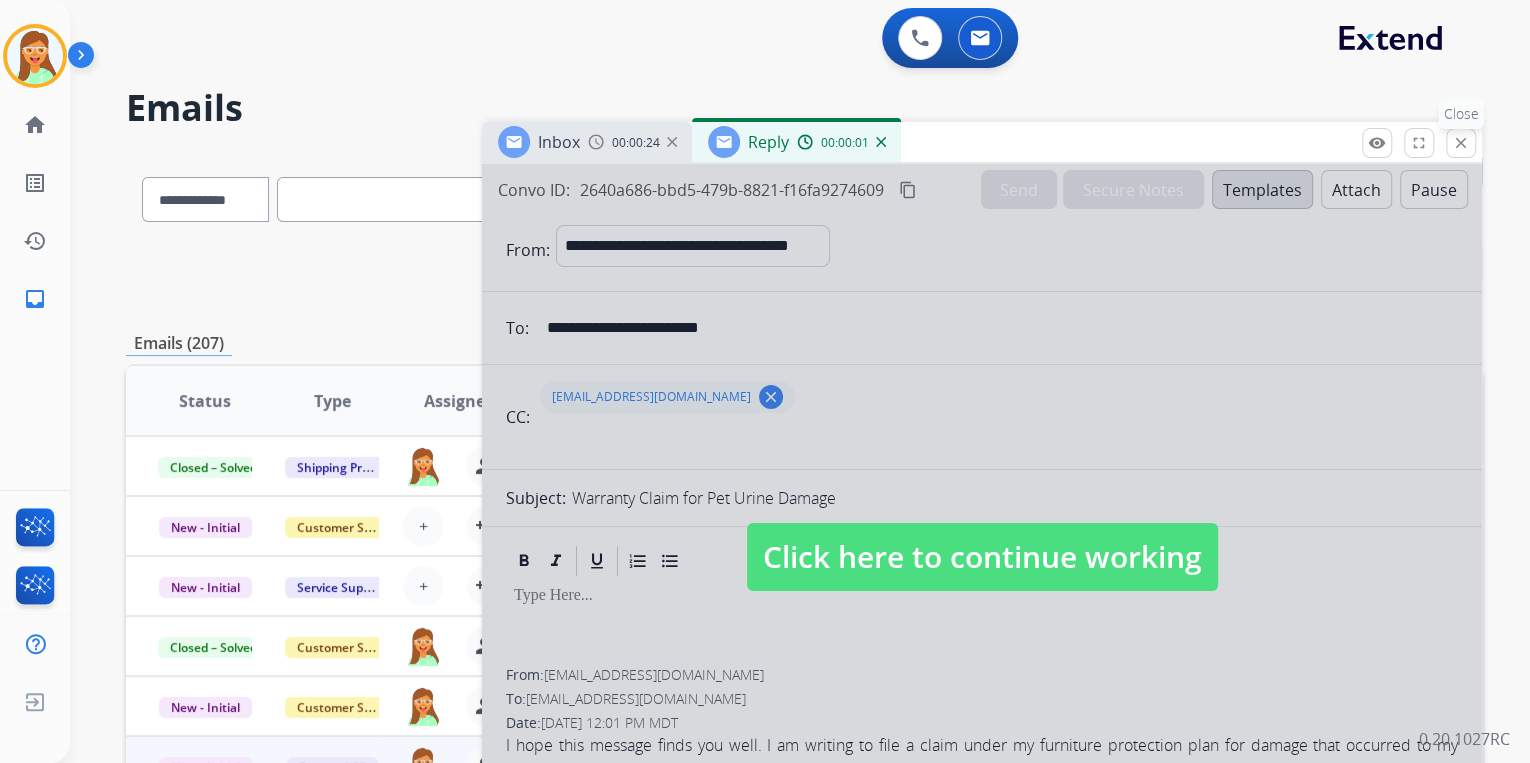 click on "close" at bounding box center [1461, 143] 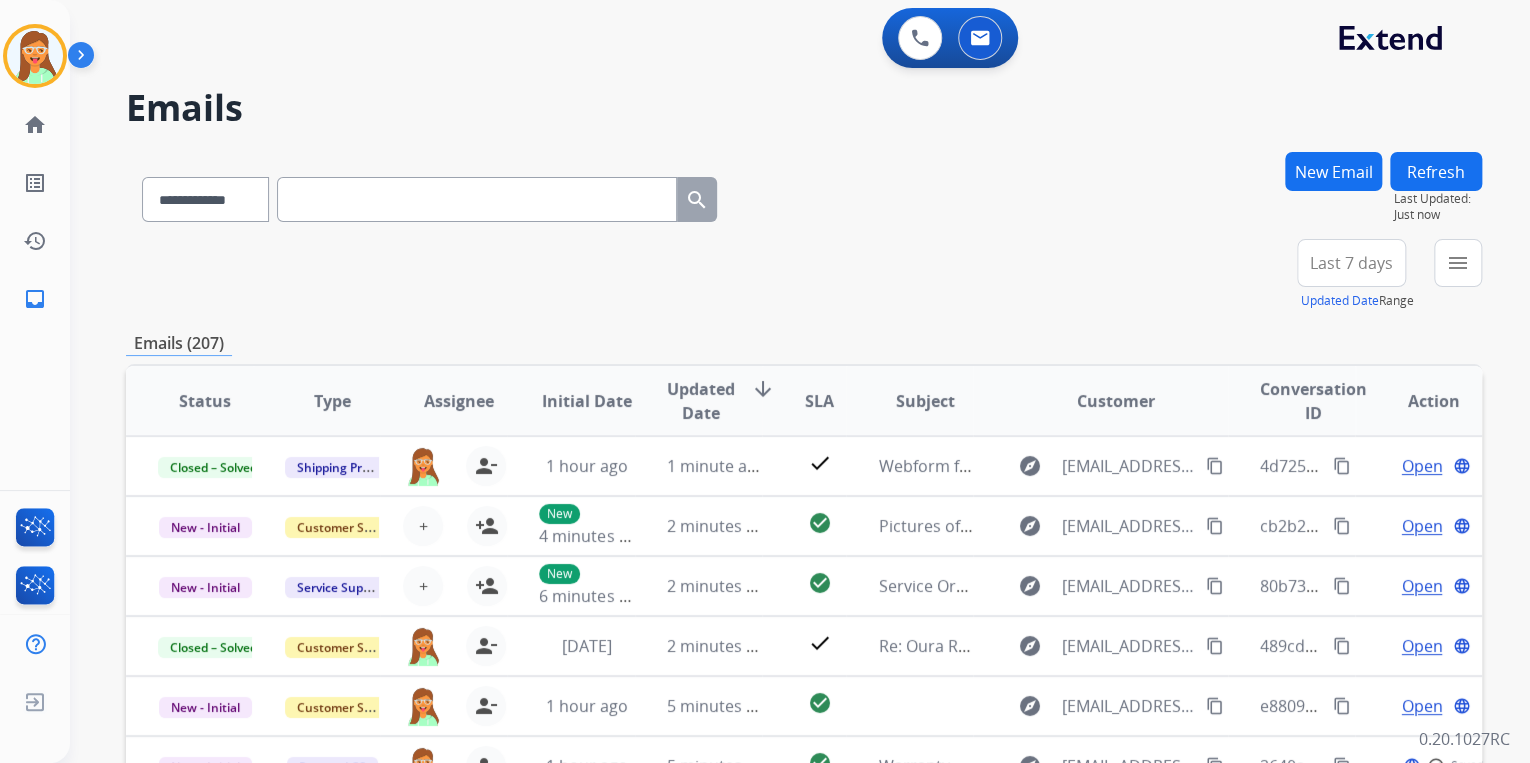 click at bounding box center (477, 199) 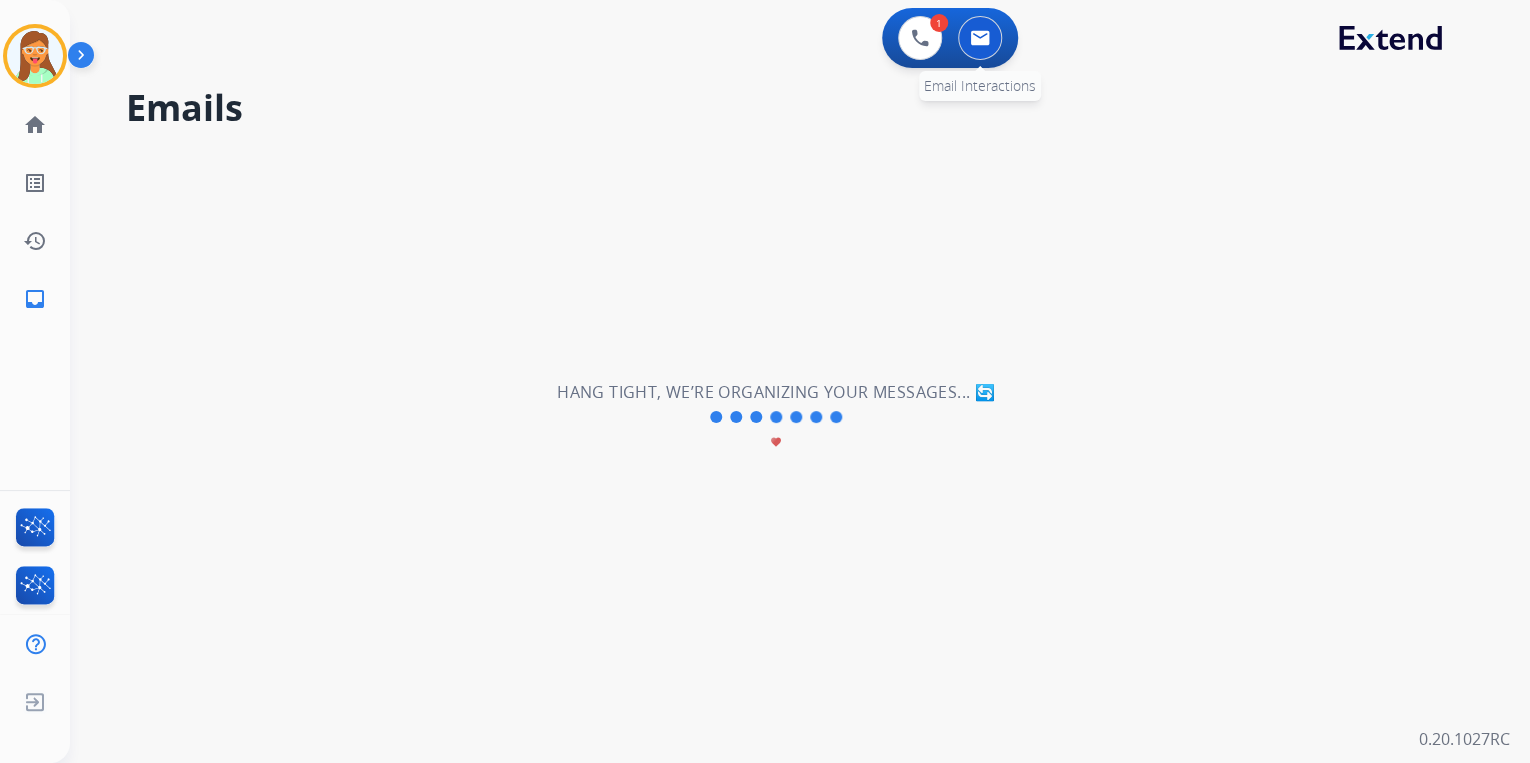 click at bounding box center (980, 38) 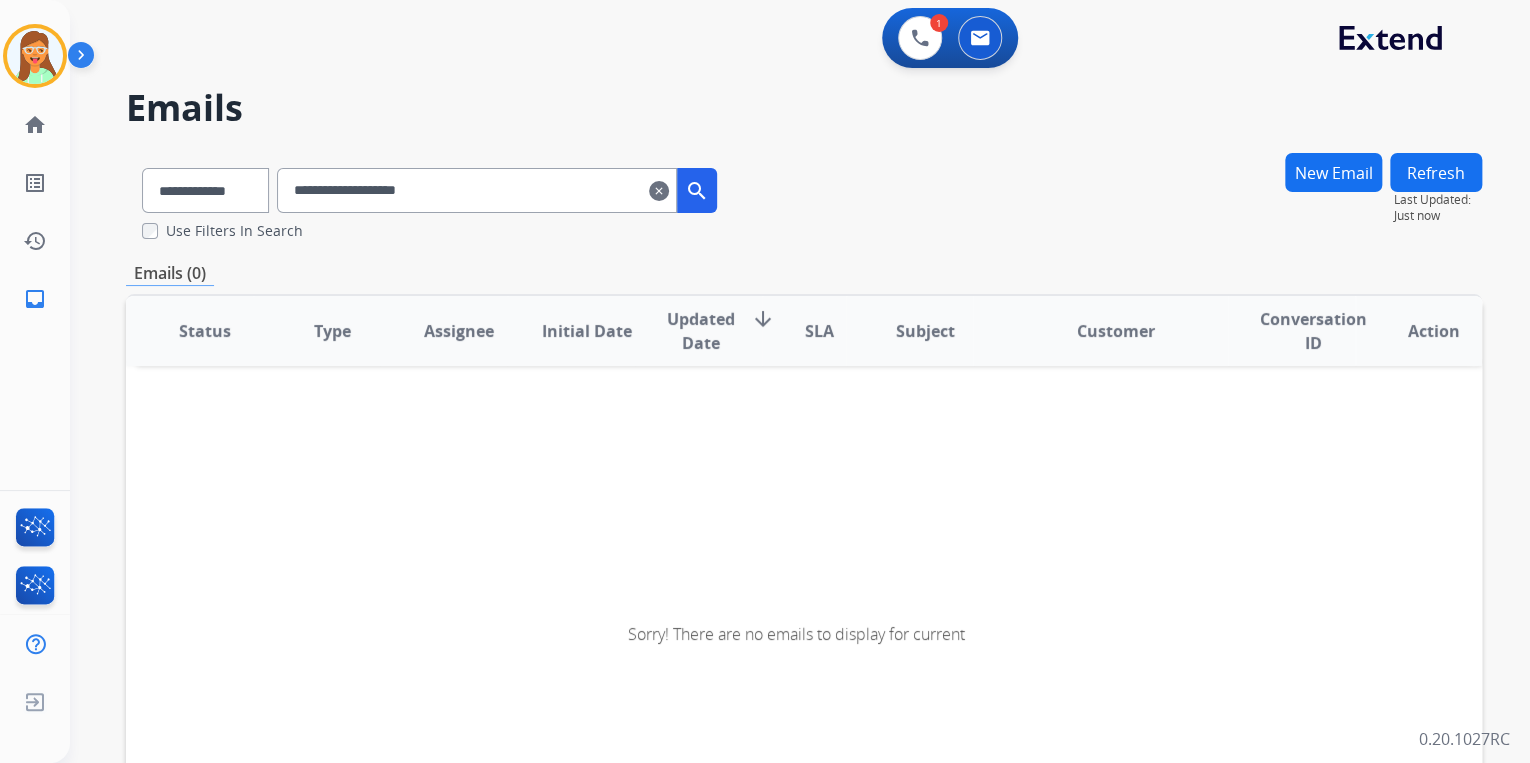 click on "clear" at bounding box center (659, 191) 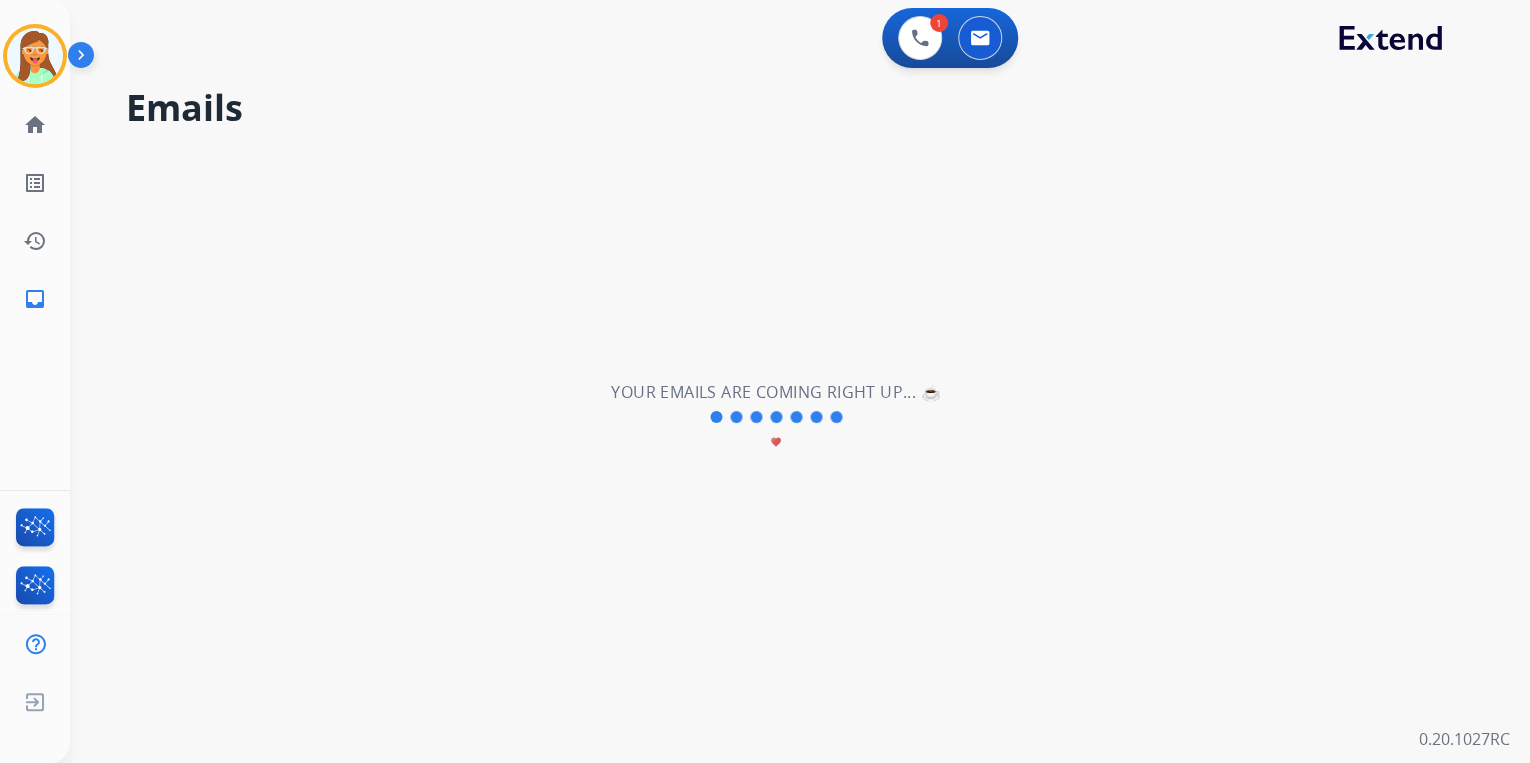 type 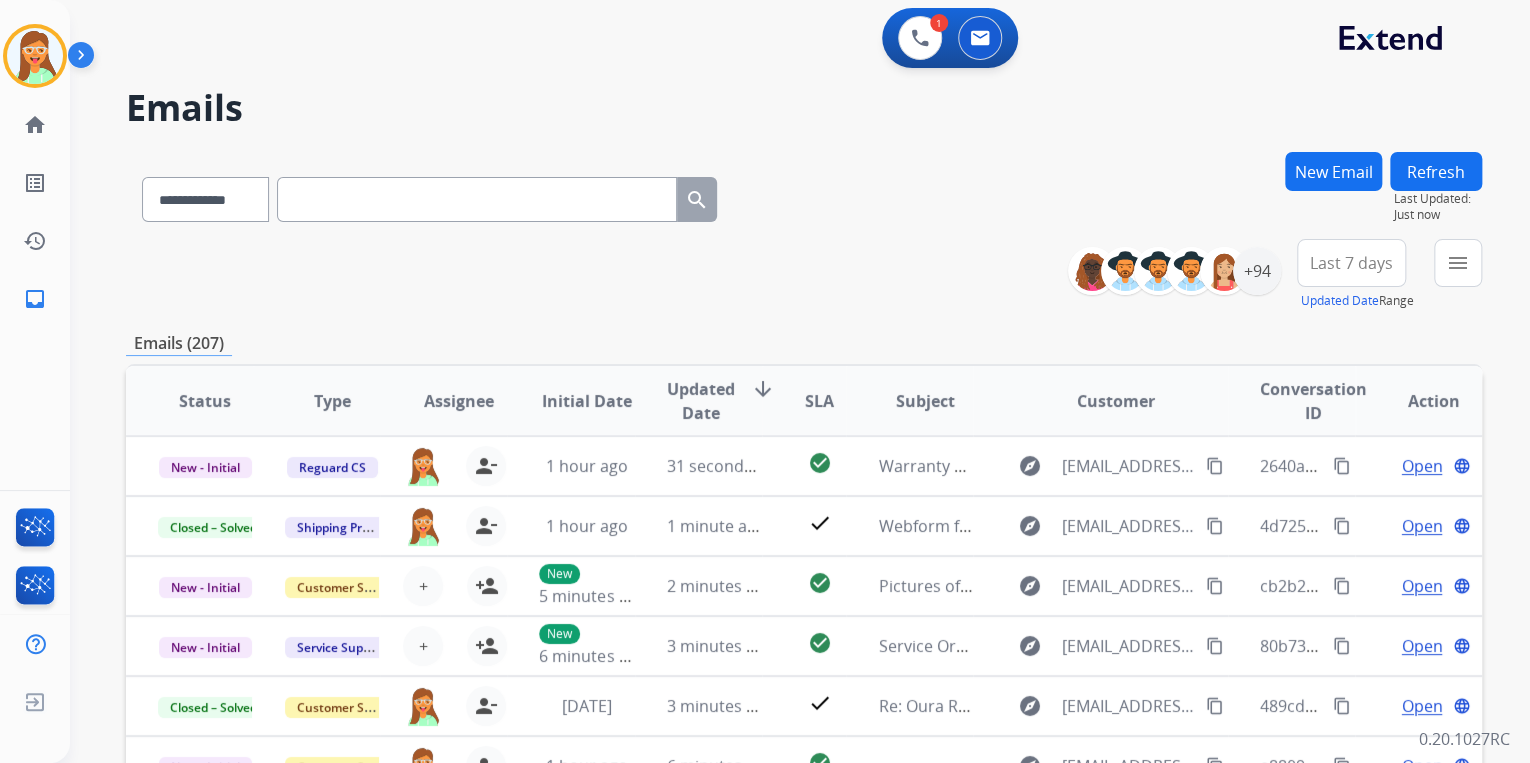 click on "New Email" at bounding box center [1333, 171] 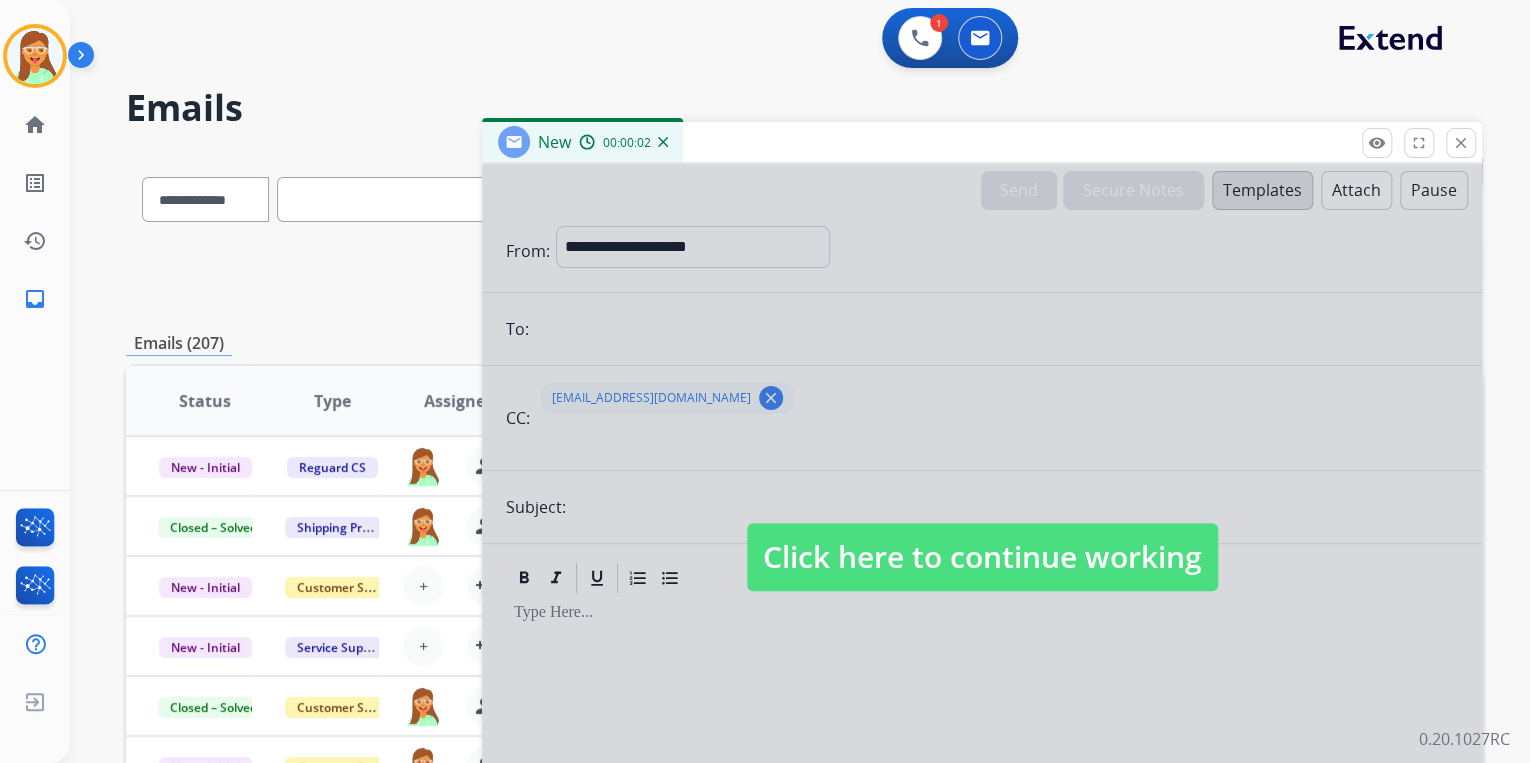 drag, startPoint x: 1086, startPoint y: 544, endPoint x: 1260, endPoint y: 419, distance: 214.2452 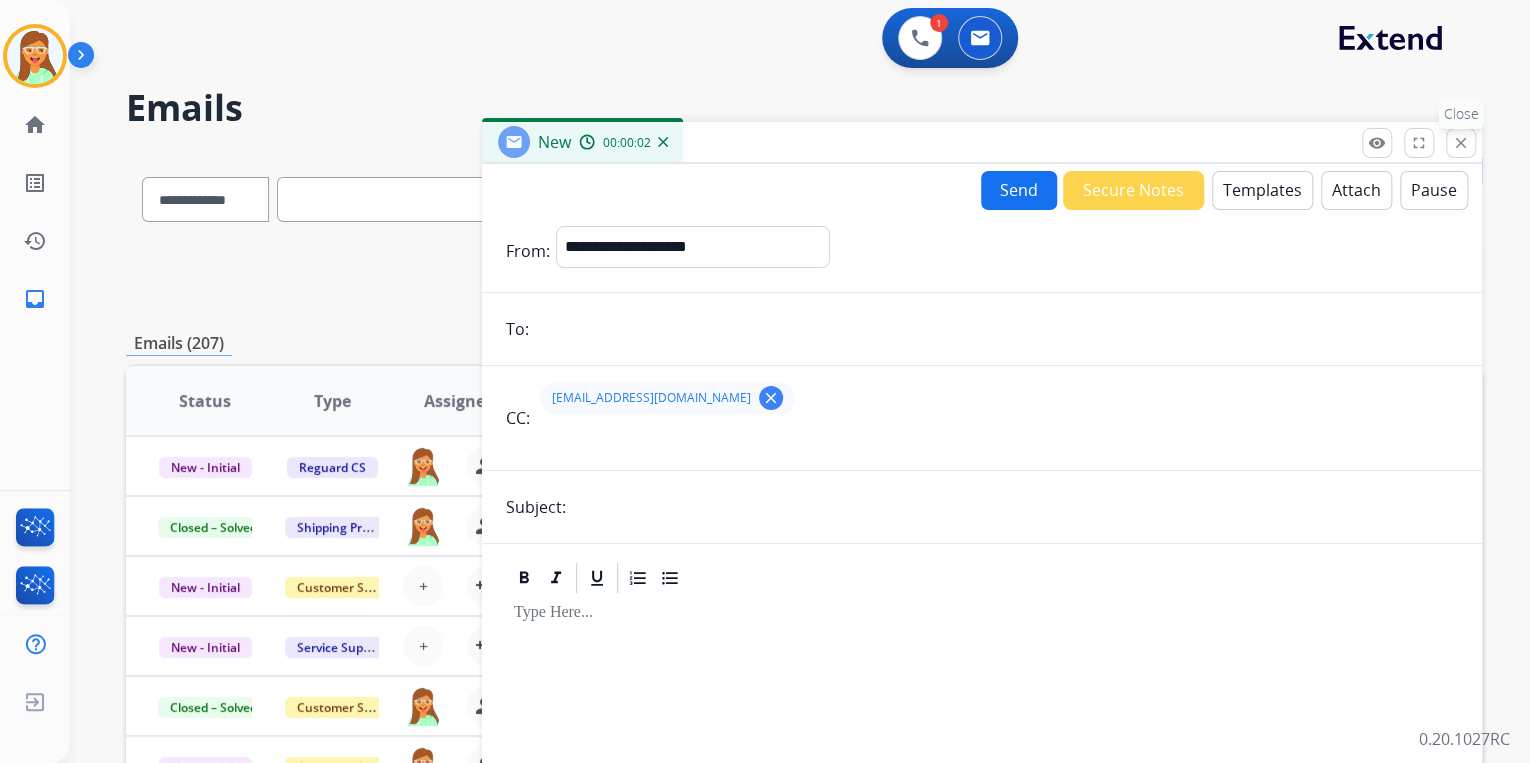 click on "close Close" at bounding box center [1461, 143] 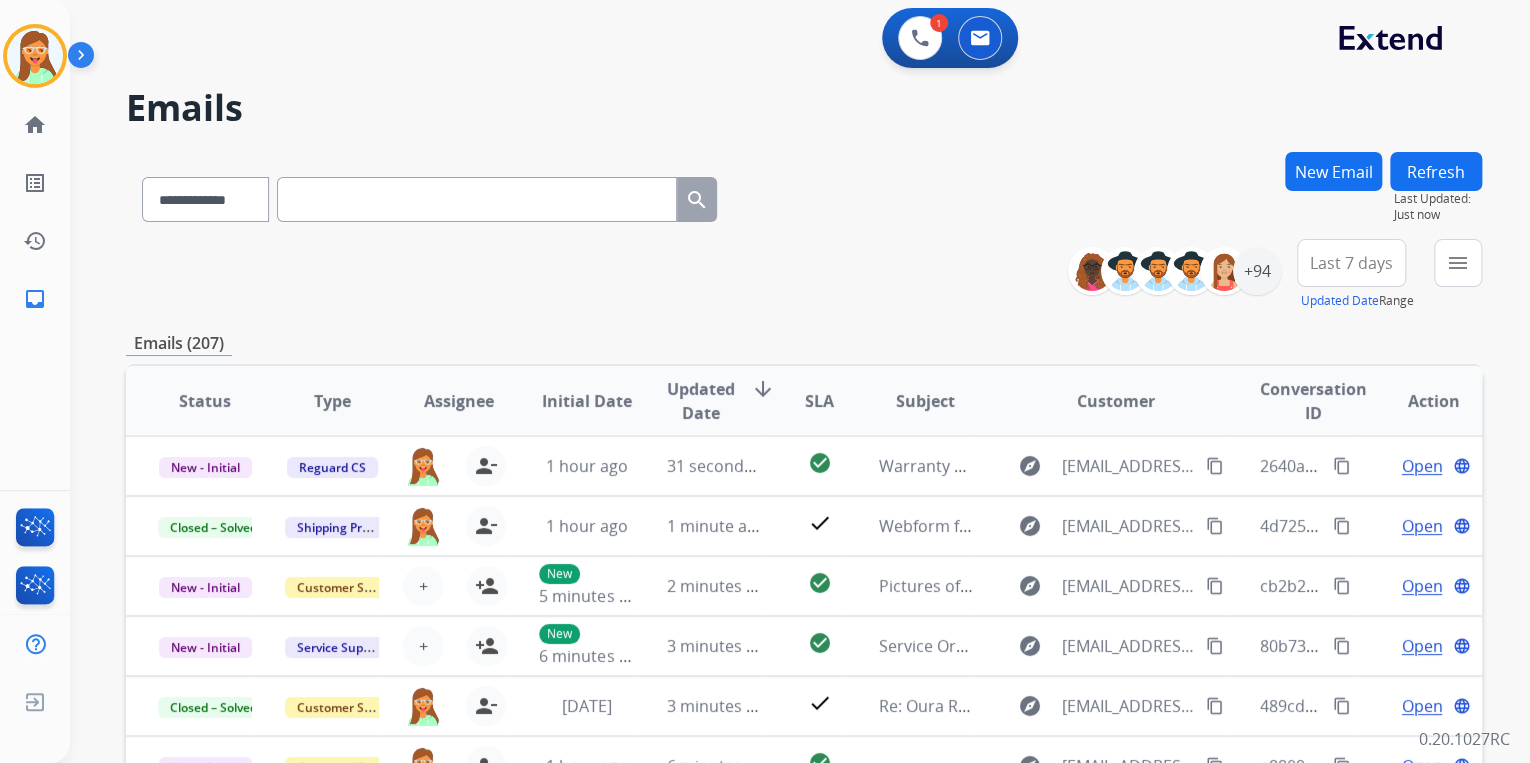 click on "New Email" at bounding box center [1333, 171] 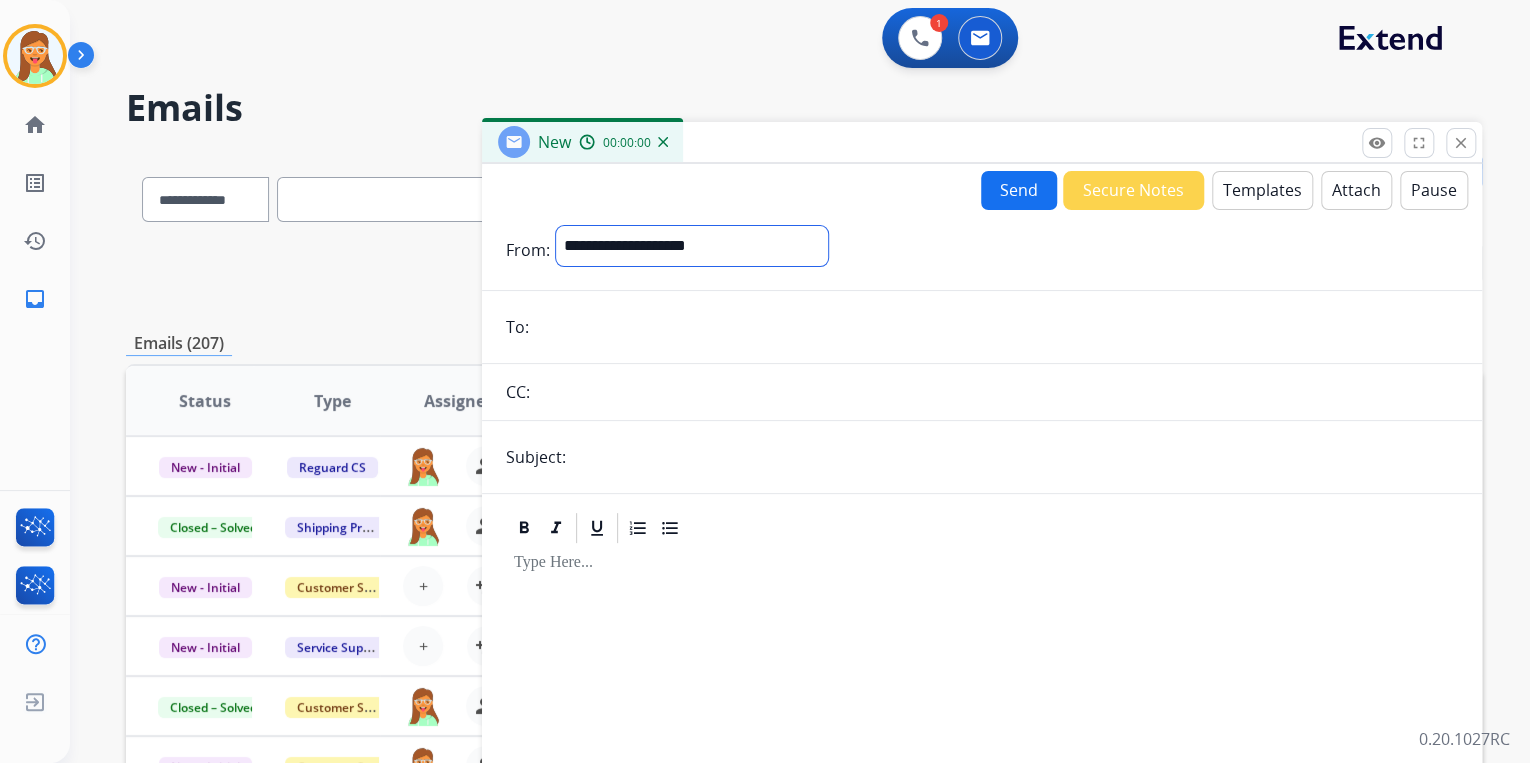drag, startPoint x: 721, startPoint y: 255, endPoint x: 720, endPoint y: 267, distance: 12.0415945 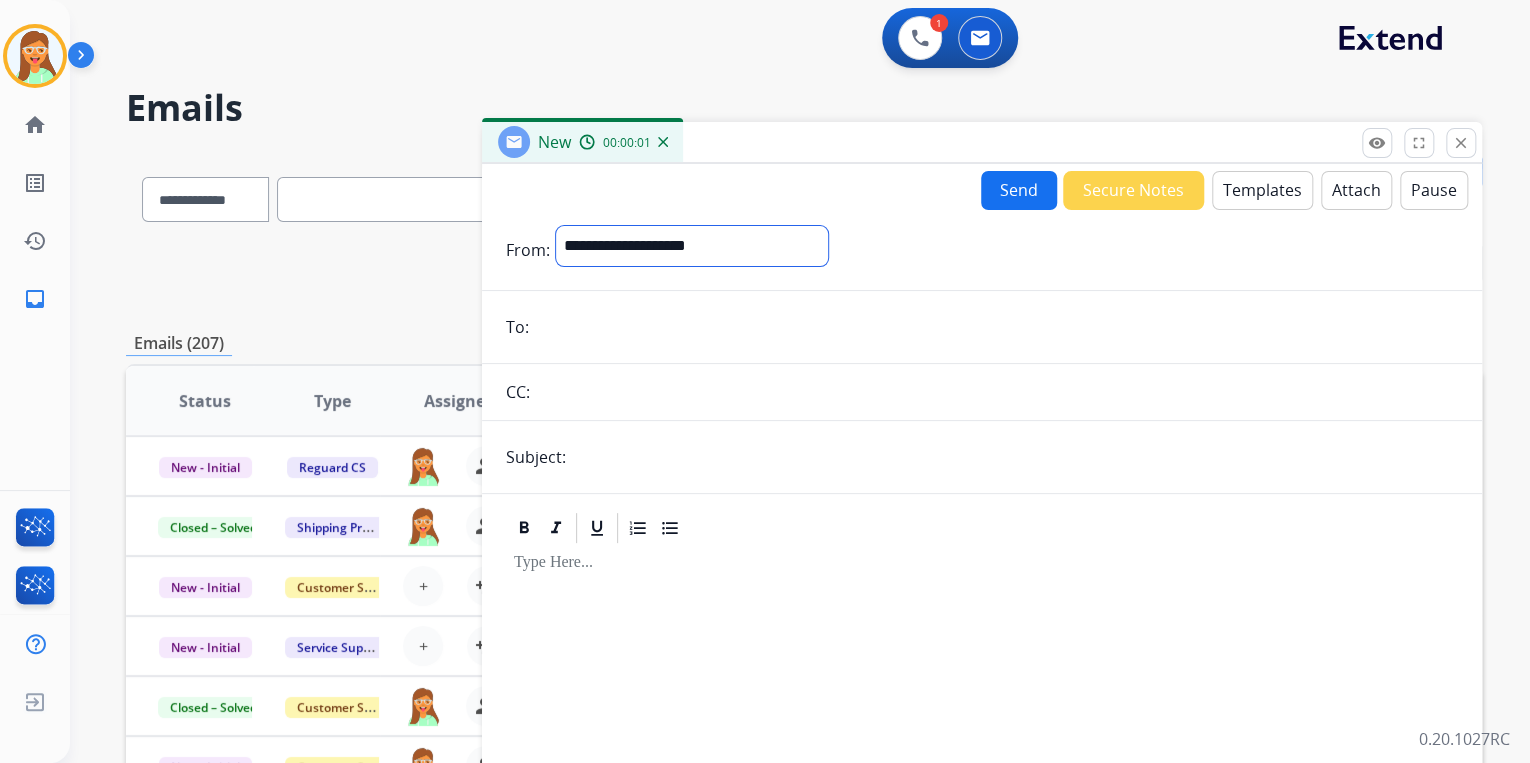 select on "**********" 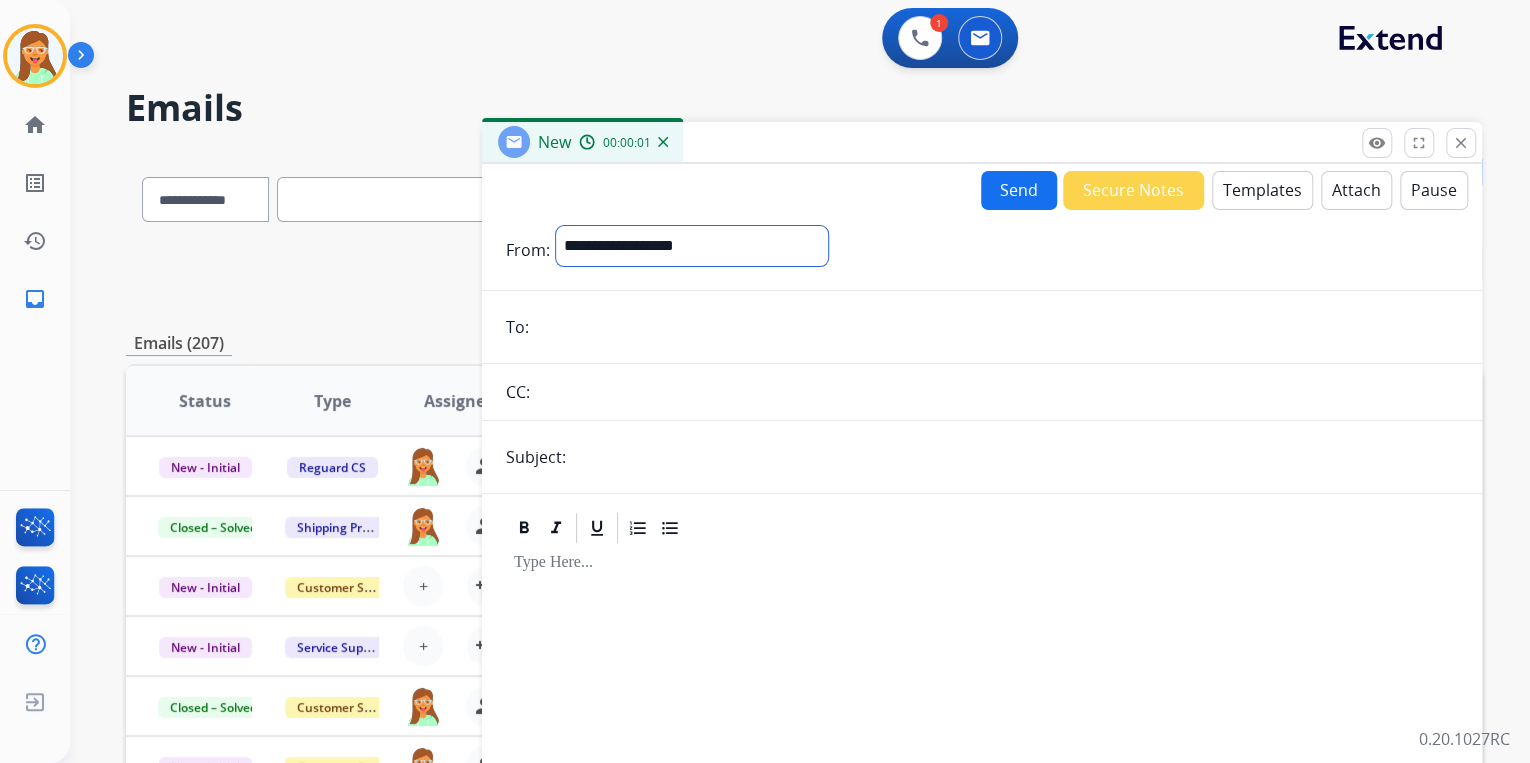 click on "**********" at bounding box center (692, 246) 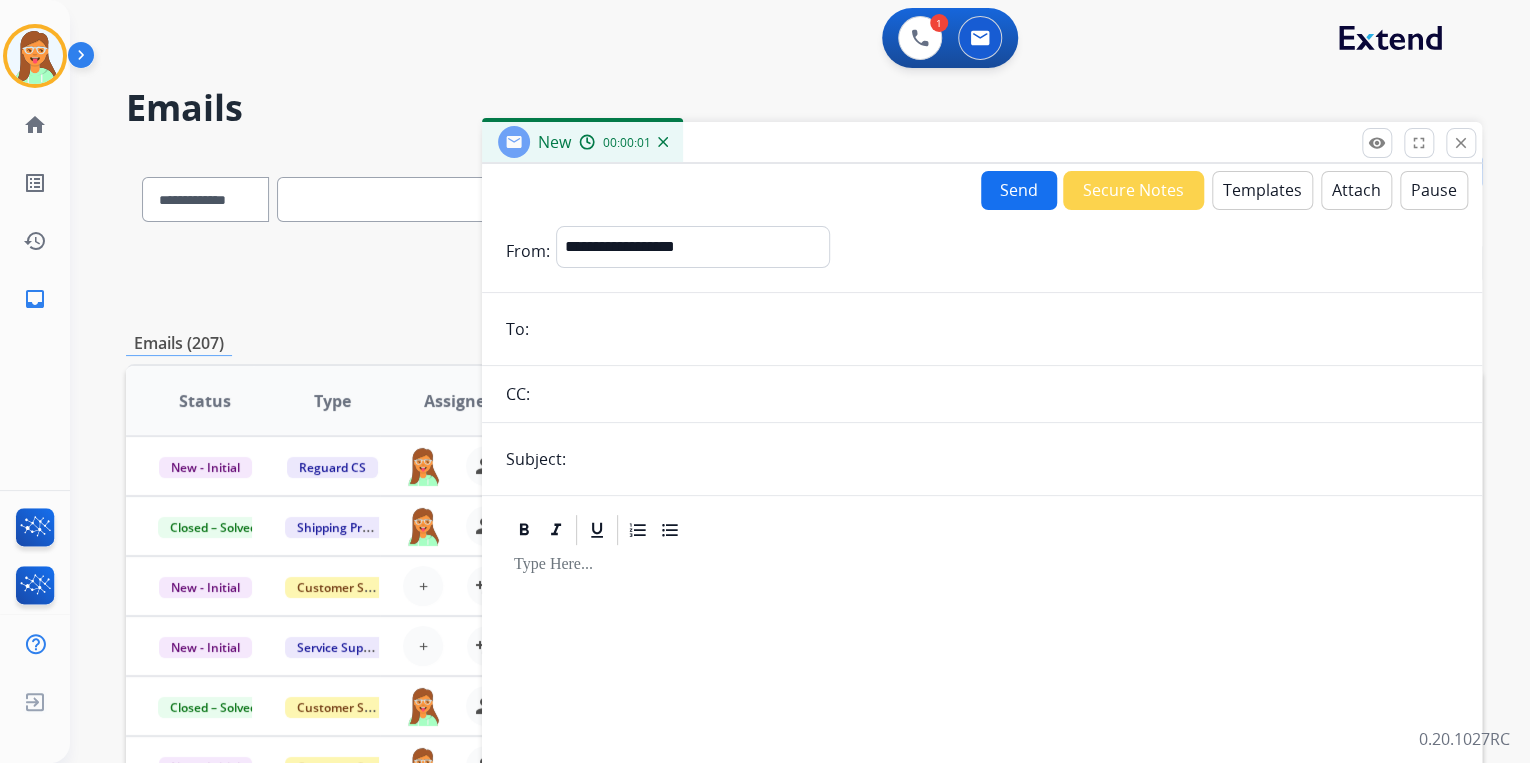click at bounding box center (996, 329) 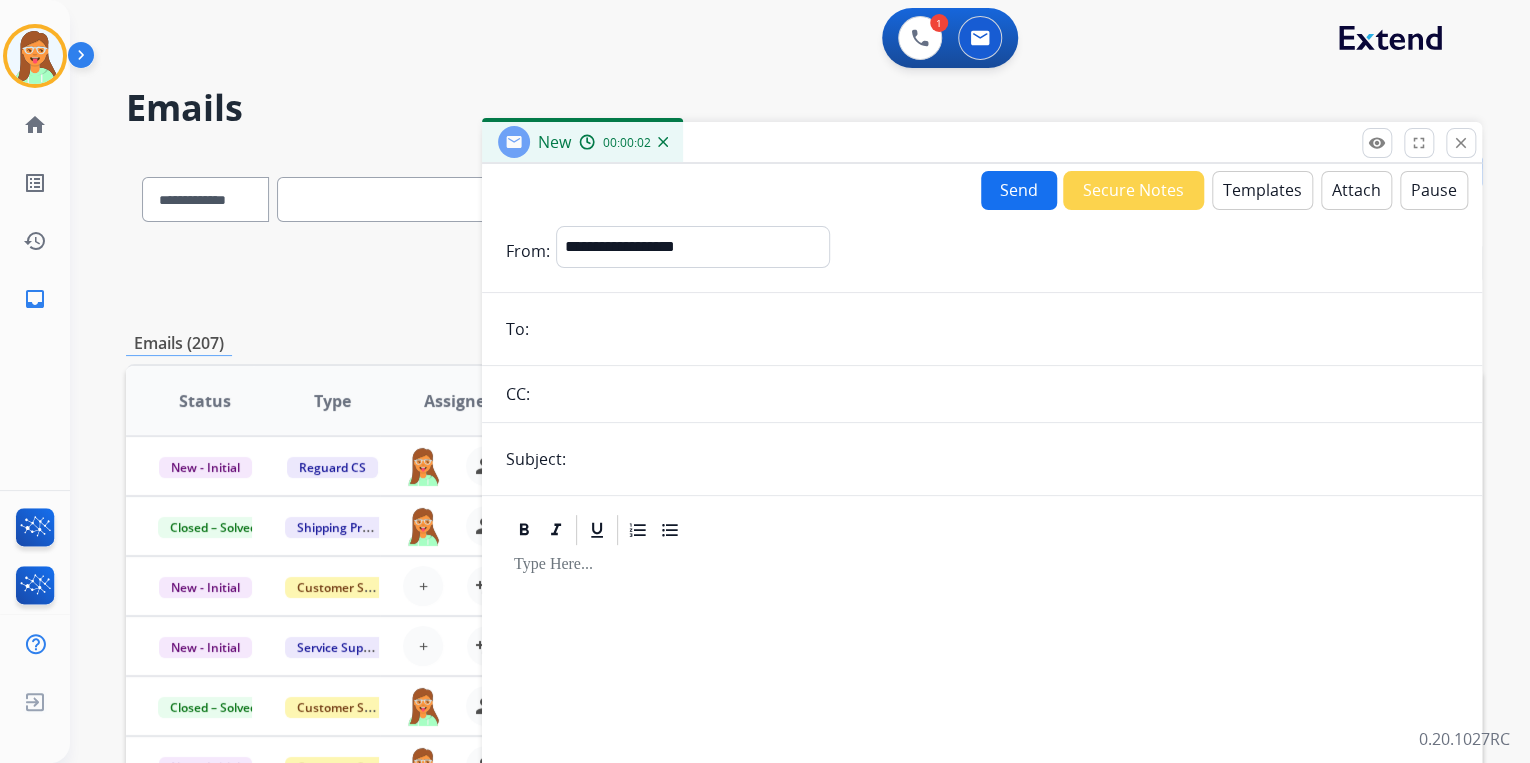 paste on "**********" 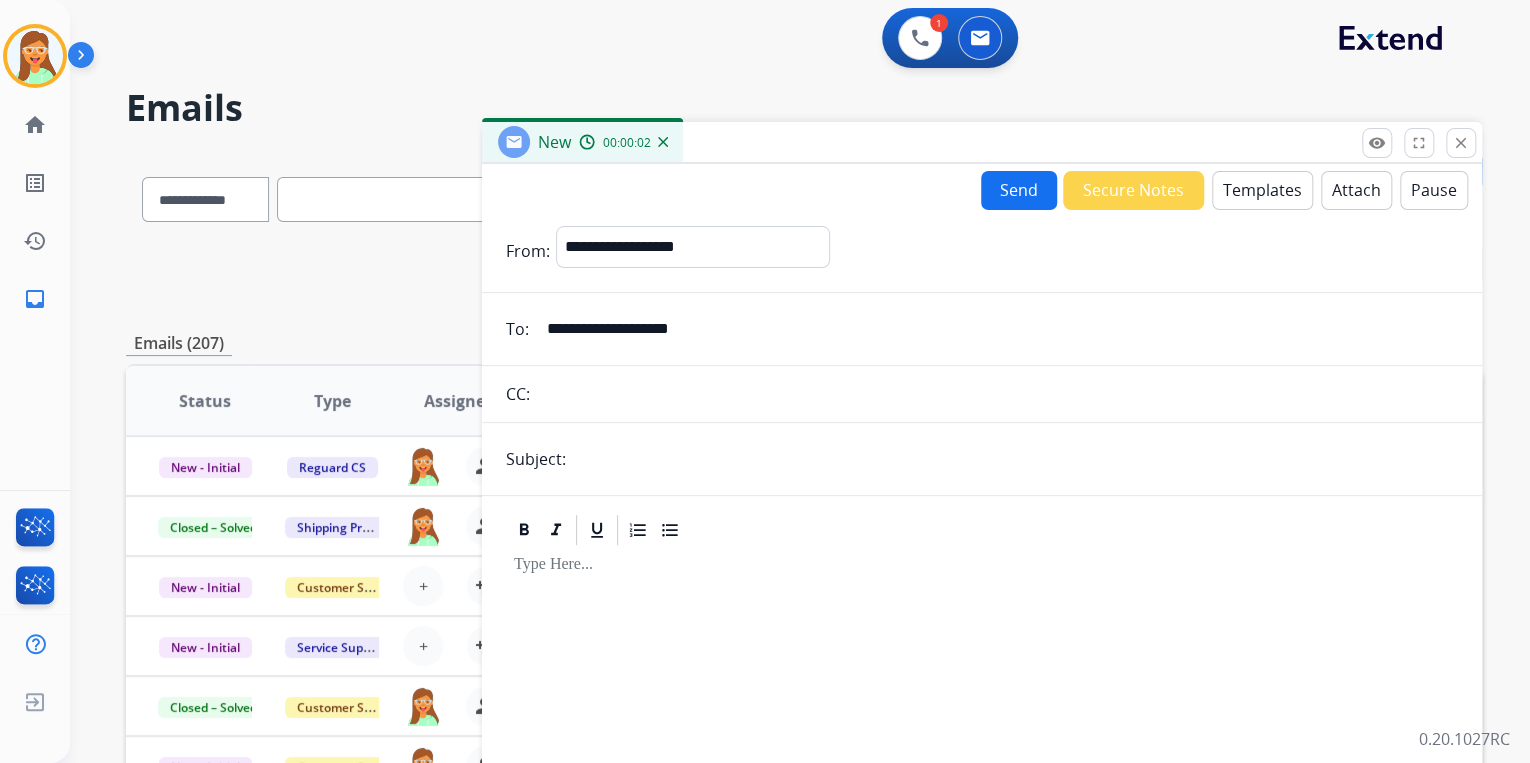 type on "**********" 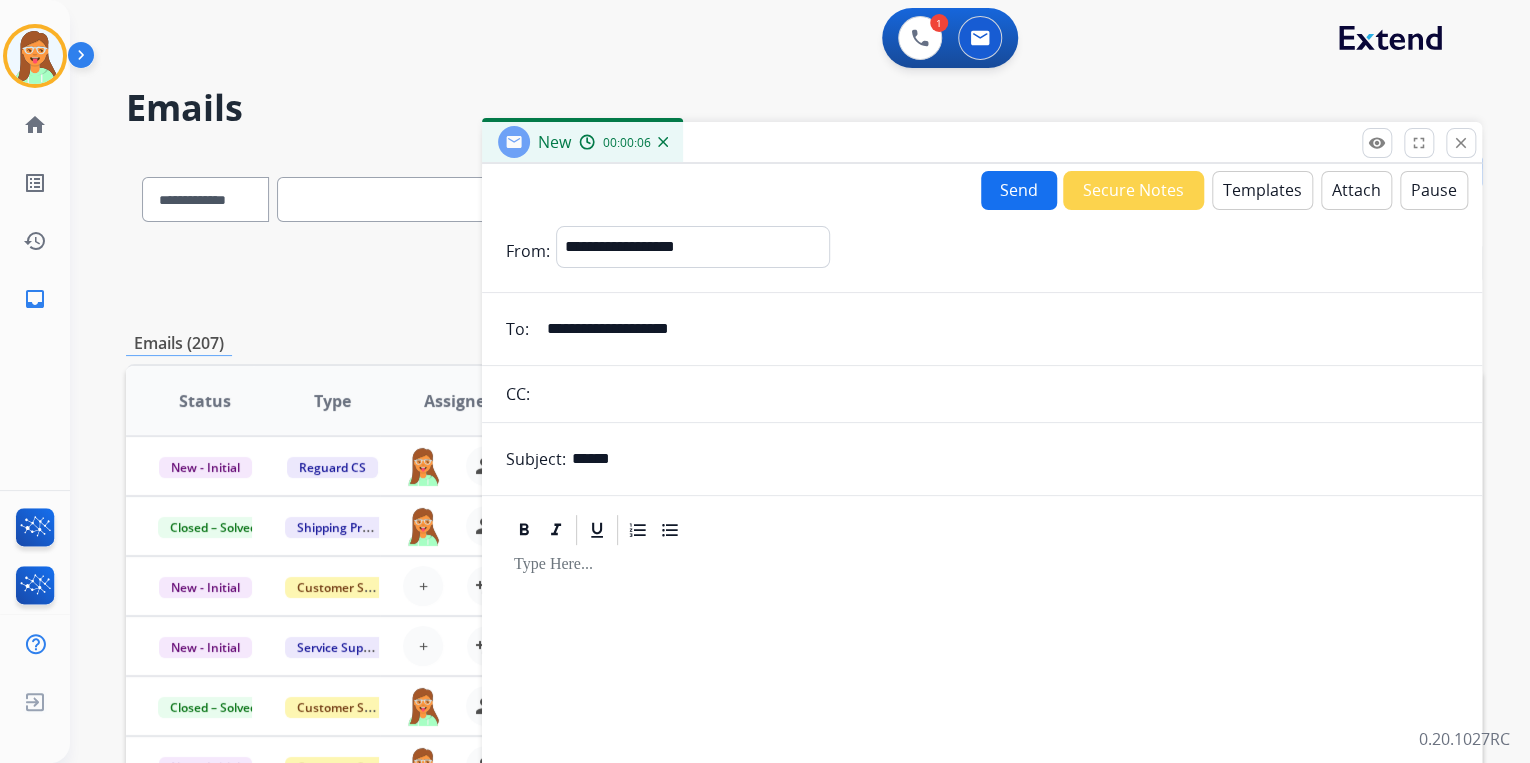 type on "******" 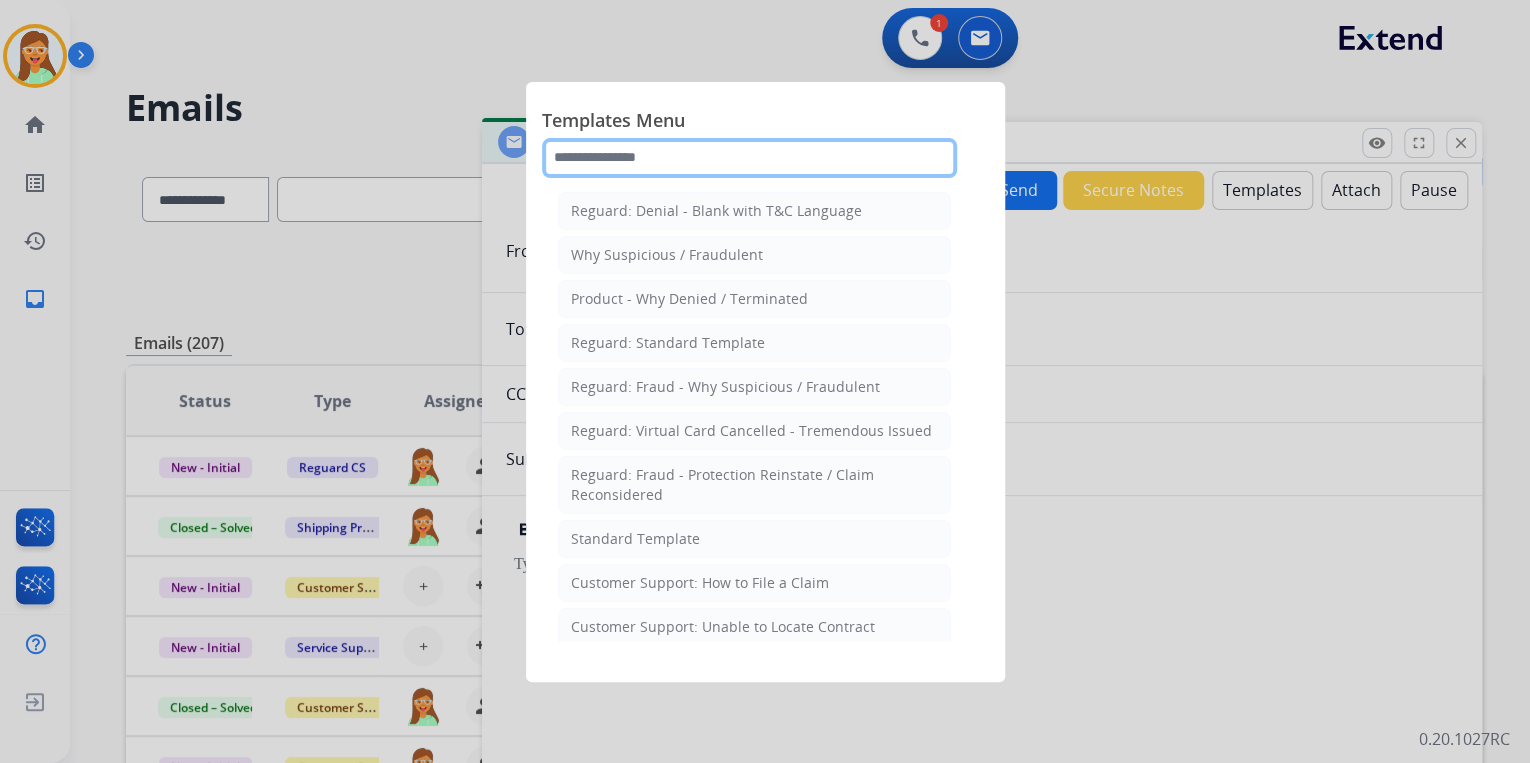 click 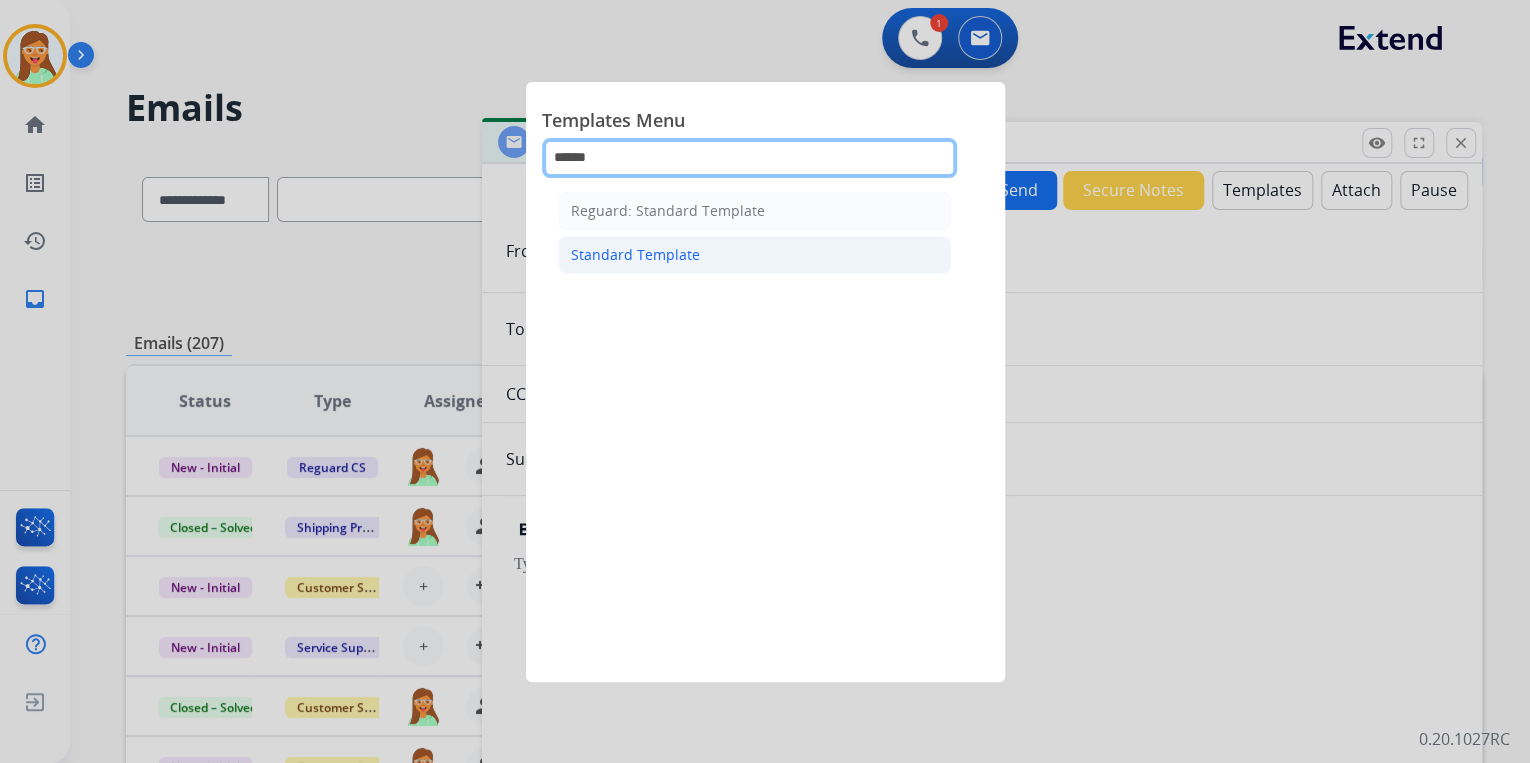 type on "******" 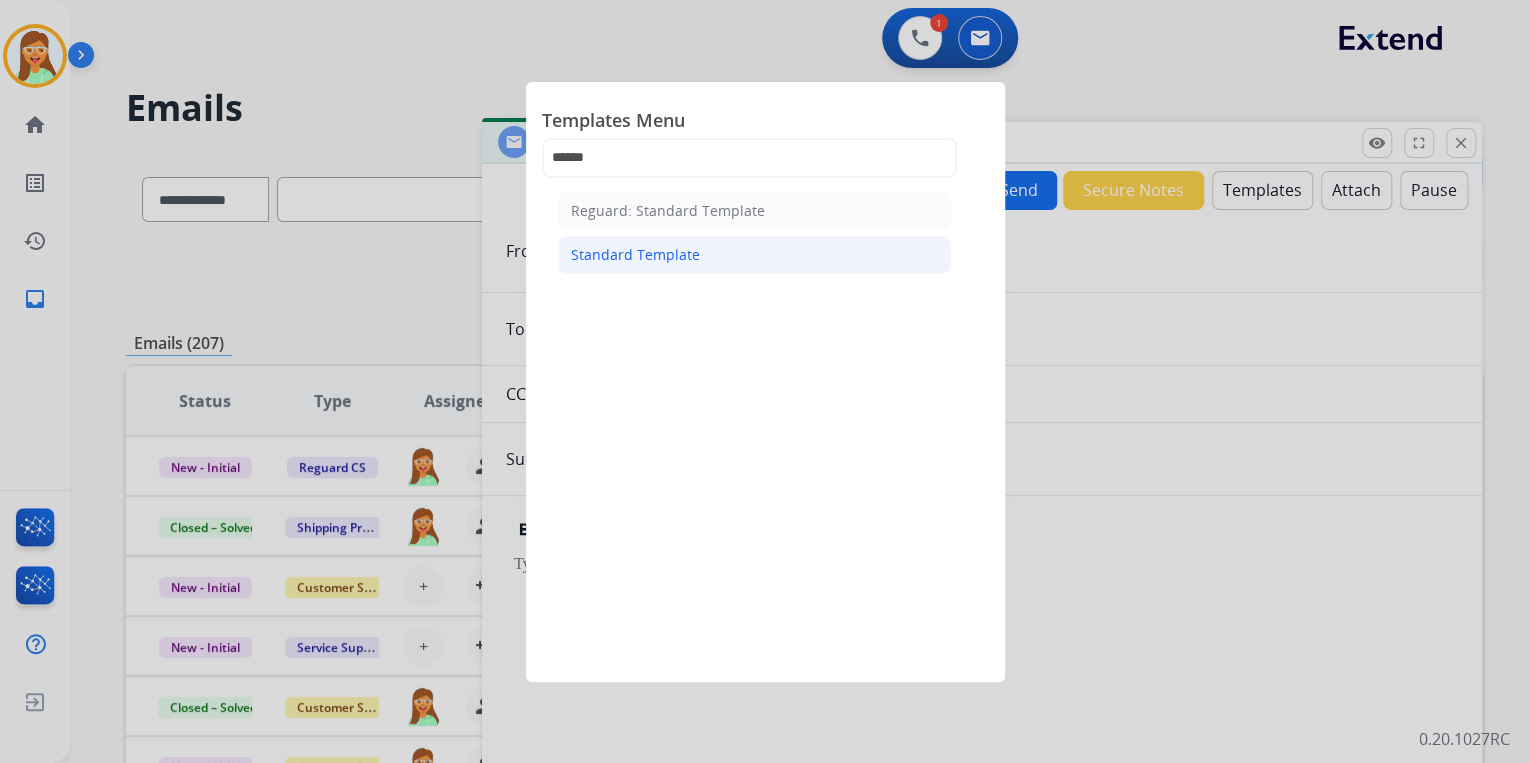 click on "Standard Template" 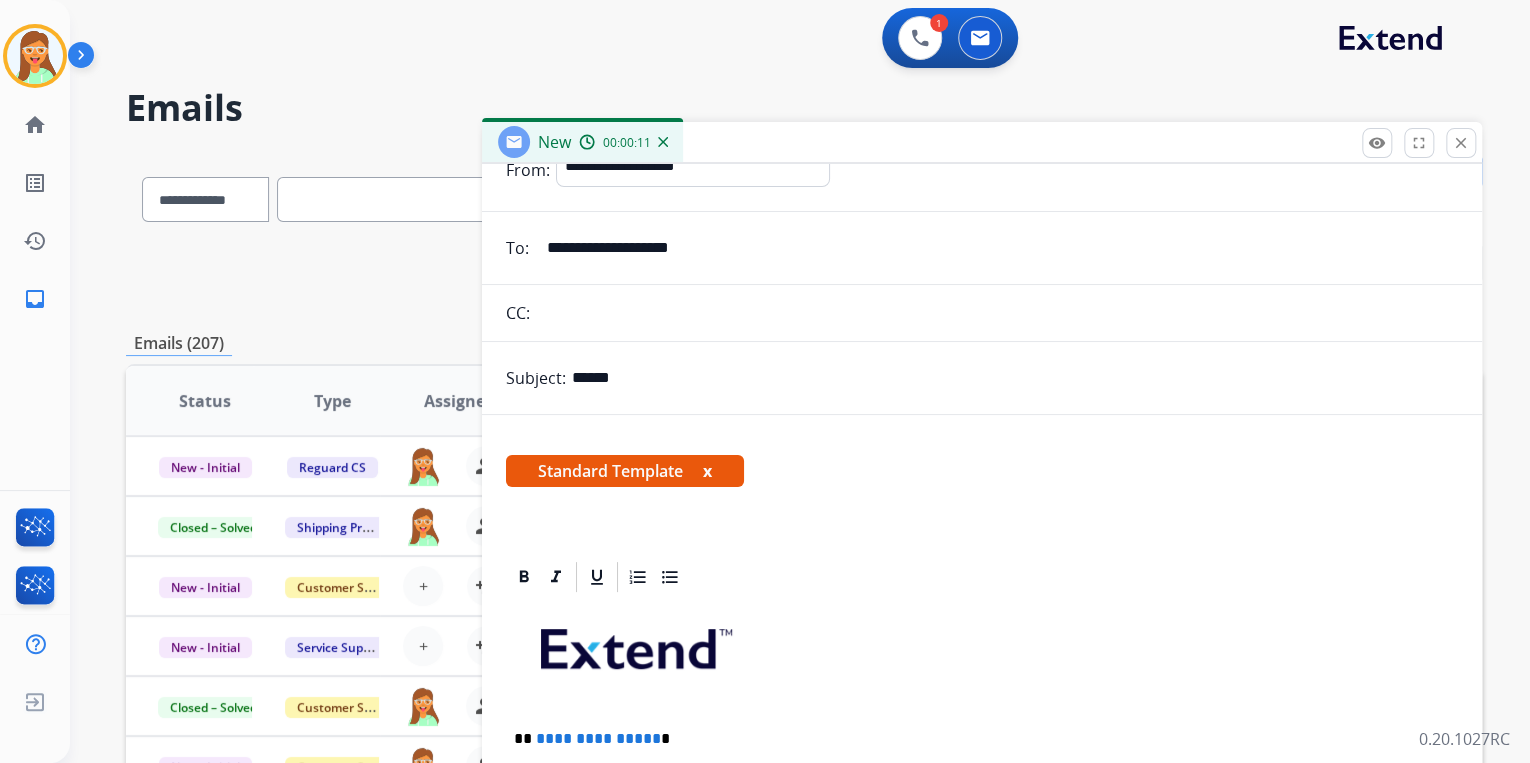 scroll, scrollTop: 400, scrollLeft: 0, axis: vertical 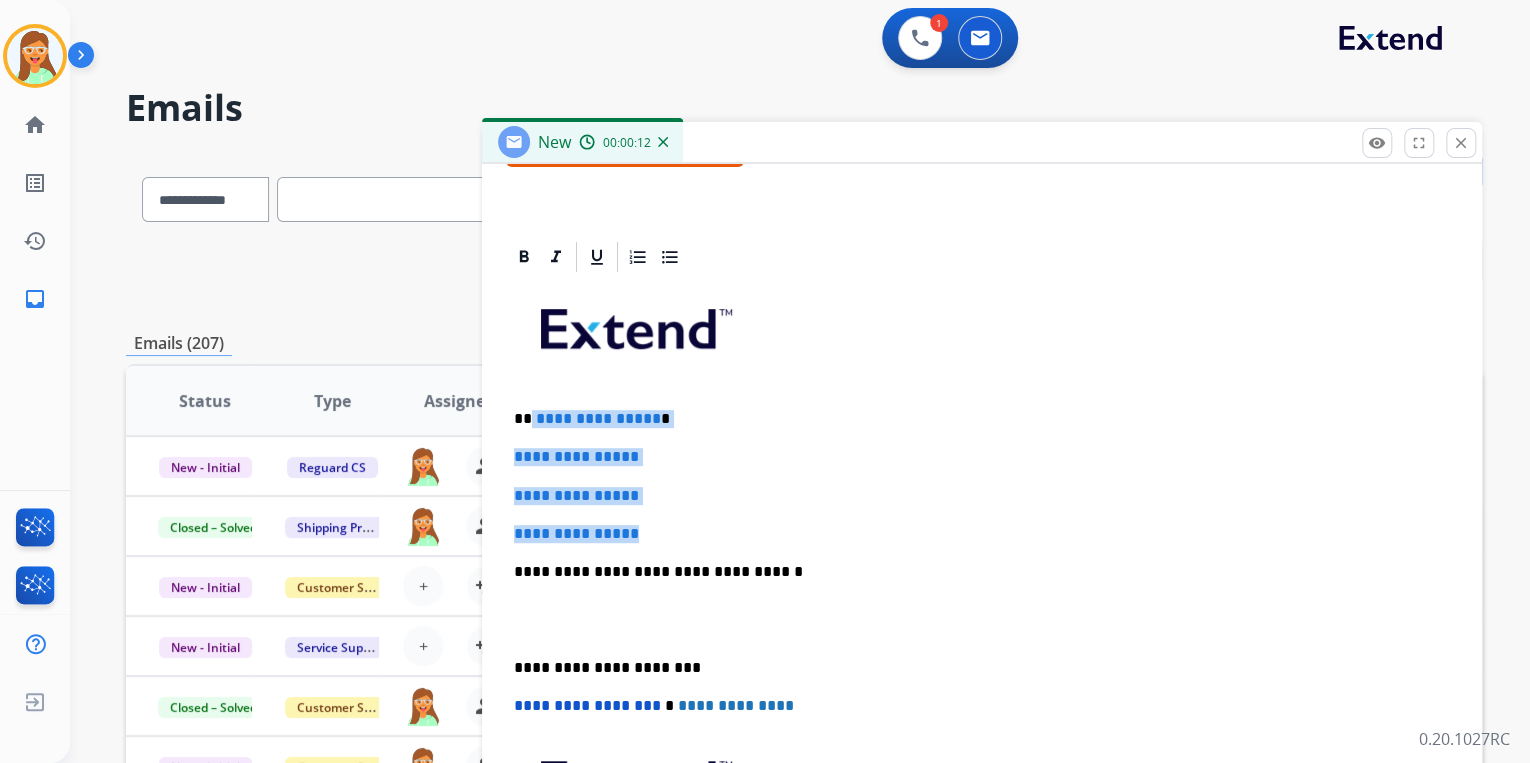 drag, startPoint x: 659, startPoint y: 532, endPoint x: 528, endPoint y: 406, distance: 181.76083 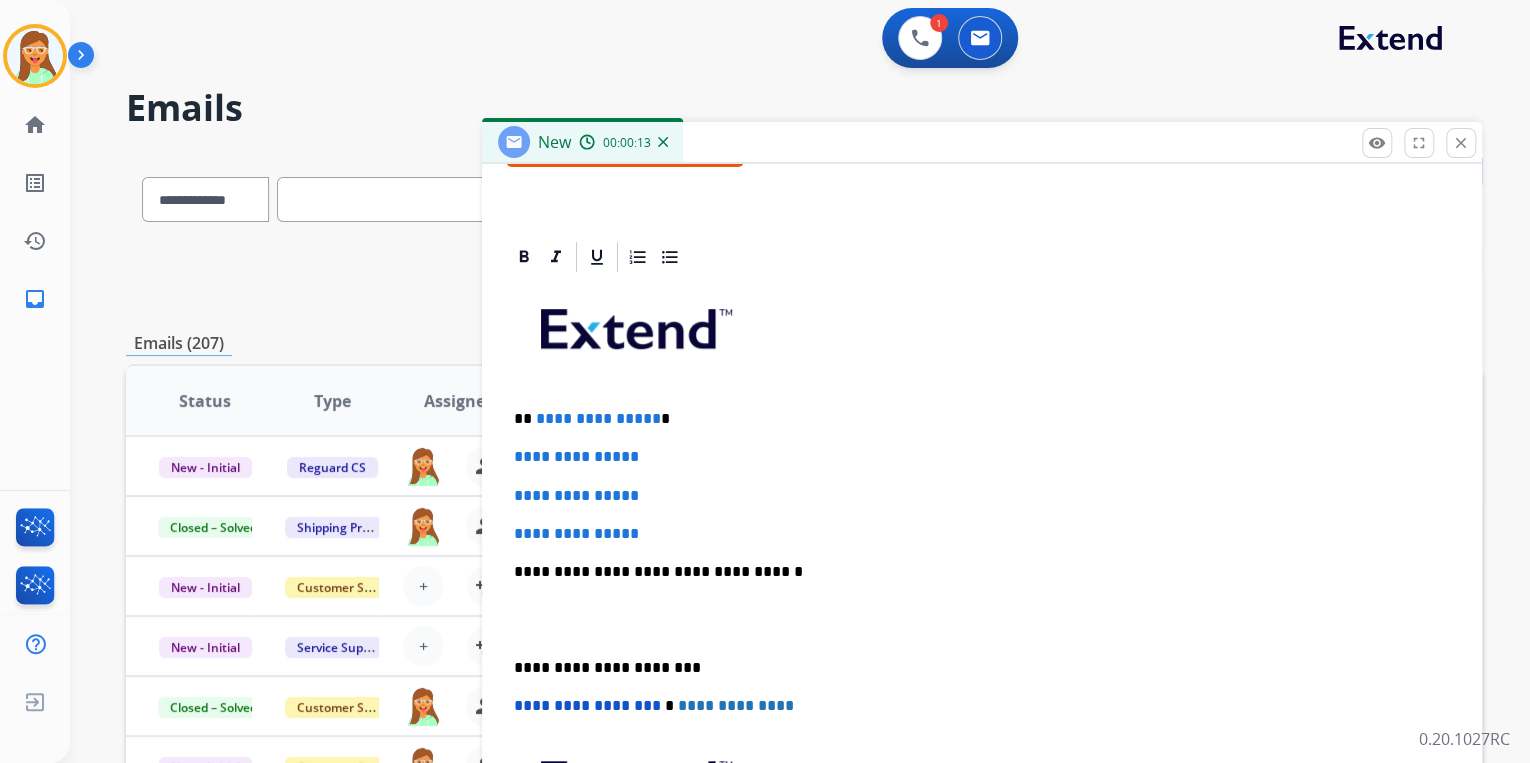 scroll, scrollTop: 344, scrollLeft: 0, axis: vertical 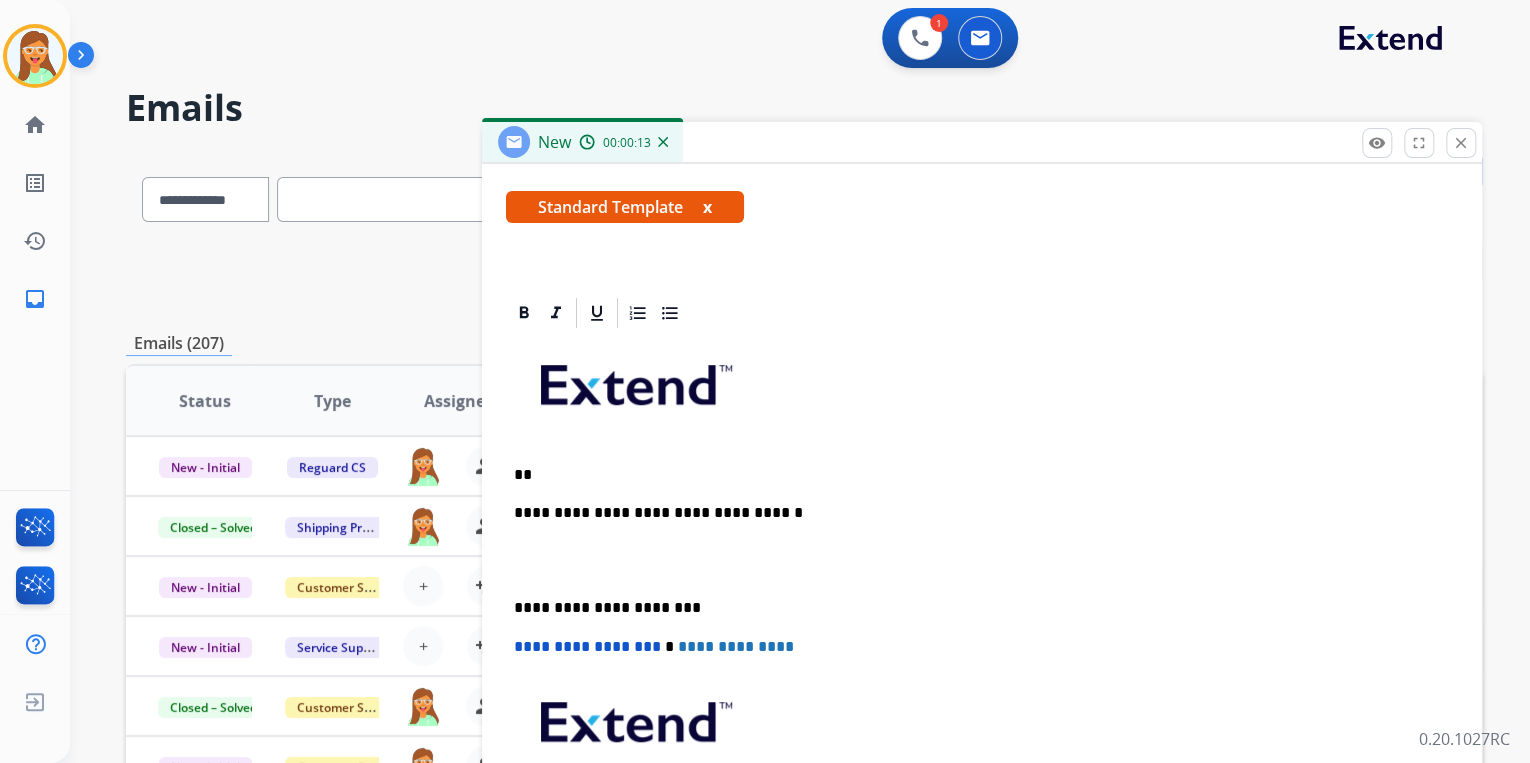 type 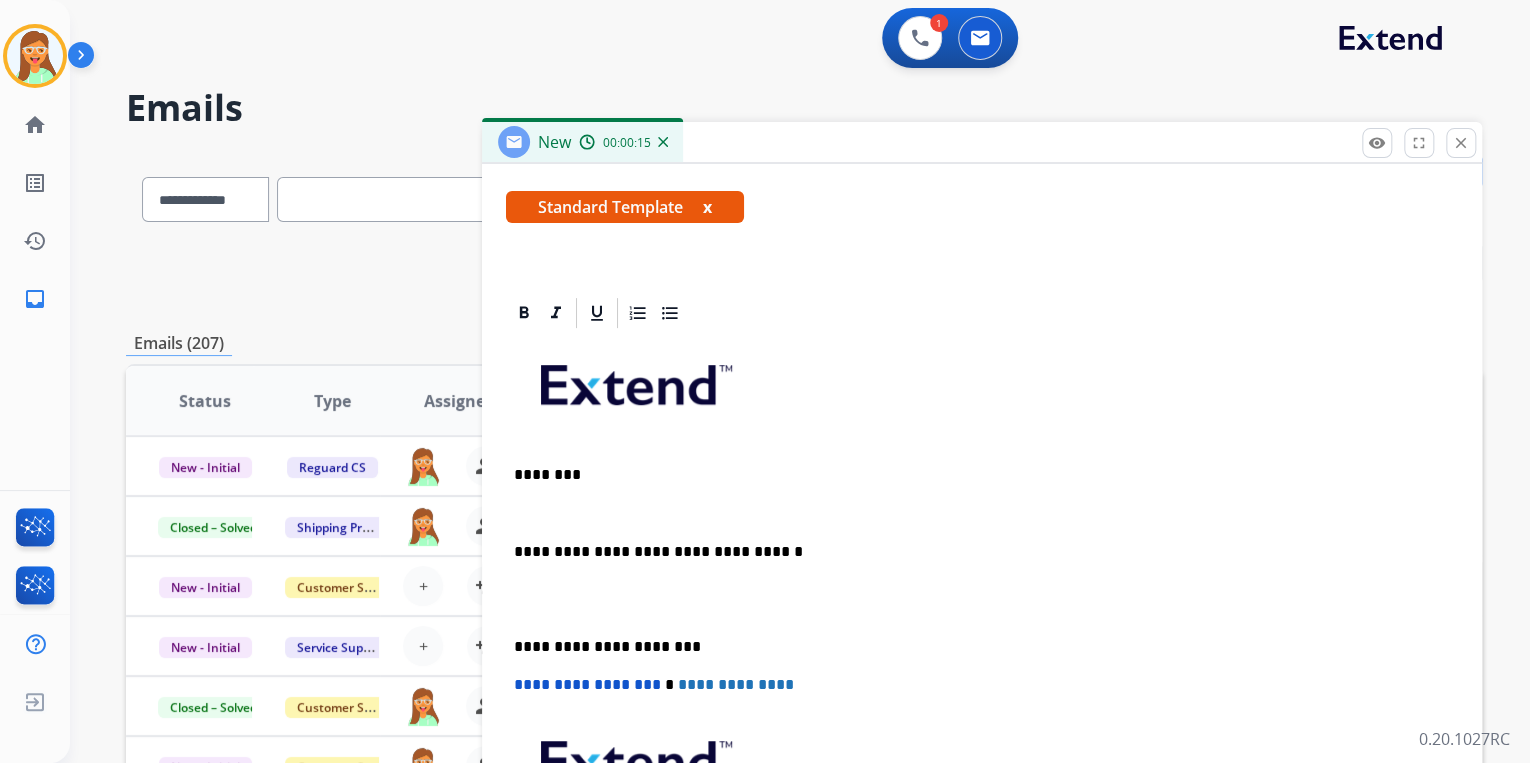 scroll, scrollTop: 383, scrollLeft: 0, axis: vertical 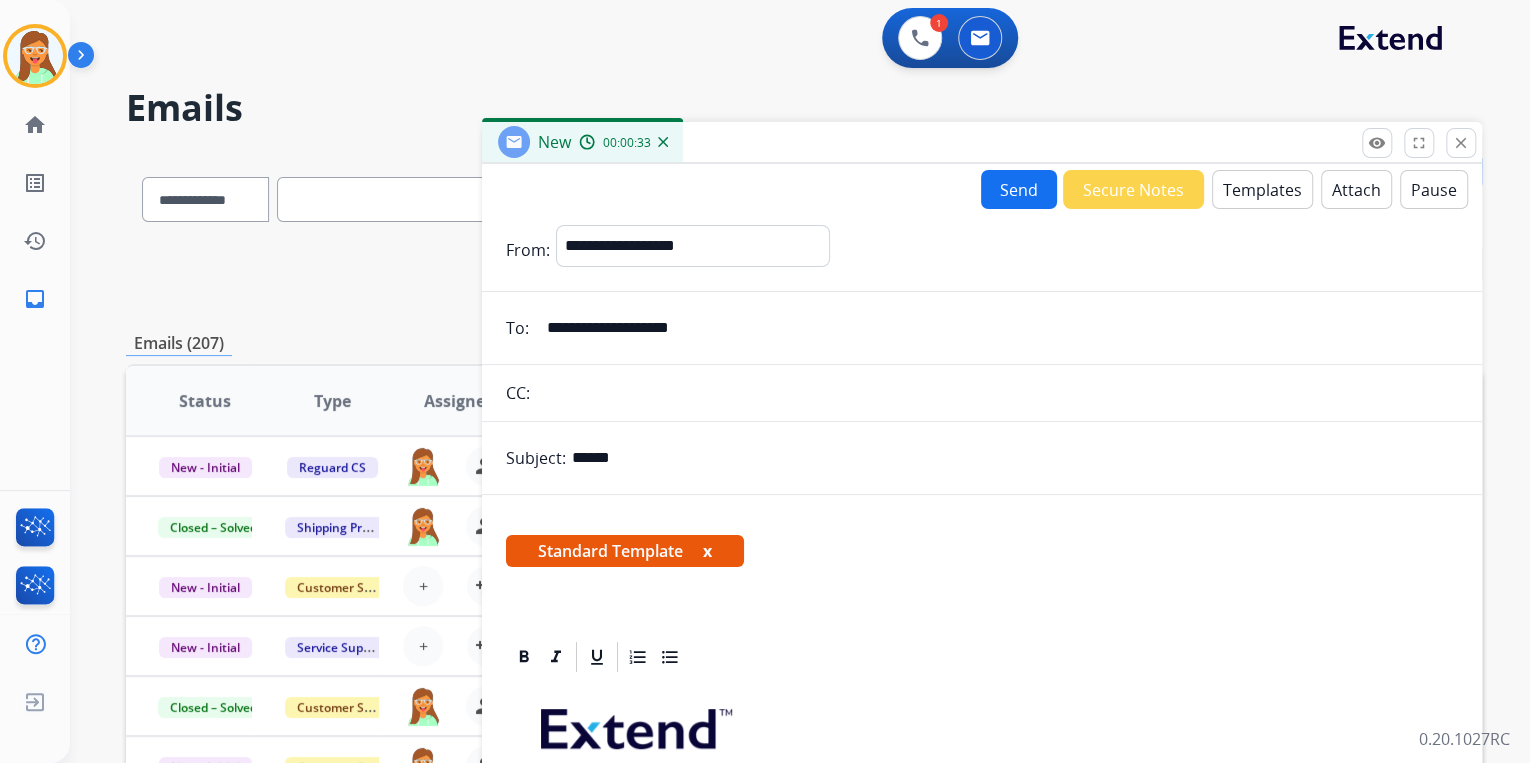 click on "**********" at bounding box center (982, 533) 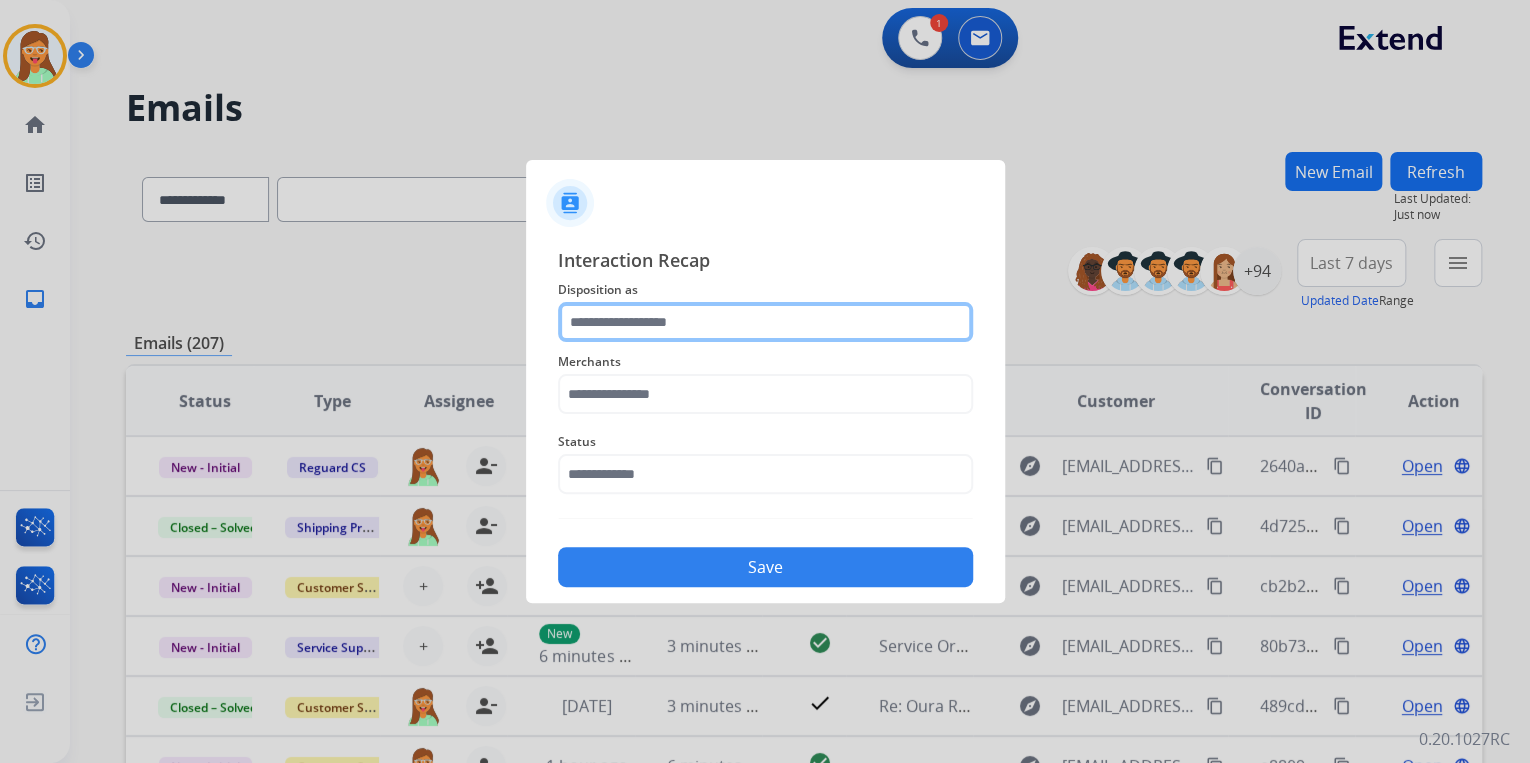 click 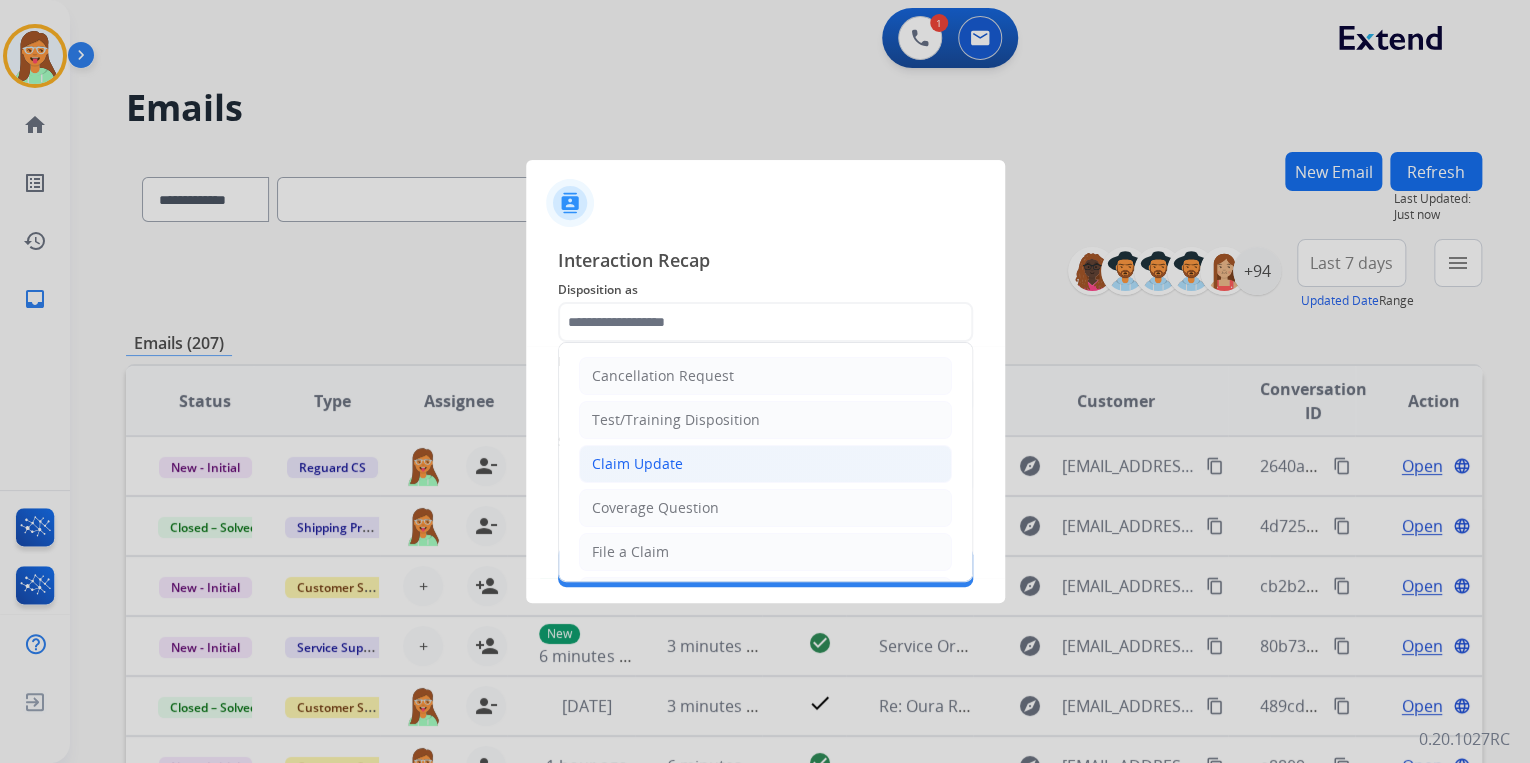 click on "Claim Update" 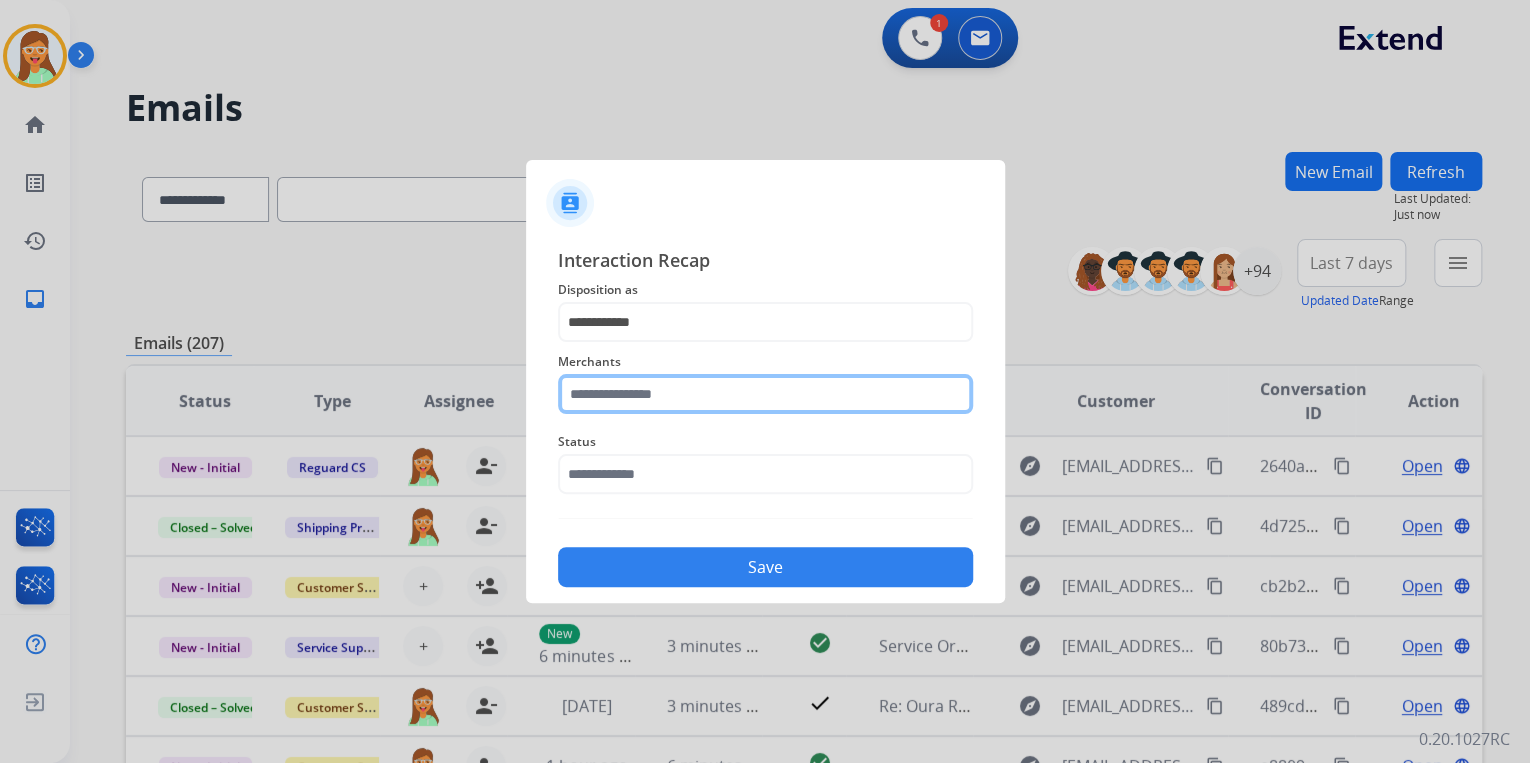 click 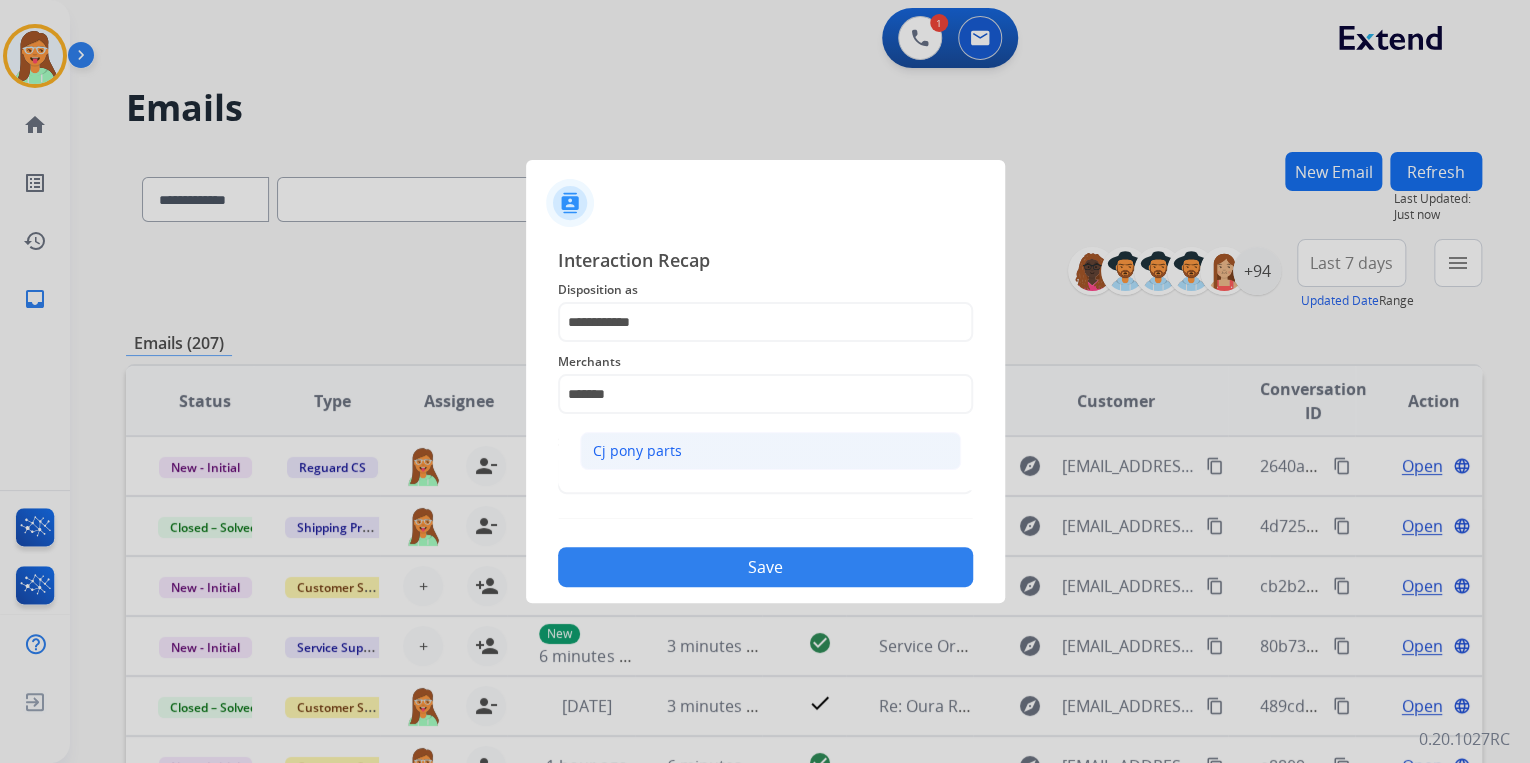 click on "Cj pony parts" 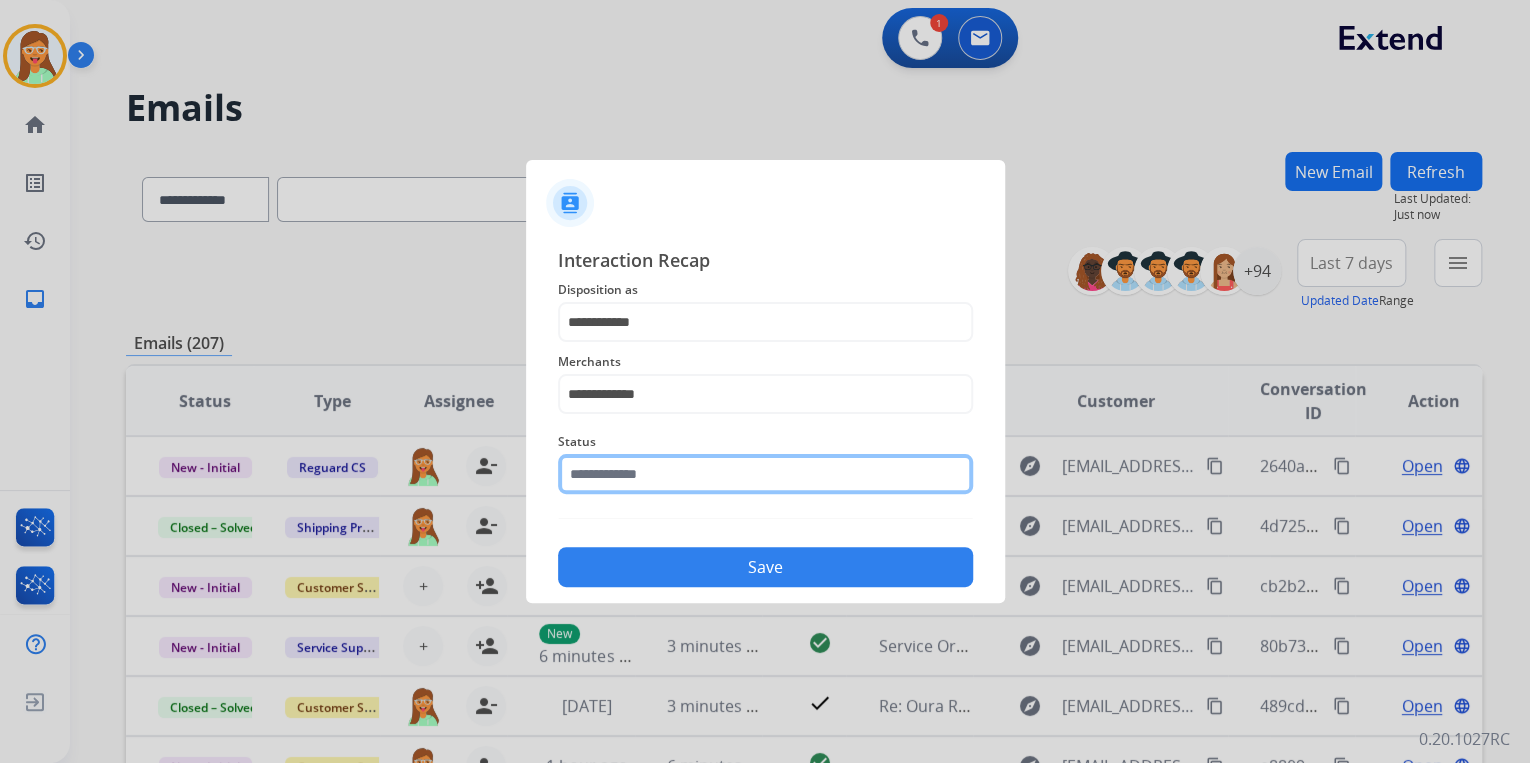 drag, startPoint x: 720, startPoint y: 464, endPoint x: 704, endPoint y: 472, distance: 17.888544 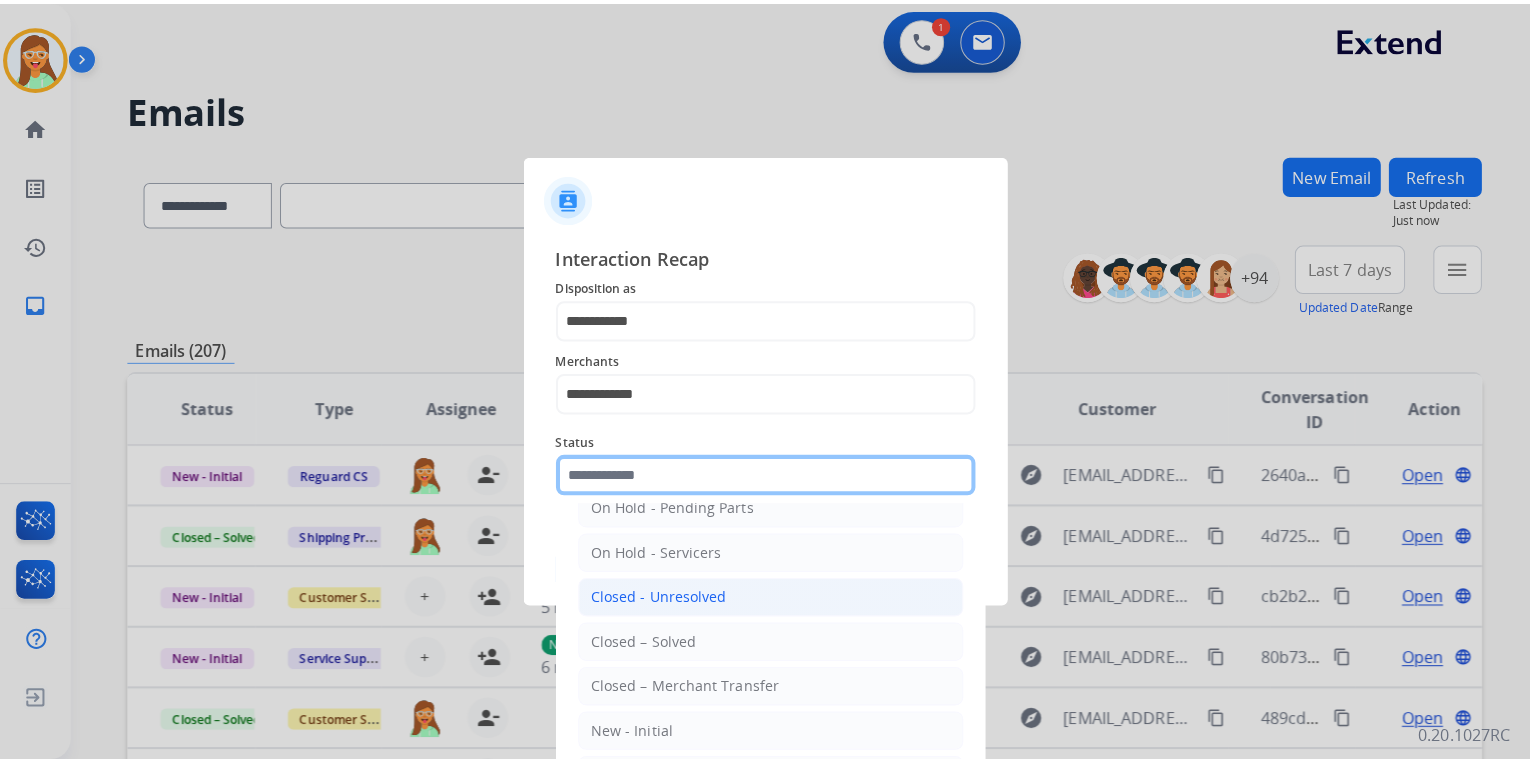scroll, scrollTop: 116, scrollLeft: 0, axis: vertical 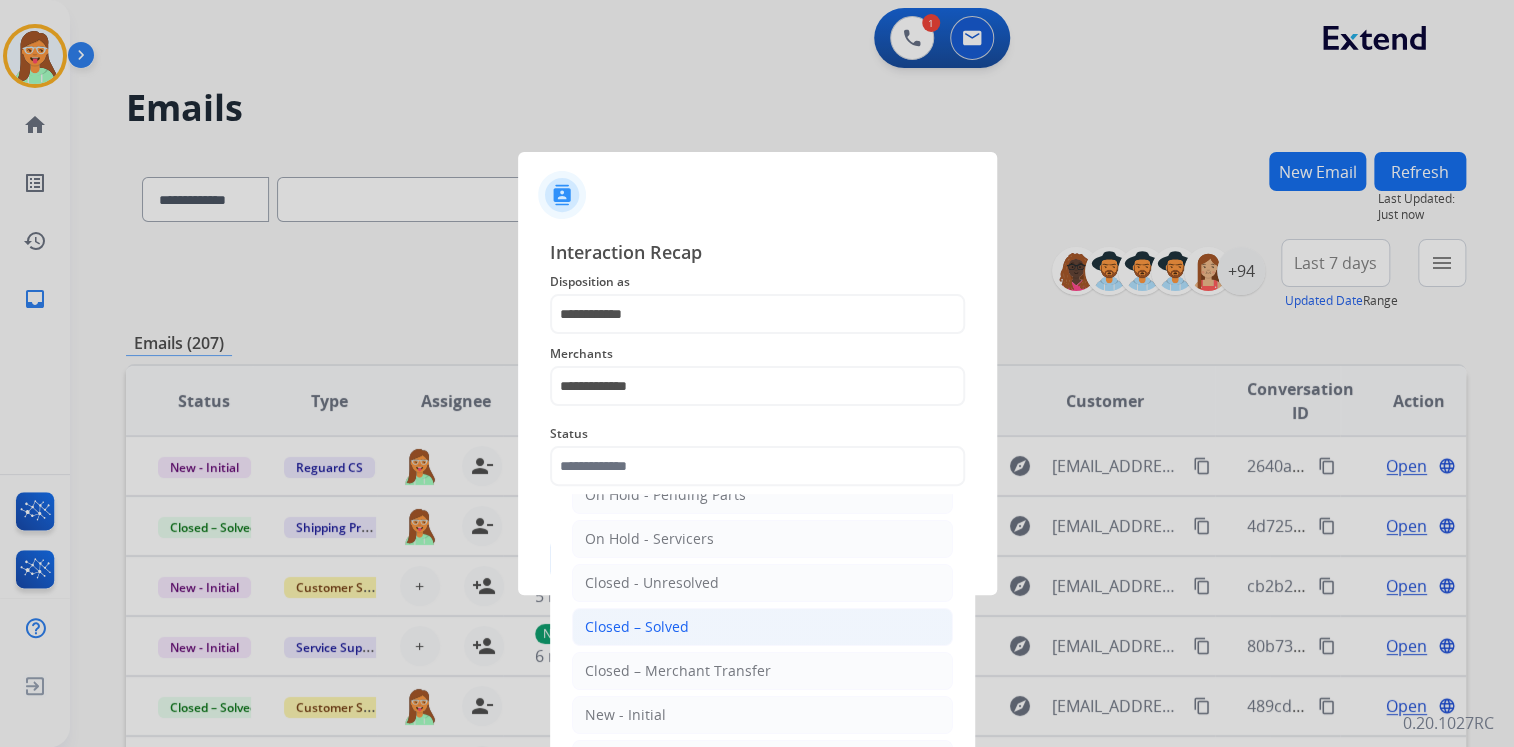 click on "Closed – Solved" 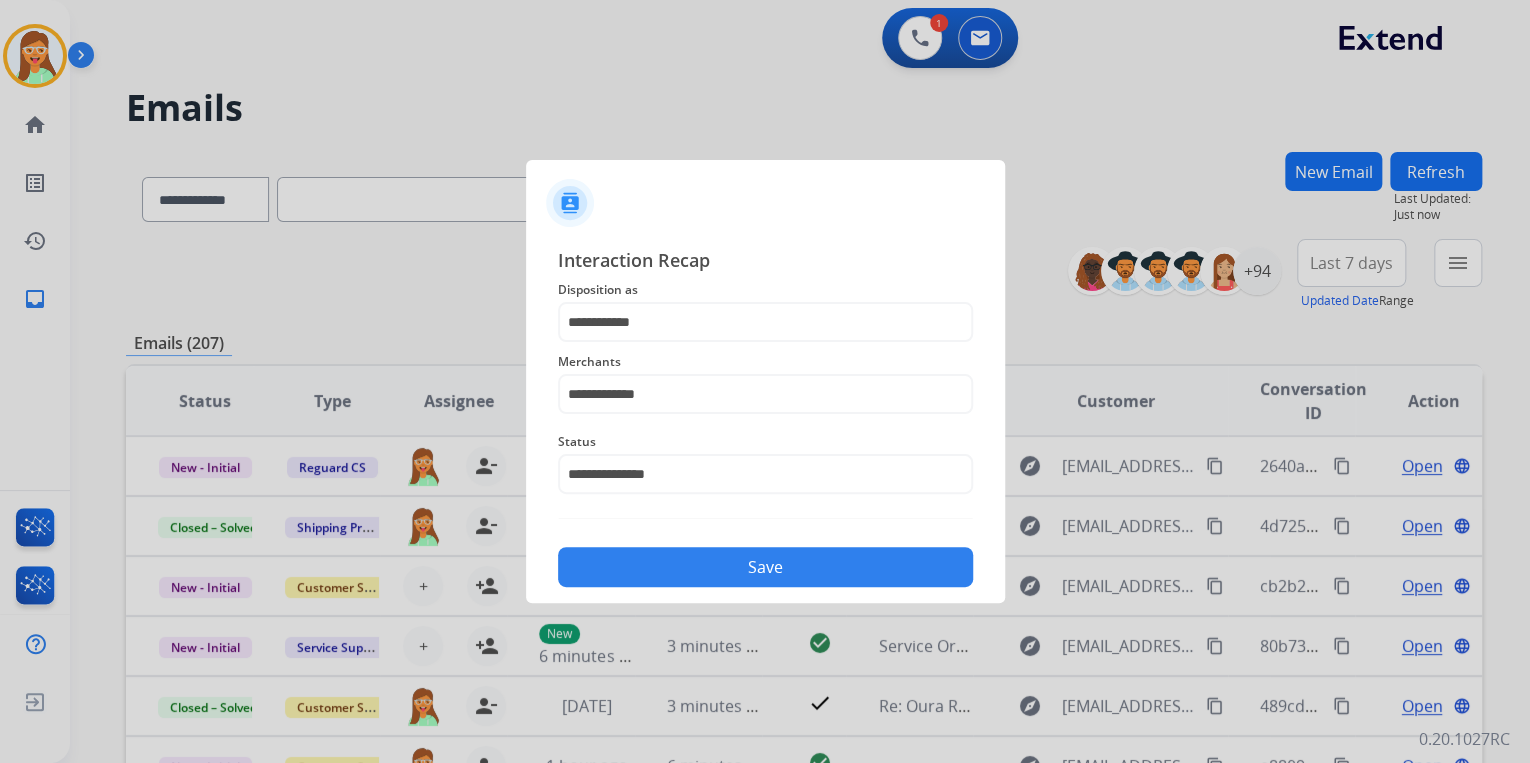 click on "Save" 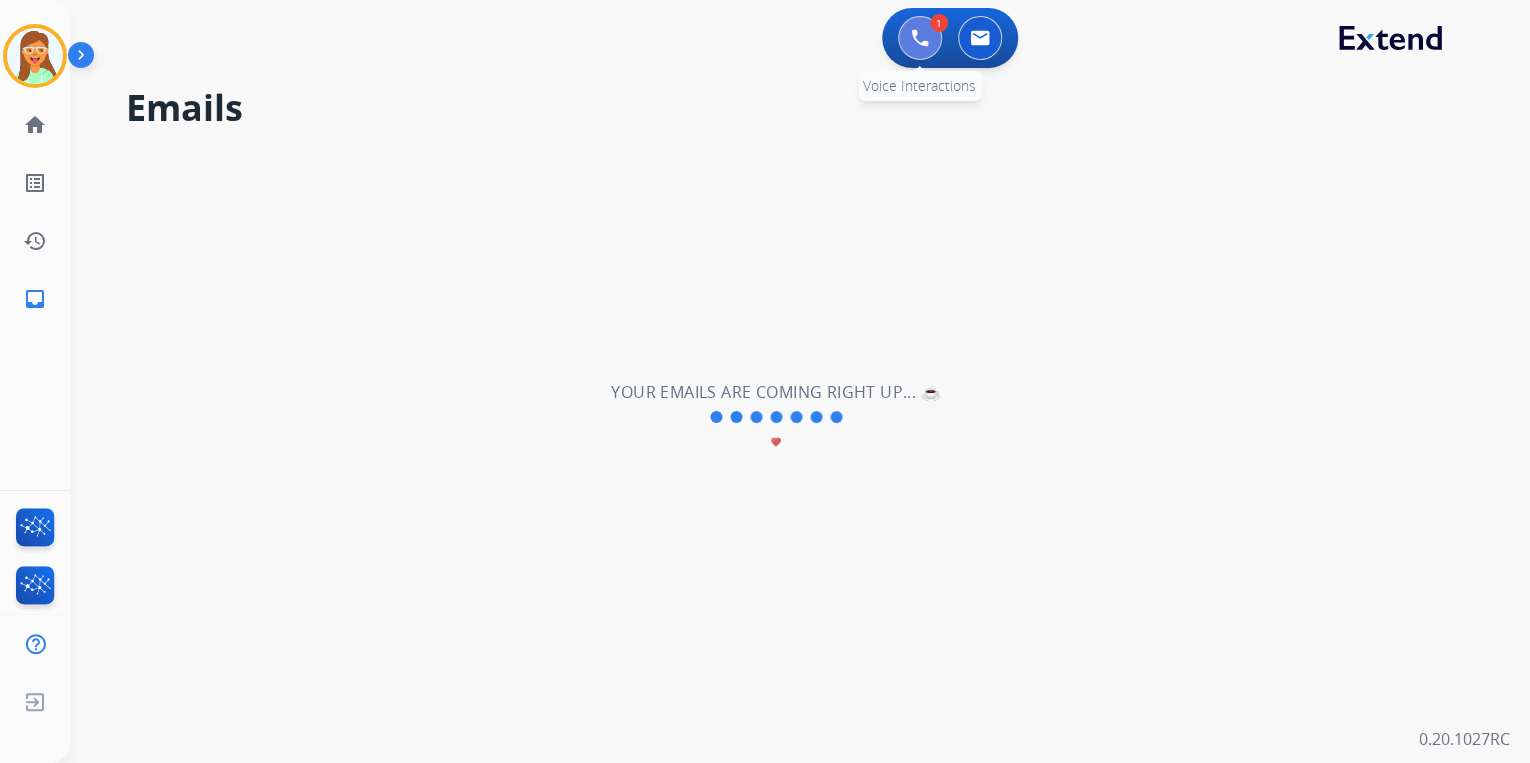 click at bounding box center (920, 38) 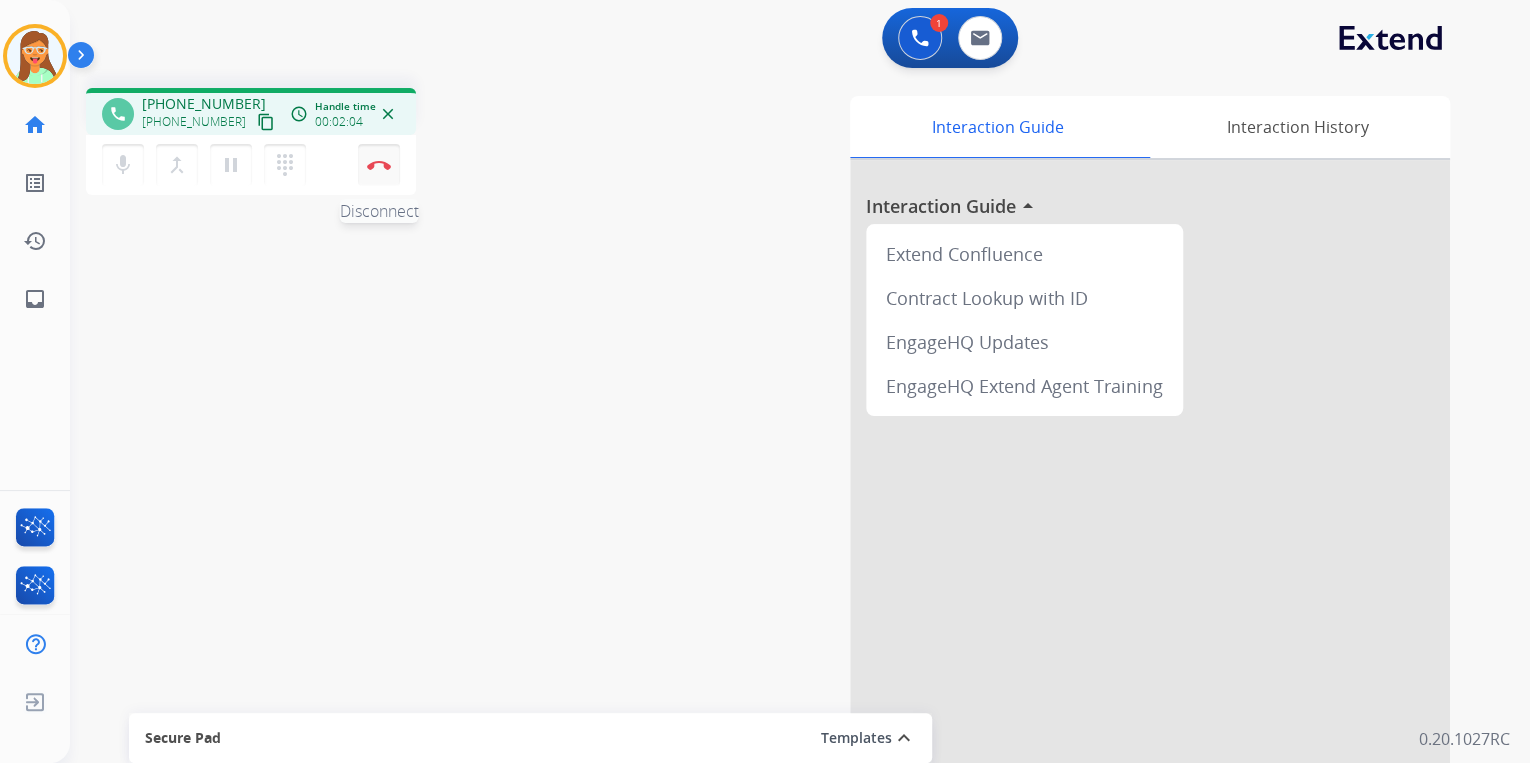click at bounding box center [379, 165] 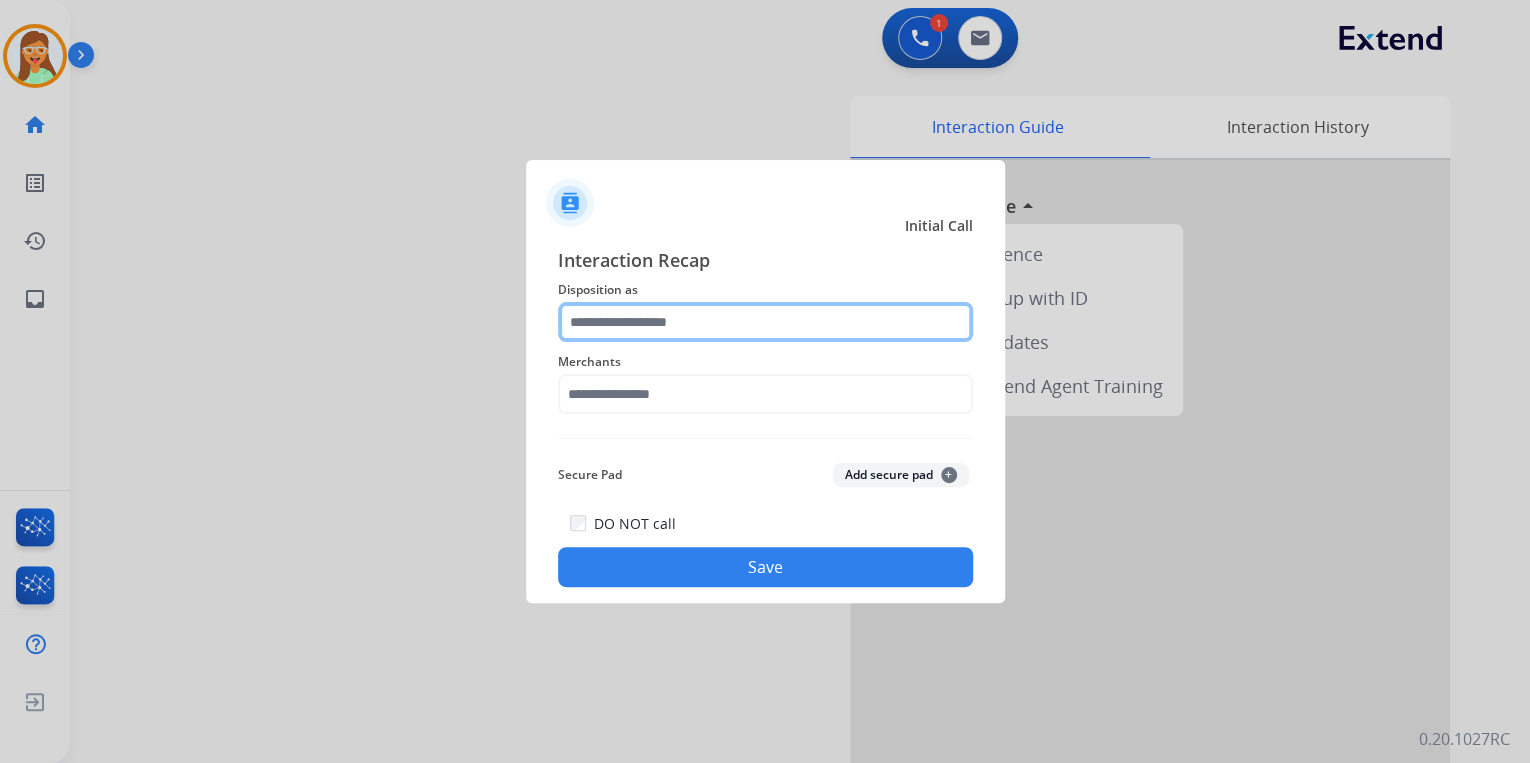 click 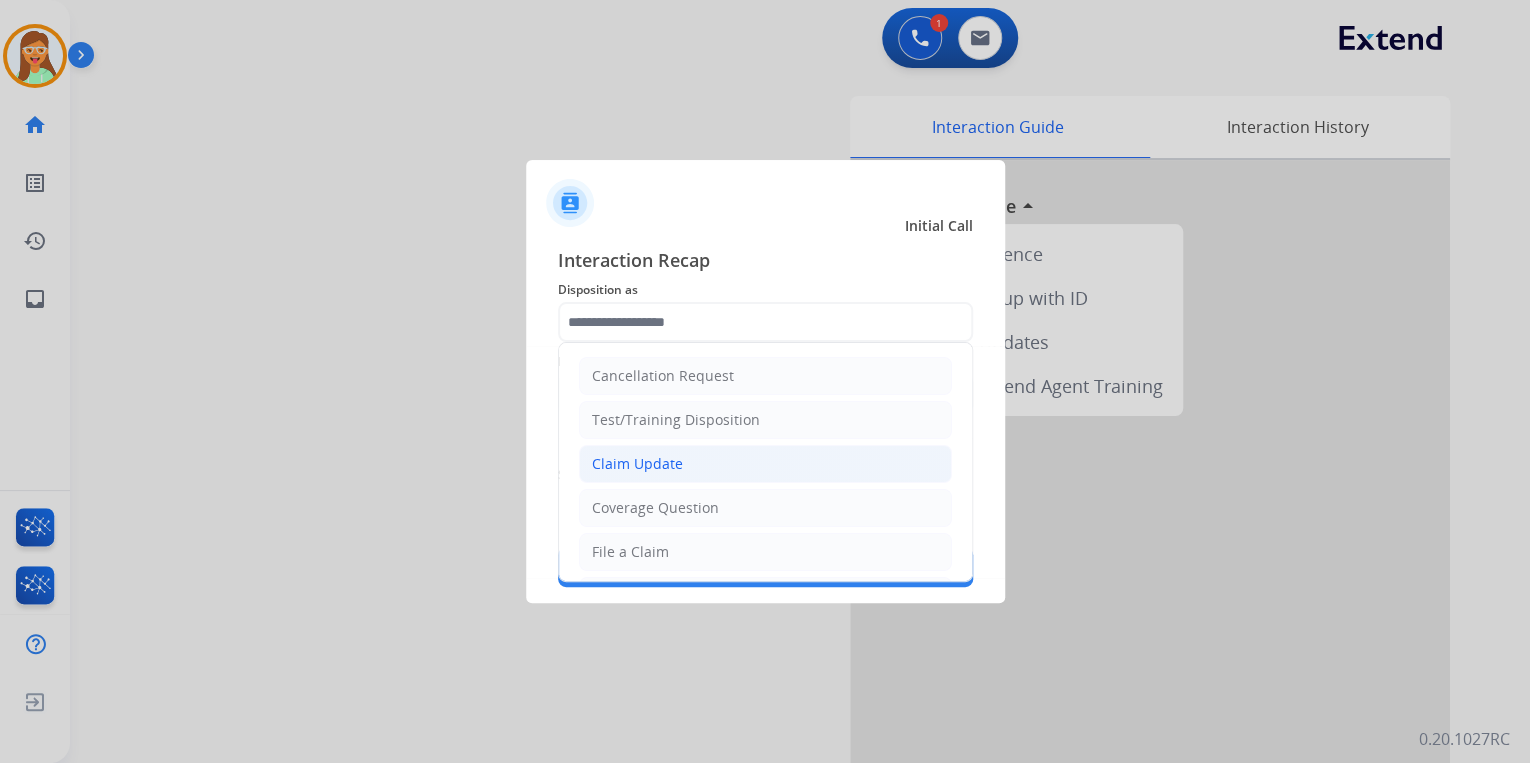 click on "Claim Update" 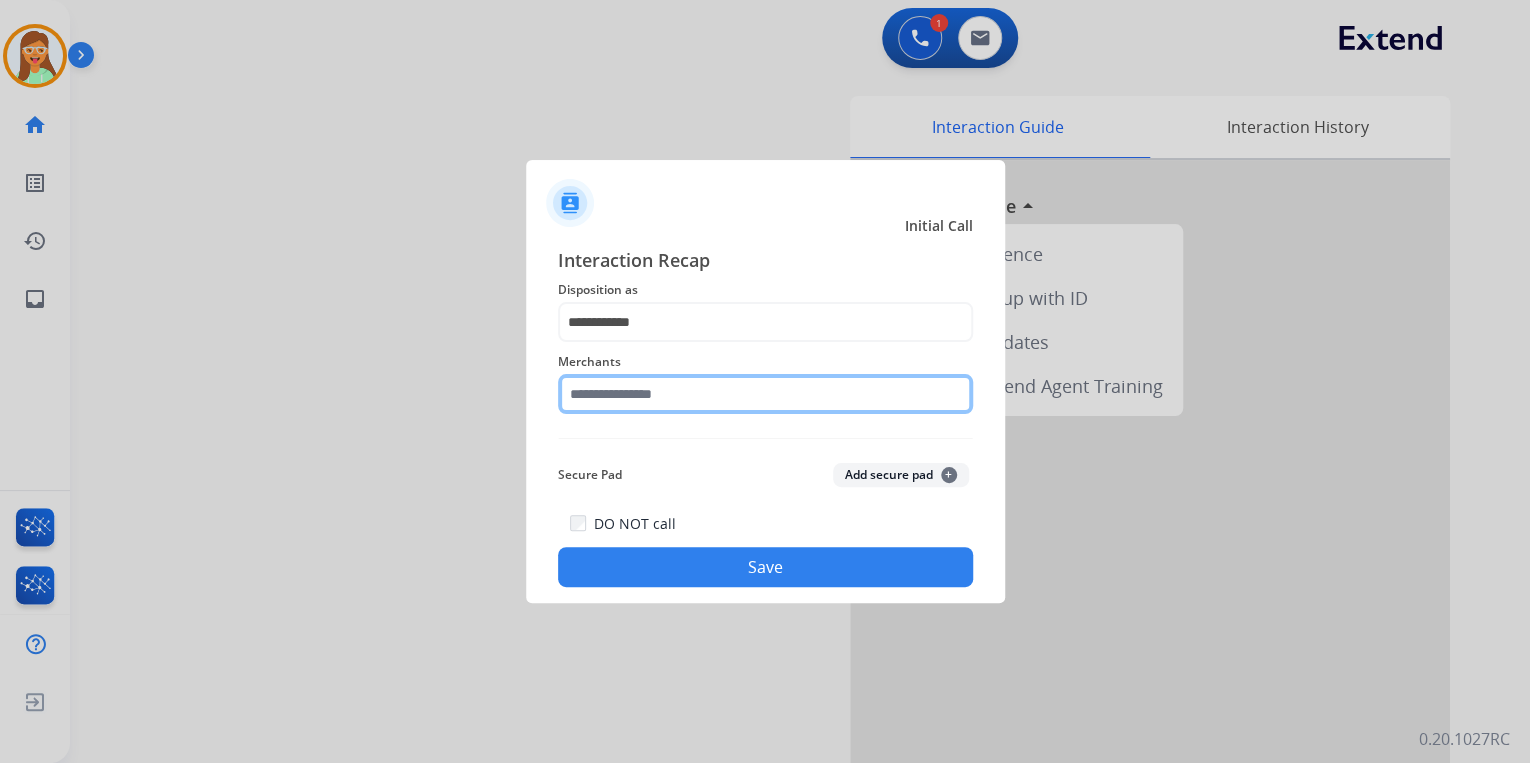 click 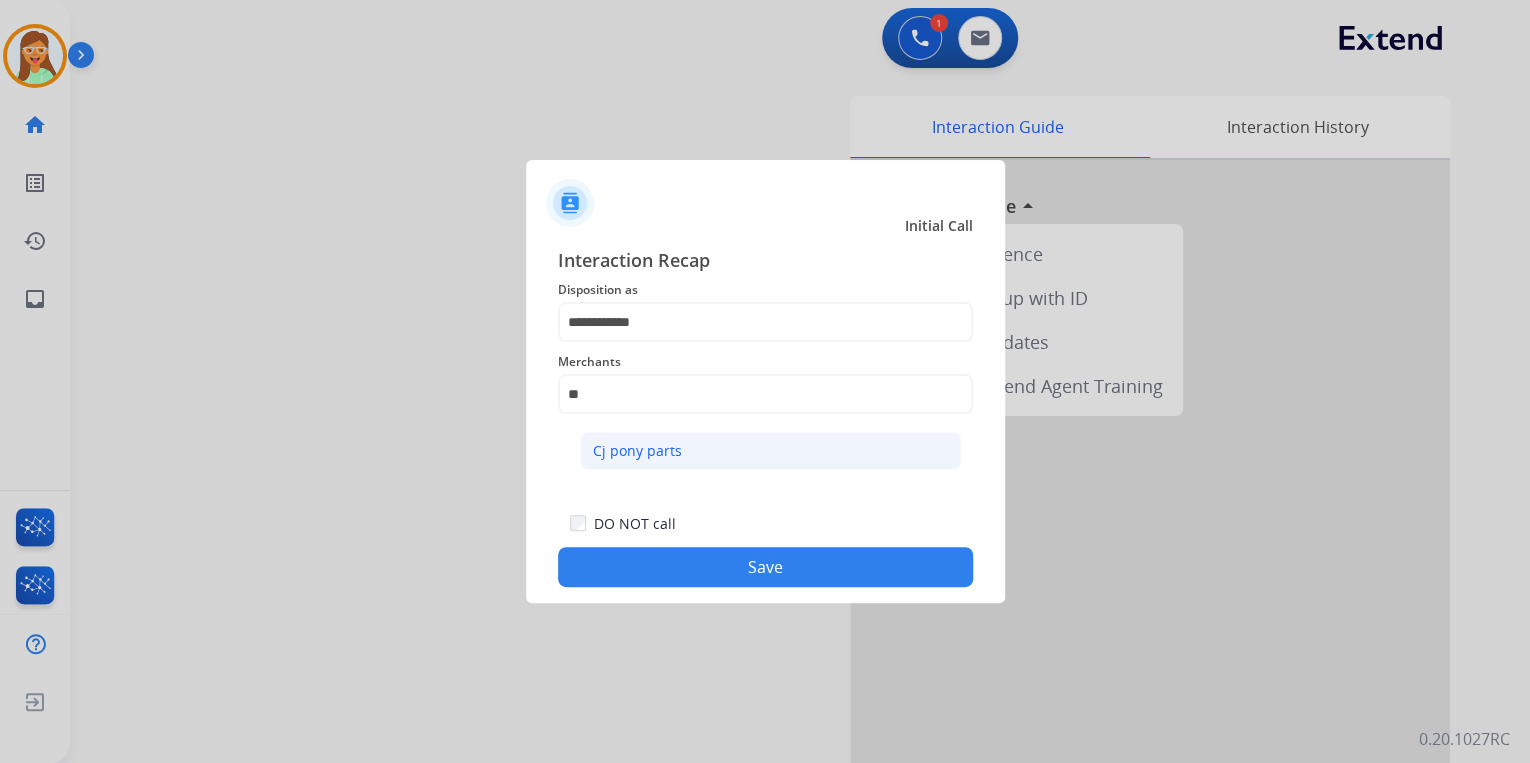 click on "Cj pony parts" 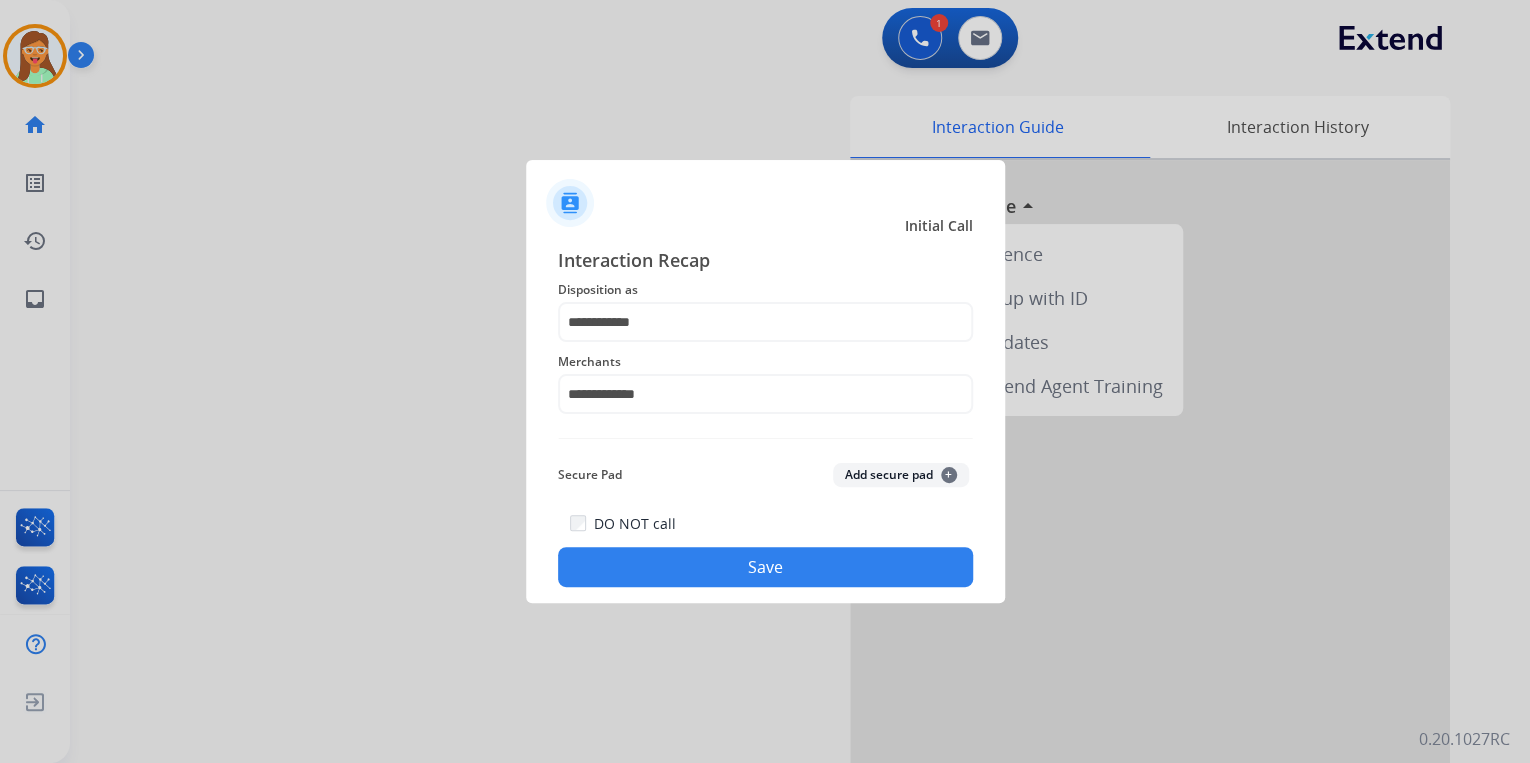 click on "Save" 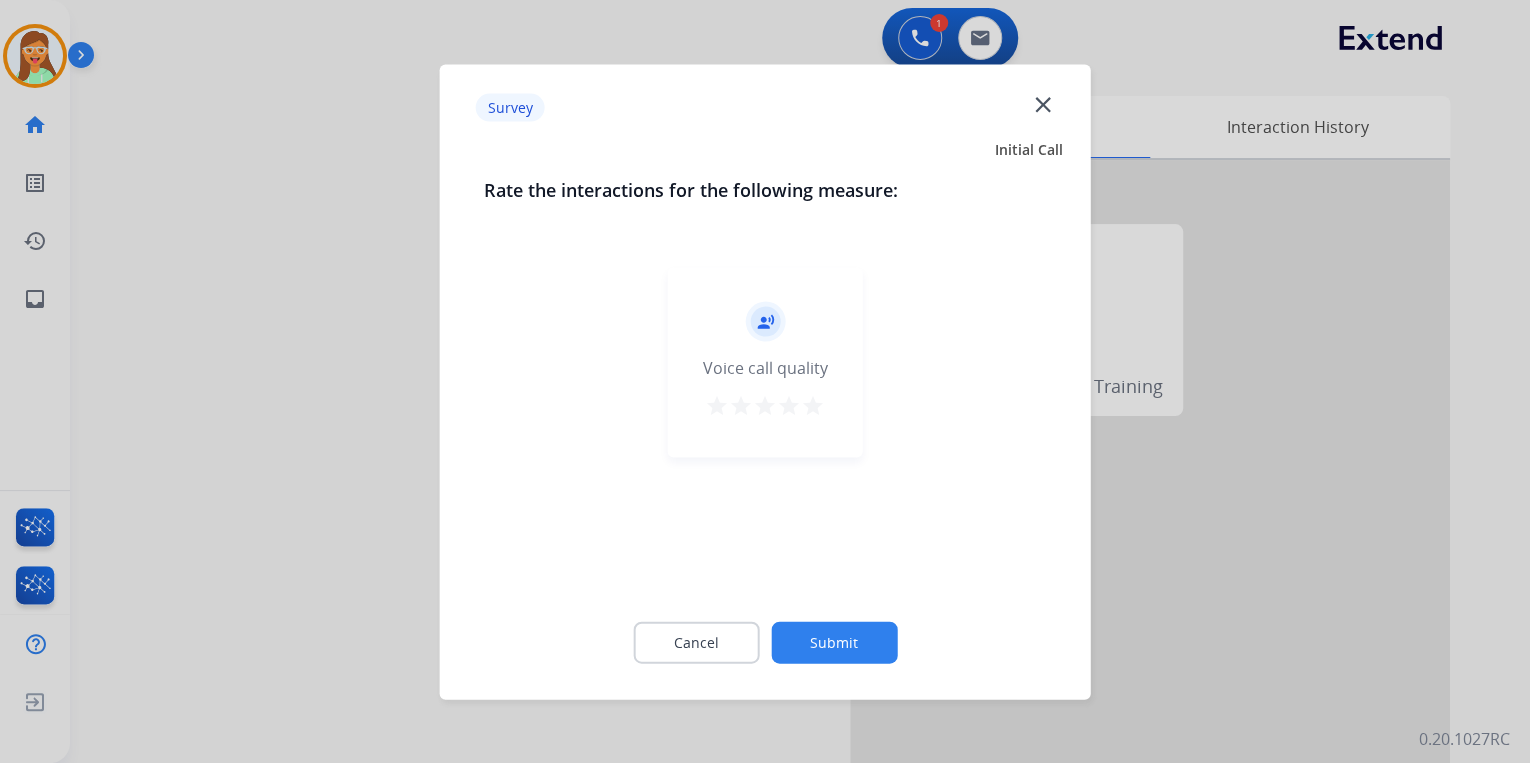 click on "star" at bounding box center (813, 405) 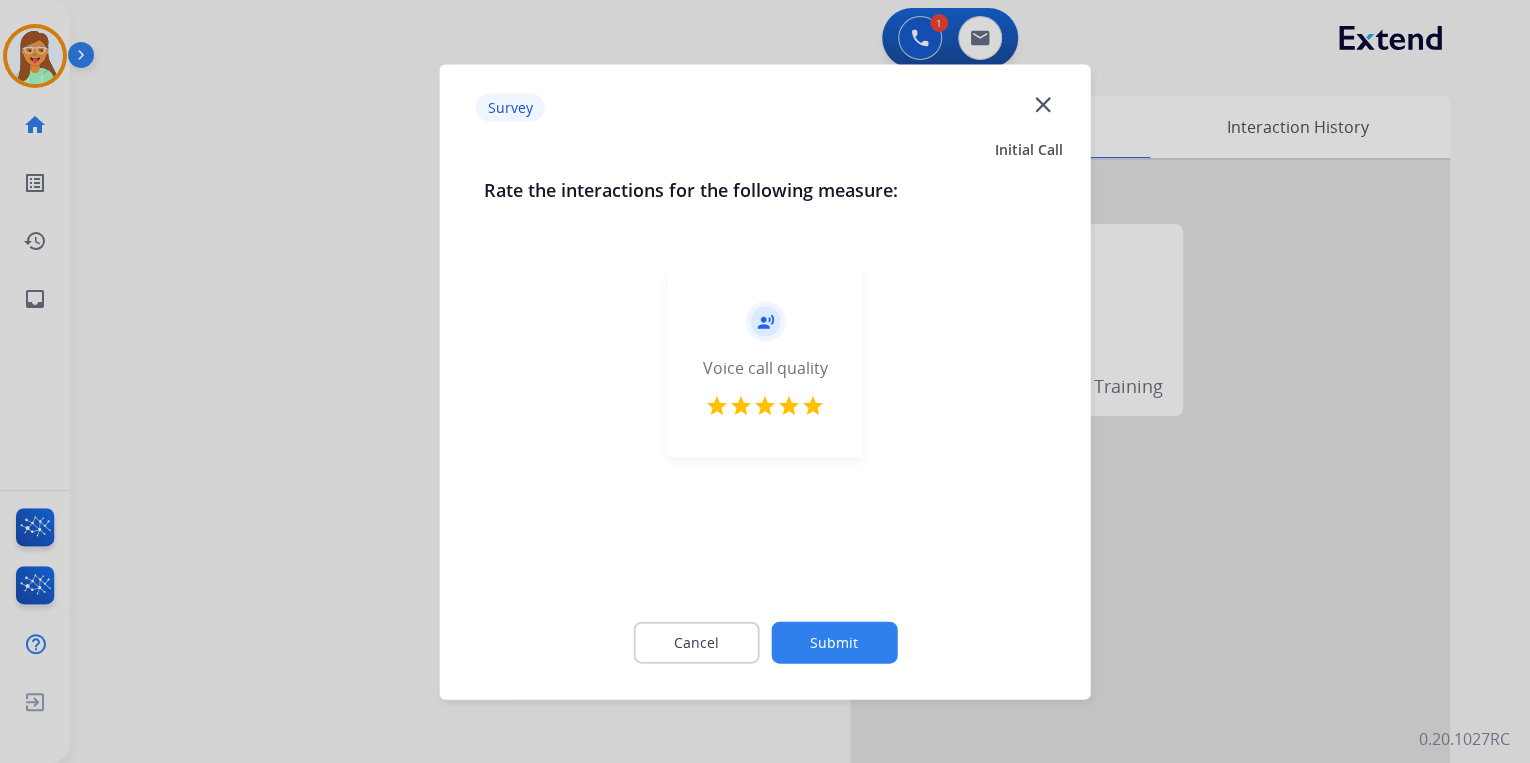 click on "Submit" 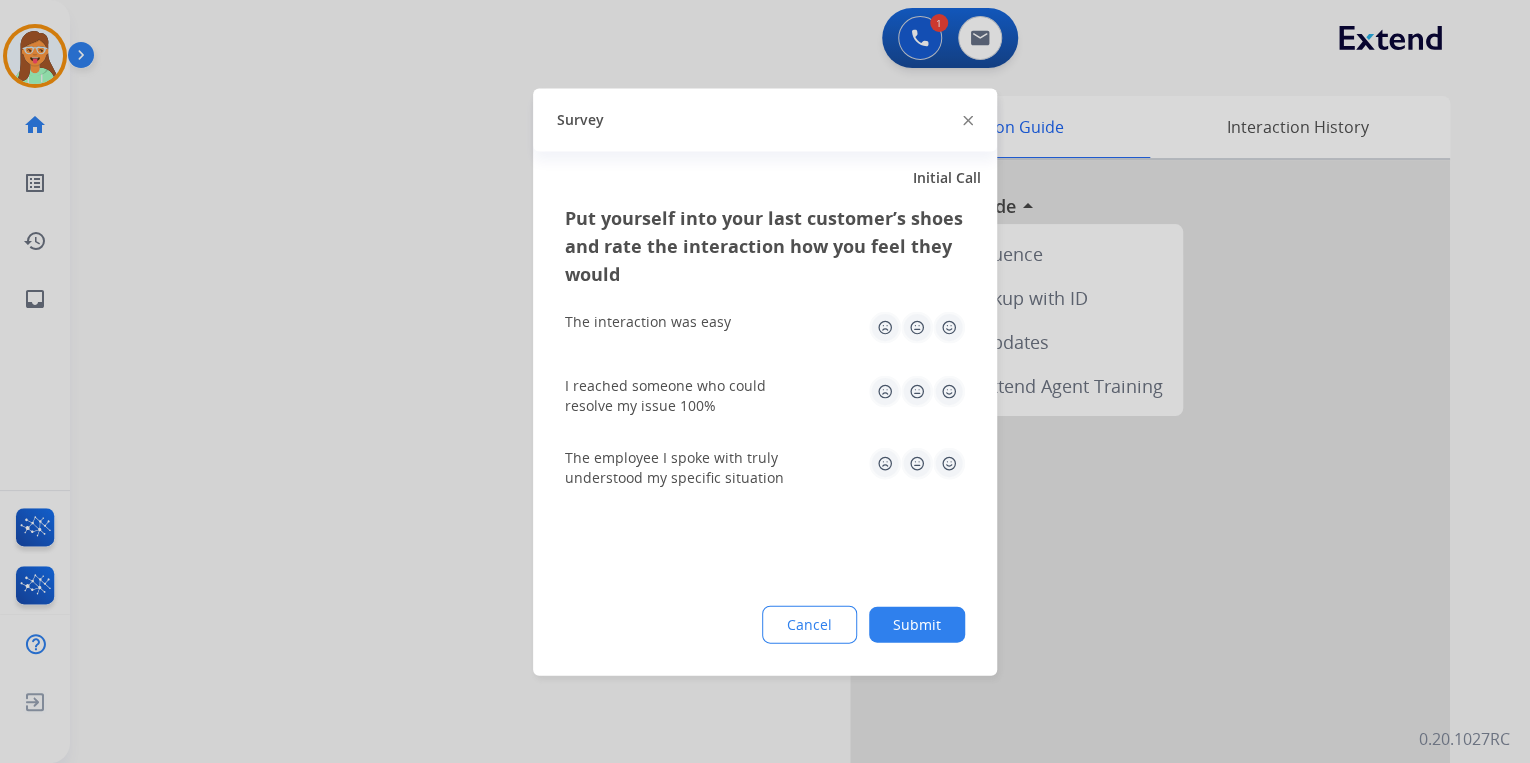 click 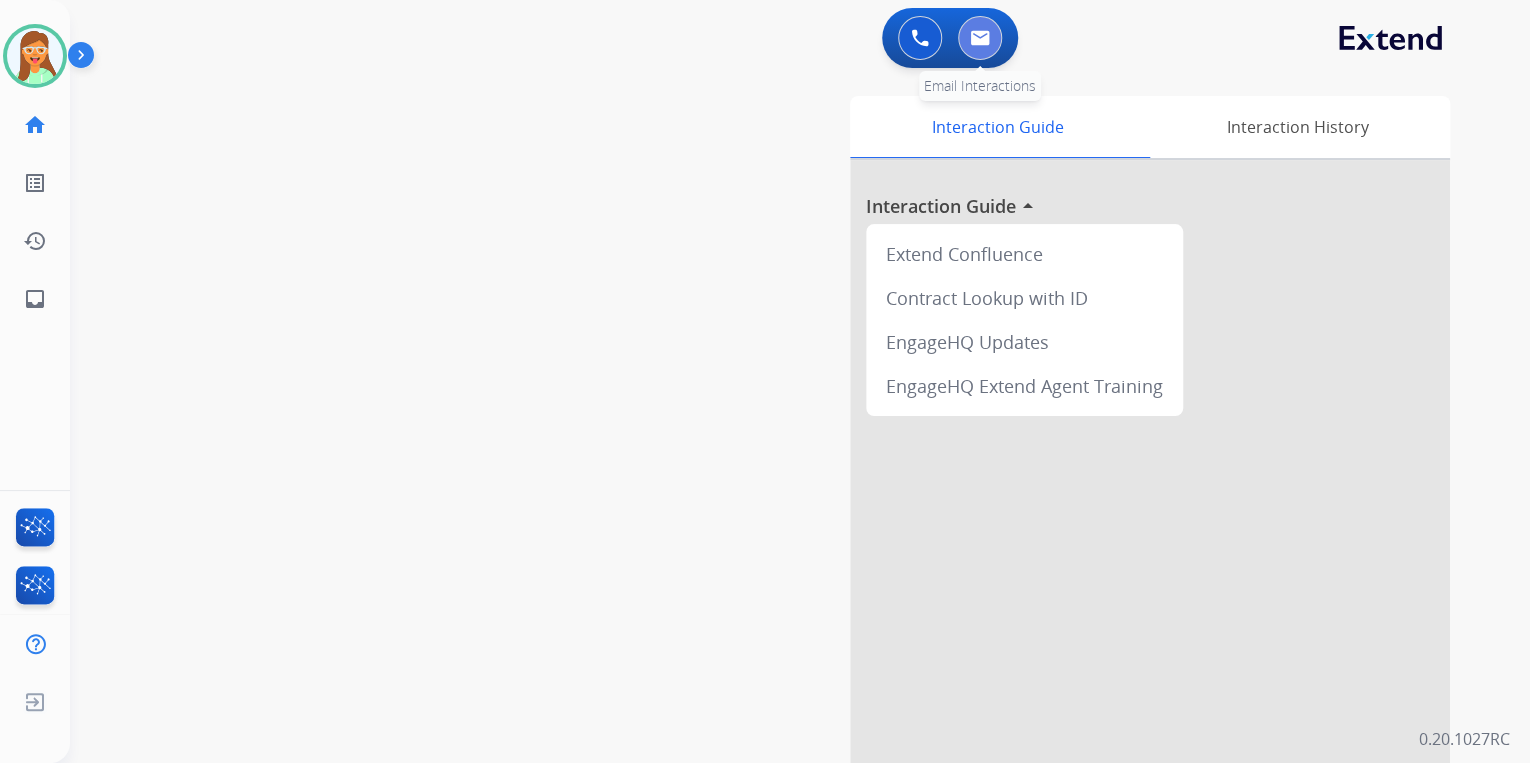 click at bounding box center [980, 38] 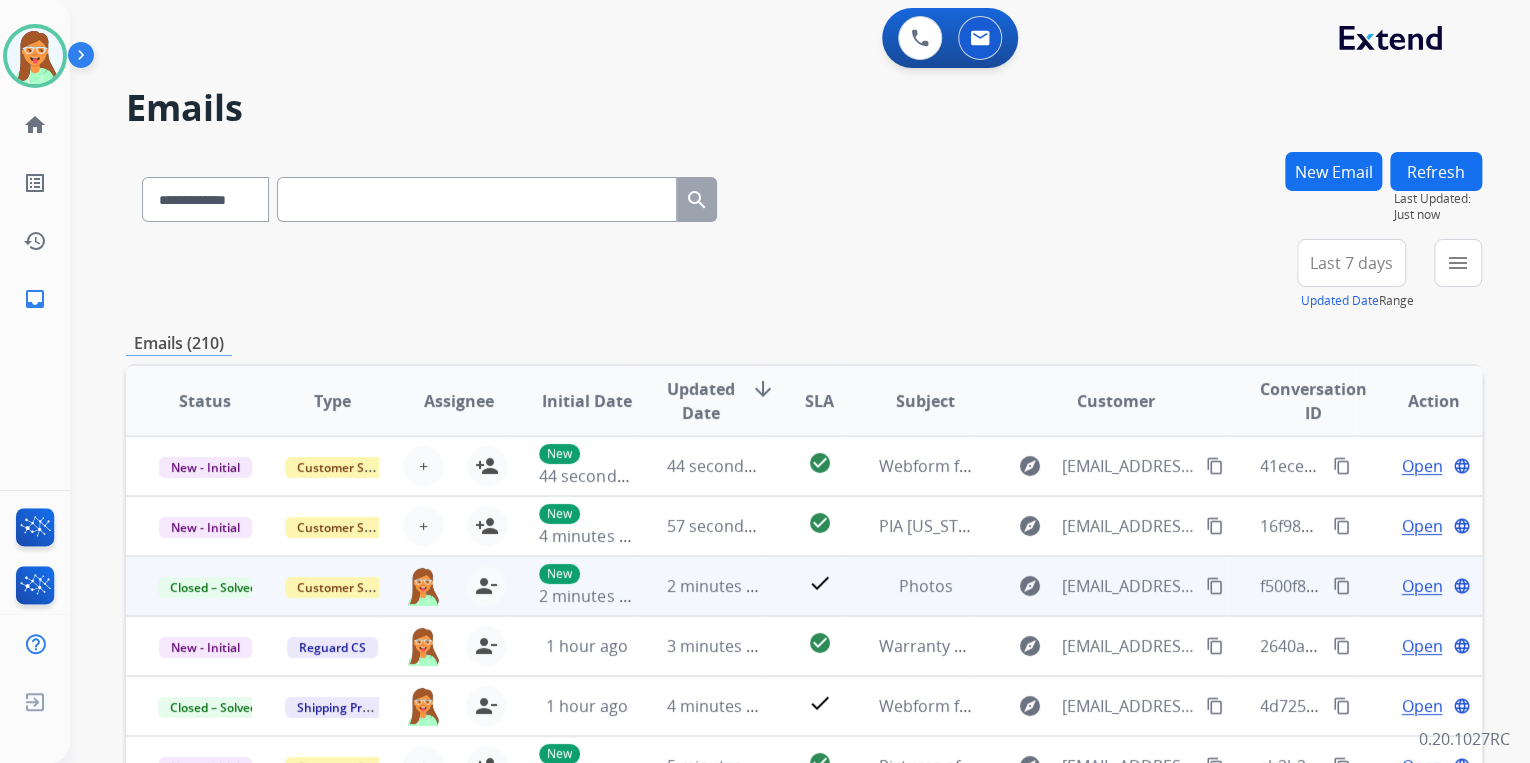 click on "content_copy" at bounding box center [1342, 586] 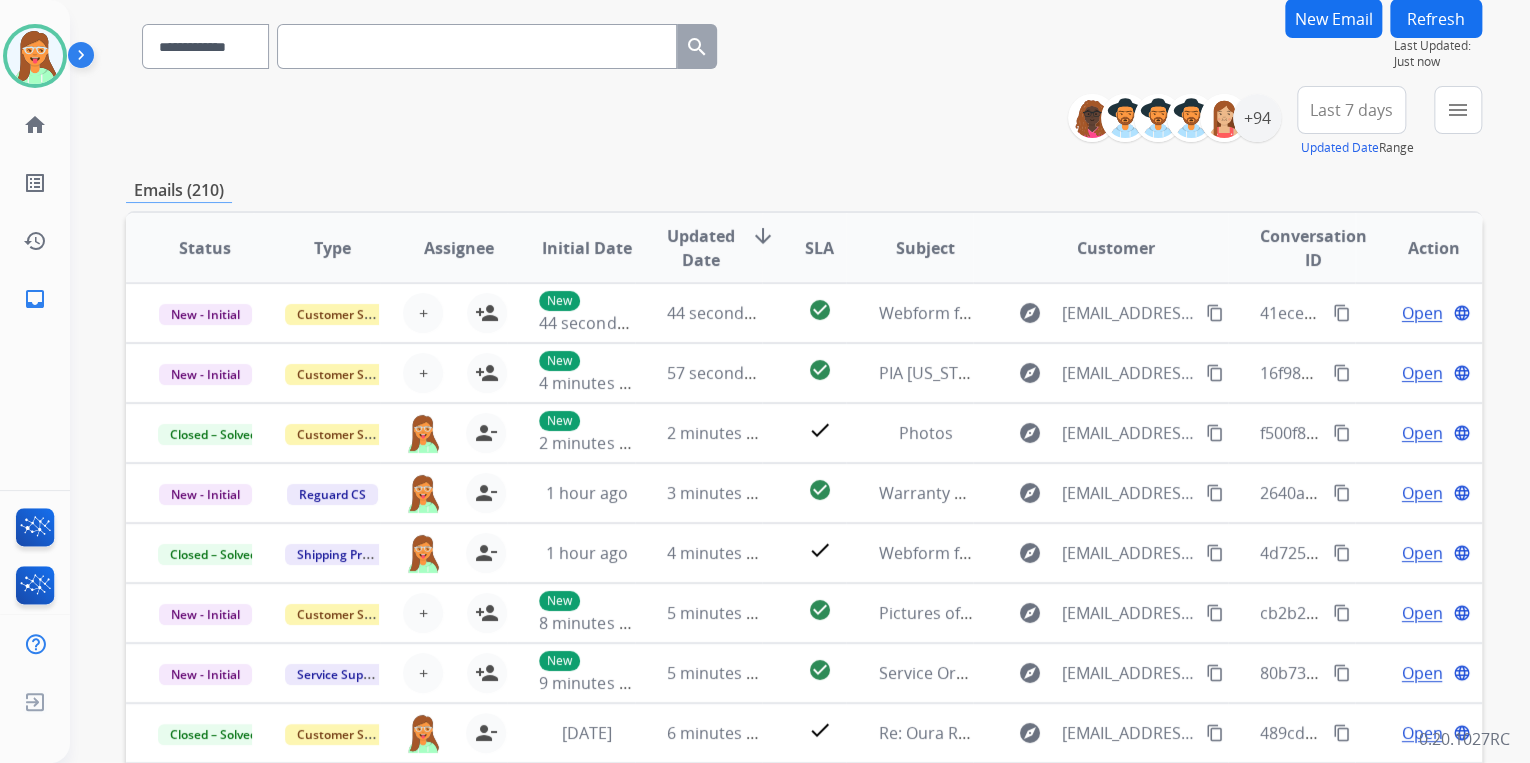 scroll, scrollTop: 160, scrollLeft: 0, axis: vertical 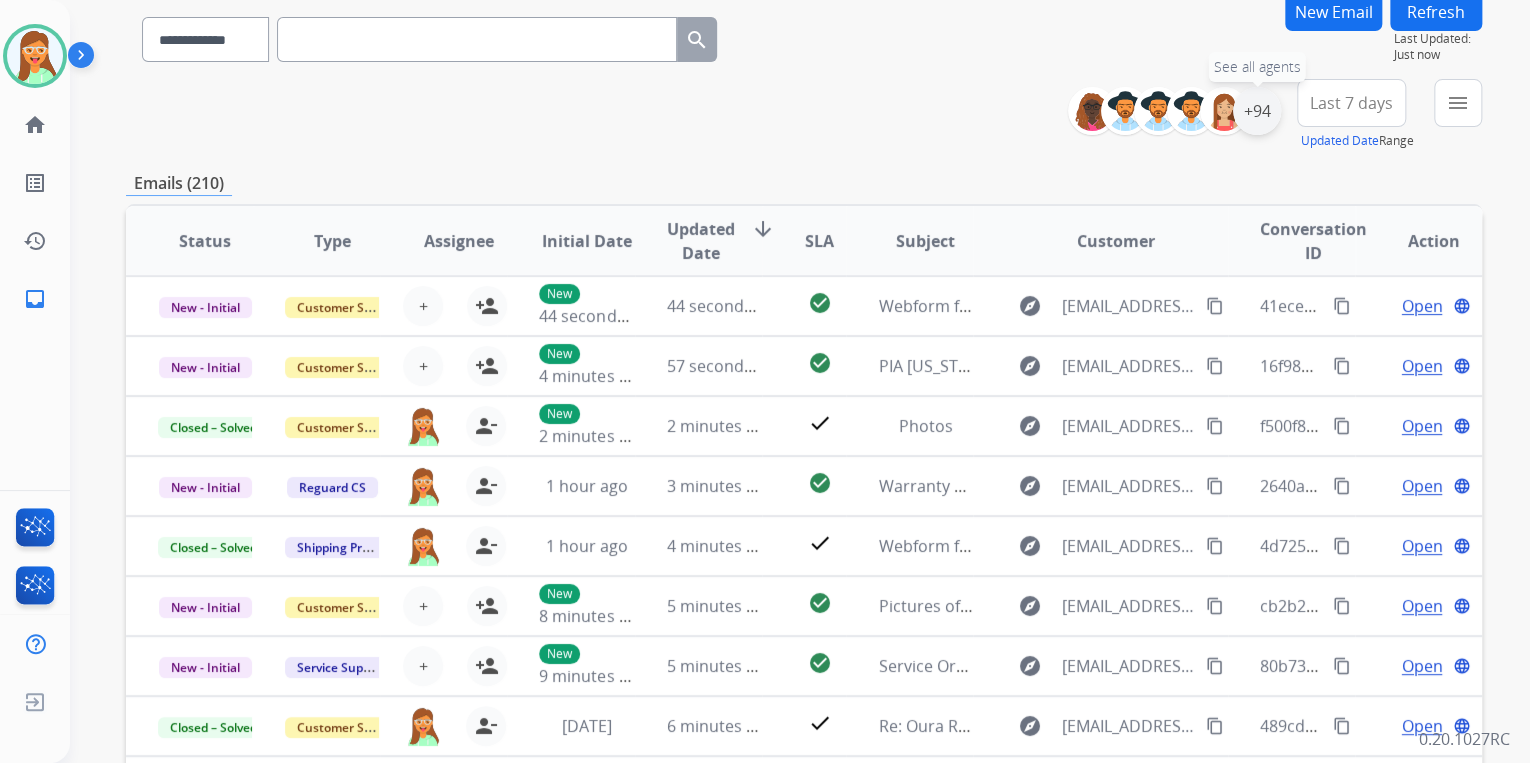 click on "+94" at bounding box center [1257, 111] 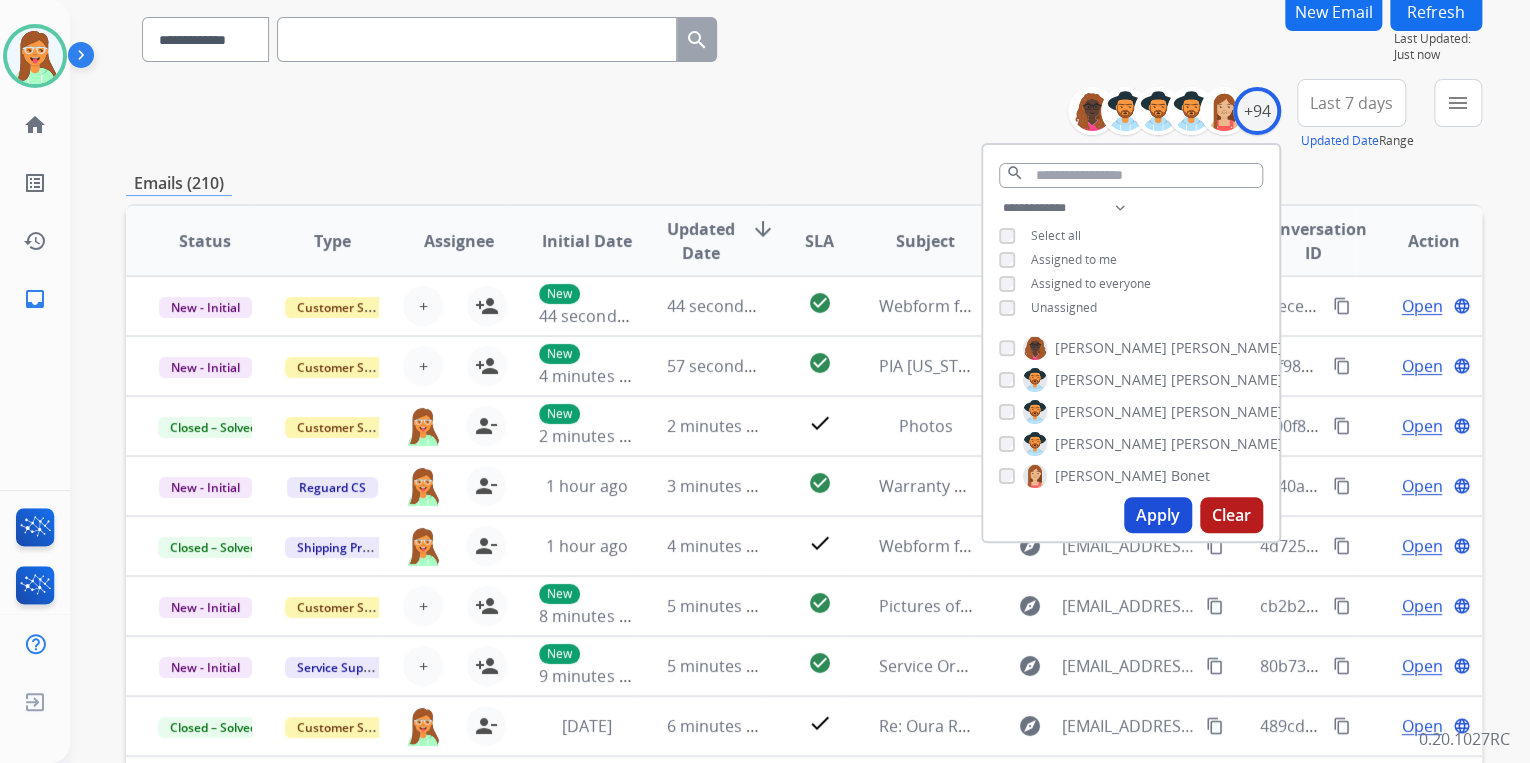 click on "Apply" at bounding box center (1158, 515) 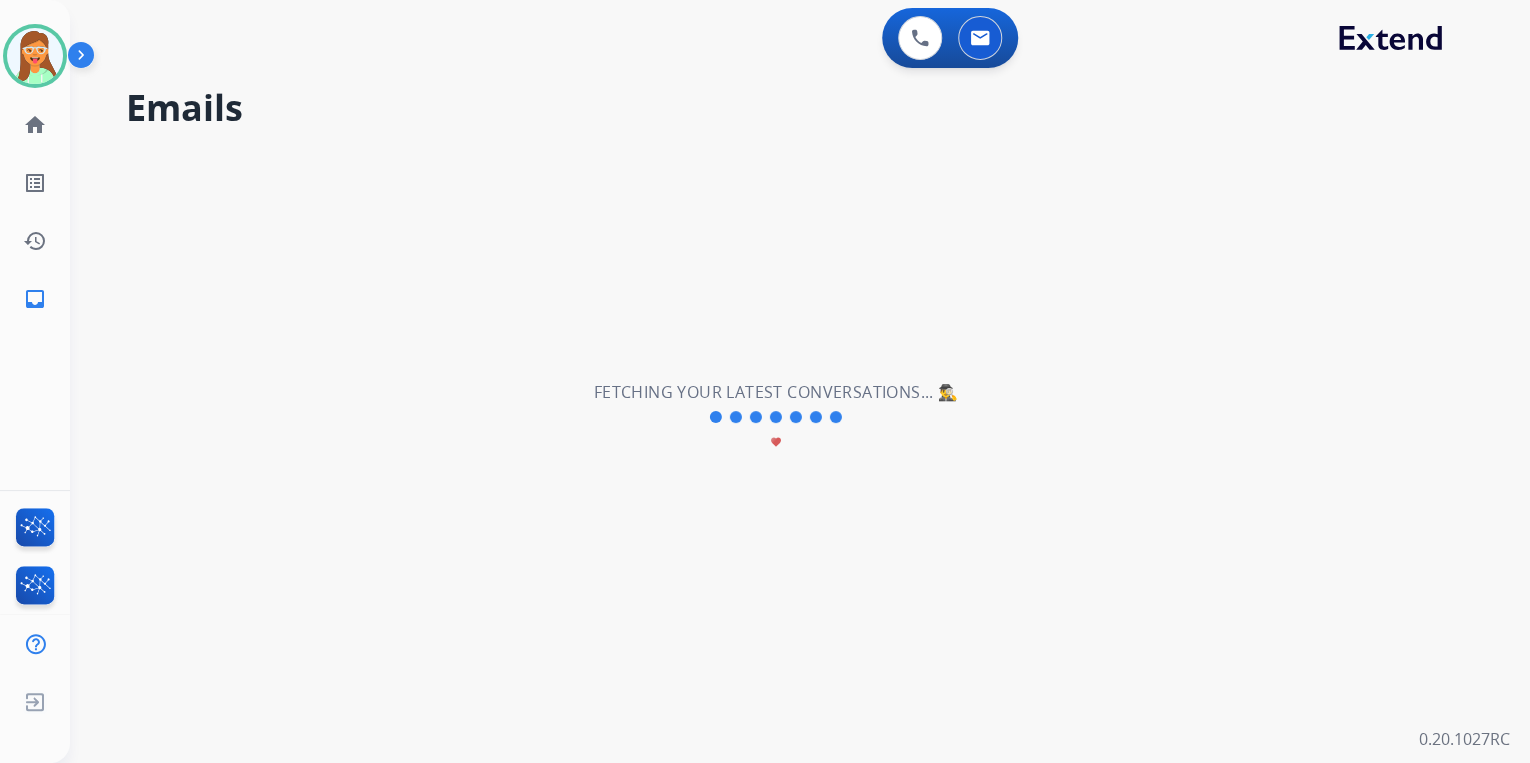 scroll, scrollTop: 0, scrollLeft: 0, axis: both 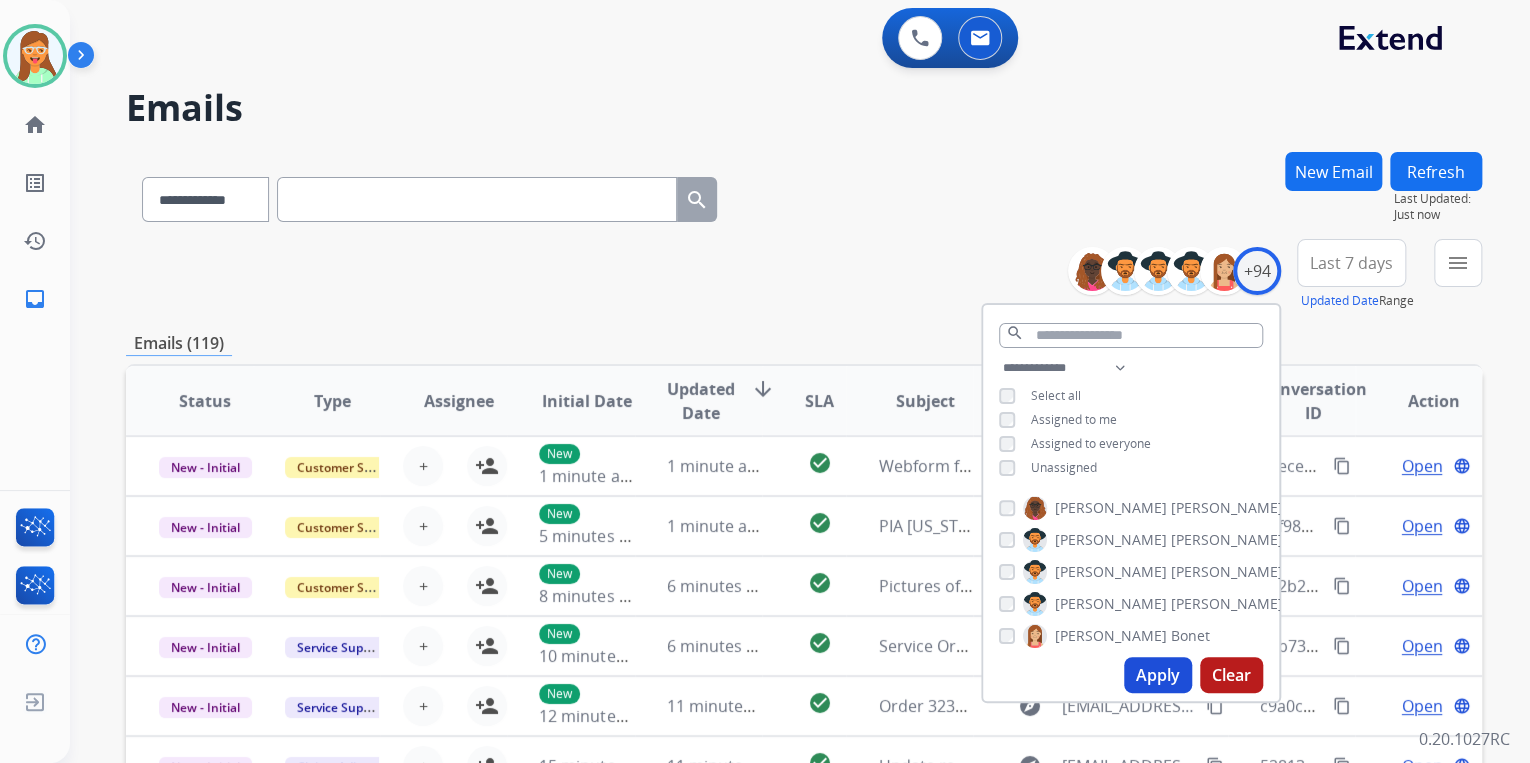 click on "Apply" at bounding box center [1158, 675] 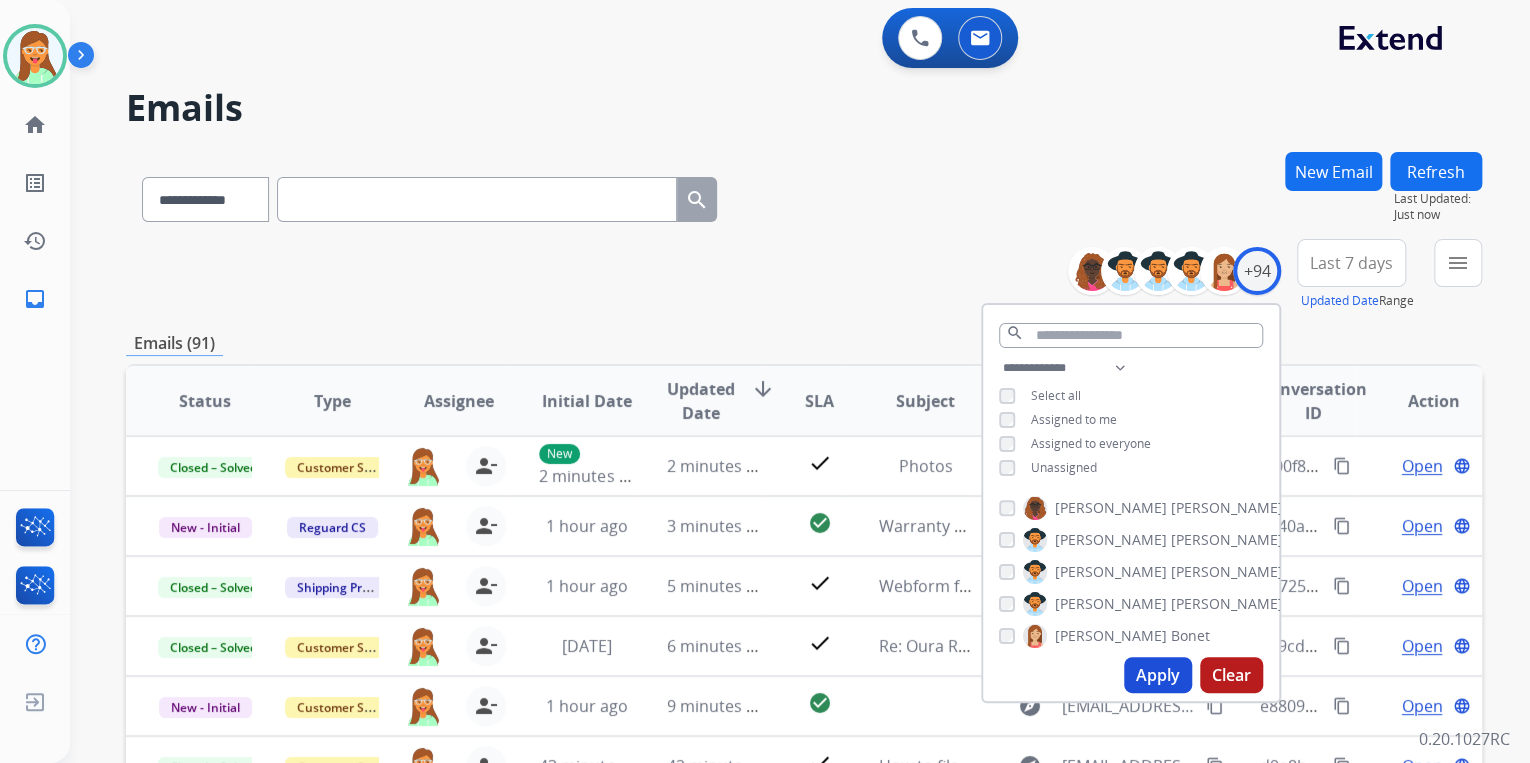 click on "New Email" at bounding box center [1333, 171] 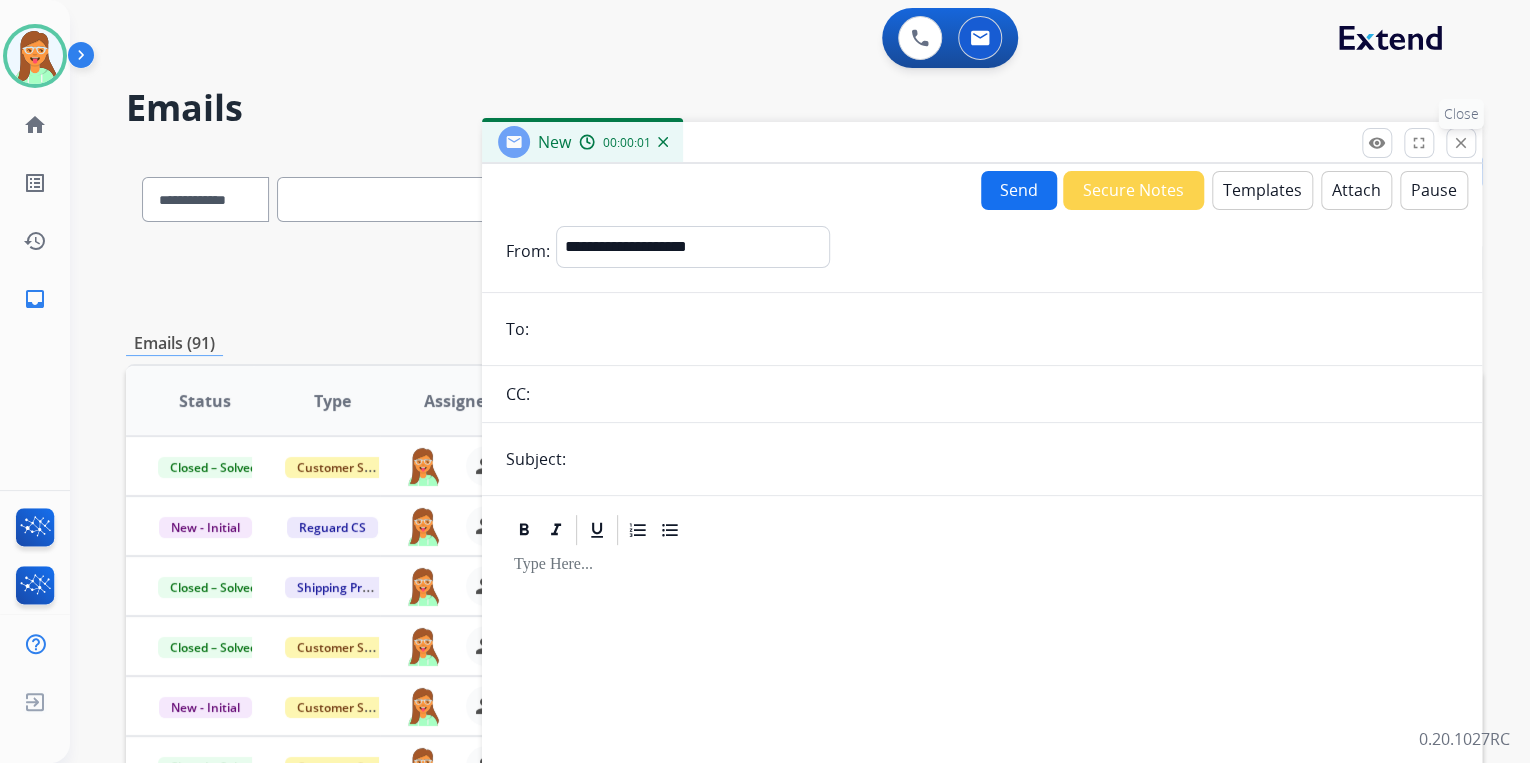click on "close Close" at bounding box center [1461, 143] 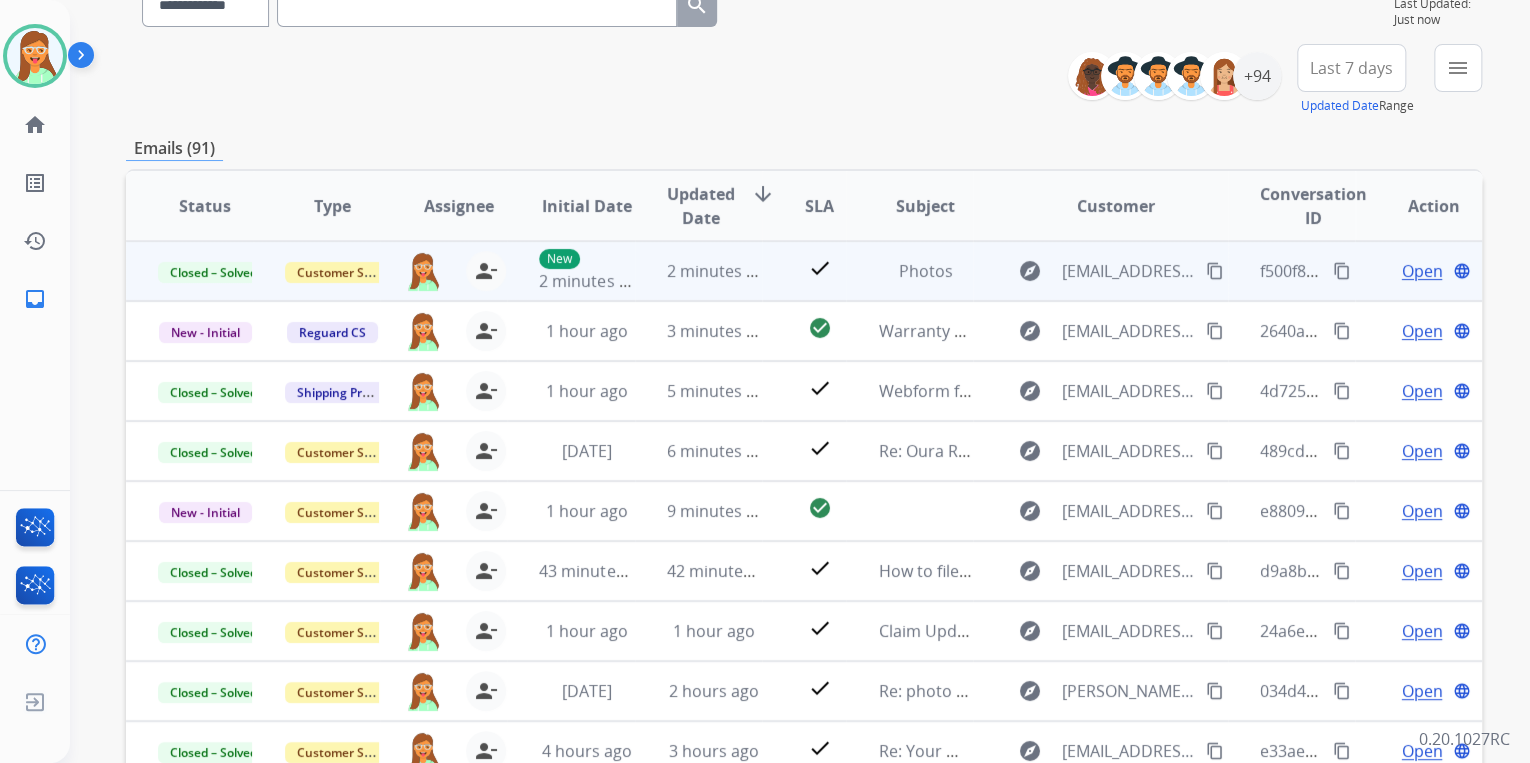 scroll, scrollTop: 240, scrollLeft: 0, axis: vertical 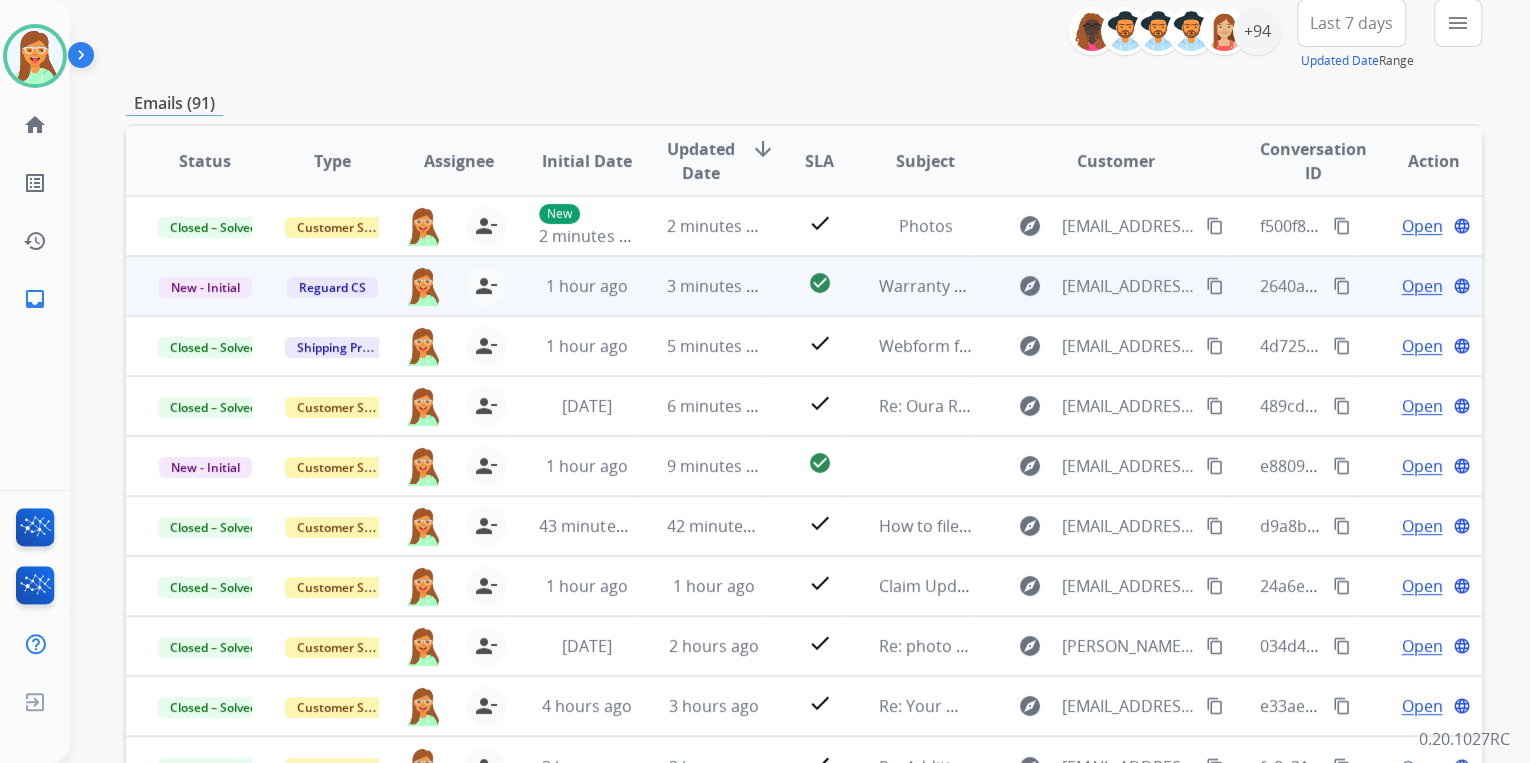 click on "Open" at bounding box center (1421, 286) 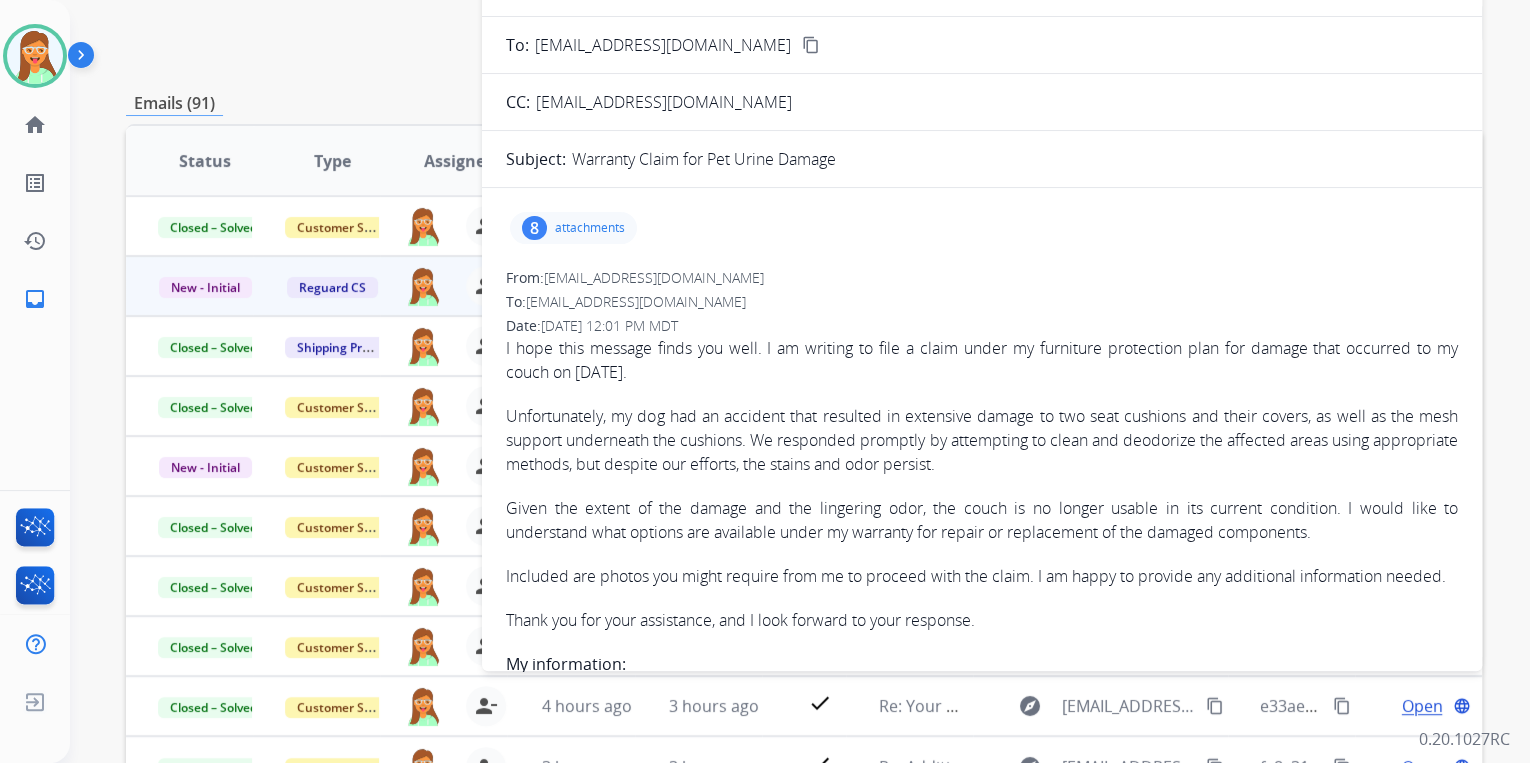 scroll, scrollTop: 0, scrollLeft: 0, axis: both 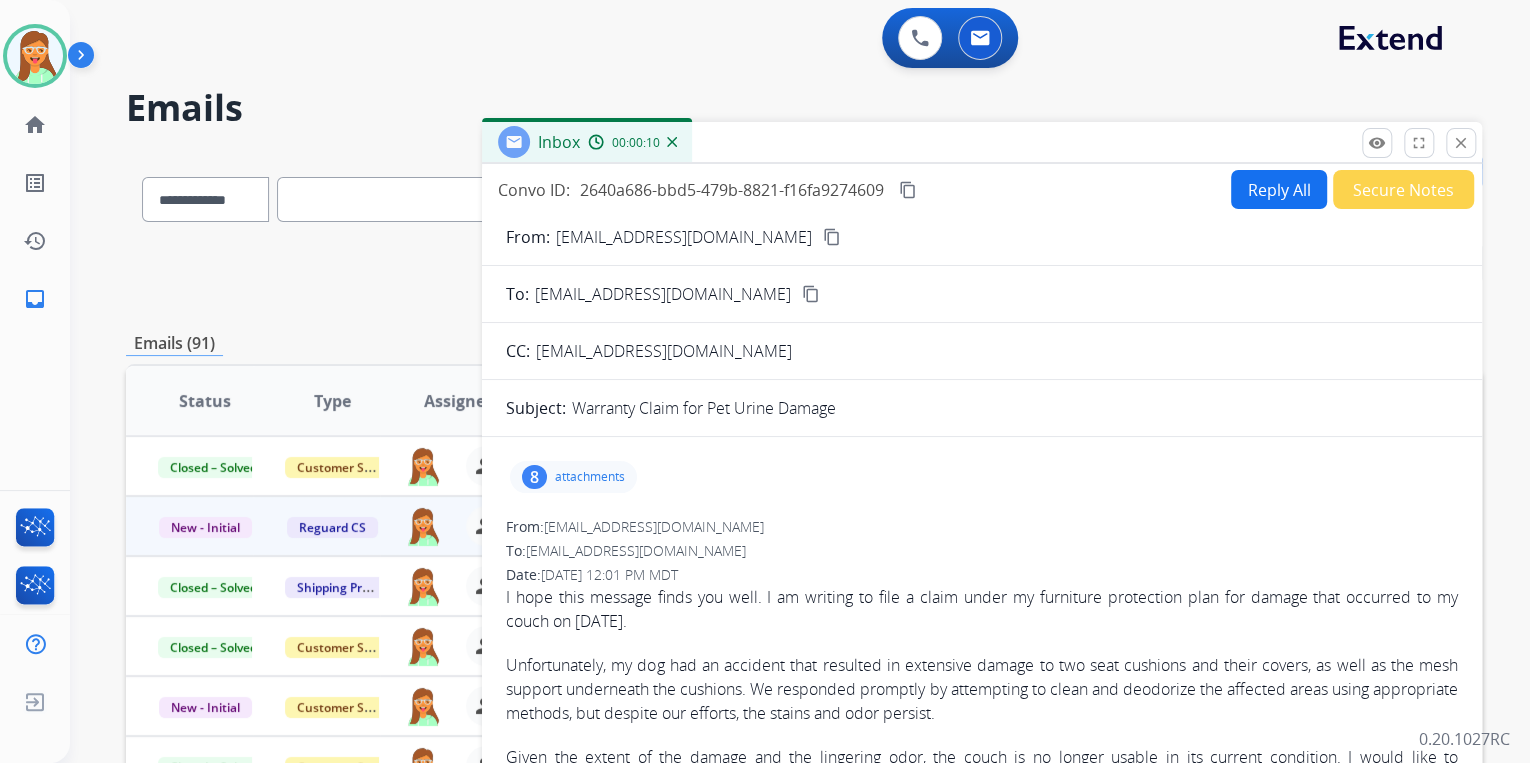 click on "Reply All" at bounding box center [1279, 189] 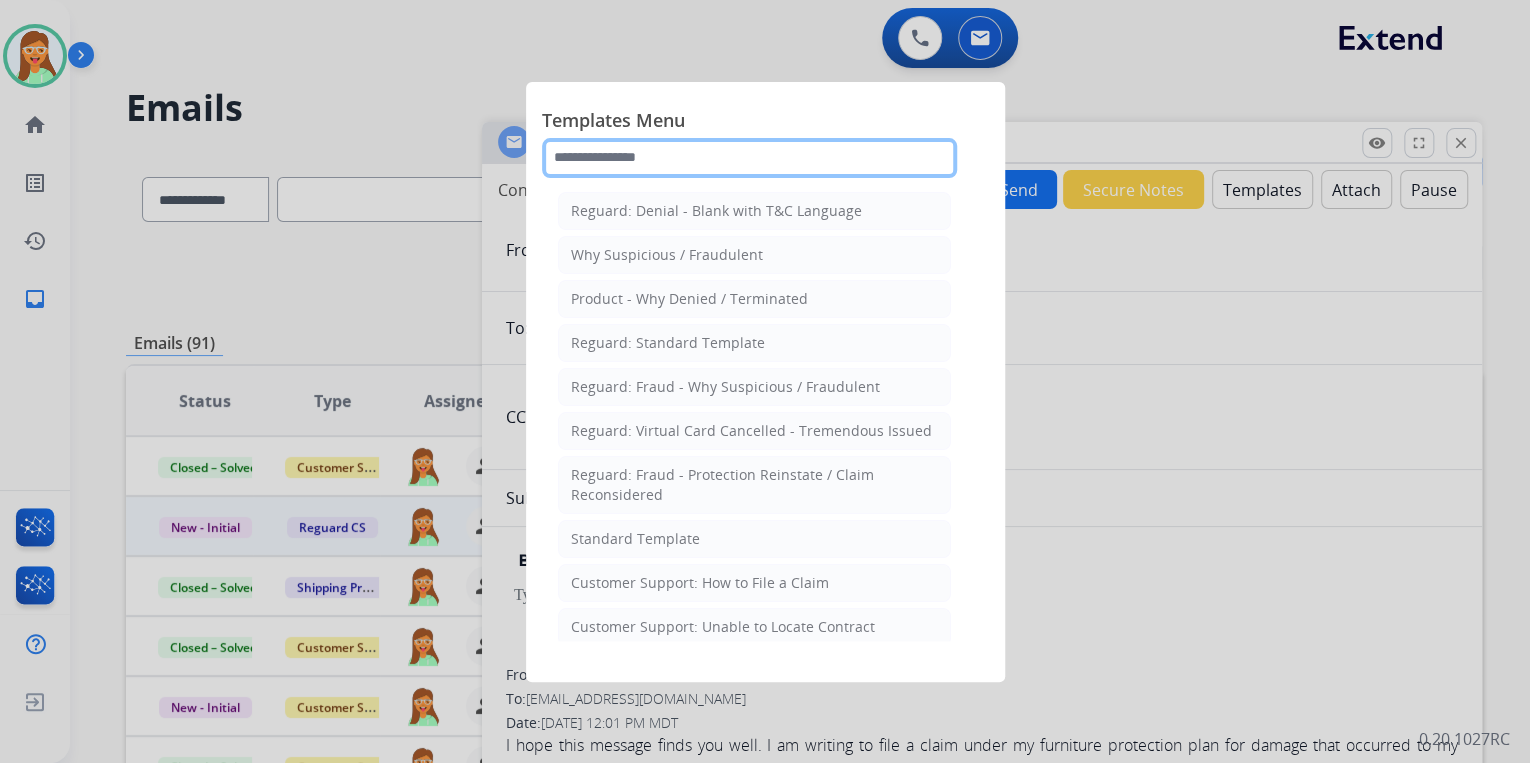 click 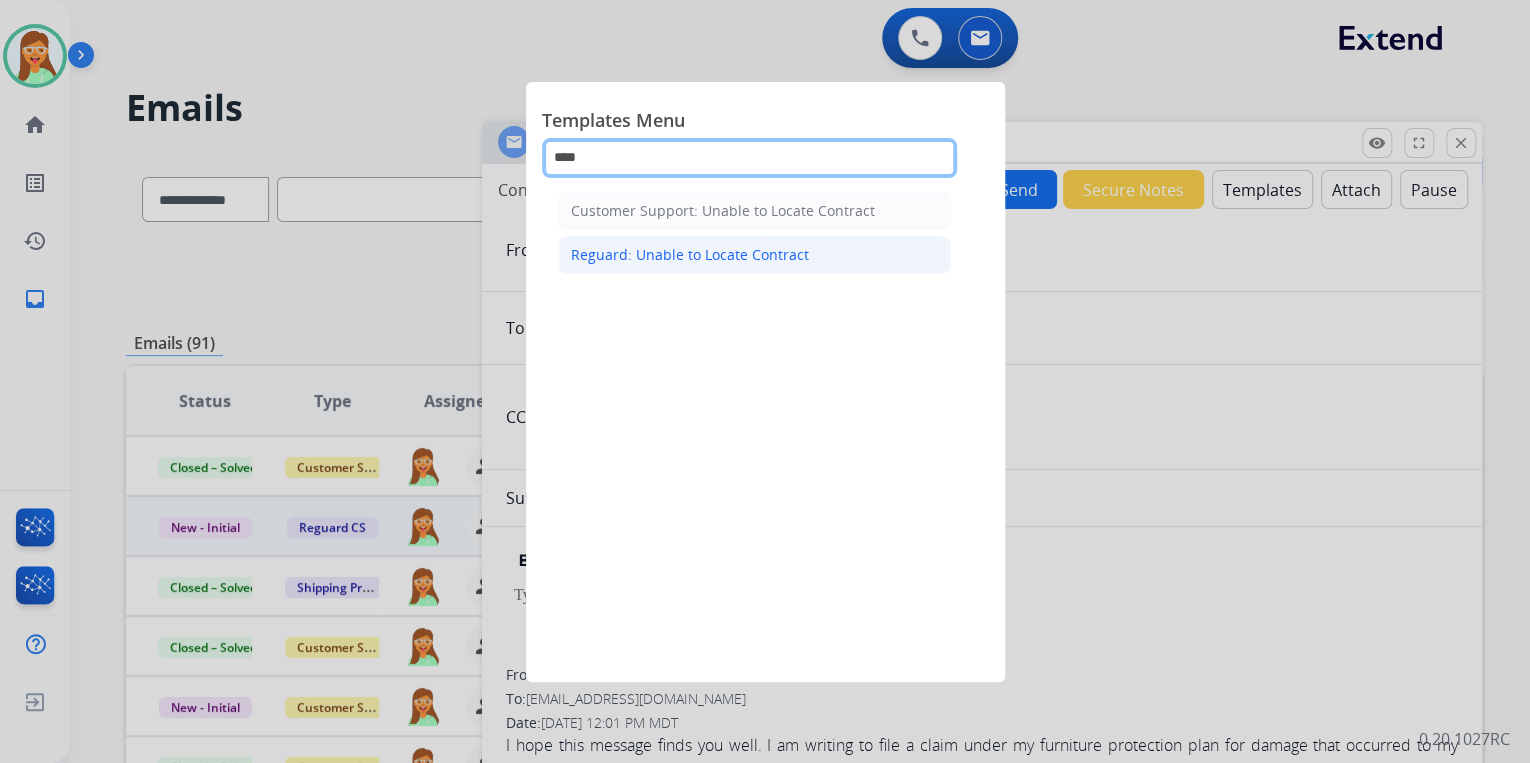 type on "****" 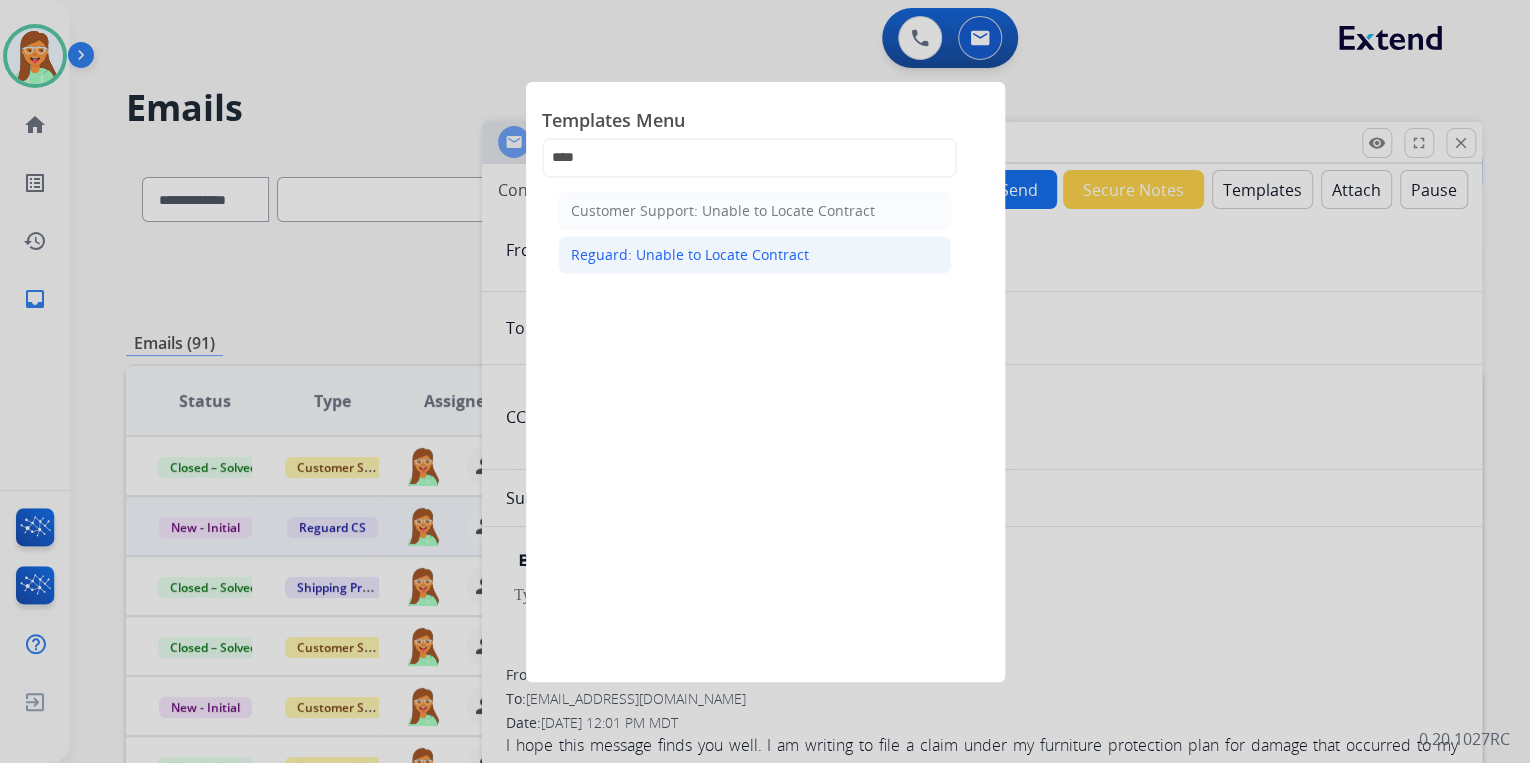 click on "Reguard: Unable to Locate Contract" 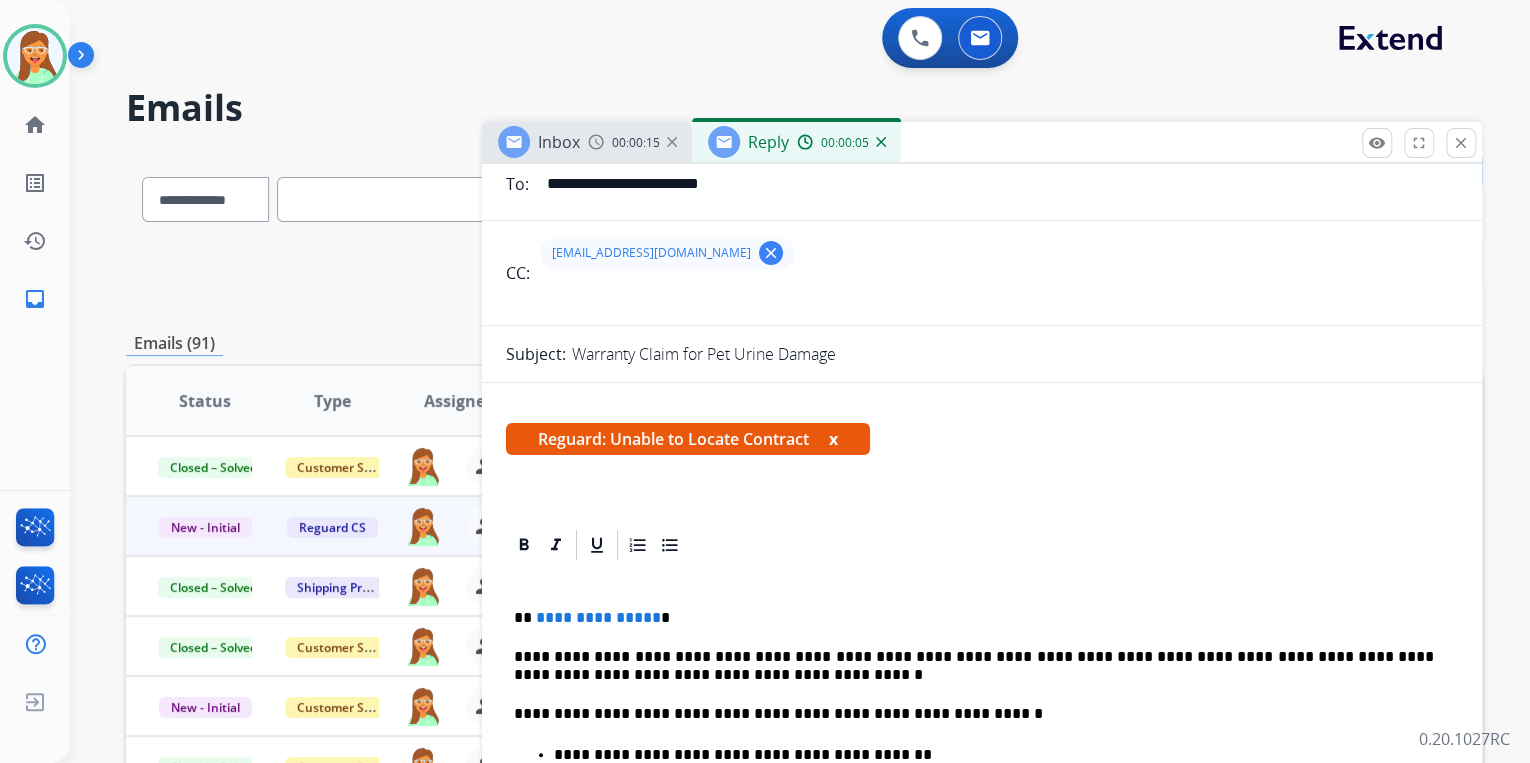 scroll, scrollTop: 400, scrollLeft: 0, axis: vertical 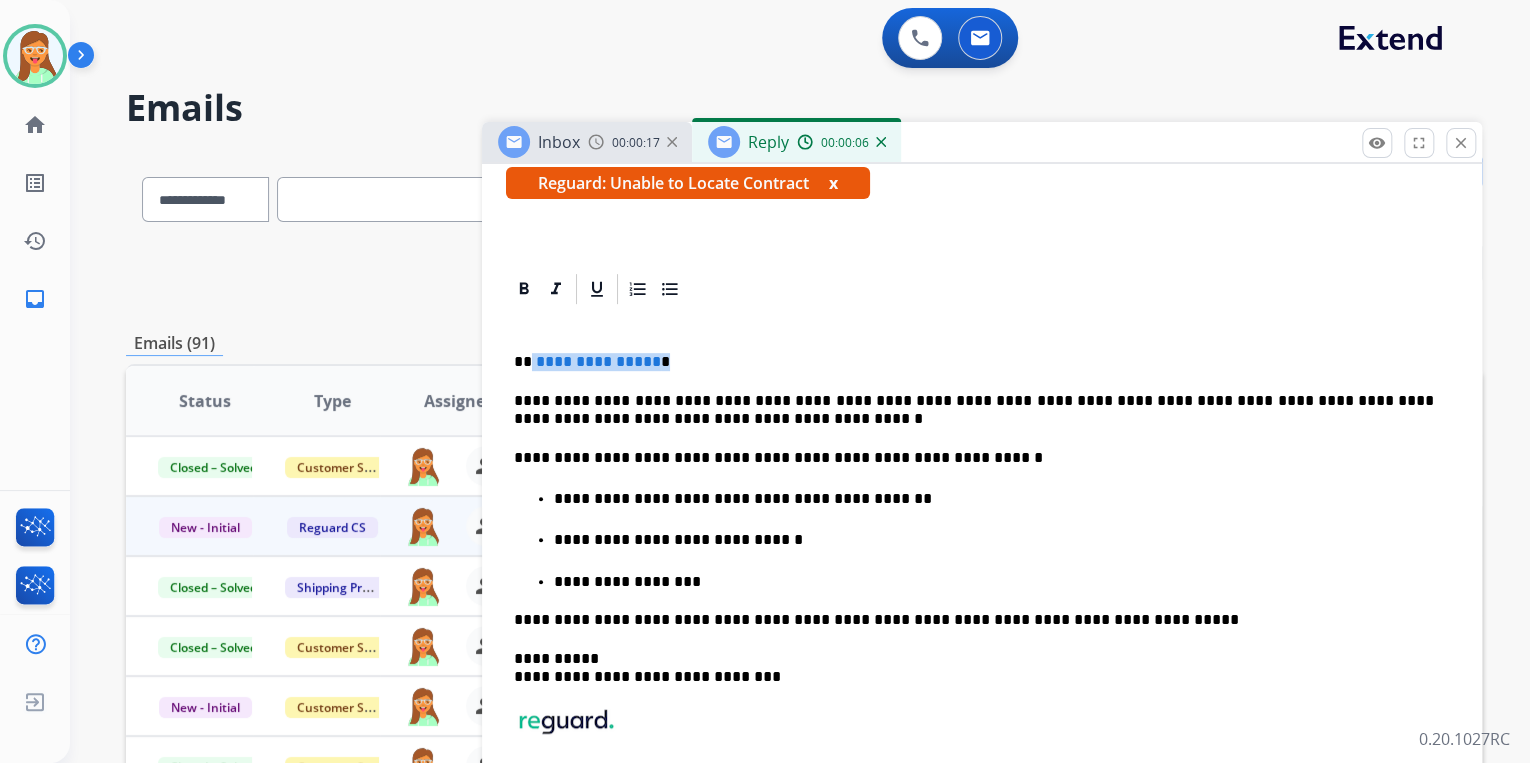 drag, startPoint x: 650, startPoint y: 352, endPoint x: 528, endPoint y: 343, distance: 122.33152 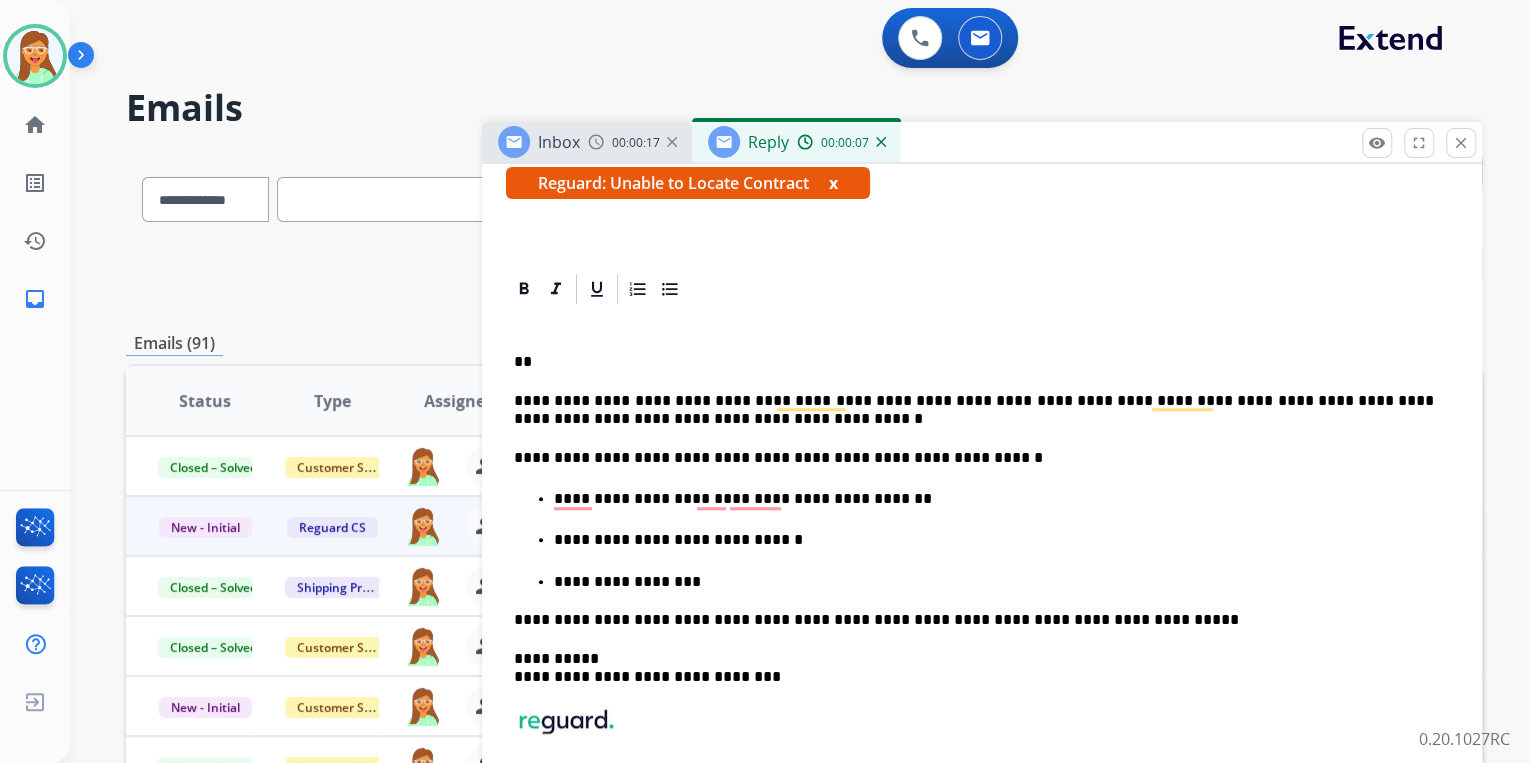type 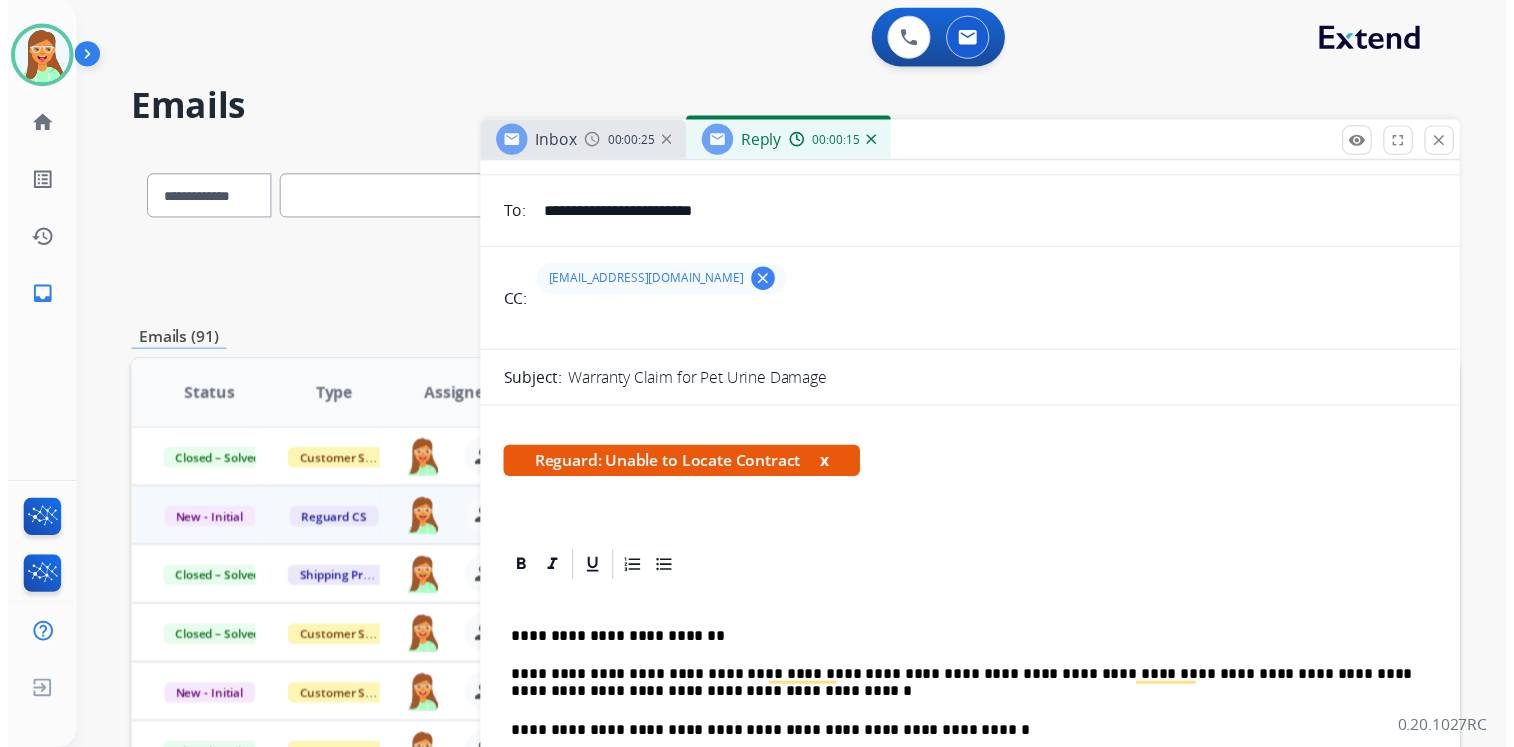 scroll, scrollTop: 0, scrollLeft: 0, axis: both 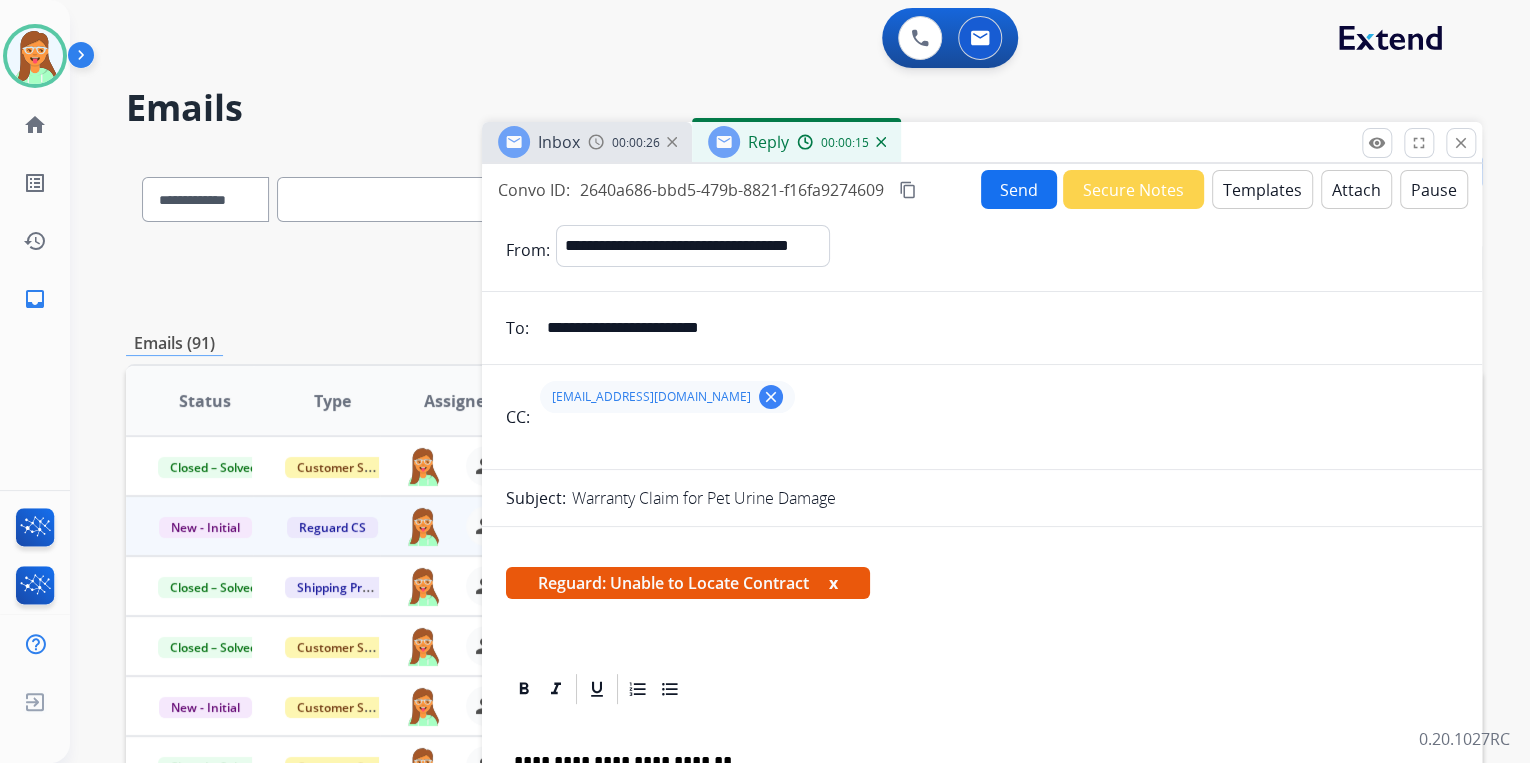 click on "Send" at bounding box center [1019, 189] 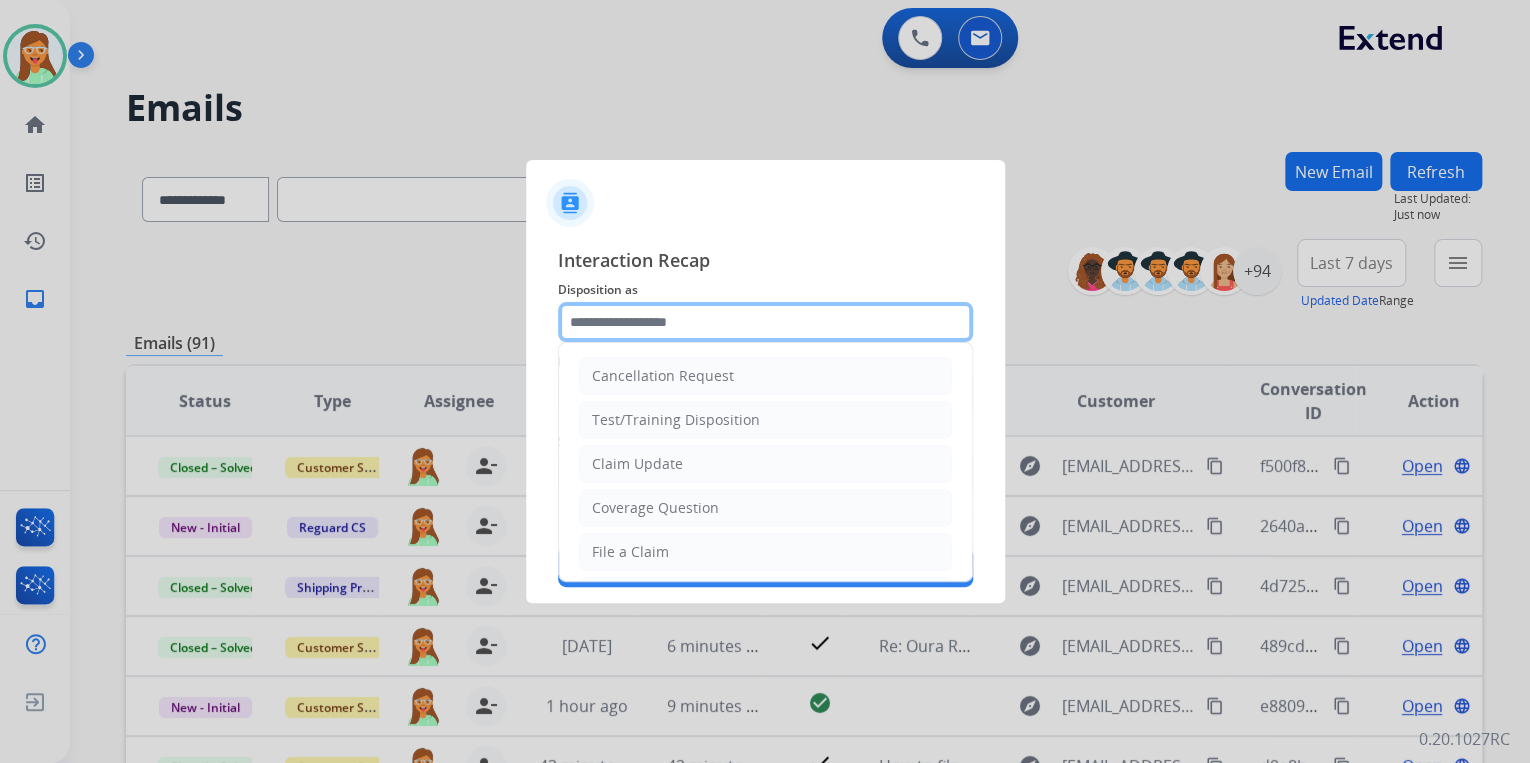 click 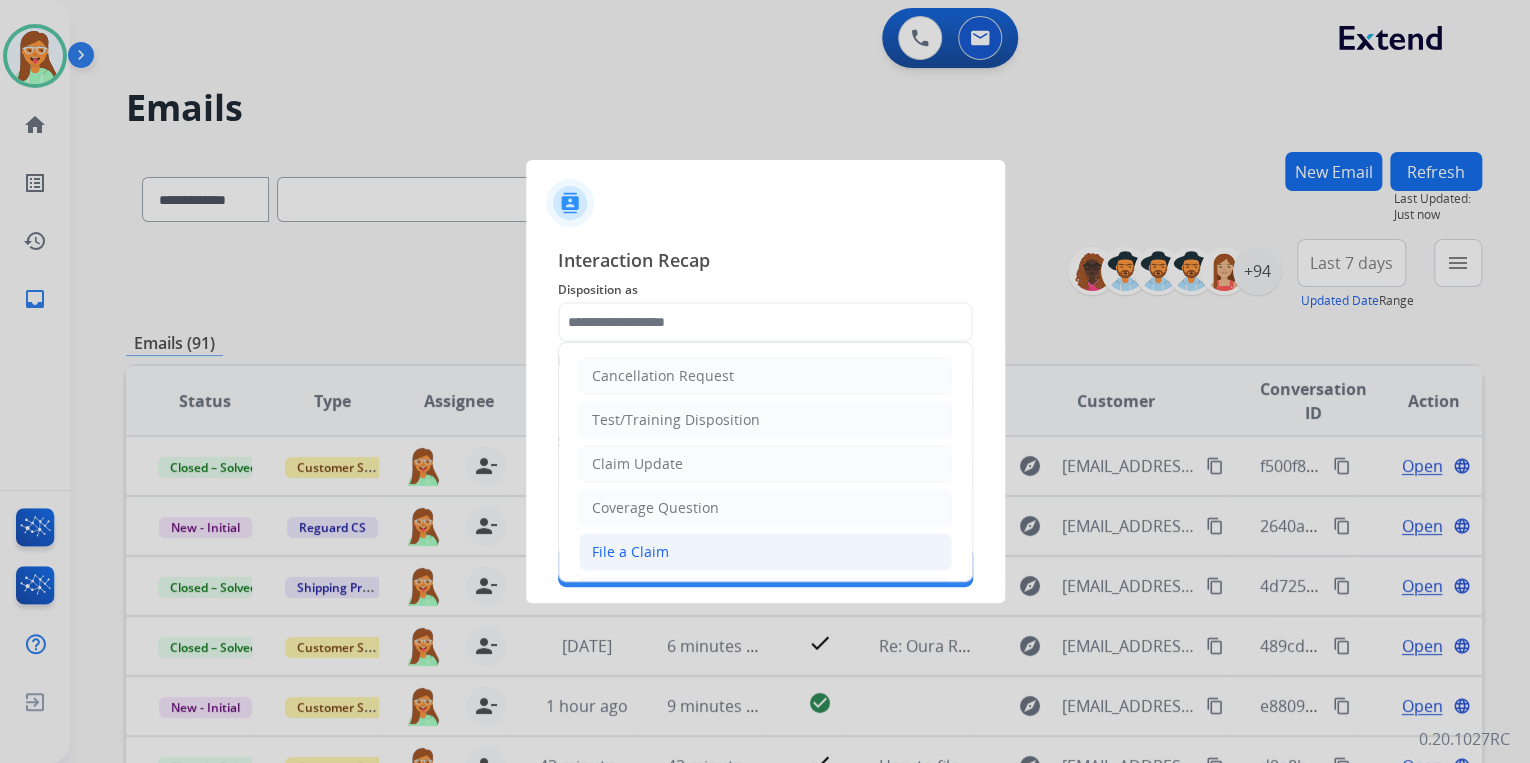 click on "File a Claim" 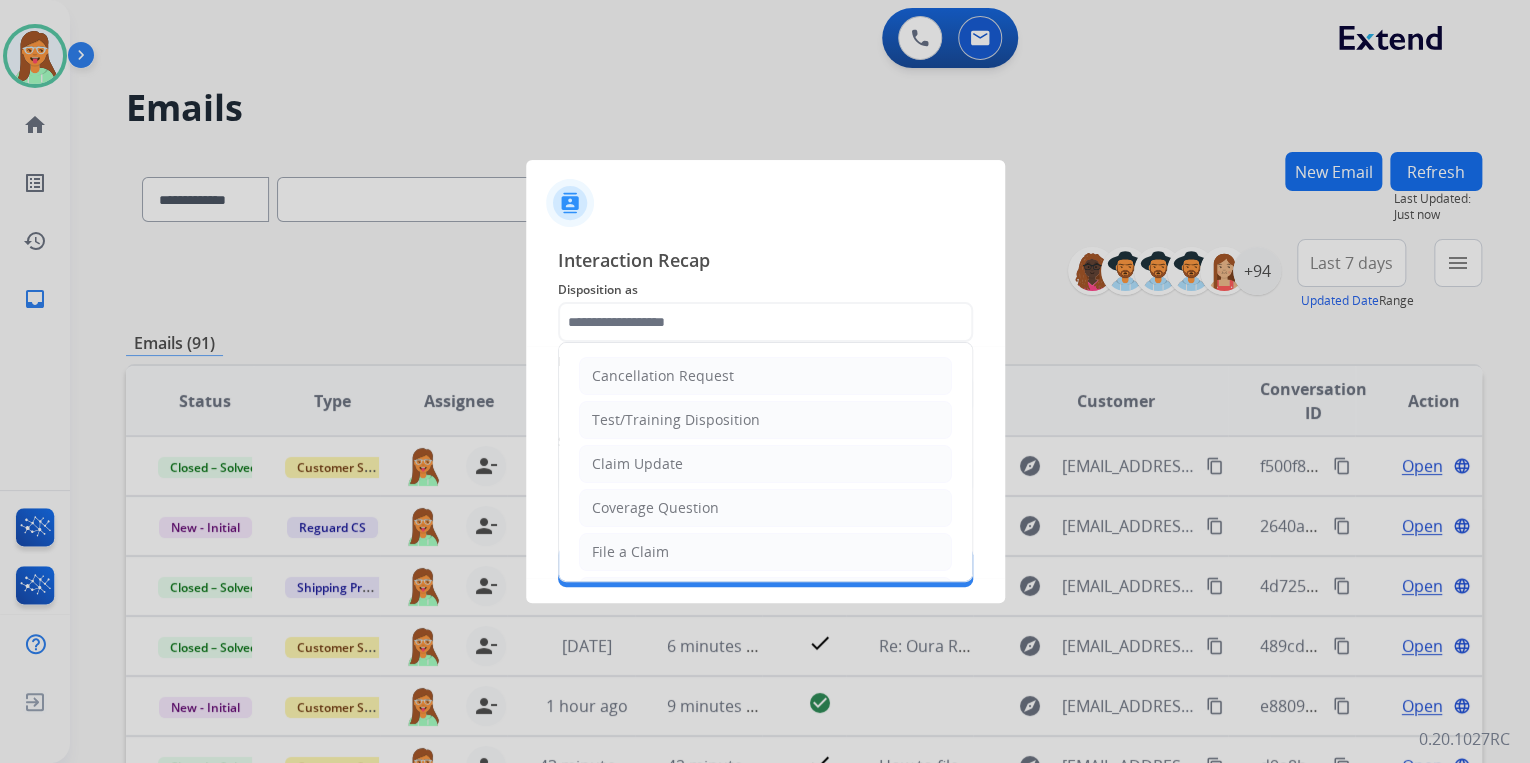 type on "**********" 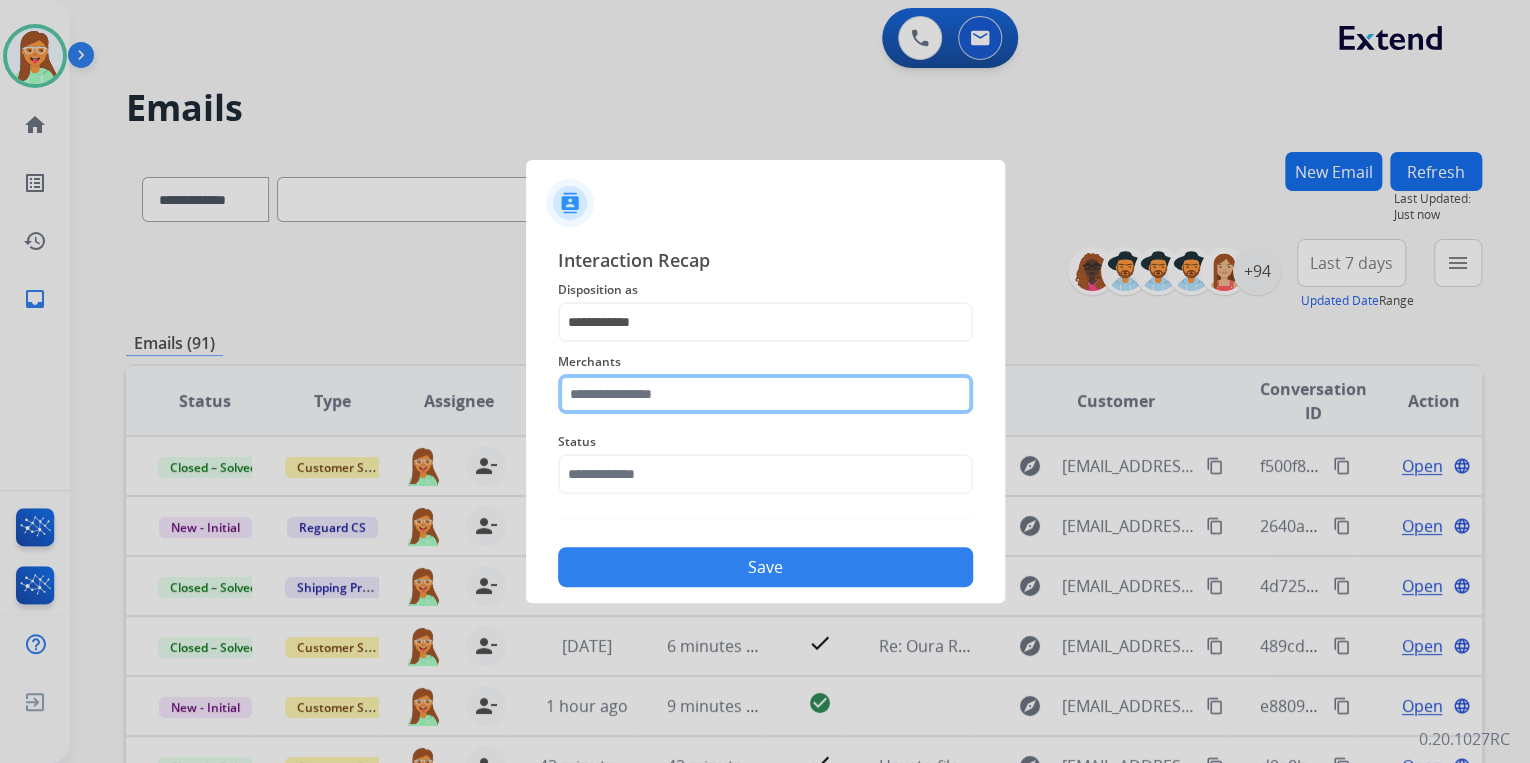 click 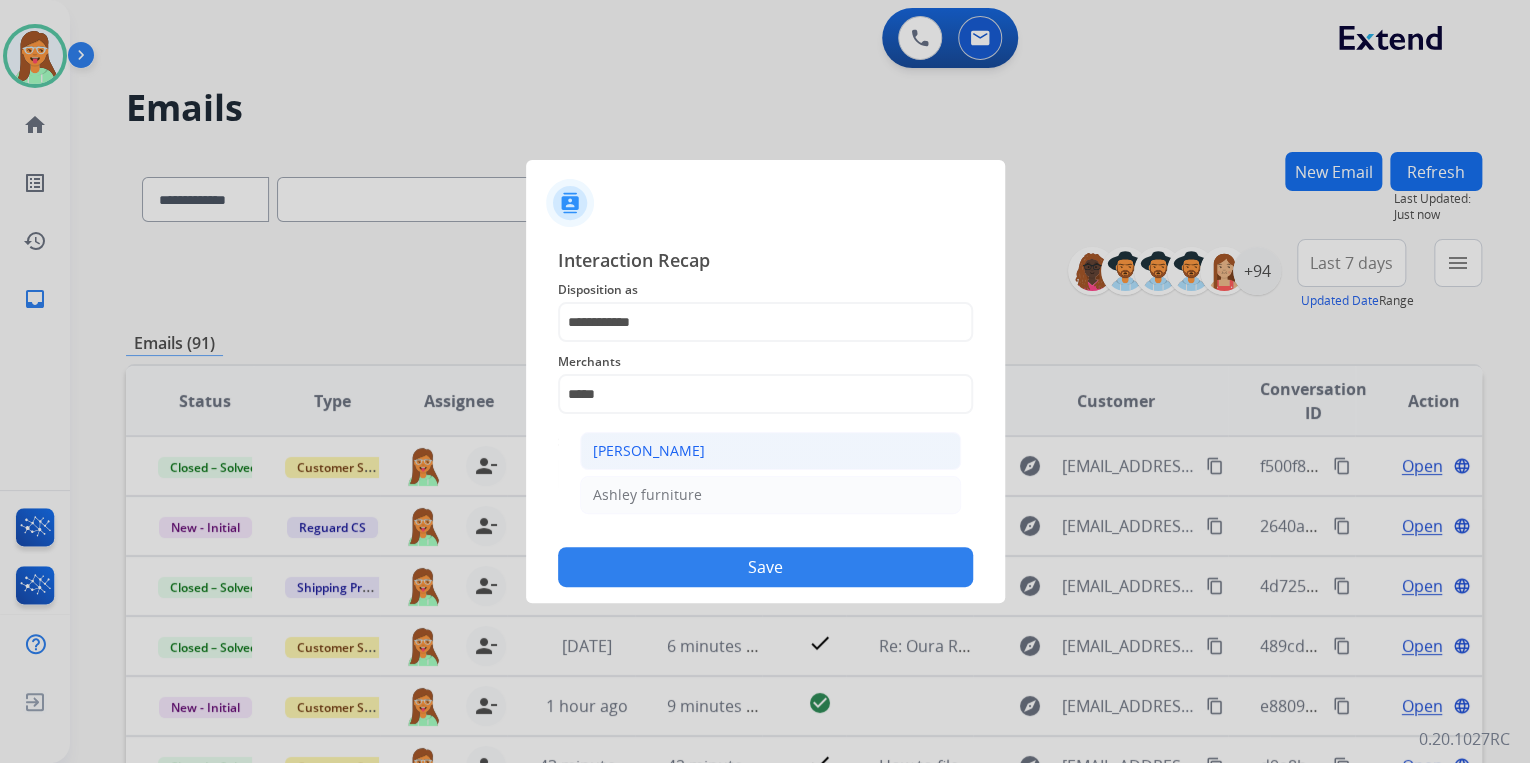 click on "Ashley - Reguard" 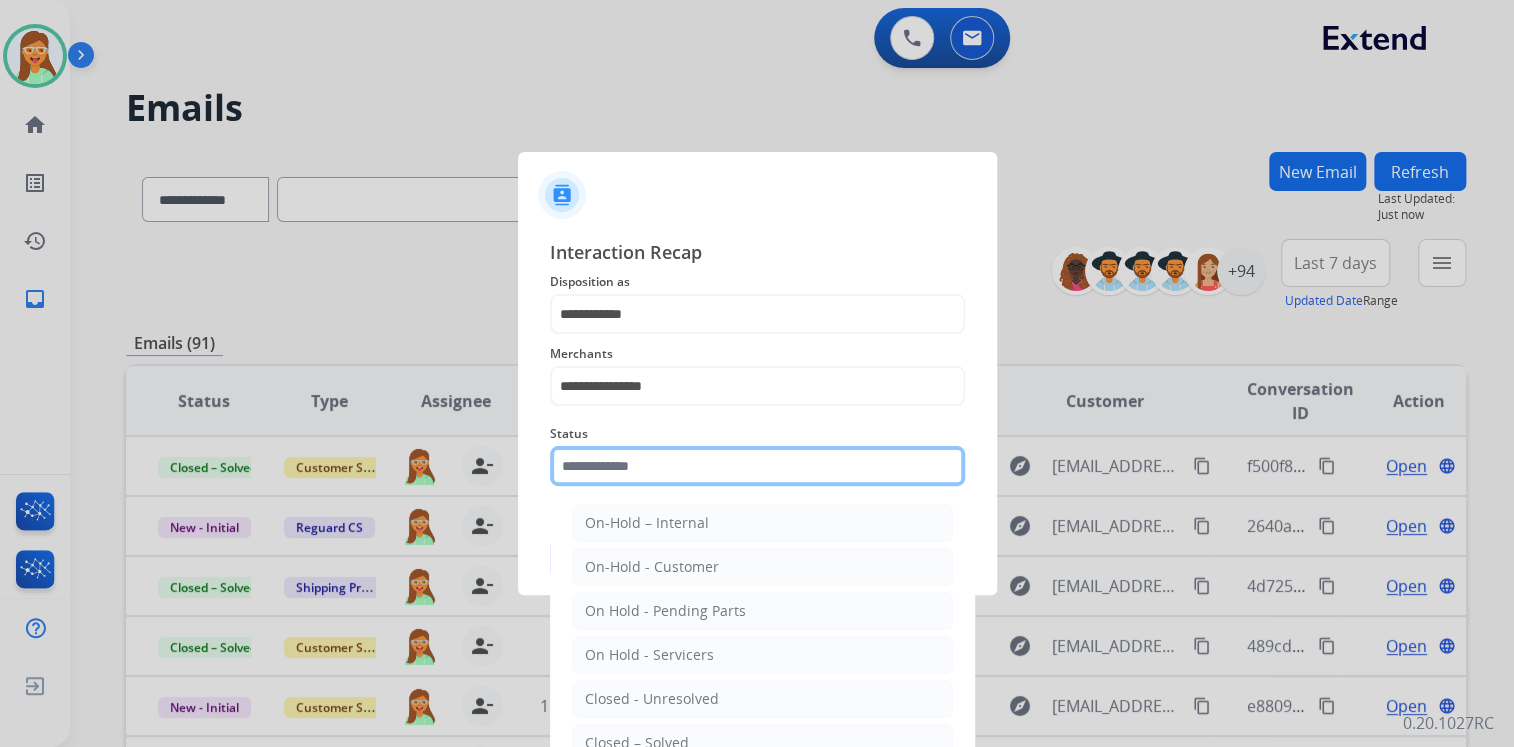 click 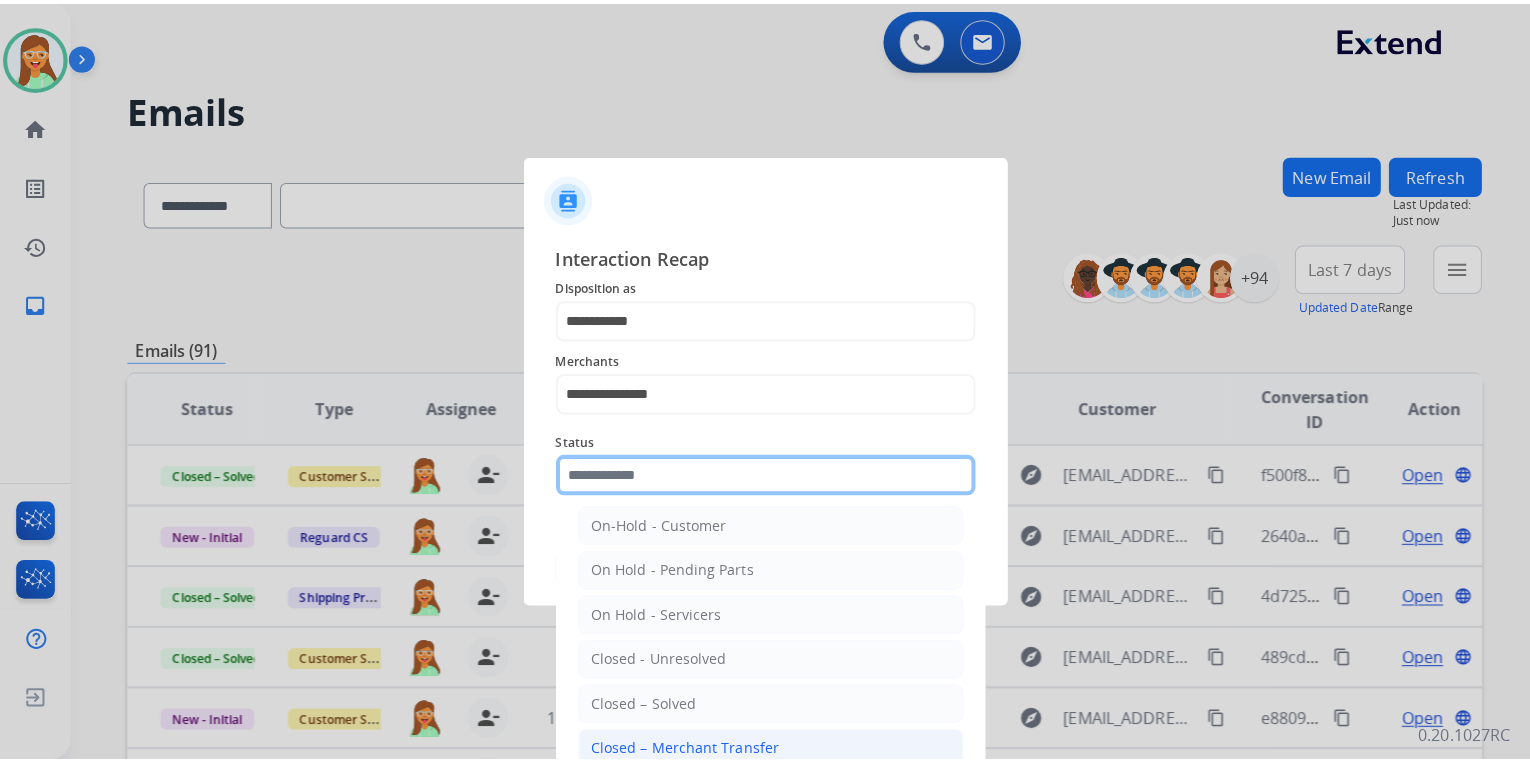 scroll, scrollTop: 116, scrollLeft: 0, axis: vertical 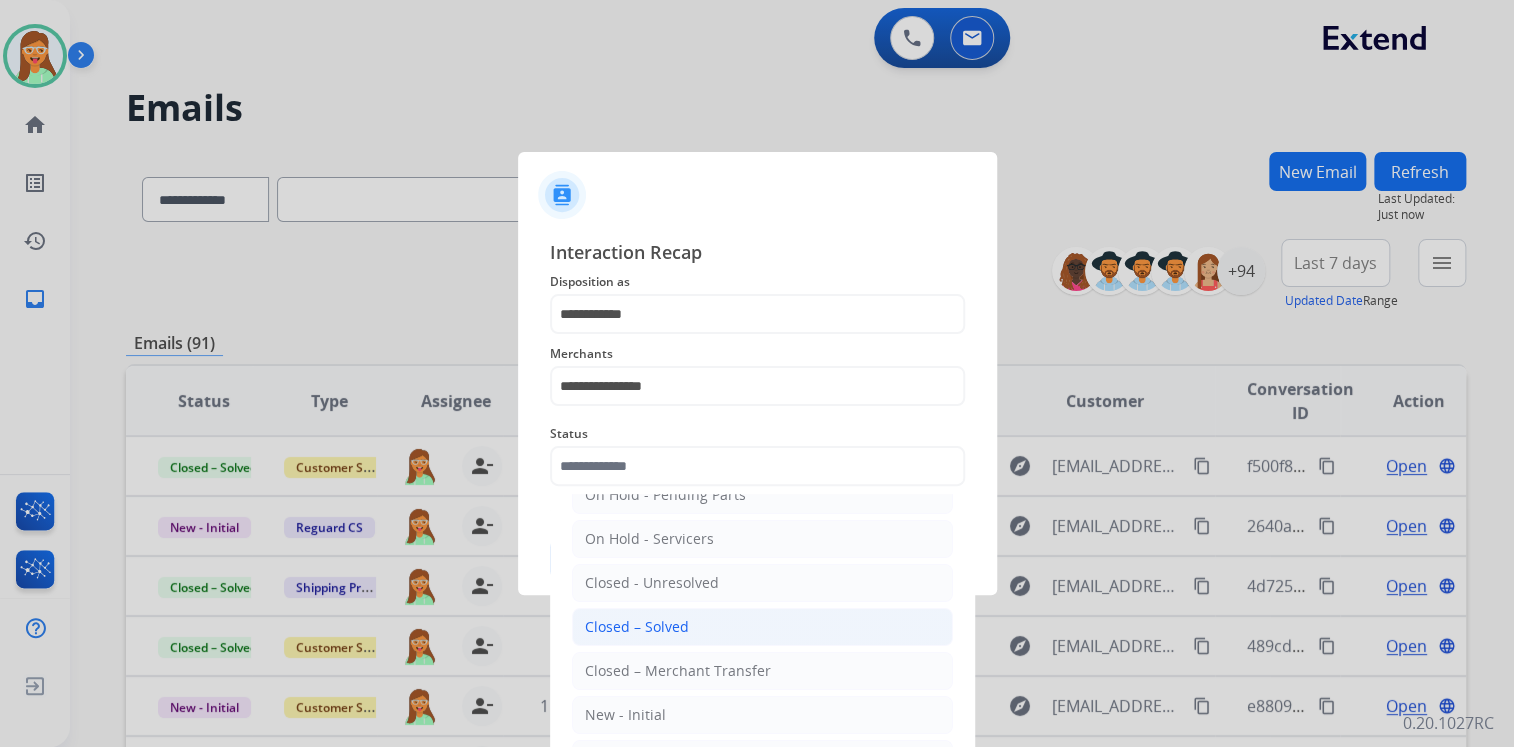 click on "Closed – Solved" 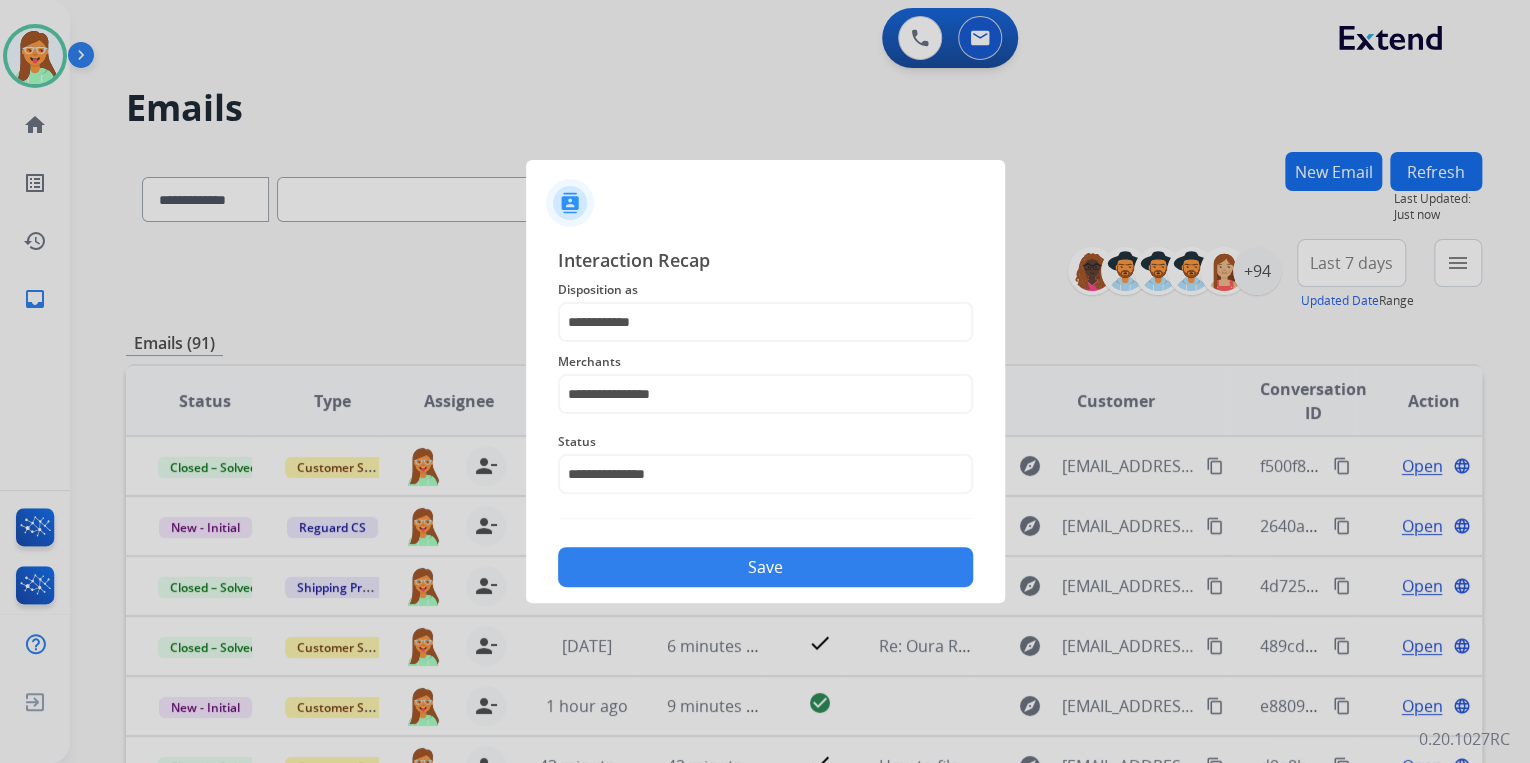 click on "Save" 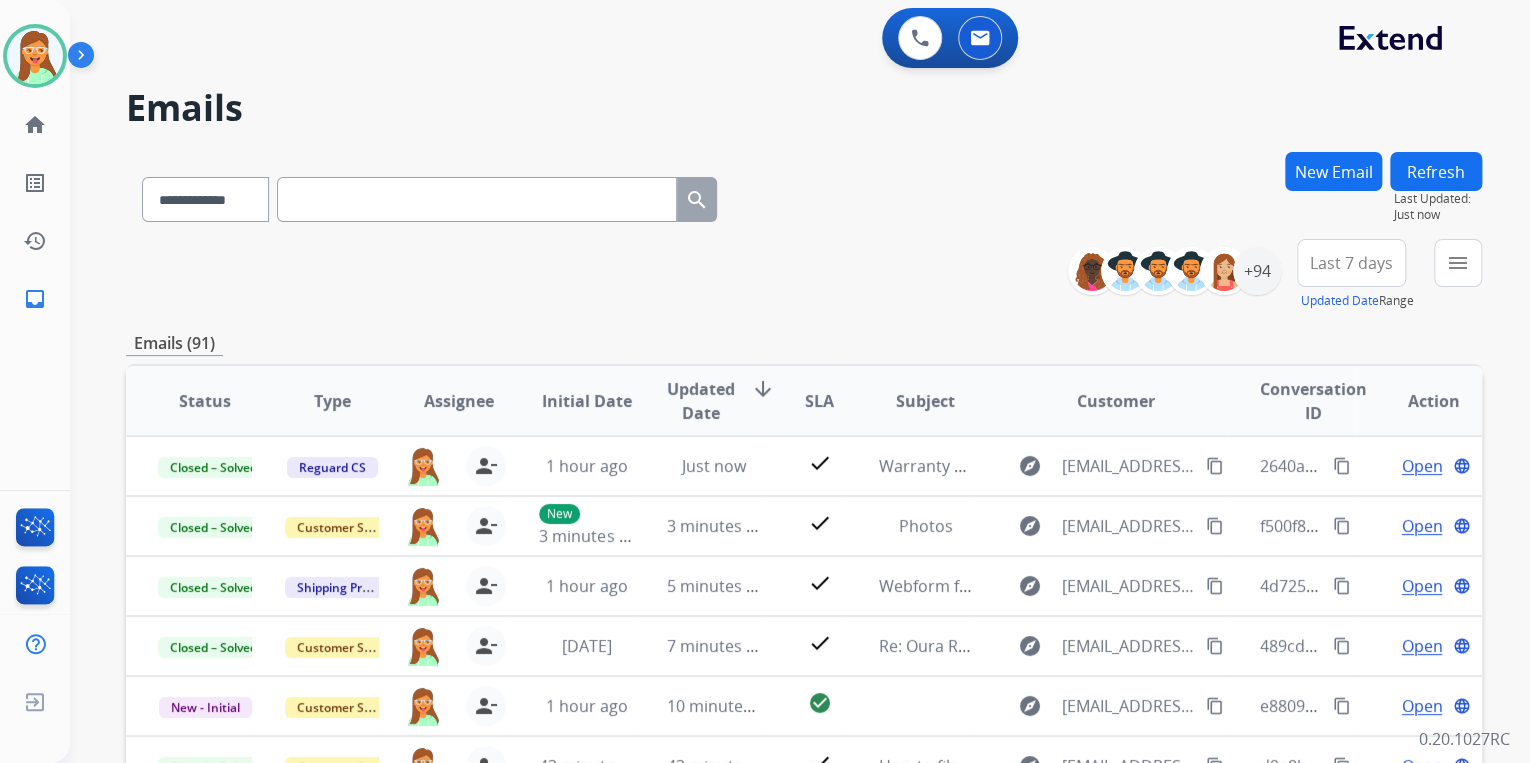 scroll, scrollTop: 320, scrollLeft: 0, axis: vertical 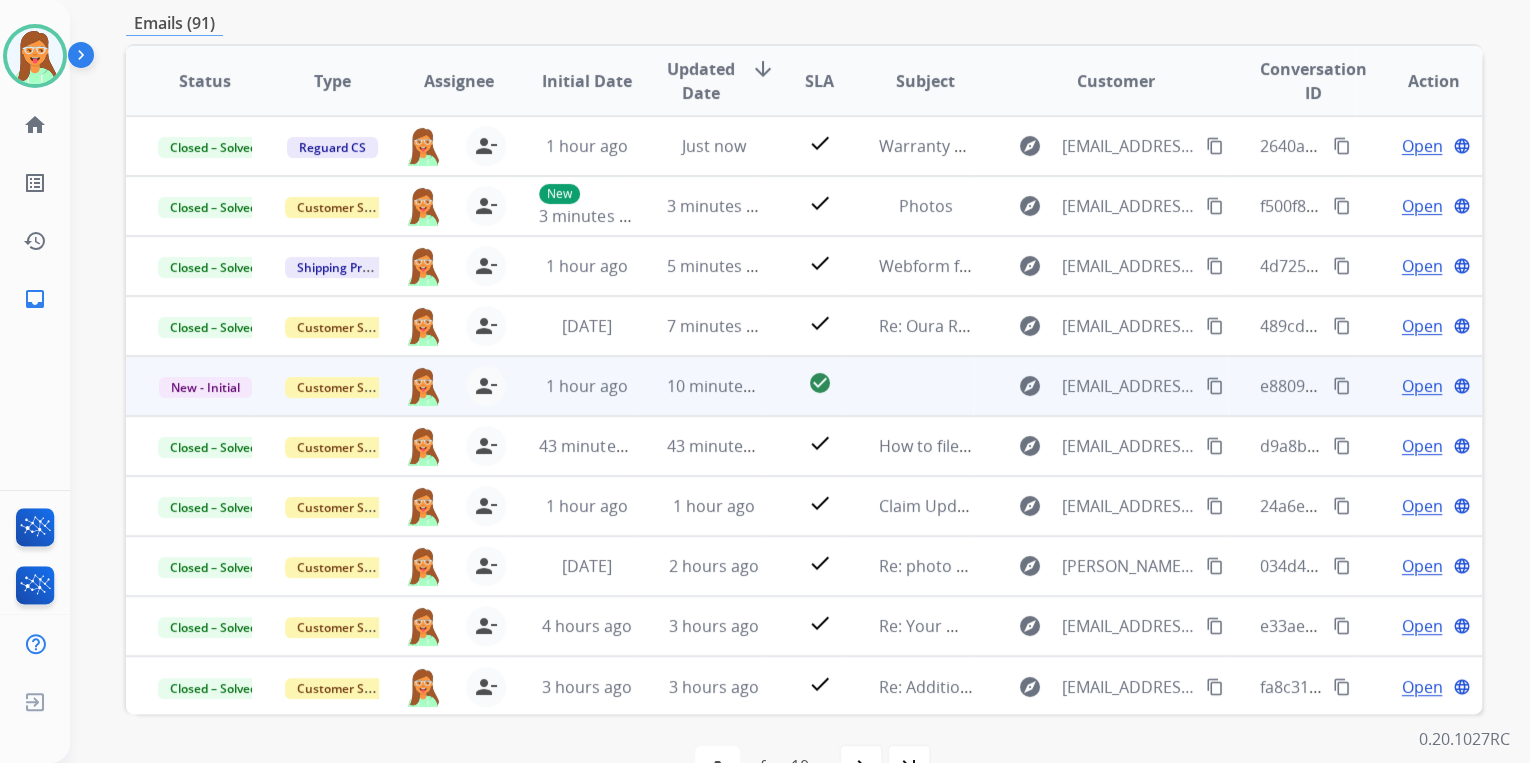click on "Open language" at bounding box center (1434, 386) 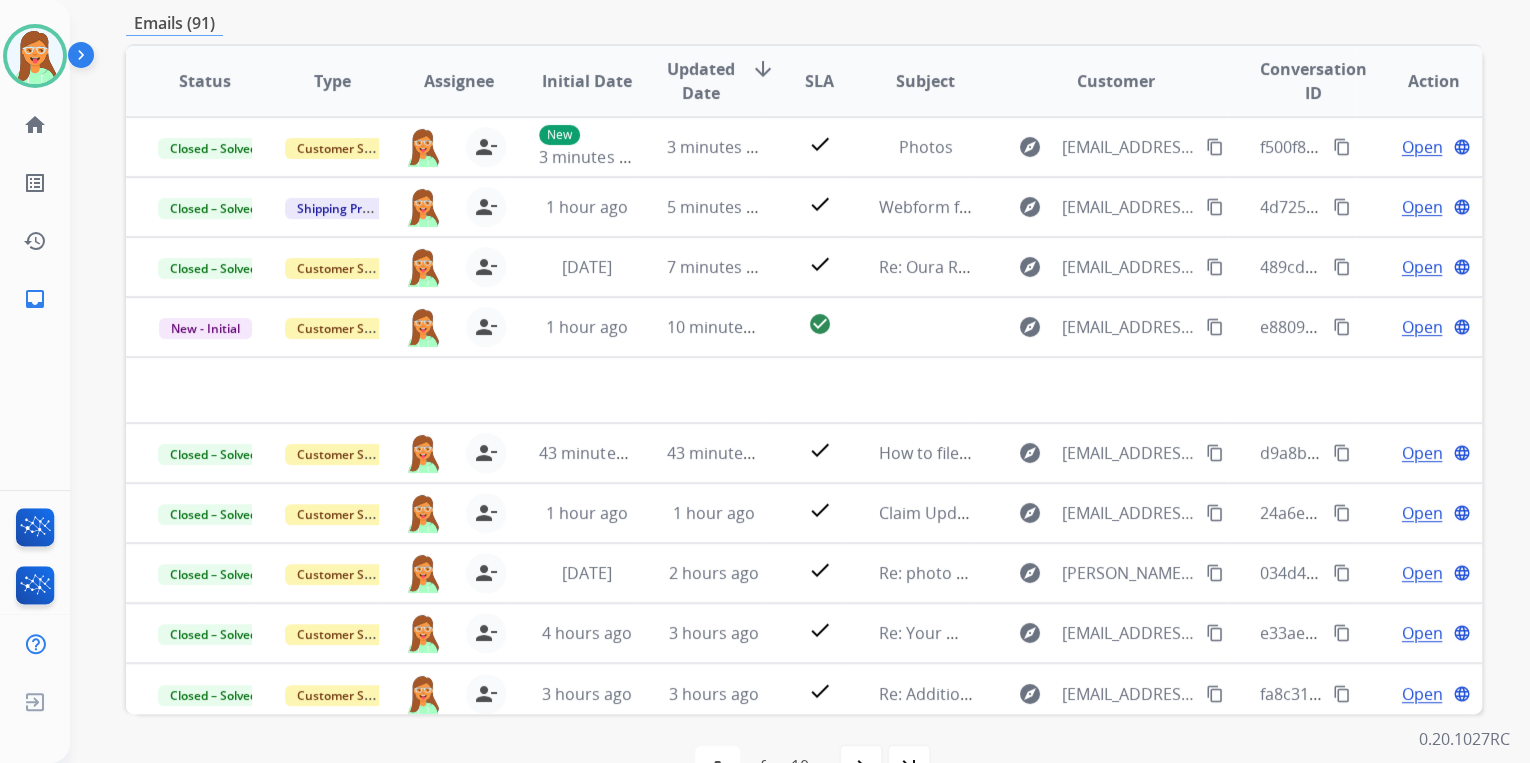 scroll, scrollTop: 67, scrollLeft: 0, axis: vertical 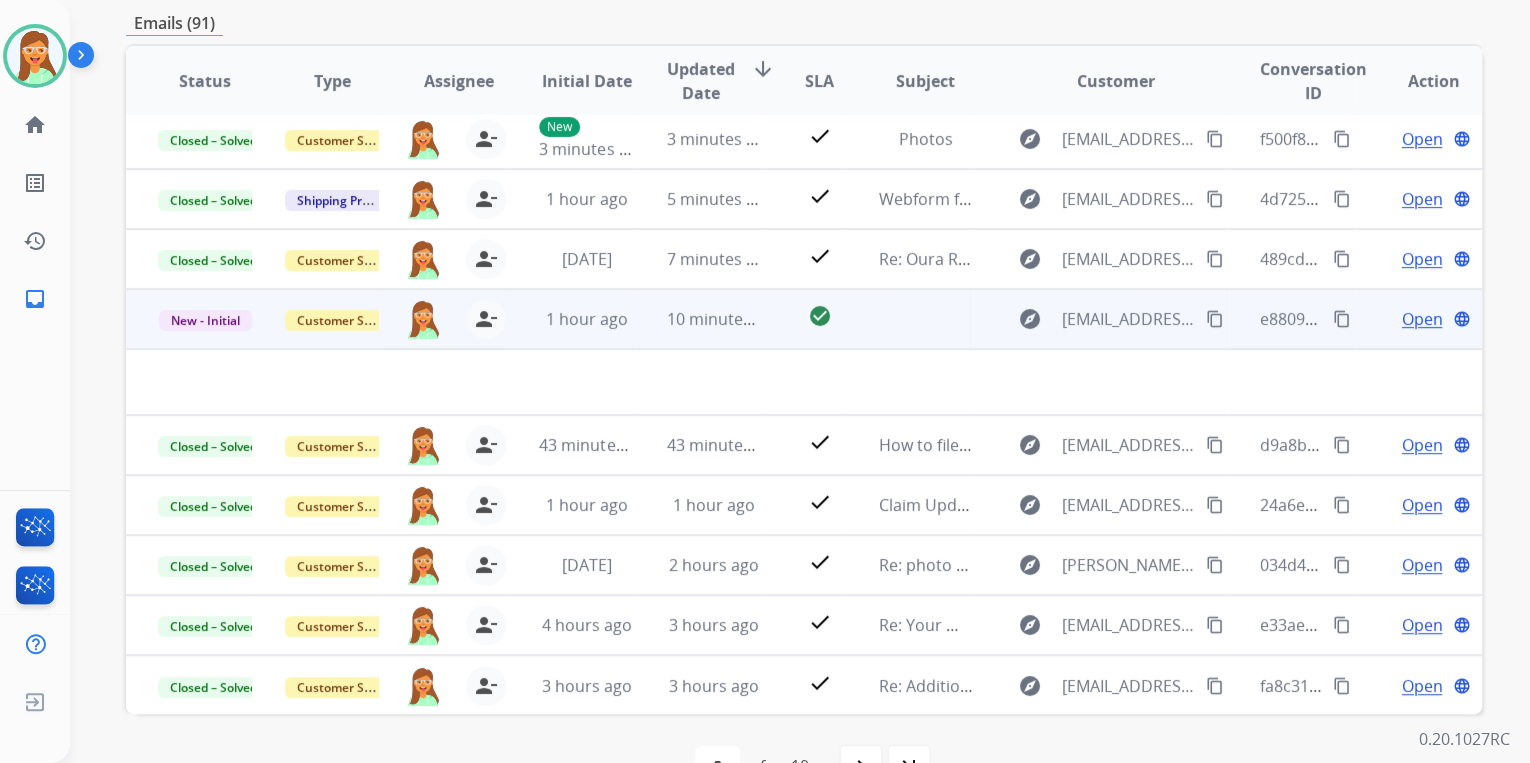 click on "Open" at bounding box center [1421, 319] 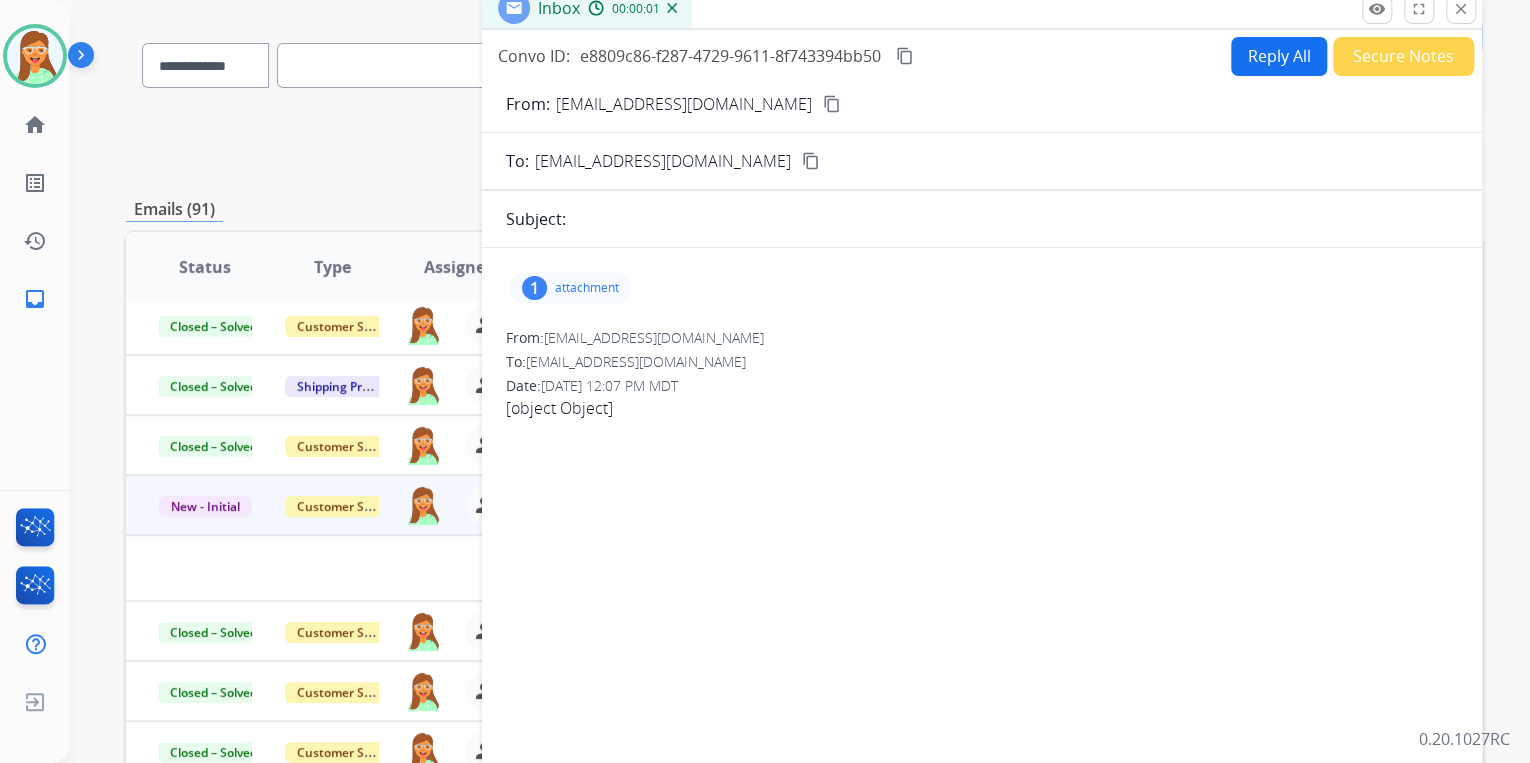 scroll, scrollTop: 80, scrollLeft: 0, axis: vertical 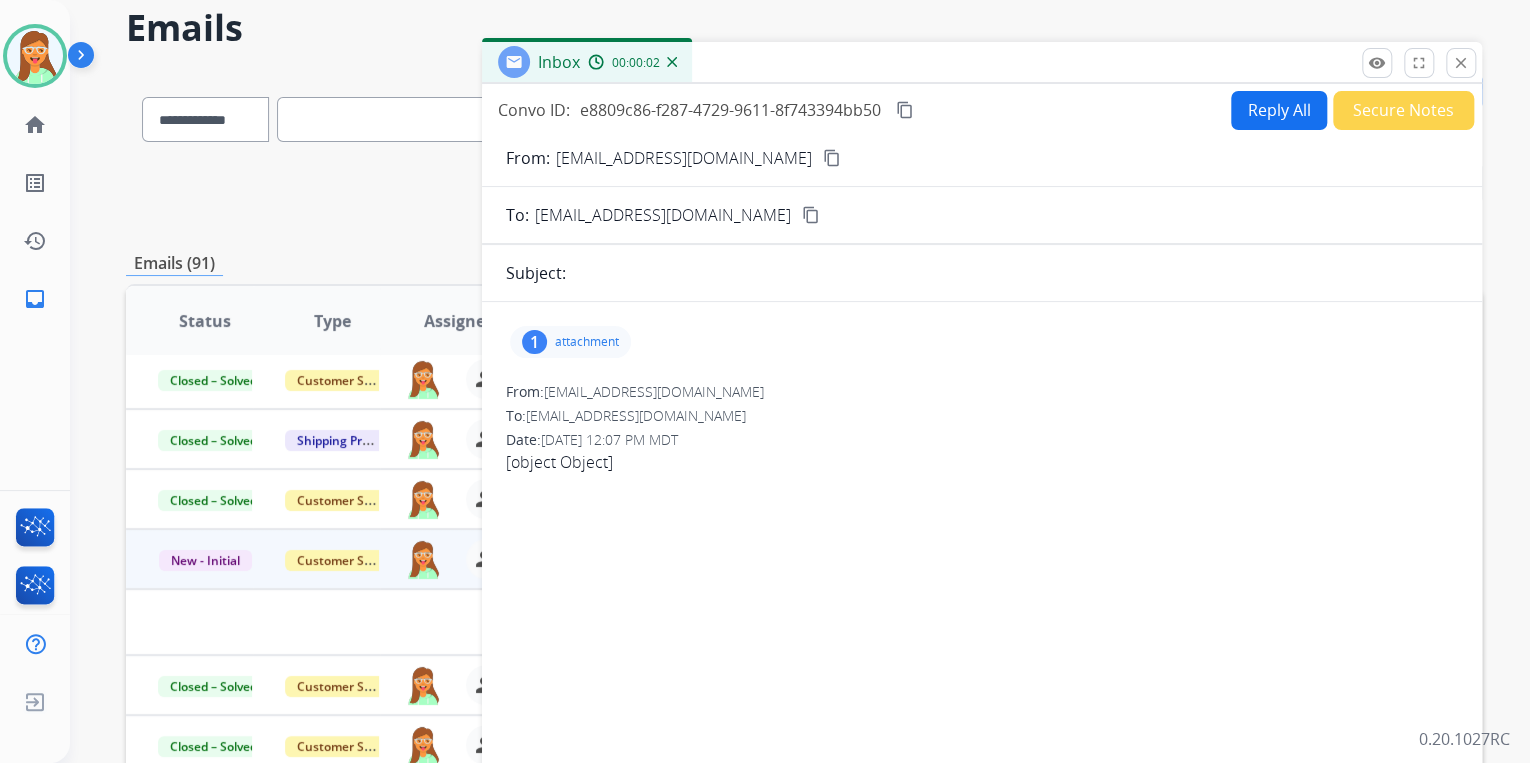 click on "content_copy" at bounding box center (832, 158) 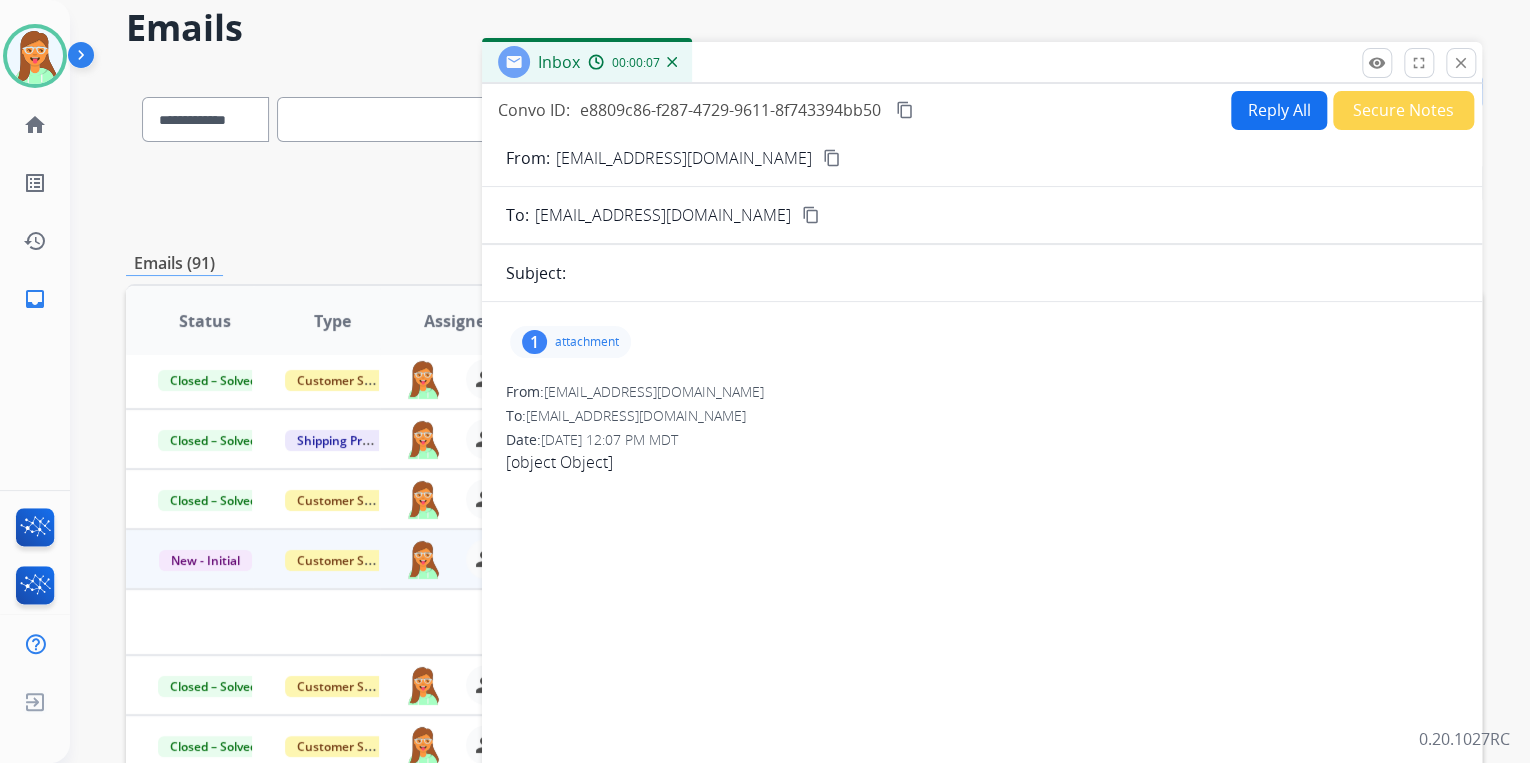 click on "attachment" at bounding box center [587, 342] 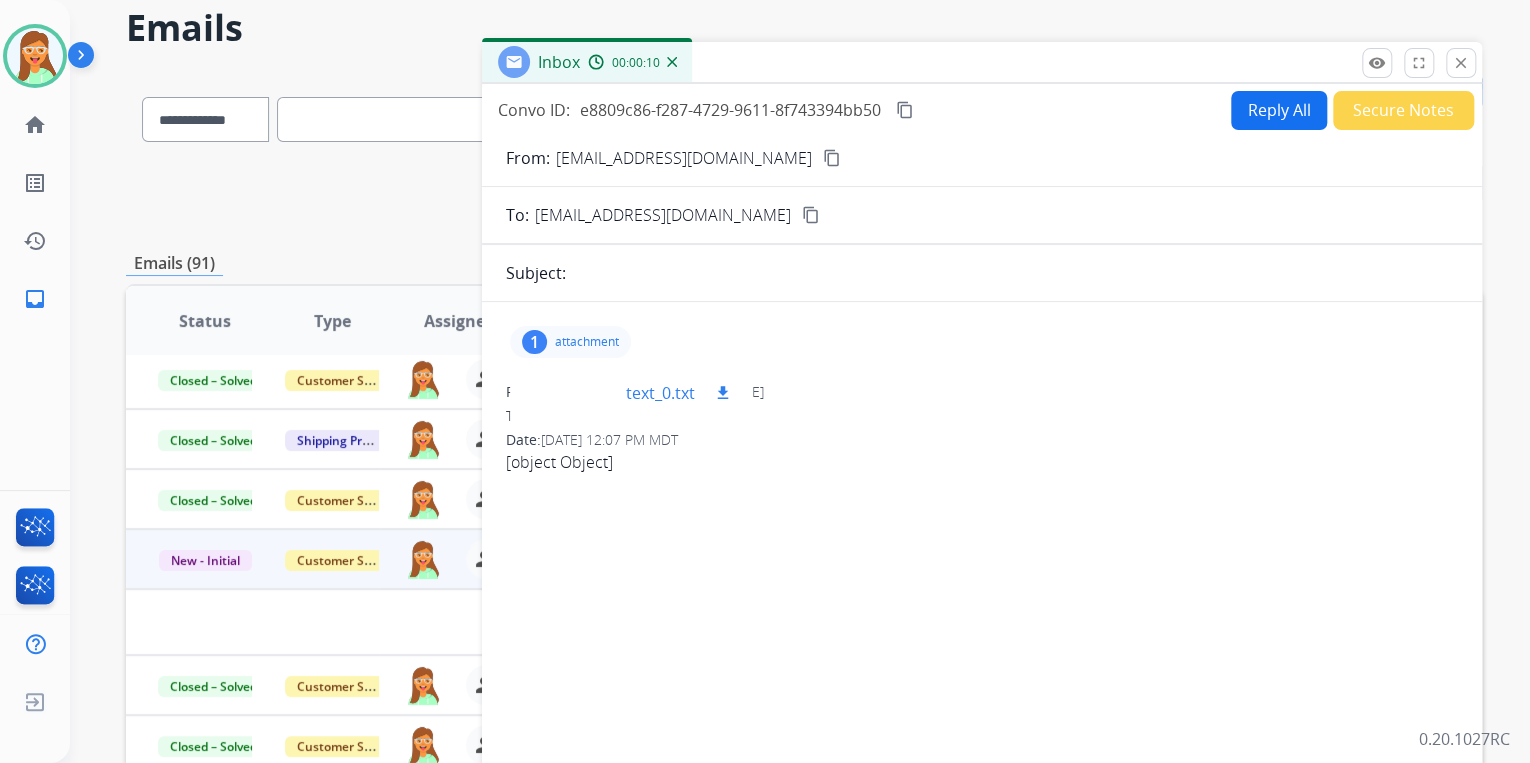 click at bounding box center [576, 393] 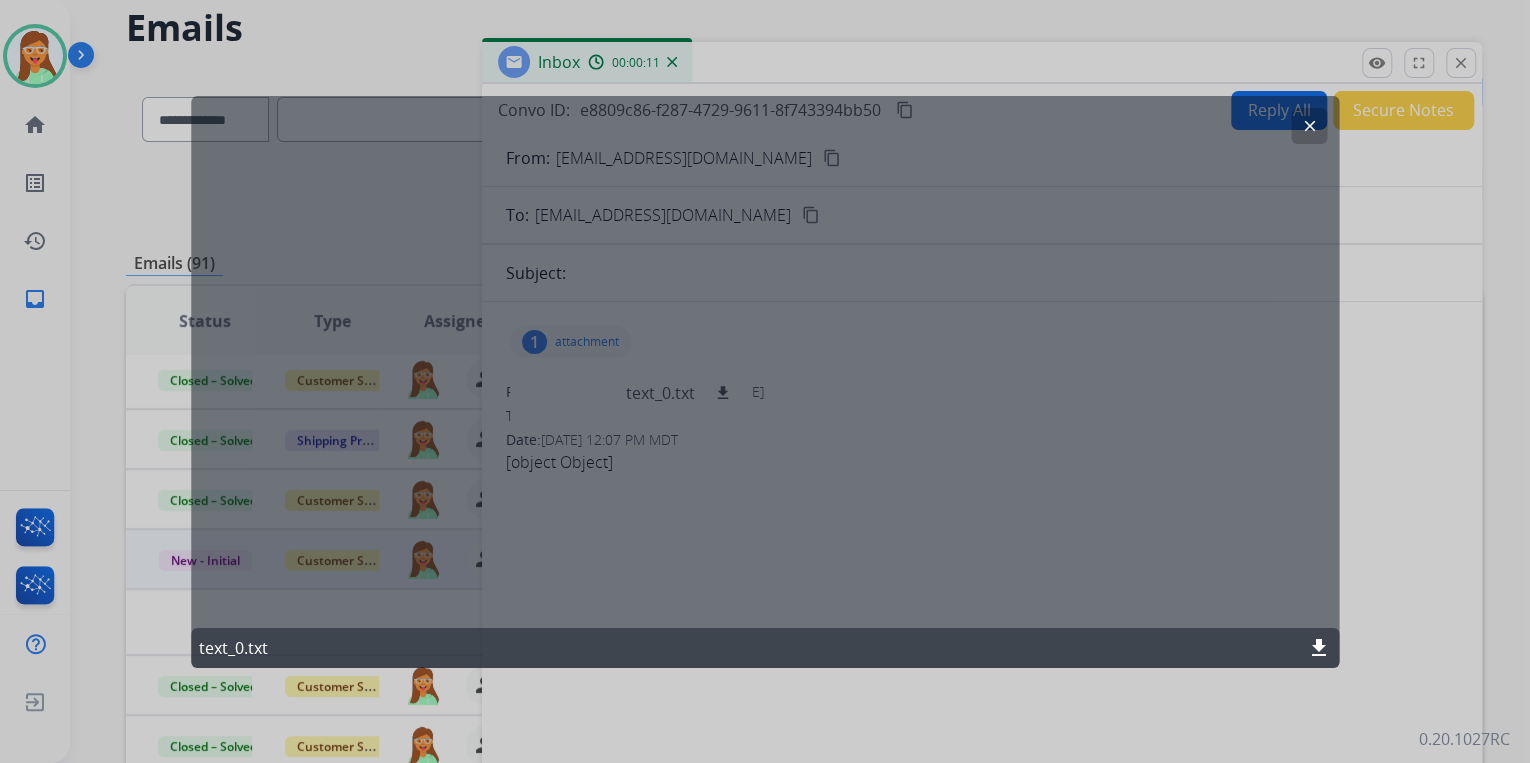 click on "clear" 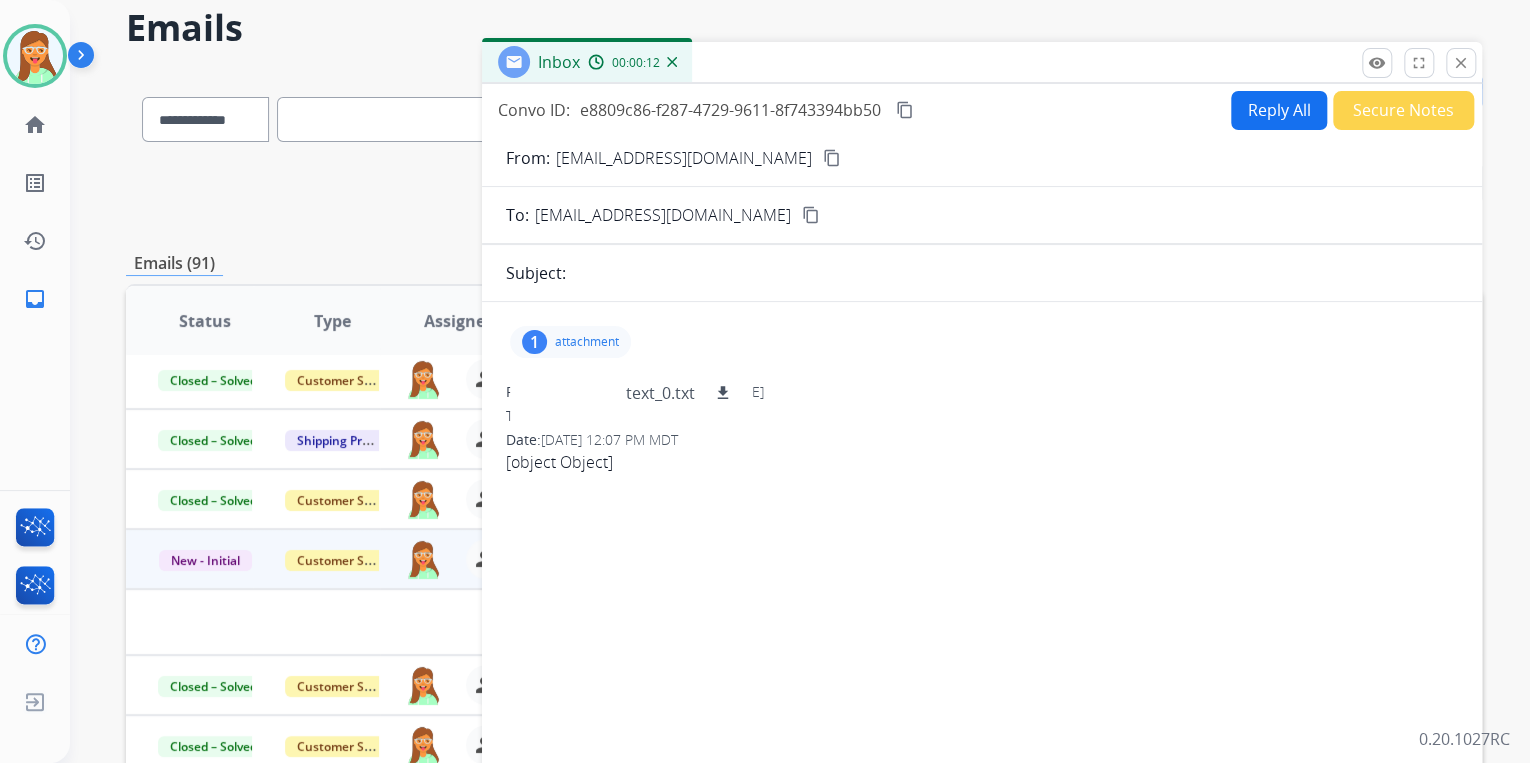 click on "Reply All" at bounding box center [1279, 110] 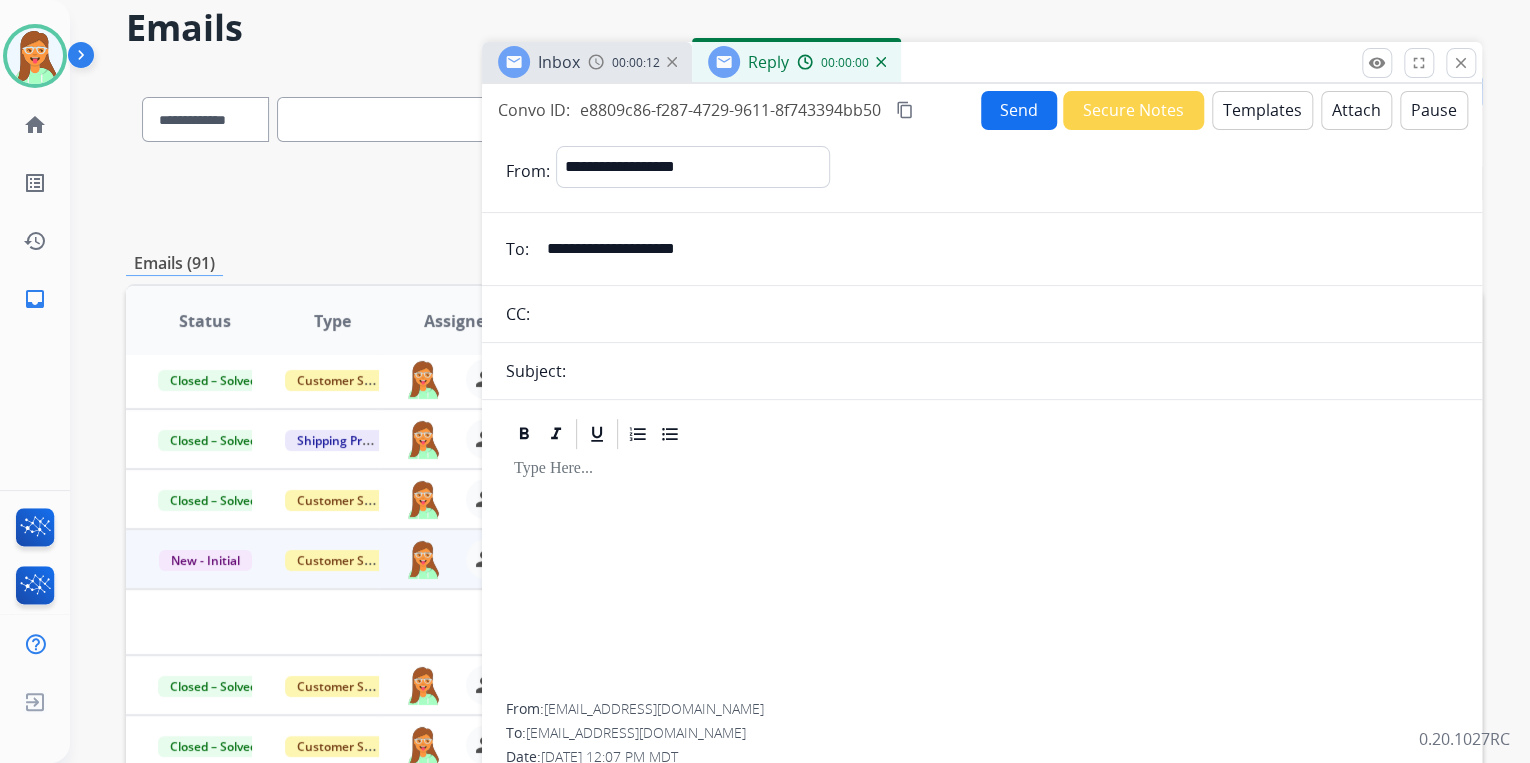 click on "Templates" at bounding box center (1262, 110) 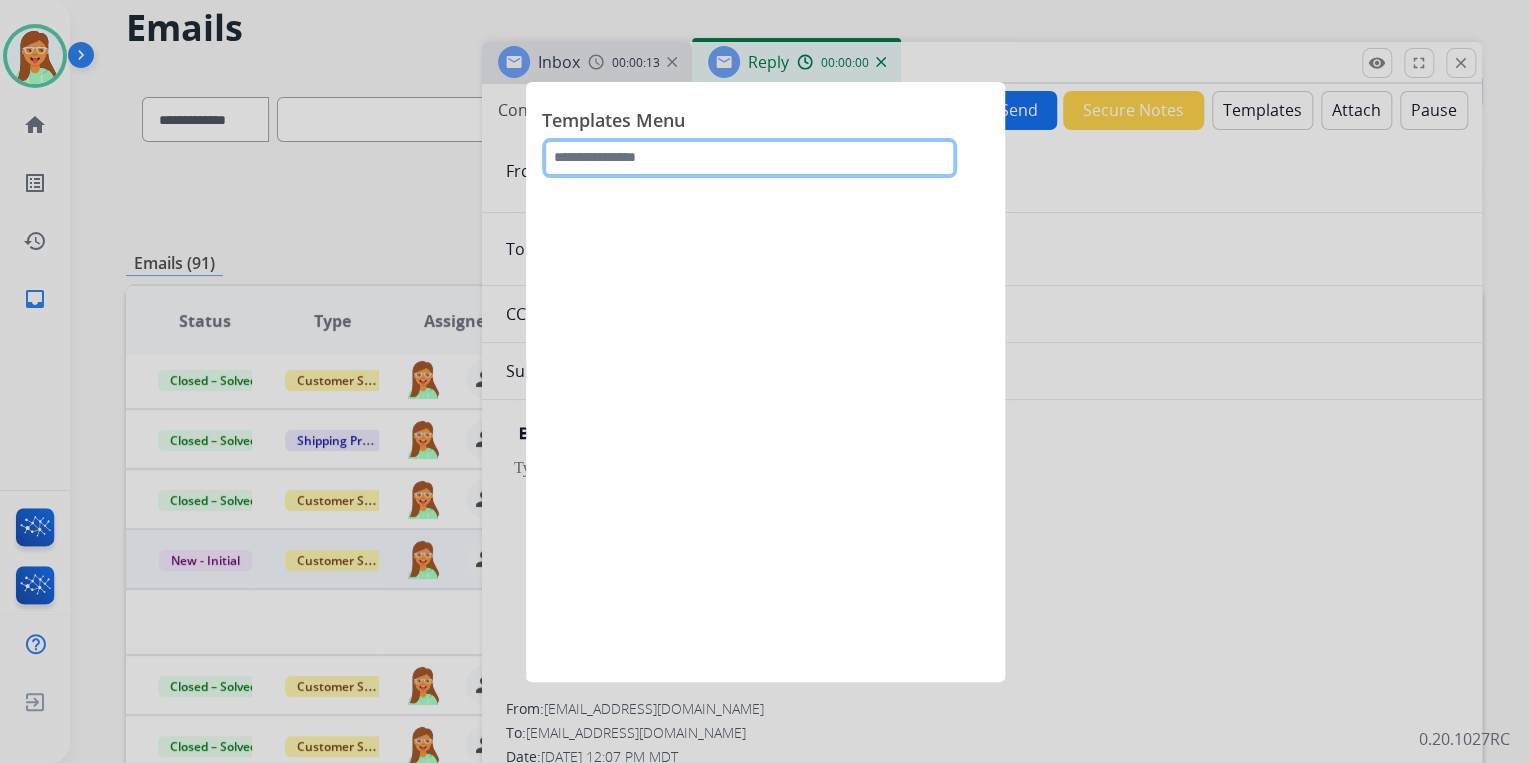 click 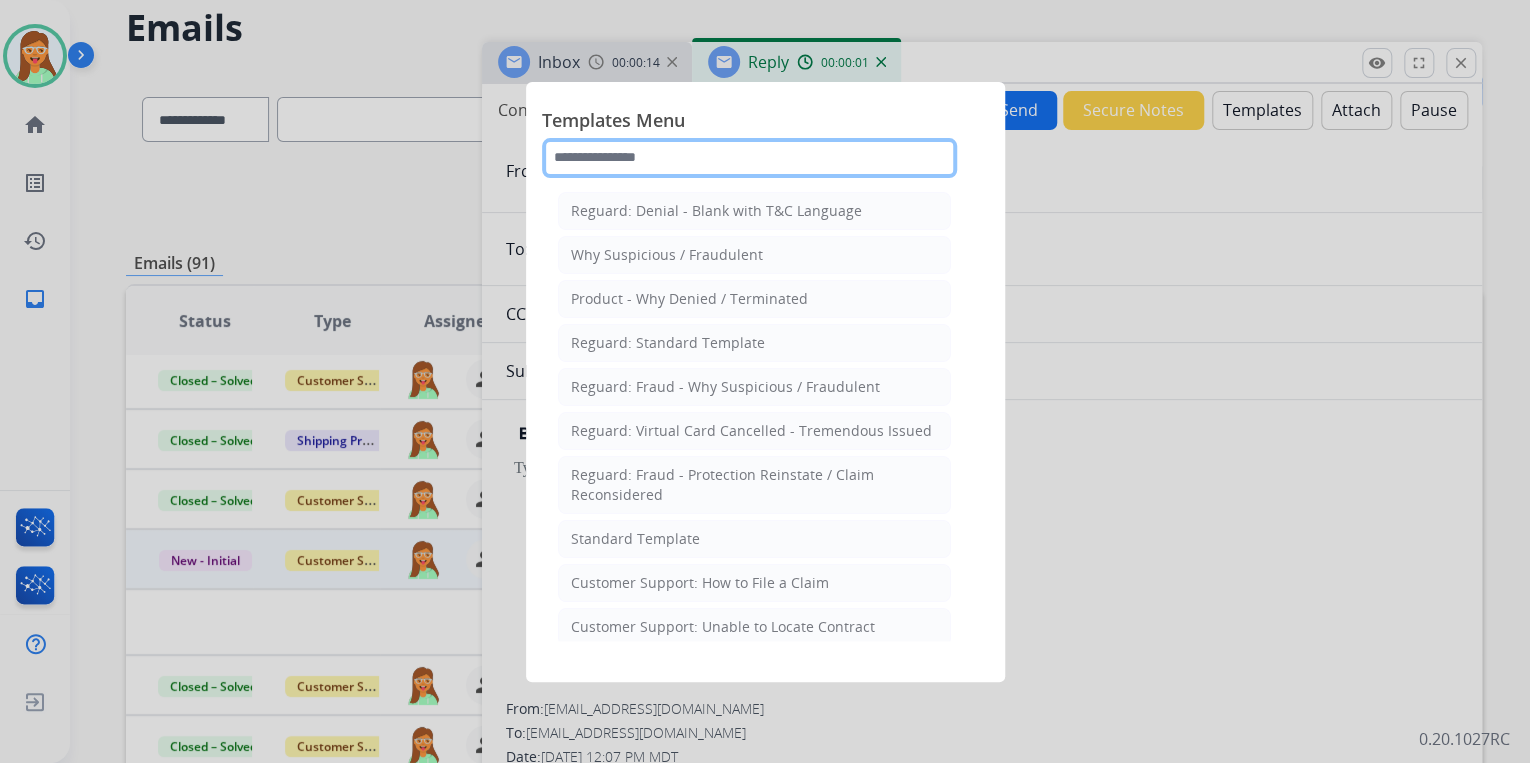 type on "*" 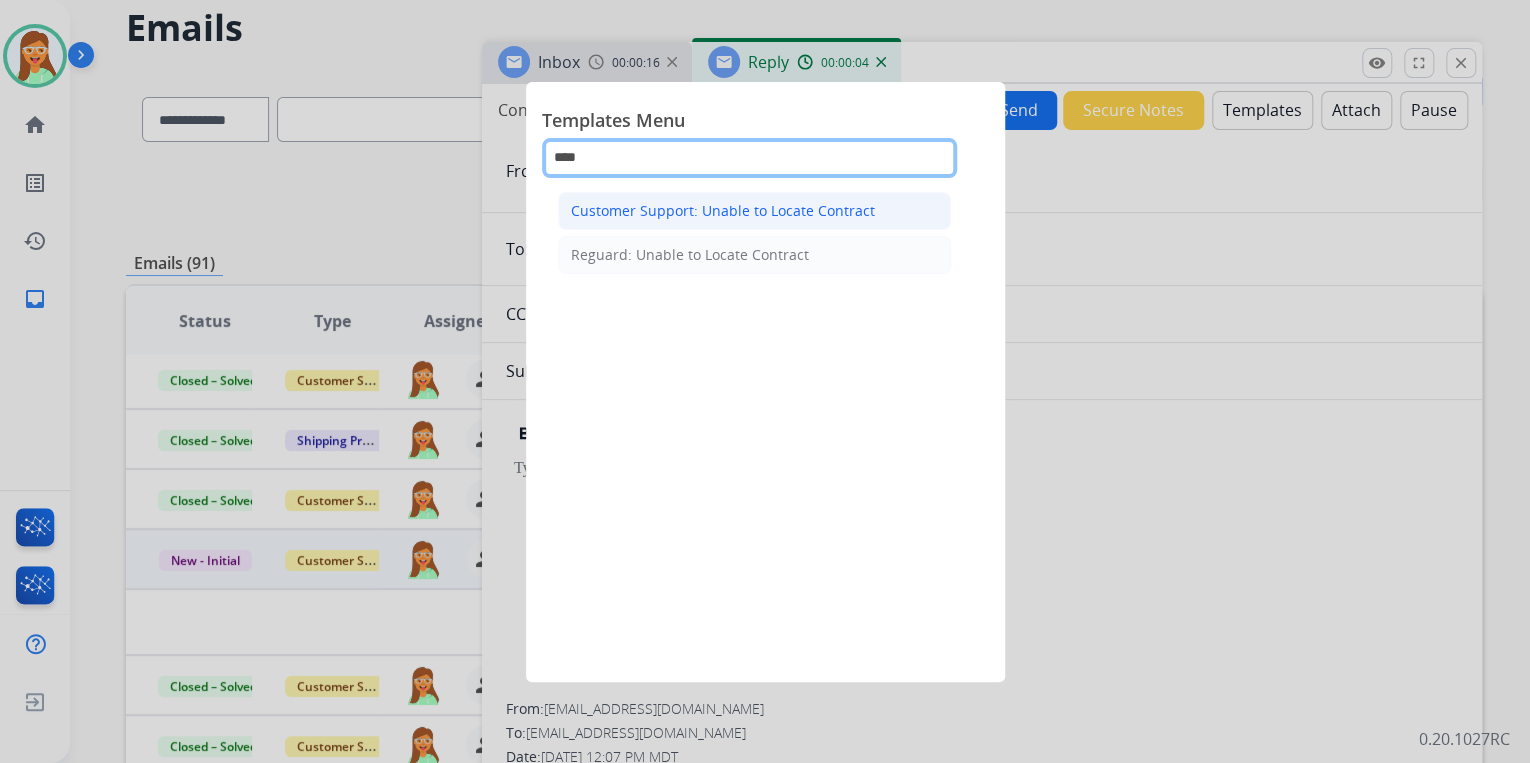 type on "****" 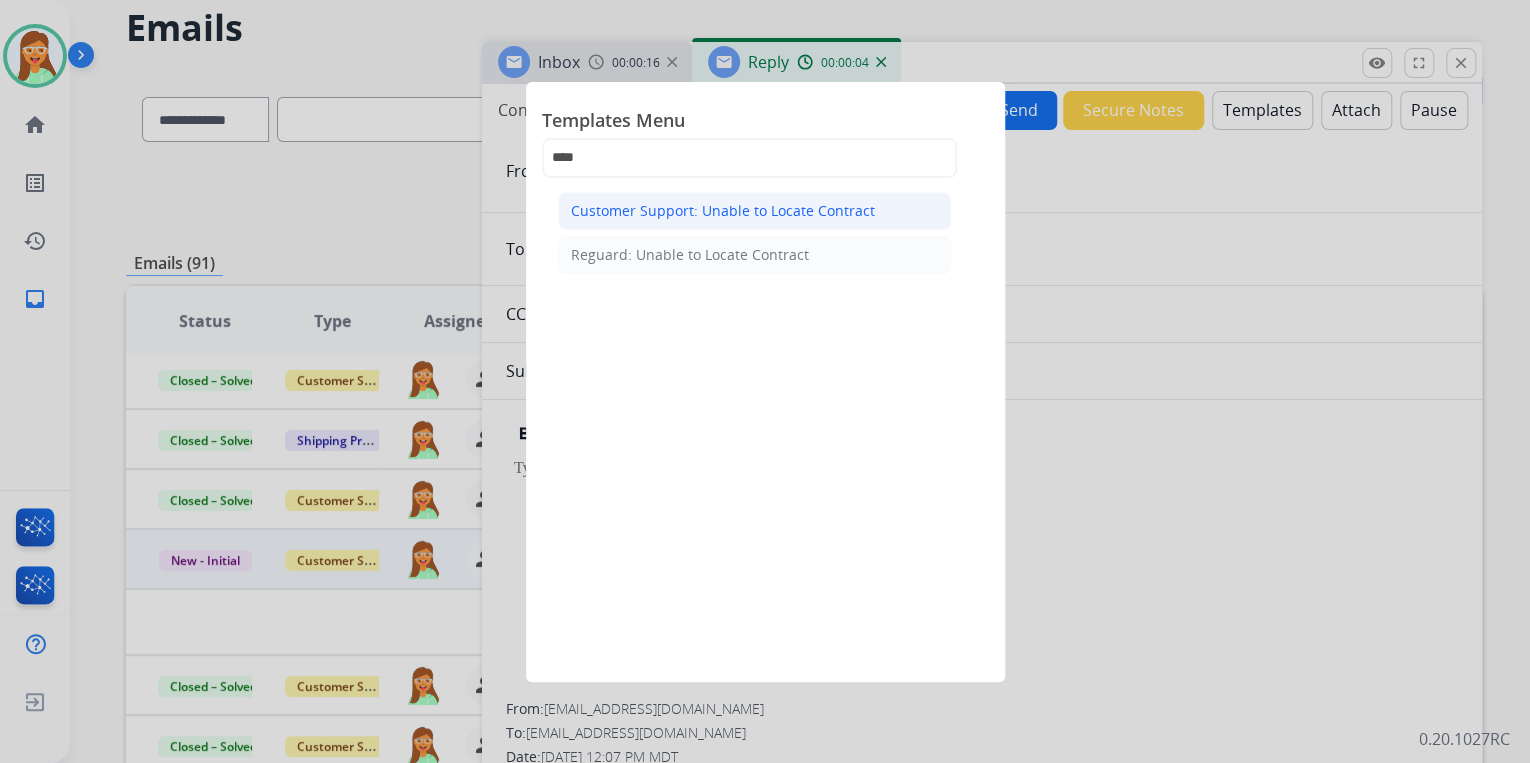 click on "Customer Support: Unable to Locate Contract" 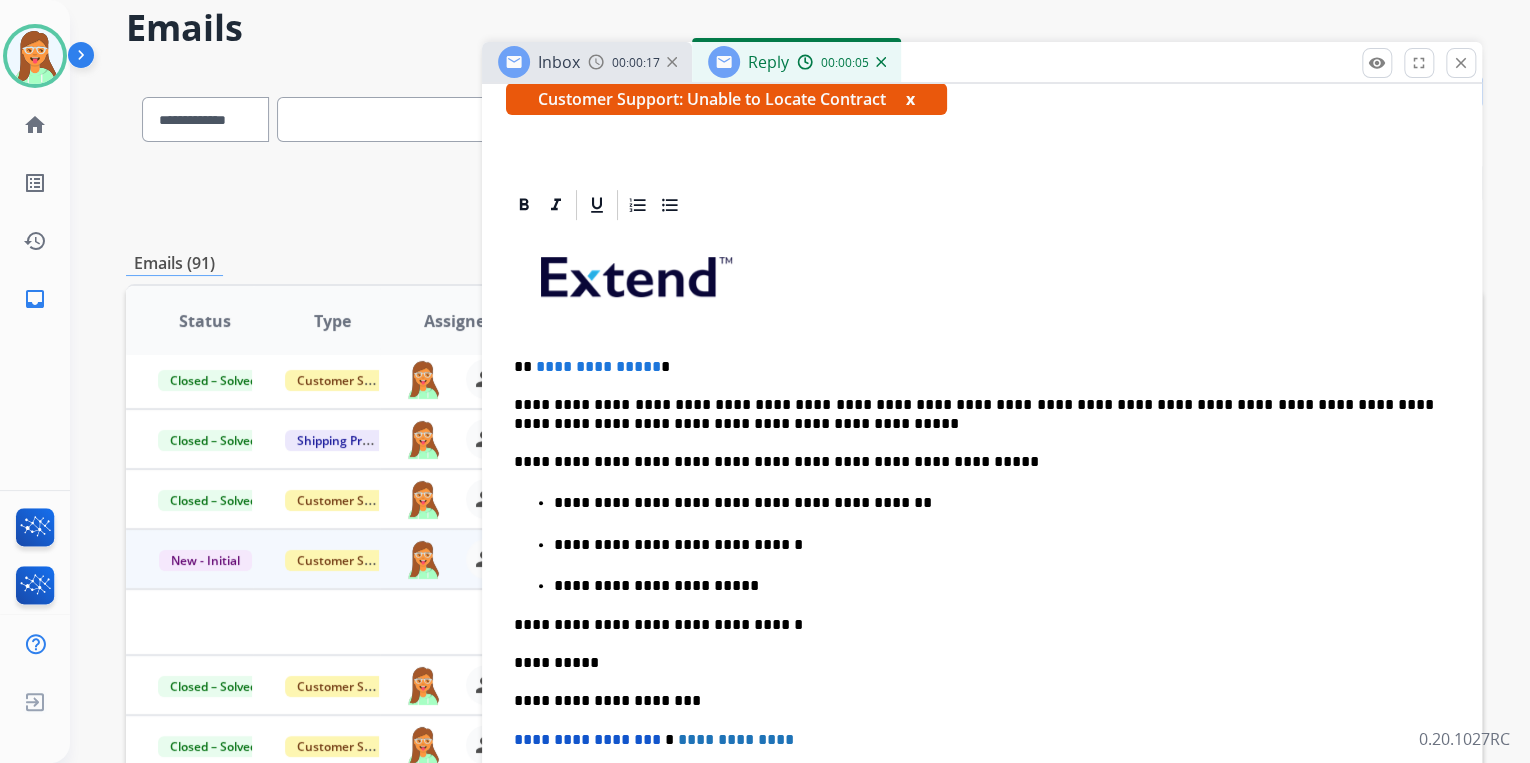 scroll, scrollTop: 400, scrollLeft: 0, axis: vertical 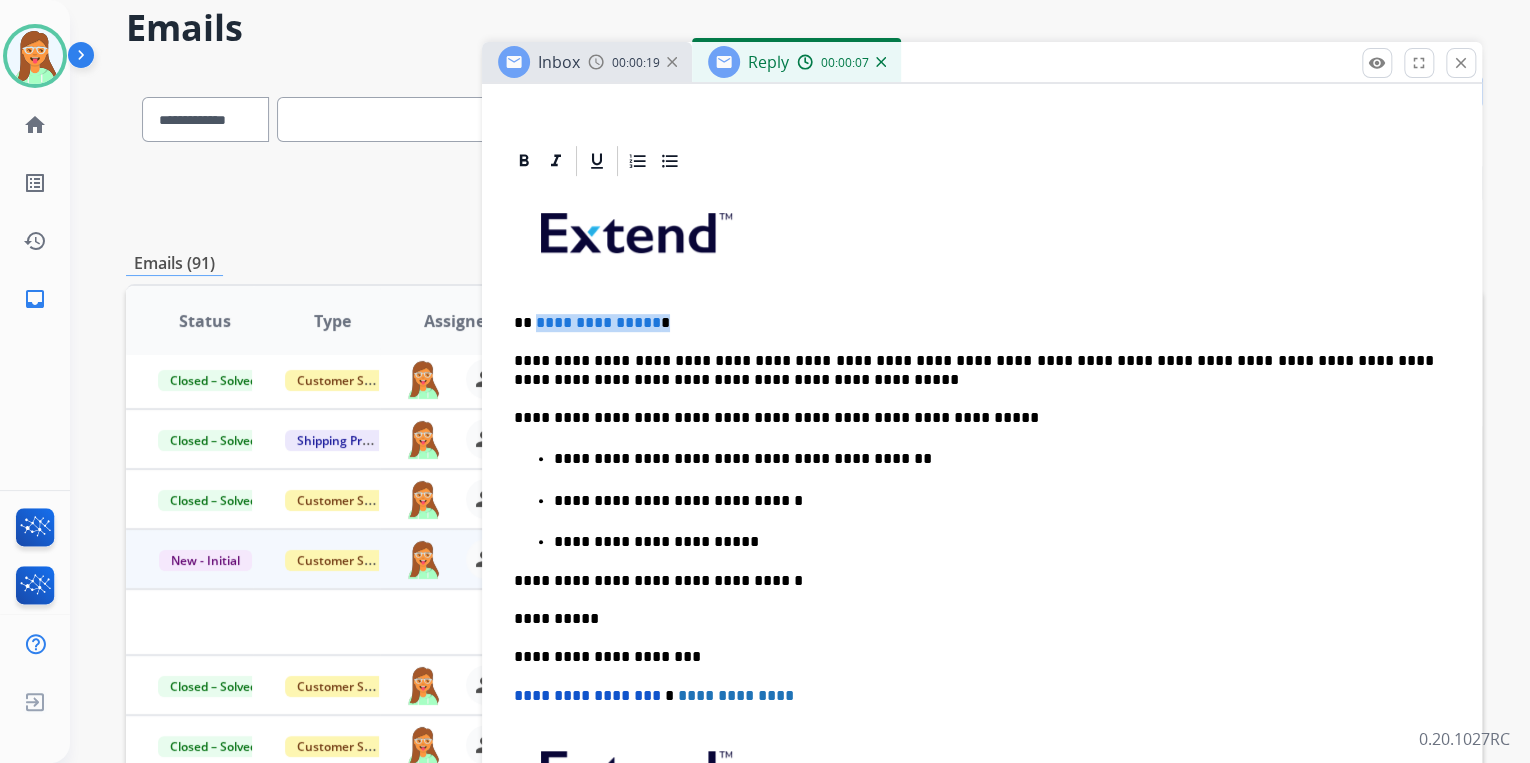 drag, startPoint x: 655, startPoint y: 317, endPoint x: 532, endPoint y: 300, distance: 124.16924 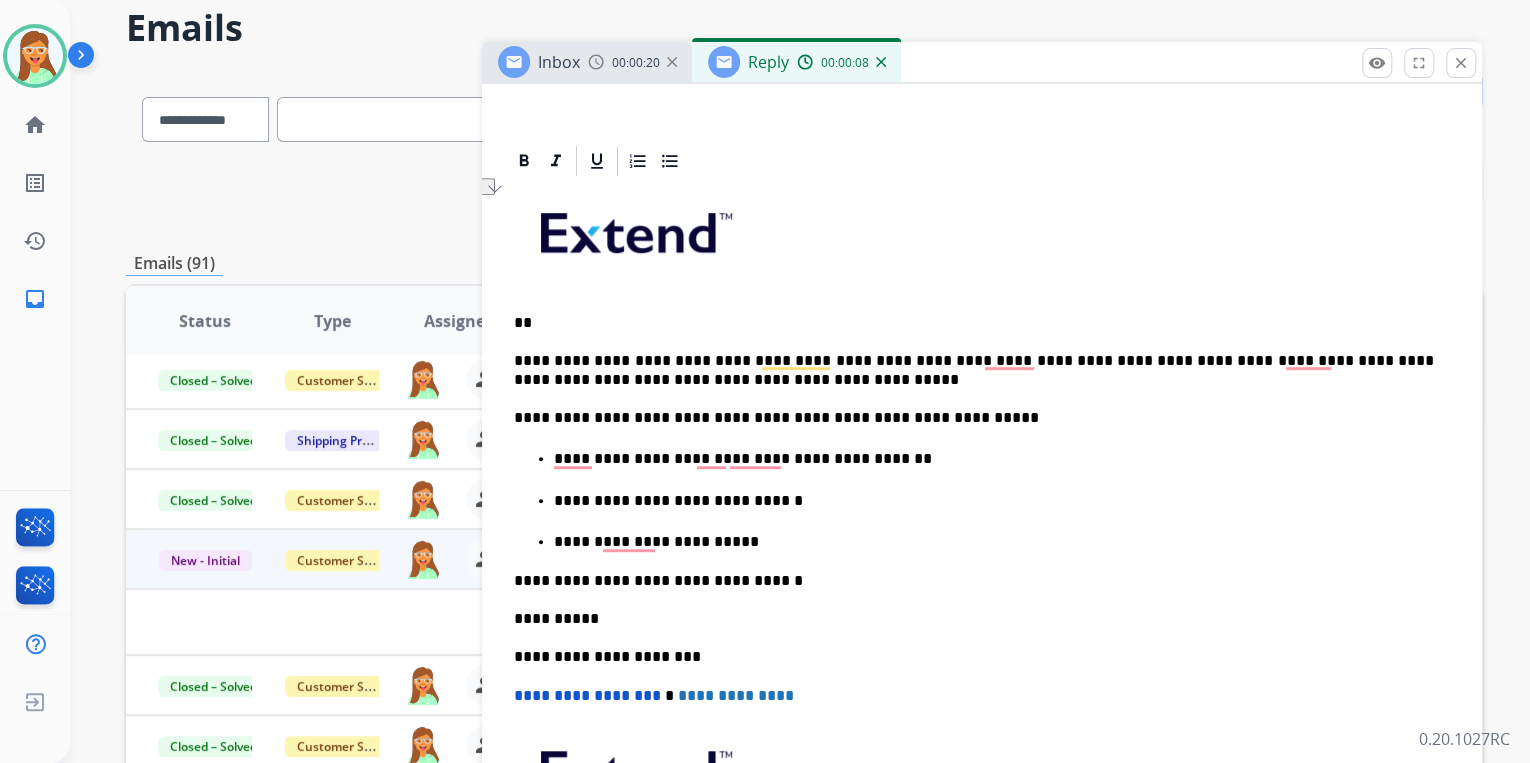 type 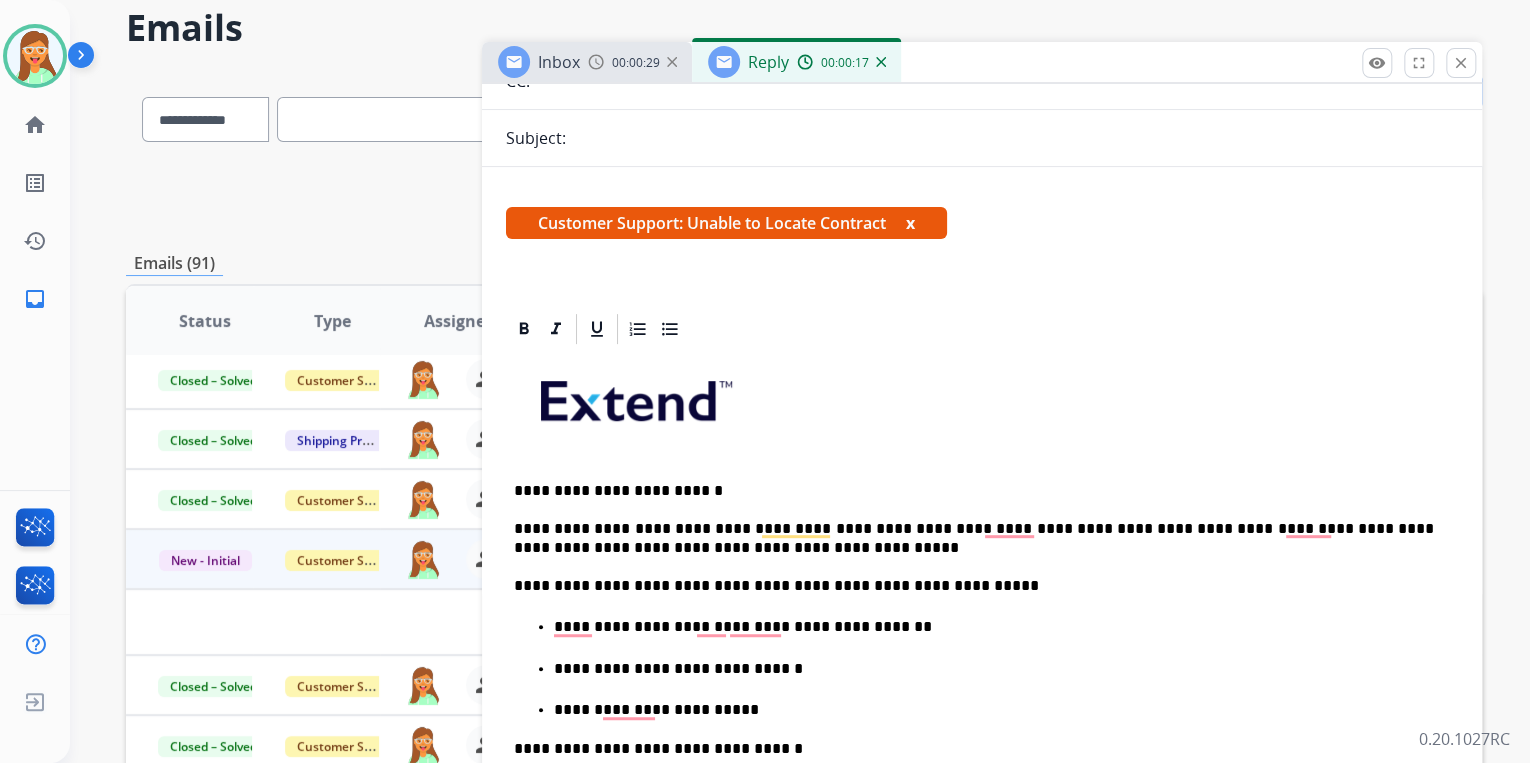 scroll, scrollTop: 0, scrollLeft: 0, axis: both 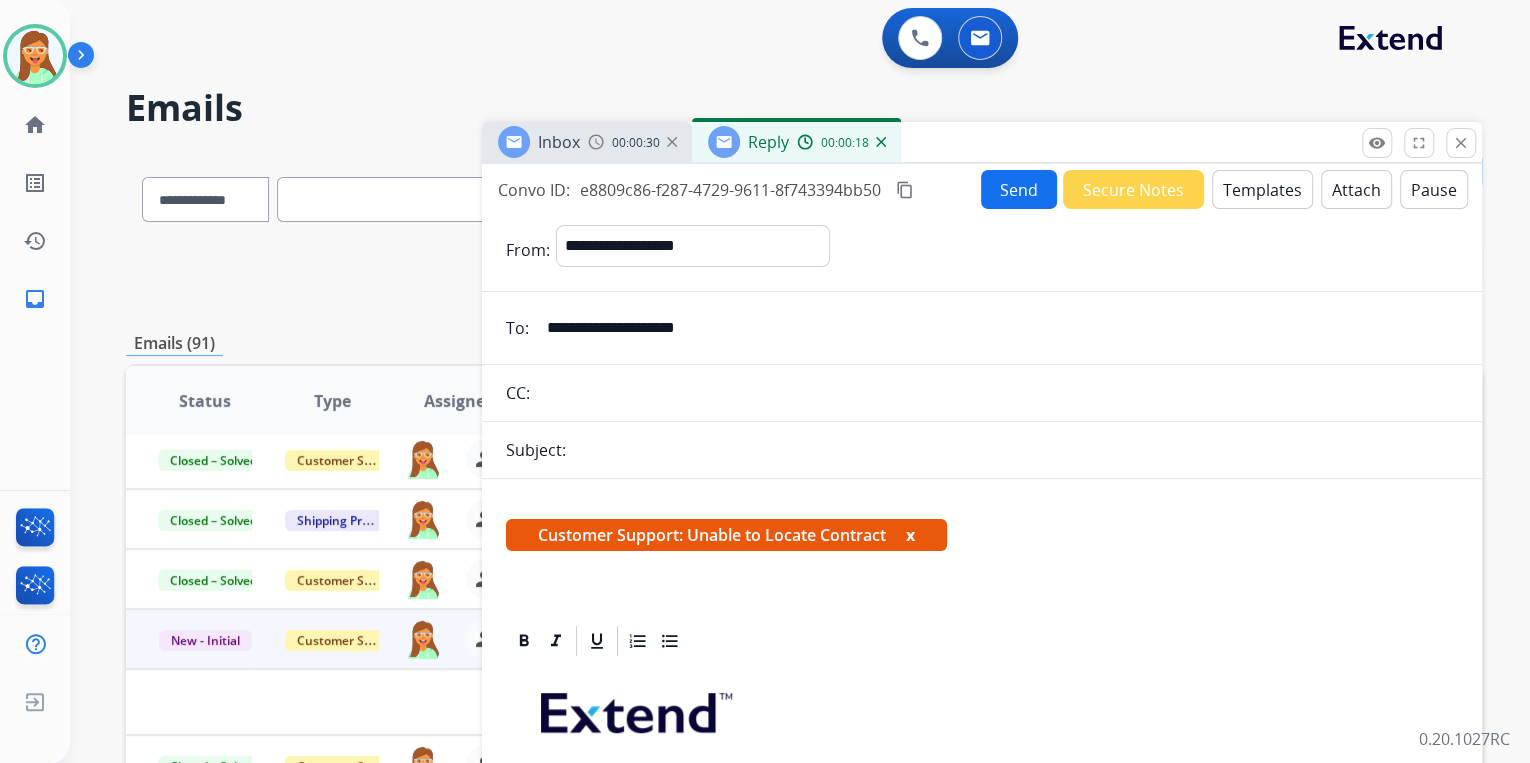 click on "Send" at bounding box center (1019, 189) 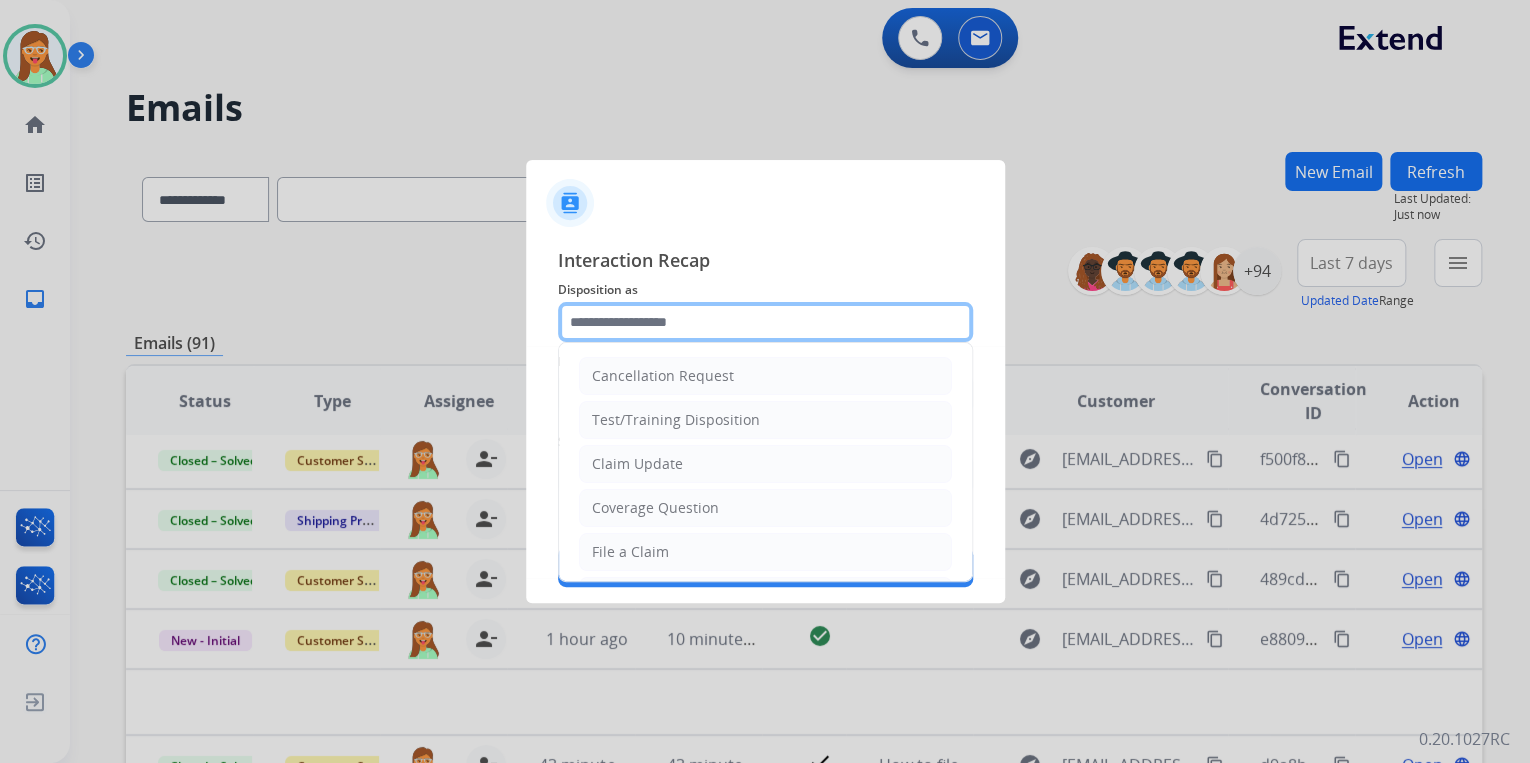 click 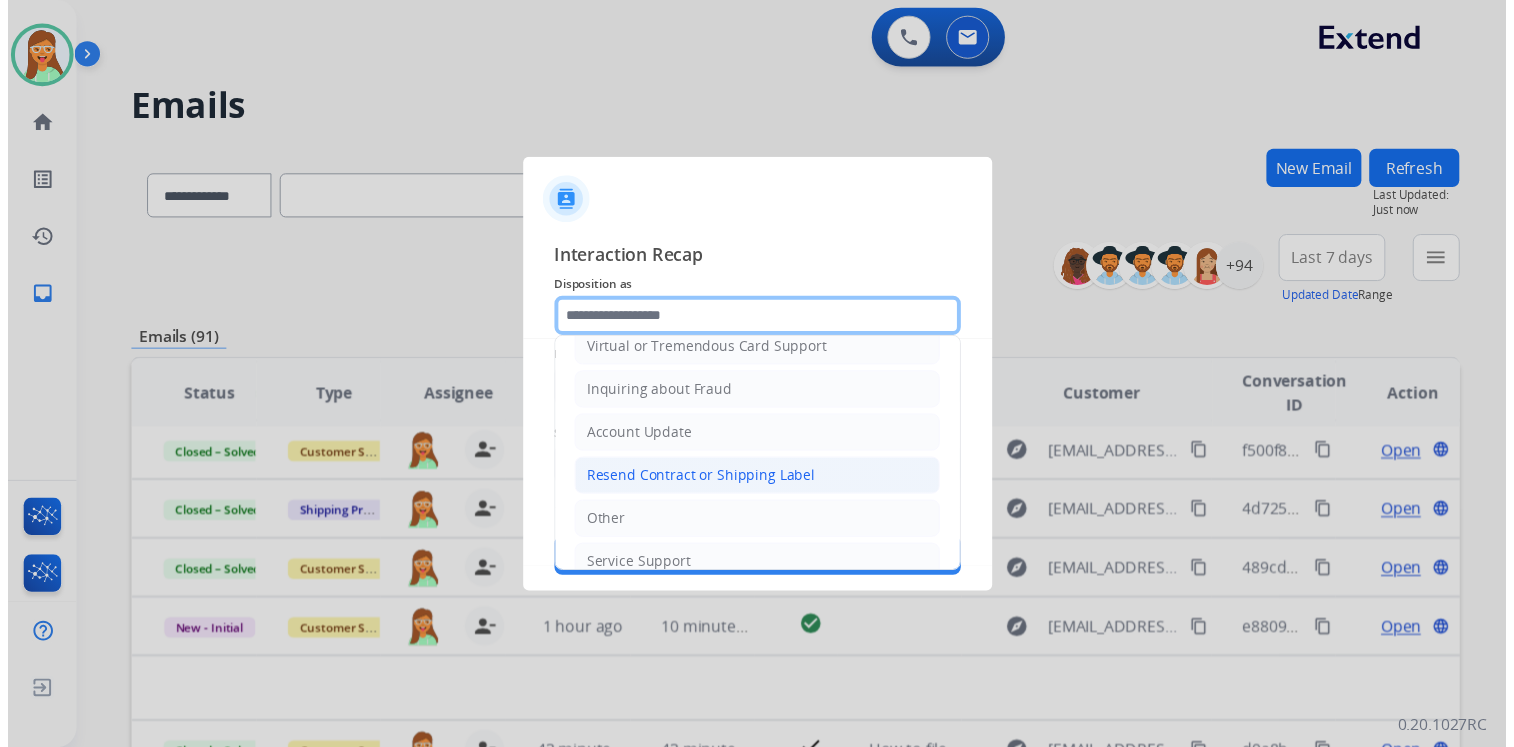 scroll, scrollTop: 306, scrollLeft: 0, axis: vertical 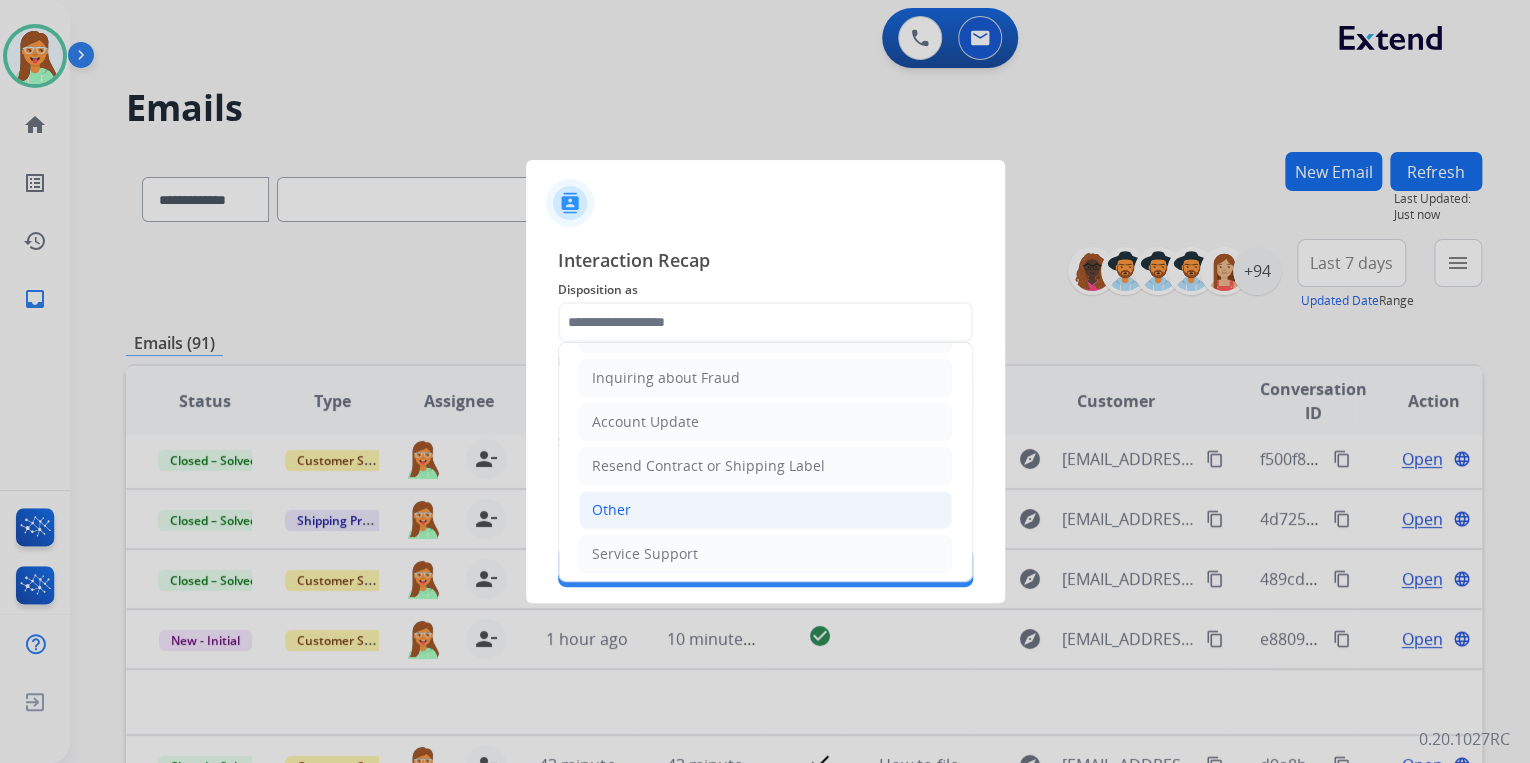 click on "Other" 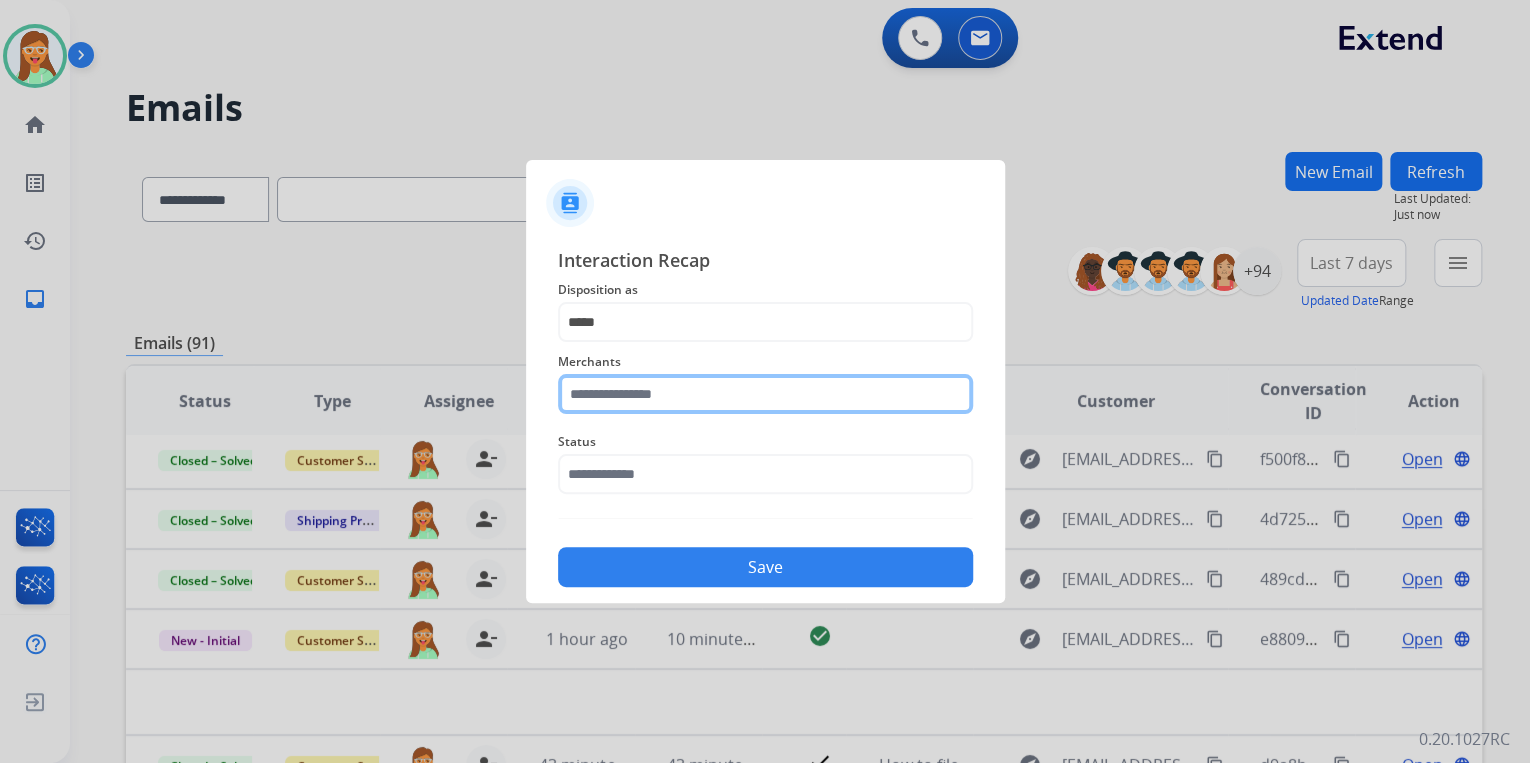 click 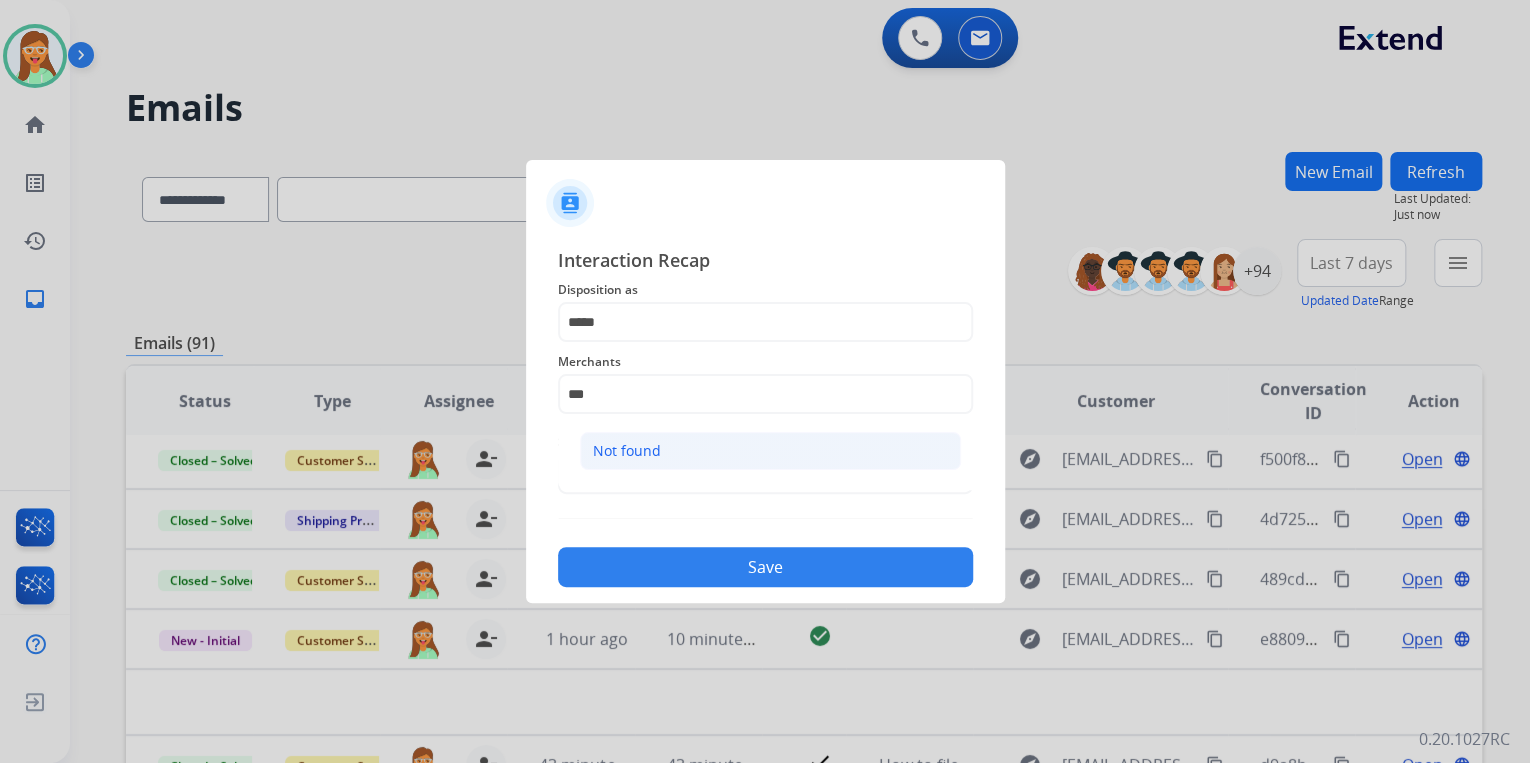 click on "Not found" 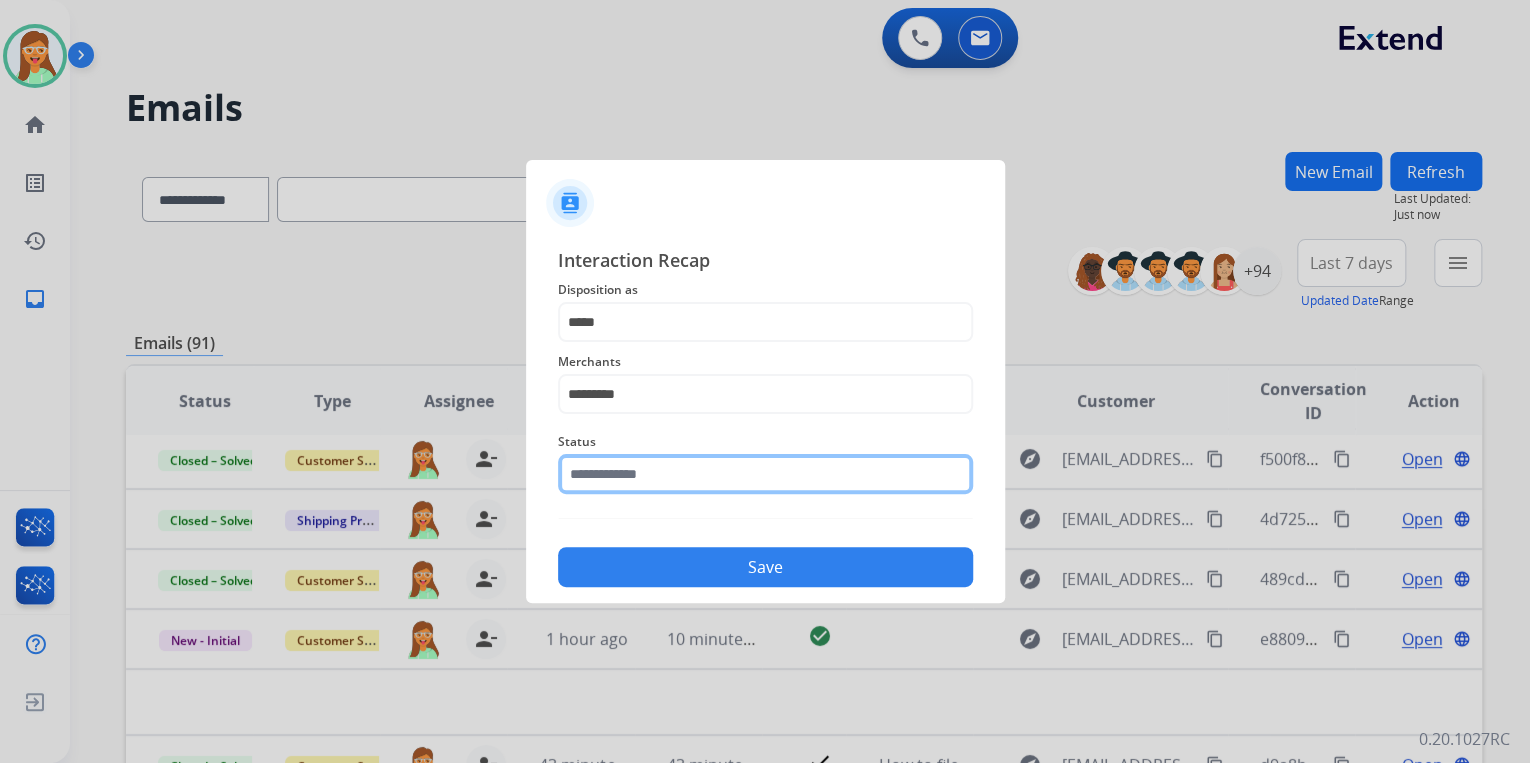 click 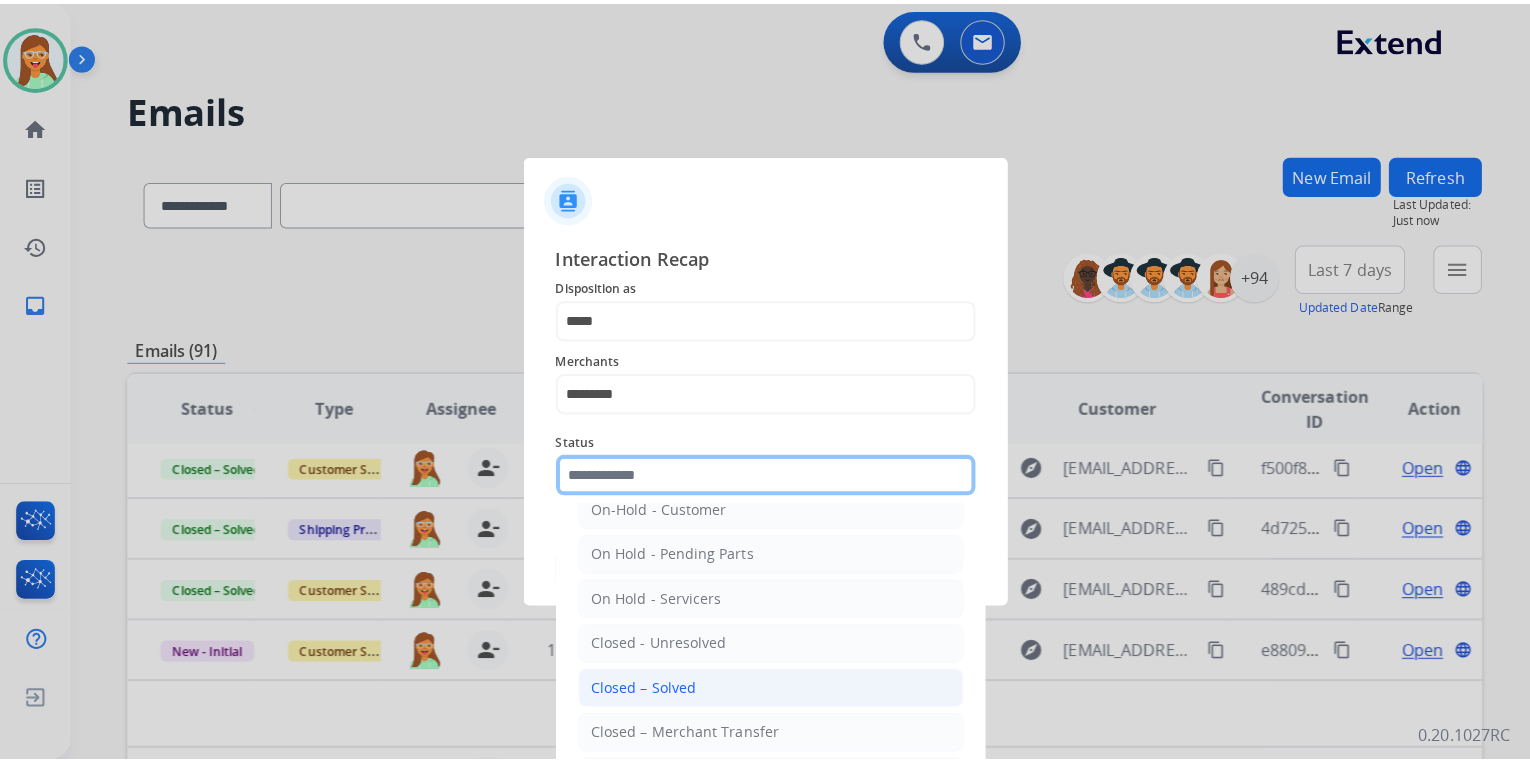 scroll, scrollTop: 116, scrollLeft: 0, axis: vertical 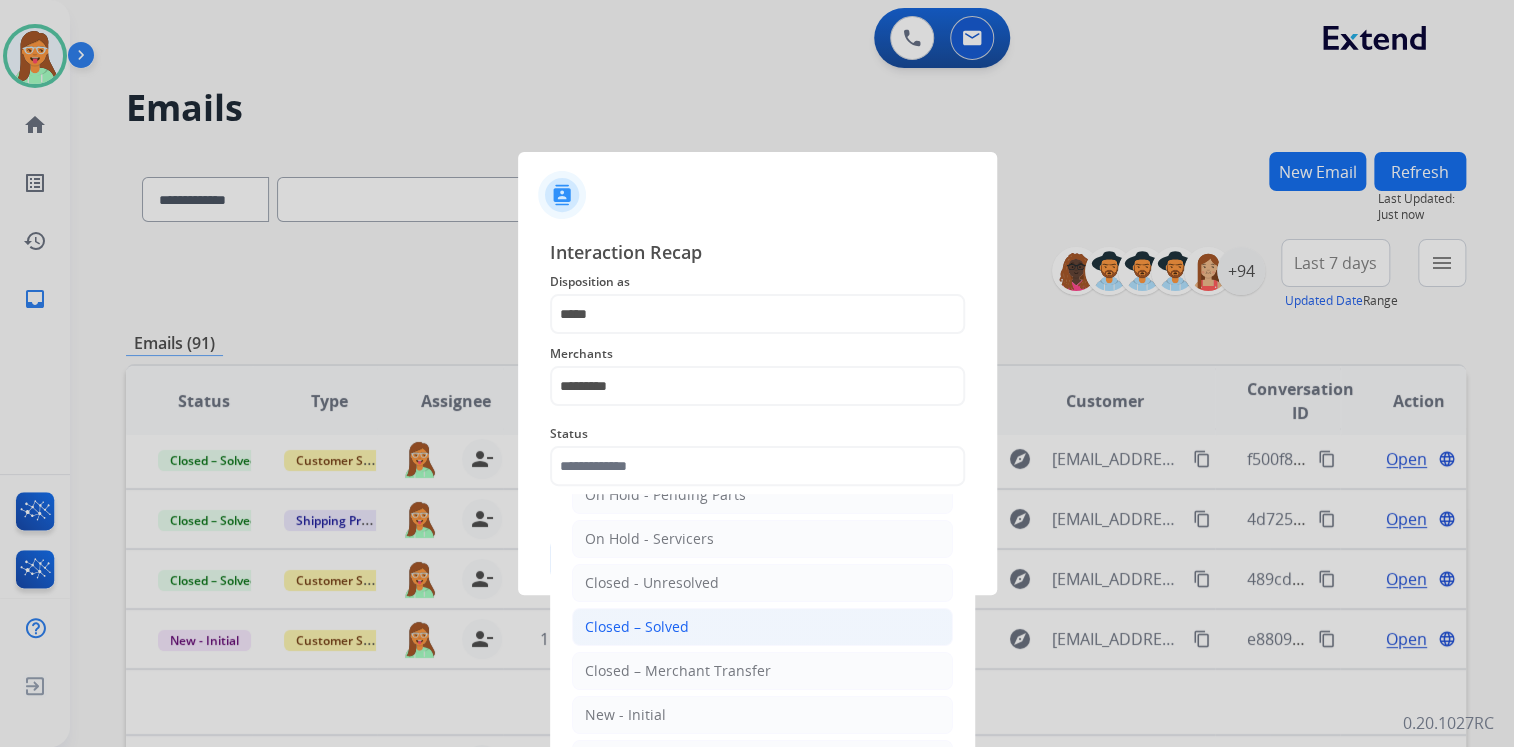 click on "Closed – Solved" 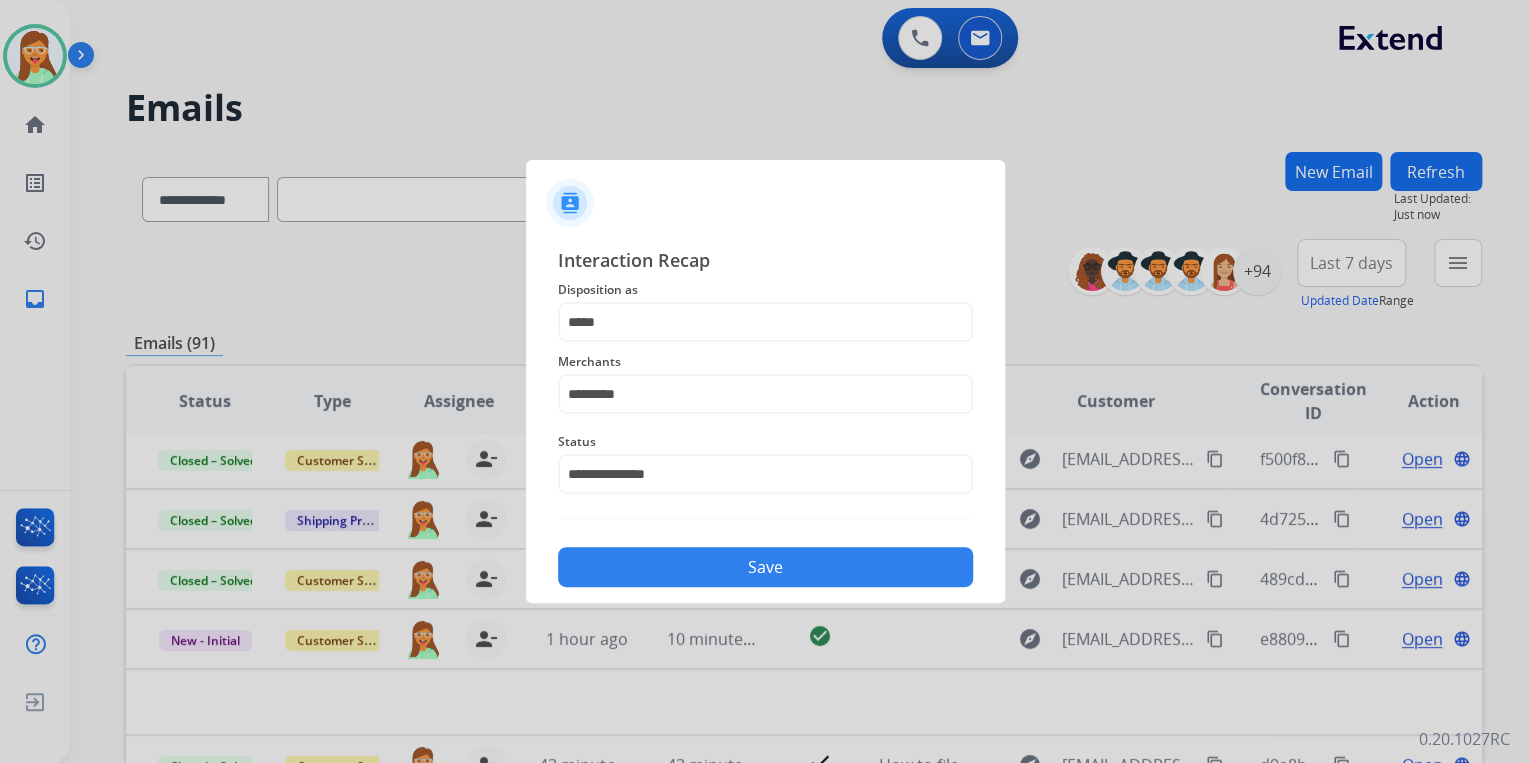 click on "Save" 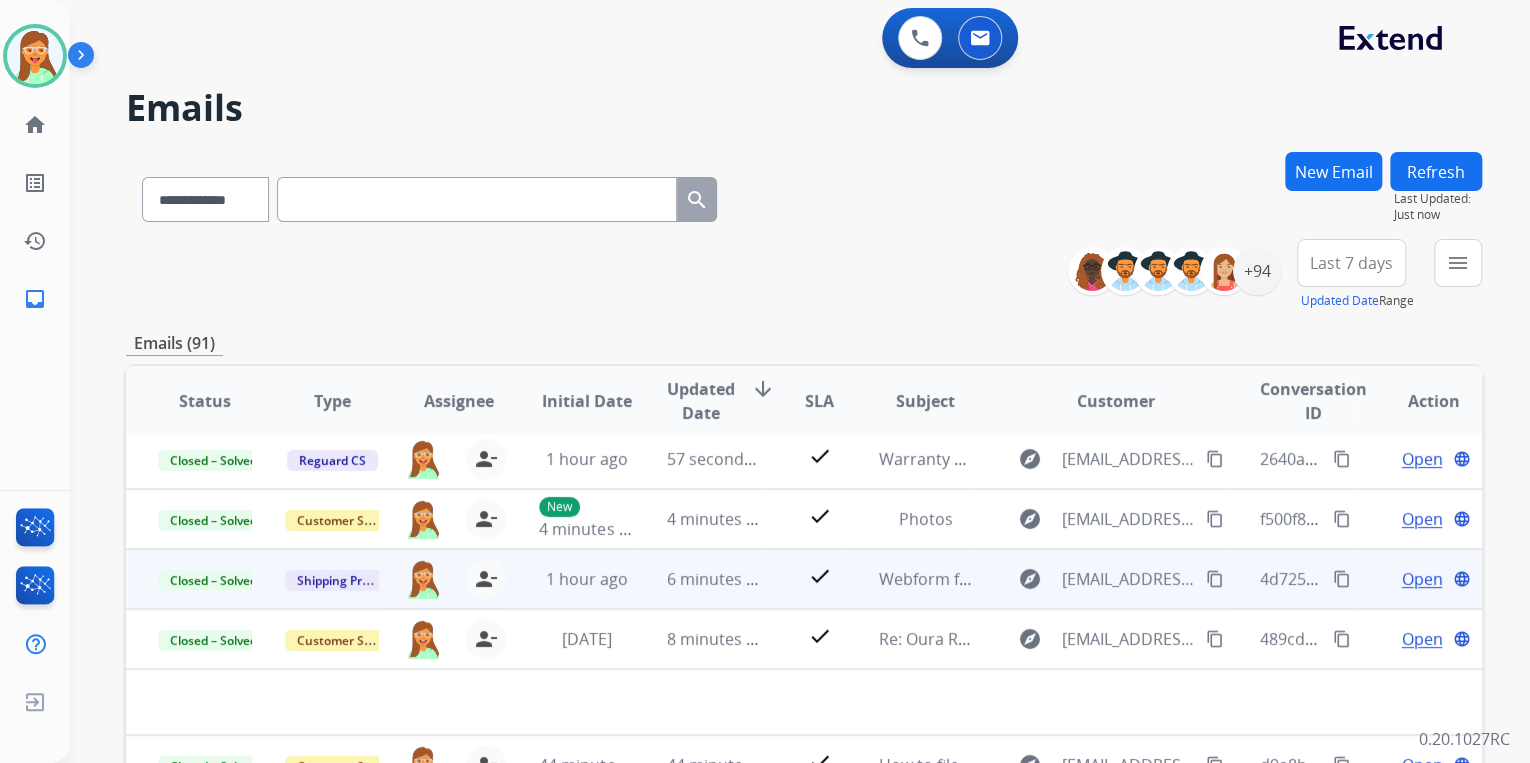 click on "Re: Oura Ring Contract" at bounding box center (909, 639) 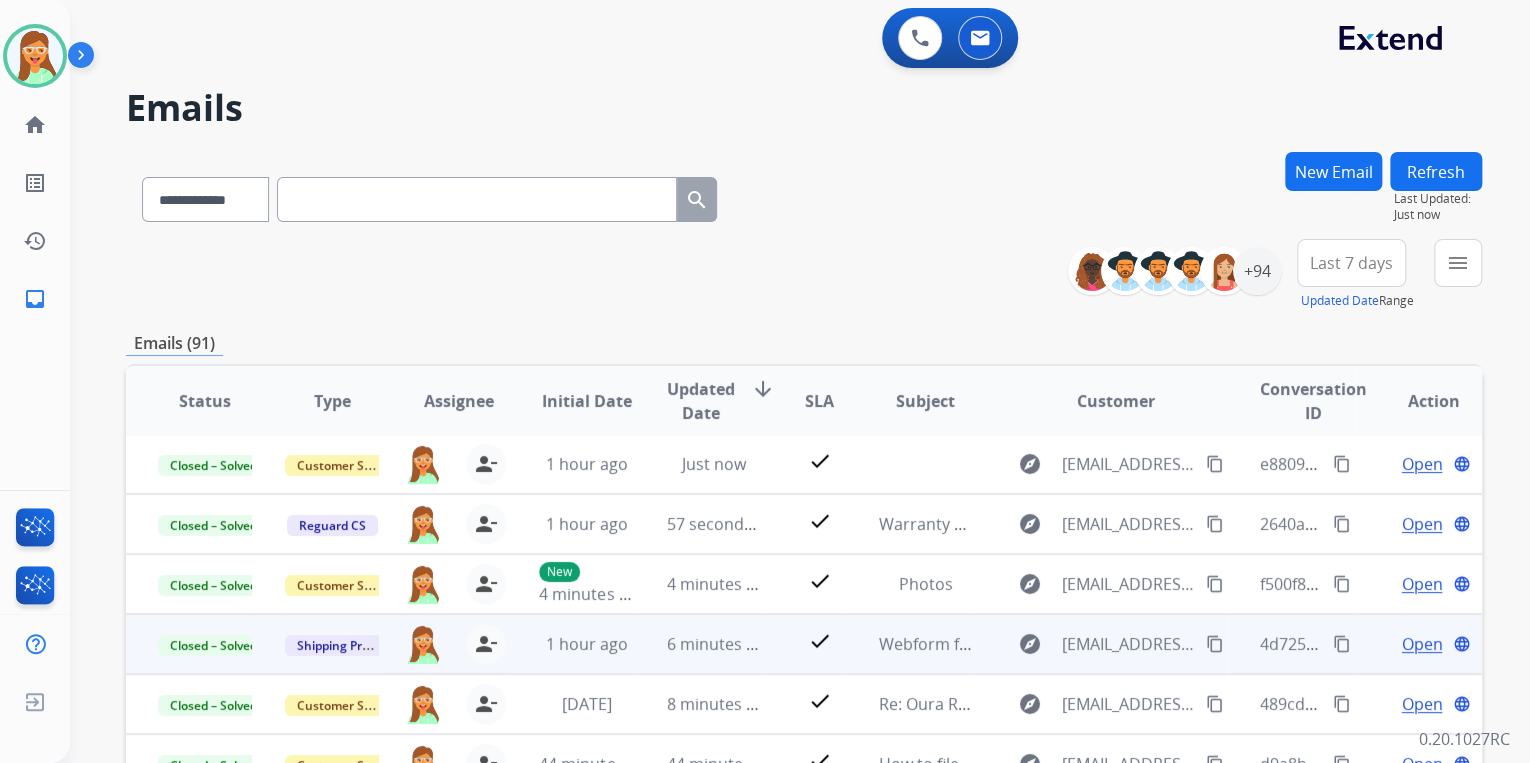 scroll, scrollTop: 1, scrollLeft: 0, axis: vertical 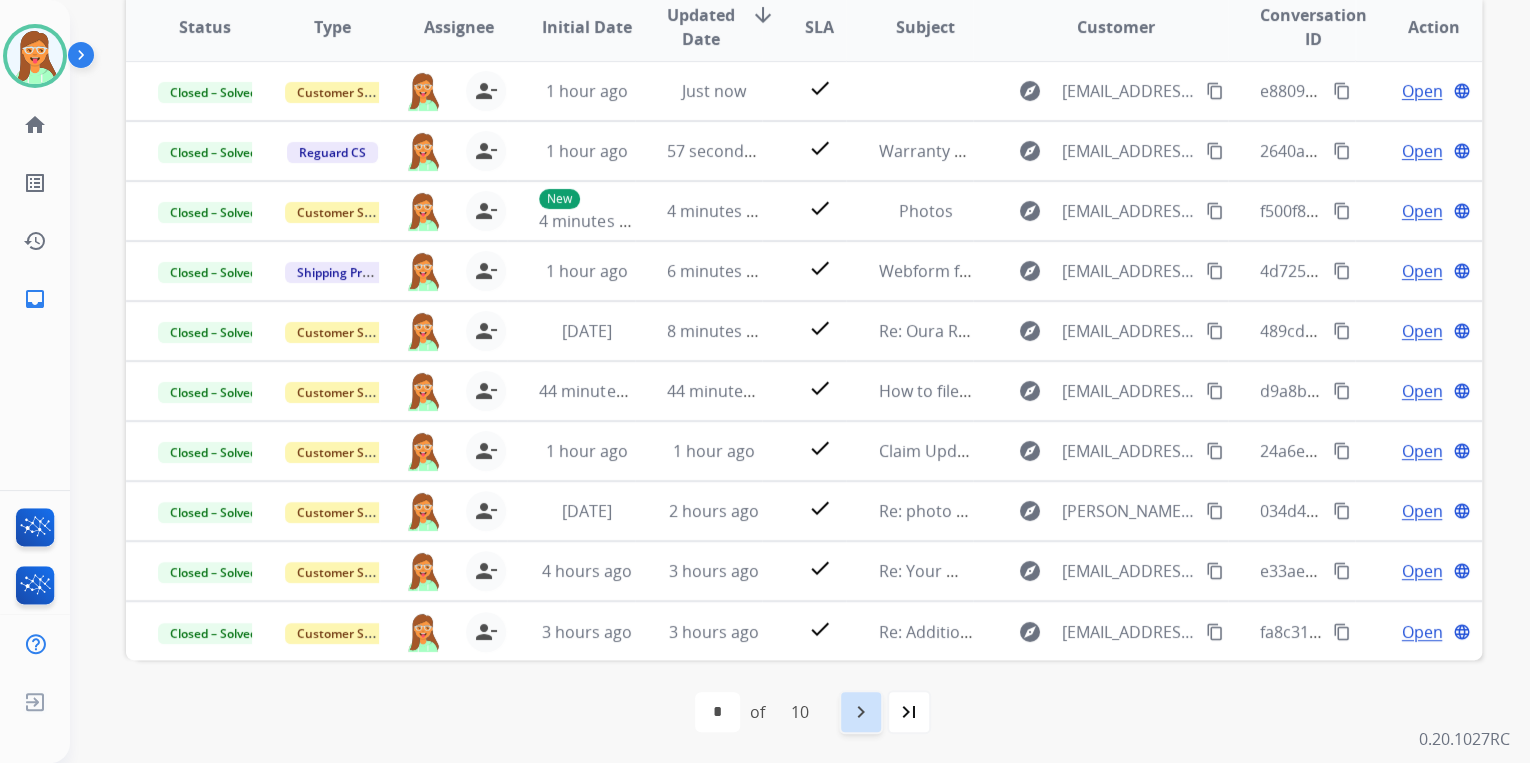 click on "navigate_next" at bounding box center (861, 712) 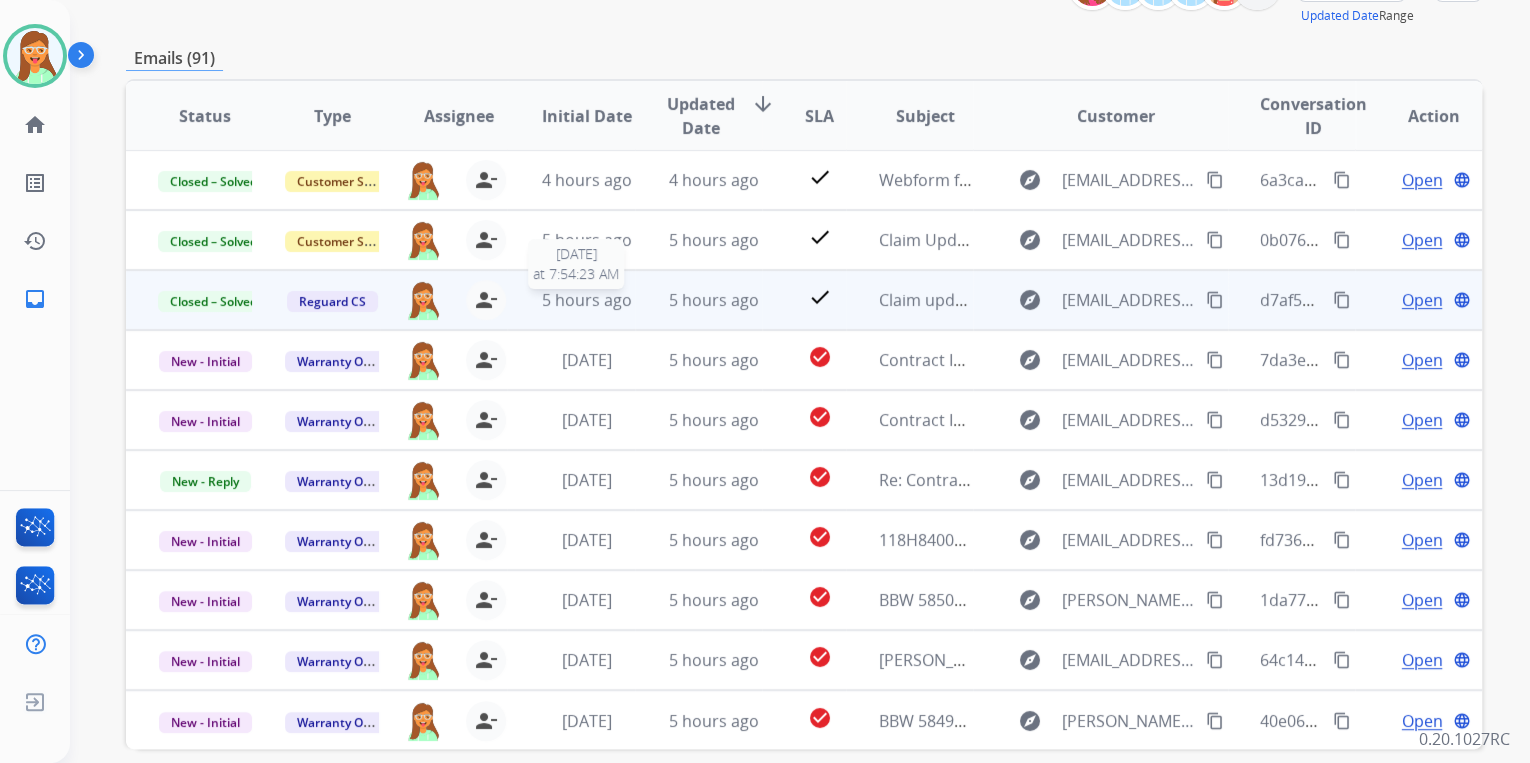 scroll, scrollTop: 374, scrollLeft: 0, axis: vertical 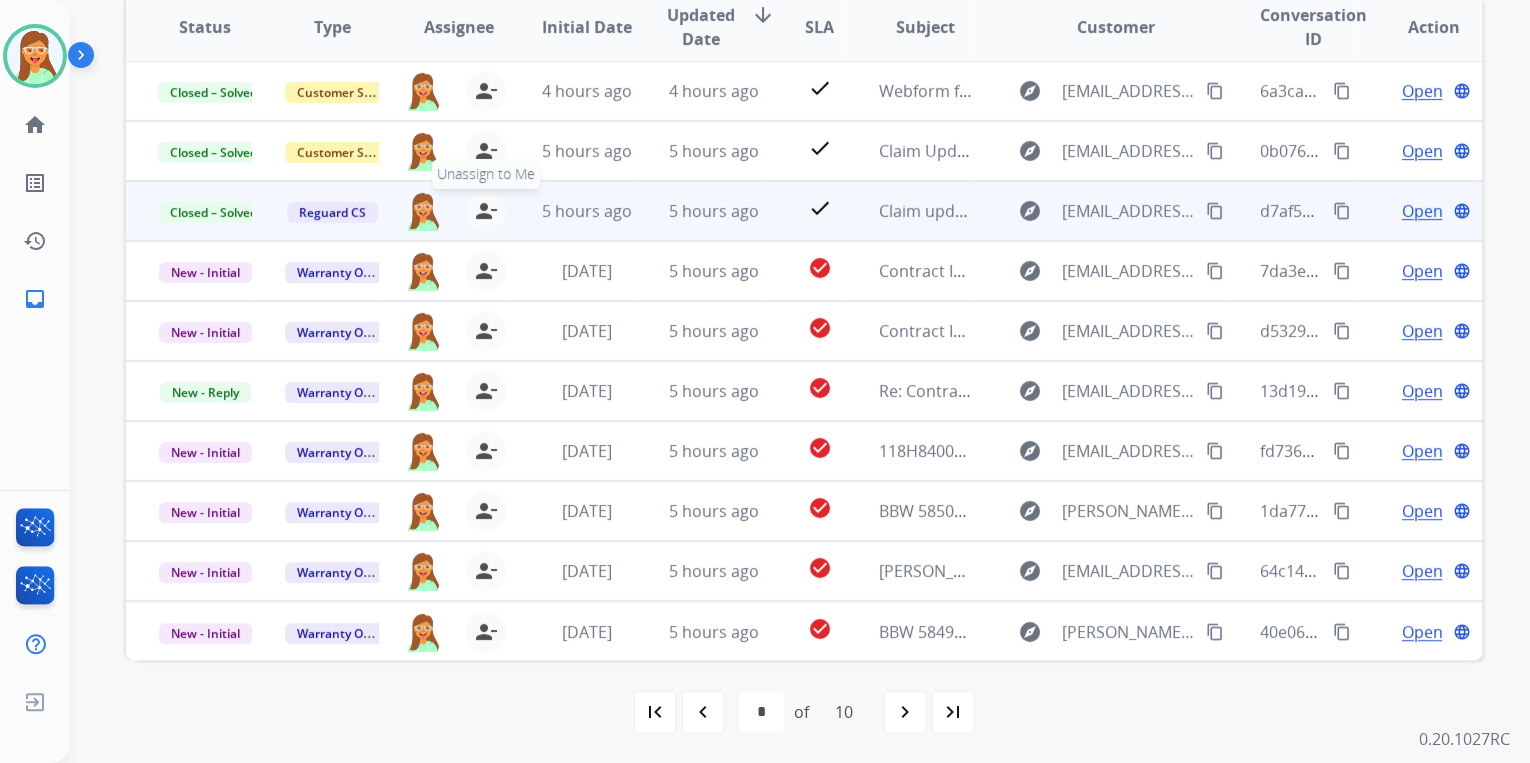 click on "person_remove" at bounding box center [486, 211] 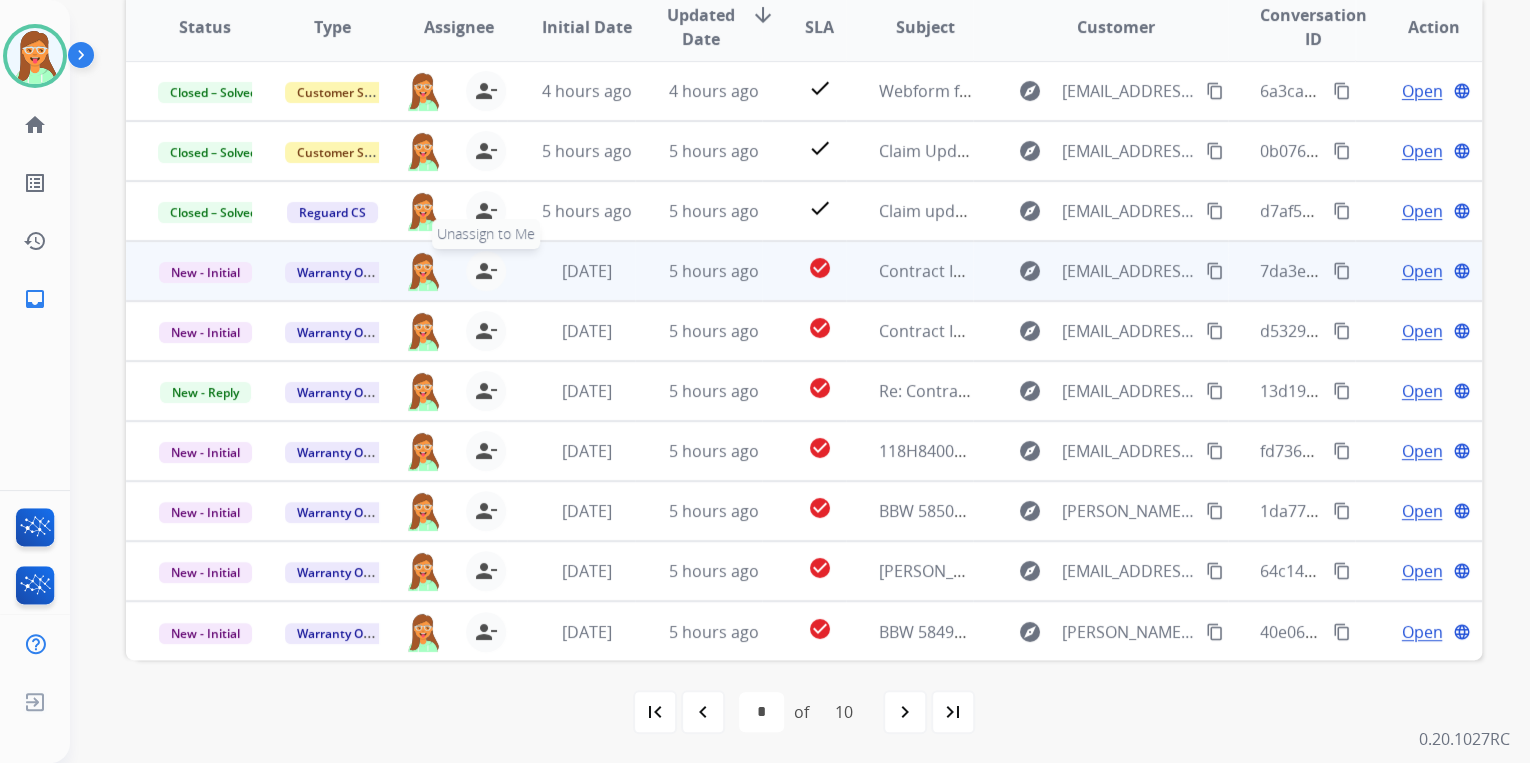 click on "person_remove" at bounding box center [486, 271] 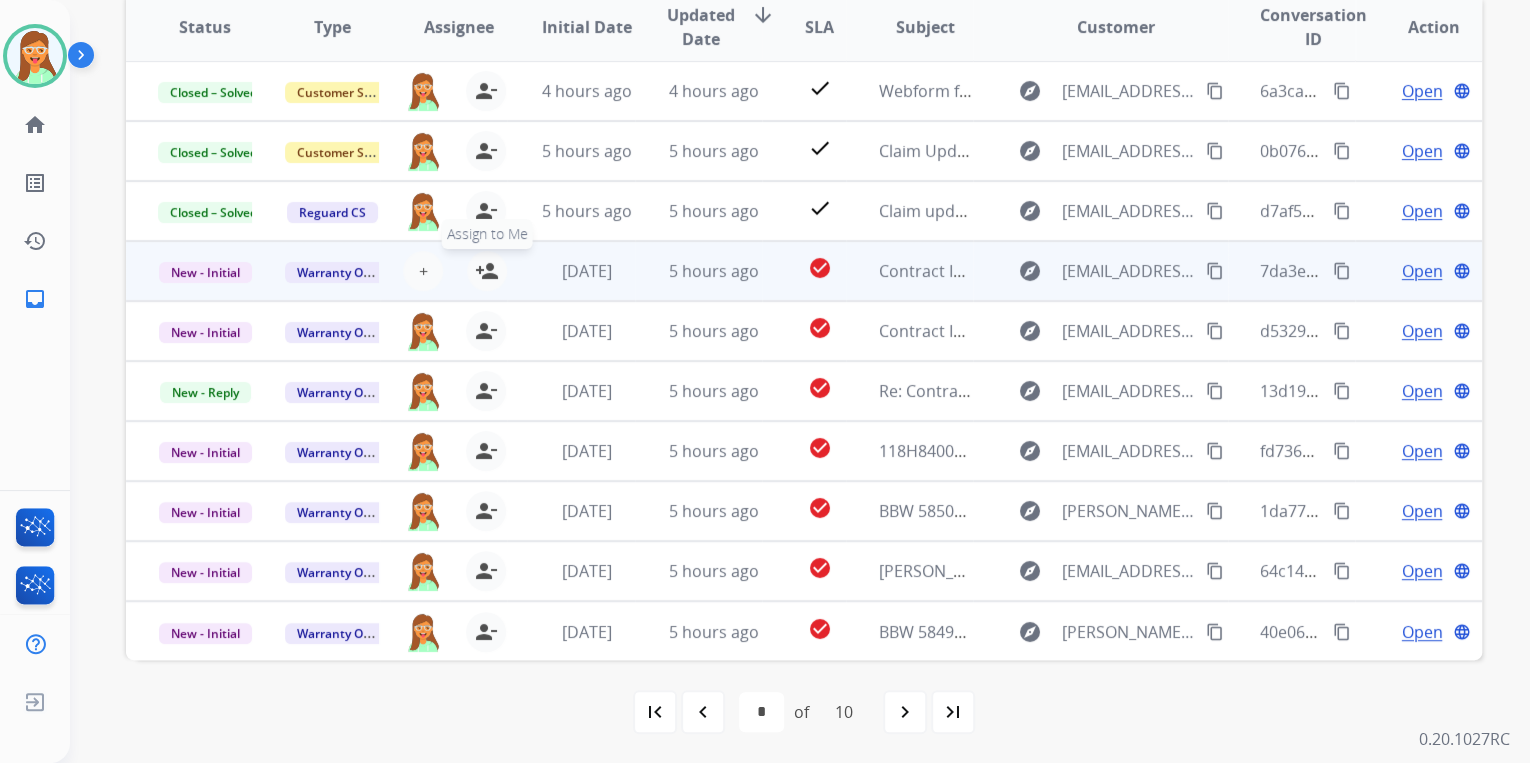 click on "person_add" at bounding box center [487, 271] 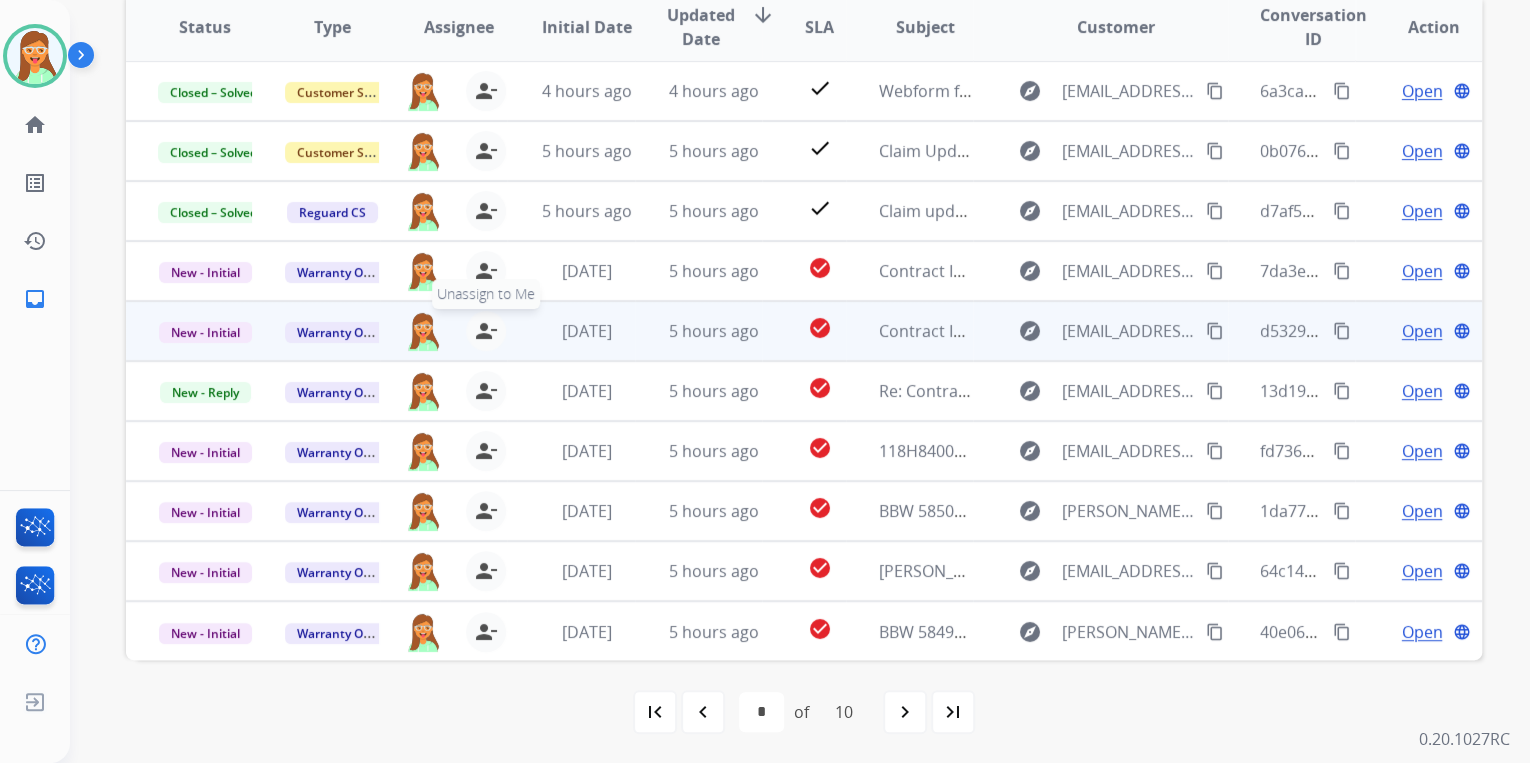 click on "person_remove" at bounding box center (486, 331) 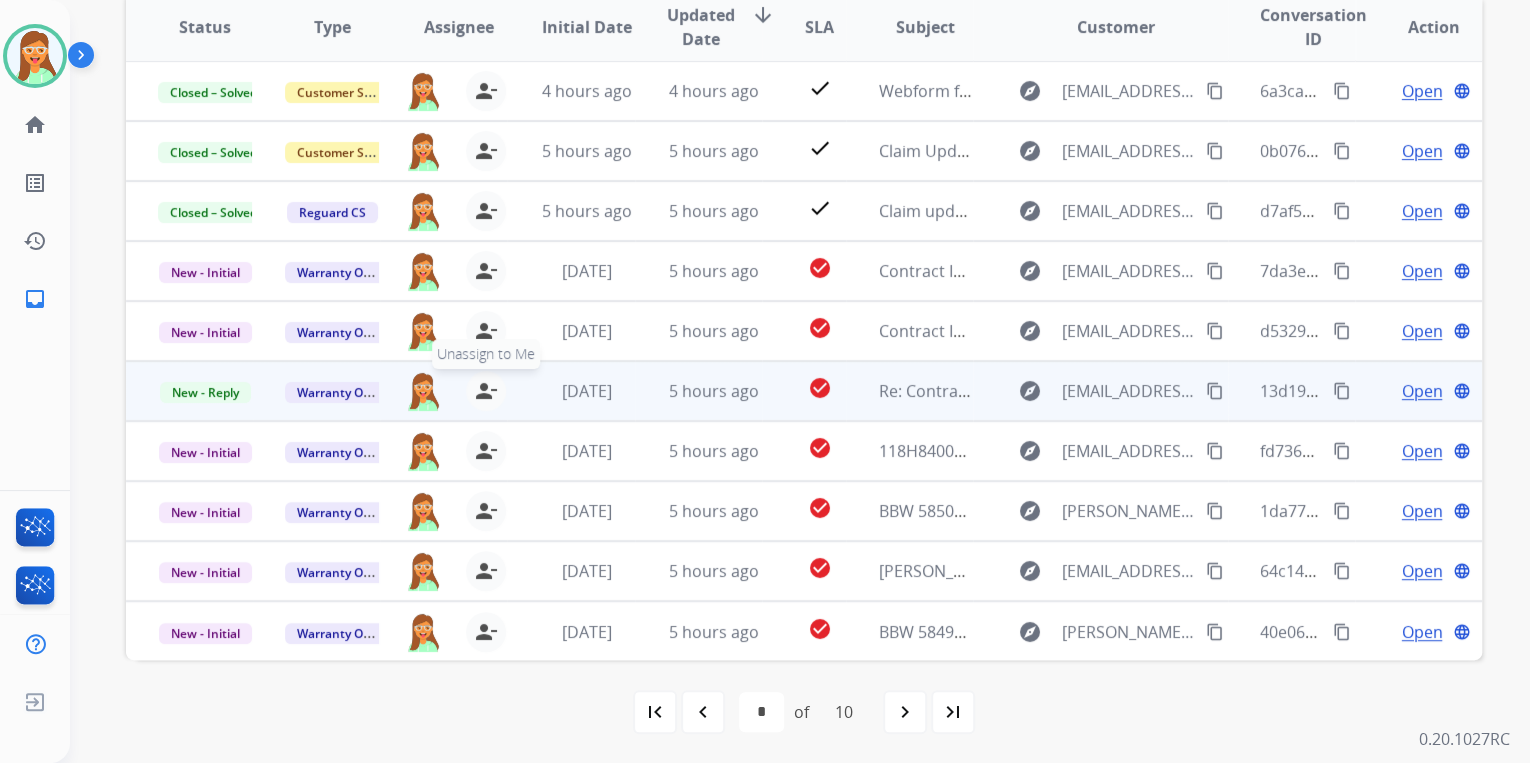 click on "person_remove" at bounding box center (486, 391) 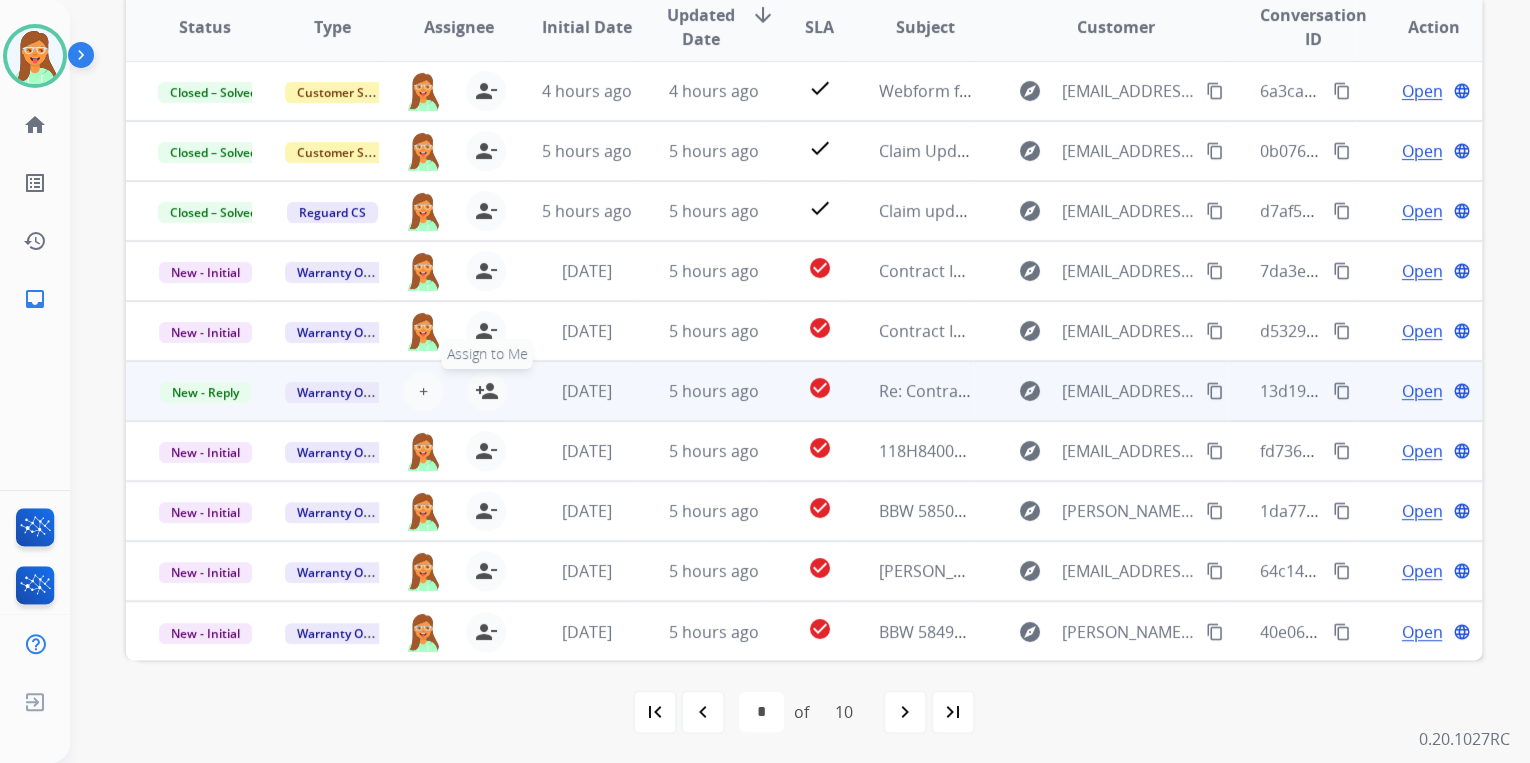 click on "person_add" at bounding box center [487, 391] 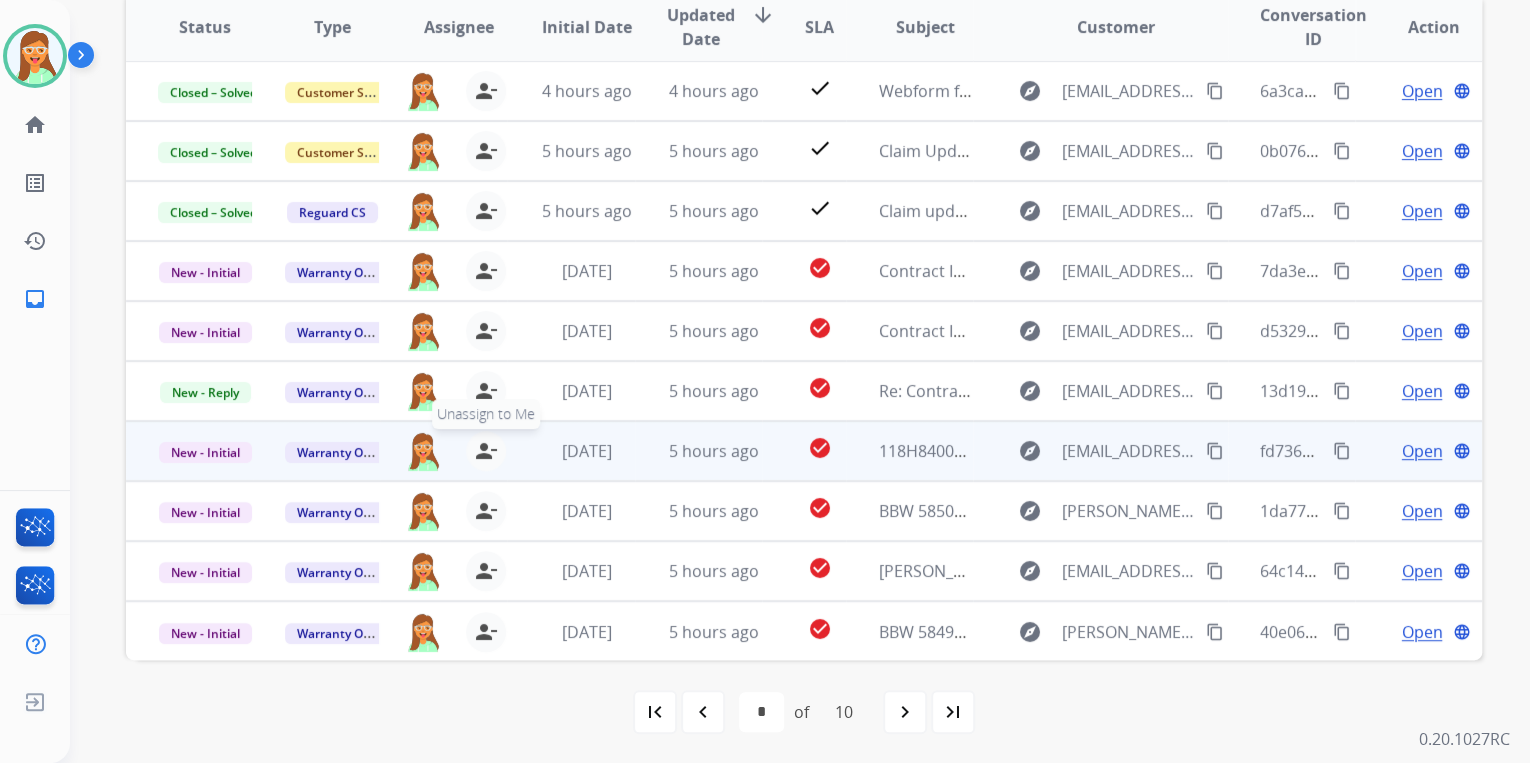 click on "person_remove" at bounding box center (486, 451) 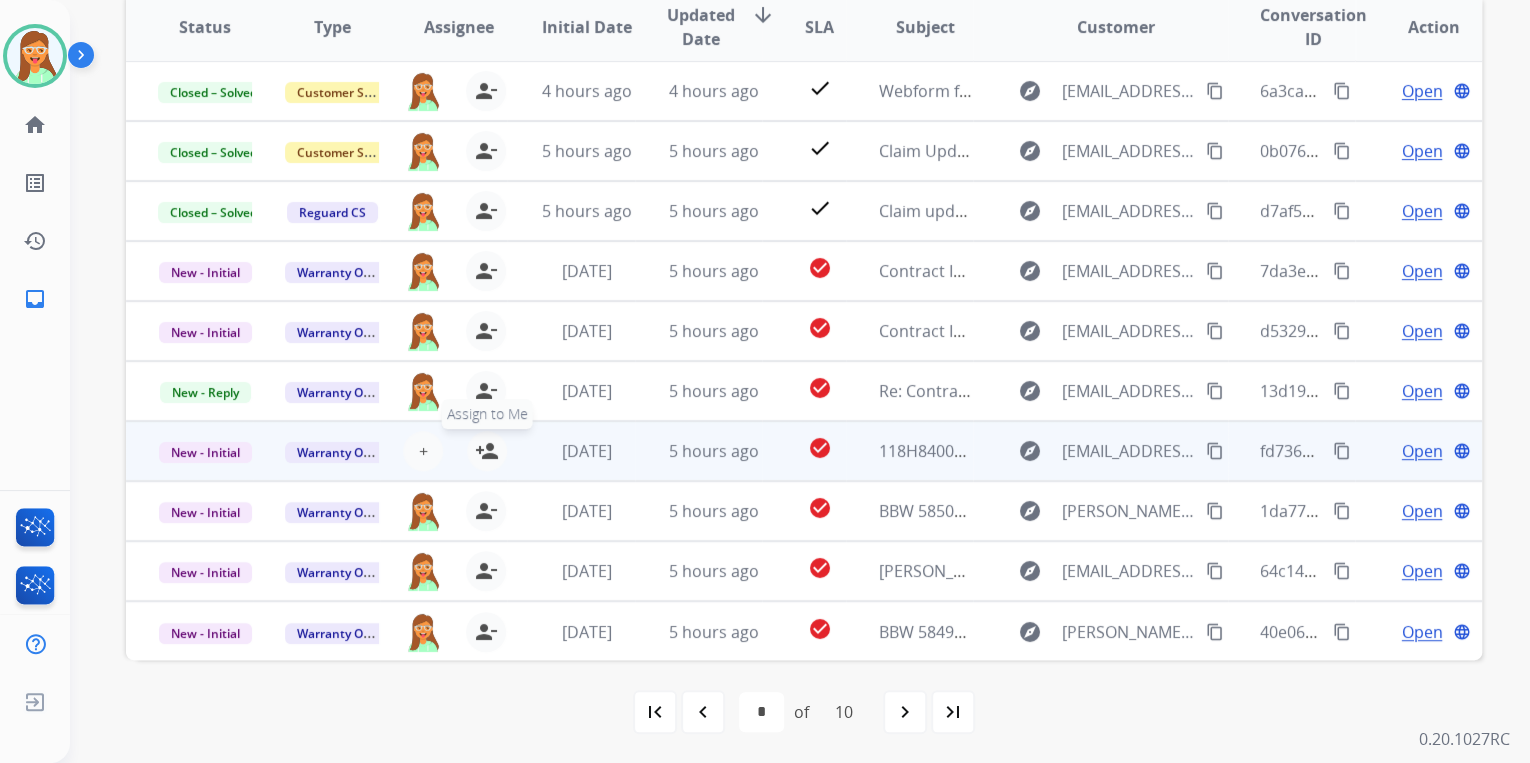 click on "person_add" at bounding box center [487, 451] 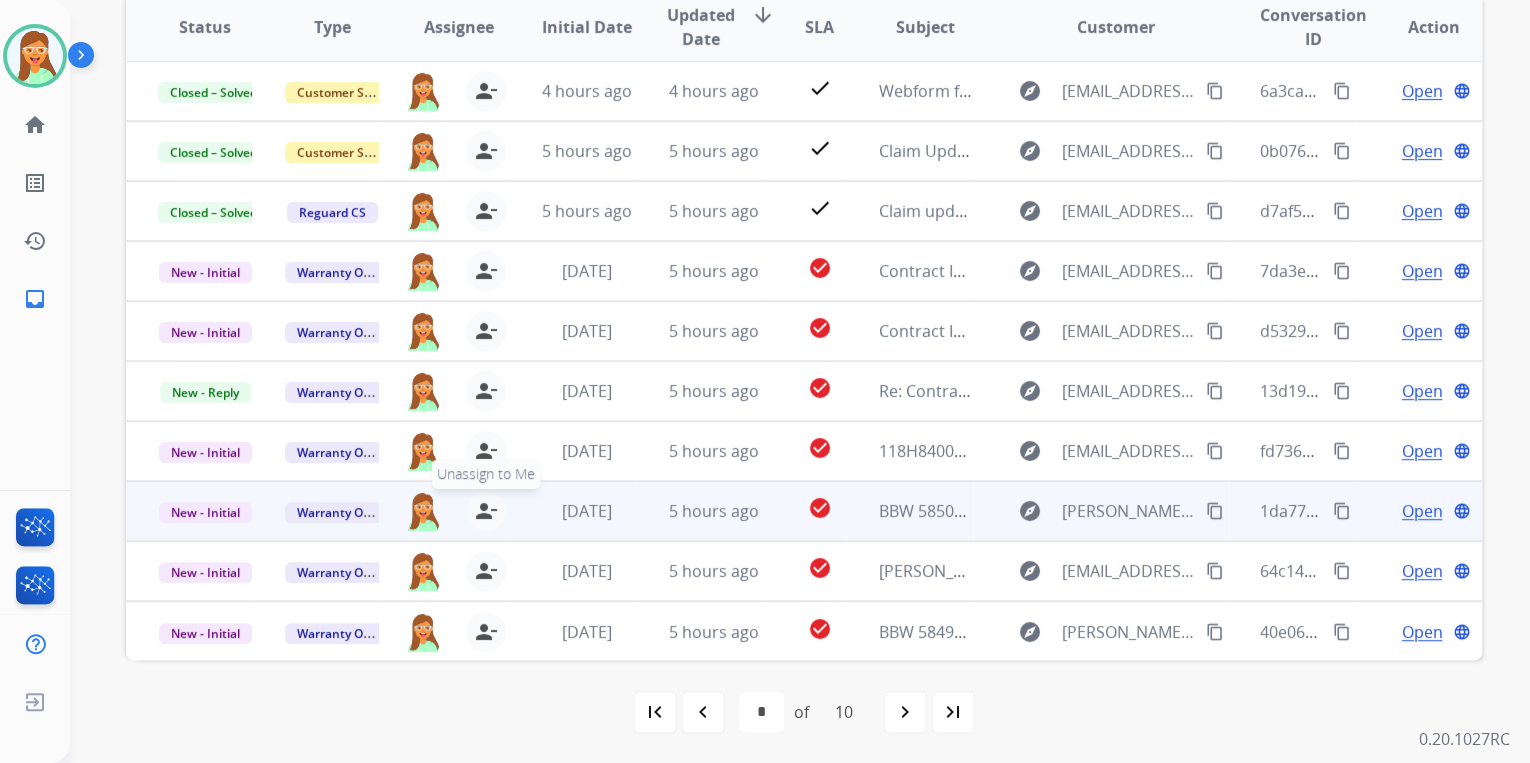click on "person_remove" at bounding box center [486, 511] 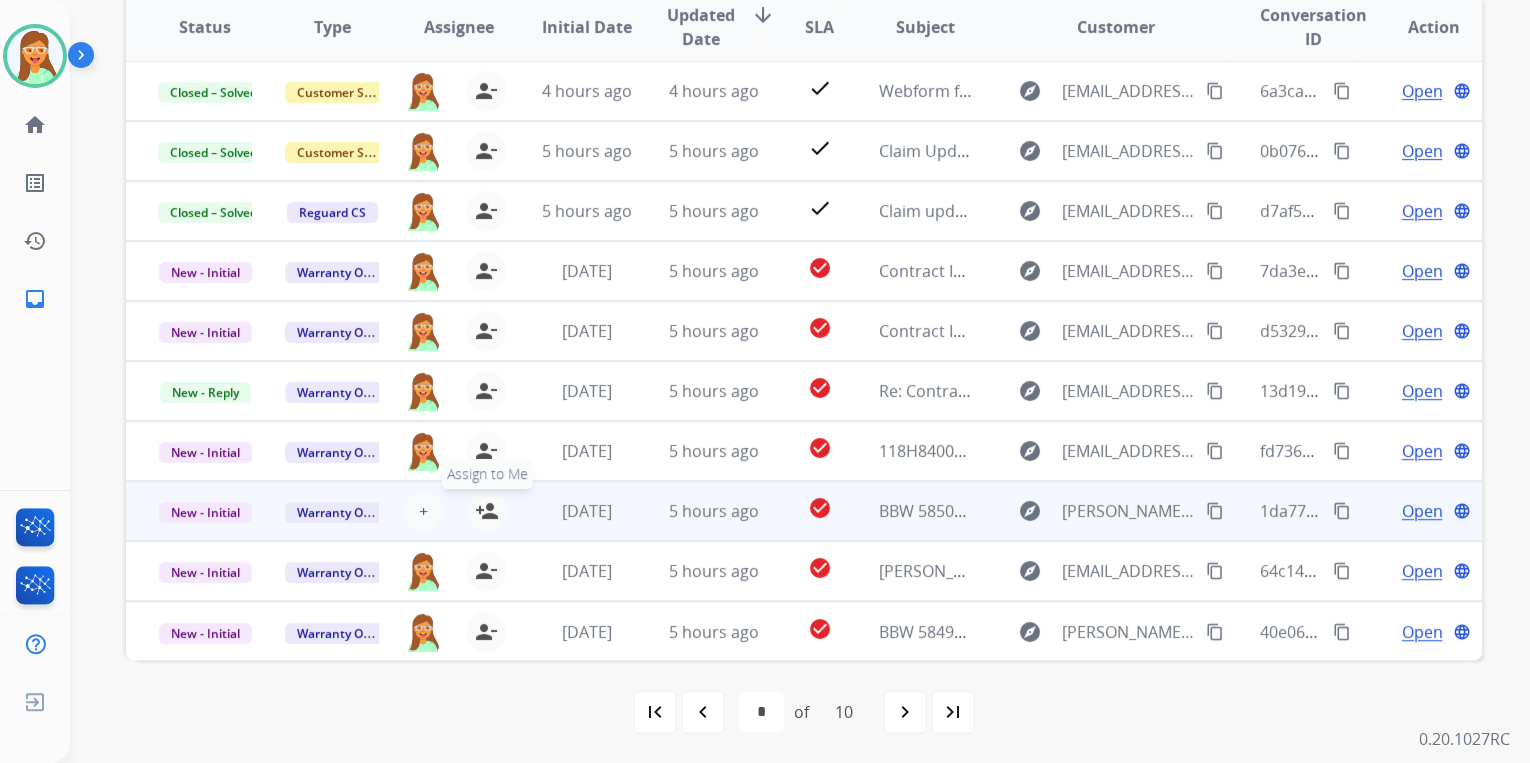 click on "person_add" at bounding box center [487, 511] 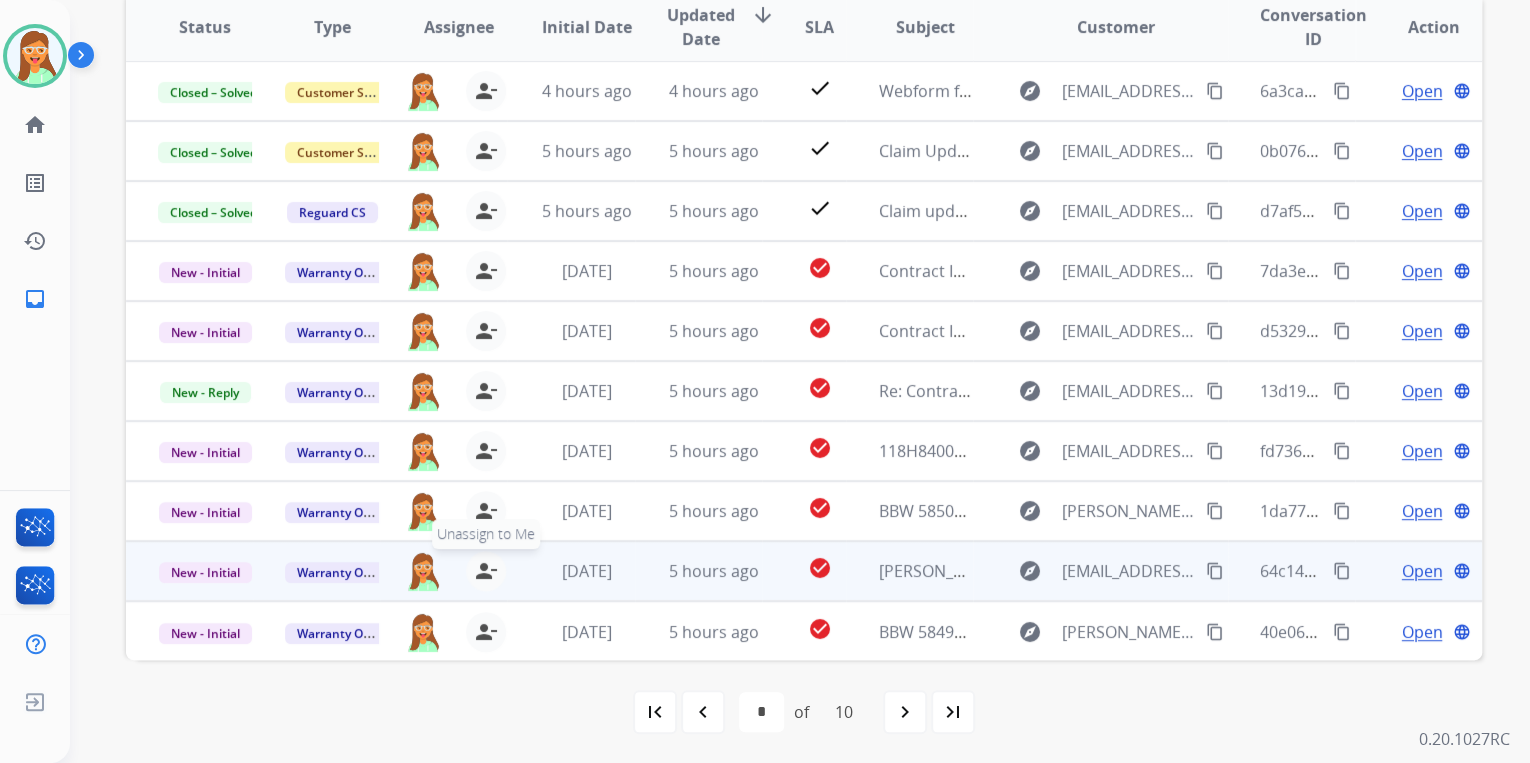 click on "person_remove" at bounding box center [486, 571] 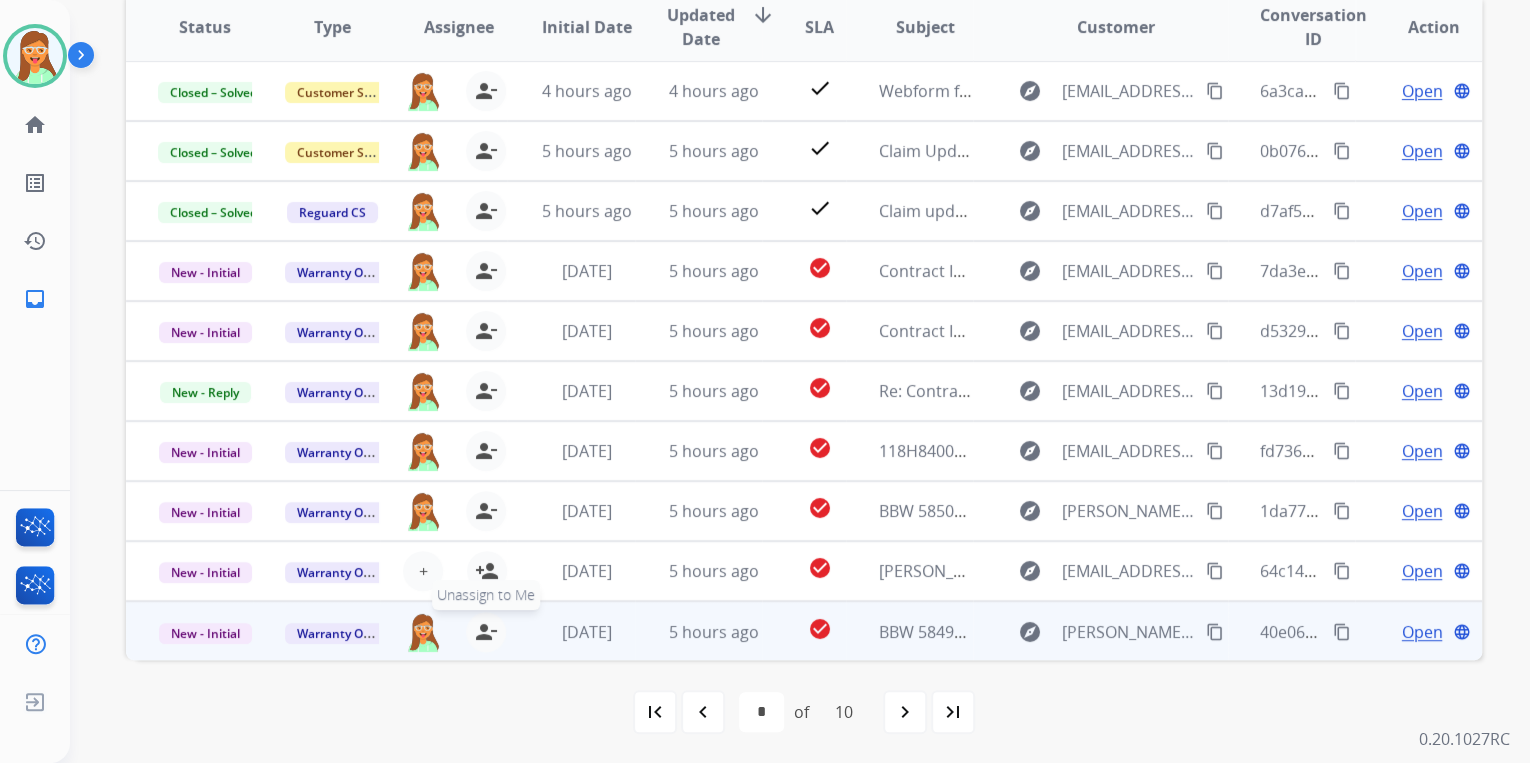 drag, startPoint x: 483, startPoint y: 566, endPoint x: 482, endPoint y: 614, distance: 48.010414 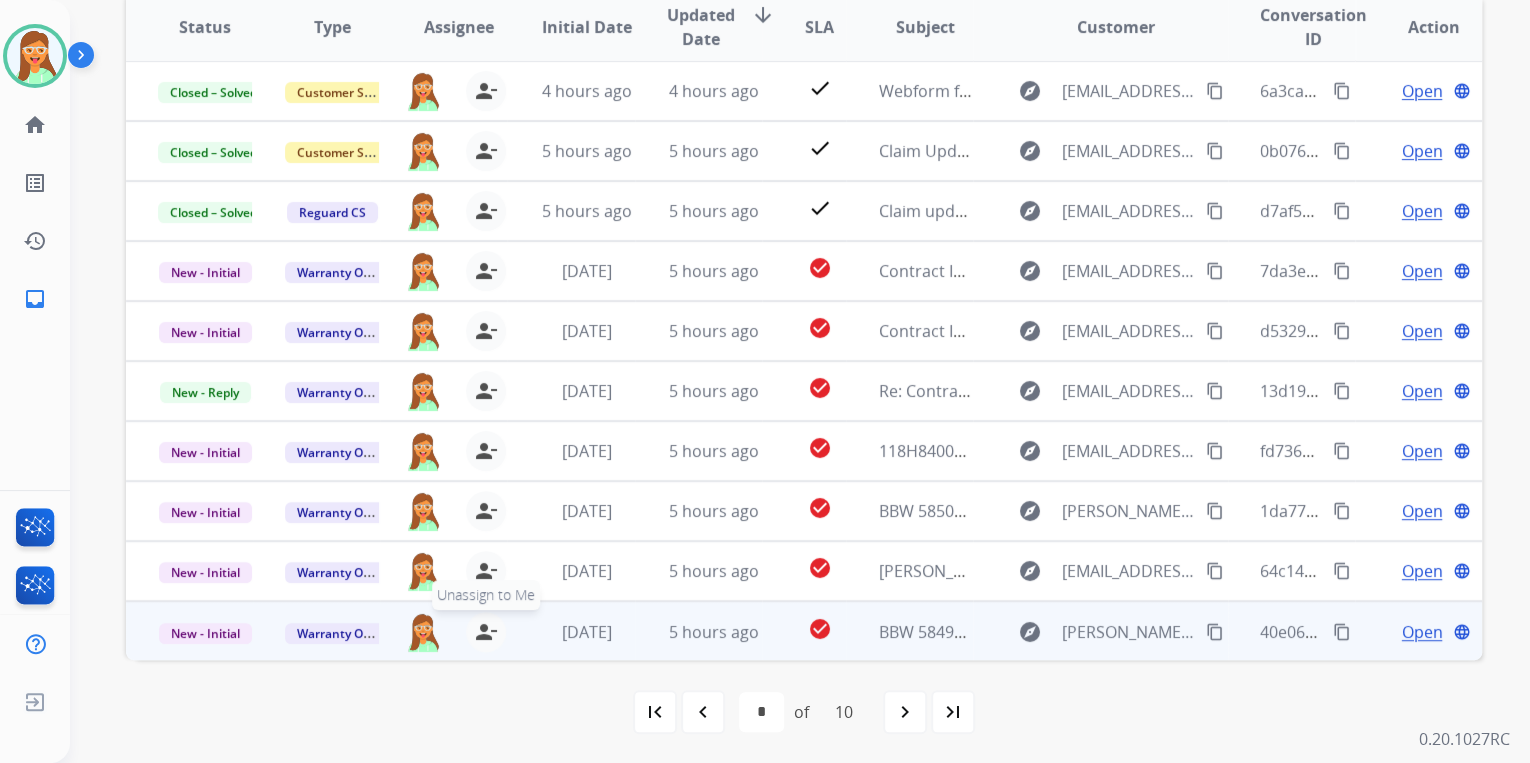 click on "person_remove Unassign to Me" at bounding box center (486, 632) 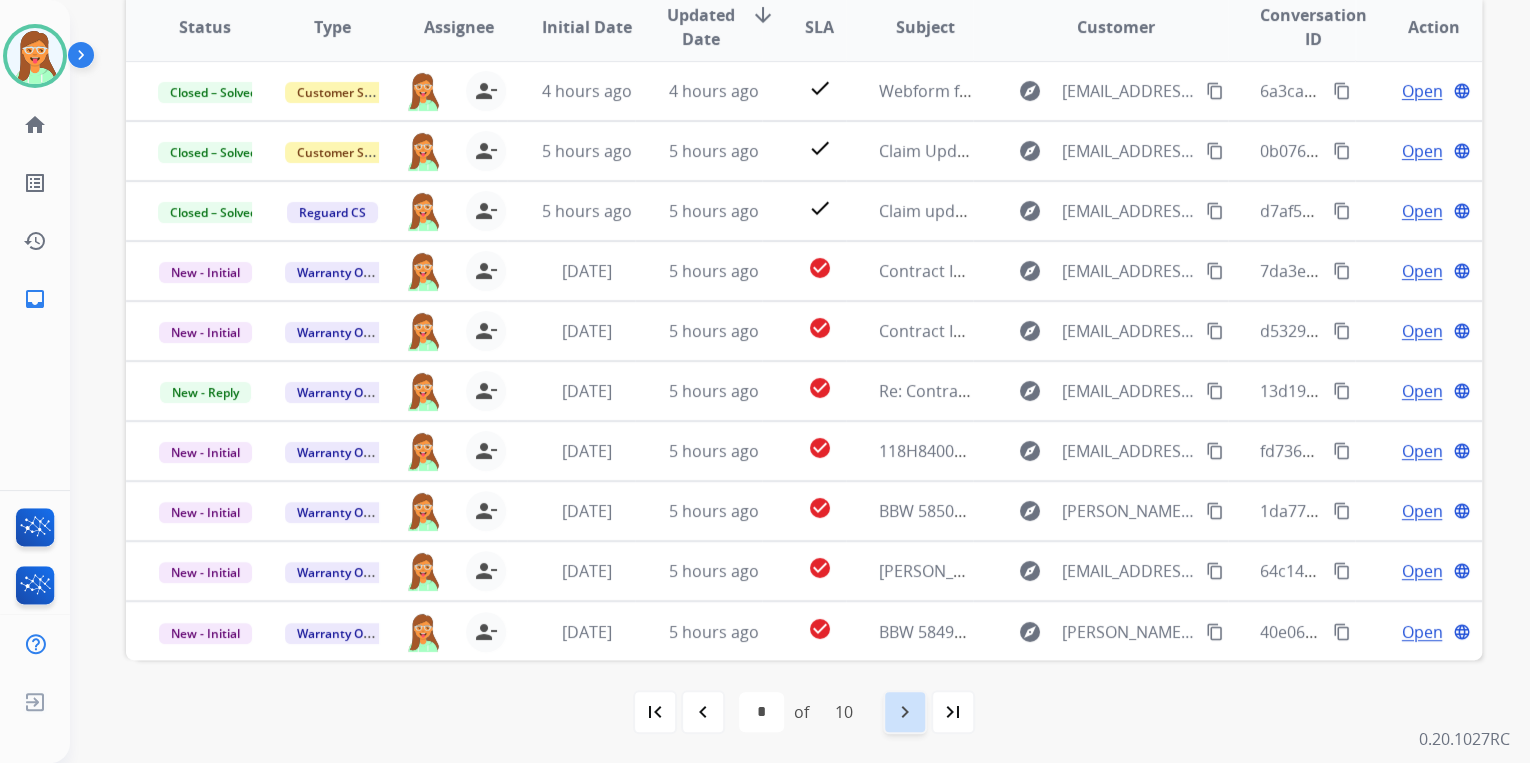 click on "navigate_next" at bounding box center [905, 712] 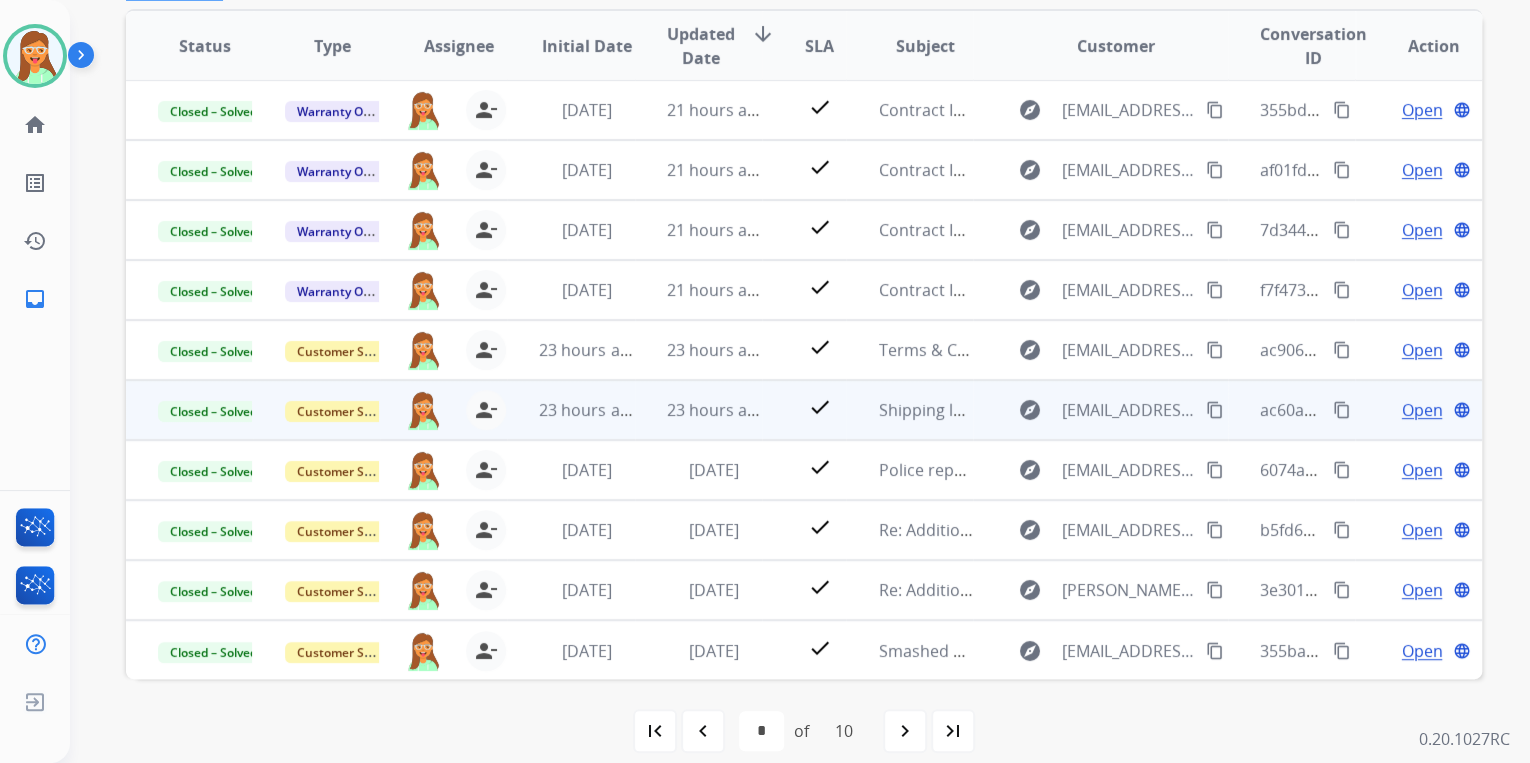 scroll, scrollTop: 374, scrollLeft: 0, axis: vertical 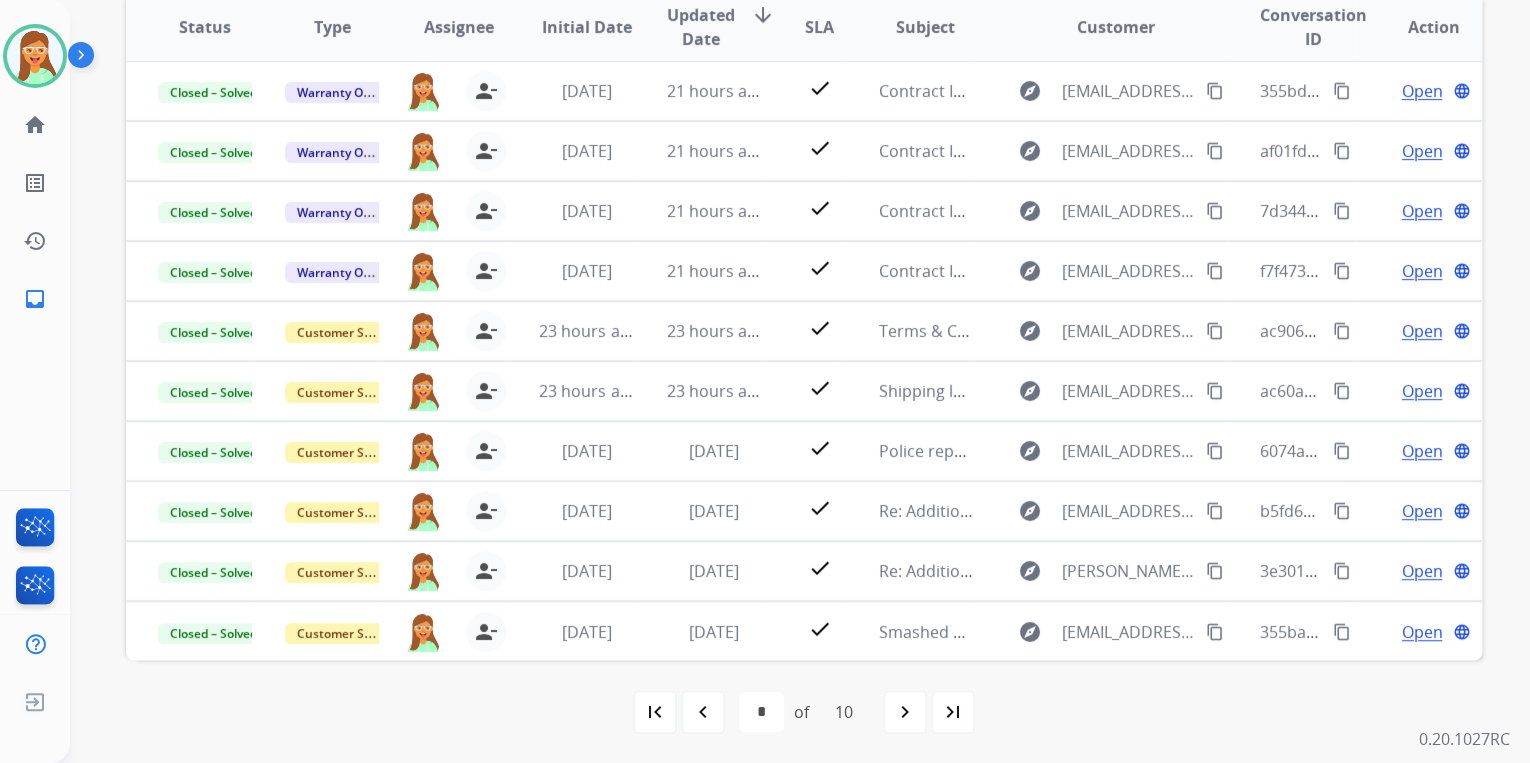 click on "first_page" at bounding box center [655, 712] 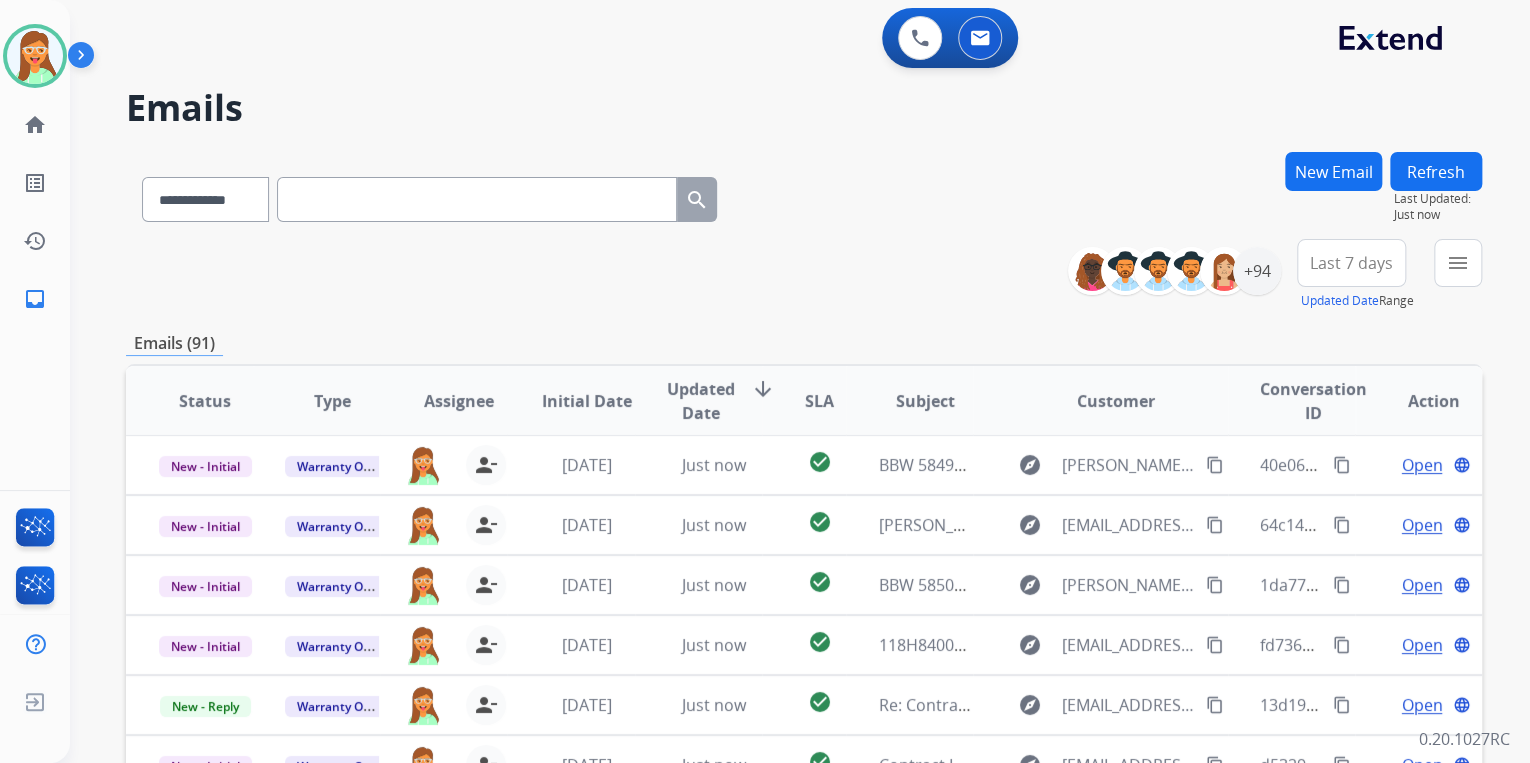 scroll, scrollTop: 374, scrollLeft: 0, axis: vertical 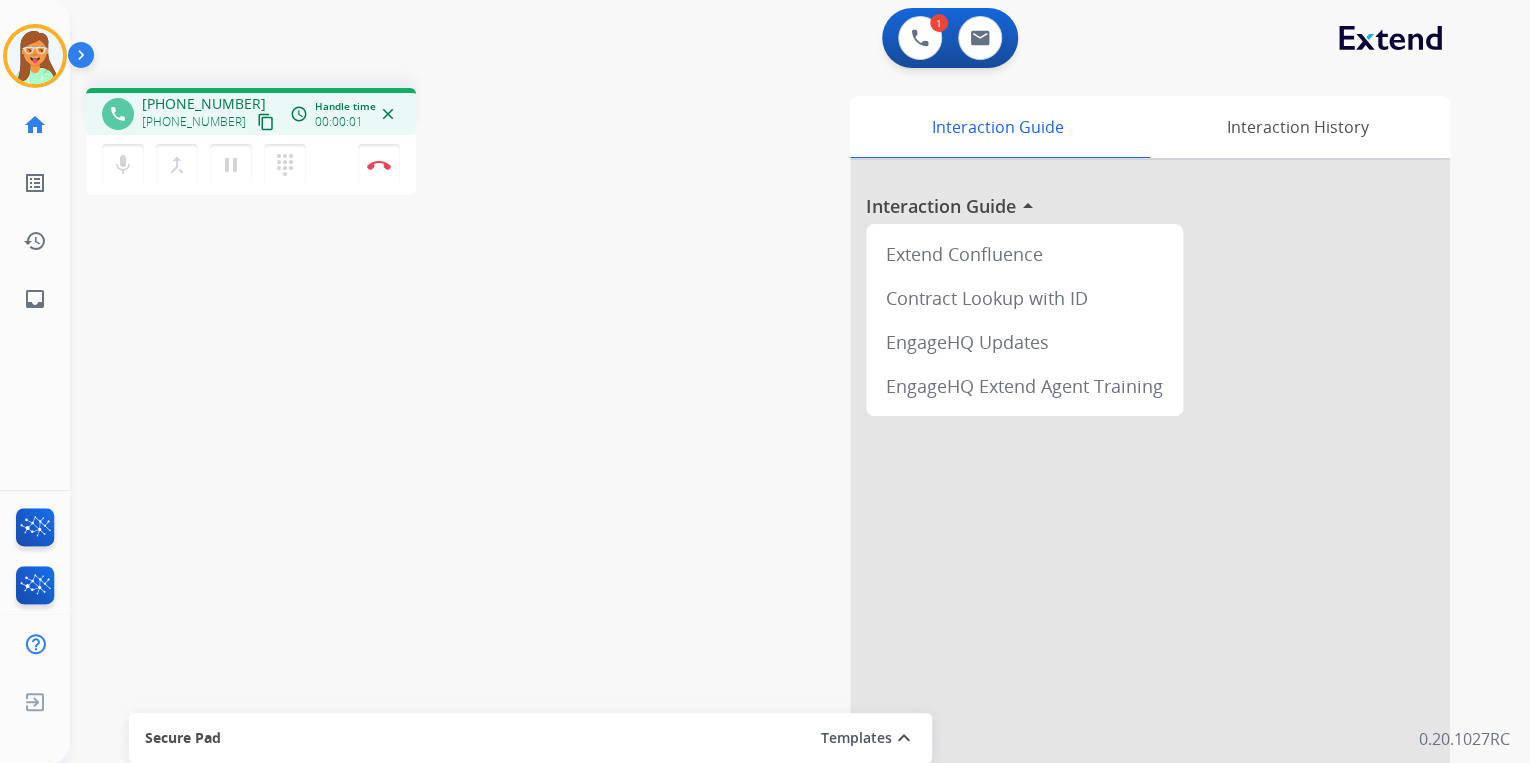 click on "content_copy" at bounding box center (266, 122) 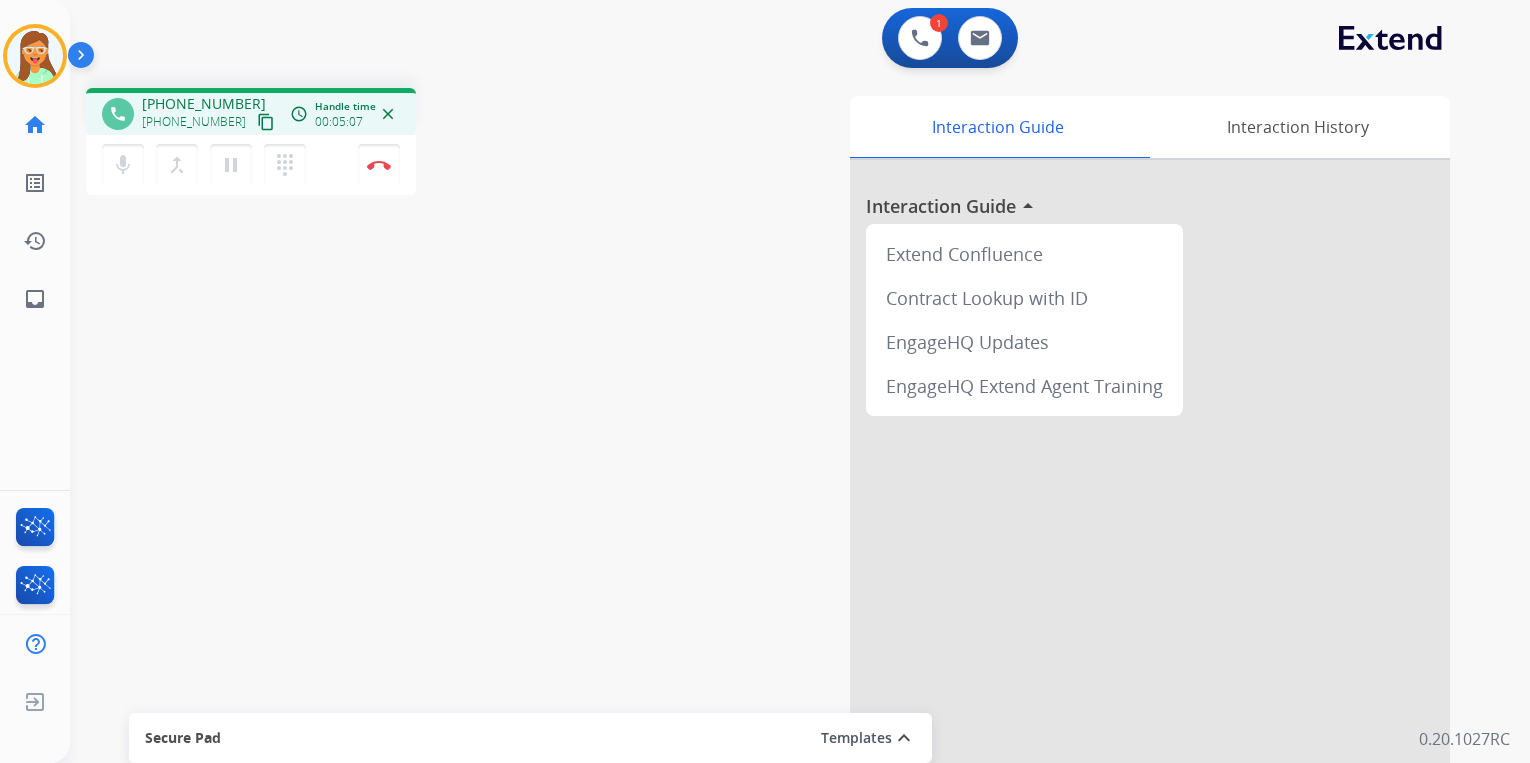 scroll, scrollTop: 0, scrollLeft: 0, axis: both 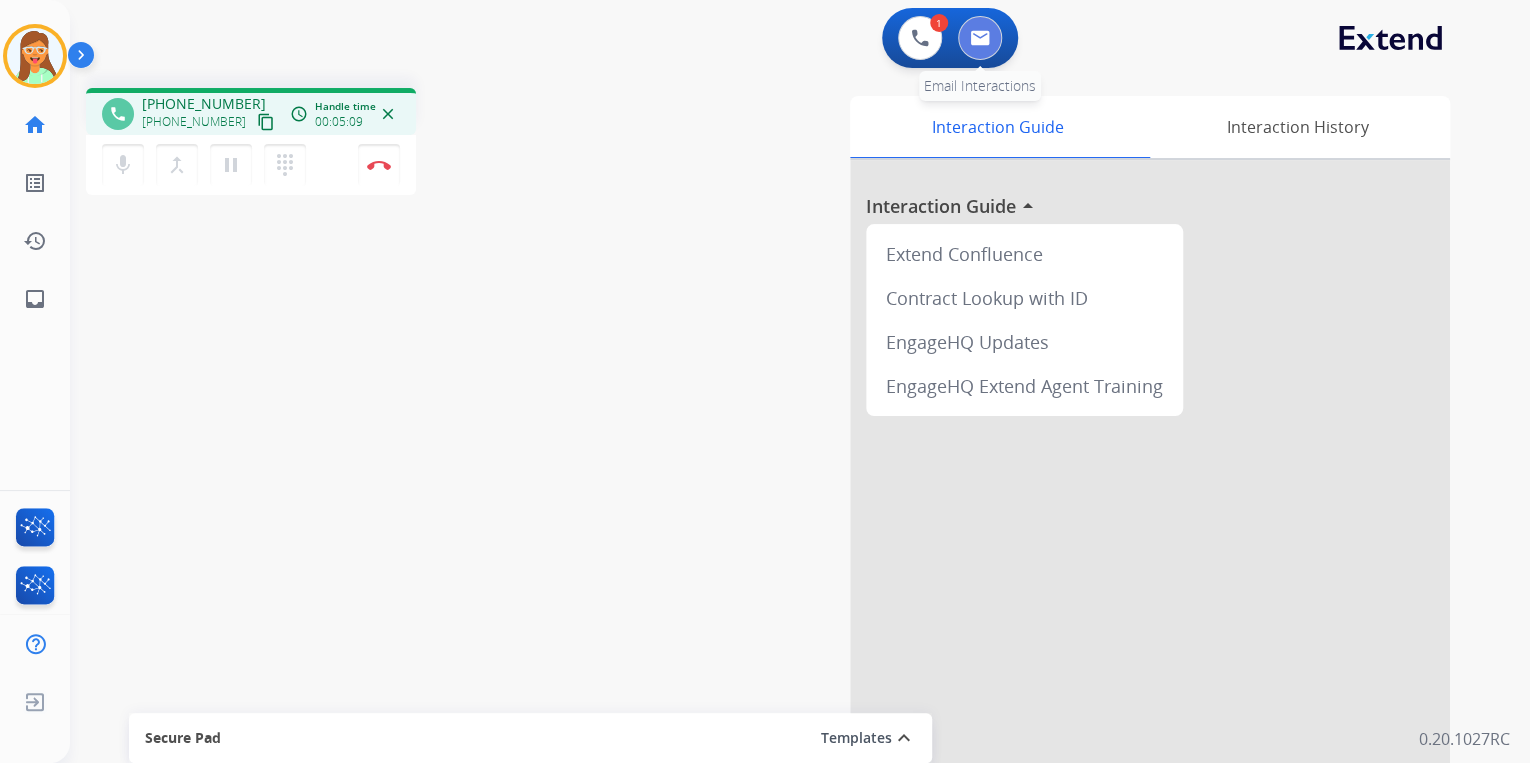 click at bounding box center (980, 38) 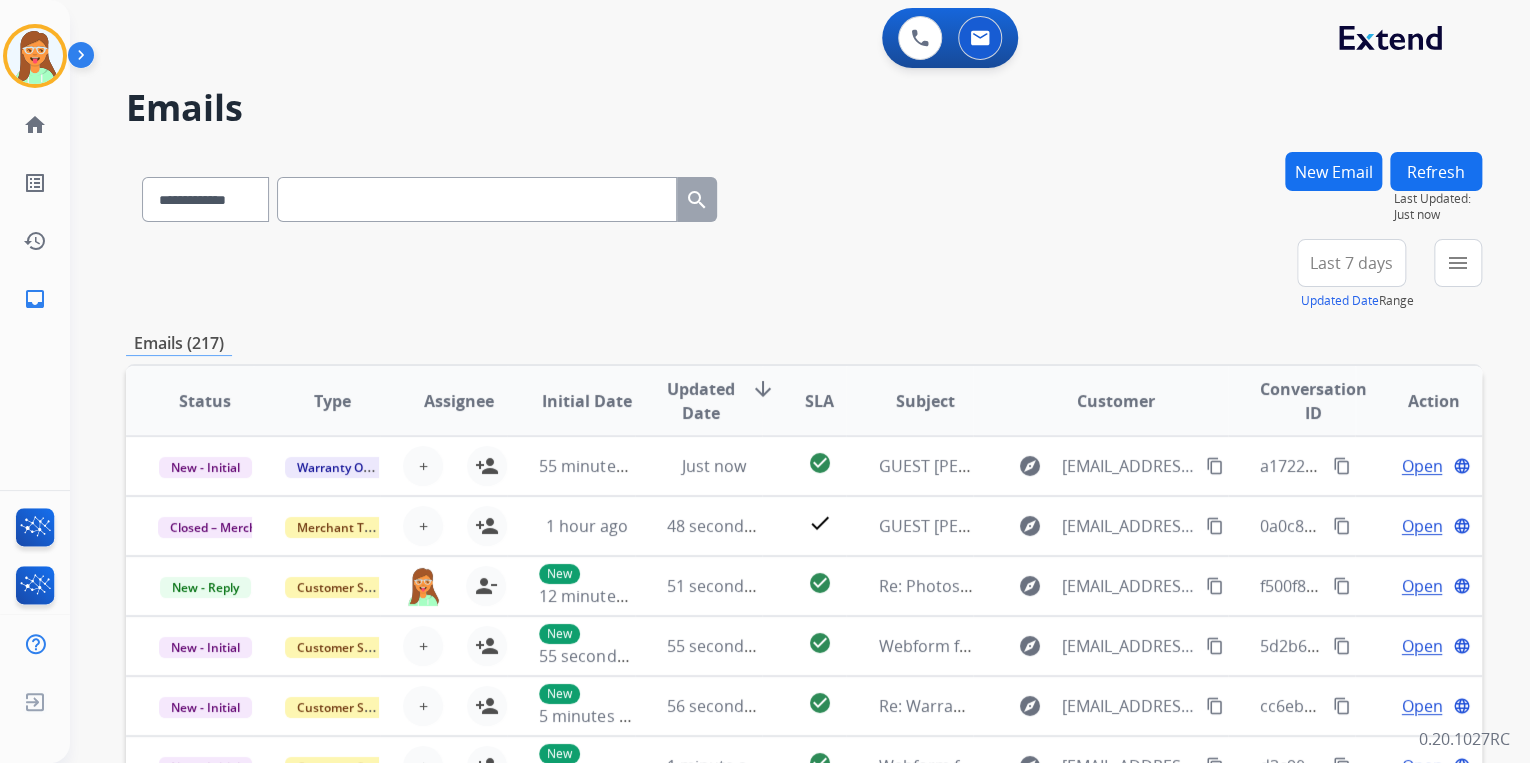 click on "New Email" at bounding box center (1333, 171) 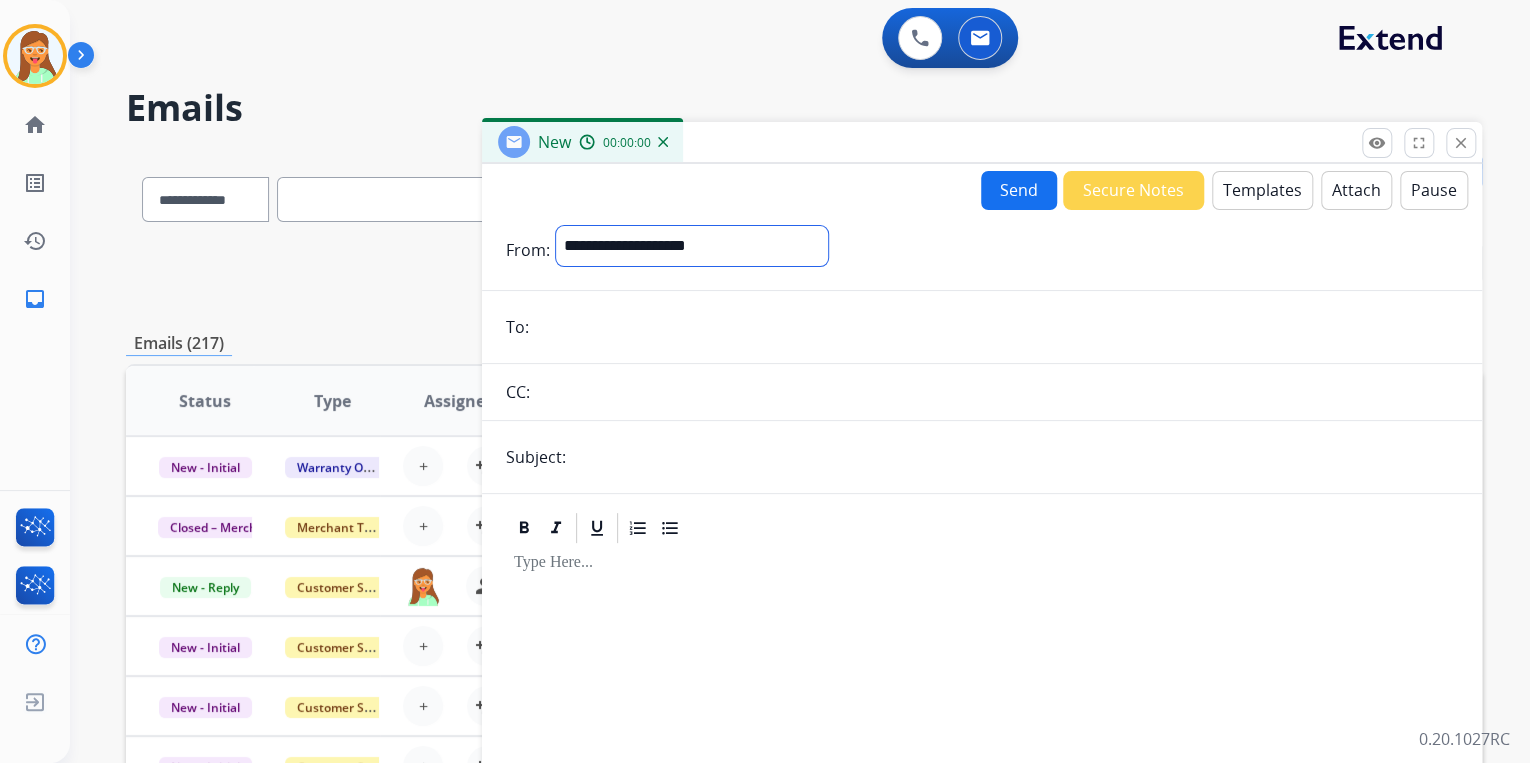 drag, startPoint x: 815, startPoint y: 232, endPoint x: 787, endPoint y: 268, distance: 45.607018 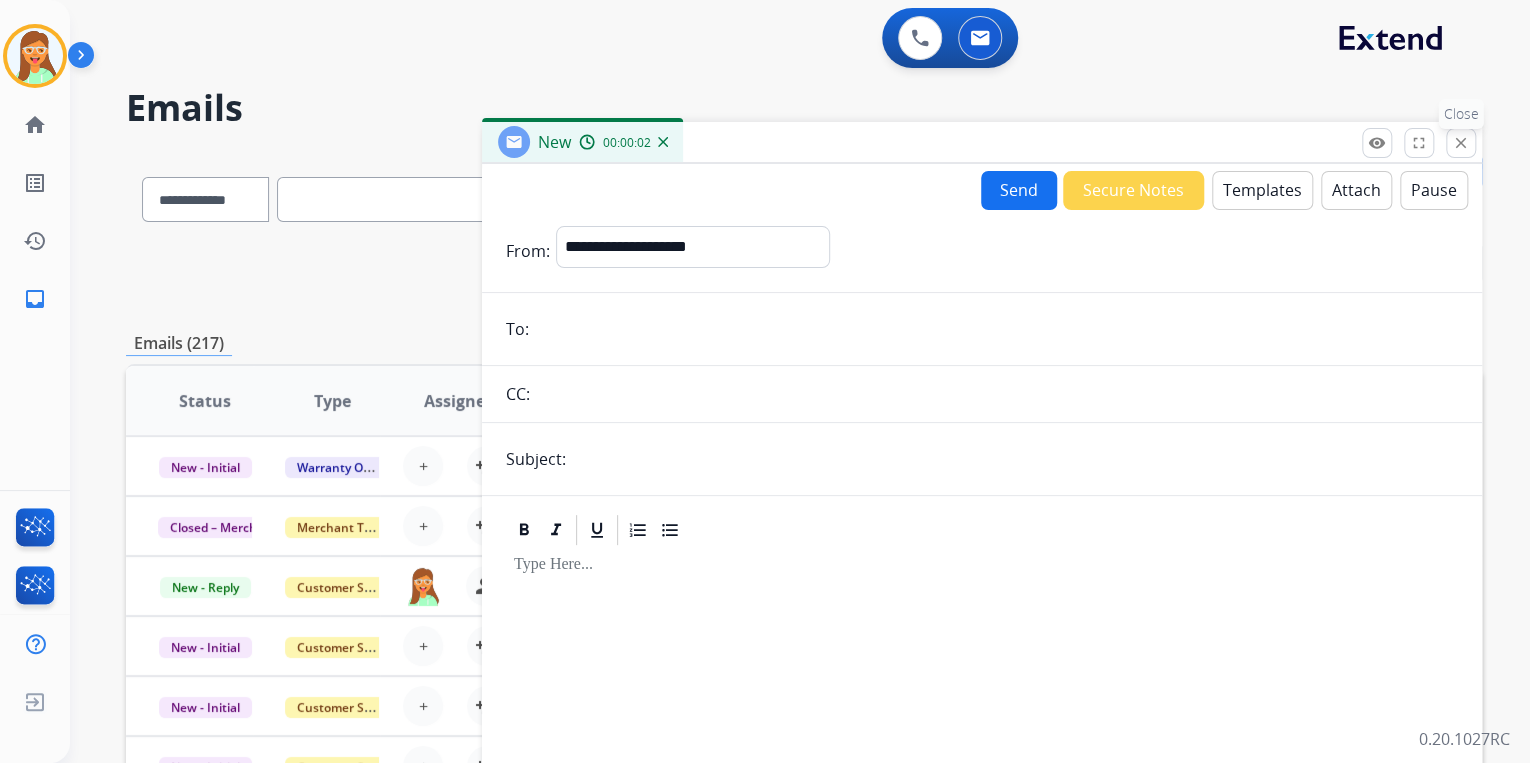 click on "close" at bounding box center (1461, 143) 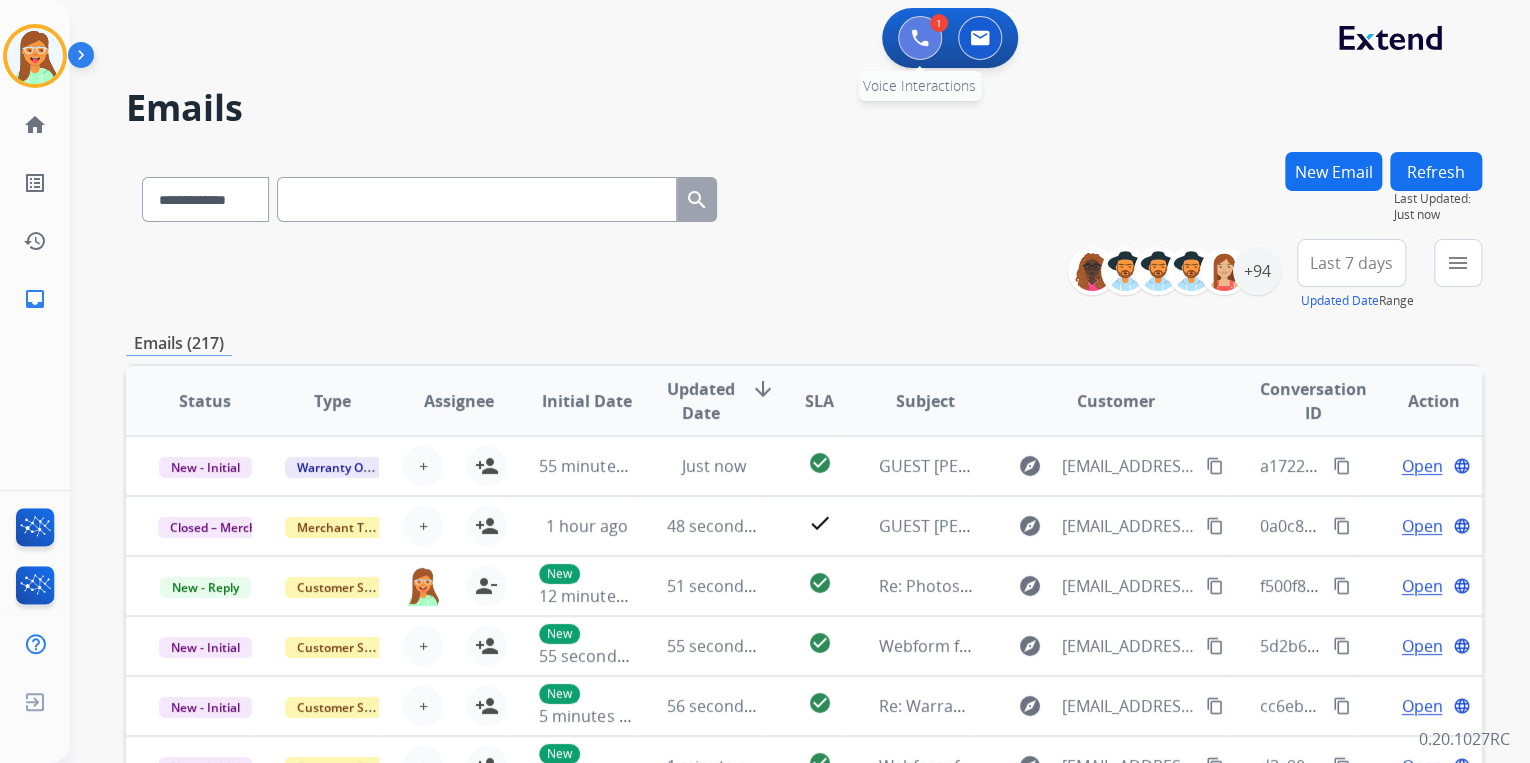 click at bounding box center (920, 38) 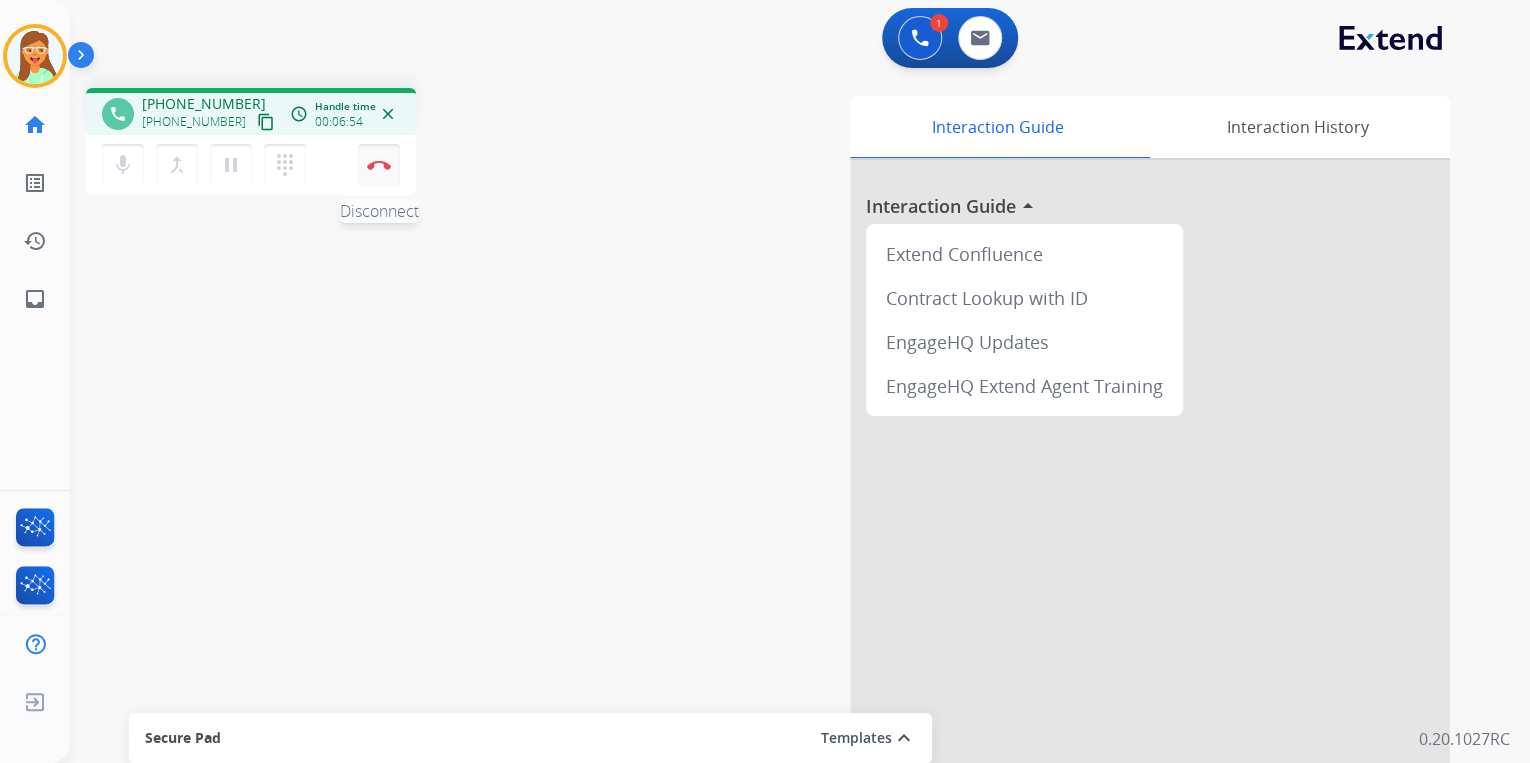 click at bounding box center (379, 165) 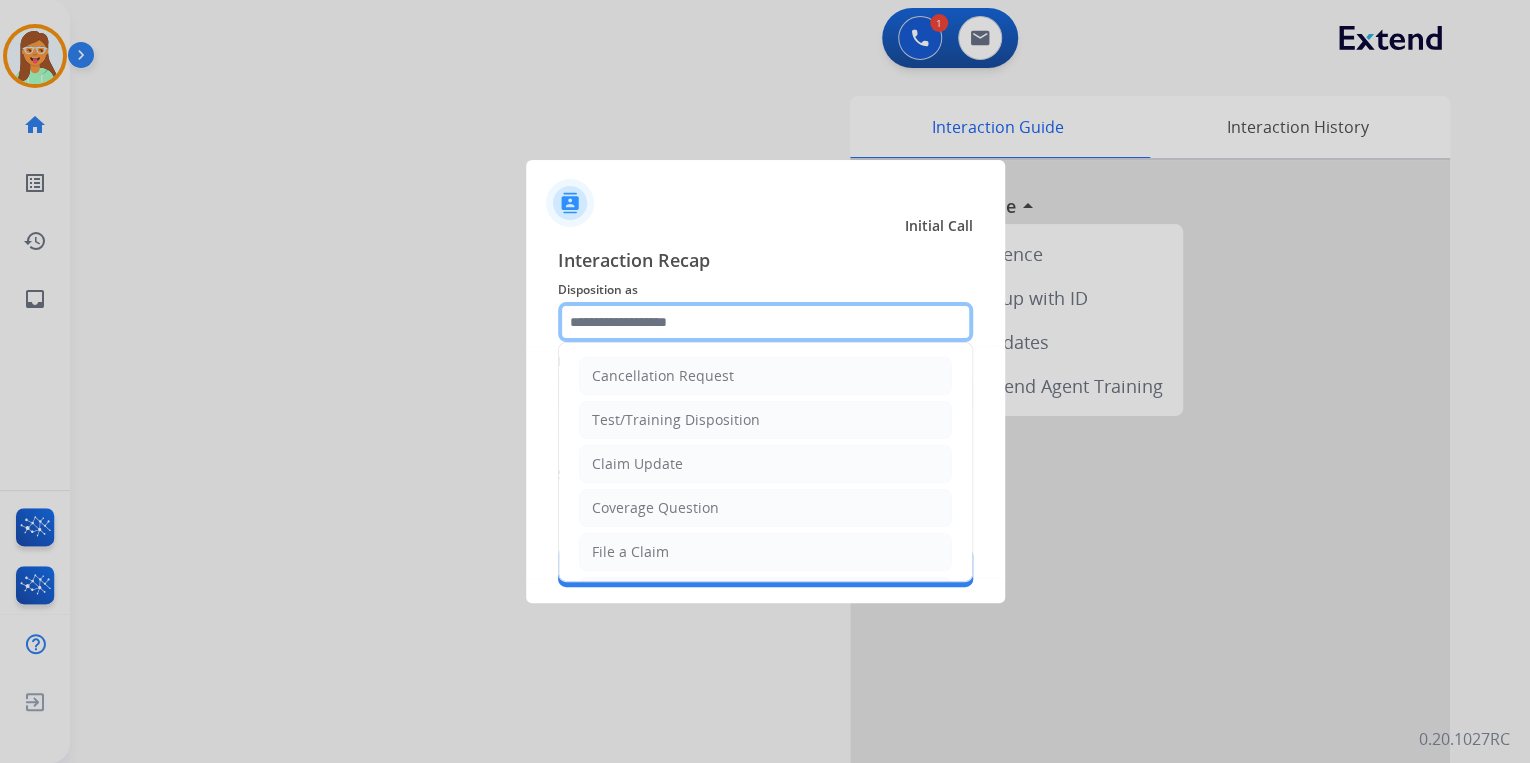 click 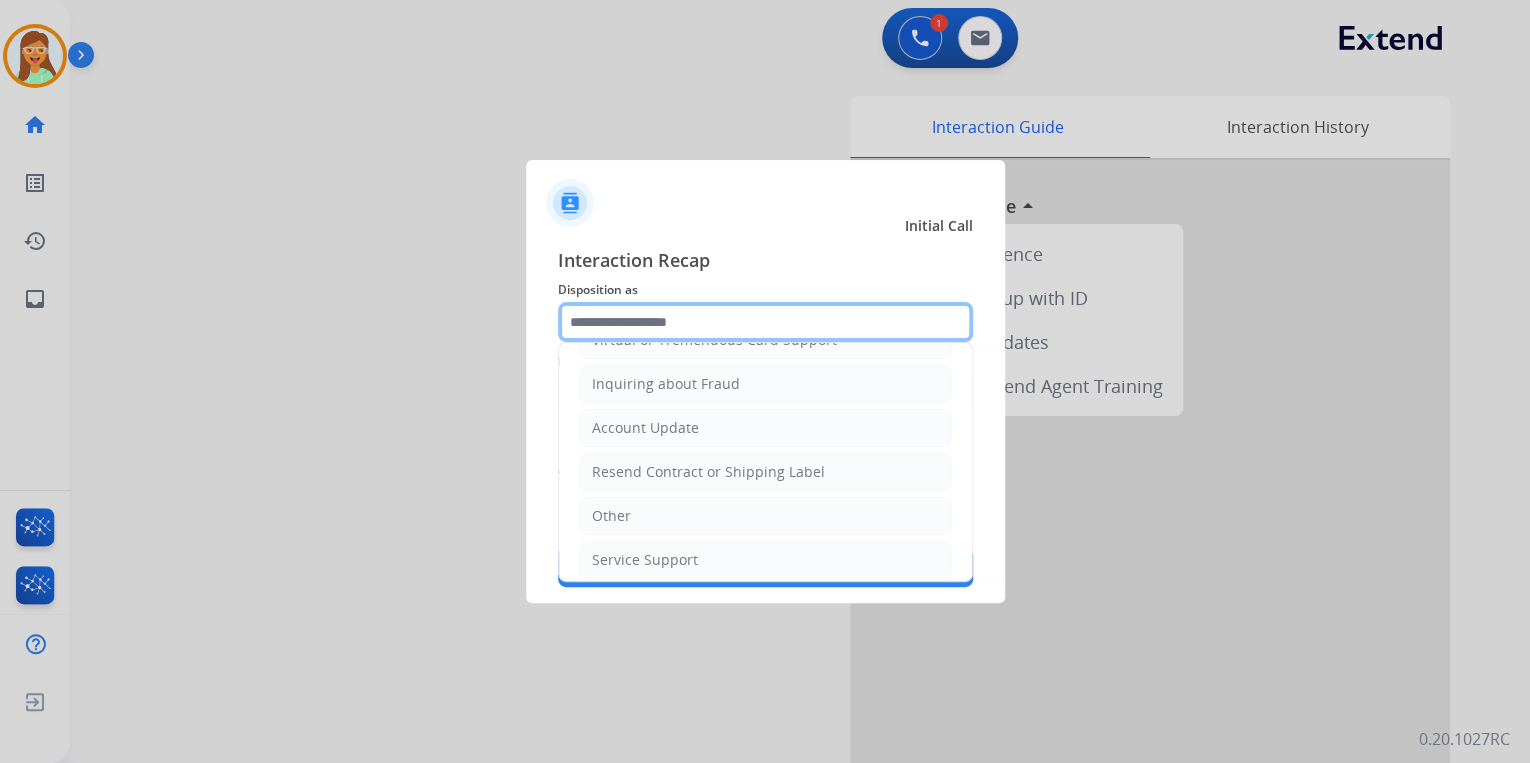 scroll, scrollTop: 306, scrollLeft: 0, axis: vertical 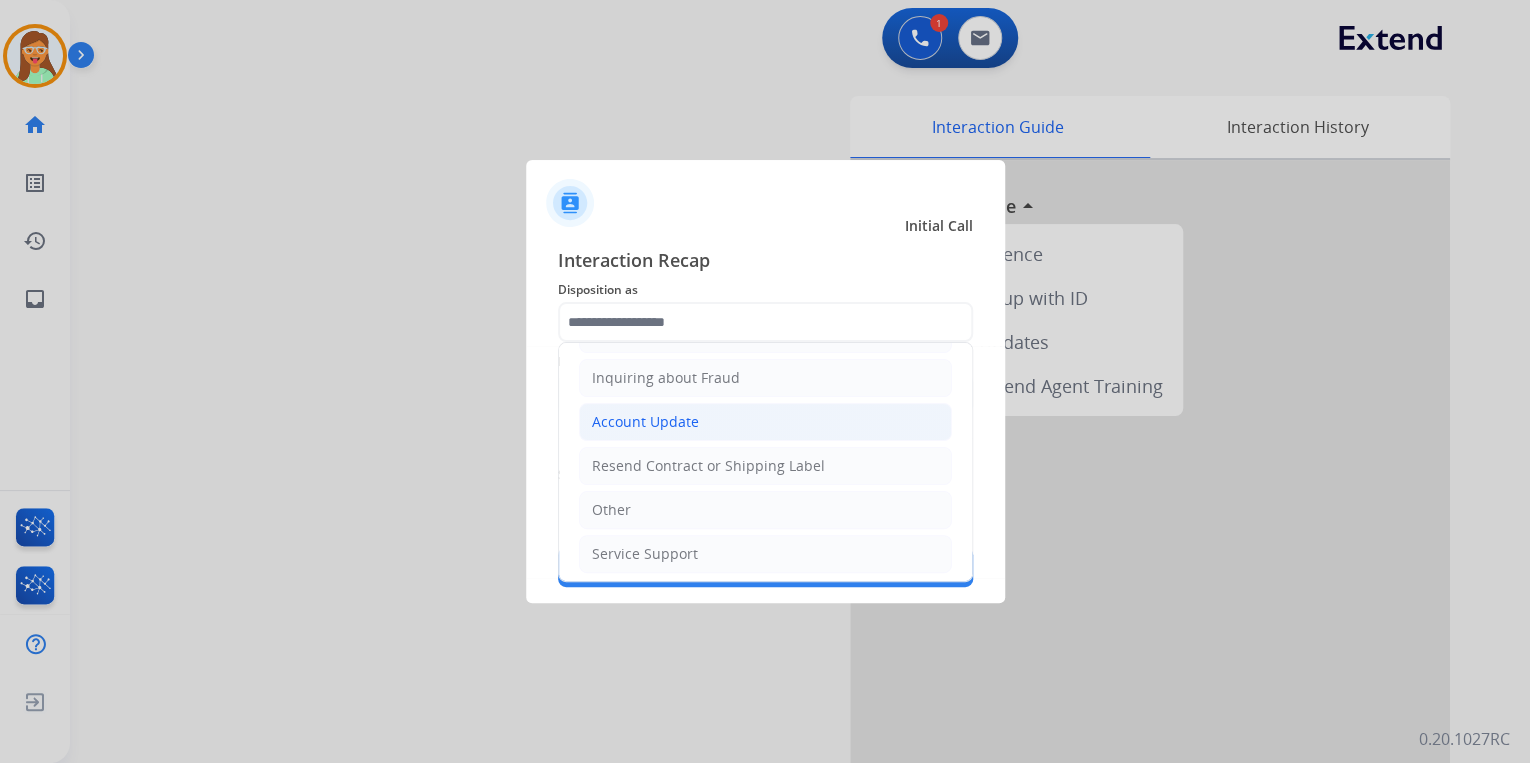 click on "Account Update" 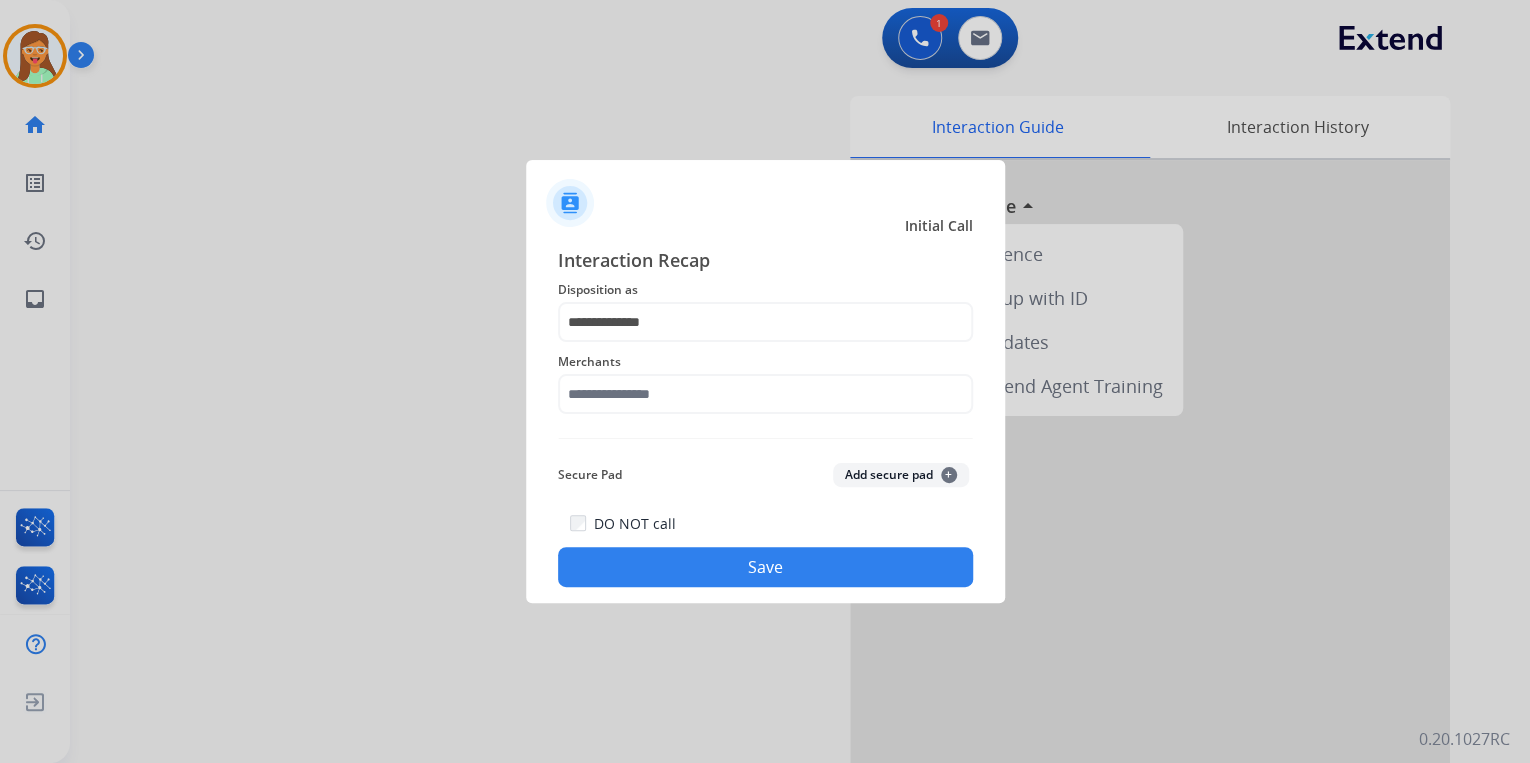 click on "Merchants" 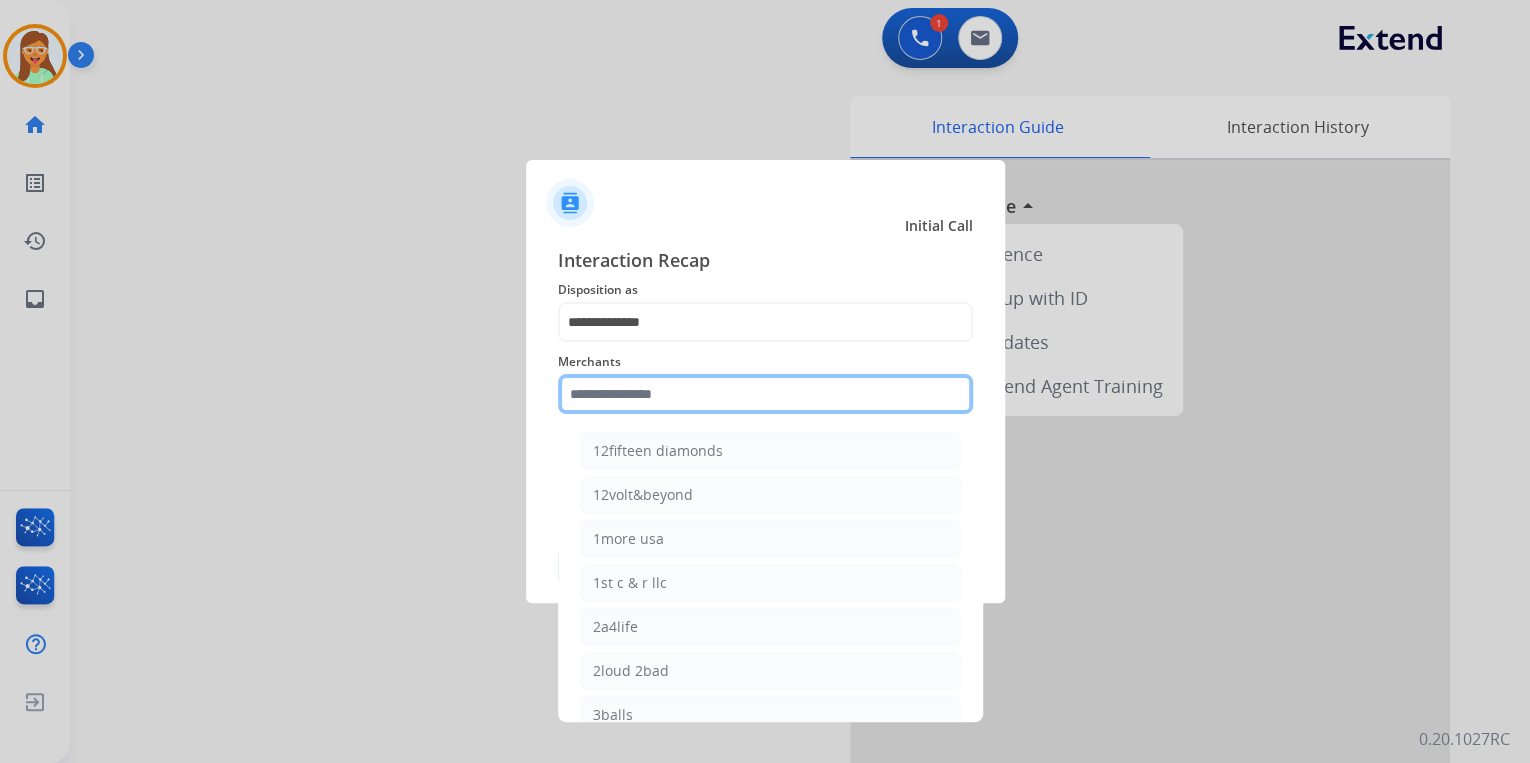 click 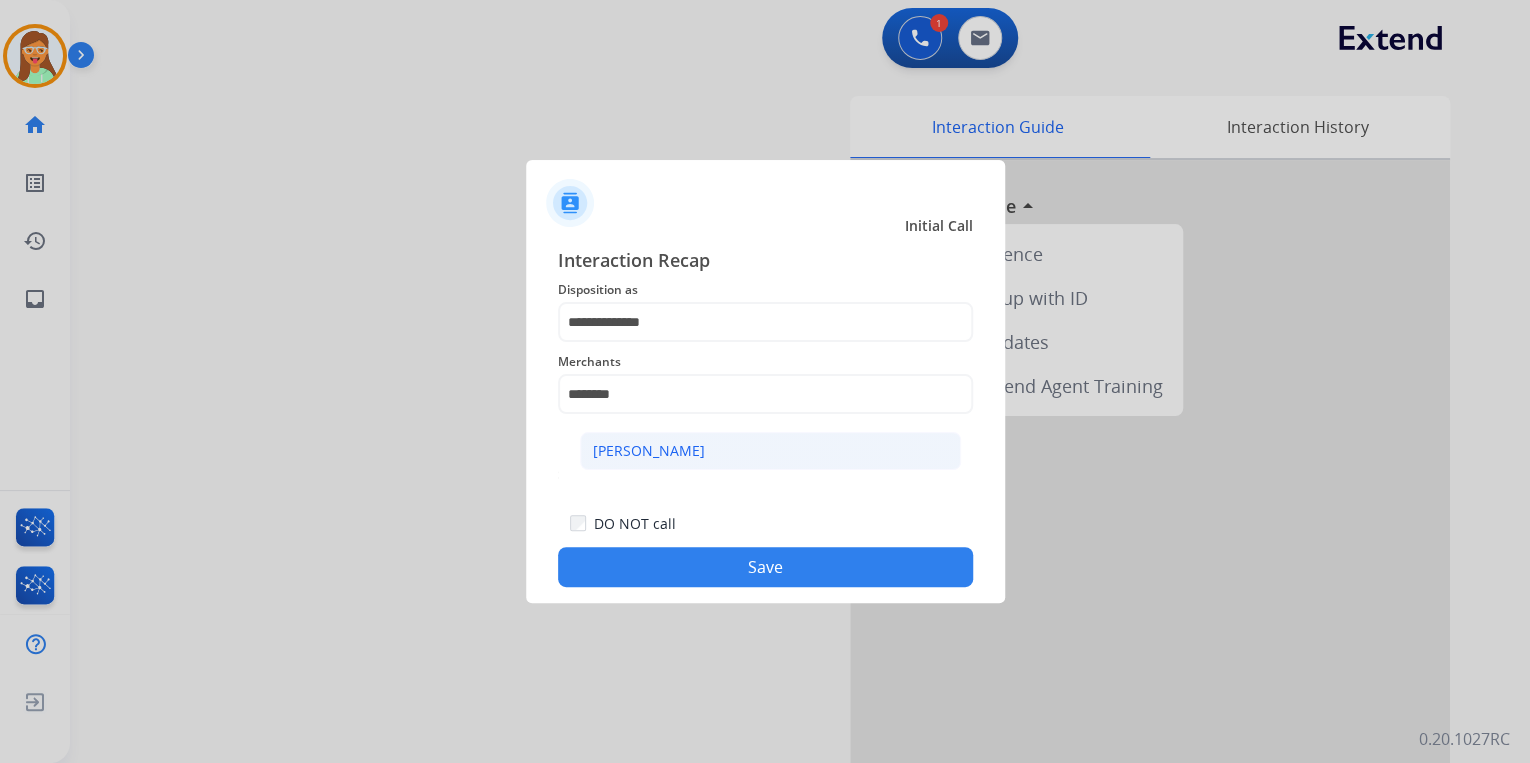 click on "[PERSON_NAME]" 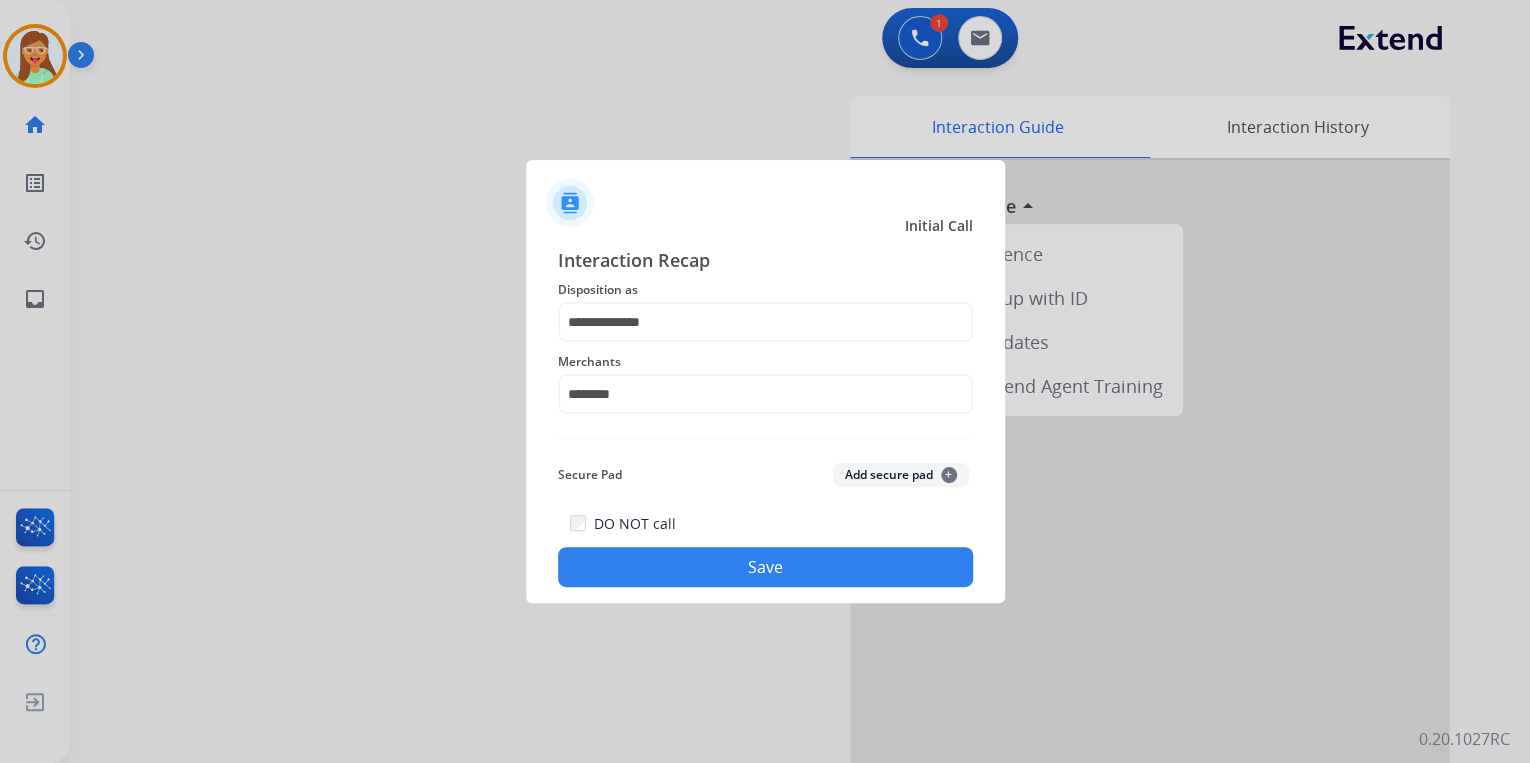 click on "Save" 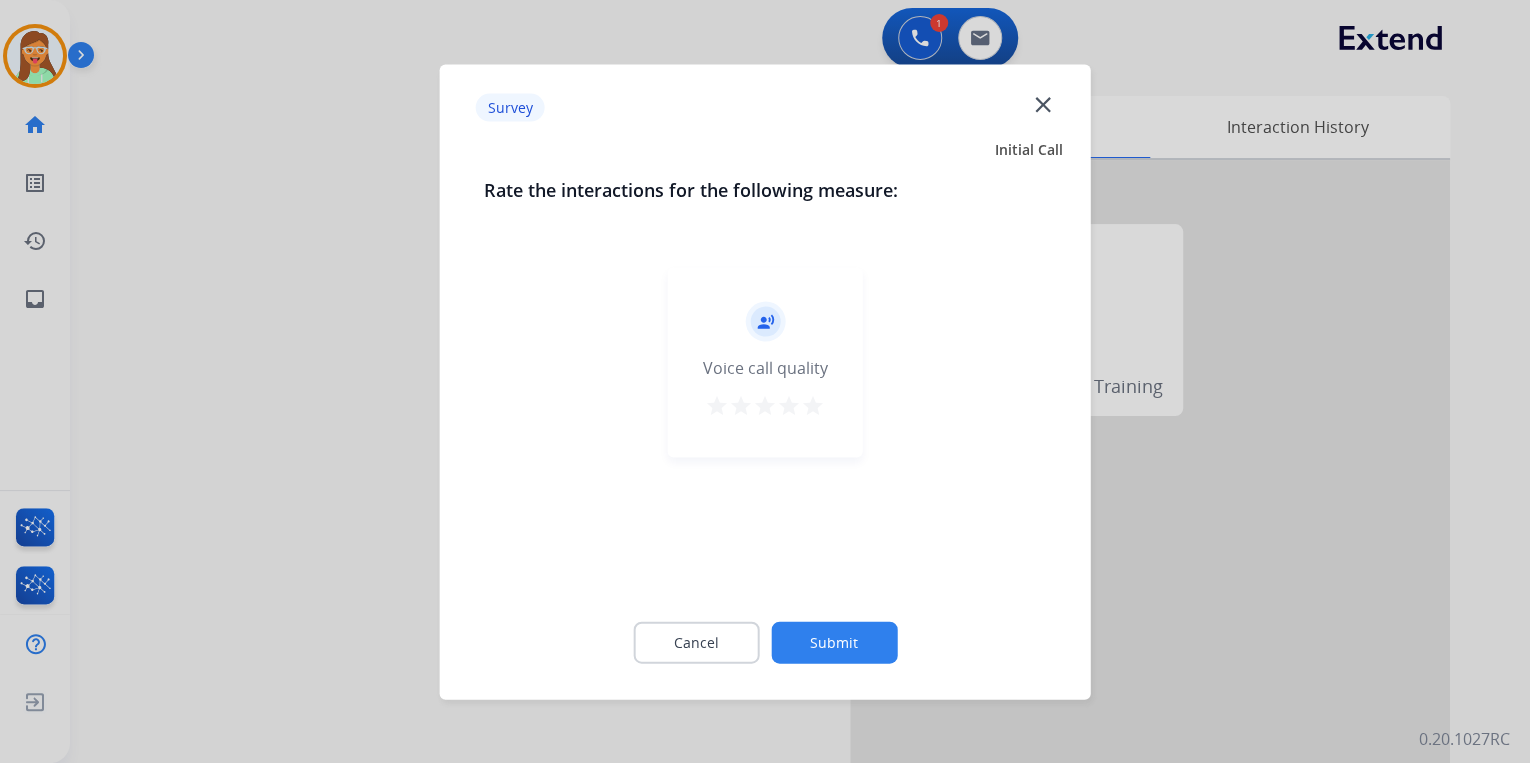 click on "star" at bounding box center [813, 405] 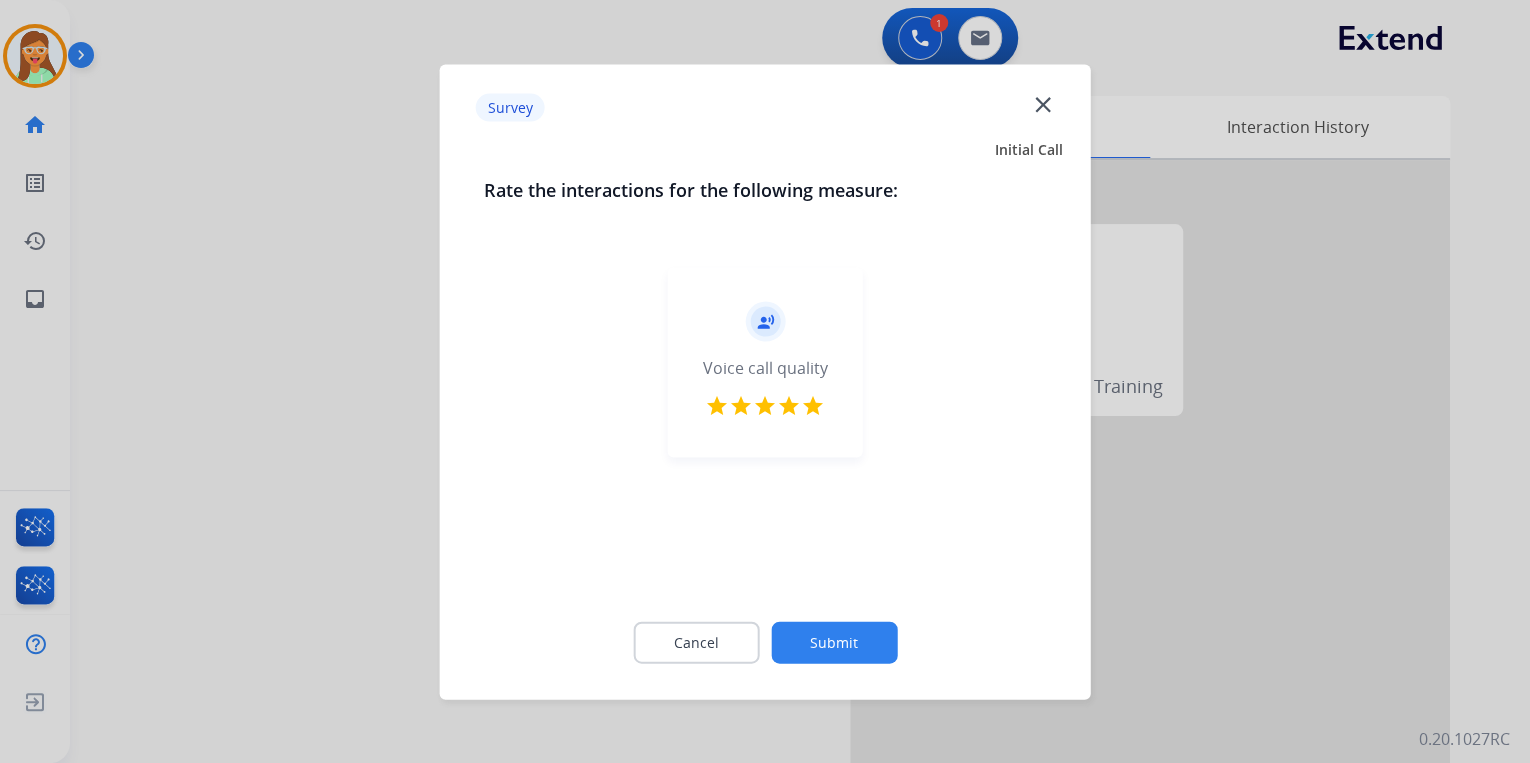 click on "Submit" 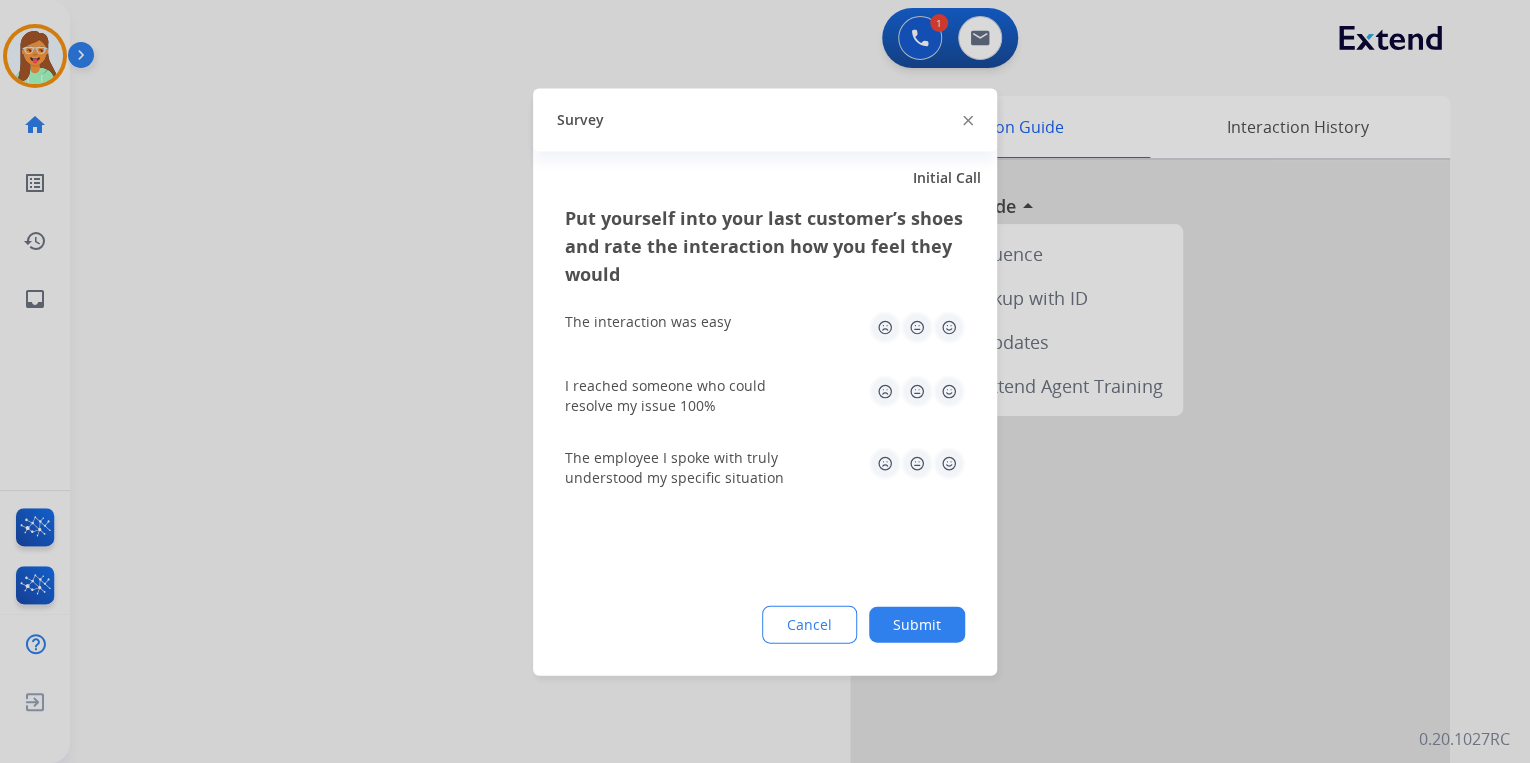 click 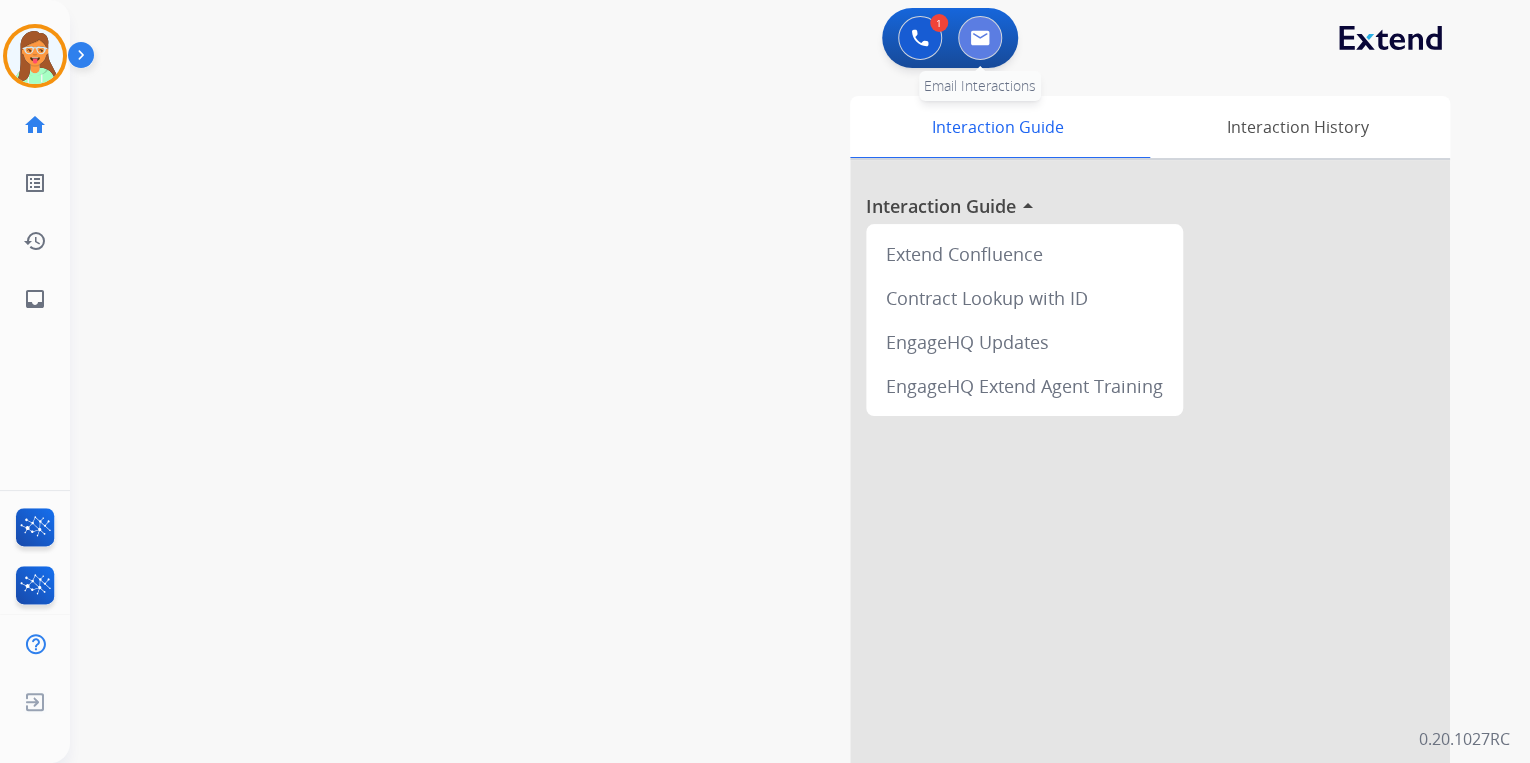 click at bounding box center [980, 38] 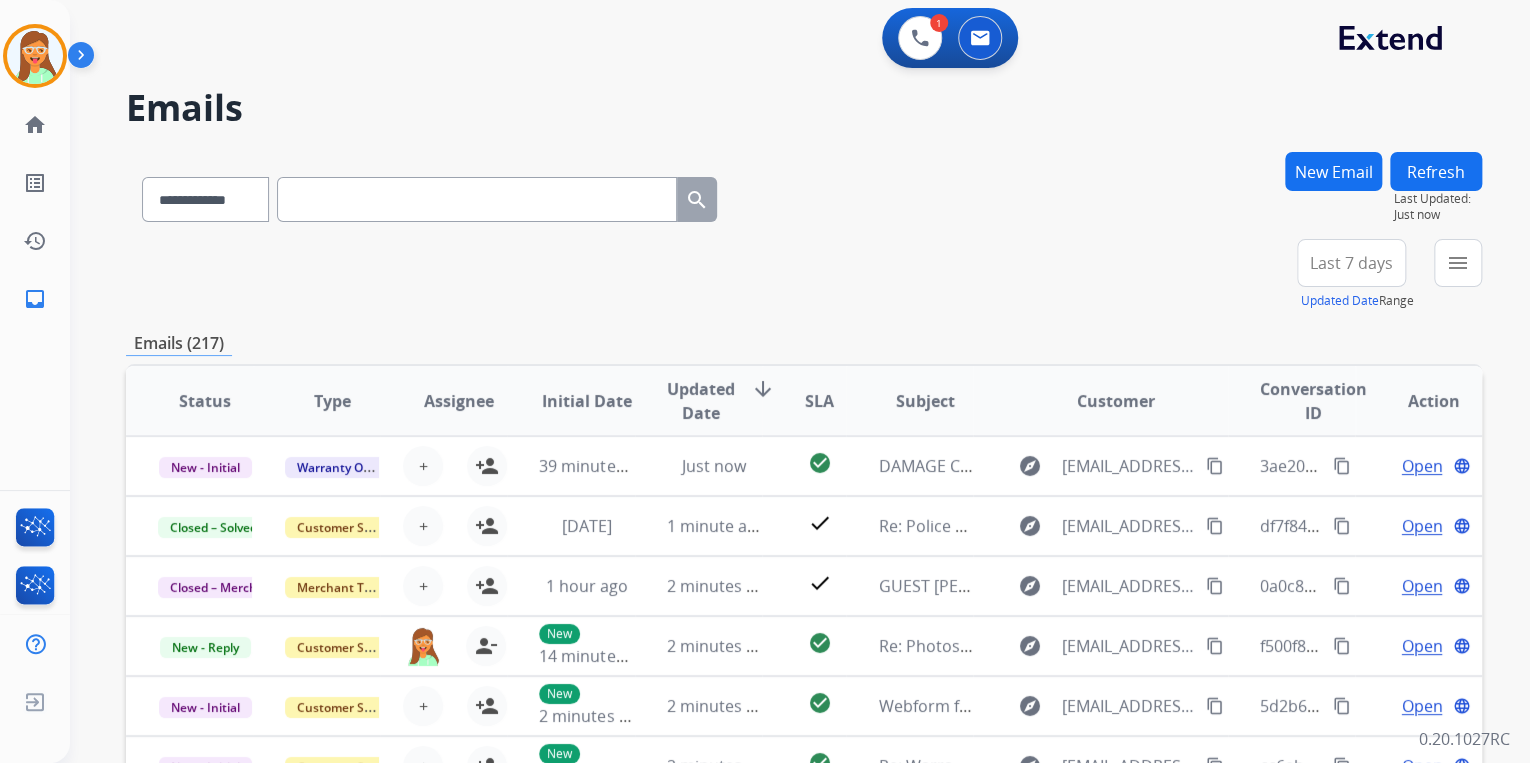 click on "New Email" at bounding box center (1333, 171) 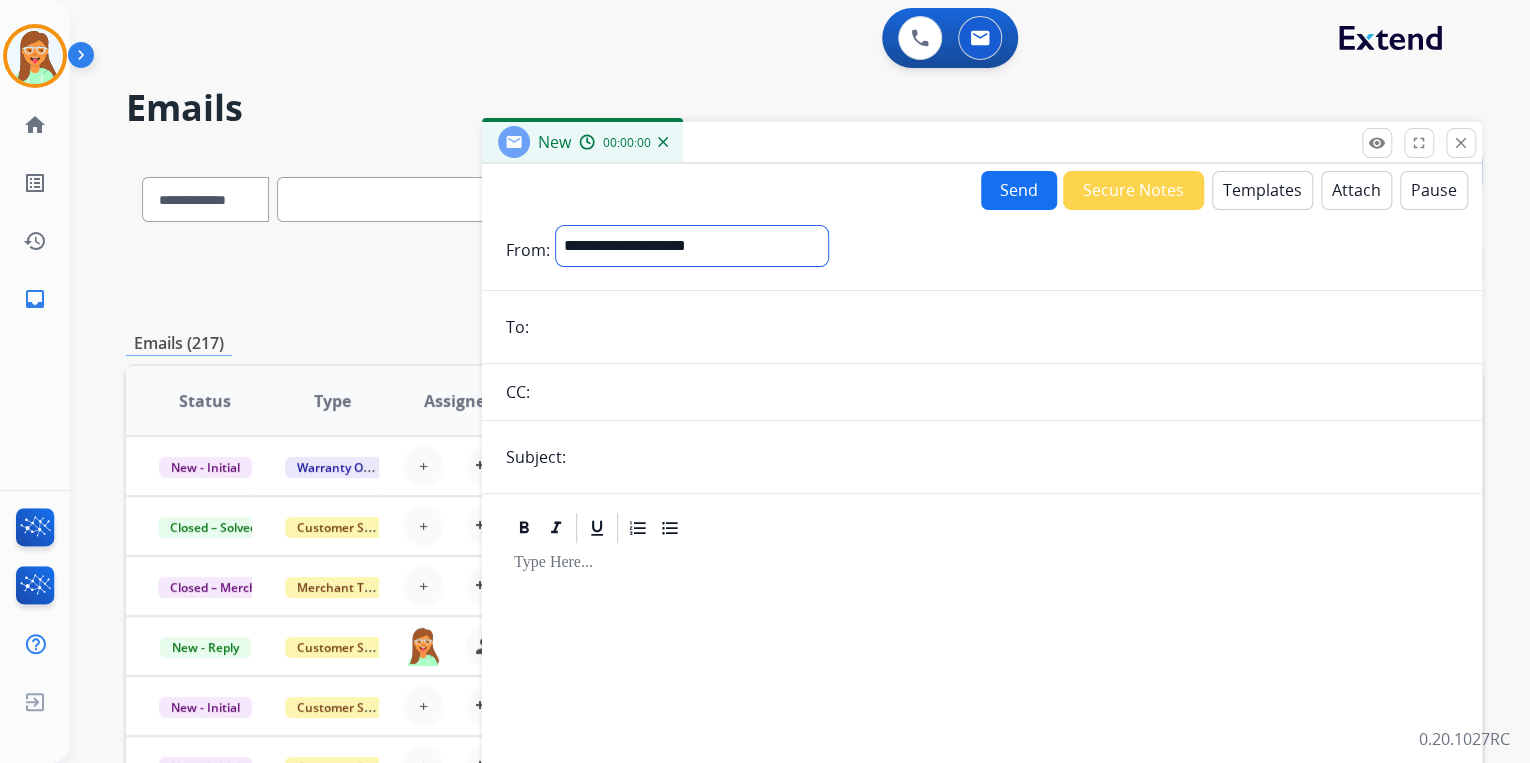 click on "**********" at bounding box center (692, 246) 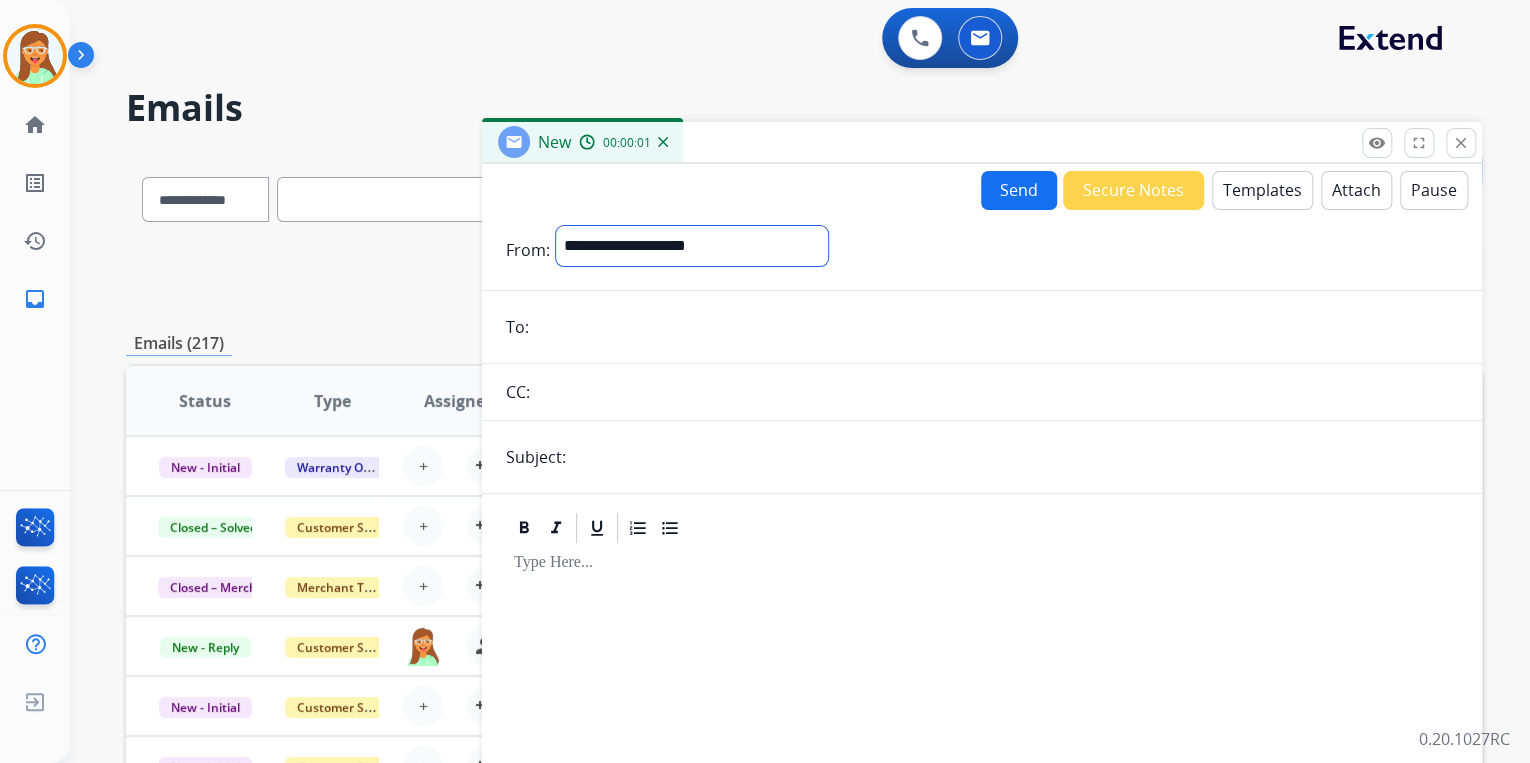 select on "**********" 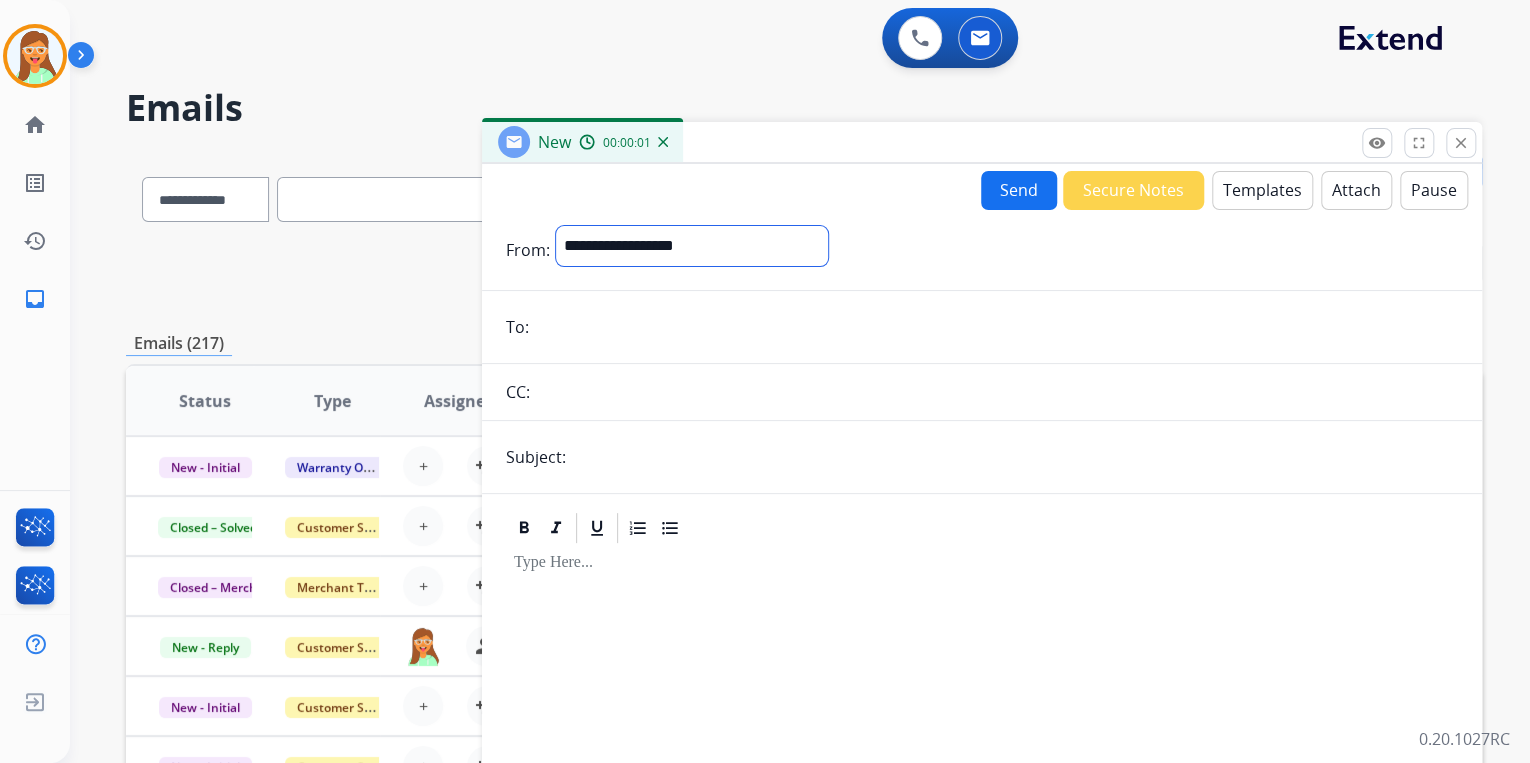 click on "**********" at bounding box center (692, 246) 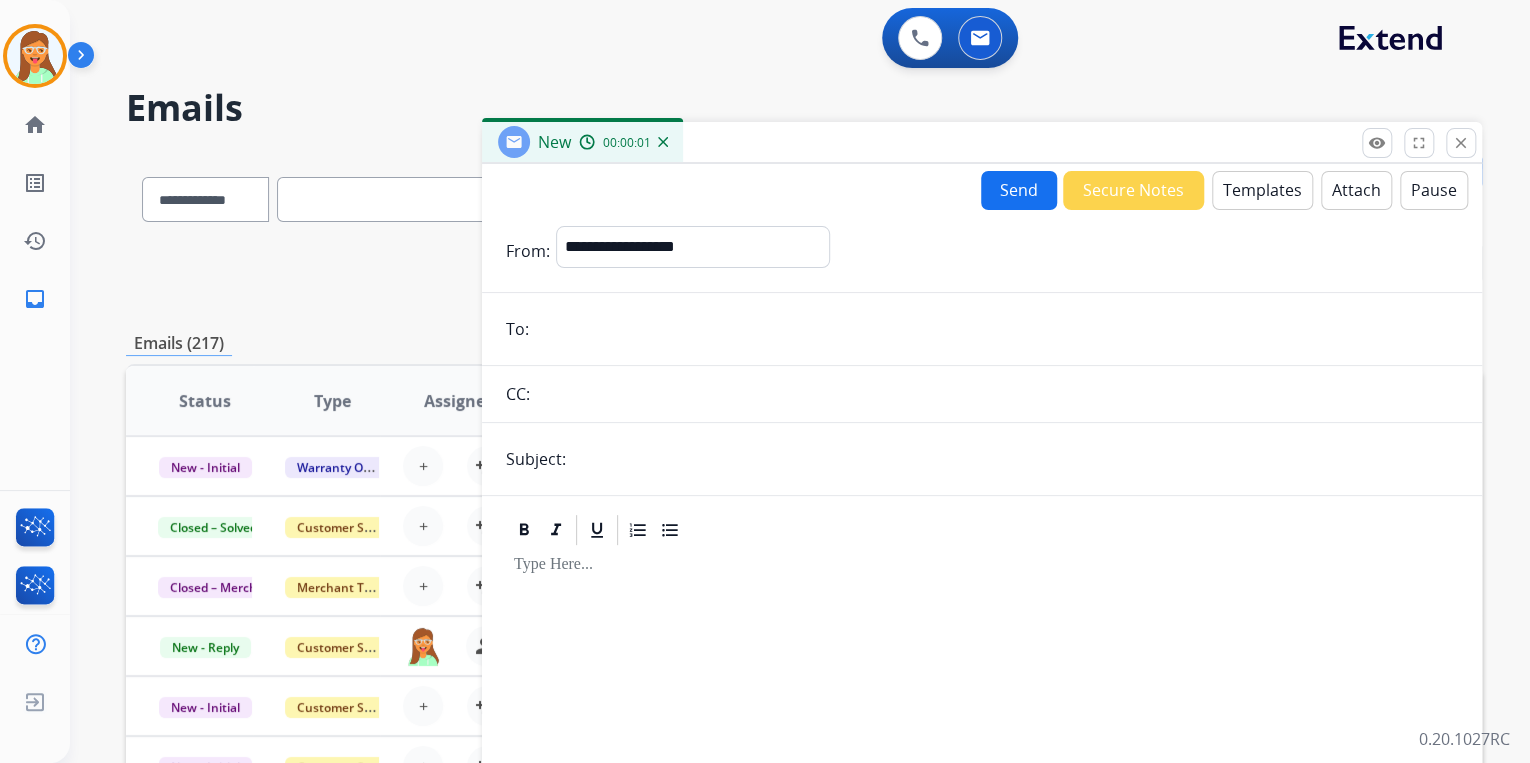 click at bounding box center (996, 329) 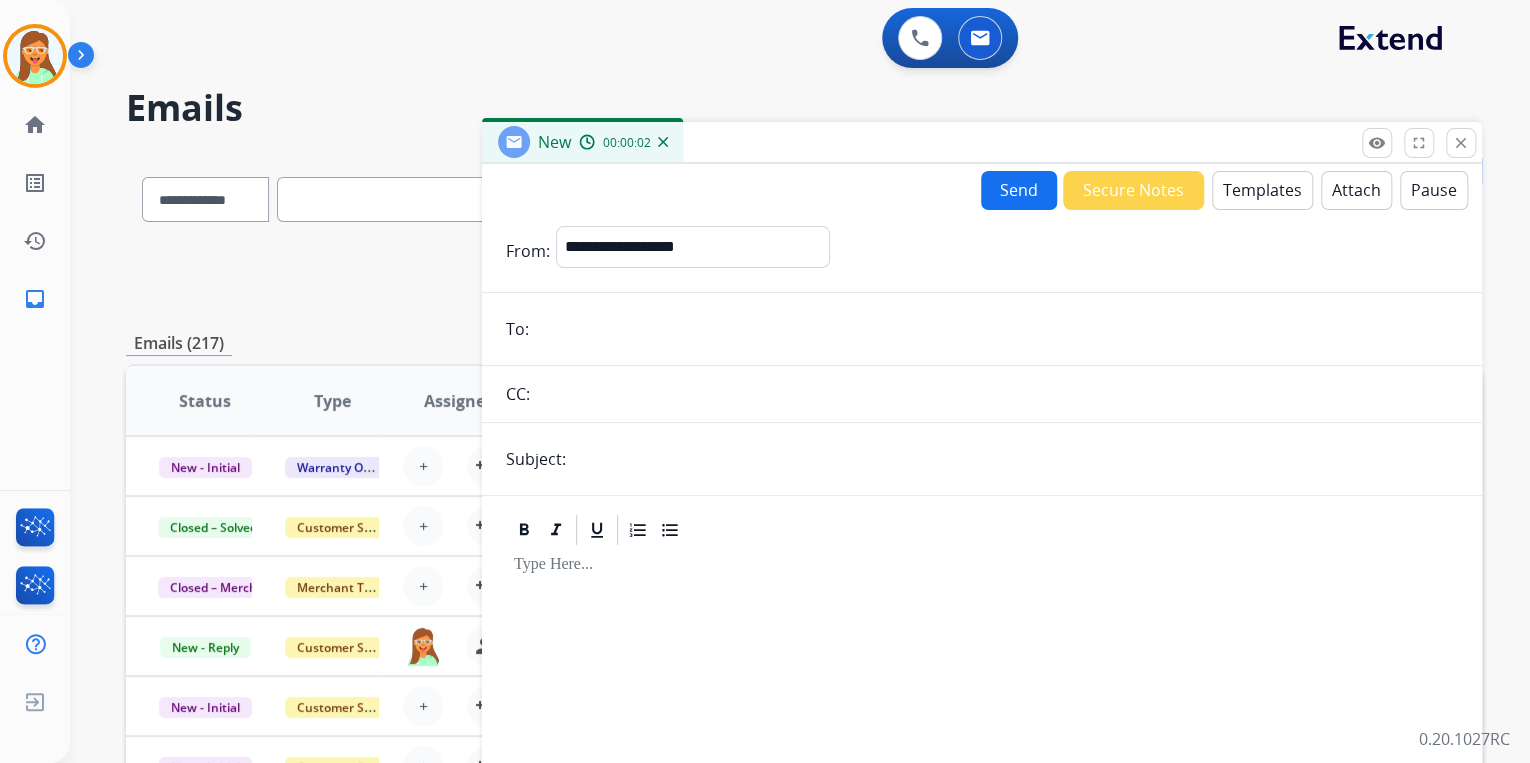 paste on "**********" 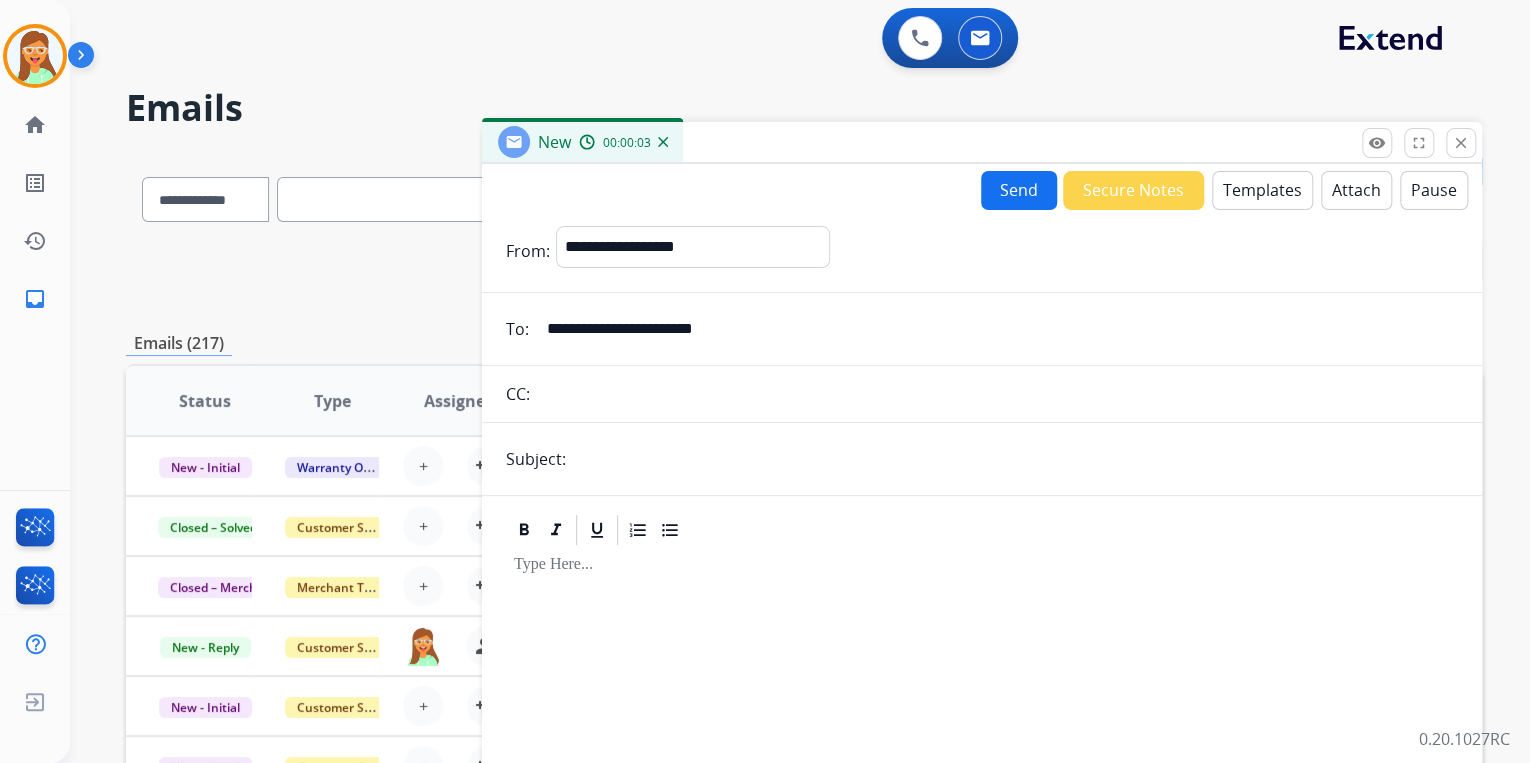 type on "**********" 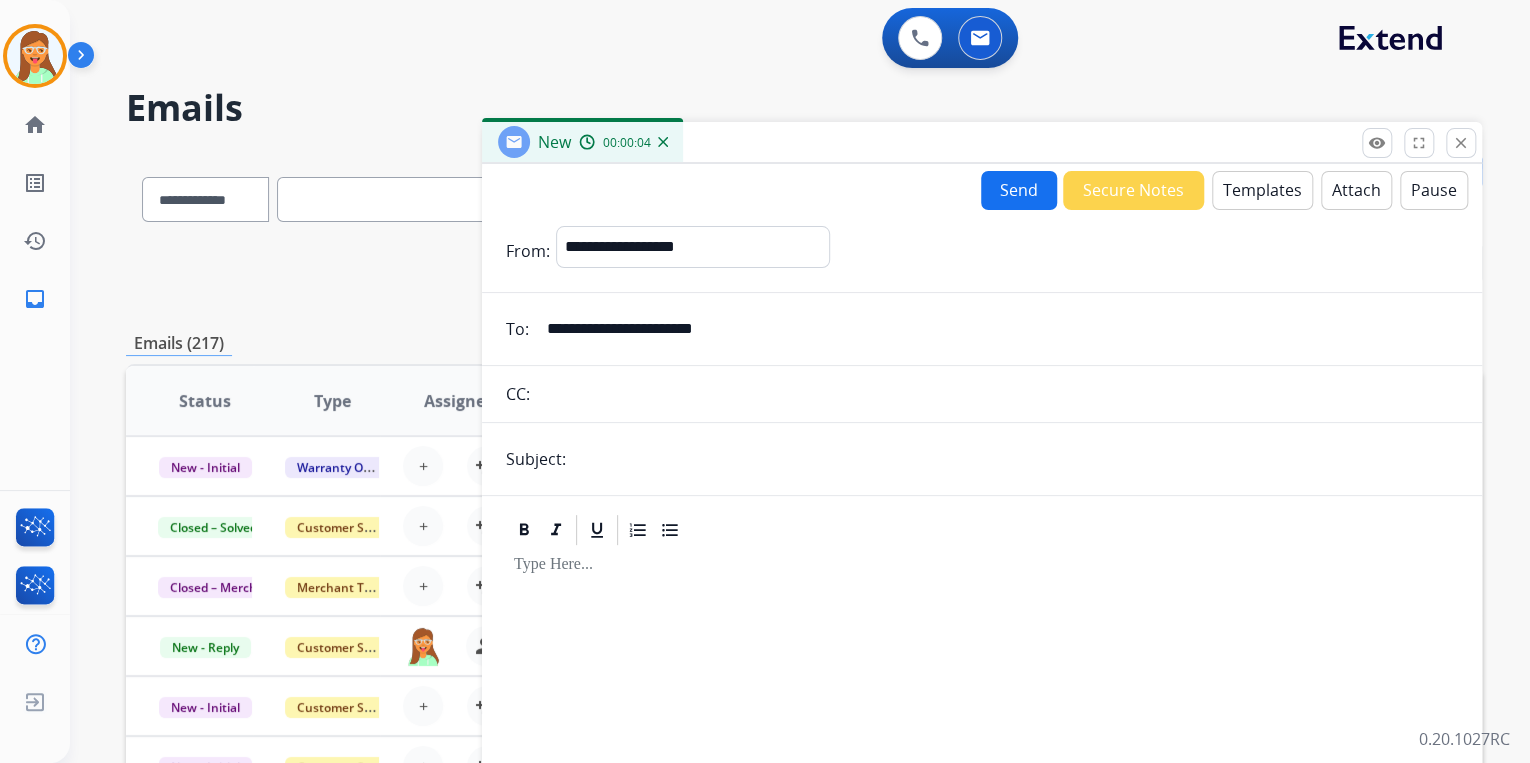 click at bounding box center [1015, 459] 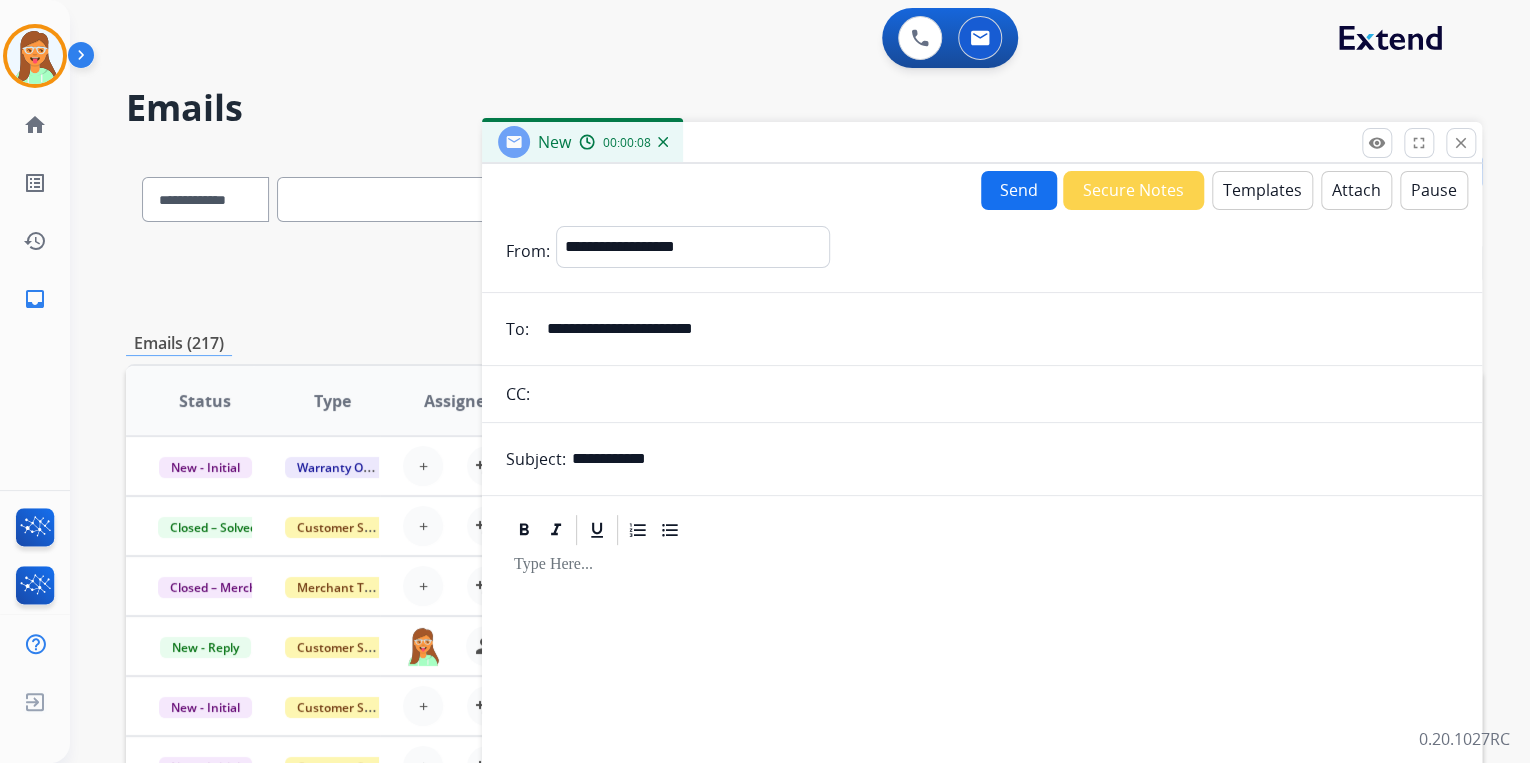 type on "**********" 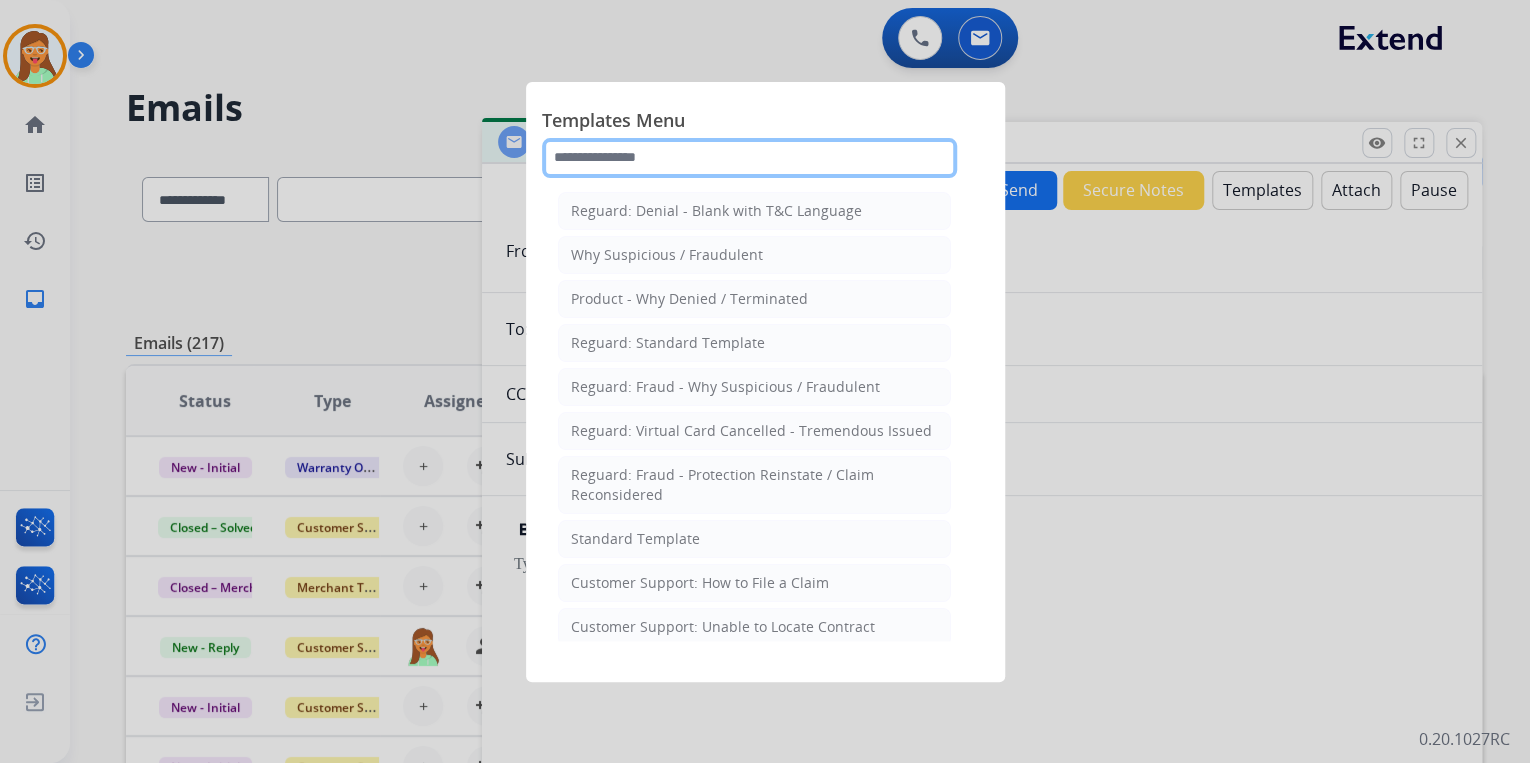 click 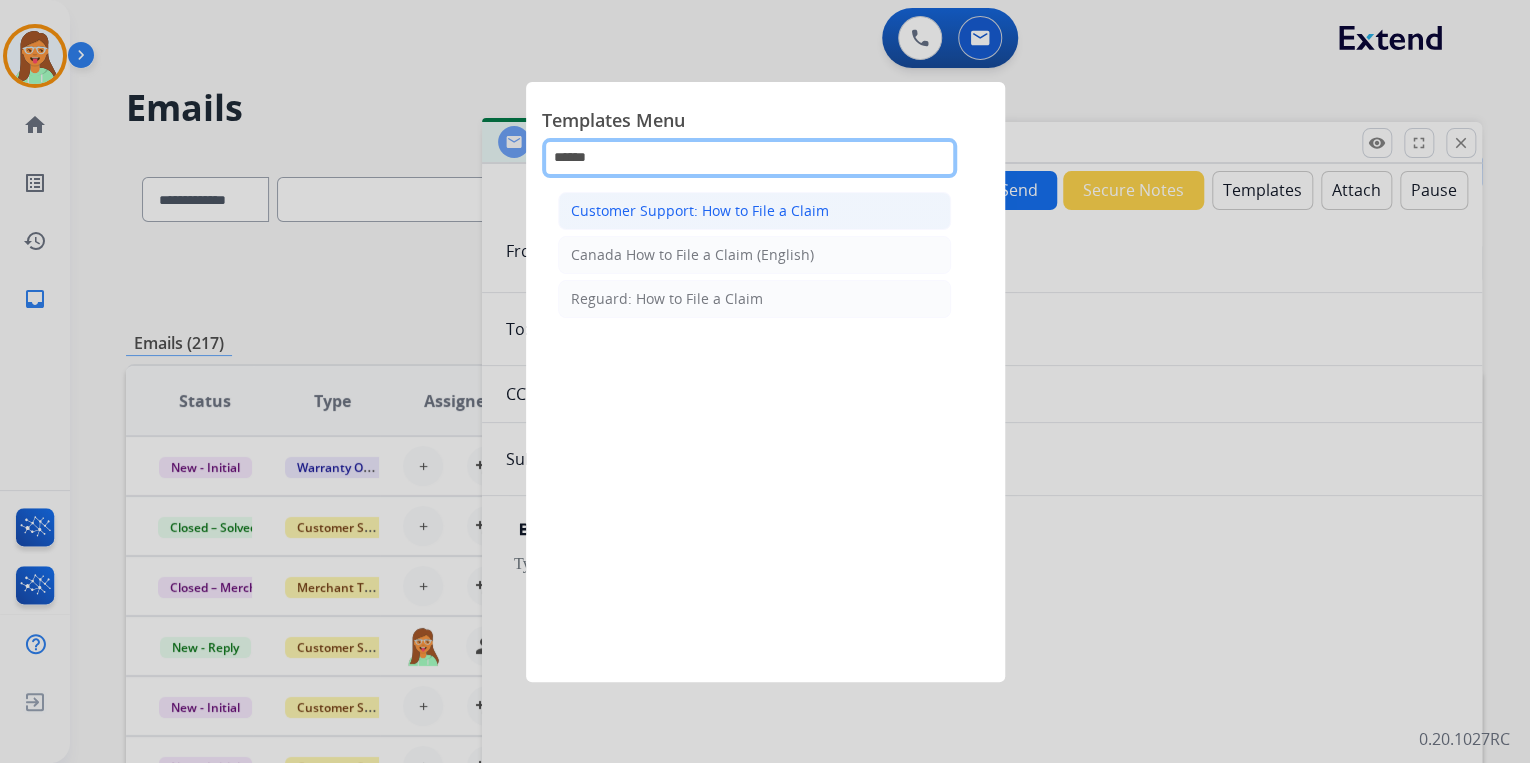 type on "******" 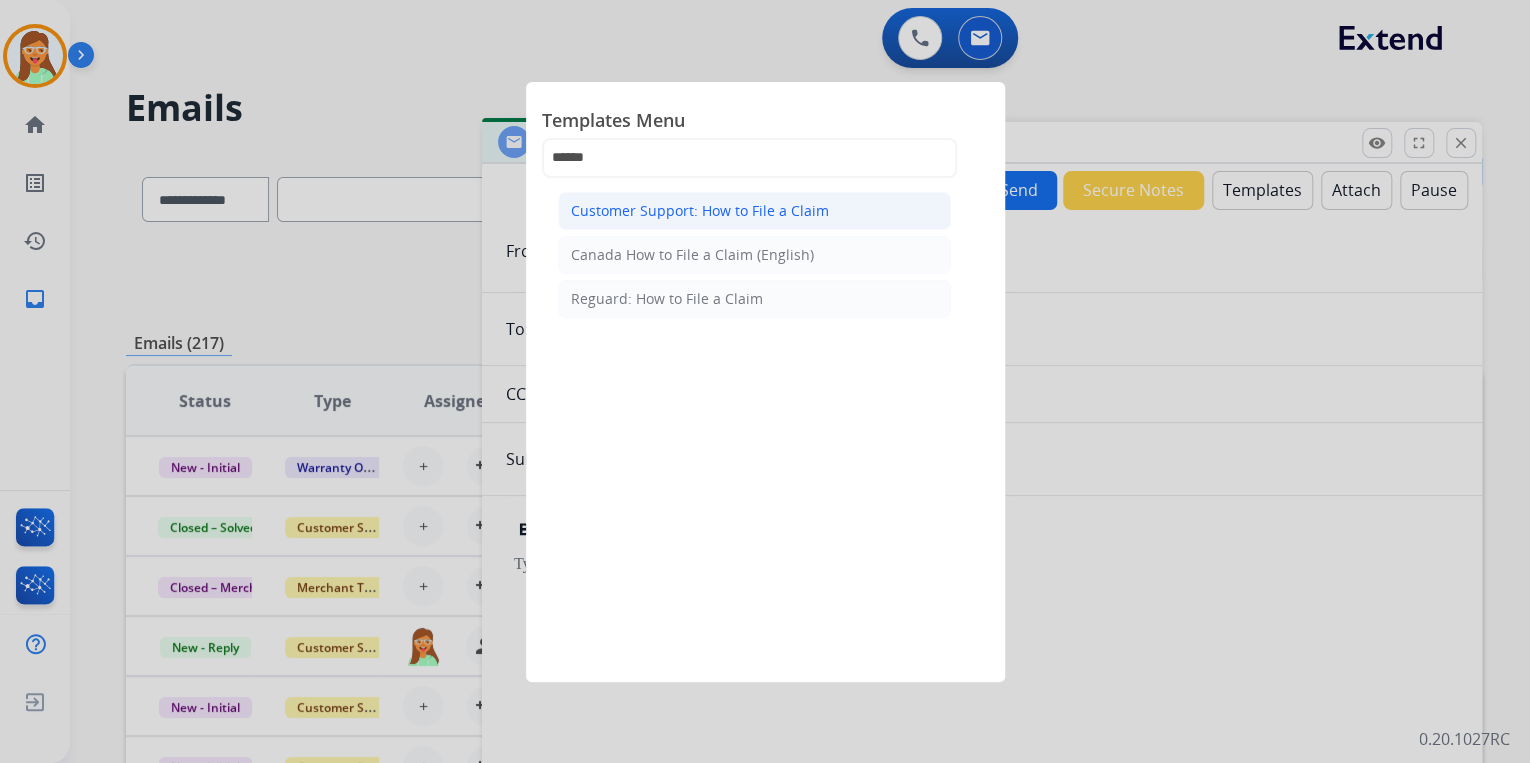 click on "Customer Support: How to File a Claim" 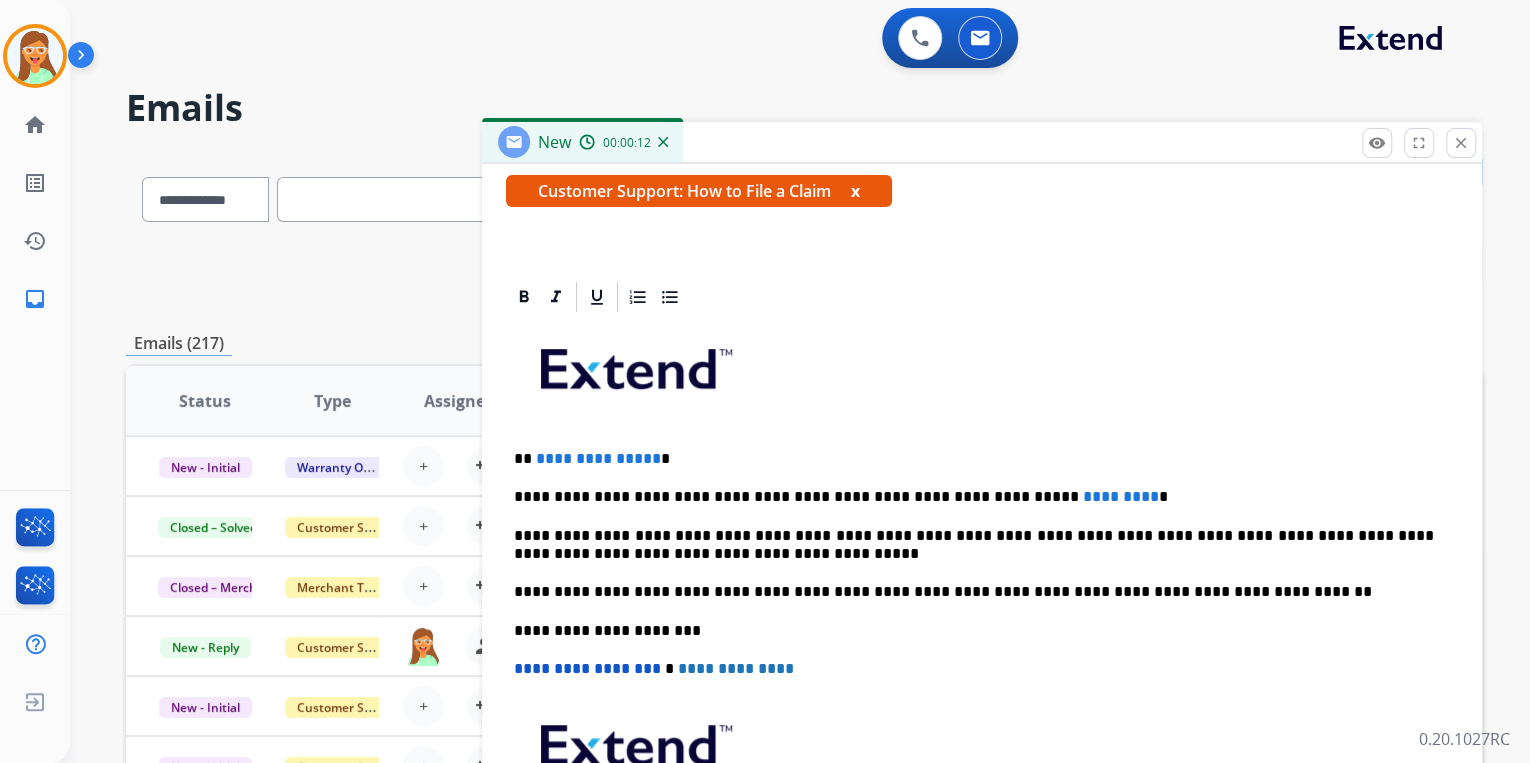 scroll, scrollTop: 383, scrollLeft: 0, axis: vertical 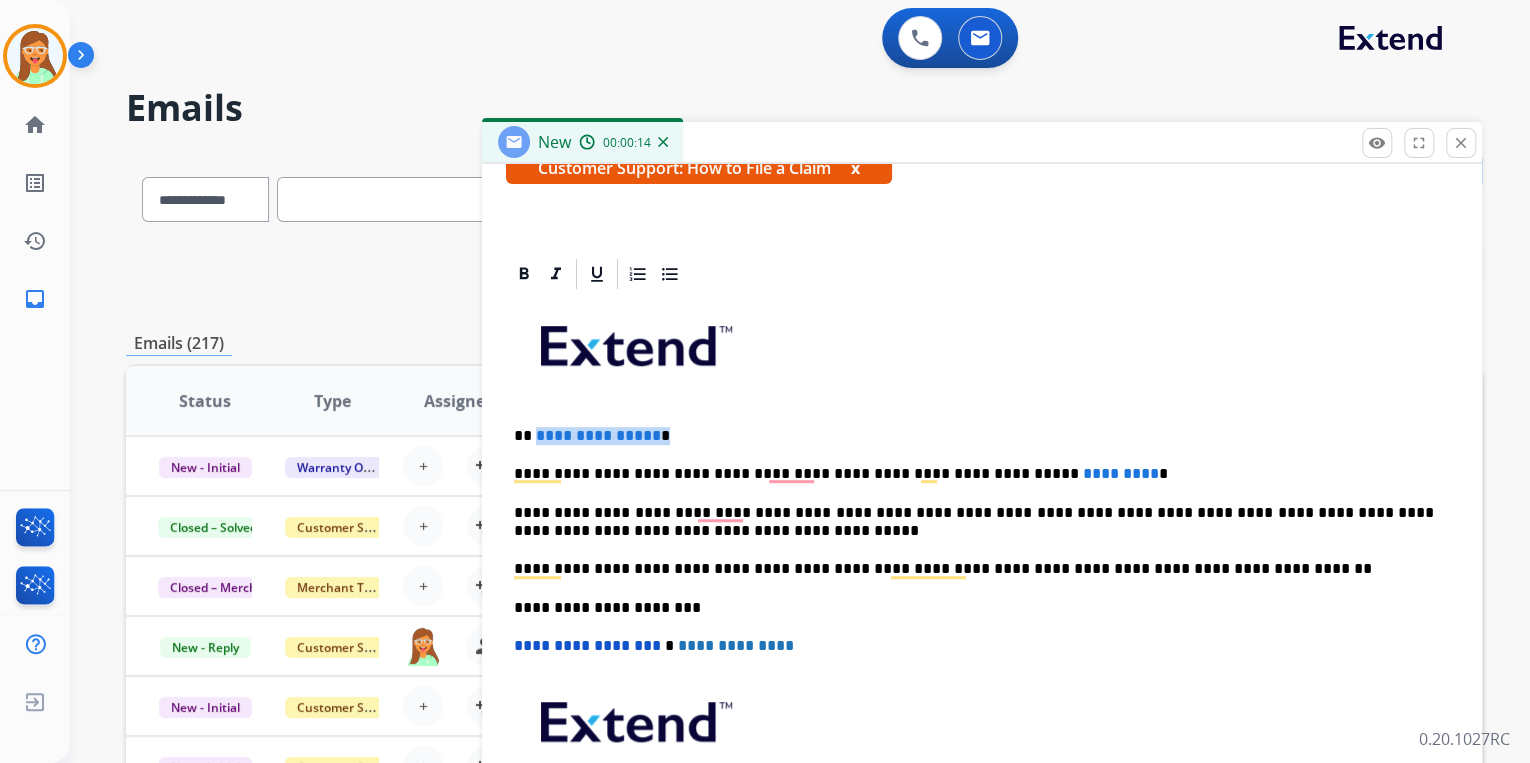 drag, startPoint x: 638, startPoint y: 429, endPoint x: 535, endPoint y: 423, distance: 103.17461 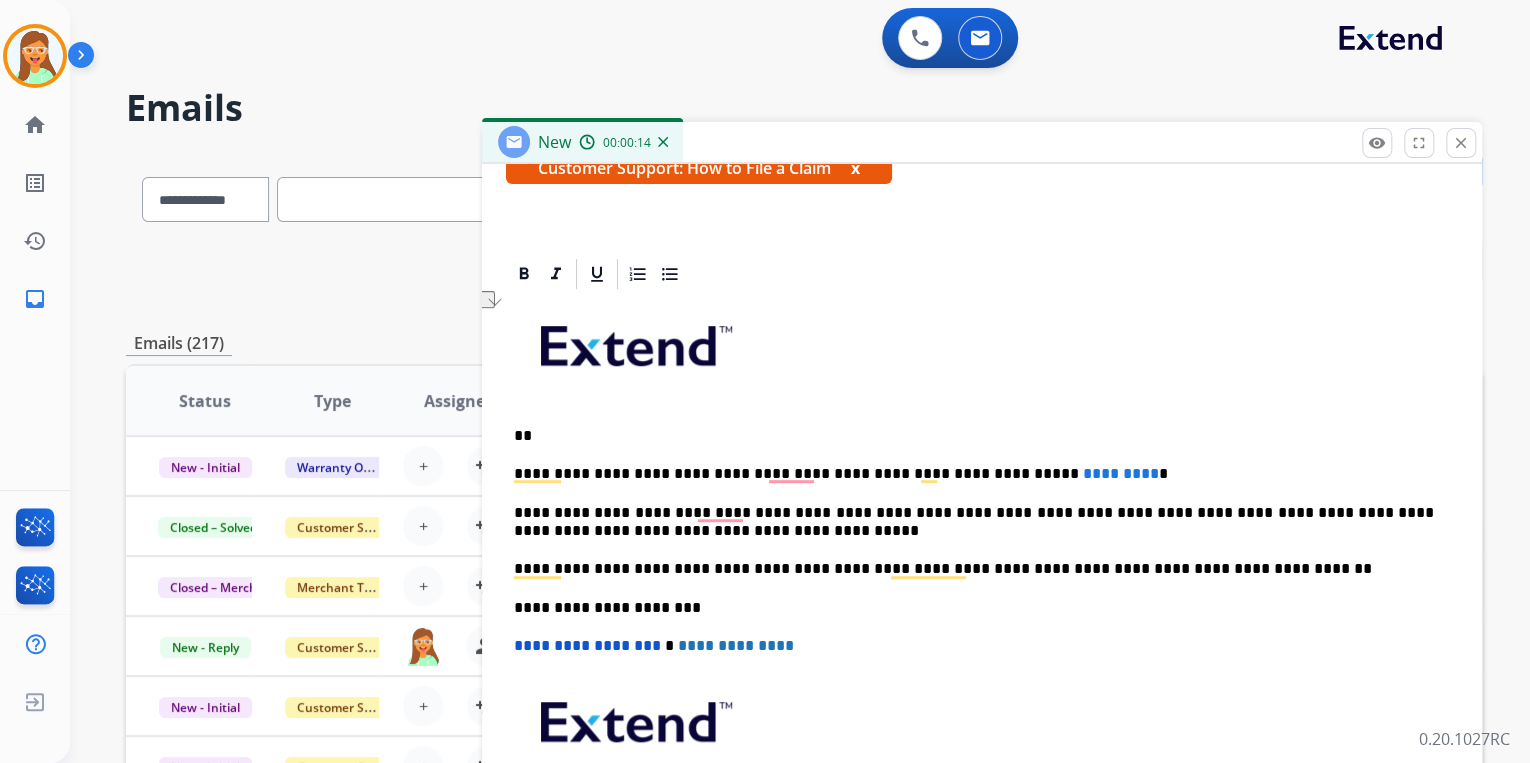 type 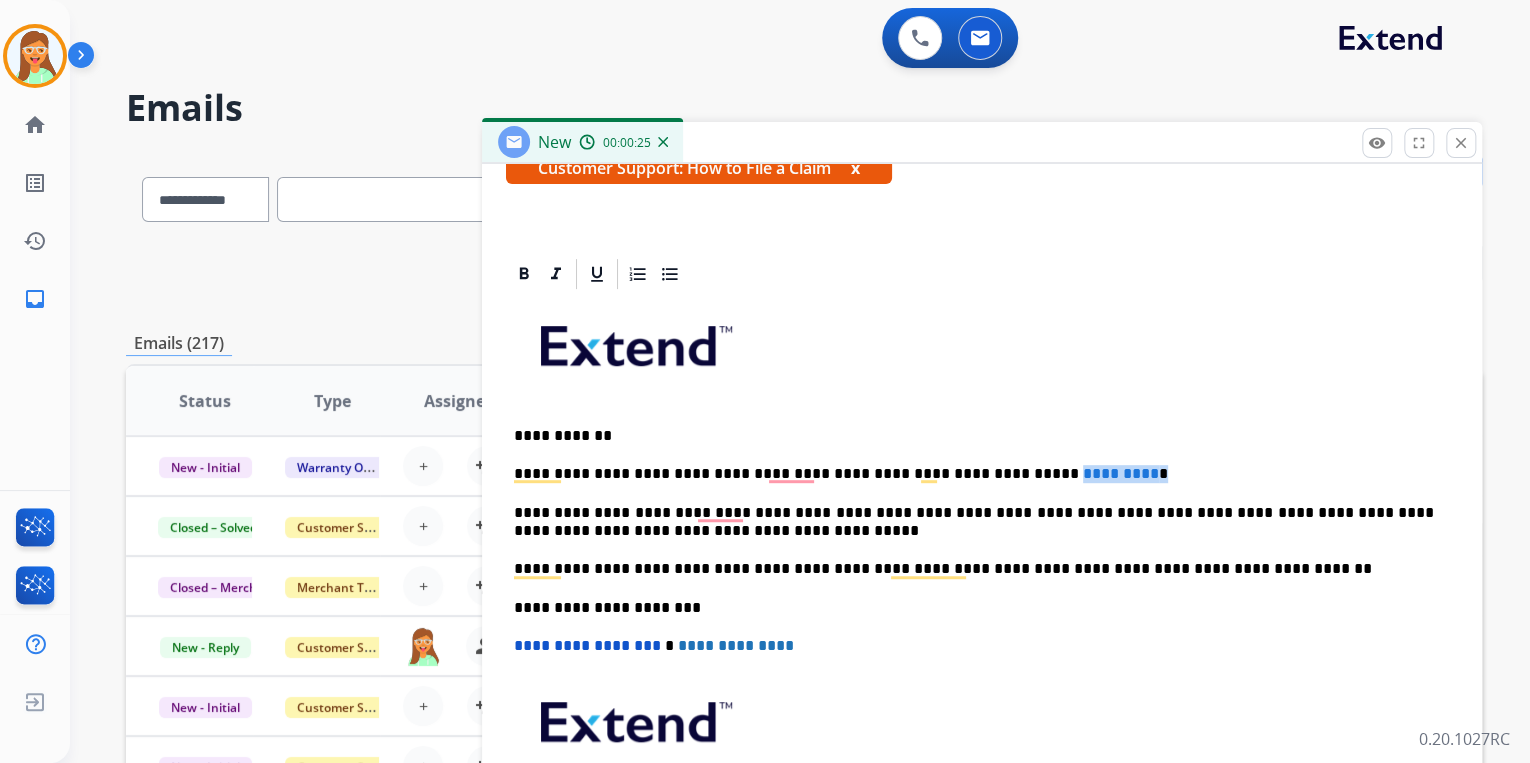 drag, startPoint x: 1076, startPoint y: 470, endPoint x: 972, endPoint y: 467, distance: 104.04326 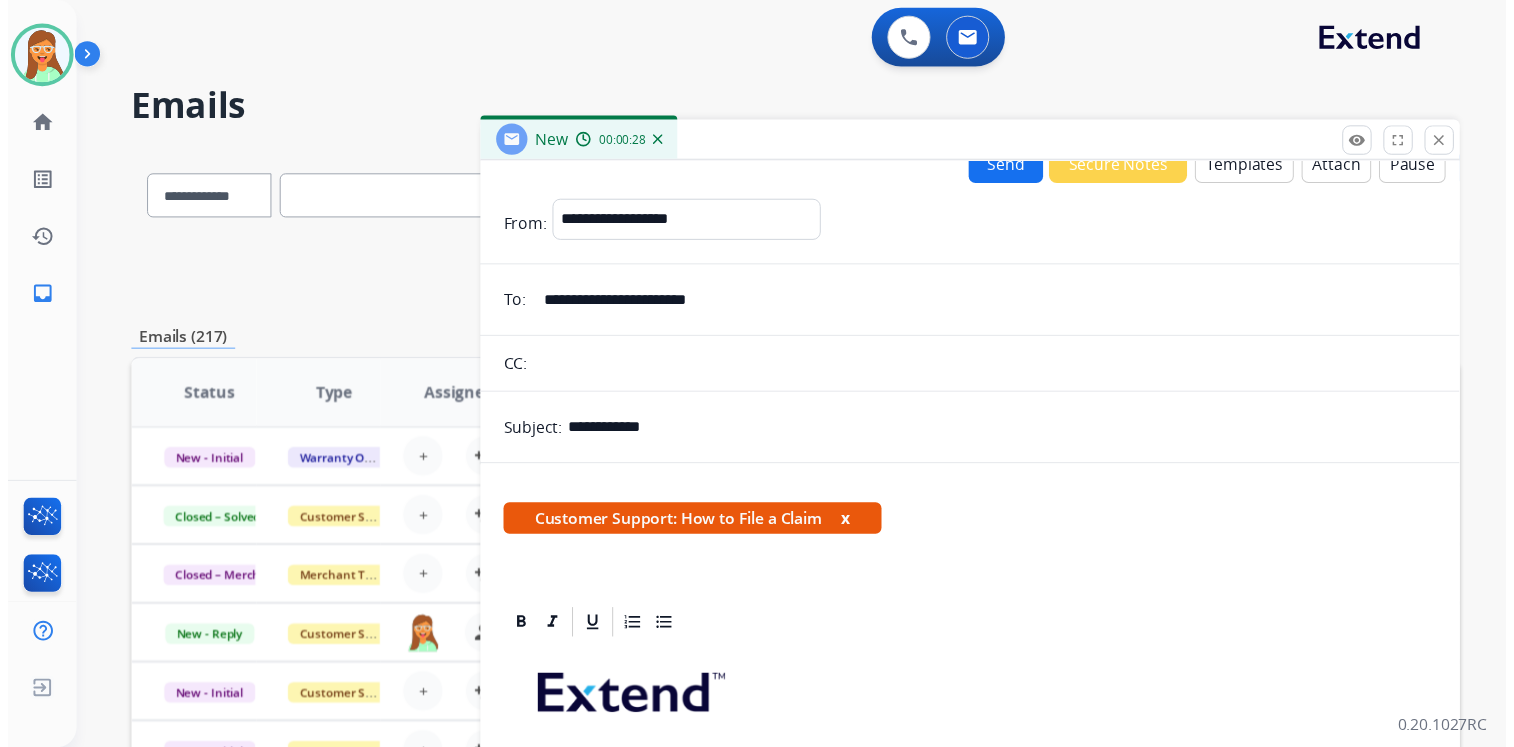 scroll, scrollTop: 0, scrollLeft: 0, axis: both 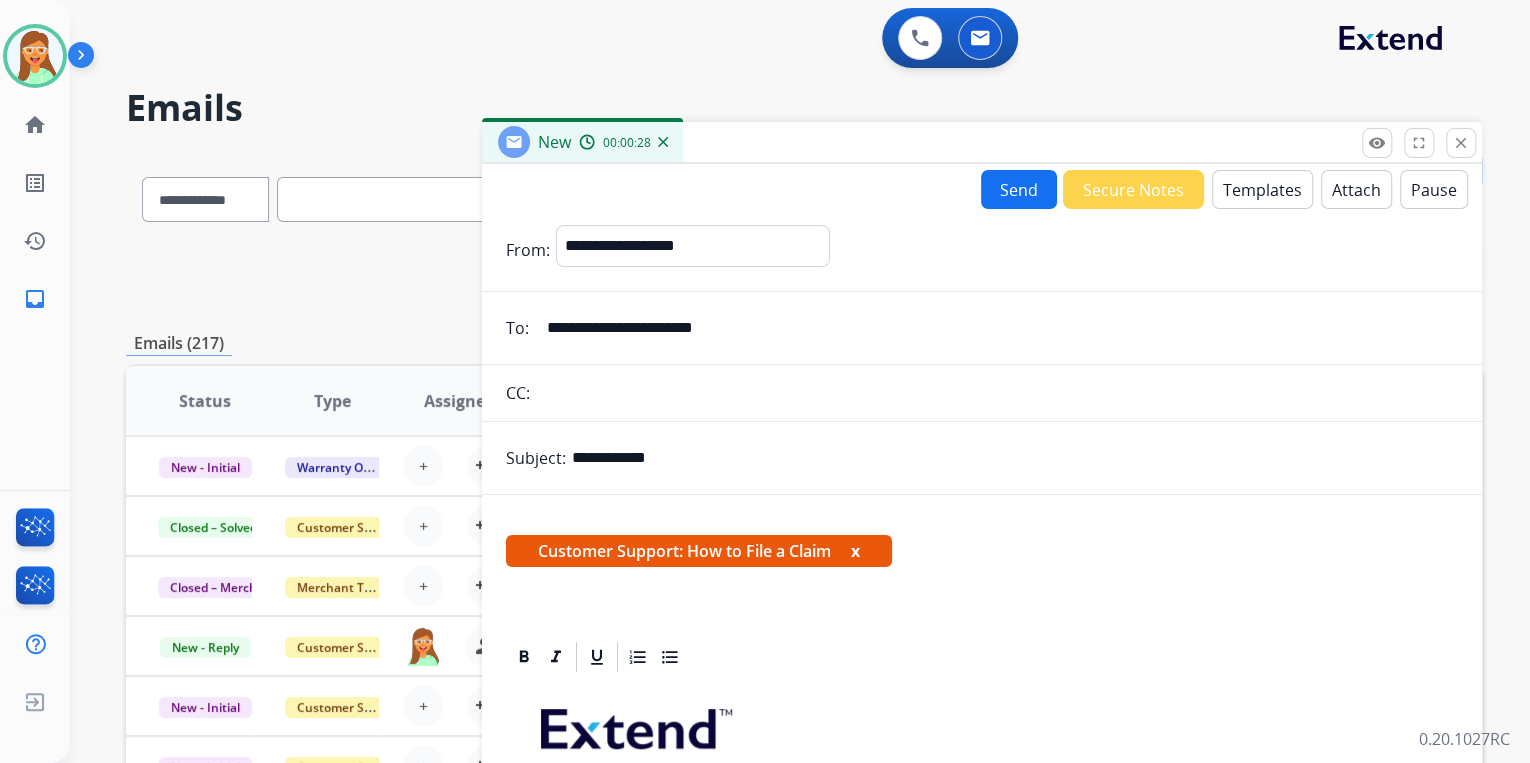 click on "Send" at bounding box center [1019, 189] 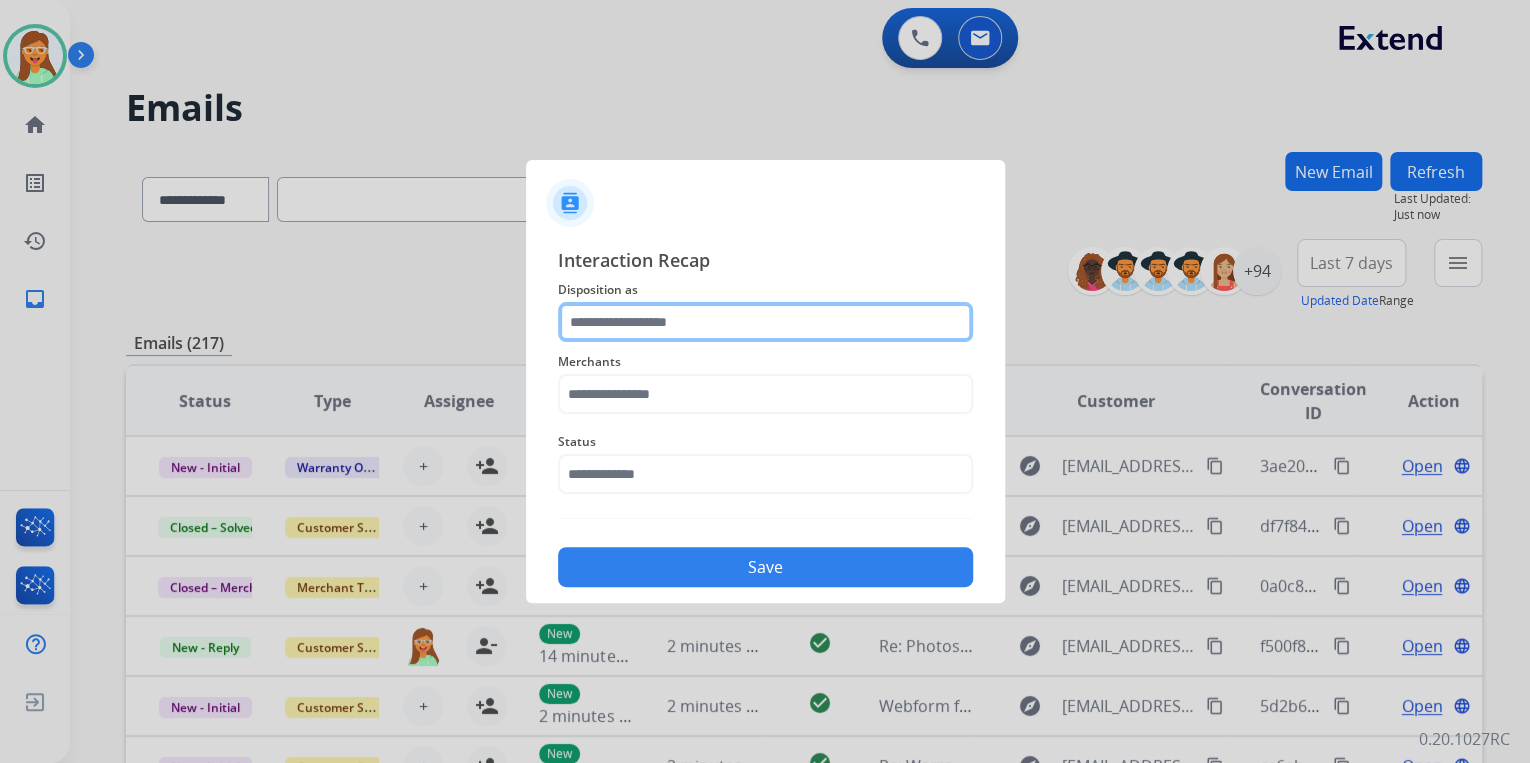 click 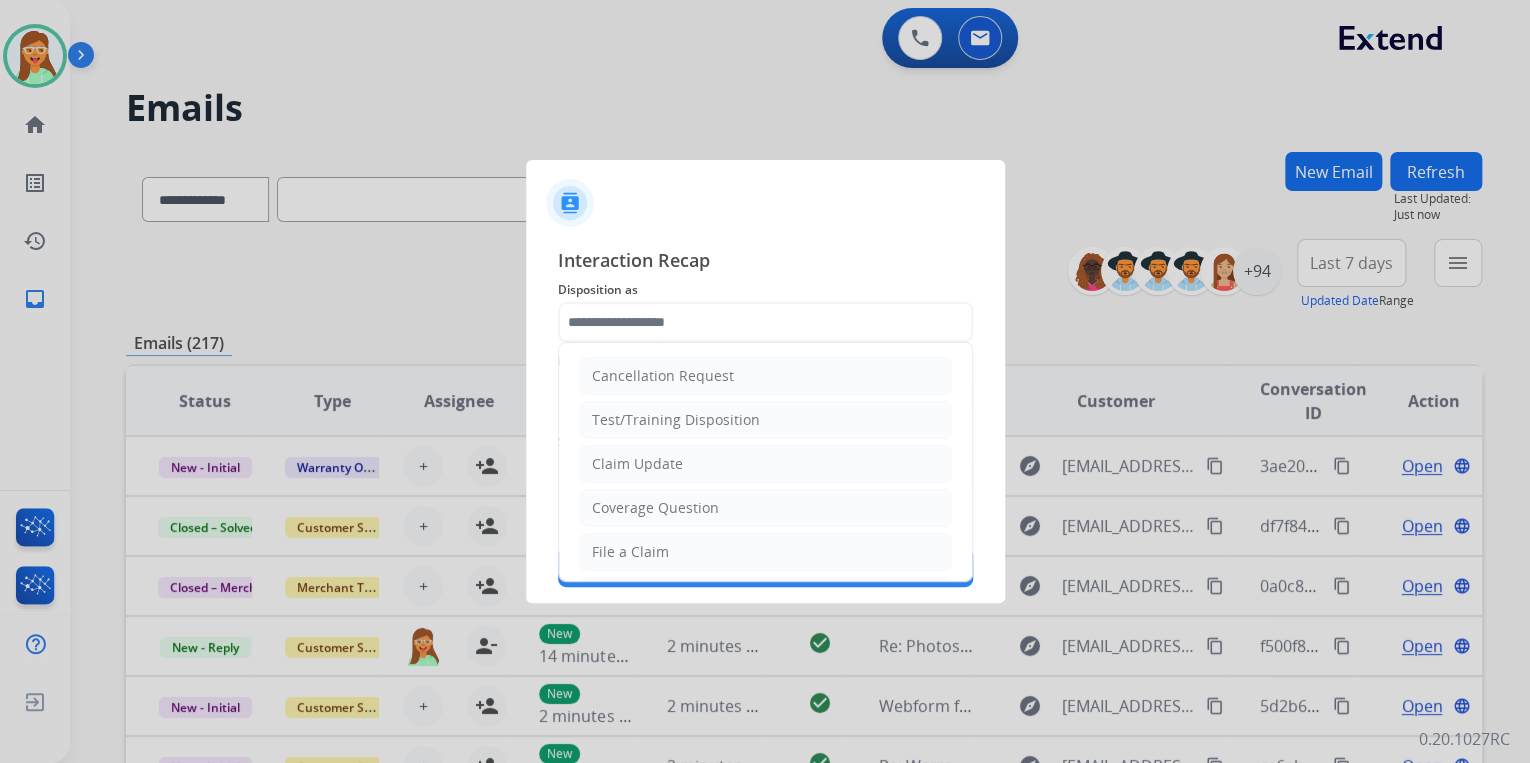 drag, startPoint x: 656, startPoint y: 546, endPoint x: 654, endPoint y: 484, distance: 62.03225 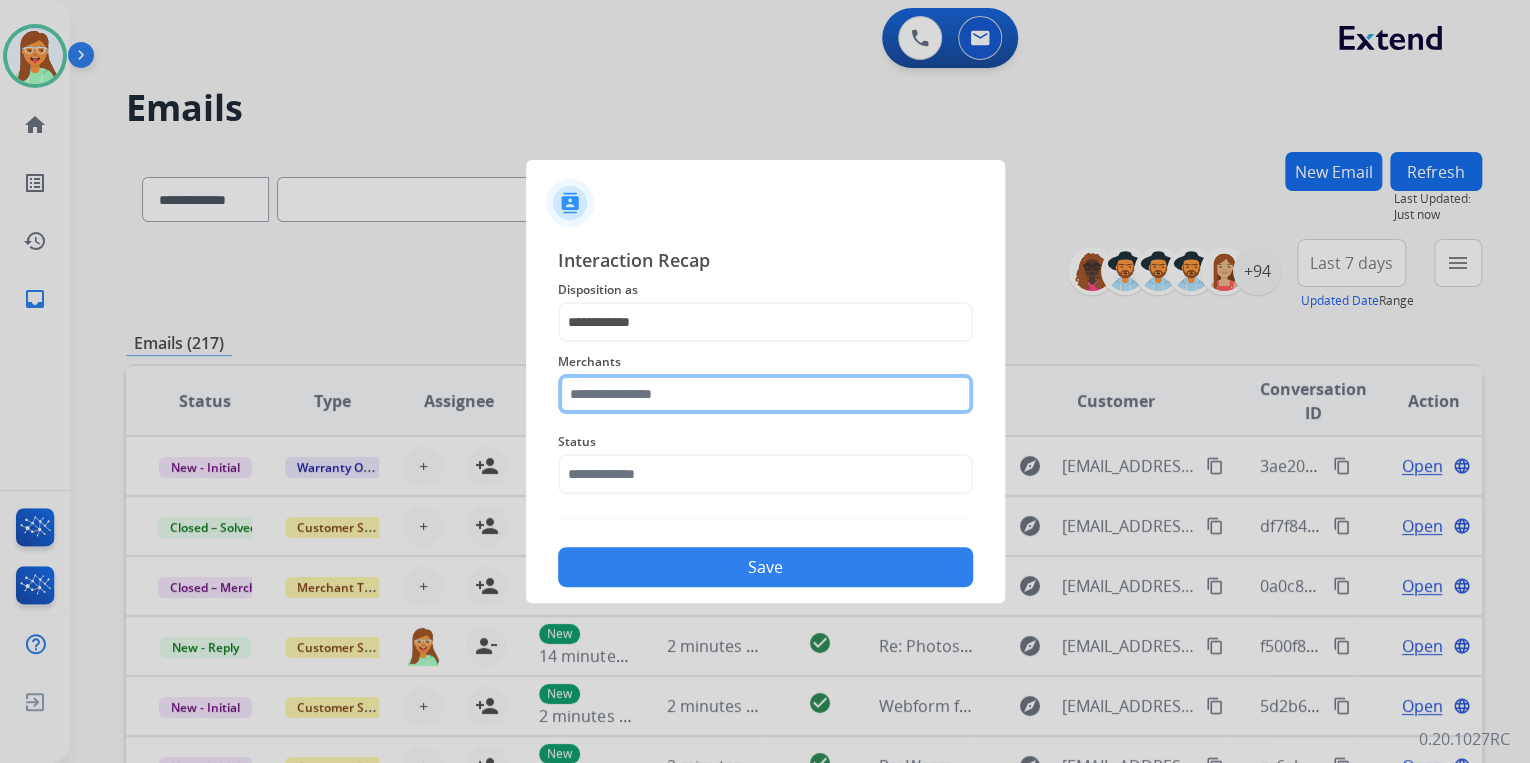click 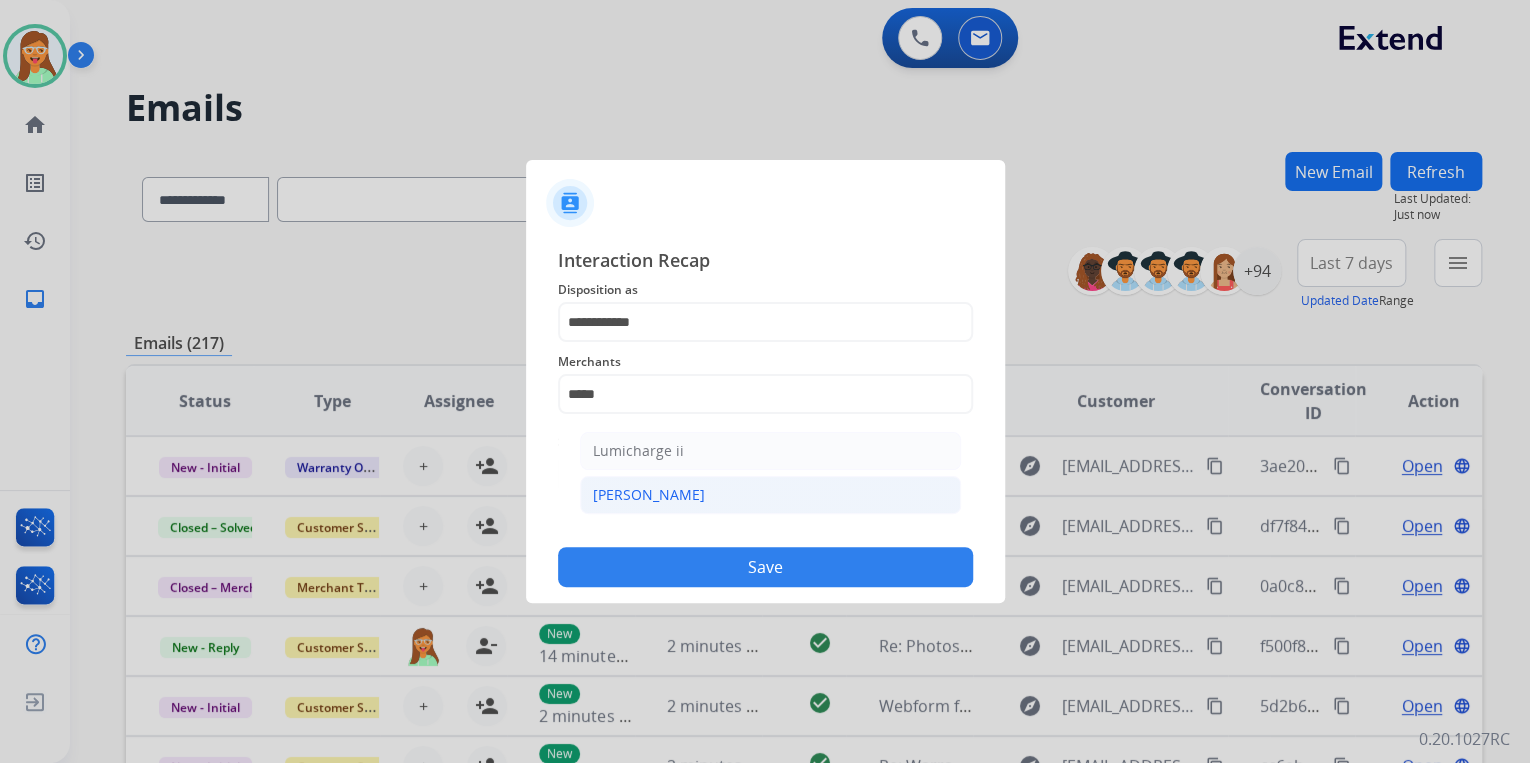 click on "Michaels" 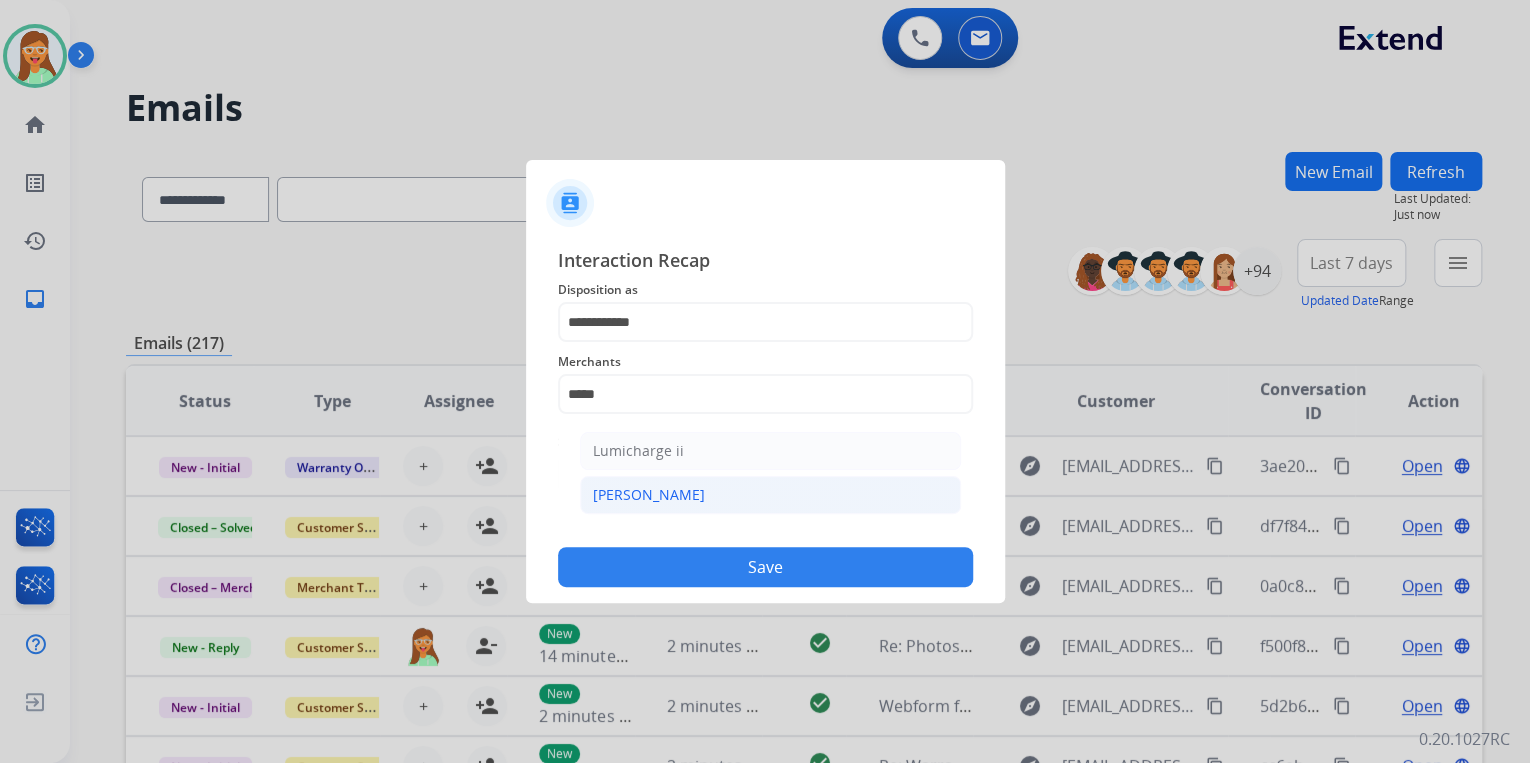 type on "********" 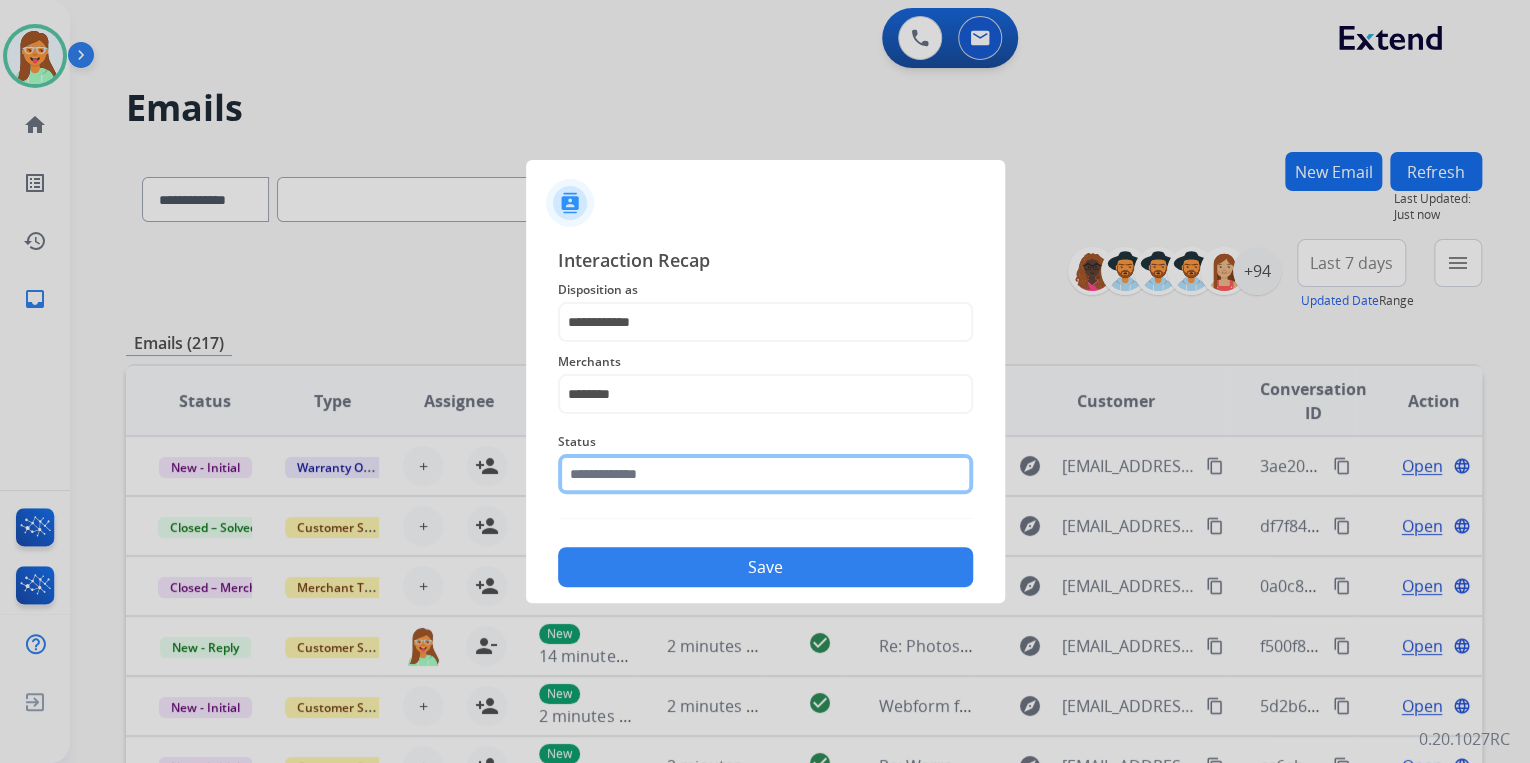 click 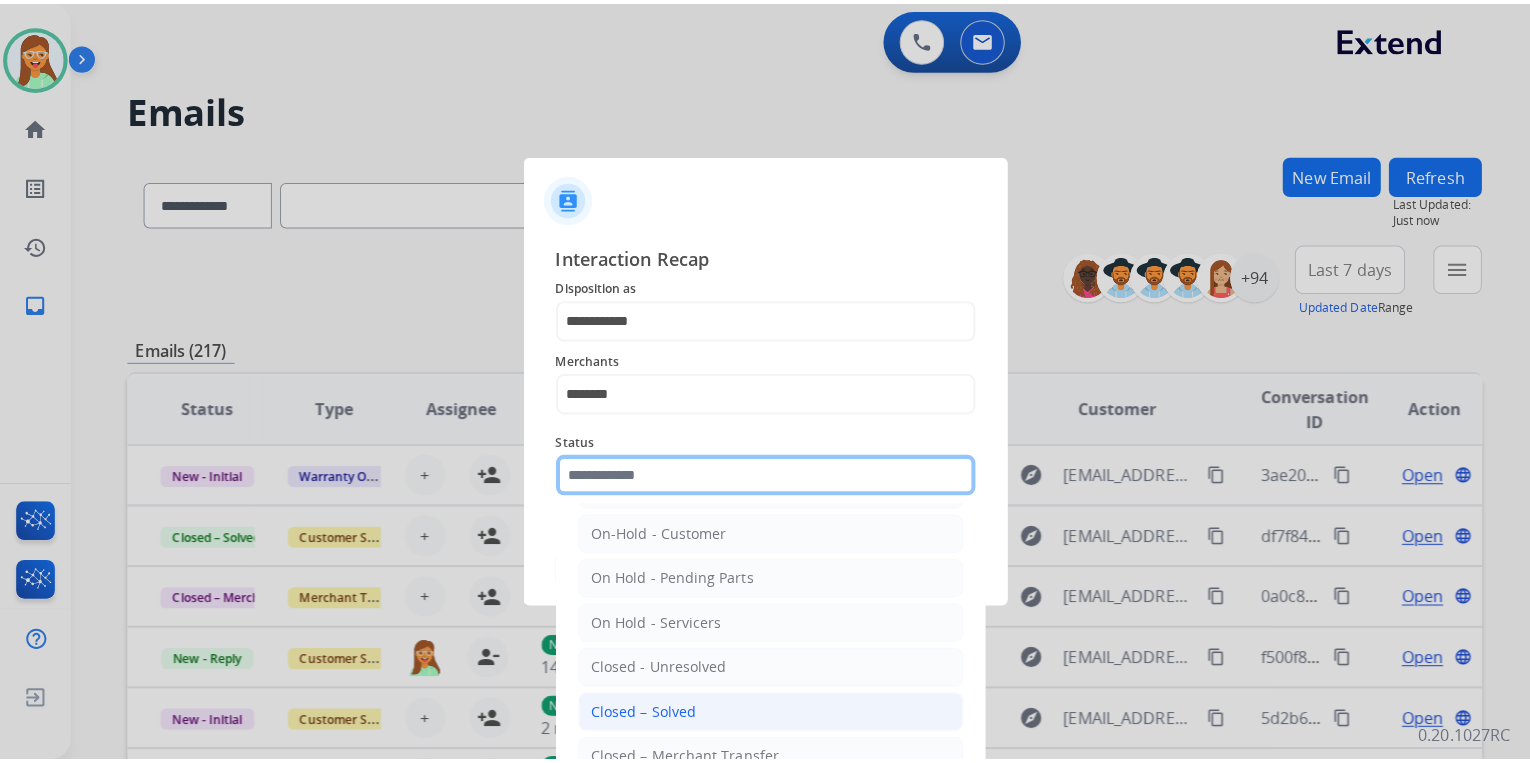 scroll, scrollTop: 116, scrollLeft: 0, axis: vertical 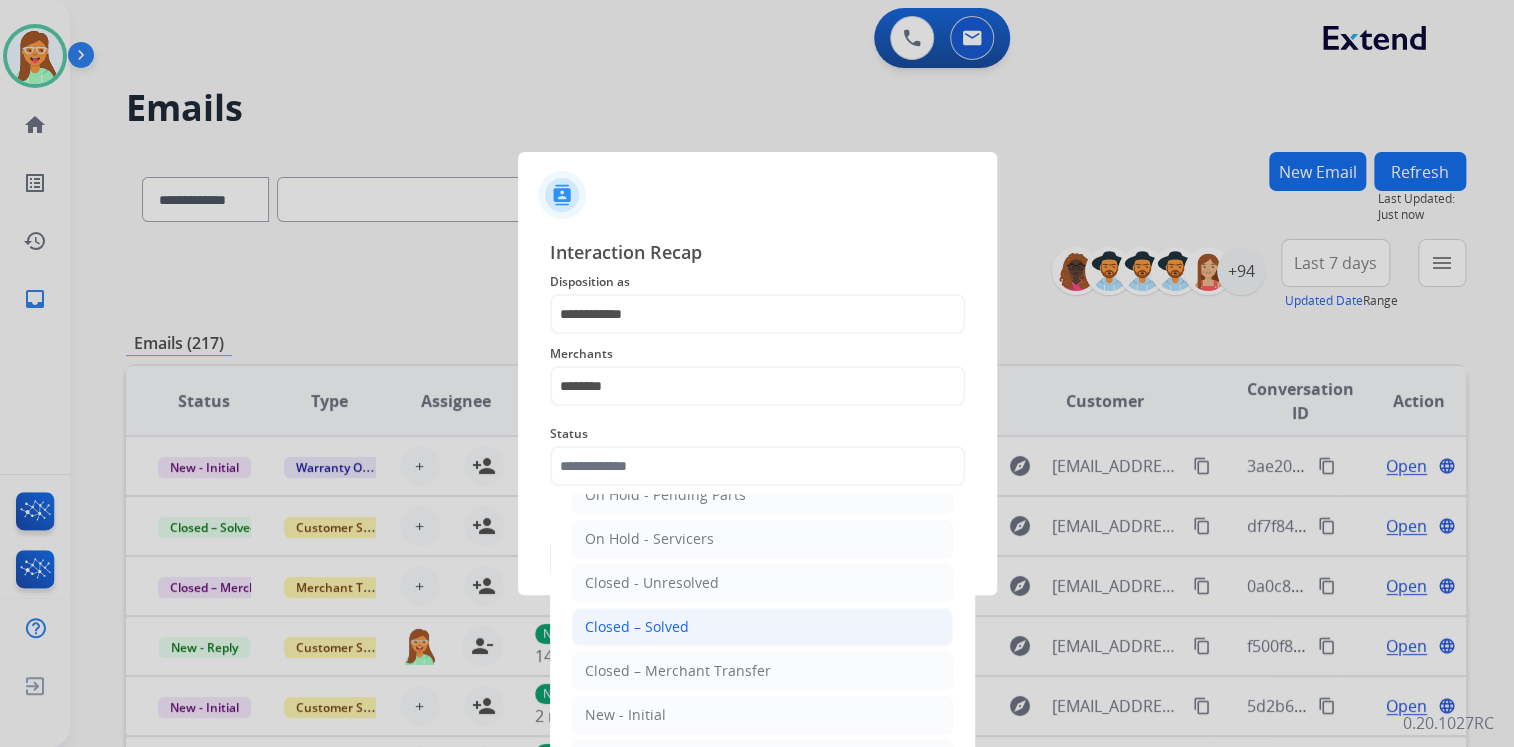 click on "Closed – Solved" 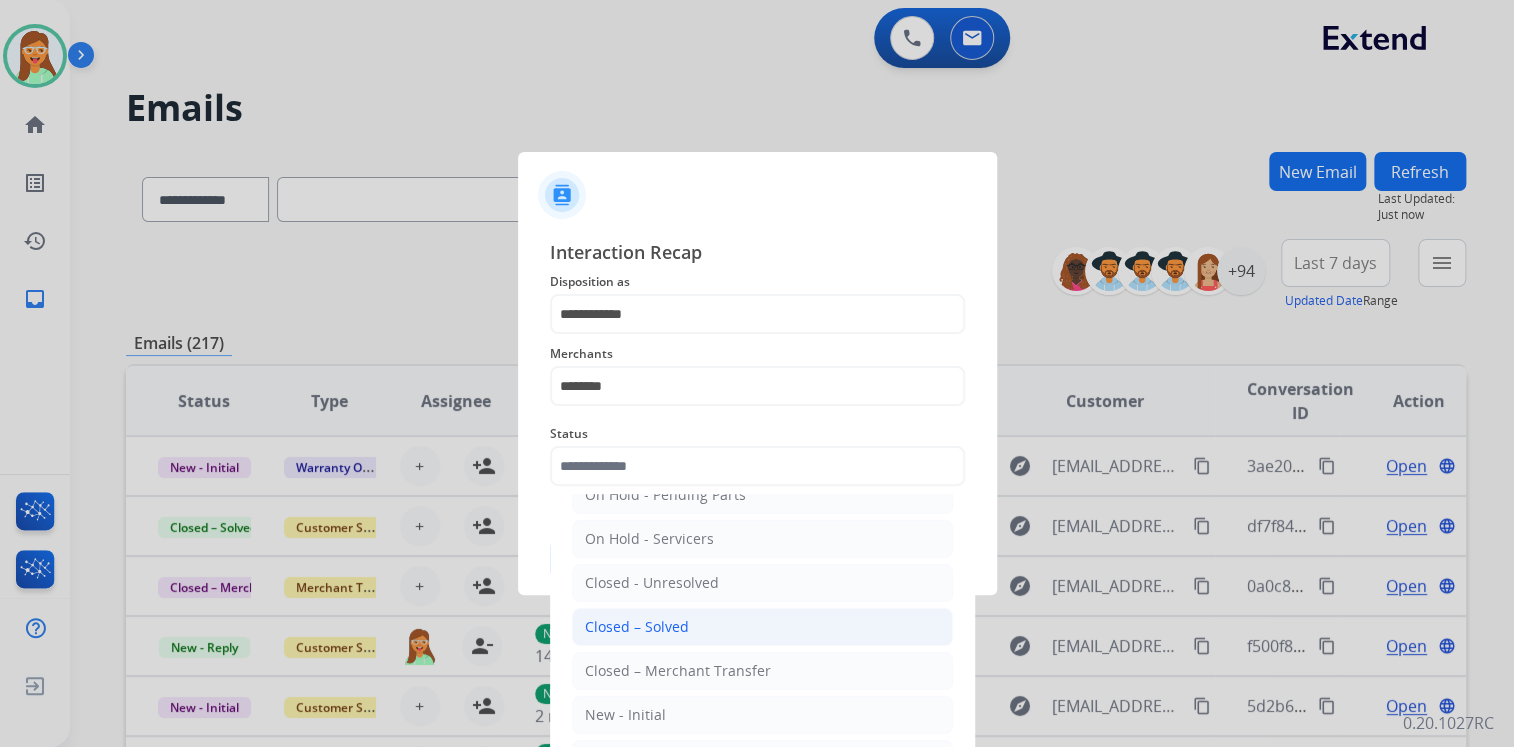 type on "**********" 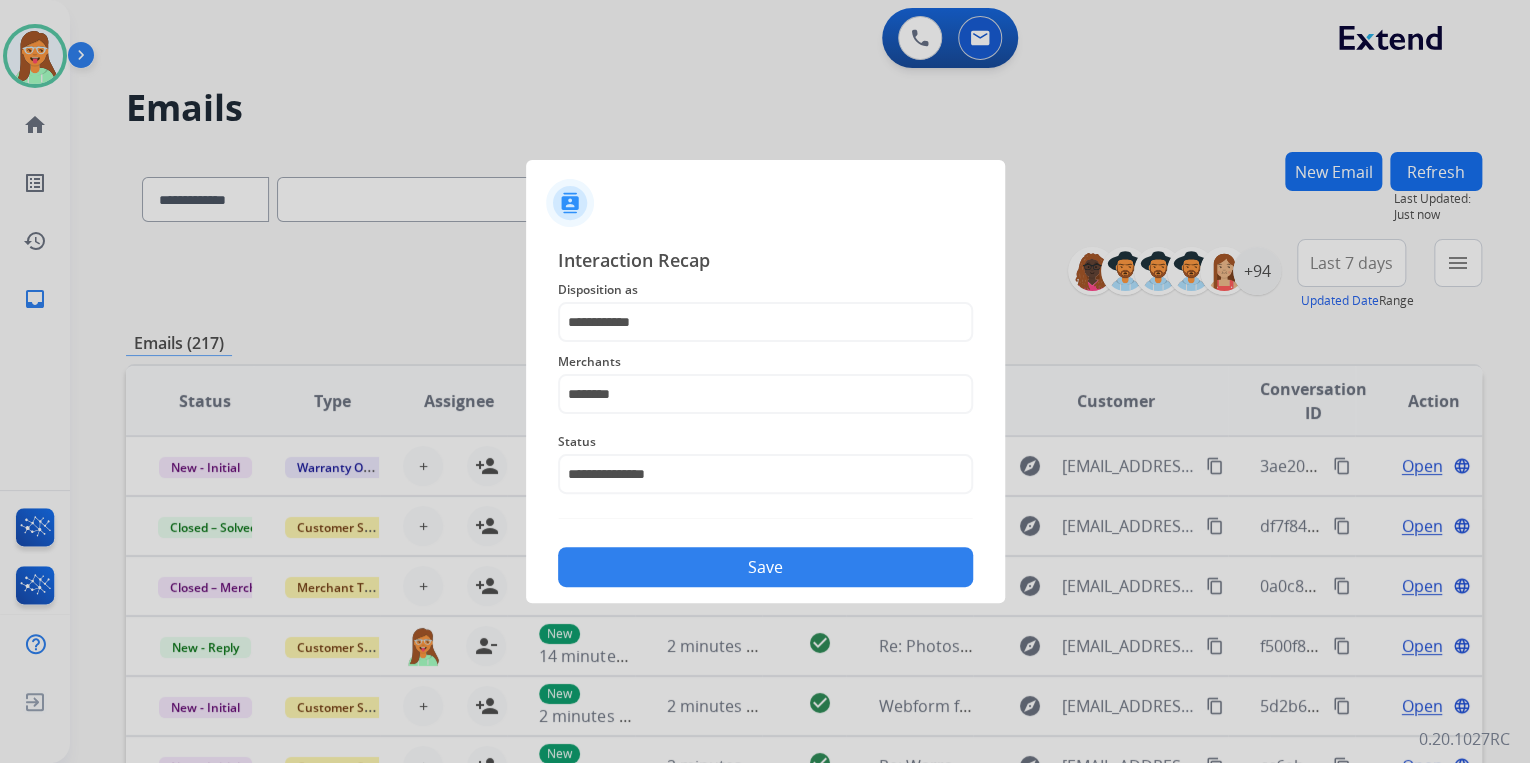 click on "**********" 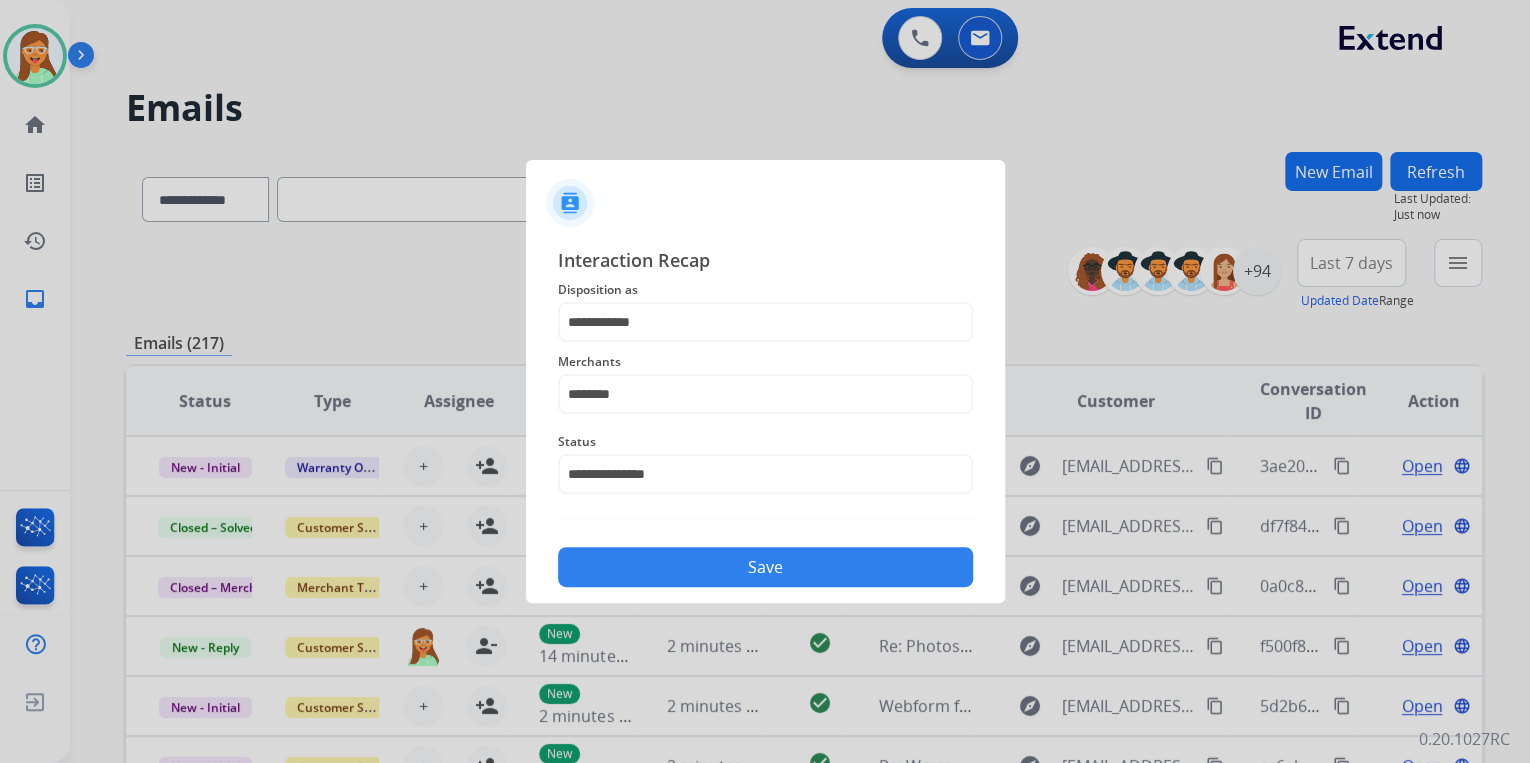 click on "Save" 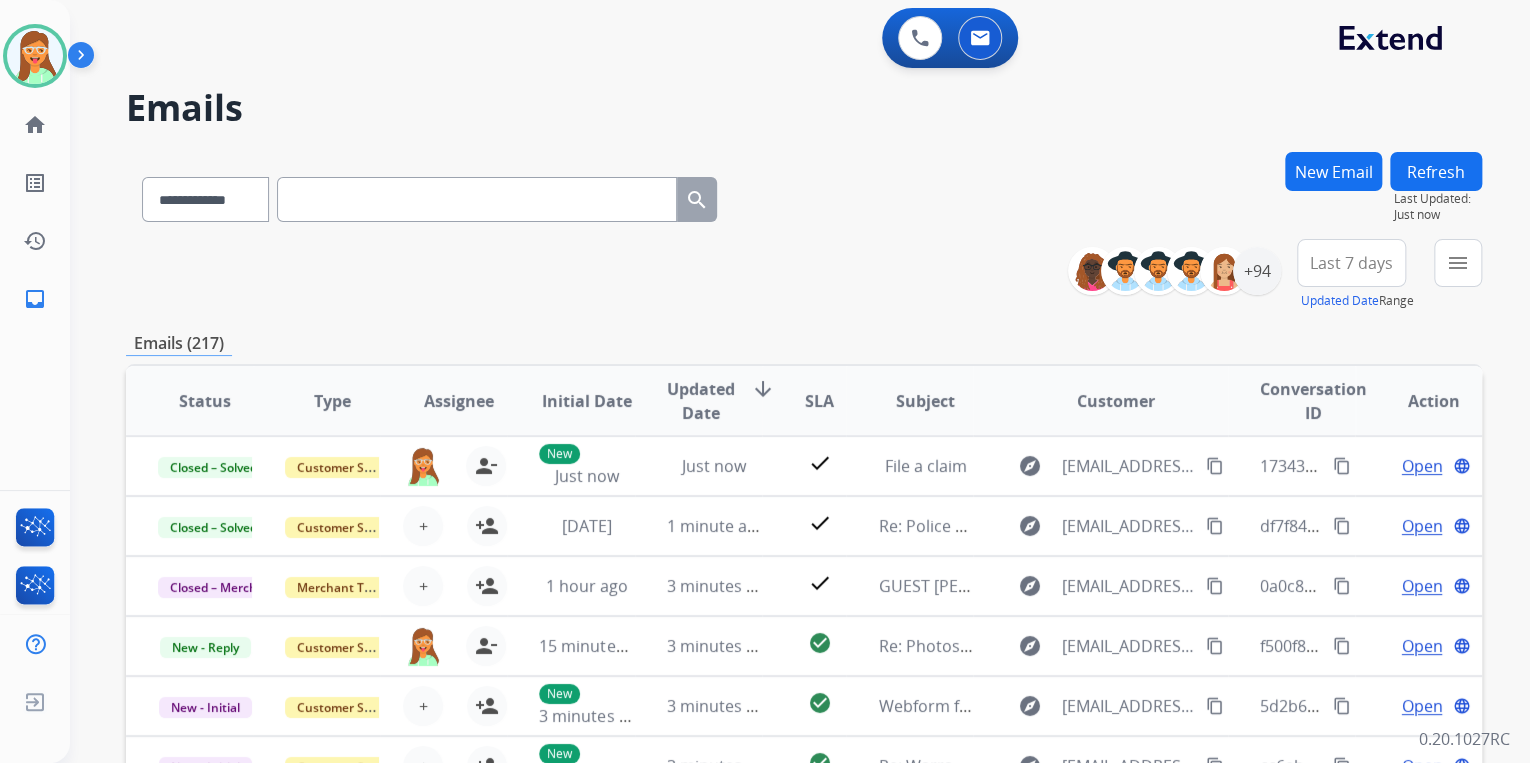 click on "**********" at bounding box center (804, 195) 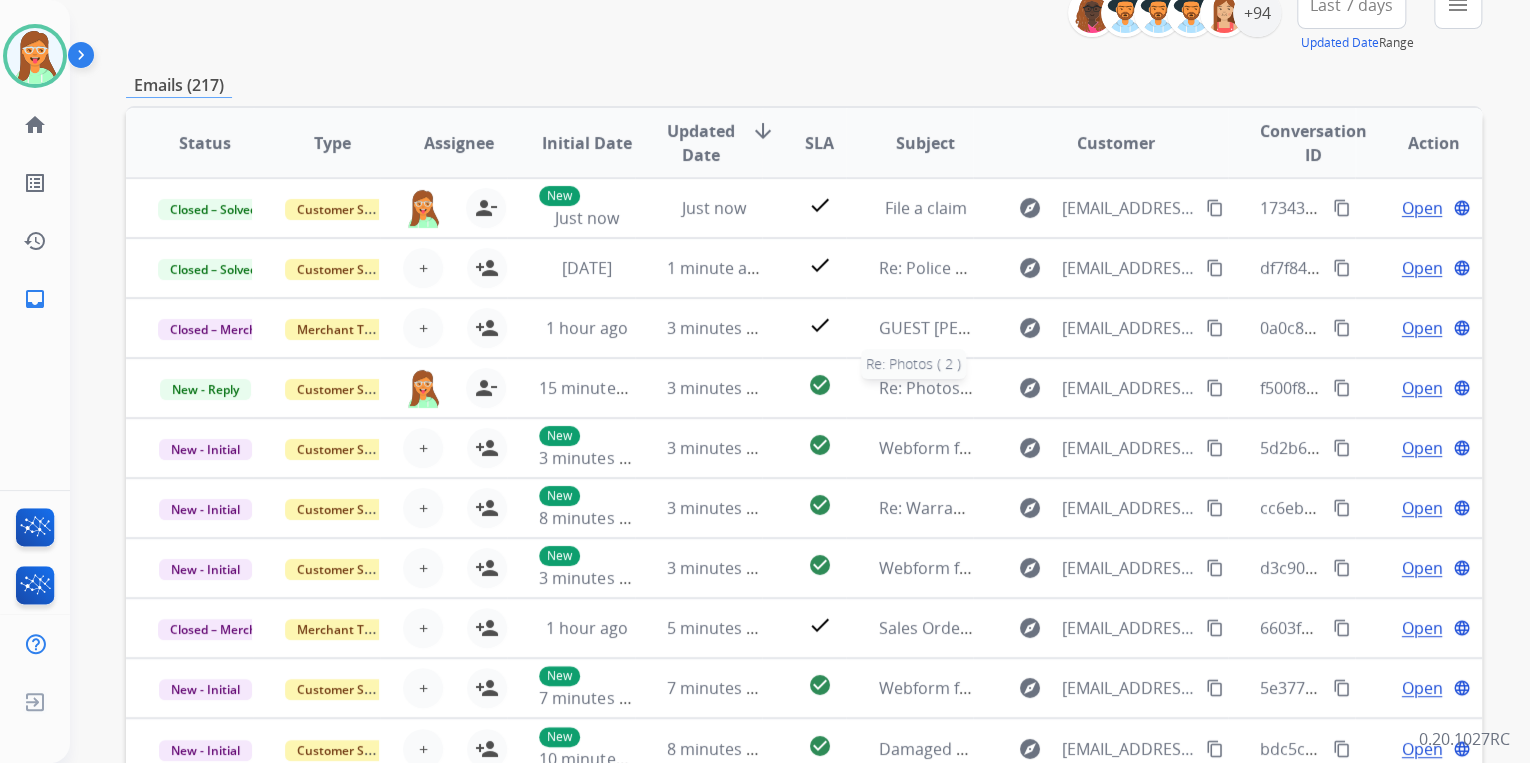 scroll, scrollTop: 0, scrollLeft: 0, axis: both 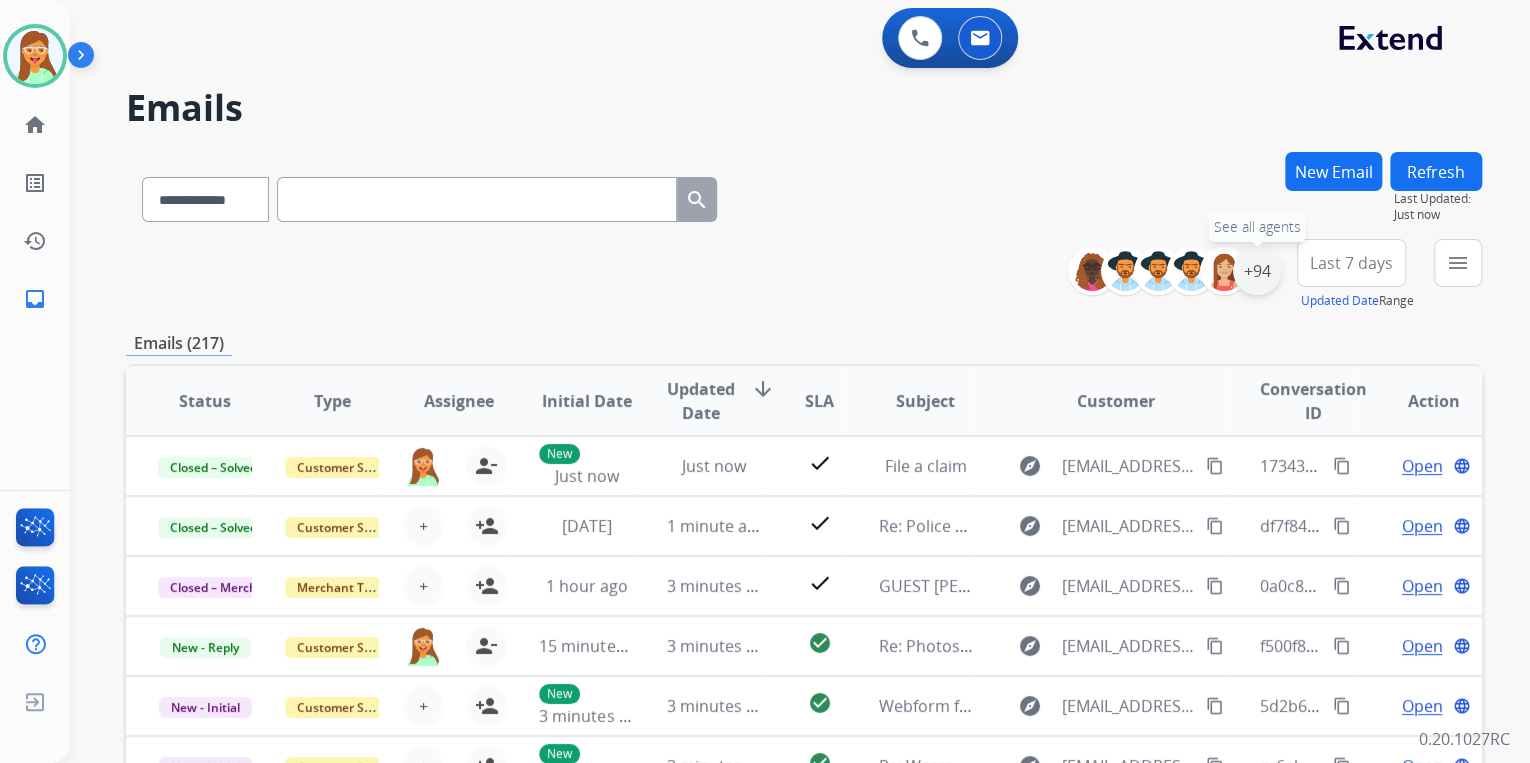 click on "+94" at bounding box center [1257, 271] 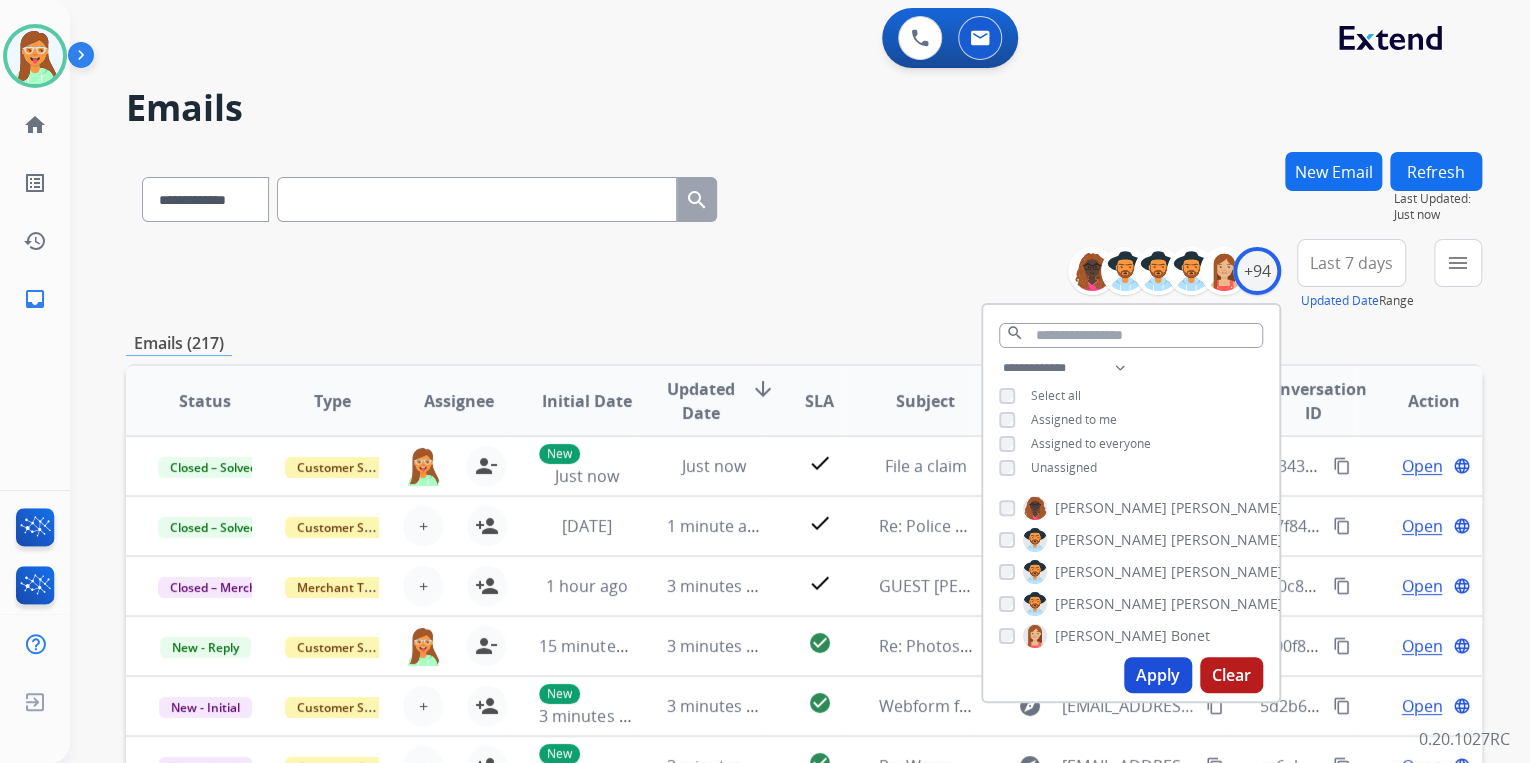 click on "Apply" at bounding box center (1158, 675) 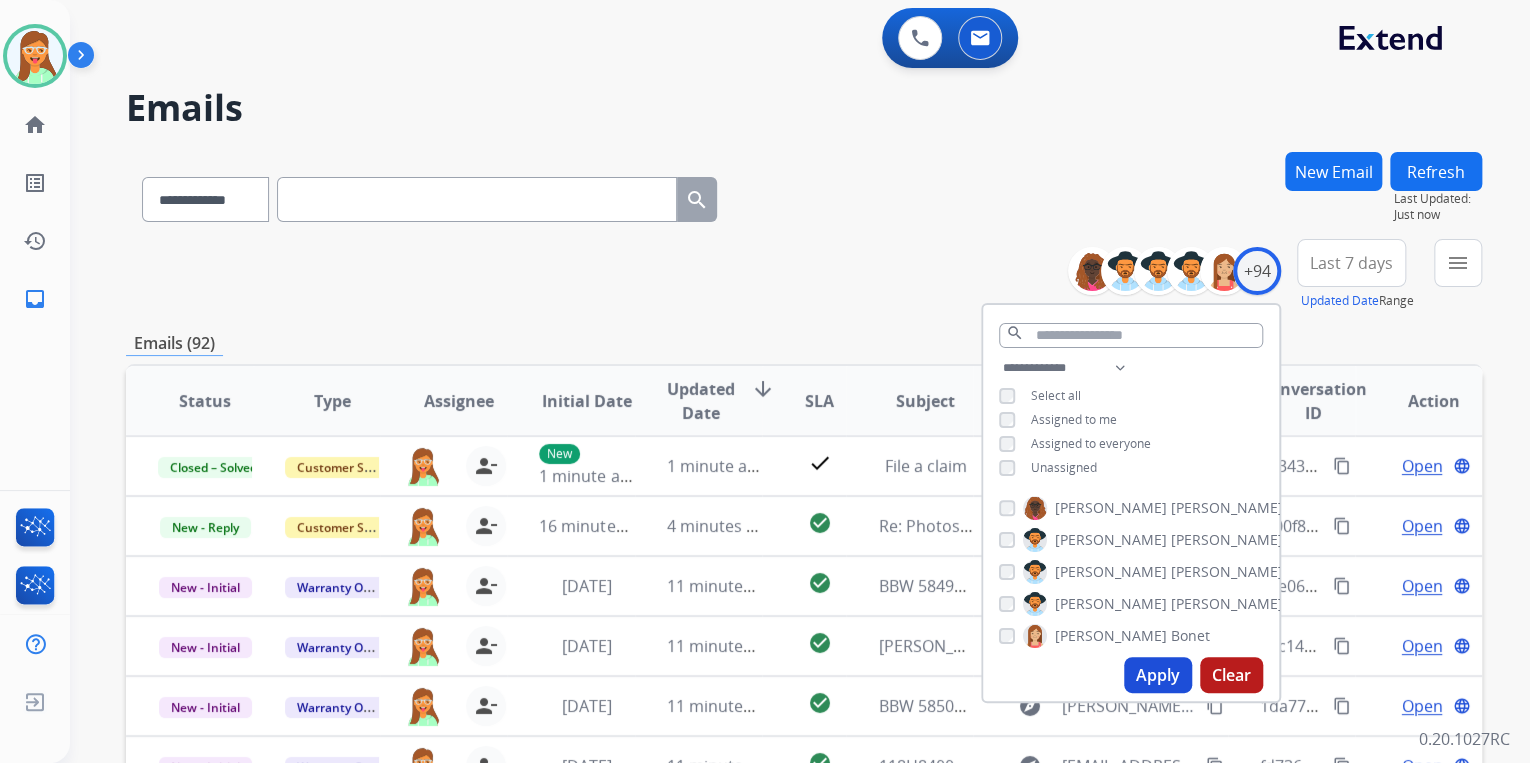 click on "**********" at bounding box center (804, 195) 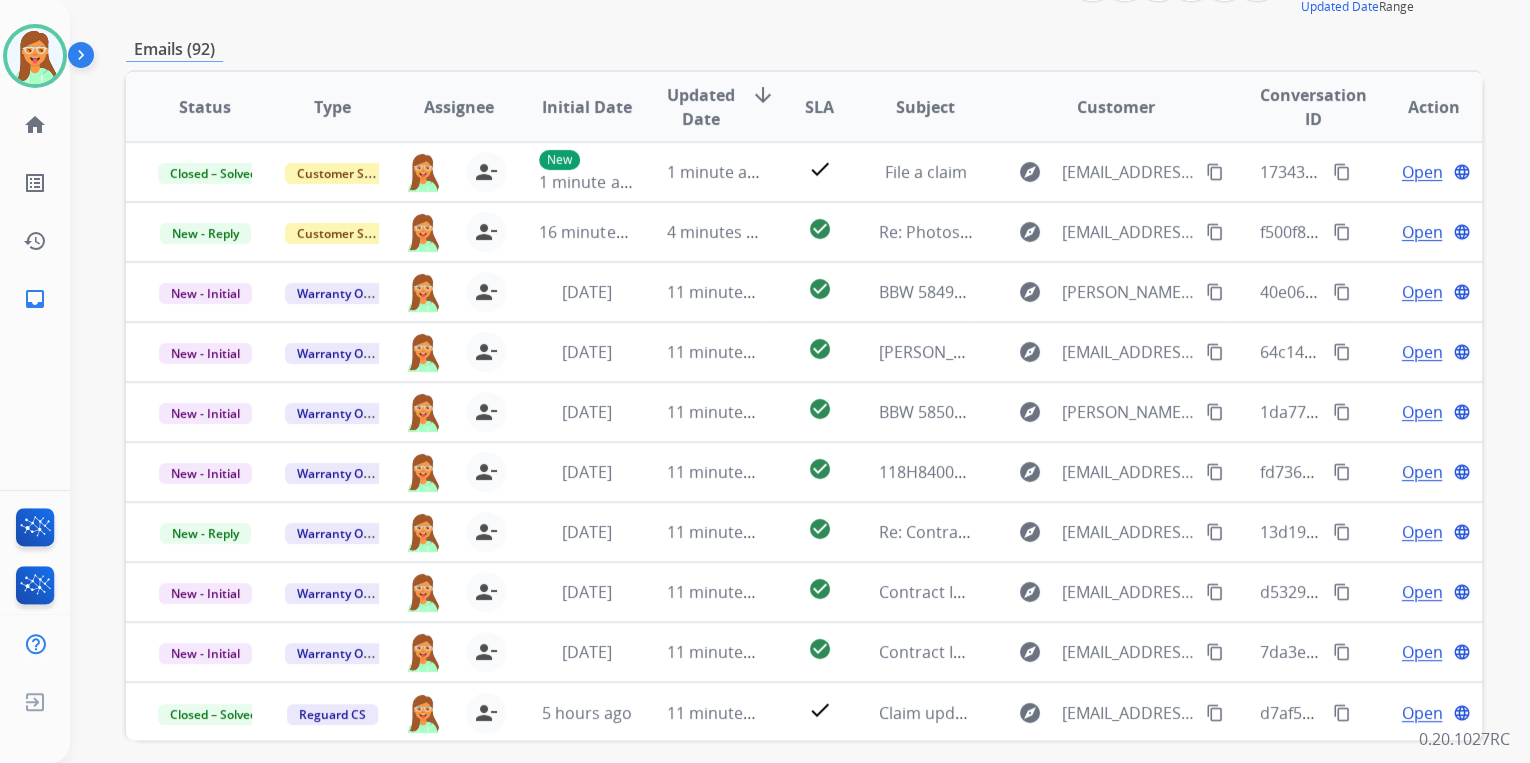 scroll, scrollTop: 320, scrollLeft: 0, axis: vertical 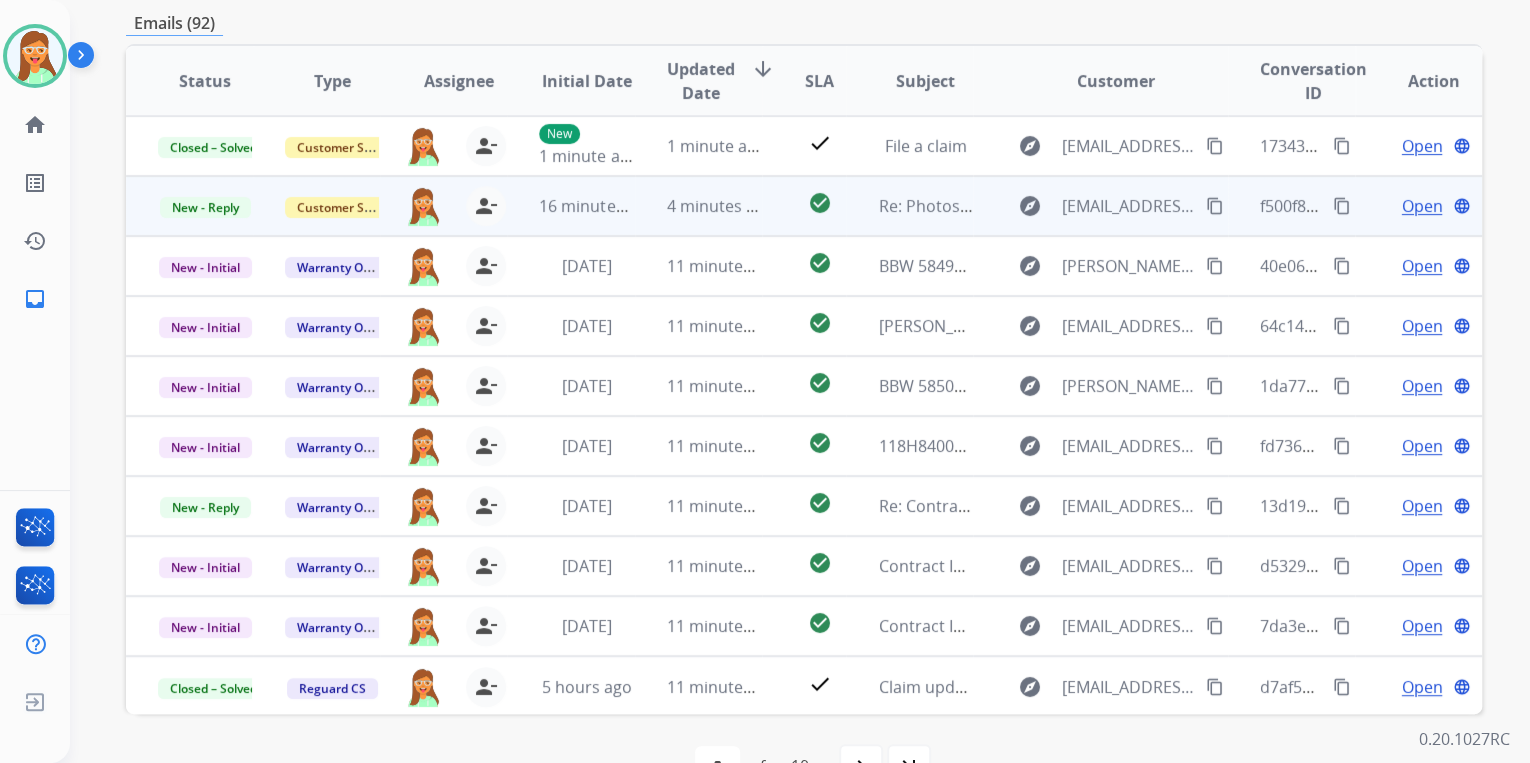 click on "explore grfastback@gmail.com content_copy" at bounding box center (1115, 206) 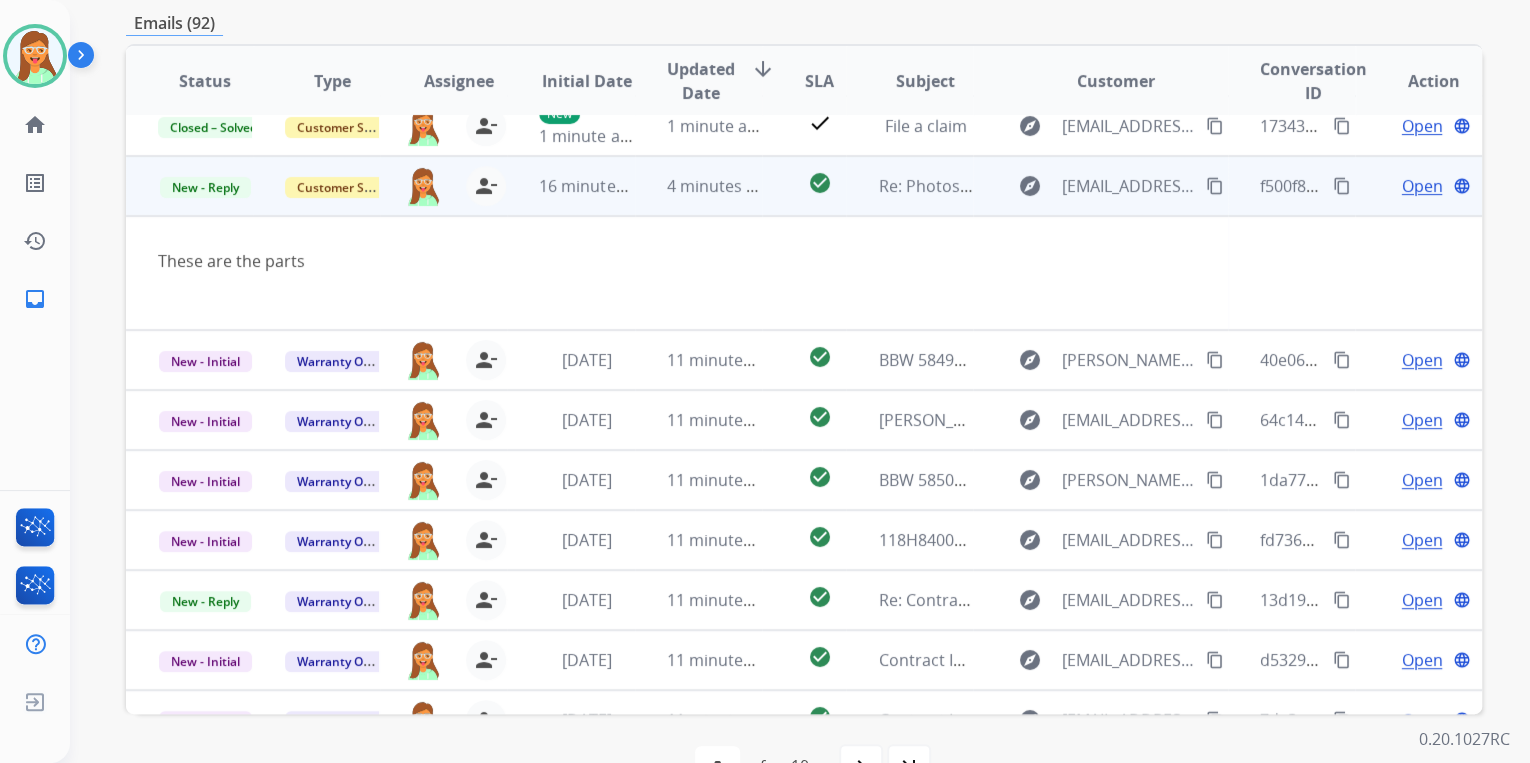scroll, scrollTop: 0, scrollLeft: 0, axis: both 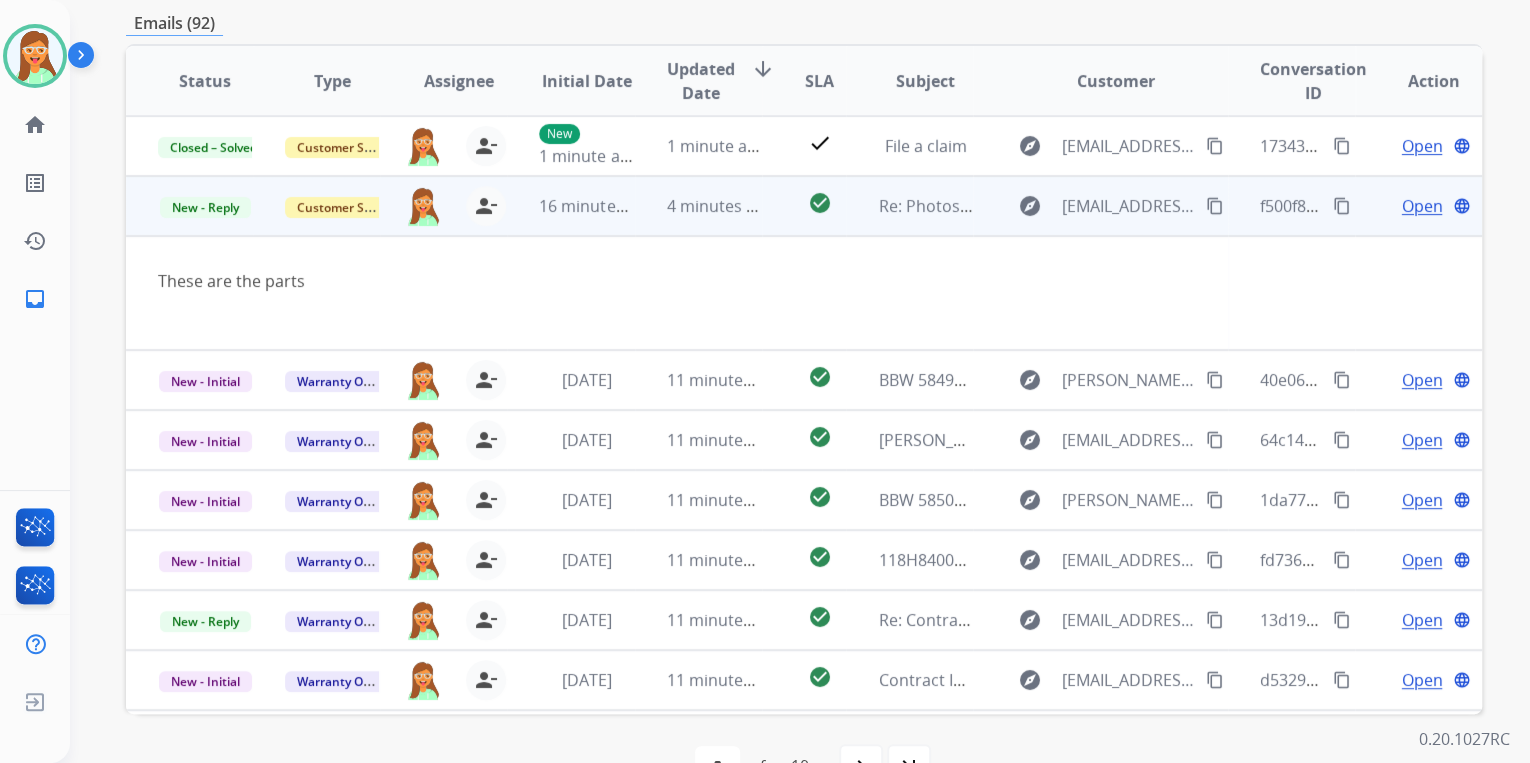 click on "Open" at bounding box center [1421, 206] 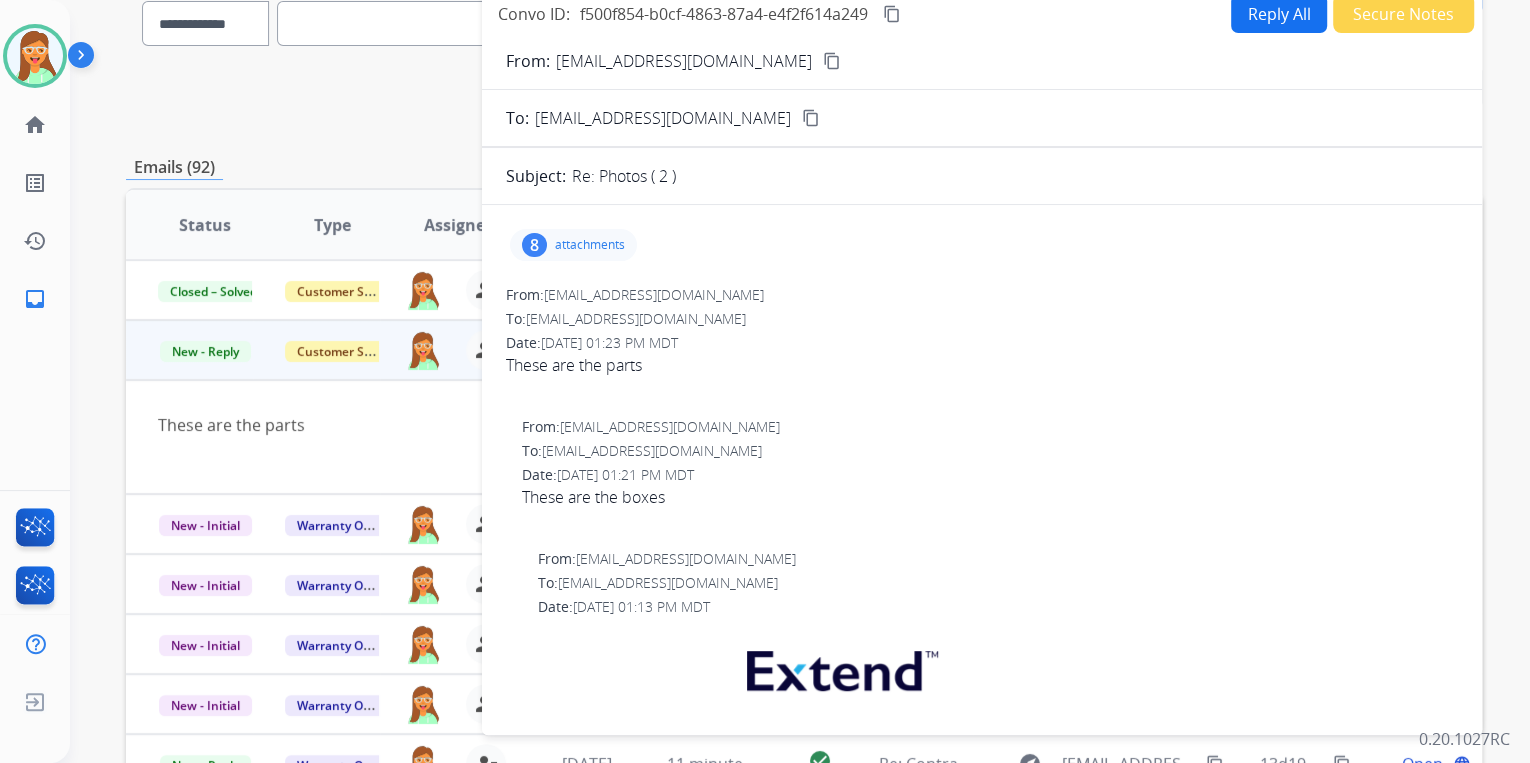 scroll, scrollTop: 80, scrollLeft: 0, axis: vertical 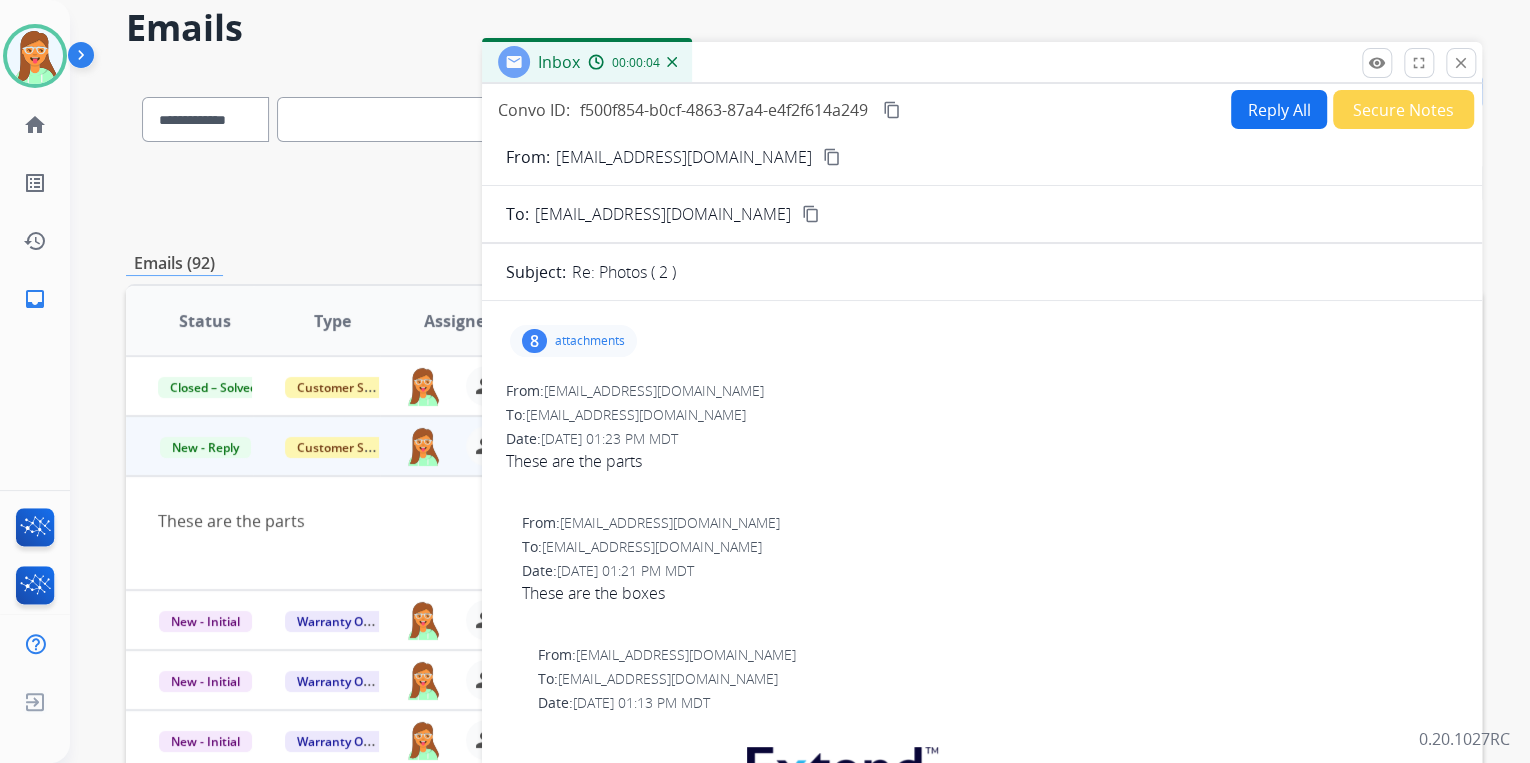 click on "attachments" at bounding box center [590, 341] 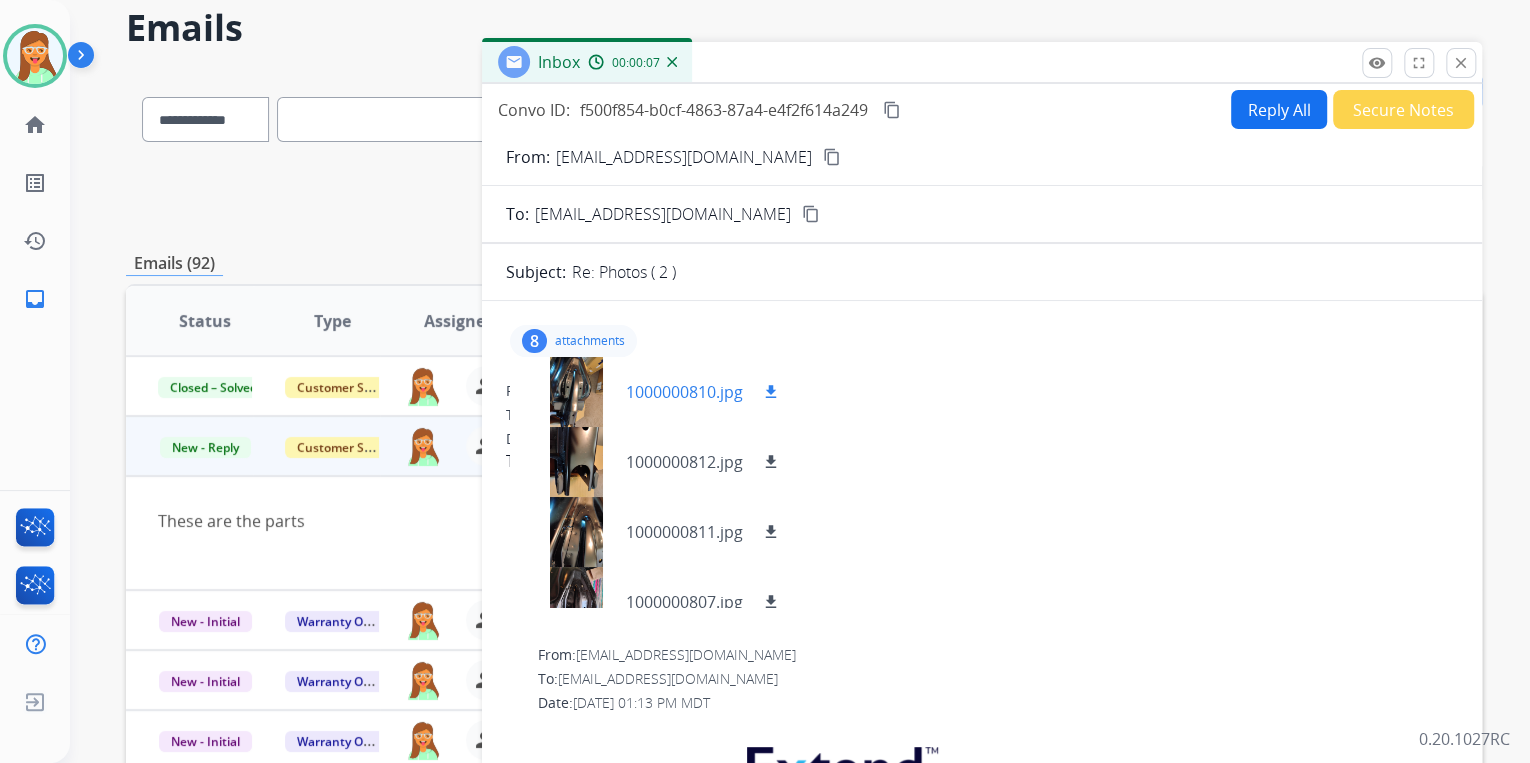 click at bounding box center (576, 392) 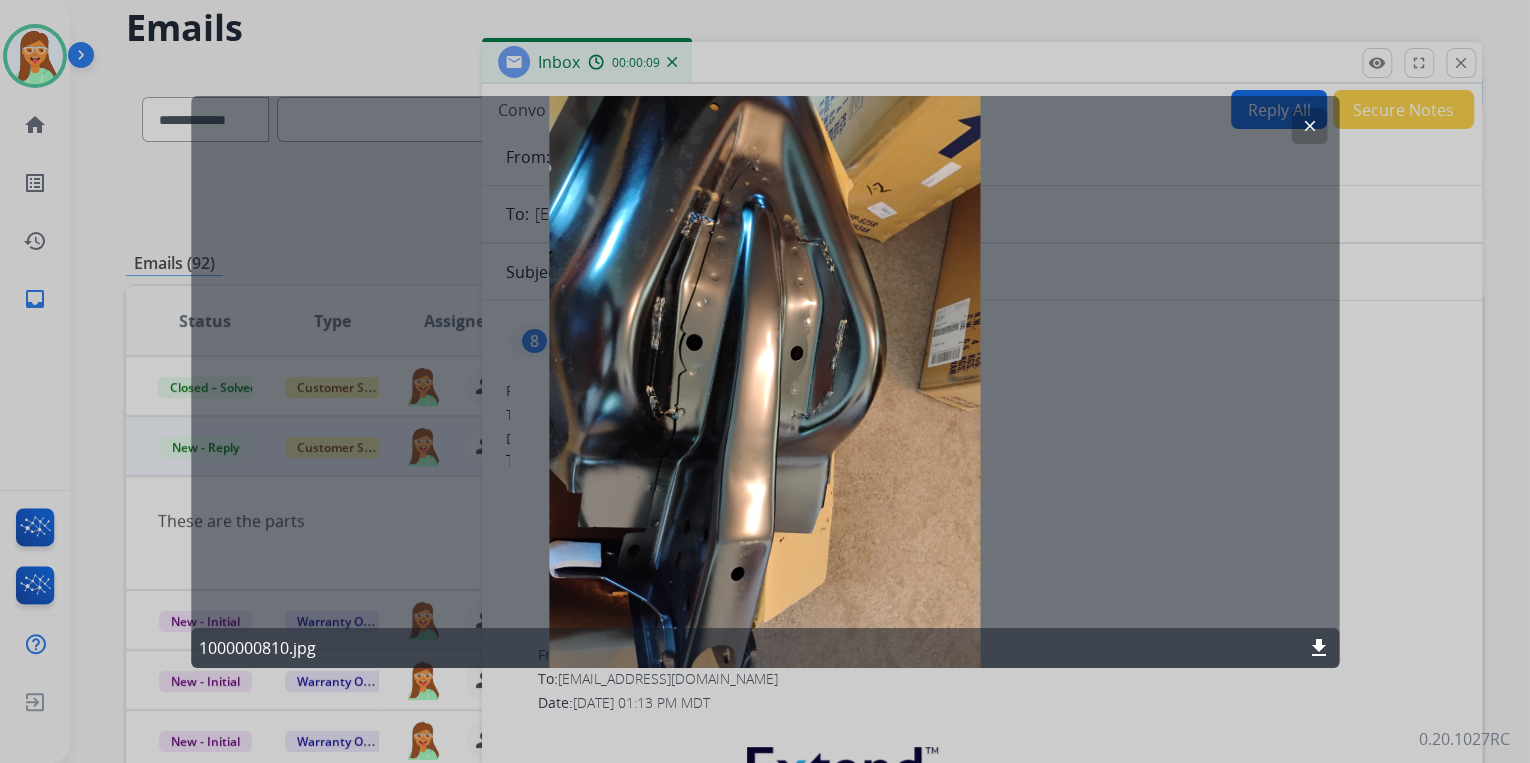 click on "clear" 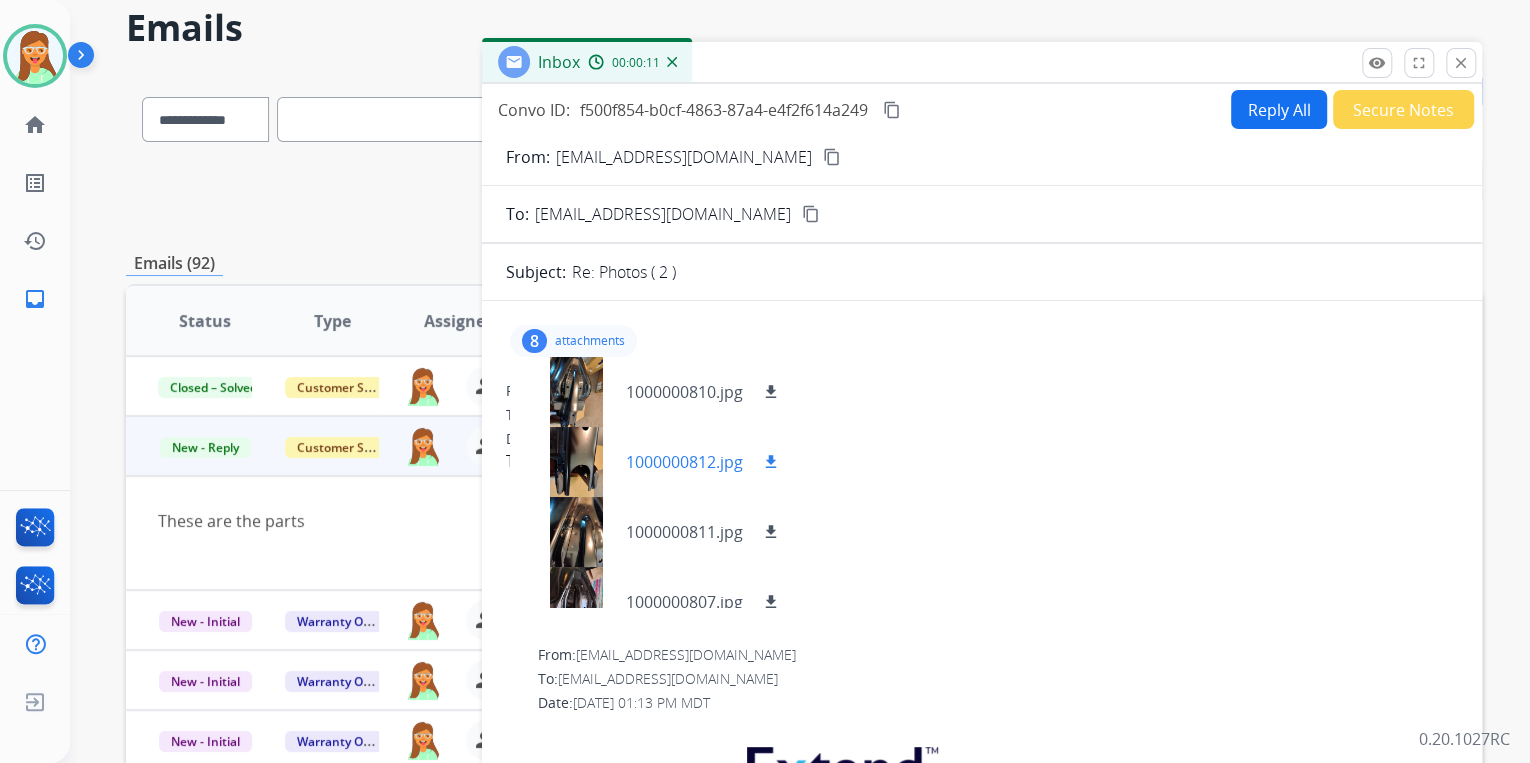 click at bounding box center [576, 462] 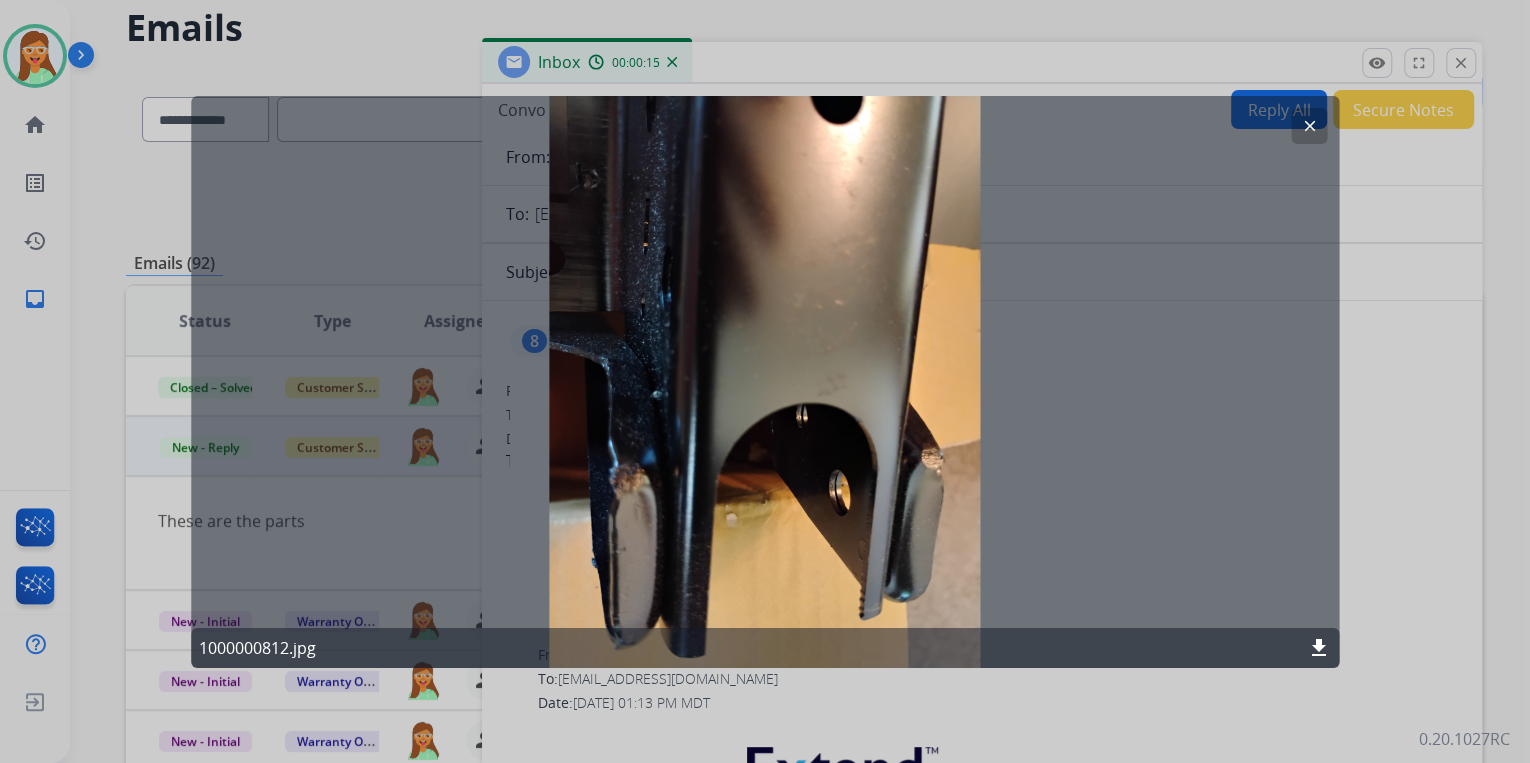 click on "clear" 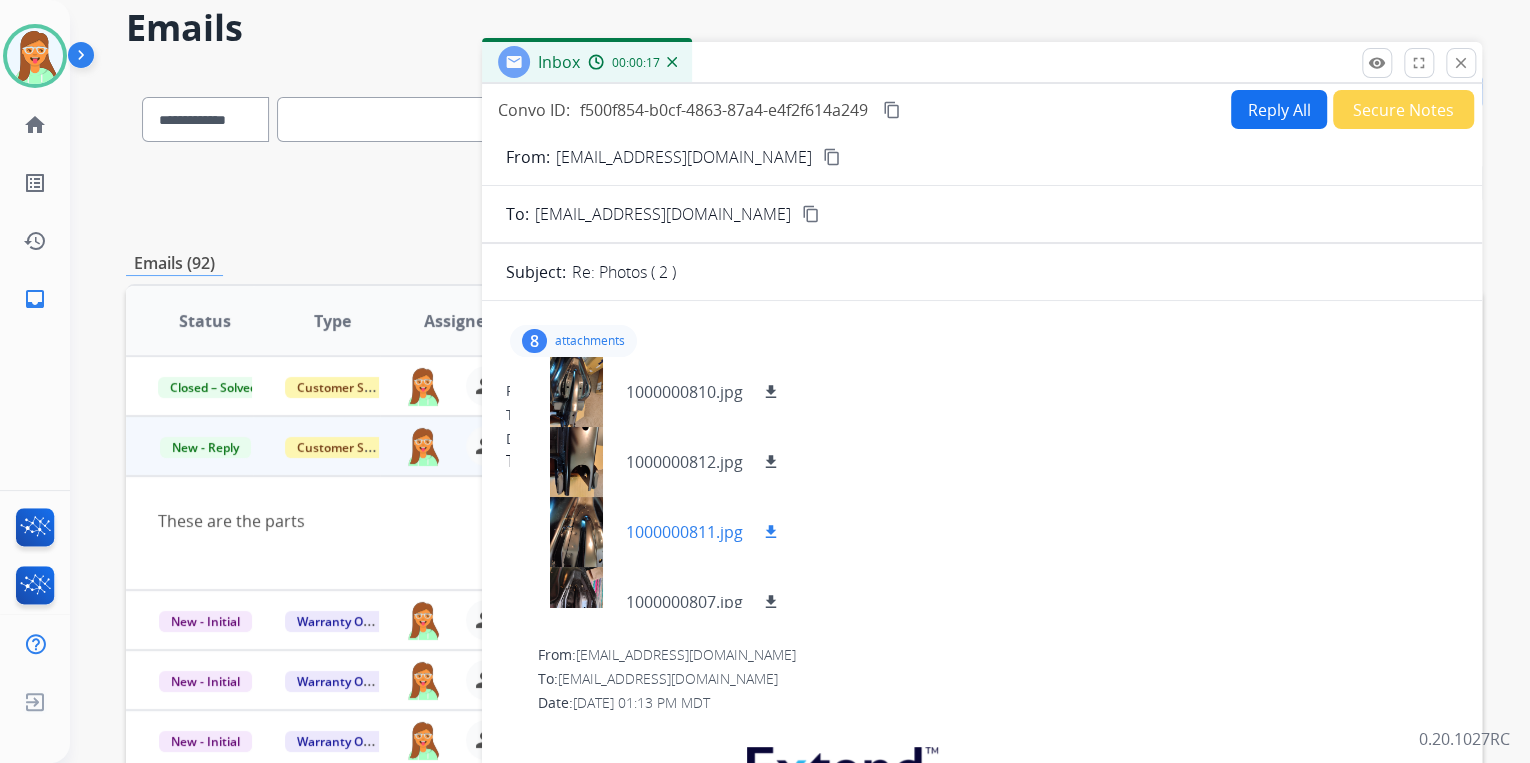 click at bounding box center [576, 532] 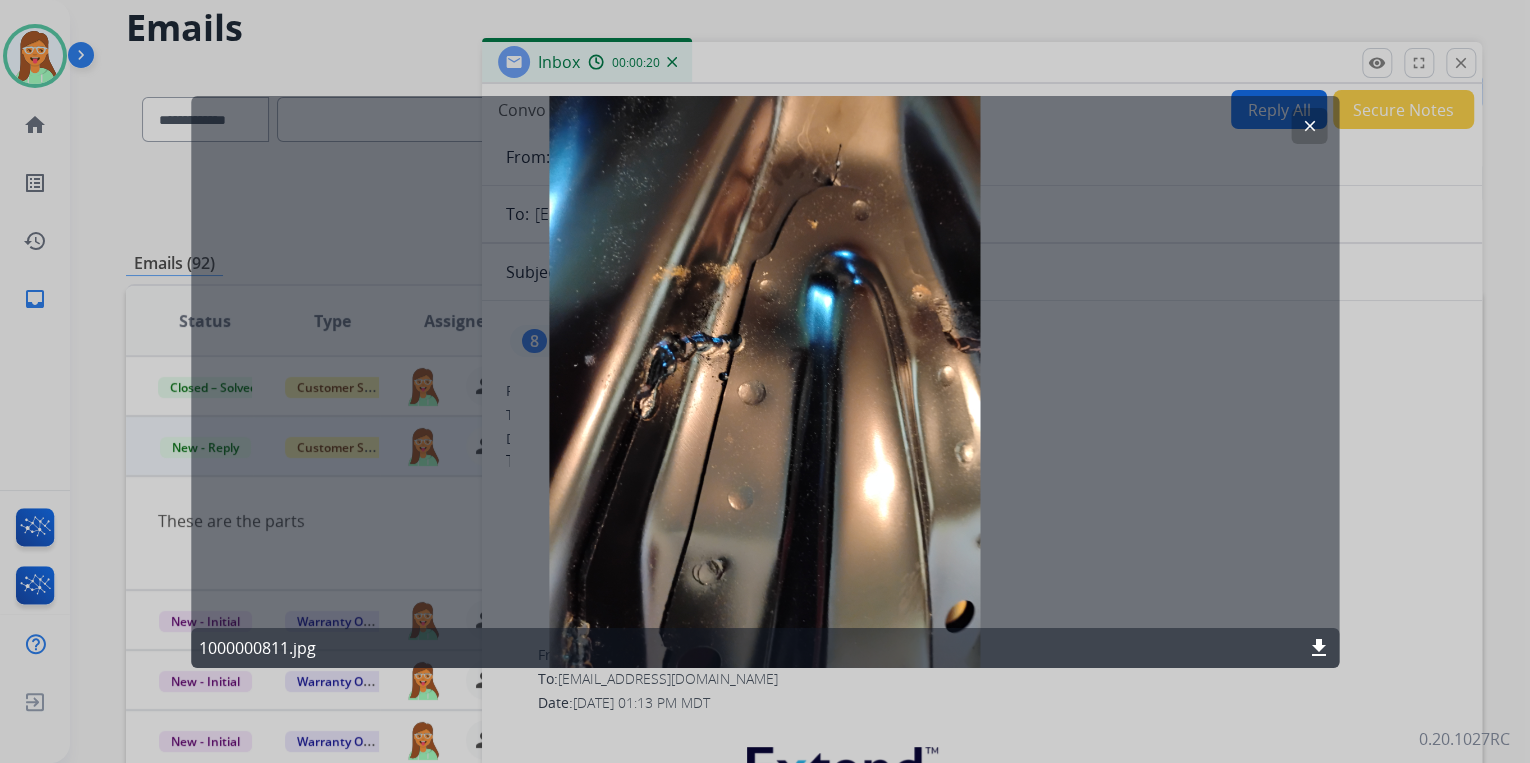 click on "download" 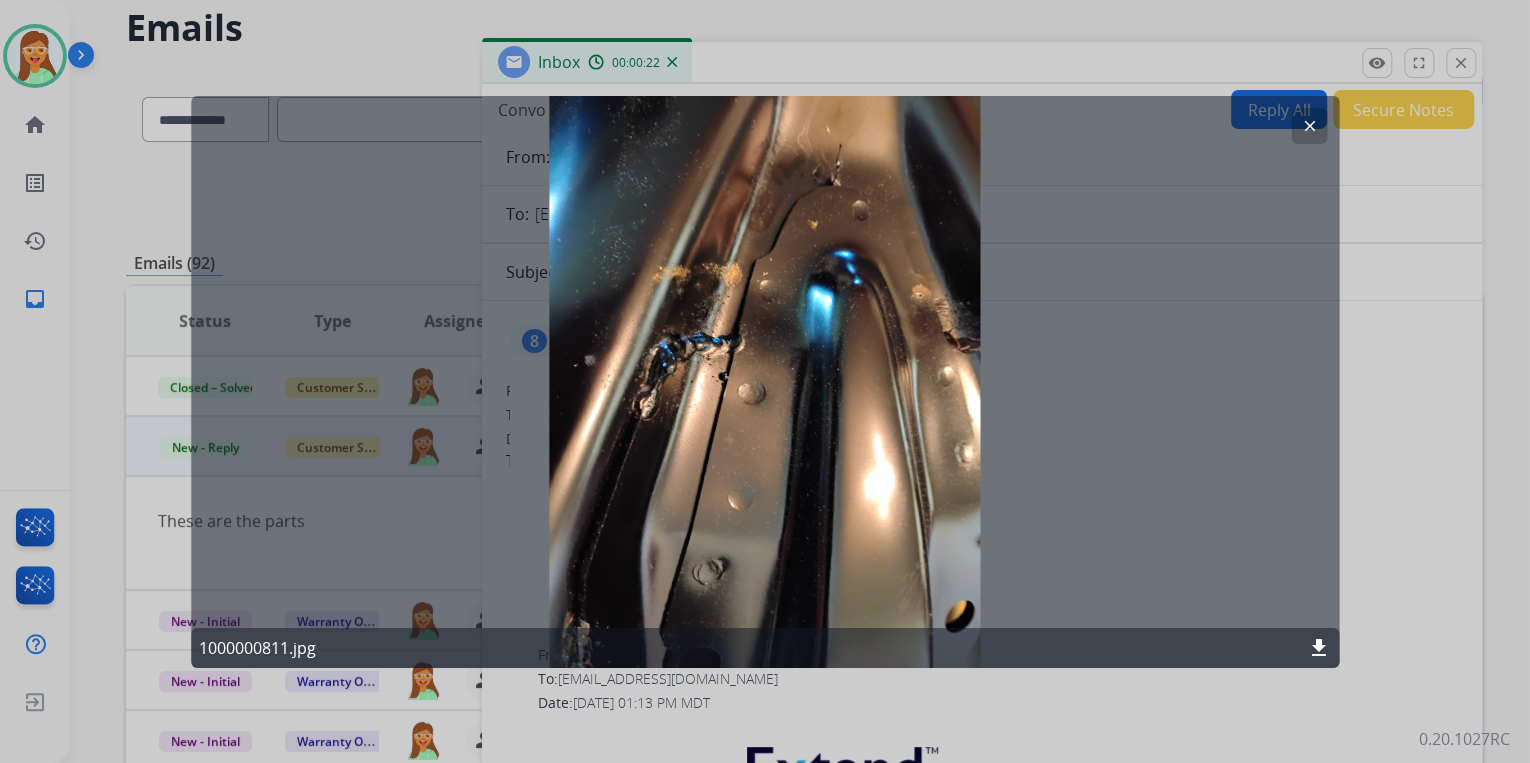 click on "clear" 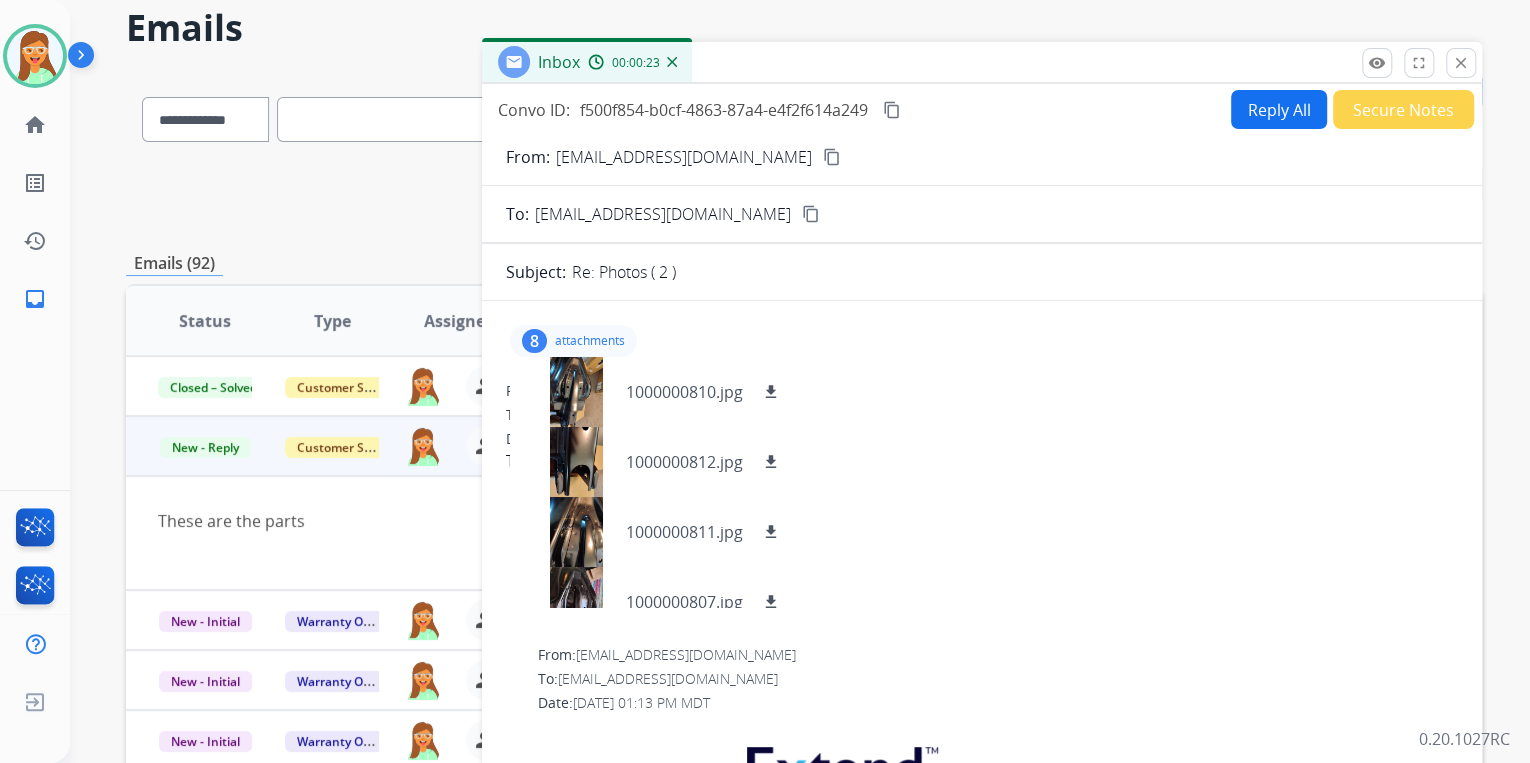 scroll, scrollTop: 309, scrollLeft: 0, axis: vertical 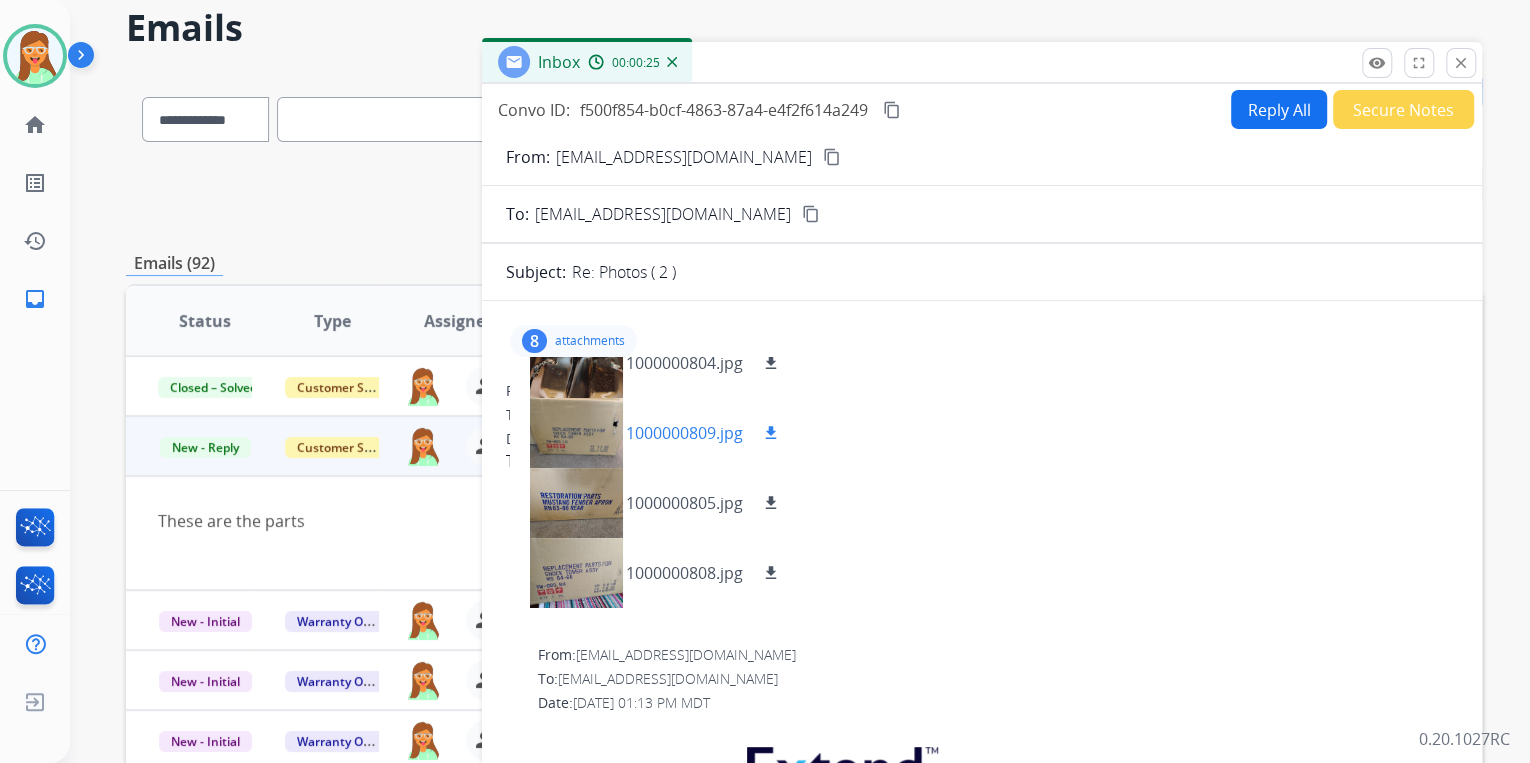 click at bounding box center (576, 433) 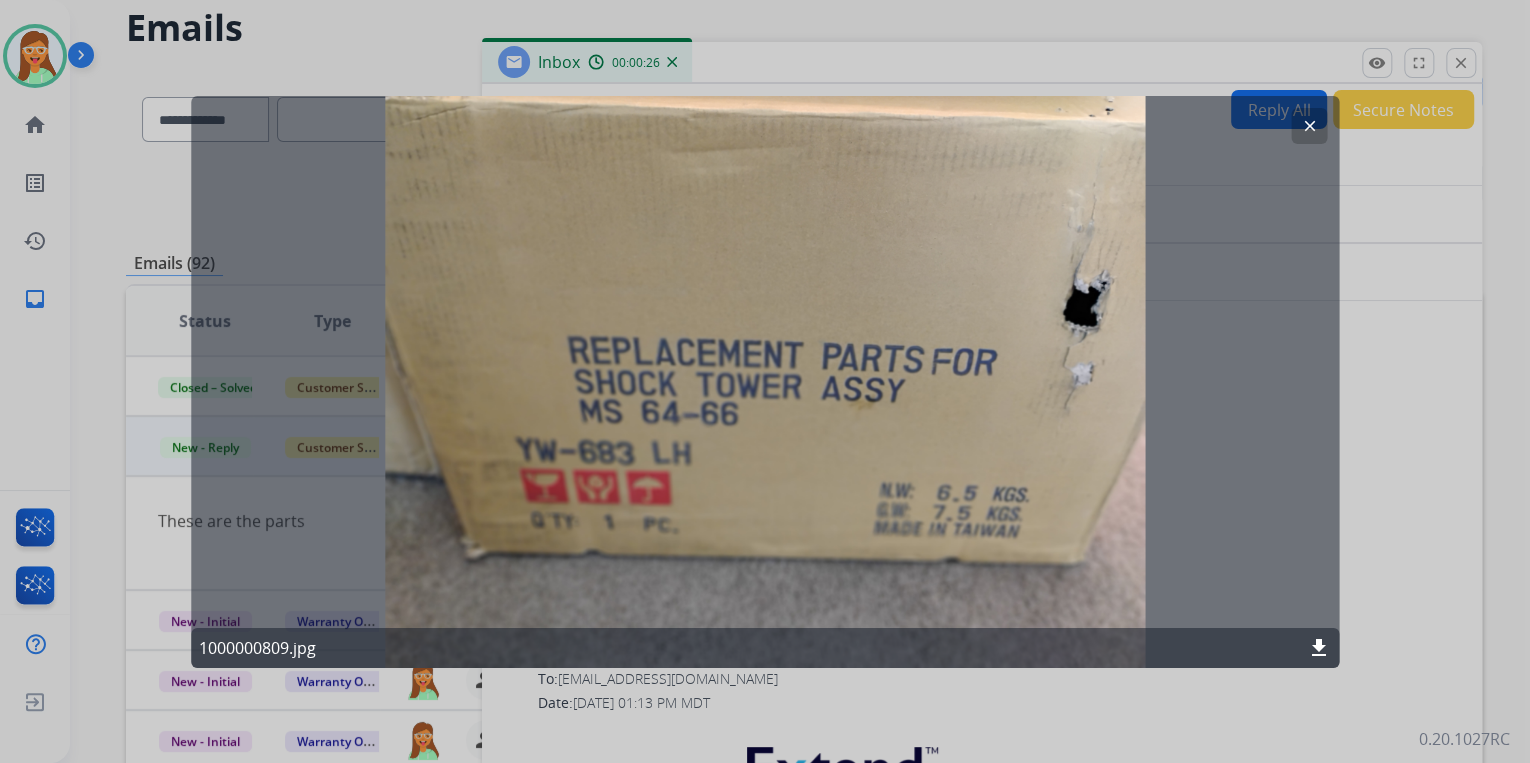 click on "download" 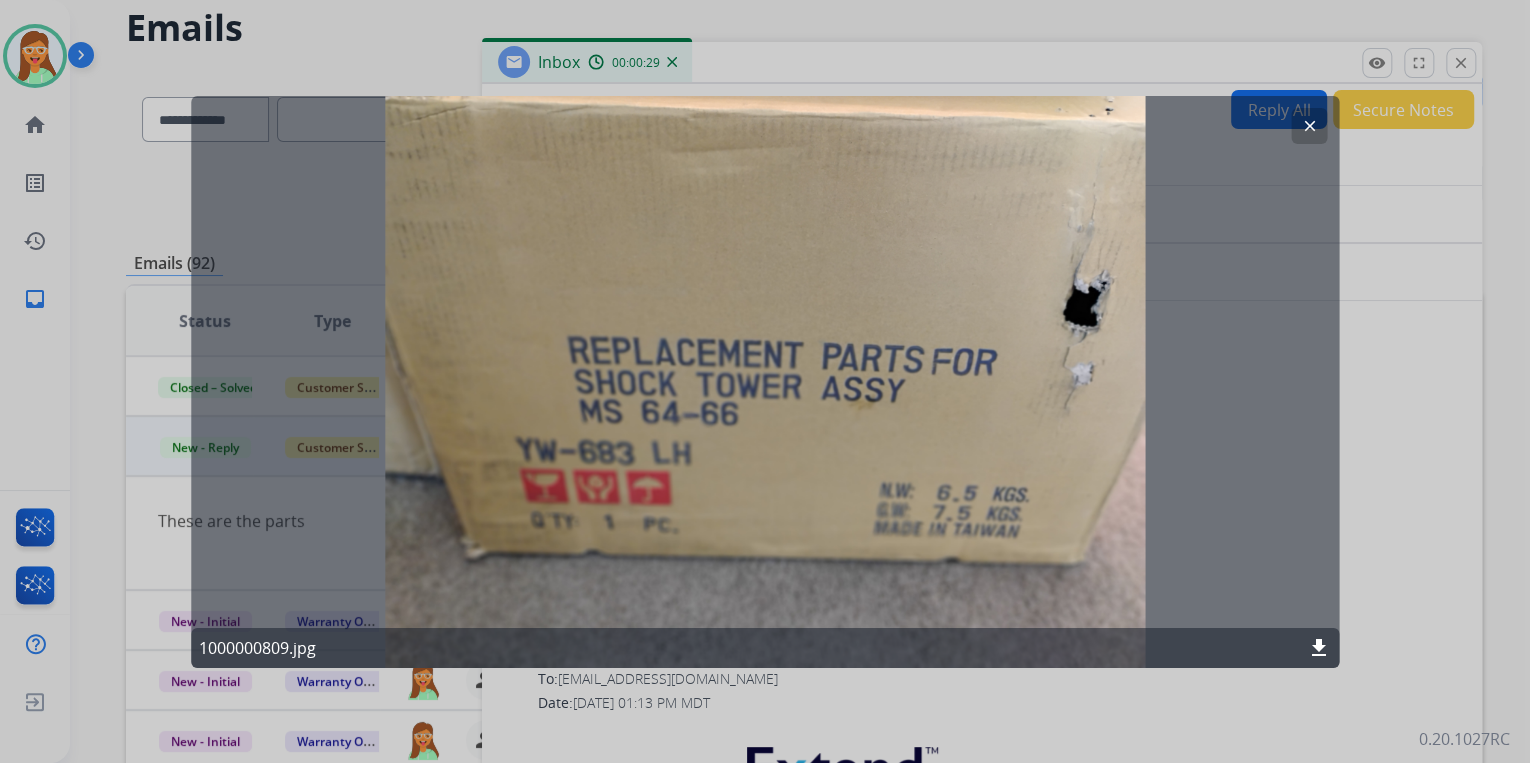 click on "clear" 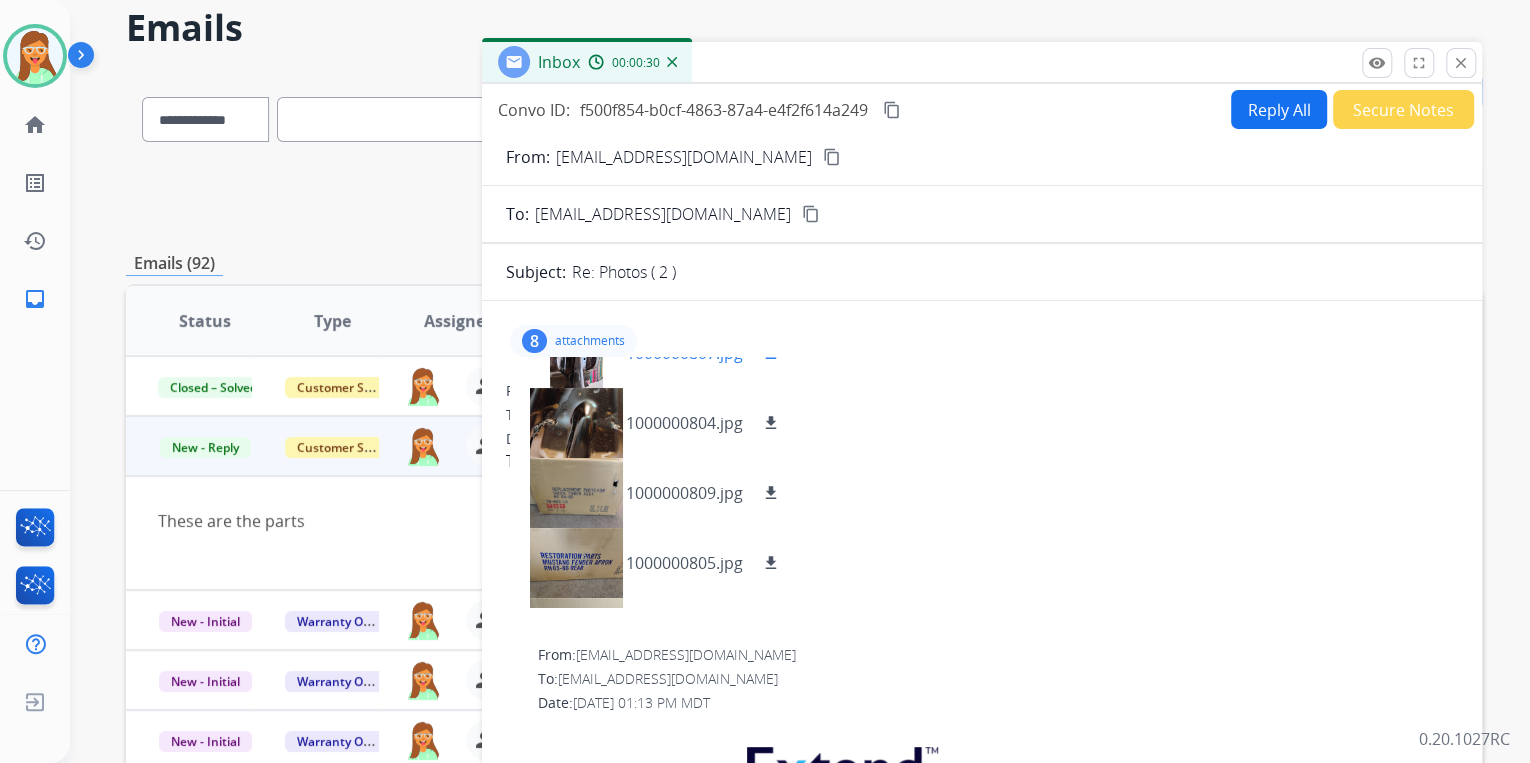 scroll, scrollTop: 149, scrollLeft: 0, axis: vertical 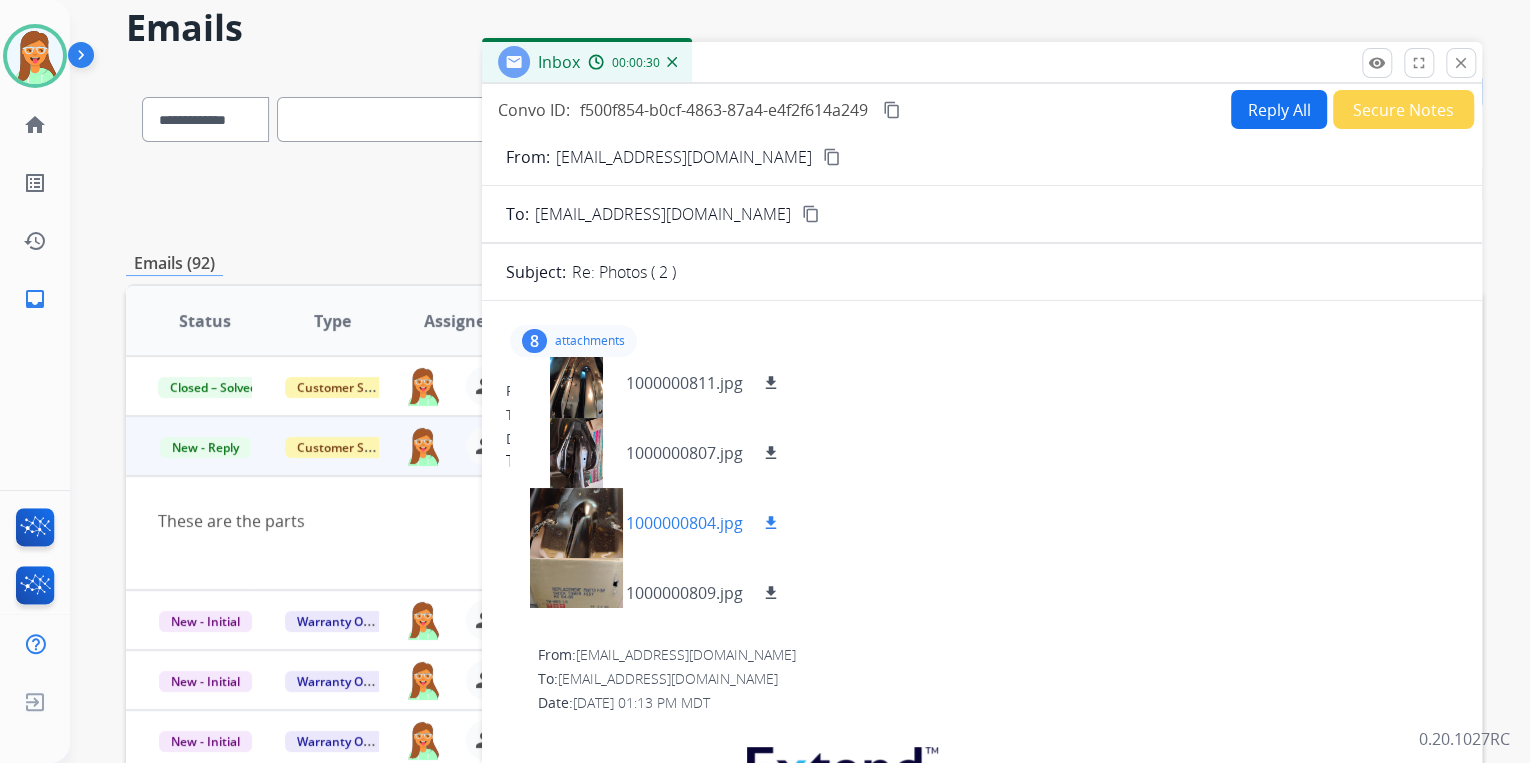 click at bounding box center (576, 523) 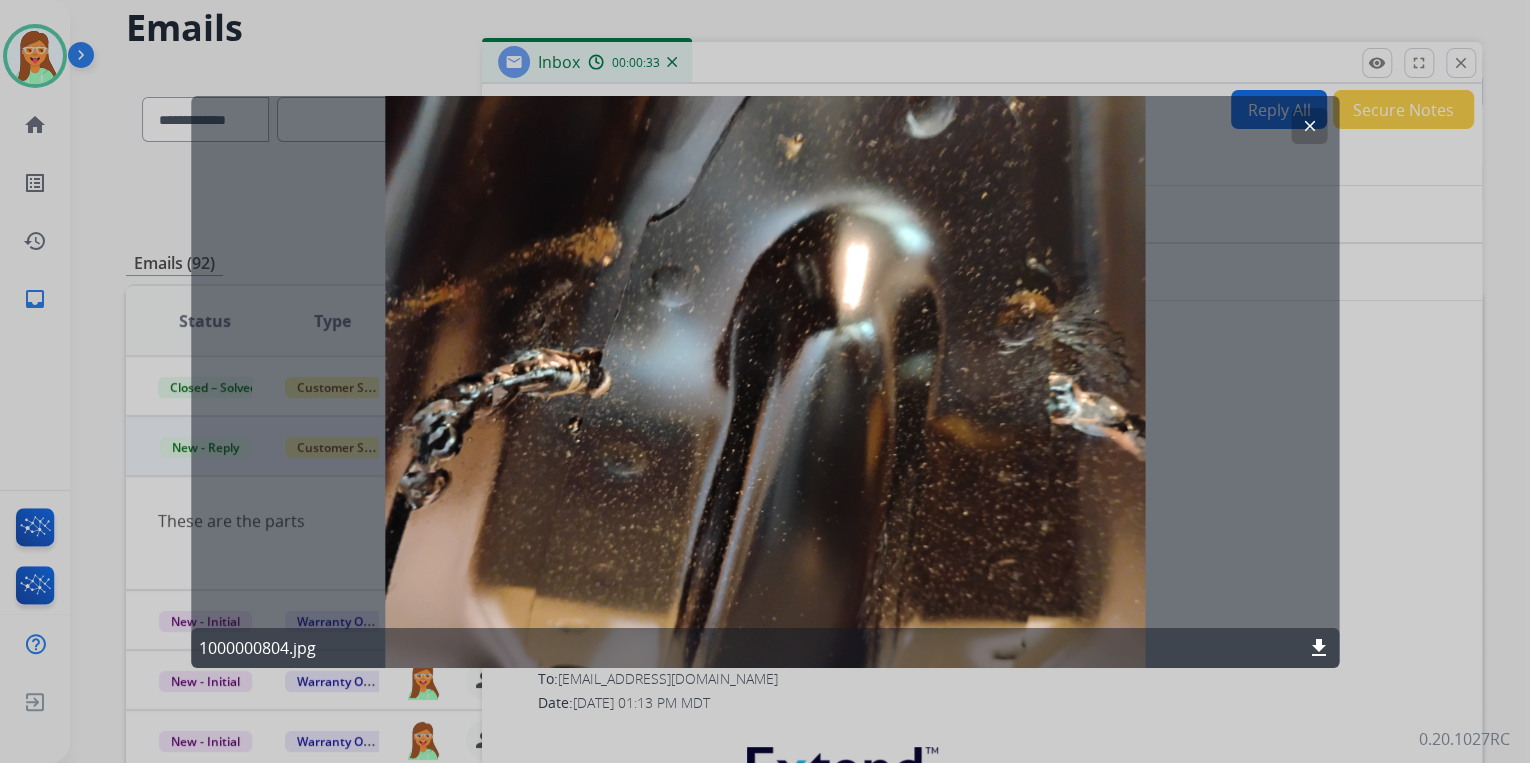 drag, startPoint x: 1322, startPoint y: 653, endPoint x: 1296, endPoint y: 635, distance: 31.622776 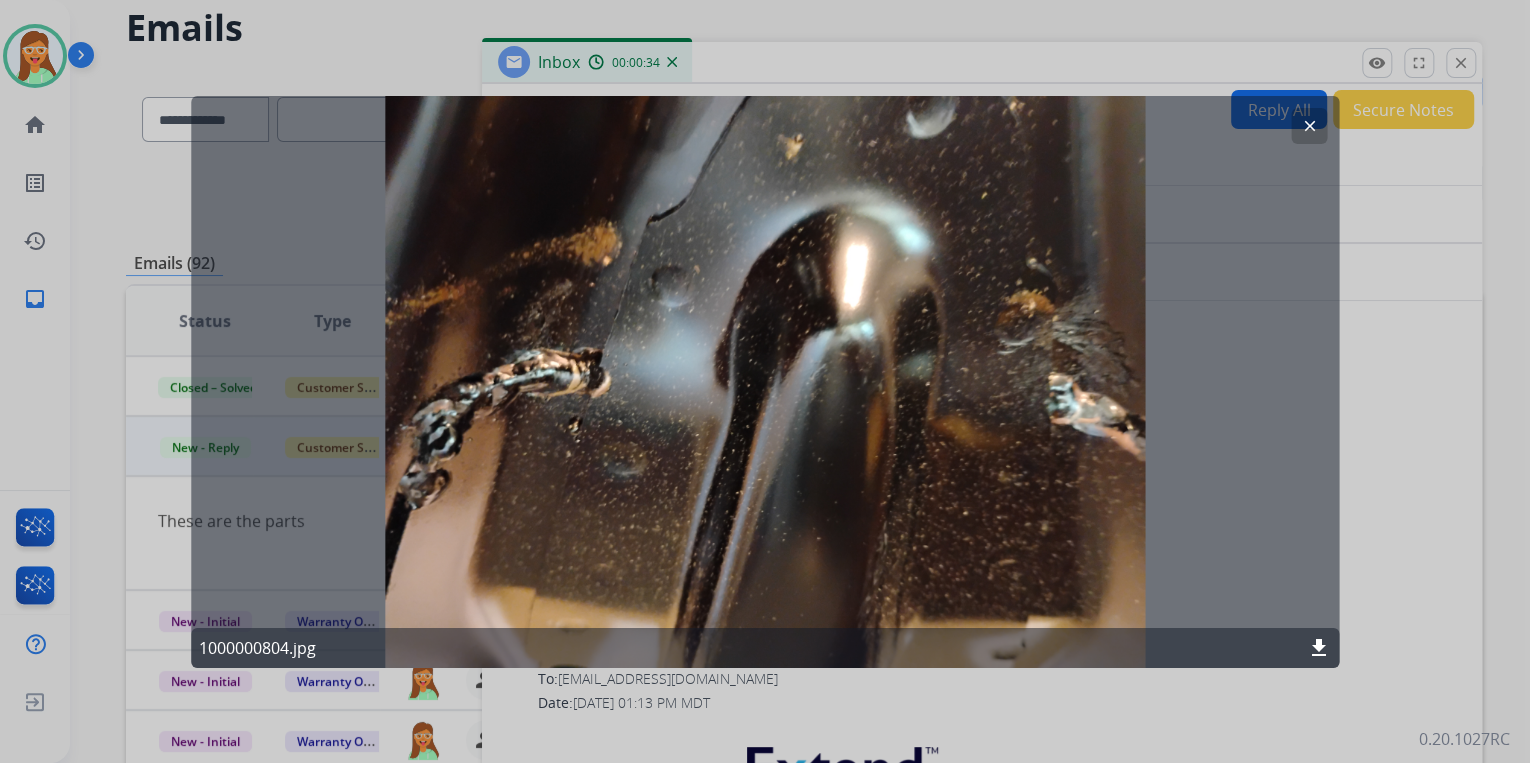 click on "clear" 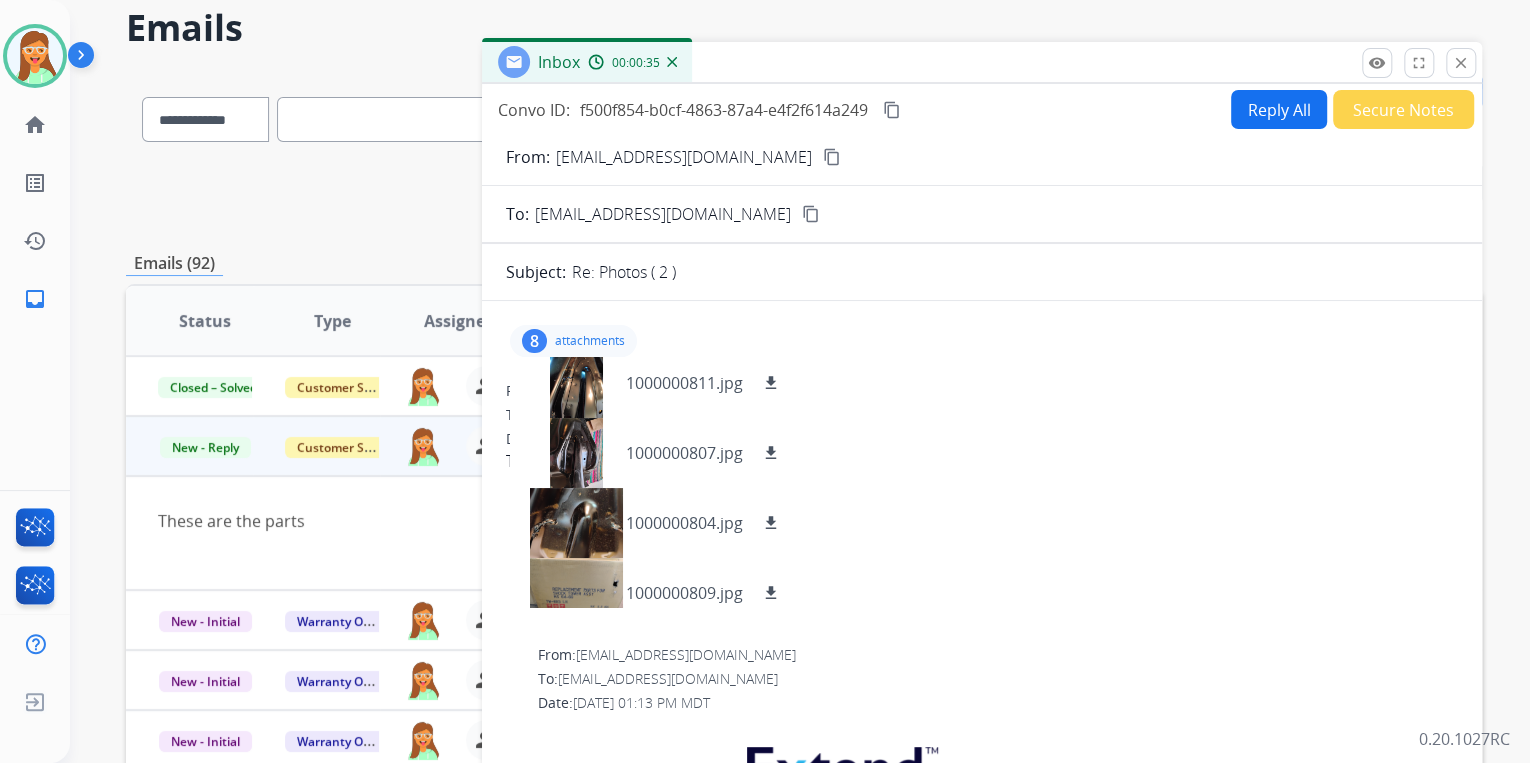 drag, startPoint x: 730, startPoint y: 154, endPoint x: 586, endPoint y: 45, distance: 180.60178 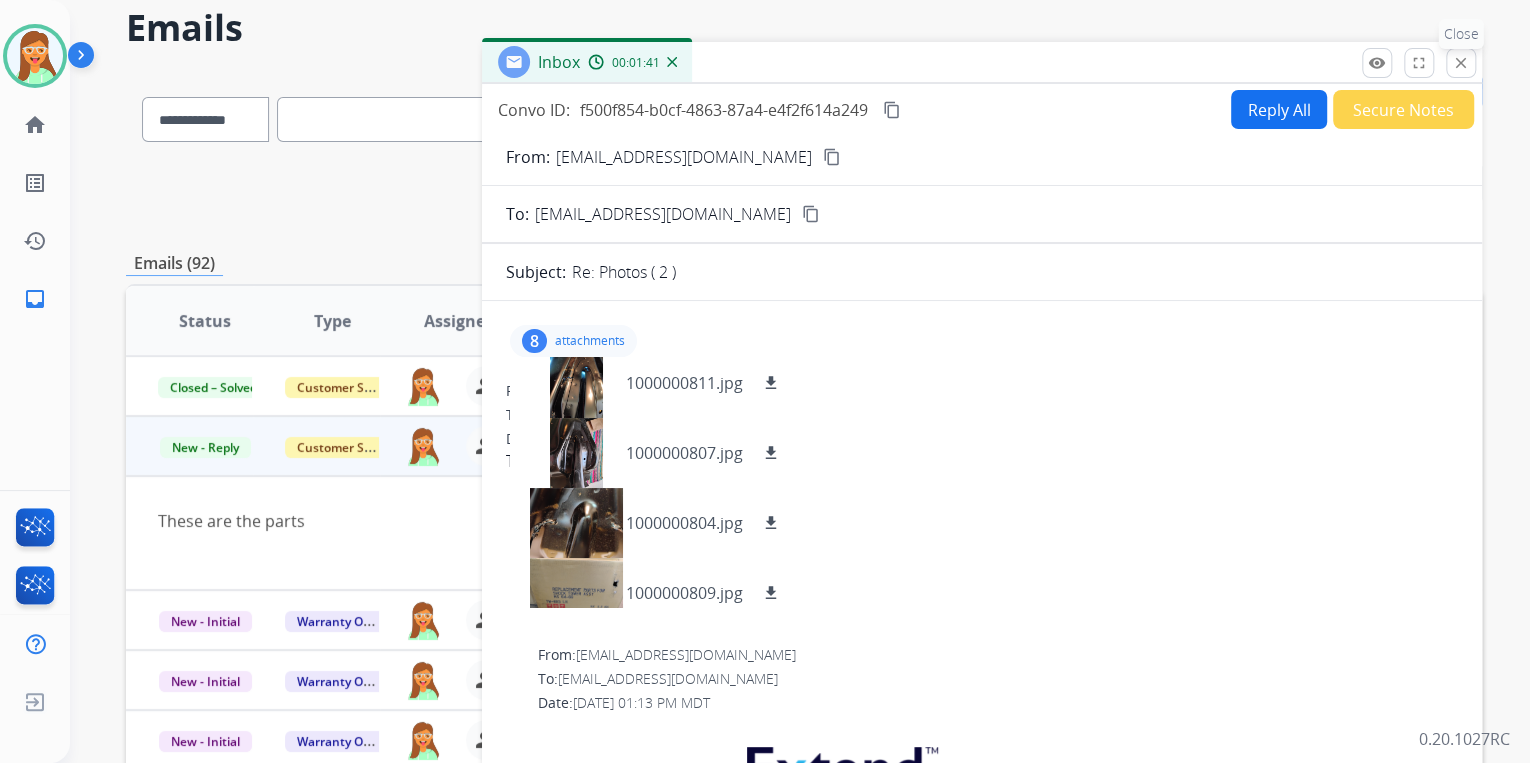 click on "close" at bounding box center (1461, 63) 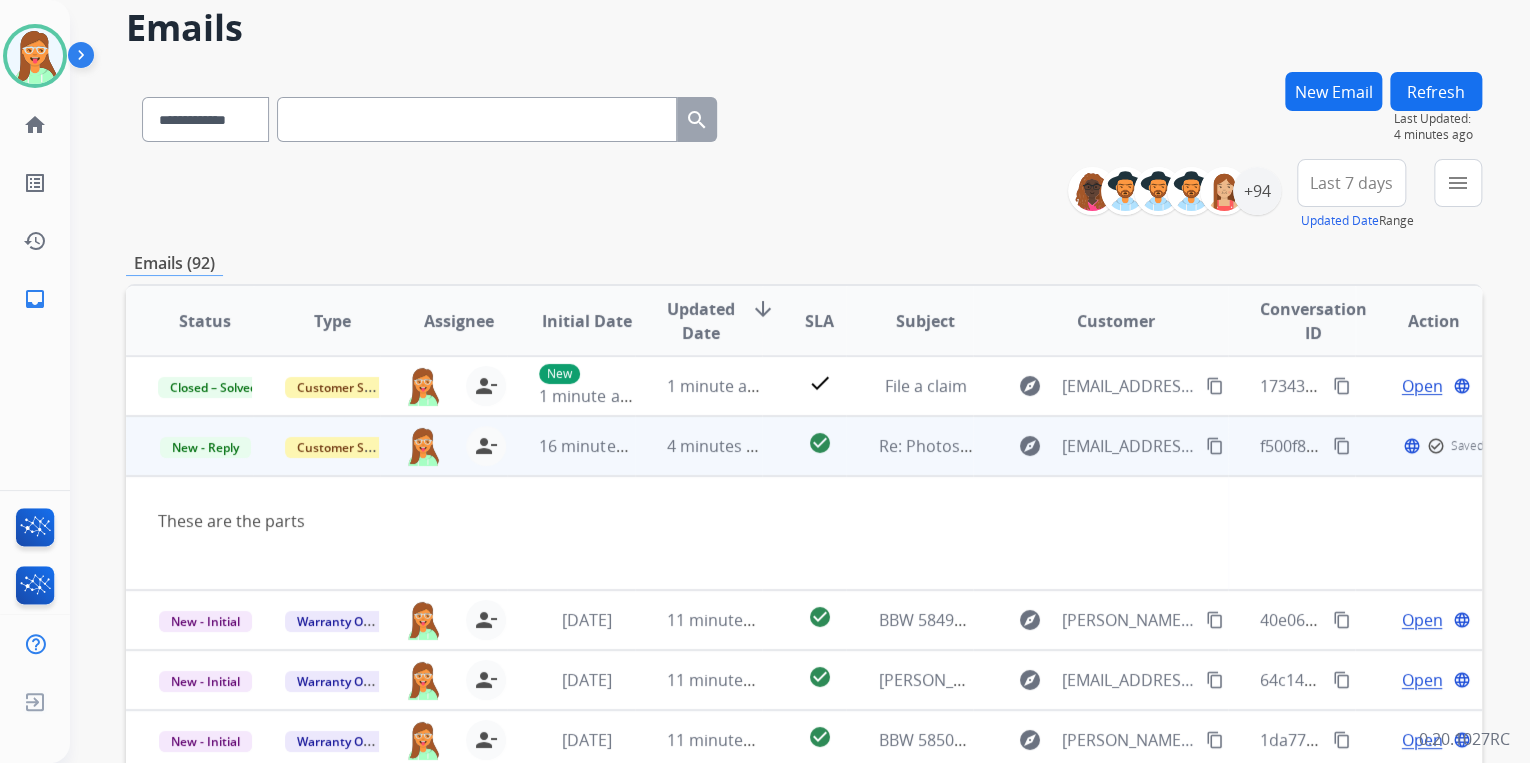 click on "check_circle" at bounding box center [804, 446] 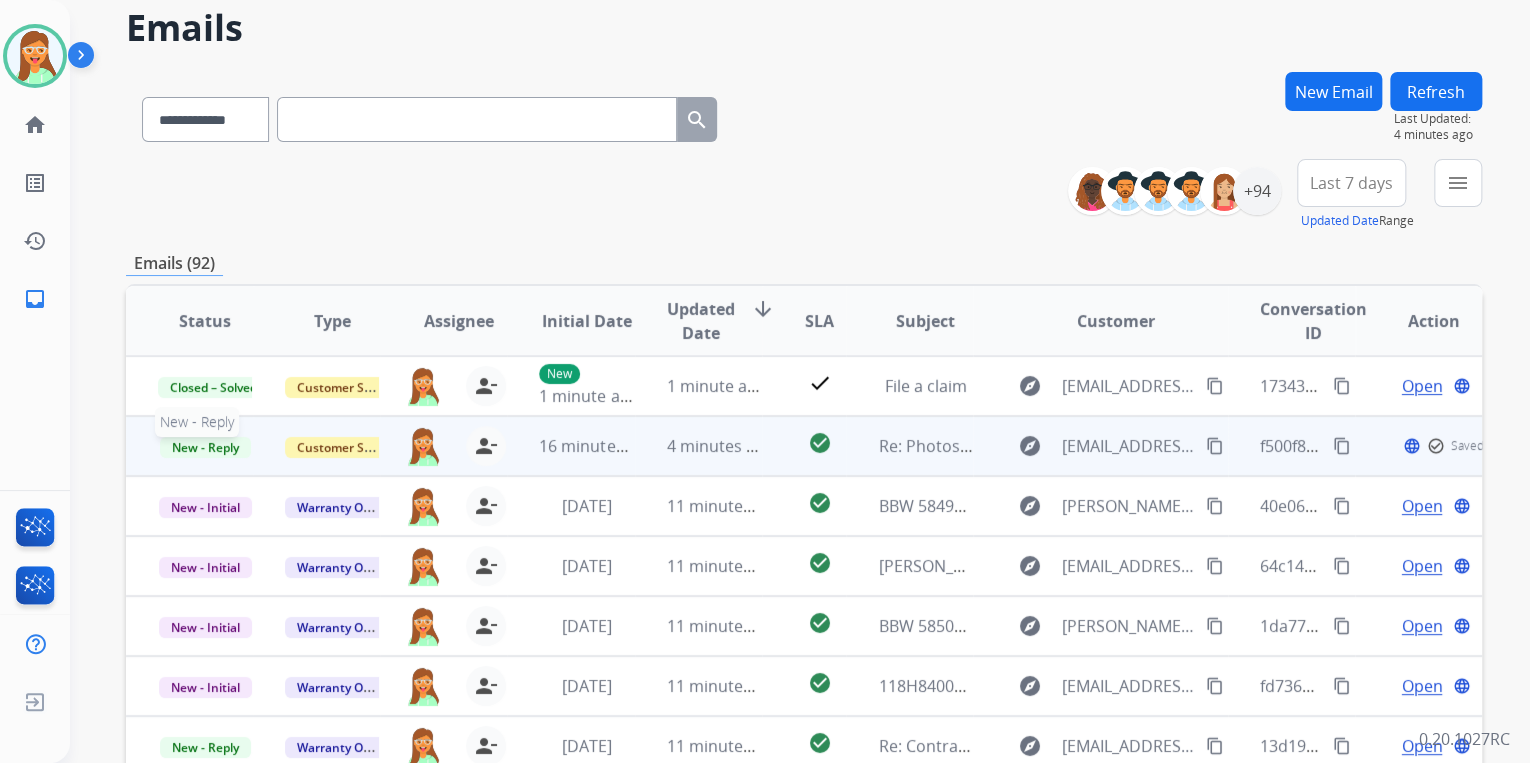 click on "New - Reply" at bounding box center (205, 447) 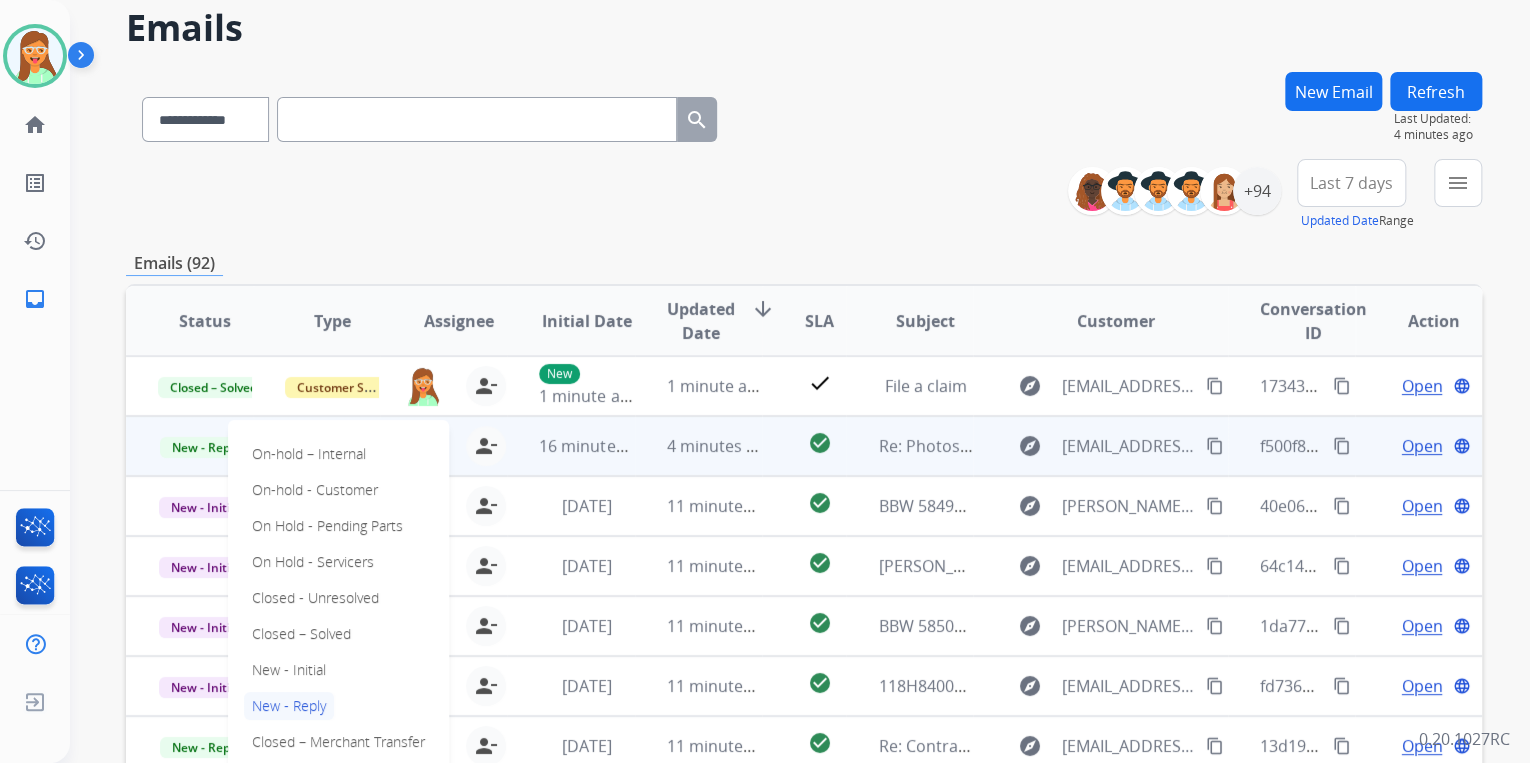 scroll, scrollTop: 1, scrollLeft: 0, axis: vertical 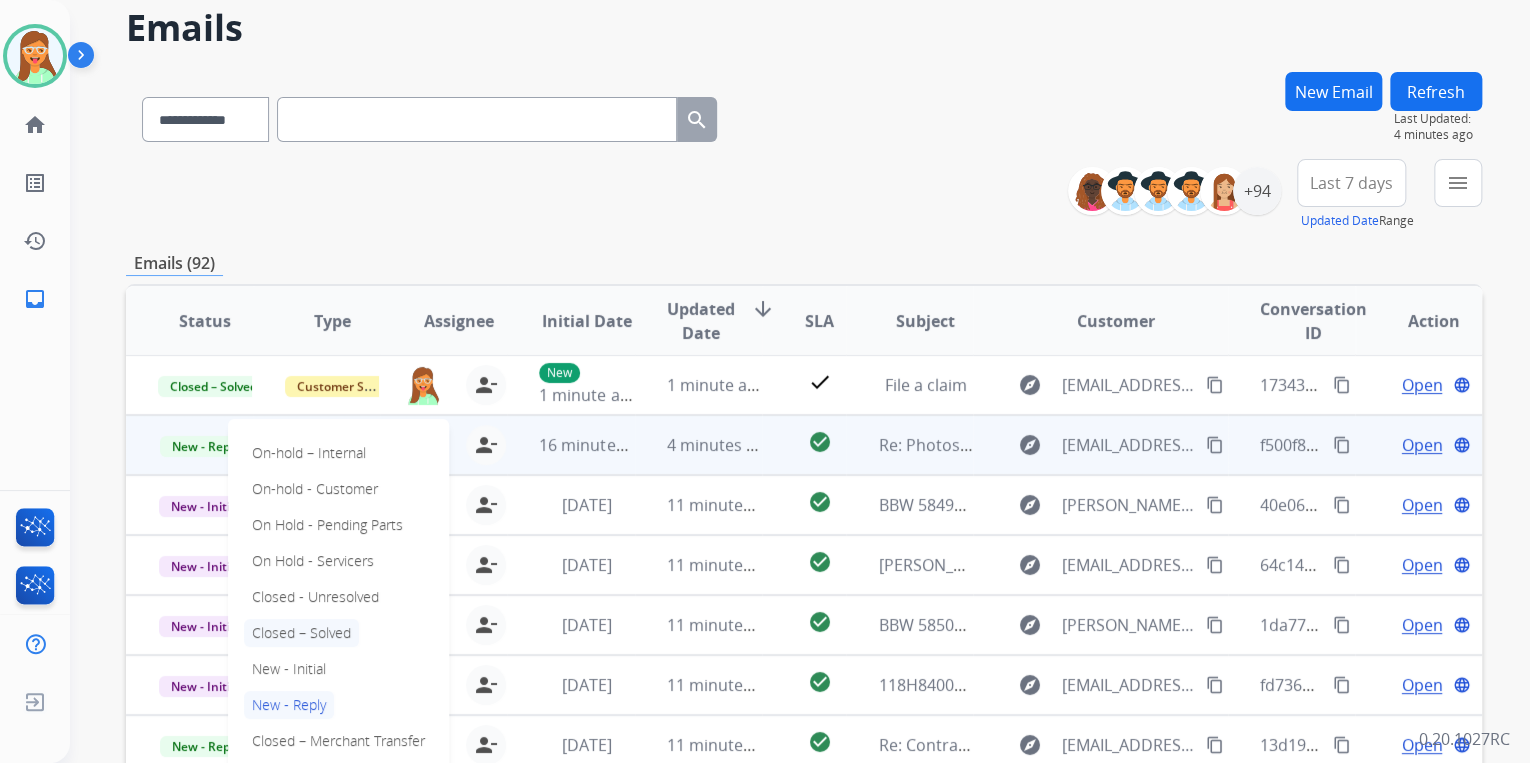 click on "Closed – Solved" at bounding box center (301, 633) 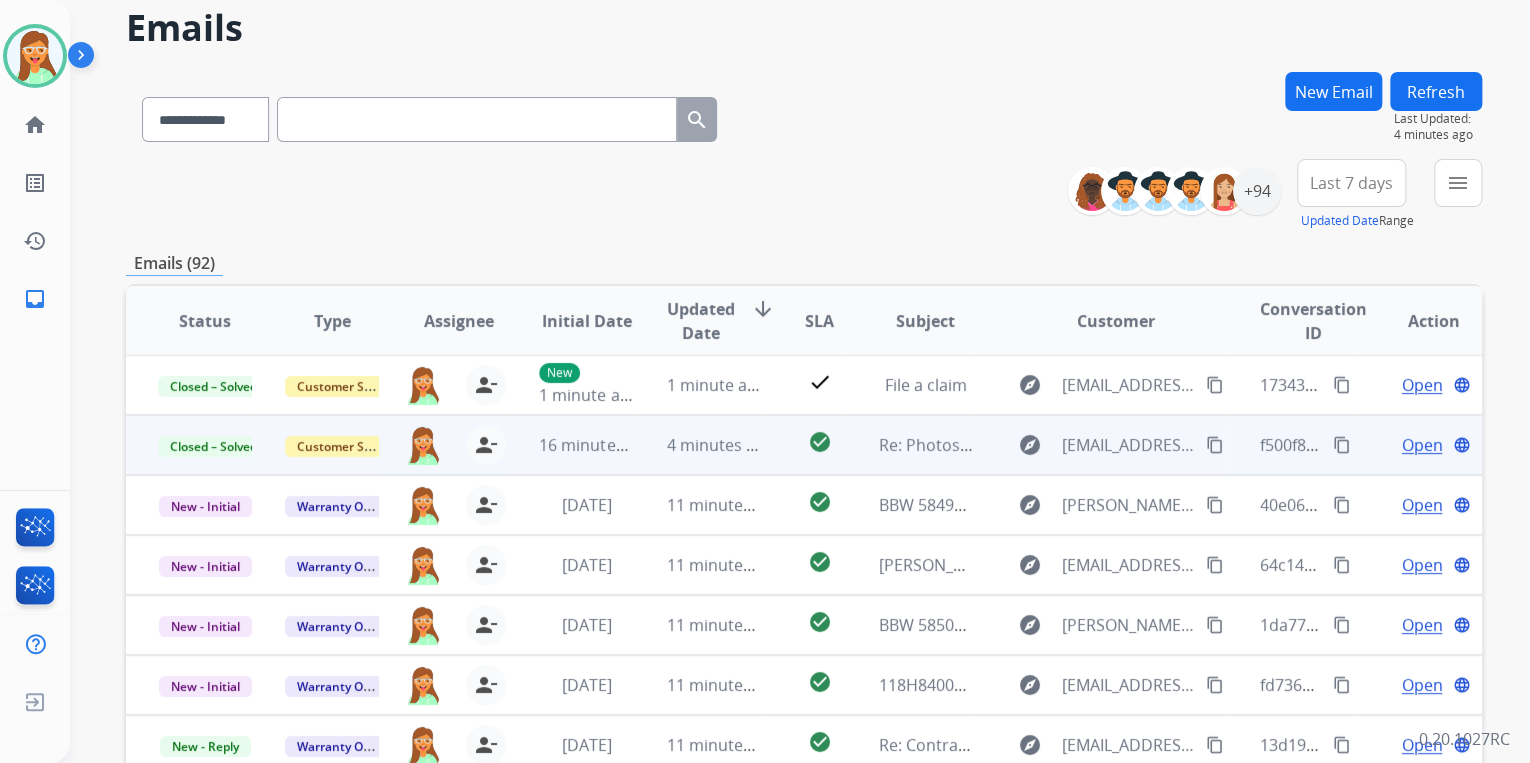 click on "**********" at bounding box center (804, 115) 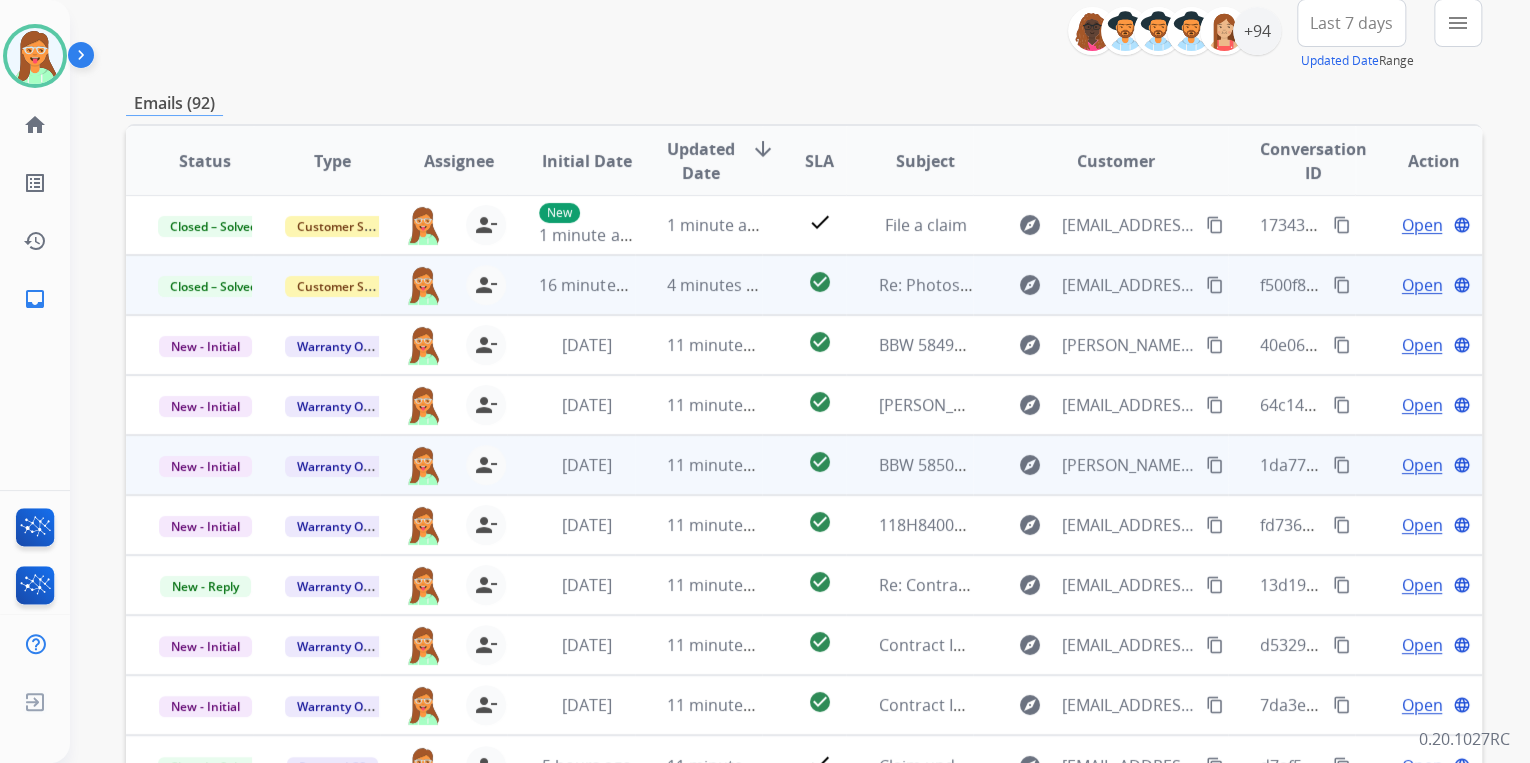 scroll, scrollTop: 374, scrollLeft: 0, axis: vertical 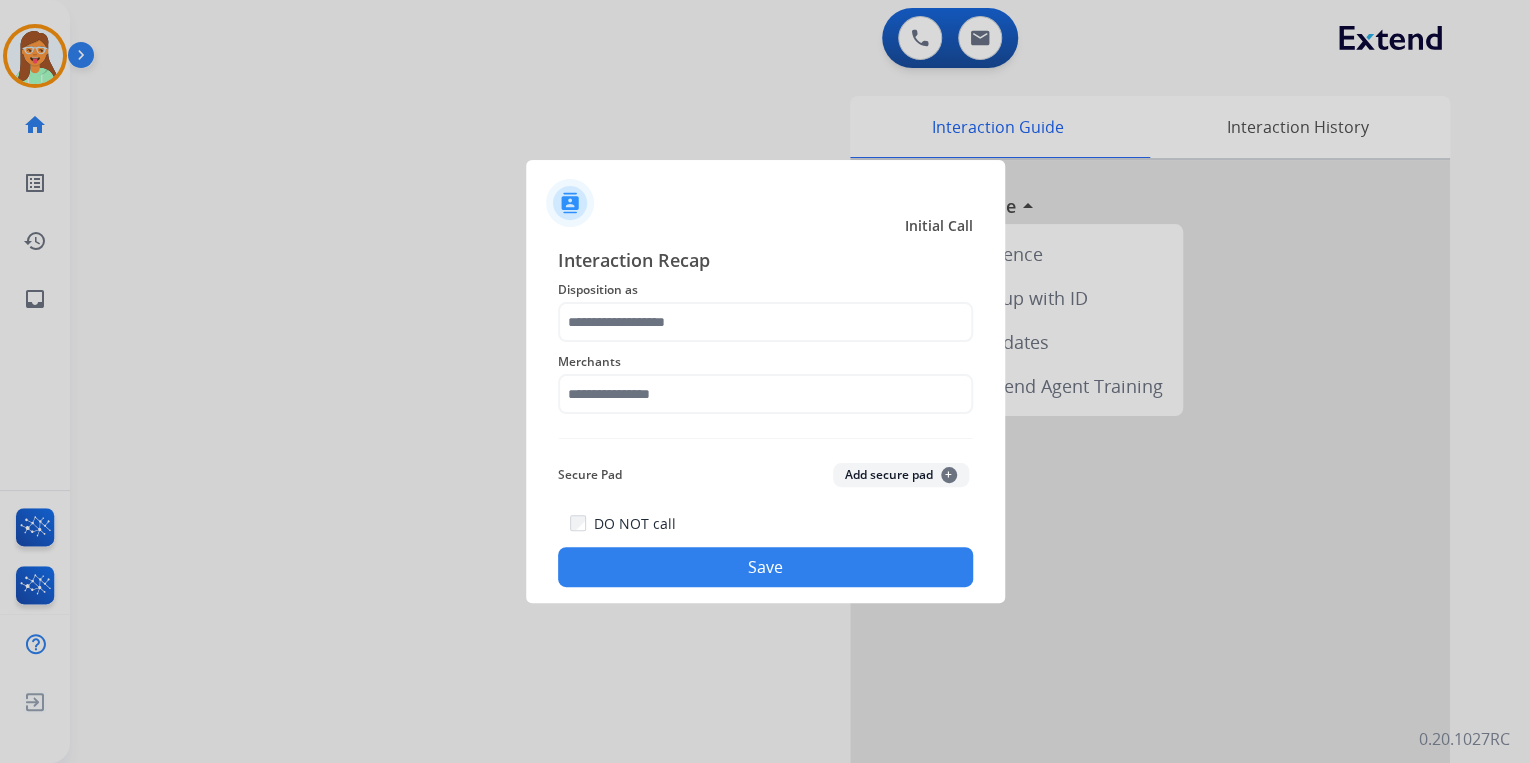 drag, startPoint x: 388, startPoint y: 338, endPoint x: 392, endPoint y: 312, distance: 26.305893 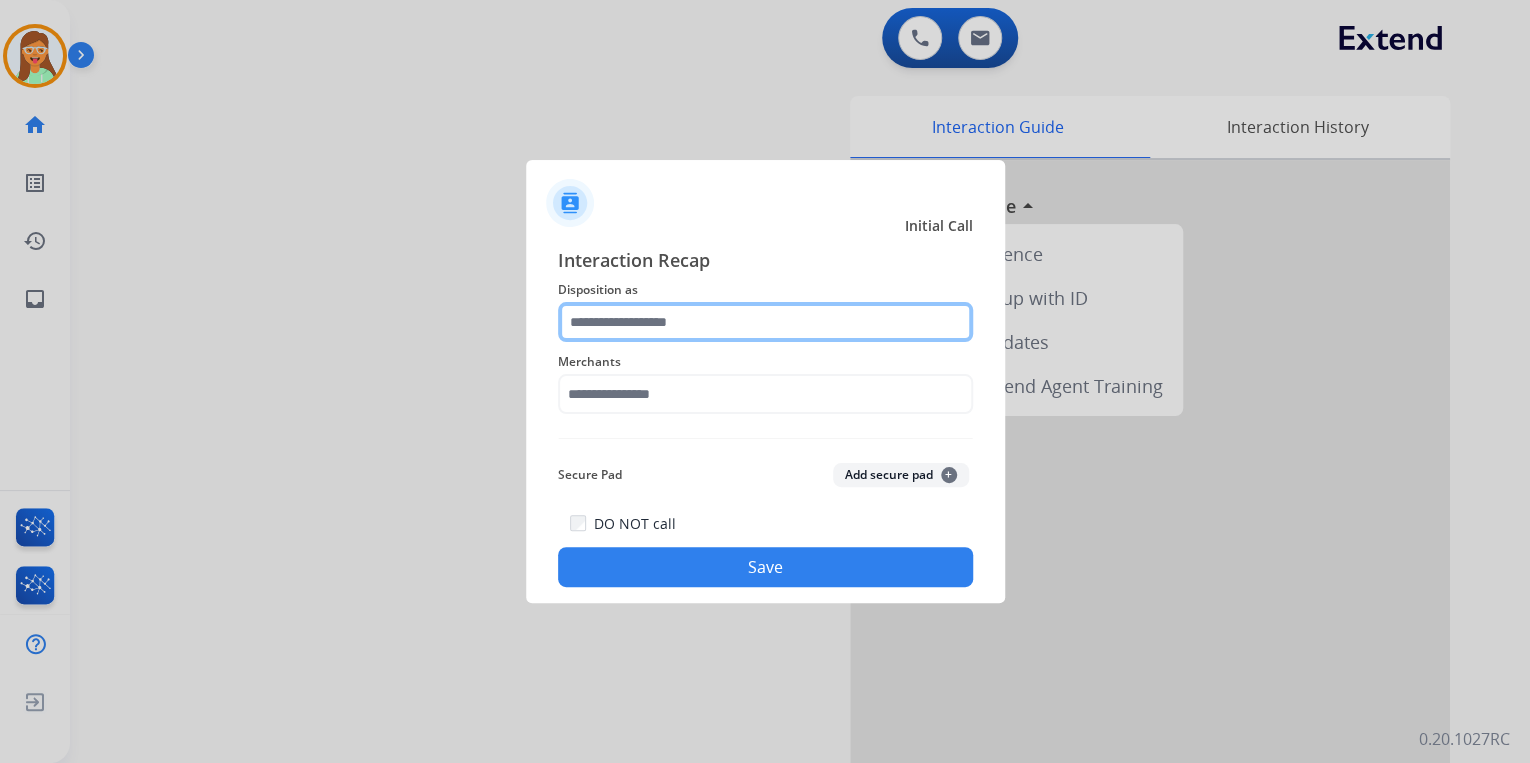 click 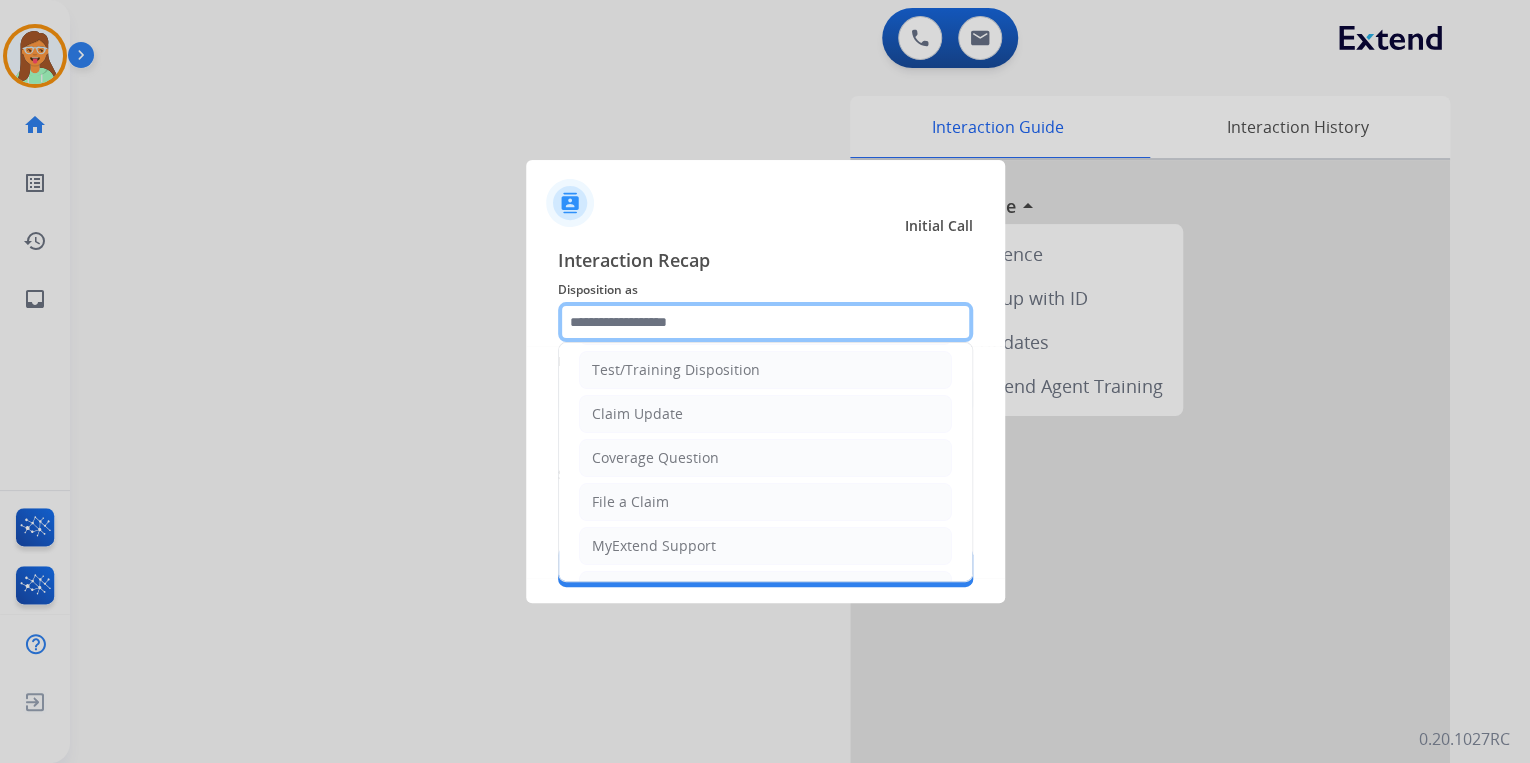 scroll, scrollTop: 306, scrollLeft: 0, axis: vertical 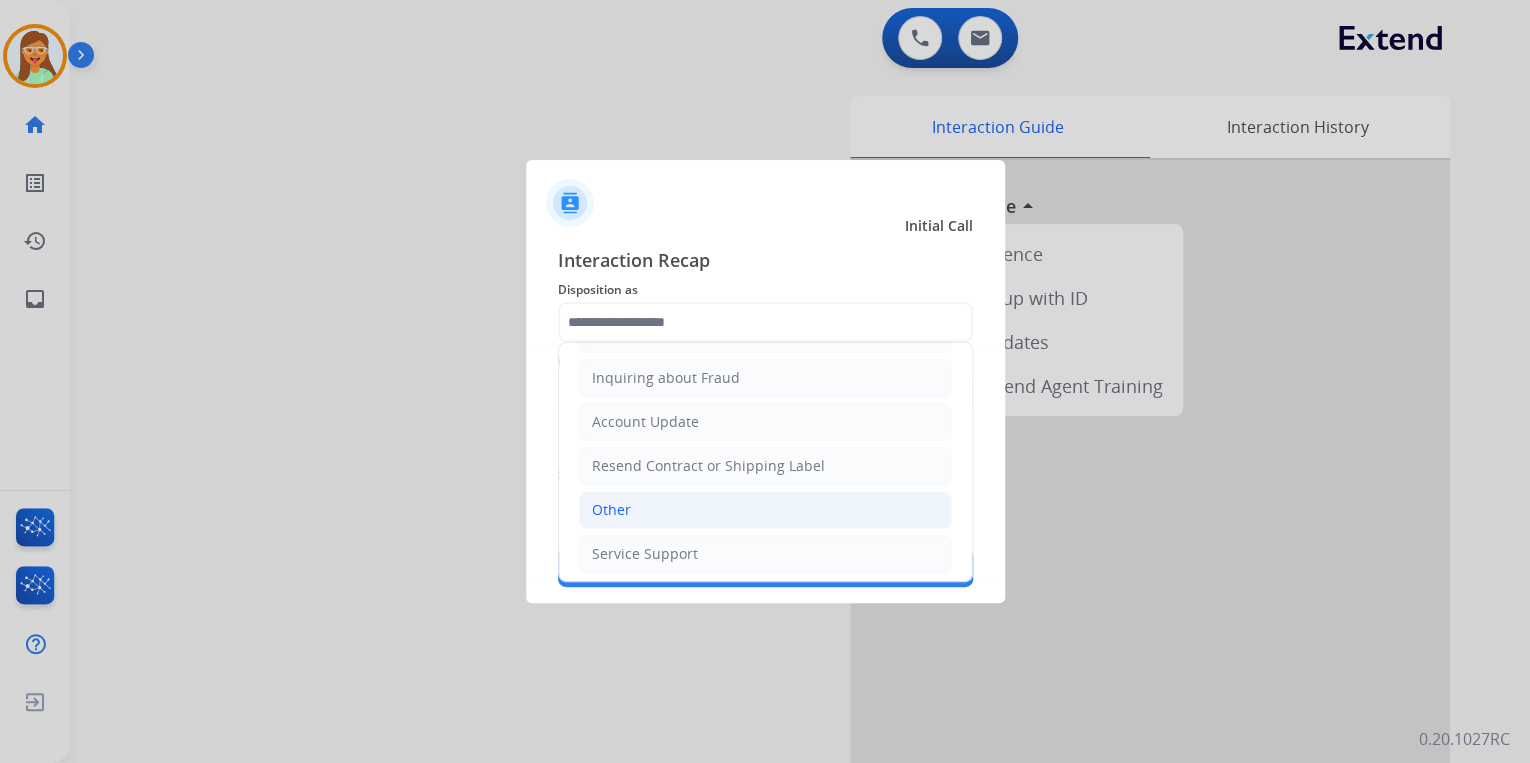 click on "Other" 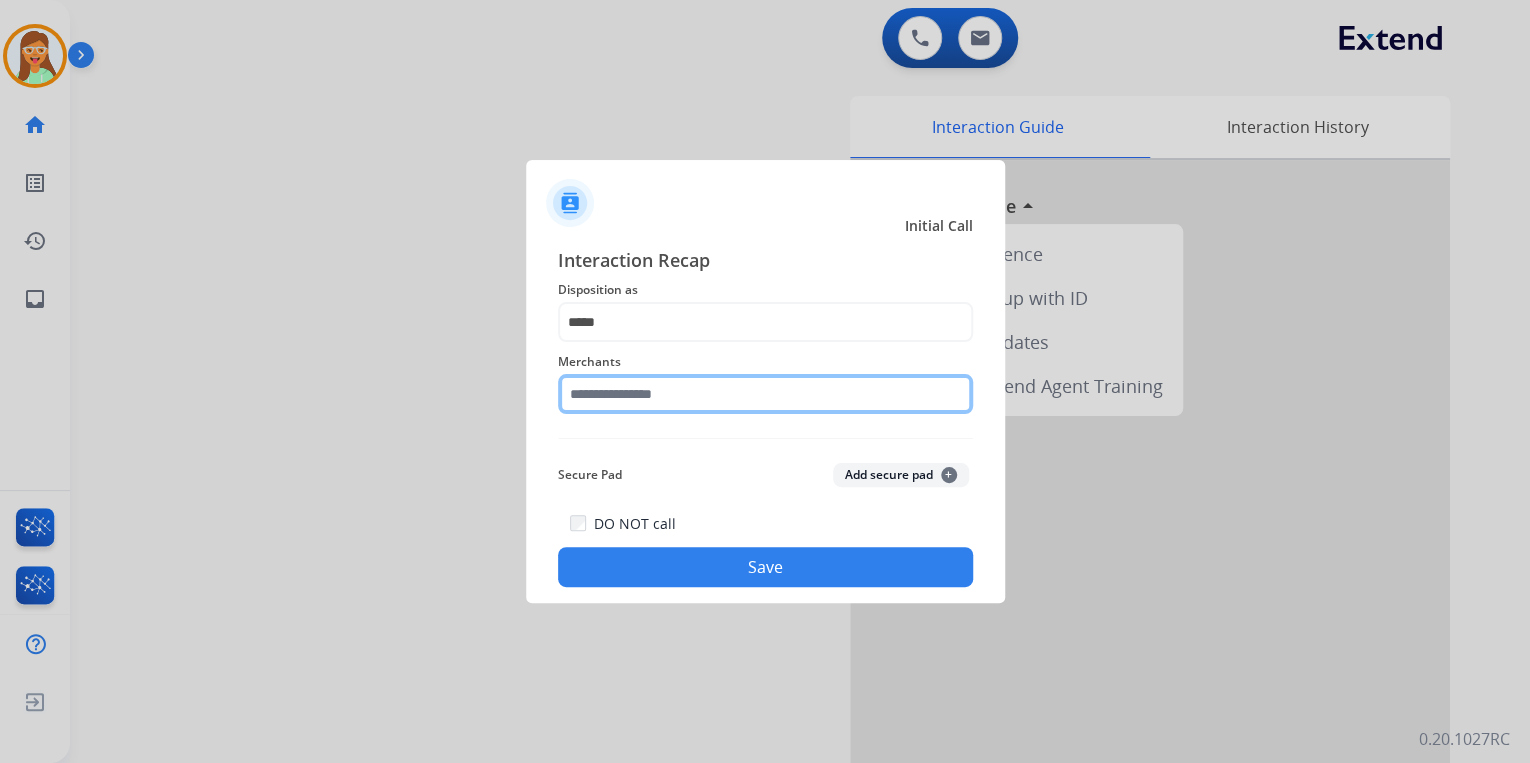 click 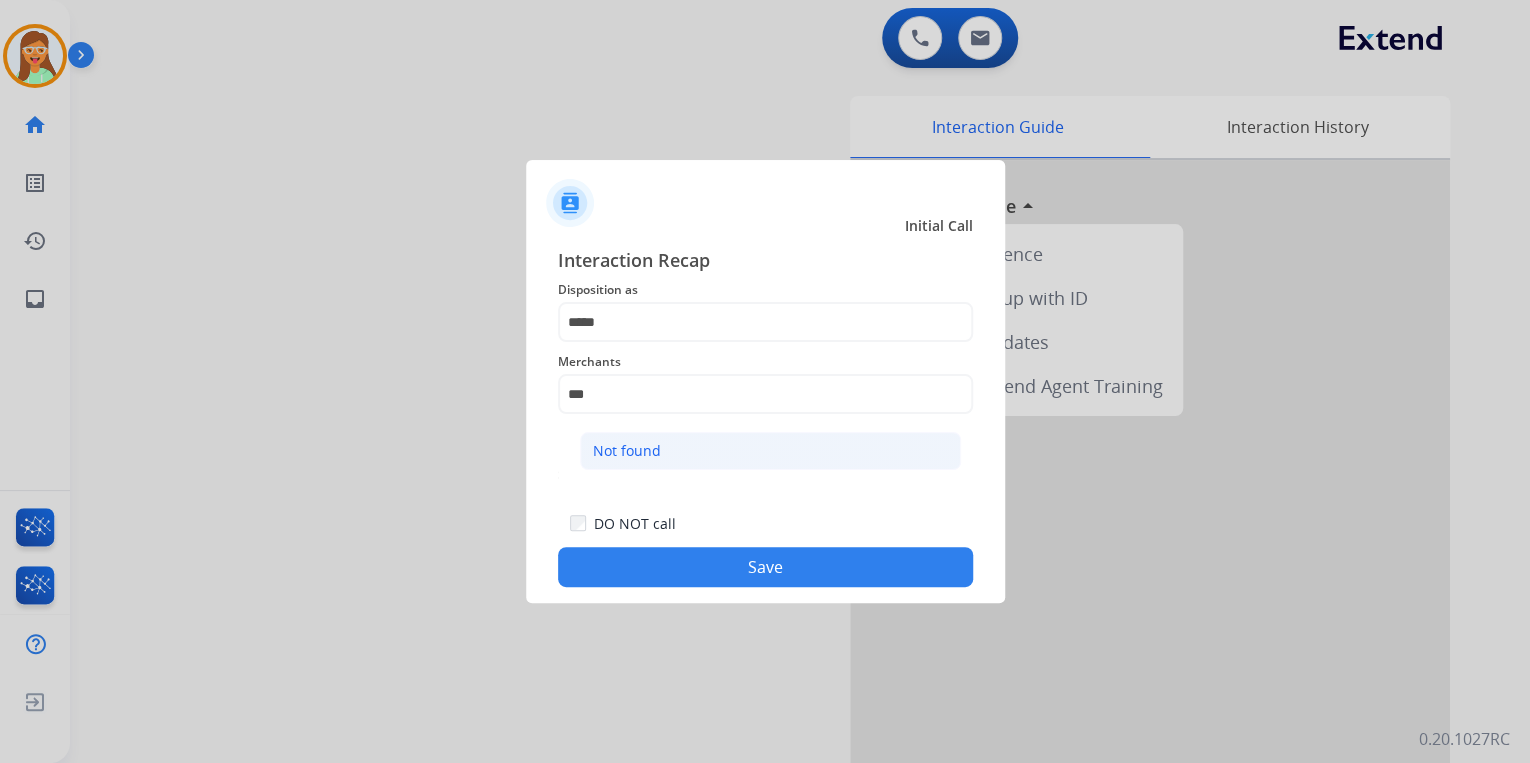 click on "Not found" 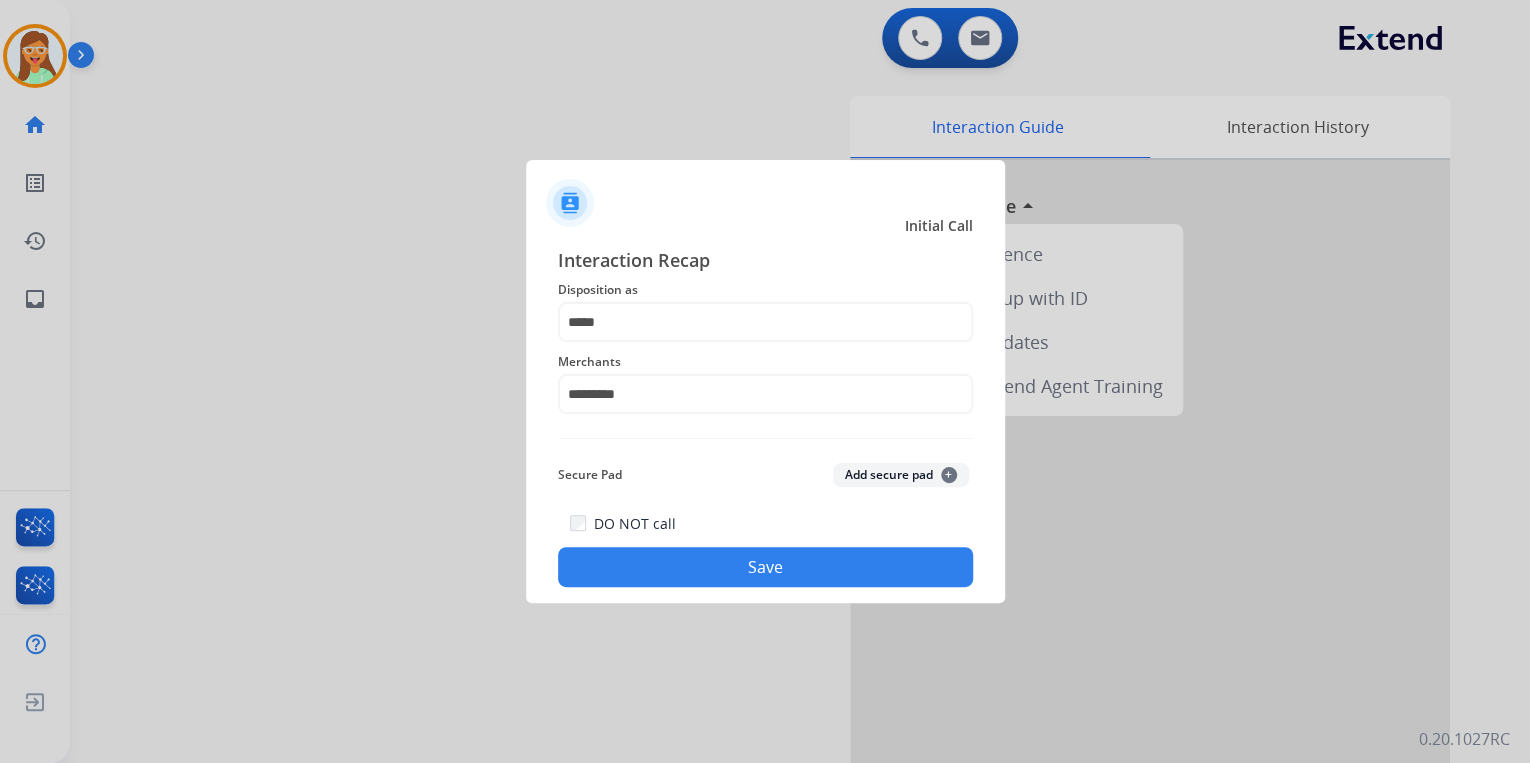 click on "Save" 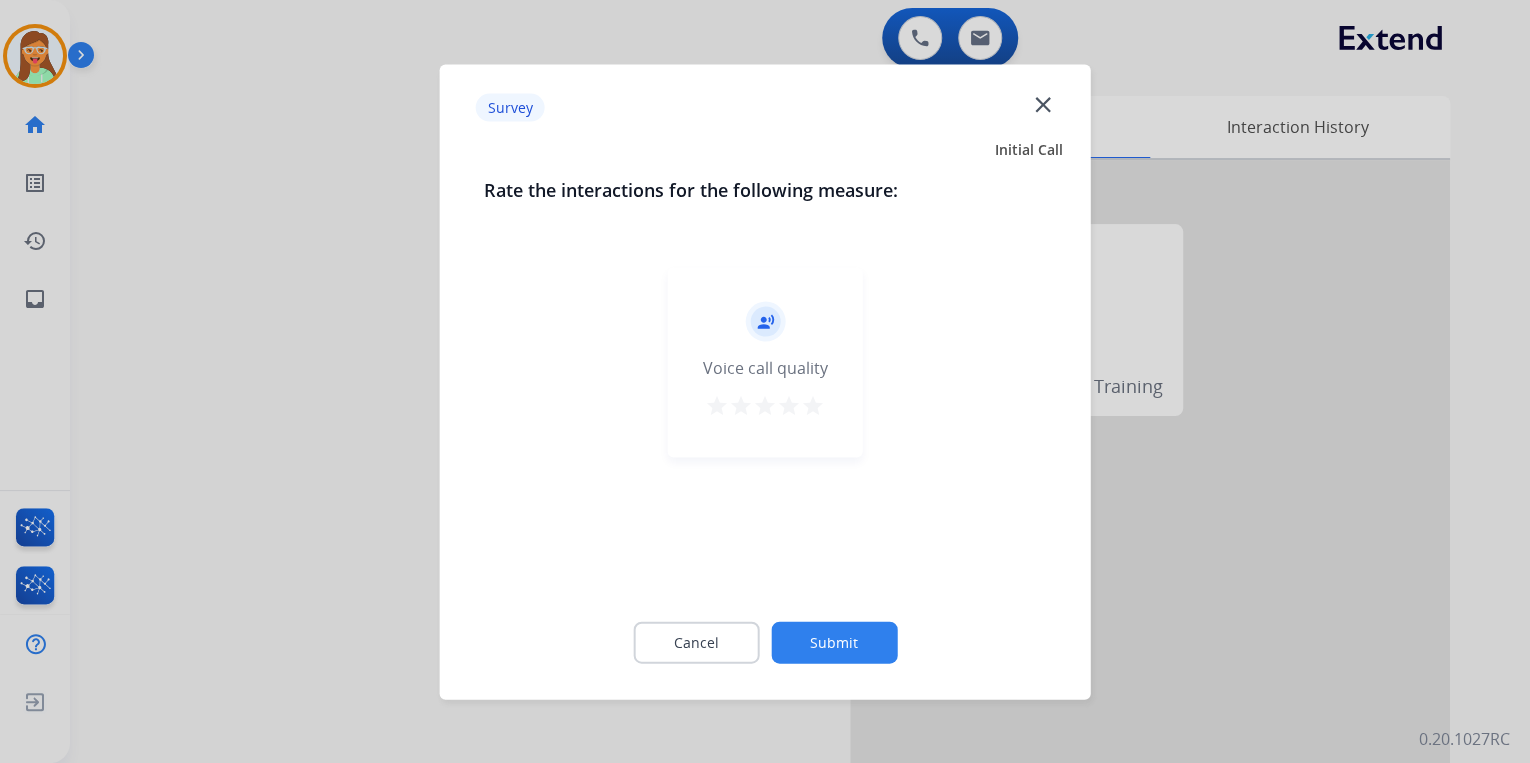click on "close" 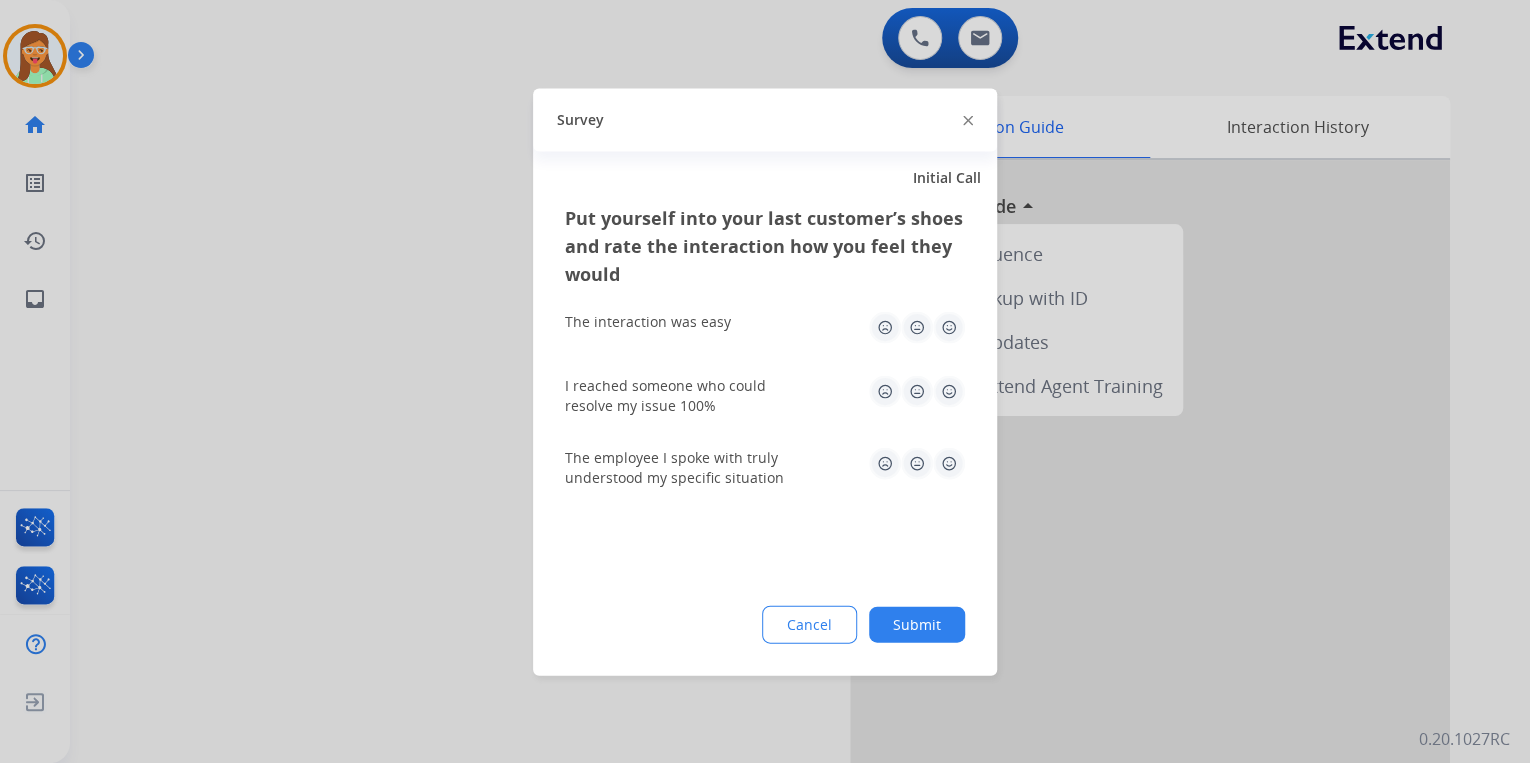 click 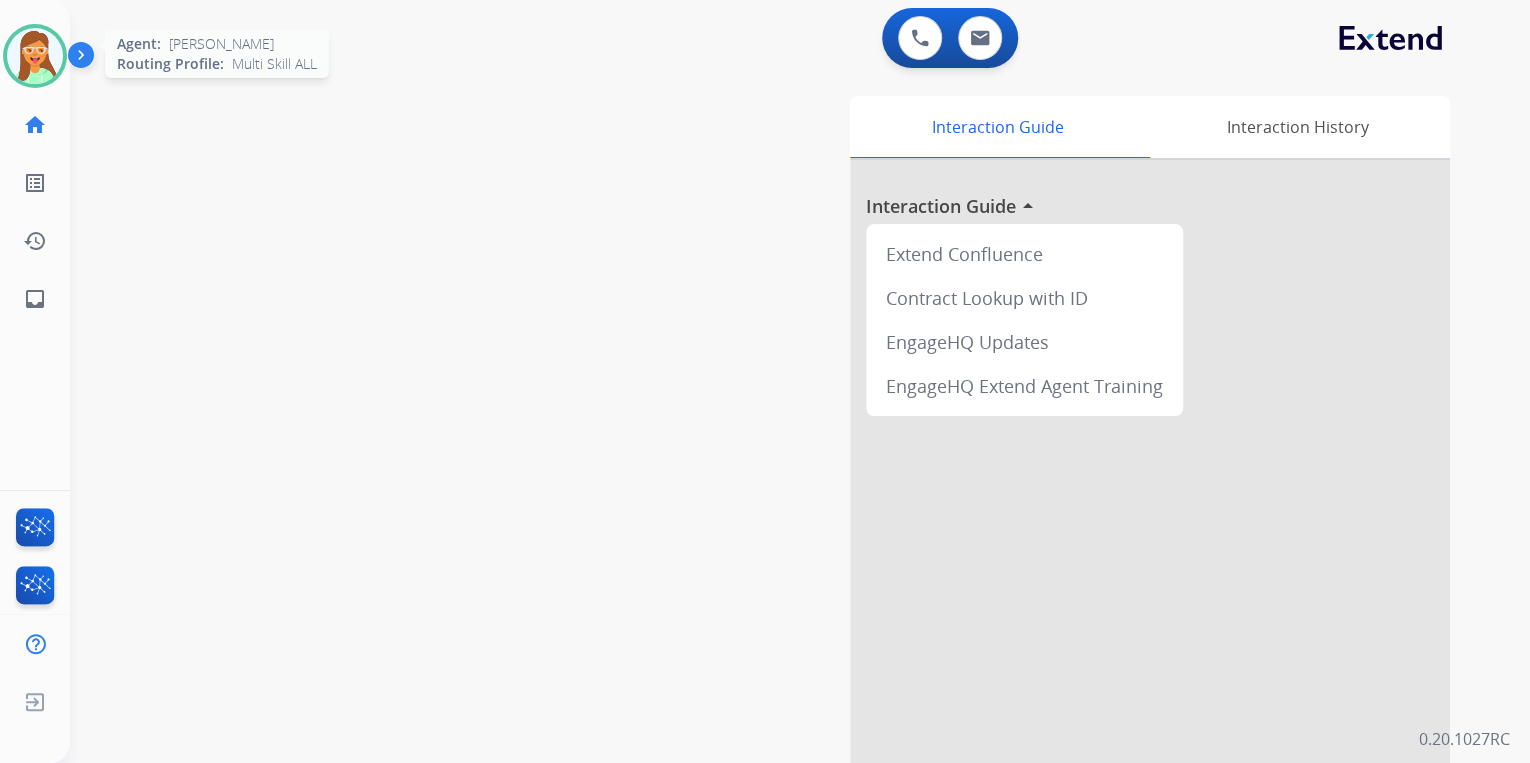 click at bounding box center (35, 56) 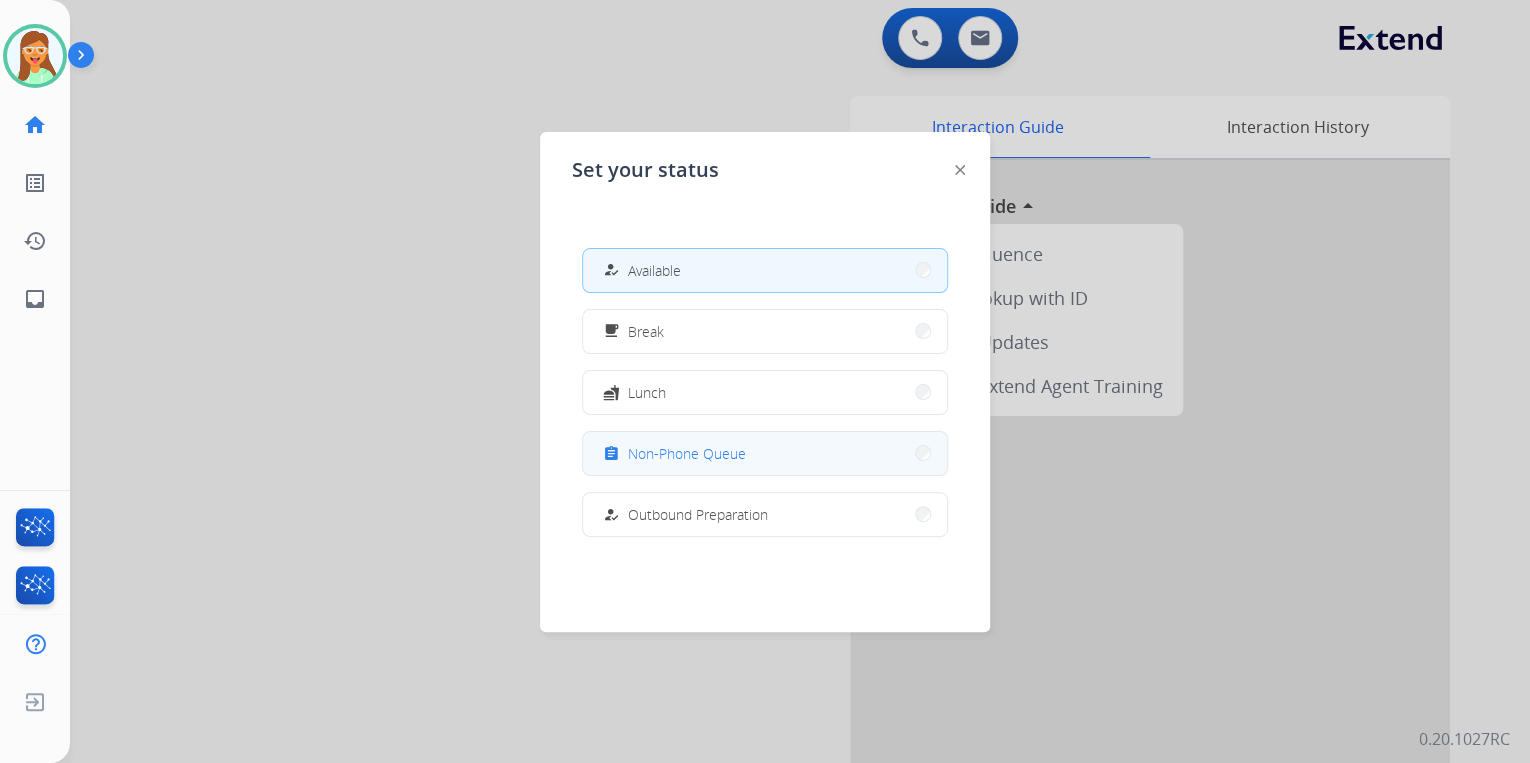 click on "Non-Phone Queue" at bounding box center (687, 453) 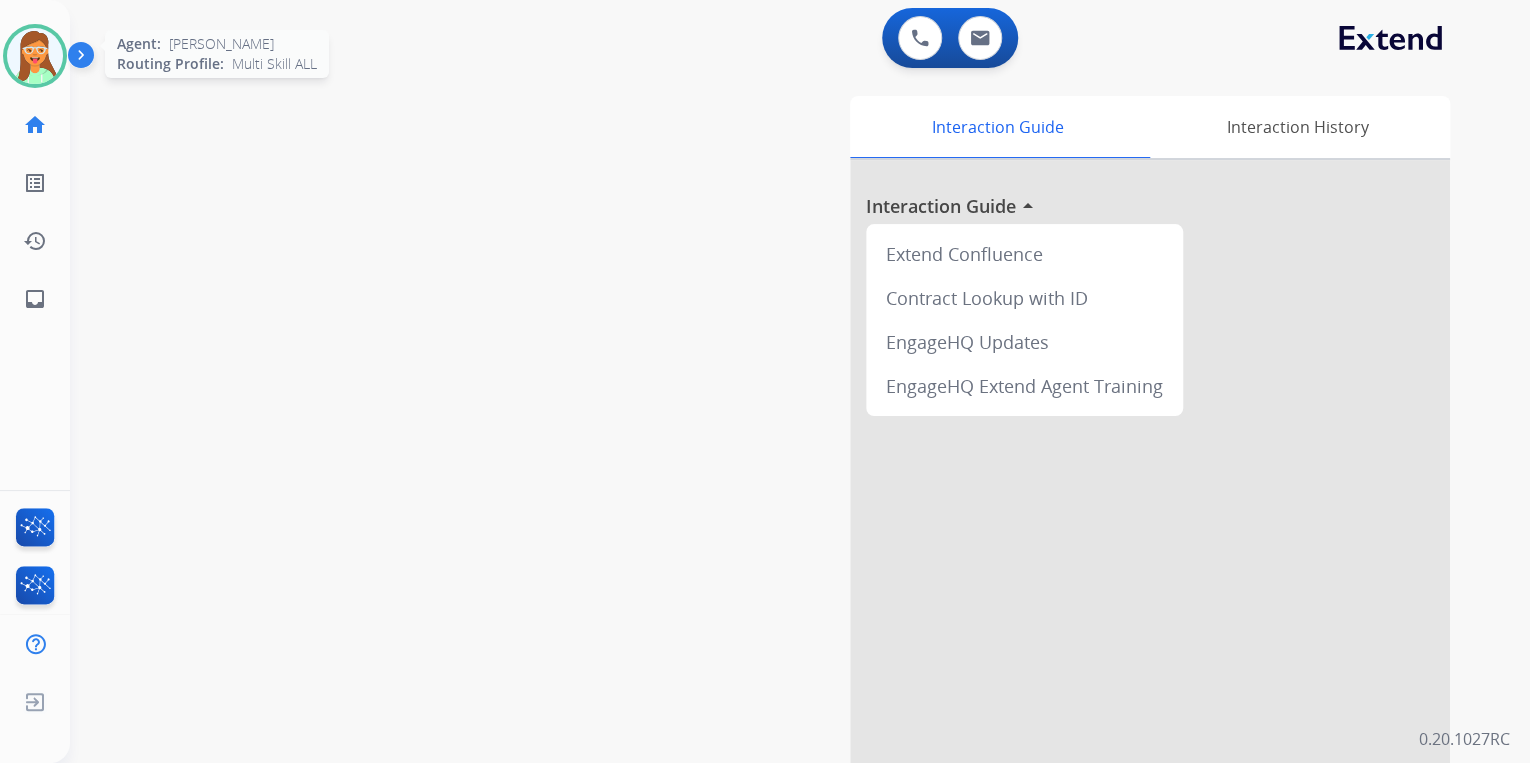 click at bounding box center (35, 56) 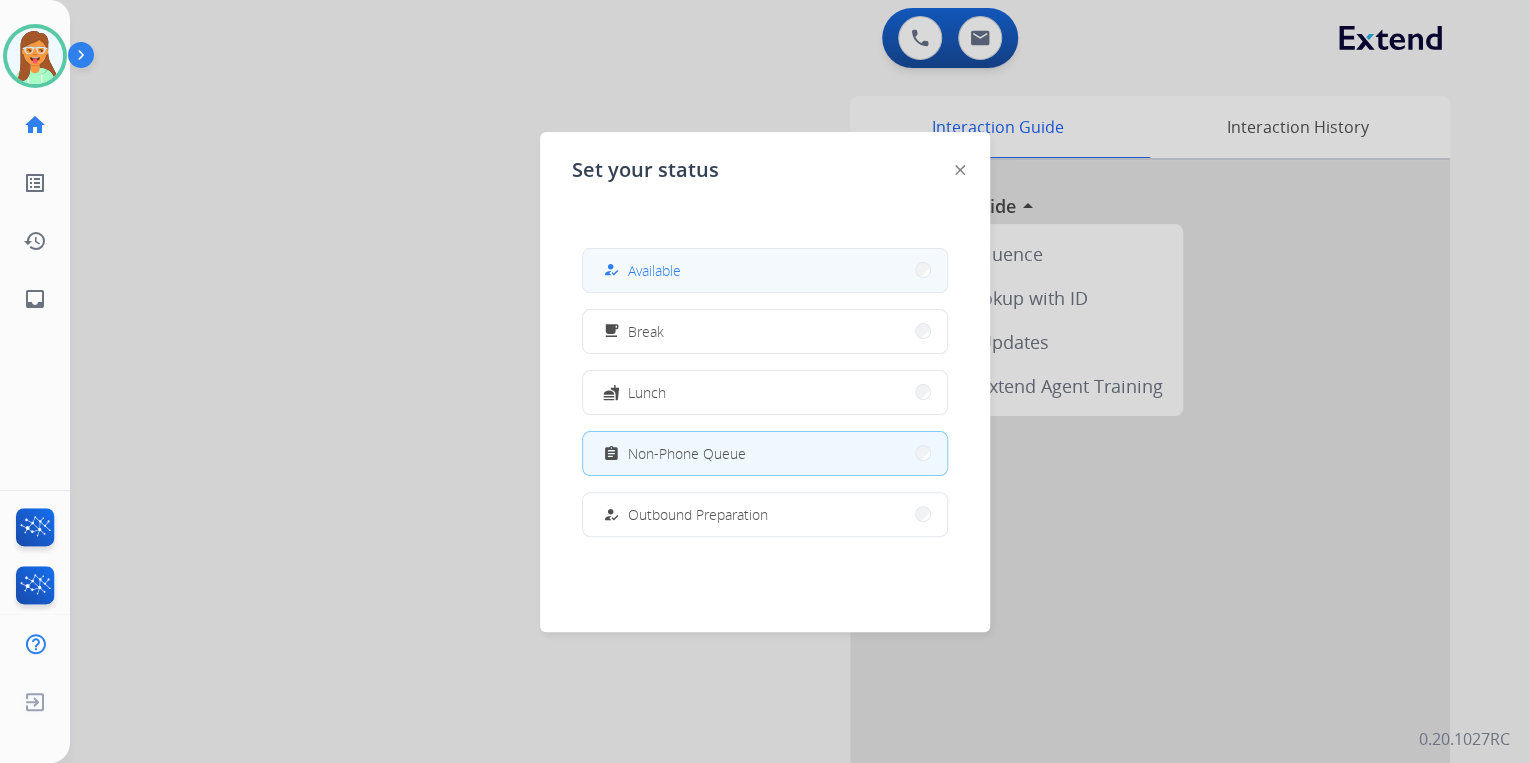 click on "Available" at bounding box center (654, 270) 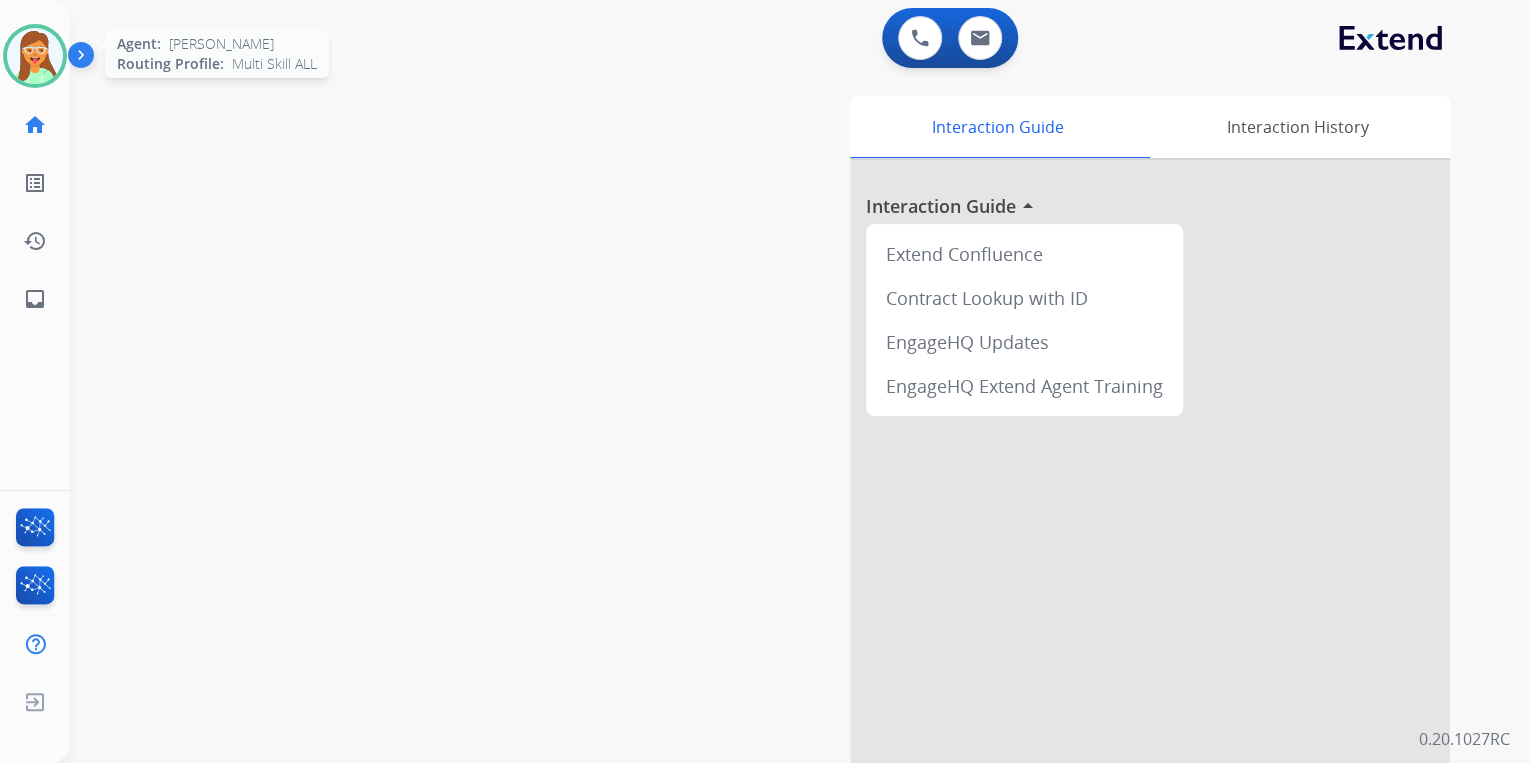 click at bounding box center (35, 56) 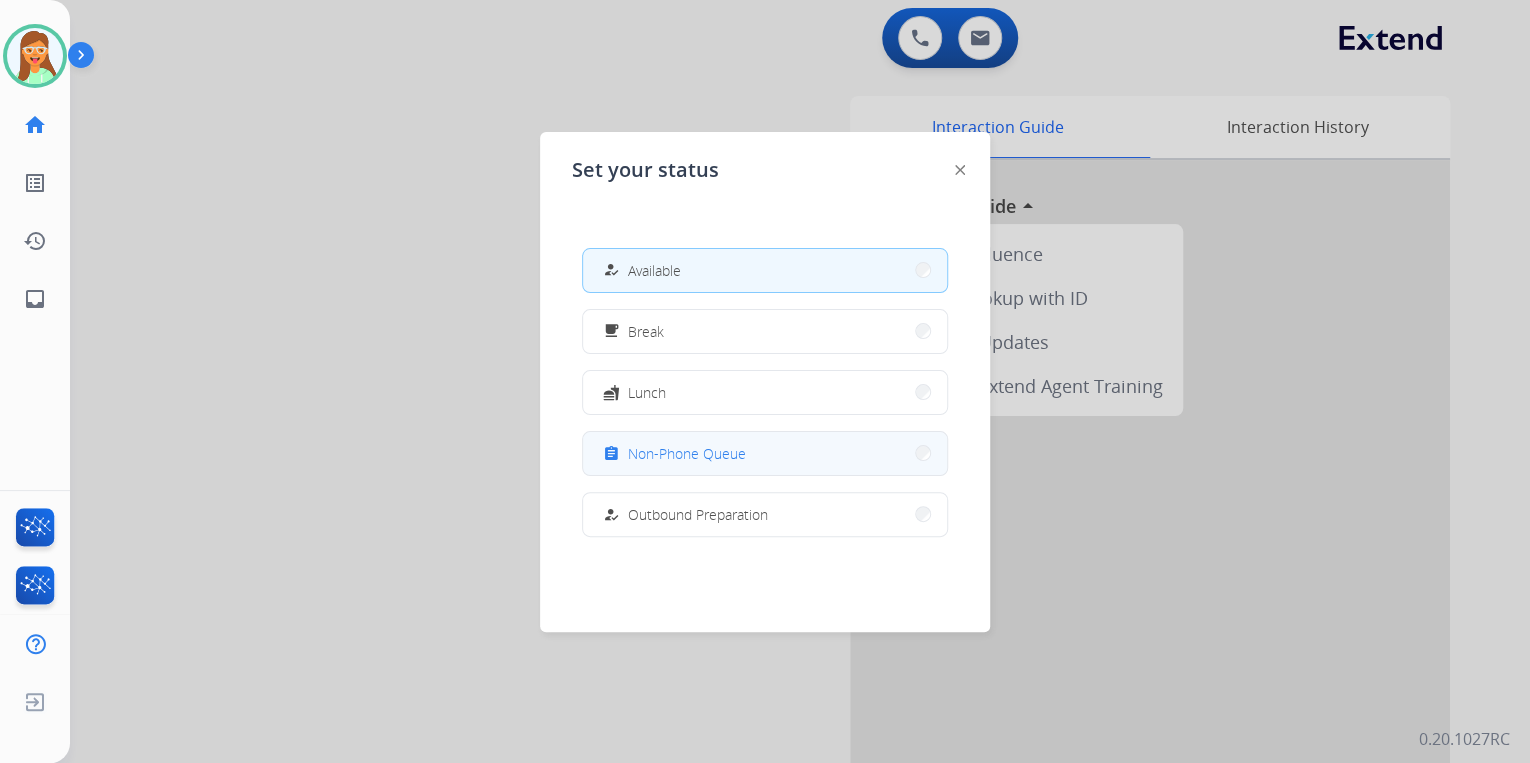 click on "Non-Phone Queue" at bounding box center (687, 453) 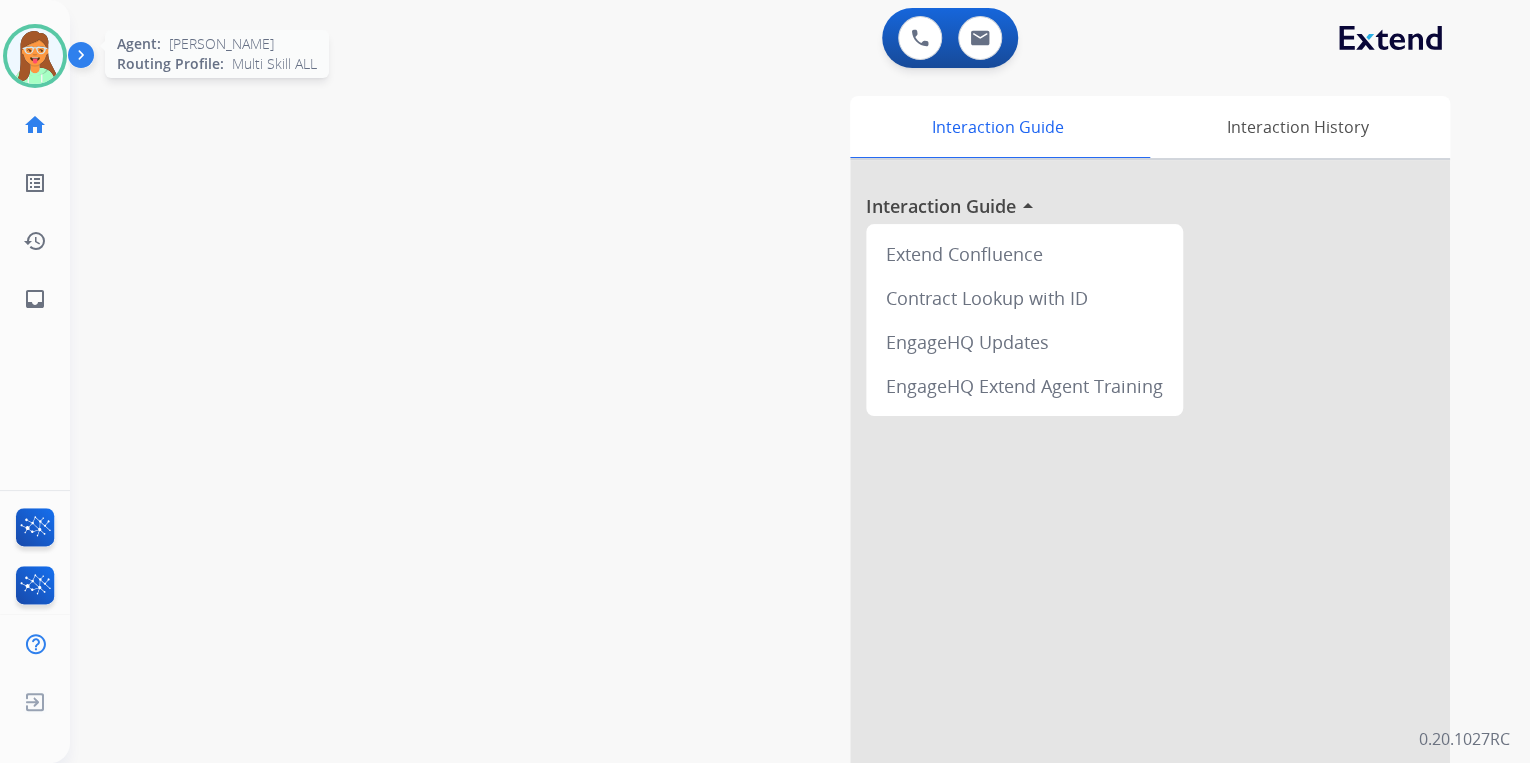 click at bounding box center (35, 56) 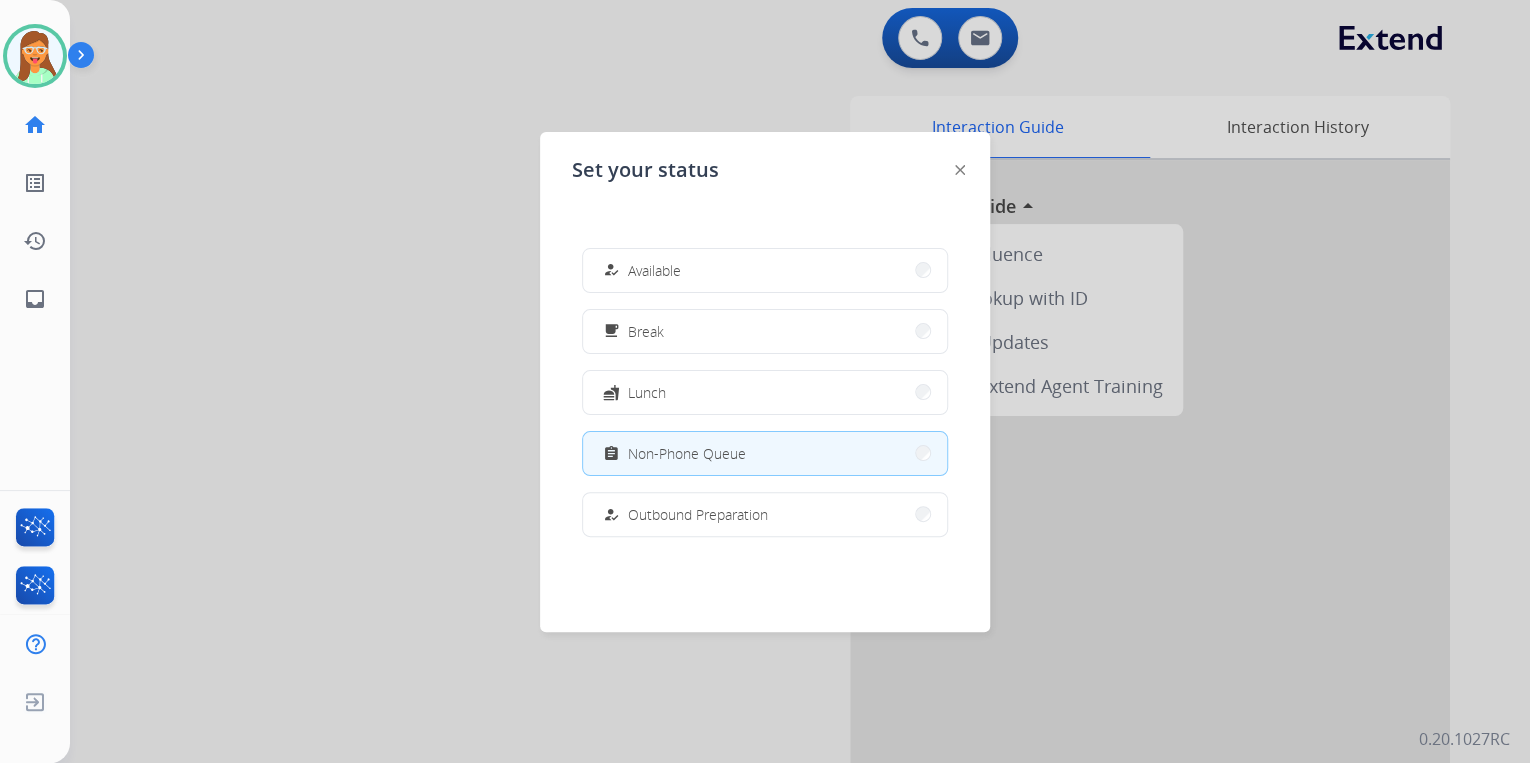 click on "how_to_reg Available" at bounding box center (640, 270) 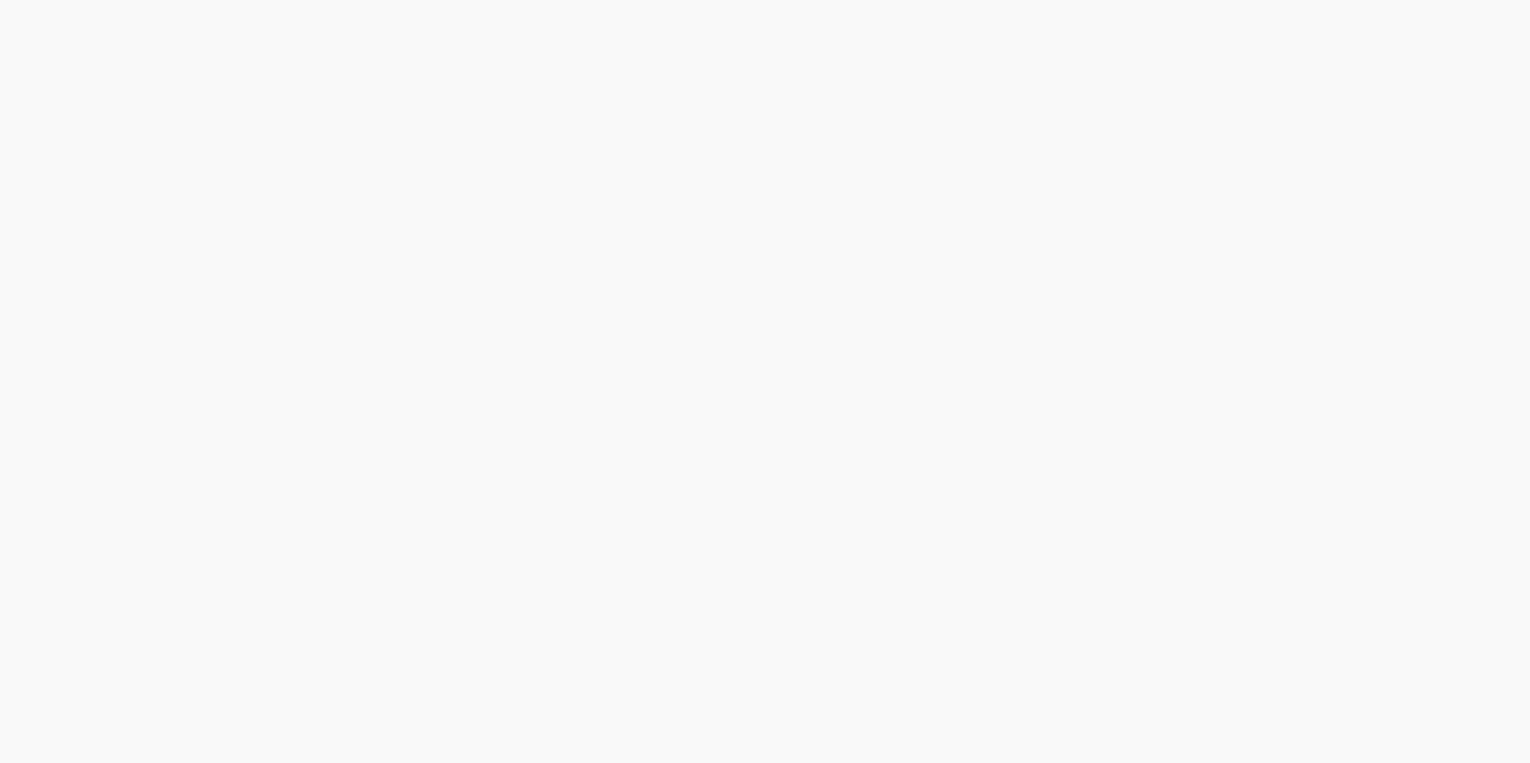 scroll, scrollTop: 0, scrollLeft: 0, axis: both 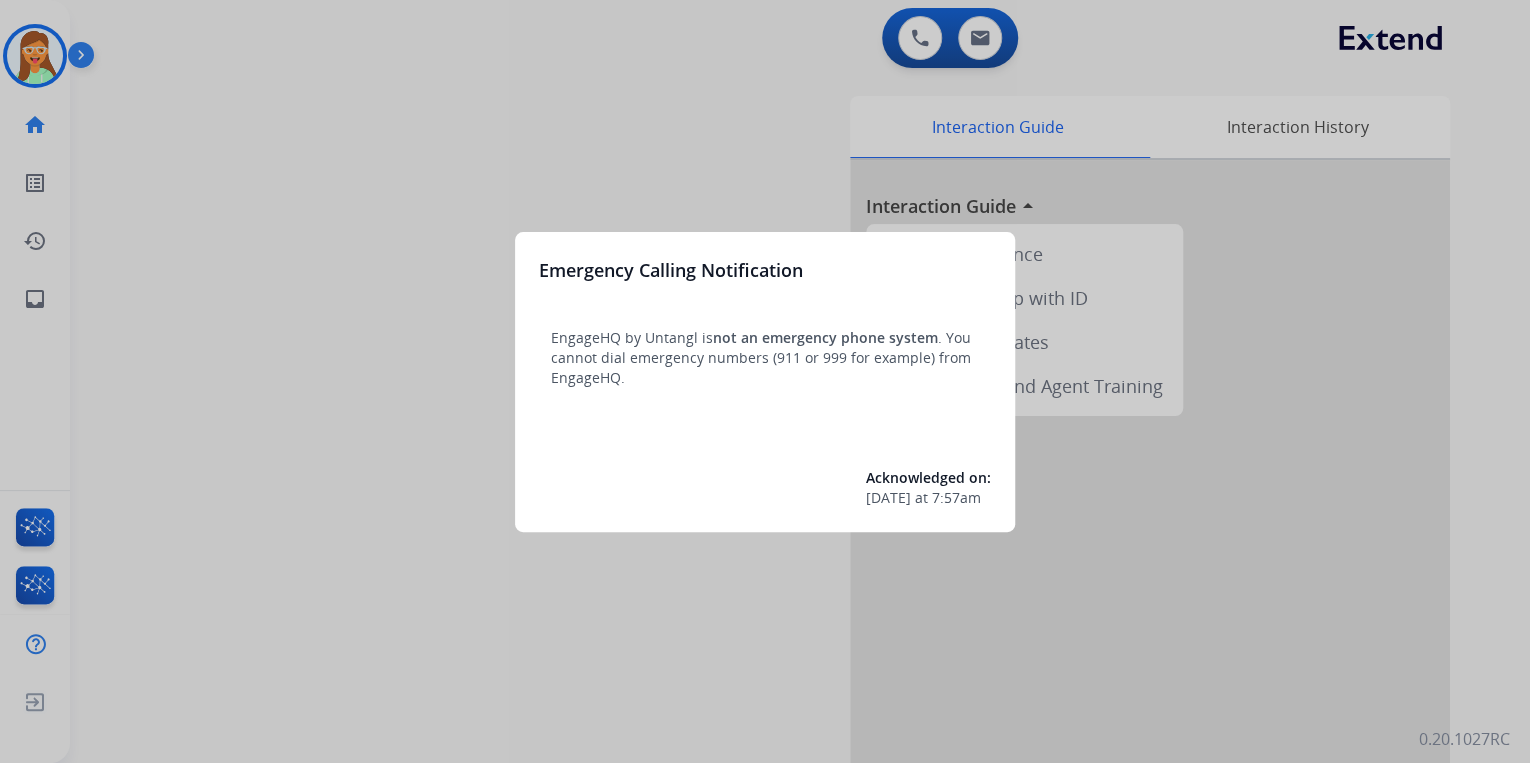 click at bounding box center (765, 381) 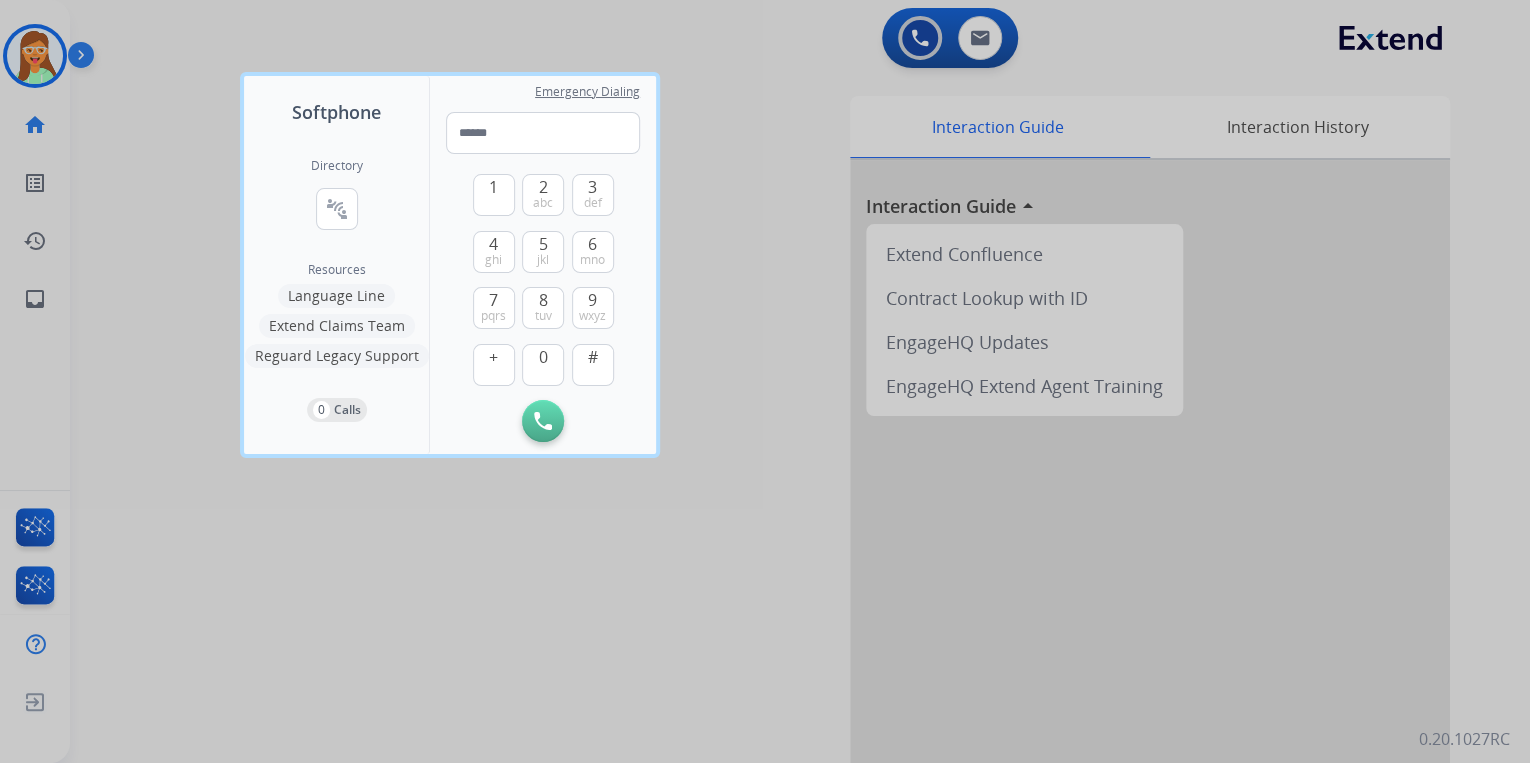 click at bounding box center [765, 381] 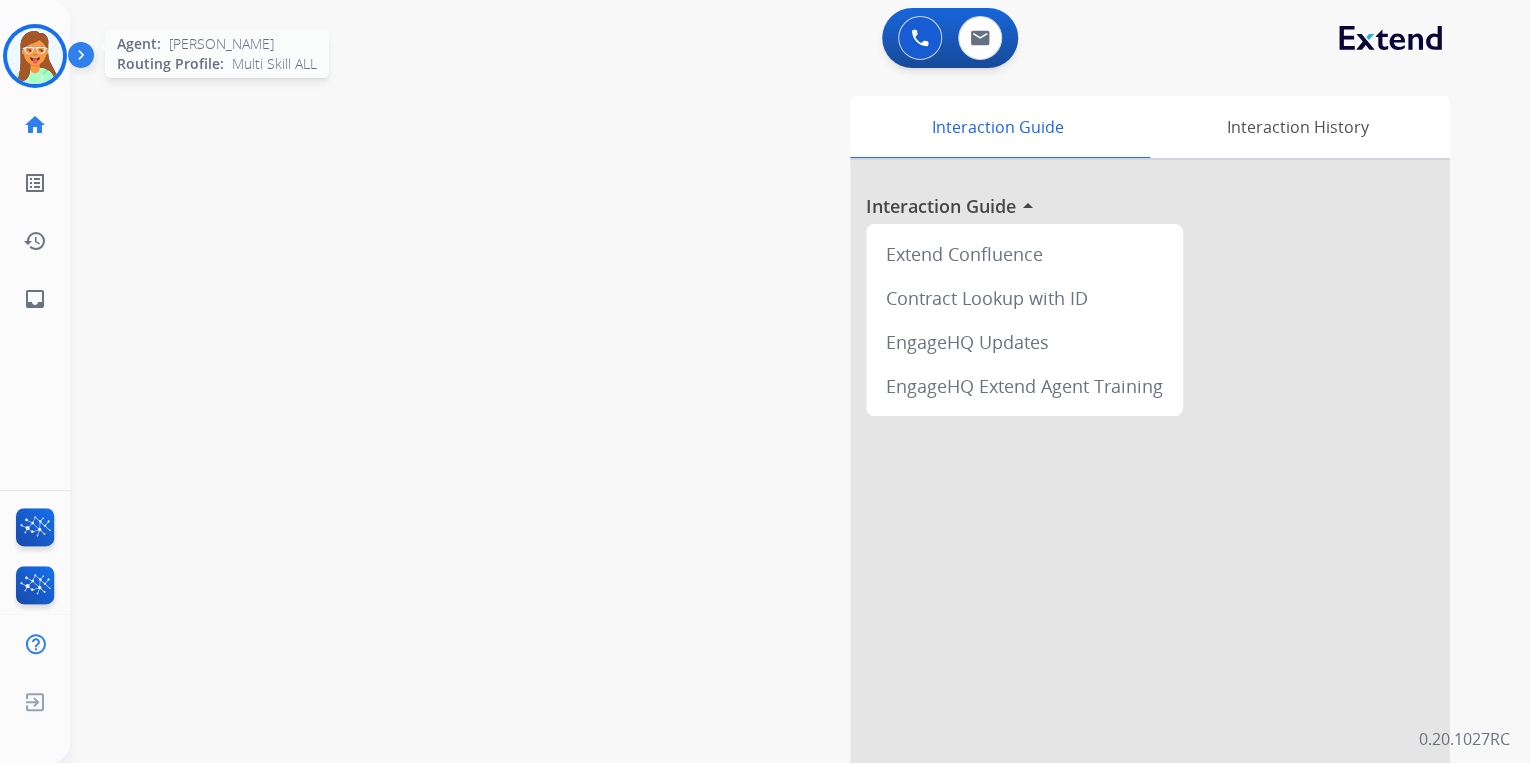 click at bounding box center [35, 56] 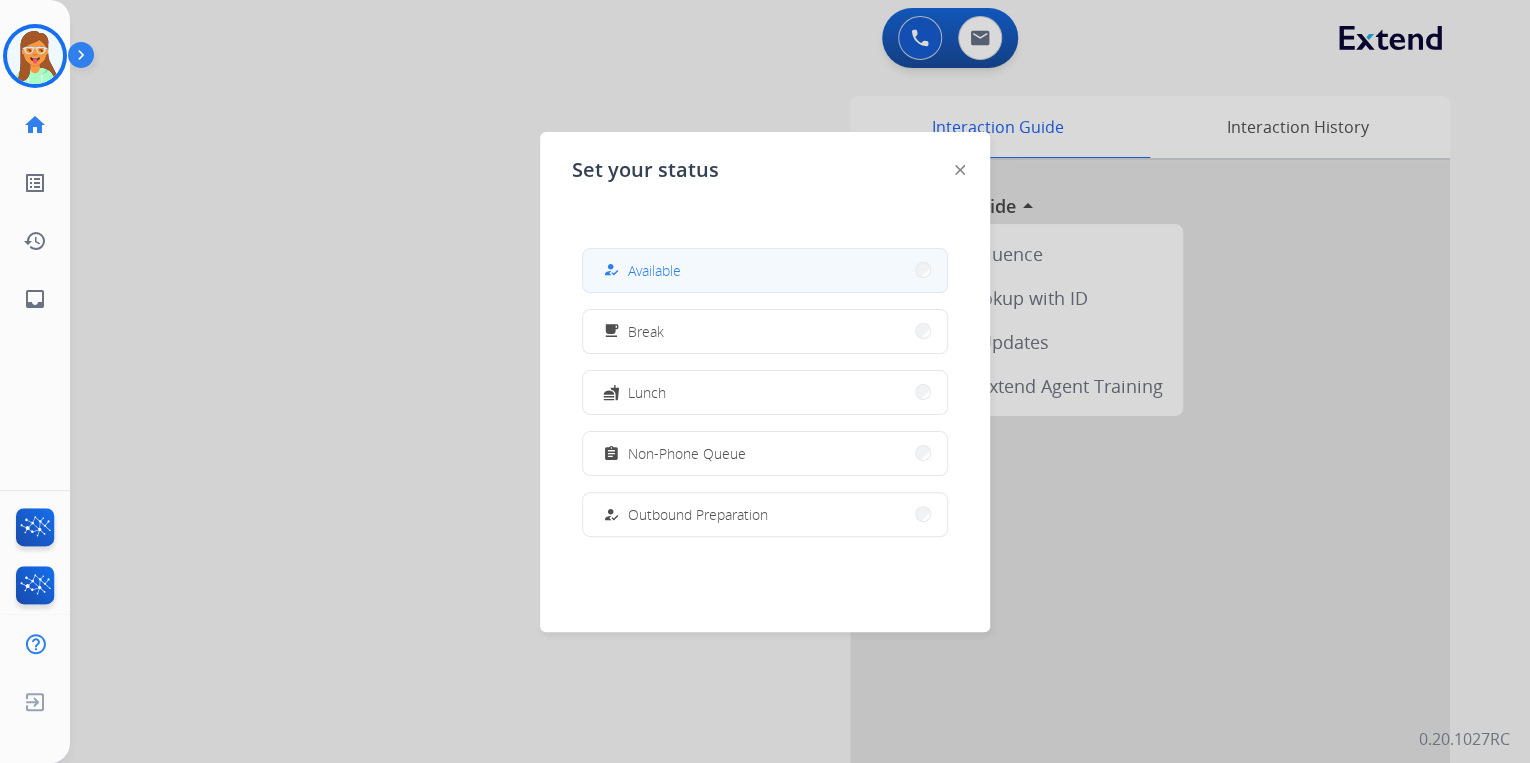 click on "how_to_reg Available" at bounding box center (640, 270) 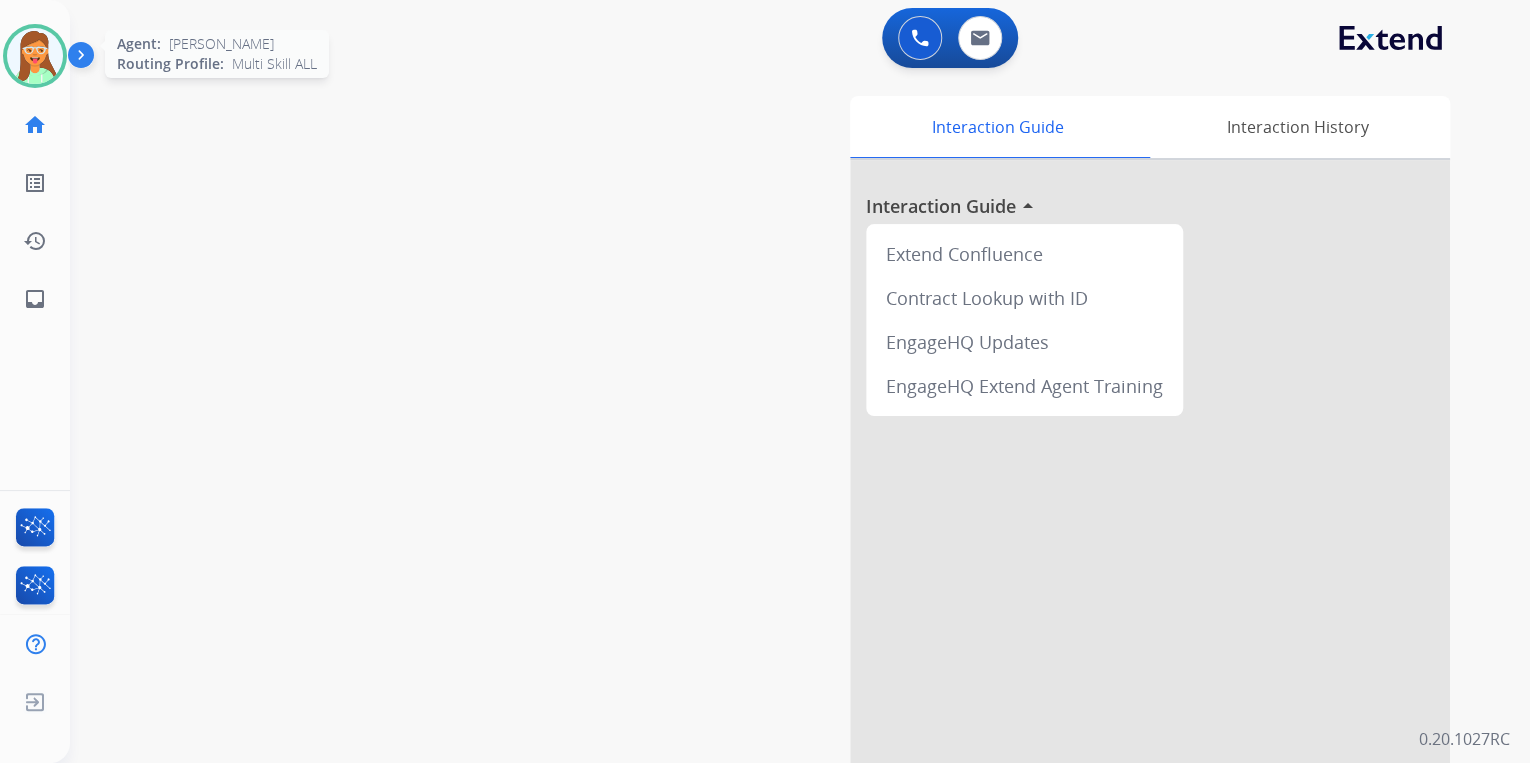 click at bounding box center (35, 56) 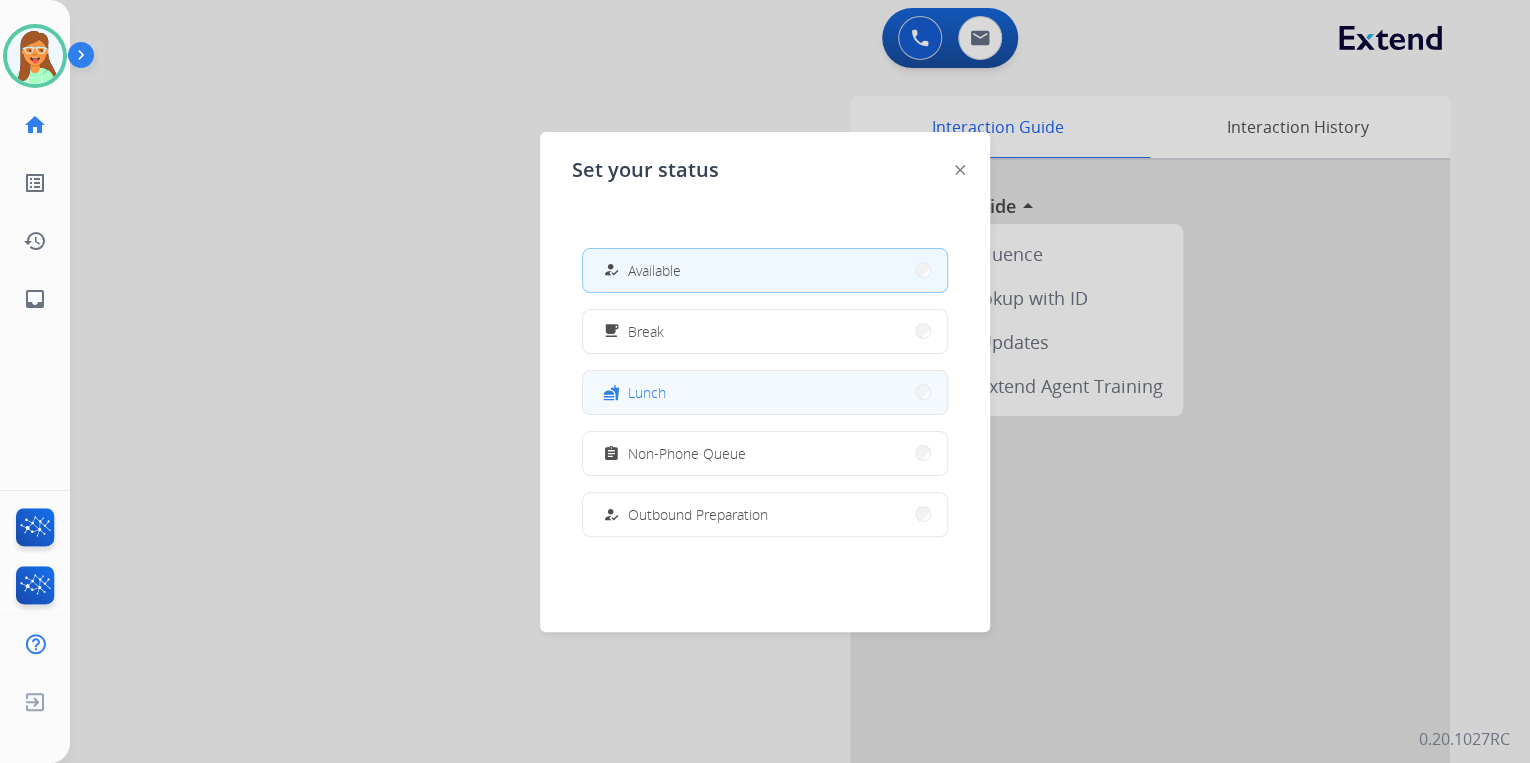 click on "fastfood Lunch" at bounding box center (765, 392) 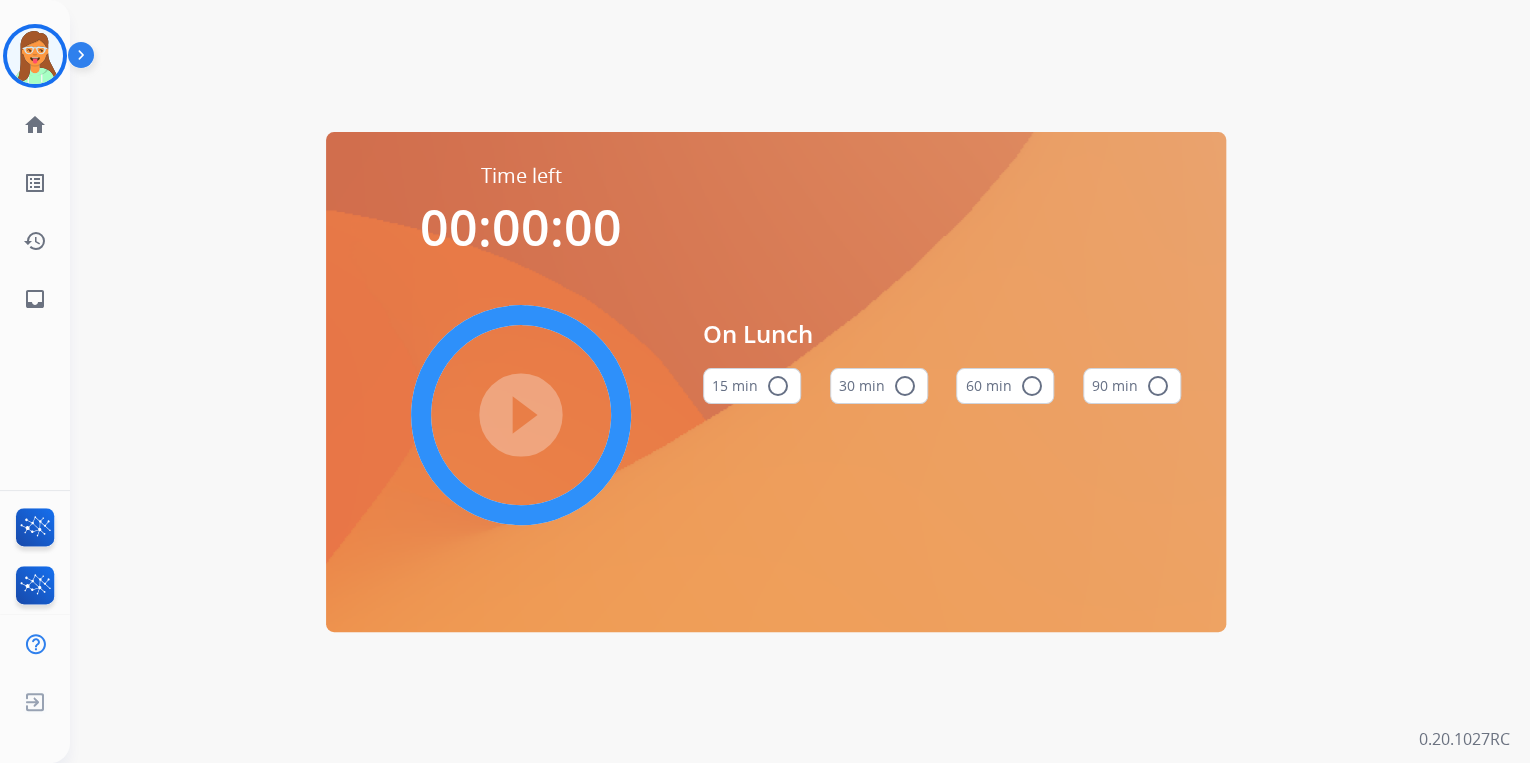 click on "60 min  radio_button_unchecked" at bounding box center [1005, 386] 